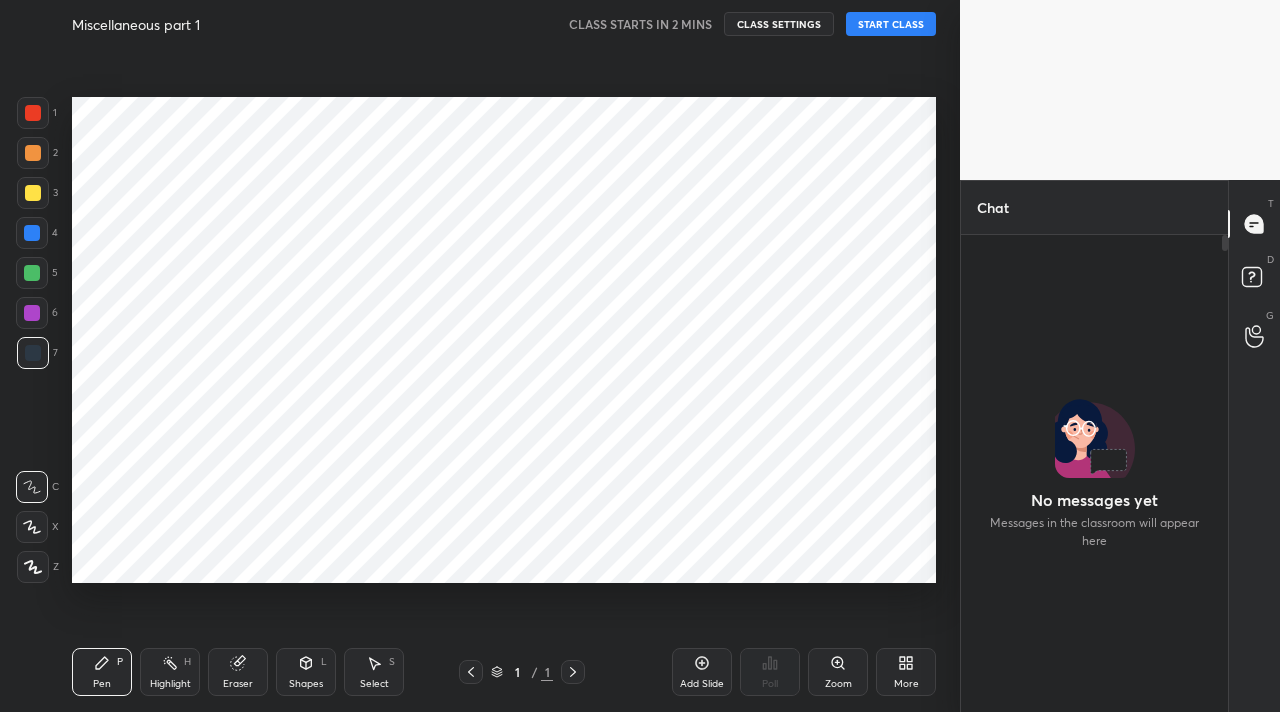 scroll, scrollTop: 0, scrollLeft: 0, axis: both 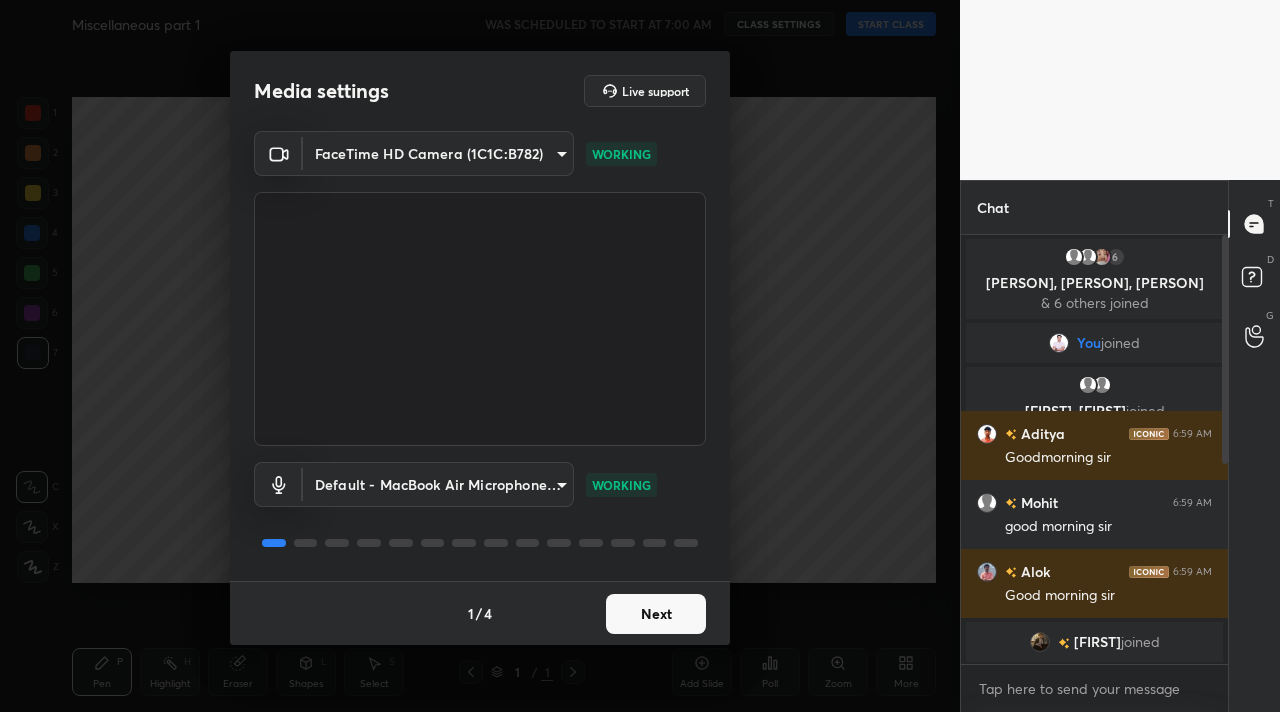 click on "Next" at bounding box center (656, 614) 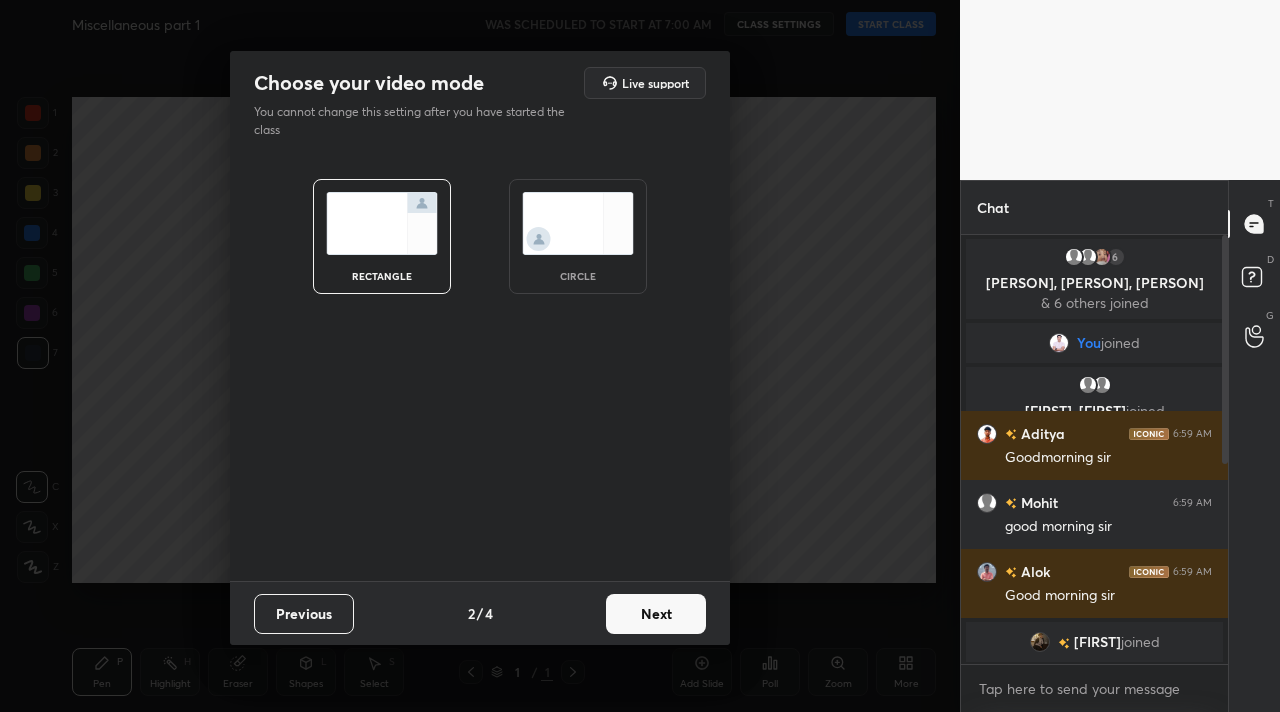 click on "Next" at bounding box center [656, 614] 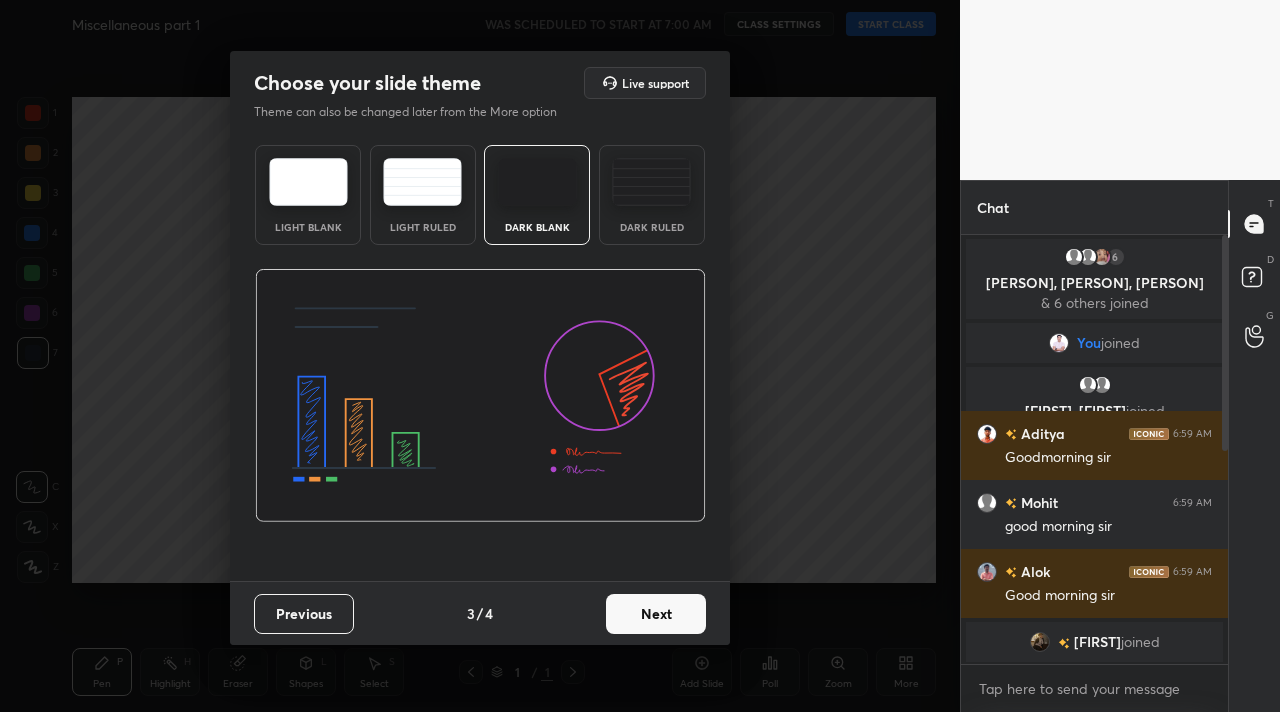 click on "Next" at bounding box center [656, 614] 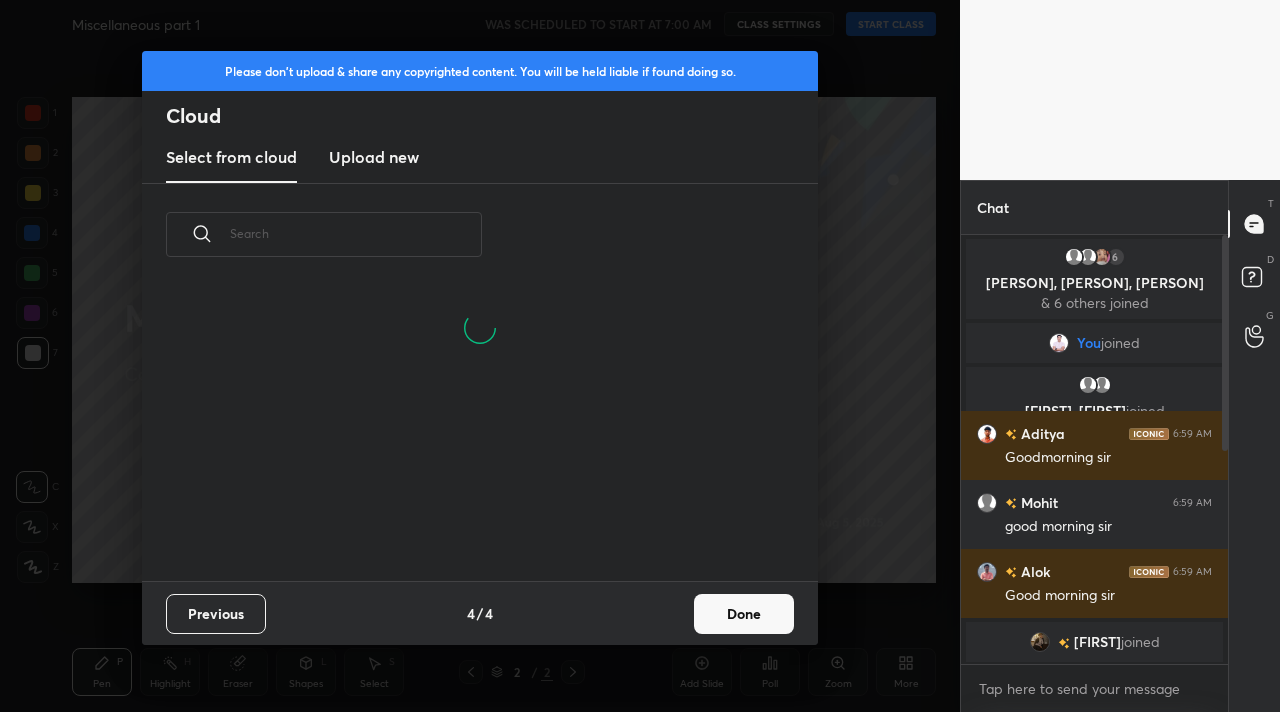 scroll, scrollTop: 7, scrollLeft: 11, axis: both 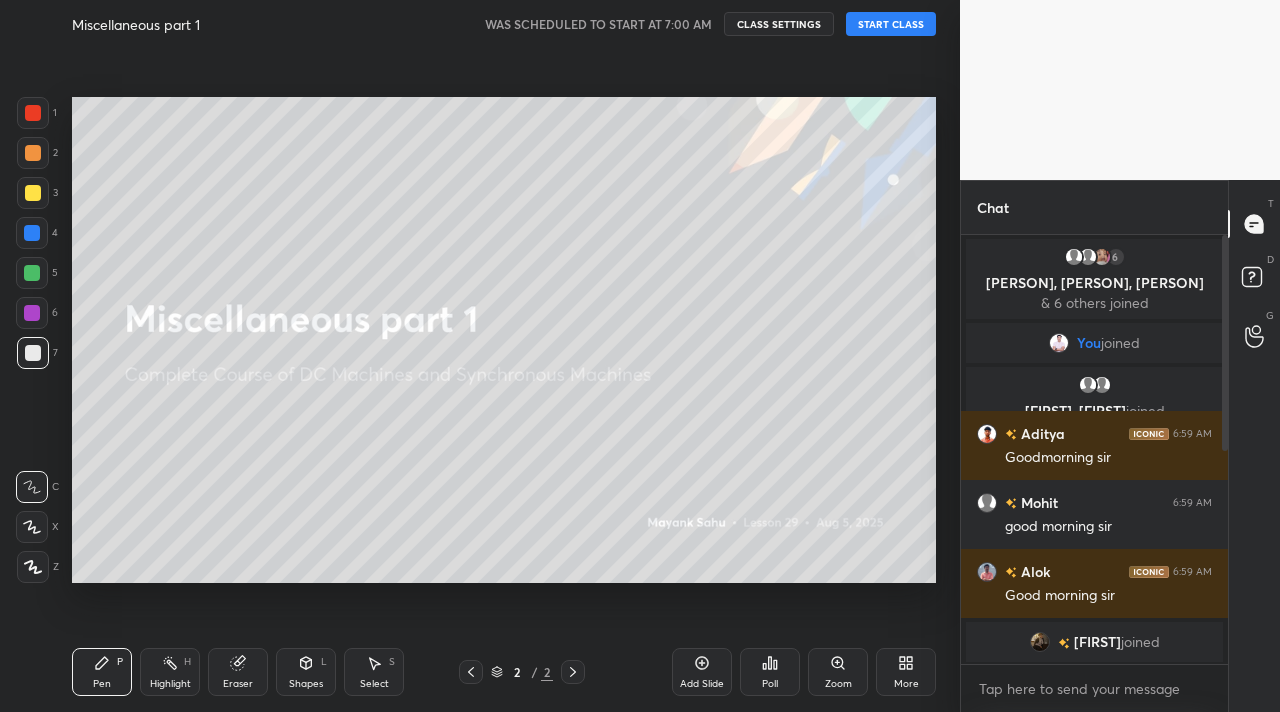 click on "START CLASS" at bounding box center [891, 24] 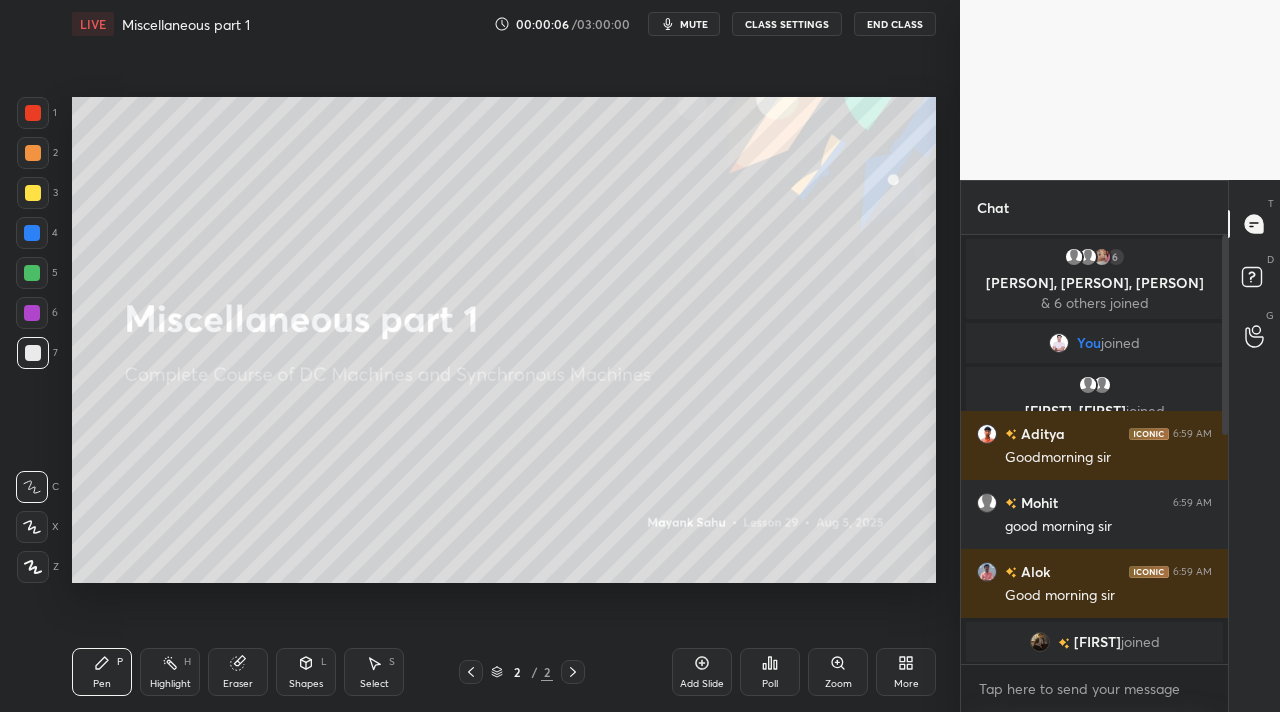 click on "More" at bounding box center [906, 672] 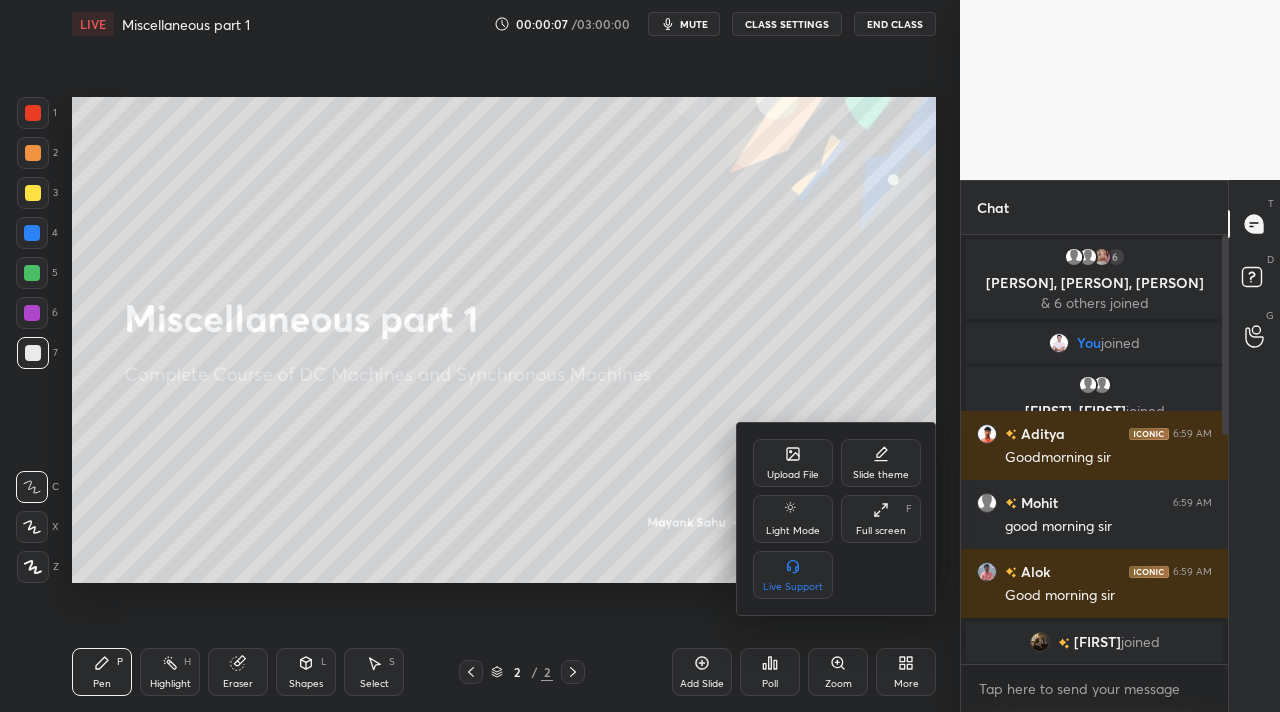 click on "Full screen F" at bounding box center (881, 519) 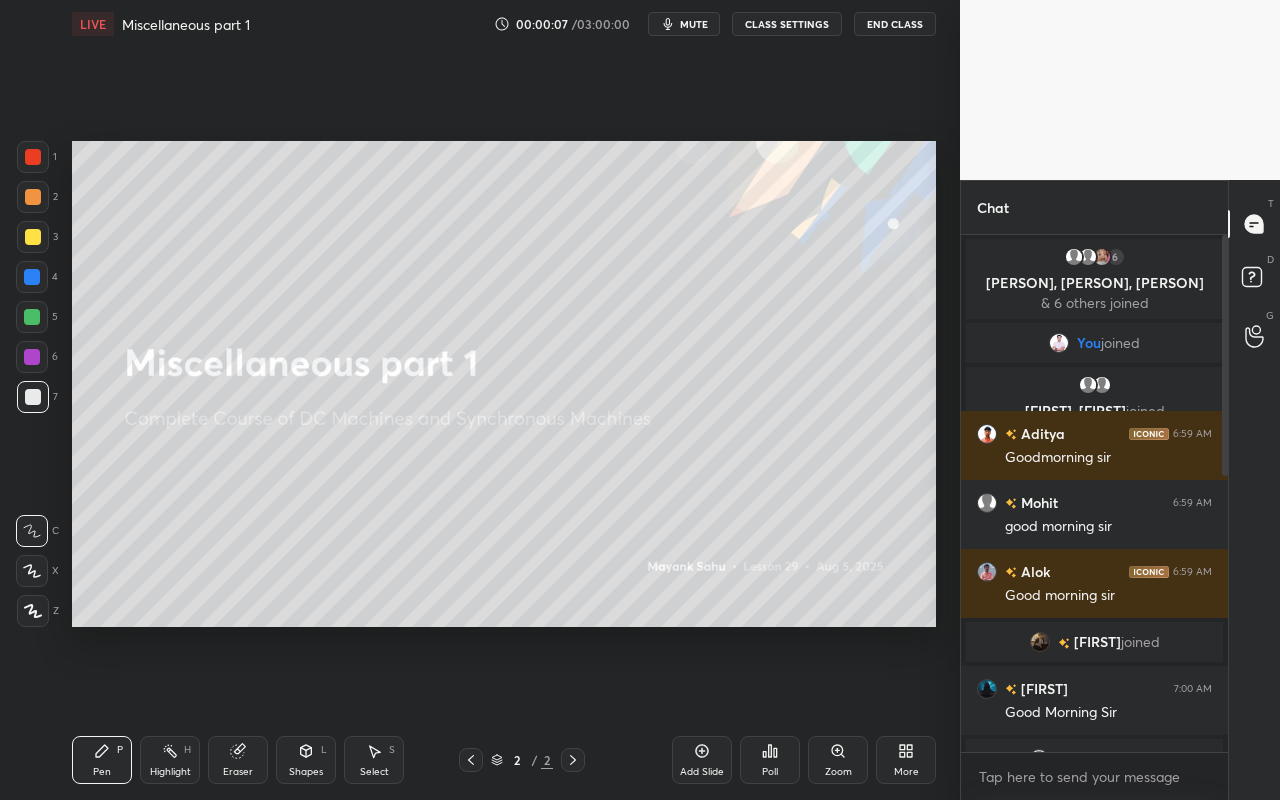 scroll, scrollTop: 99328, scrollLeft: 99120, axis: both 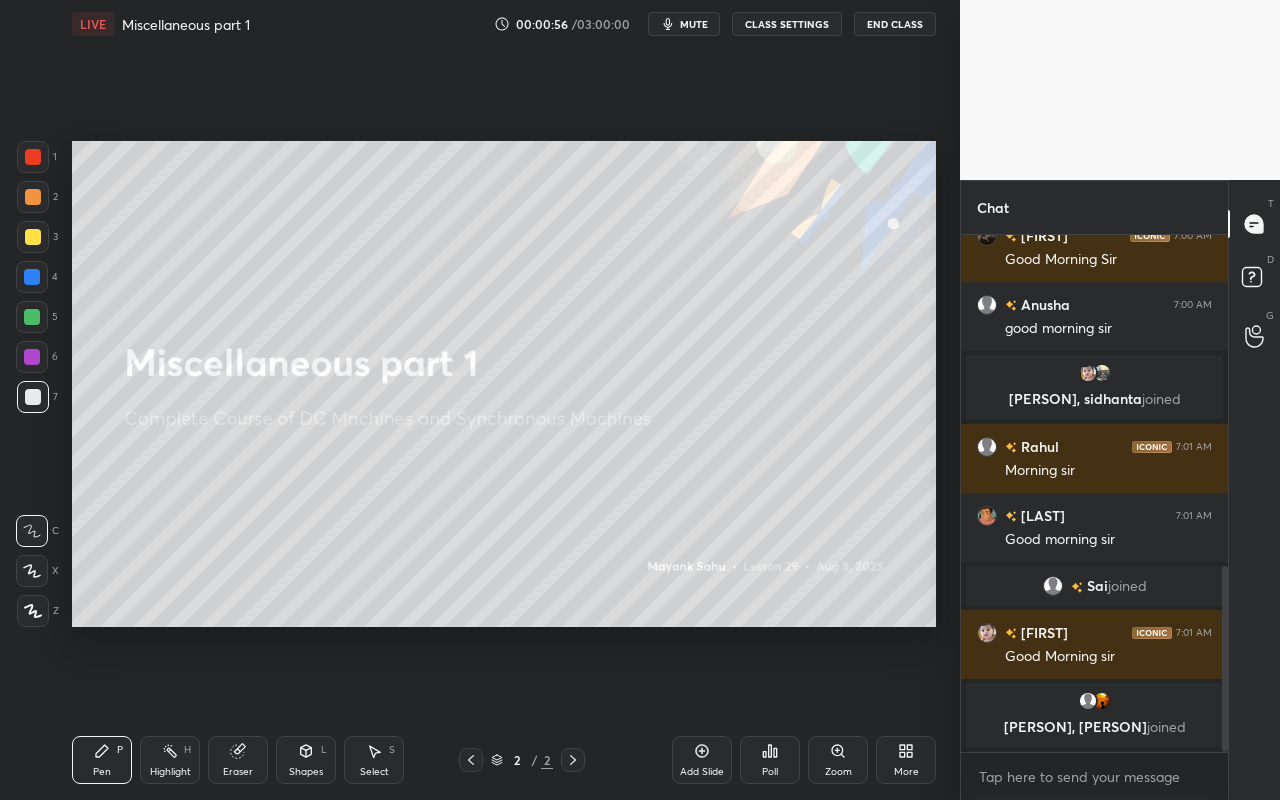 click on "Highlight H" at bounding box center [170, 760] 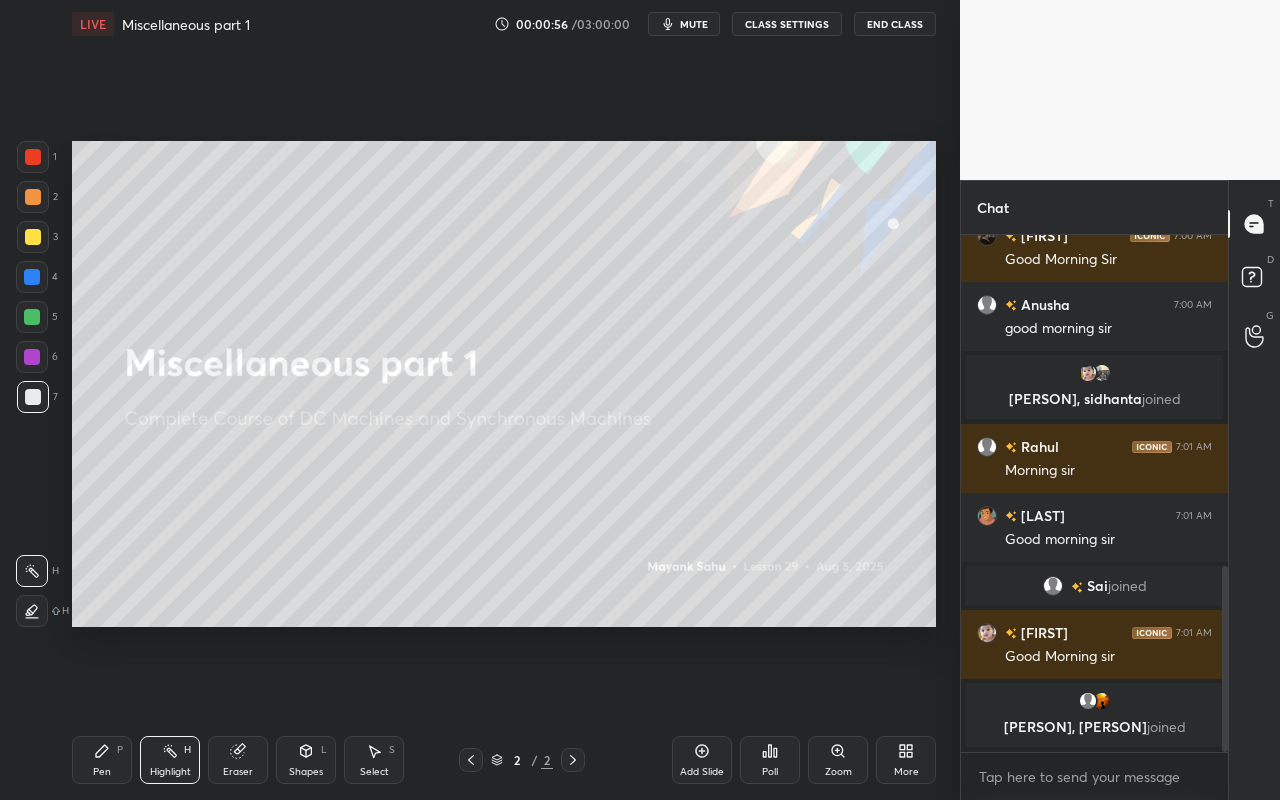 click 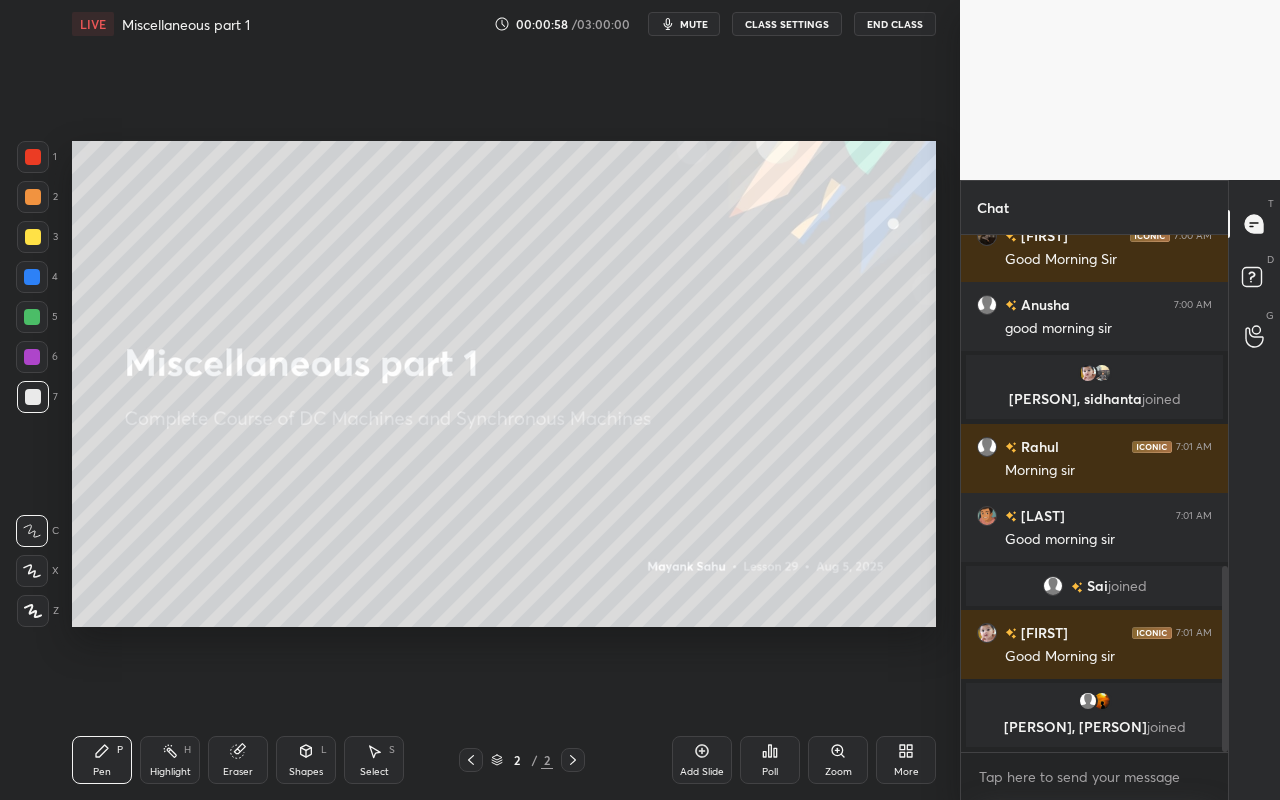 click at bounding box center (33, 611) 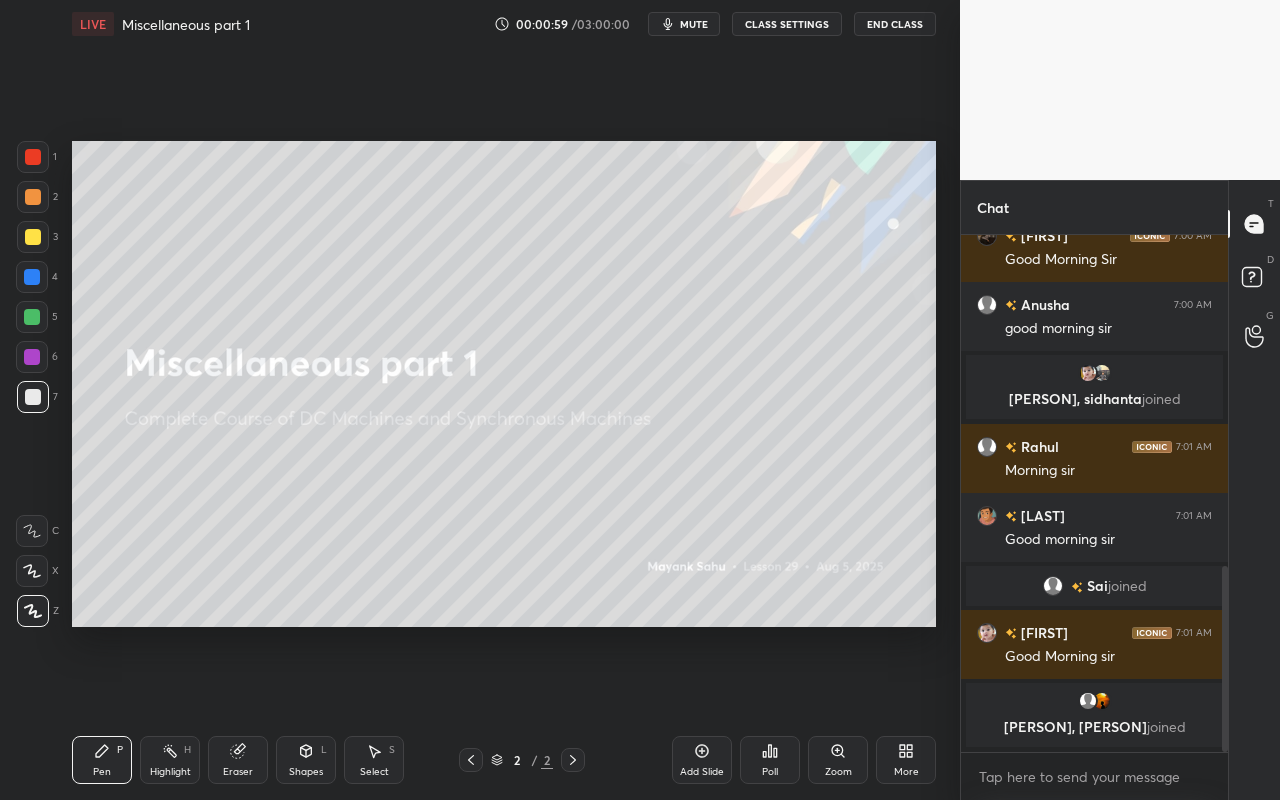 drag, startPoint x: 37, startPoint y: 199, endPoint x: 62, endPoint y: 208, distance: 26.57066 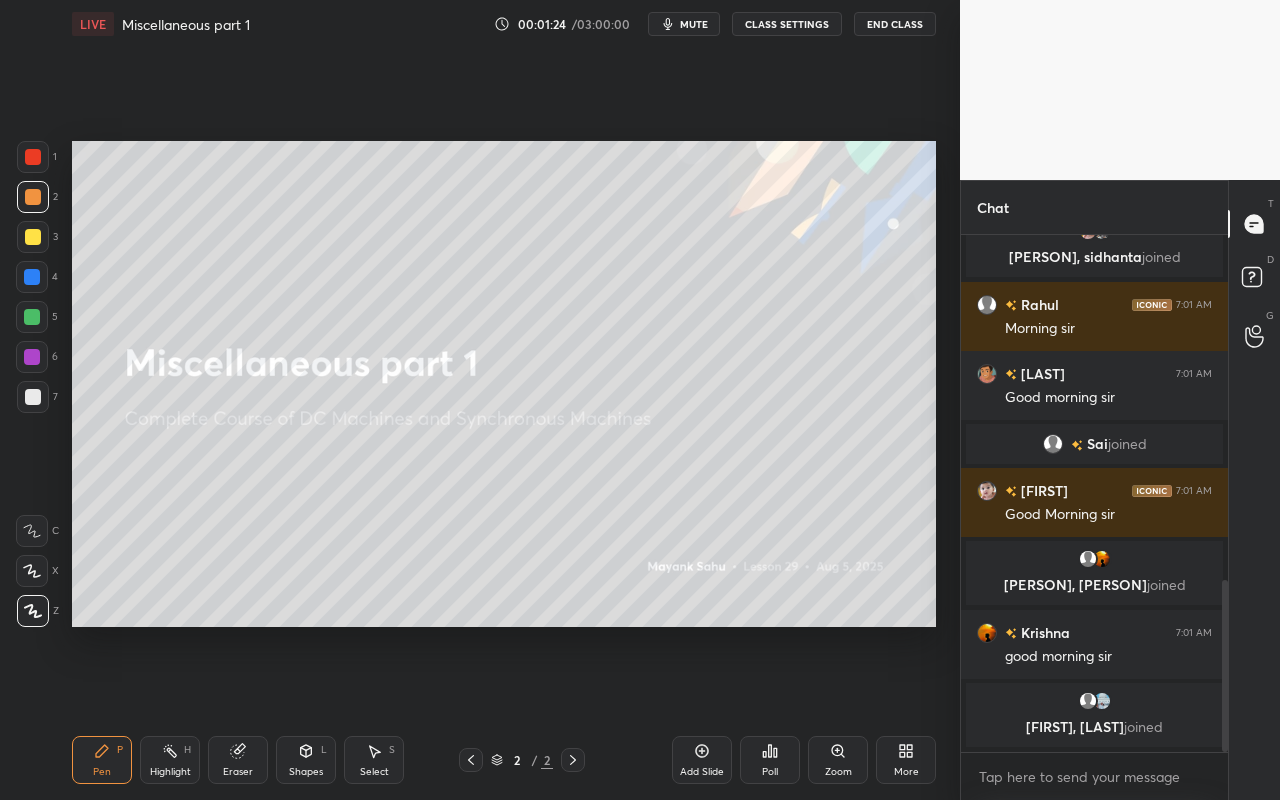 scroll, scrollTop: 1066, scrollLeft: 0, axis: vertical 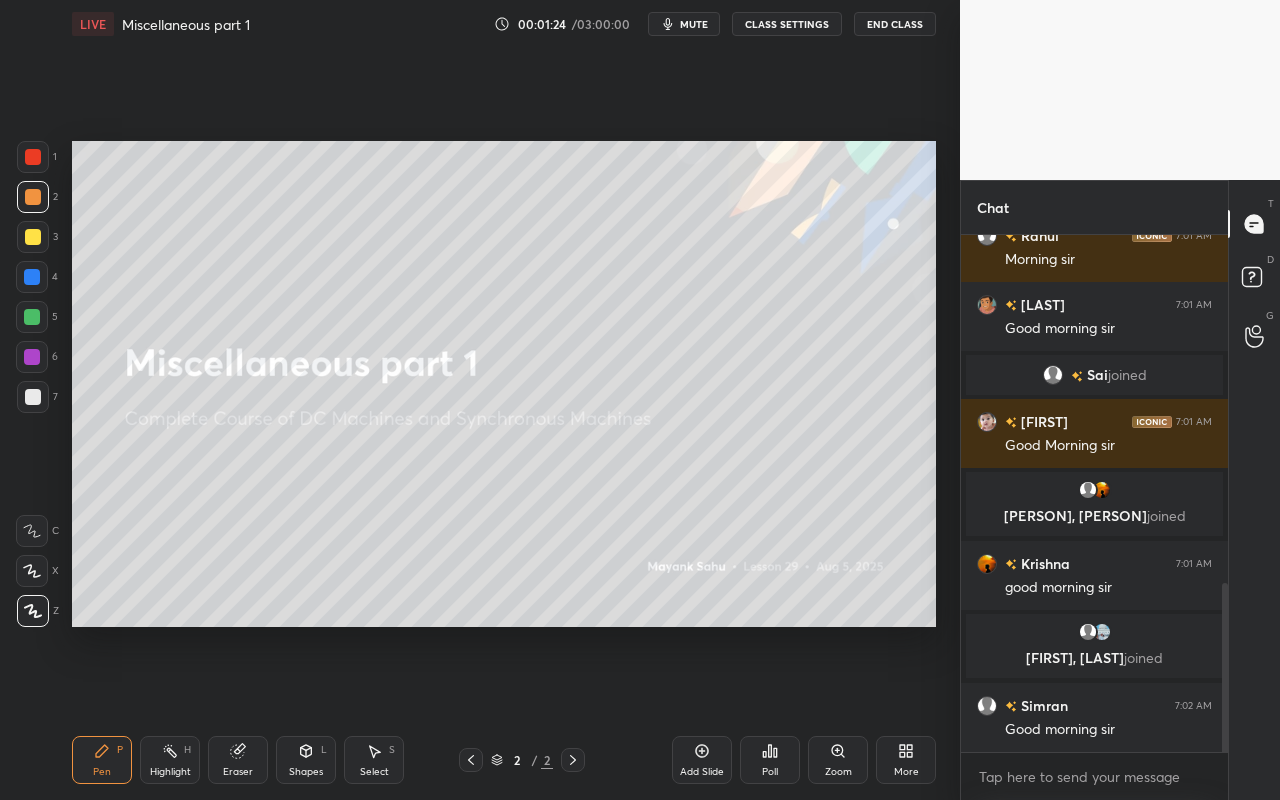 click on "Select" at bounding box center [374, 772] 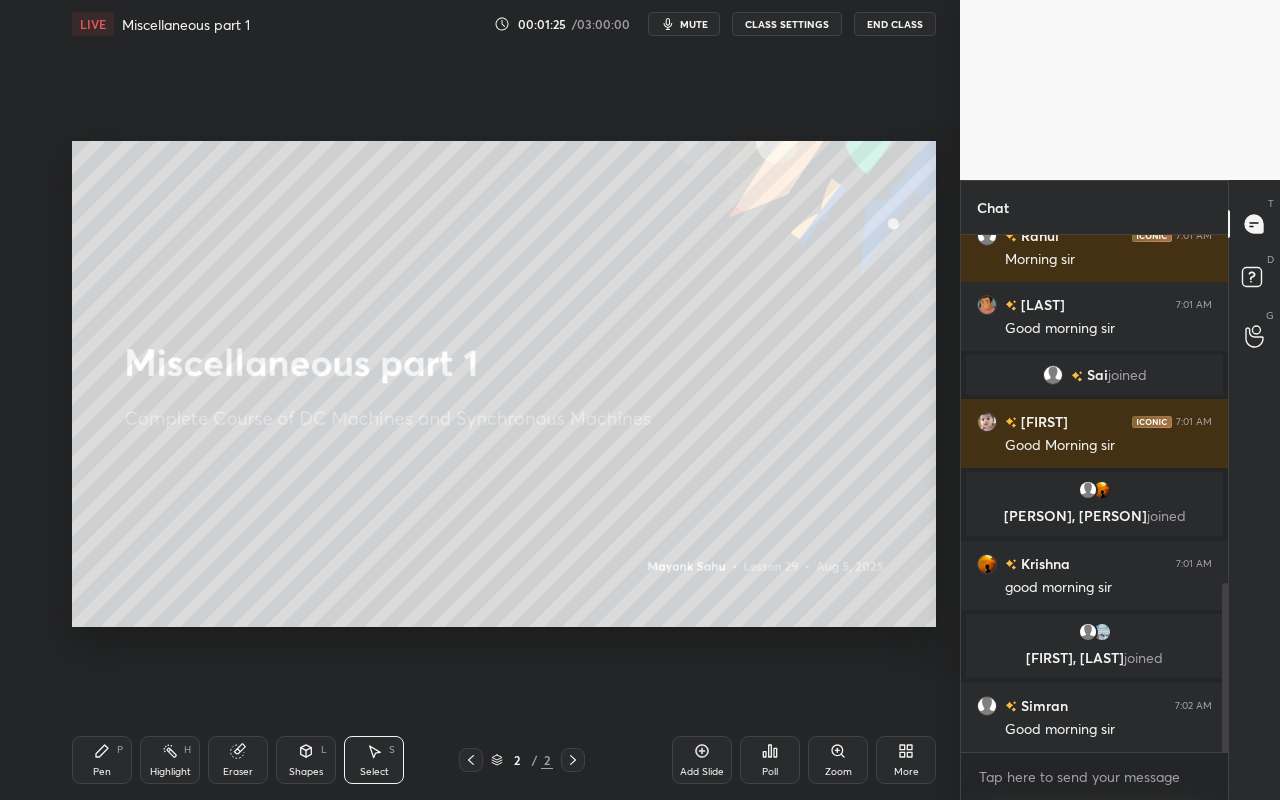 drag, startPoint x: 319, startPoint y: 766, endPoint x: 324, endPoint y: 750, distance: 16.763054 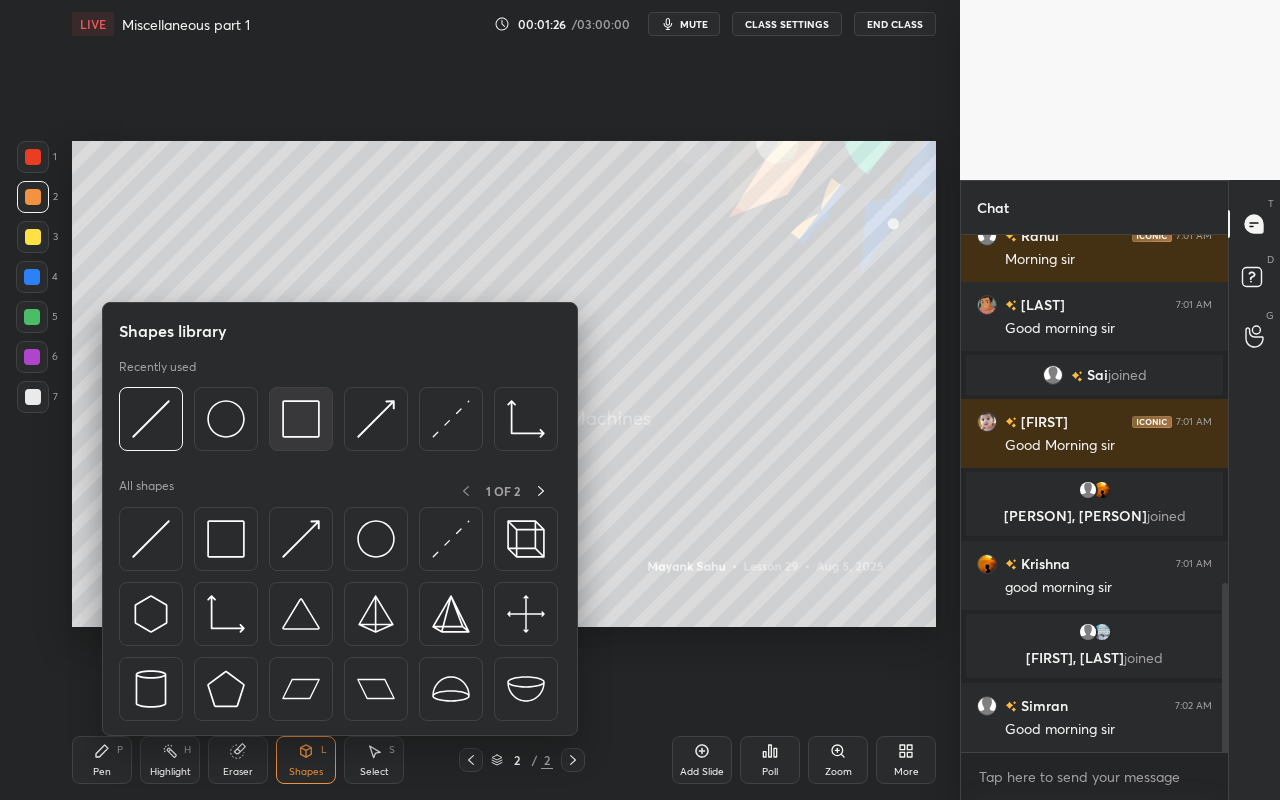 click at bounding box center [301, 419] 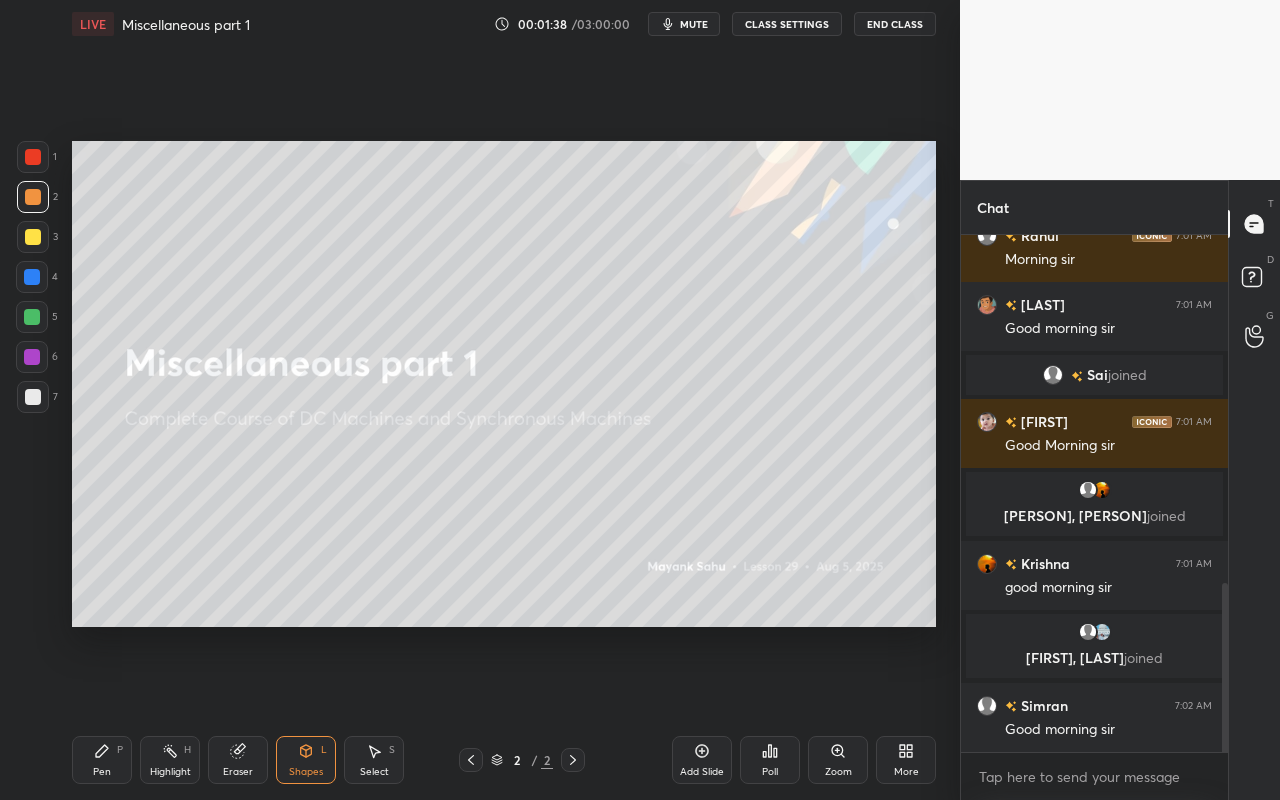 click on "Pen" at bounding box center [102, 772] 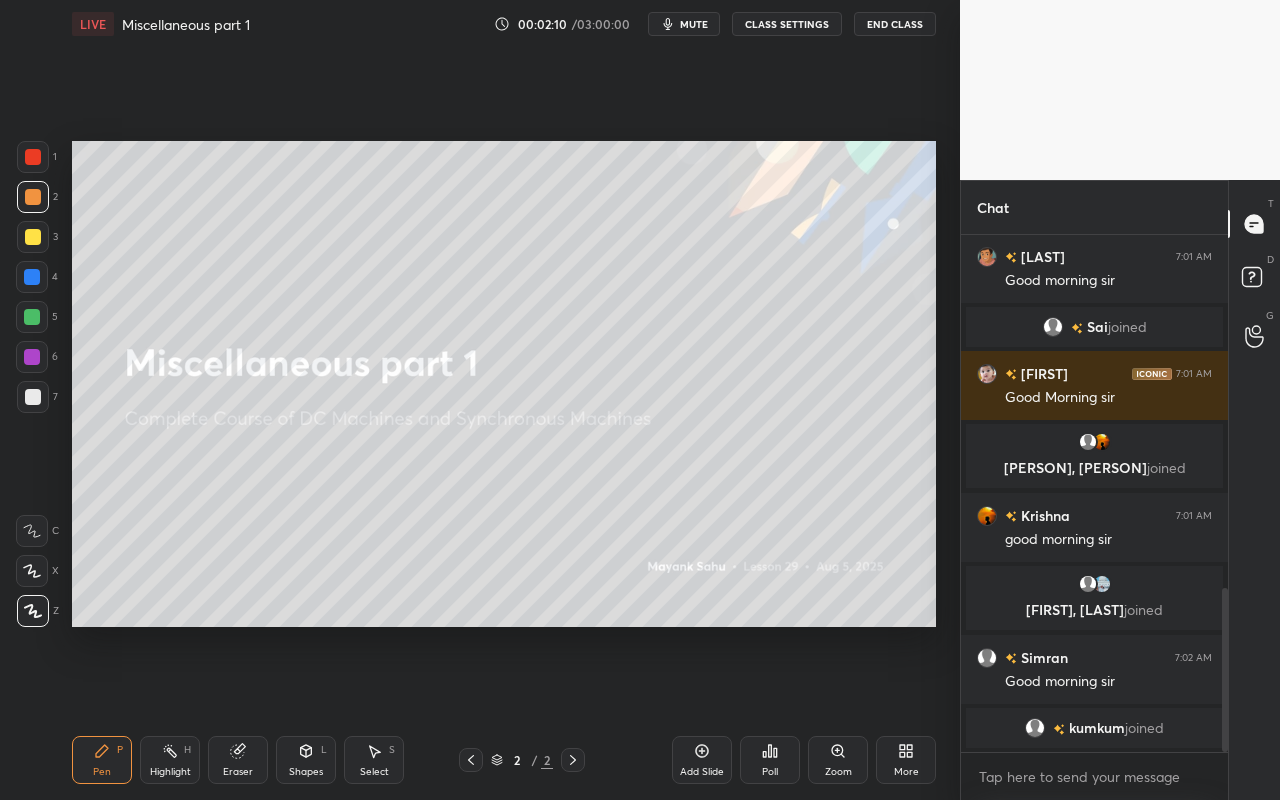 scroll, scrollTop: 1164, scrollLeft: 0, axis: vertical 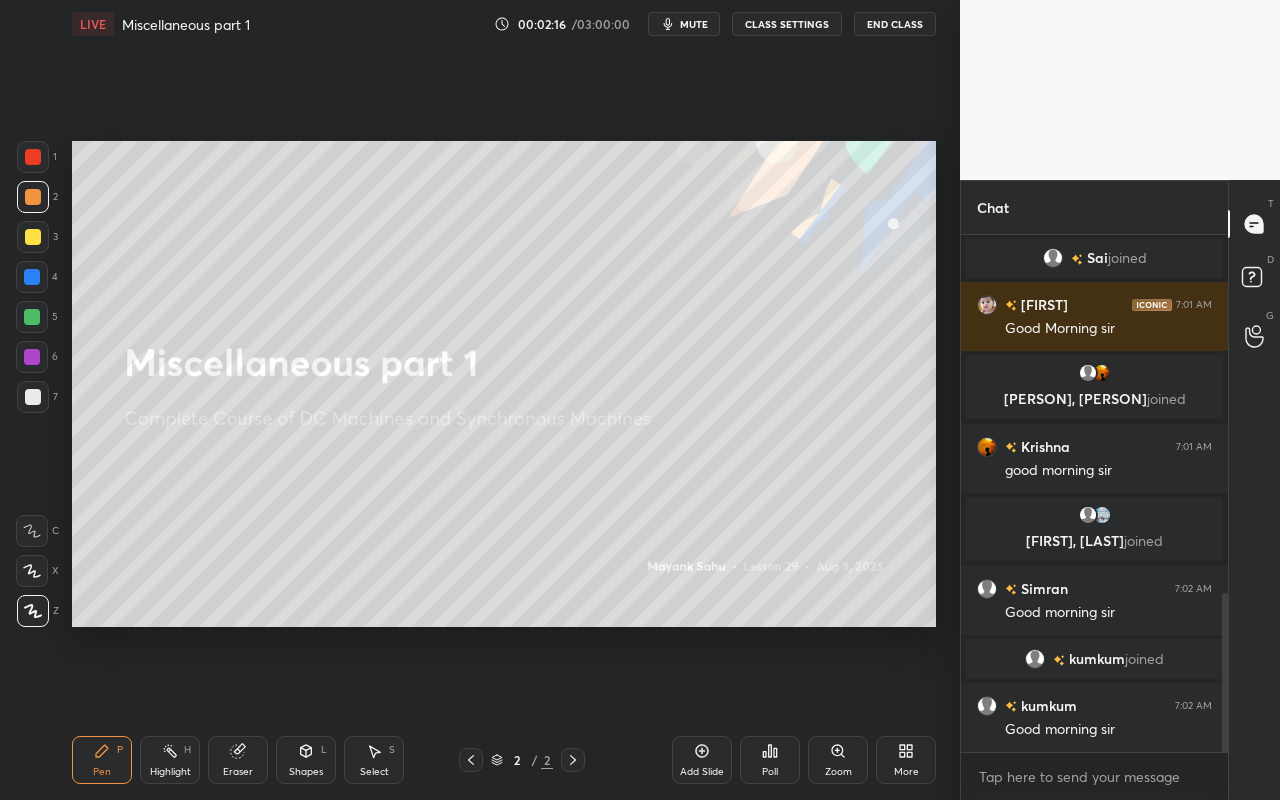 click on "Select S" at bounding box center [374, 760] 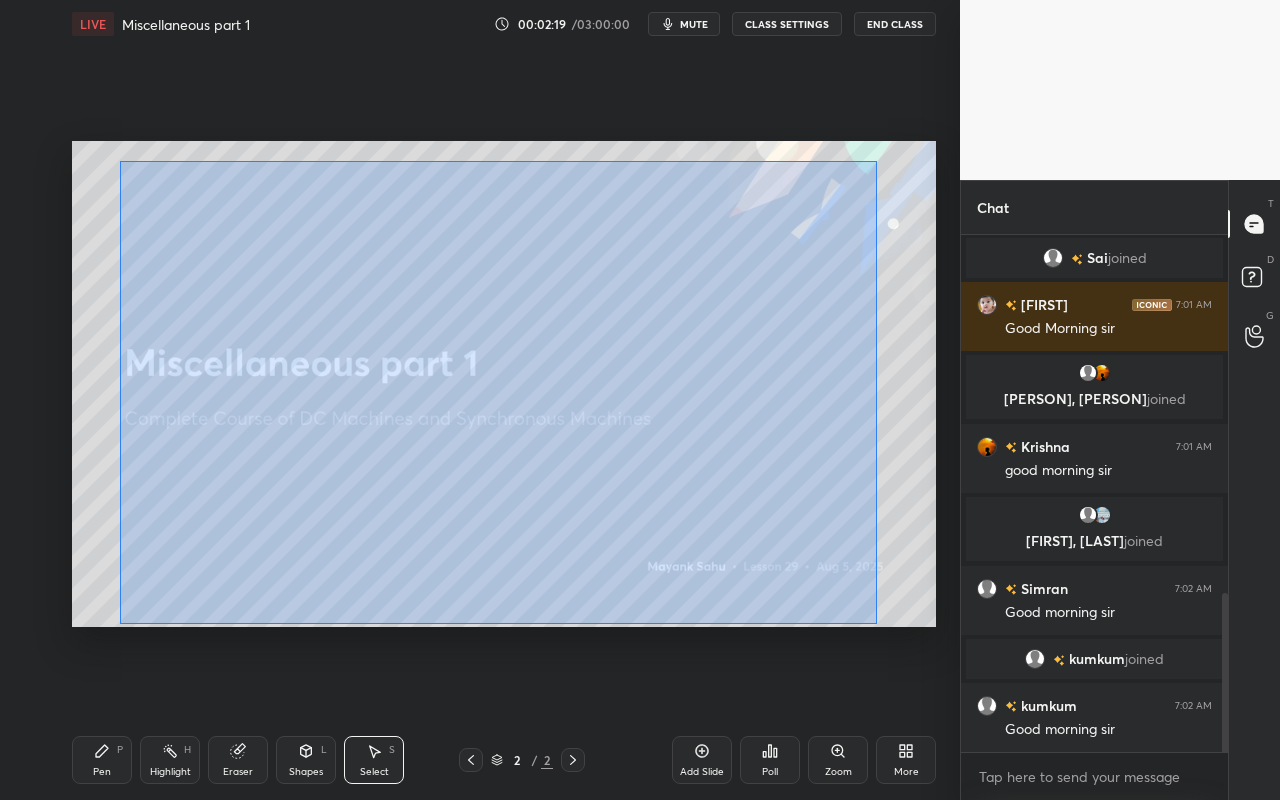 drag, startPoint x: 119, startPoint y: 161, endPoint x: 866, endPoint y: 589, distance: 860.92566 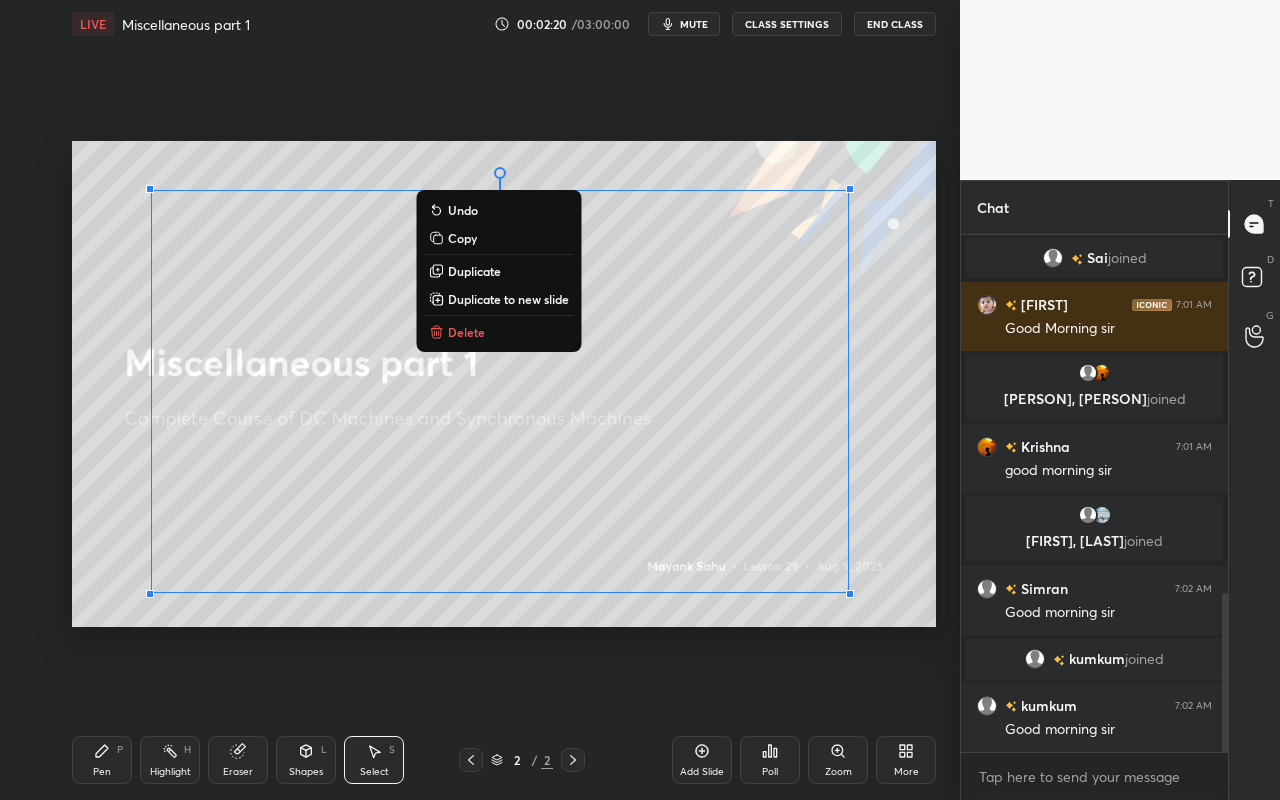 click on "Delete" at bounding box center (498, 332) 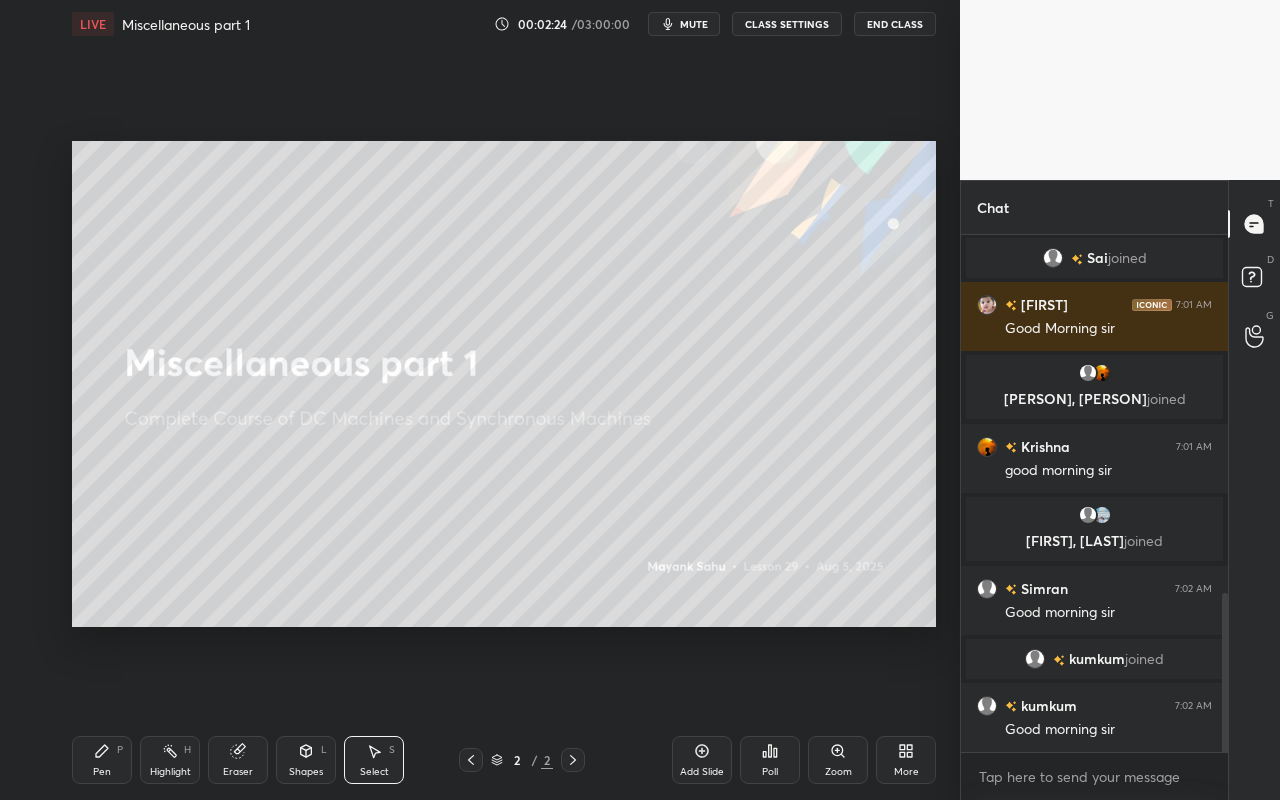click on "Pen P" at bounding box center [102, 760] 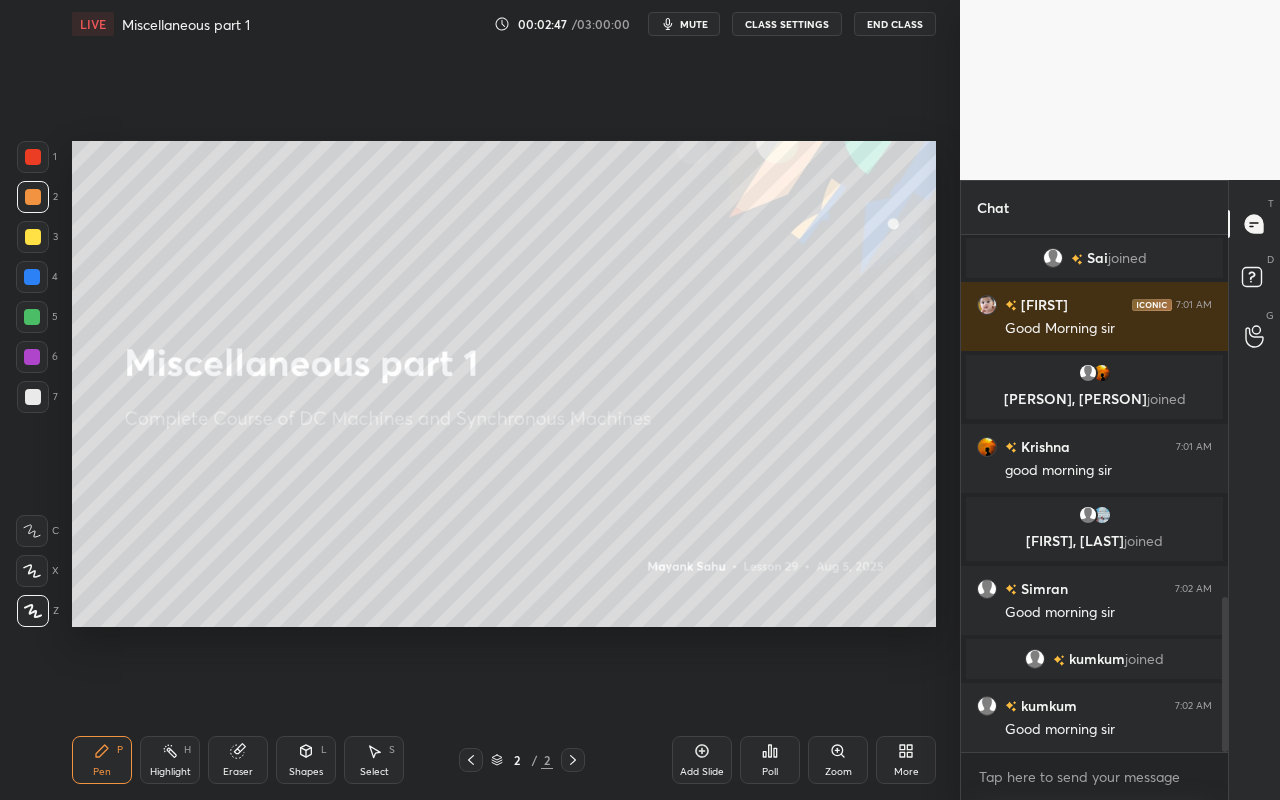 scroll, scrollTop: 1212, scrollLeft: 0, axis: vertical 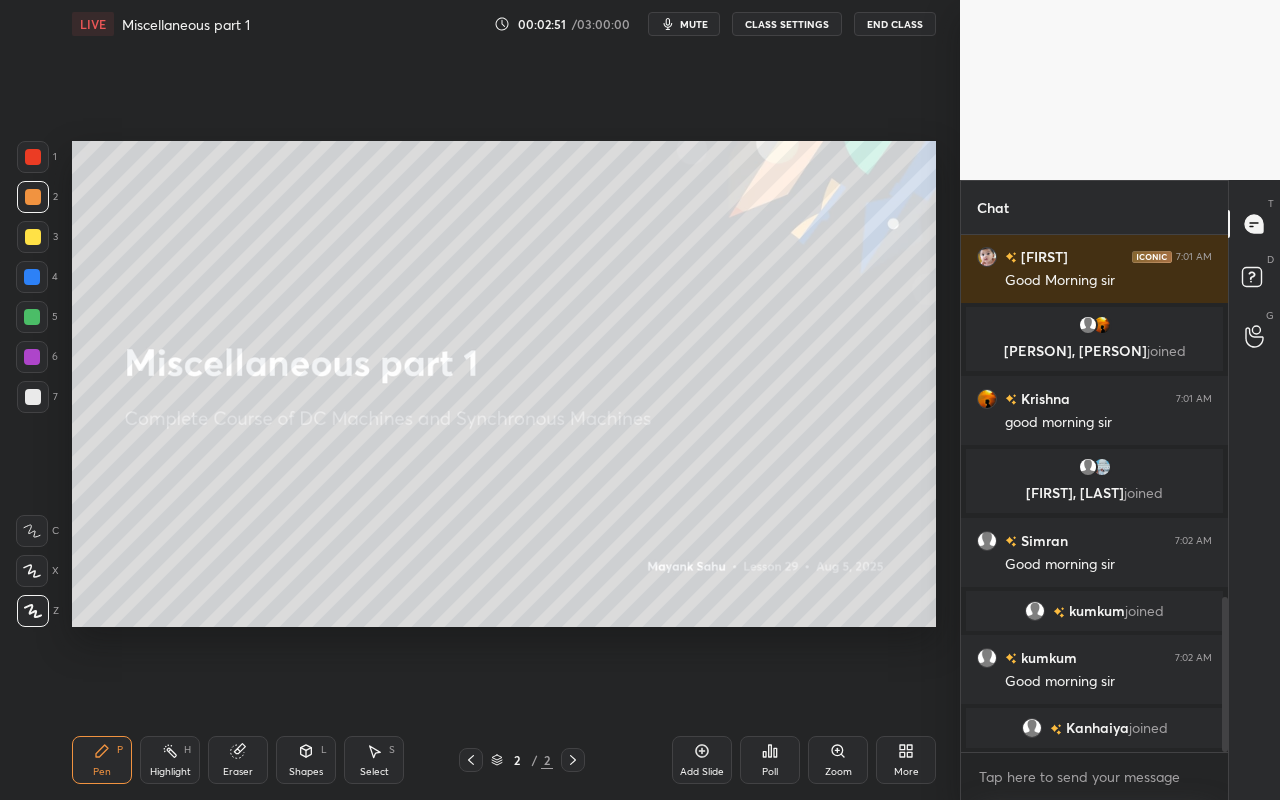 drag, startPoint x: 377, startPoint y: 768, endPoint x: 400, endPoint y: 747, distance: 31.144823 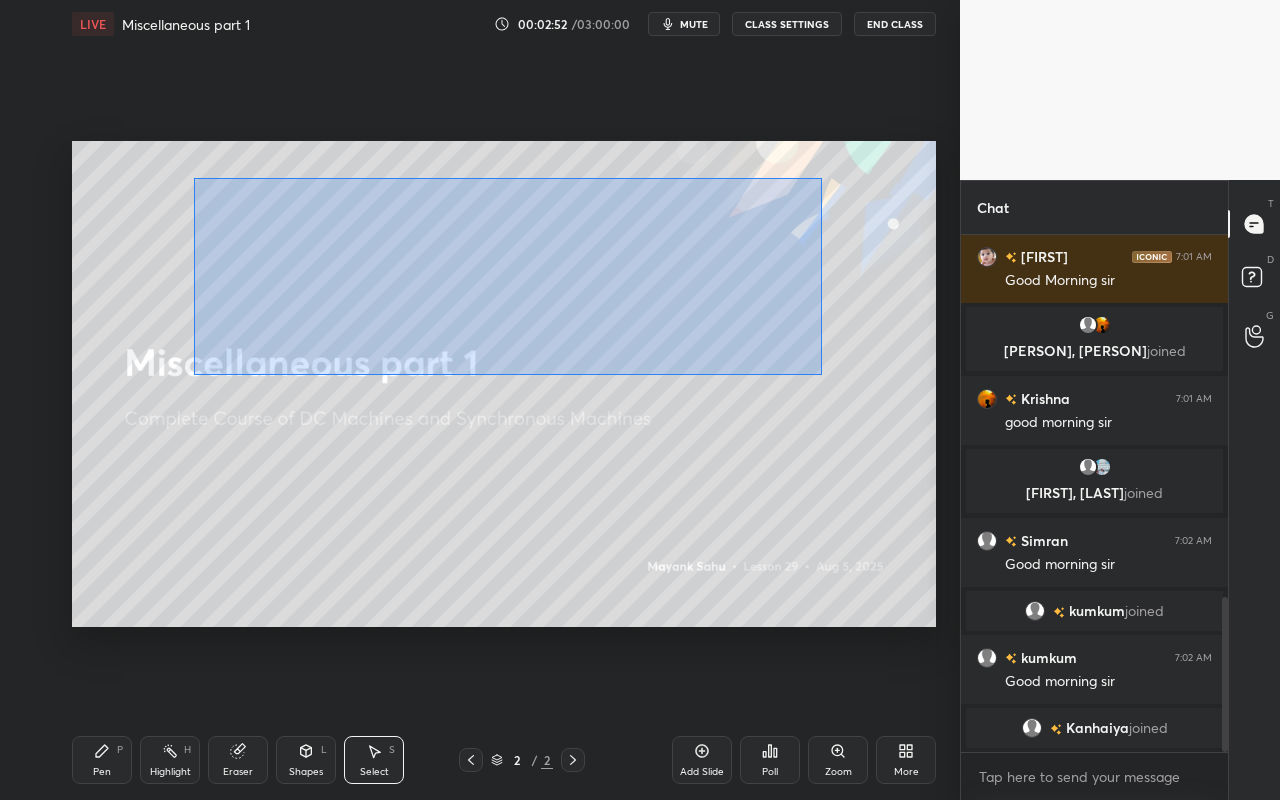 drag, startPoint x: 206, startPoint y: 217, endPoint x: 806, endPoint y: 366, distance: 618.22406 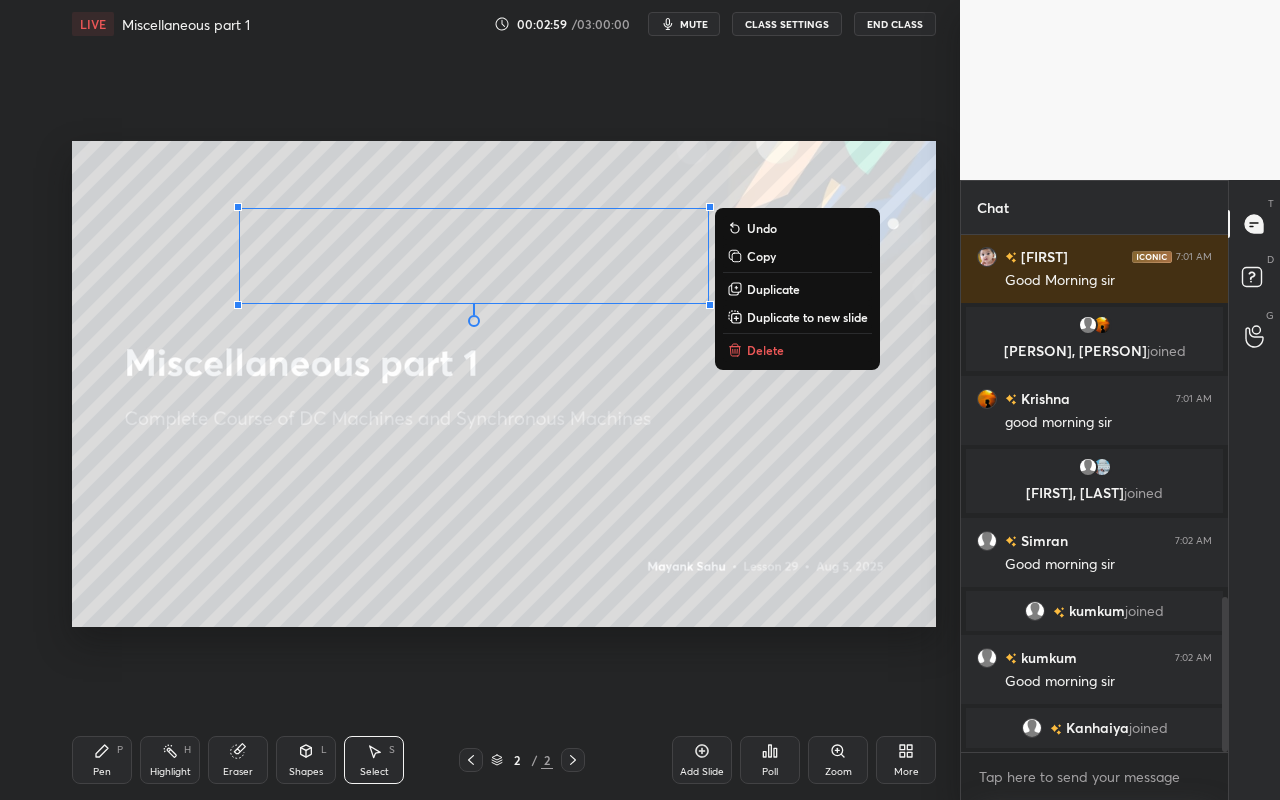 drag, startPoint x: 768, startPoint y: 355, endPoint x: 771, endPoint y: 376, distance: 21.213203 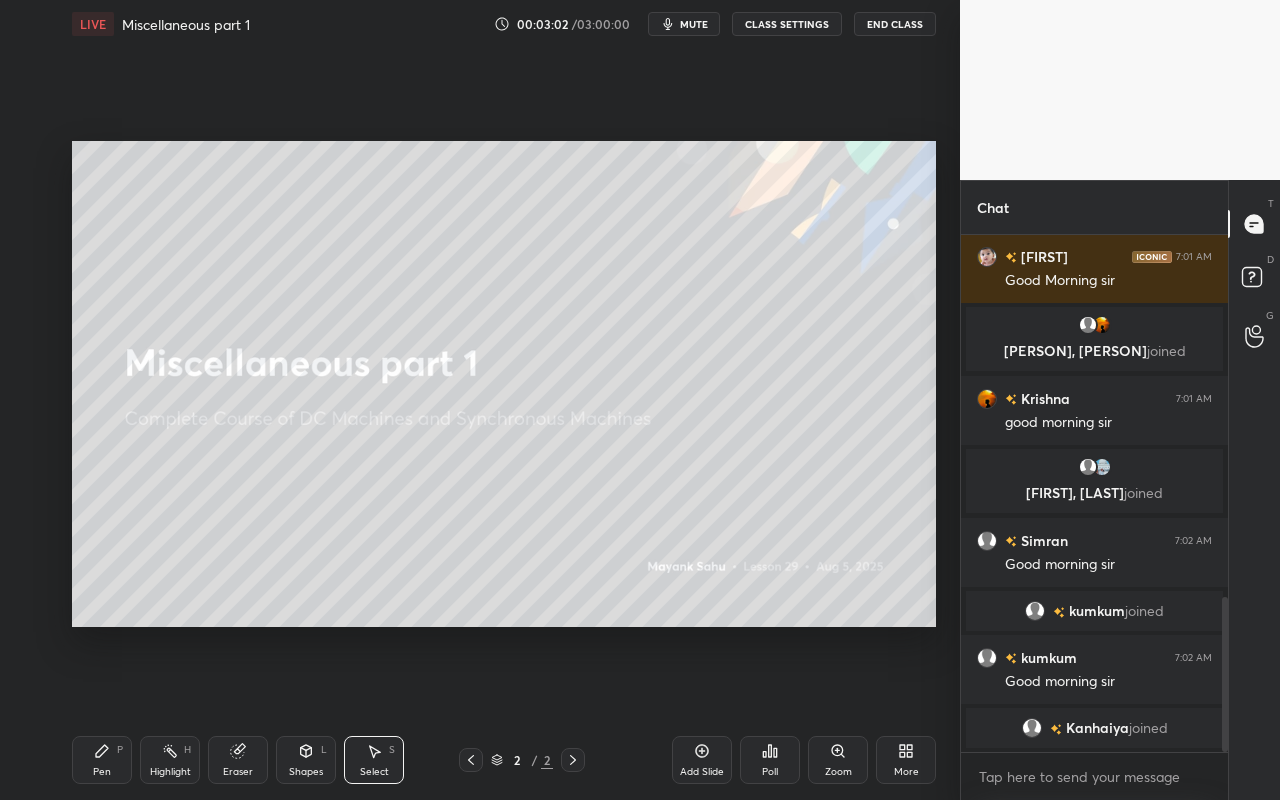 drag, startPoint x: 107, startPoint y: 748, endPoint x: 190, endPoint y: 661, distance: 120.241425 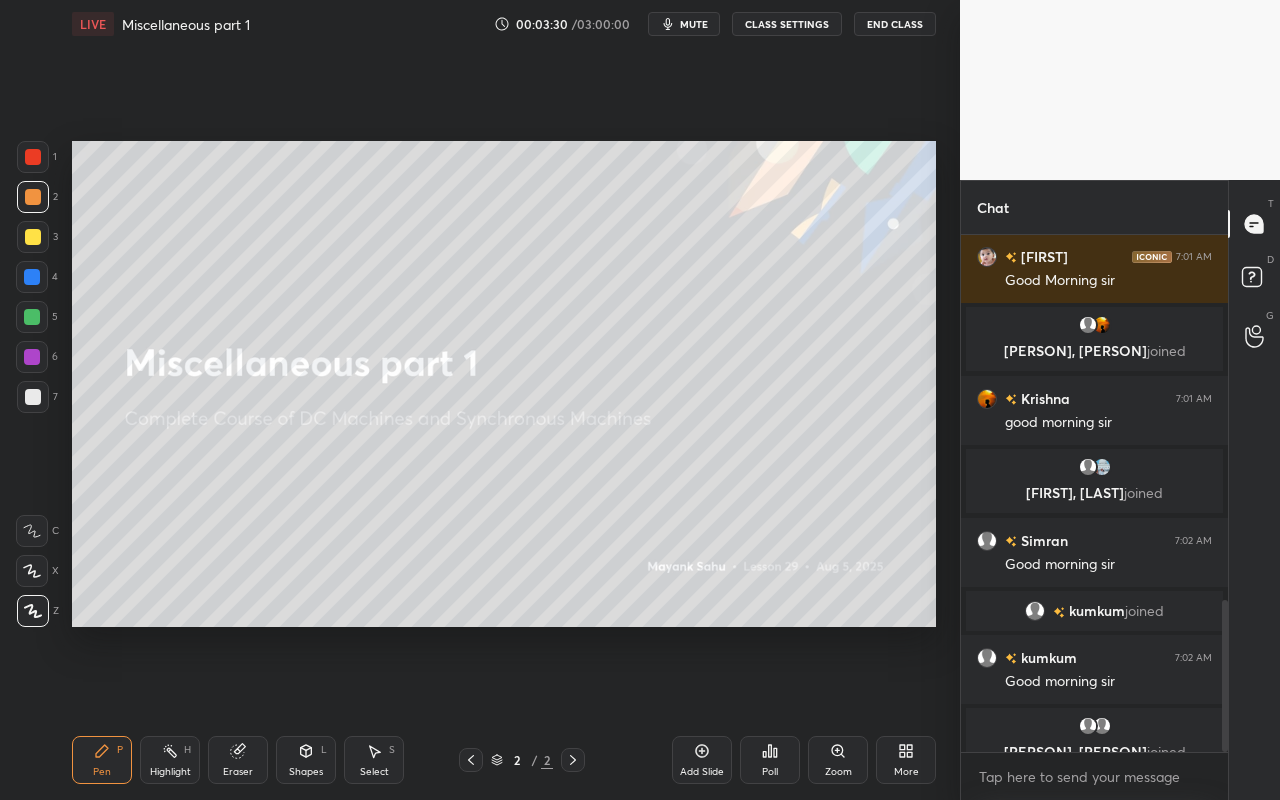 scroll, scrollTop: 1237, scrollLeft: 0, axis: vertical 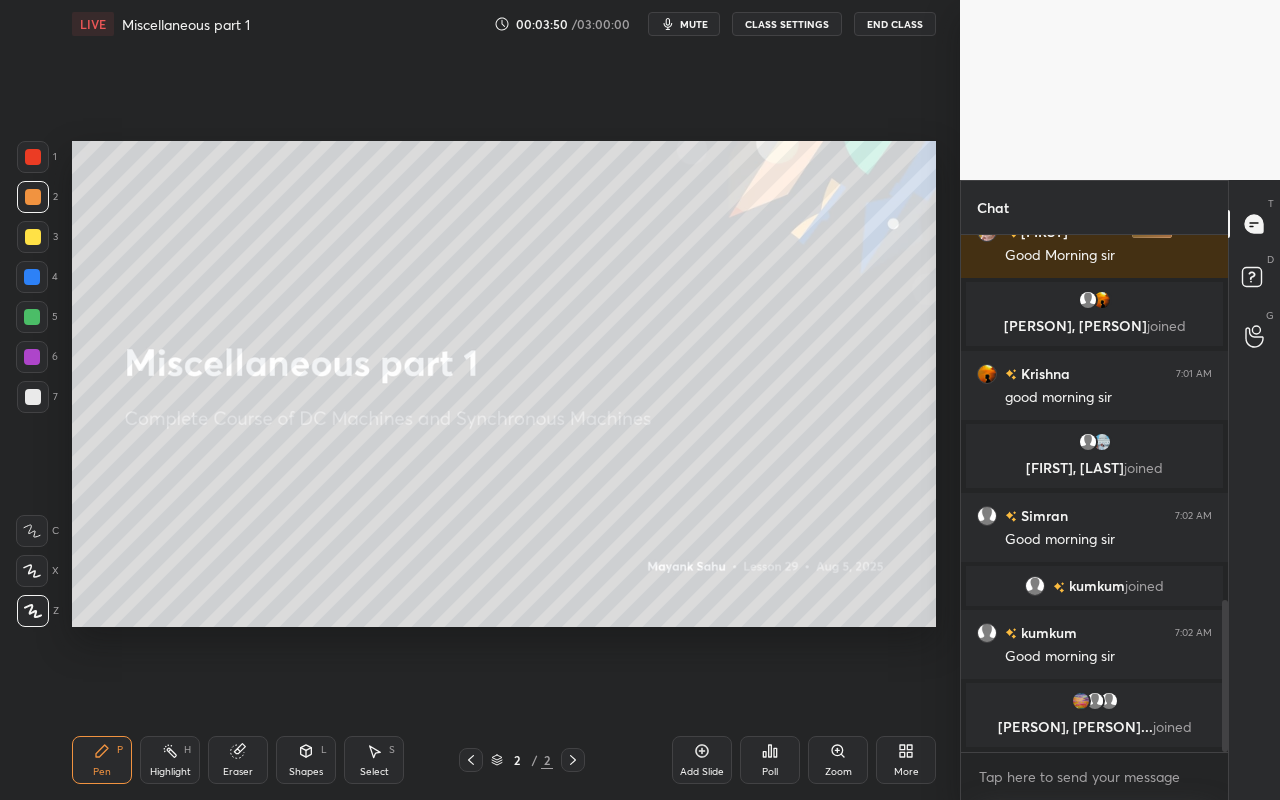 click on "Select" at bounding box center (374, 772) 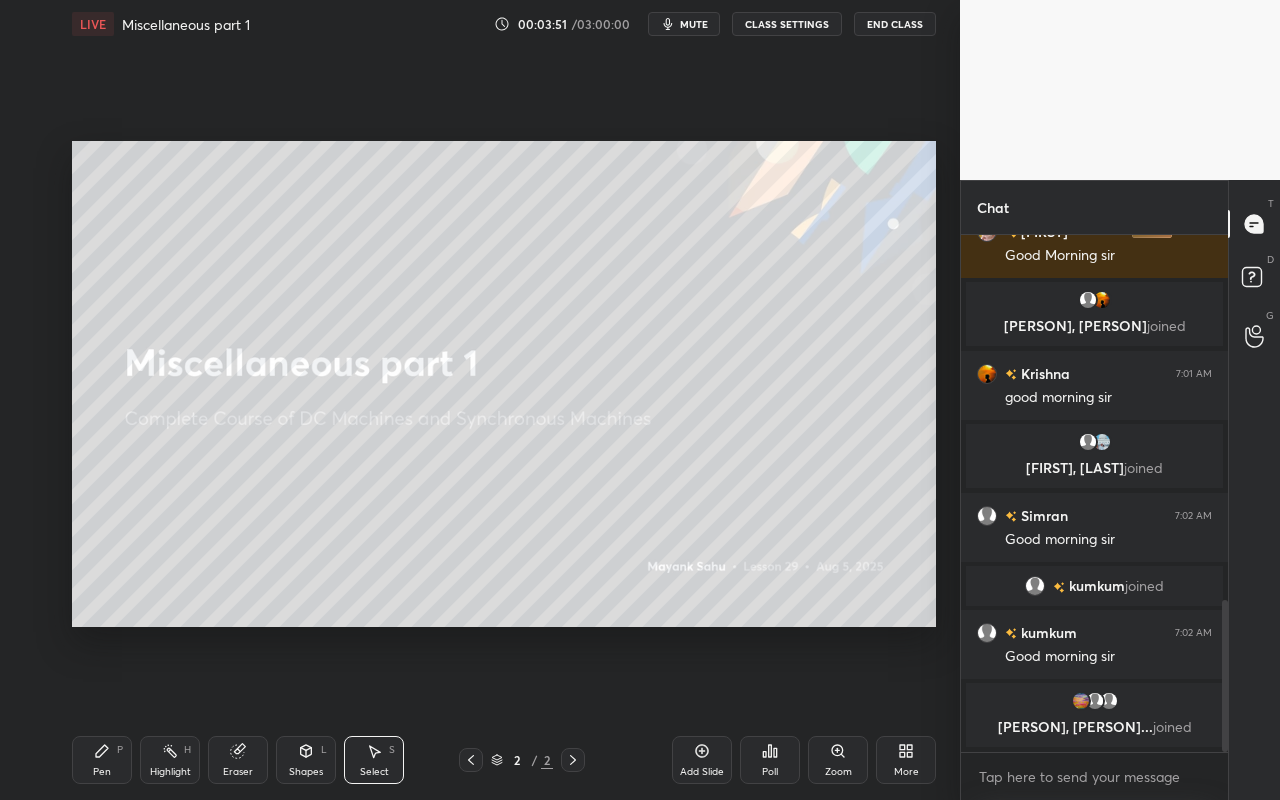 click on "Pen P" at bounding box center [102, 760] 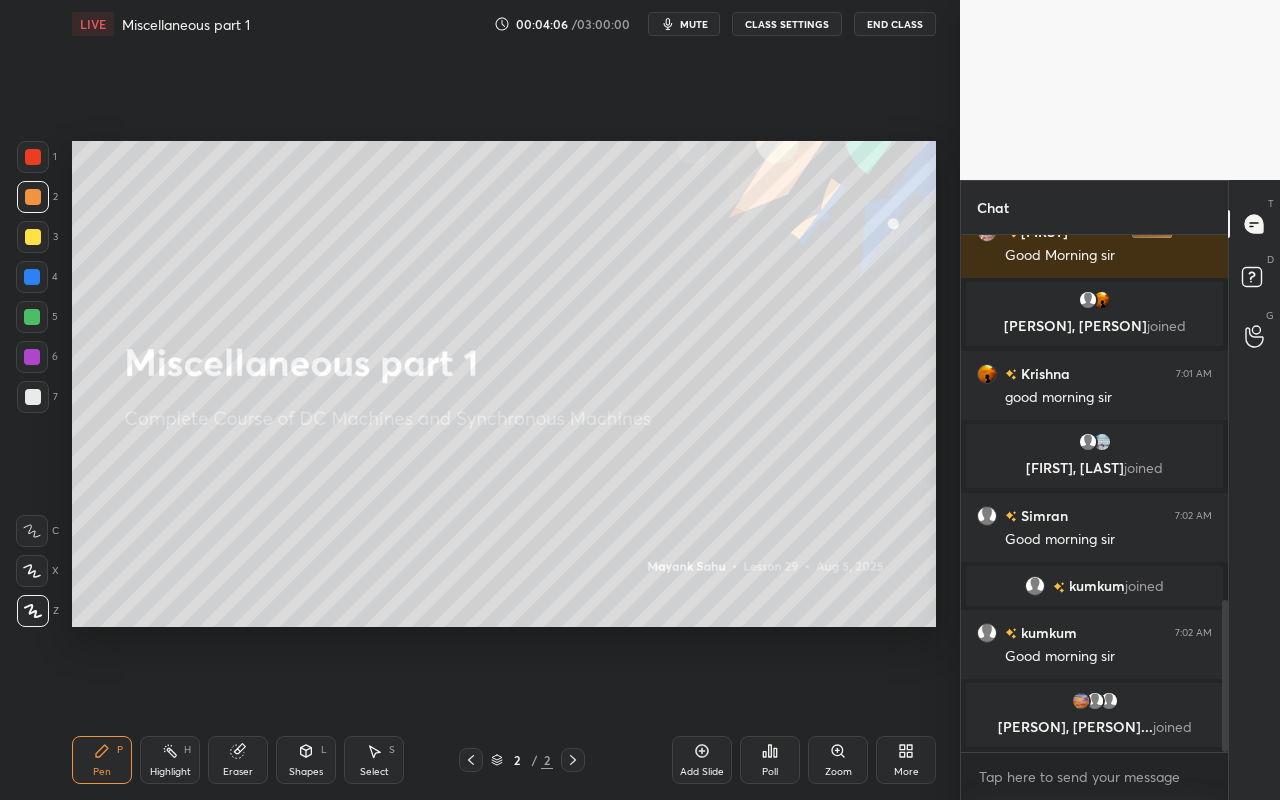 click on "Setting up your live class Poll for   secs No correct answer Start poll" at bounding box center (504, 384) 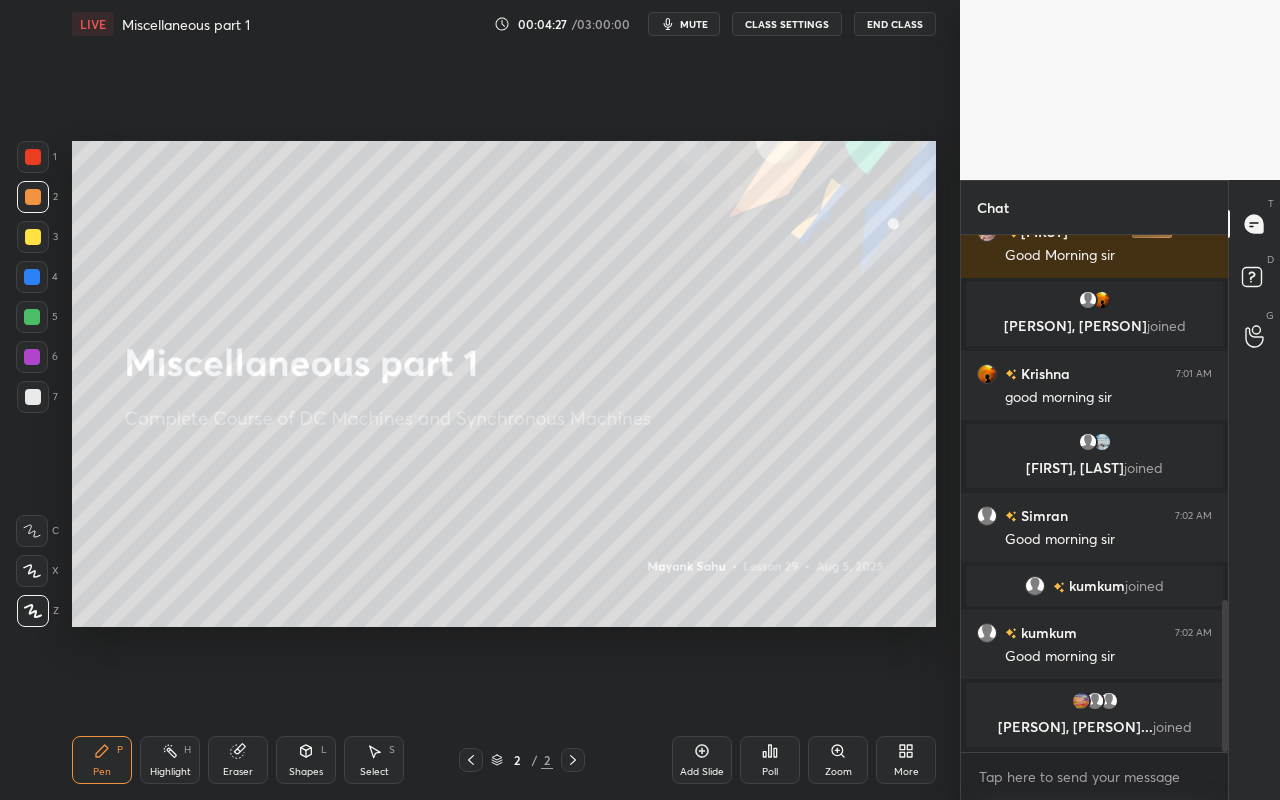 drag, startPoint x: 173, startPoint y: 761, endPoint x: 216, endPoint y: 706, distance: 69.81404 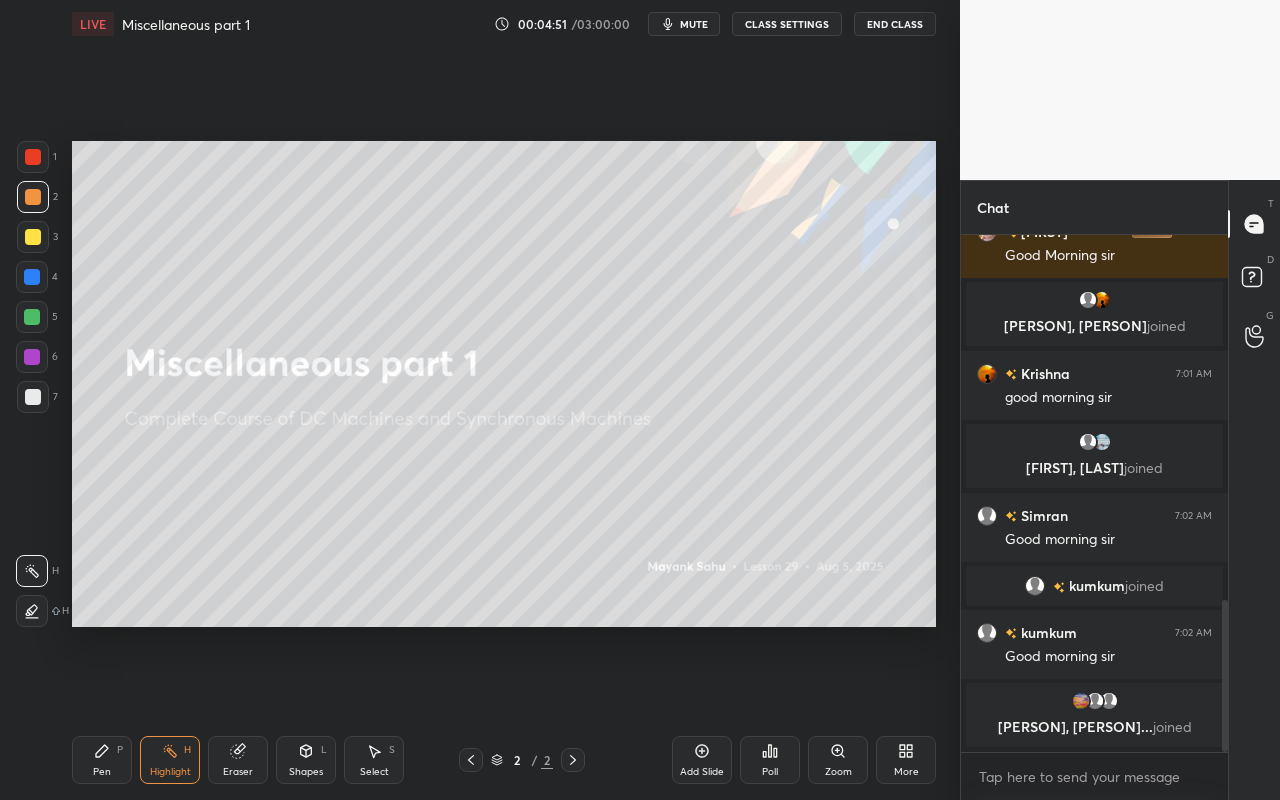 drag, startPoint x: 380, startPoint y: 763, endPoint x: 406, endPoint y: 675, distance: 91.76056 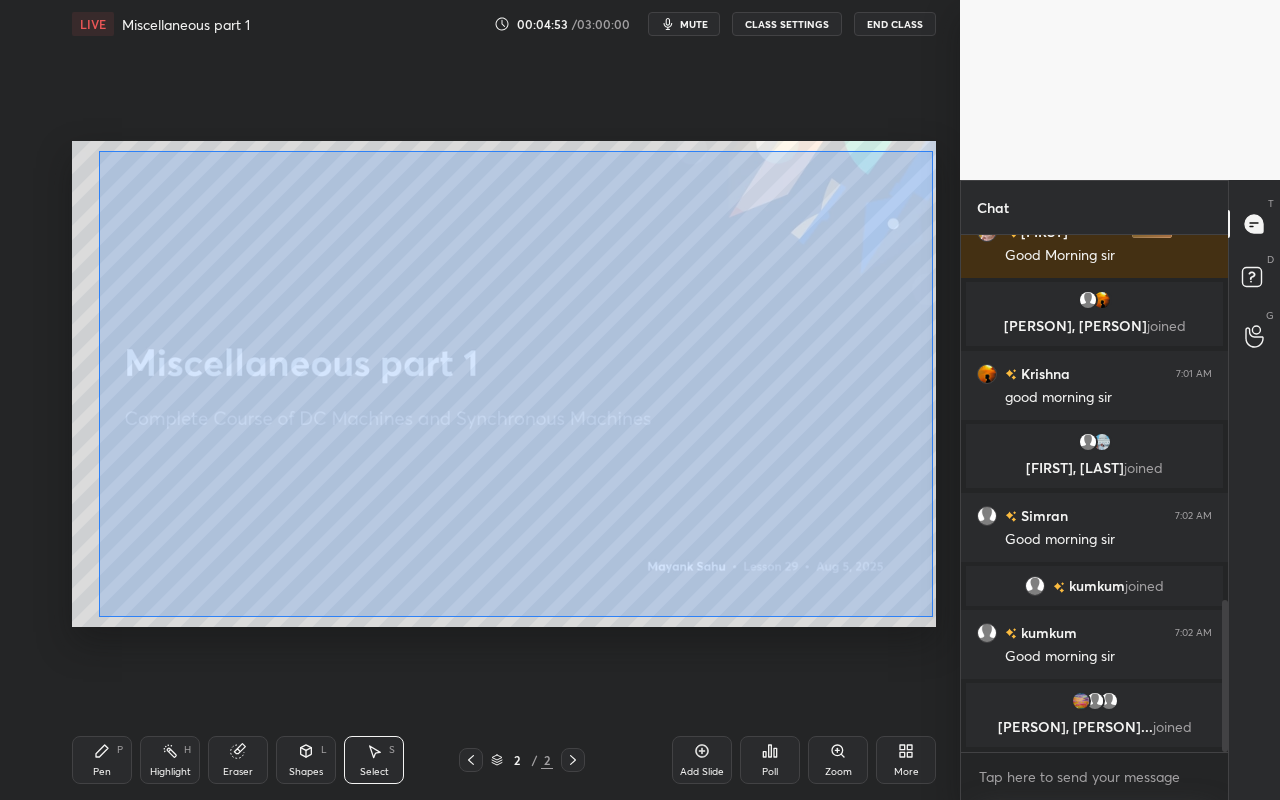 drag, startPoint x: 99, startPoint y: 151, endPoint x: 919, endPoint y: 599, distance: 934.4003 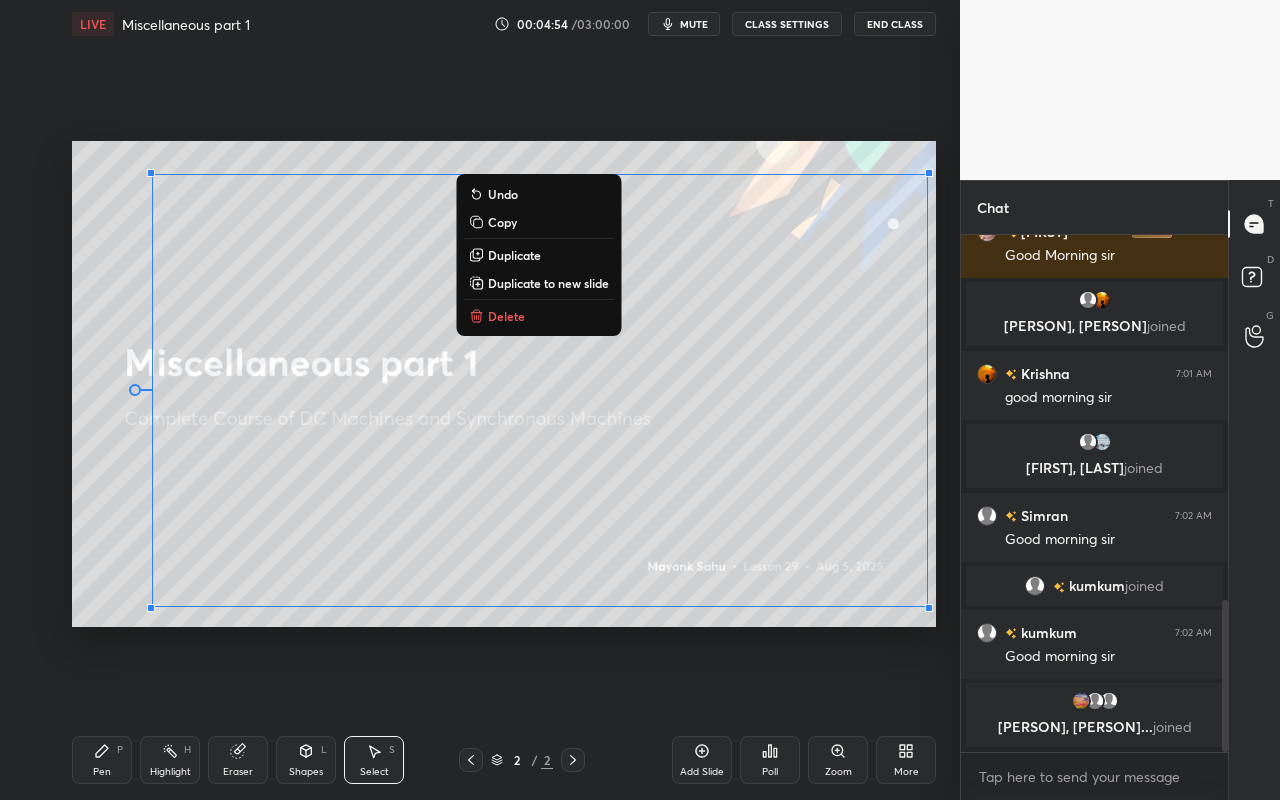 click on "Delete" at bounding box center (538, 316) 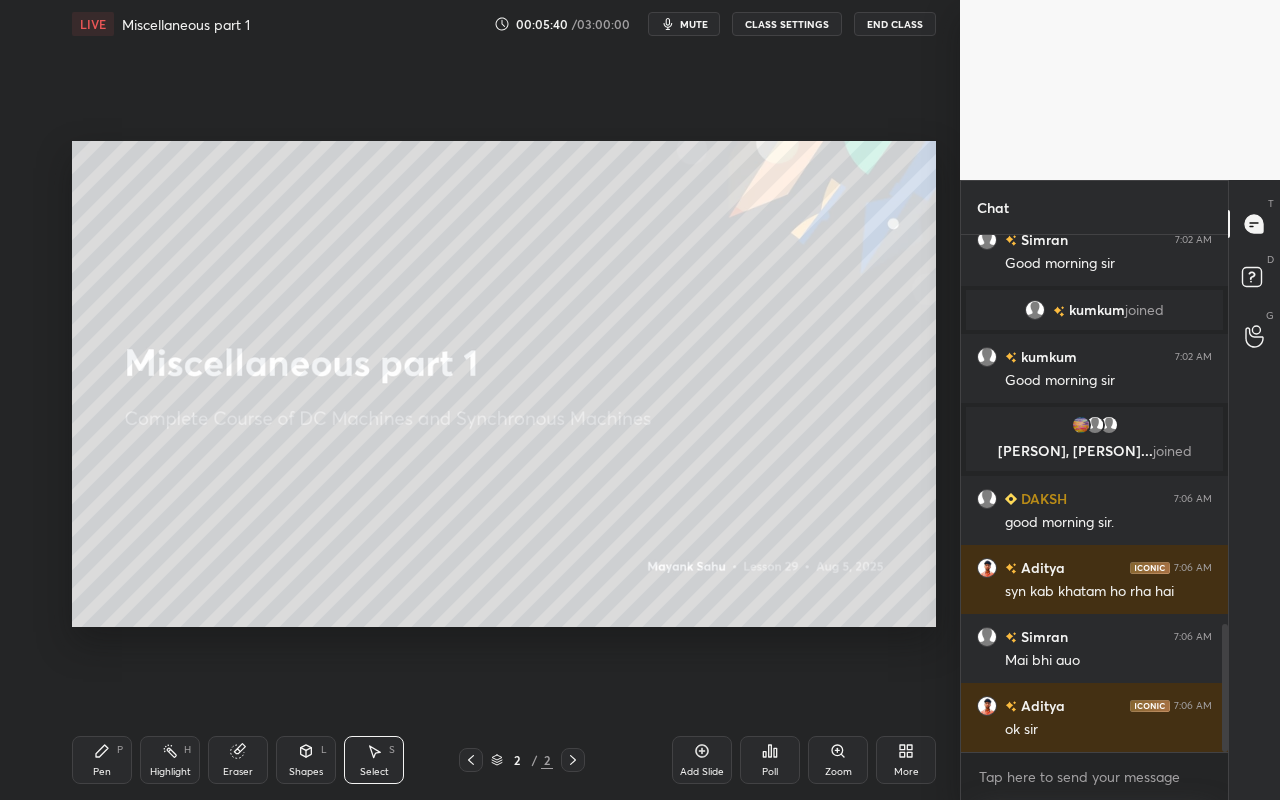 scroll, scrollTop: 1565, scrollLeft: 0, axis: vertical 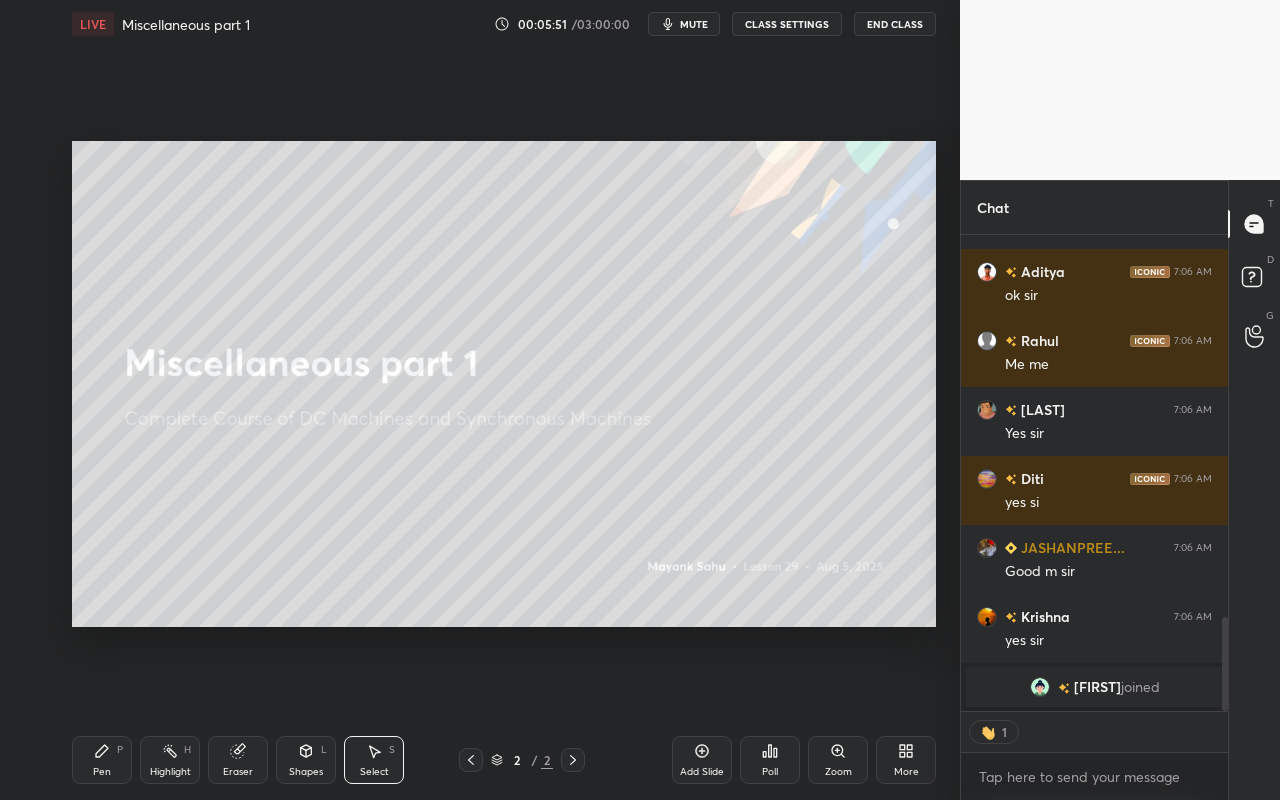 type on "x" 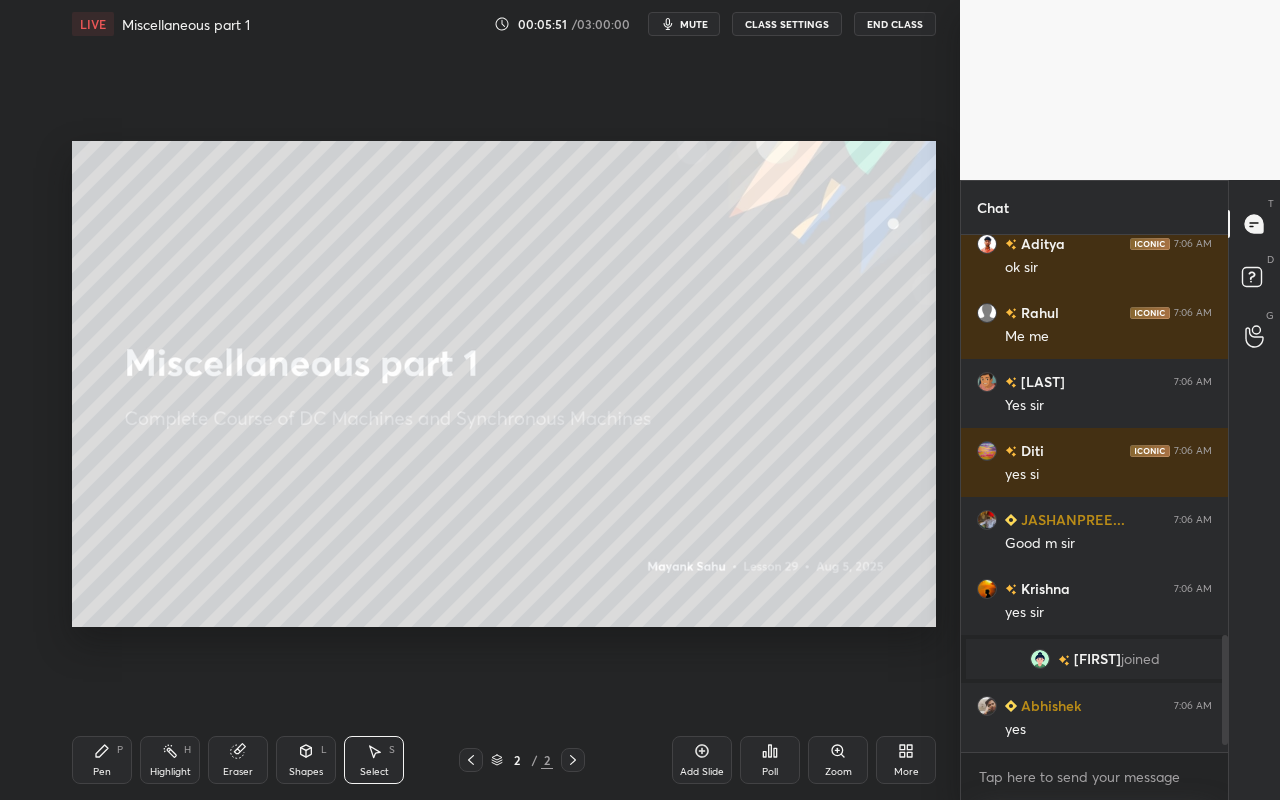 scroll, scrollTop: 511, scrollLeft: 261, axis: both 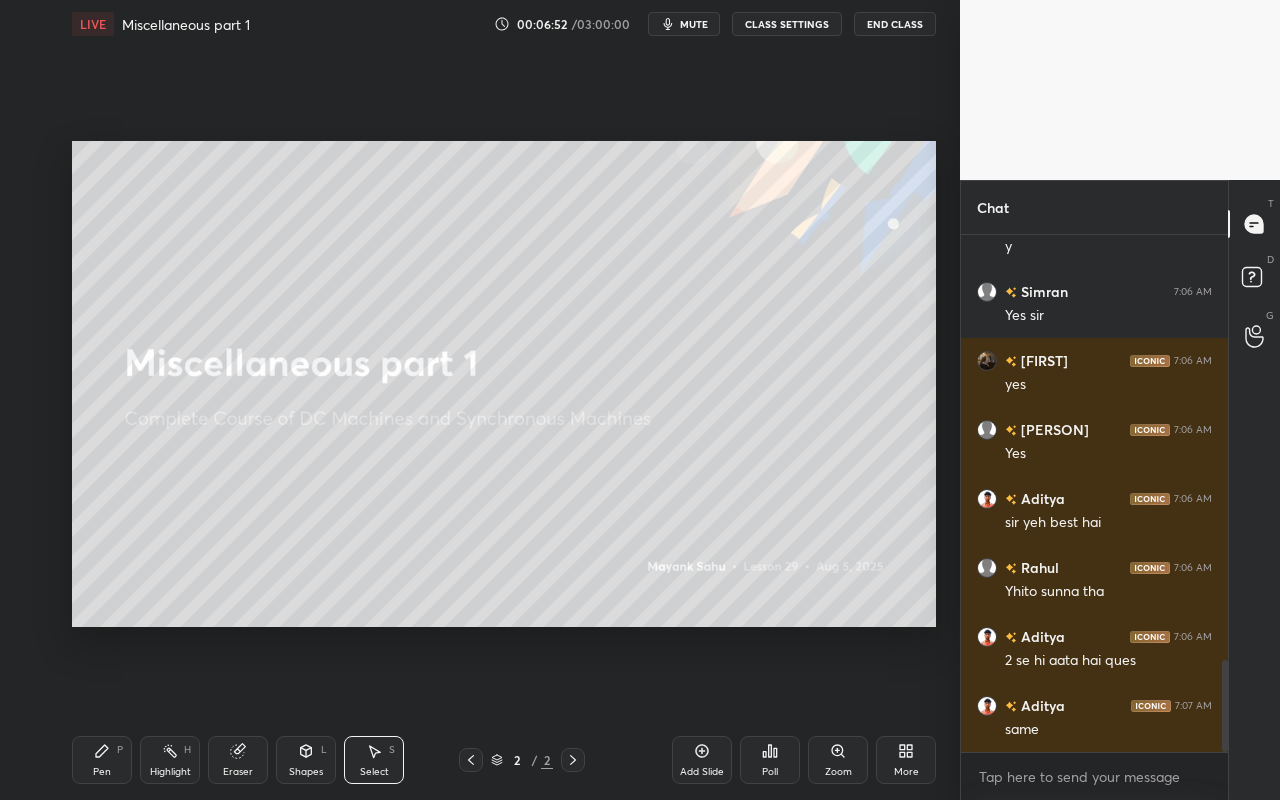 click on "More" at bounding box center [906, 772] 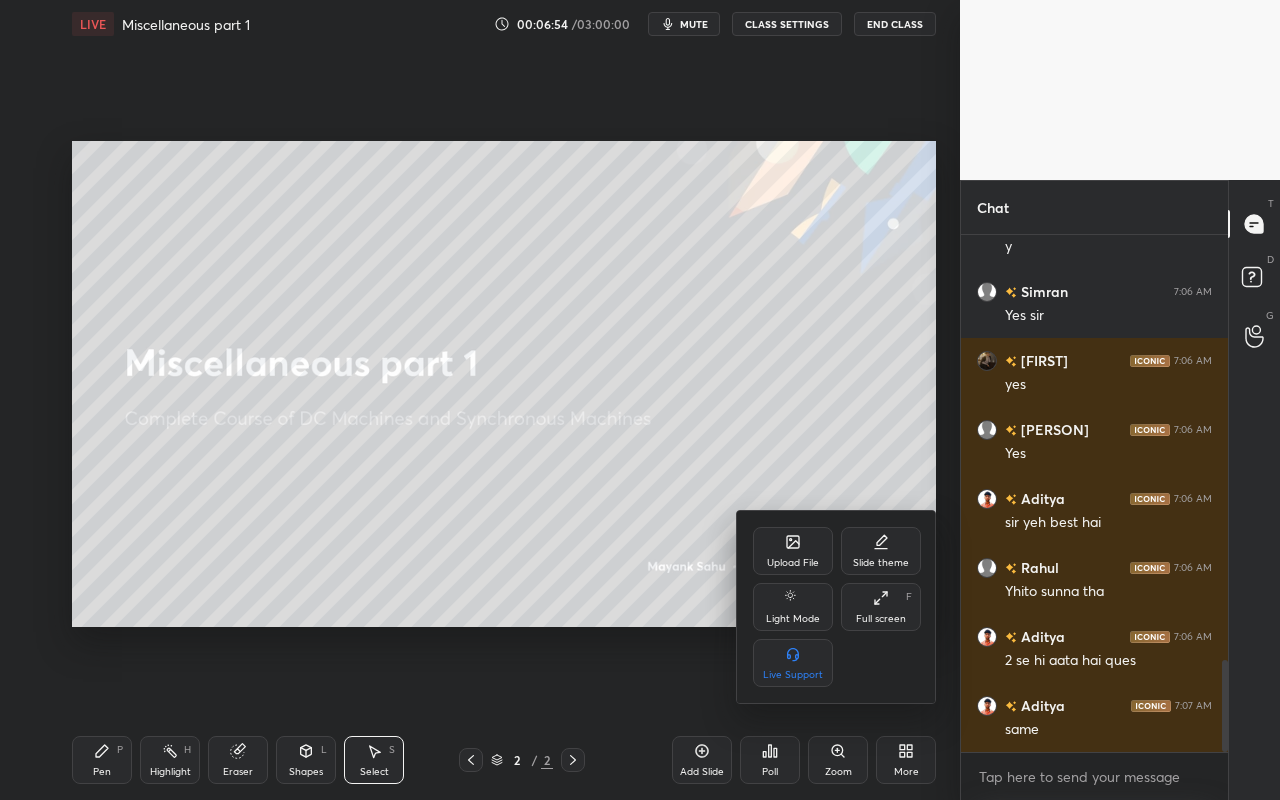 click on "Upload File" at bounding box center (793, 551) 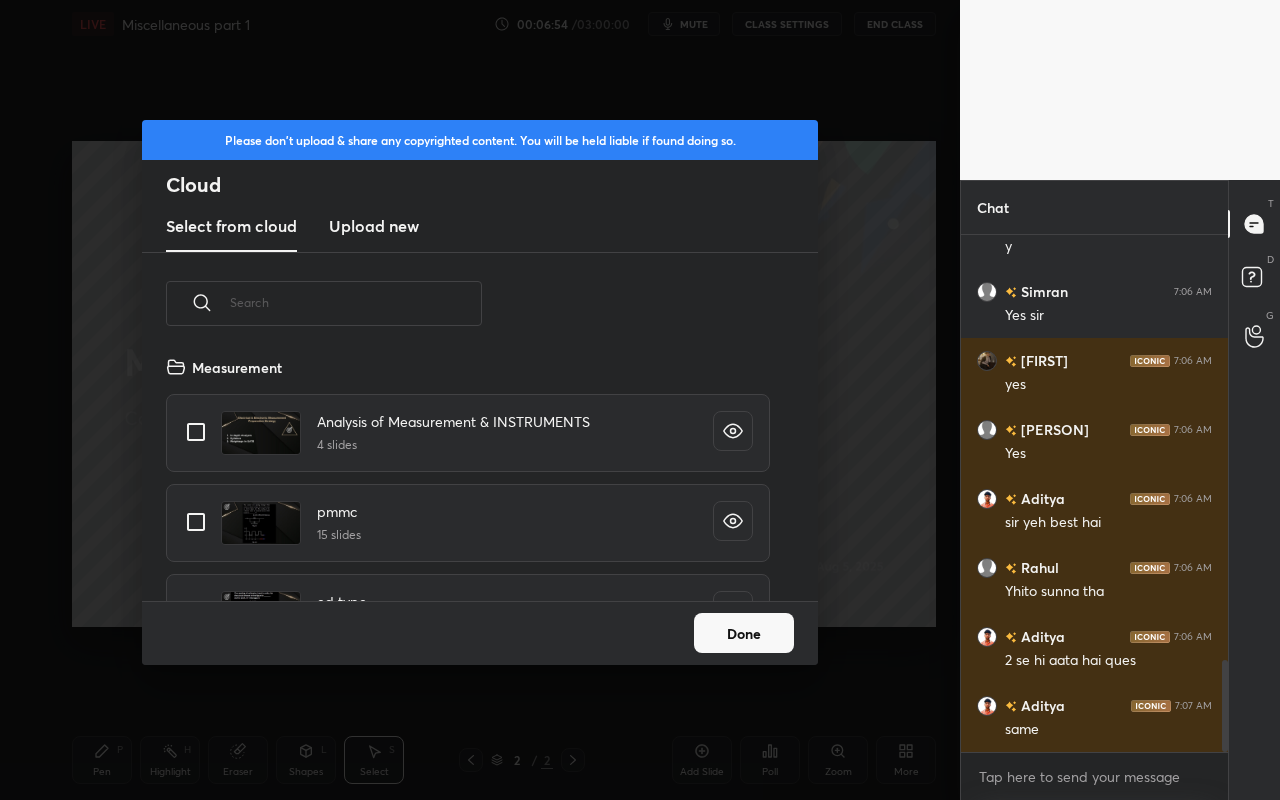 scroll, scrollTop: 7, scrollLeft: 11, axis: both 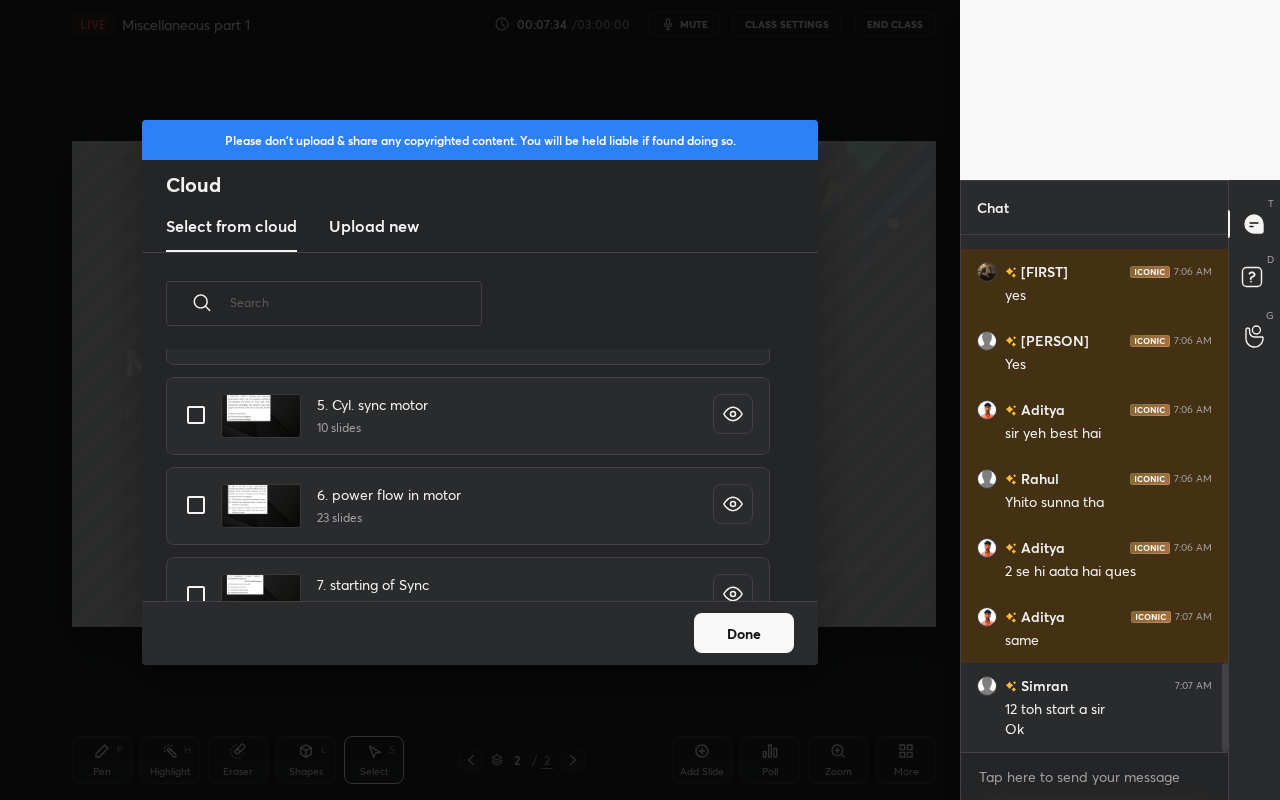 click at bounding box center (196, 505) 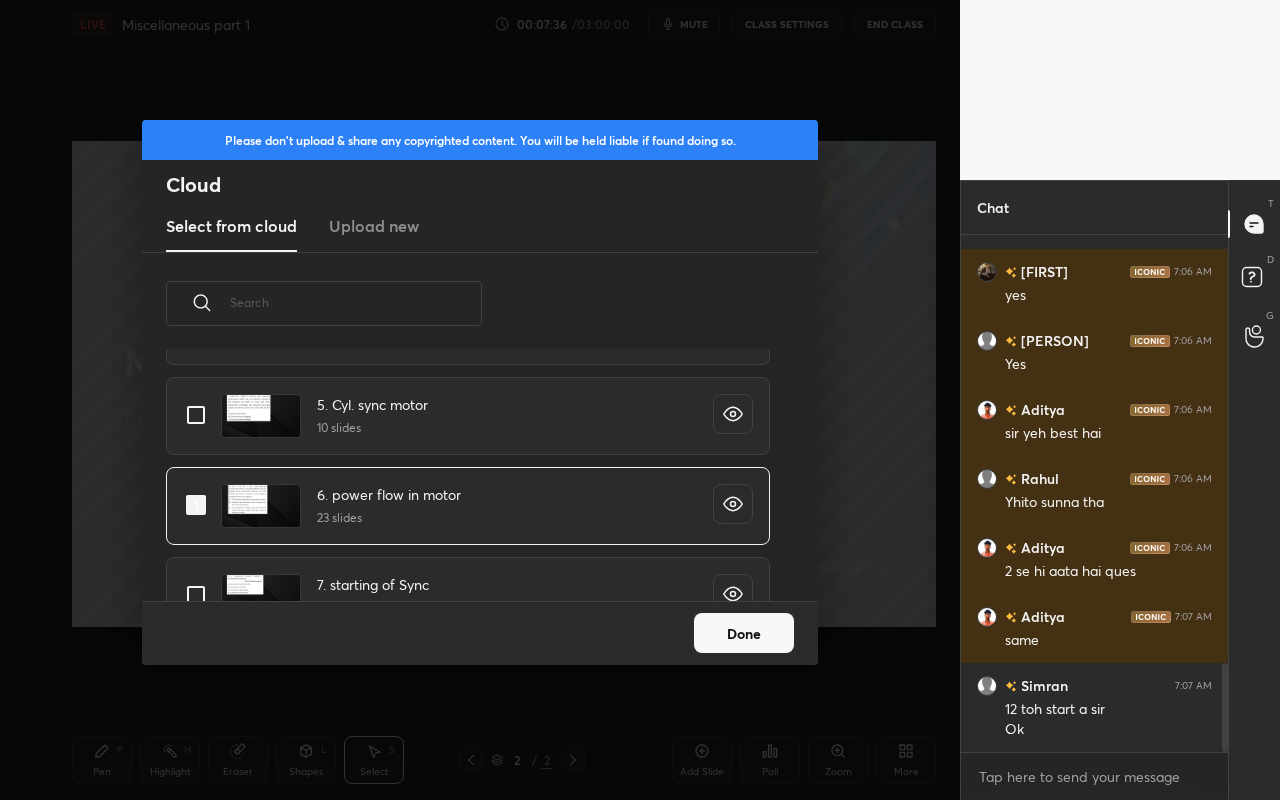 click on "Done" at bounding box center [744, 633] 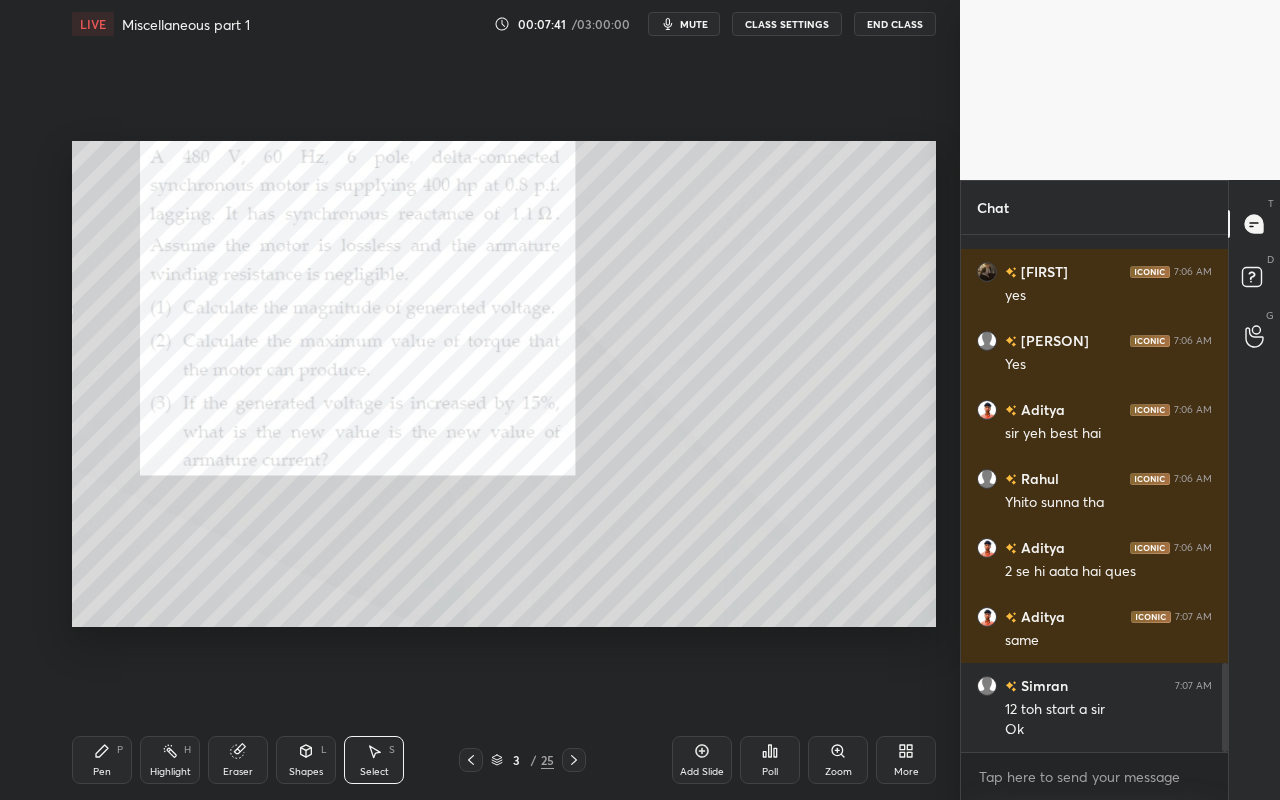 click on "Pen P" at bounding box center (102, 760) 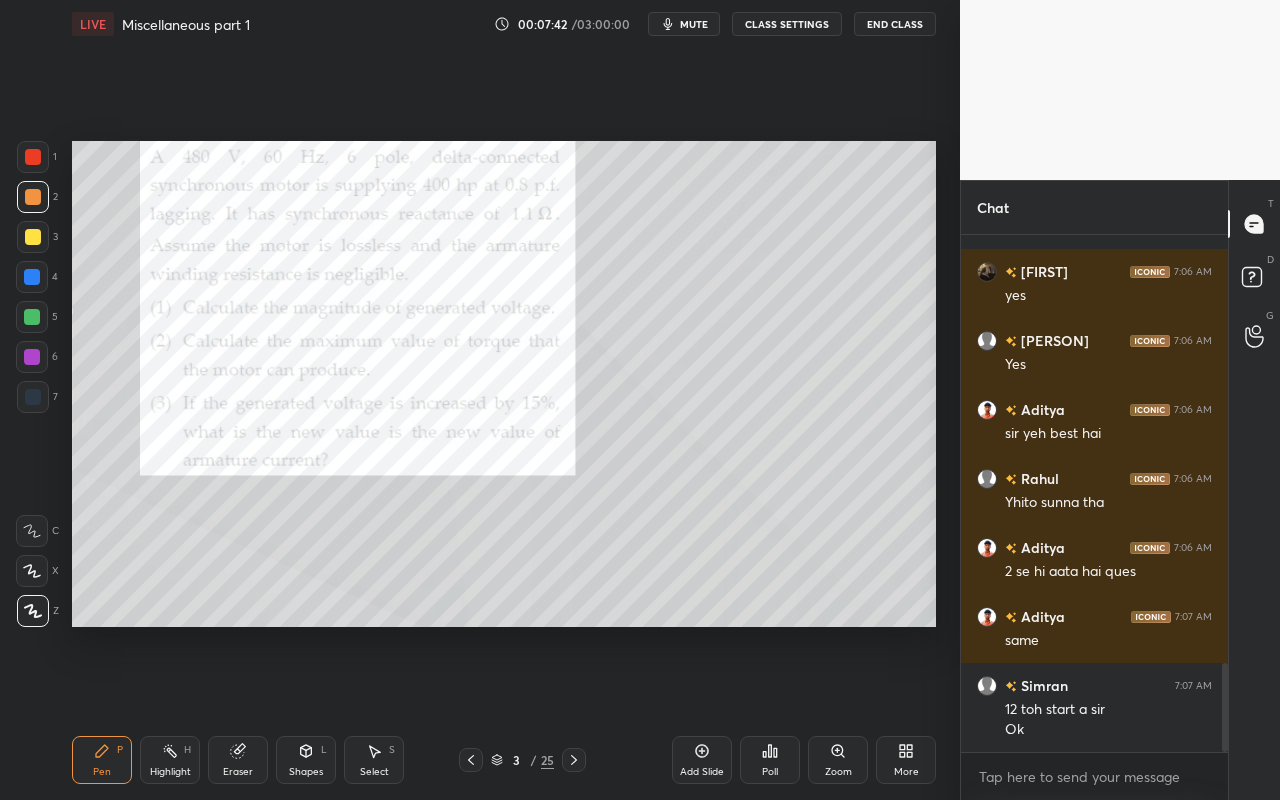 click at bounding box center (33, 197) 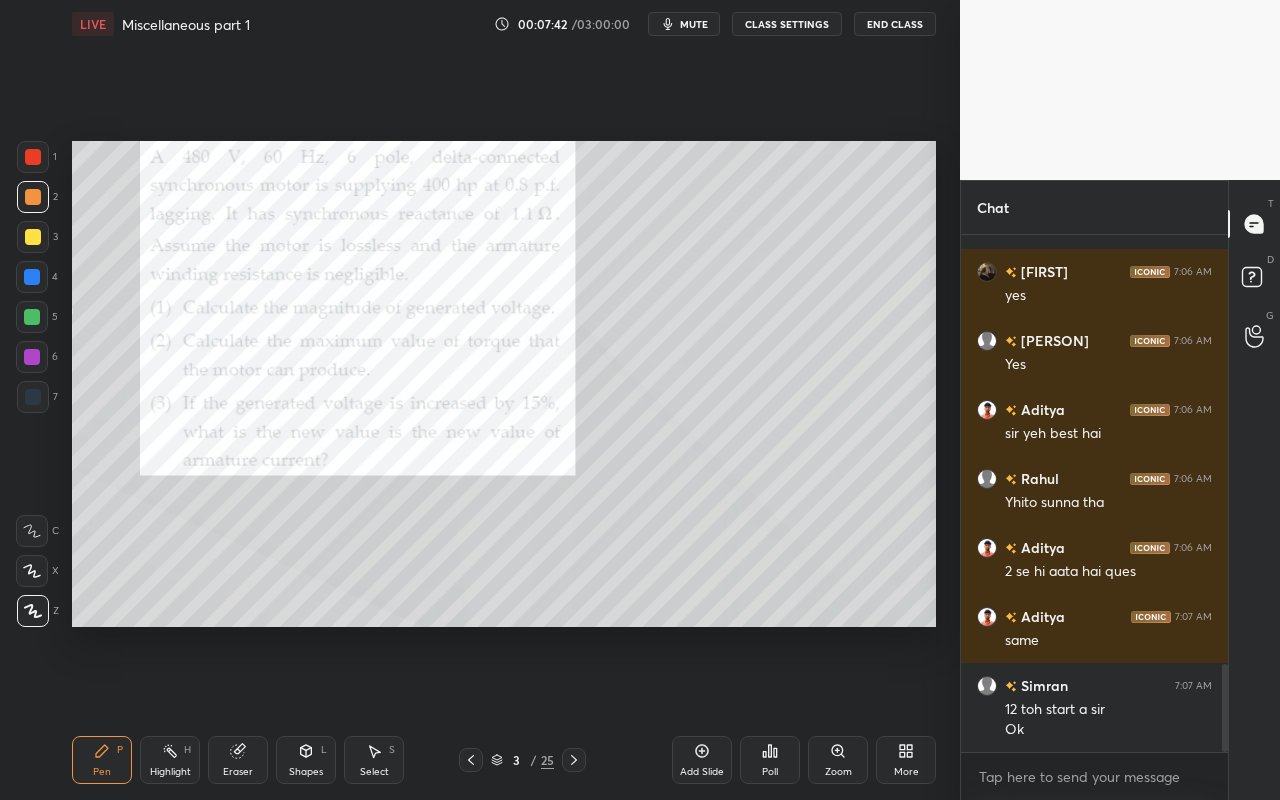 scroll, scrollTop: 2520, scrollLeft: 0, axis: vertical 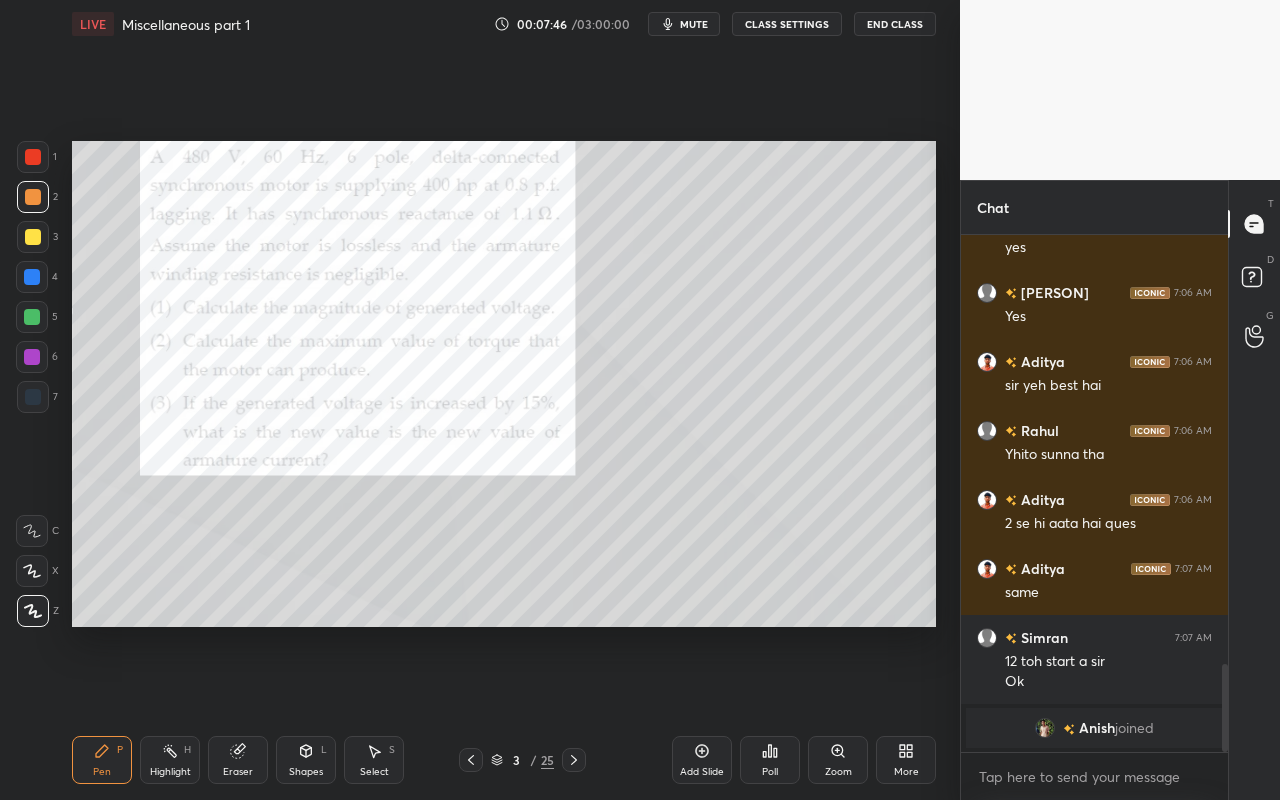 drag, startPoint x: 162, startPoint y: 773, endPoint x: 168, endPoint y: 757, distance: 17.088007 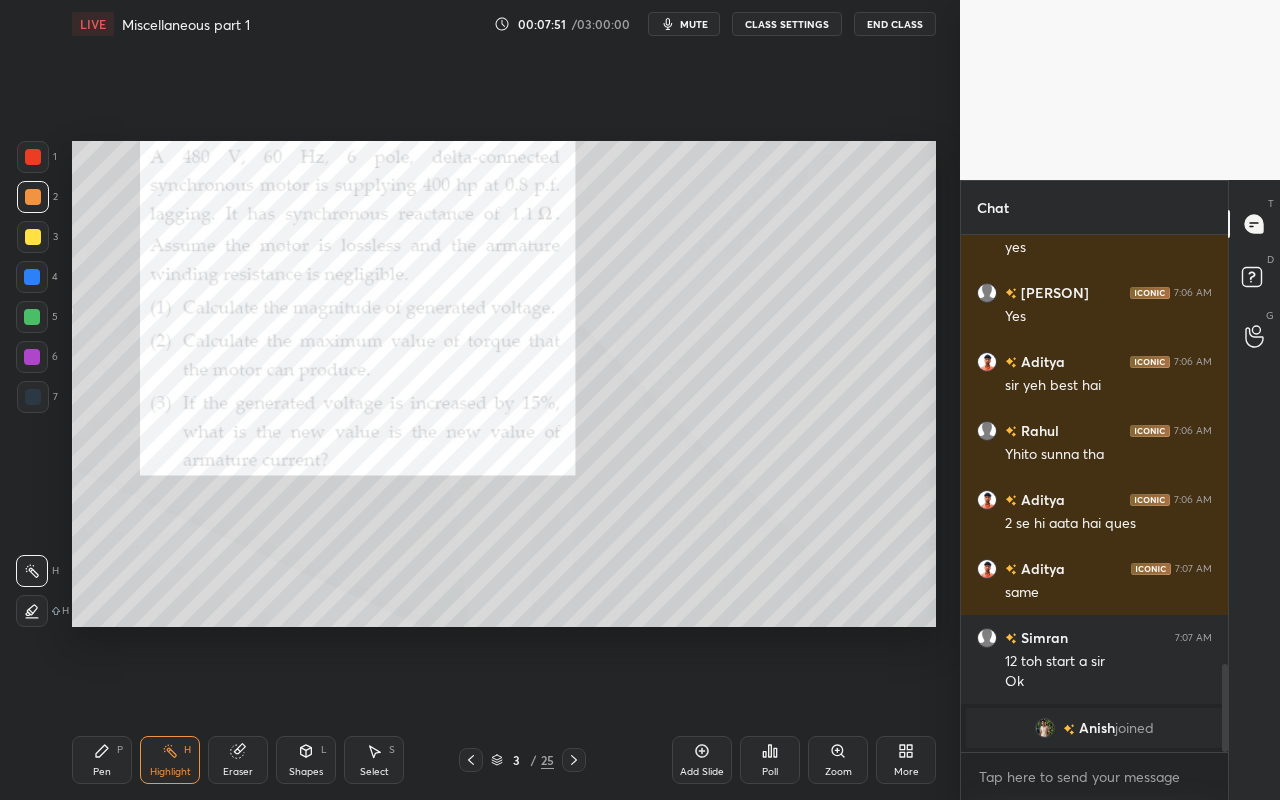 click 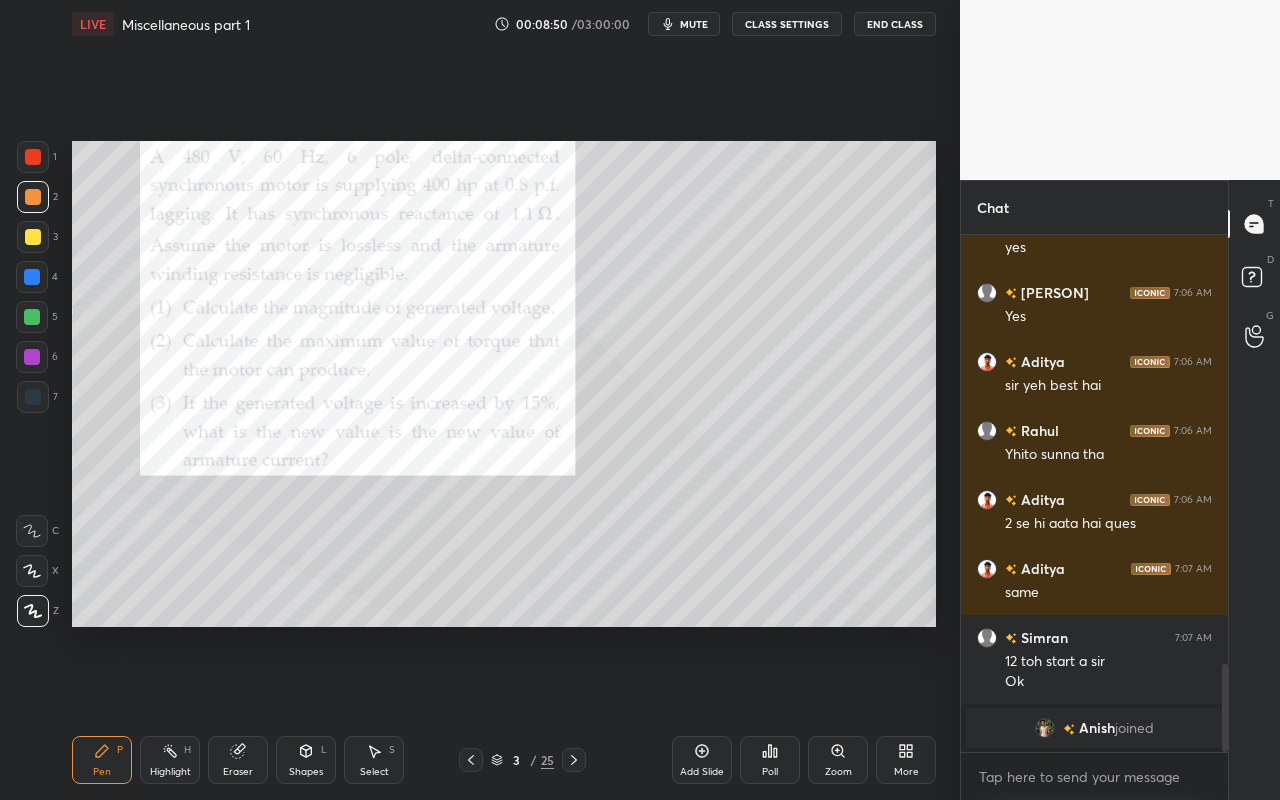 drag, startPoint x: 157, startPoint y: 756, endPoint x: 213, endPoint y: 683, distance: 92.00543 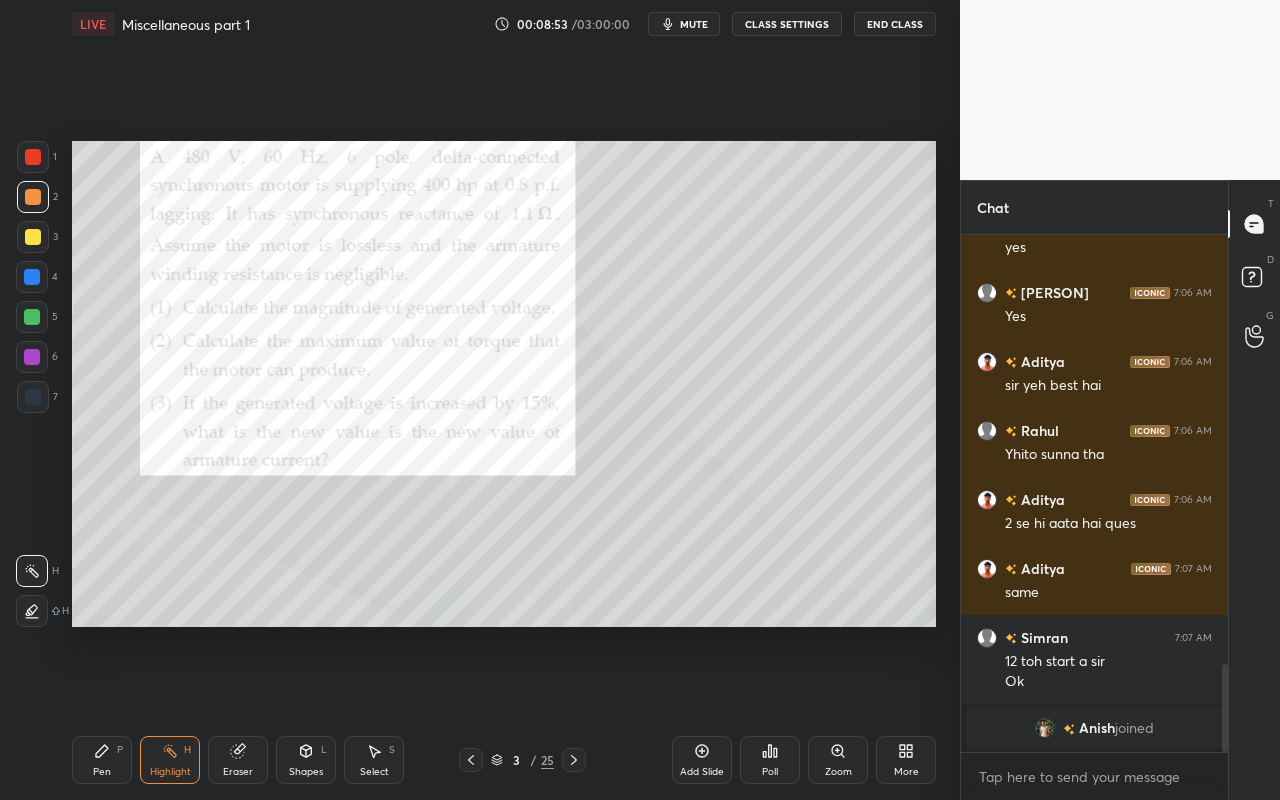 click 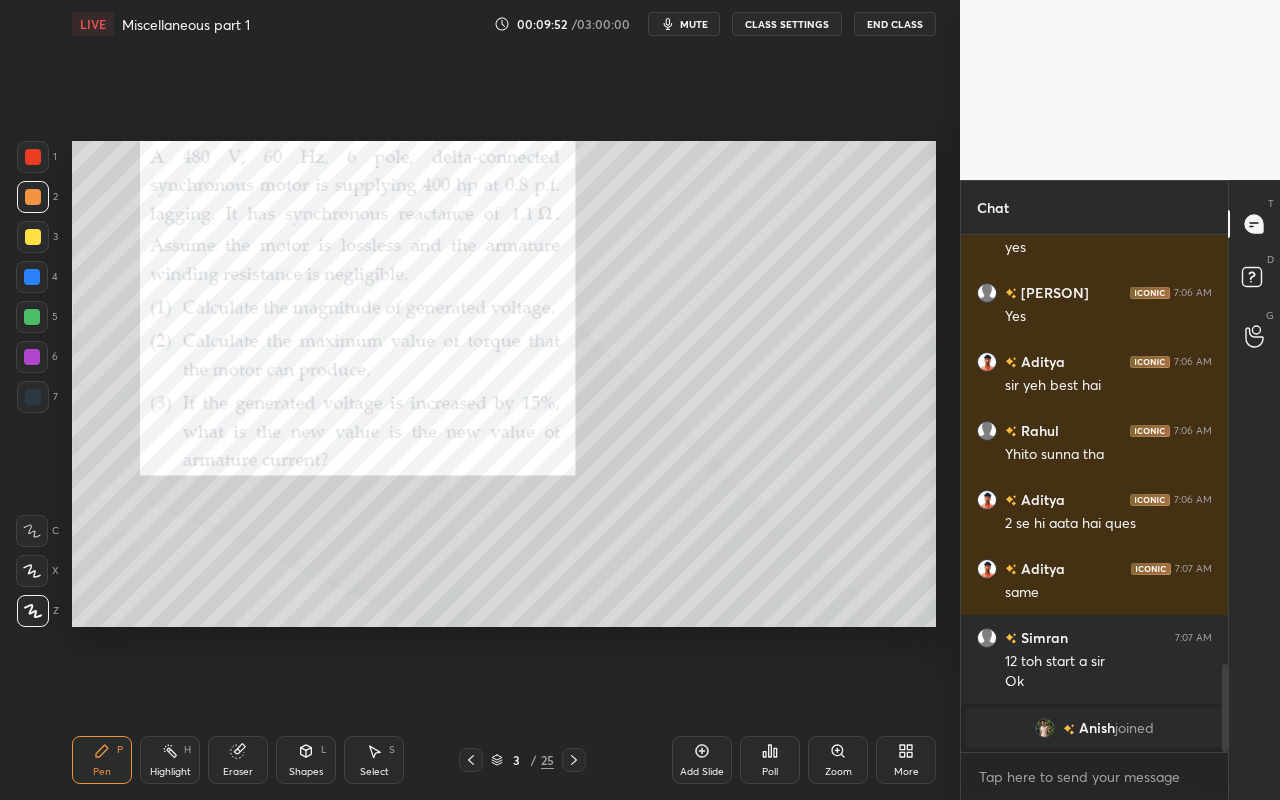 drag, startPoint x: 372, startPoint y: 768, endPoint x: 391, endPoint y: 698, distance: 72.53275 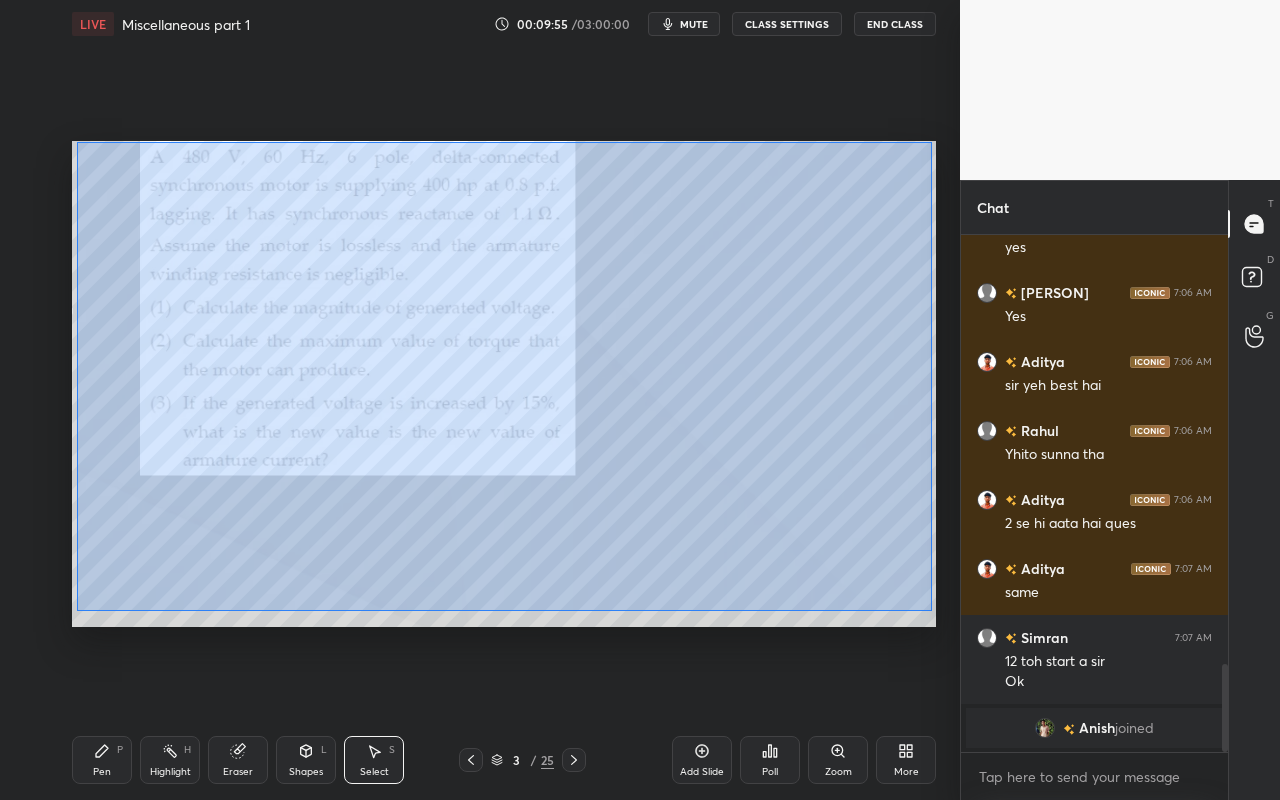drag, startPoint x: 76, startPoint y: 141, endPoint x: 926, endPoint y: 607, distance: 969.3585 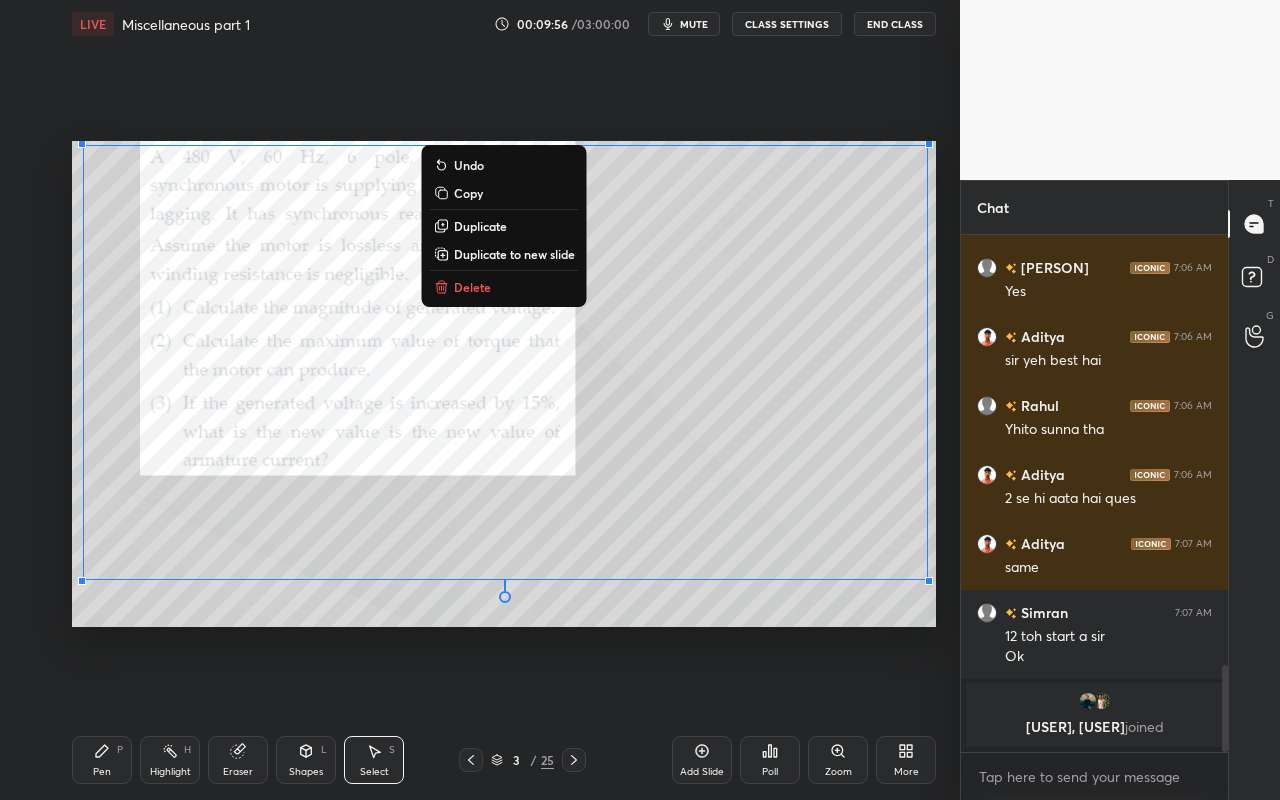 click on "Duplicate to new slide" at bounding box center [514, 254] 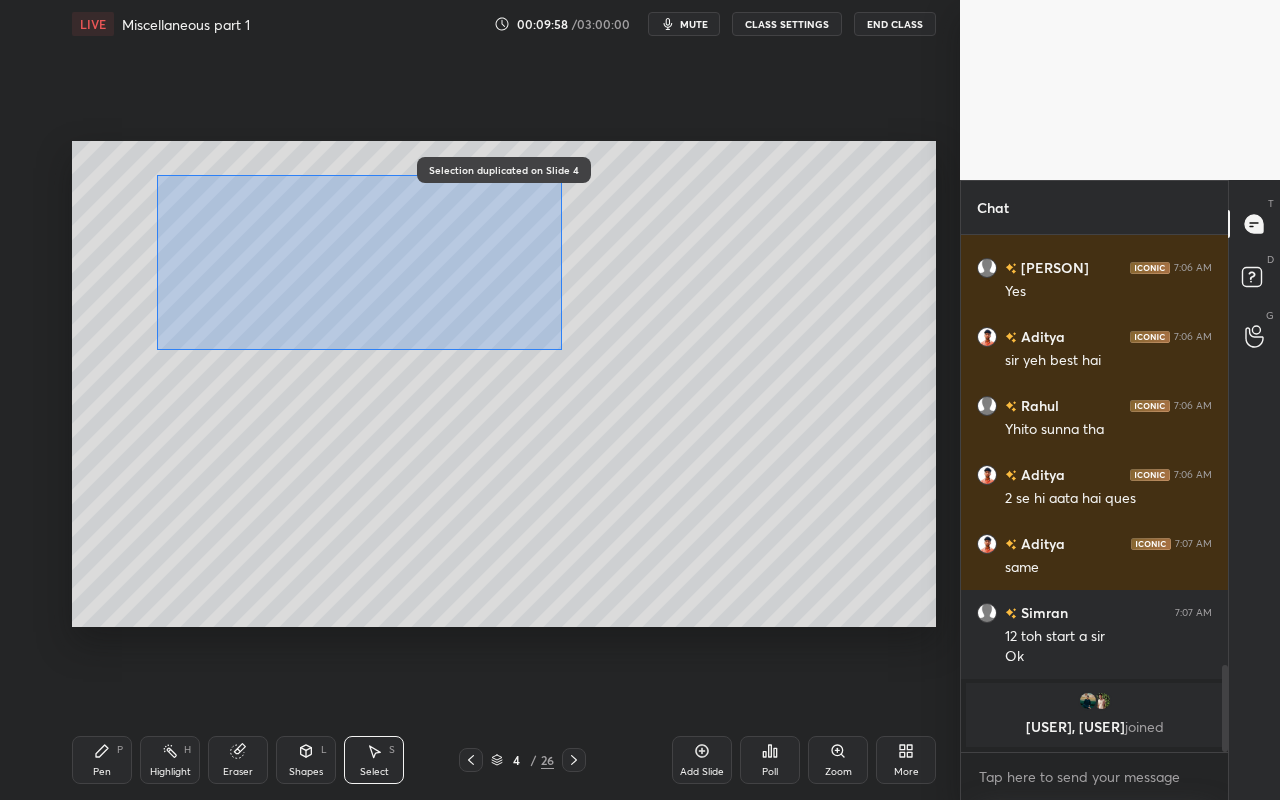 drag, startPoint x: 158, startPoint y: 176, endPoint x: 570, endPoint y: 342, distance: 444.18463 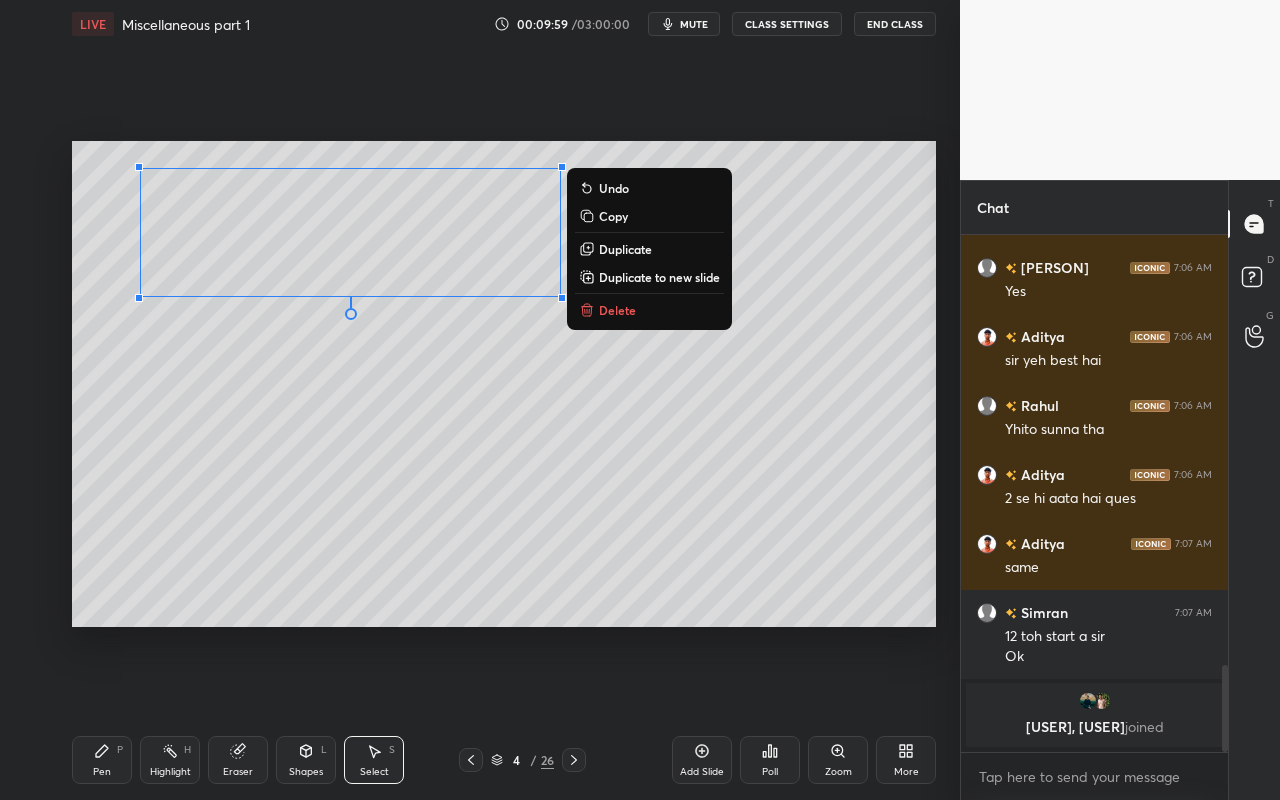 drag, startPoint x: 604, startPoint y: 307, endPoint x: 548, endPoint y: 295, distance: 57.271286 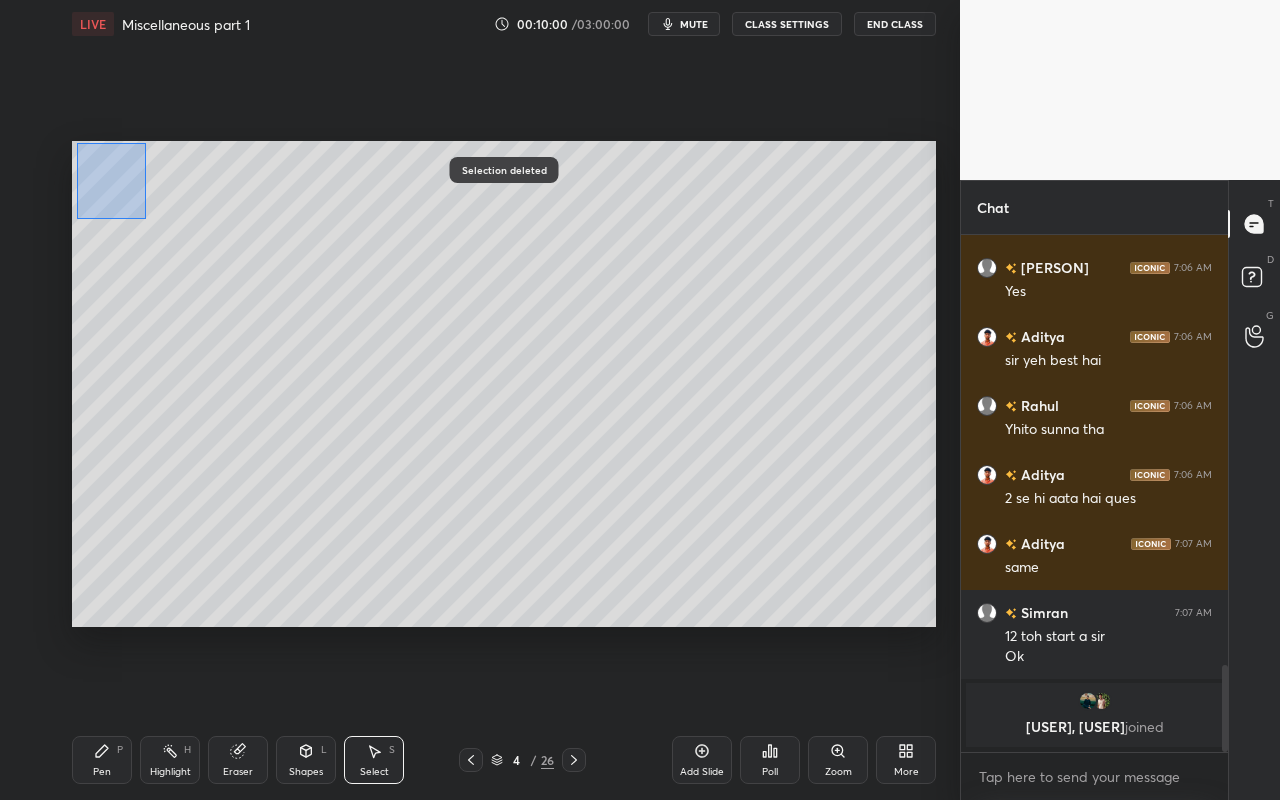 drag, startPoint x: 77, startPoint y: 142, endPoint x: 145, endPoint y: 219, distance: 102.7278 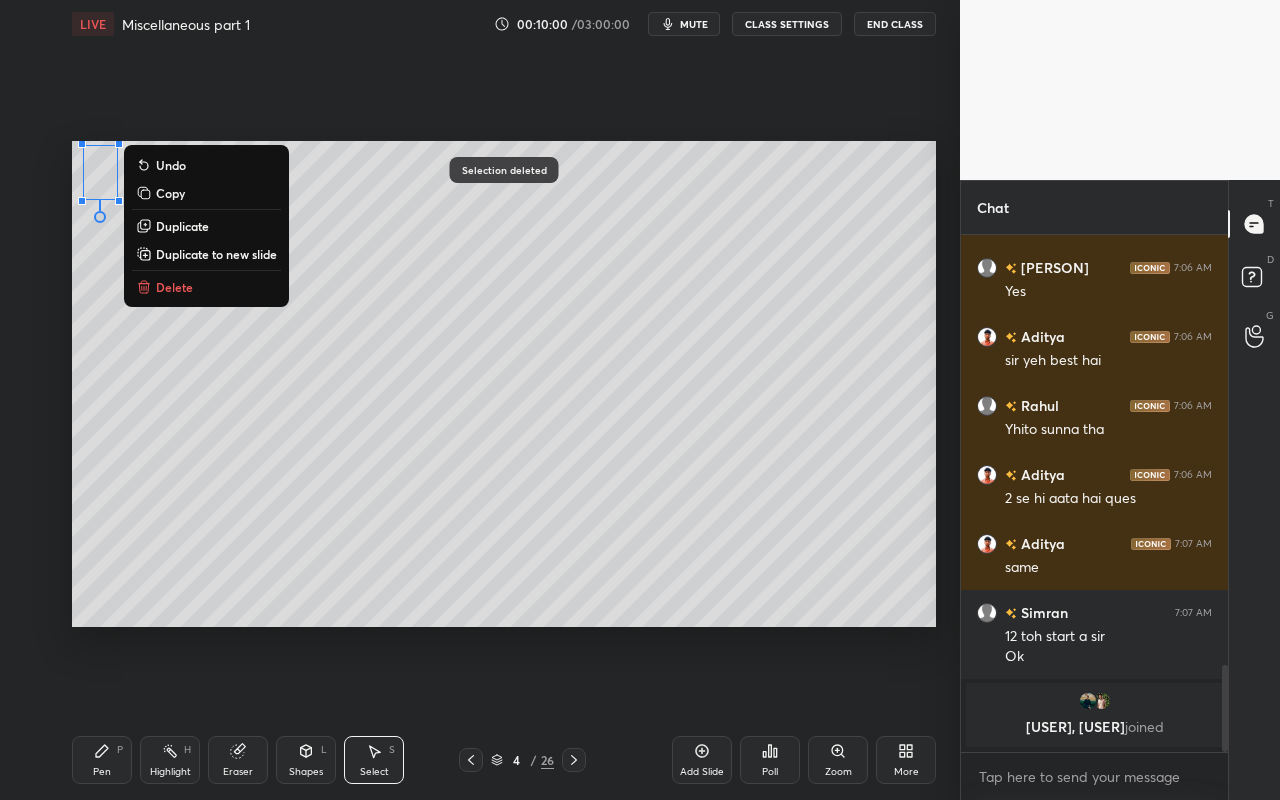 click on "Delete" at bounding box center (206, 287) 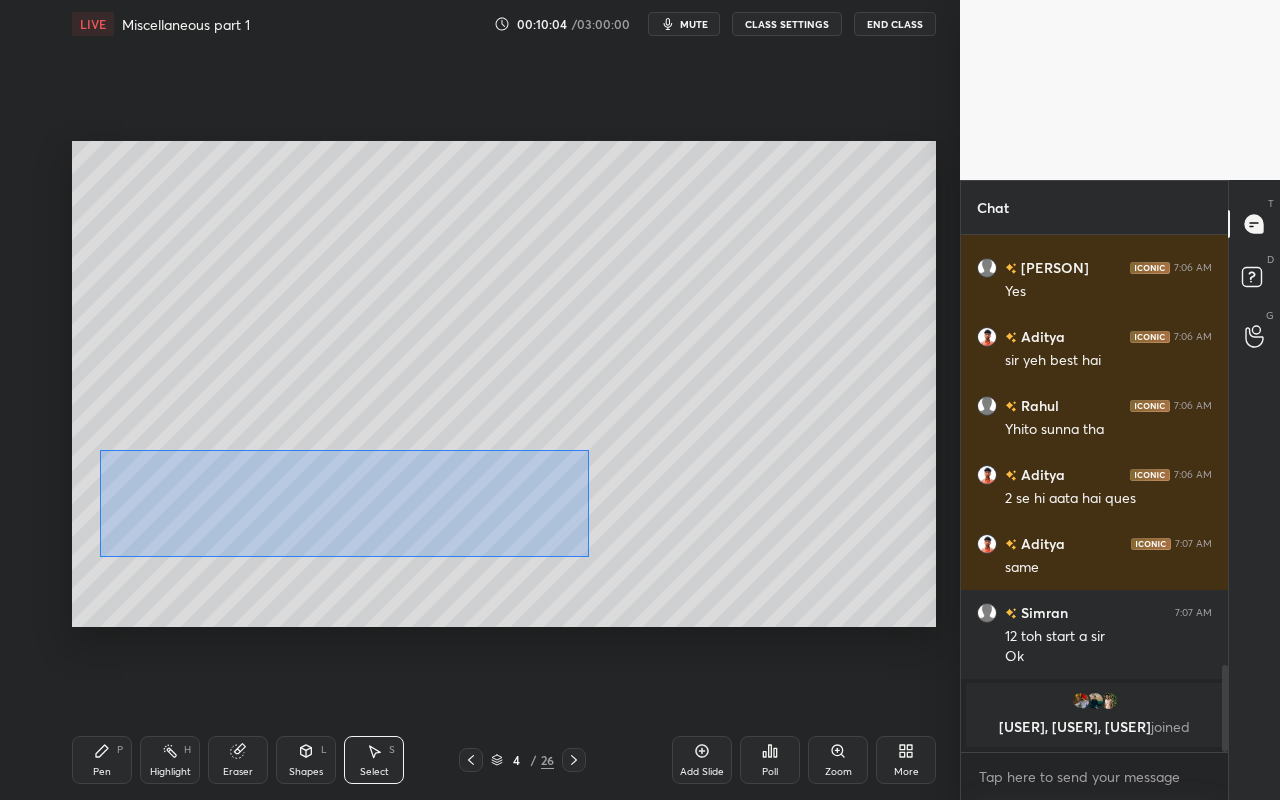 drag, startPoint x: 100, startPoint y: 459, endPoint x: 589, endPoint y: 551, distance: 497.57913 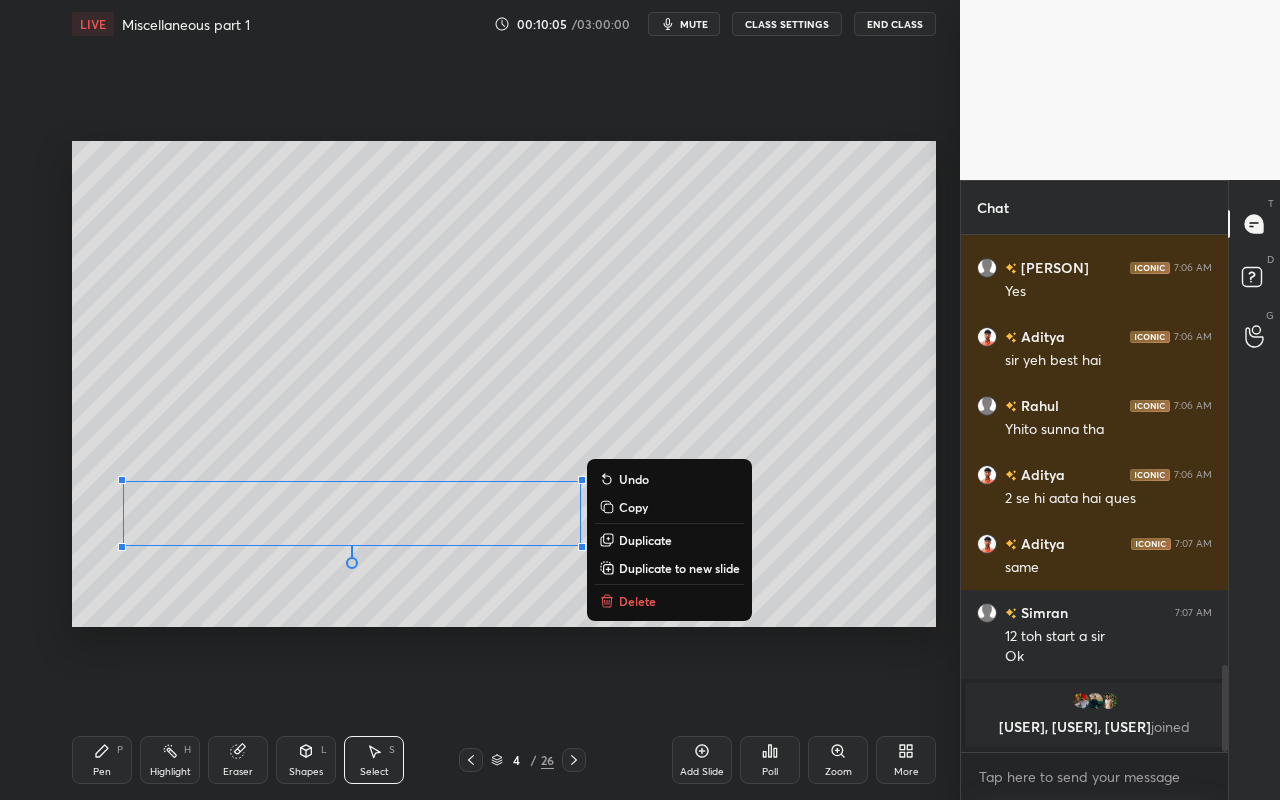 click on "Copy" at bounding box center [633, 507] 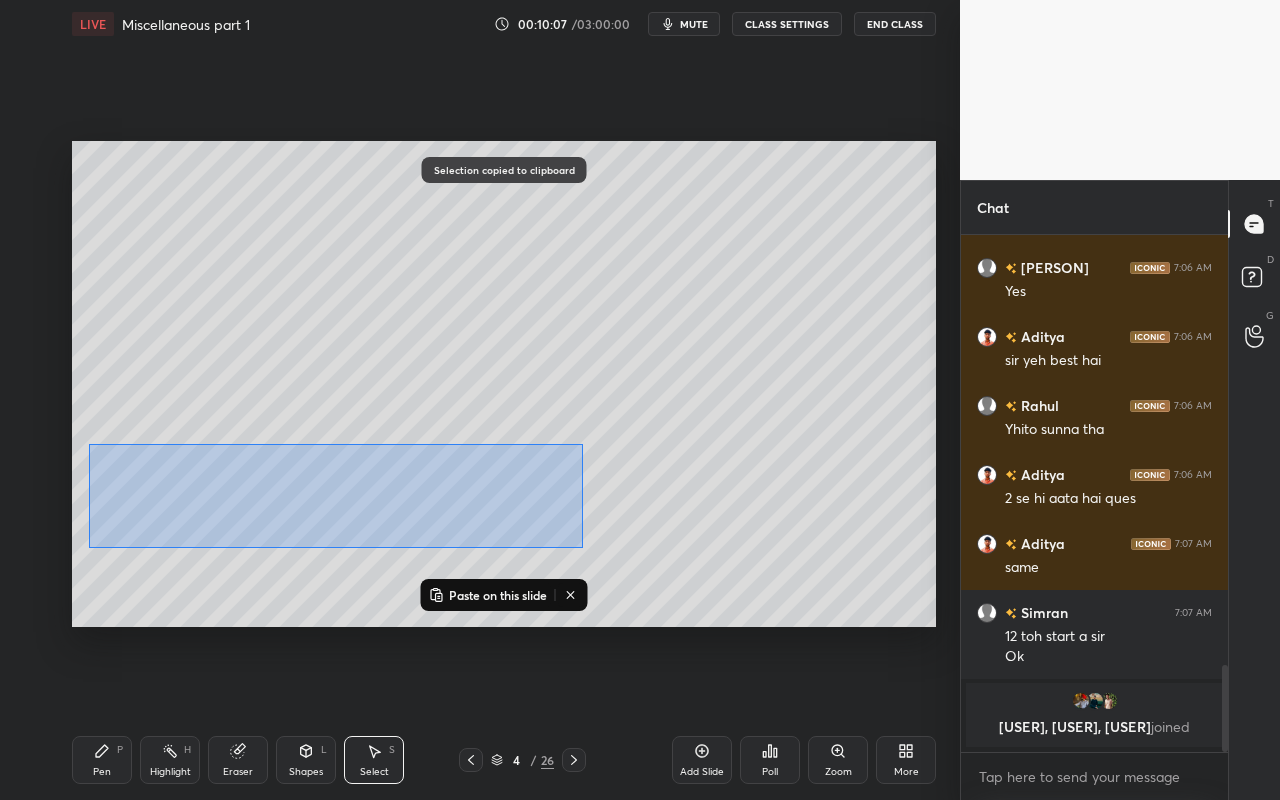 drag, startPoint x: 102, startPoint y: 463, endPoint x: 586, endPoint y: 545, distance: 490.89713 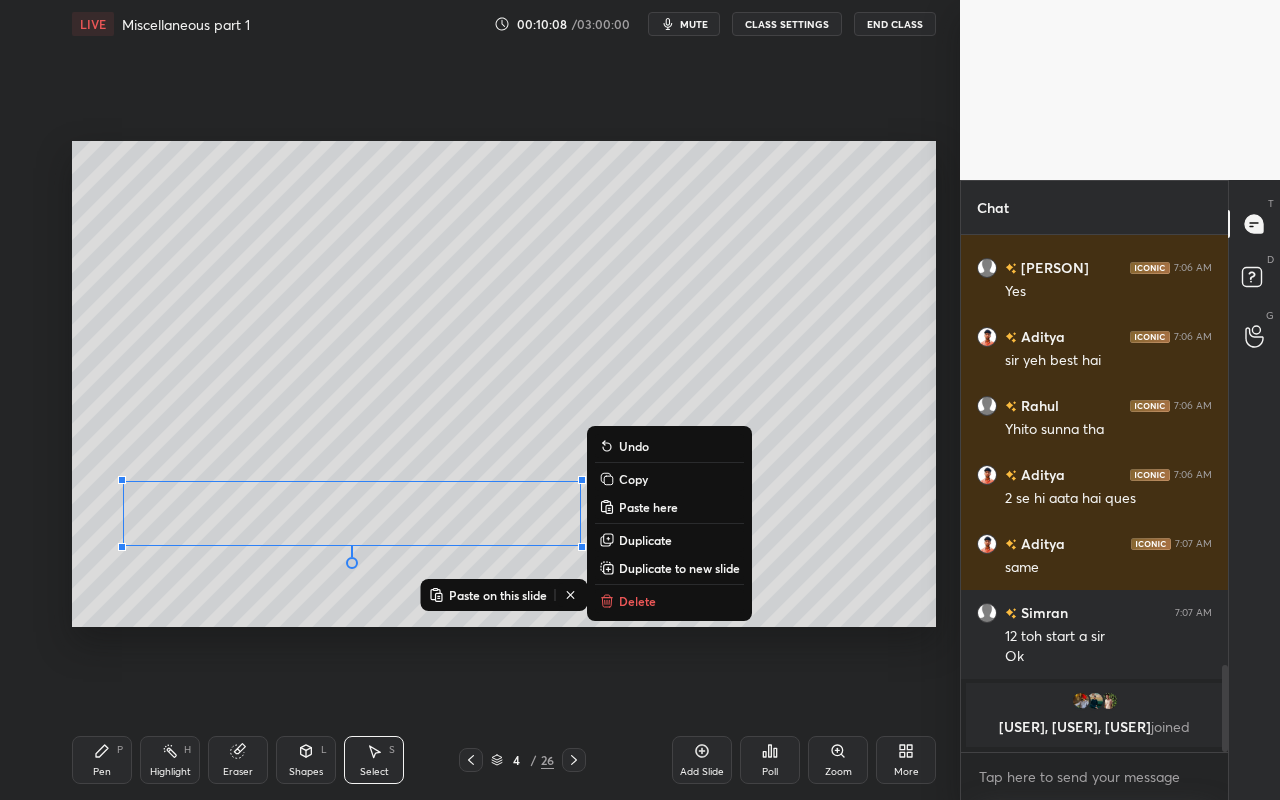 click on "Delete" at bounding box center [637, 601] 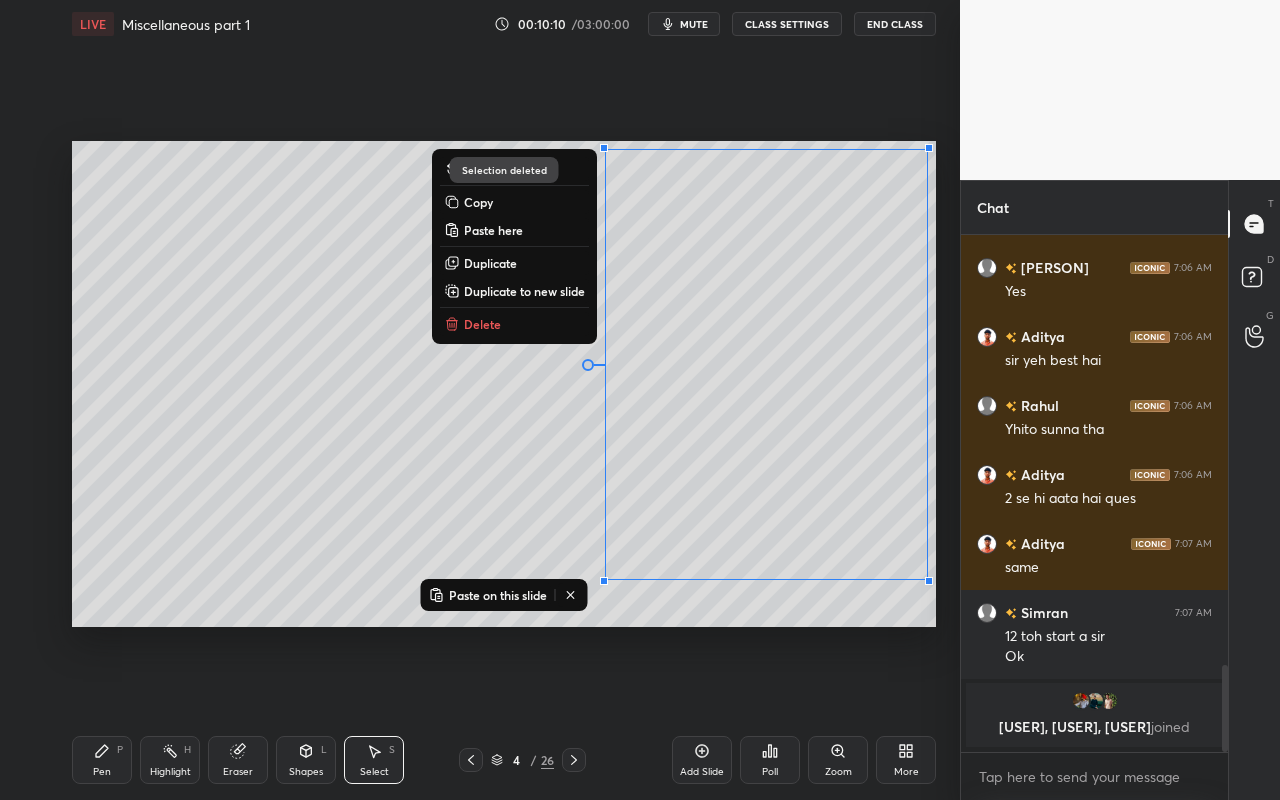 drag, startPoint x: 579, startPoint y: 142, endPoint x: 925, endPoint y: 591, distance: 566.8483 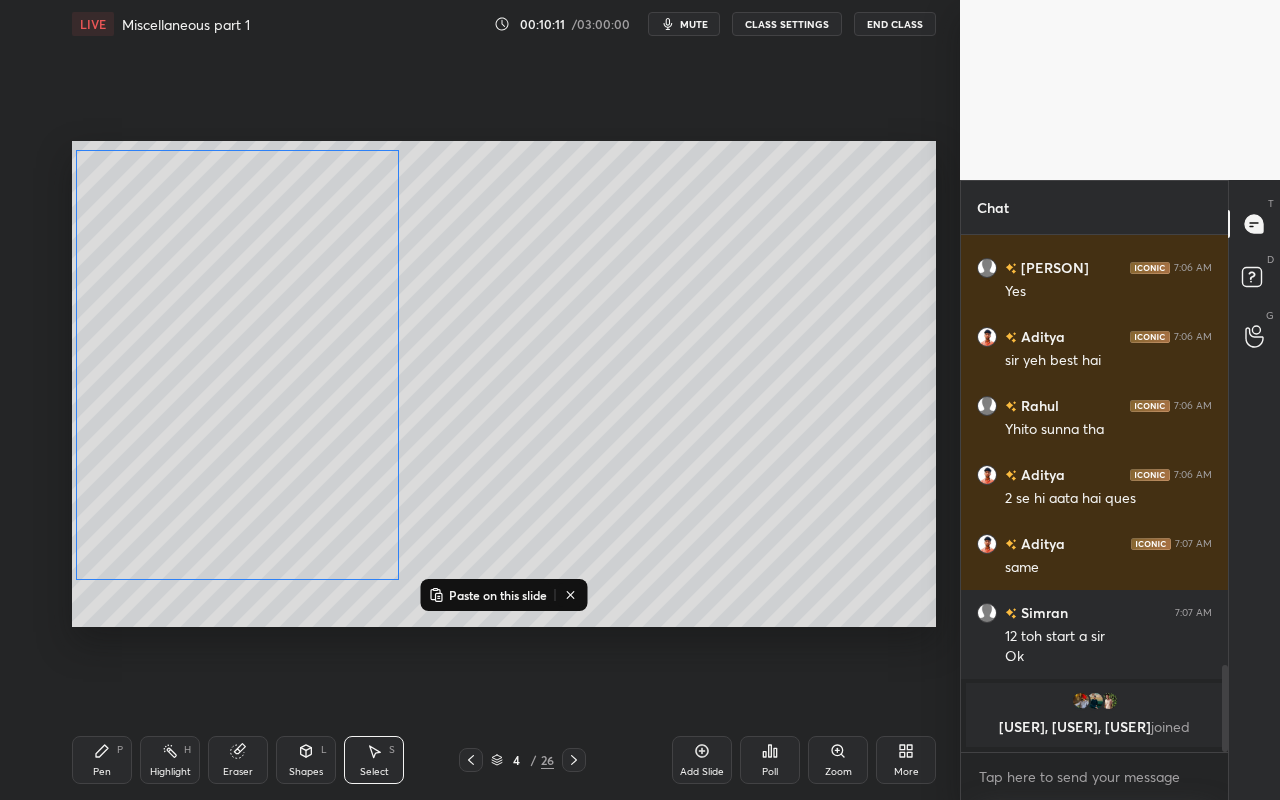 drag, startPoint x: 697, startPoint y: 503, endPoint x: 338, endPoint y: 486, distance: 359.40228 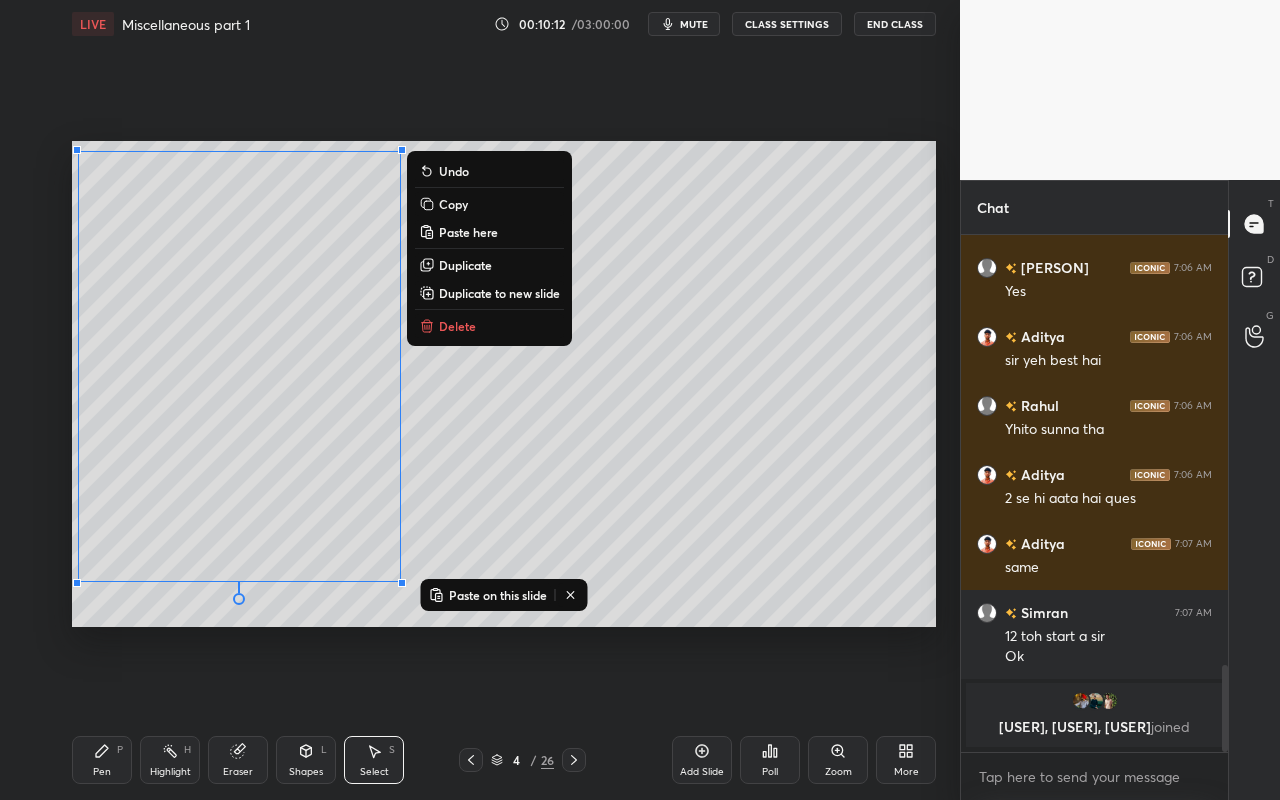 drag, startPoint x: 804, startPoint y: 500, endPoint x: 568, endPoint y: 581, distance: 249.51352 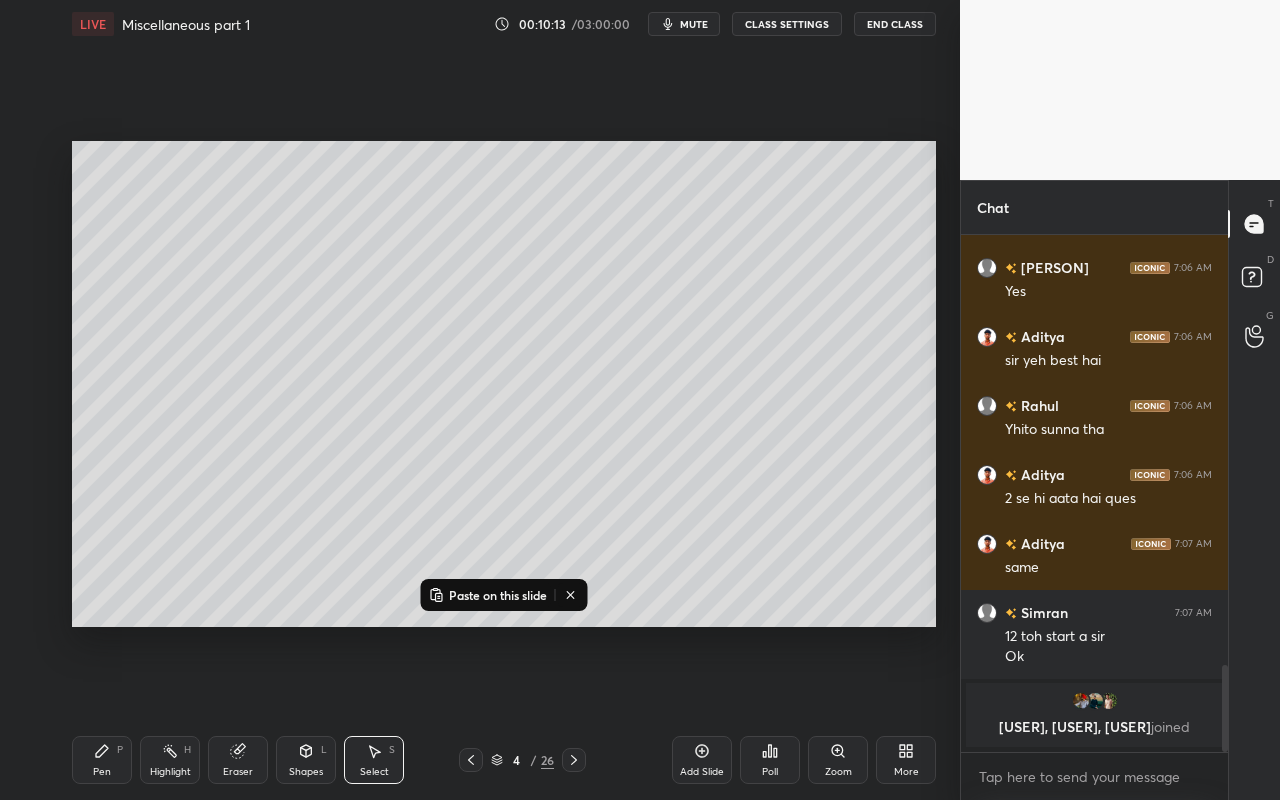 drag, startPoint x: 312, startPoint y: 765, endPoint x: 316, endPoint y: 753, distance: 12.649111 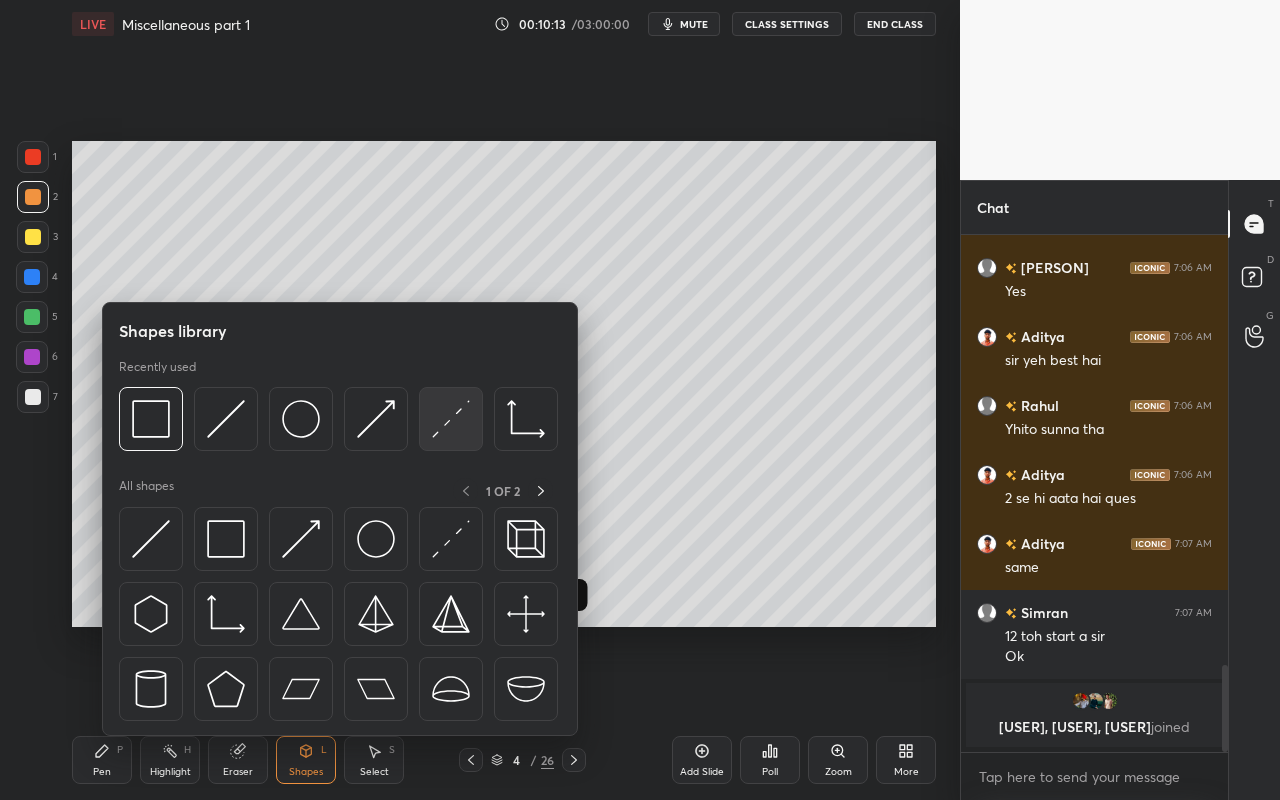 click at bounding box center [451, 419] 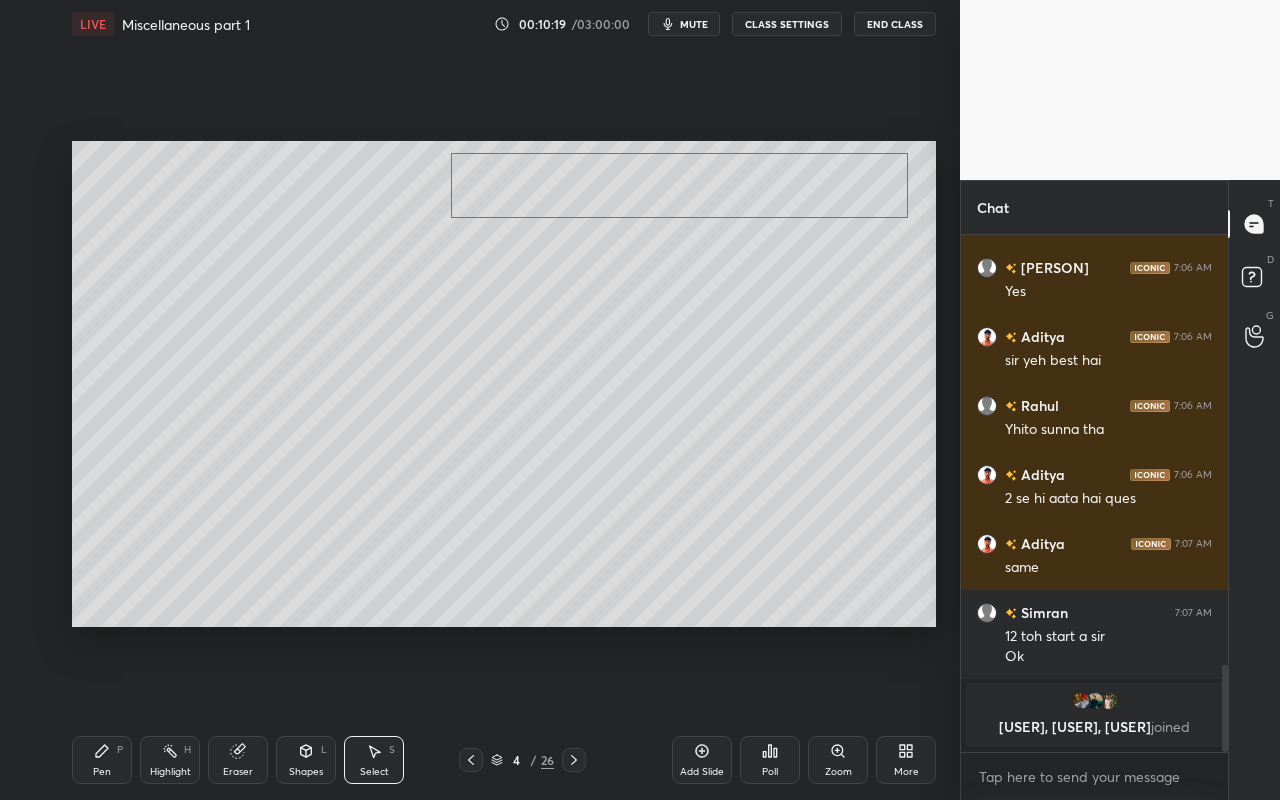 drag, startPoint x: 533, startPoint y: 461, endPoint x: 763, endPoint y: 182, distance: 361.58124 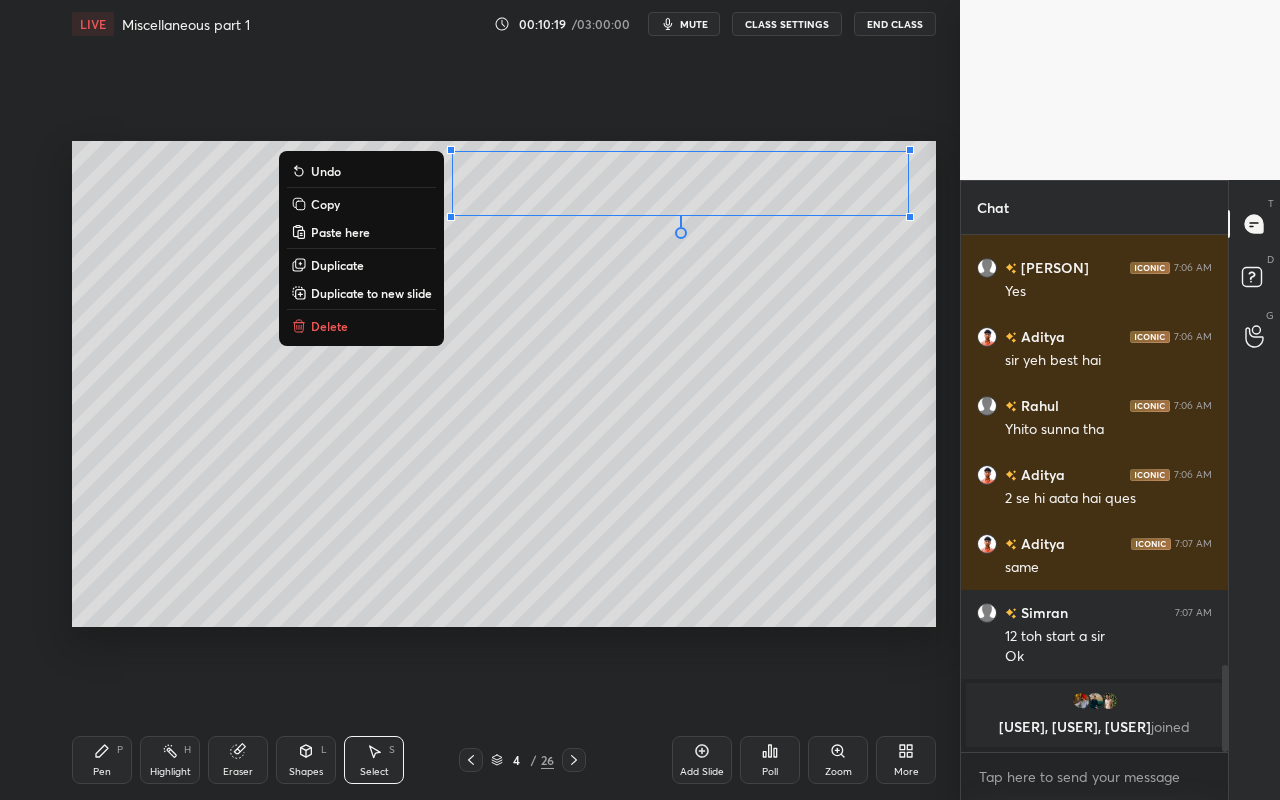 click on "0 ° Undo Copy Paste here Duplicate Duplicate to new slide Delete" at bounding box center (504, 384) 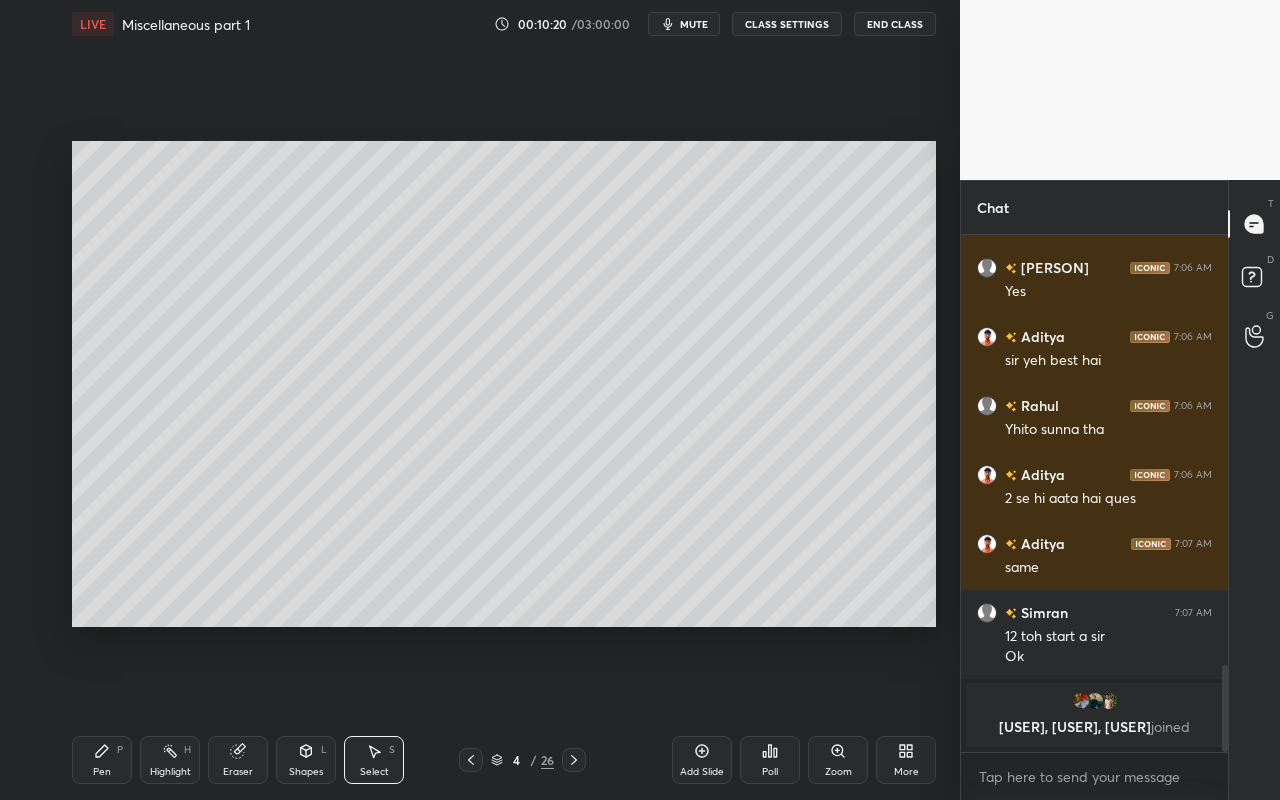 click on "Pen" at bounding box center (102, 772) 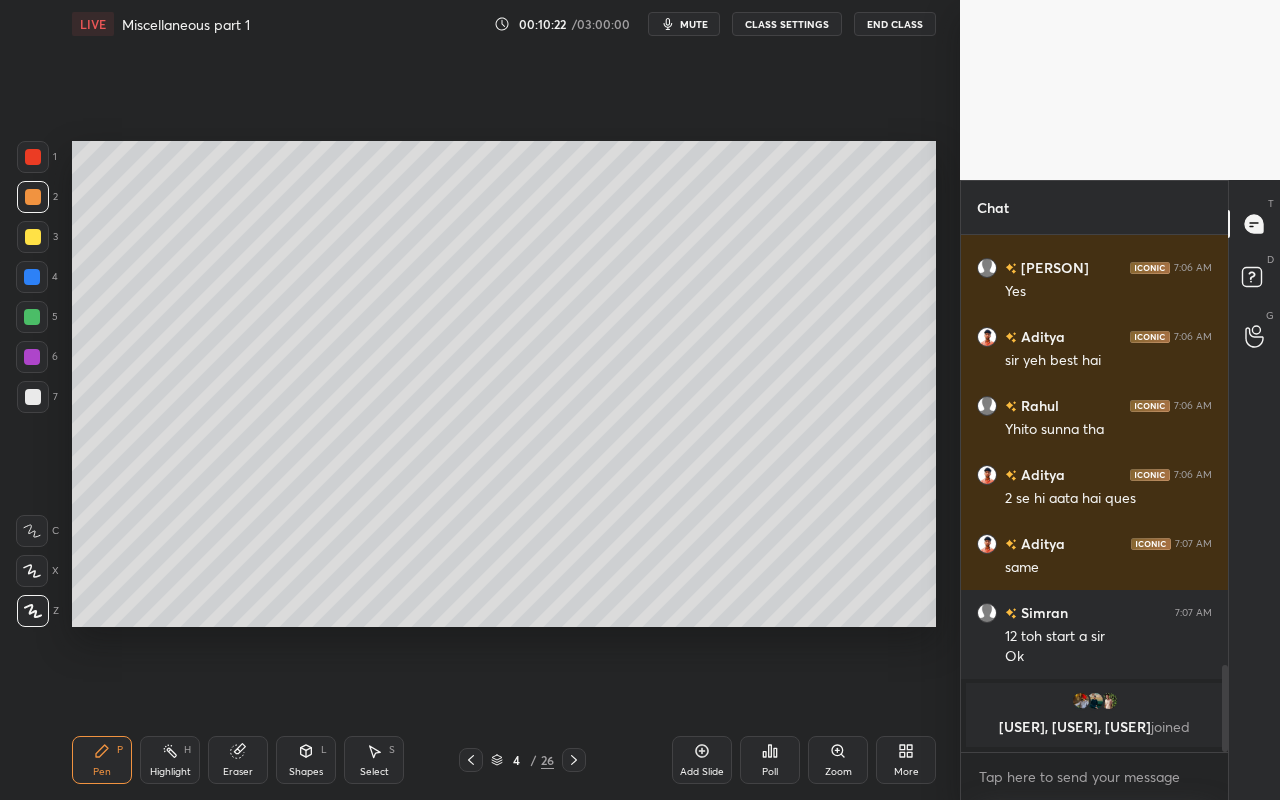 drag, startPoint x: 100, startPoint y: 770, endPoint x: 132, endPoint y: 684, distance: 91.76056 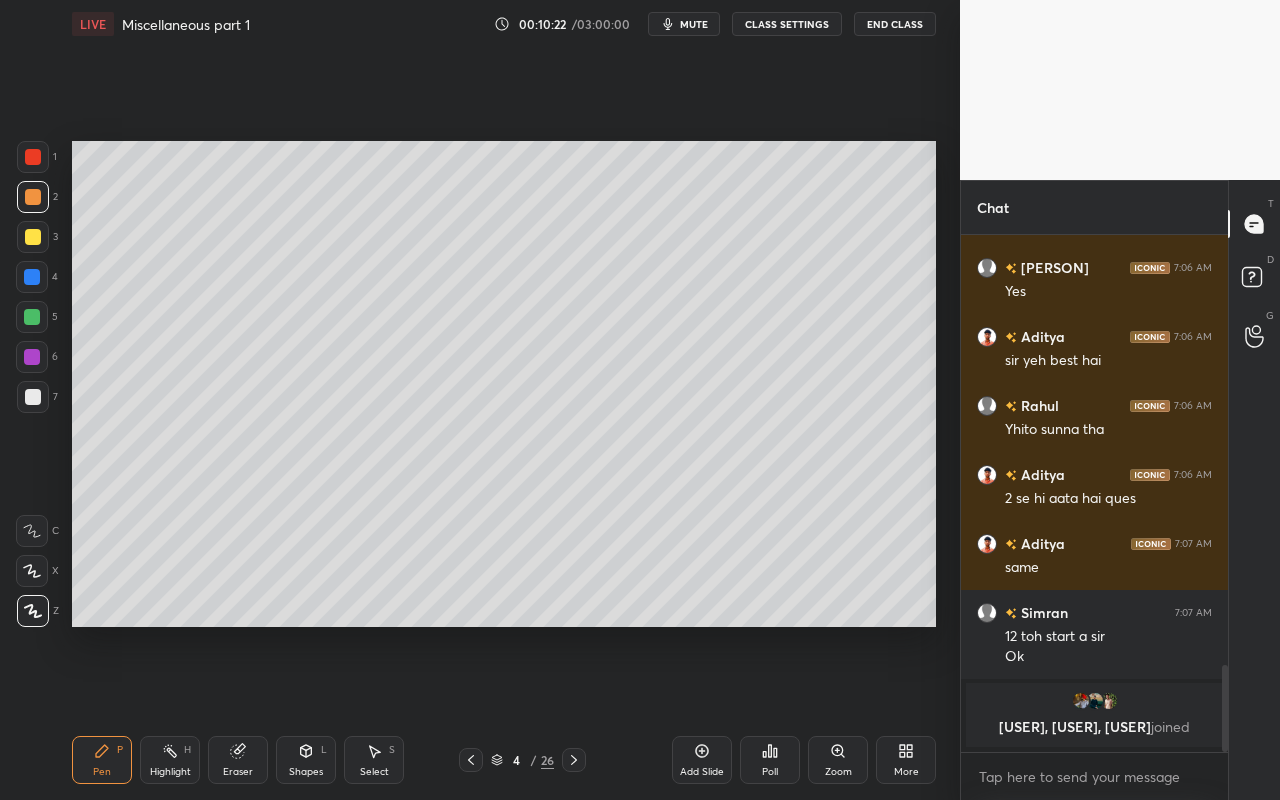 click on "Pen" at bounding box center (102, 772) 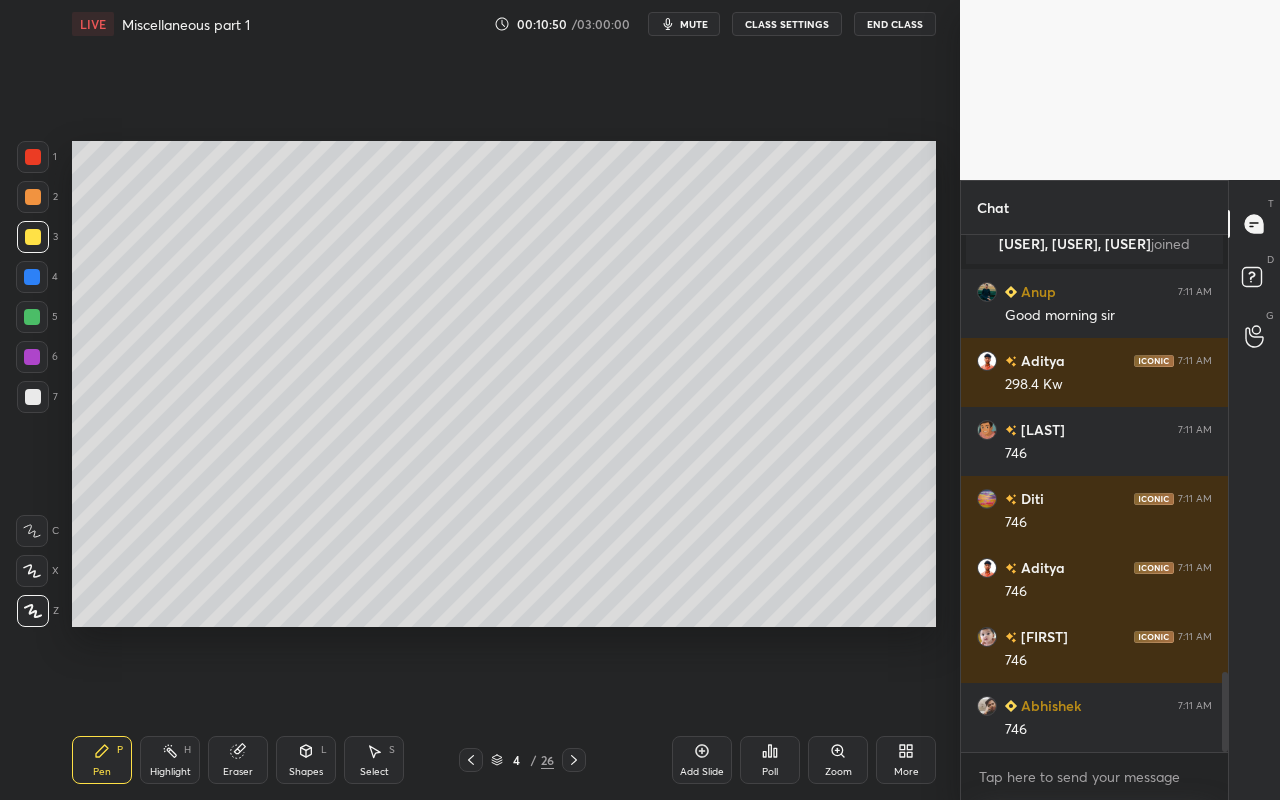 scroll, scrollTop: 2899, scrollLeft: 0, axis: vertical 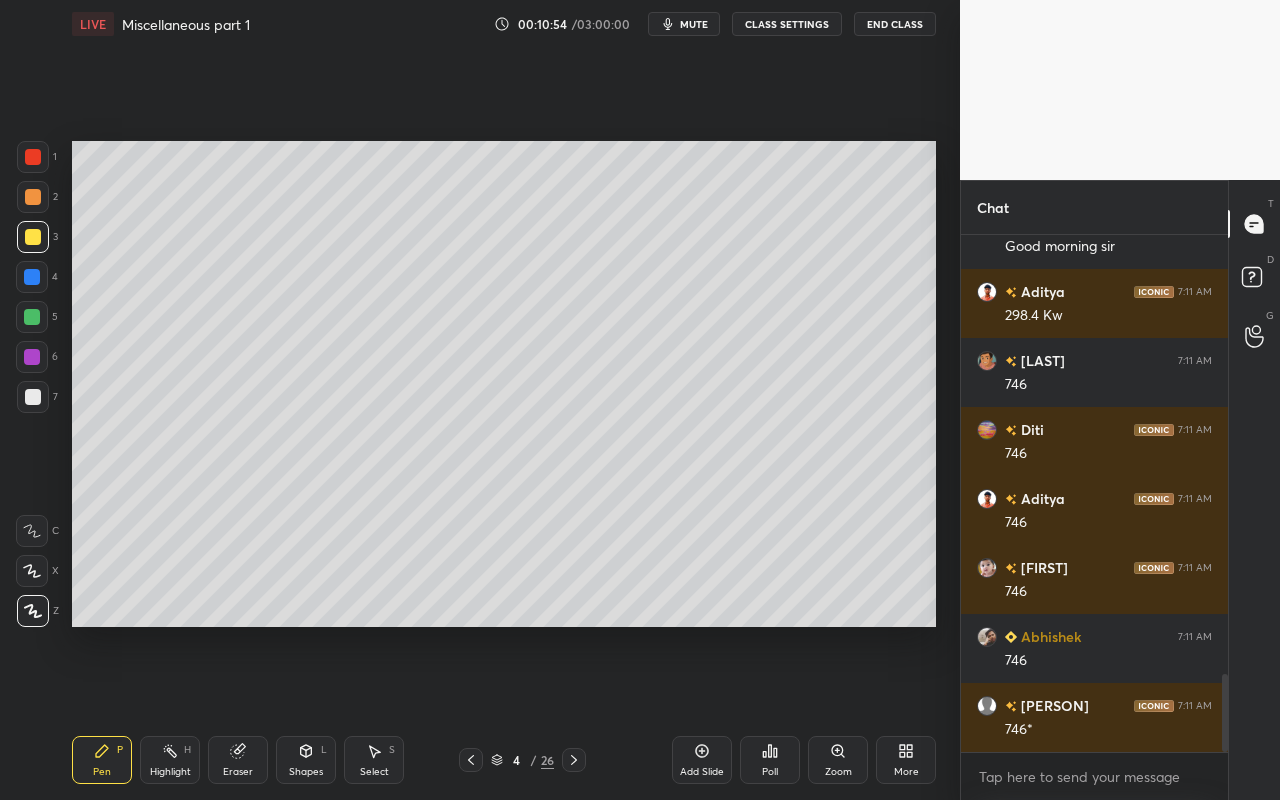 drag, startPoint x: 101, startPoint y: 778, endPoint x: 239, endPoint y: 656, distance: 184.19554 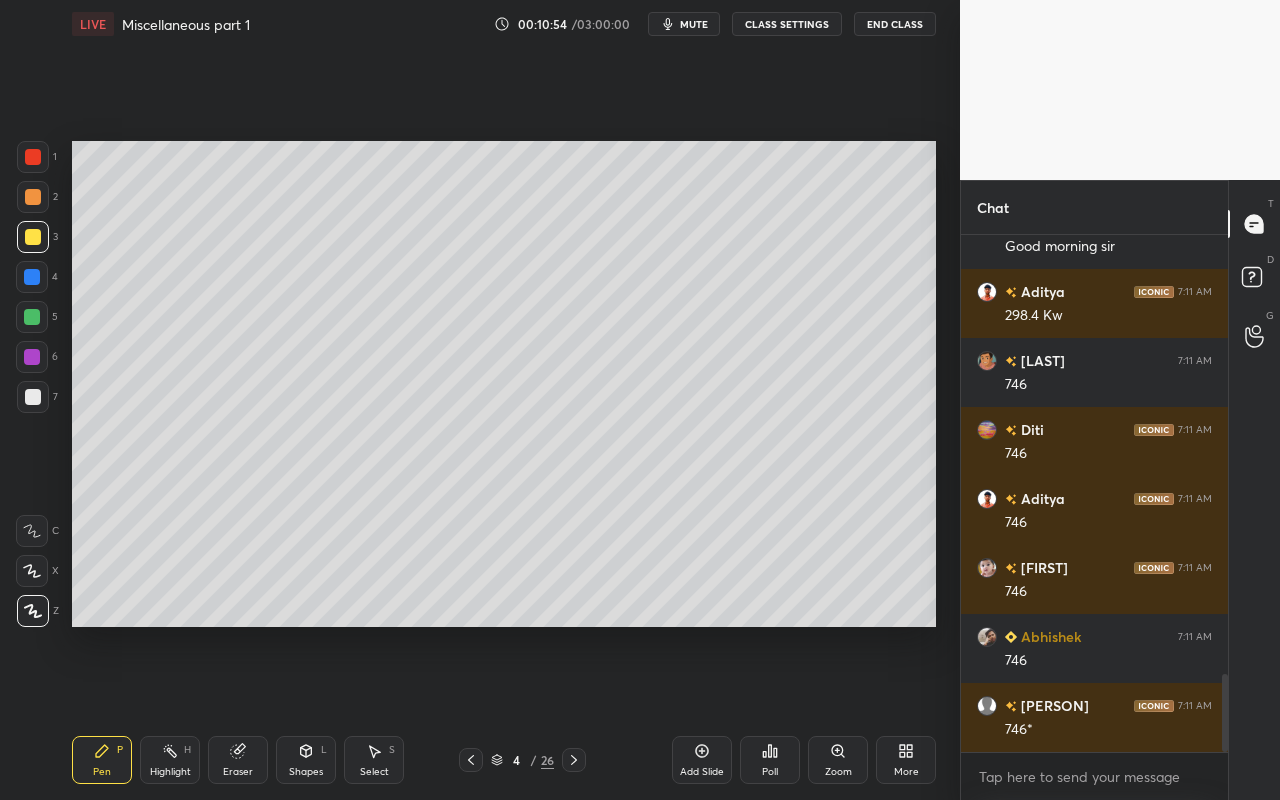 click on "Pen P" at bounding box center [102, 760] 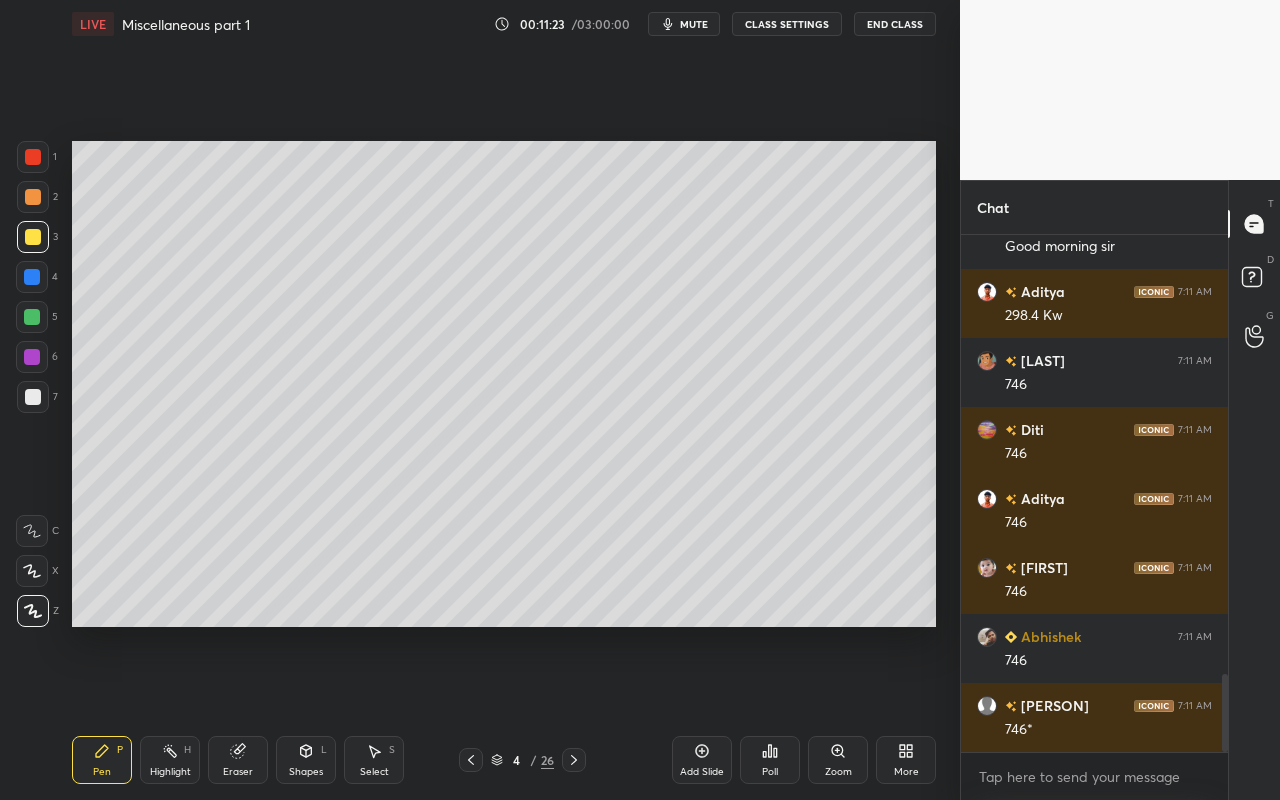 scroll, scrollTop: 2968, scrollLeft: 0, axis: vertical 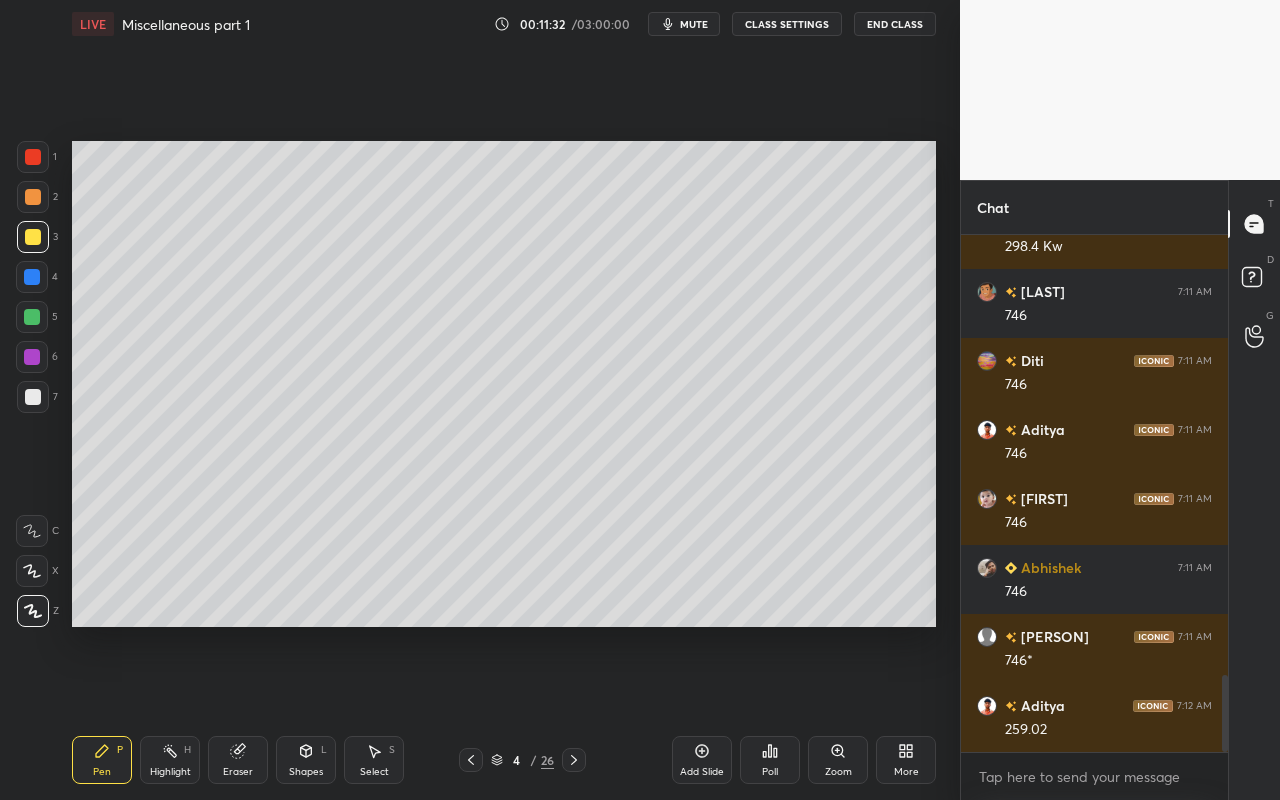drag, startPoint x: 105, startPoint y: 766, endPoint x: 141, endPoint y: 731, distance: 50.20956 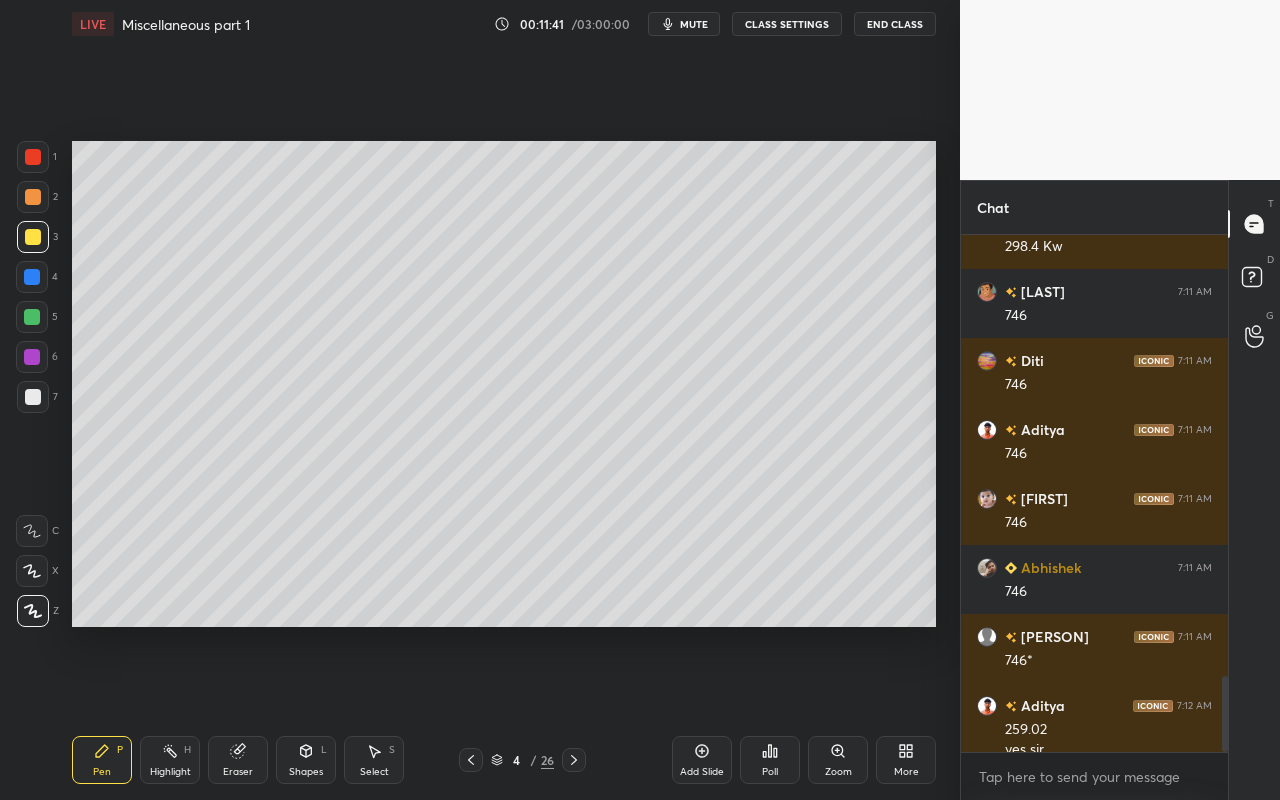 scroll, scrollTop: 2988, scrollLeft: 0, axis: vertical 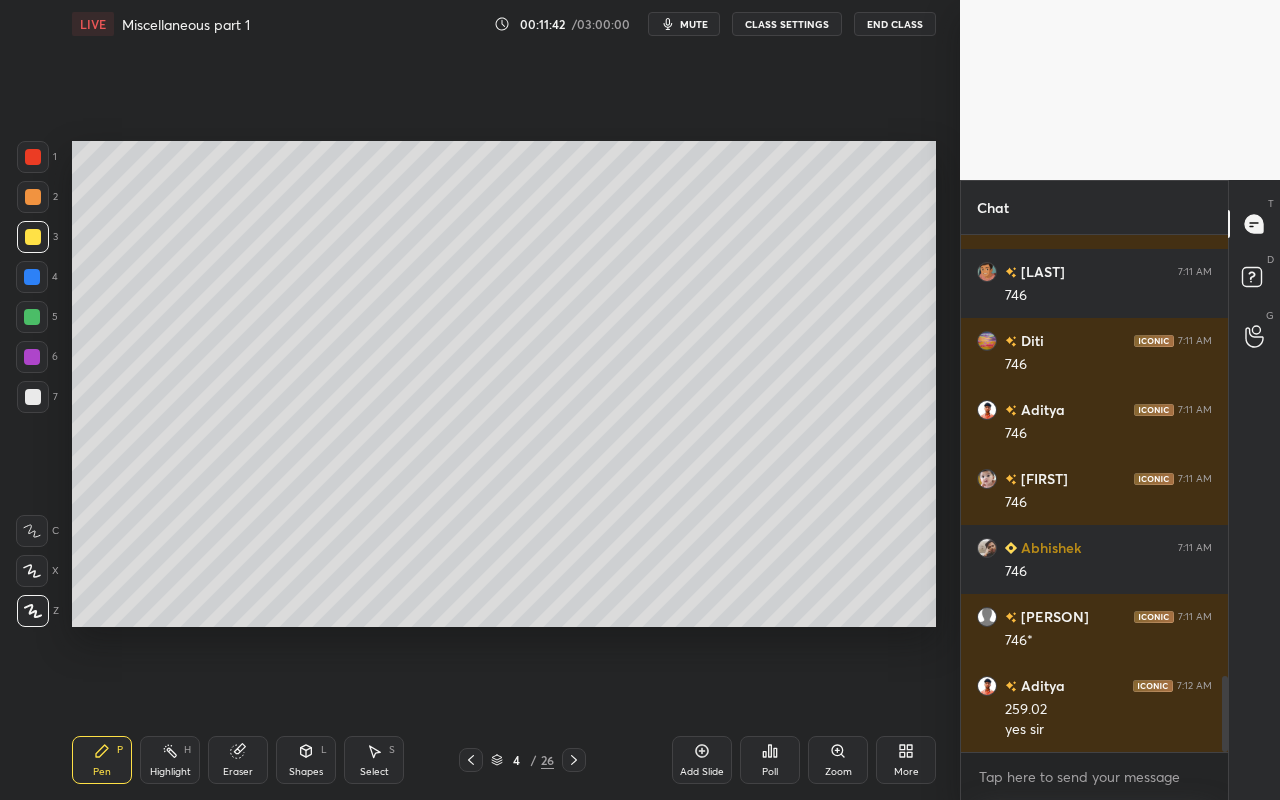 click on "Highlight H" at bounding box center [170, 760] 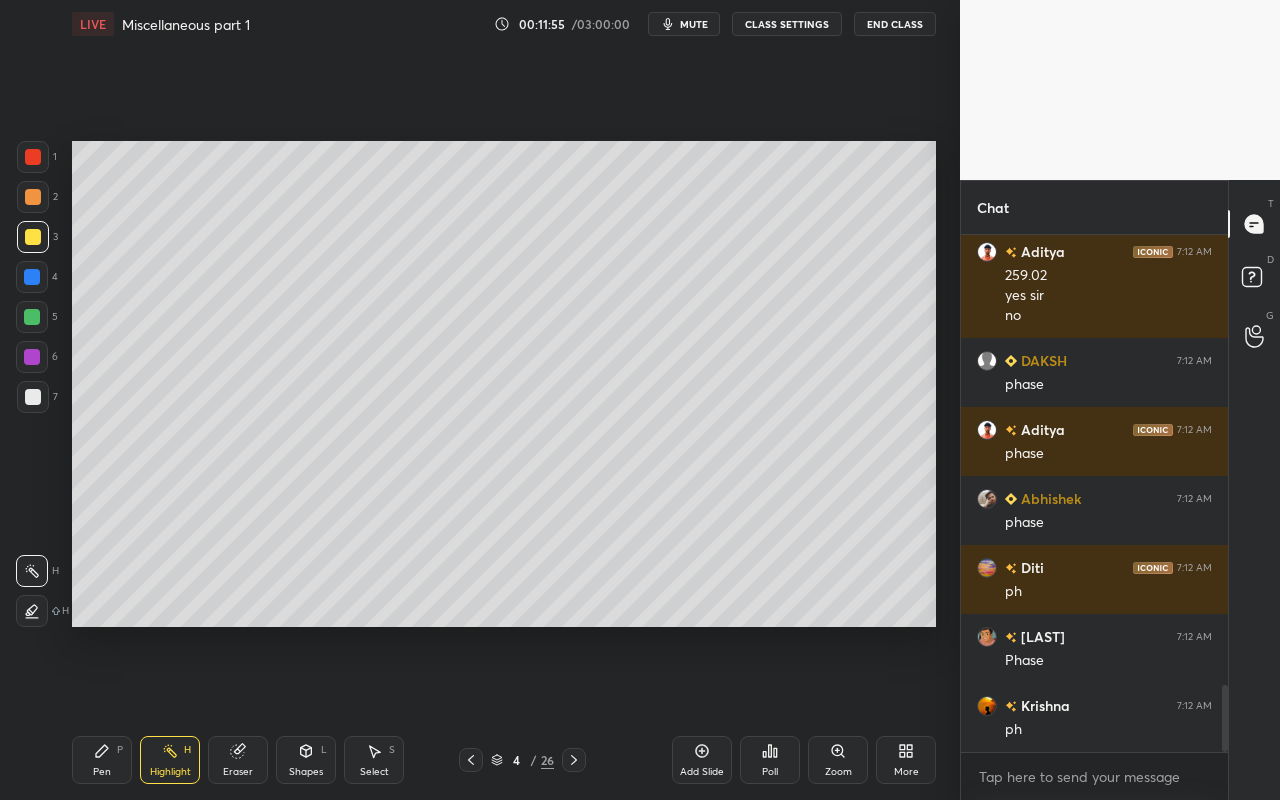 scroll, scrollTop: 3491, scrollLeft: 0, axis: vertical 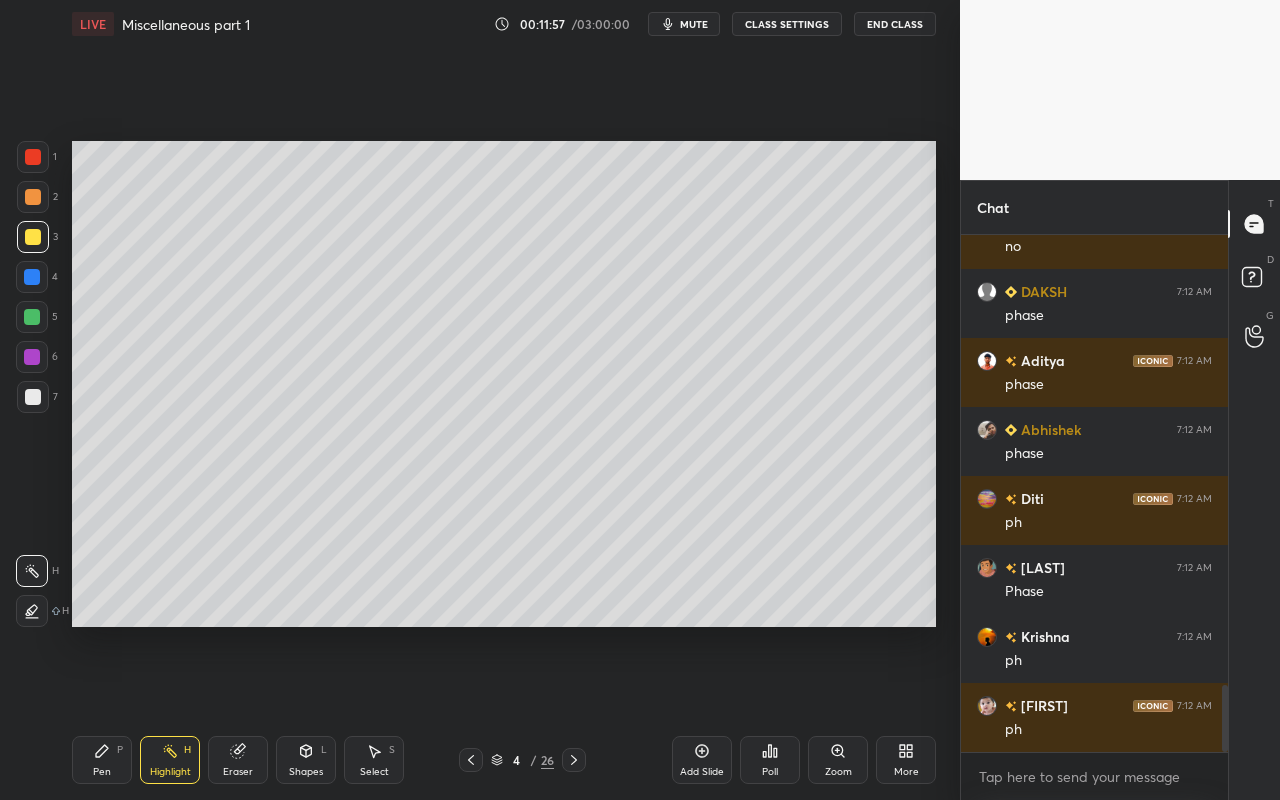 click on "Pen P" at bounding box center [102, 760] 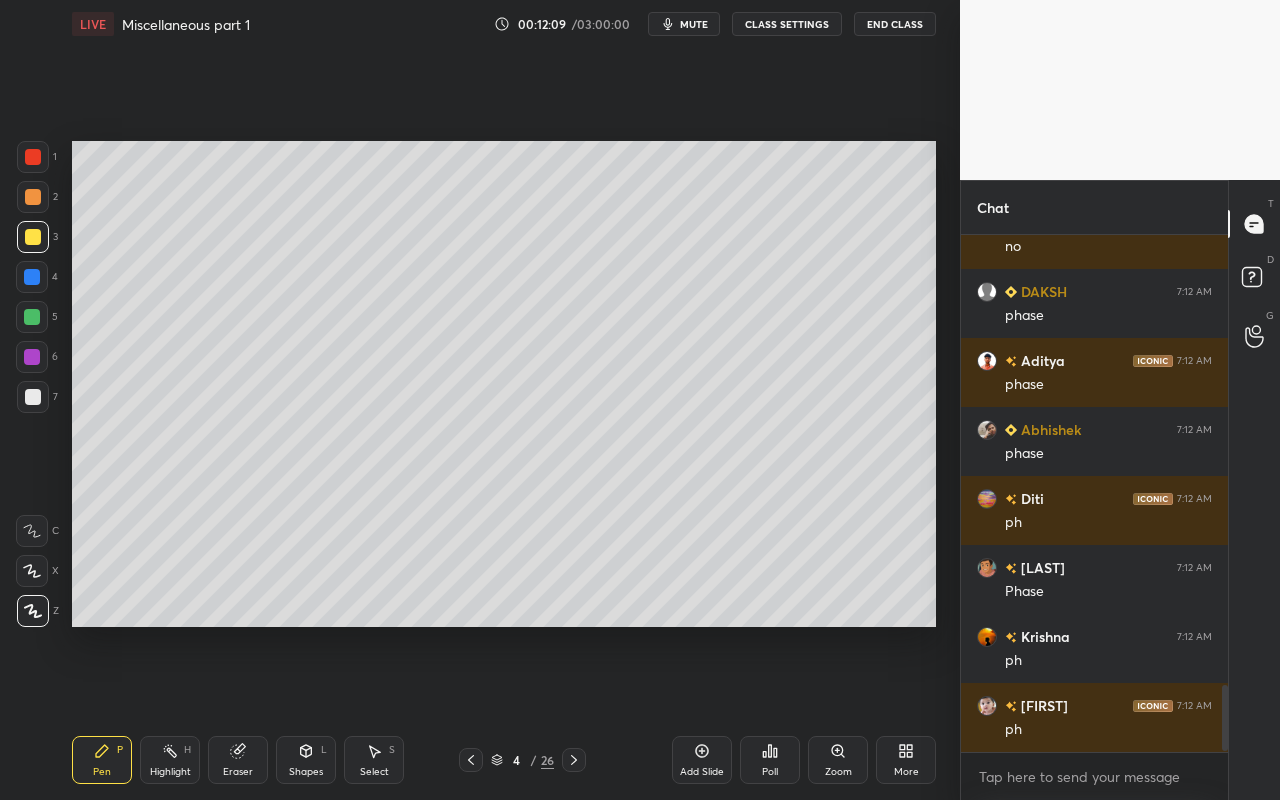 scroll, scrollTop: 3560, scrollLeft: 0, axis: vertical 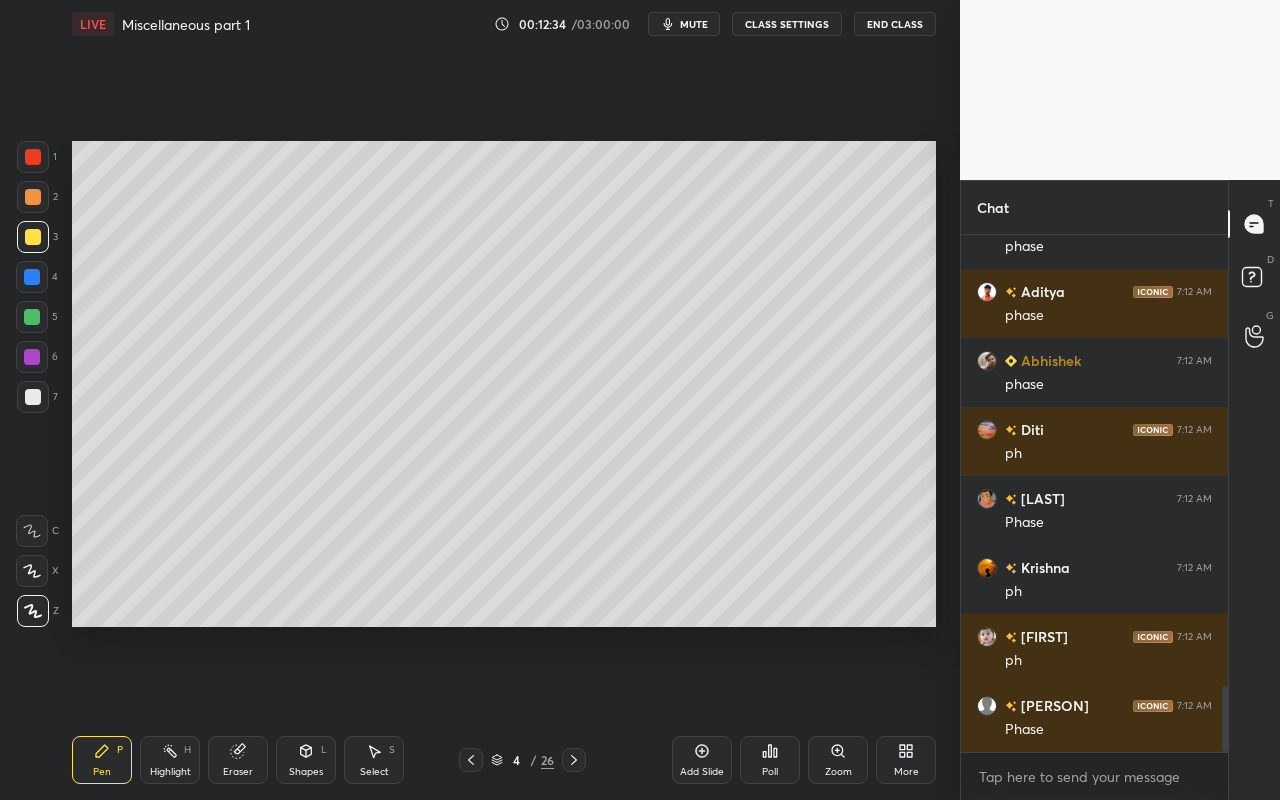 drag, startPoint x: 391, startPoint y: 769, endPoint x: 485, endPoint y: 672, distance: 135.07405 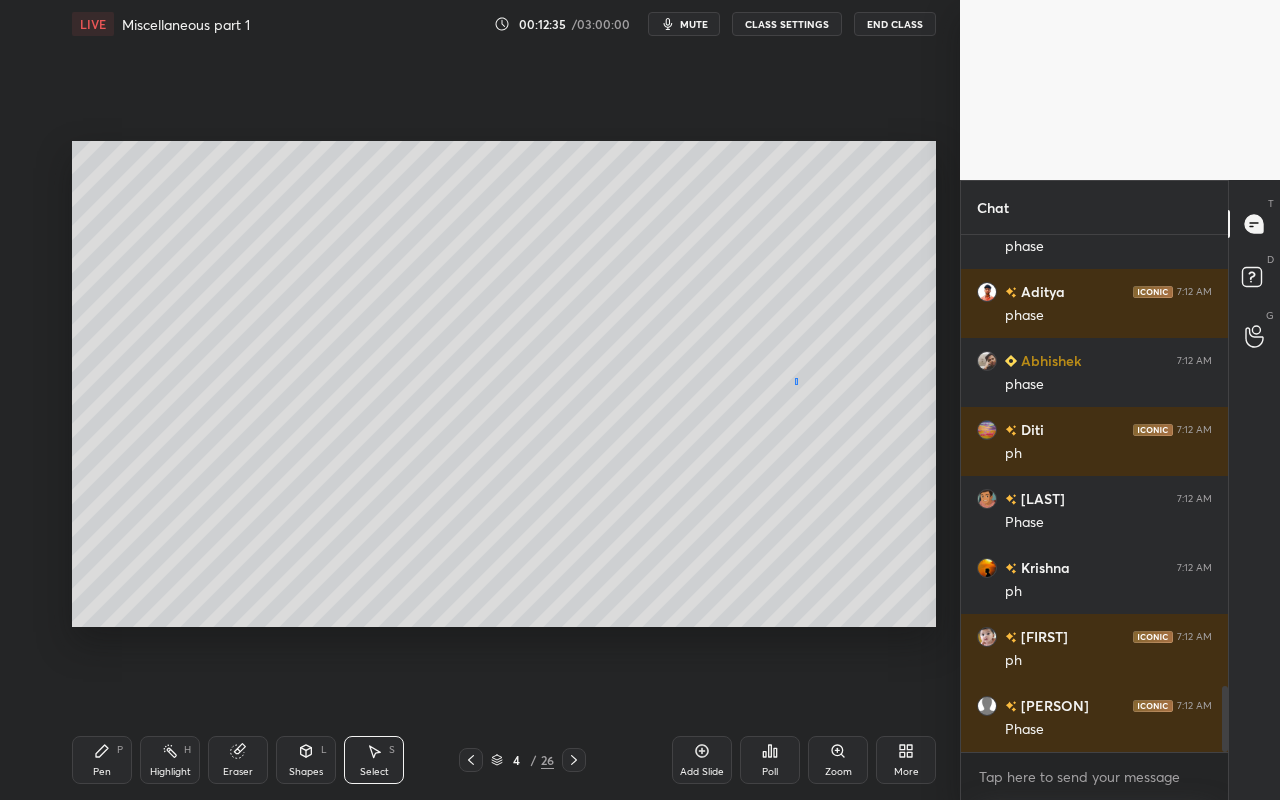 drag, startPoint x: 795, startPoint y: 385, endPoint x: 830, endPoint y: 418, distance: 48.104053 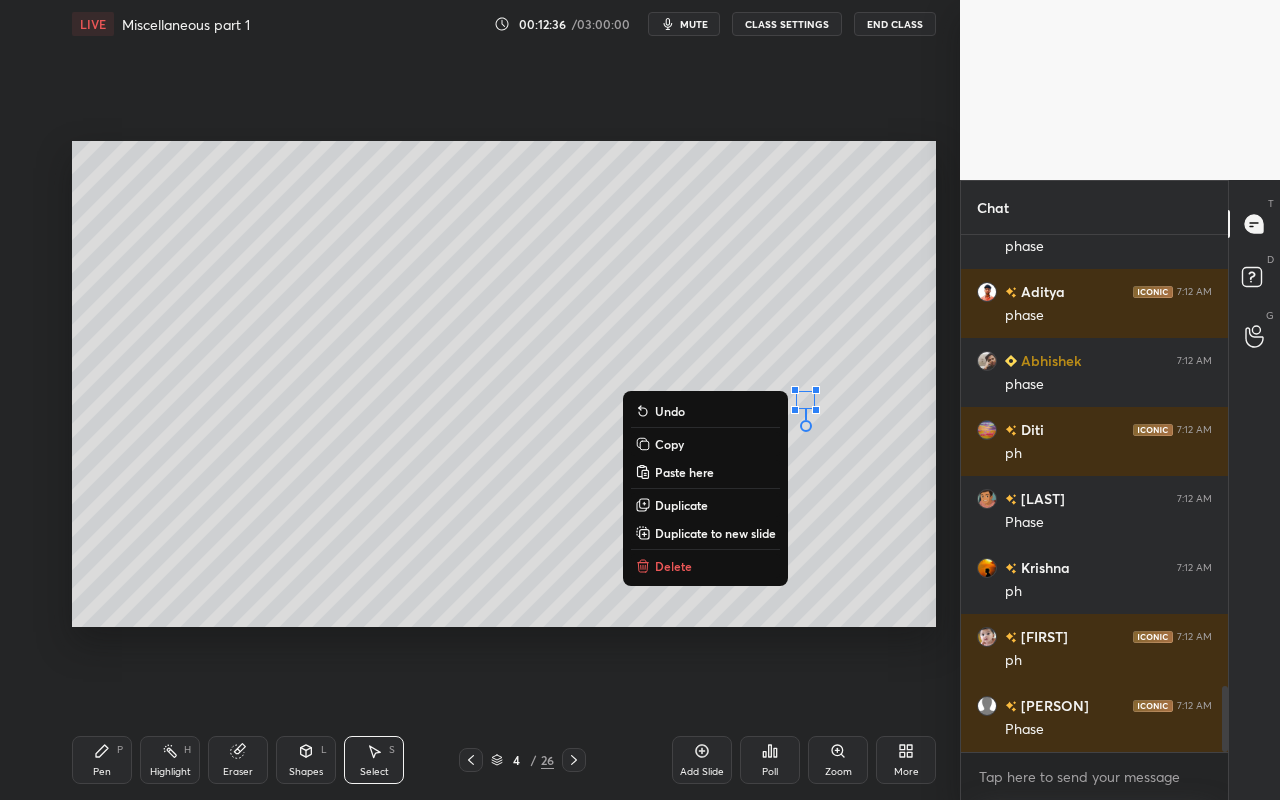 click on "Delete" at bounding box center (705, 566) 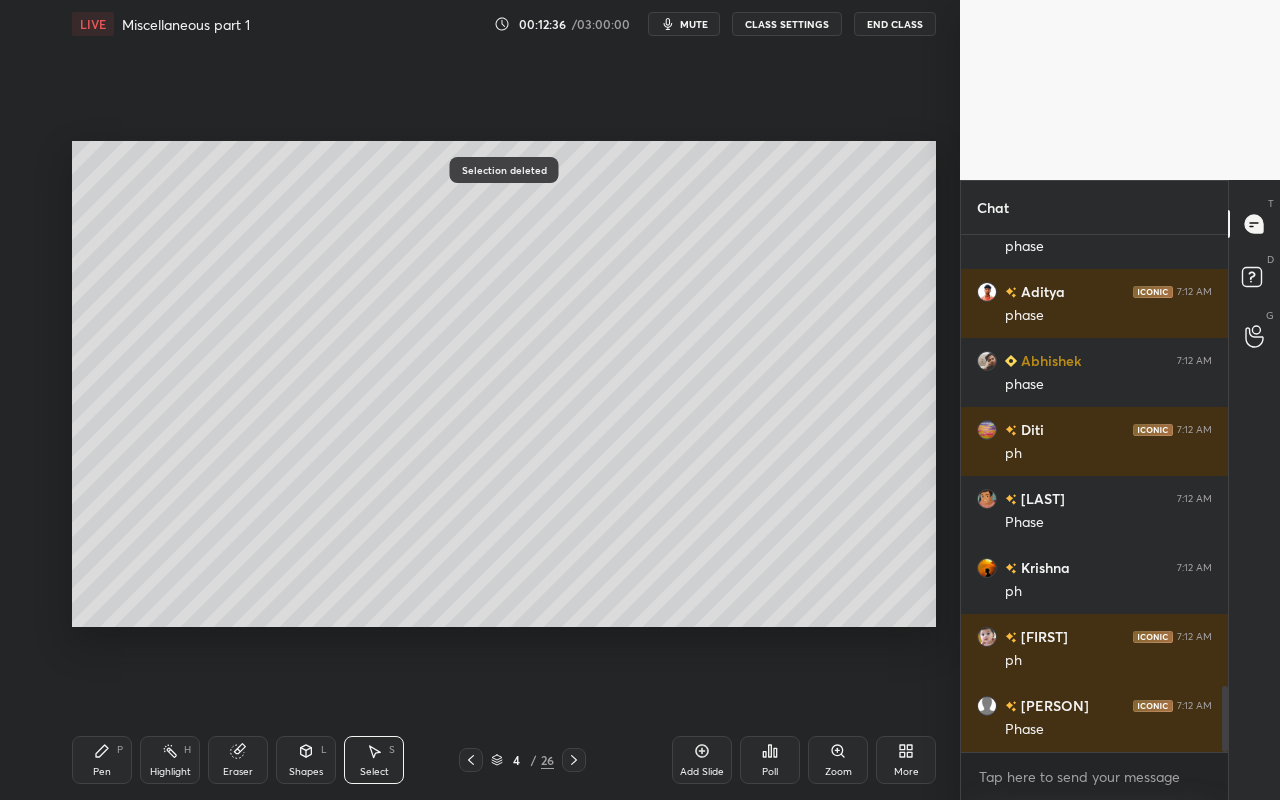 drag, startPoint x: 108, startPoint y: 791, endPoint x: 129, endPoint y: 774, distance: 27.018513 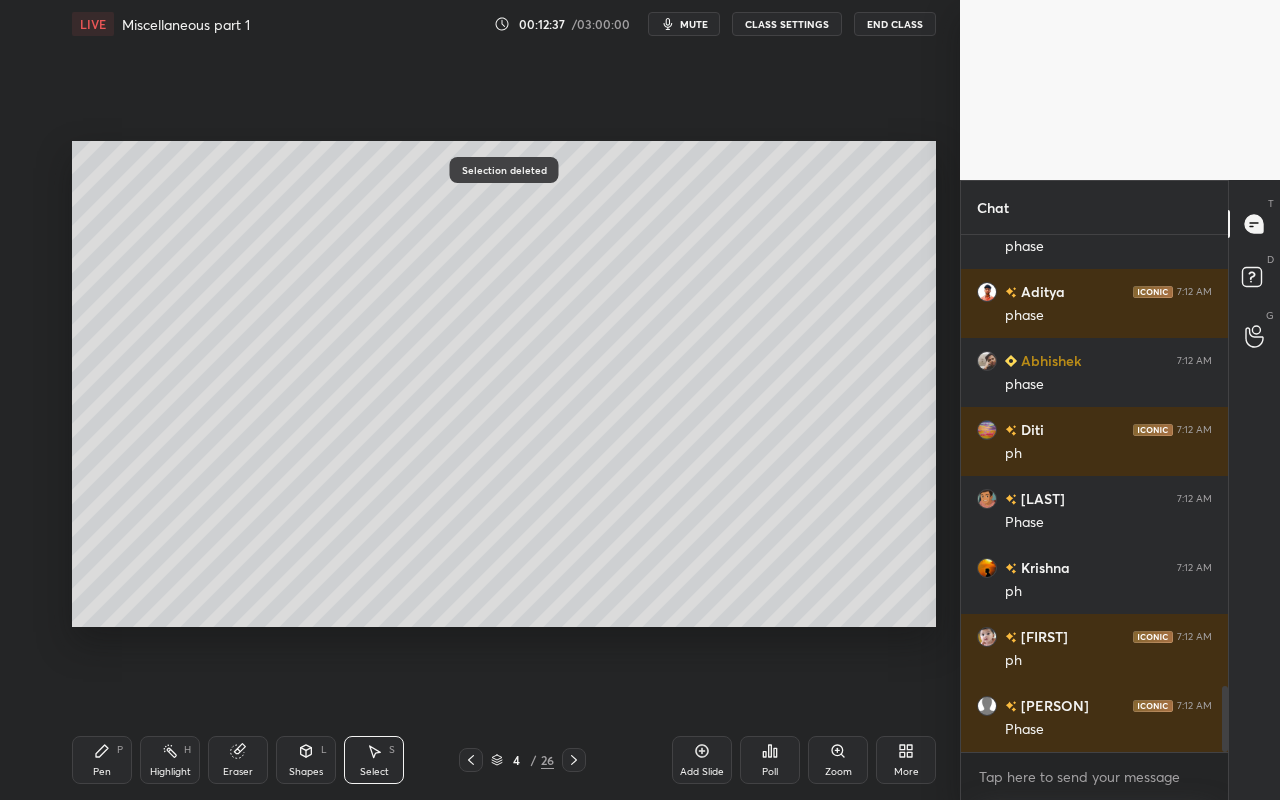 drag, startPoint x: 114, startPoint y: 767, endPoint x: 194, endPoint y: 718, distance: 93.813644 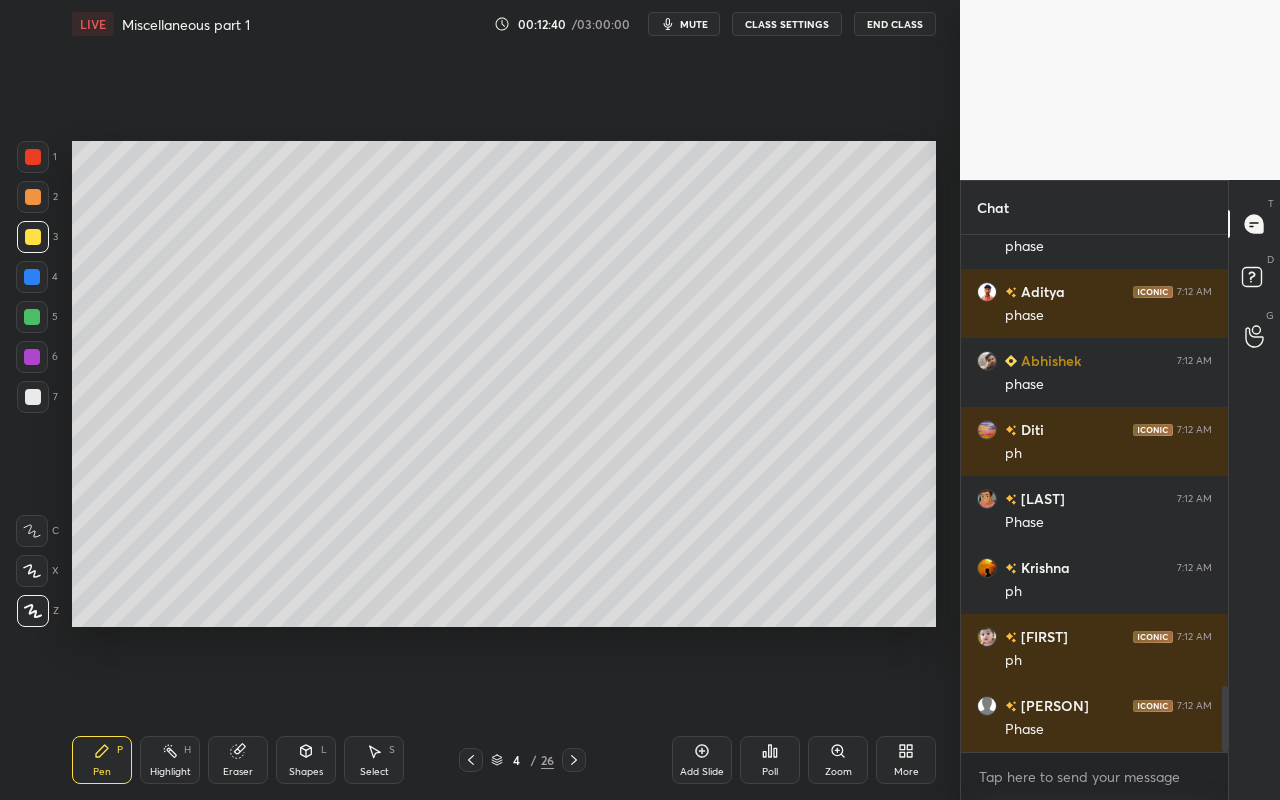 scroll, scrollTop: 3647, scrollLeft: 0, axis: vertical 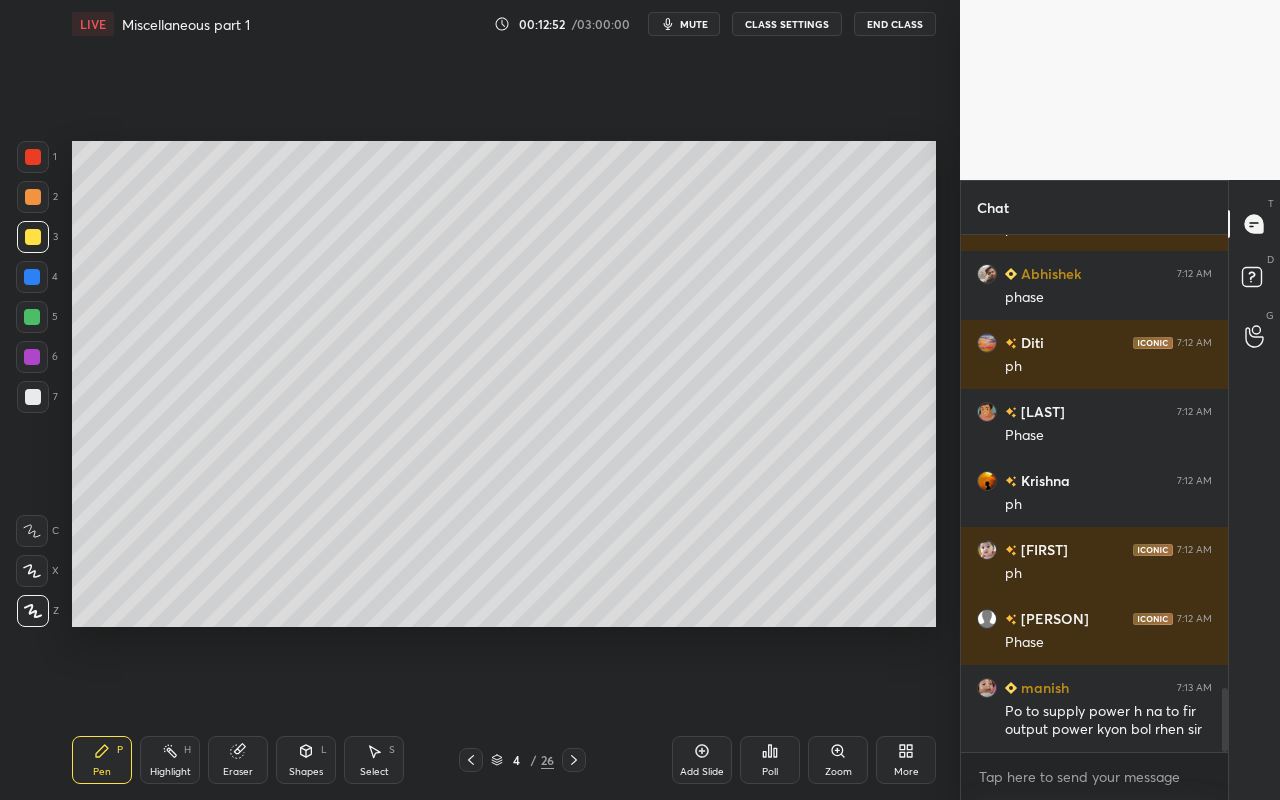 click on "Highlight H" at bounding box center [170, 760] 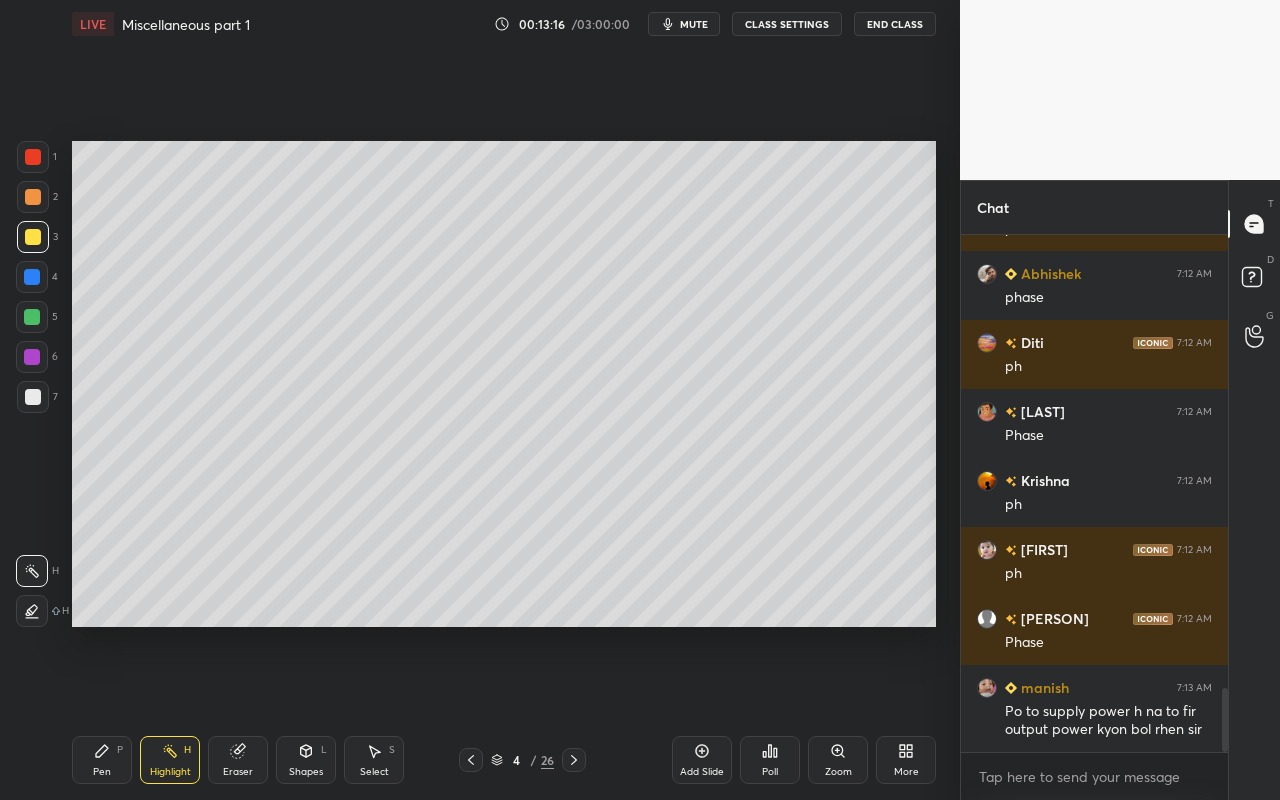 drag, startPoint x: 96, startPoint y: 759, endPoint x: 115, endPoint y: 731, distance: 33.83785 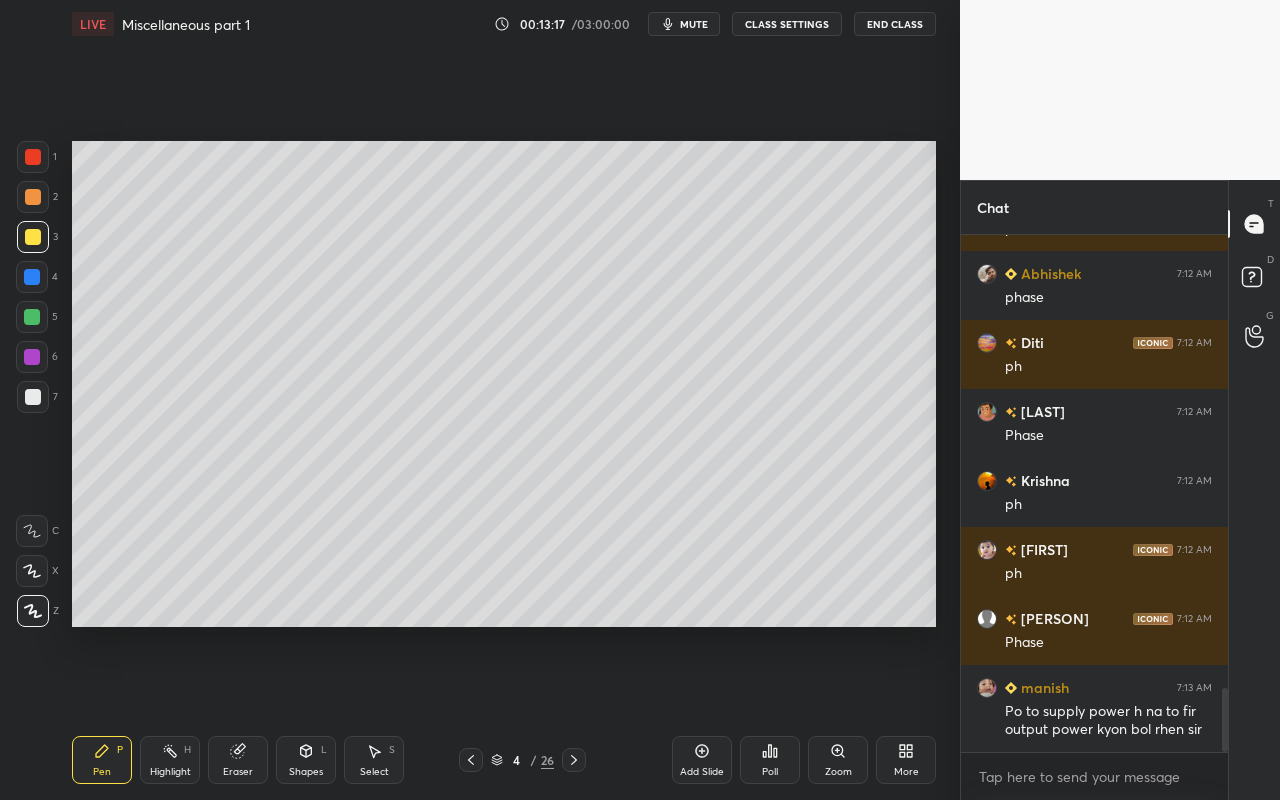 click at bounding box center (33, 397) 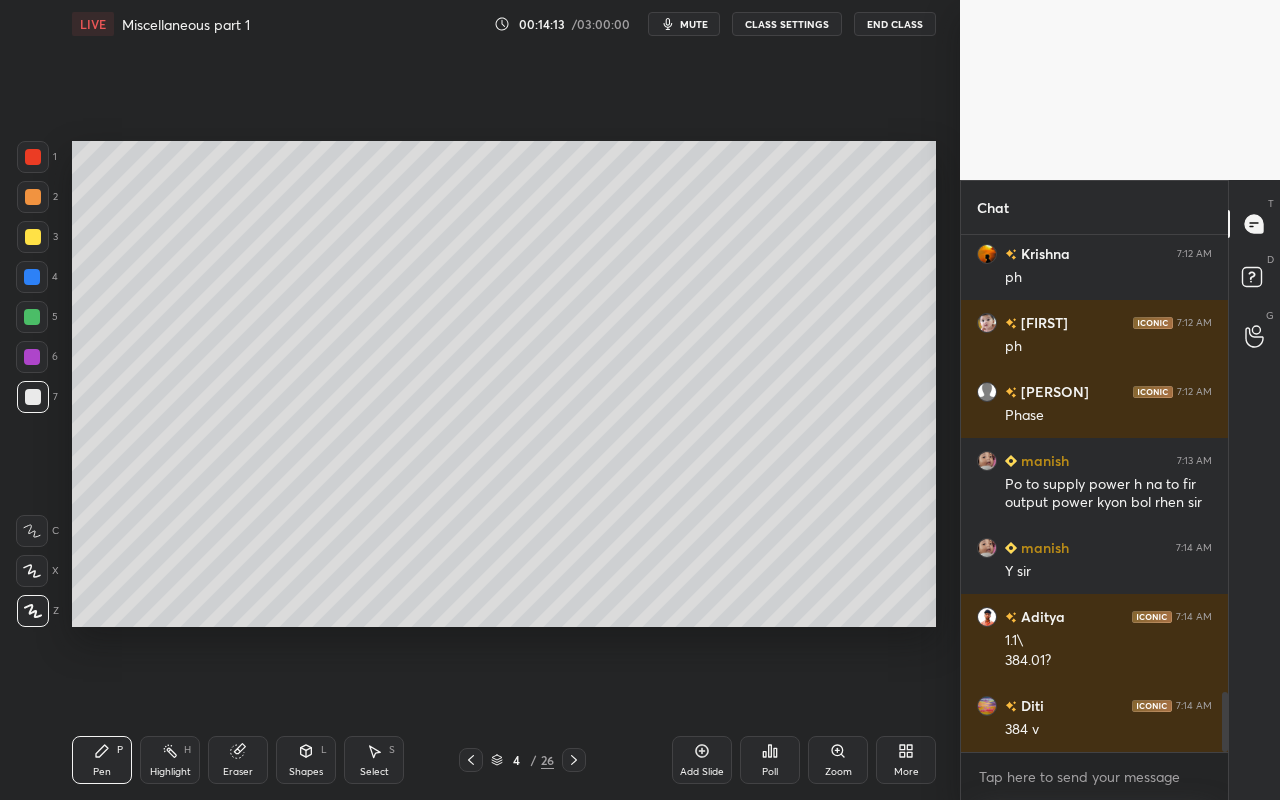 scroll, scrollTop: 3943, scrollLeft: 0, axis: vertical 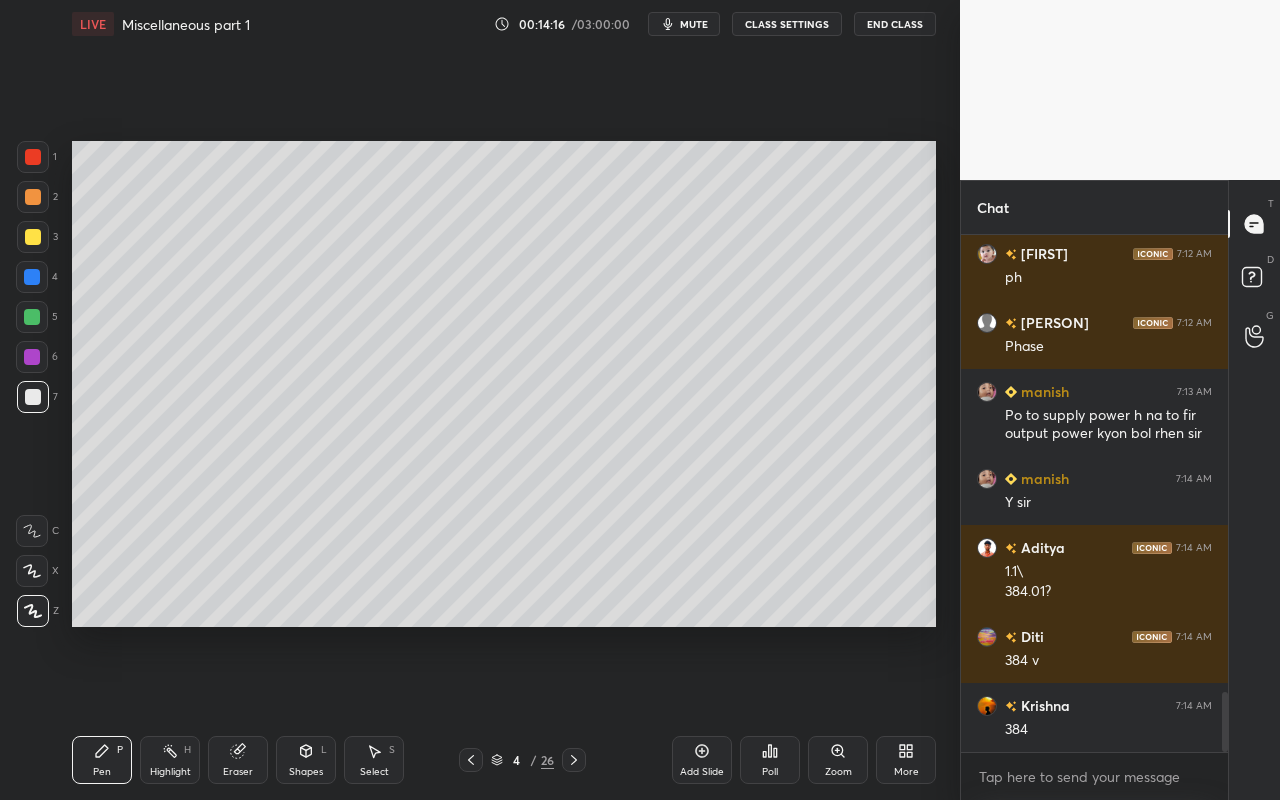 click on "Pen P" at bounding box center (102, 760) 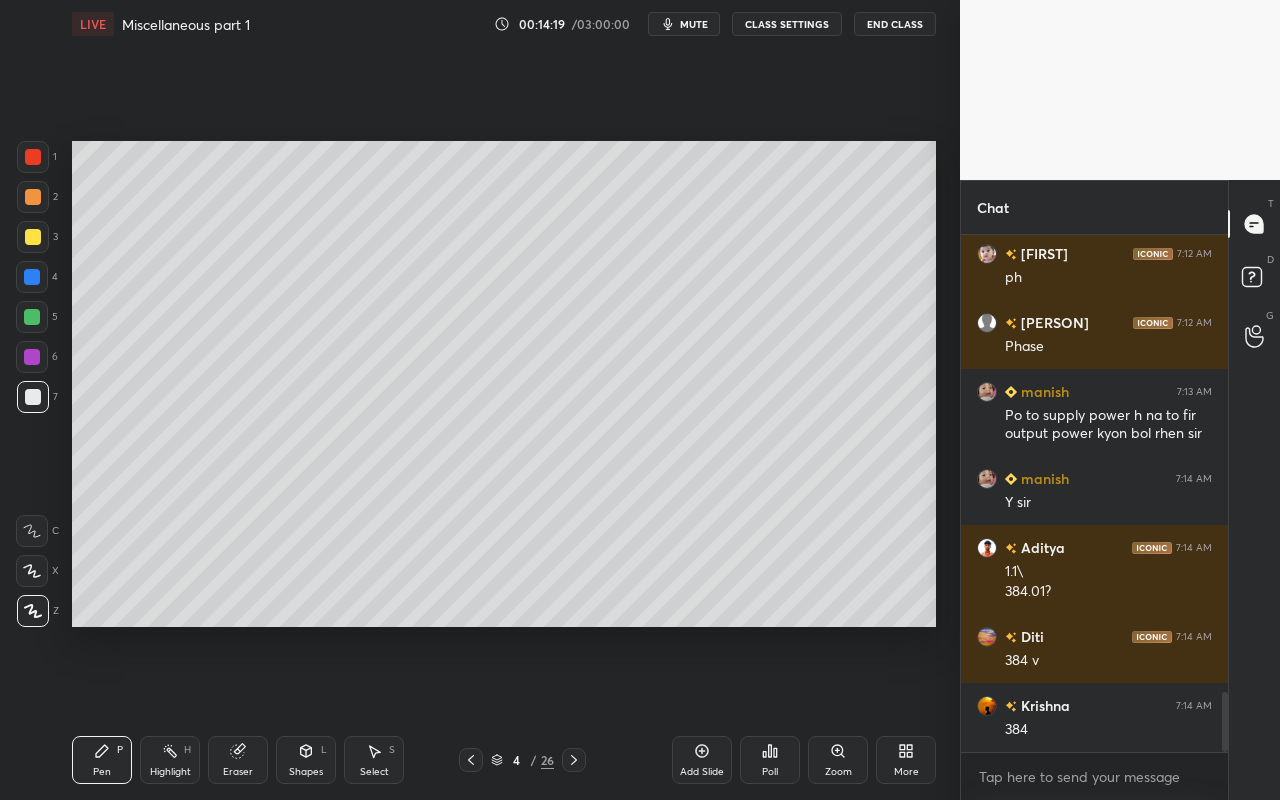 click on "Shapes" at bounding box center [306, 772] 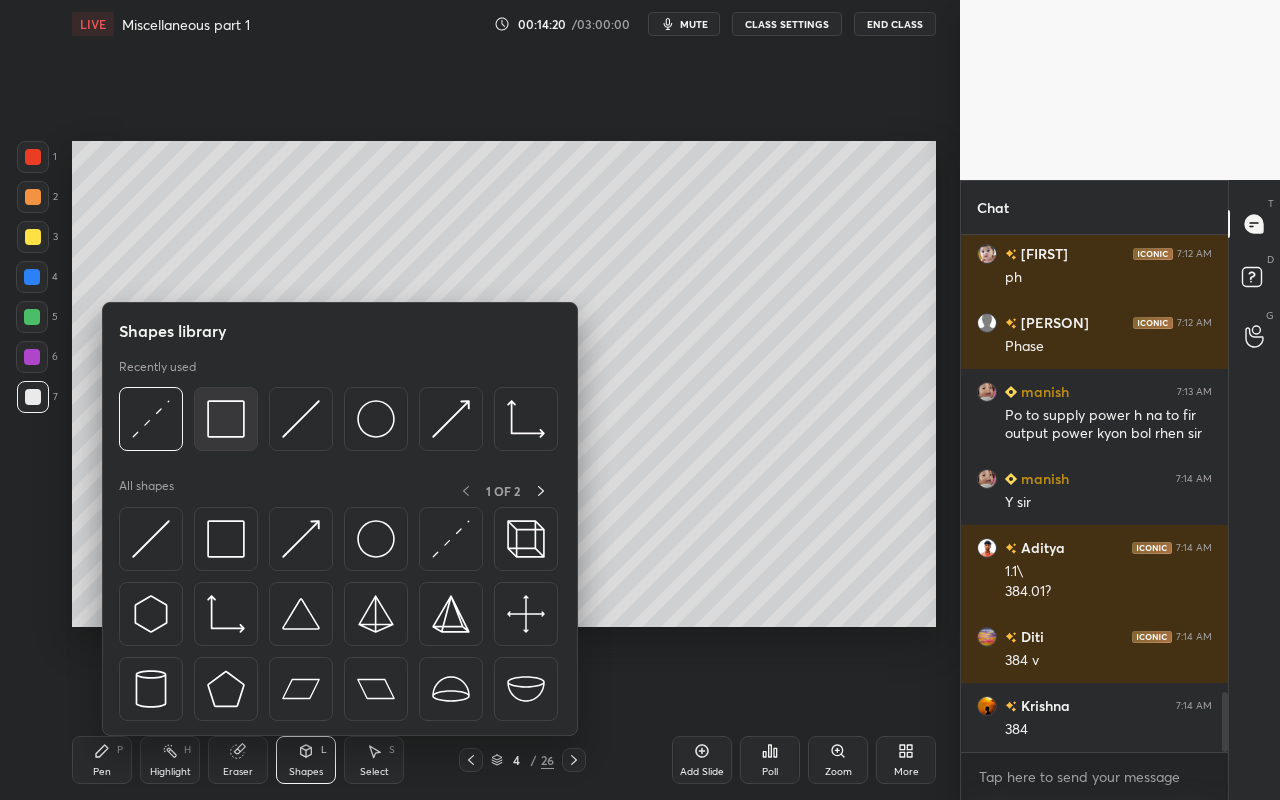 click at bounding box center (226, 419) 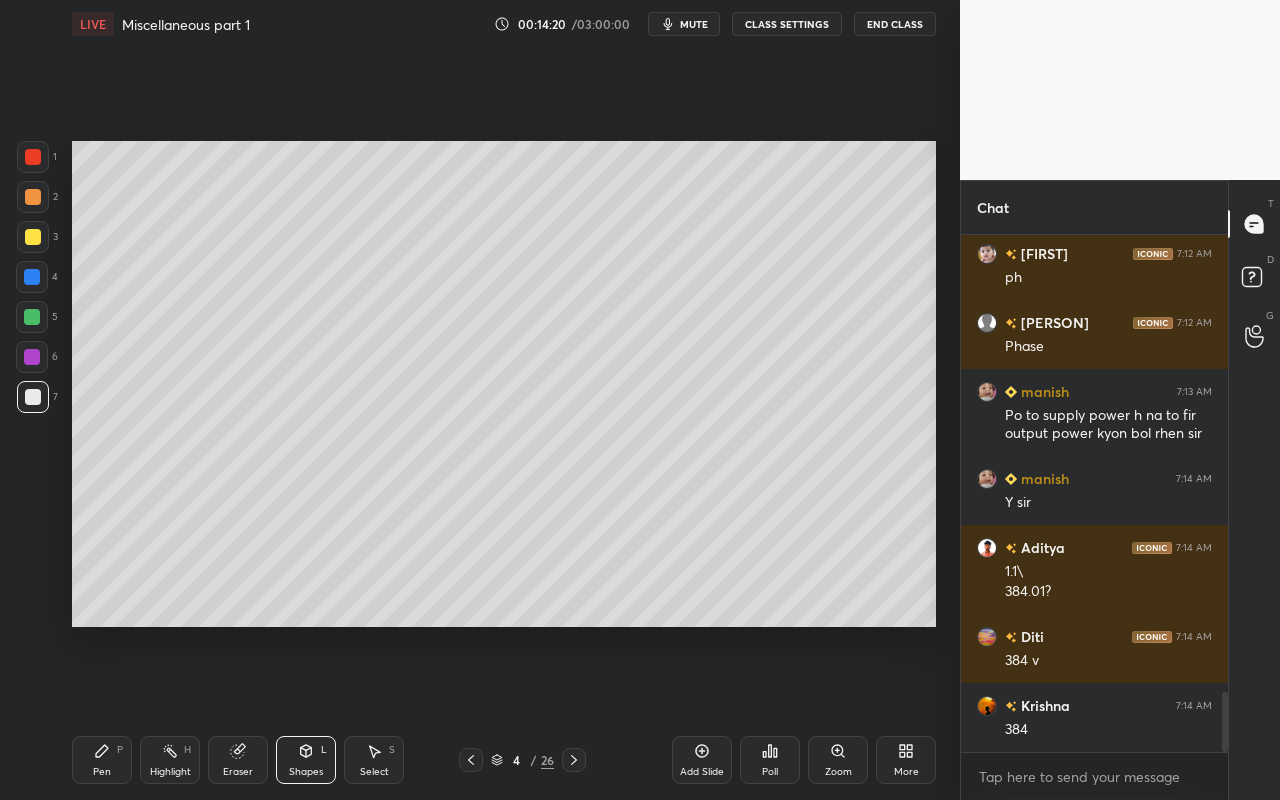 scroll, scrollTop: 4012, scrollLeft: 0, axis: vertical 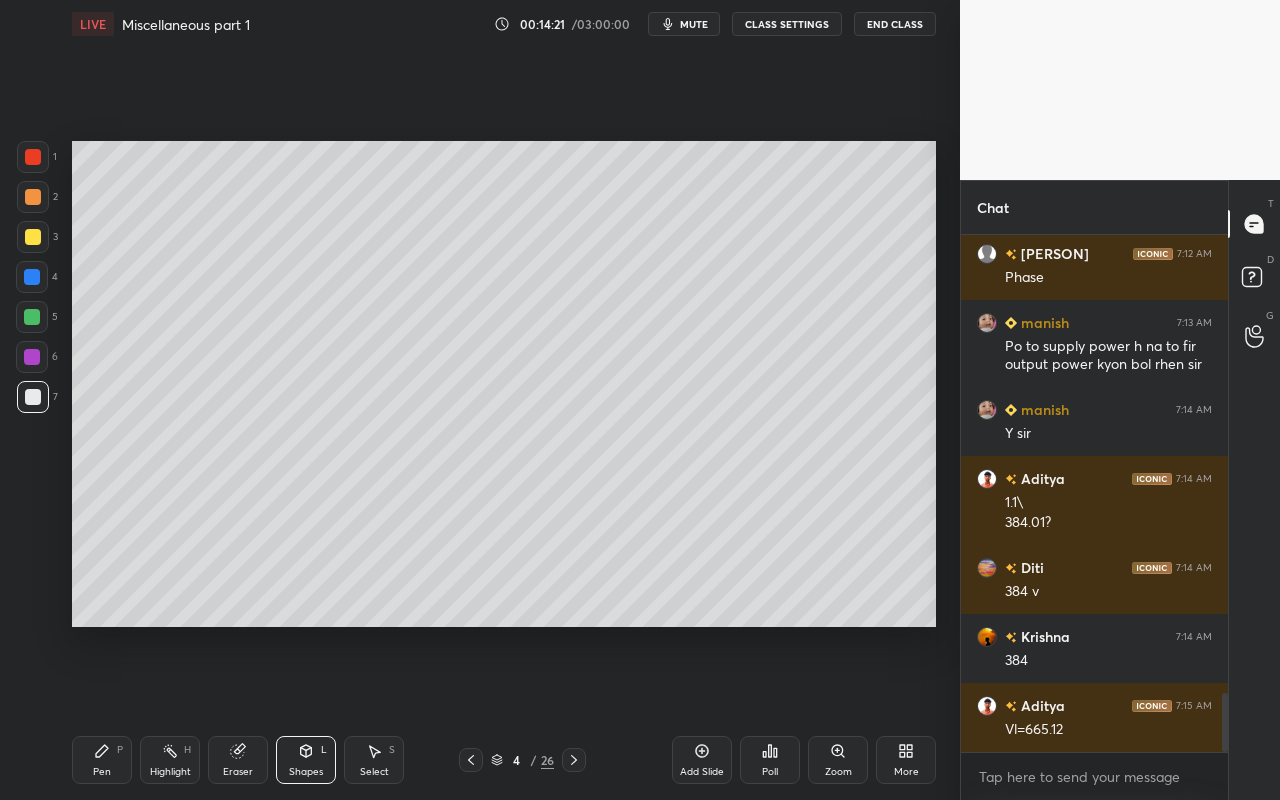 click at bounding box center (32, 317) 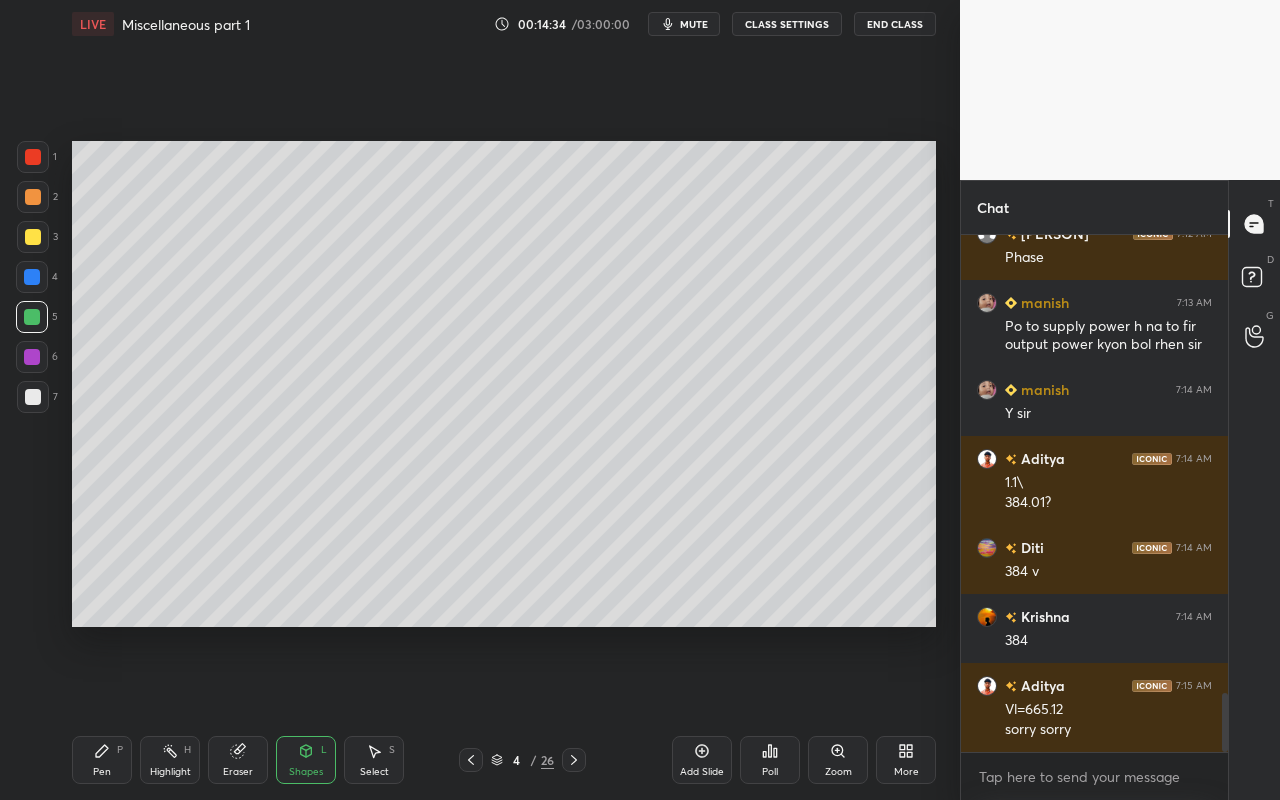 scroll, scrollTop: 4052, scrollLeft: 0, axis: vertical 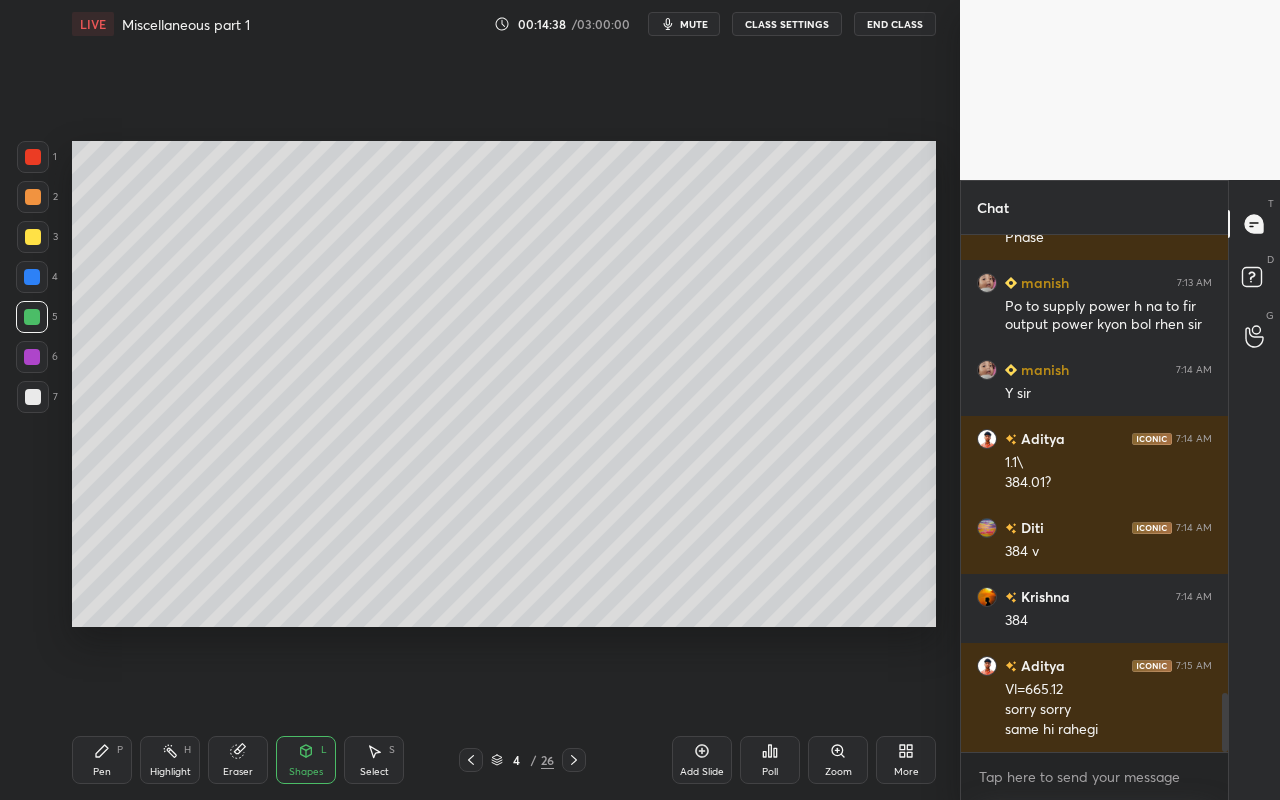 drag, startPoint x: 97, startPoint y: 760, endPoint x: 109, endPoint y: 757, distance: 12.369317 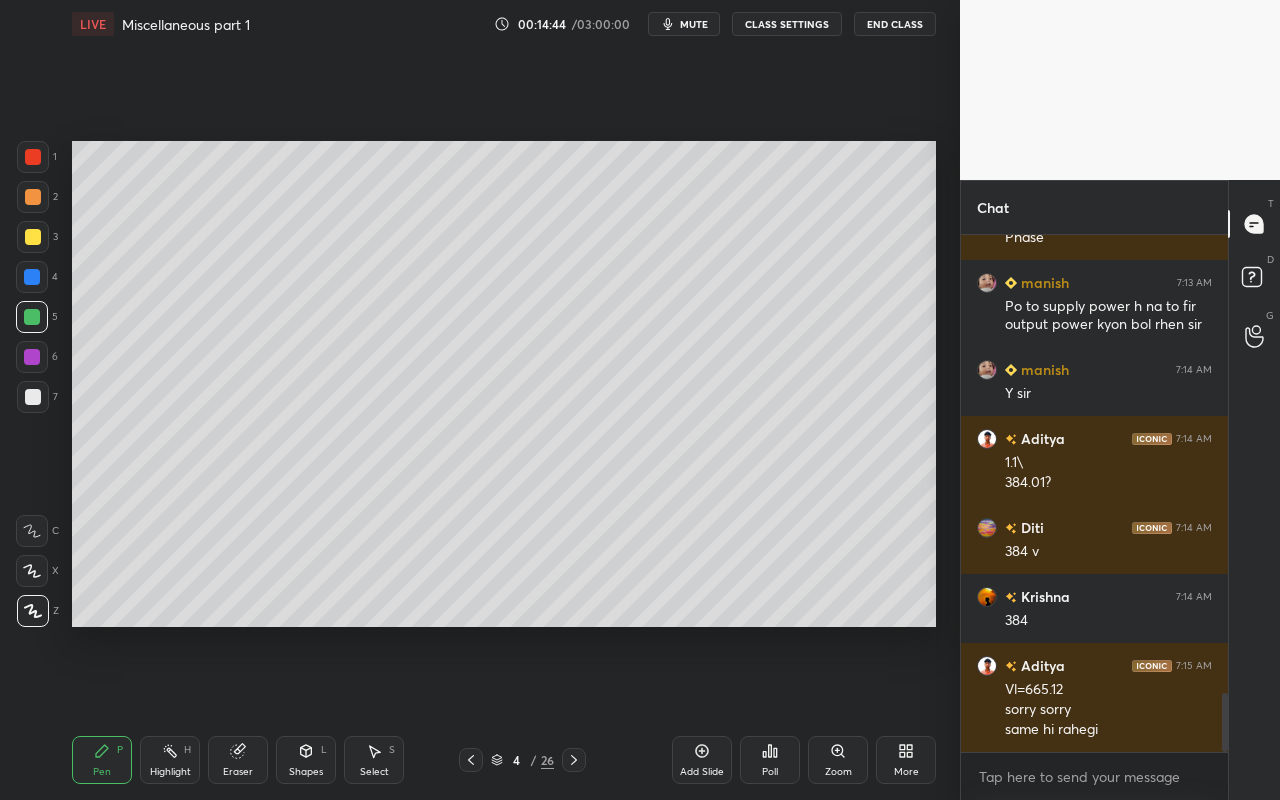 drag, startPoint x: 311, startPoint y: 765, endPoint x: 314, endPoint y: 739, distance: 26.172504 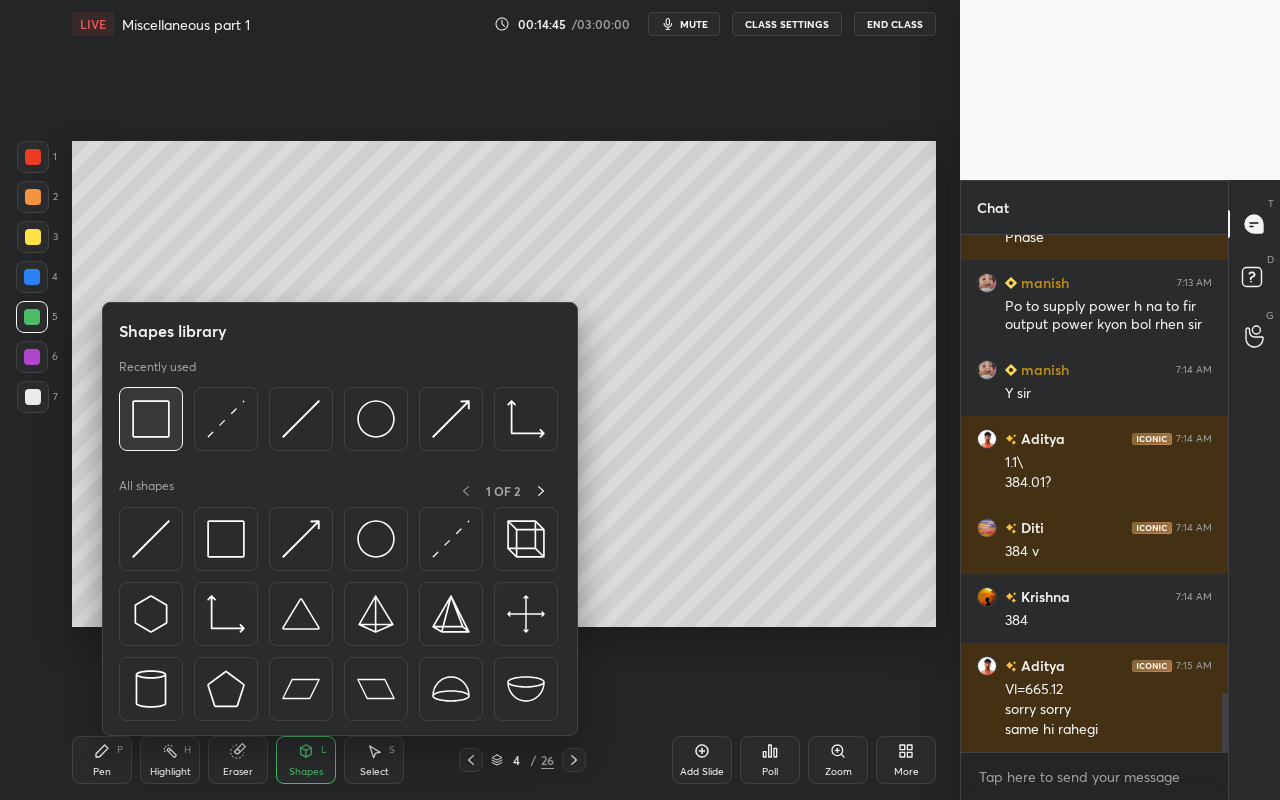 click at bounding box center (151, 419) 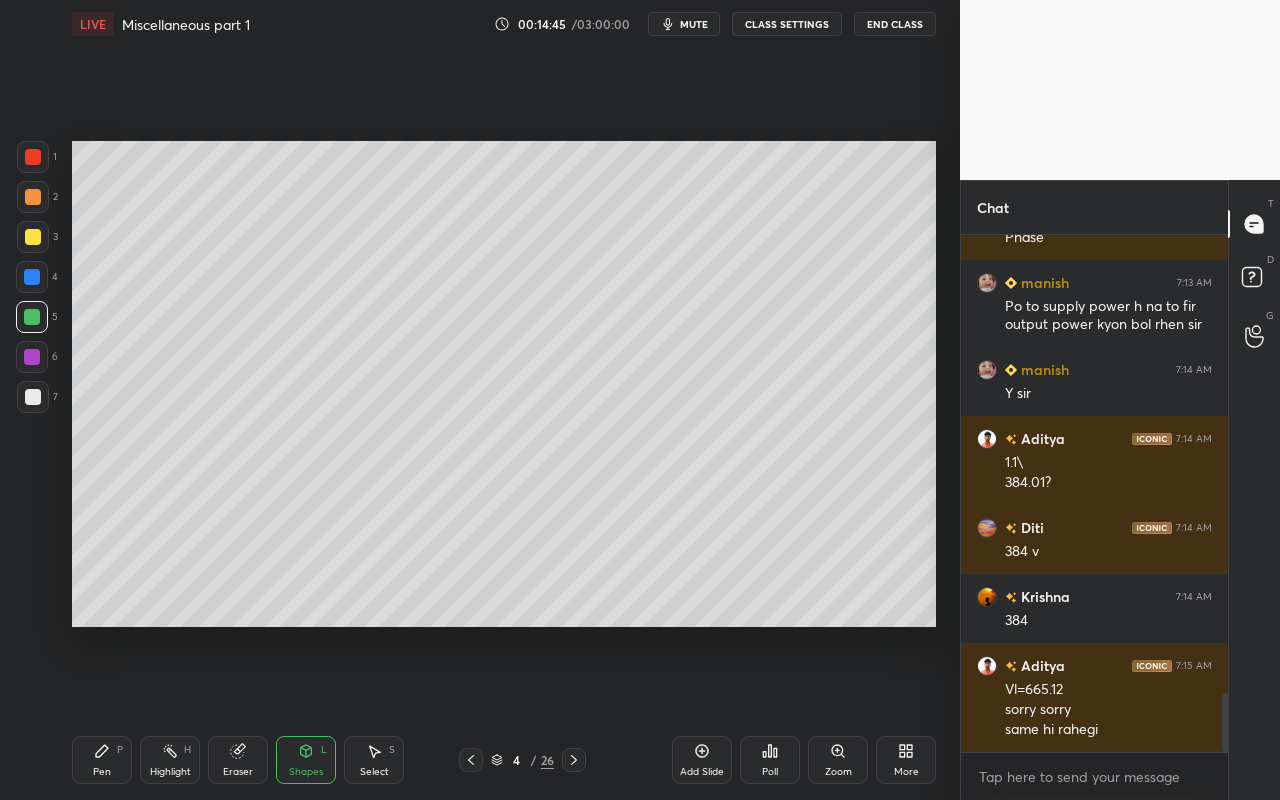 drag, startPoint x: 36, startPoint y: 156, endPoint x: 57, endPoint y: 163, distance: 22.135944 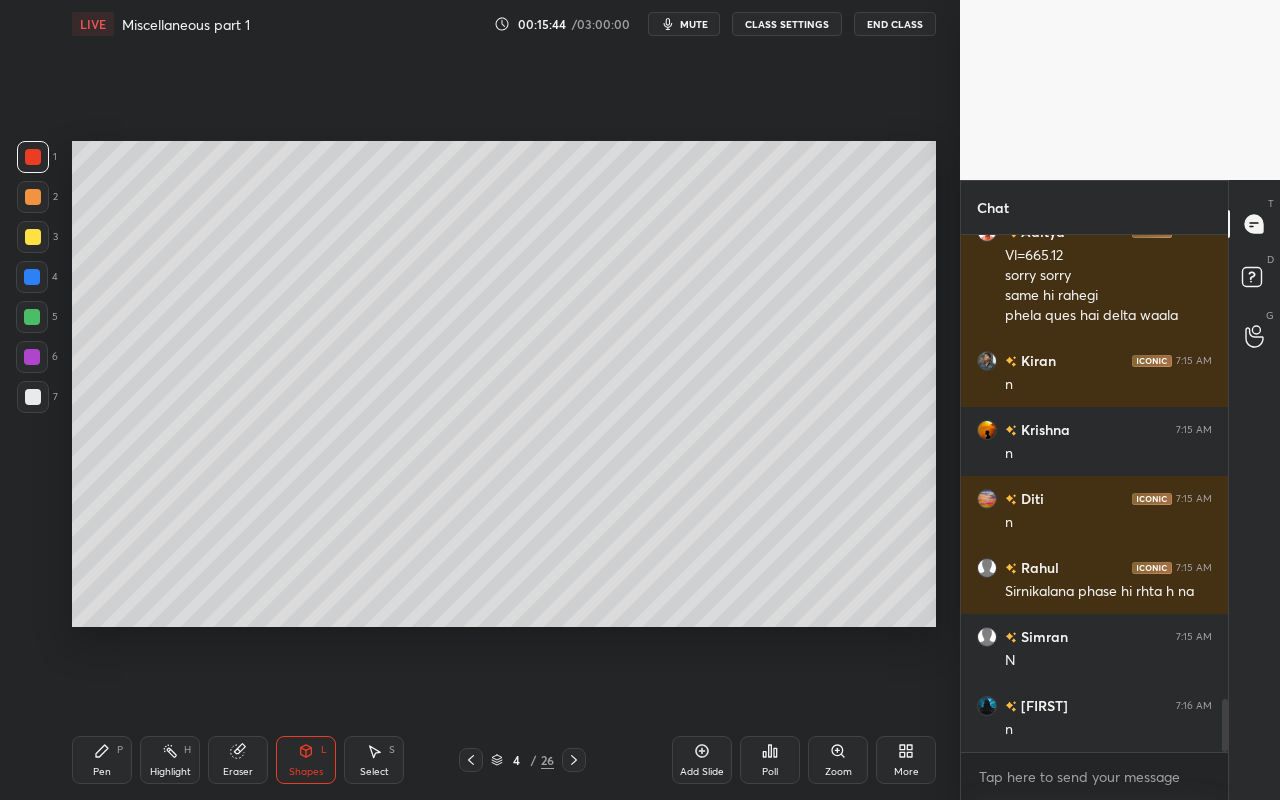 scroll, scrollTop: 4555, scrollLeft: 0, axis: vertical 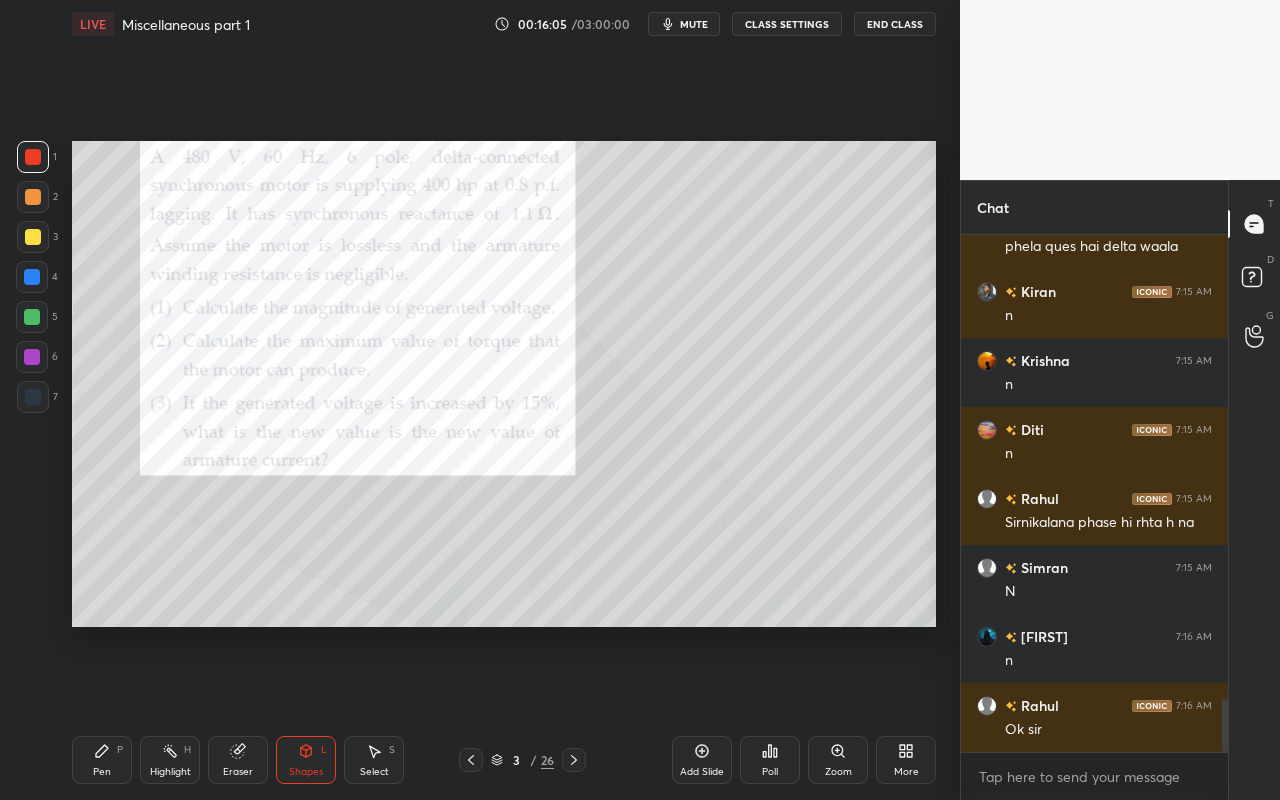 click 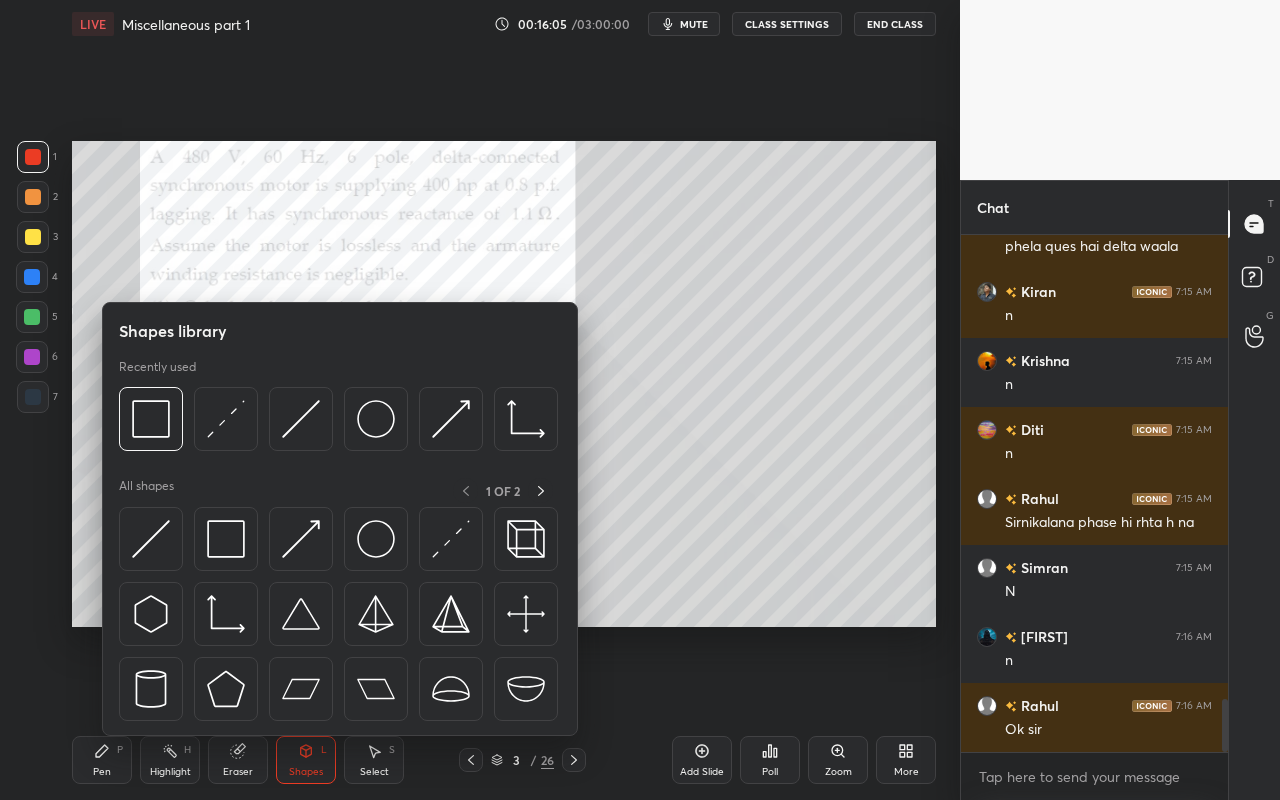 click on "Eraser" at bounding box center [238, 760] 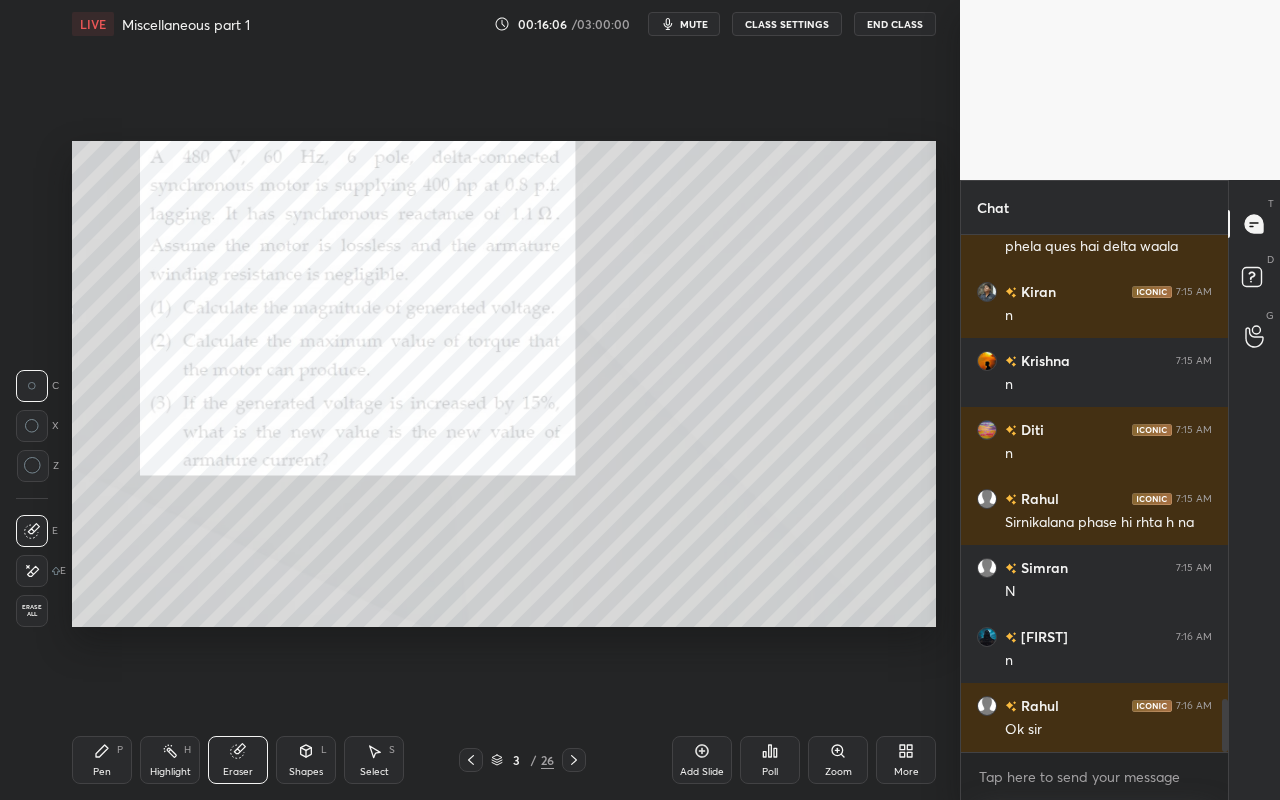 click on "Highlight H" at bounding box center (170, 760) 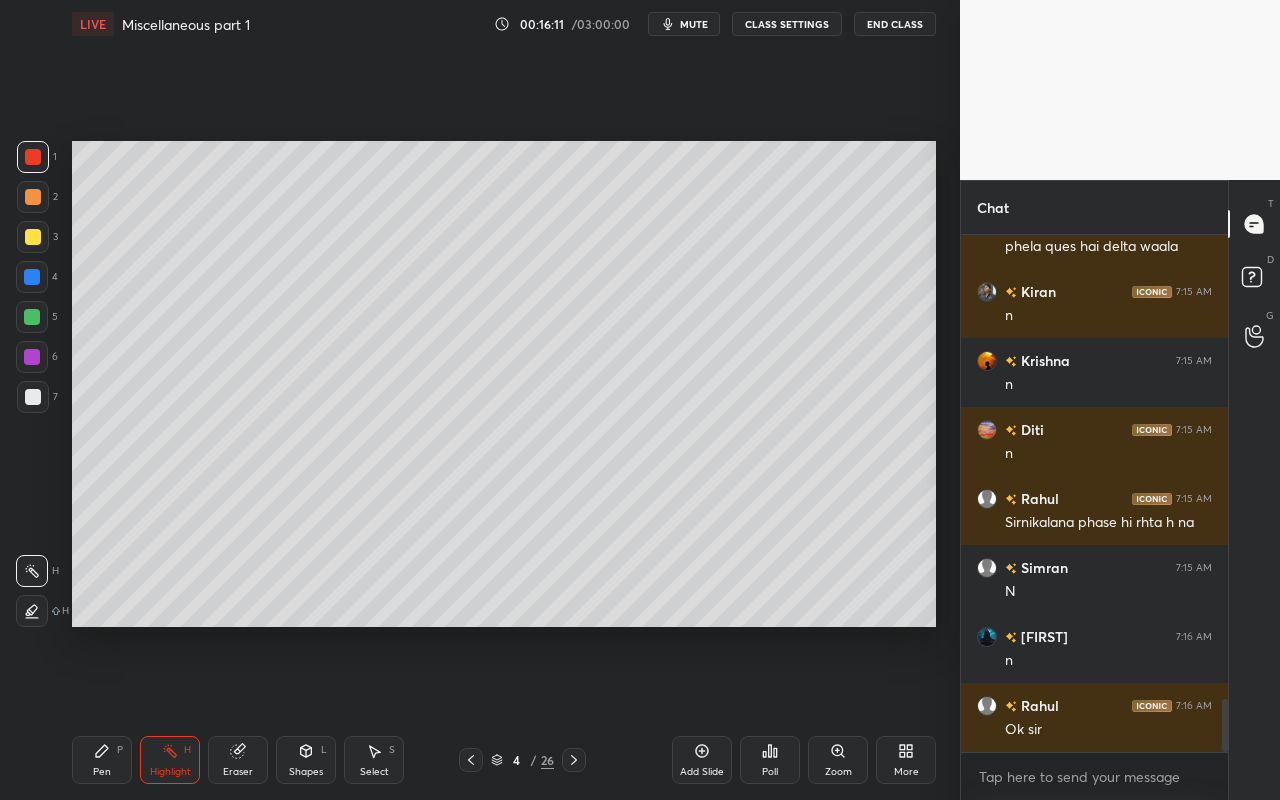 drag, startPoint x: 708, startPoint y: 773, endPoint x: 620, endPoint y: 734, distance: 96.25487 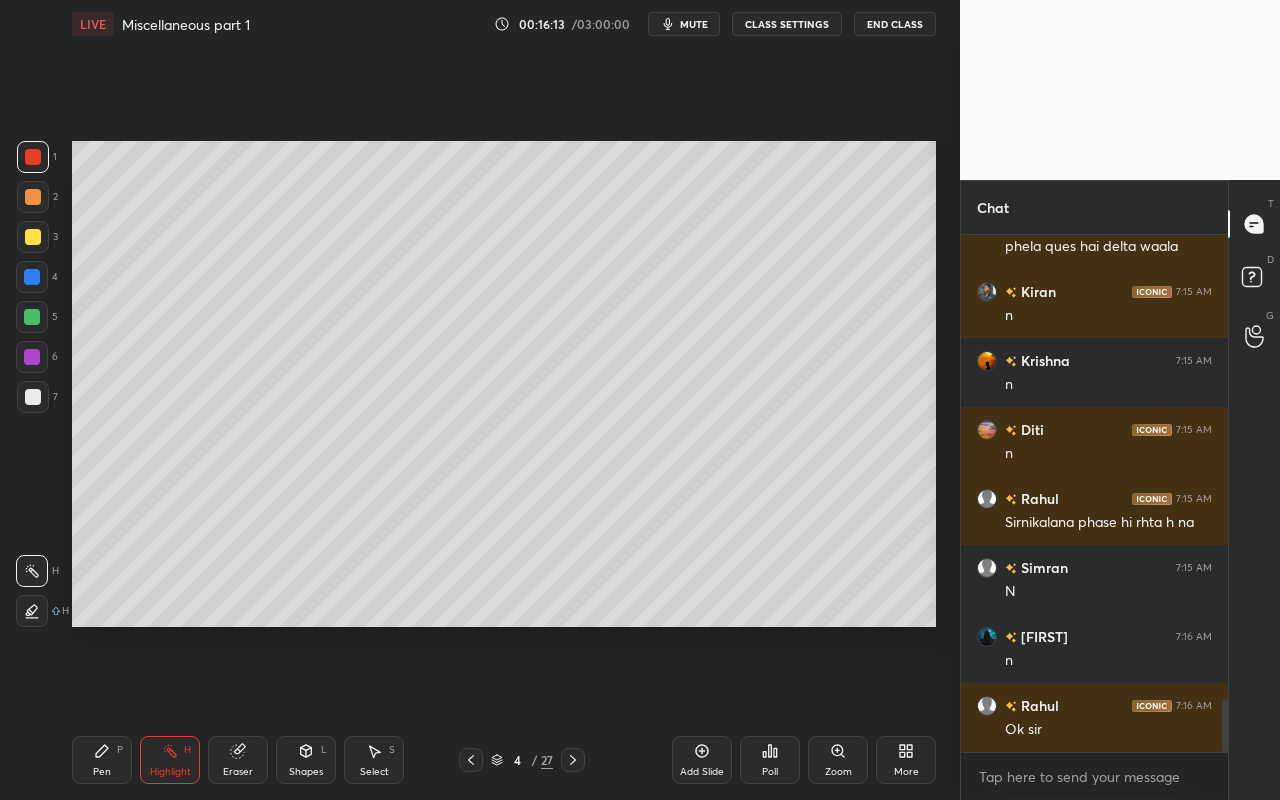 click on "Select" at bounding box center [374, 772] 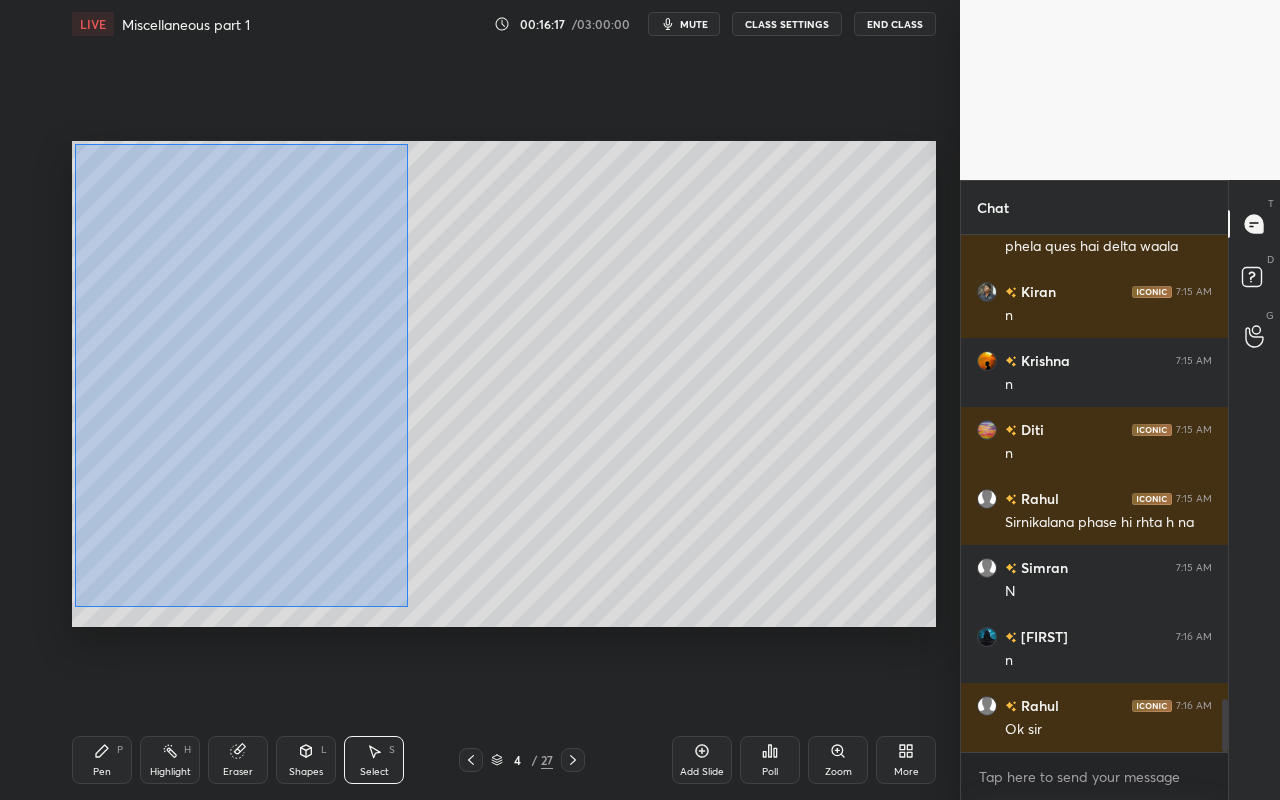 drag, startPoint x: 74, startPoint y: 144, endPoint x: 421, endPoint y: 600, distance: 573.014 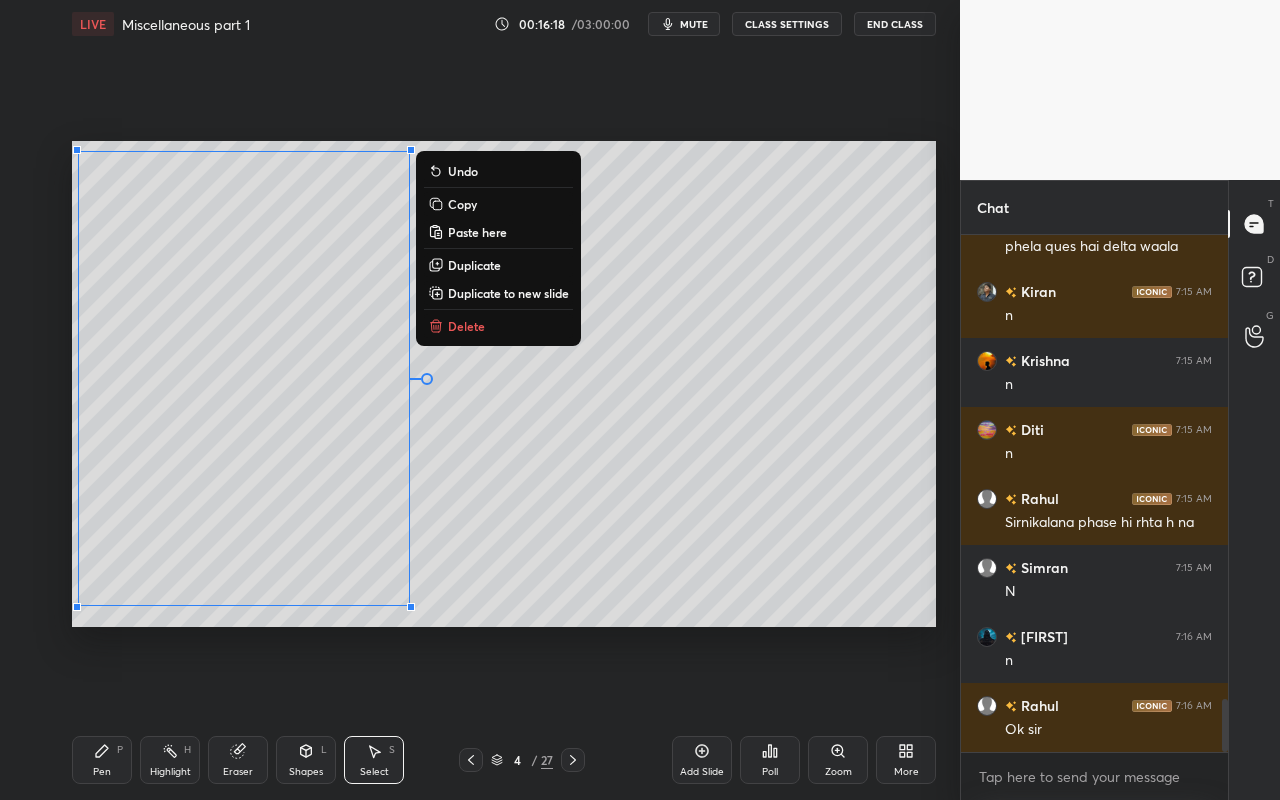 click on "Duplicate to new slide" at bounding box center (508, 293) 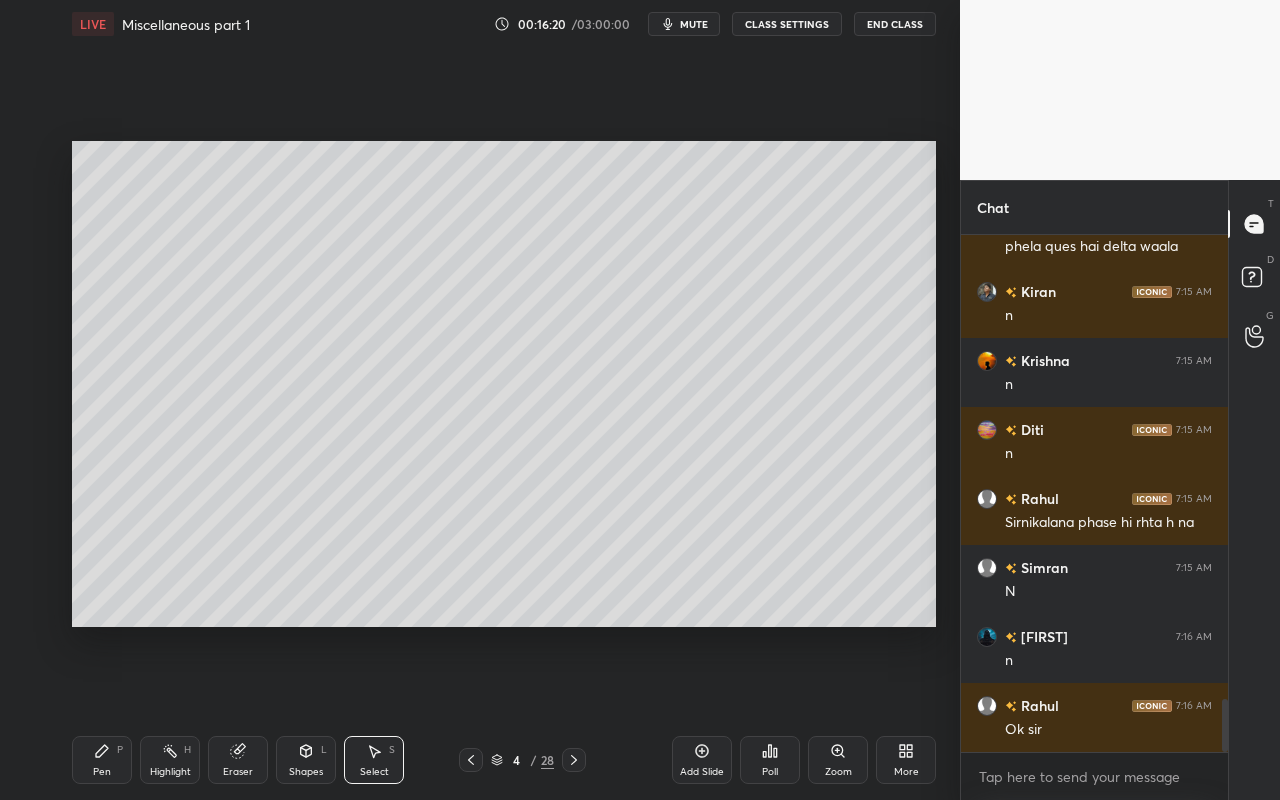 click on "Select S" at bounding box center [374, 760] 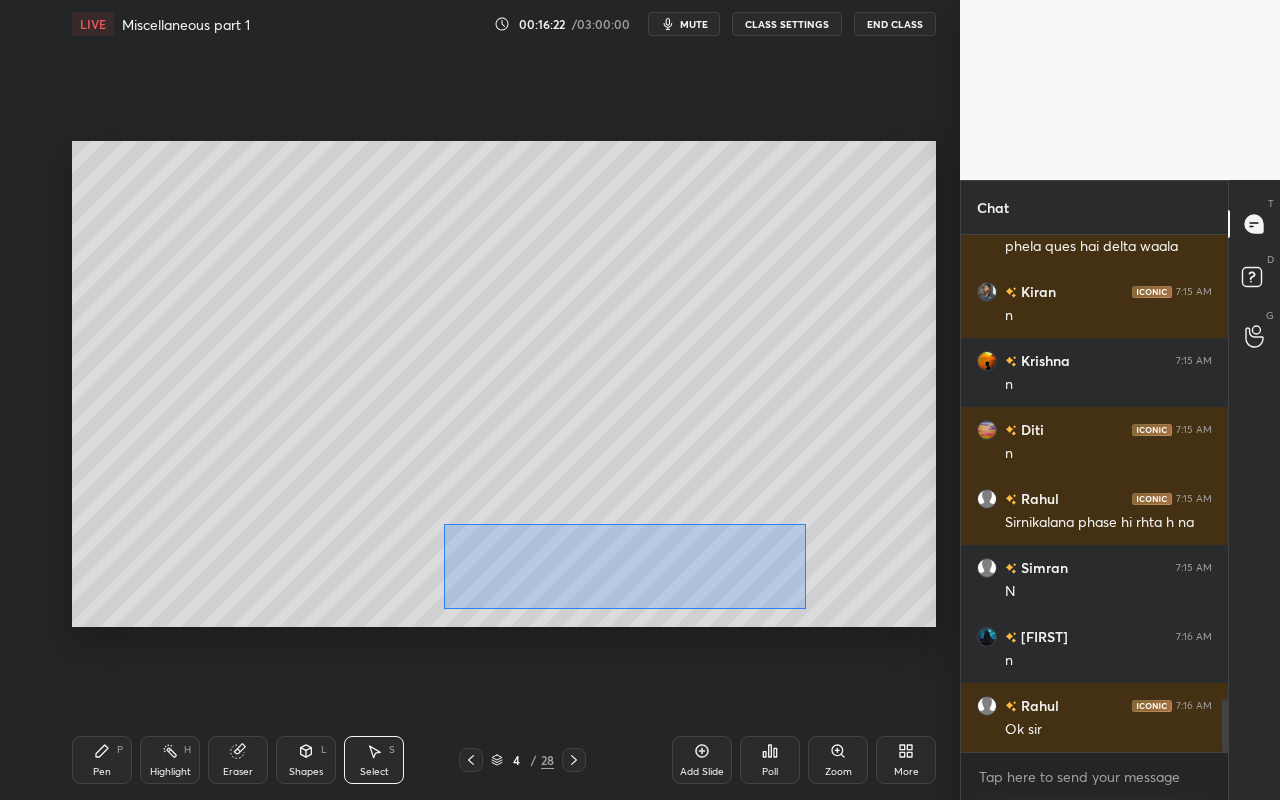 drag, startPoint x: 452, startPoint y: 543, endPoint x: 801, endPoint y: 605, distance: 354.4644 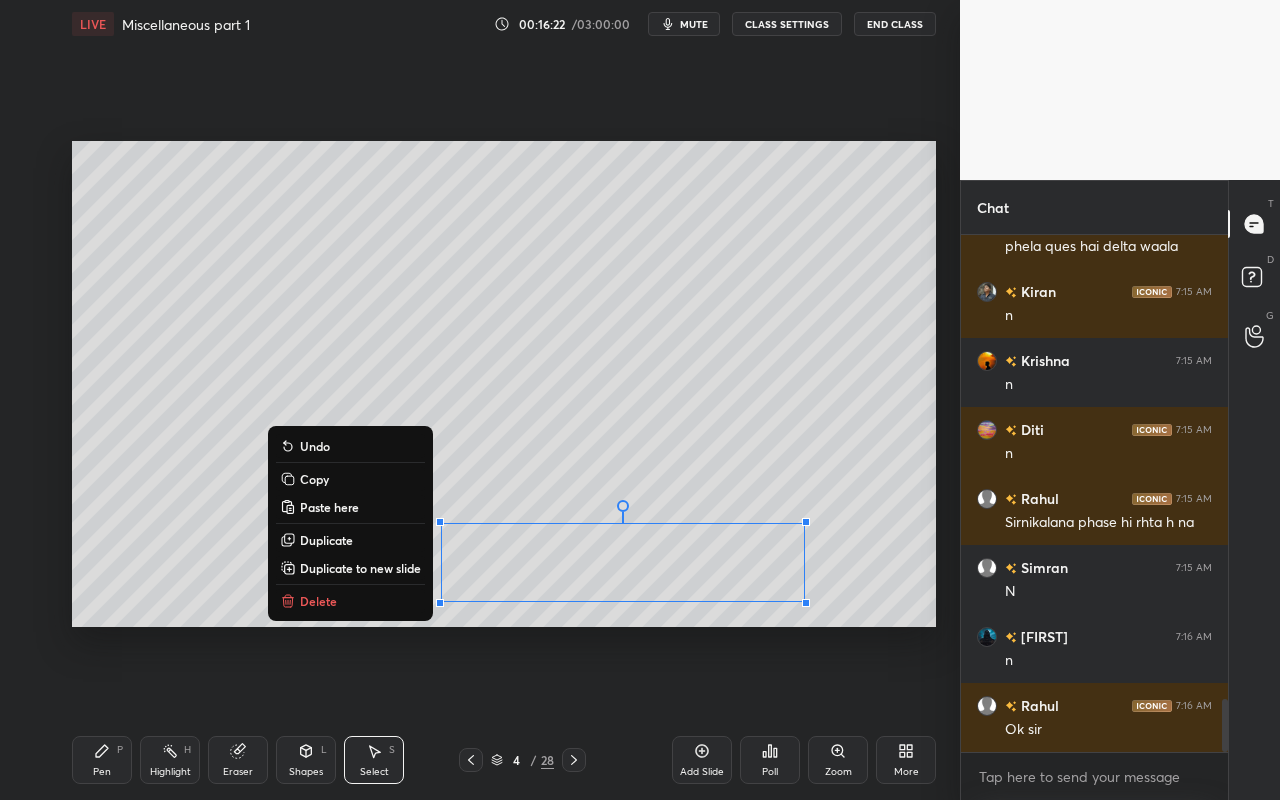 click on "Copy" at bounding box center [350, 479] 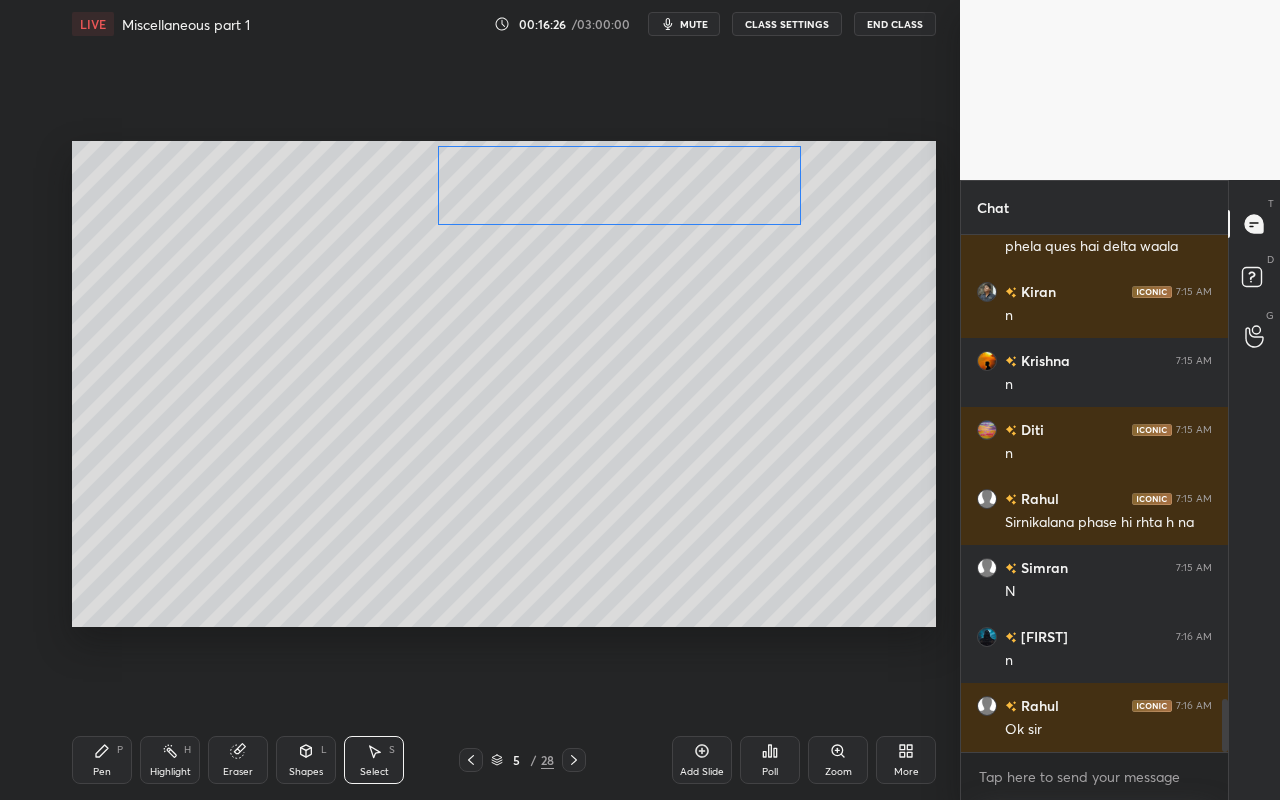 drag, startPoint x: 638, startPoint y: 548, endPoint x: 635, endPoint y: 221, distance: 327.01376 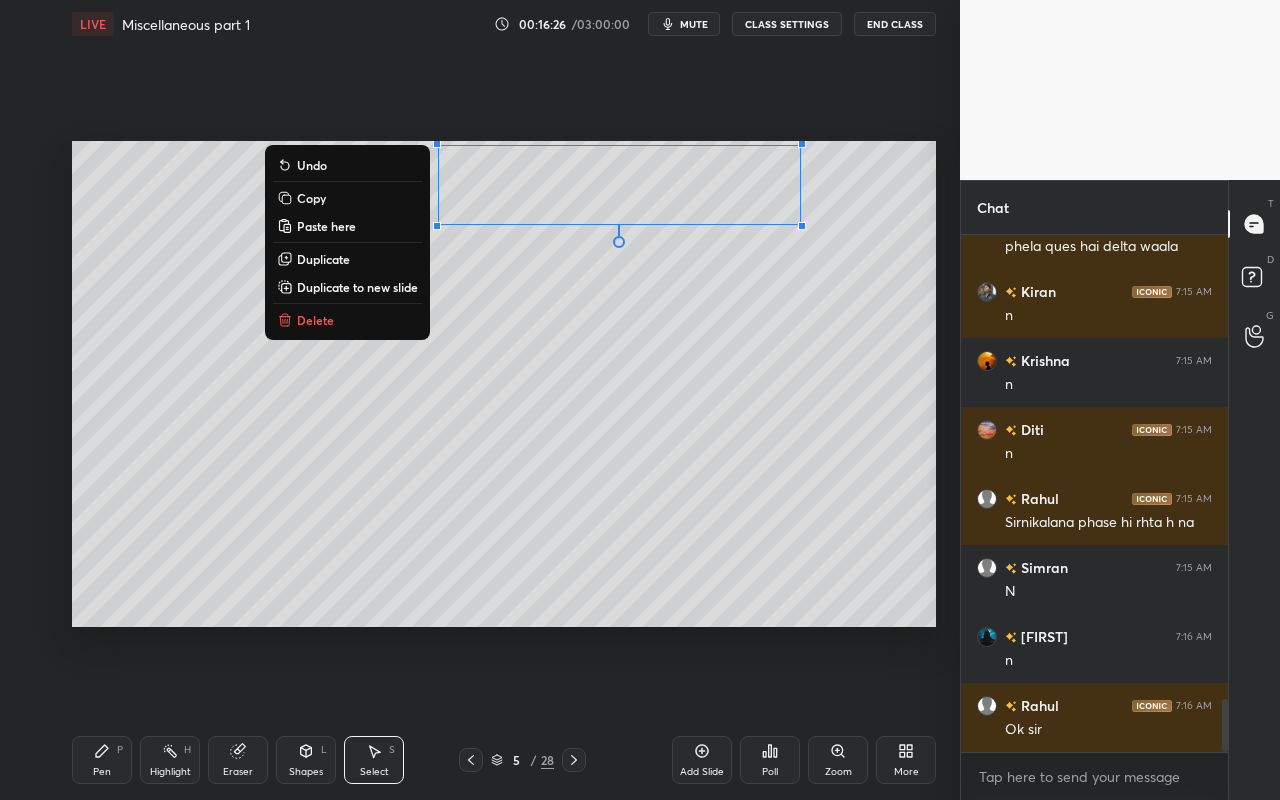 drag, startPoint x: 624, startPoint y: 356, endPoint x: 576, endPoint y: 388, distance: 57.68882 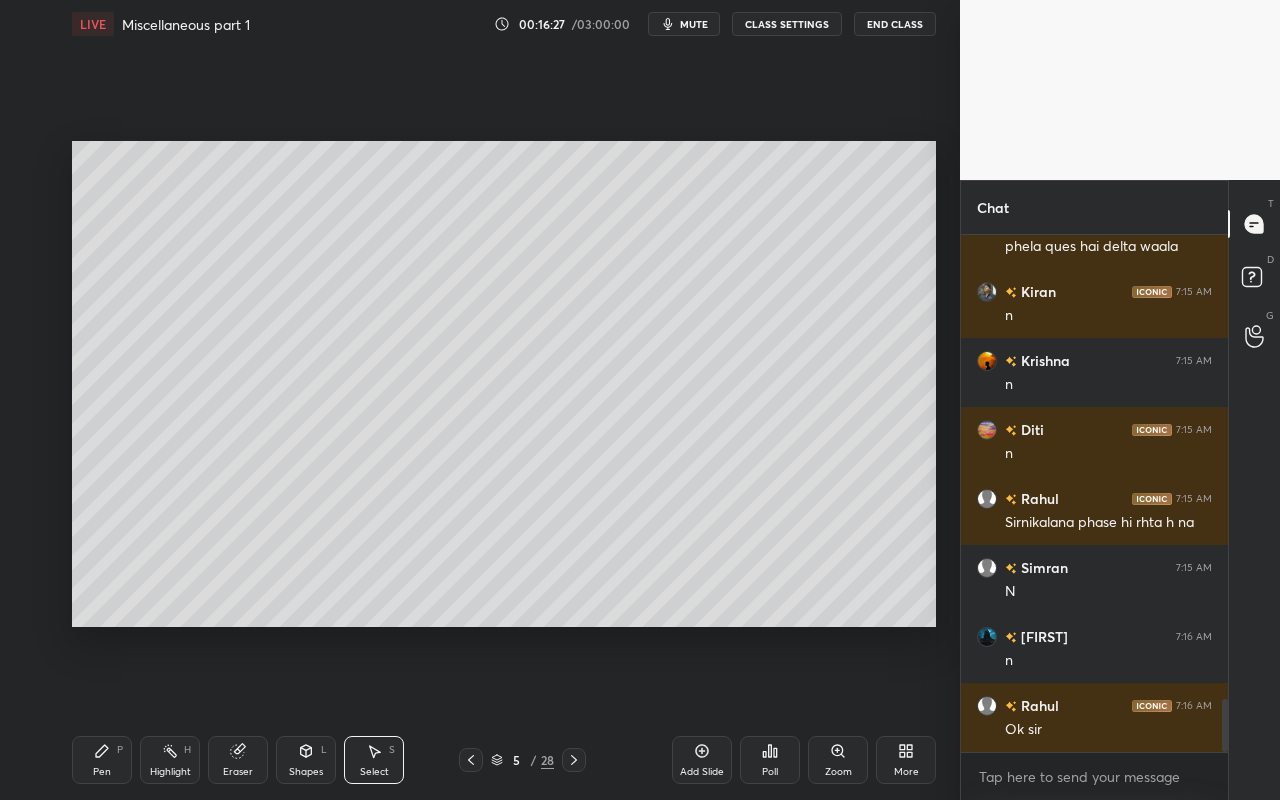 drag, startPoint x: 105, startPoint y: 751, endPoint x: 146, endPoint y: 648, distance: 110.860275 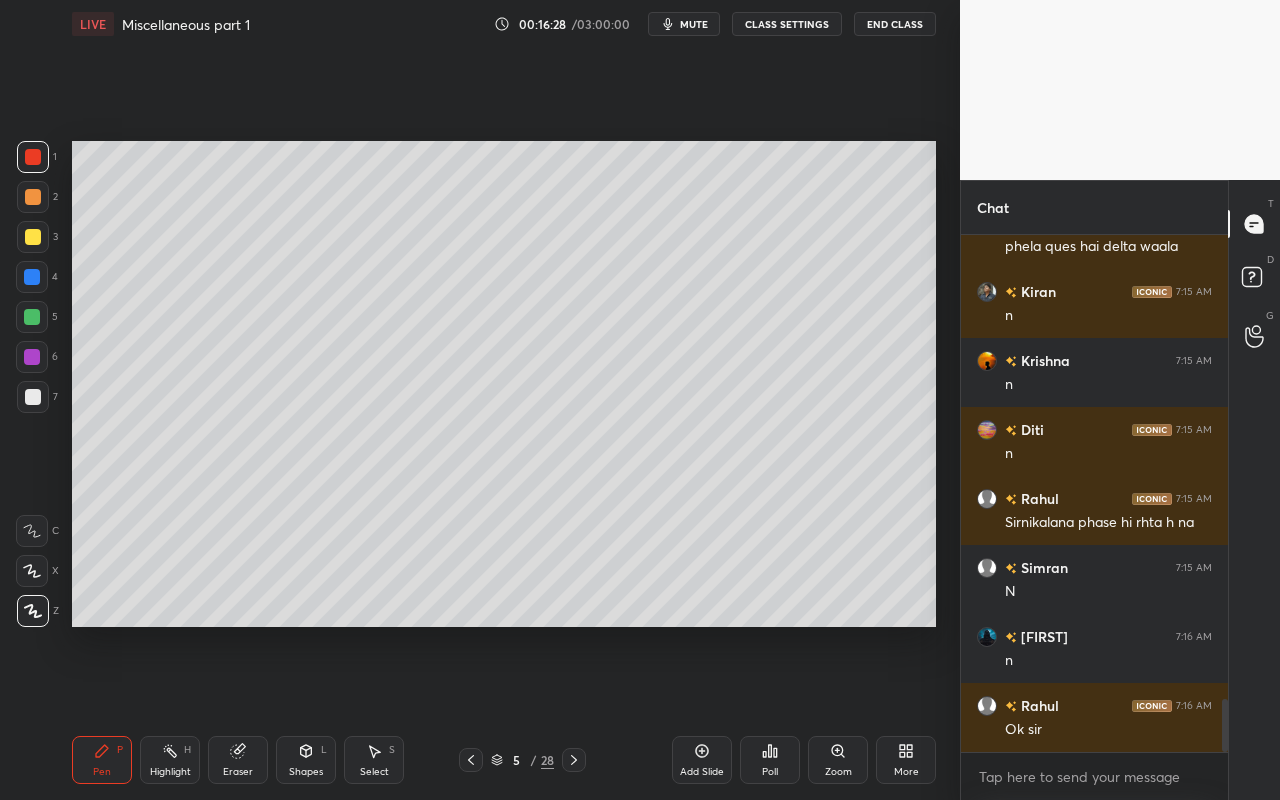 drag, startPoint x: 35, startPoint y: 204, endPoint x: 60, endPoint y: 206, distance: 25.079872 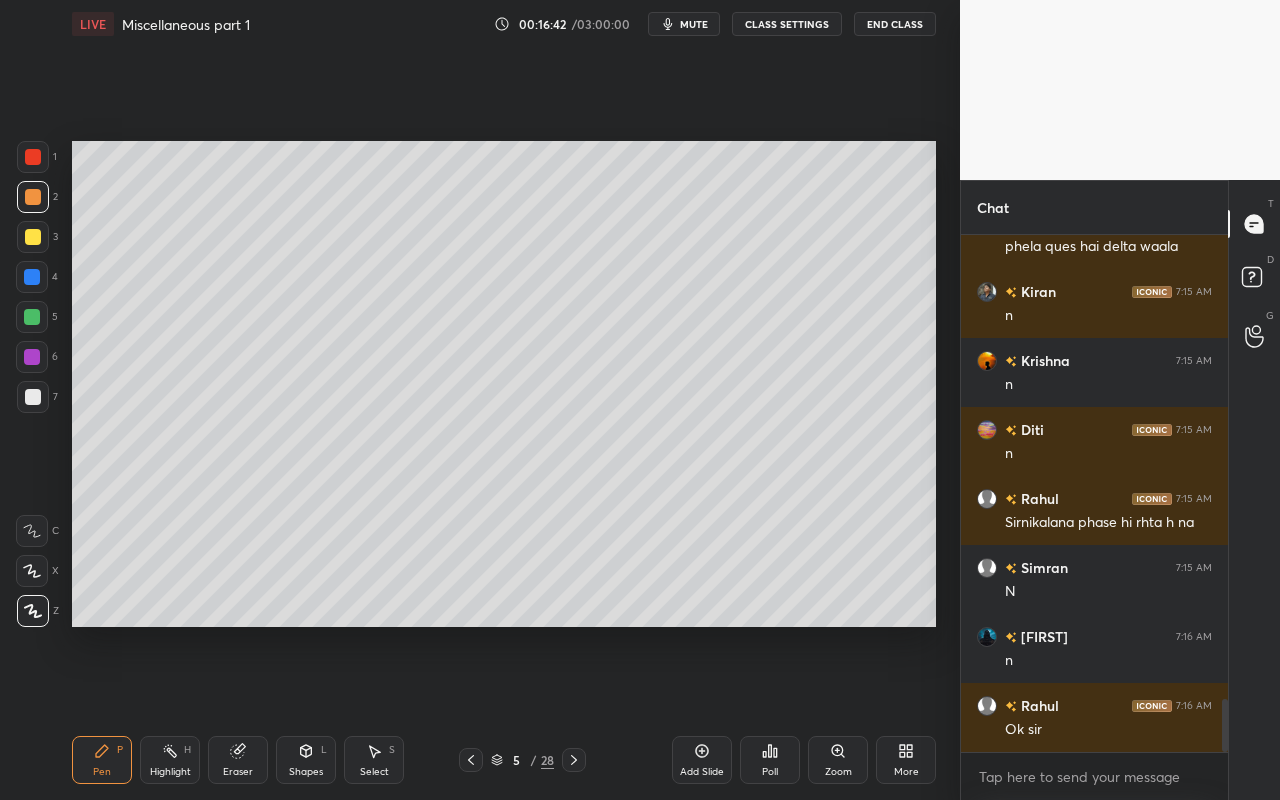 click on "Highlight H" at bounding box center (170, 760) 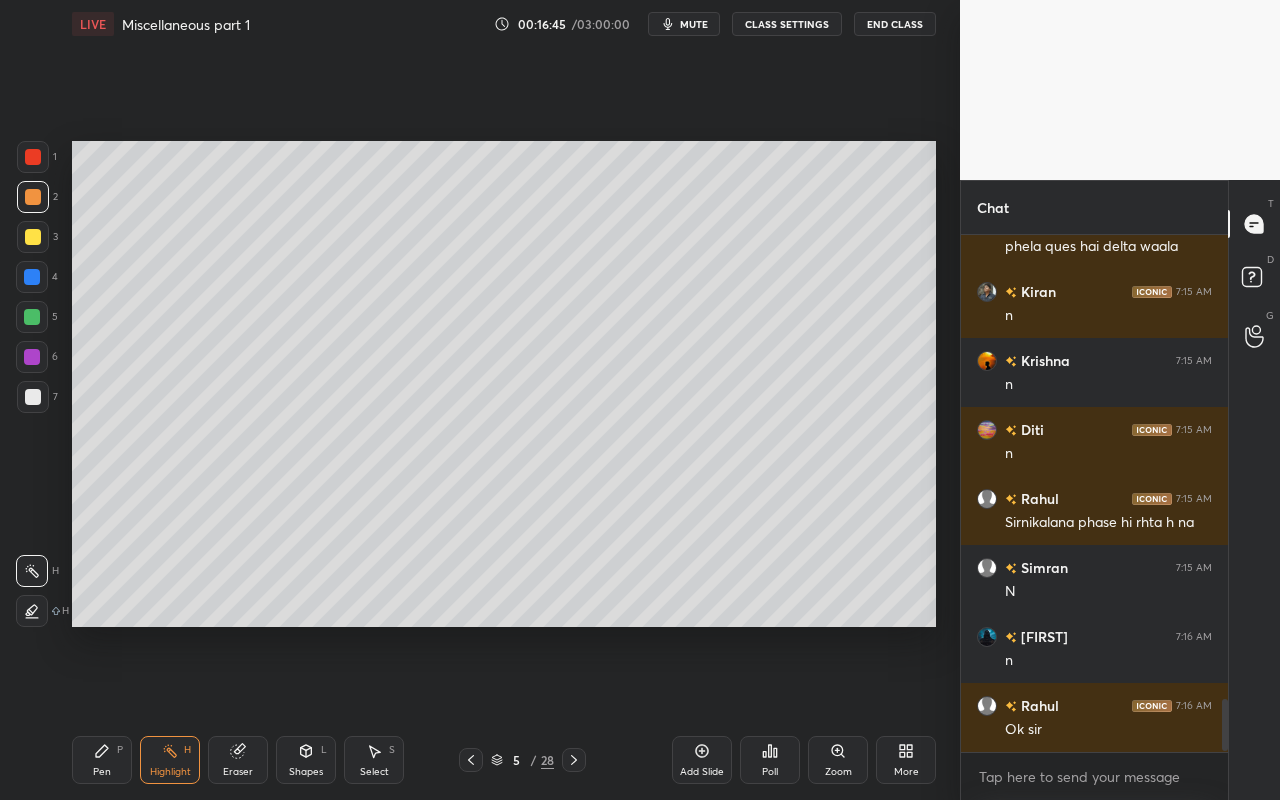 scroll, scrollTop: 4624, scrollLeft: 0, axis: vertical 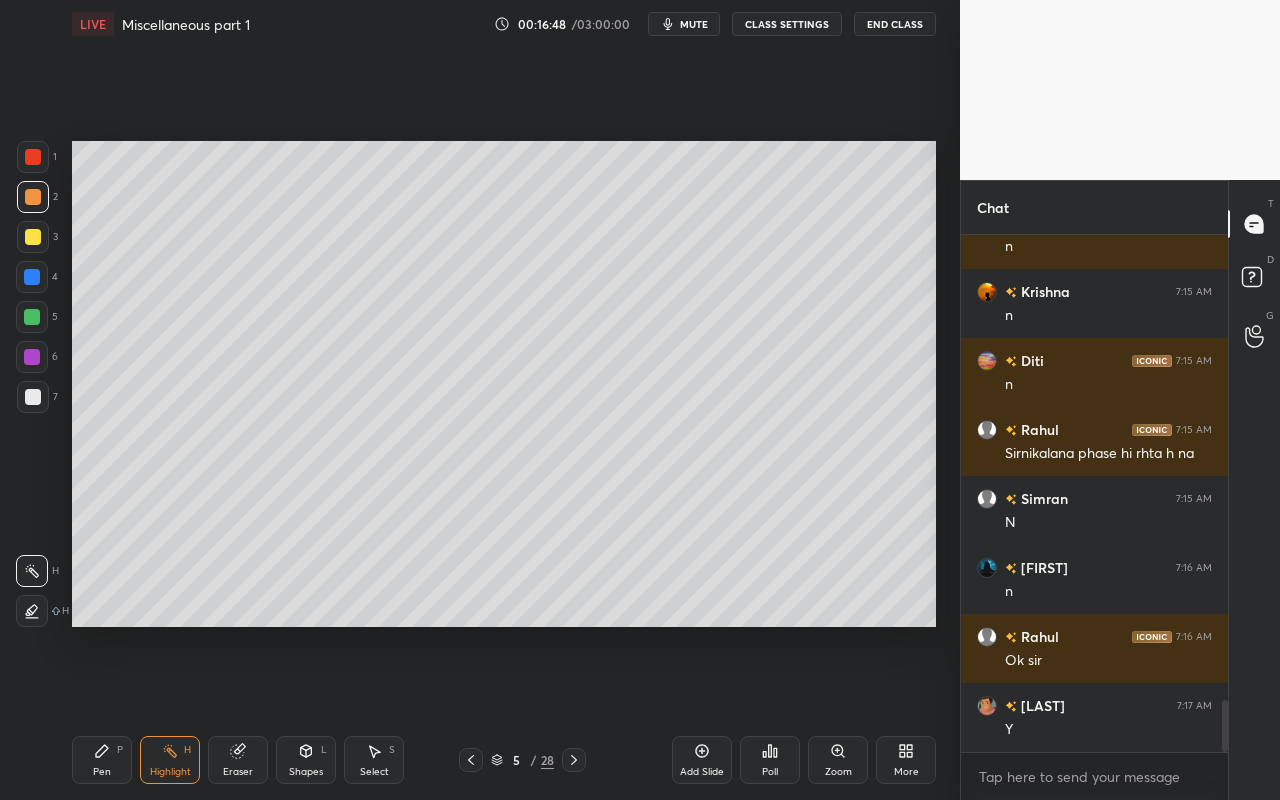 drag, startPoint x: 113, startPoint y: 777, endPoint x: 256, endPoint y: 639, distance: 198.72845 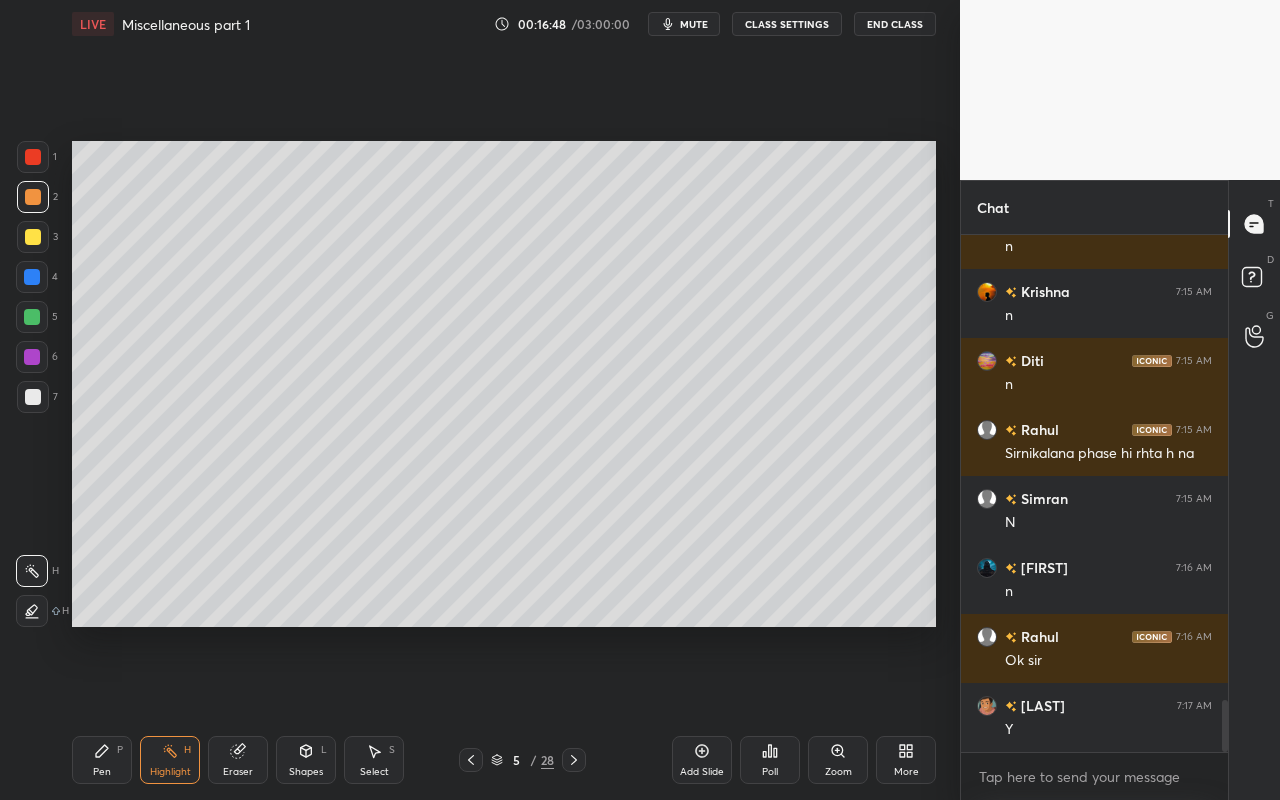 click on "Pen P" at bounding box center [102, 760] 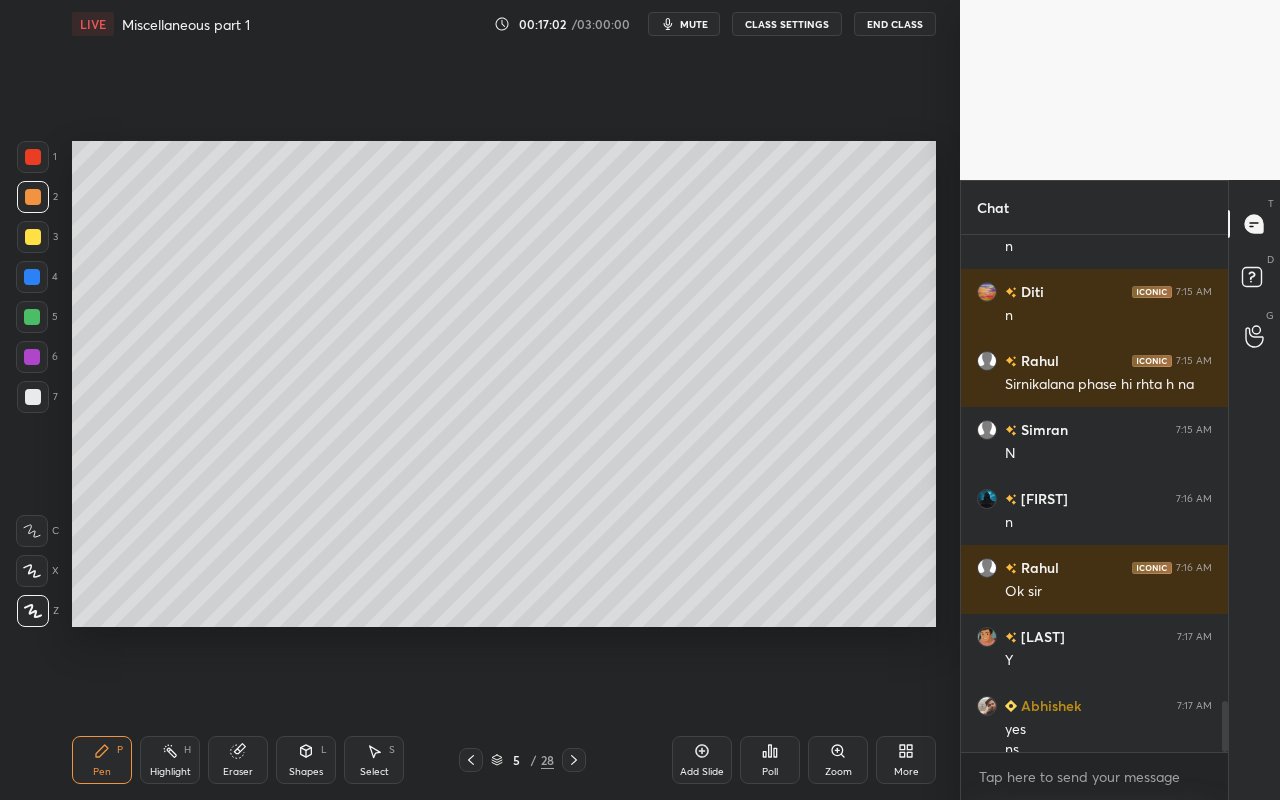 scroll, scrollTop: 4713, scrollLeft: 0, axis: vertical 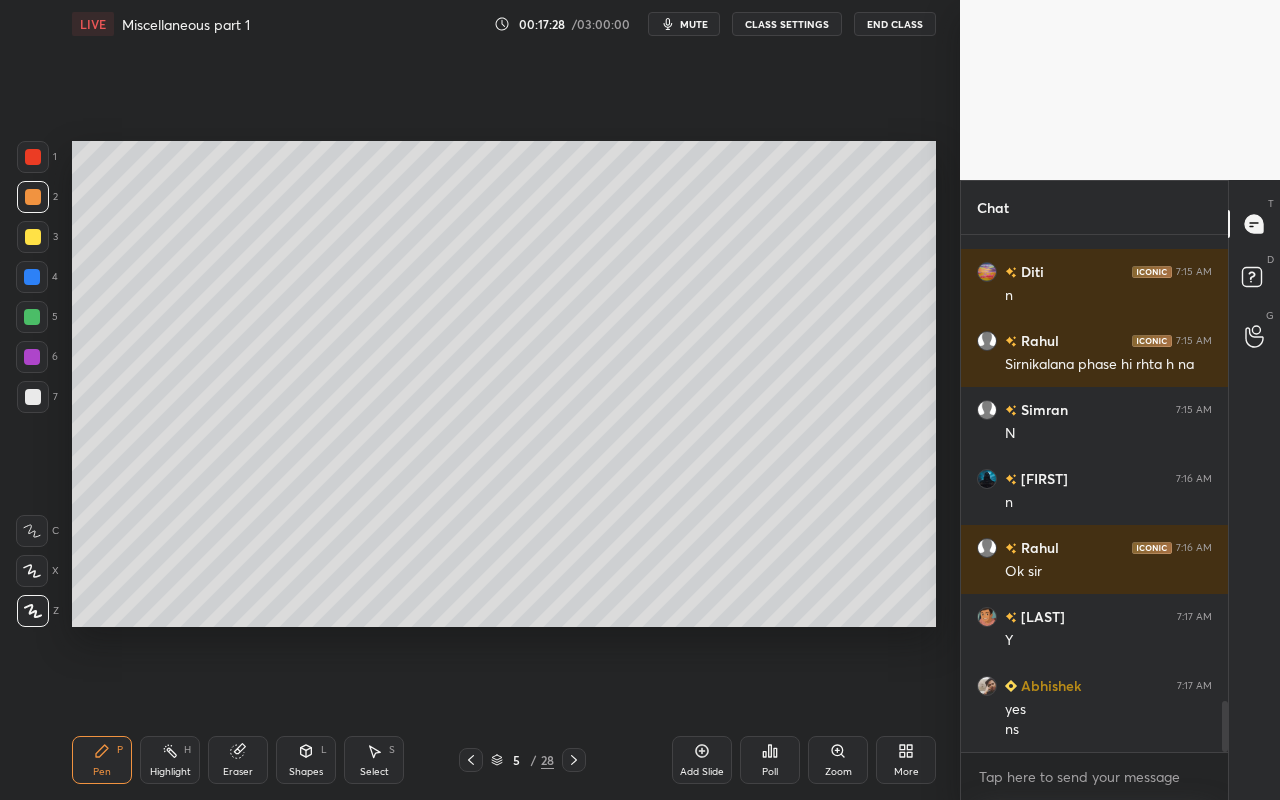 drag, startPoint x: 89, startPoint y: 754, endPoint x: 224, endPoint y: 658, distance: 165.65326 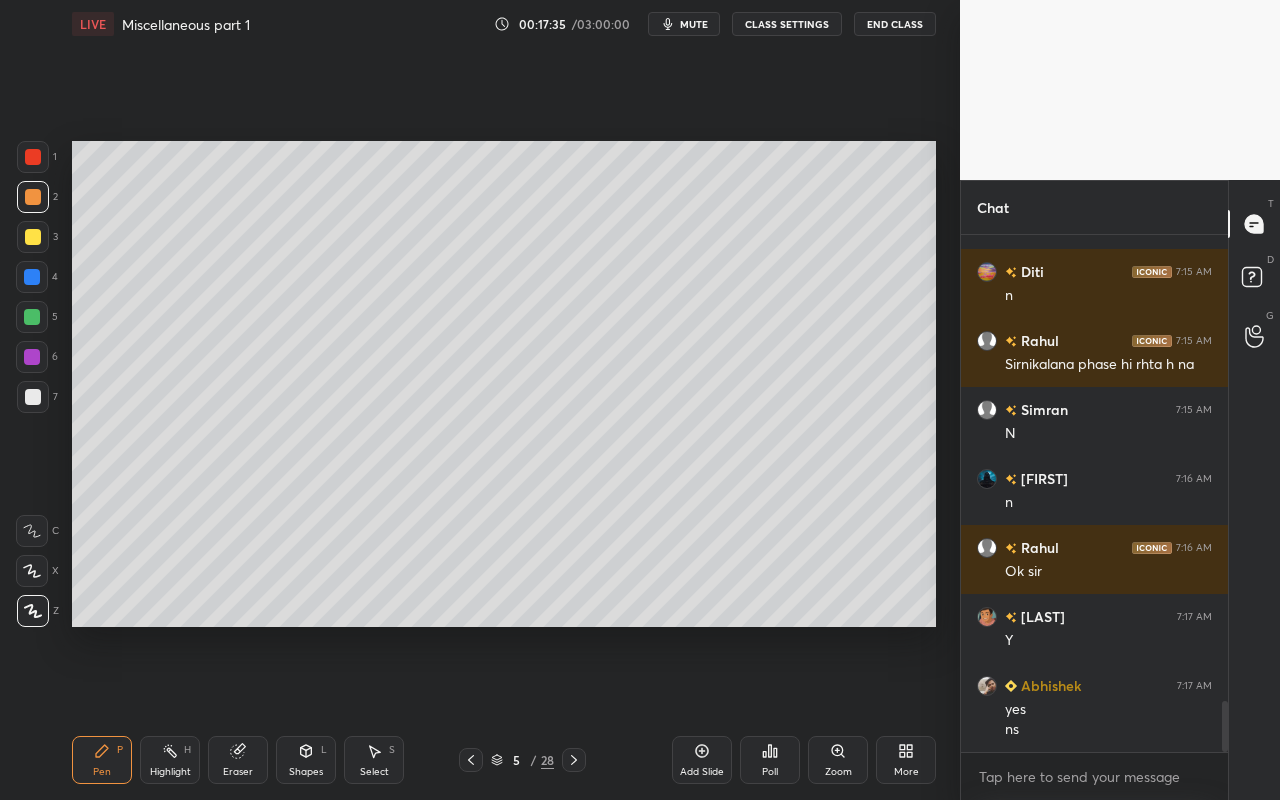 drag, startPoint x: 96, startPoint y: 760, endPoint x: 148, endPoint y: 708, distance: 73.53911 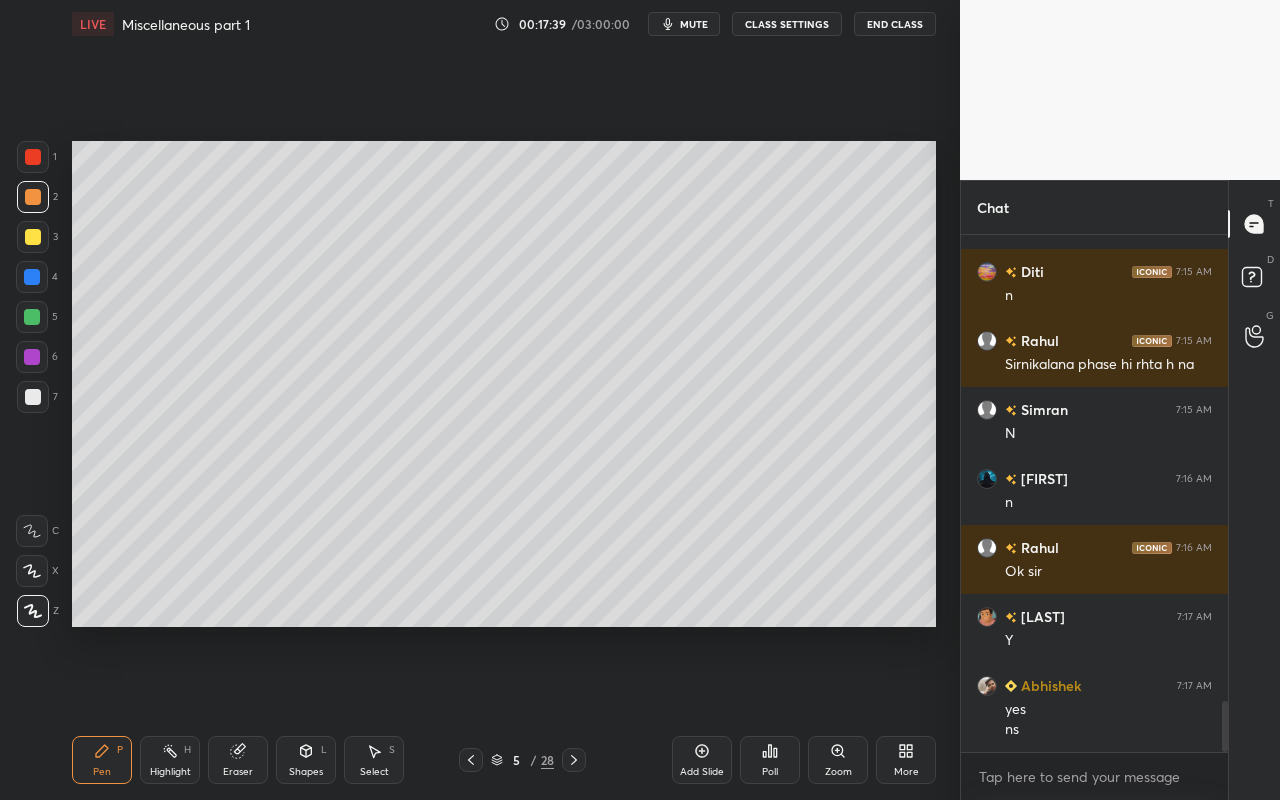drag, startPoint x: 160, startPoint y: 765, endPoint x: 159, endPoint y: 754, distance: 11.045361 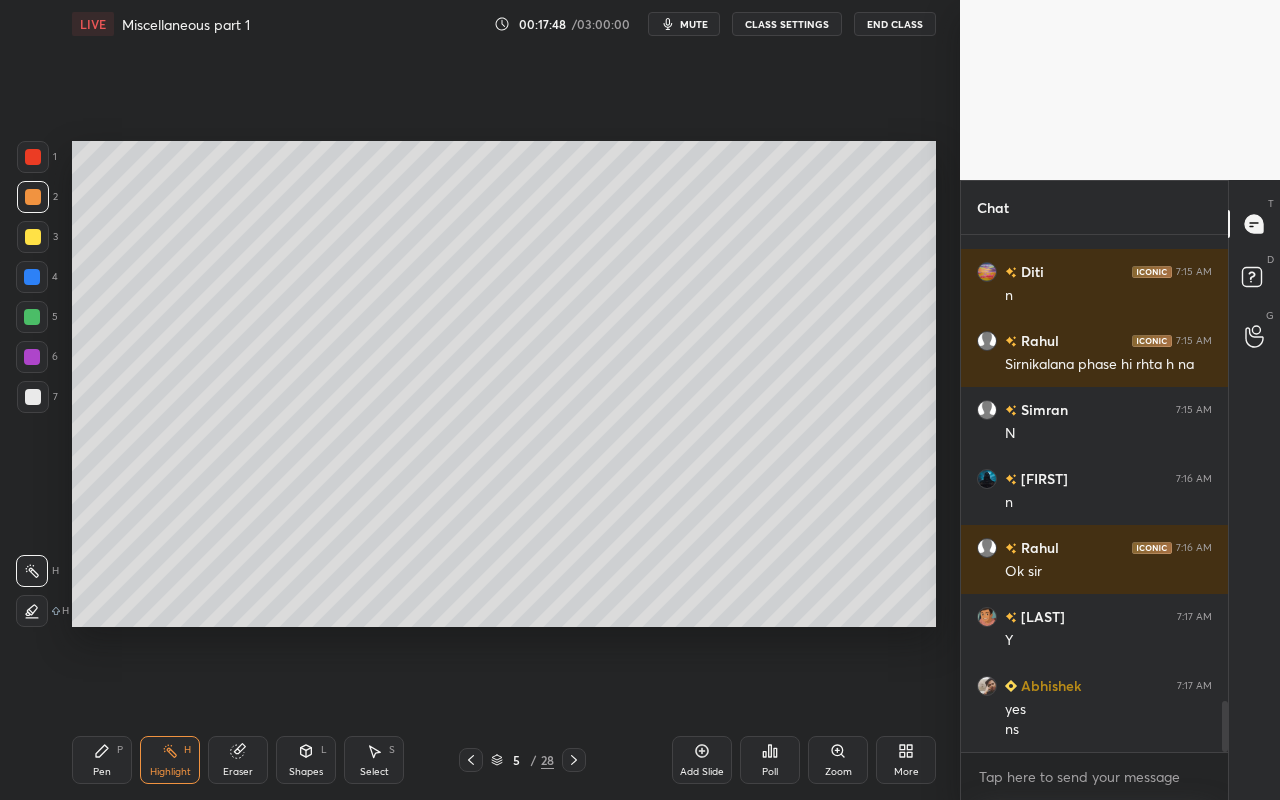 drag, startPoint x: 97, startPoint y: 778, endPoint x: 228, endPoint y: 632, distance: 196.15555 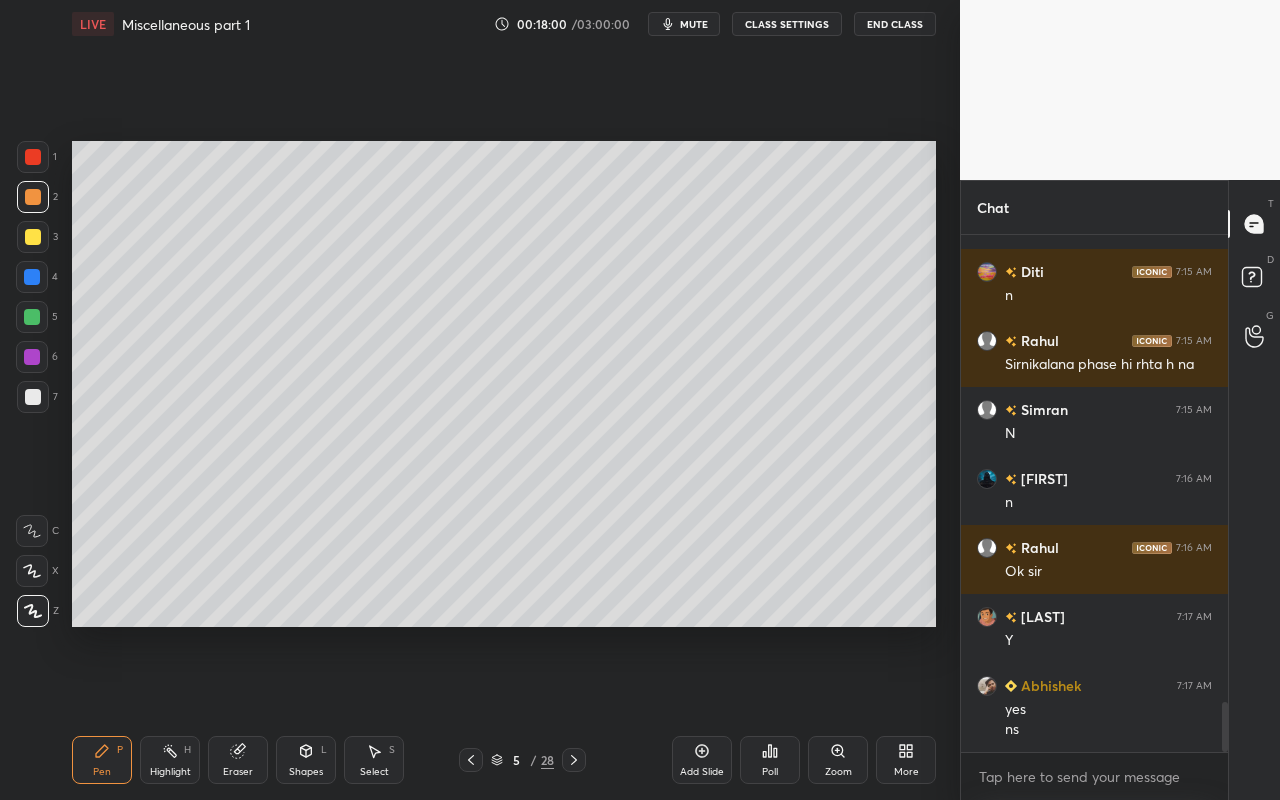 scroll, scrollTop: 4782, scrollLeft: 0, axis: vertical 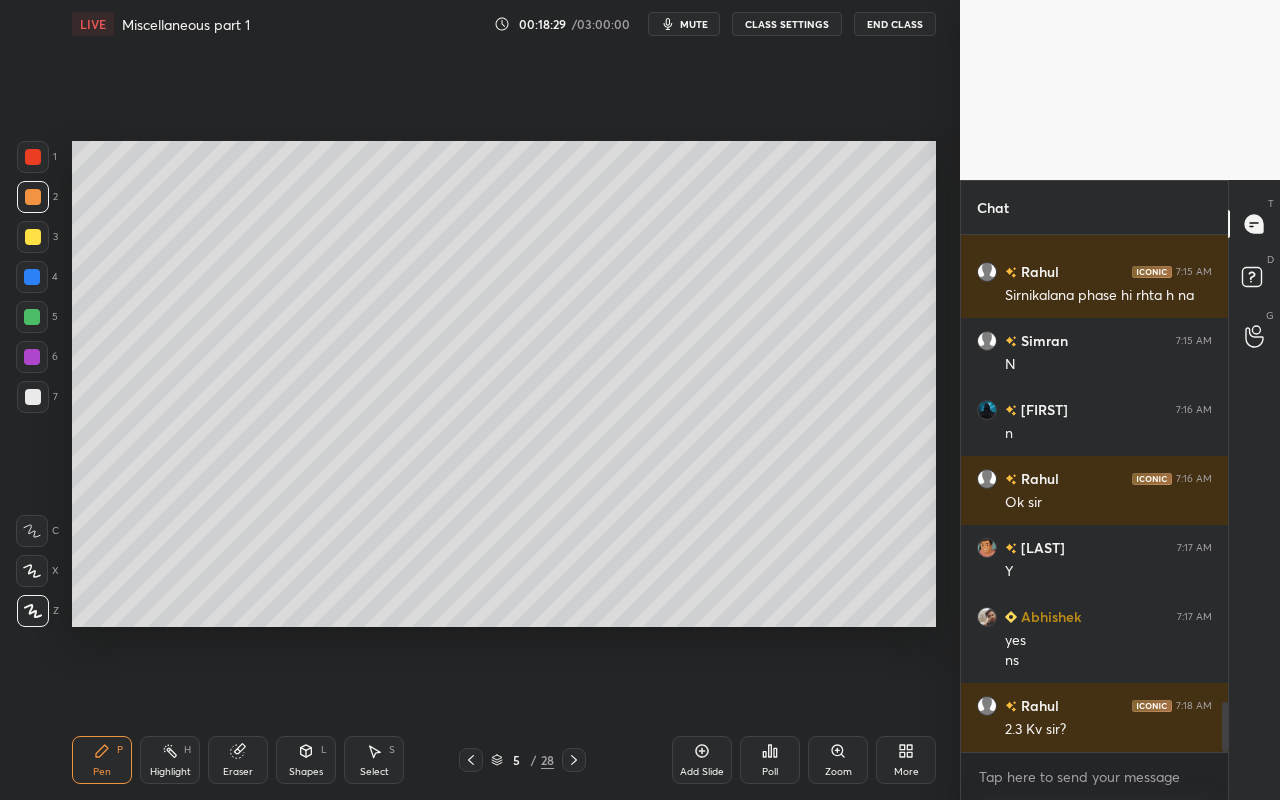 click on "Highlight" at bounding box center (170, 772) 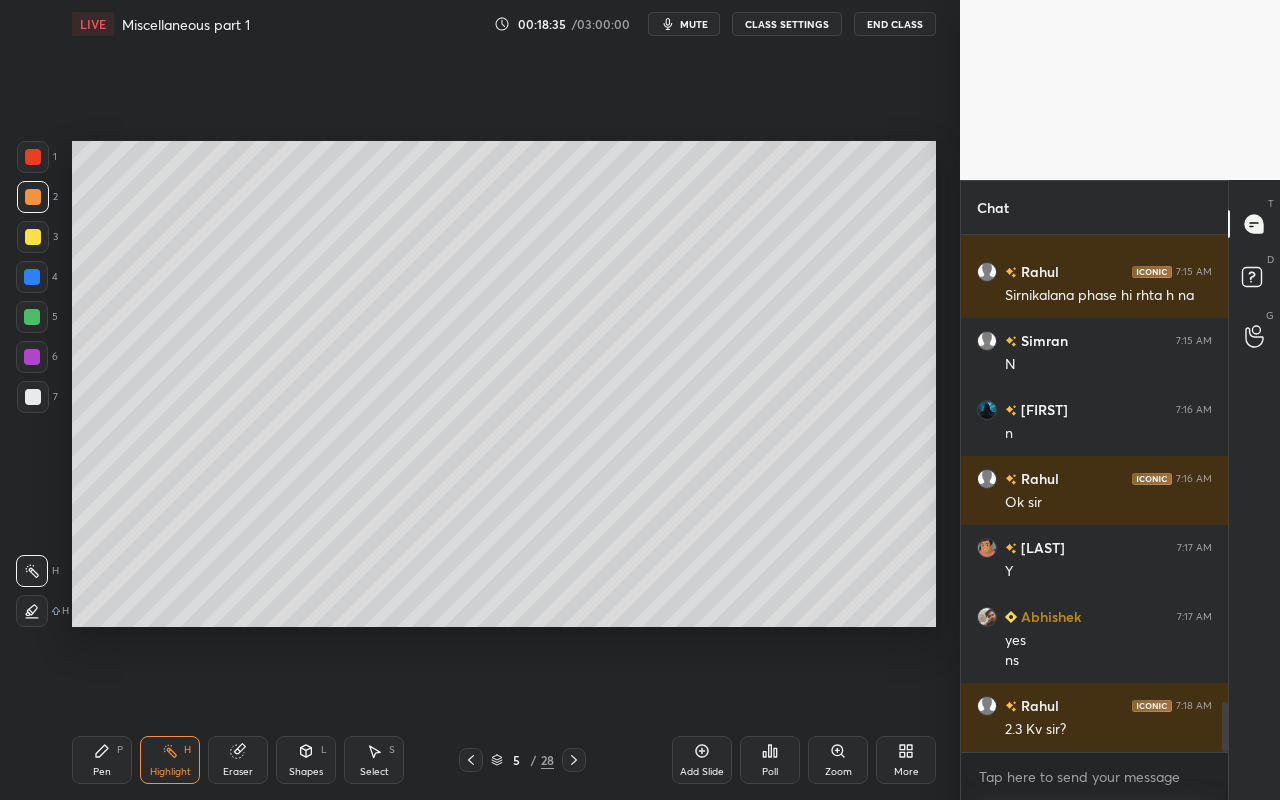 click on "Pen P" at bounding box center [102, 760] 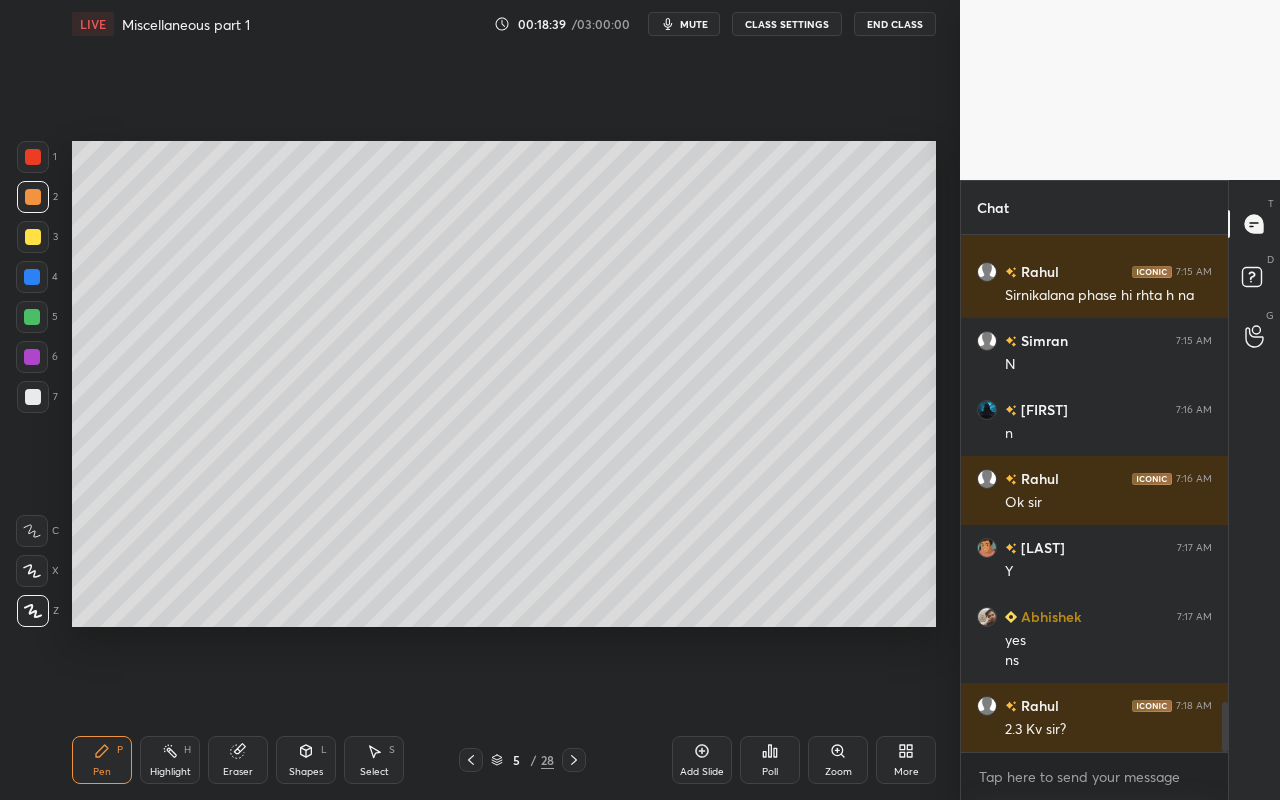 click on "Highlight H" at bounding box center (170, 760) 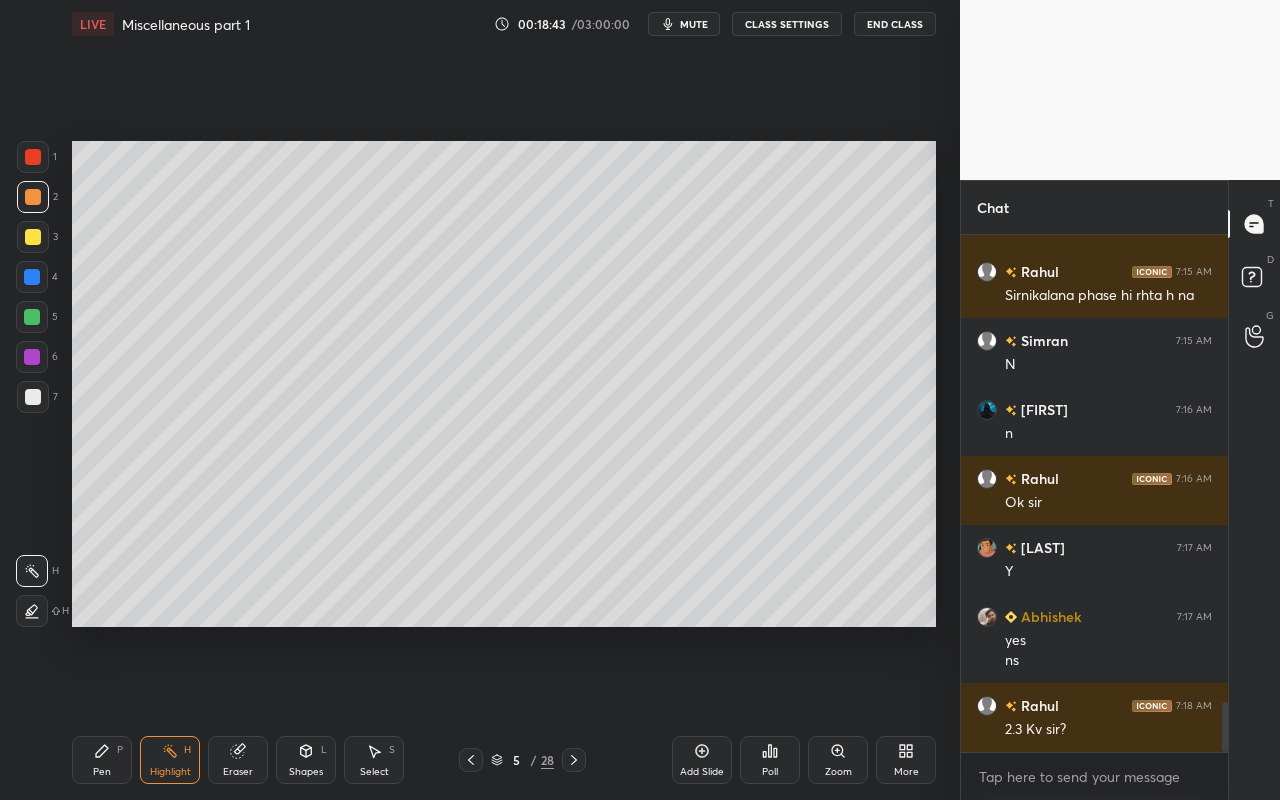 drag, startPoint x: 137, startPoint y: 762, endPoint x: 151, endPoint y: 750, distance: 18.439089 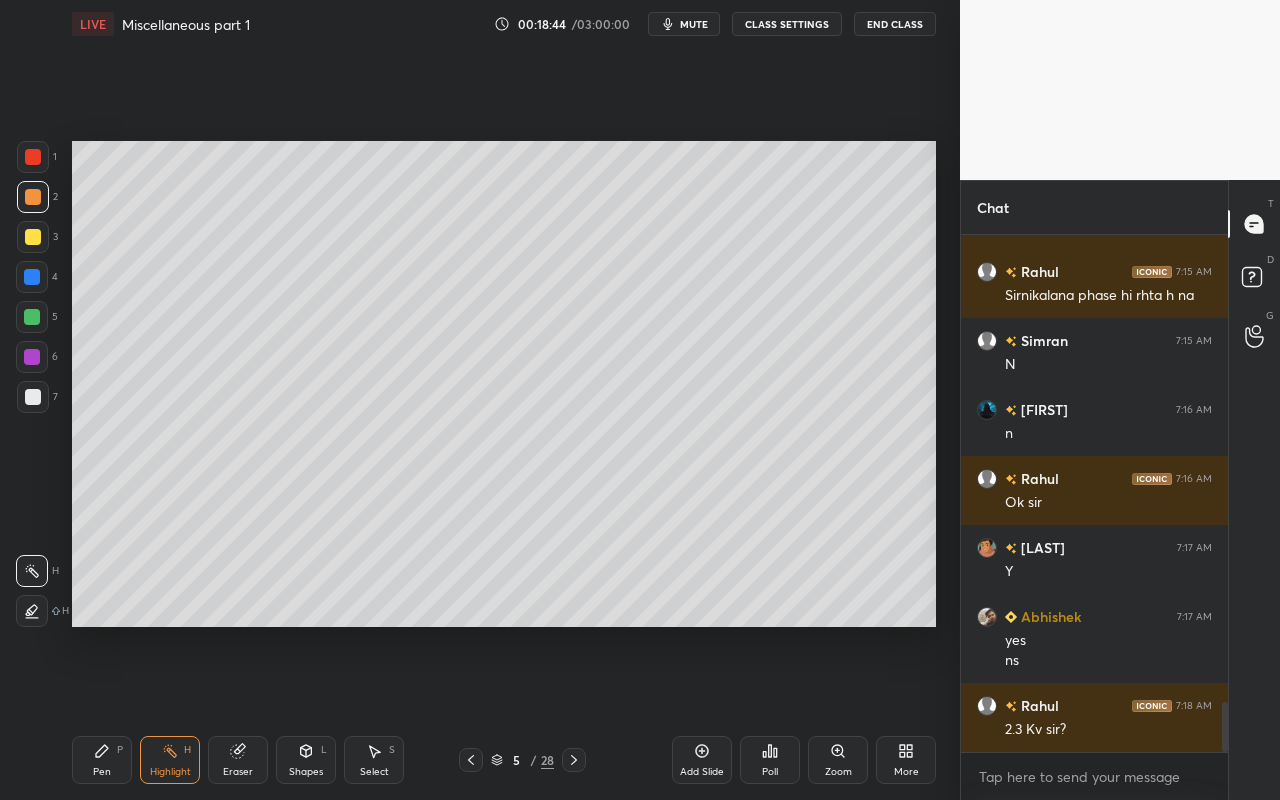 click on "Pen P" at bounding box center (102, 760) 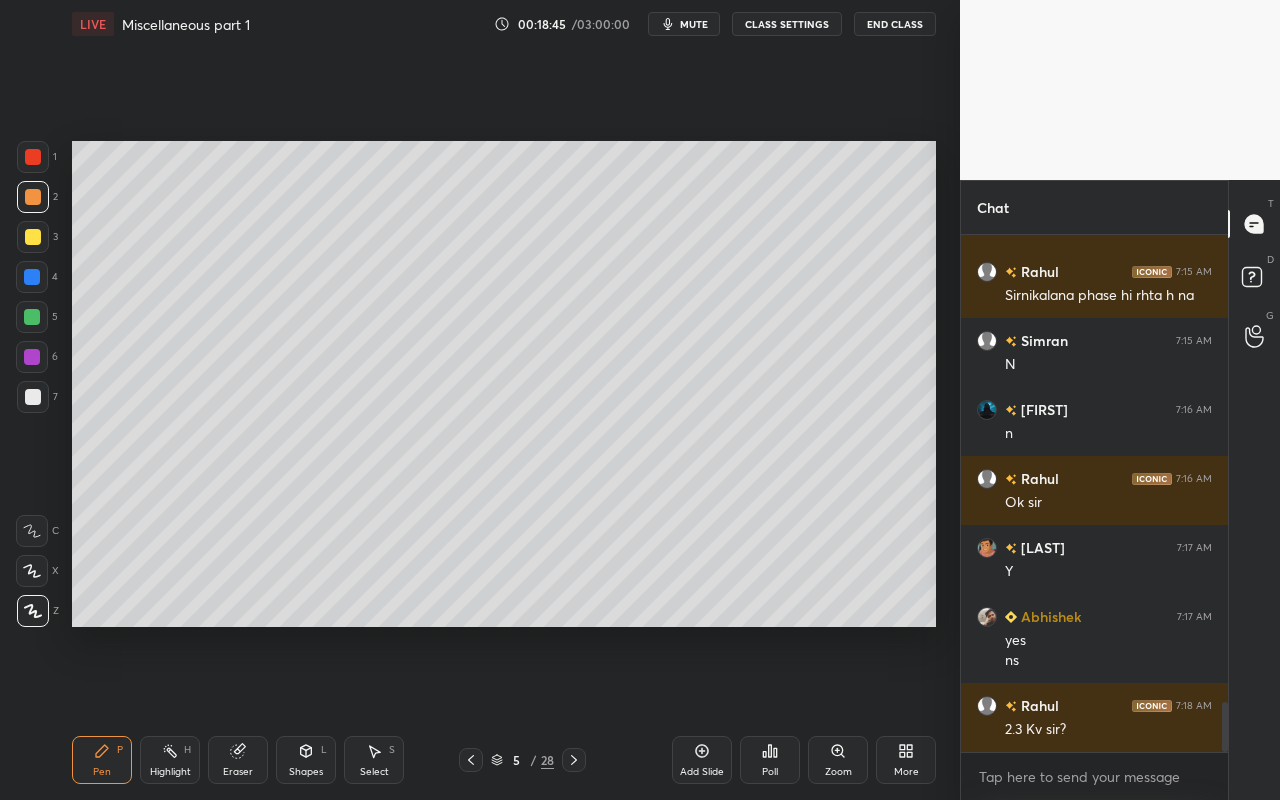 scroll, scrollTop: 4830, scrollLeft: 0, axis: vertical 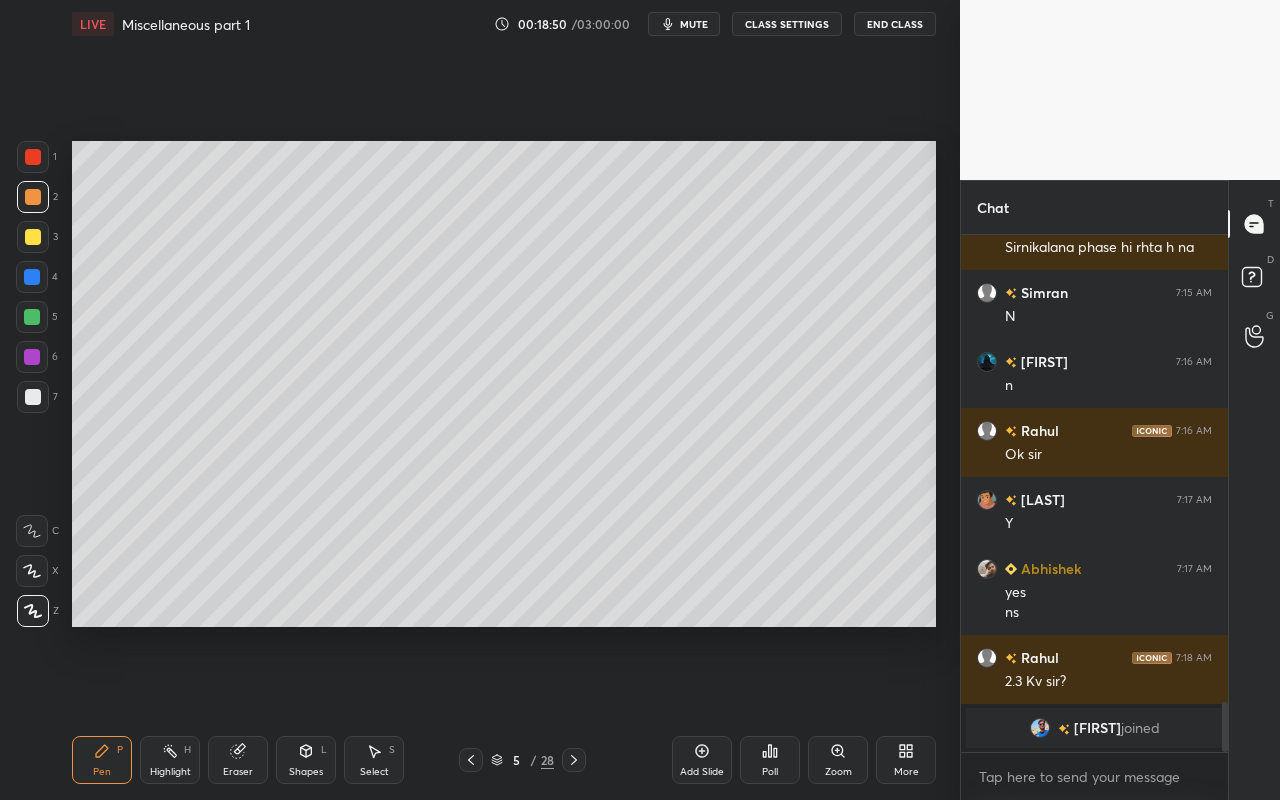 drag, startPoint x: 121, startPoint y: 758, endPoint x: 154, endPoint y: 711, distance: 57.428215 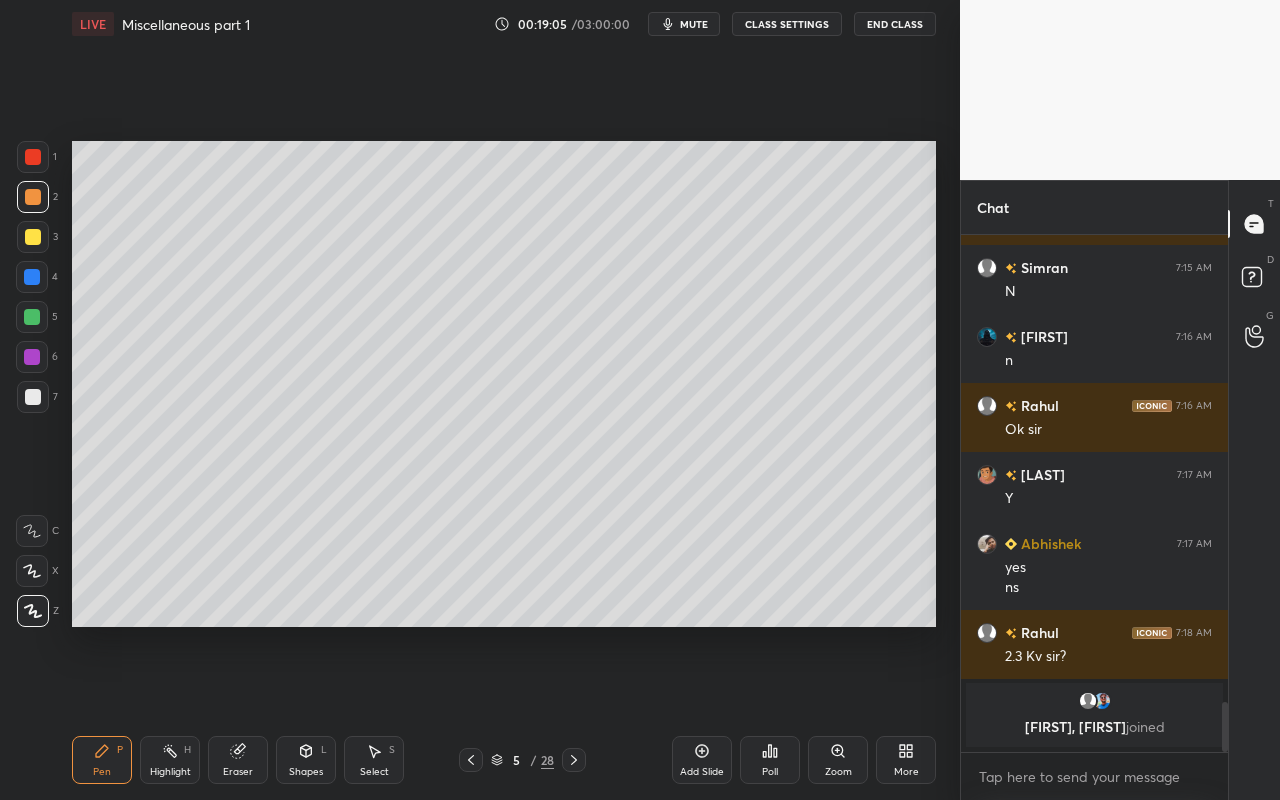 scroll, scrollTop: 4273, scrollLeft: 0, axis: vertical 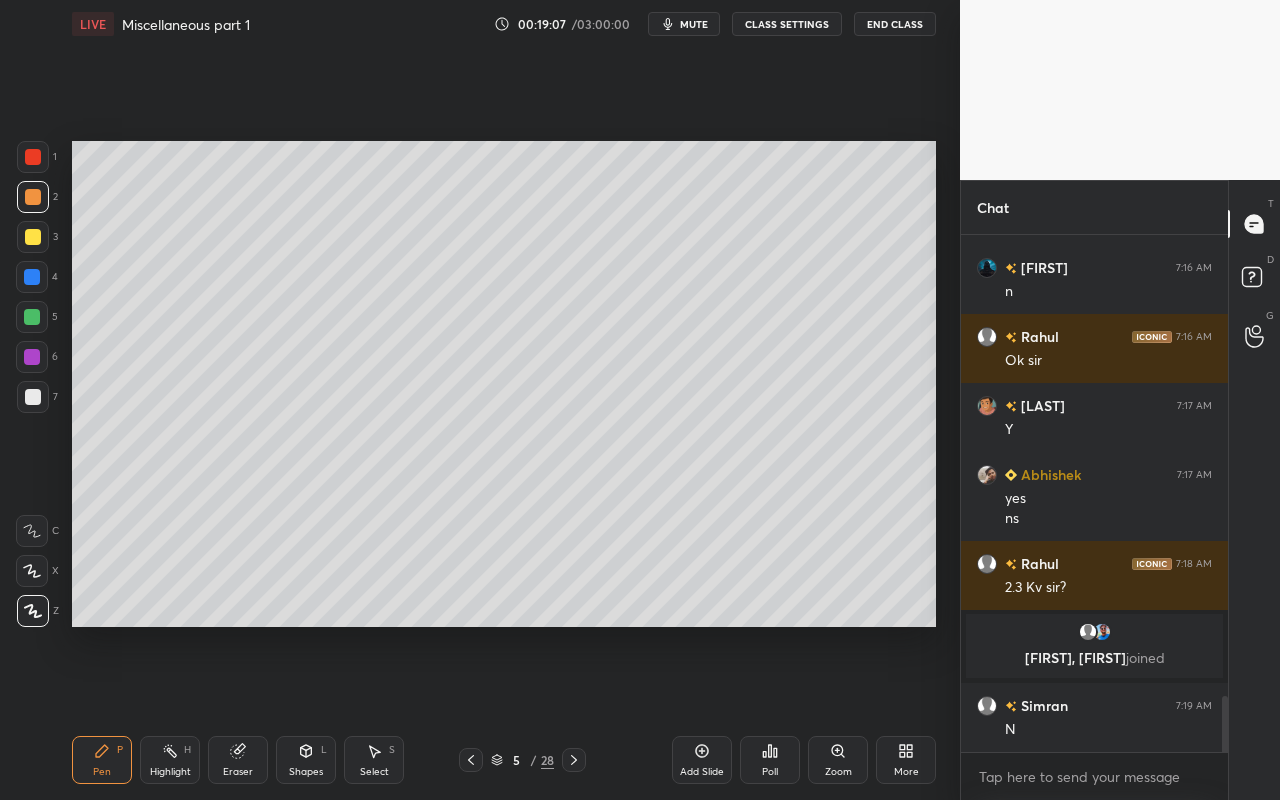 drag, startPoint x: 85, startPoint y: 758, endPoint x: 139, endPoint y: 722, distance: 64.899925 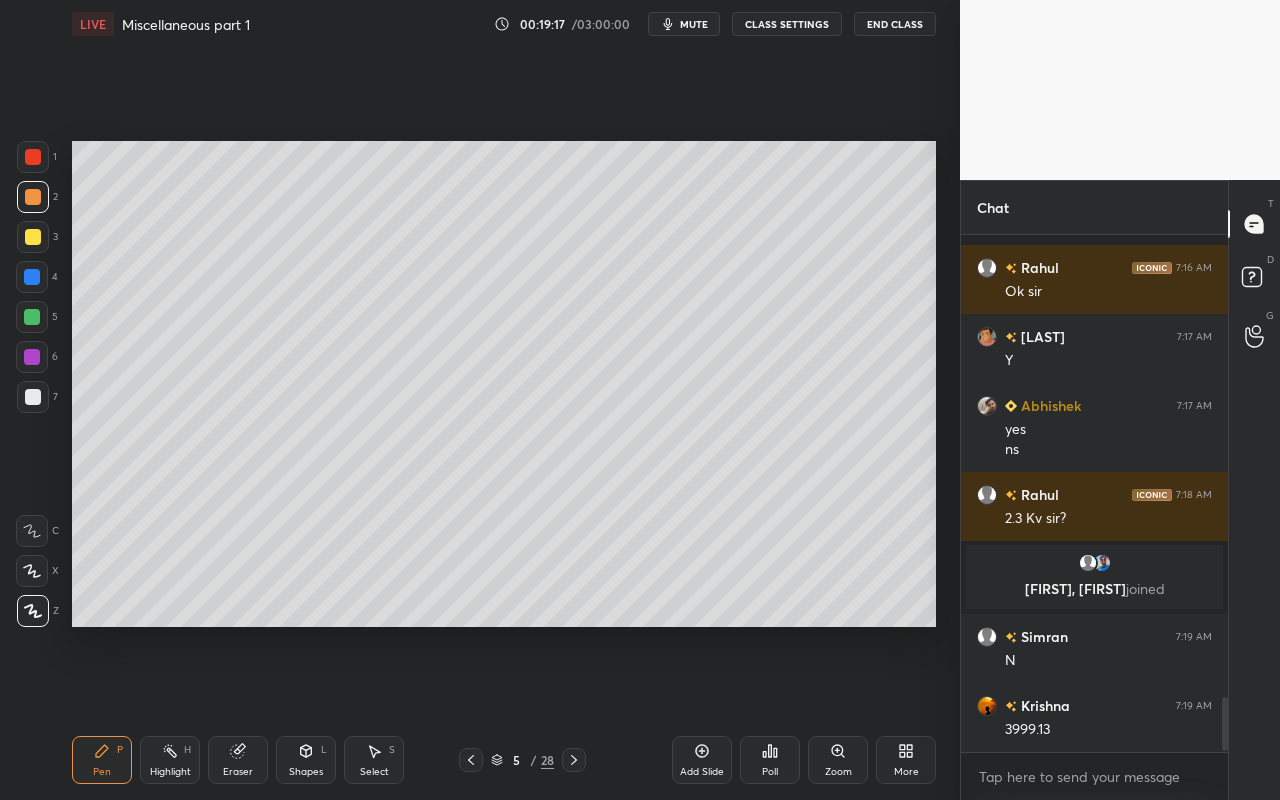 scroll, scrollTop: 4429, scrollLeft: 0, axis: vertical 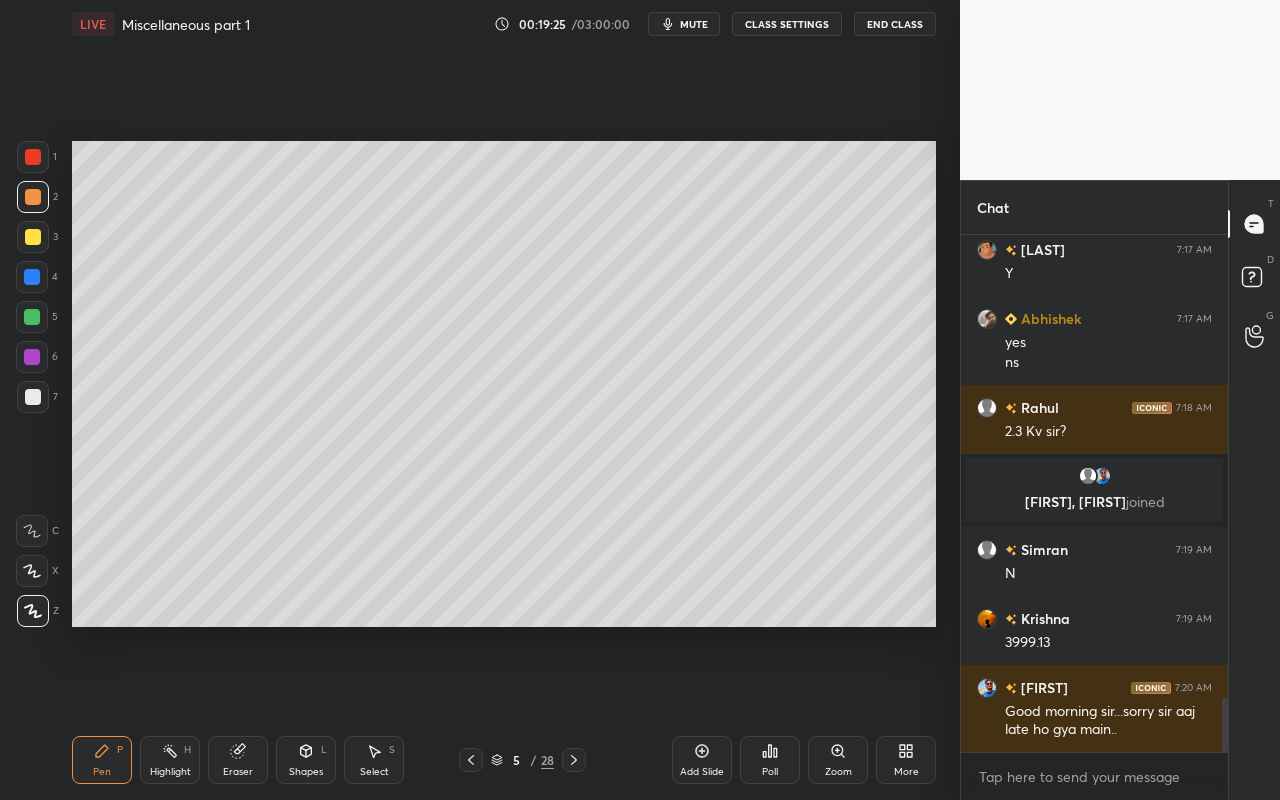 click on "Highlight H" at bounding box center [170, 760] 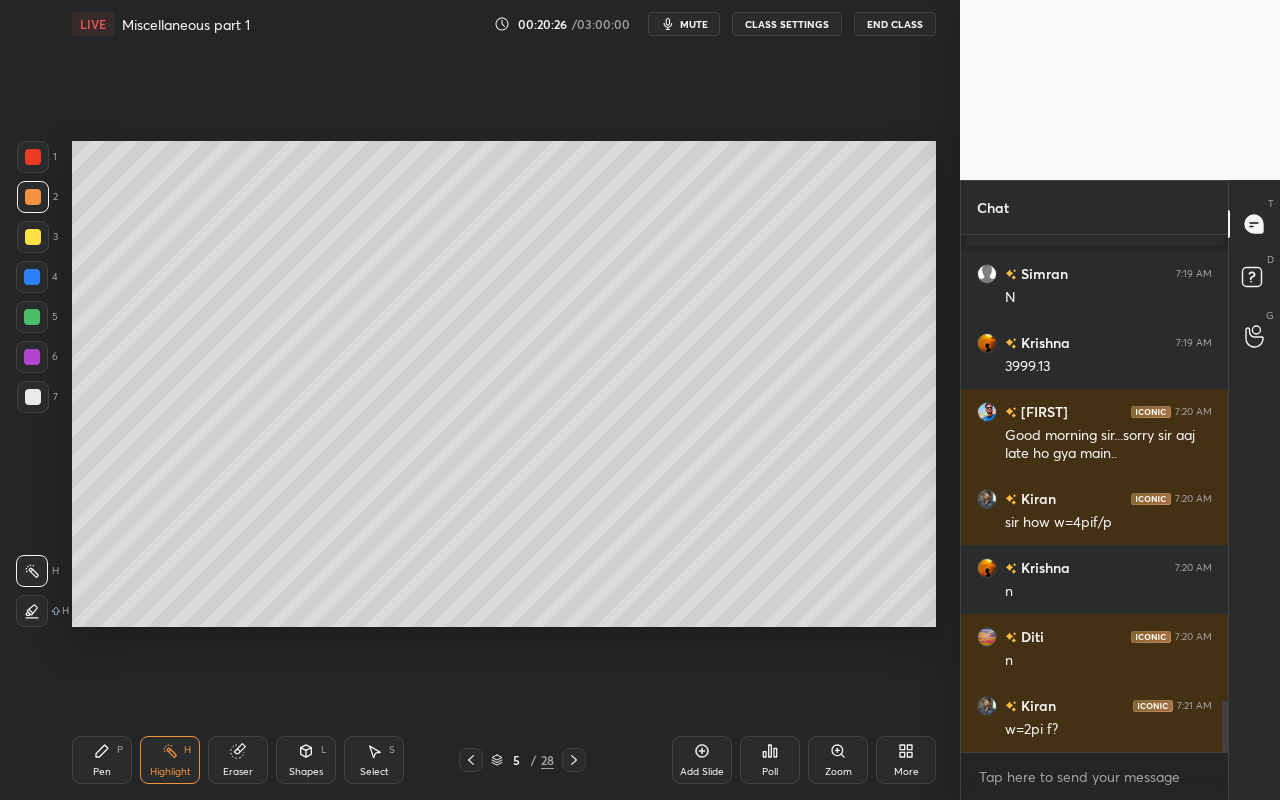 scroll, scrollTop: 4774, scrollLeft: 0, axis: vertical 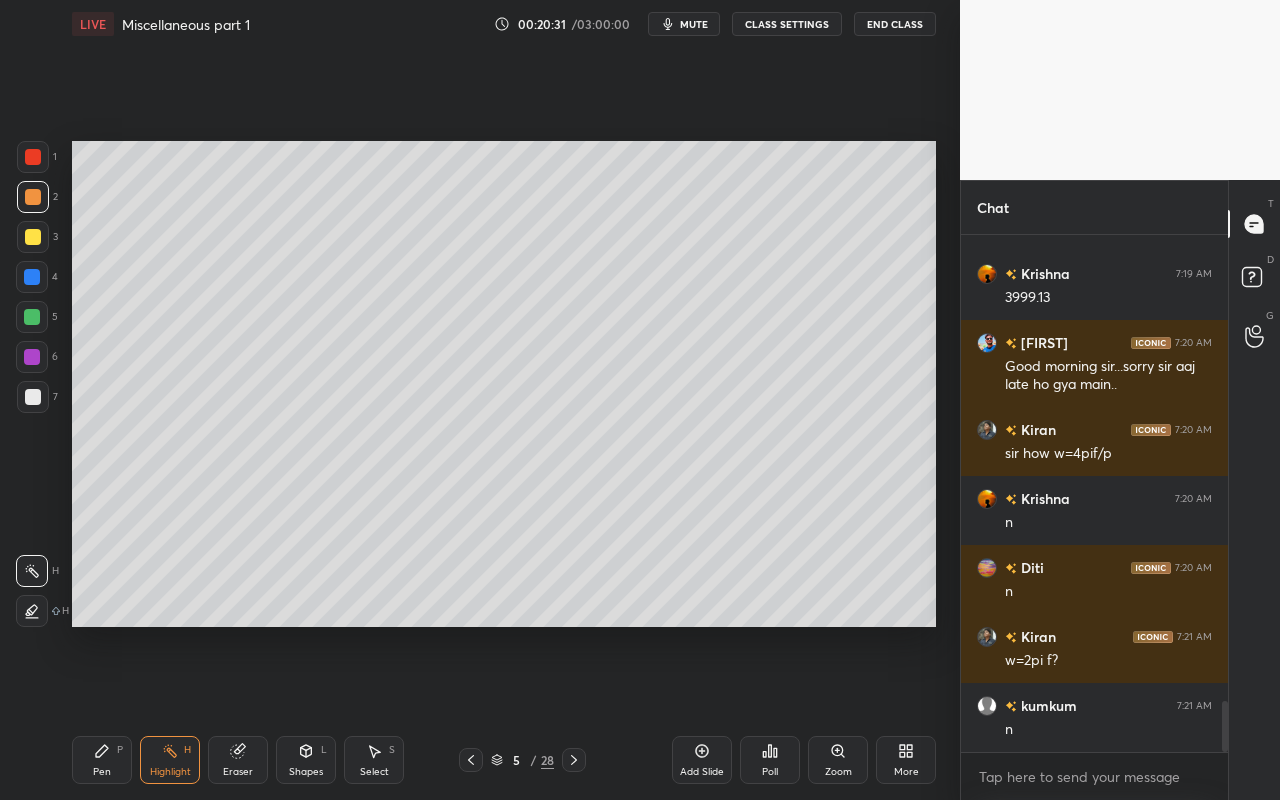 click on "Add Slide" at bounding box center (702, 760) 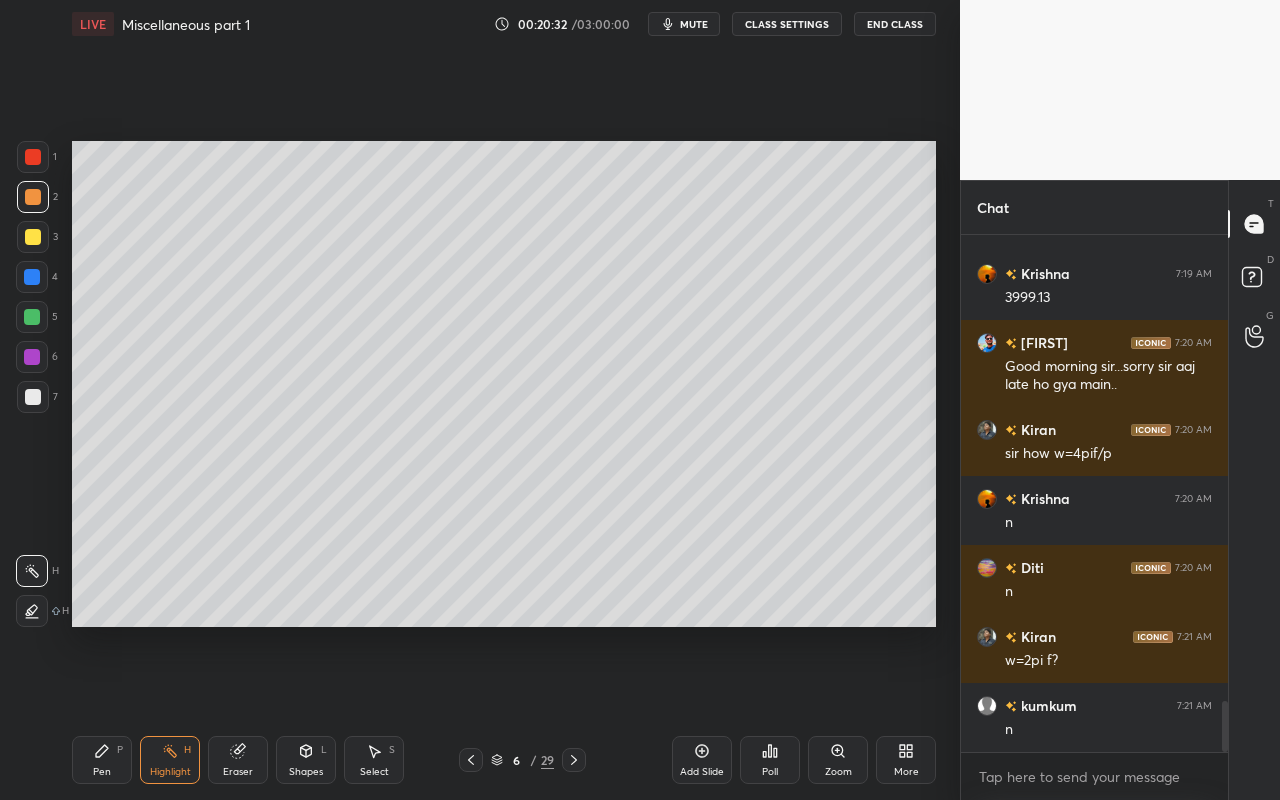 click on "Pen" at bounding box center [102, 772] 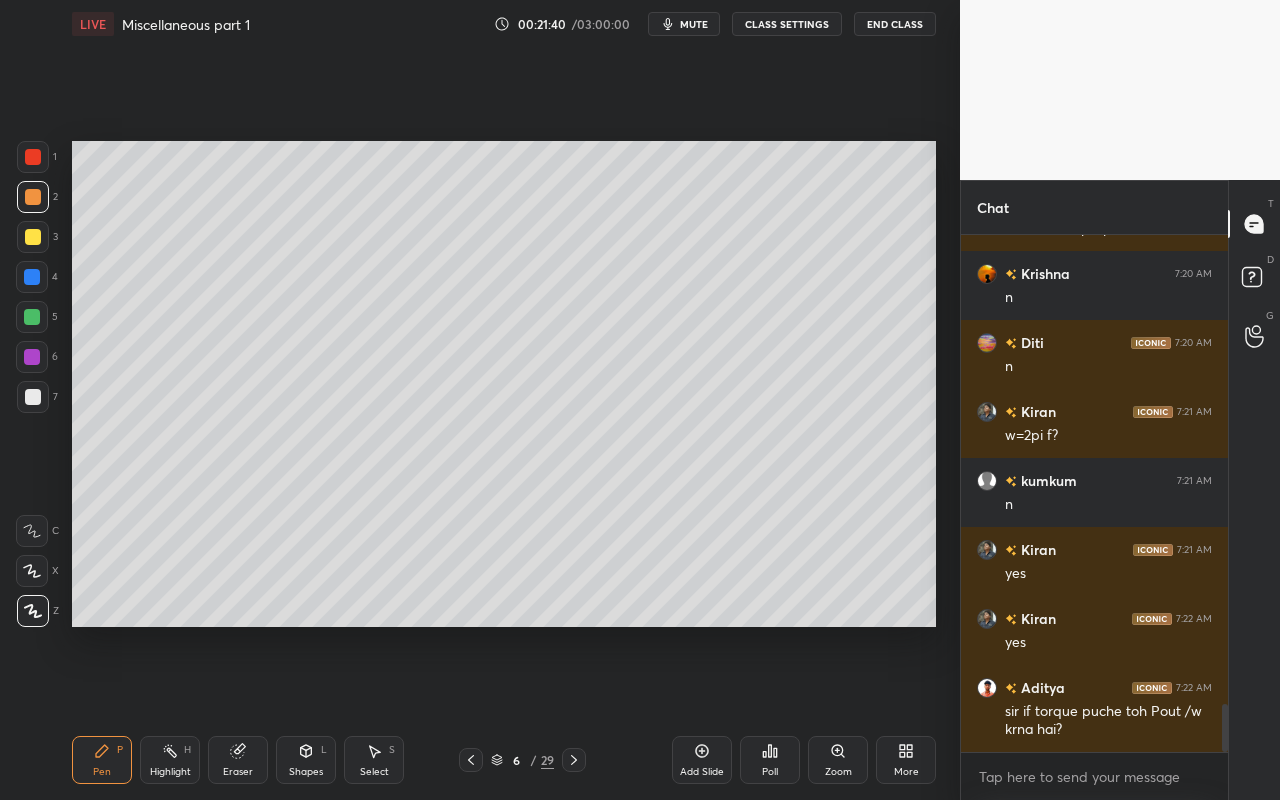 scroll, scrollTop: 5068, scrollLeft: 0, axis: vertical 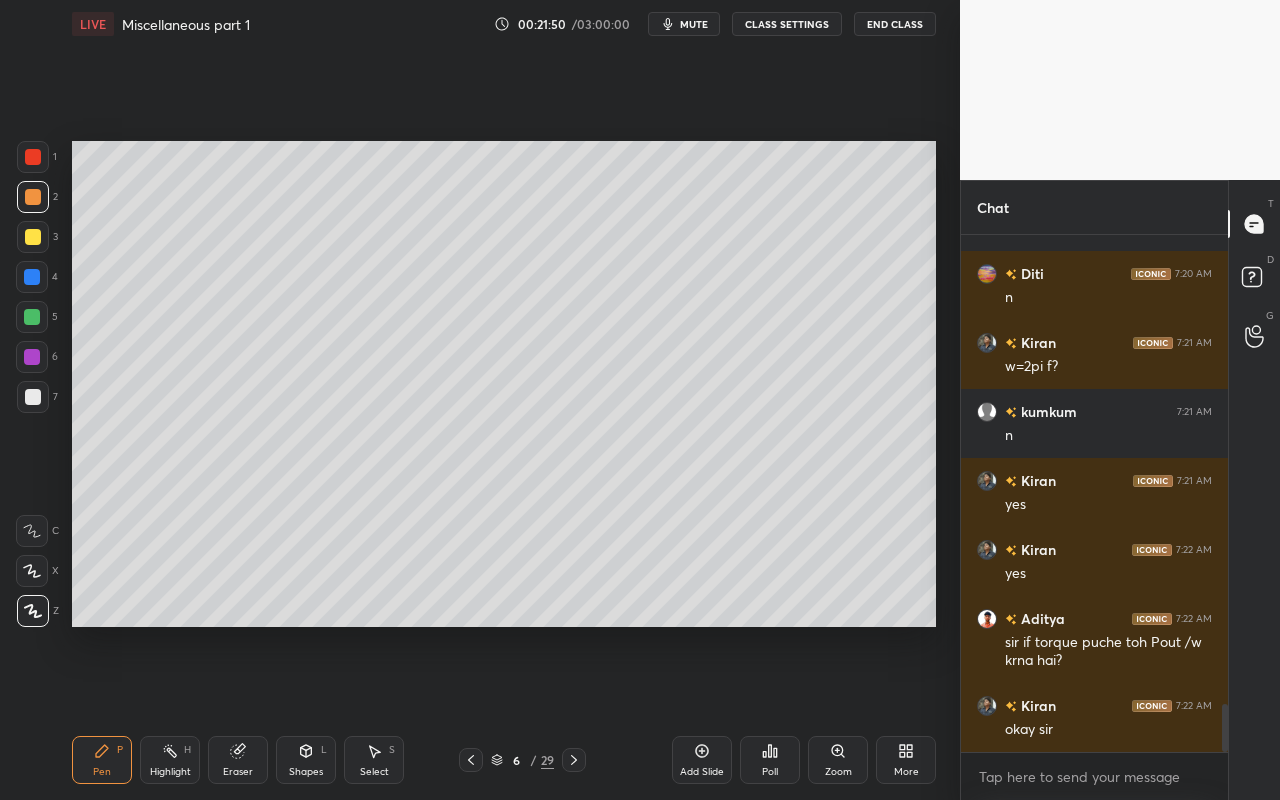 drag, startPoint x: 375, startPoint y: 752, endPoint x: 397, endPoint y: 745, distance: 23.086792 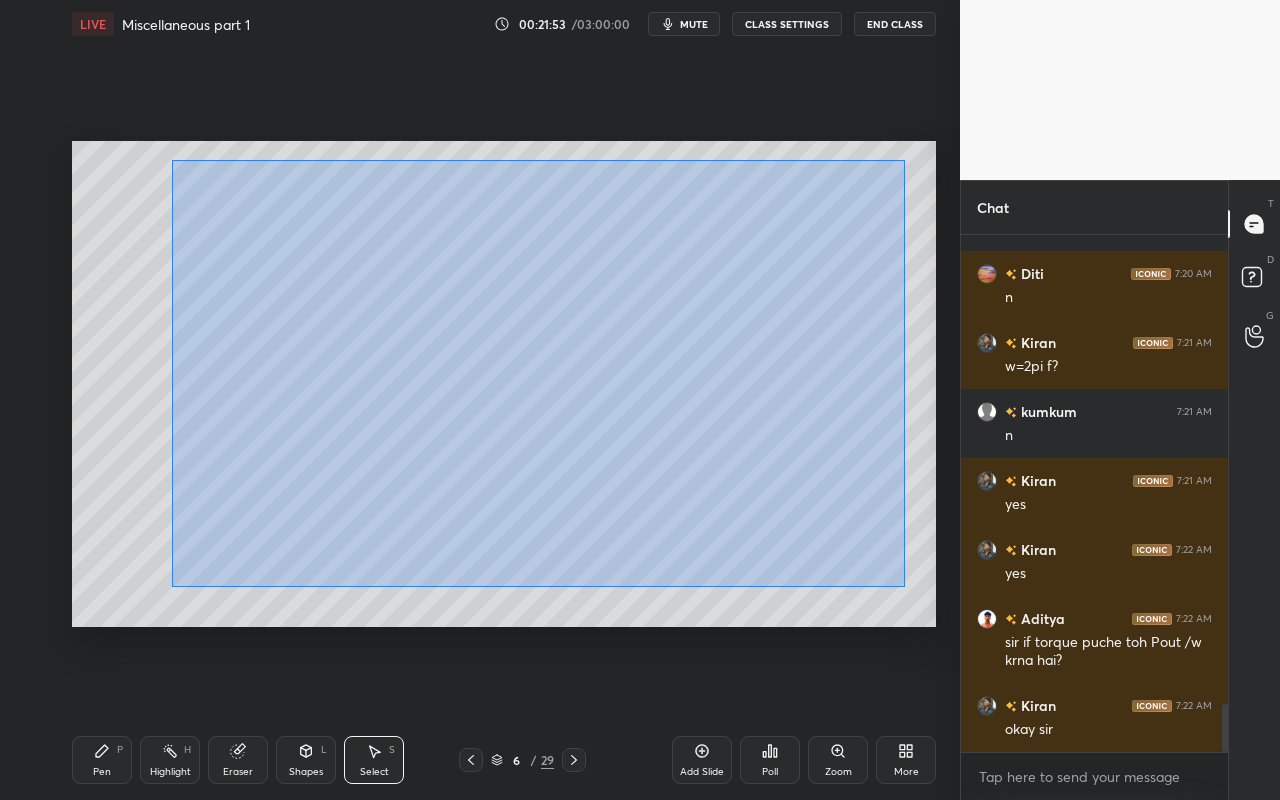 drag, startPoint x: 172, startPoint y: 160, endPoint x: 908, endPoint y: 580, distance: 847.40546 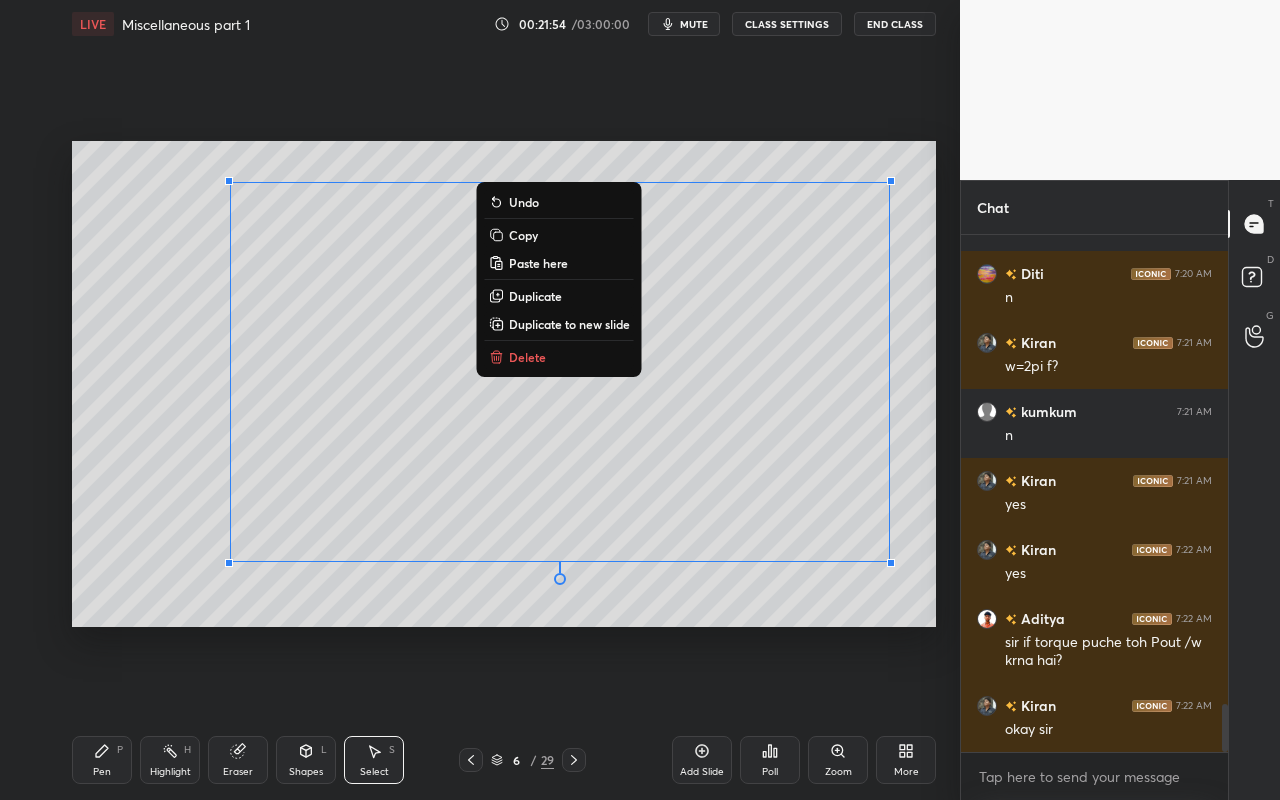 click on "Delete" at bounding box center (559, 357) 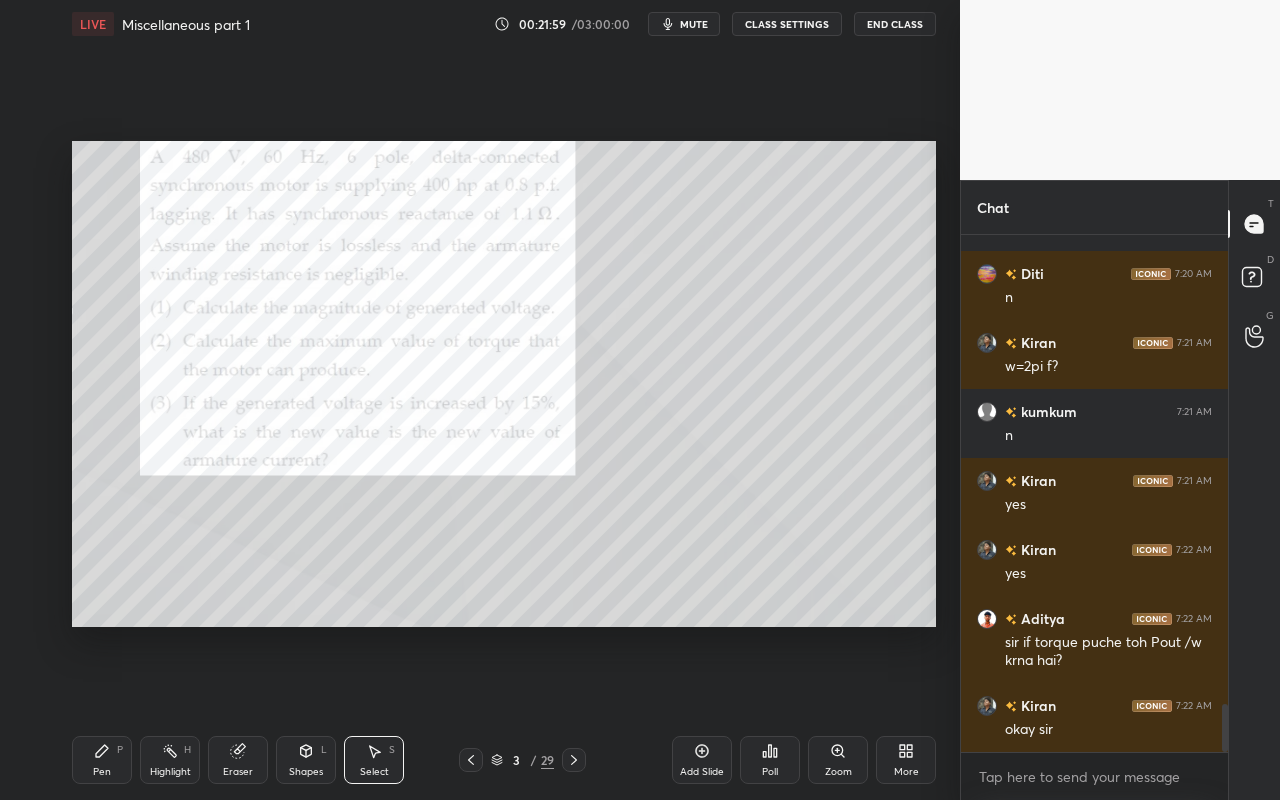 drag, startPoint x: 162, startPoint y: 769, endPoint x: 205, endPoint y: 709, distance: 73.817345 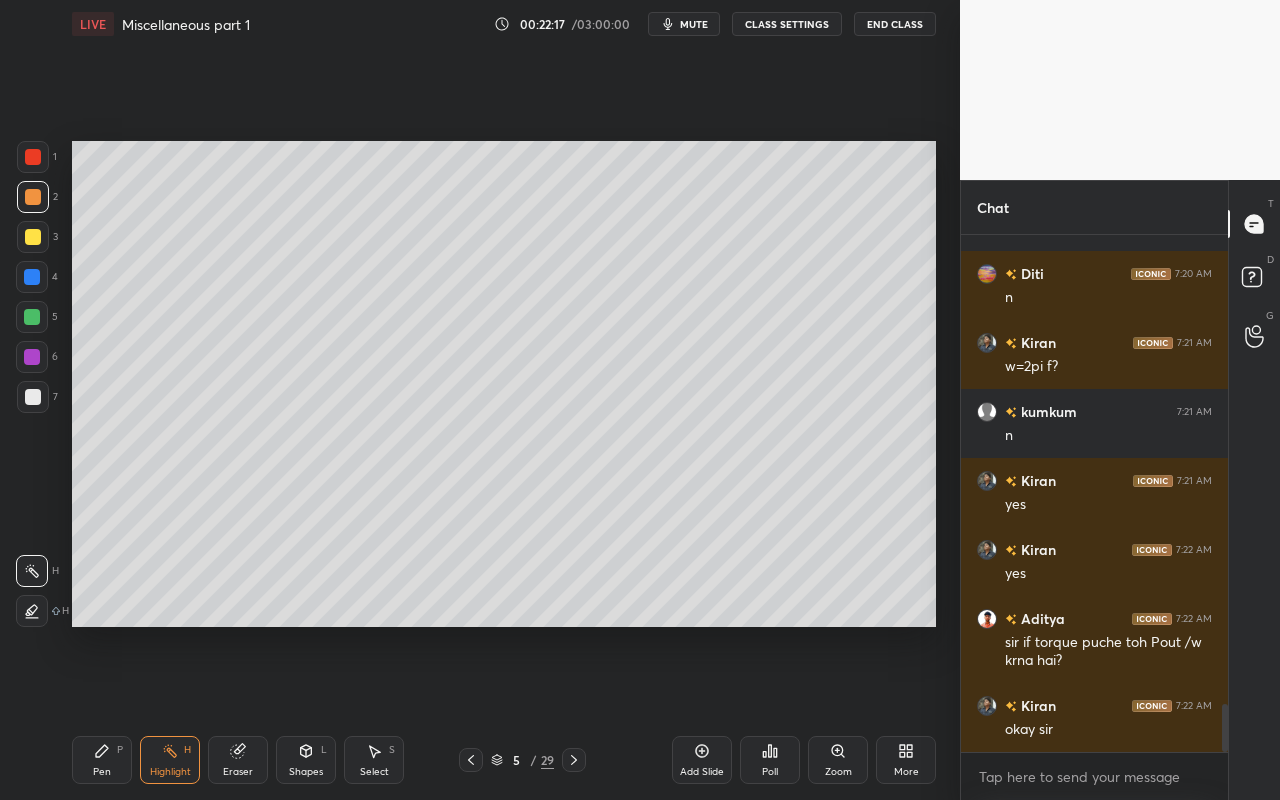 click on "Select S" at bounding box center [374, 760] 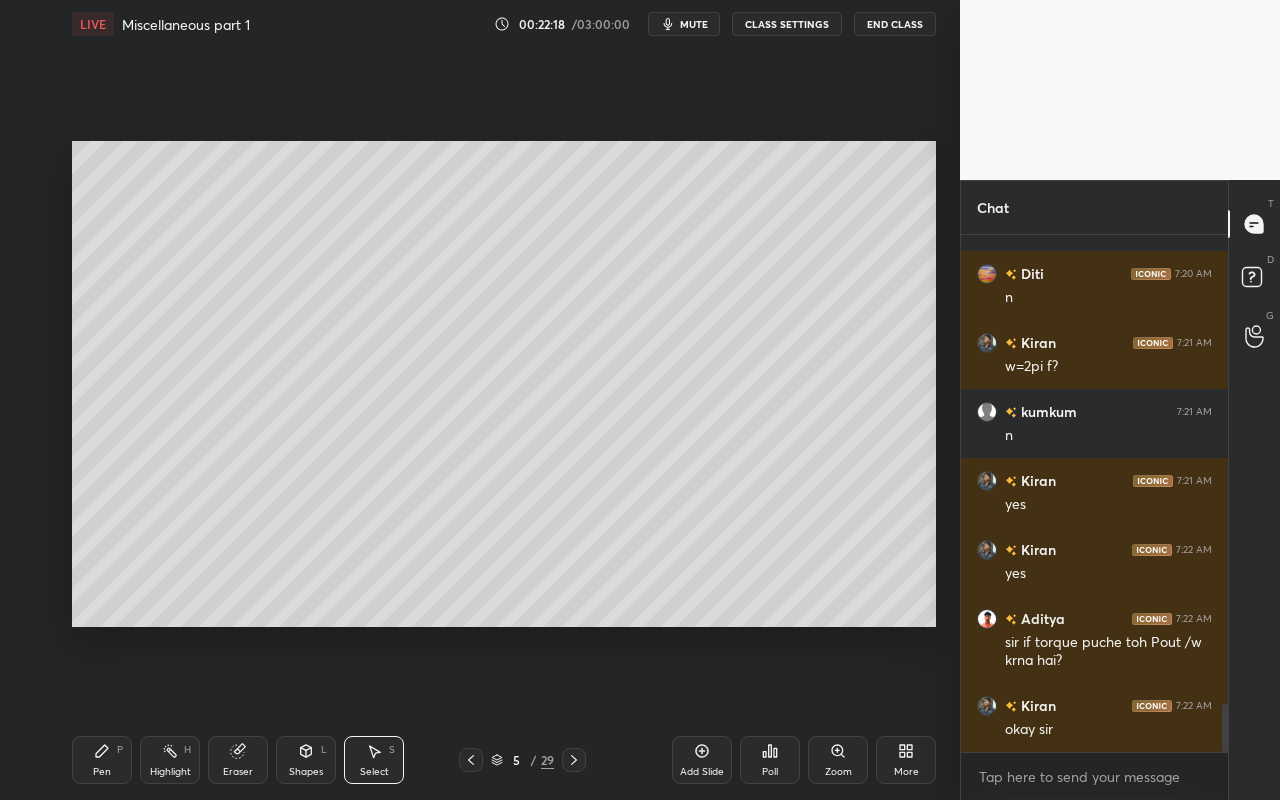 drag, startPoint x: 76, startPoint y: 139, endPoint x: 305, endPoint y: 484, distance: 414.08453 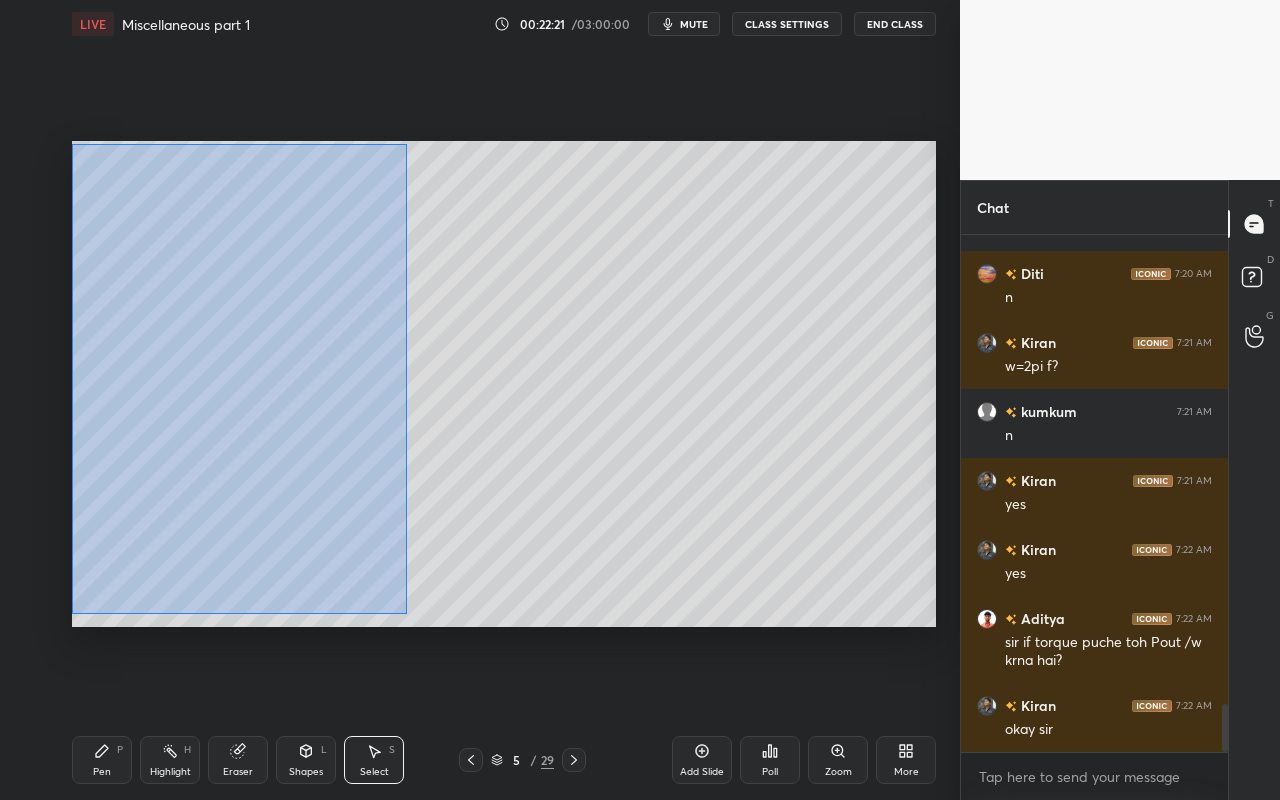 drag, startPoint x: 71, startPoint y: 144, endPoint x: 408, endPoint y: 611, distance: 575.8976 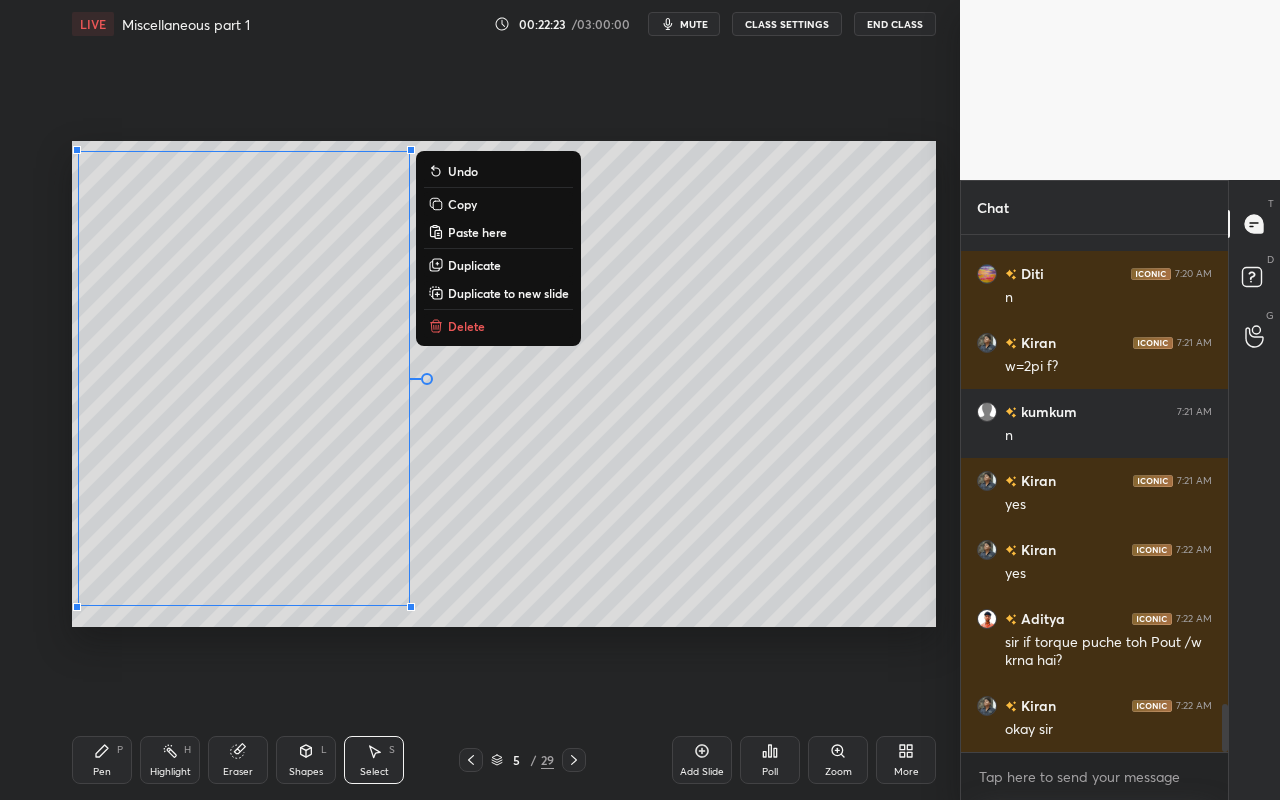 click on "Copy" at bounding box center (498, 204) 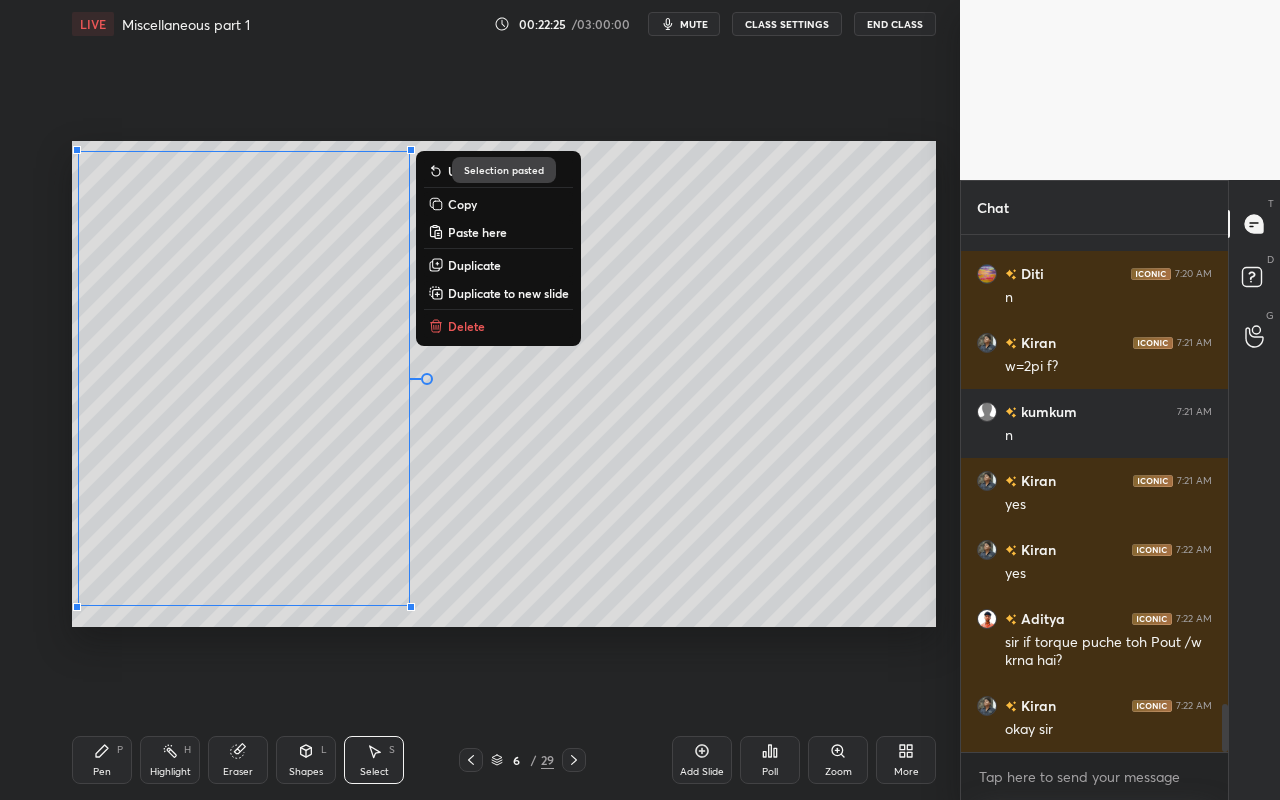 drag, startPoint x: 720, startPoint y: 510, endPoint x: 703, endPoint y: 515, distance: 17.720045 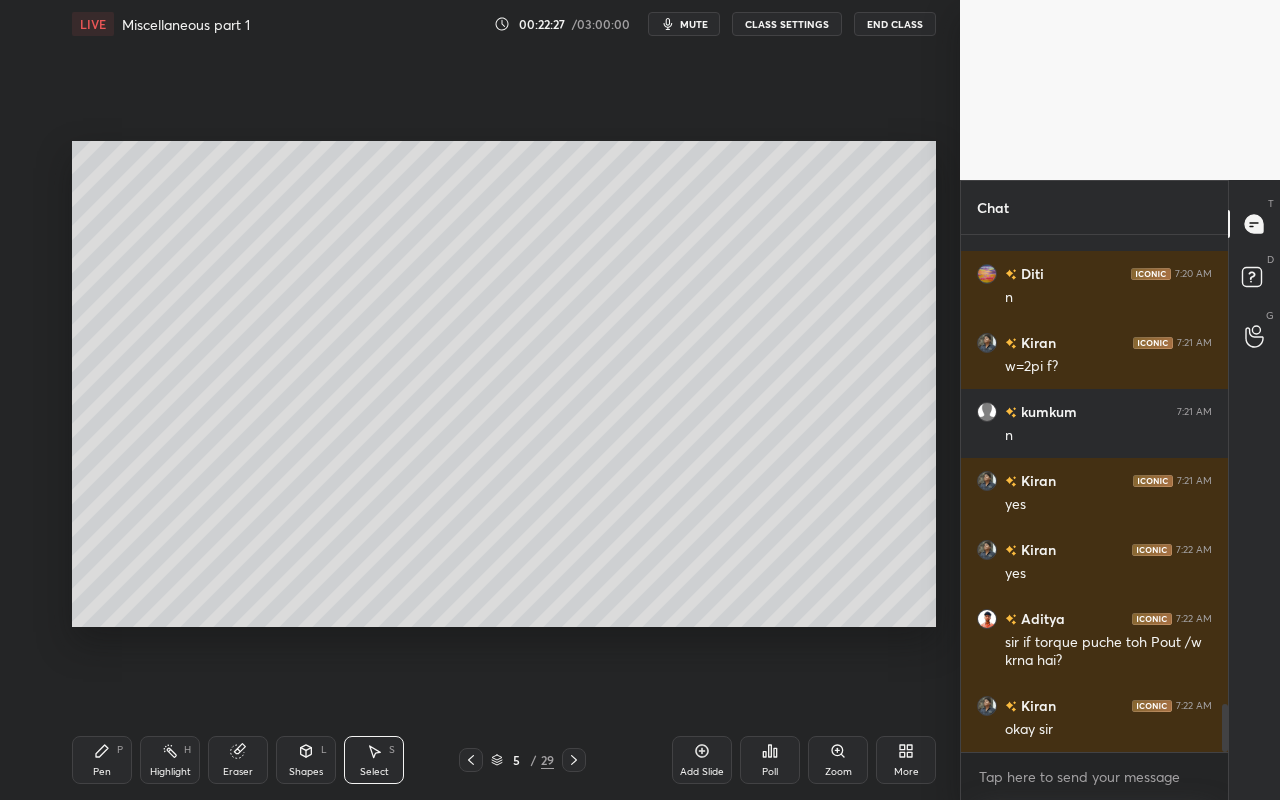 drag, startPoint x: 371, startPoint y: 762, endPoint x: 415, endPoint y: 660, distance: 111.085556 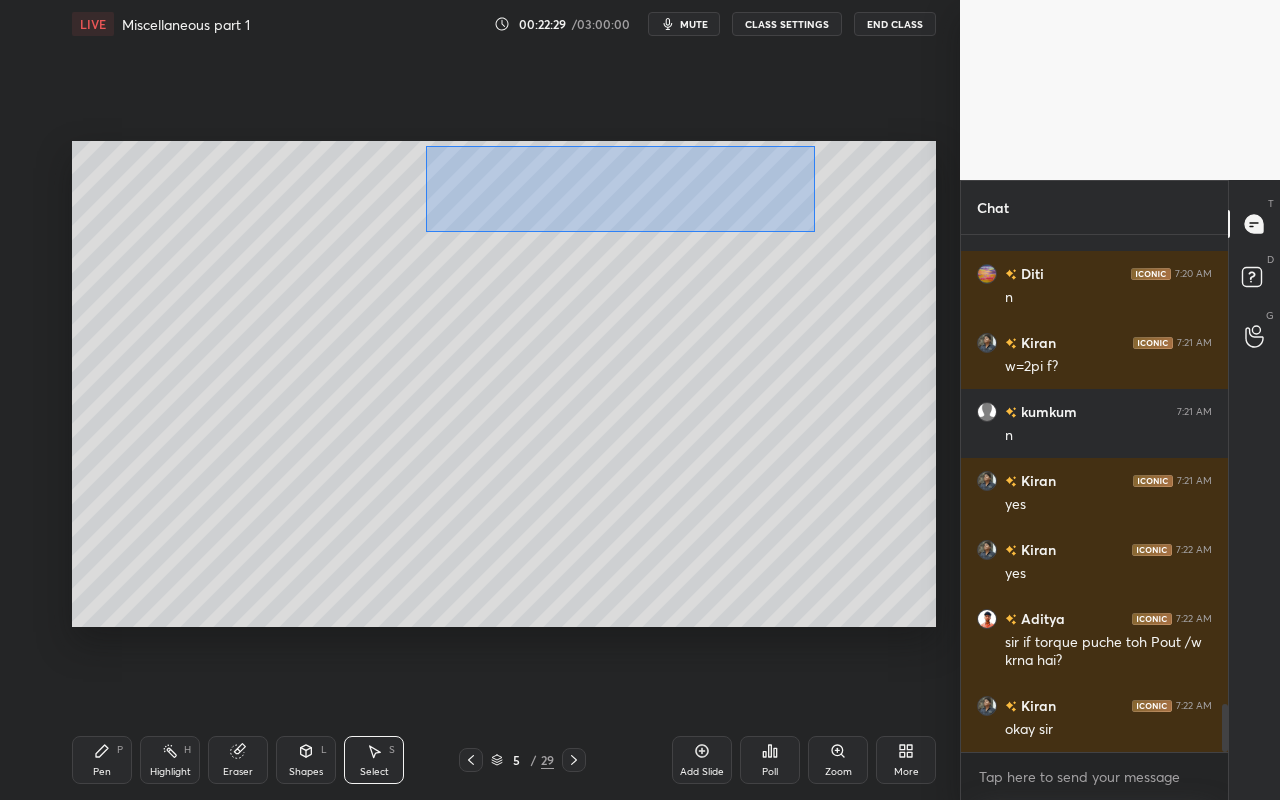 drag, startPoint x: 456, startPoint y: 173, endPoint x: 812, endPoint y: 226, distance: 359.9236 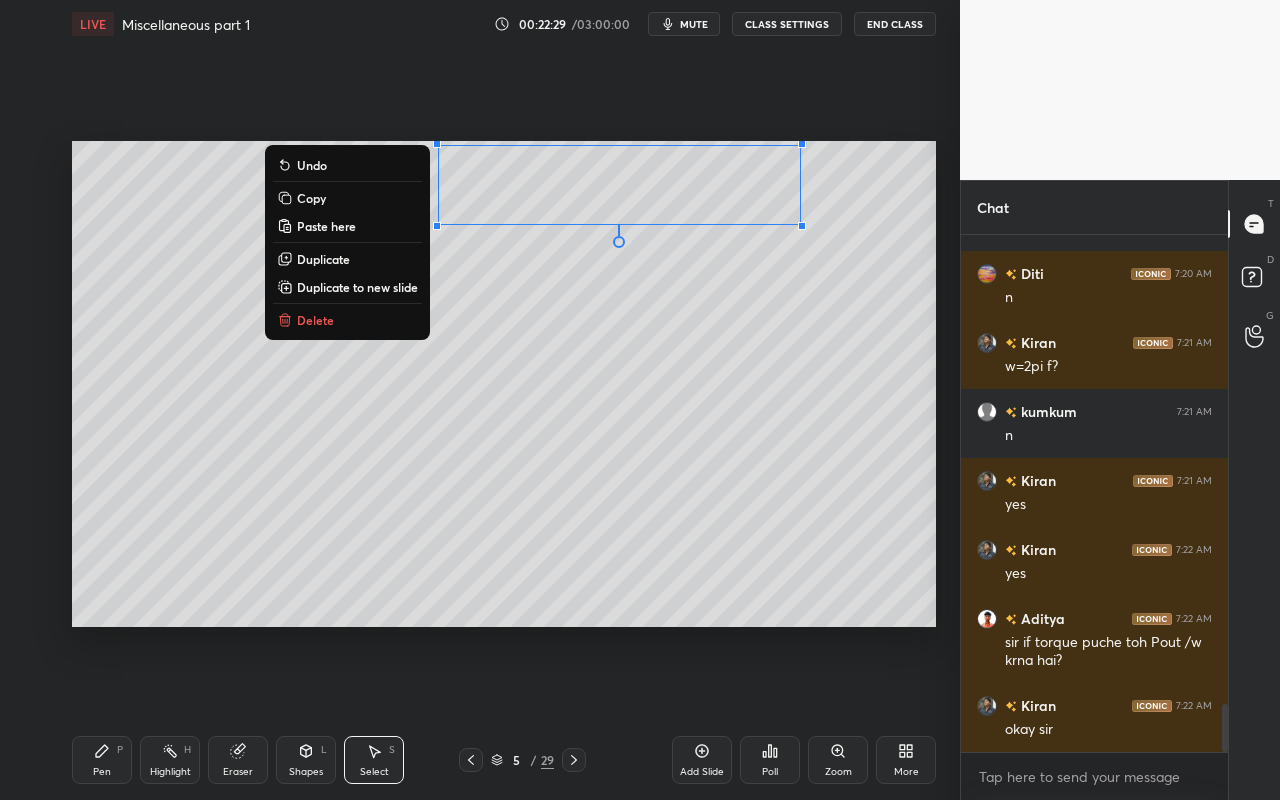 click on "Copy" at bounding box center [347, 198] 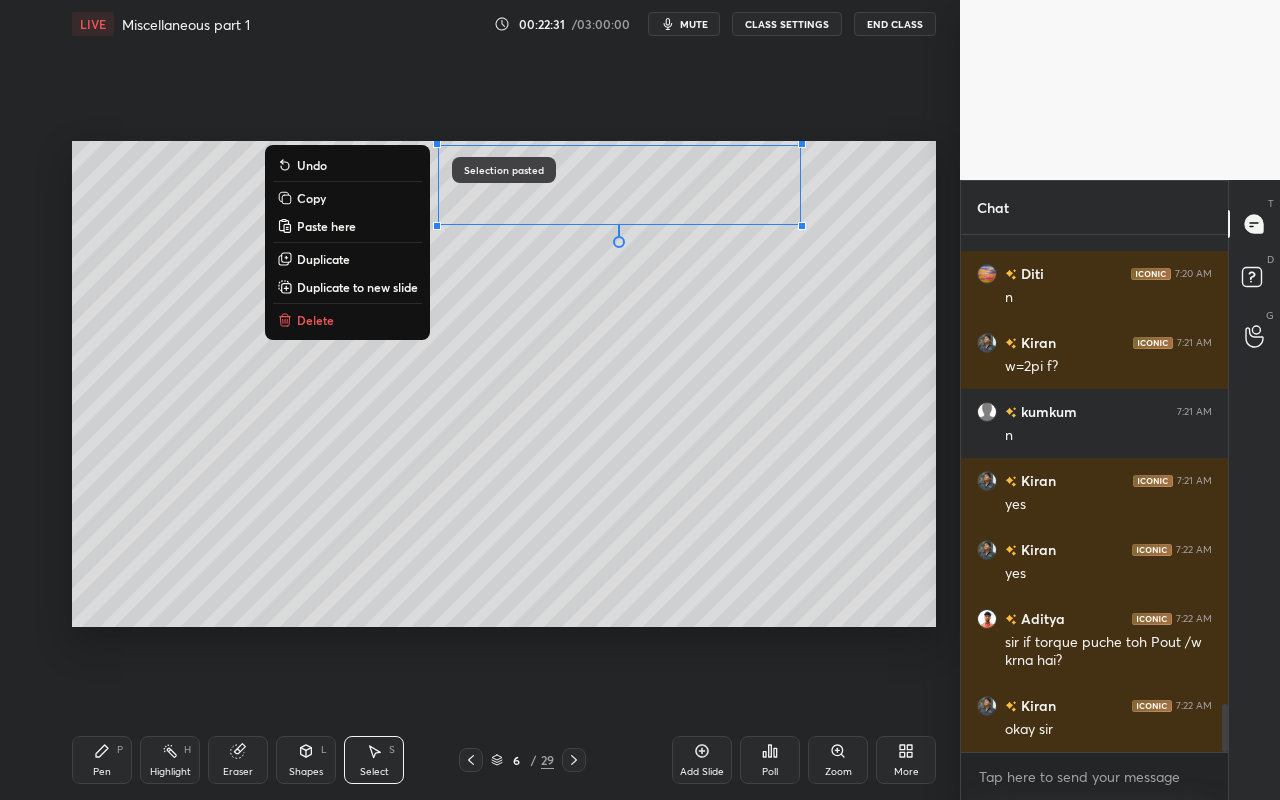 click on "0 ° Undo Copy Paste here Duplicate Duplicate to new slide Delete" at bounding box center [504, 384] 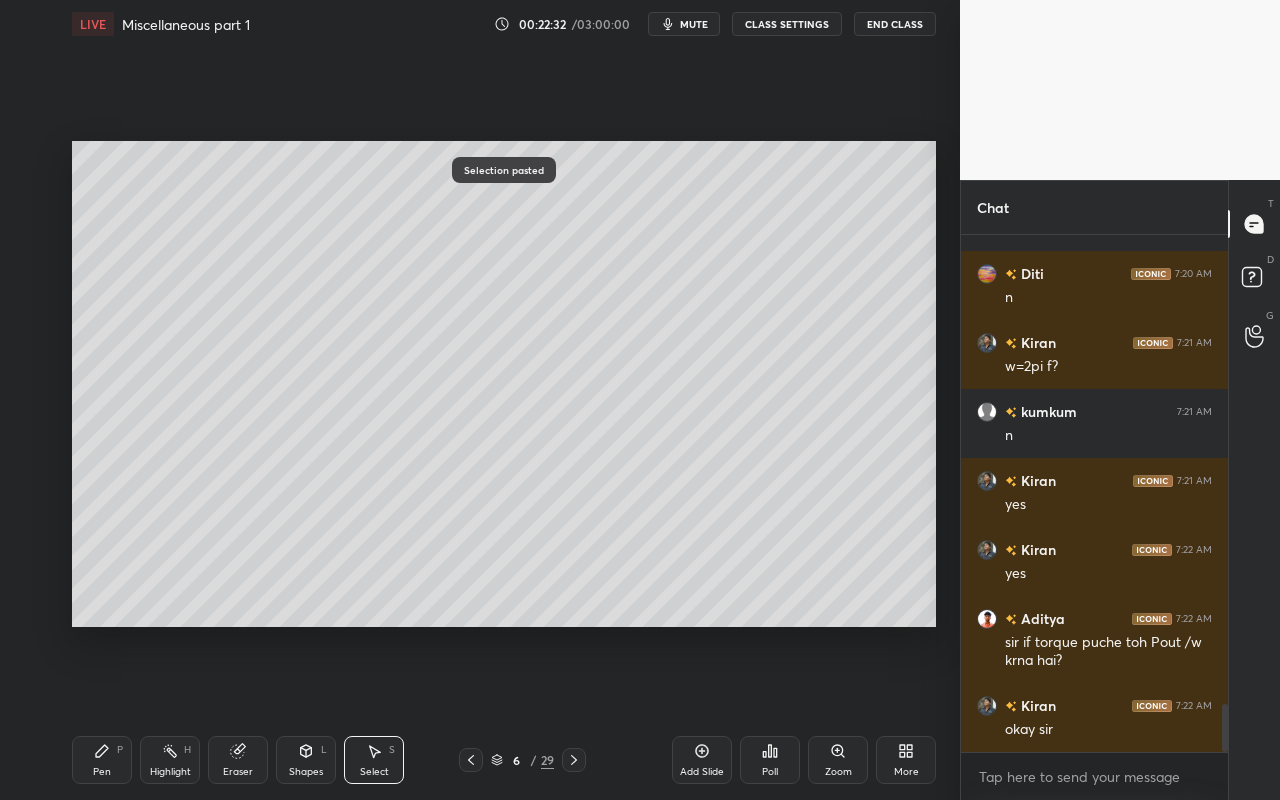 drag, startPoint x: 104, startPoint y: 767, endPoint x: 116, endPoint y: 751, distance: 20 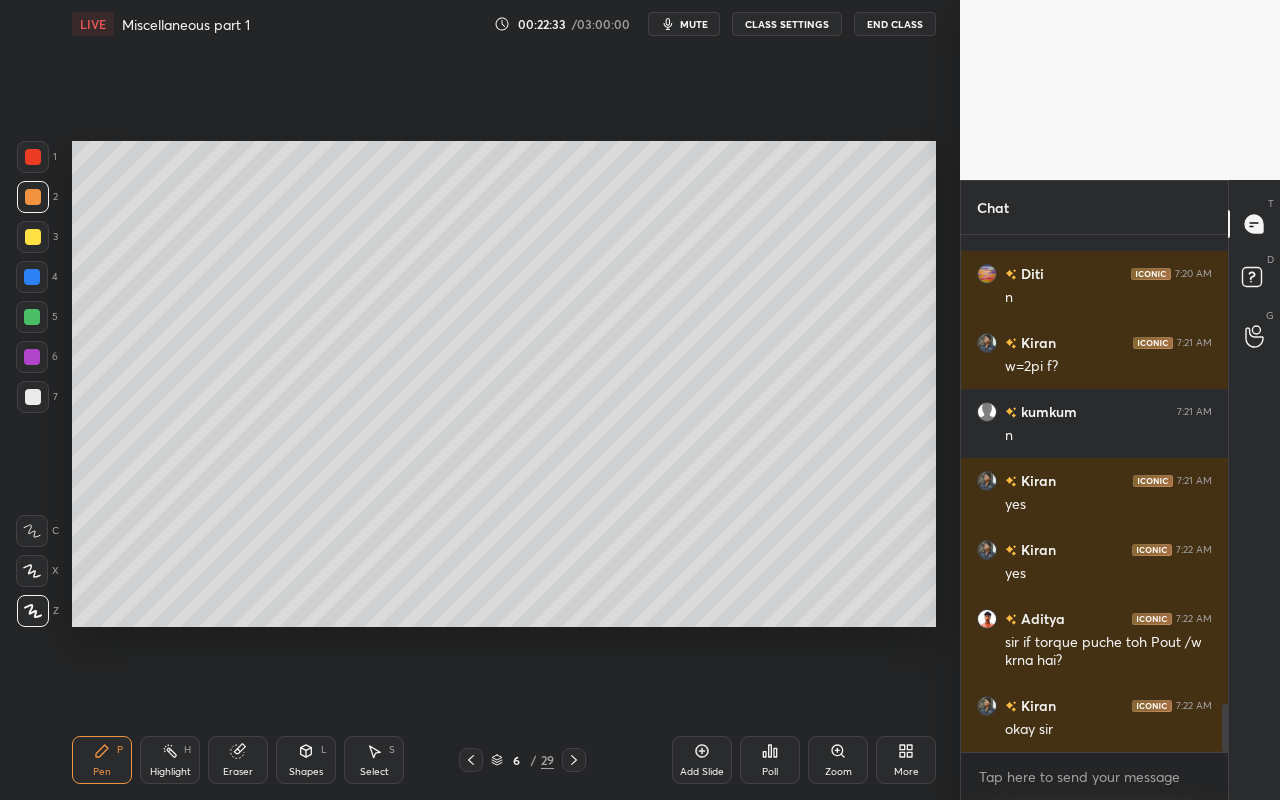 drag, startPoint x: 32, startPoint y: 245, endPoint x: 67, endPoint y: 240, distance: 35.35534 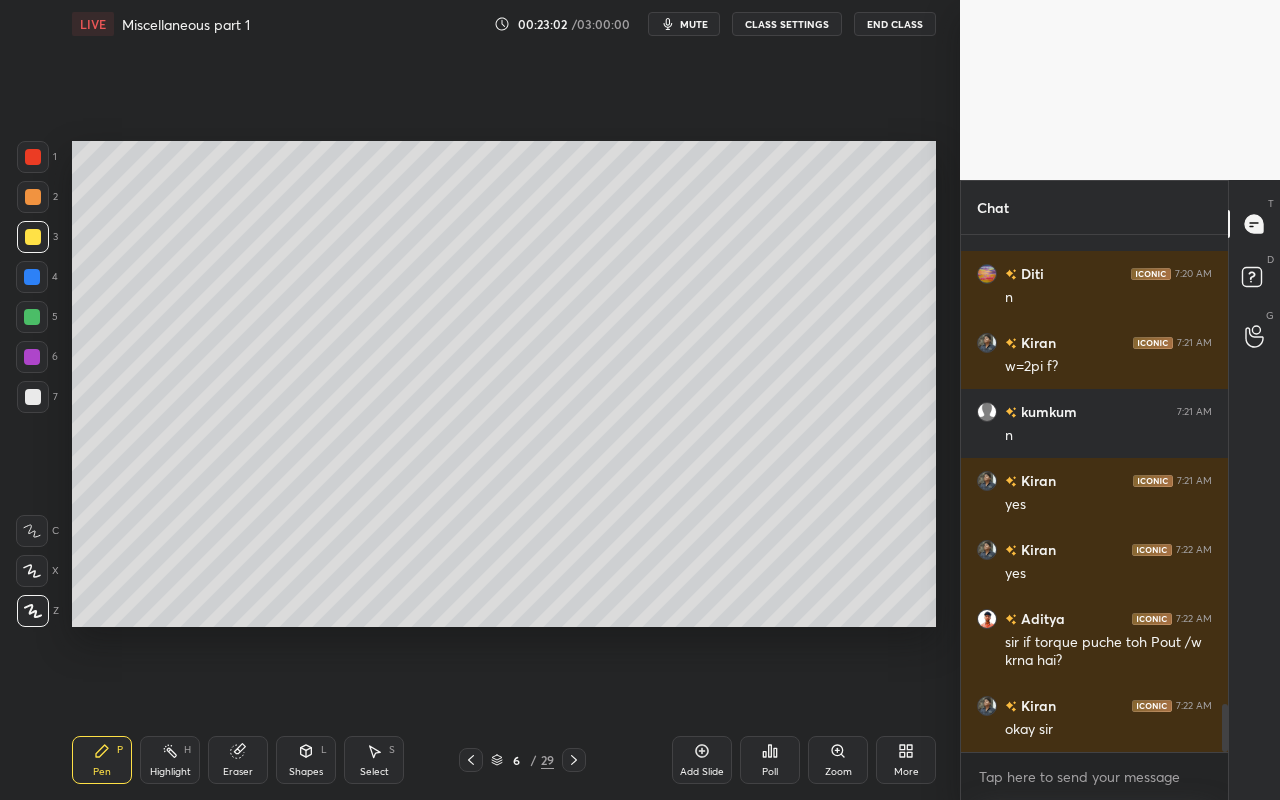 scroll, scrollTop: 5137, scrollLeft: 0, axis: vertical 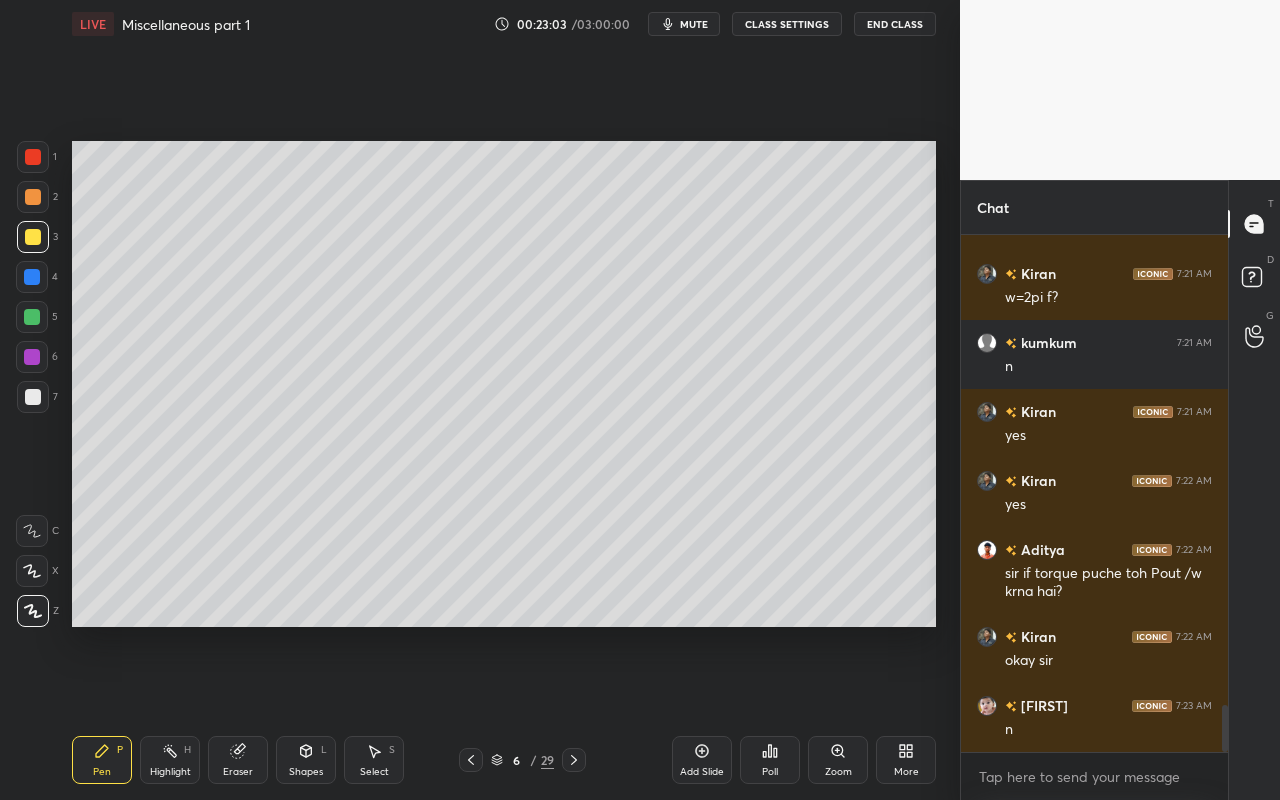 drag, startPoint x: 102, startPoint y: 767, endPoint x: 118, endPoint y: 731, distance: 39.39543 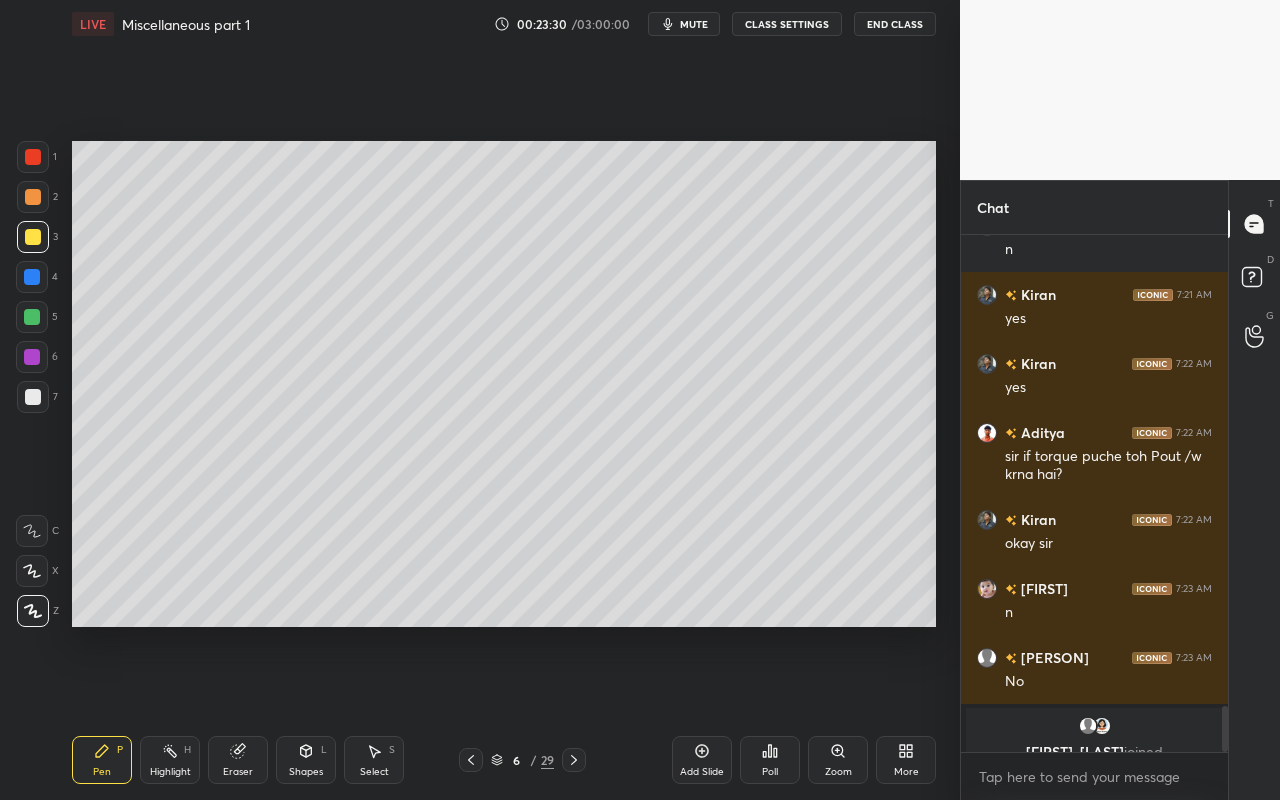 scroll, scrollTop: 5279, scrollLeft: 0, axis: vertical 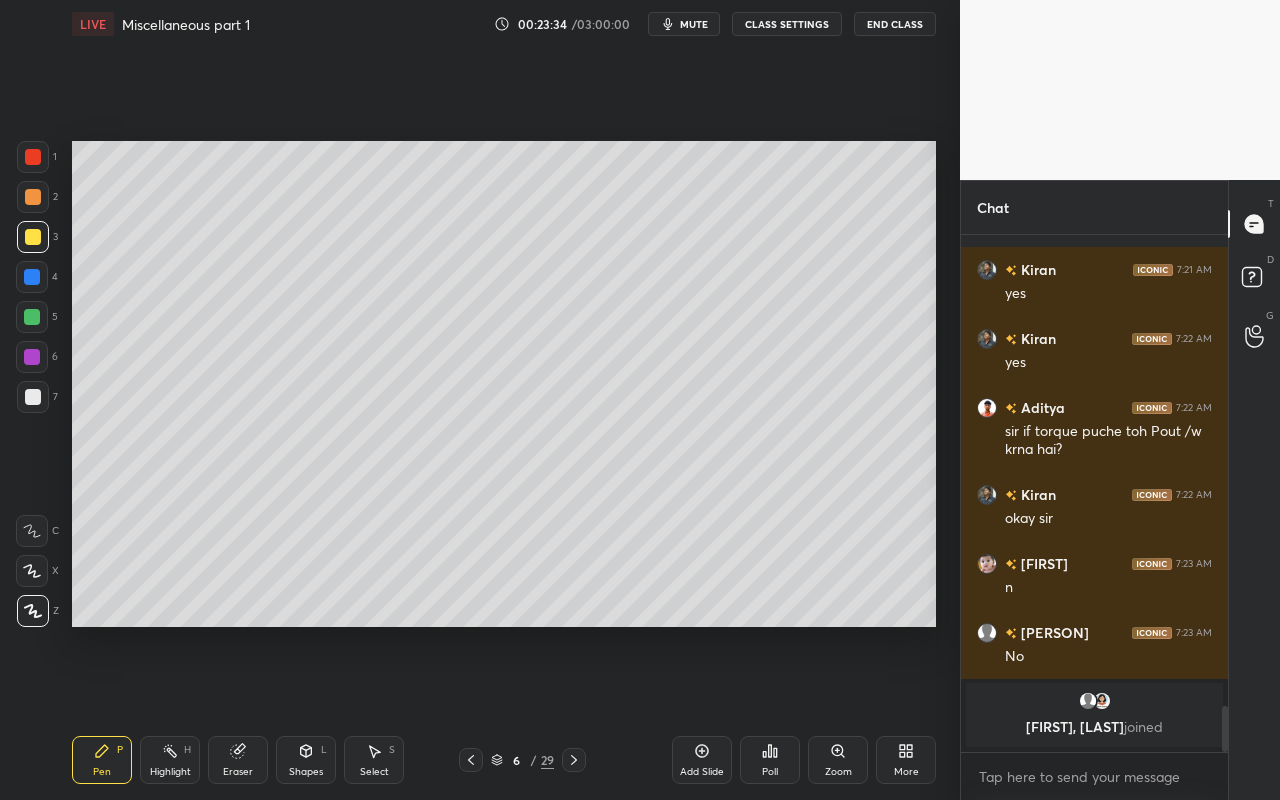 click on "Shapes" at bounding box center (306, 772) 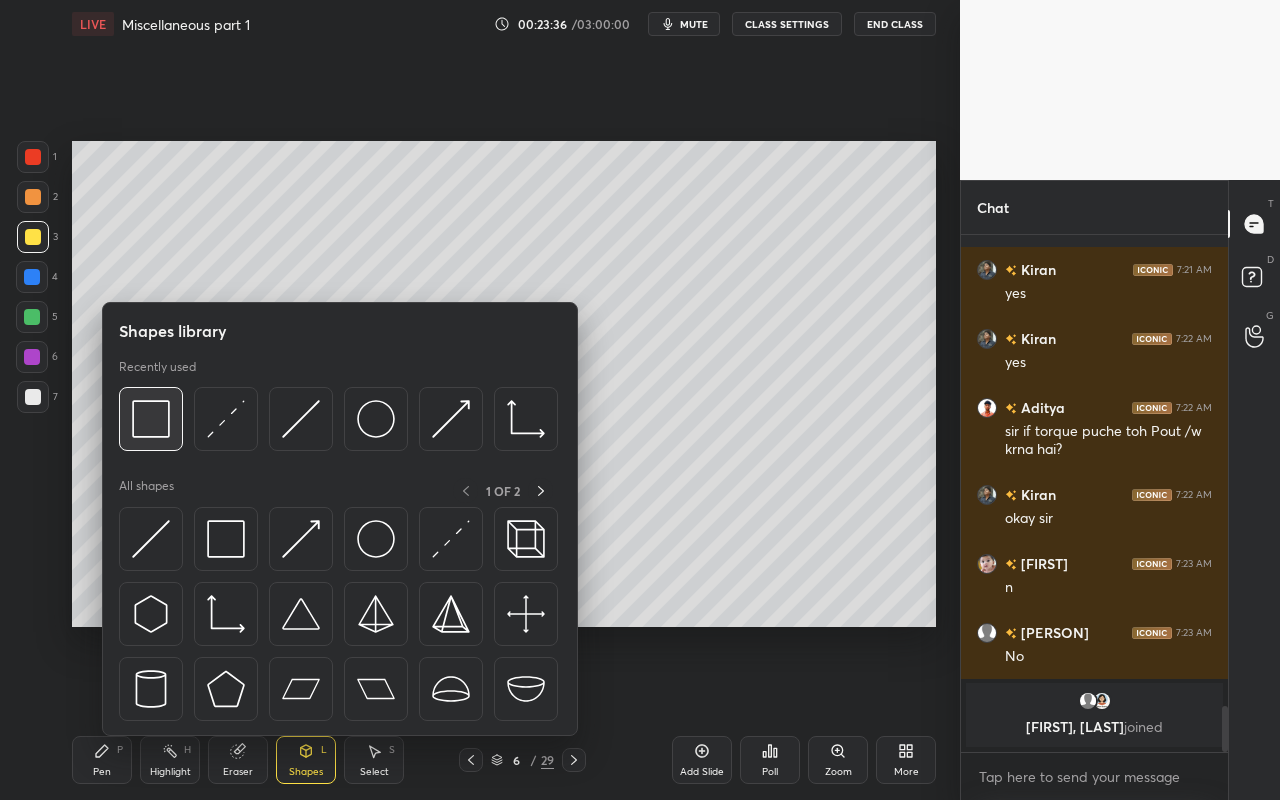 click at bounding box center (151, 419) 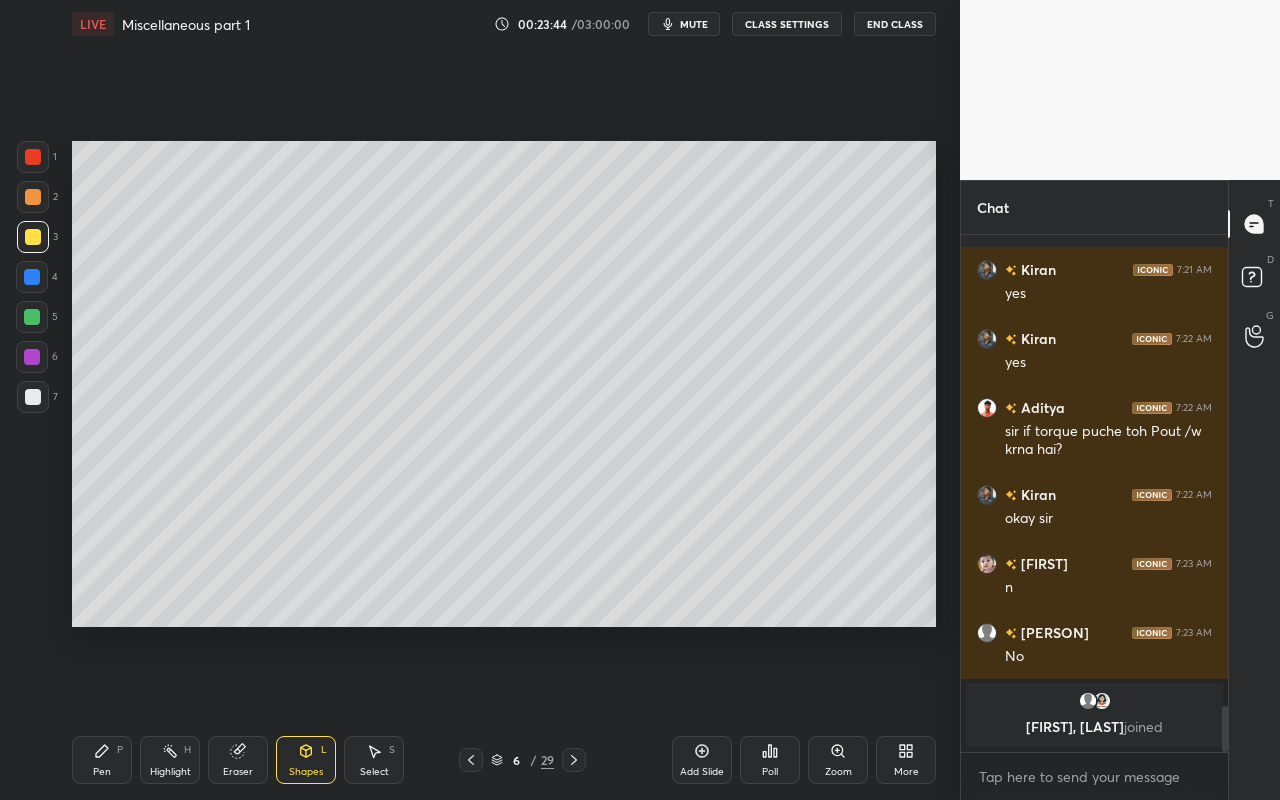 click on "Pen P" at bounding box center [102, 760] 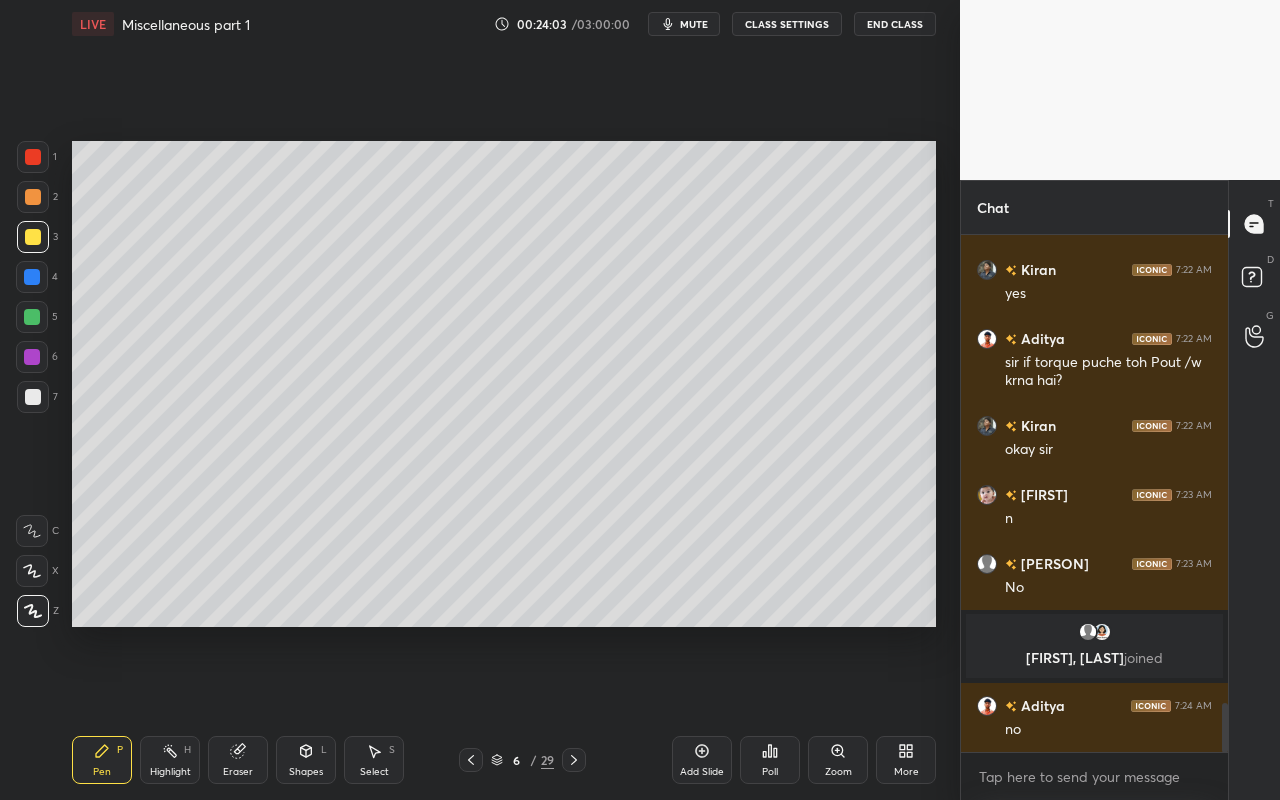 scroll, scrollTop: 5015, scrollLeft: 0, axis: vertical 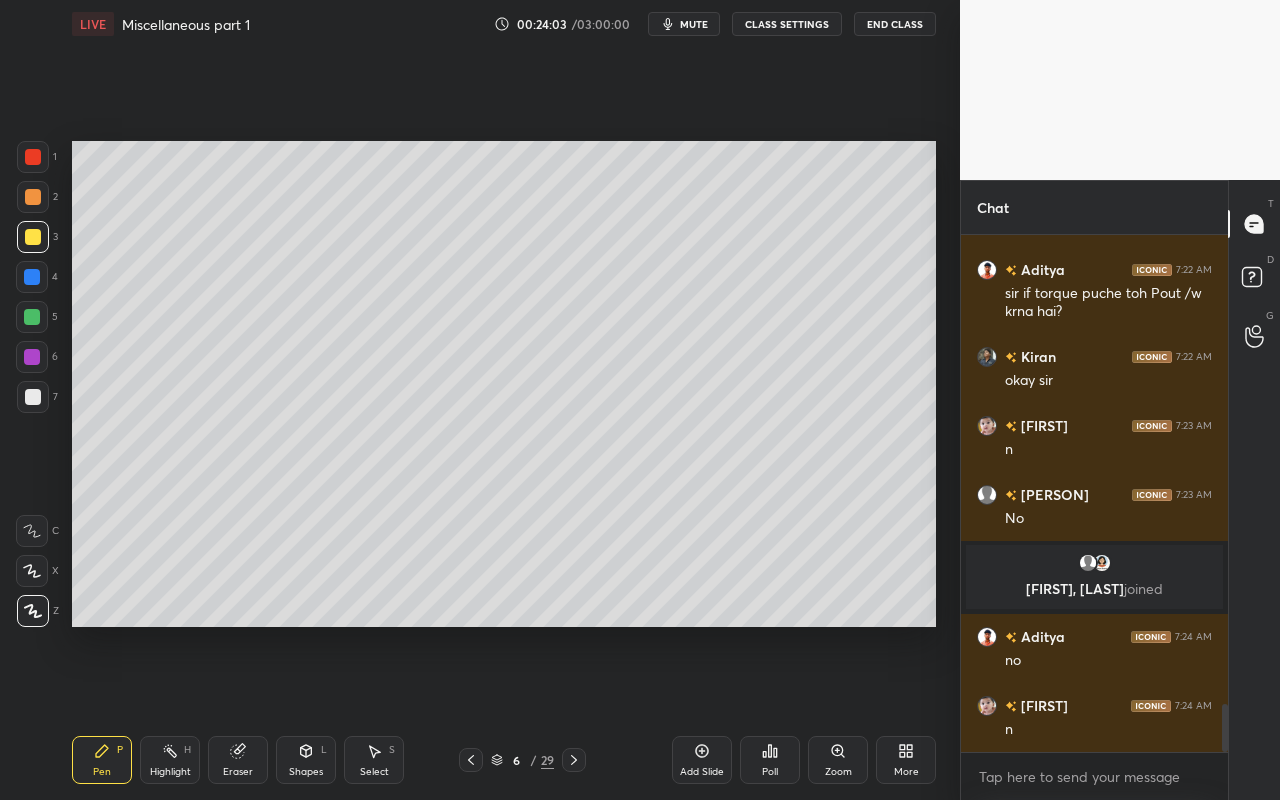 click 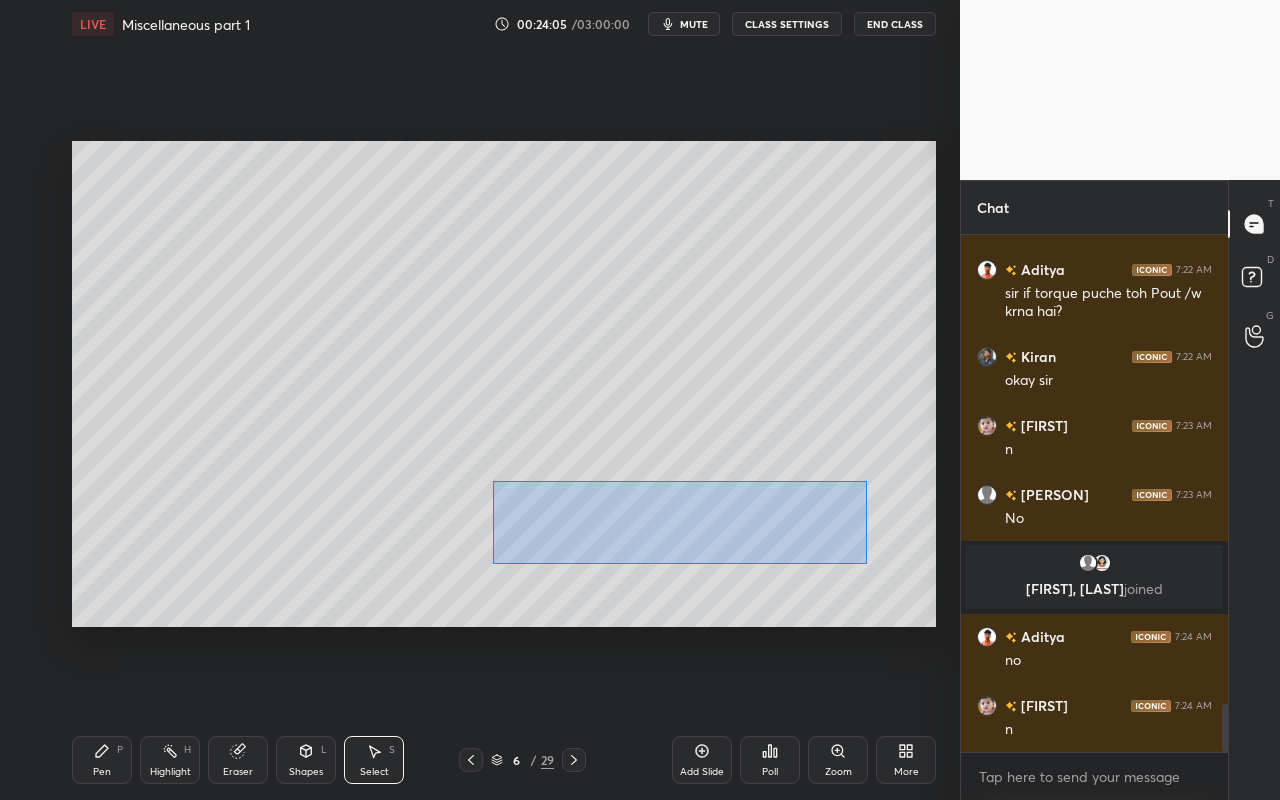 drag, startPoint x: 492, startPoint y: 481, endPoint x: 850, endPoint y: 559, distance: 366.39868 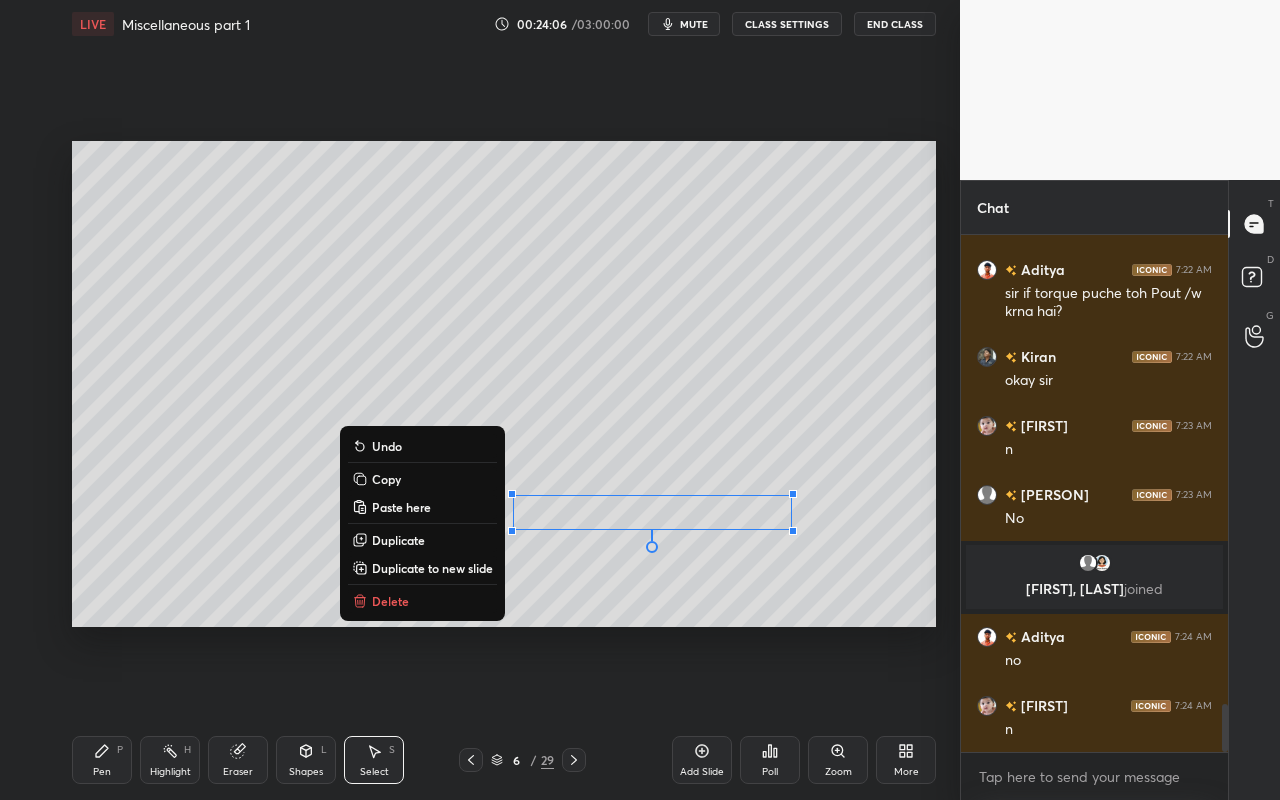 drag, startPoint x: 413, startPoint y: 601, endPoint x: 407, endPoint y: 616, distance: 16.155495 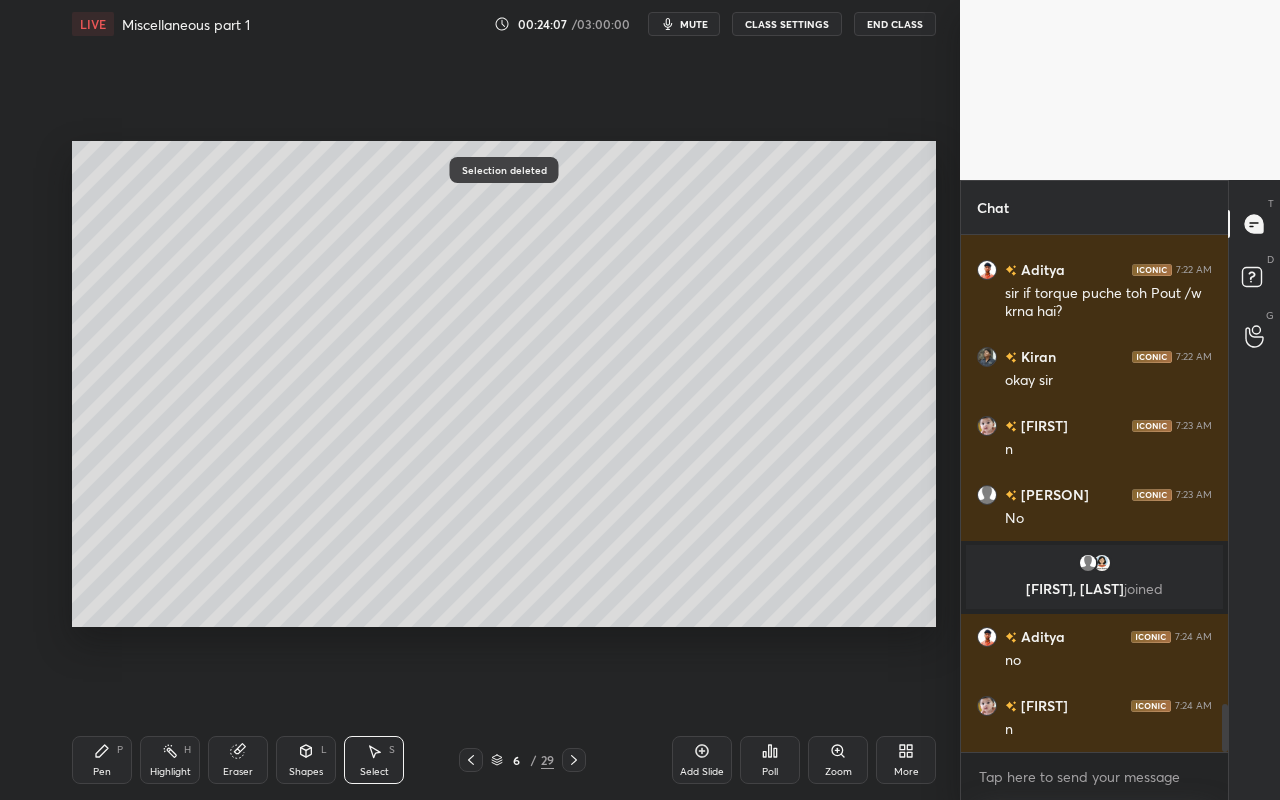 click on "Pen" at bounding box center [102, 772] 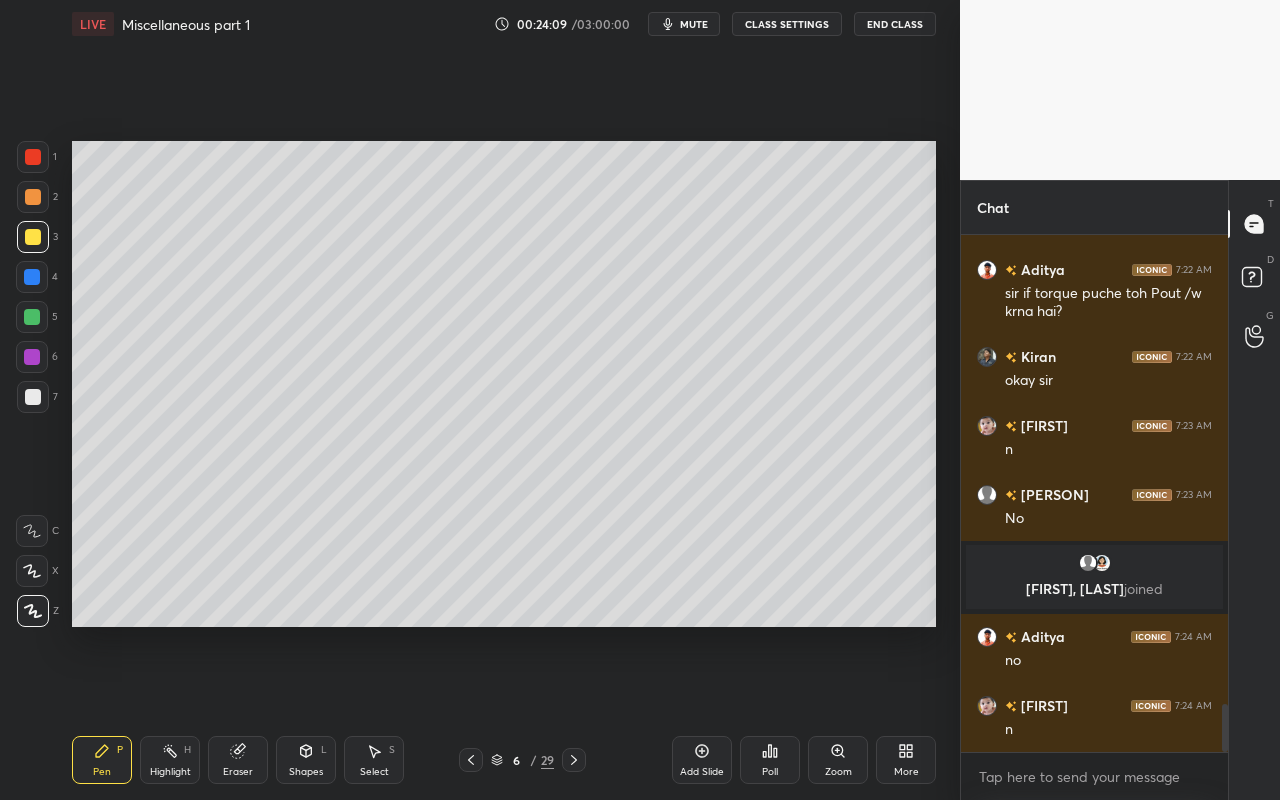 drag, startPoint x: 110, startPoint y: 765, endPoint x: 198, endPoint y: 696, distance: 111.82576 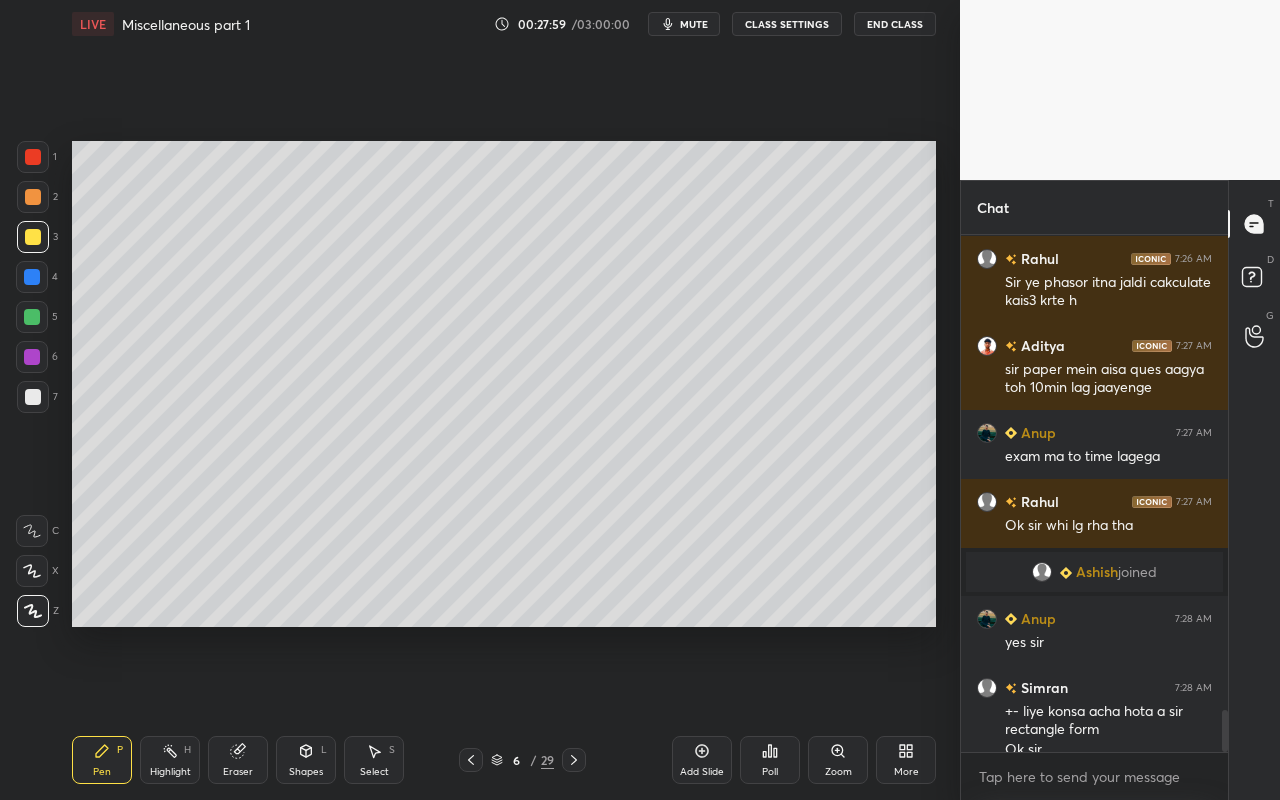 scroll, scrollTop: 5775, scrollLeft: 0, axis: vertical 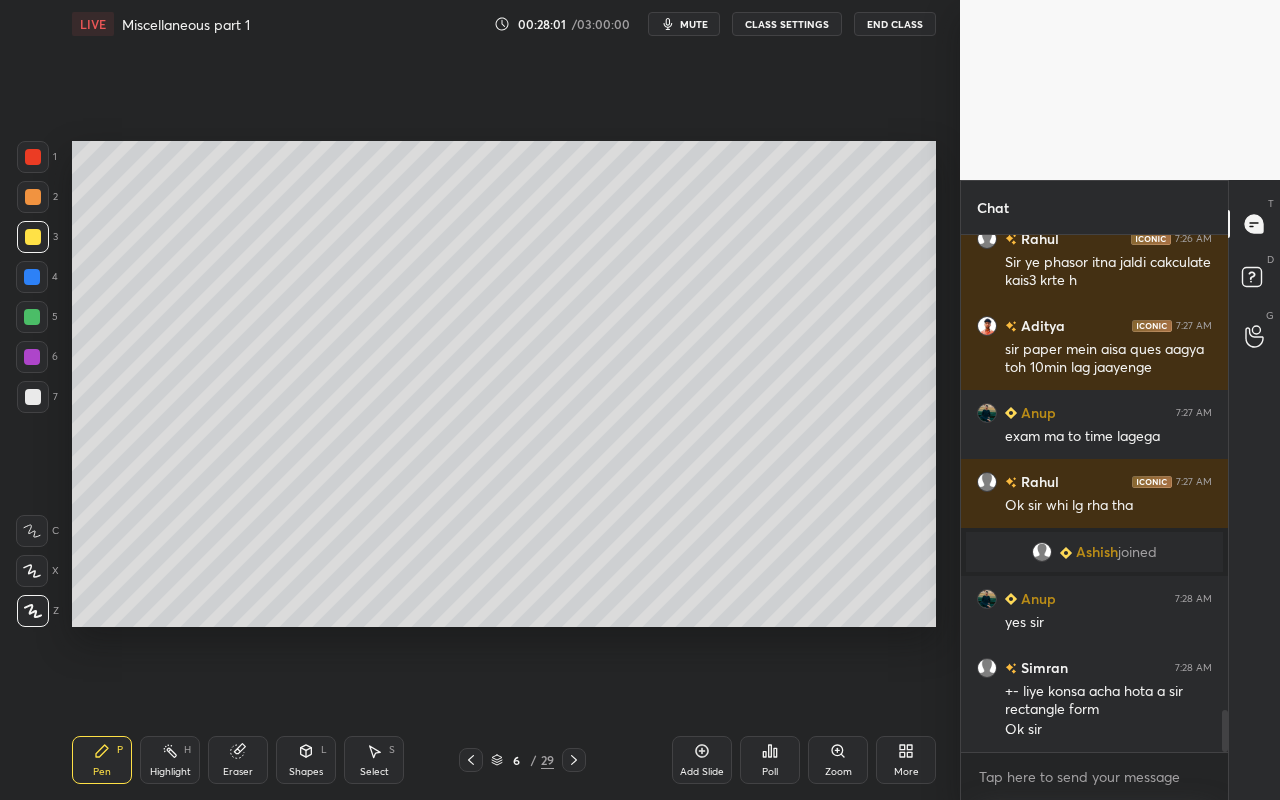 click on "Select S" at bounding box center [374, 760] 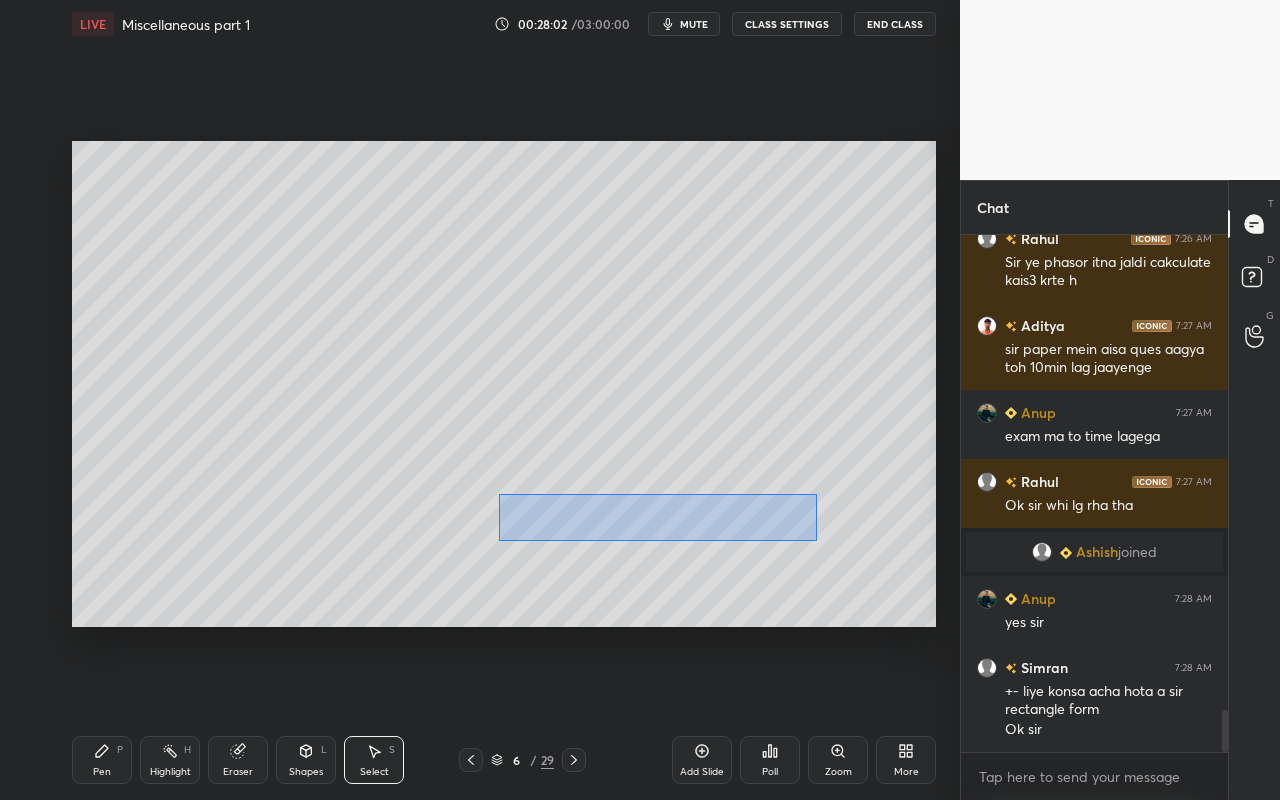drag, startPoint x: 499, startPoint y: 493, endPoint x: 816, endPoint y: 530, distance: 319.152 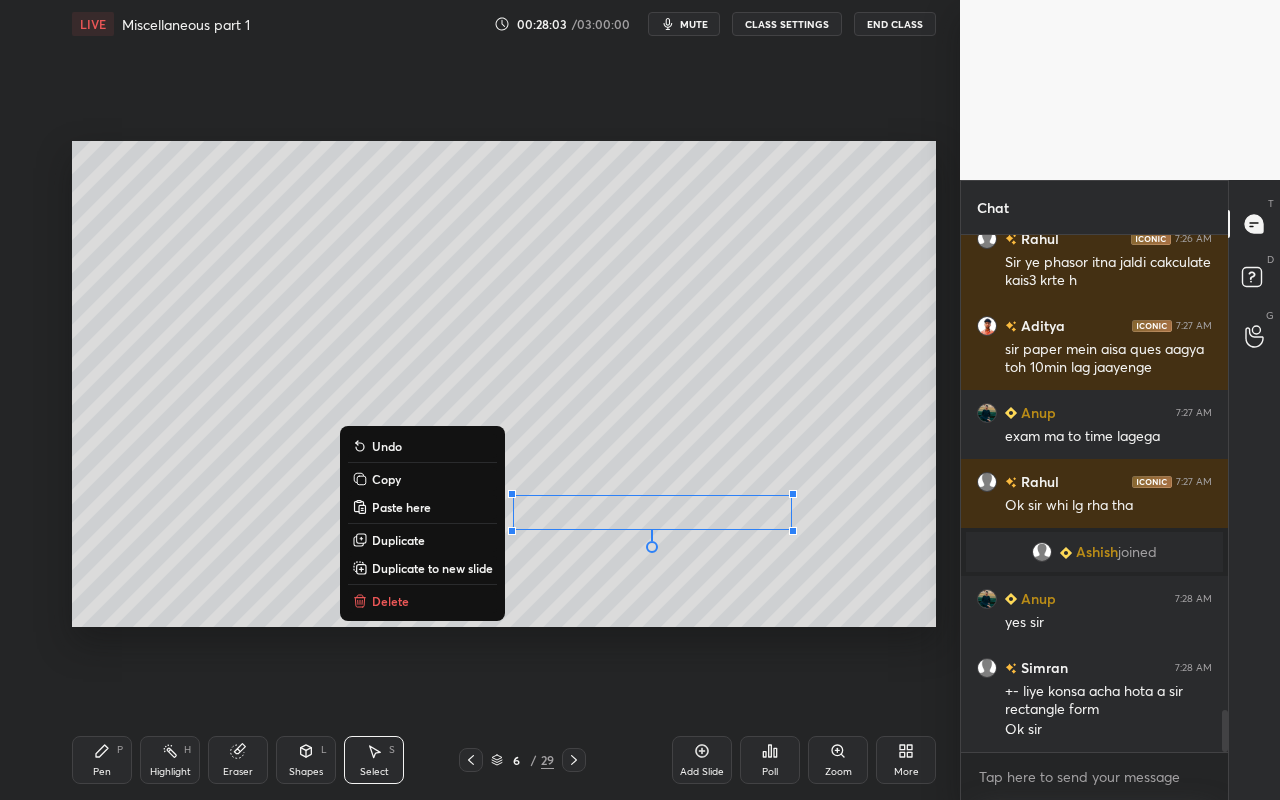 click on "0 ° Undo Copy Paste here Duplicate Duplicate to new slide Delete" at bounding box center (504, 384) 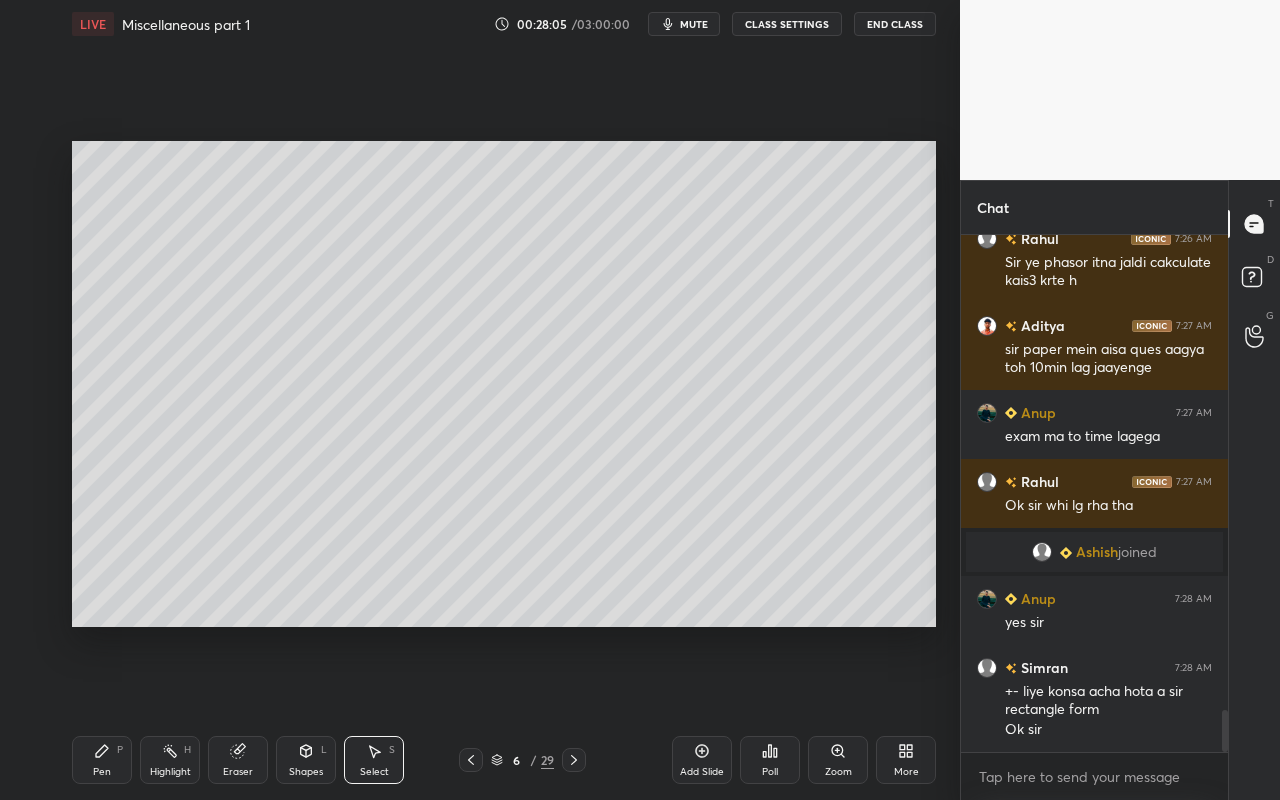 click on "Add Slide" at bounding box center (702, 760) 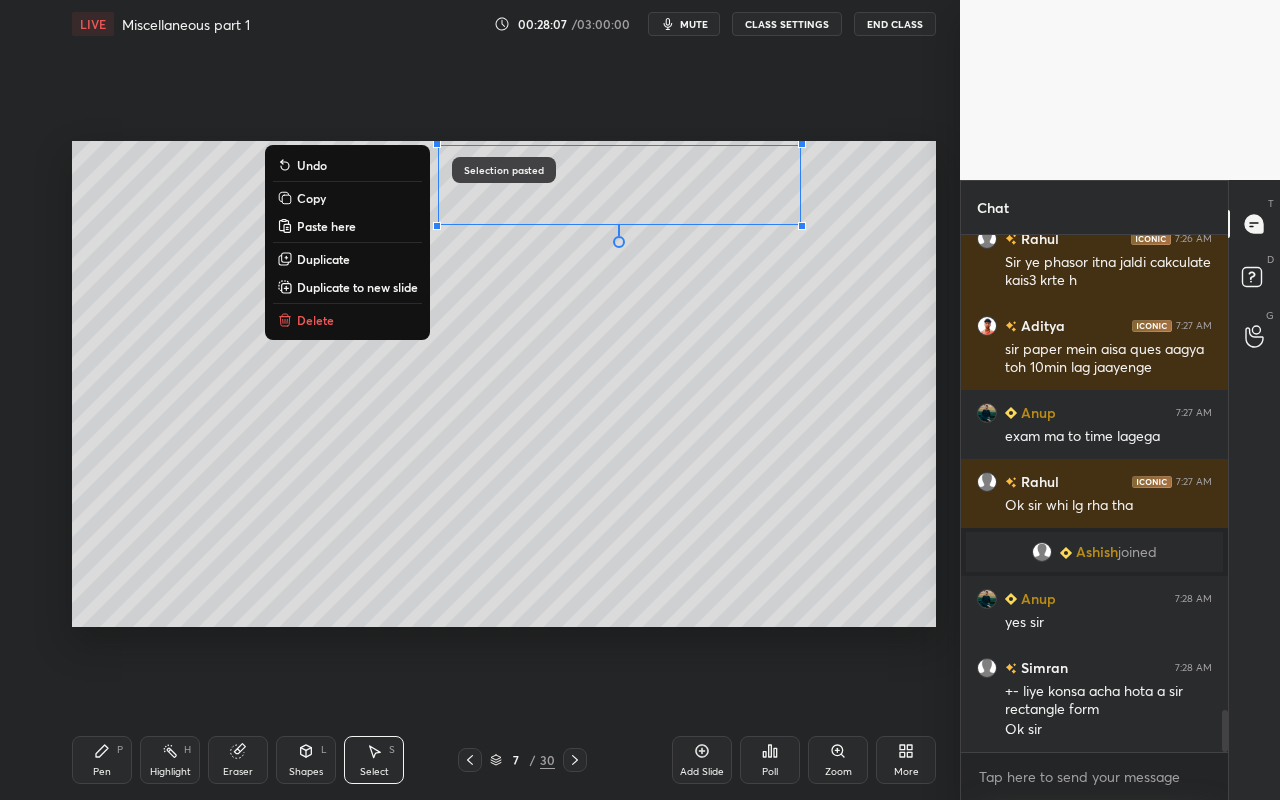 click on "Delete" at bounding box center (347, 320) 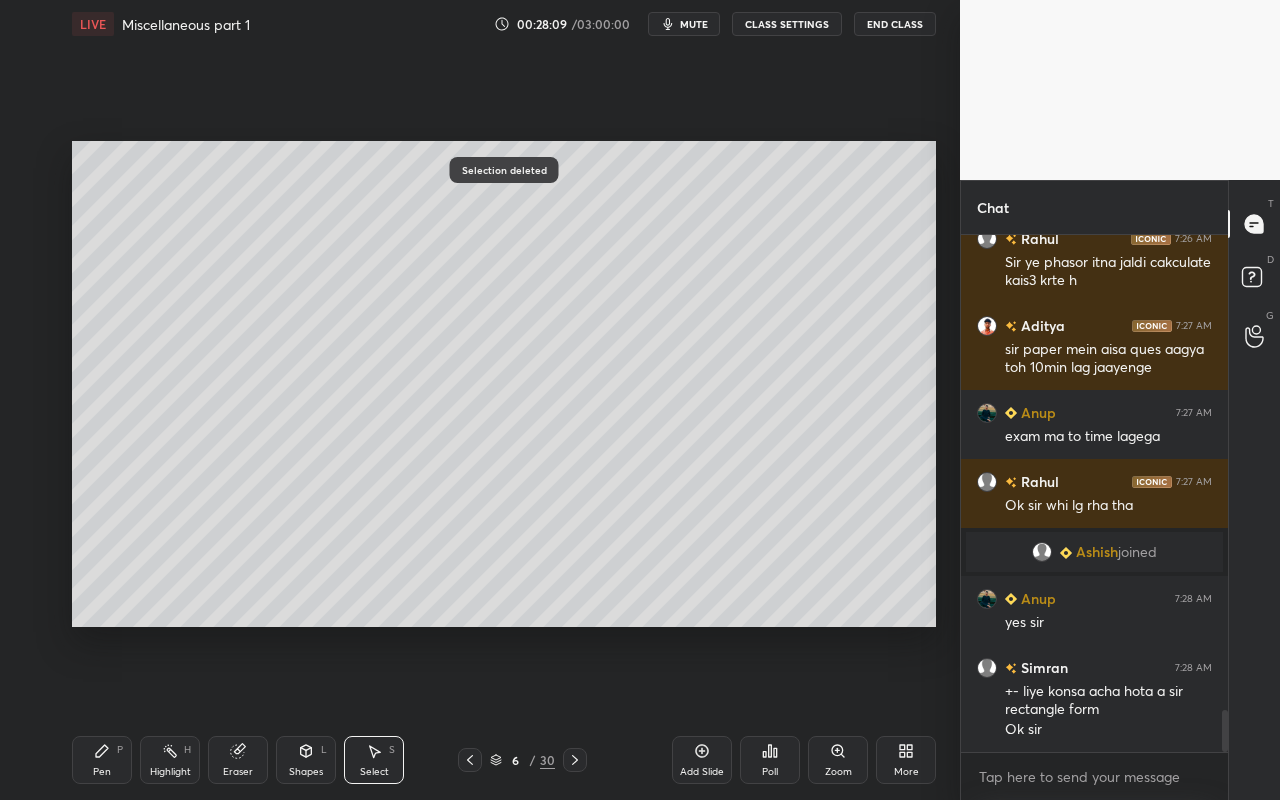 drag, startPoint x: 383, startPoint y: 764, endPoint x: 425, endPoint y: 686, distance: 88.588936 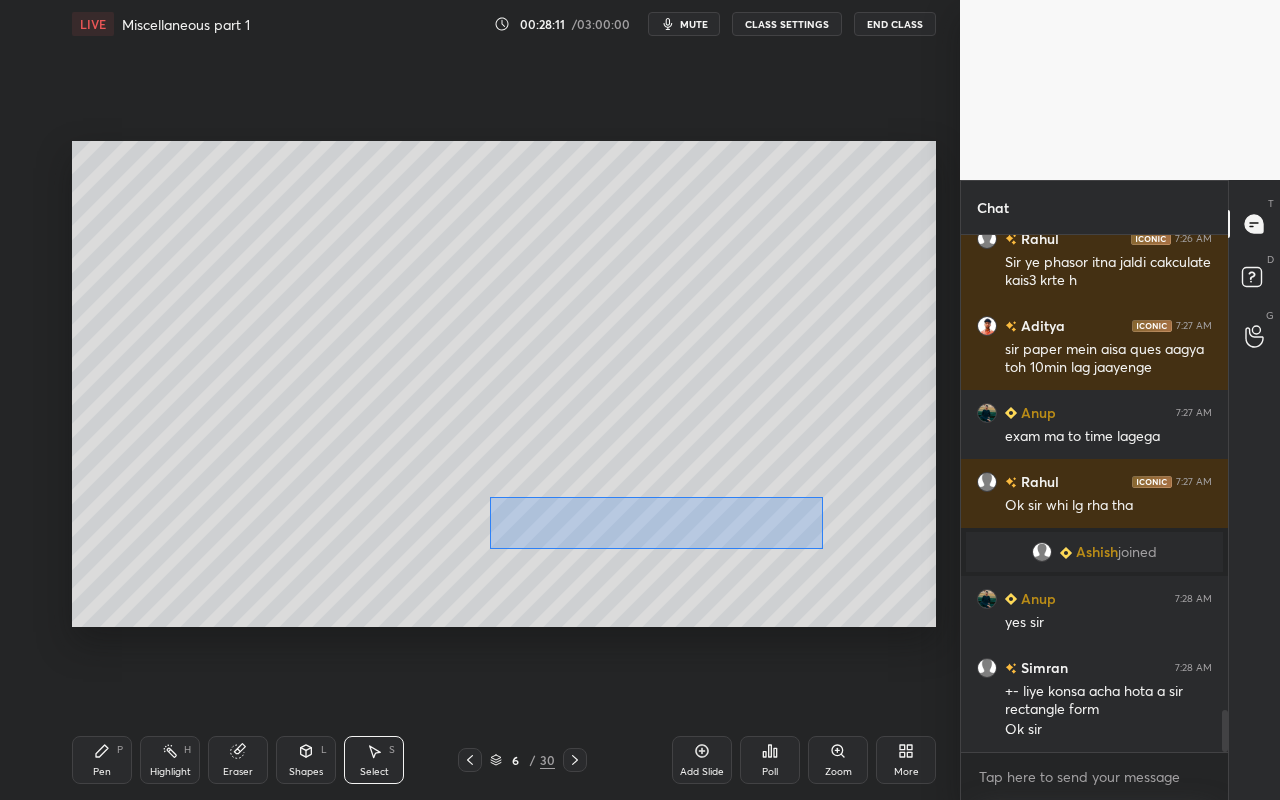 drag, startPoint x: 489, startPoint y: 497, endPoint x: 797, endPoint y: 540, distance: 310.98715 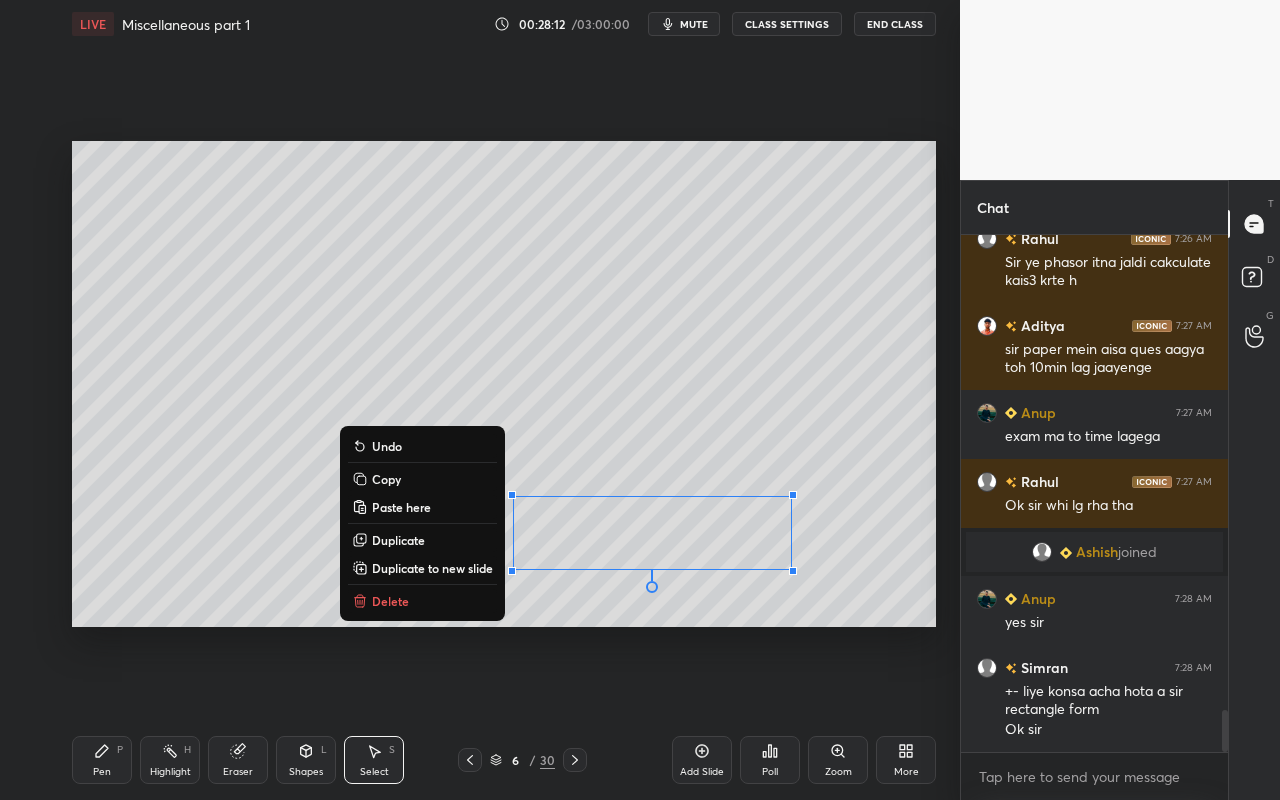 click on "Copy" at bounding box center [422, 479] 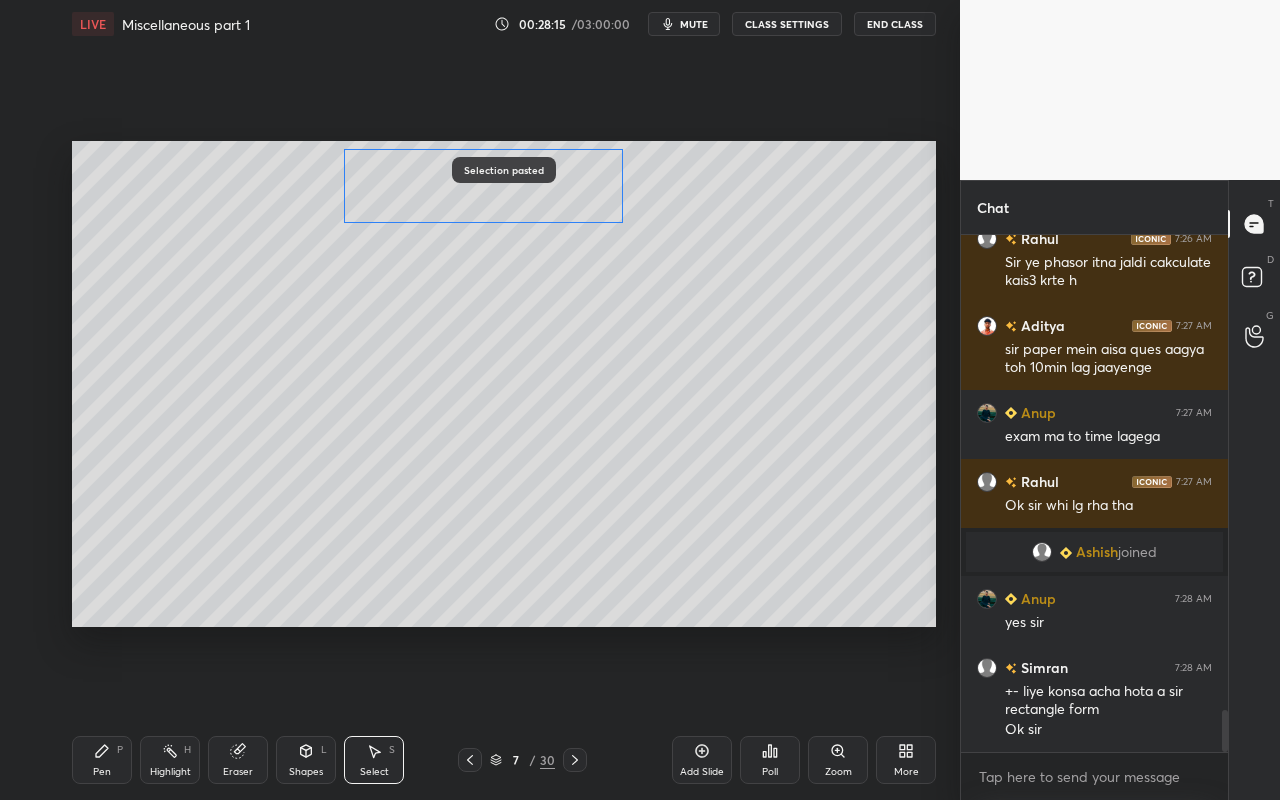 drag, startPoint x: 666, startPoint y: 521, endPoint x: 510, endPoint y: 231, distance: 329.29623 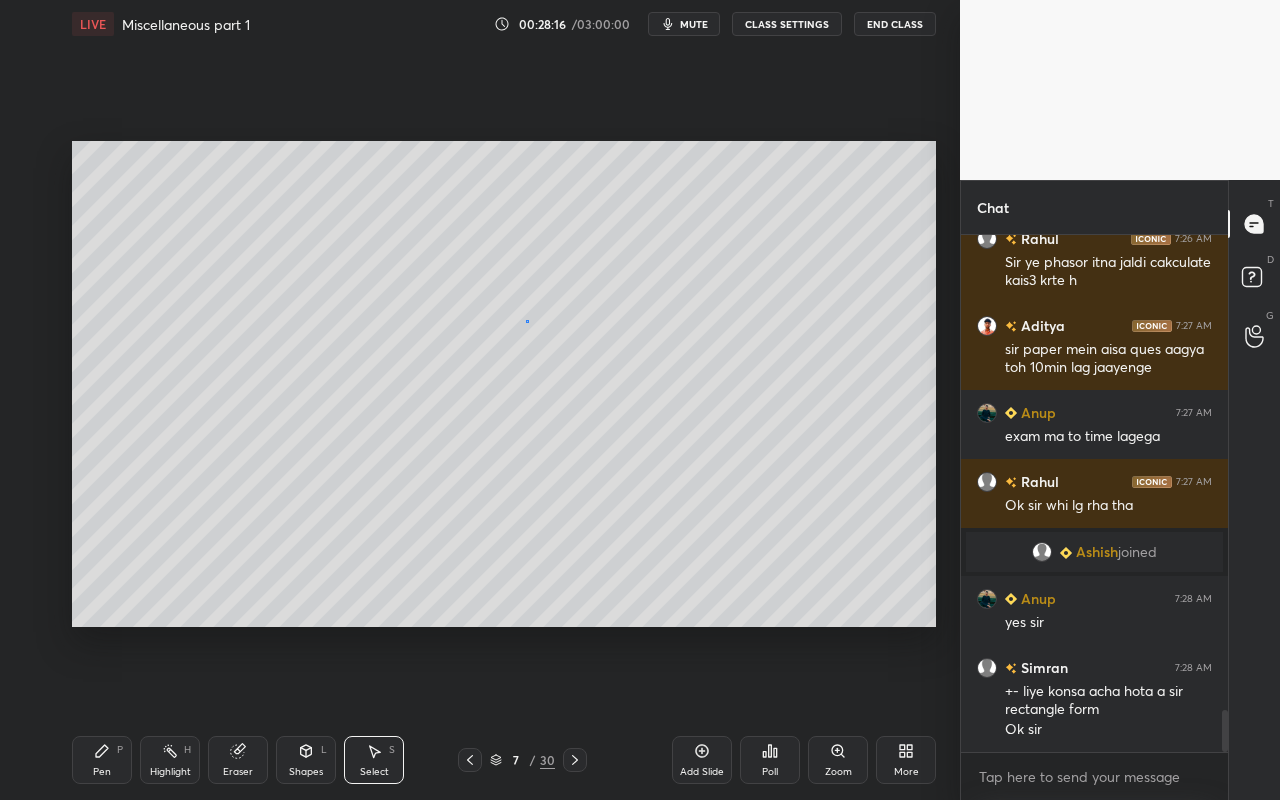 drag, startPoint x: 527, startPoint y: 321, endPoint x: 534, endPoint y: 274, distance: 47.518417 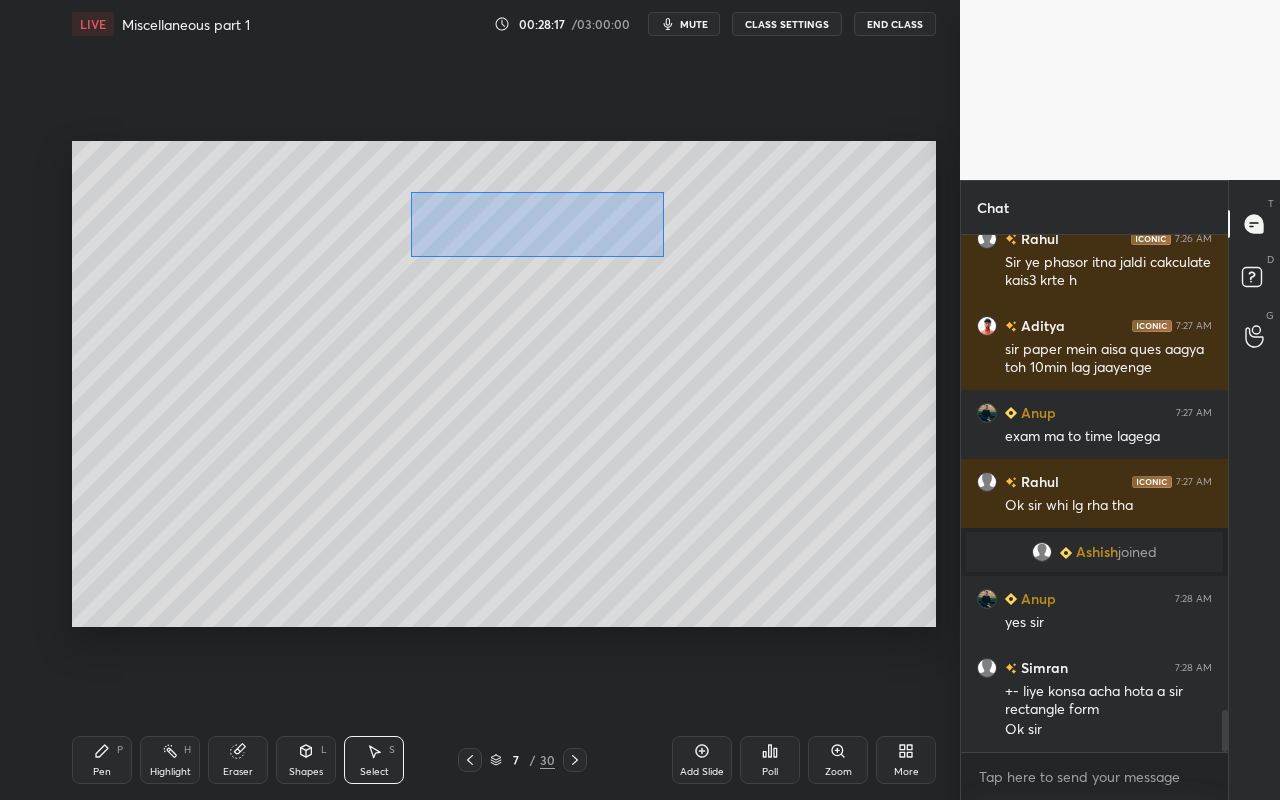 drag, startPoint x: 417, startPoint y: 198, endPoint x: 658, endPoint y: 260, distance: 248.84734 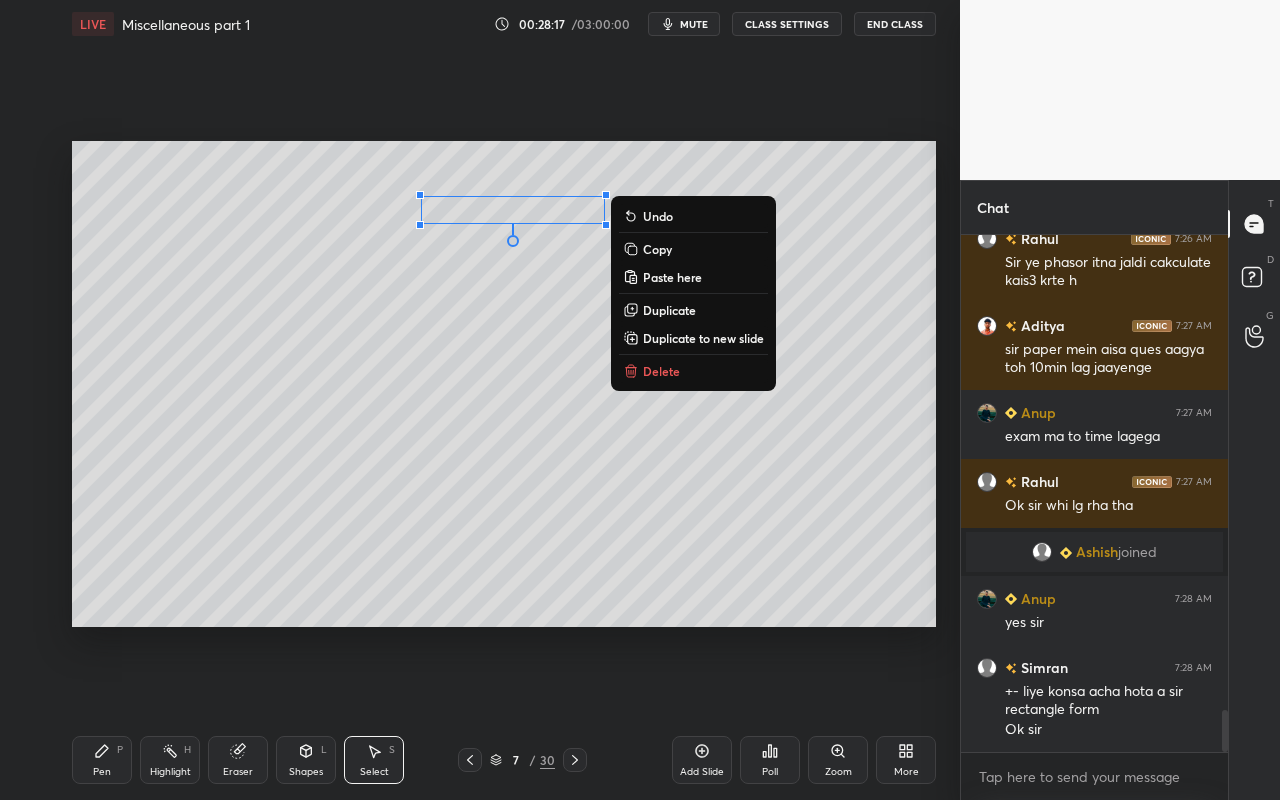 click on "Delete" at bounding box center [693, 371] 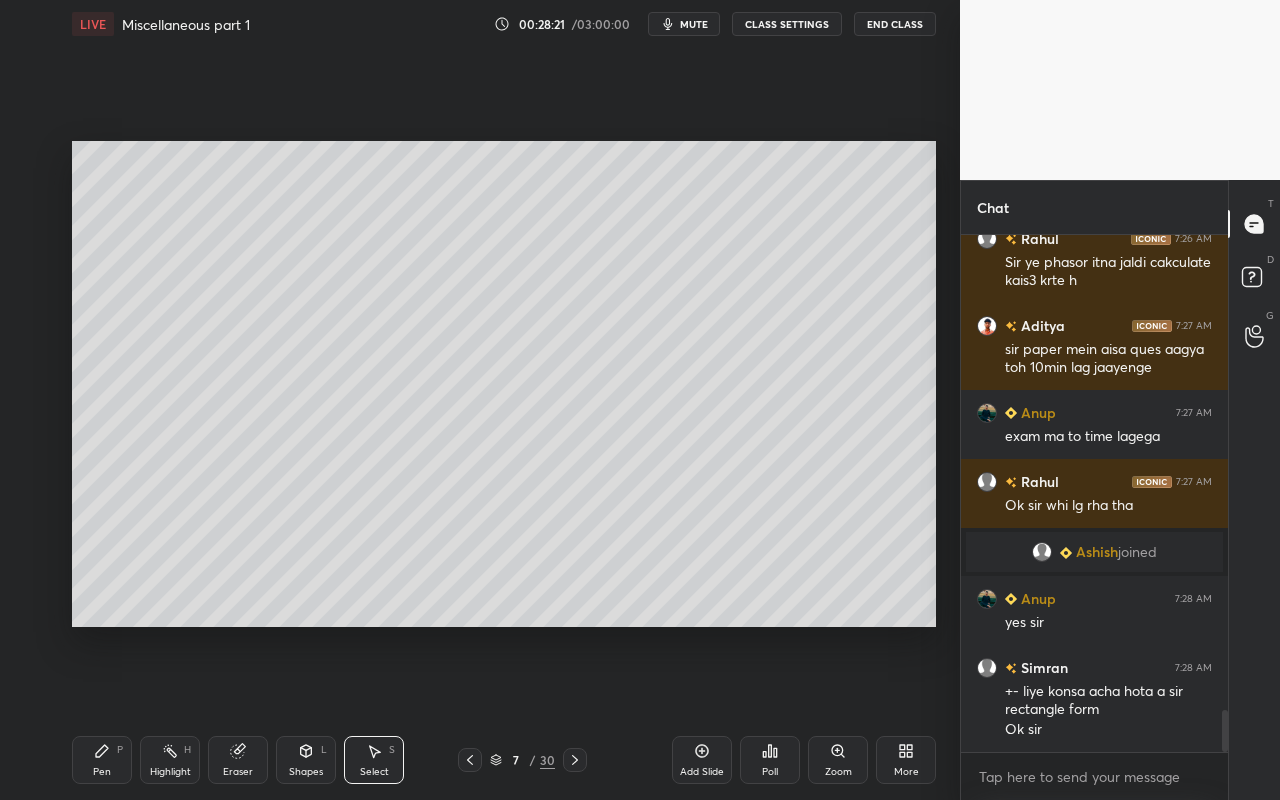 click on "Pen" at bounding box center [102, 772] 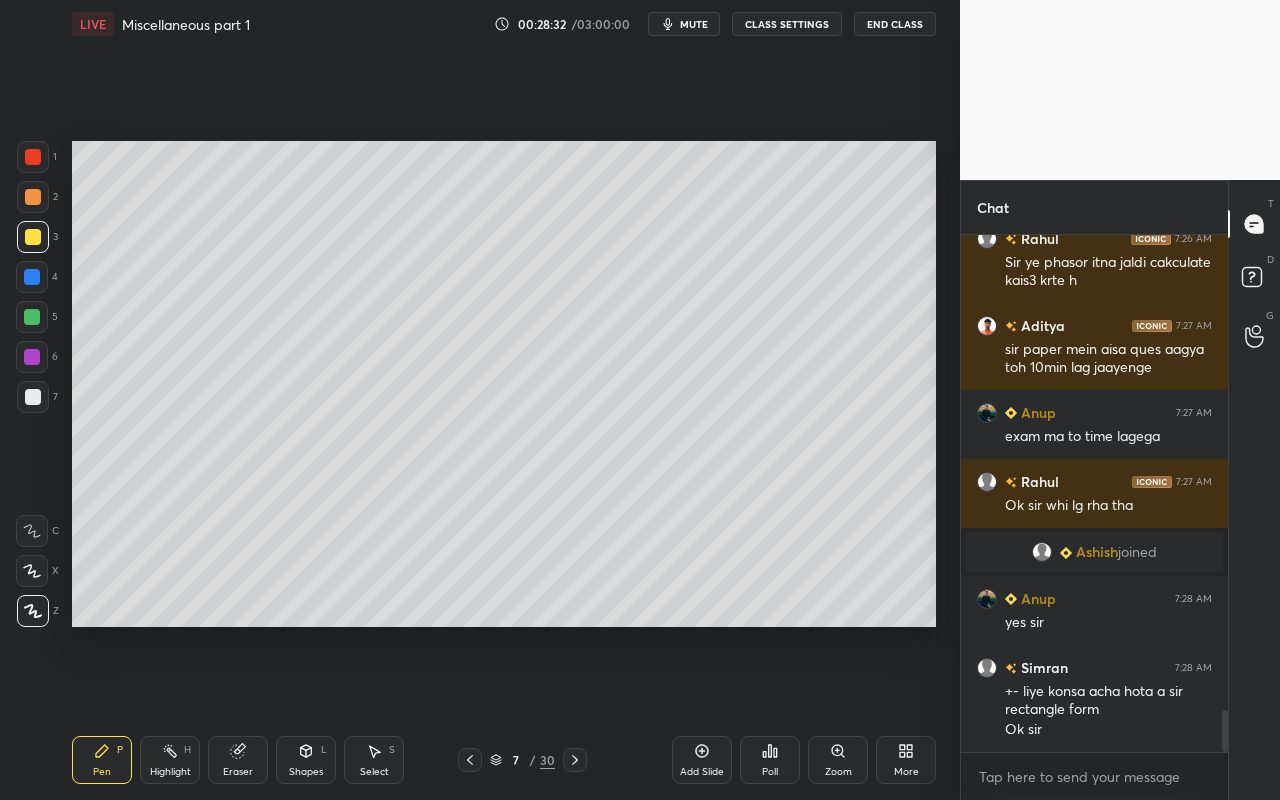click on "Pen P" at bounding box center [102, 760] 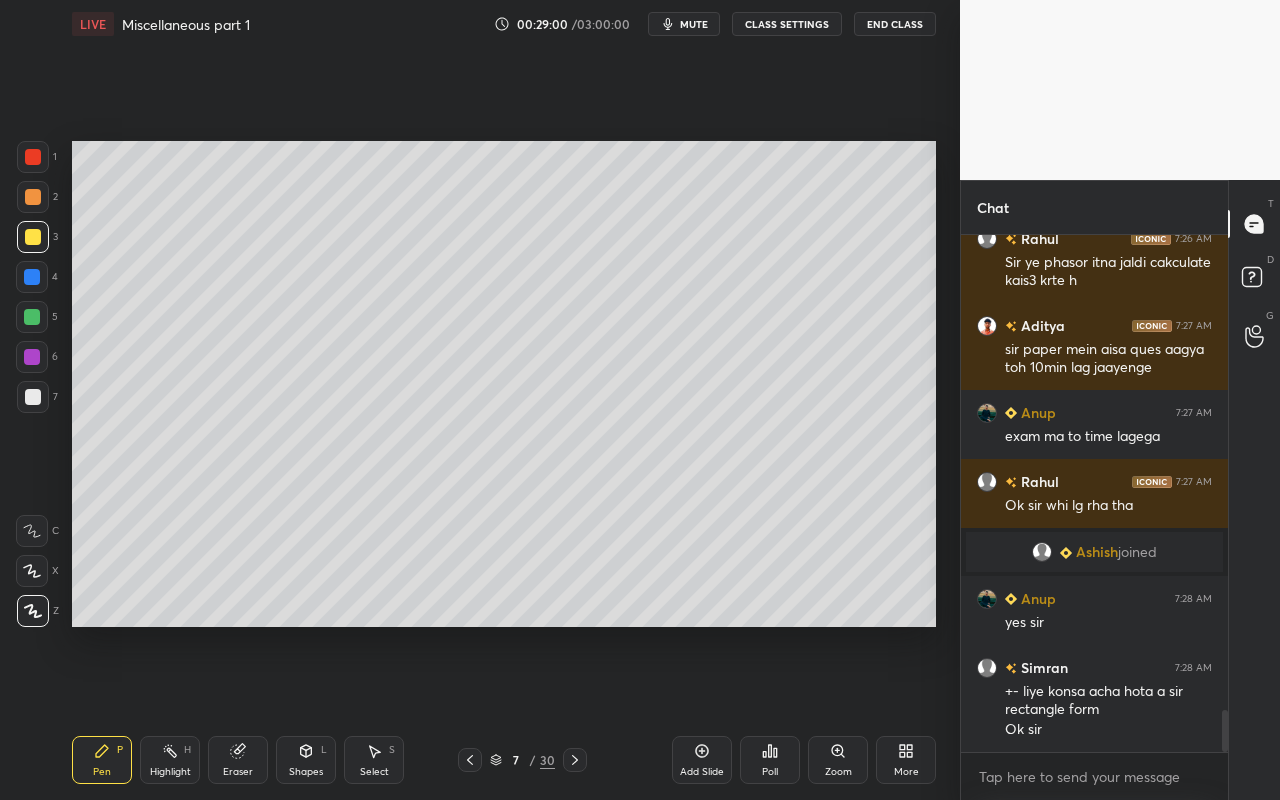scroll, scrollTop: 5844, scrollLeft: 0, axis: vertical 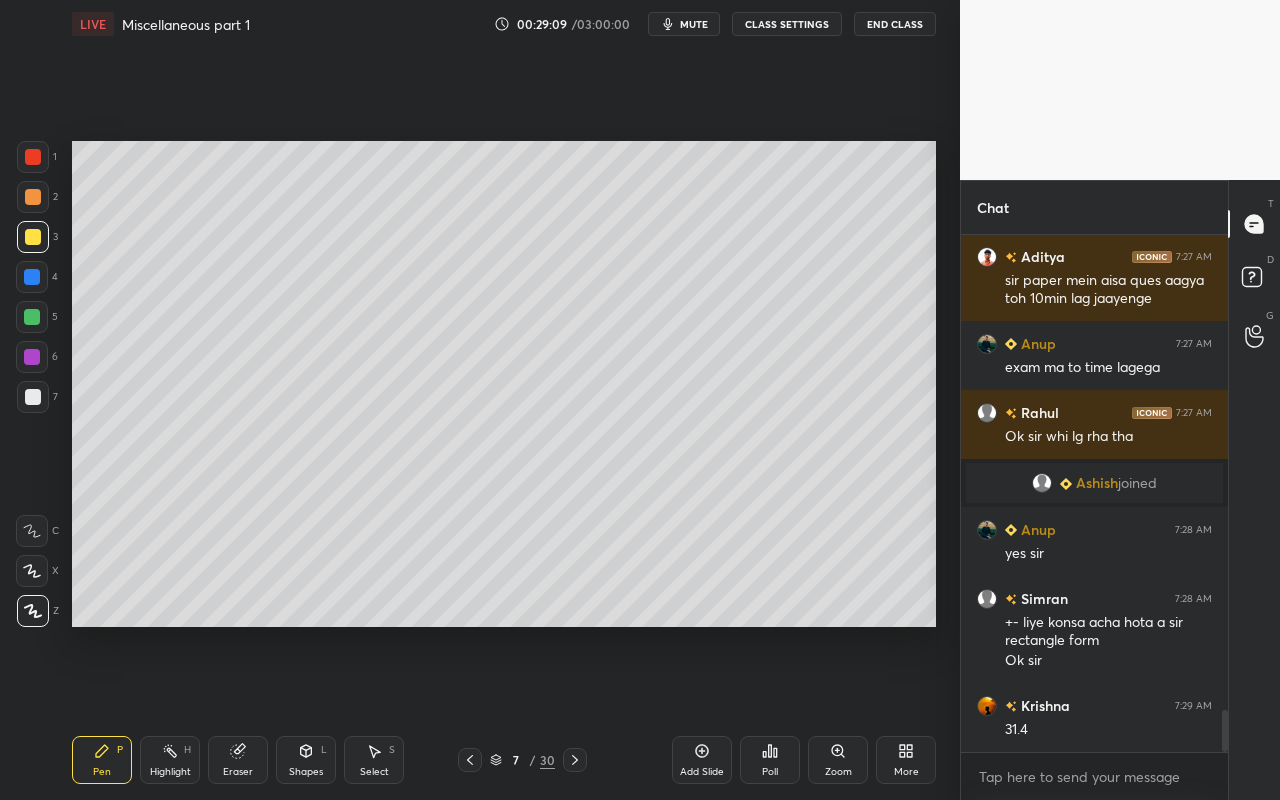 drag, startPoint x: 367, startPoint y: 756, endPoint x: 375, endPoint y: 724, distance: 32.984844 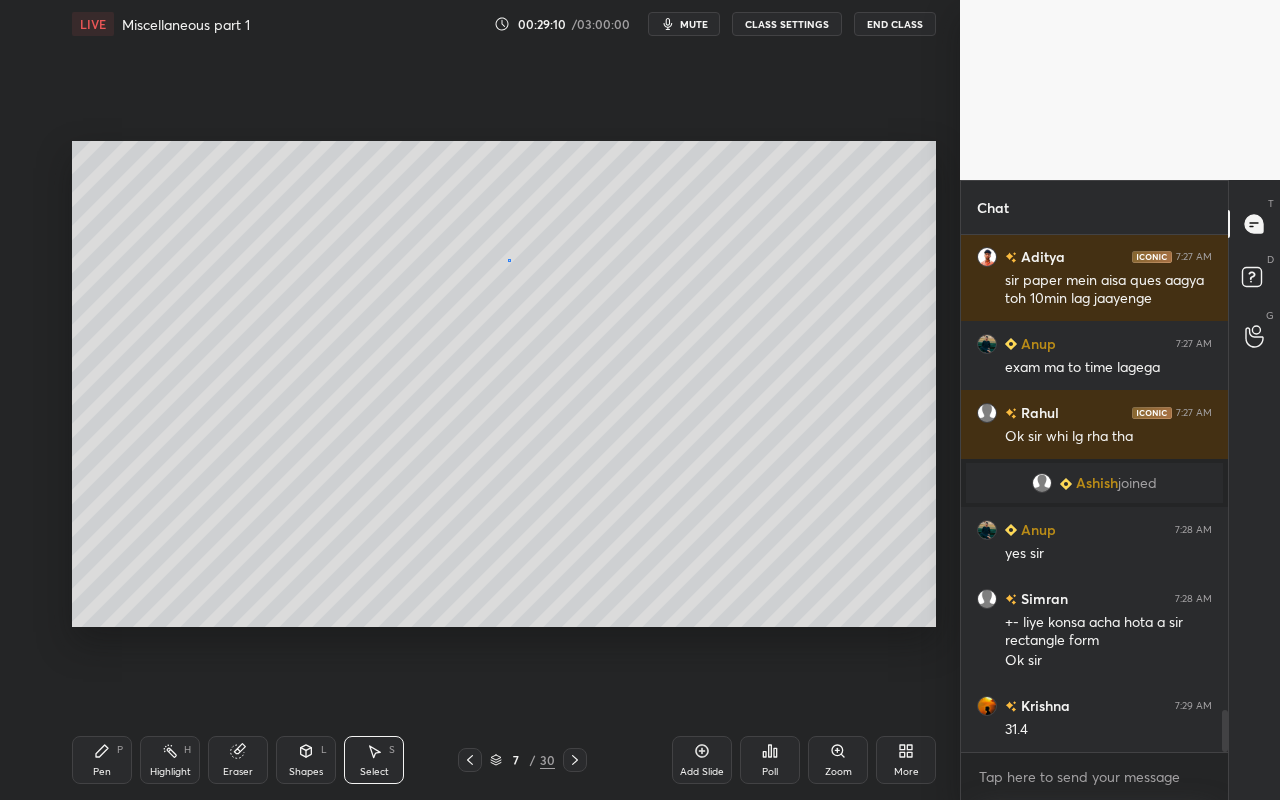drag, startPoint x: 507, startPoint y: 259, endPoint x: 567, endPoint y: 314, distance: 81.394104 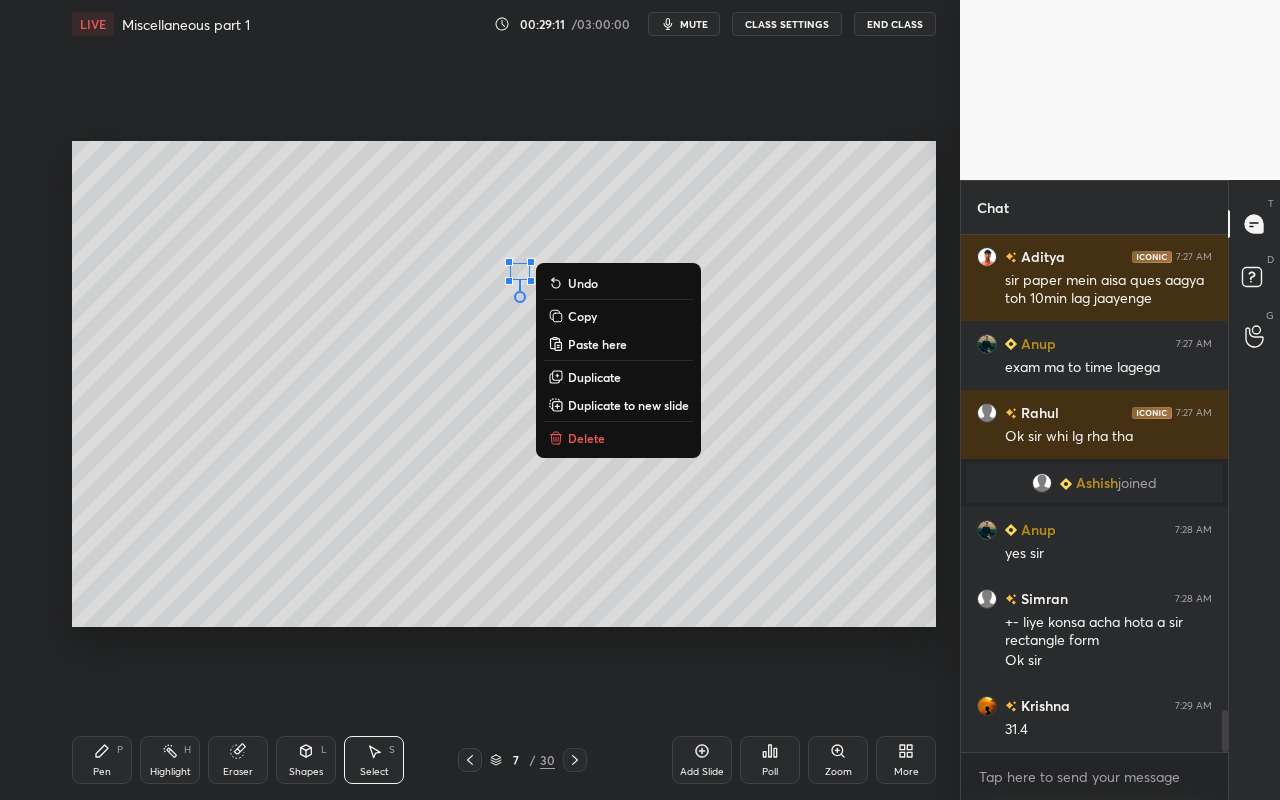 click 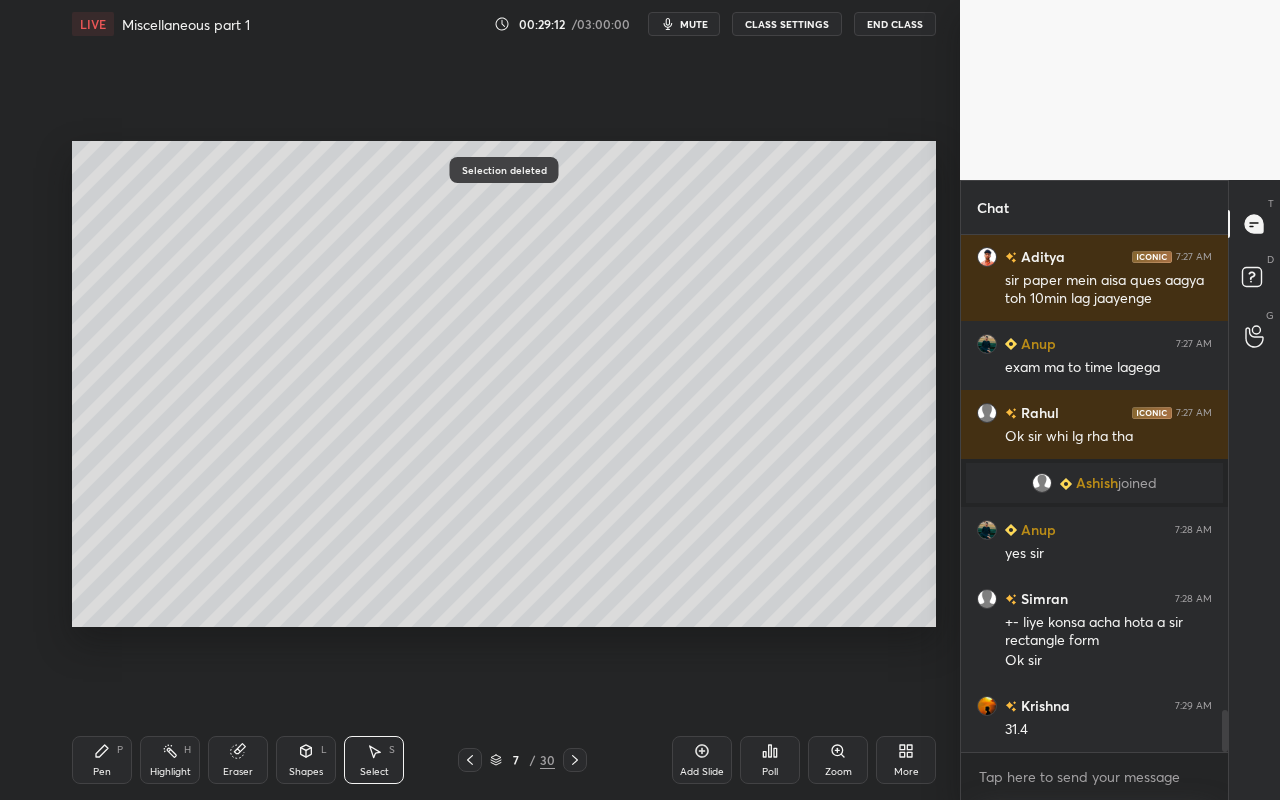 click on "Pen P" at bounding box center [102, 760] 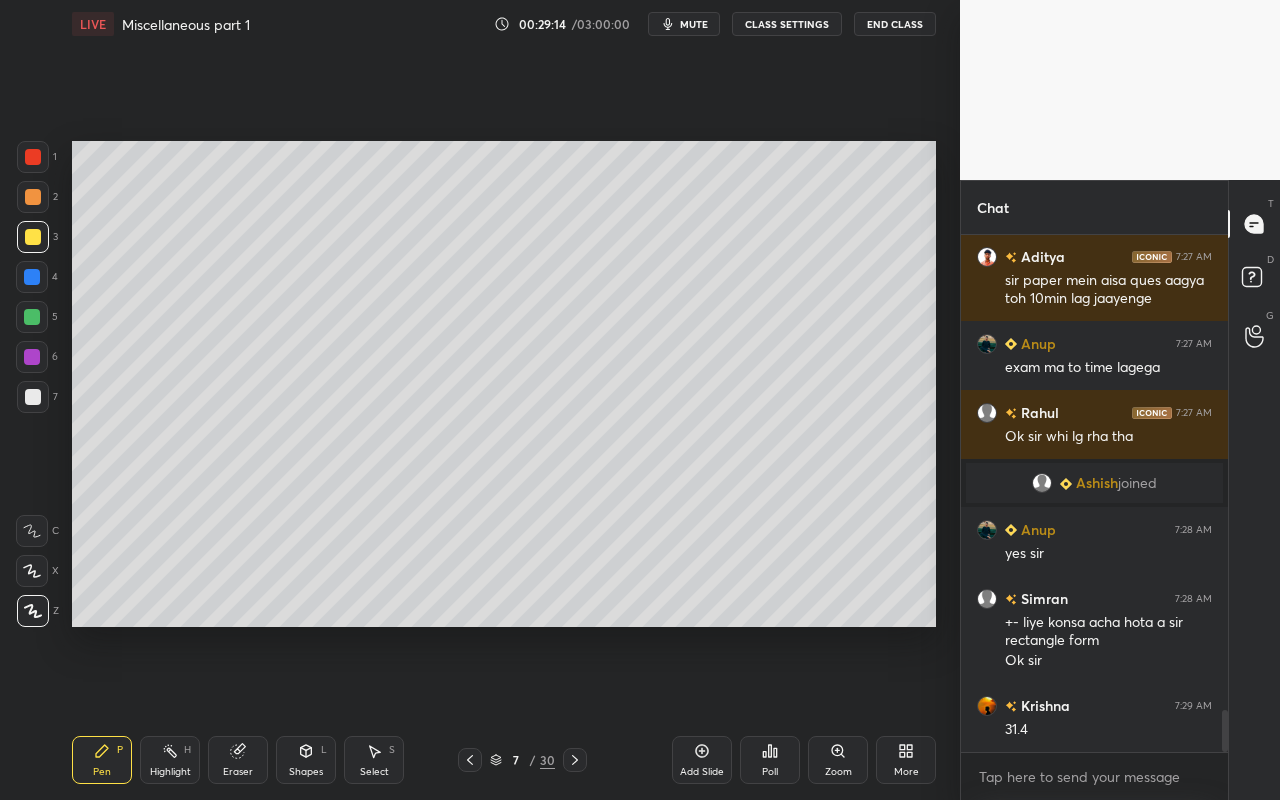 click on "Shapes L" at bounding box center [306, 760] 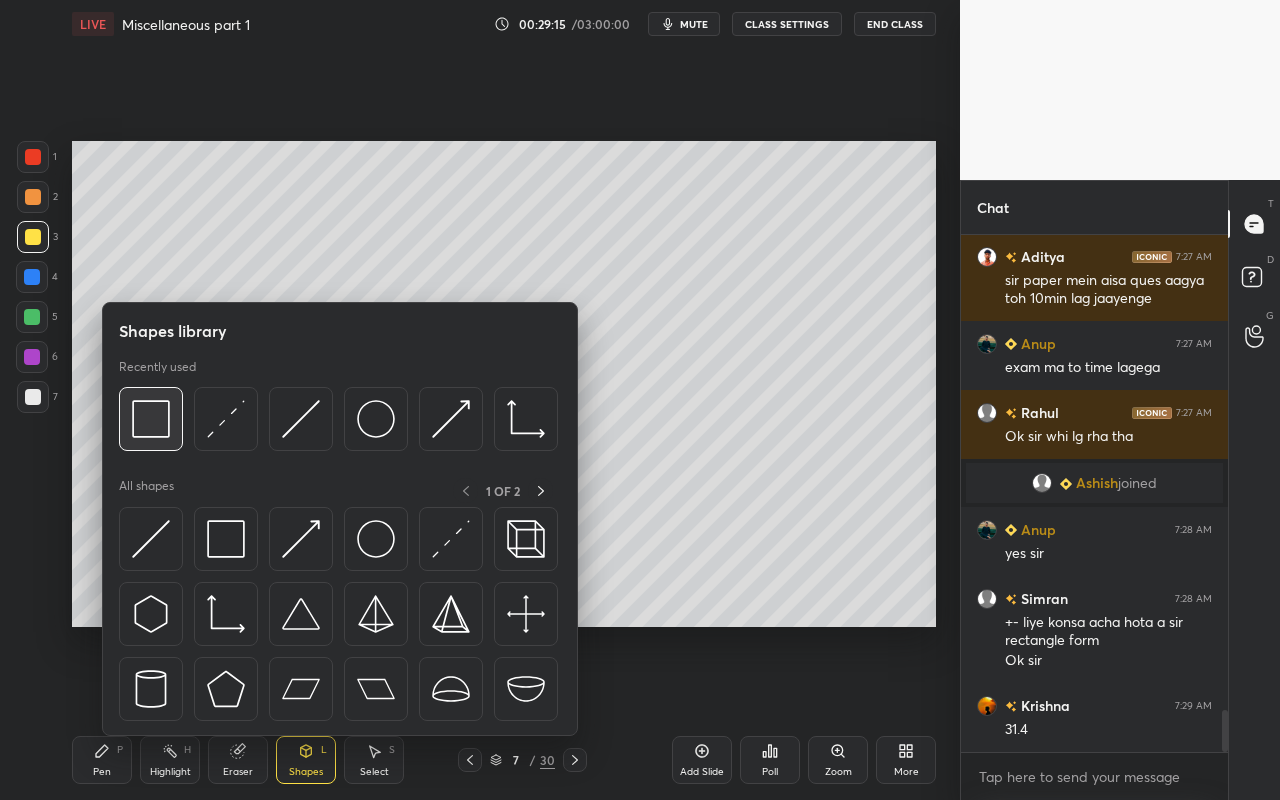 click at bounding box center (151, 419) 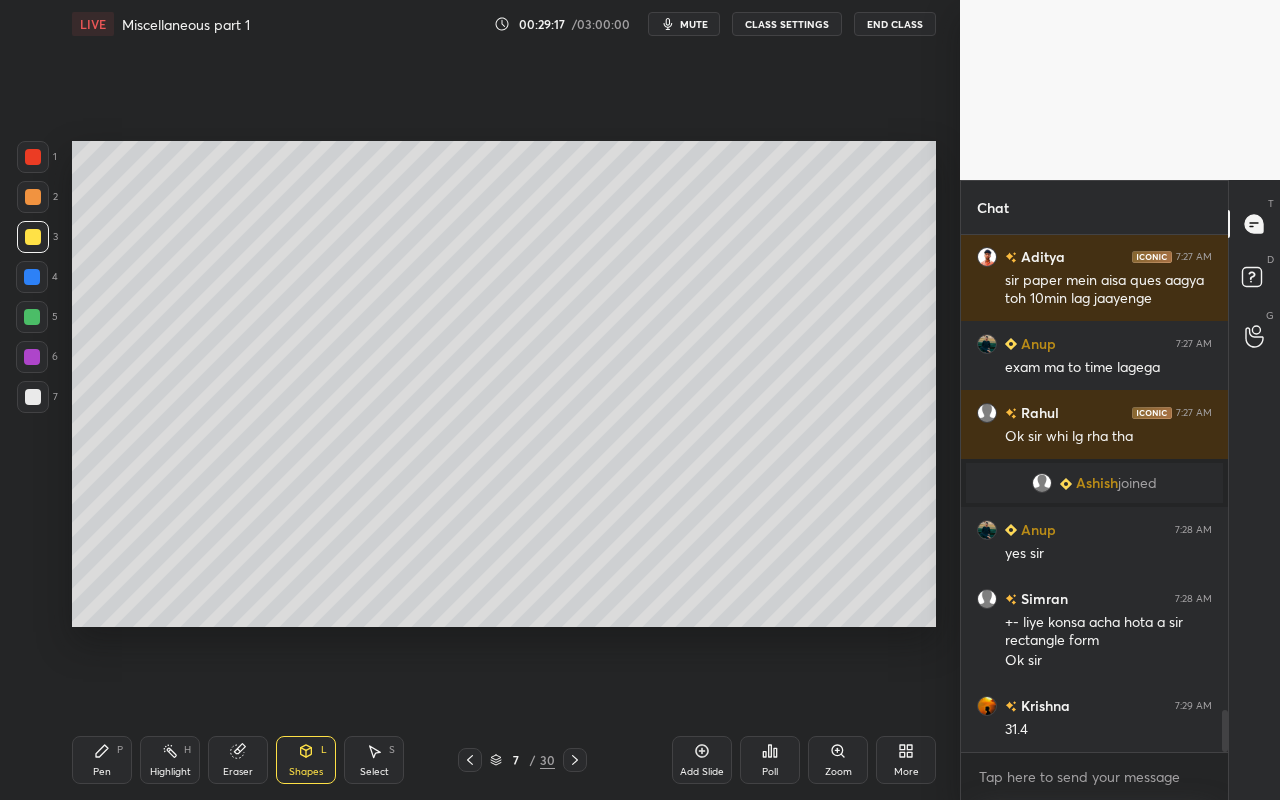 click on "Pen" at bounding box center (102, 772) 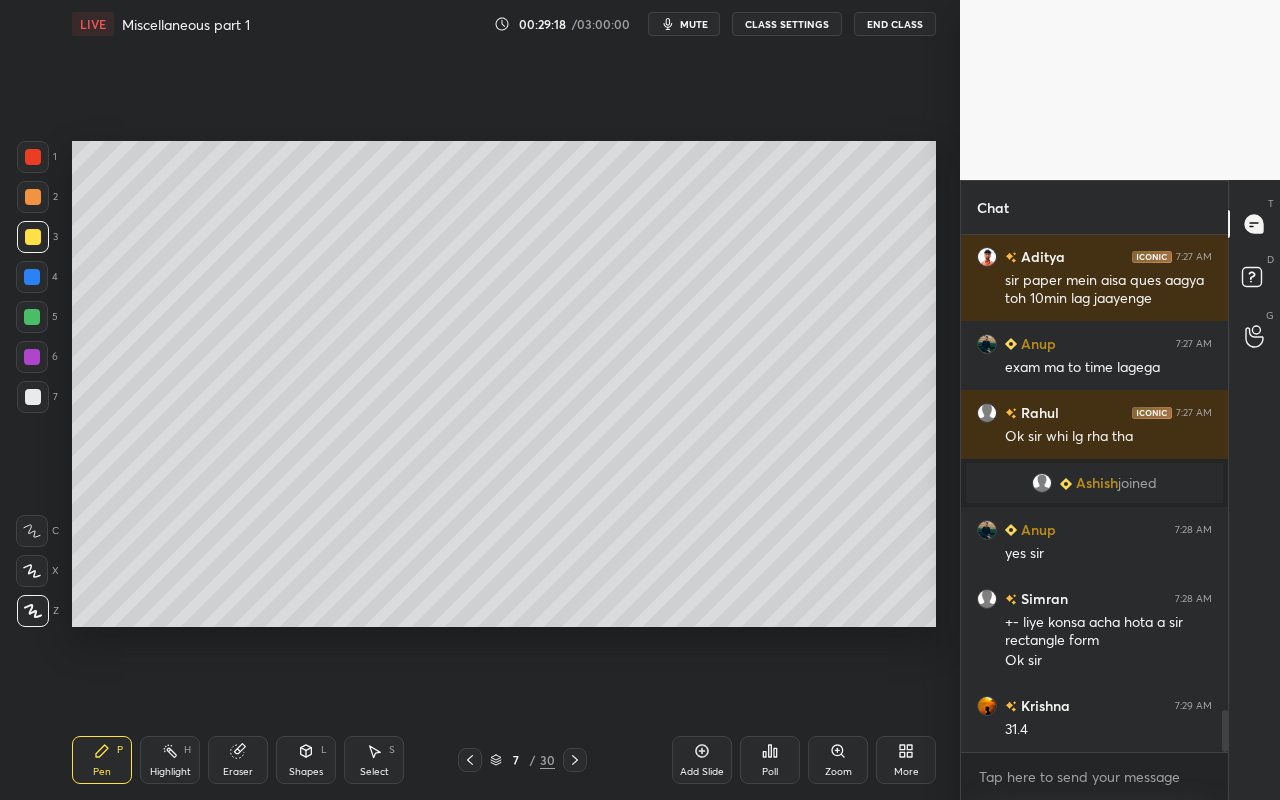 drag, startPoint x: 35, startPoint y: 232, endPoint x: 57, endPoint y: 240, distance: 23.409399 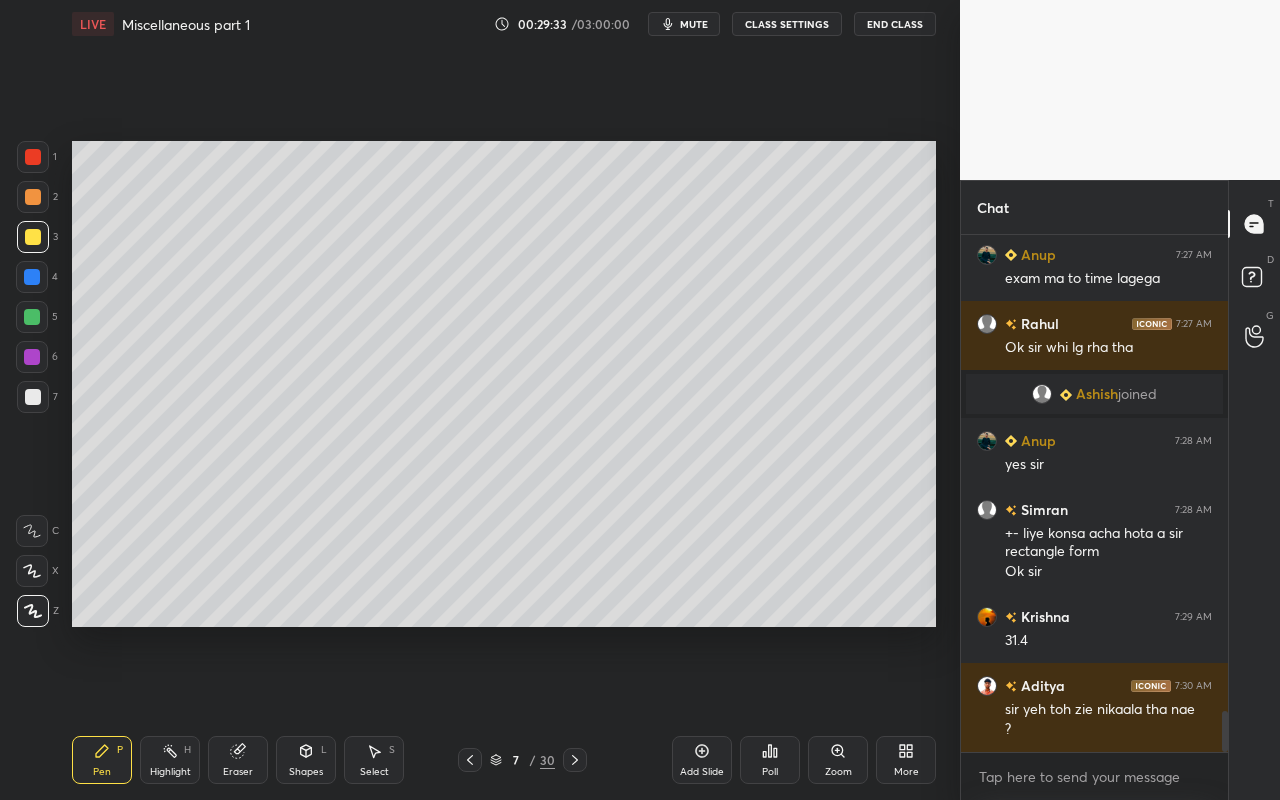 scroll, scrollTop: 5953, scrollLeft: 0, axis: vertical 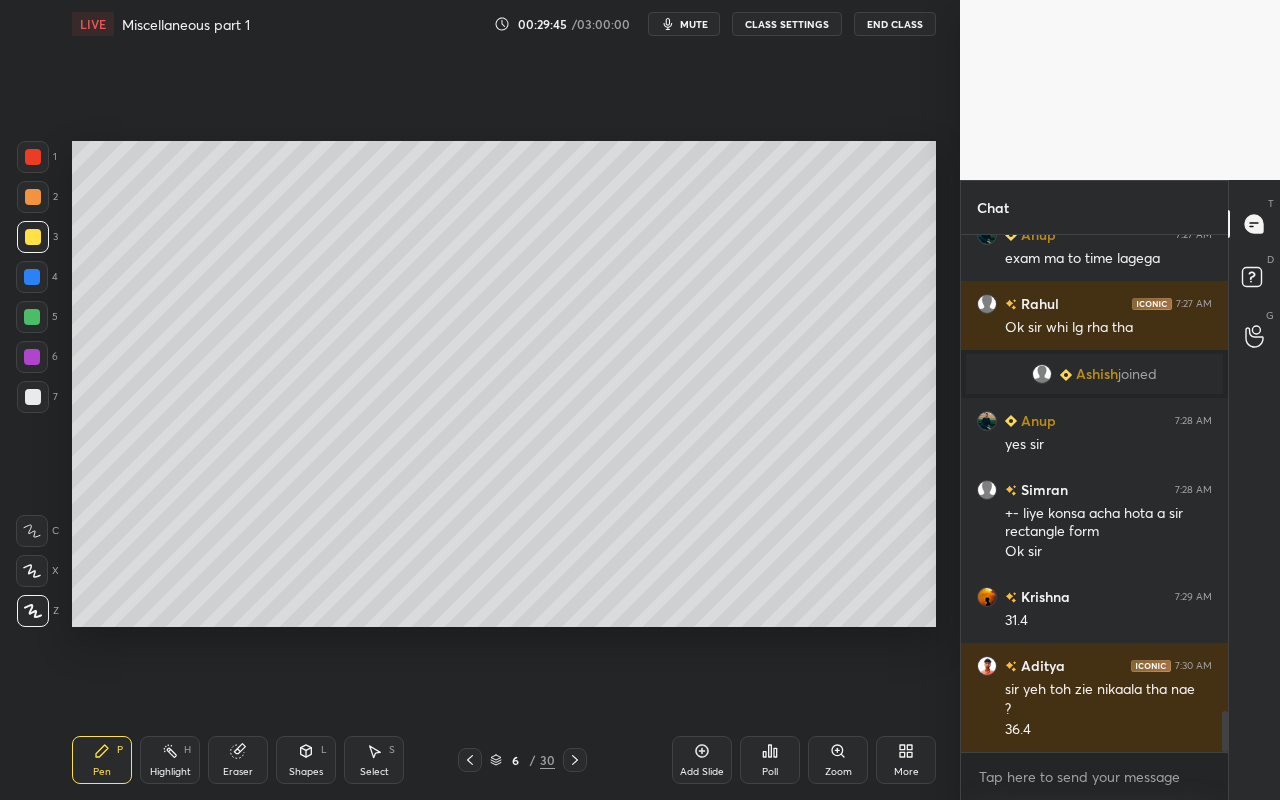 click on "Highlight" at bounding box center (170, 772) 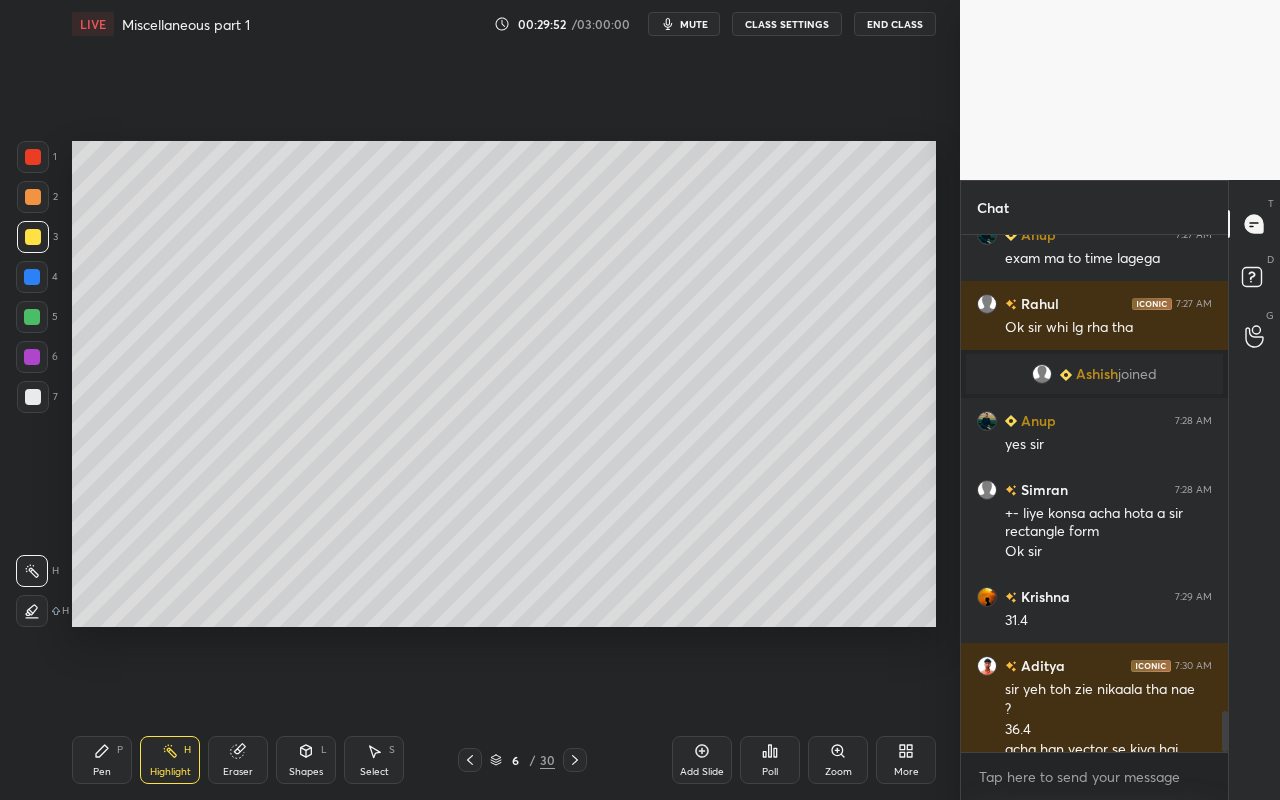 scroll, scrollTop: 5973, scrollLeft: 0, axis: vertical 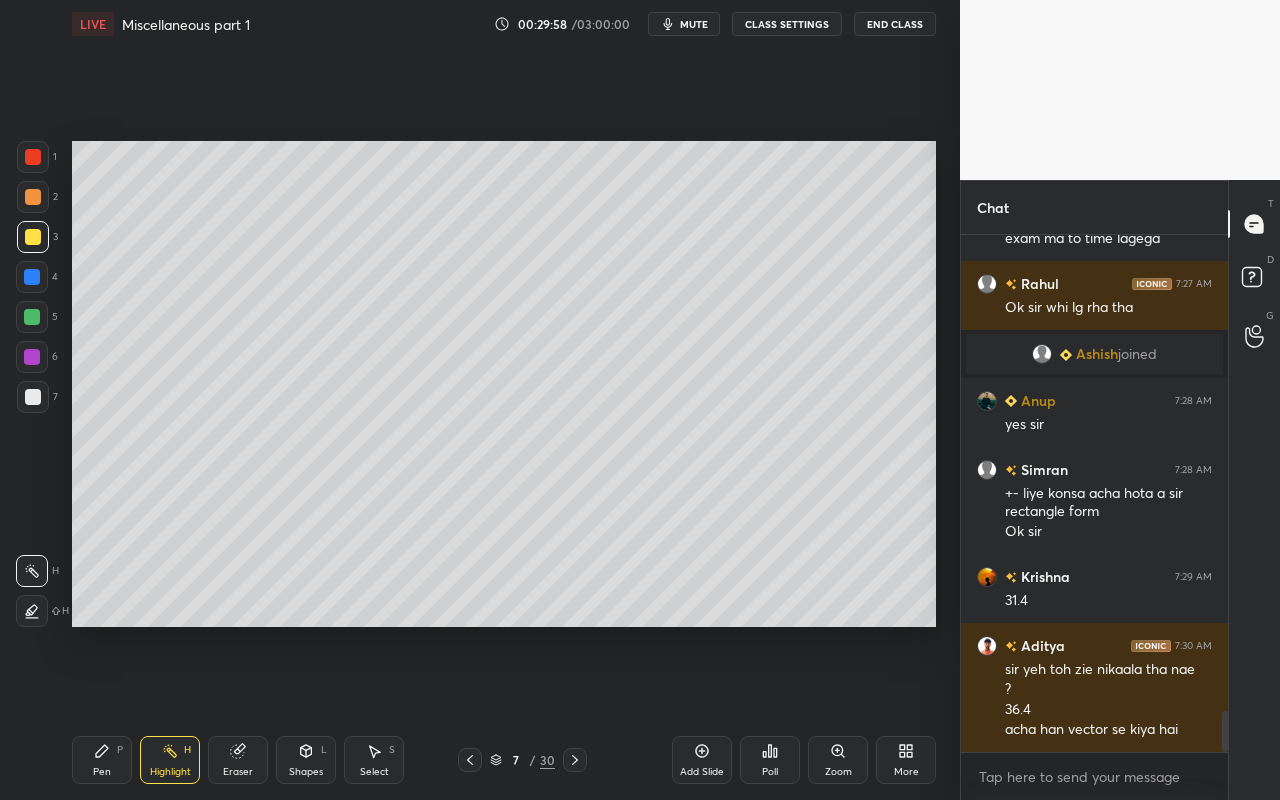 click on "Pen" at bounding box center [102, 772] 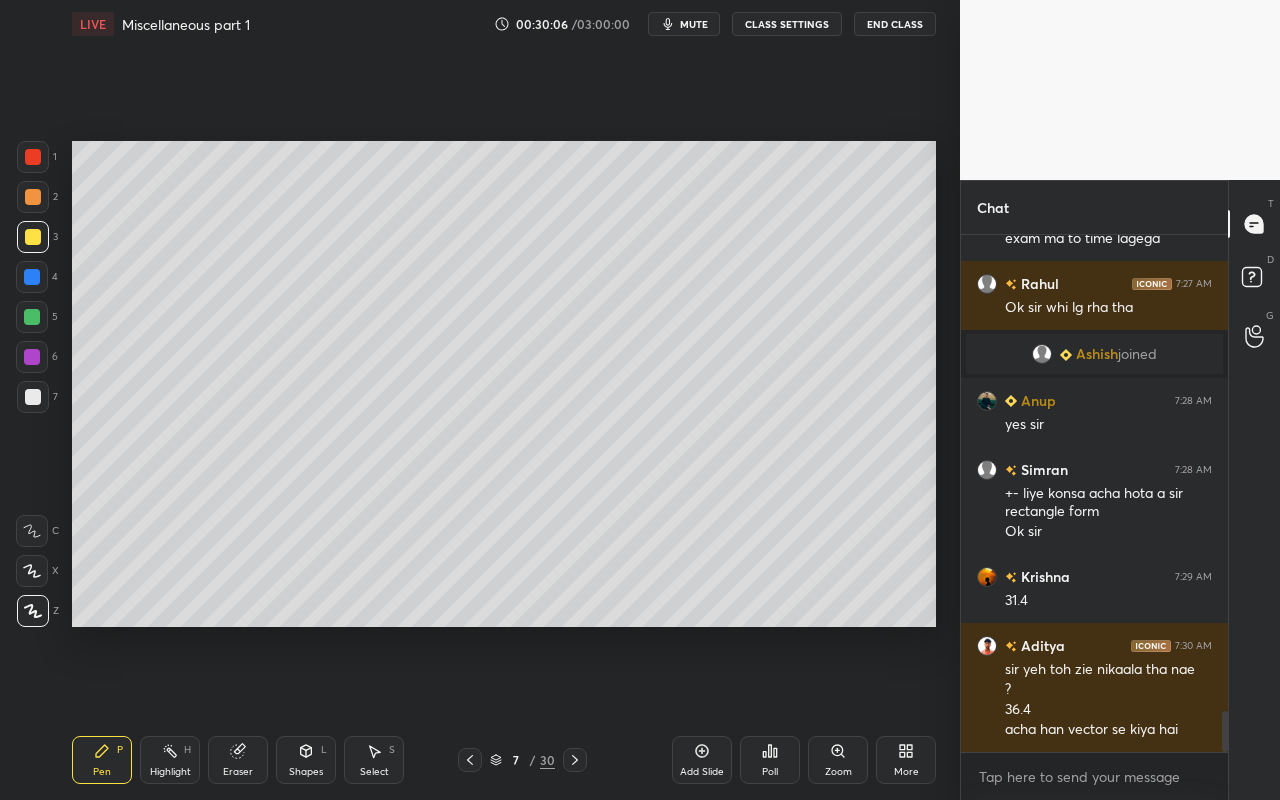 scroll, scrollTop: 6011, scrollLeft: 0, axis: vertical 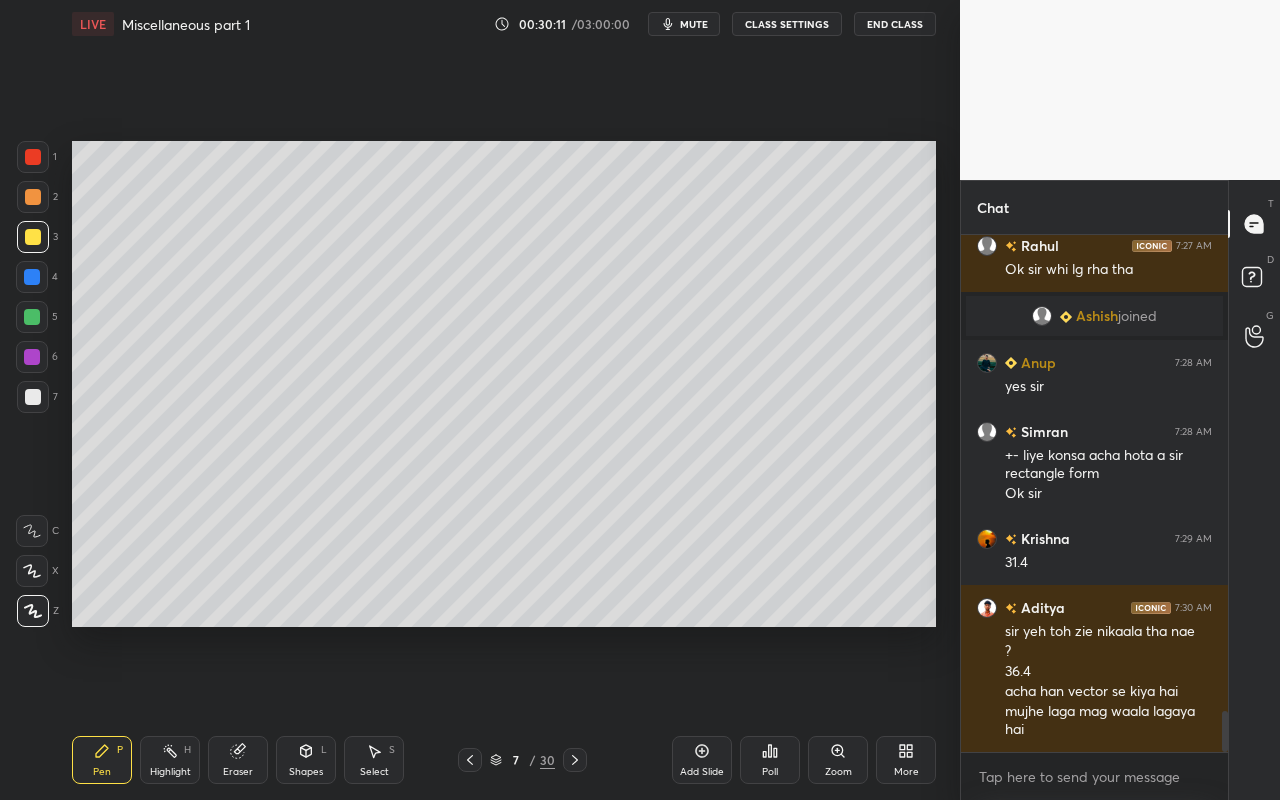 drag, startPoint x: 301, startPoint y: 764, endPoint x: 318, endPoint y: 738, distance: 31.06445 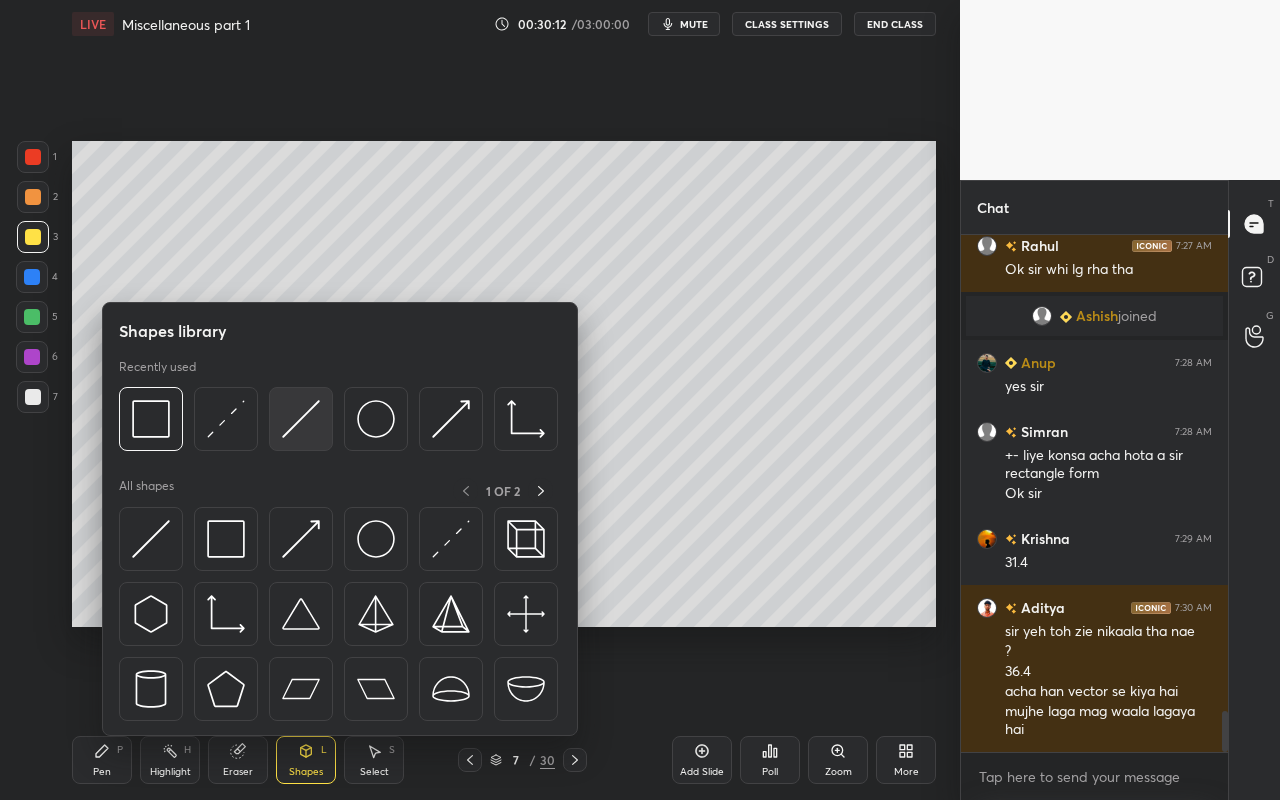 click at bounding box center (301, 419) 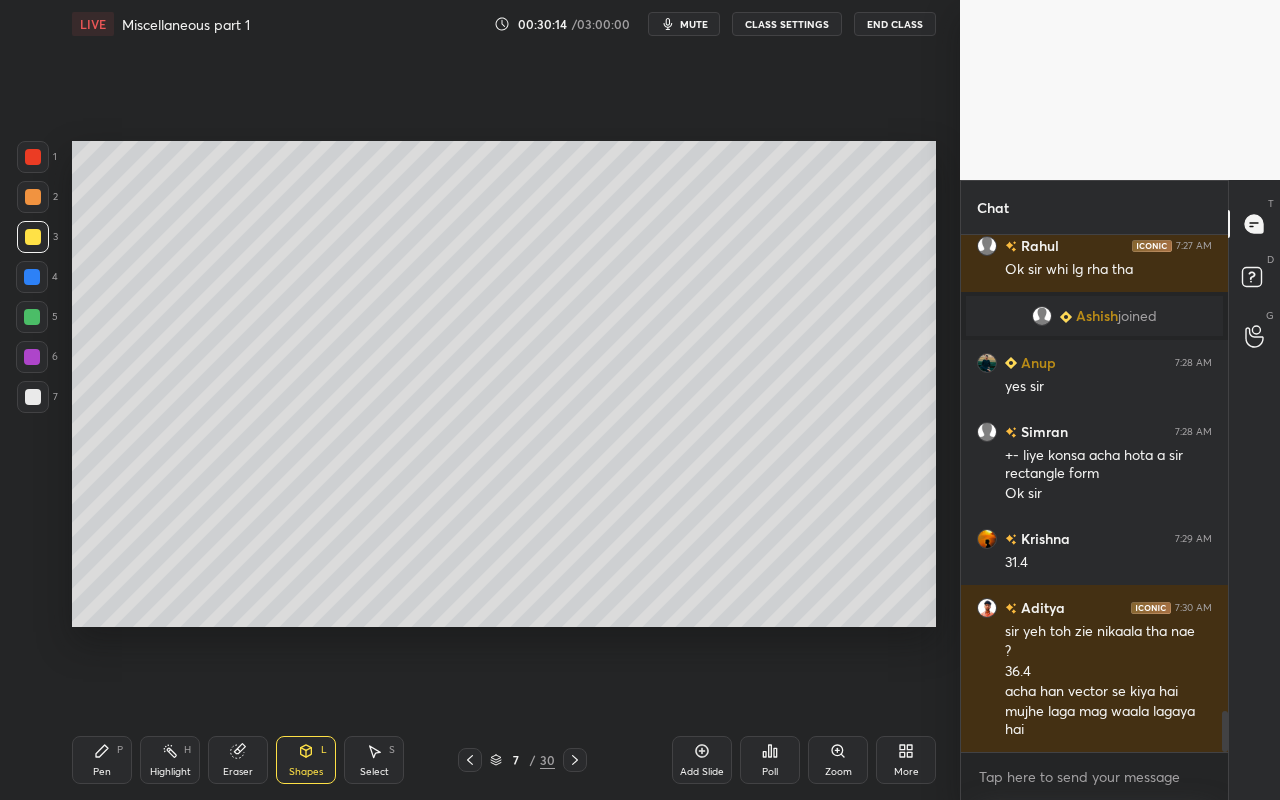 click 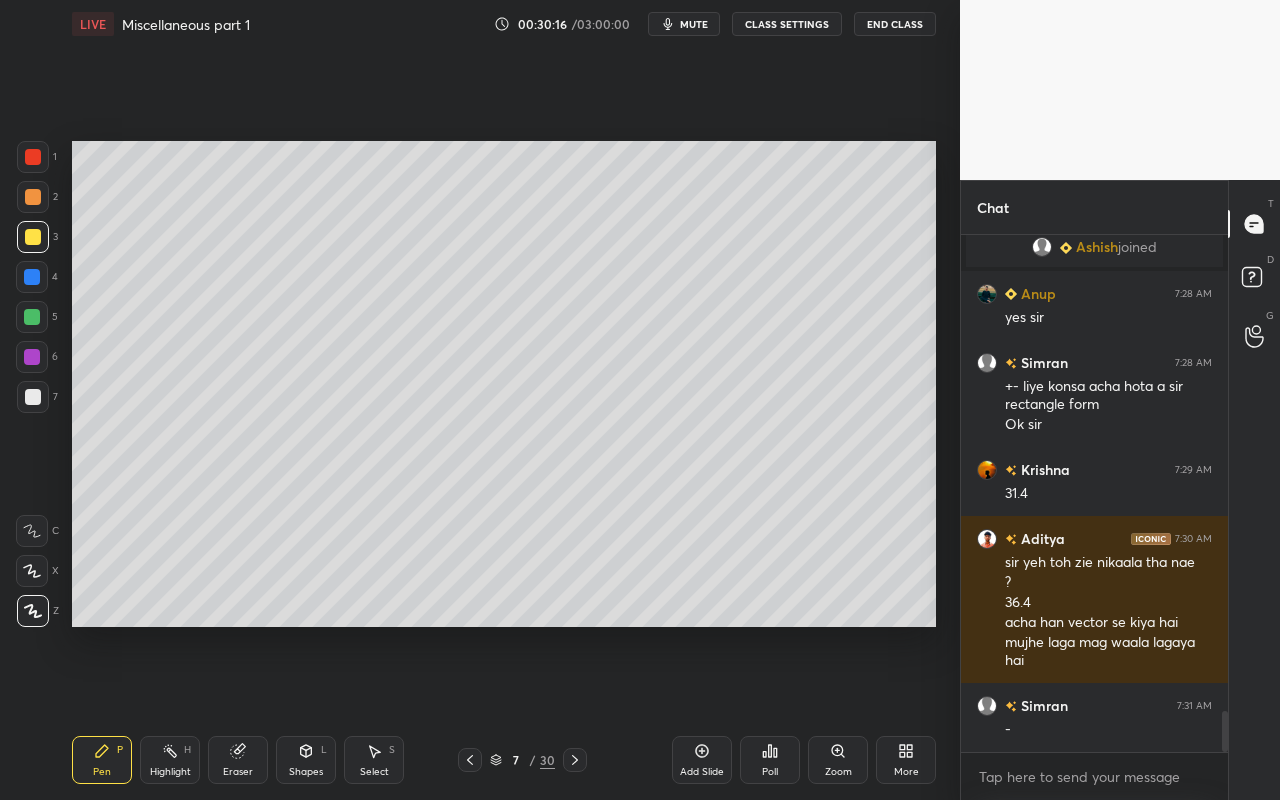 scroll, scrollTop: 6218, scrollLeft: 0, axis: vertical 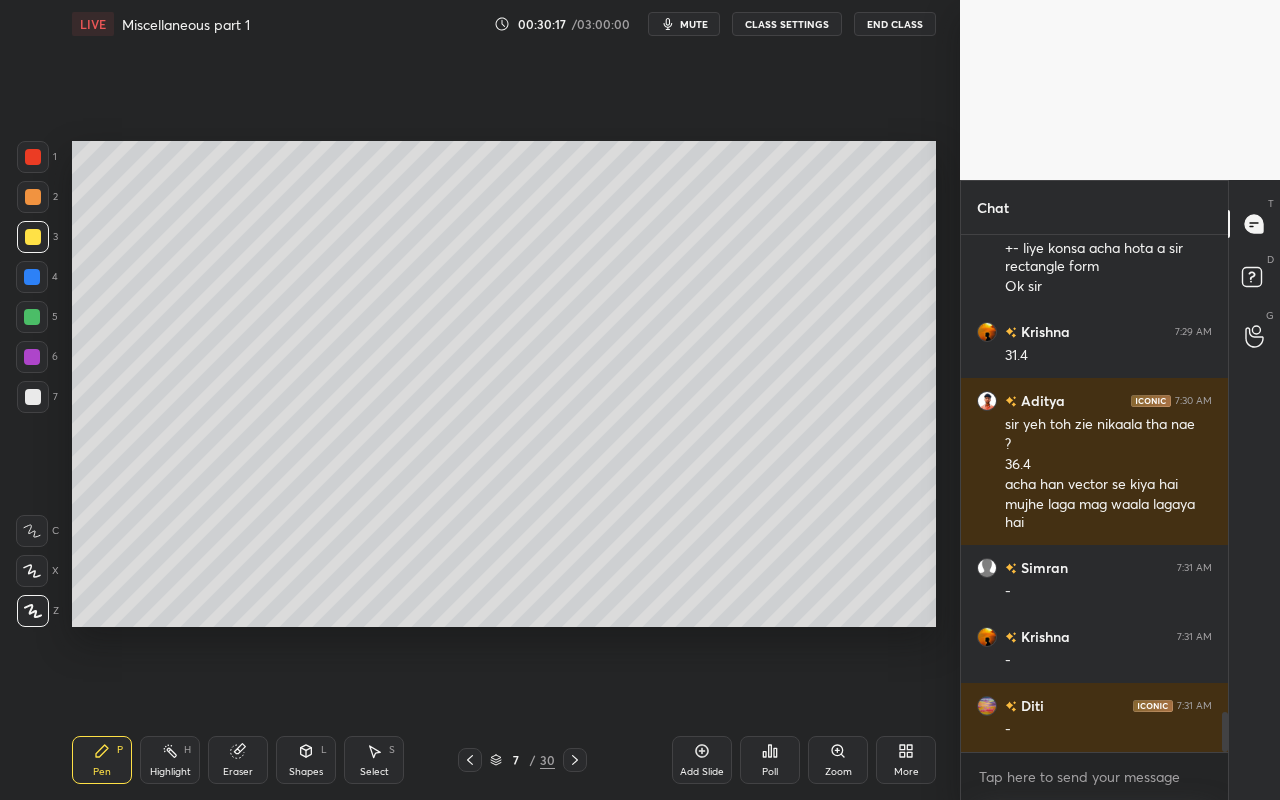 click on "Highlight H" at bounding box center [170, 760] 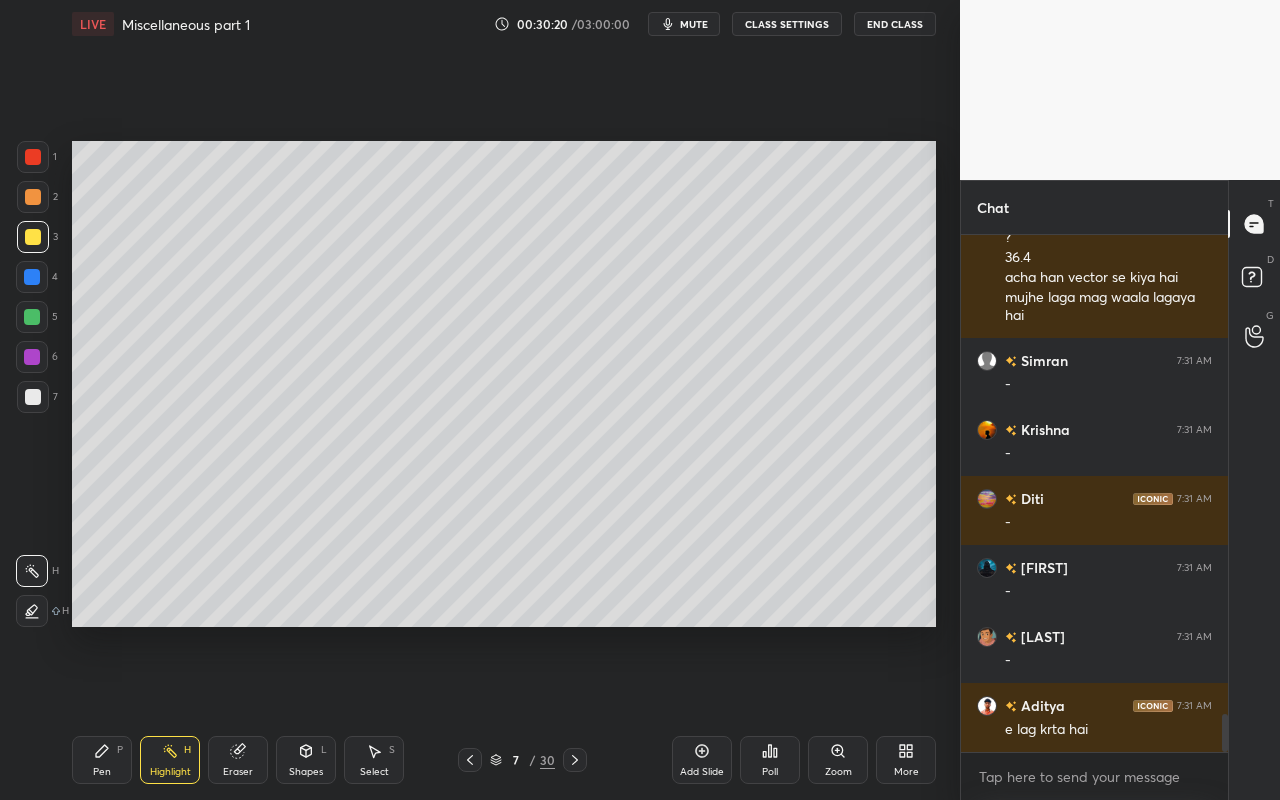 scroll, scrollTop: 6494, scrollLeft: 0, axis: vertical 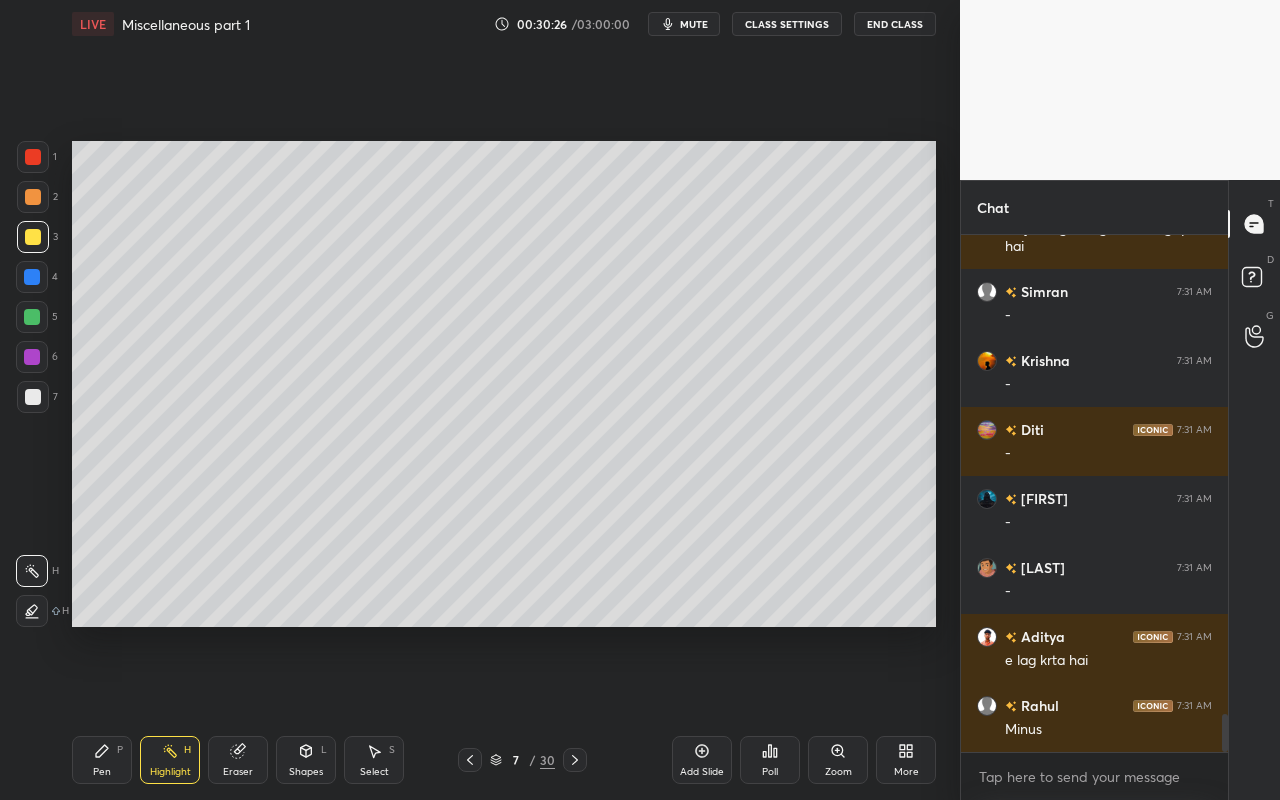 click on "Pen P" at bounding box center [102, 760] 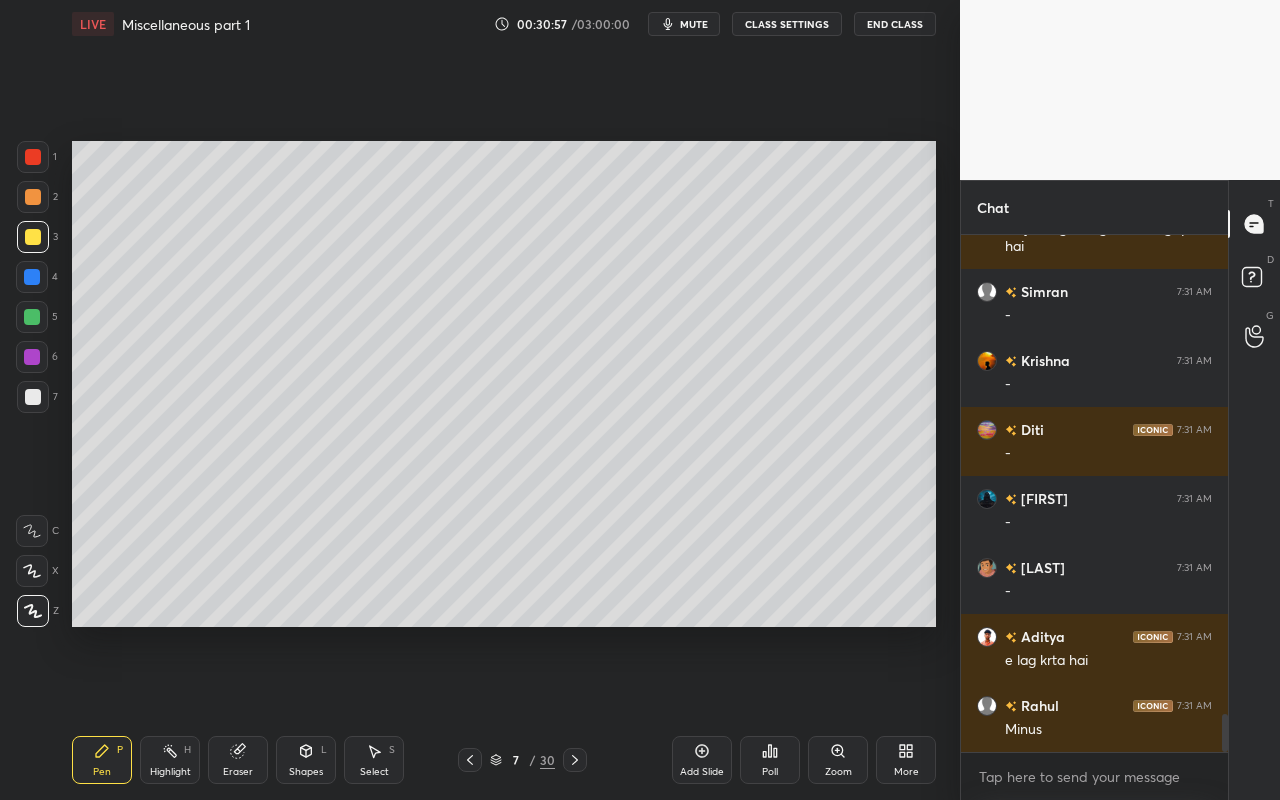 drag, startPoint x: 86, startPoint y: 772, endPoint x: 97, endPoint y: 759, distance: 17.029387 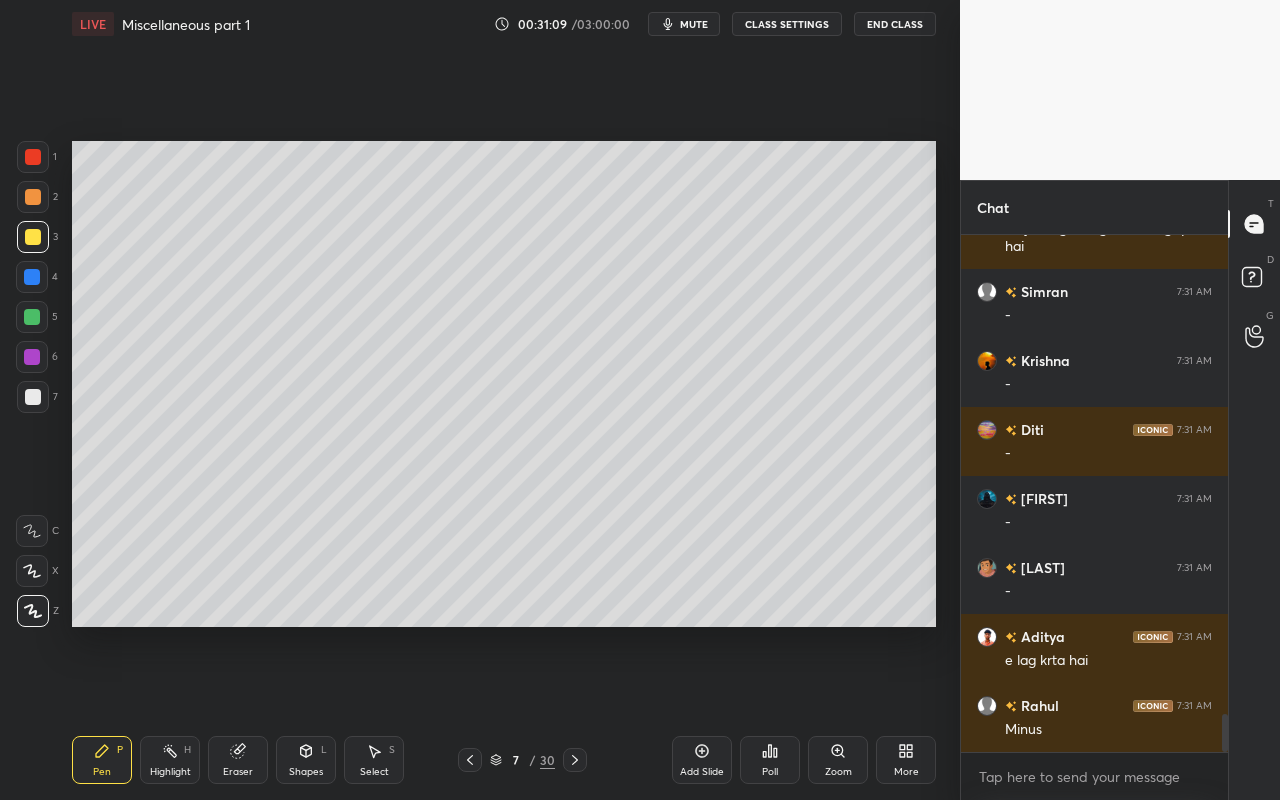 drag, startPoint x: 330, startPoint y: 759, endPoint x: 334, endPoint y: 739, distance: 20.396078 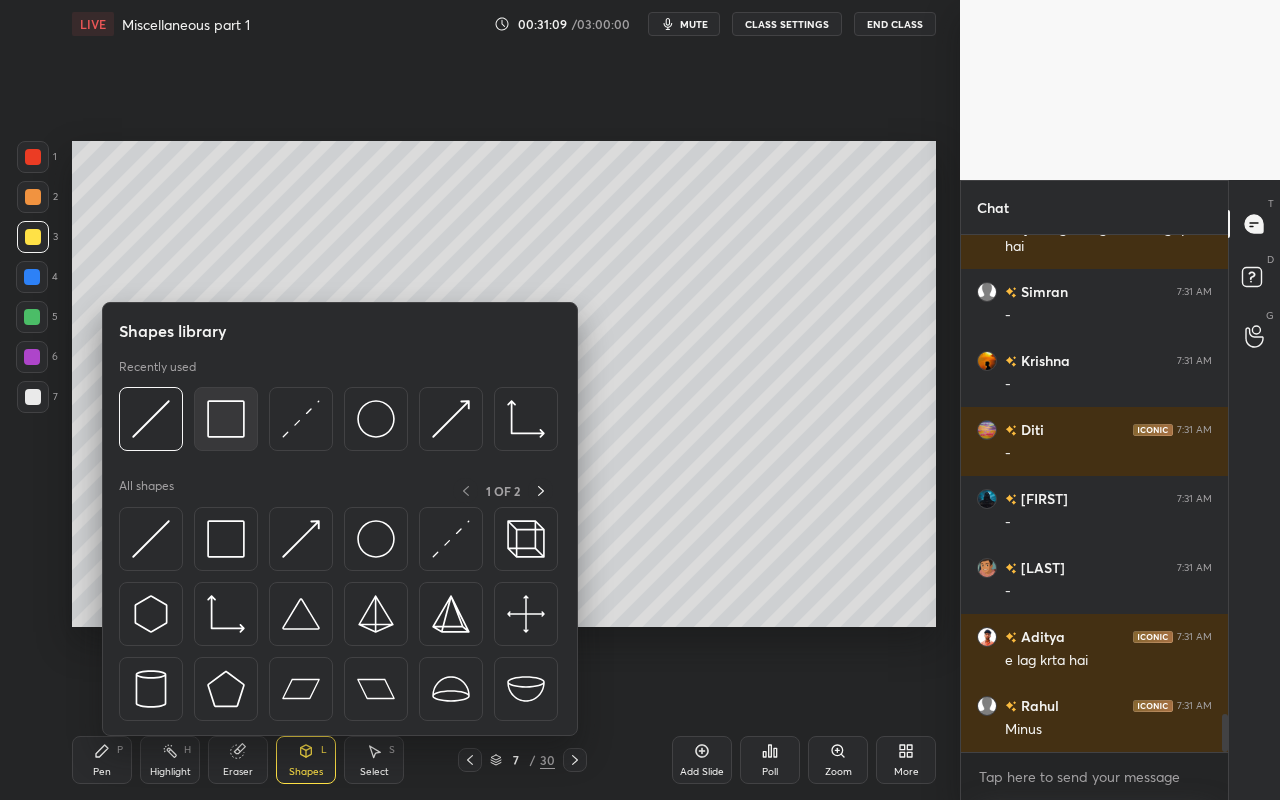 click at bounding box center (226, 419) 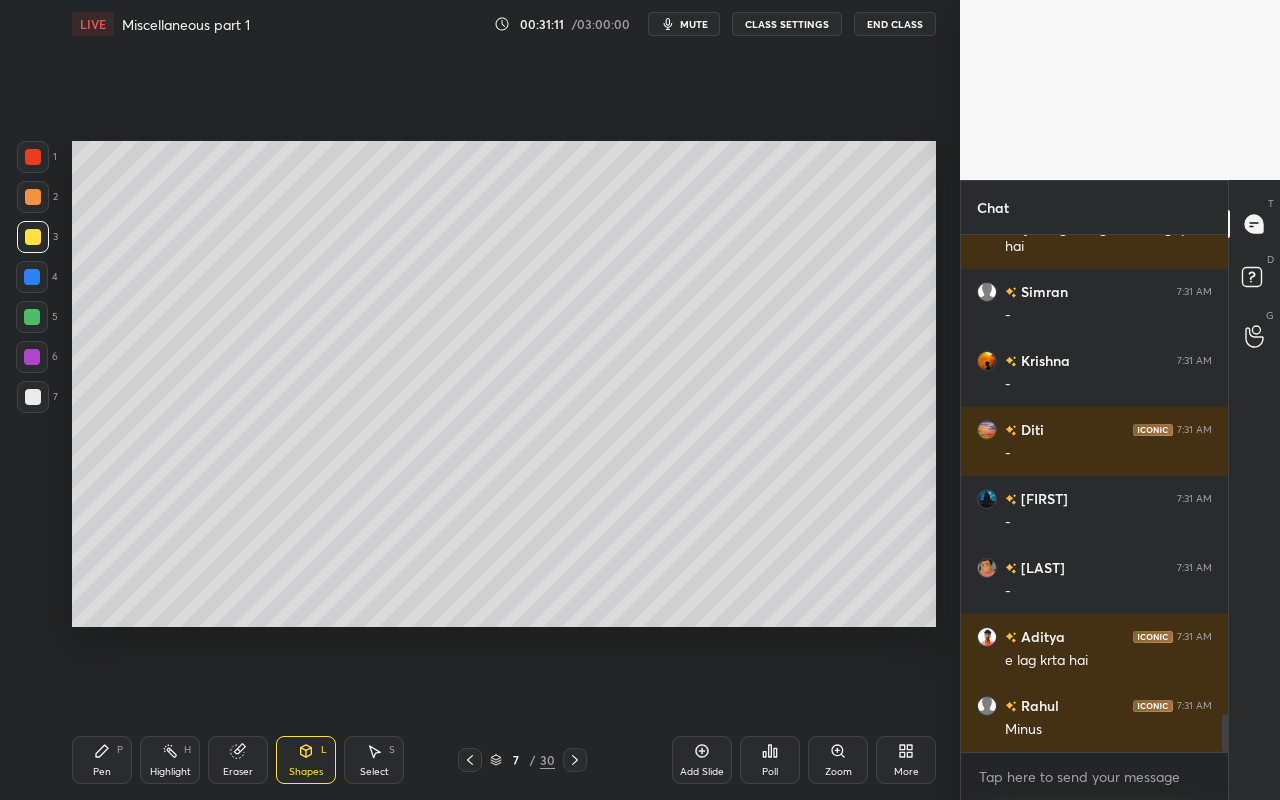 drag, startPoint x: 115, startPoint y: 769, endPoint x: 185, endPoint y: 711, distance: 90.90655 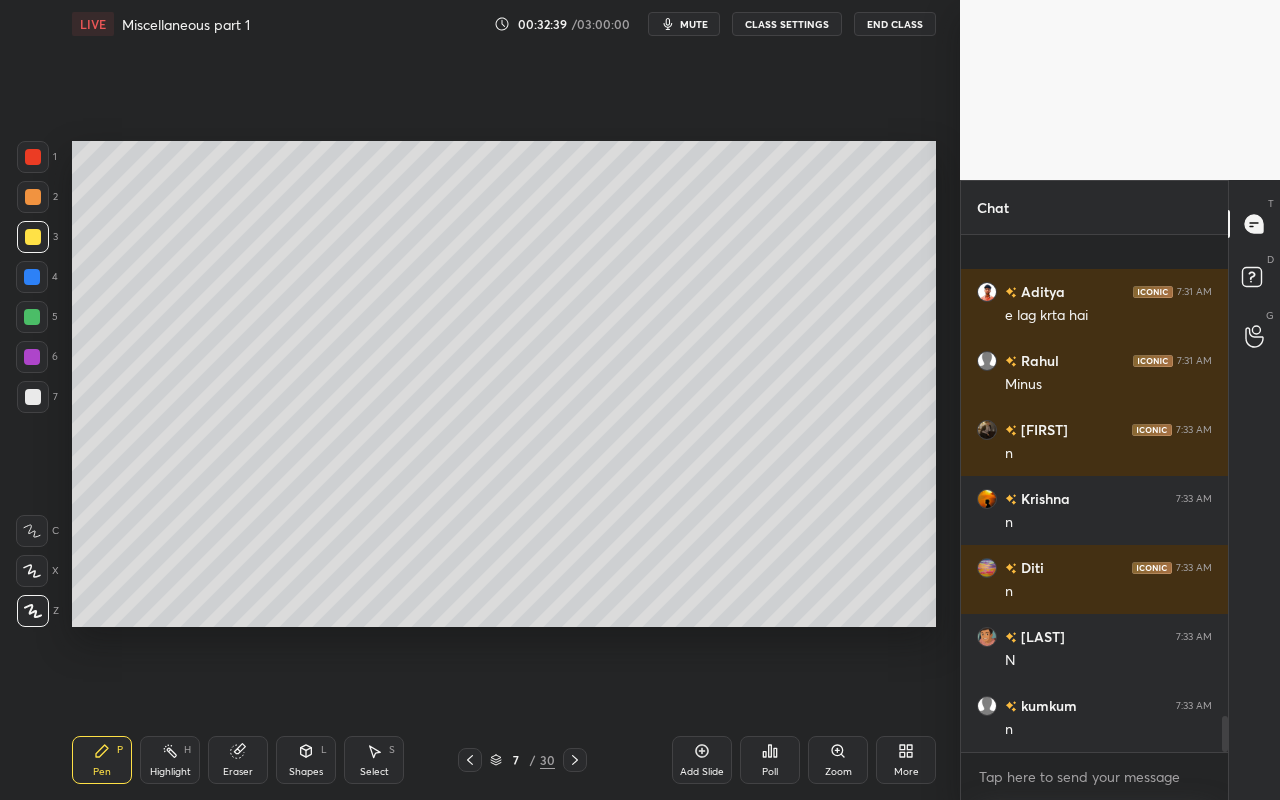 scroll, scrollTop: 6944, scrollLeft: 0, axis: vertical 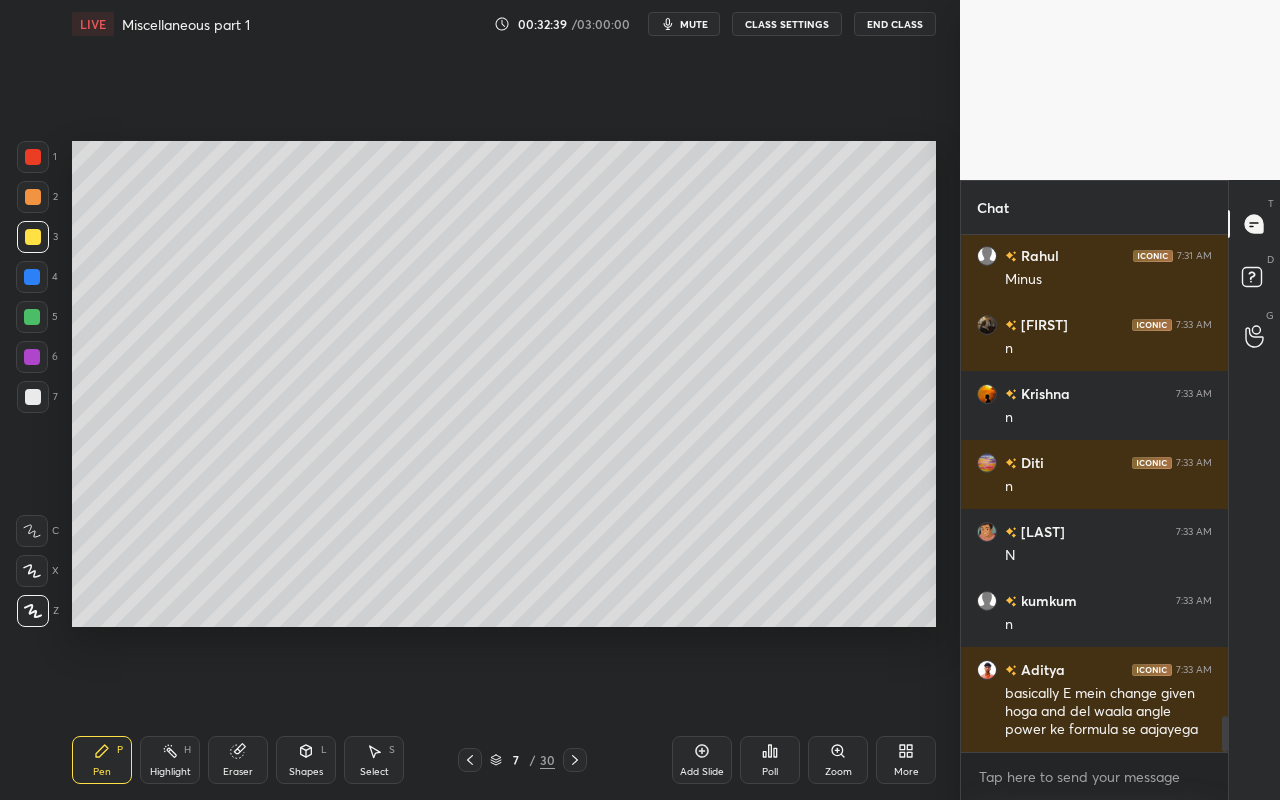 click on "Add Slide" at bounding box center (702, 772) 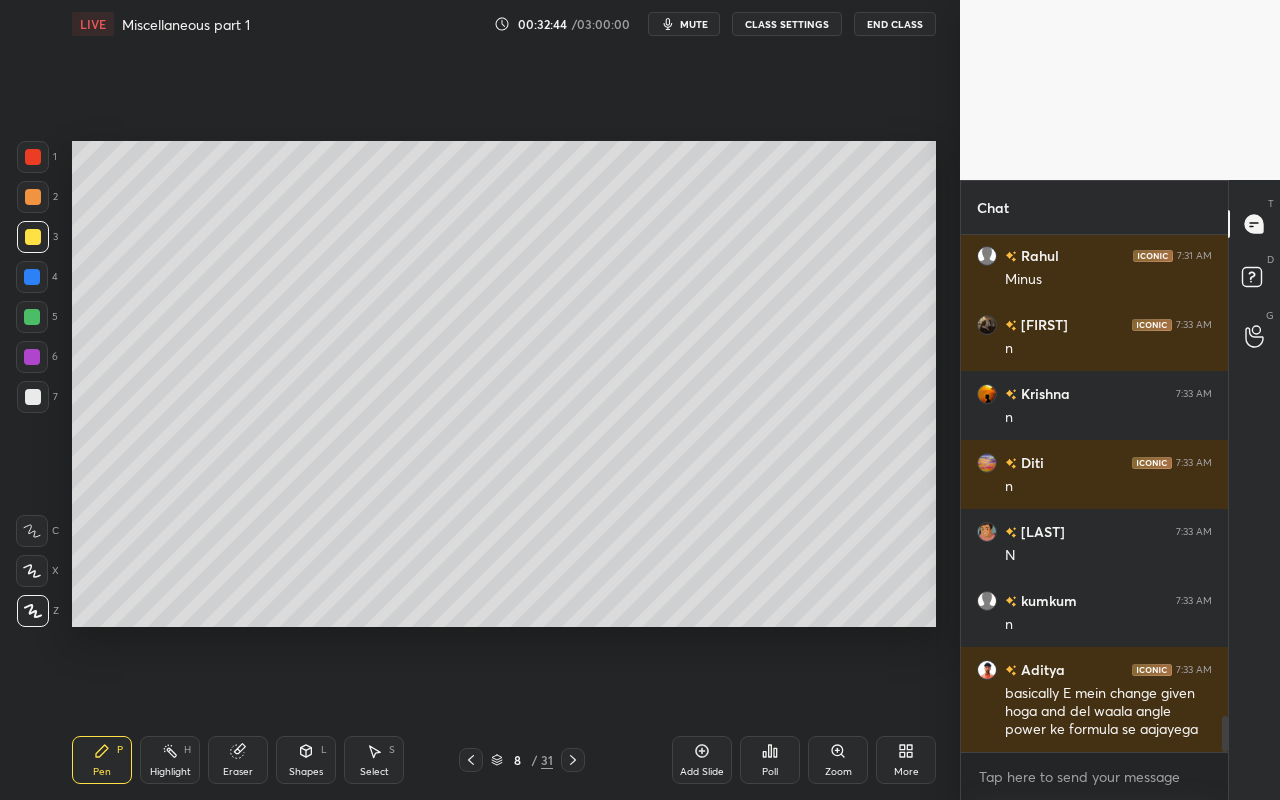 click 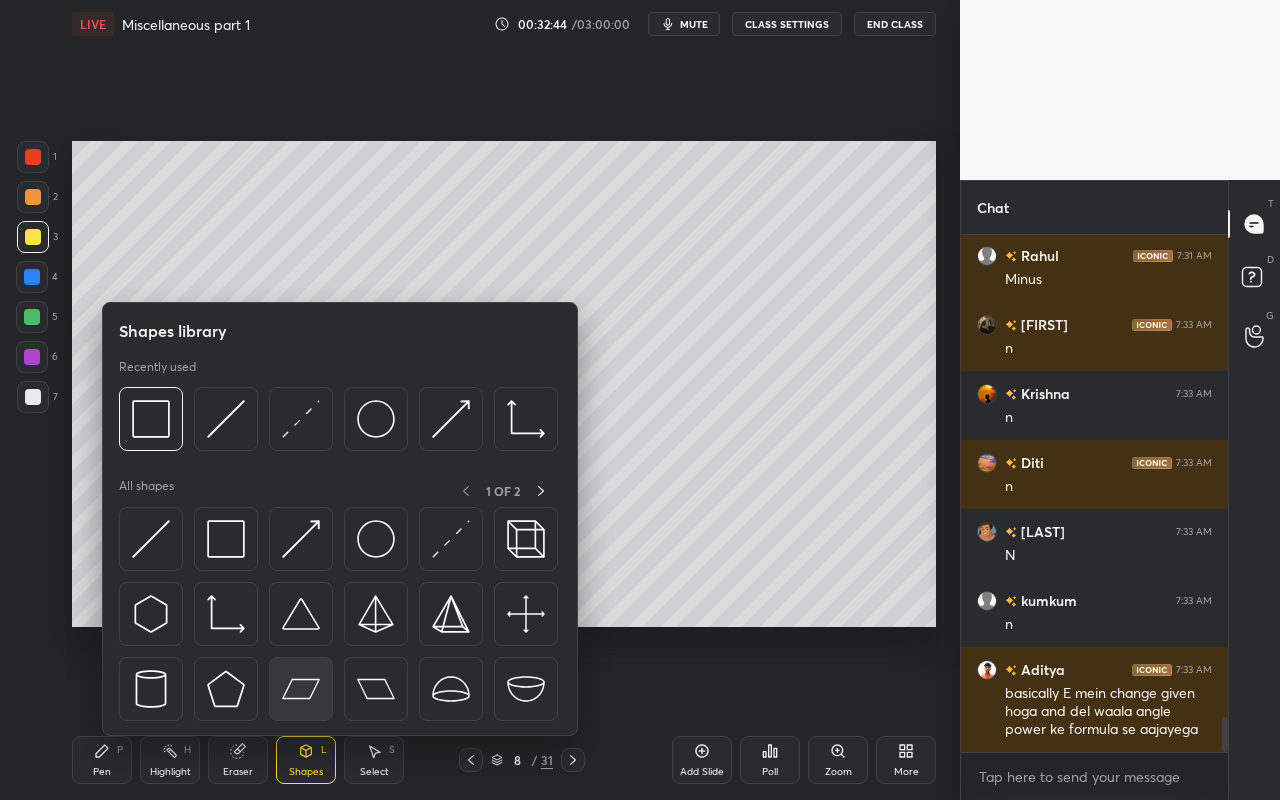 scroll, scrollTop: 7013, scrollLeft: 0, axis: vertical 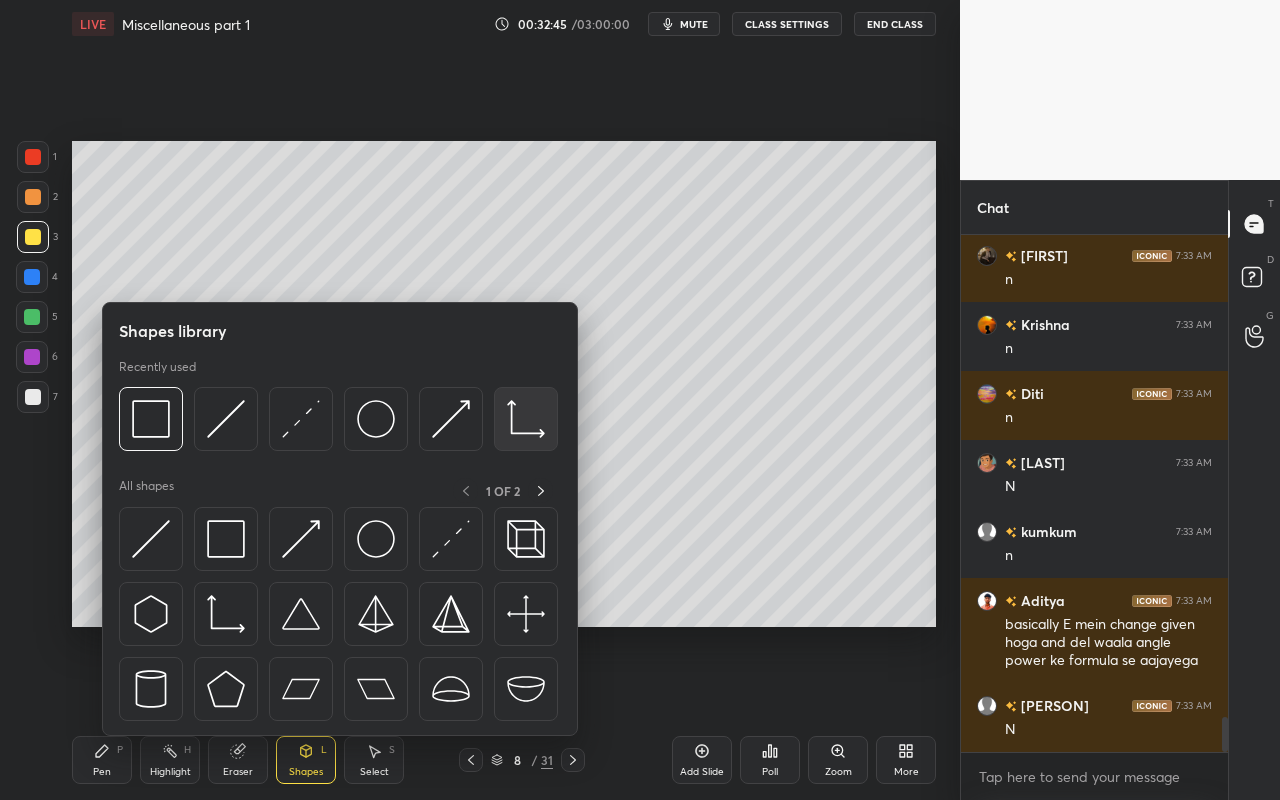 click at bounding box center [526, 419] 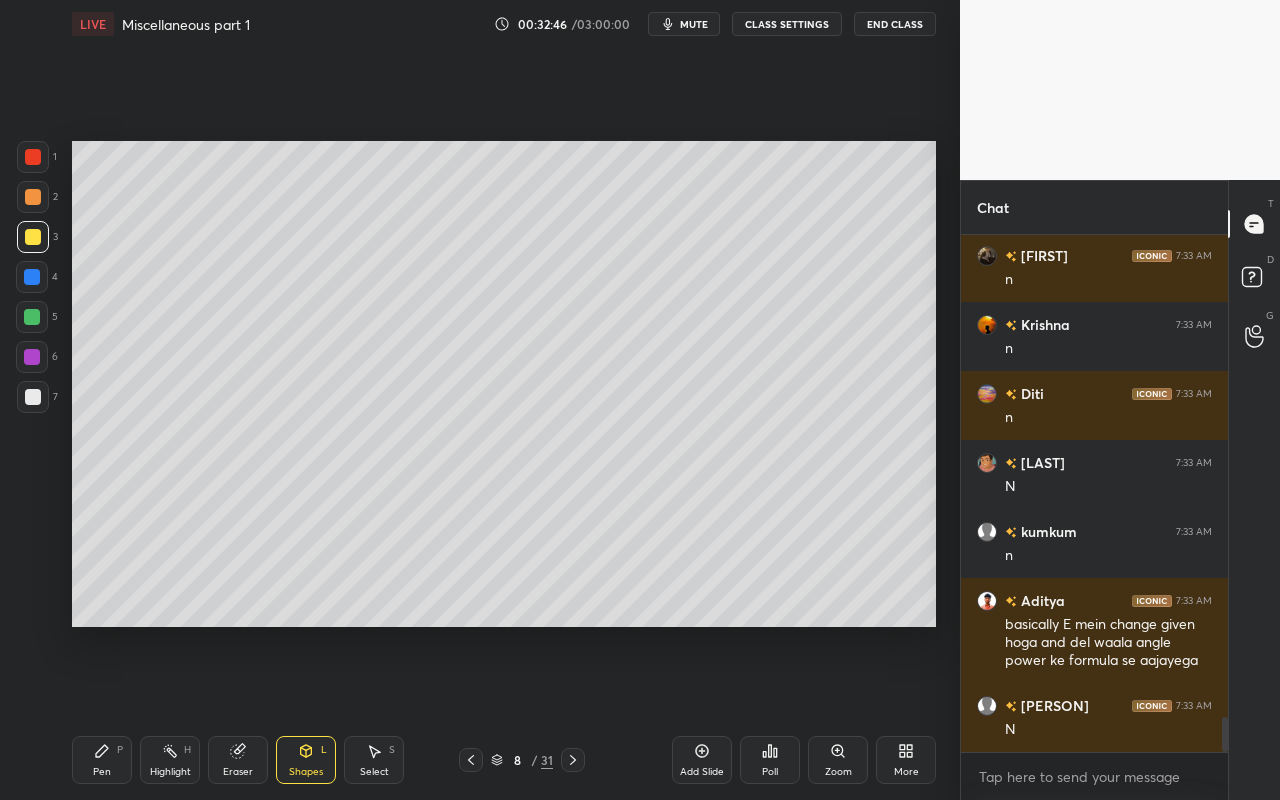 drag, startPoint x: 30, startPoint y: 399, endPoint x: 55, endPoint y: 374, distance: 35.35534 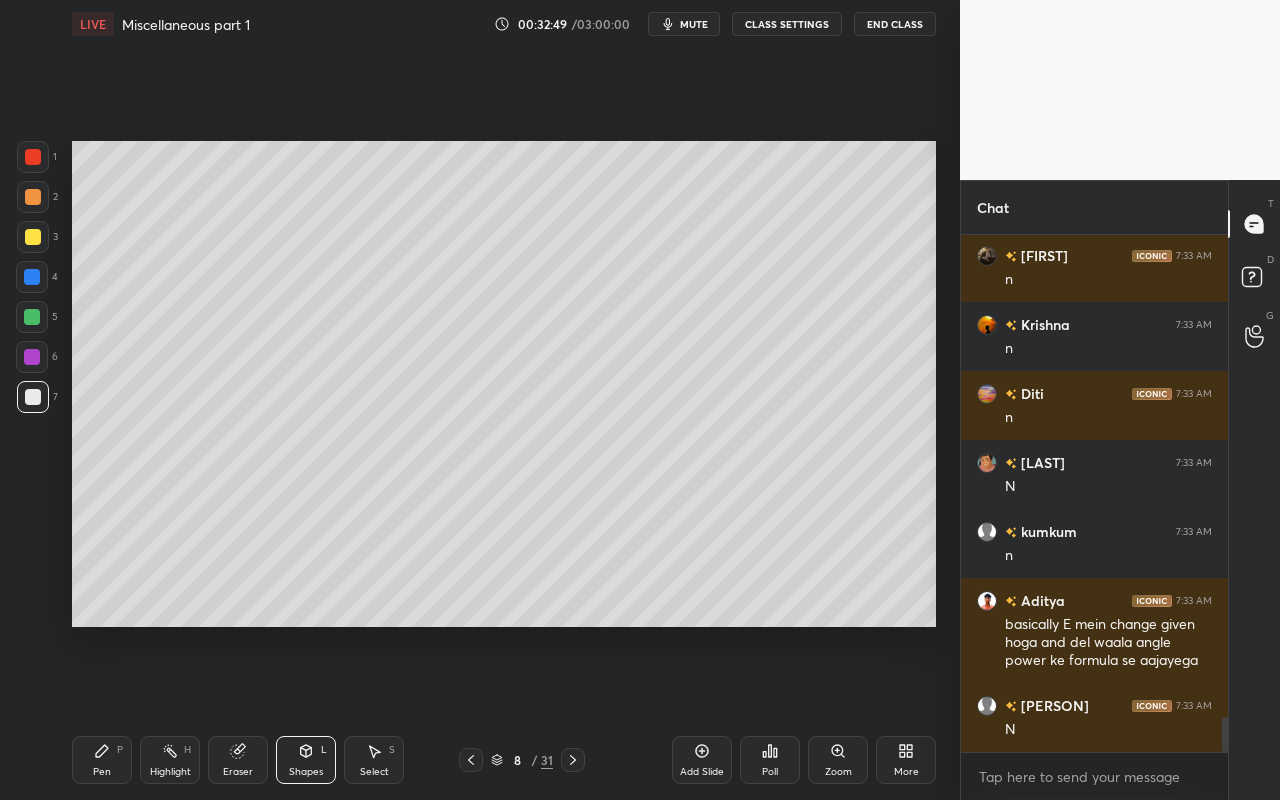 click on "Select S" at bounding box center (374, 760) 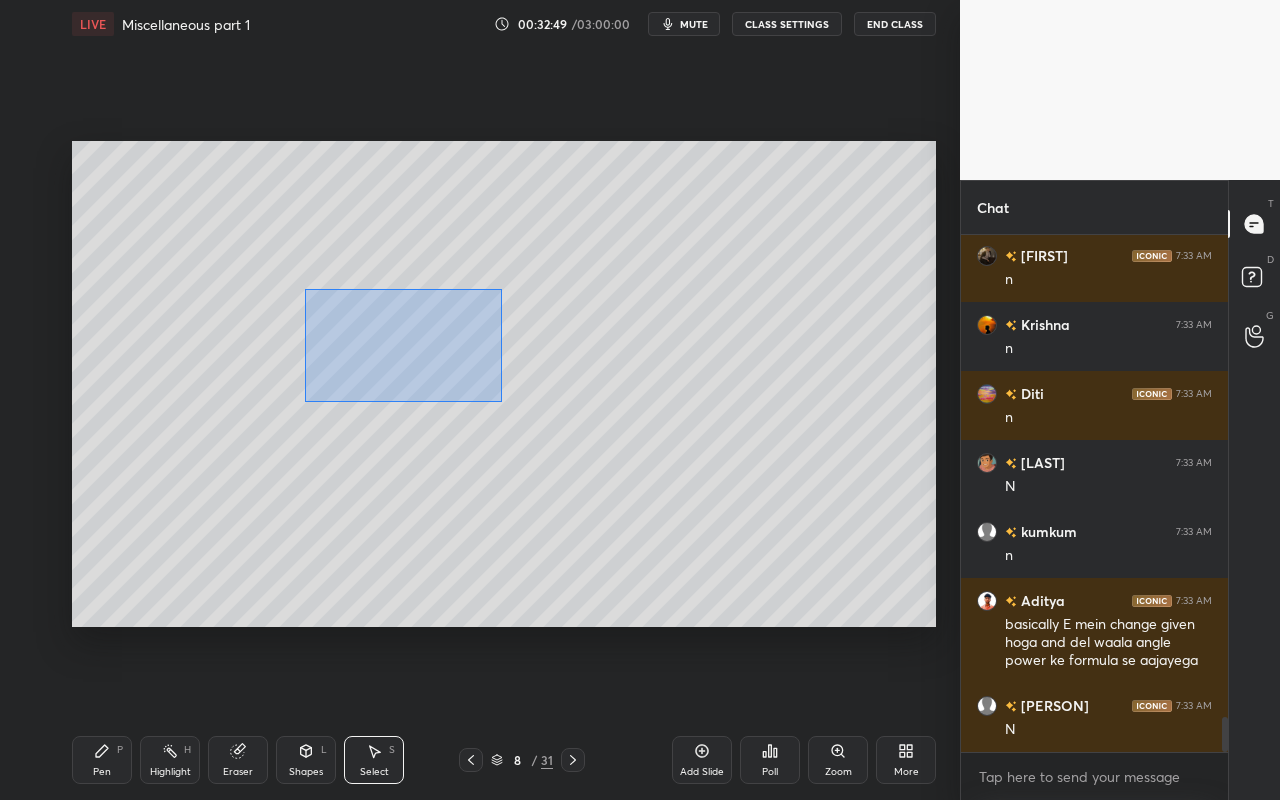 drag, startPoint x: 309, startPoint y: 289, endPoint x: 508, endPoint y: 393, distance: 224.53731 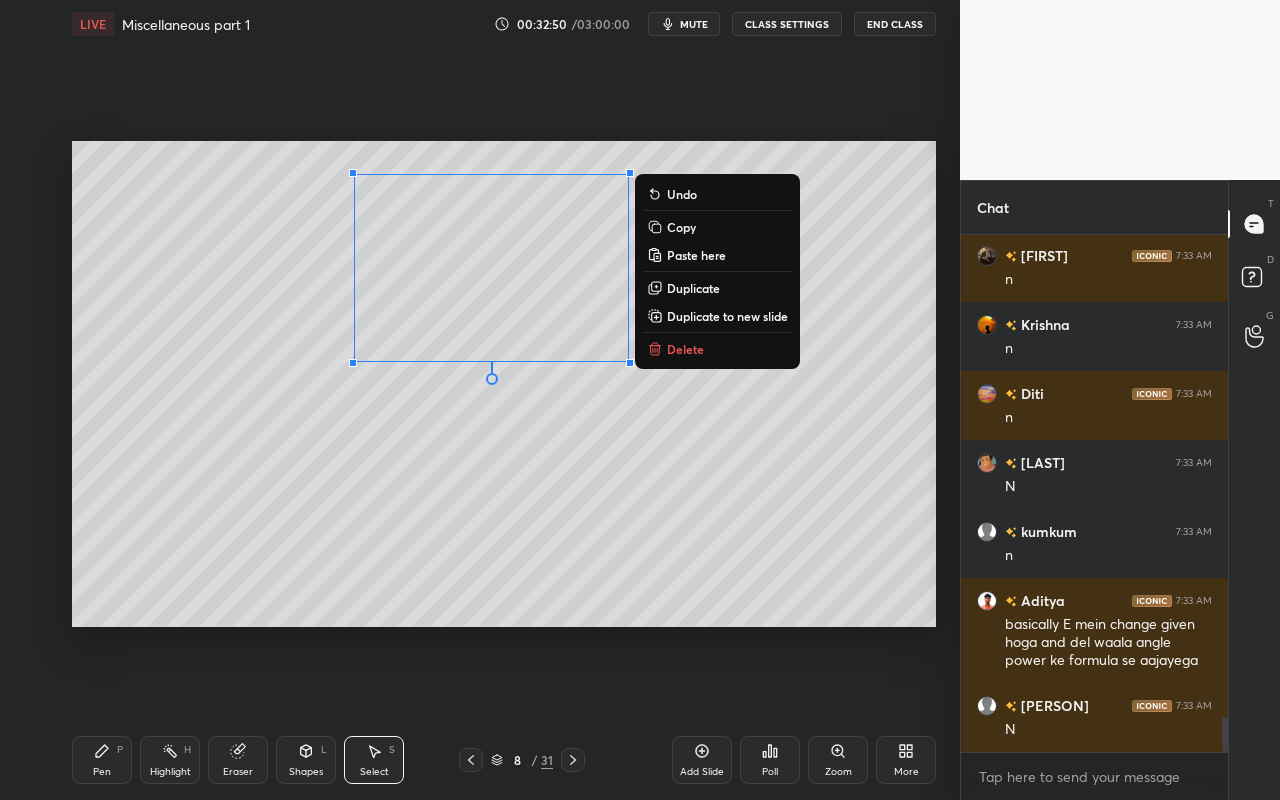 click on "Duplicate" at bounding box center [693, 288] 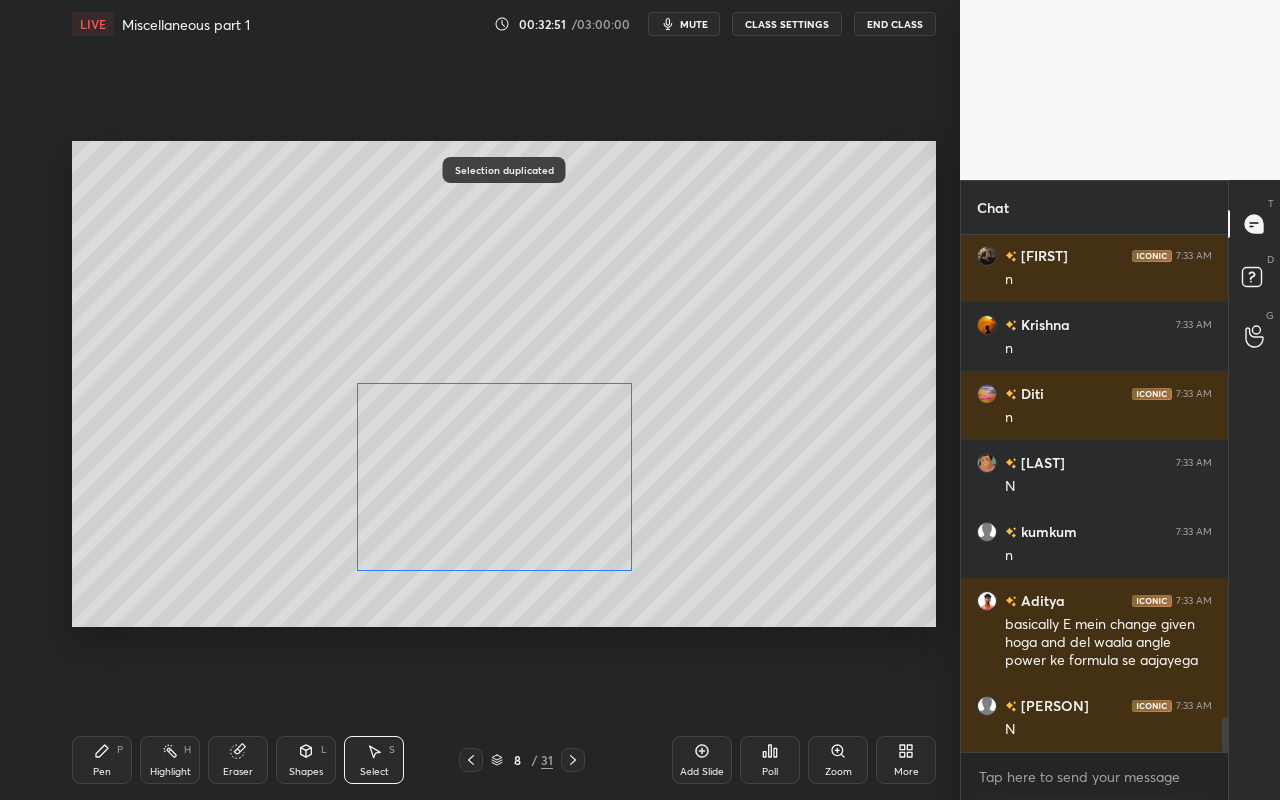 drag, startPoint x: 523, startPoint y: 314, endPoint x: 496, endPoint y: 486, distance: 174.1063 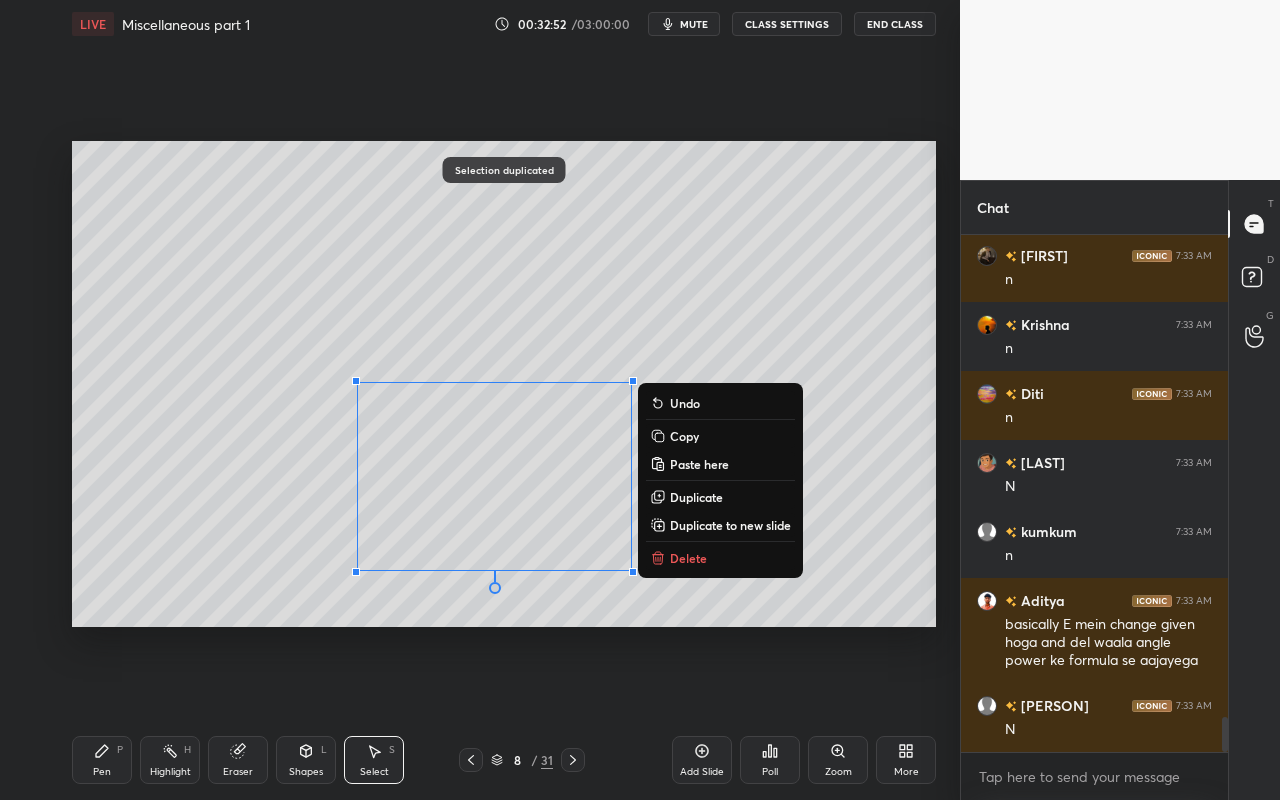 drag, startPoint x: 165, startPoint y: 439, endPoint x: 157, endPoint y: 474, distance: 35.902645 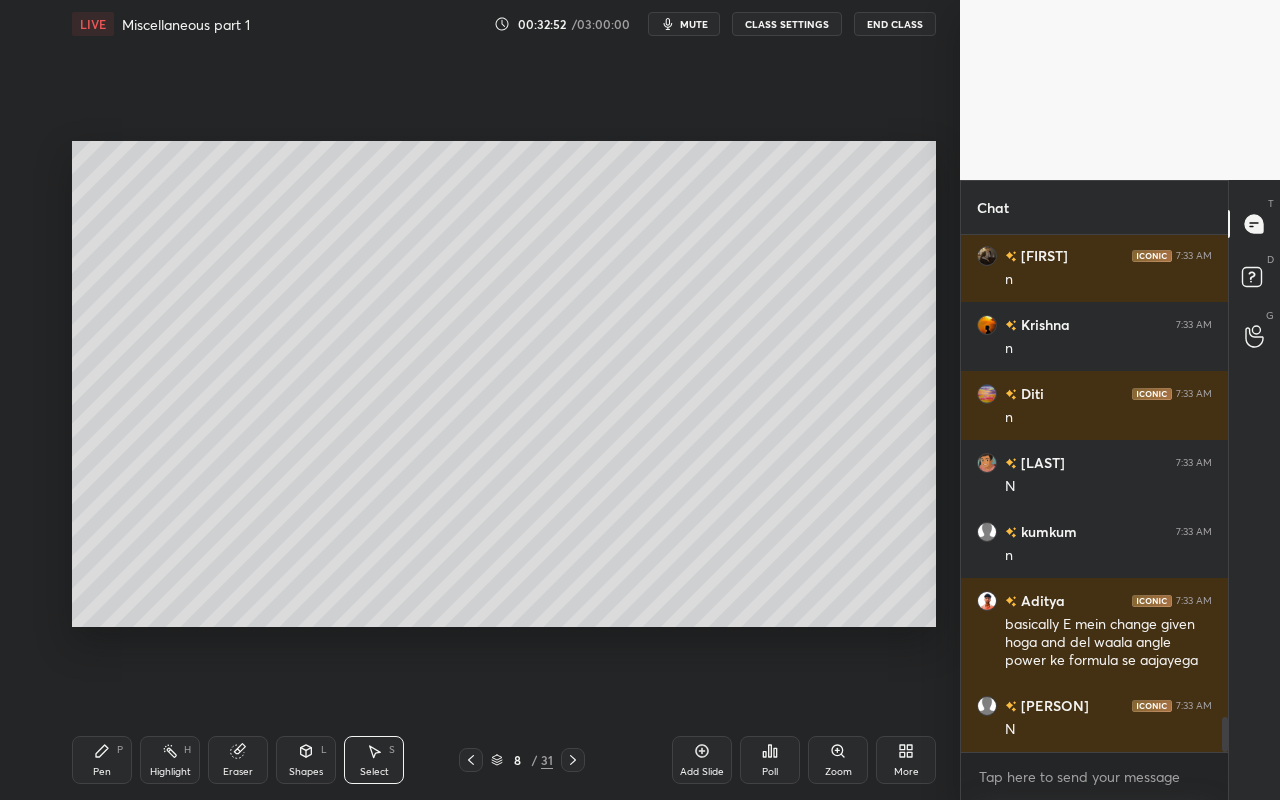 click on "Pen P" at bounding box center (102, 760) 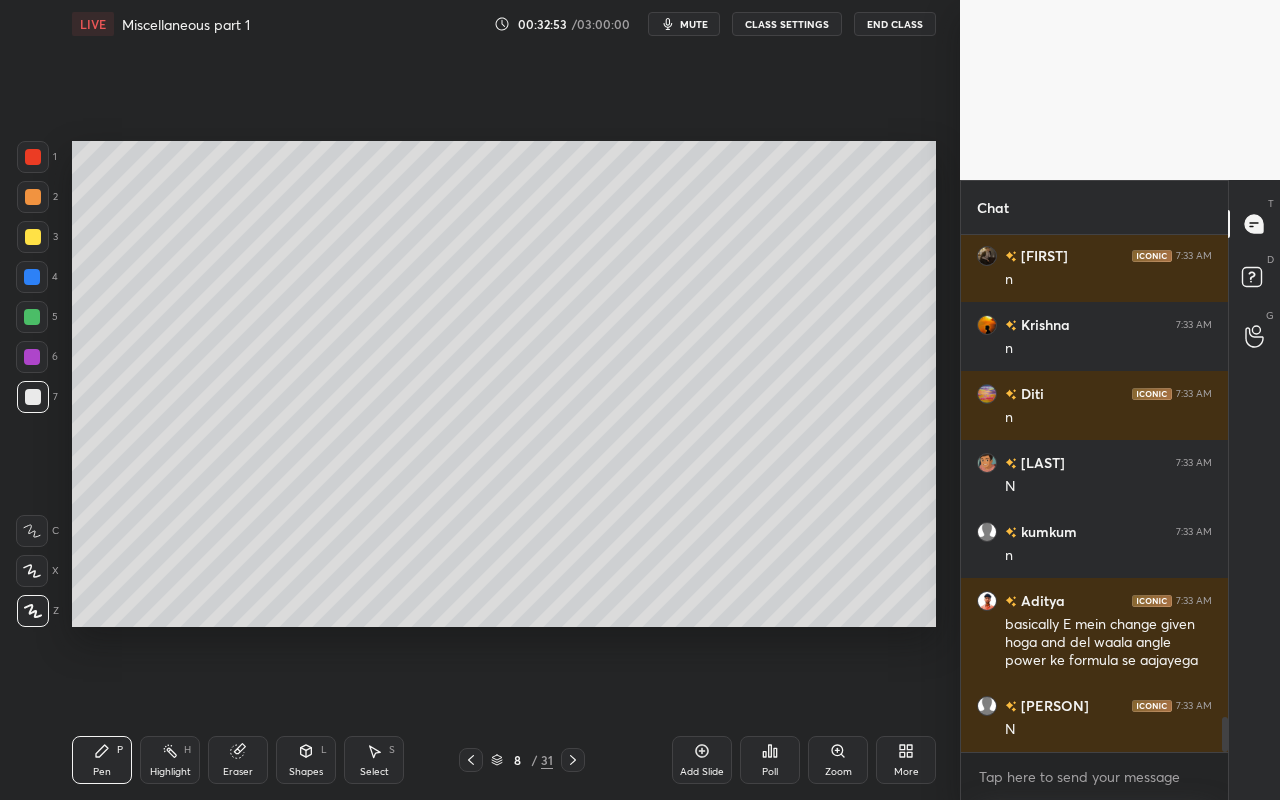 click at bounding box center [33, 197] 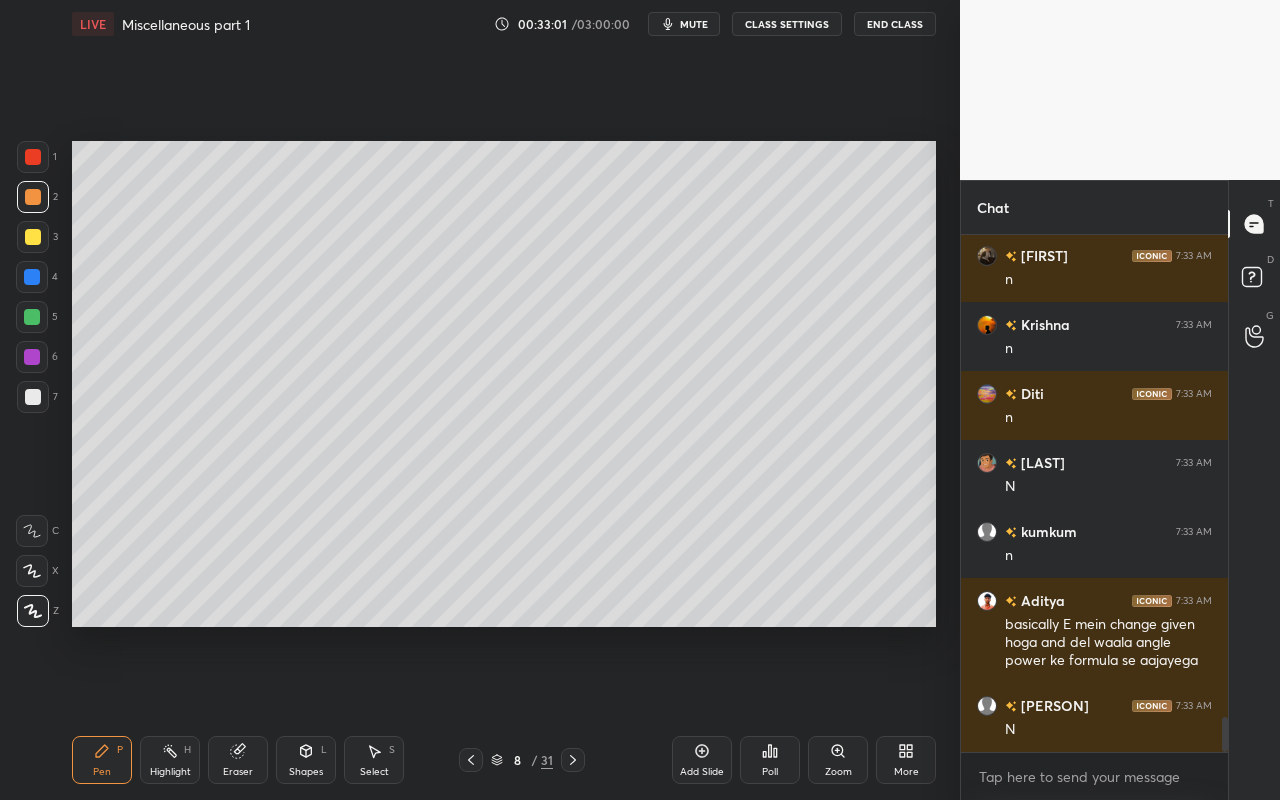 click on "Shapes" at bounding box center [306, 772] 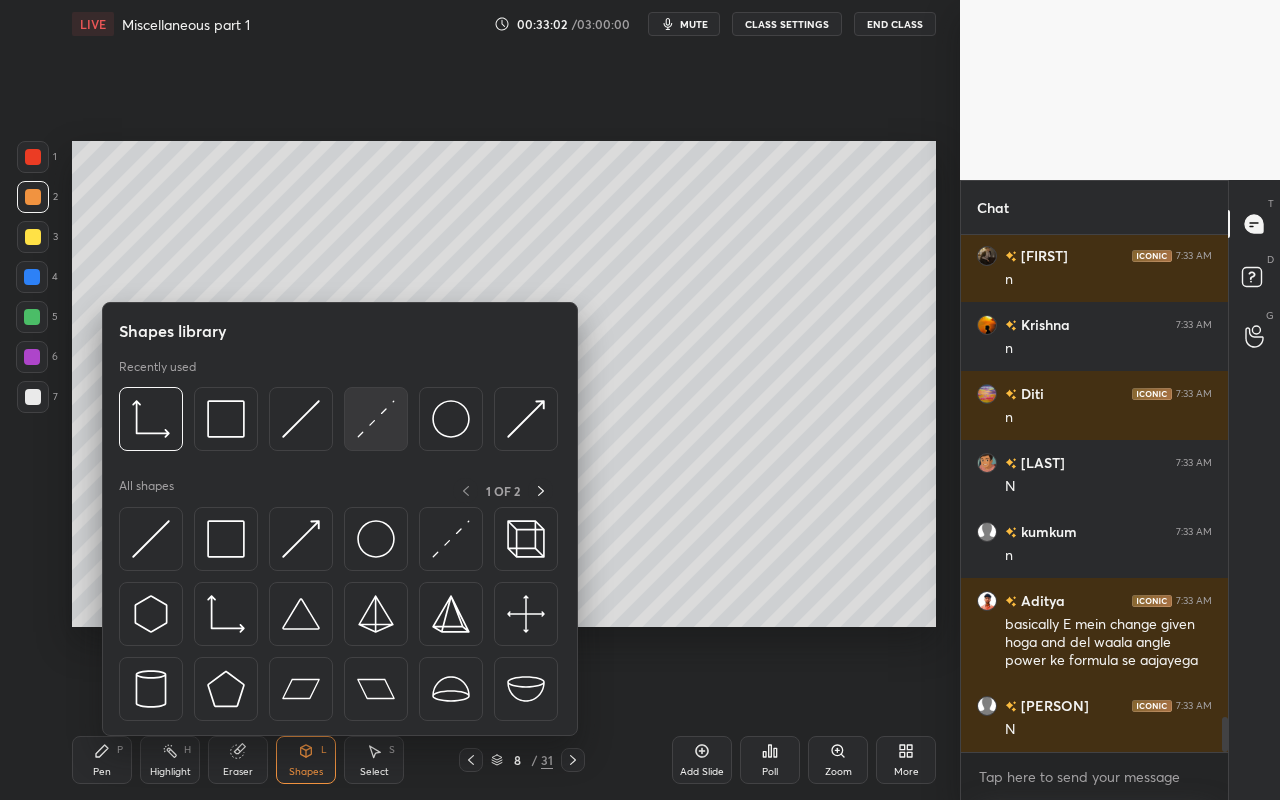 click at bounding box center [376, 419] 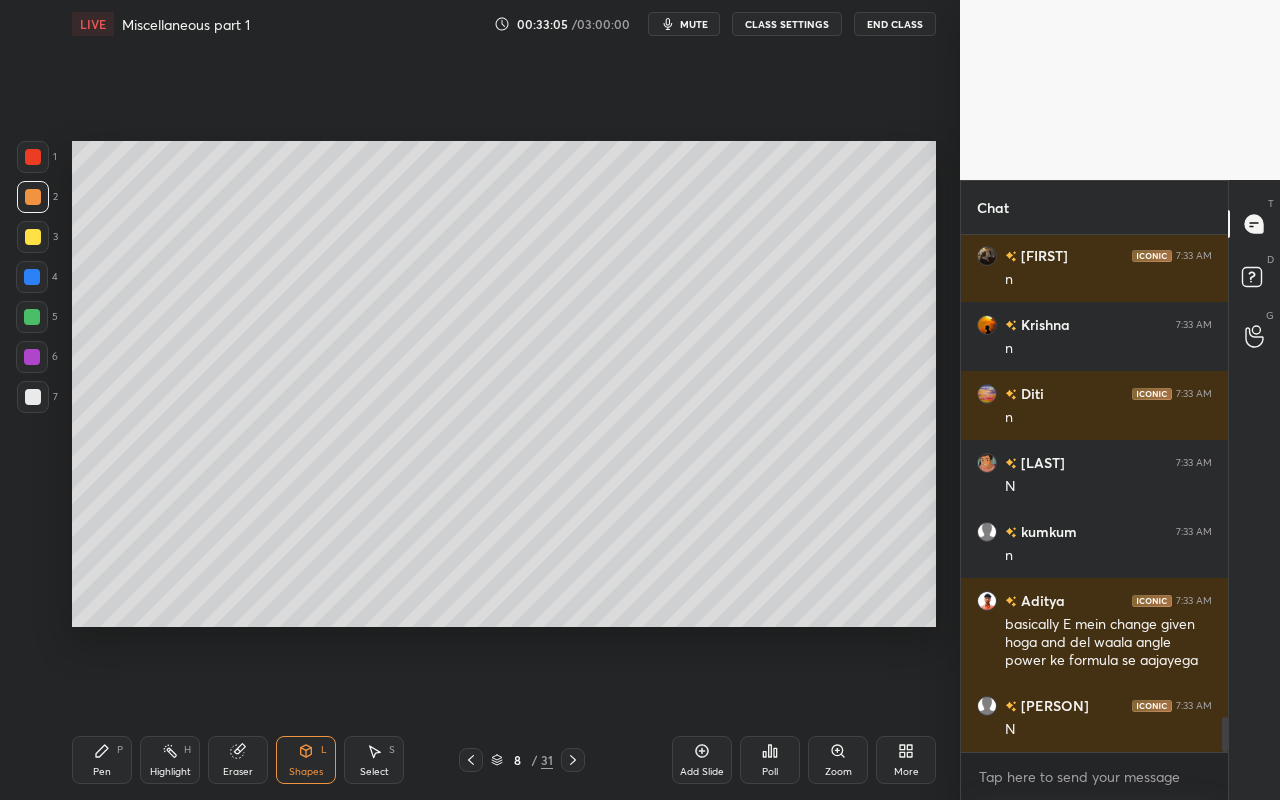 drag, startPoint x: 113, startPoint y: 762, endPoint x: 265, endPoint y: 649, distance: 189.40169 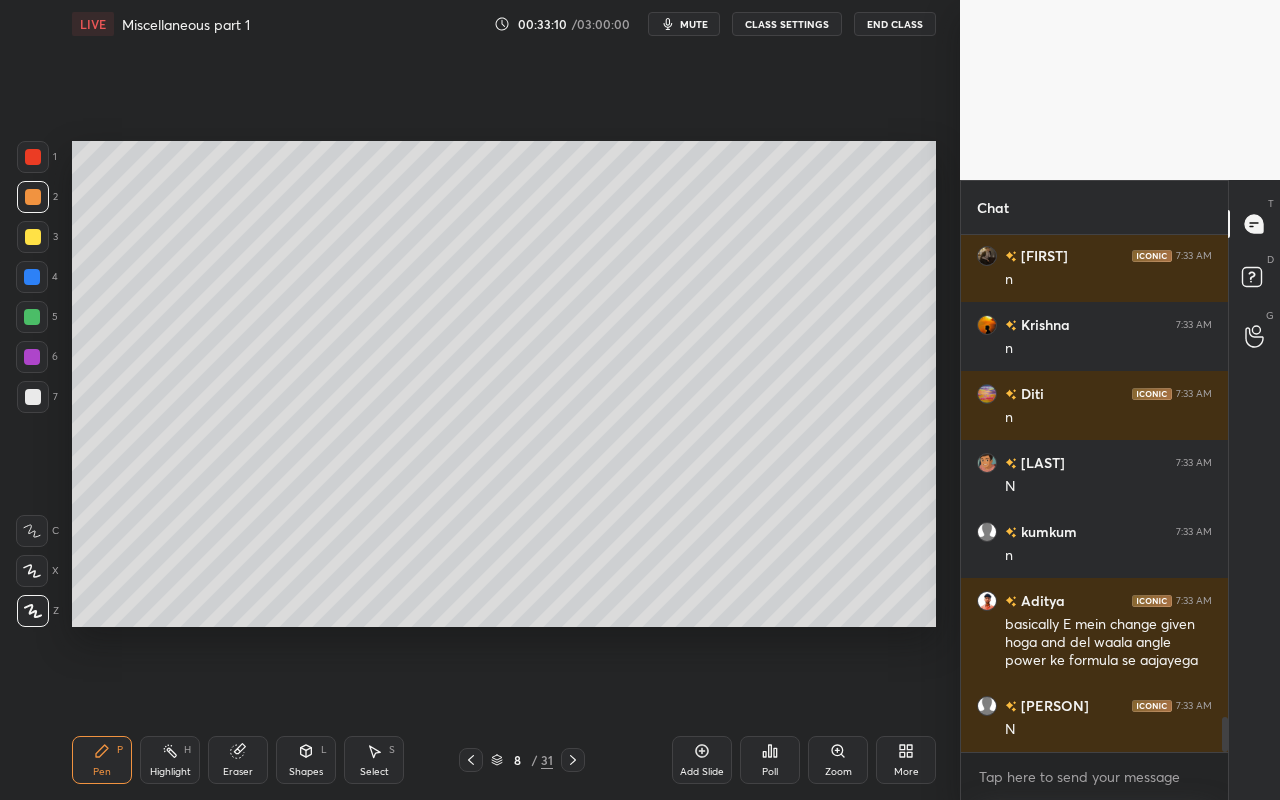 drag, startPoint x: 103, startPoint y: 750, endPoint x: 111, endPoint y: 723, distance: 28.160255 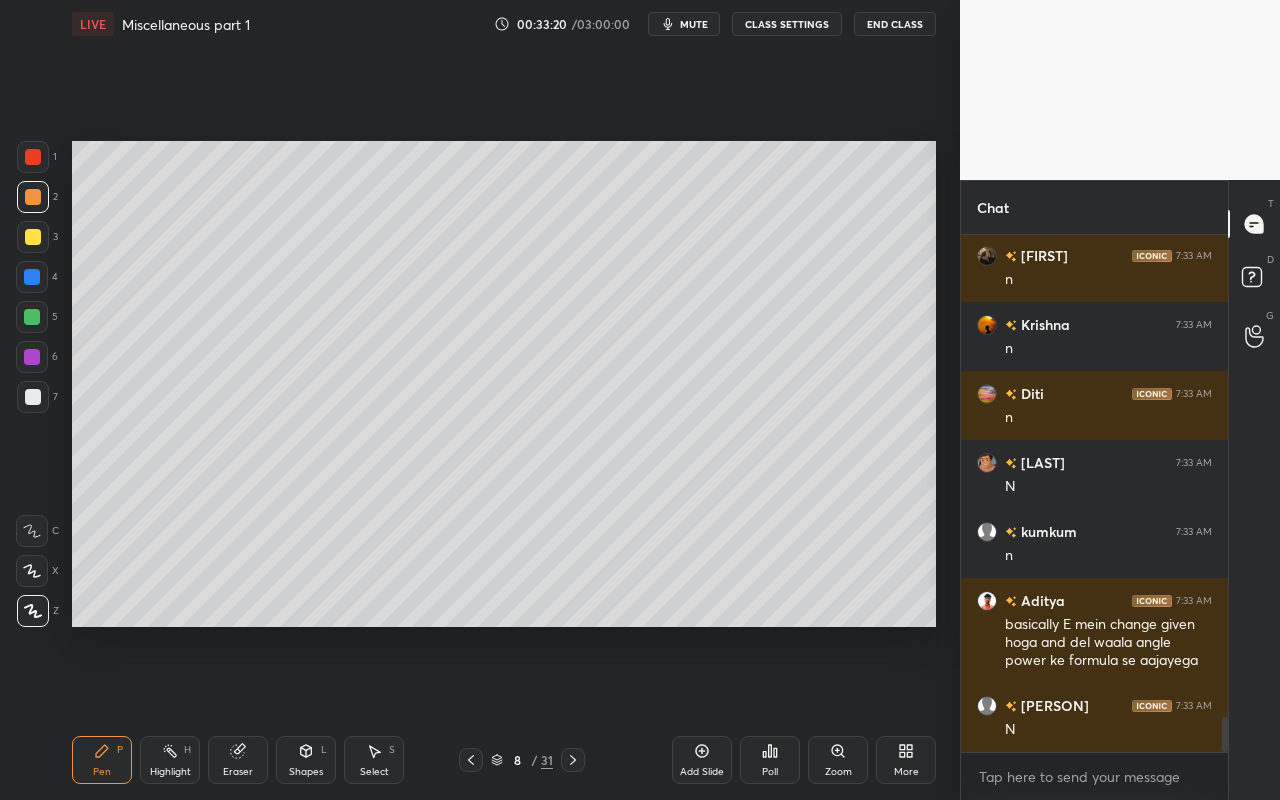 click on "Highlight H" at bounding box center (170, 760) 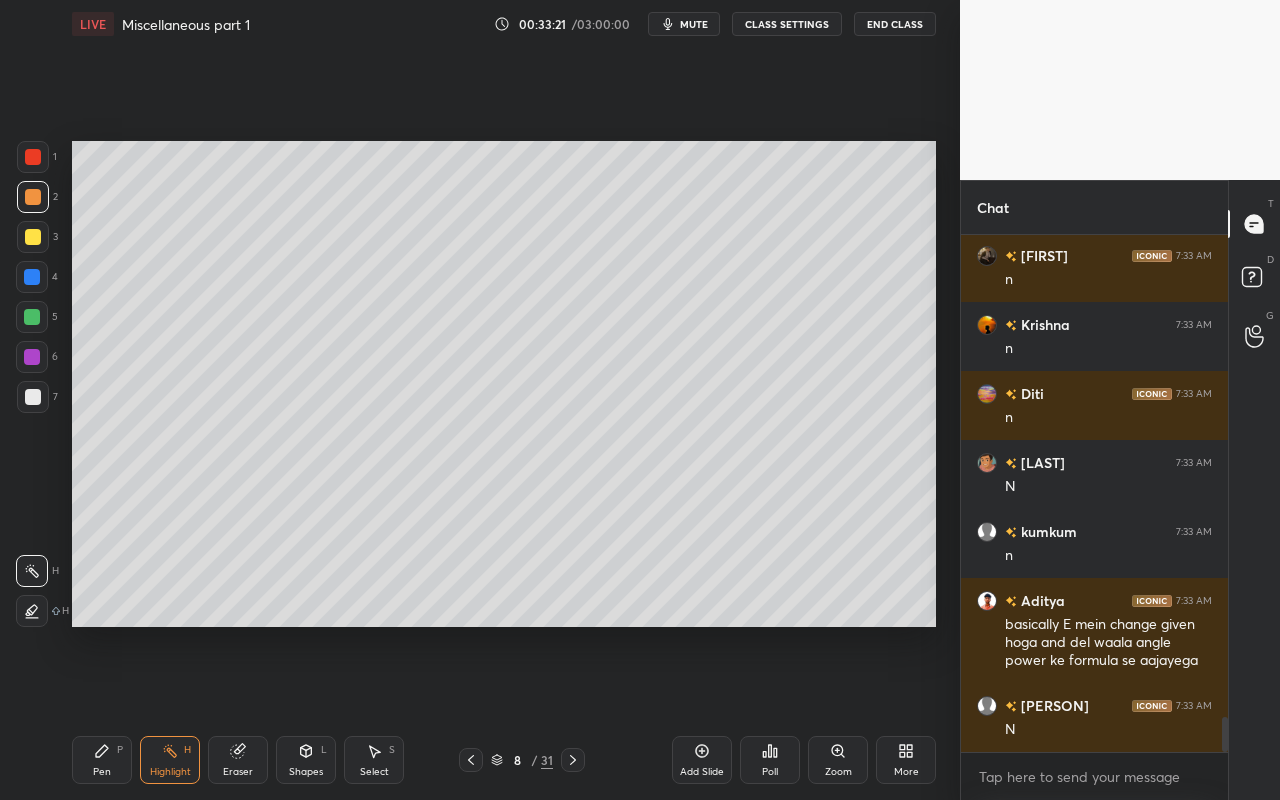 drag, startPoint x: 104, startPoint y: 761, endPoint x: 120, endPoint y: 722, distance: 42.154476 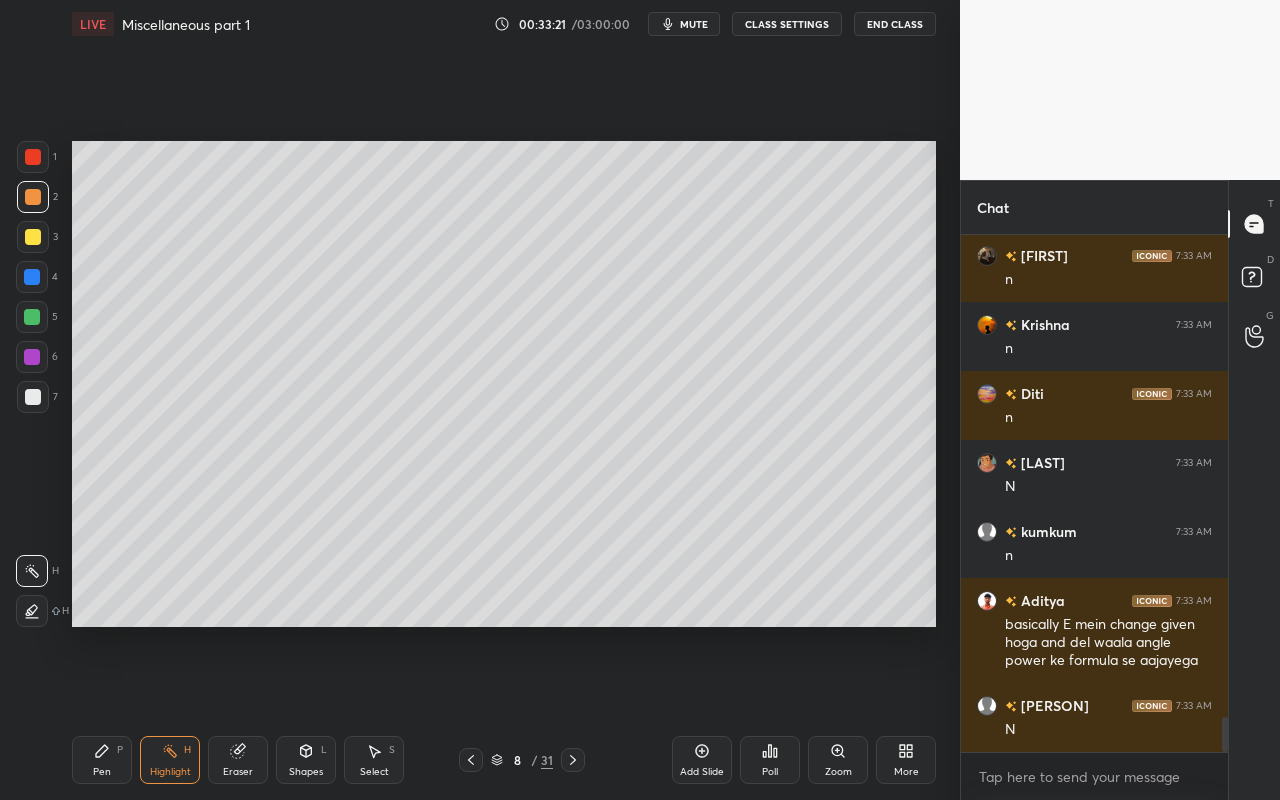 click on "Pen P" at bounding box center (102, 760) 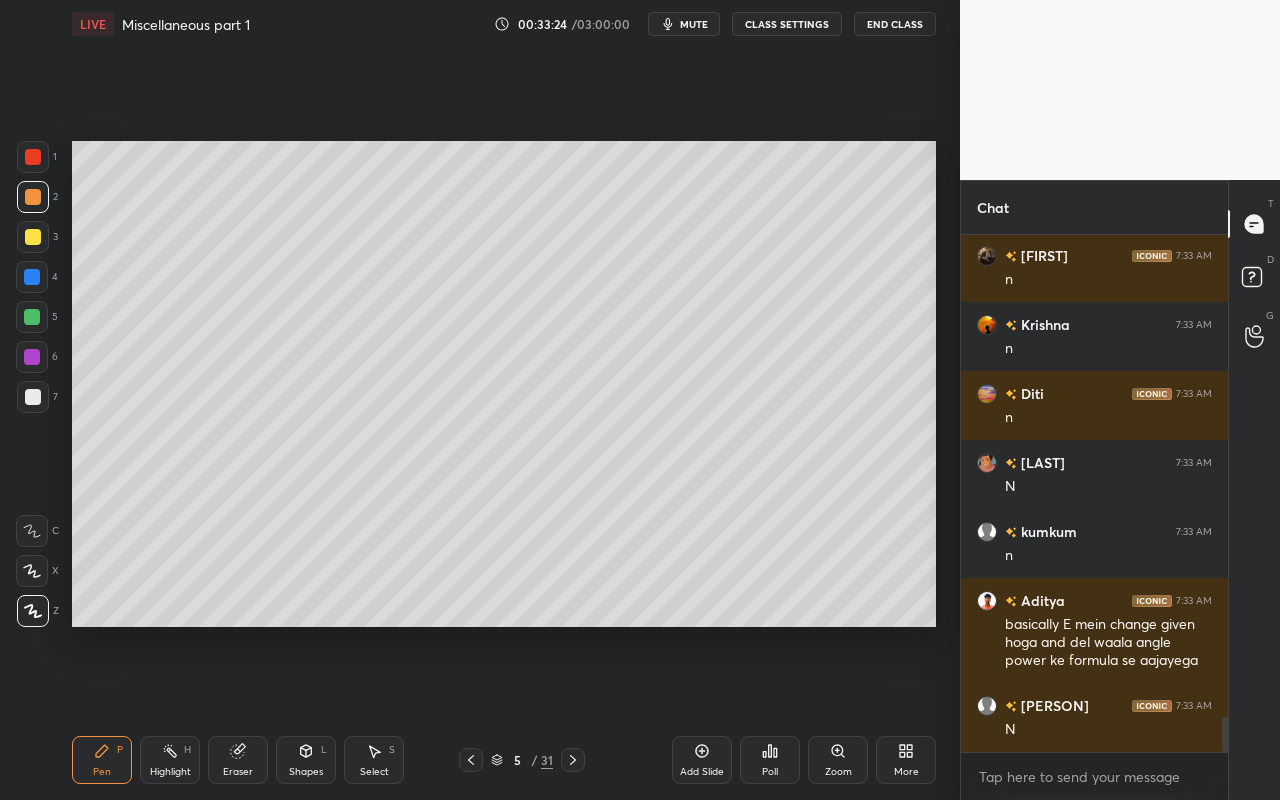 click on "Highlight" at bounding box center (170, 772) 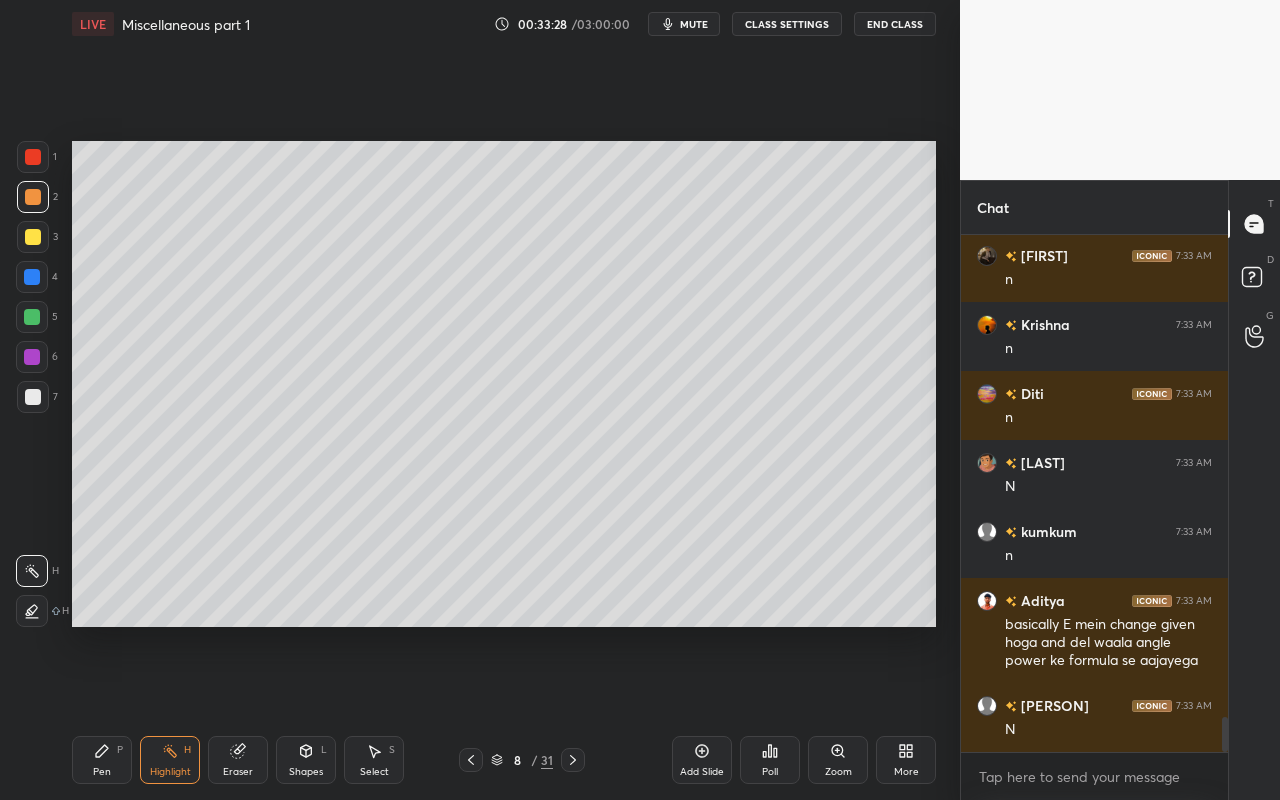 drag, startPoint x: 102, startPoint y: 778, endPoint x: 130, endPoint y: 699, distance: 83.81527 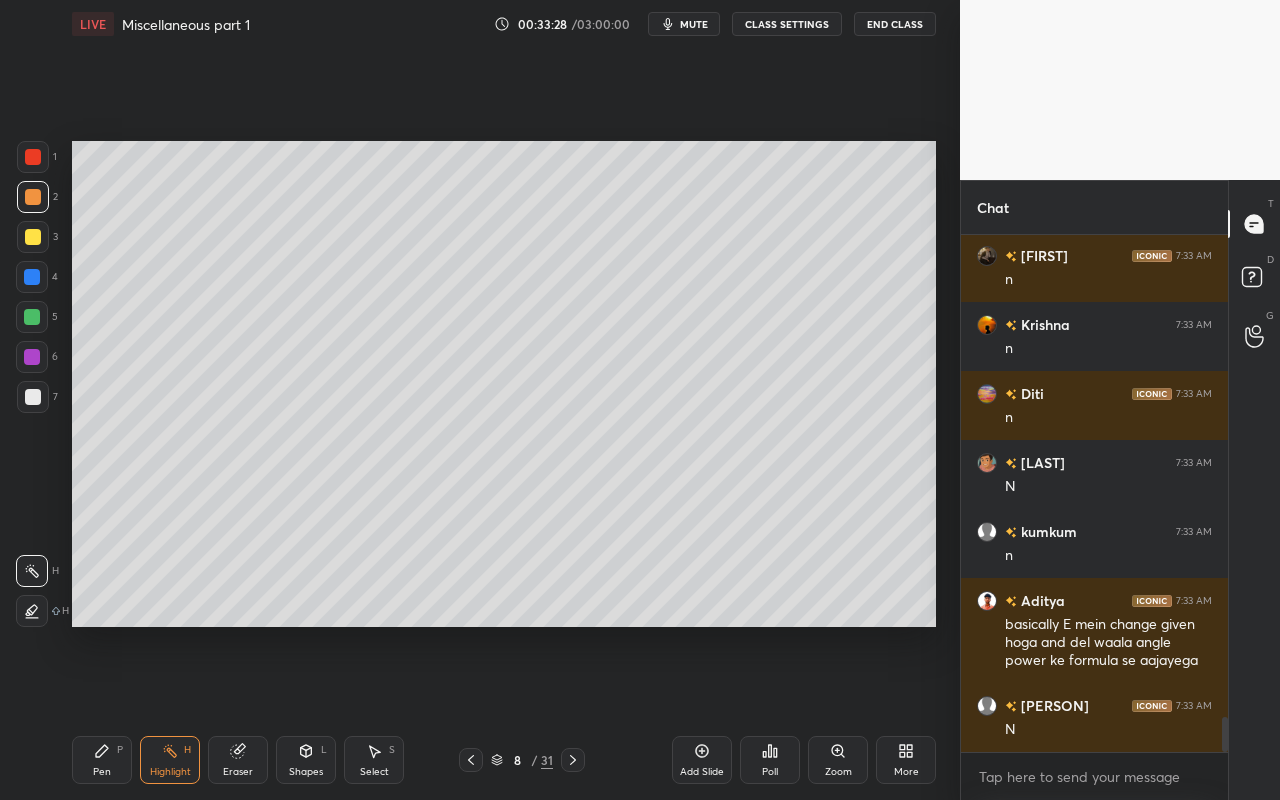 click on "Pen" at bounding box center [102, 772] 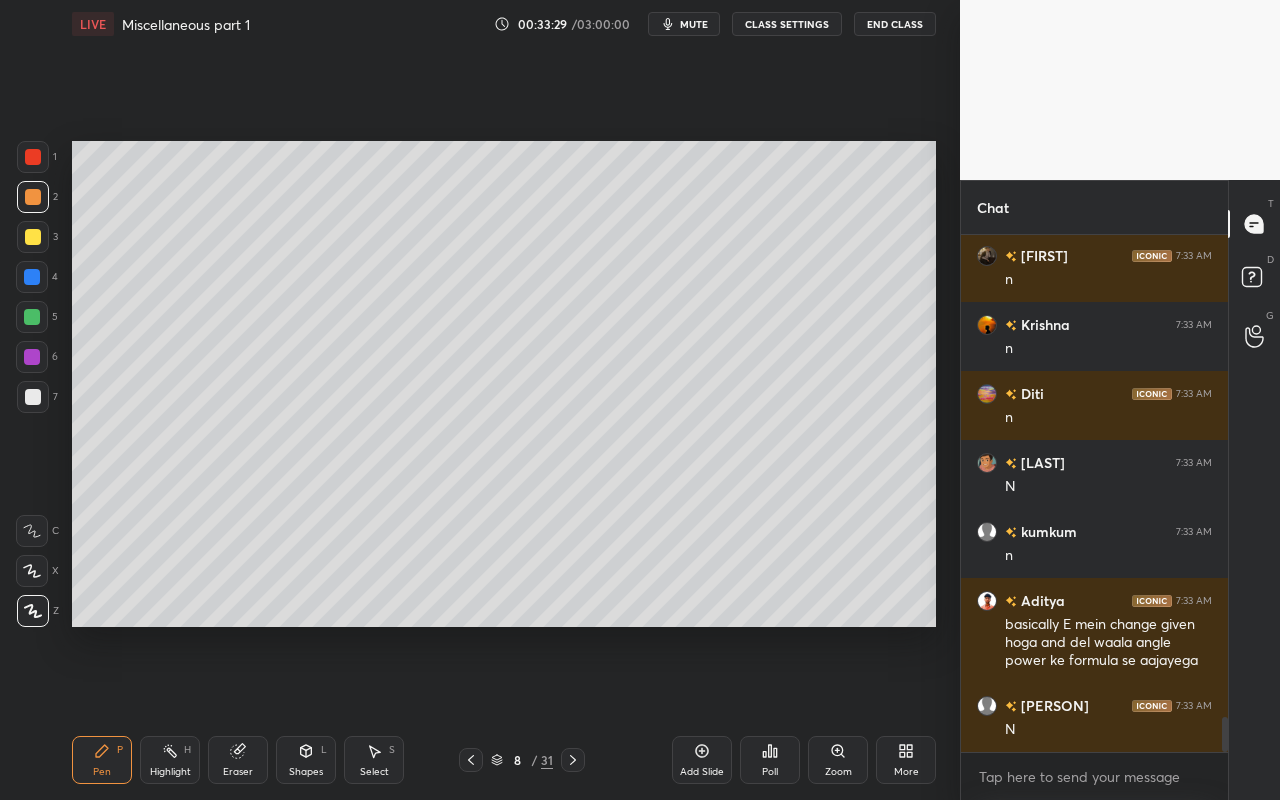 drag, startPoint x: 23, startPoint y: 153, endPoint x: 50, endPoint y: 160, distance: 27.89265 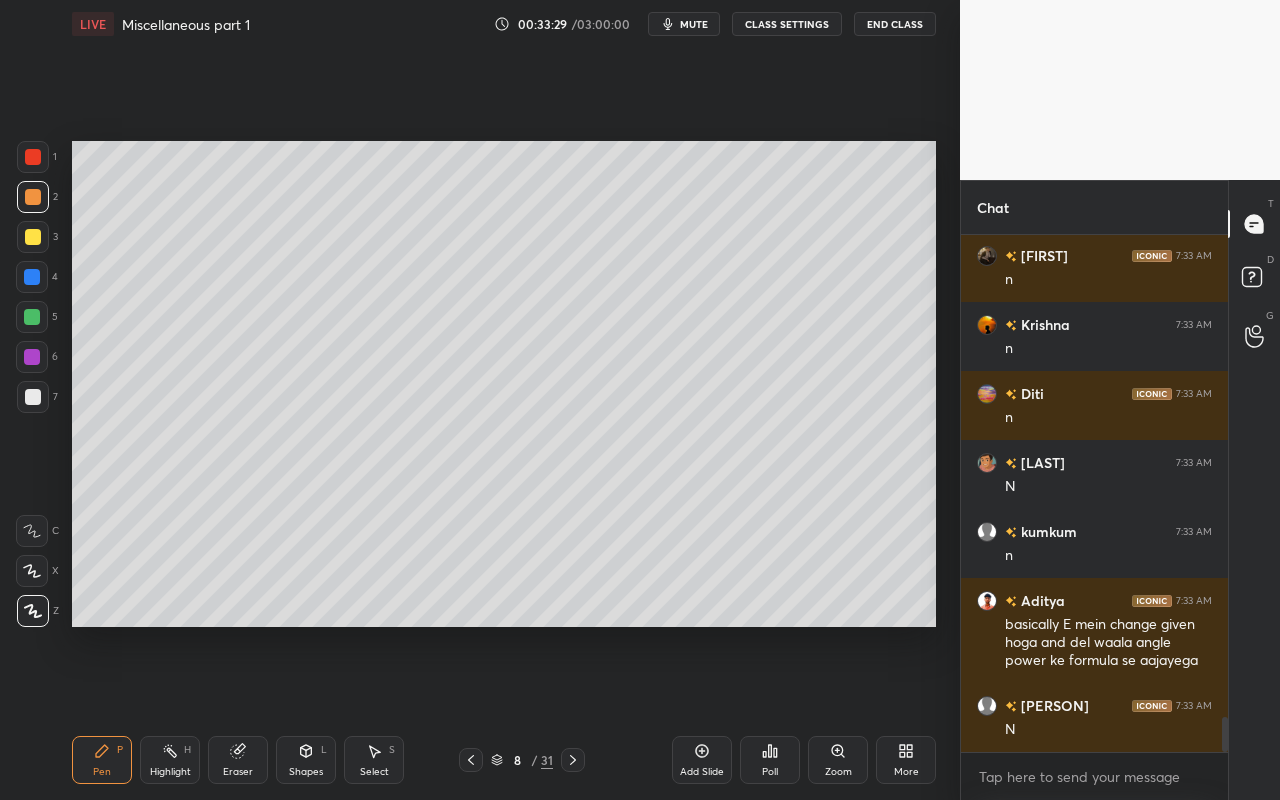 click at bounding box center (33, 157) 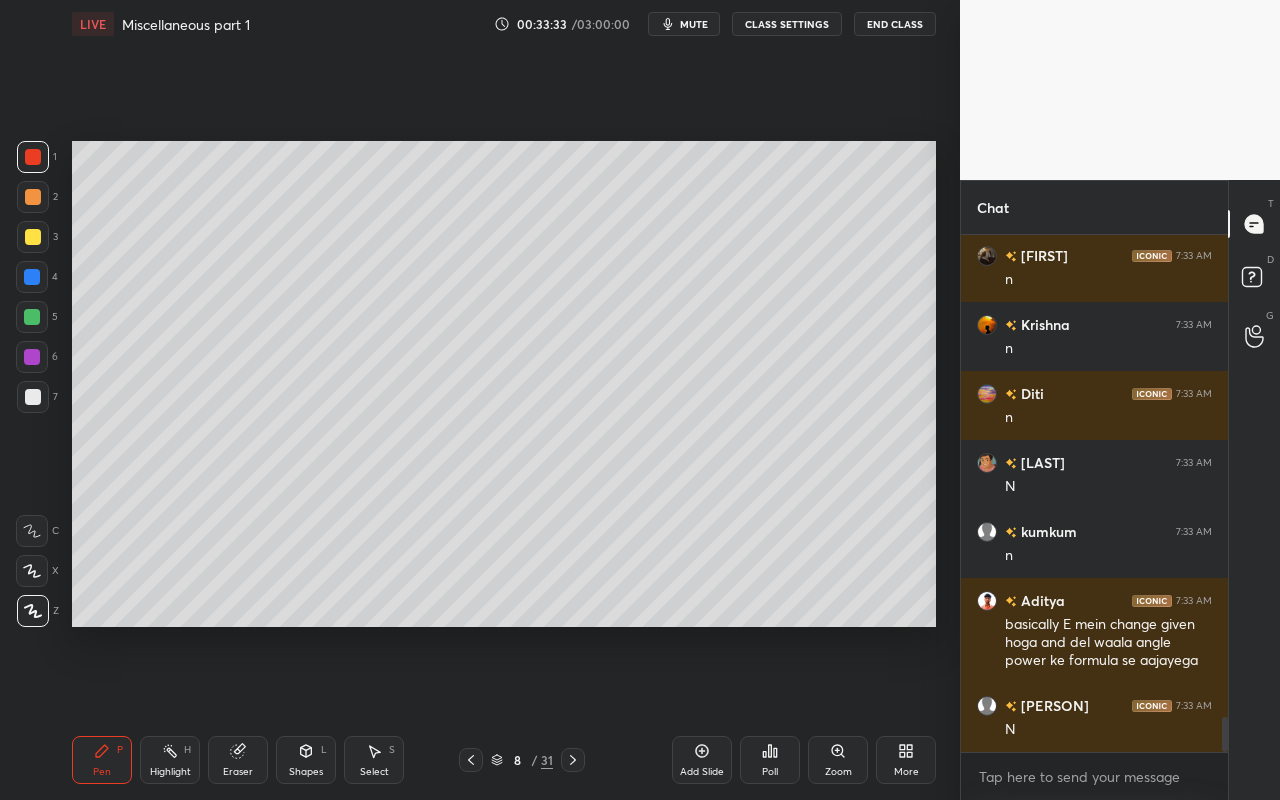 click on "Shapes" at bounding box center [306, 772] 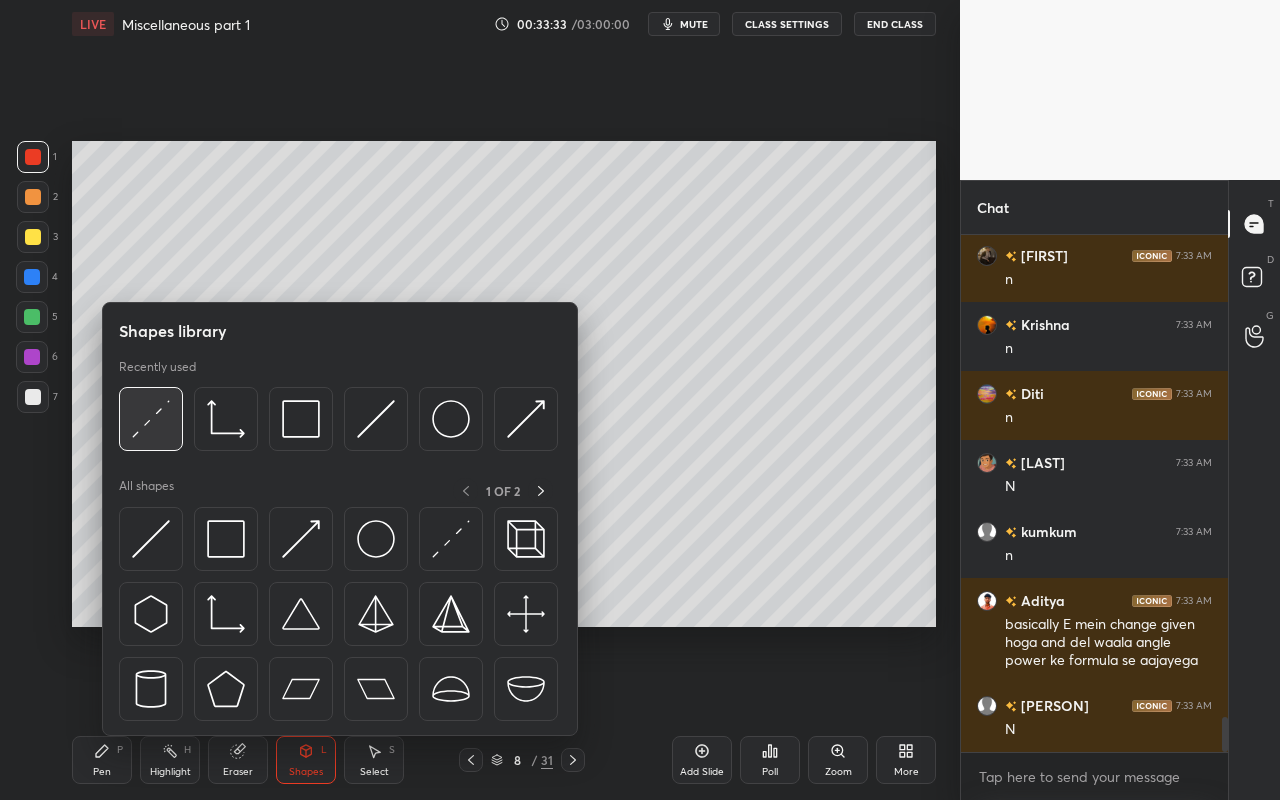 click at bounding box center (151, 419) 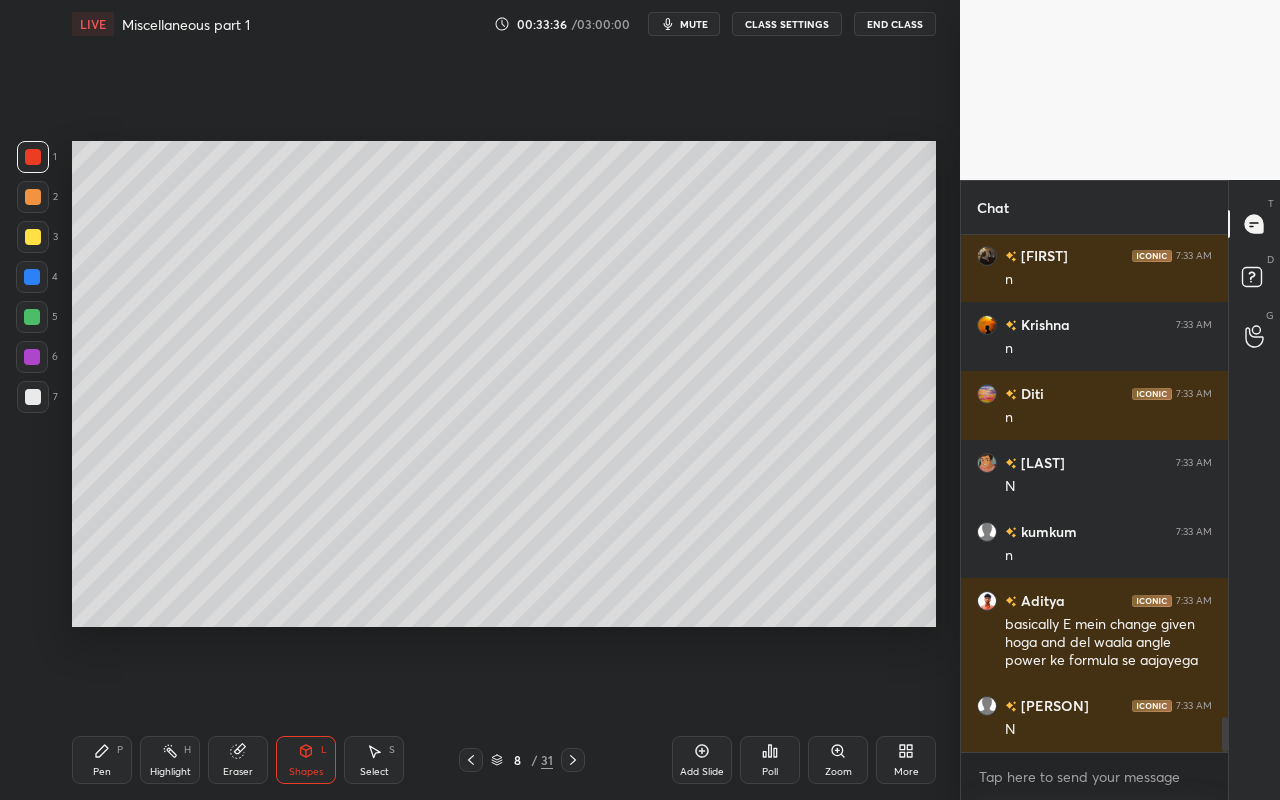 click on "Highlight H" at bounding box center (170, 760) 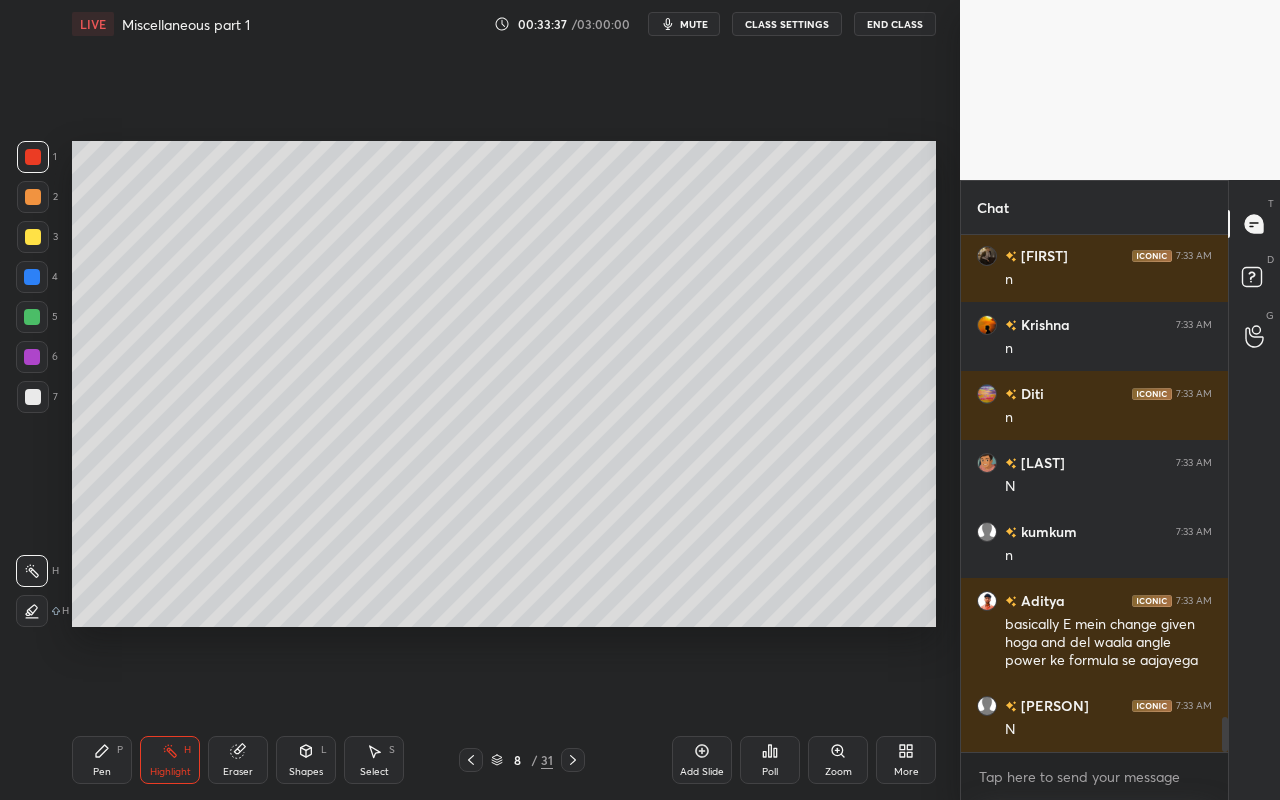 scroll, scrollTop: 7061, scrollLeft: 0, axis: vertical 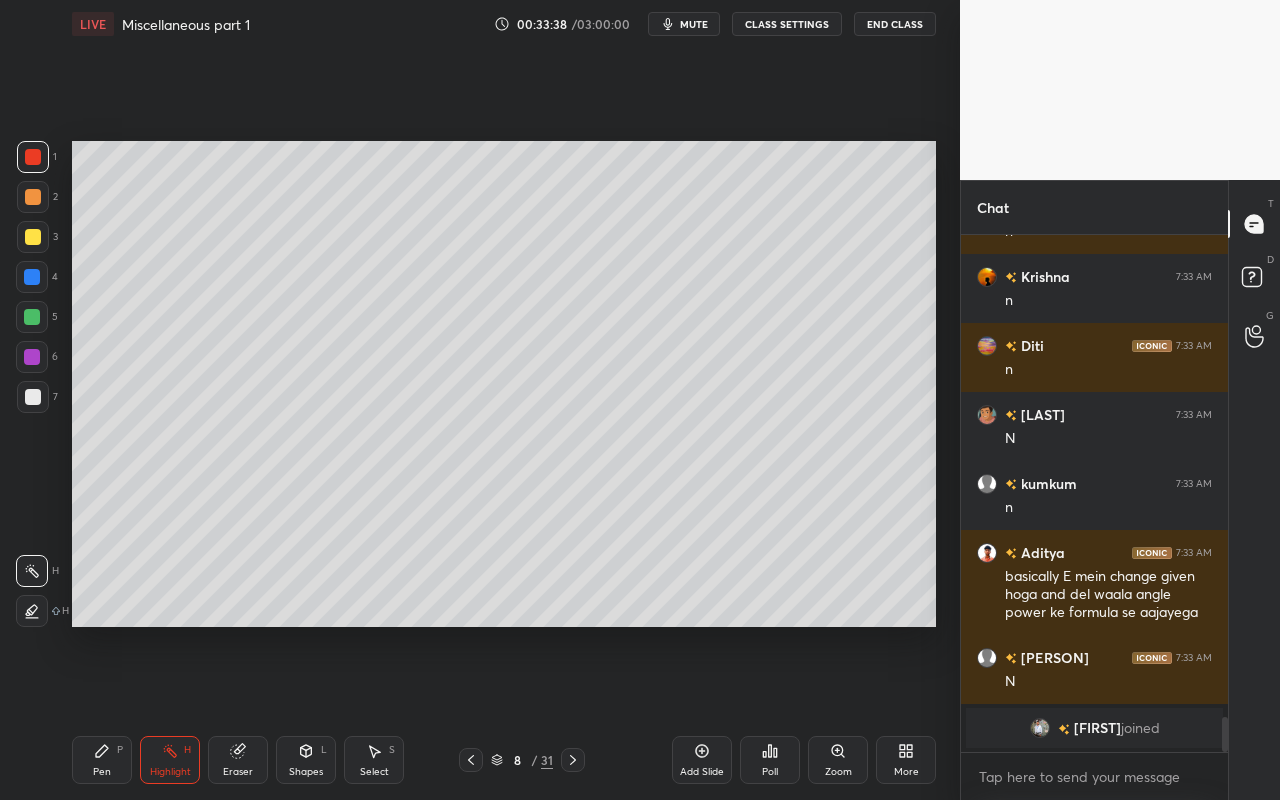 click on "Pen P" at bounding box center (102, 760) 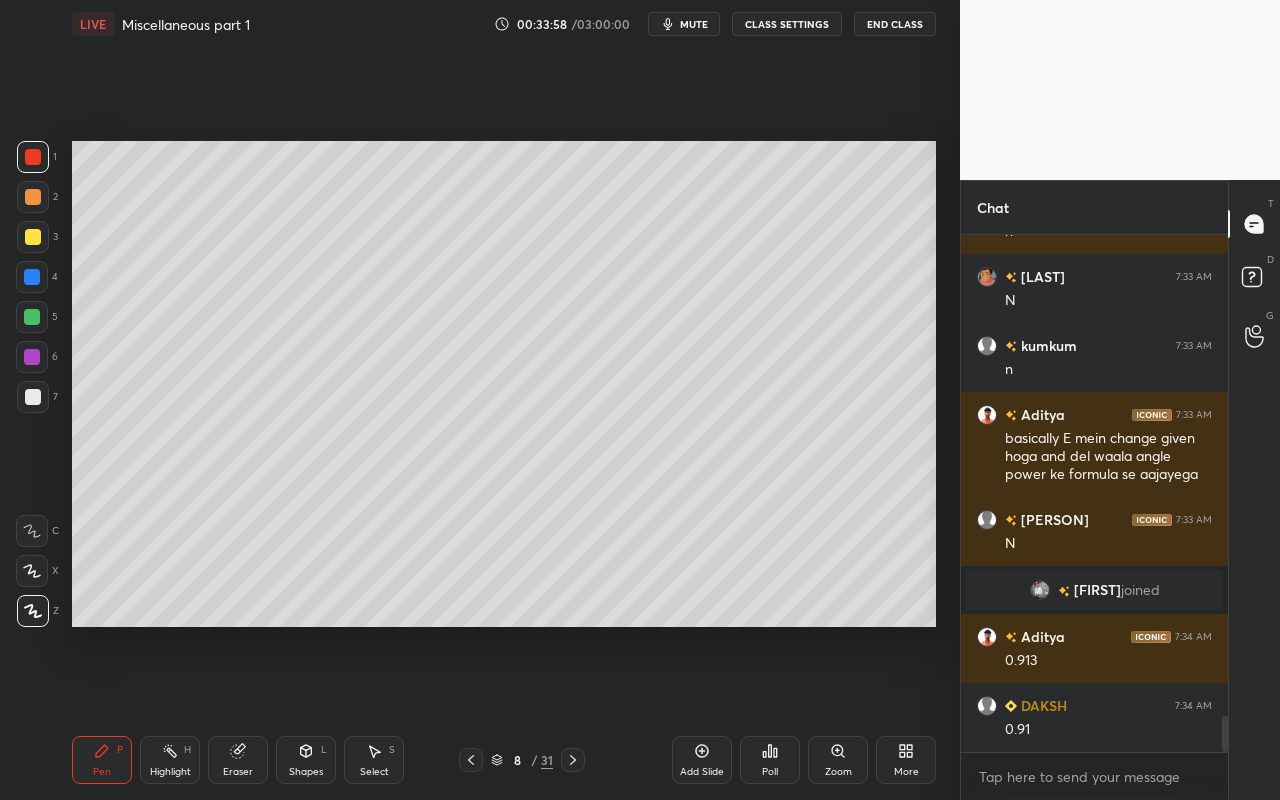 scroll, scrollTop: 6888, scrollLeft: 0, axis: vertical 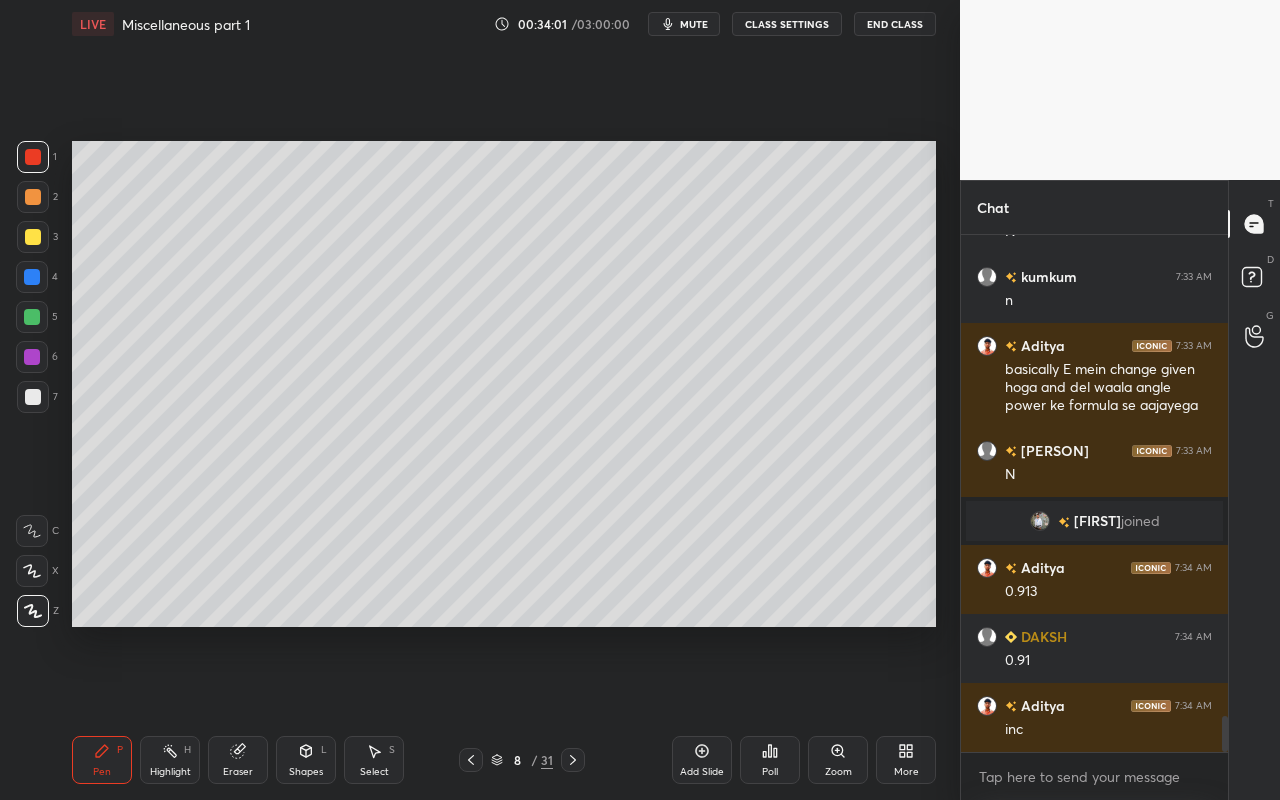 drag, startPoint x: 175, startPoint y: 765, endPoint x: 186, endPoint y: 741, distance: 26.400757 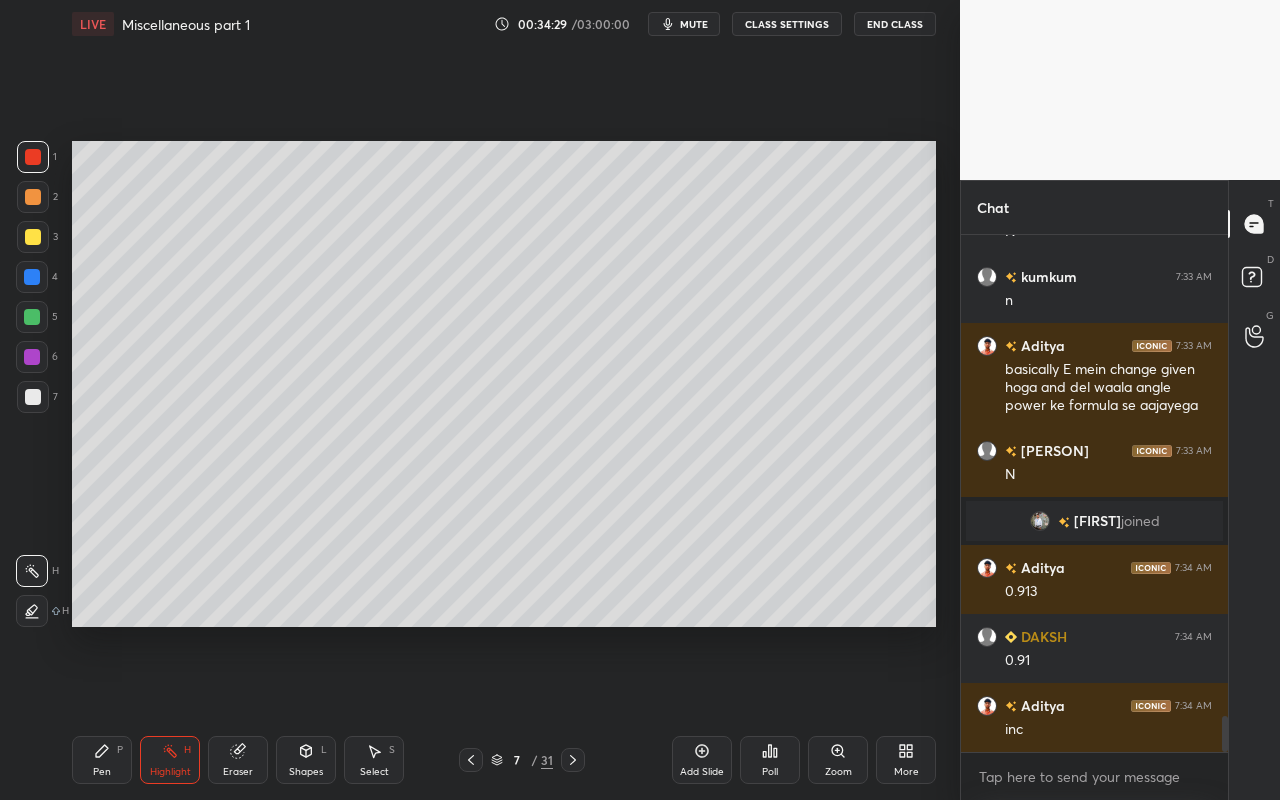 click on "Highlight H" at bounding box center [170, 760] 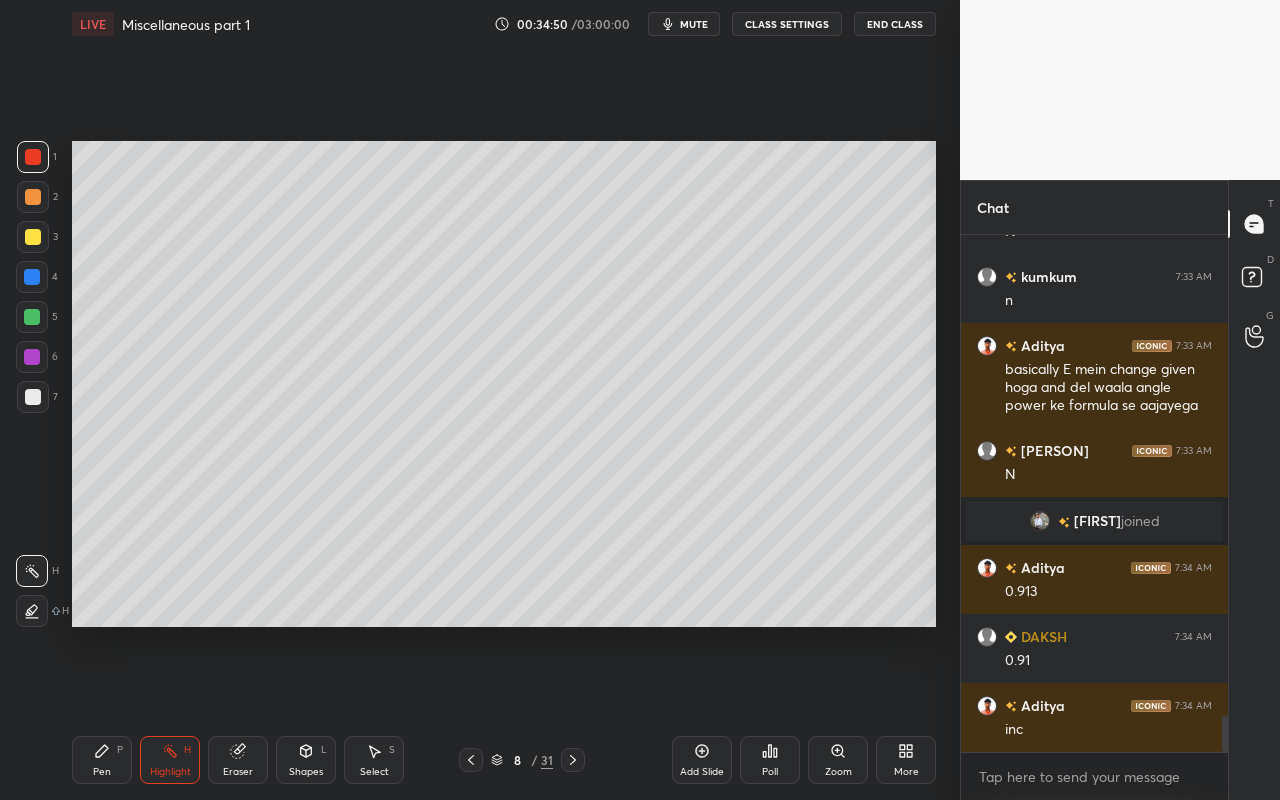 click on "Pen P" at bounding box center [102, 760] 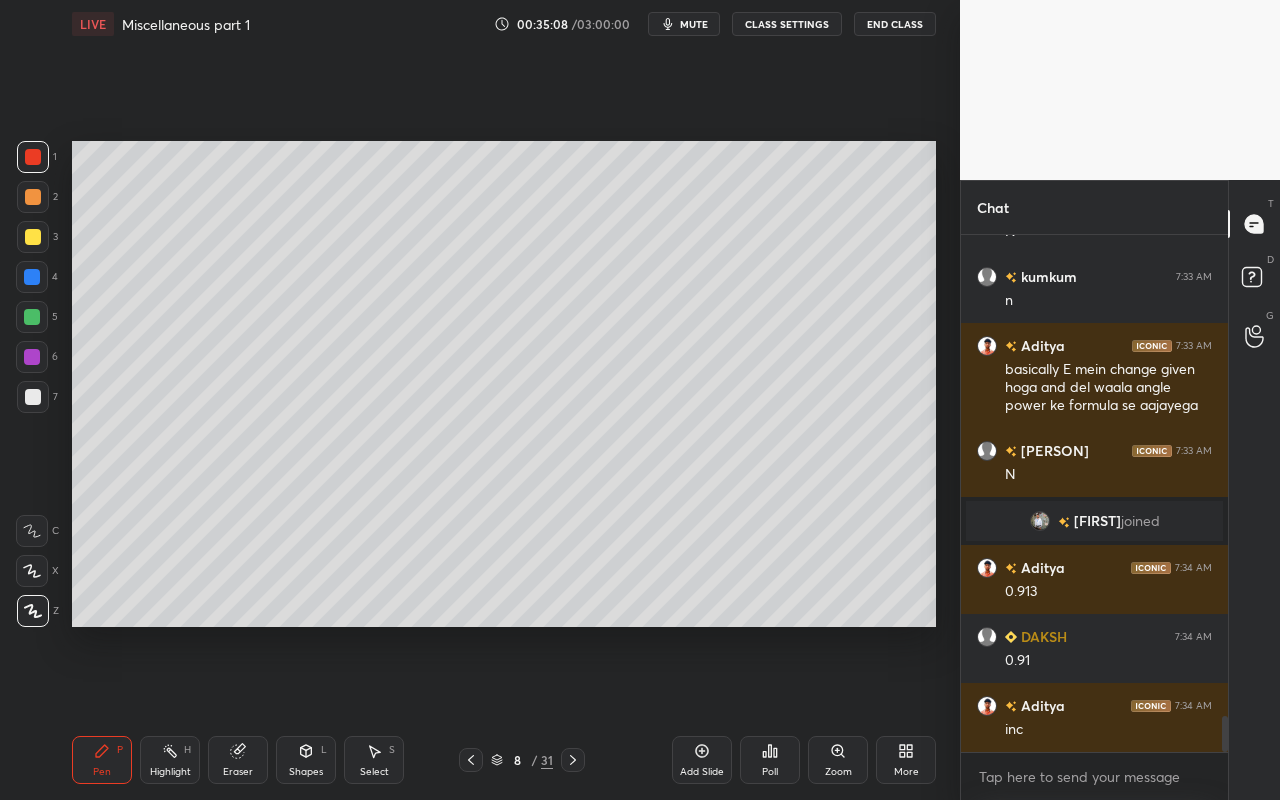 scroll, scrollTop: 6957, scrollLeft: 0, axis: vertical 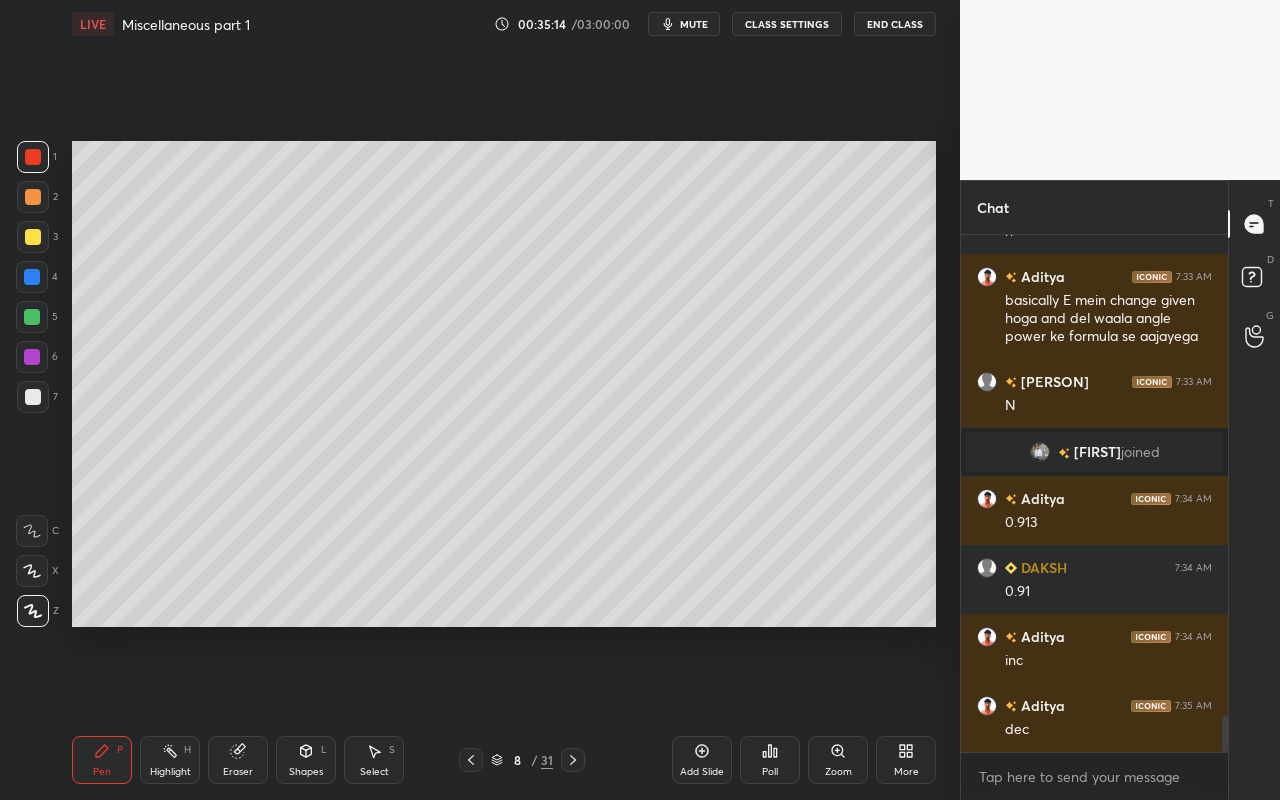 click on "Highlight" at bounding box center [170, 772] 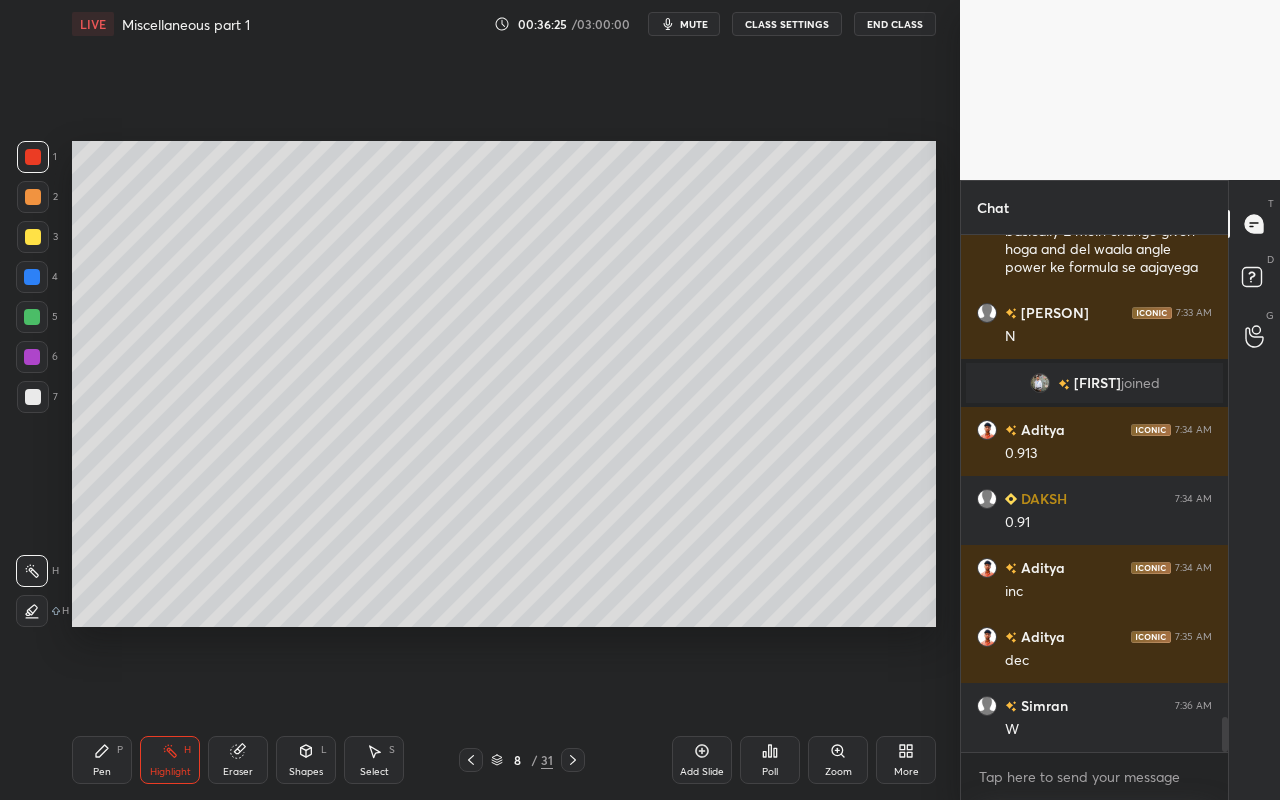 scroll, scrollTop: 7095, scrollLeft: 0, axis: vertical 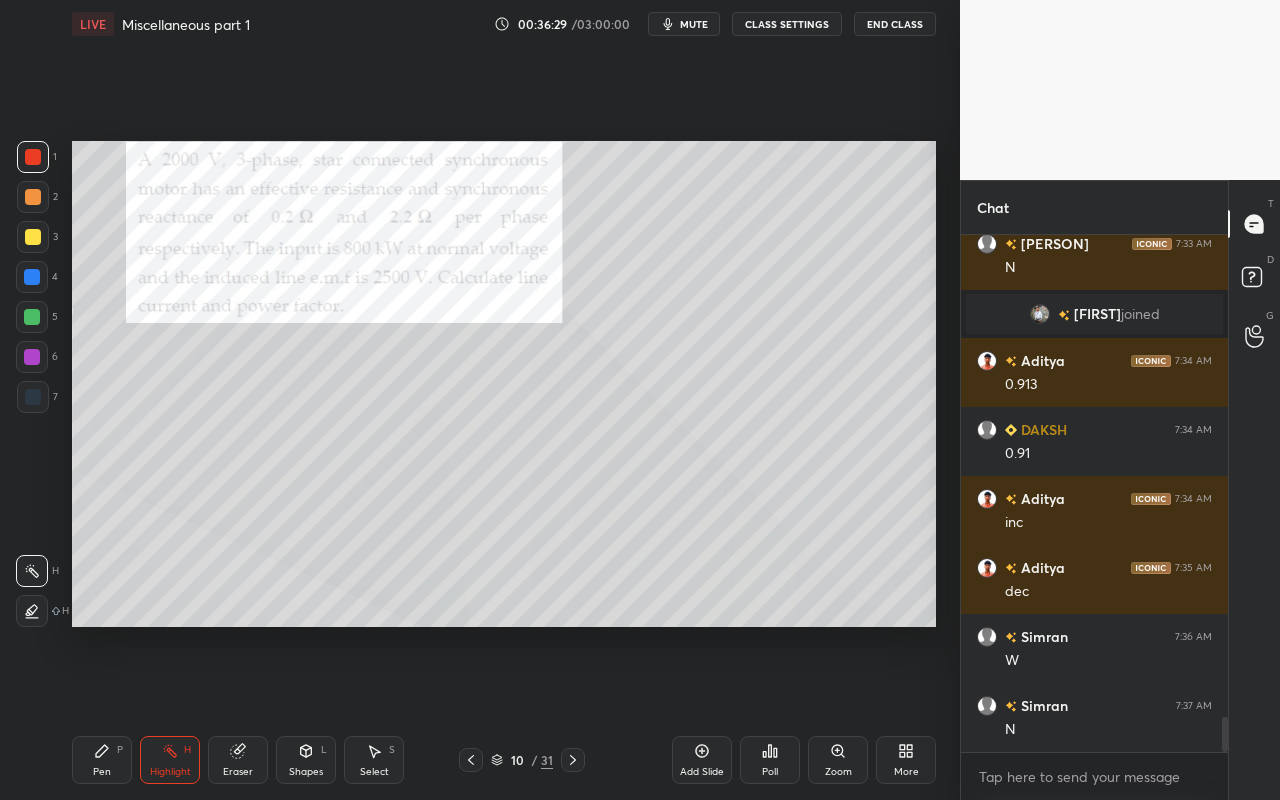 drag, startPoint x: 113, startPoint y: 765, endPoint x: 124, endPoint y: 713, distance: 53.15073 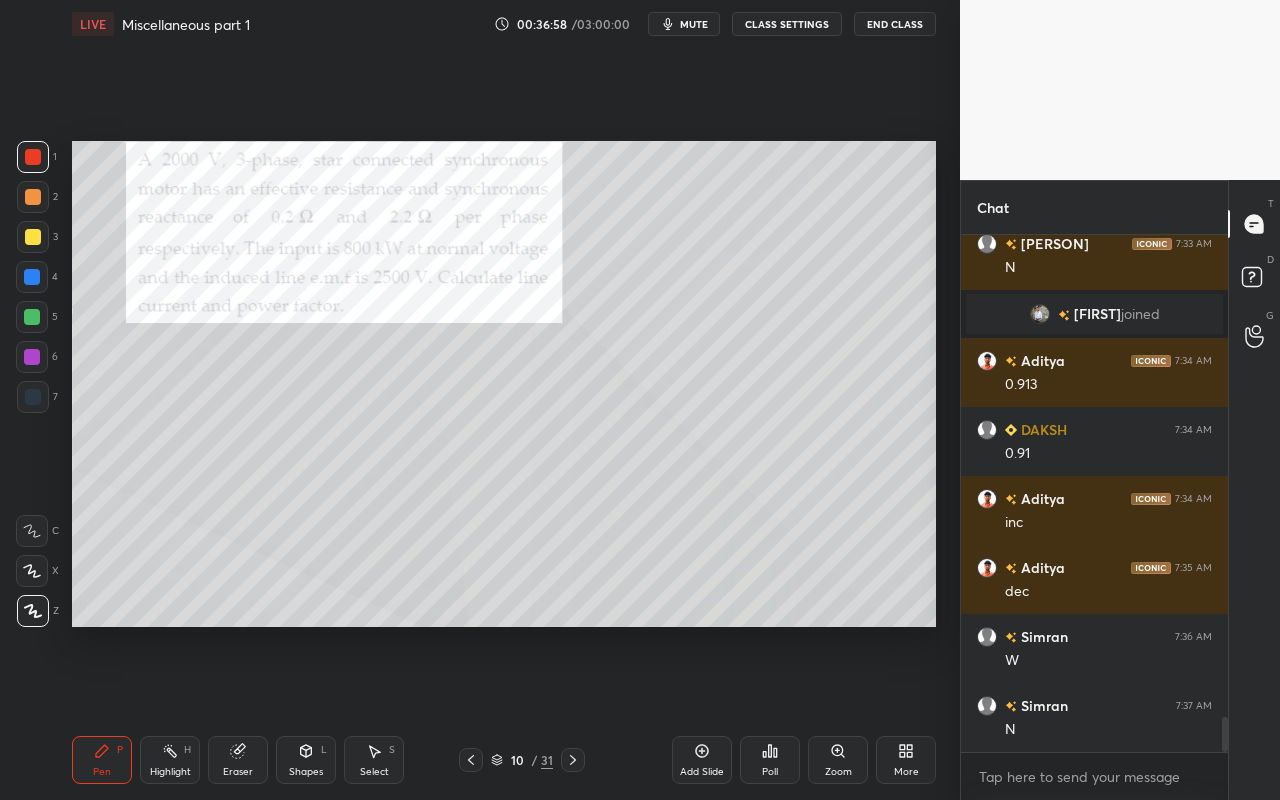click on "Poll" at bounding box center (770, 760) 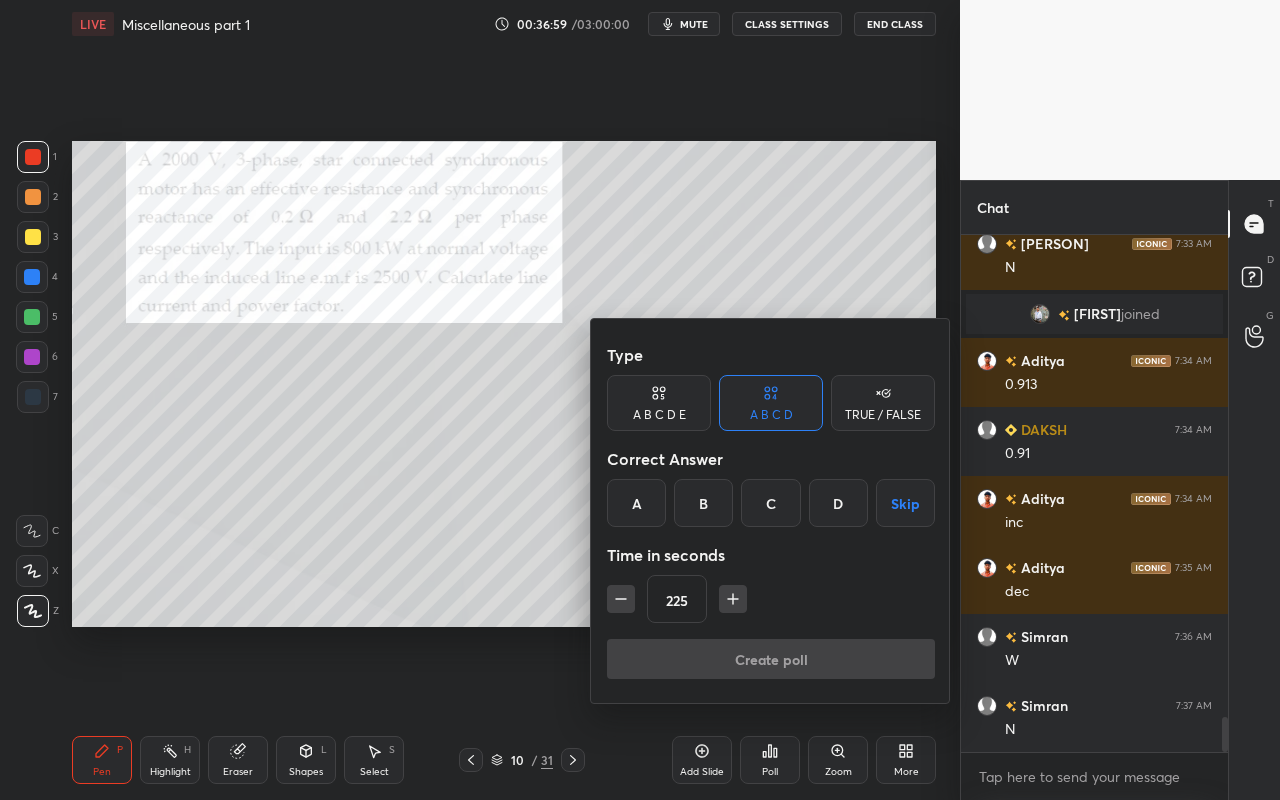 click on "C" at bounding box center (770, 503) 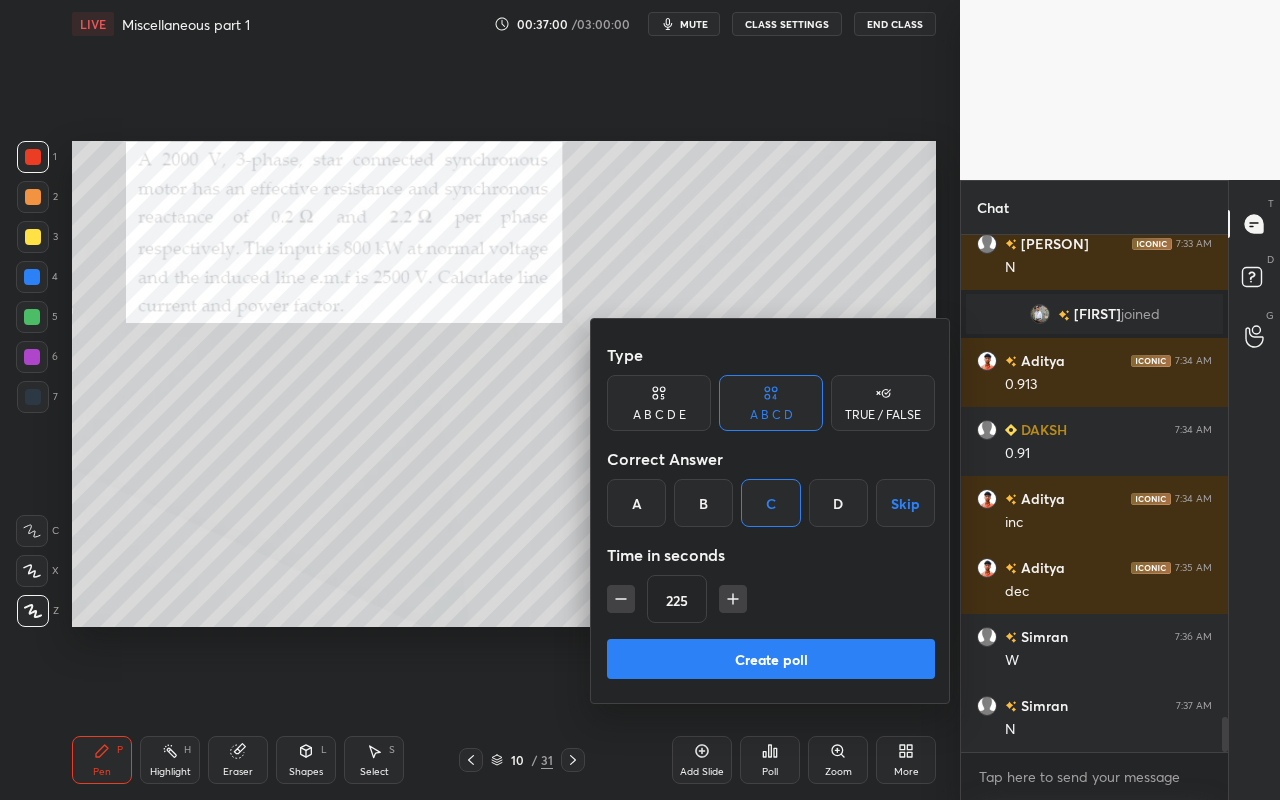 click 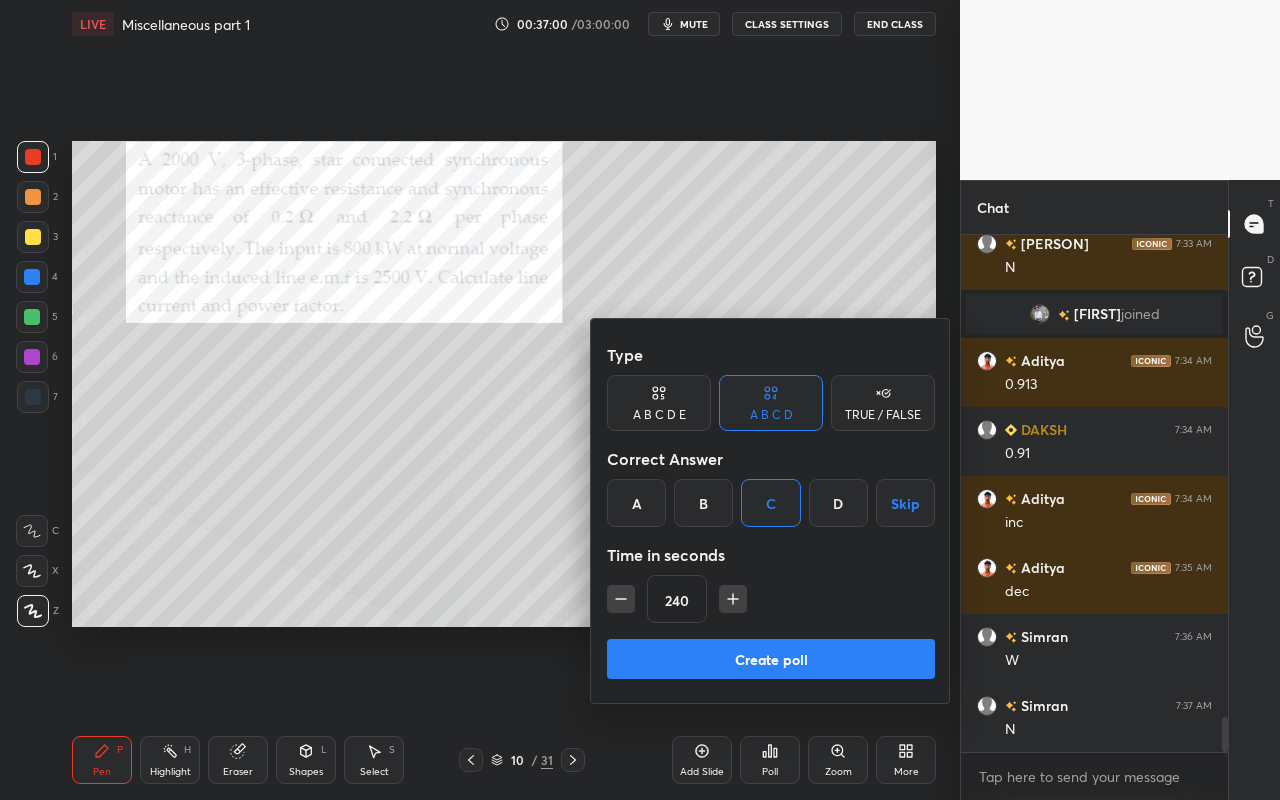 click 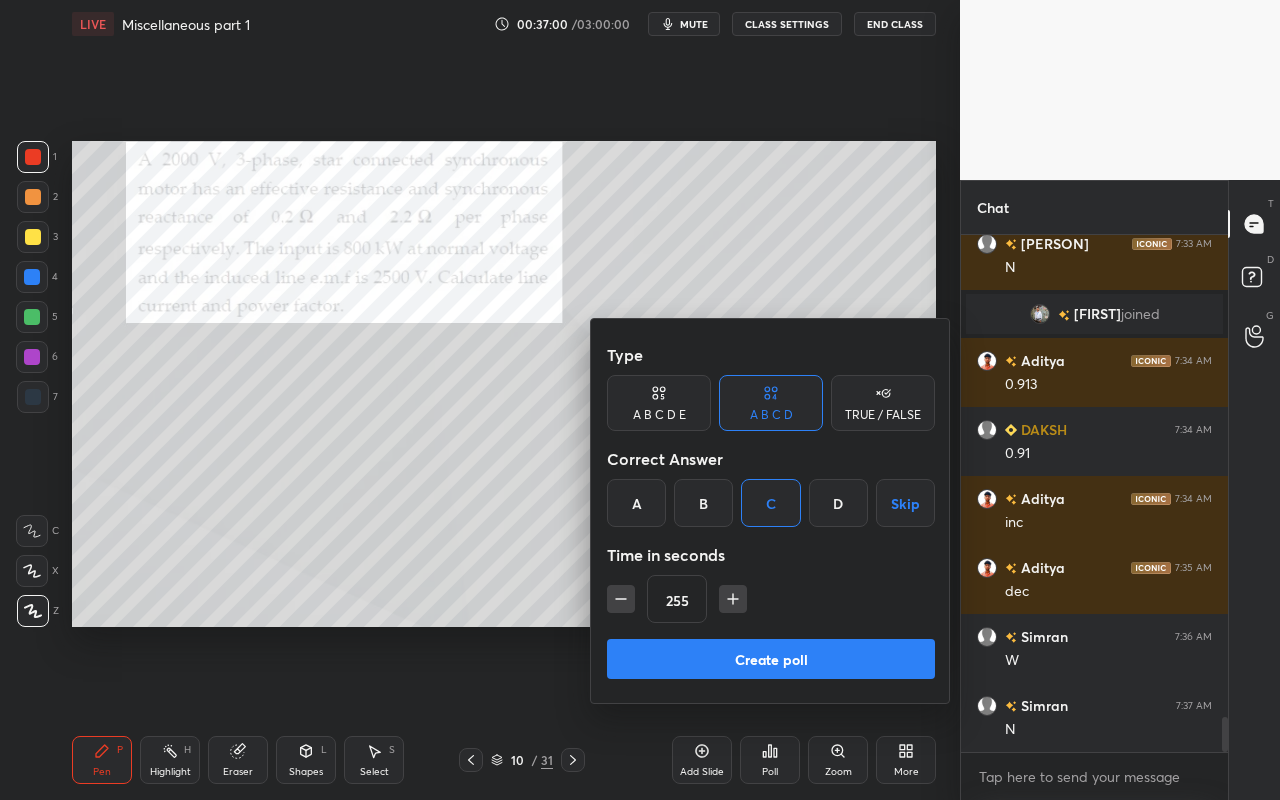 click 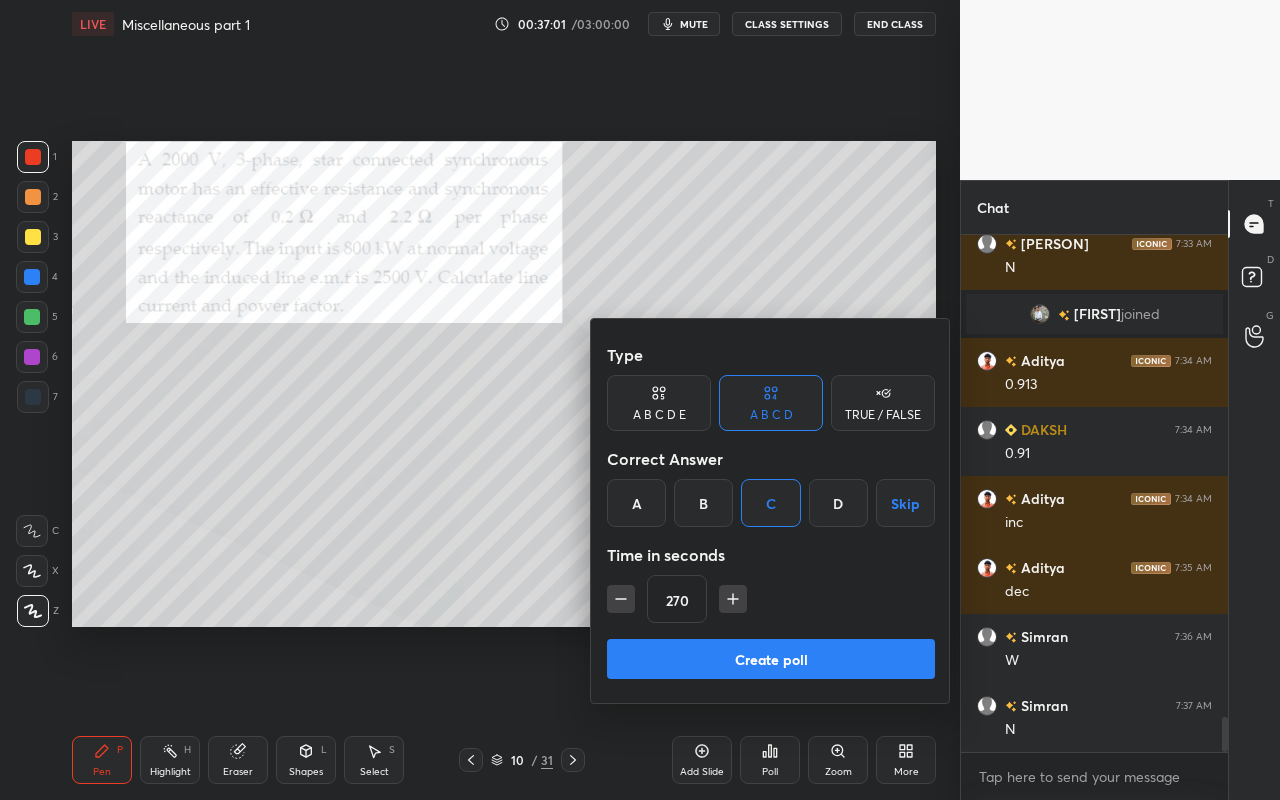 click 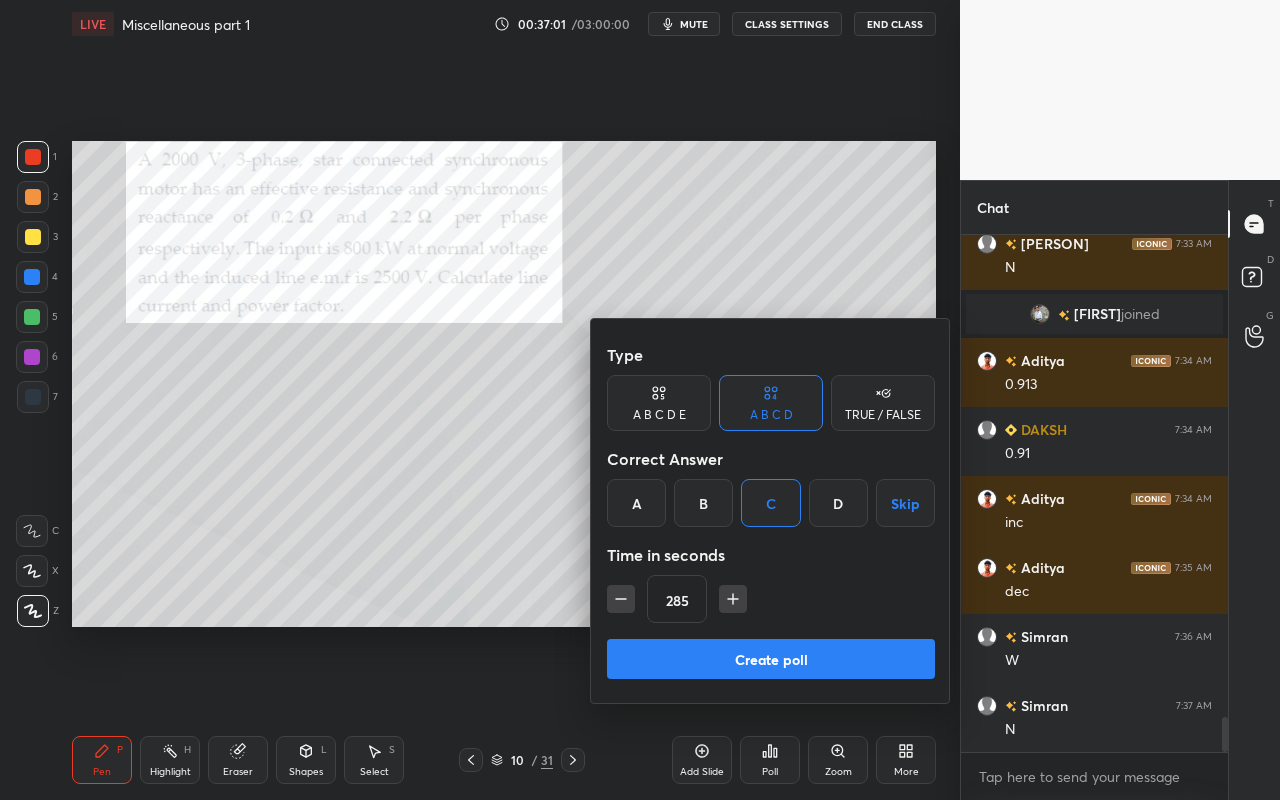 click 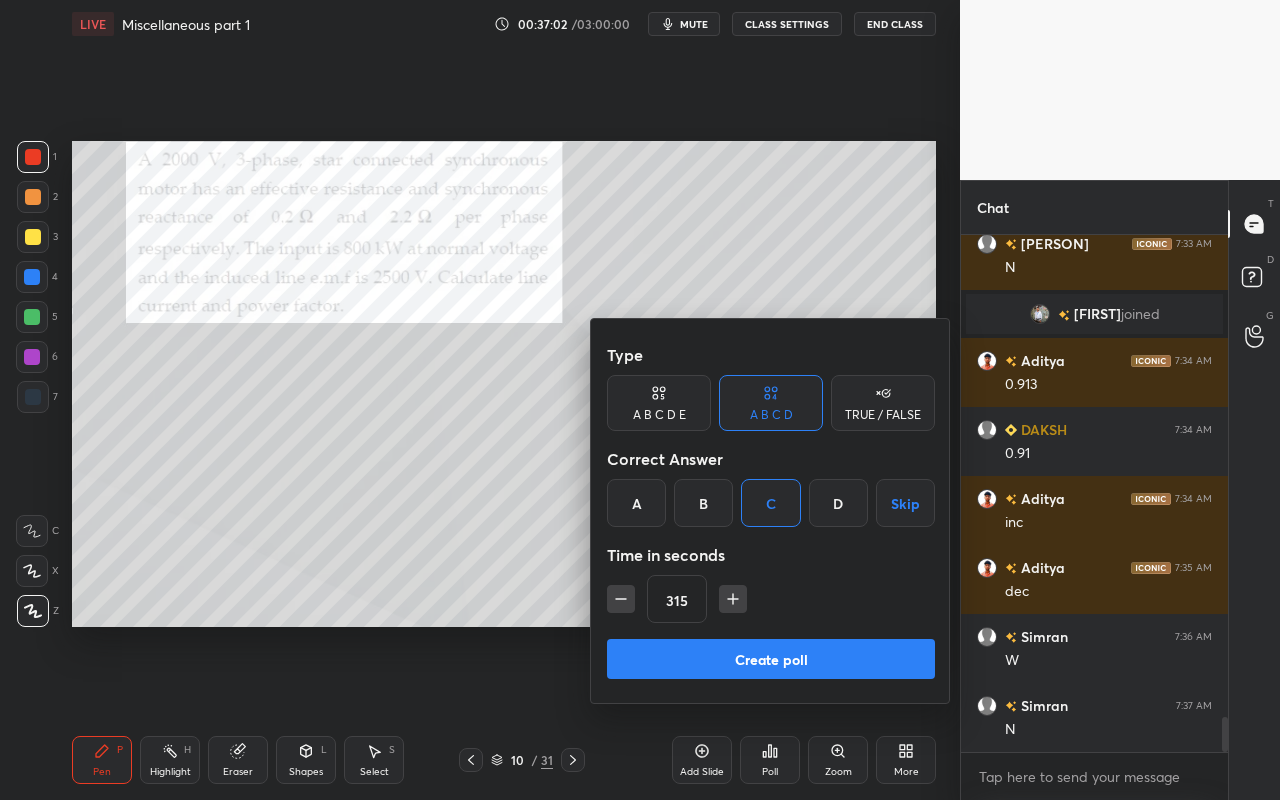 click on "Create poll" at bounding box center [771, 659] 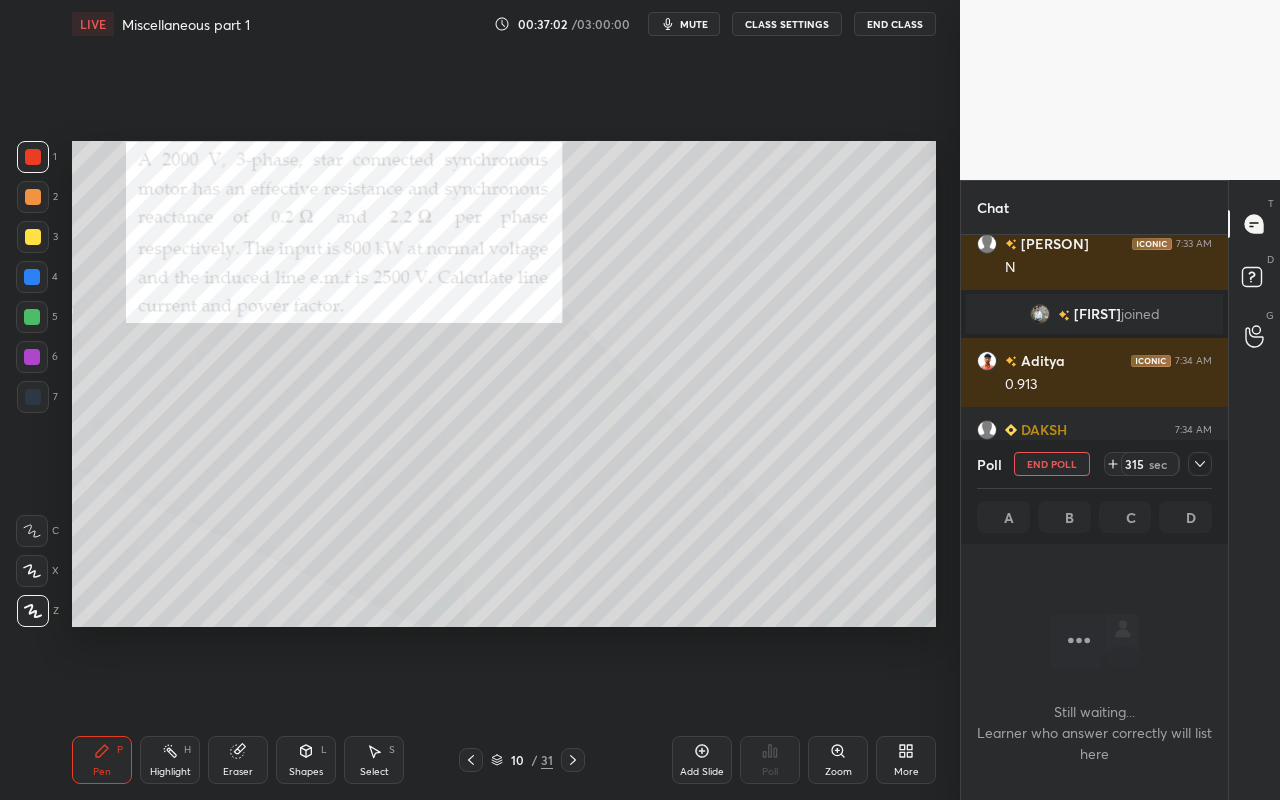 scroll, scrollTop: 407, scrollLeft: 261, axis: both 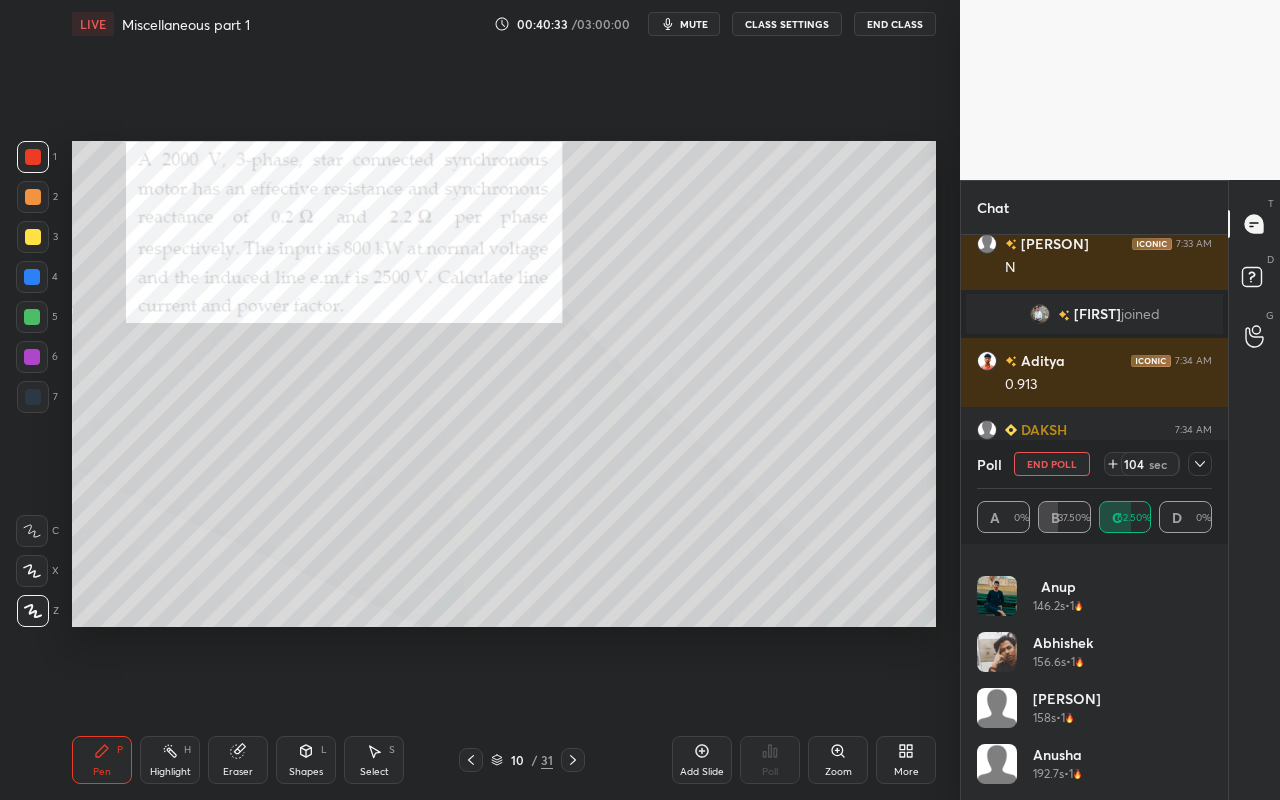 click at bounding box center (1200, 464) 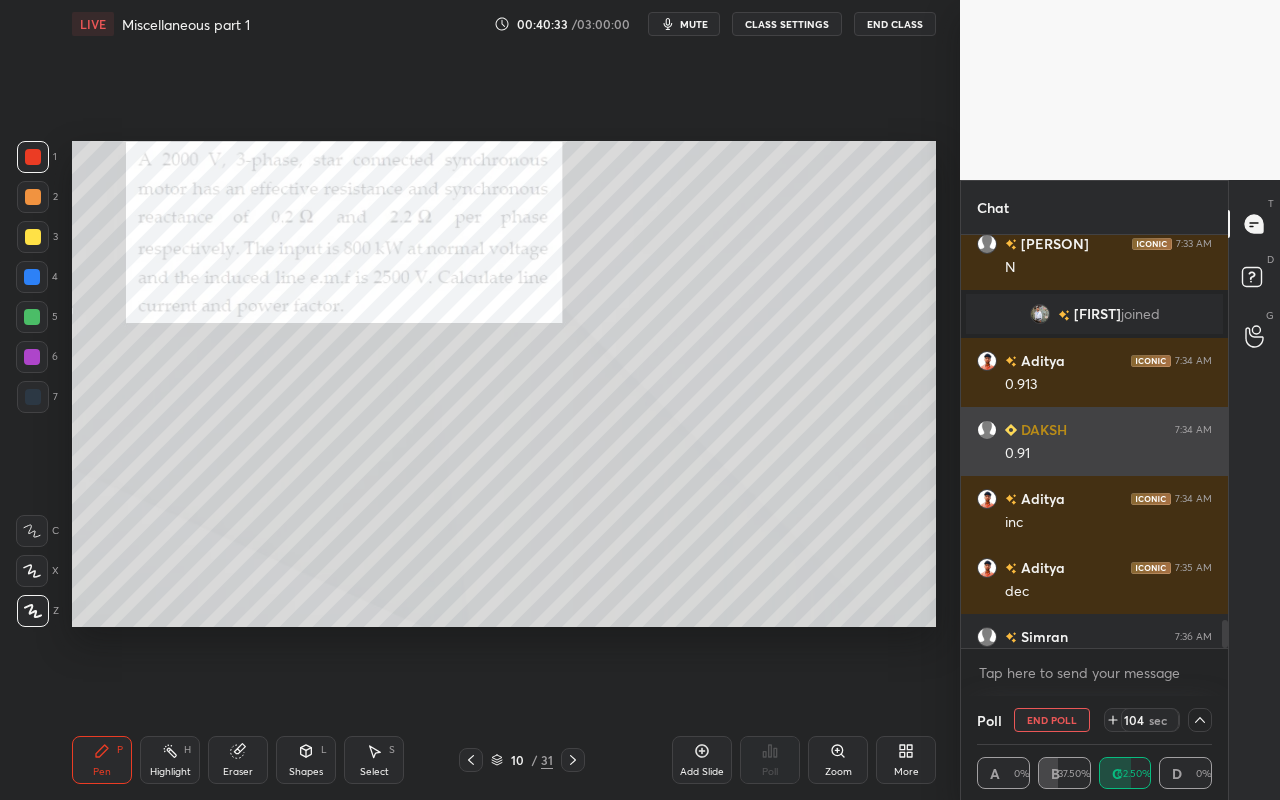 scroll, scrollTop: 7, scrollLeft: 7, axis: both 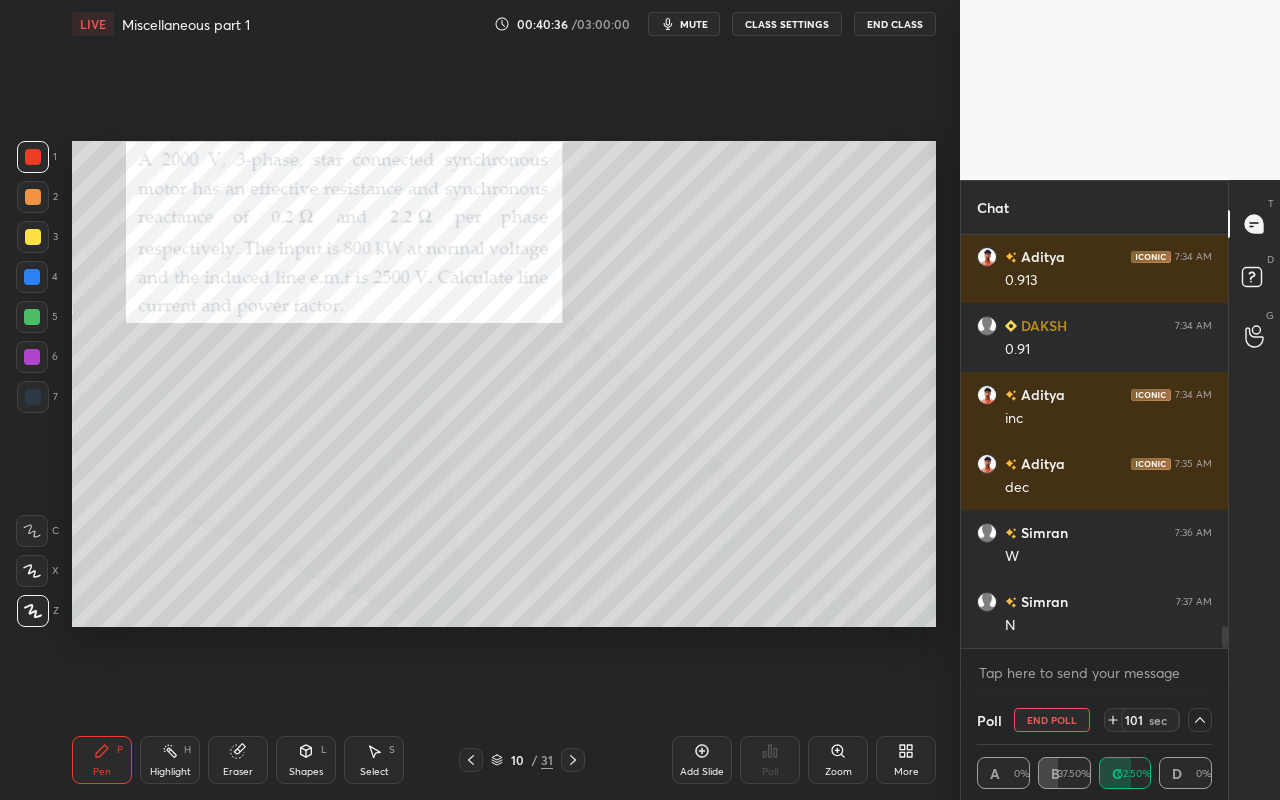 click 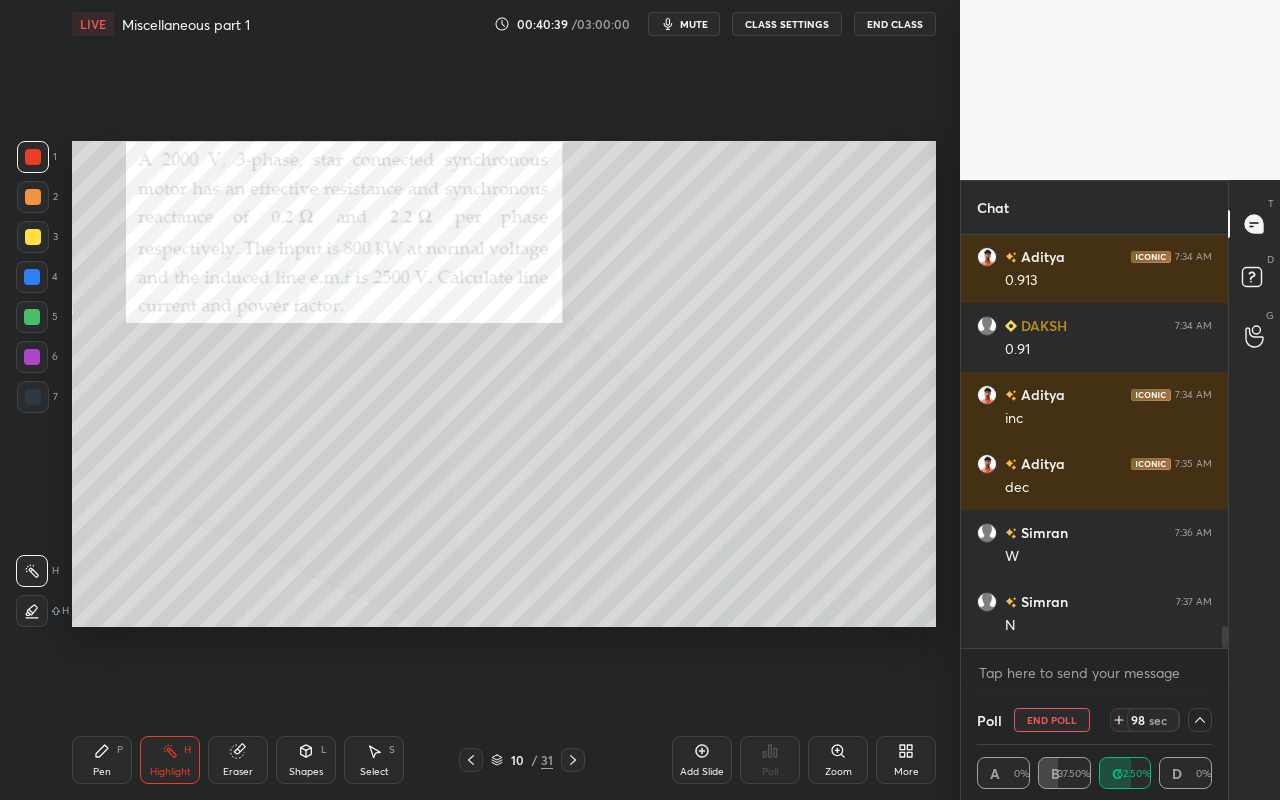 drag, startPoint x: 97, startPoint y: 756, endPoint x: 122, endPoint y: 730, distance: 36.069378 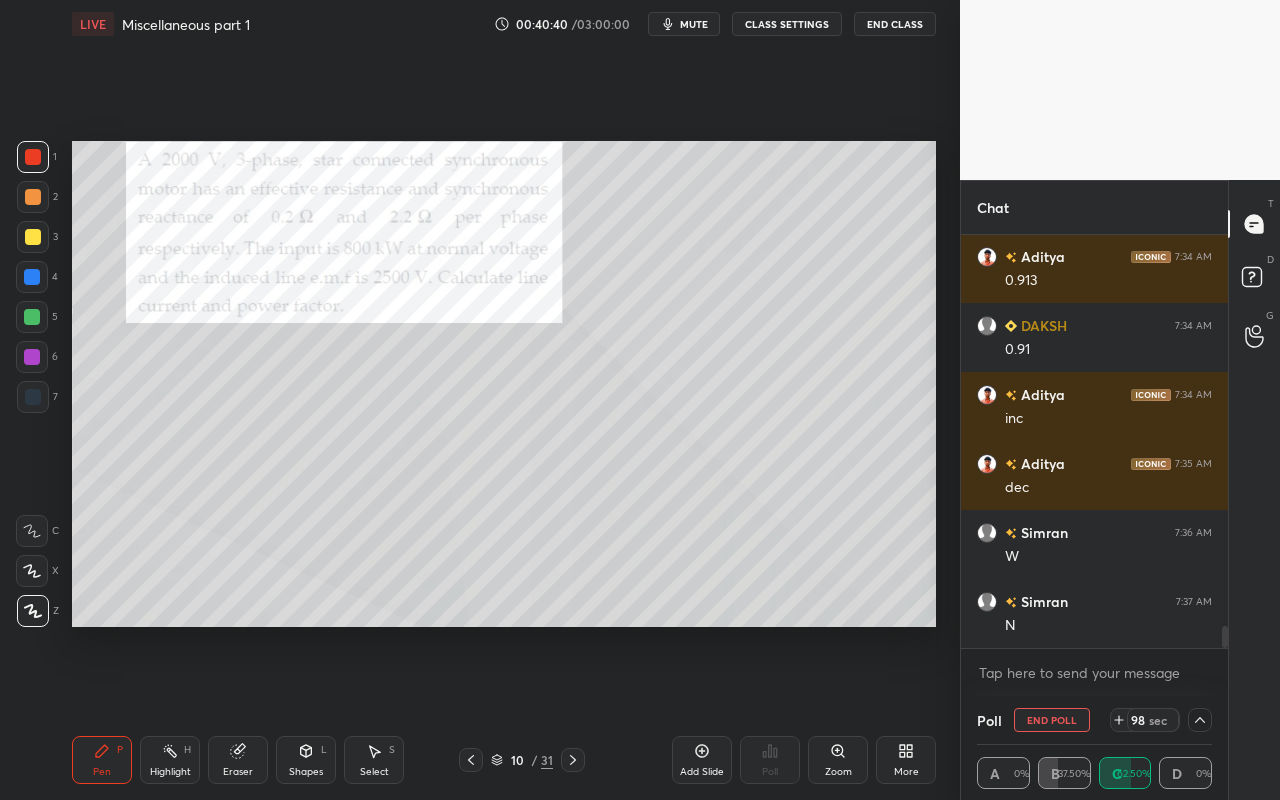 drag, startPoint x: 38, startPoint y: 195, endPoint x: 63, endPoint y: 220, distance: 35.35534 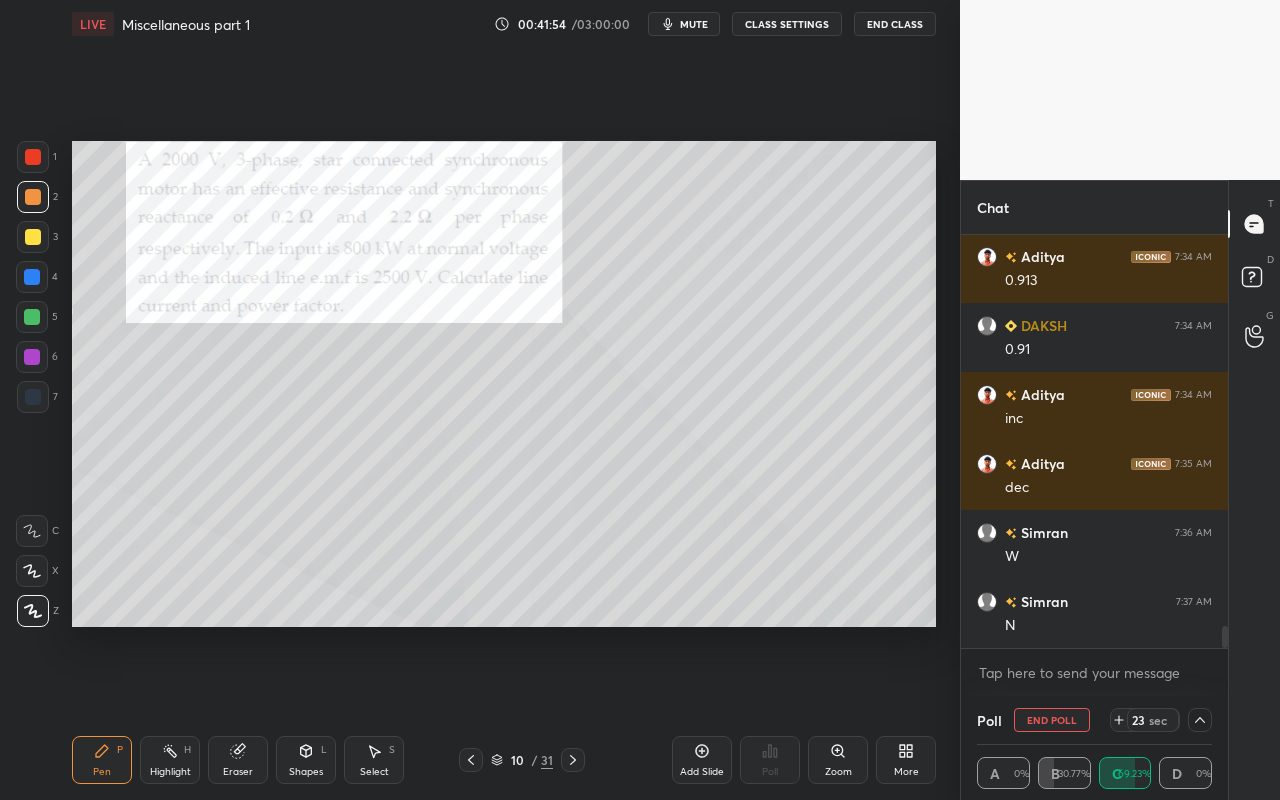 drag, startPoint x: 172, startPoint y: 766, endPoint x: 184, endPoint y: 761, distance: 13 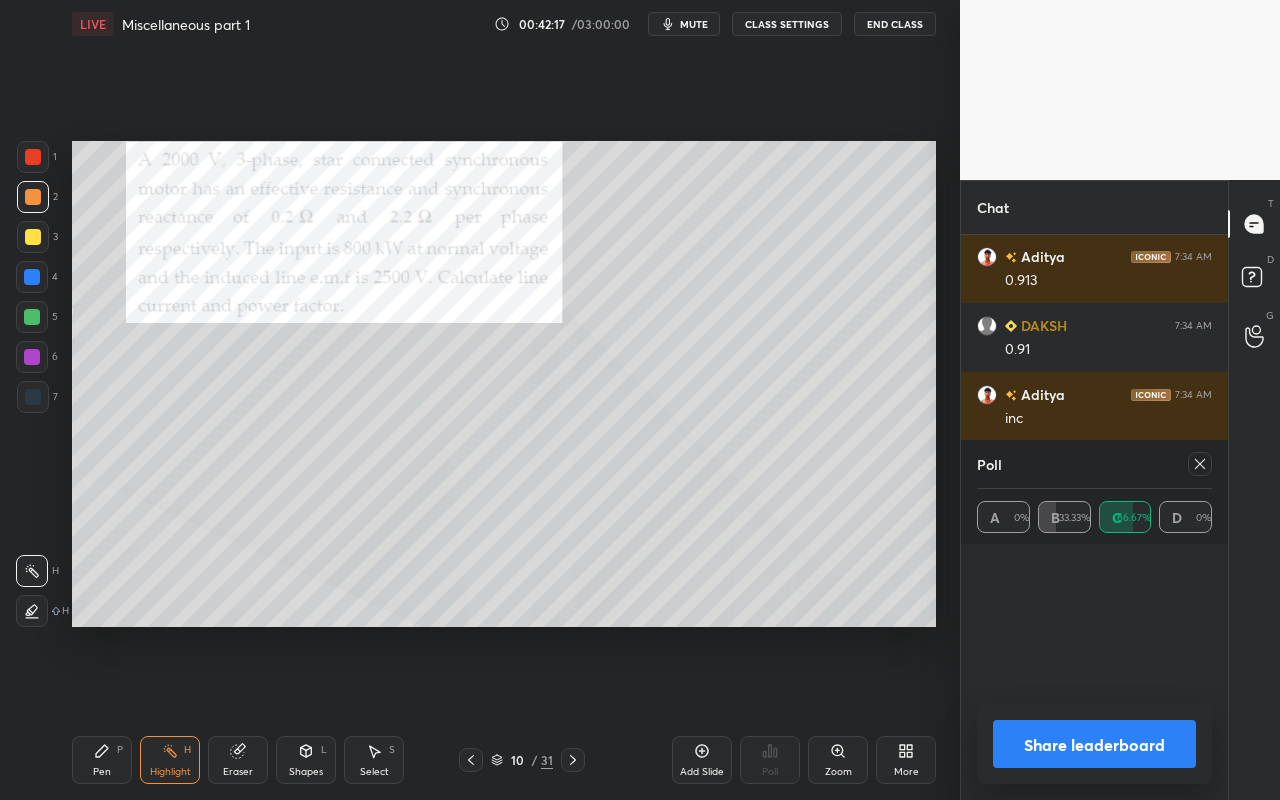 scroll, scrollTop: 6, scrollLeft: 7, axis: both 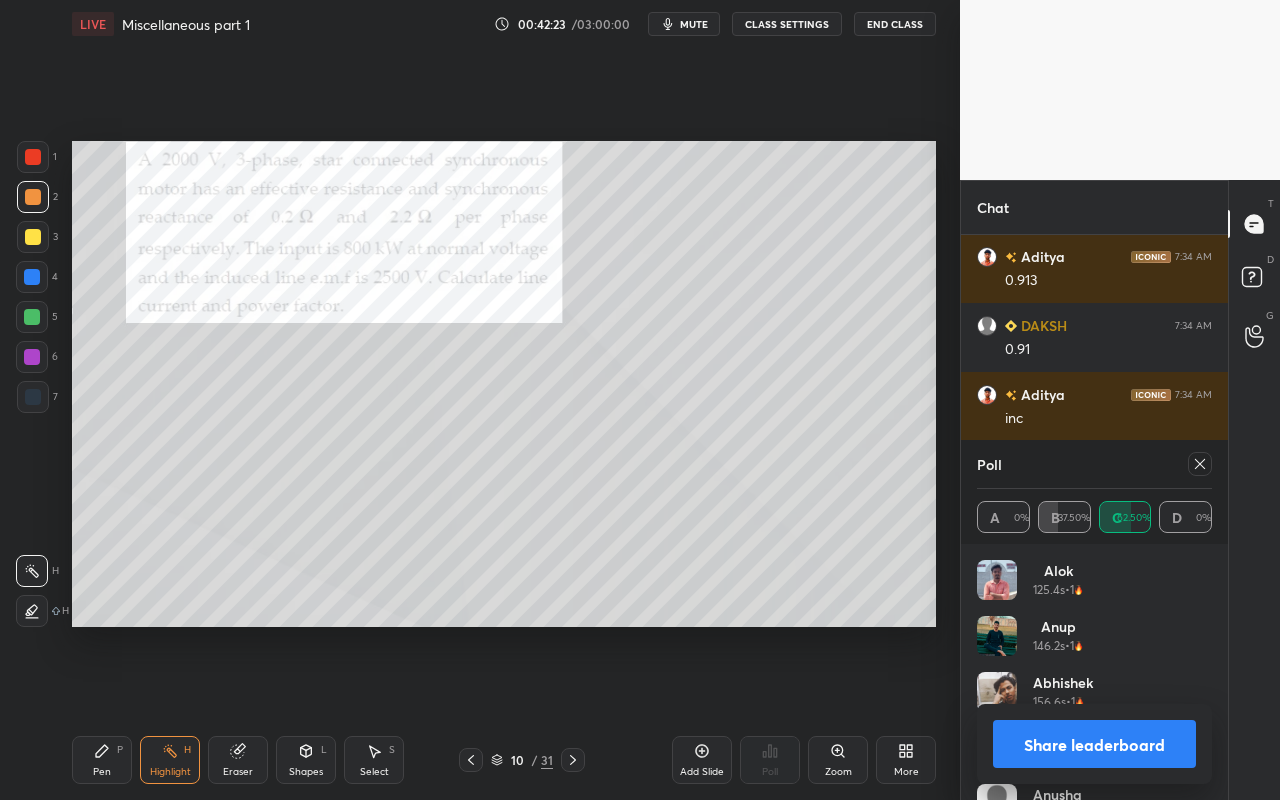 drag, startPoint x: 102, startPoint y: 767, endPoint x: 112, endPoint y: 763, distance: 10.770329 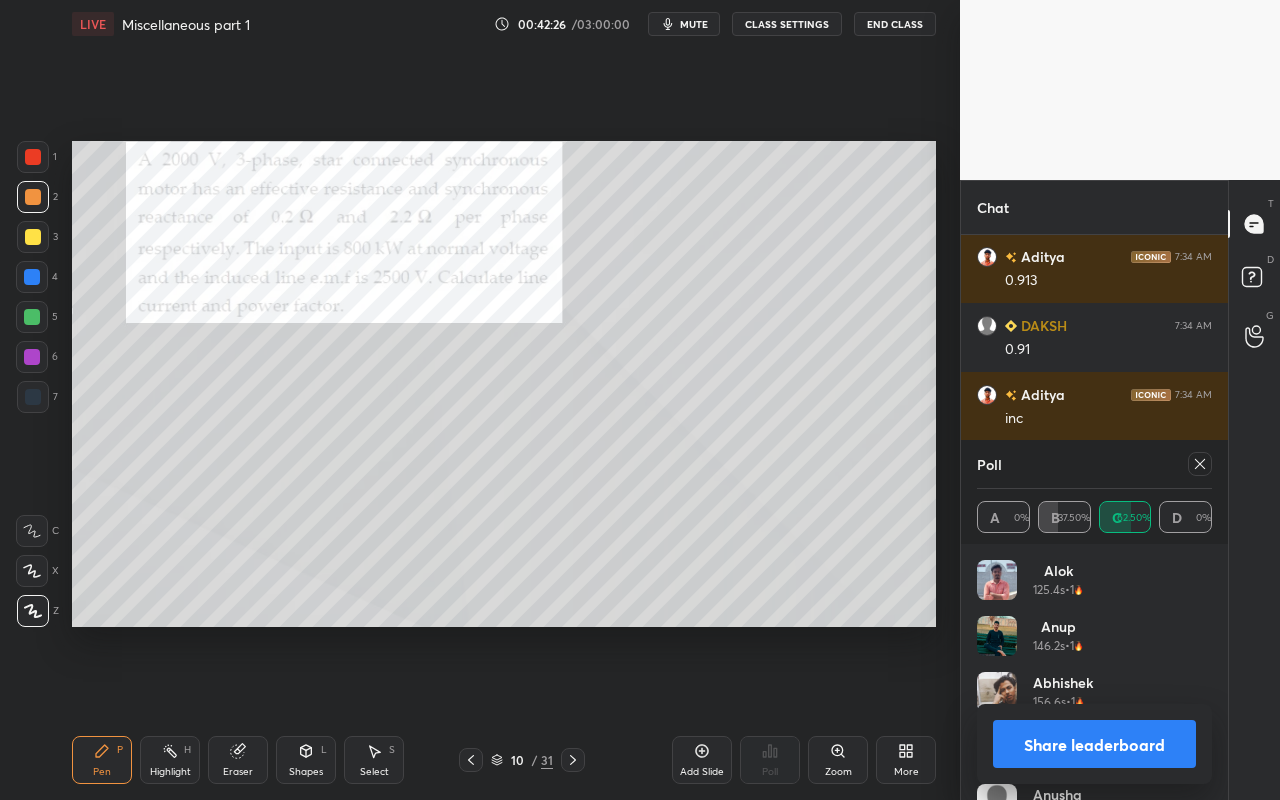drag, startPoint x: 182, startPoint y: 762, endPoint x: 336, endPoint y: 661, distance: 184.16568 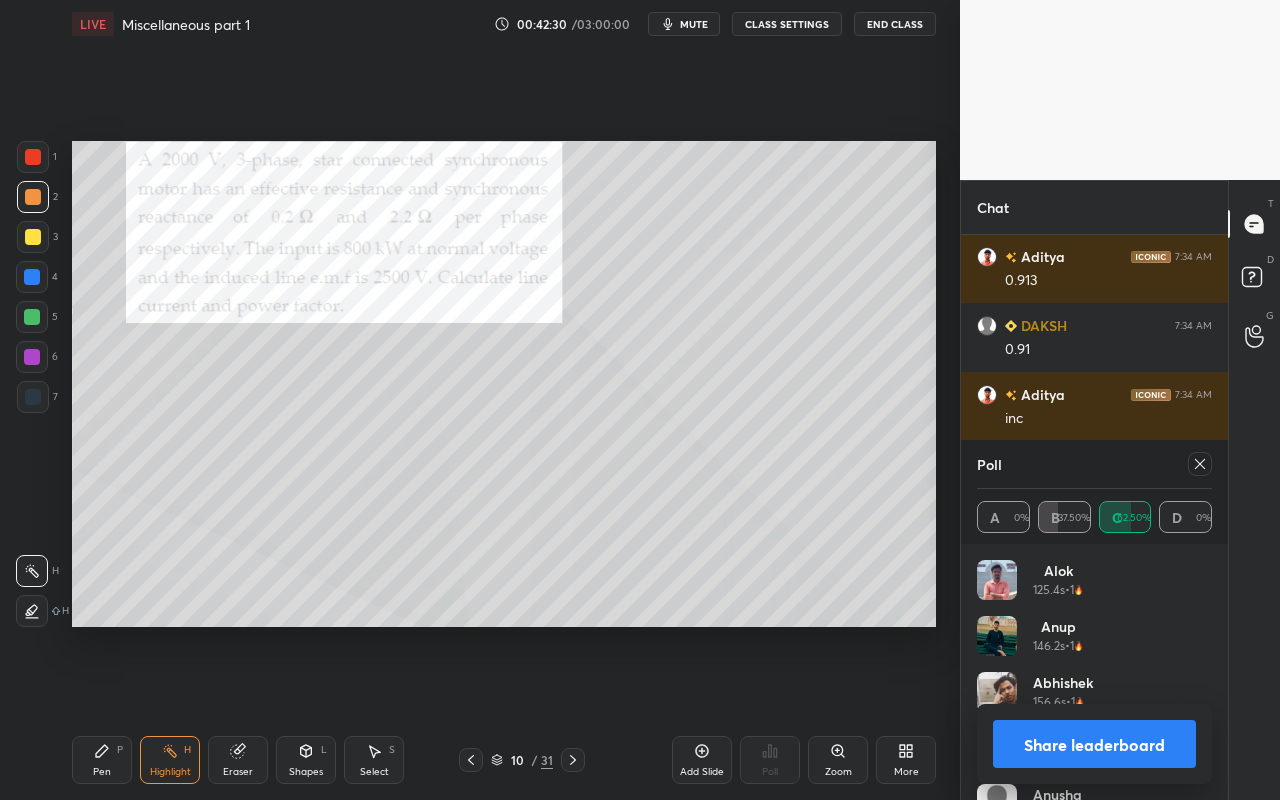 drag, startPoint x: 95, startPoint y: 752, endPoint x: 205, endPoint y: 641, distance: 156.2722 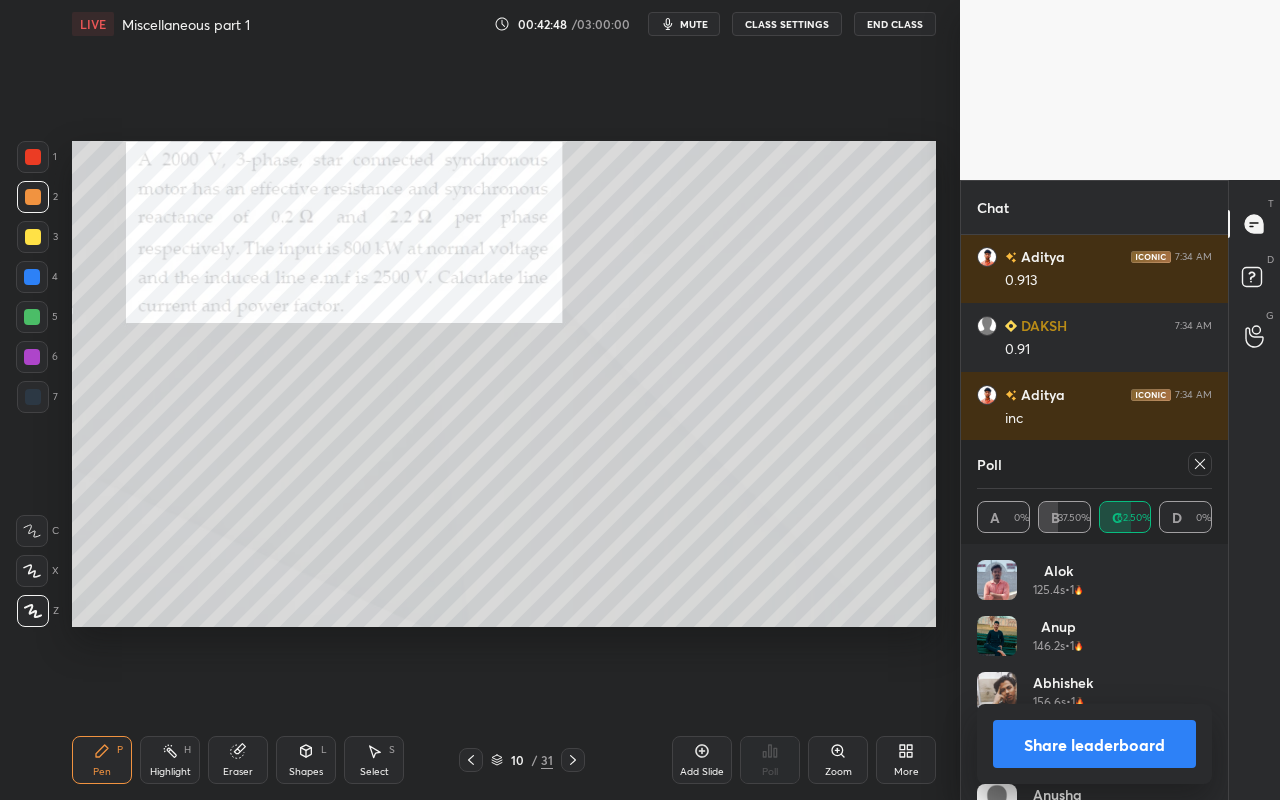 click on "Select S" at bounding box center [374, 760] 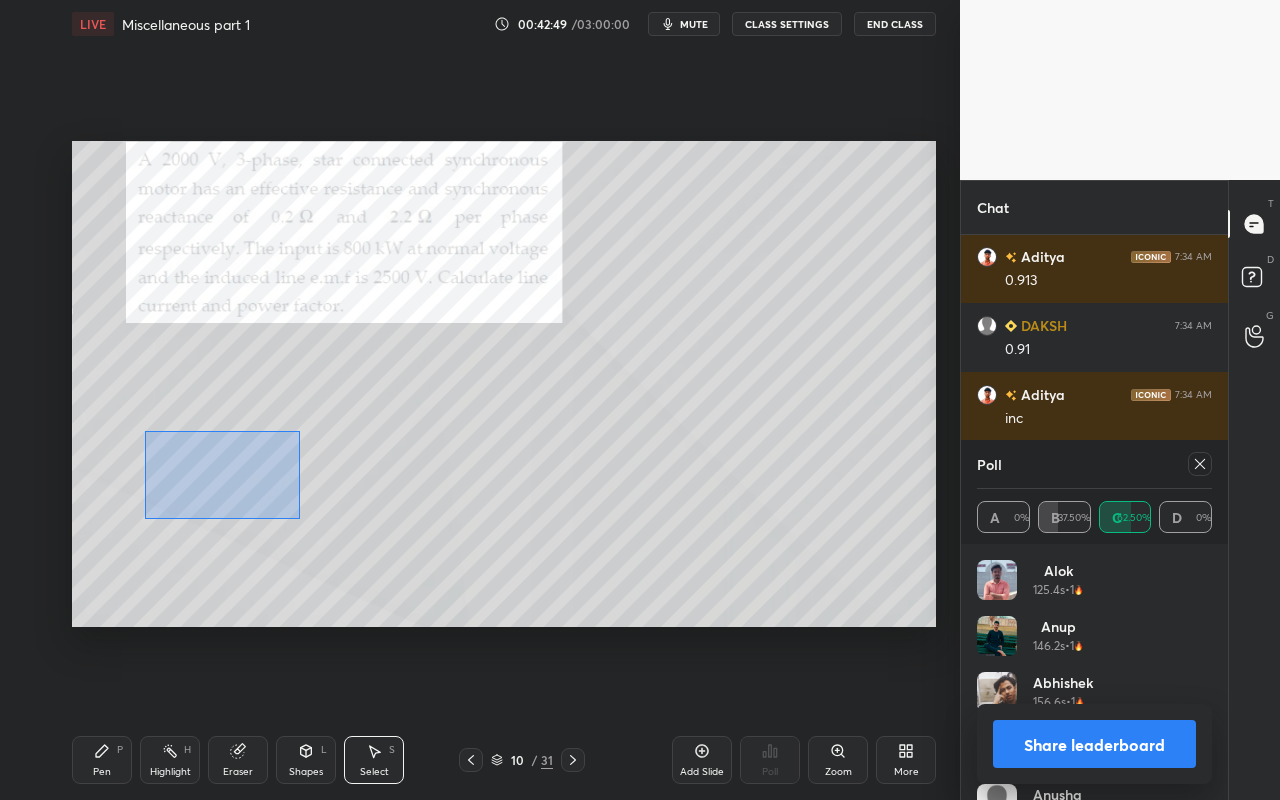 drag, startPoint x: 145, startPoint y: 430, endPoint x: 297, endPoint y: 512, distance: 172.70784 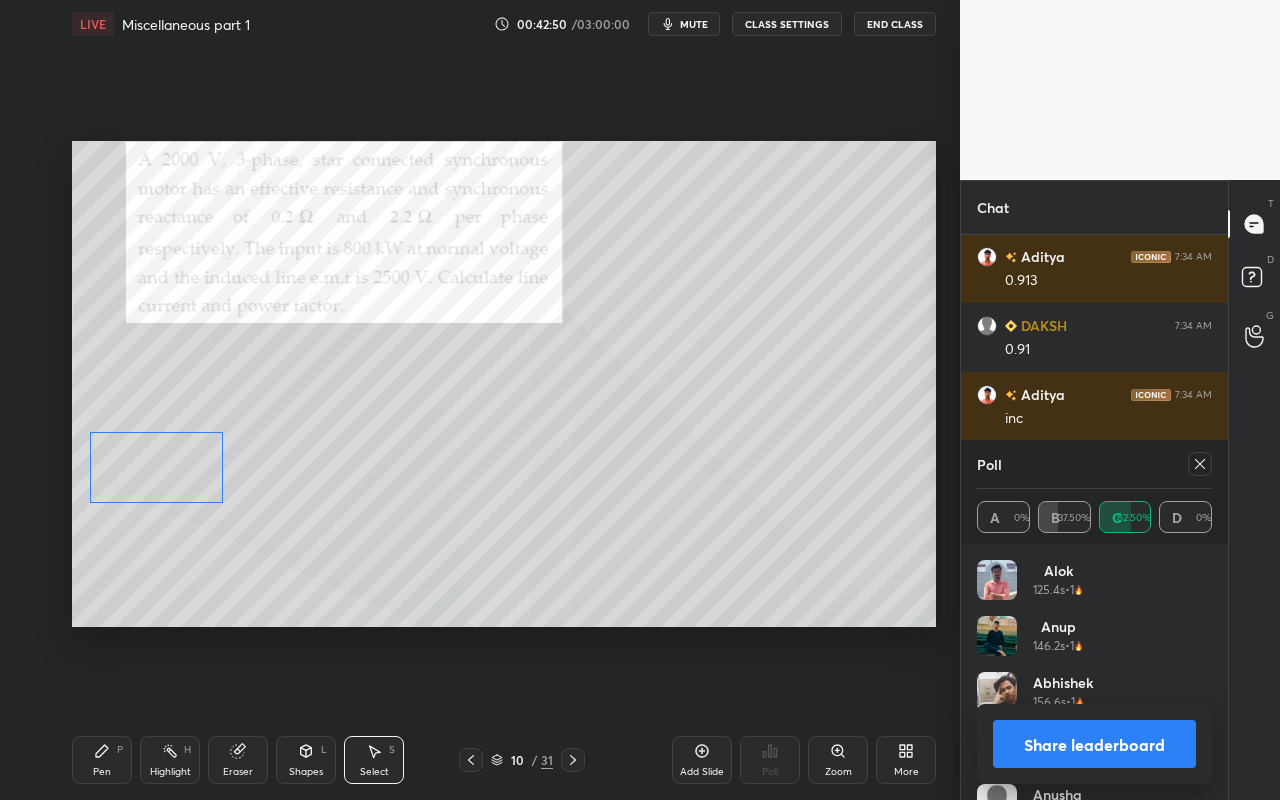 drag, startPoint x: 246, startPoint y: 479, endPoint x: 175, endPoint y: 481, distance: 71.02816 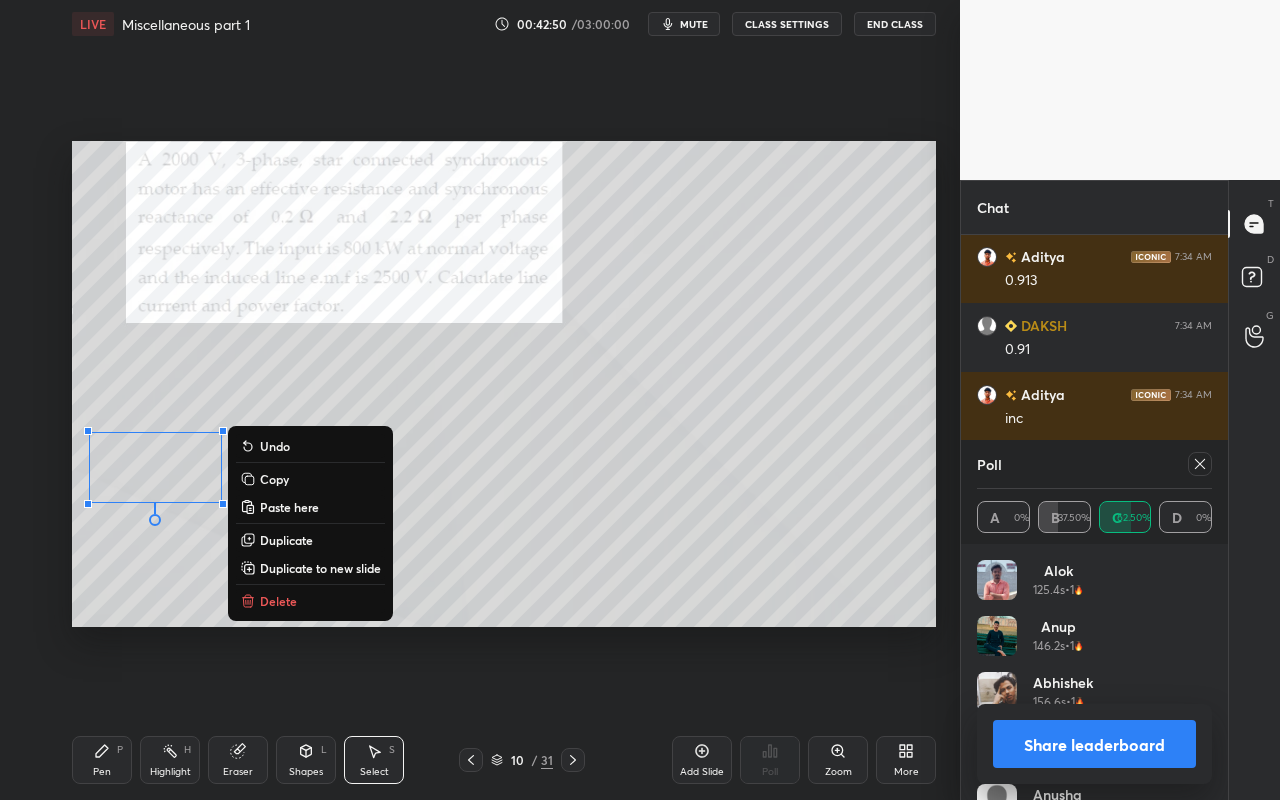 drag, startPoint x: 72, startPoint y: 749, endPoint x: 81, endPoint y: 741, distance: 12.0415945 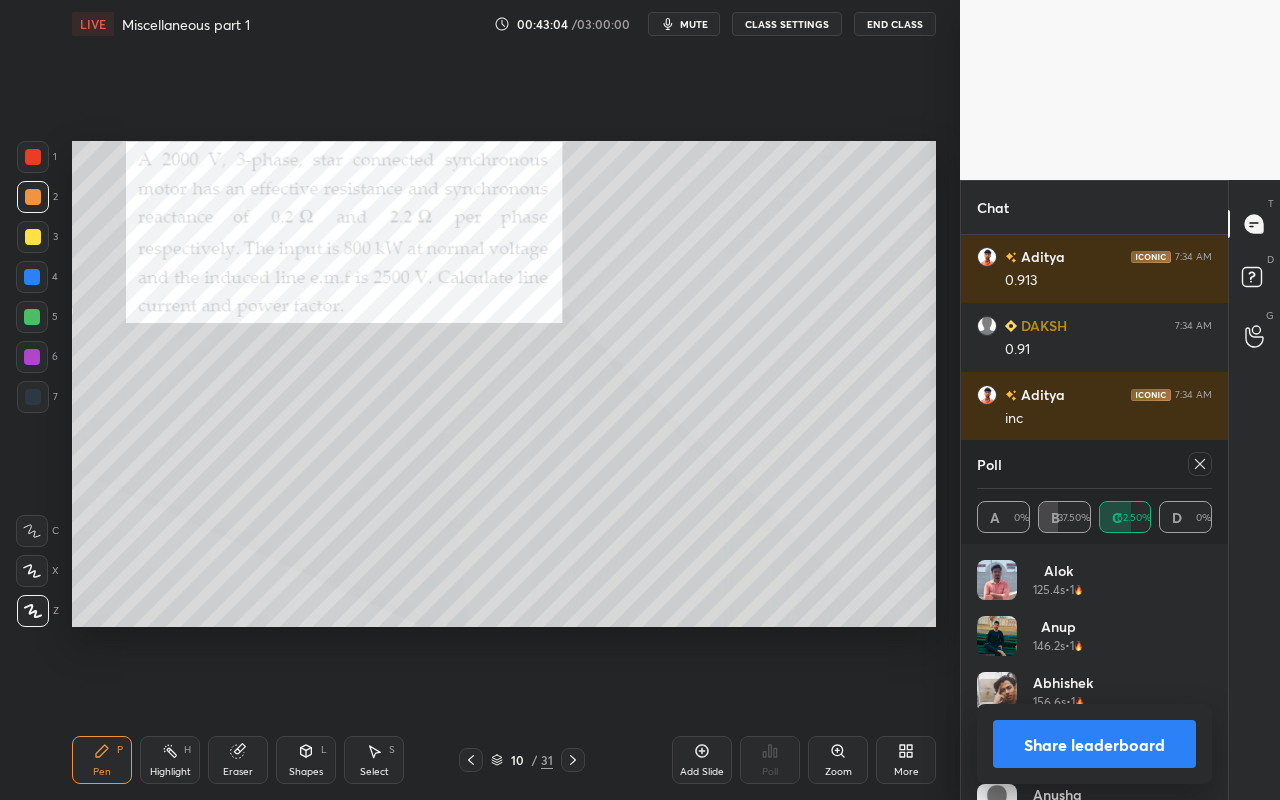 drag, startPoint x: 382, startPoint y: 762, endPoint x: 399, endPoint y: 674, distance: 89.62701 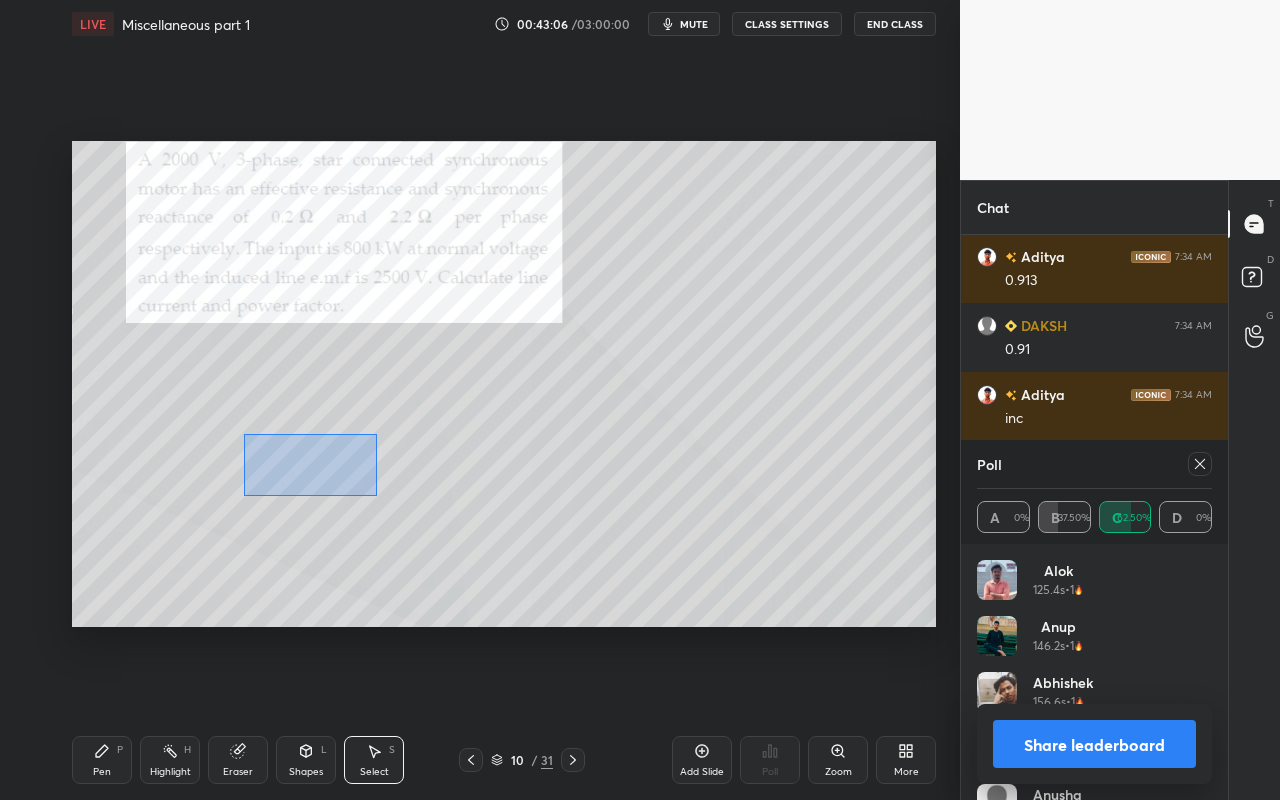 drag, startPoint x: 244, startPoint y: 435, endPoint x: 377, endPoint y: 491, distance: 144.3087 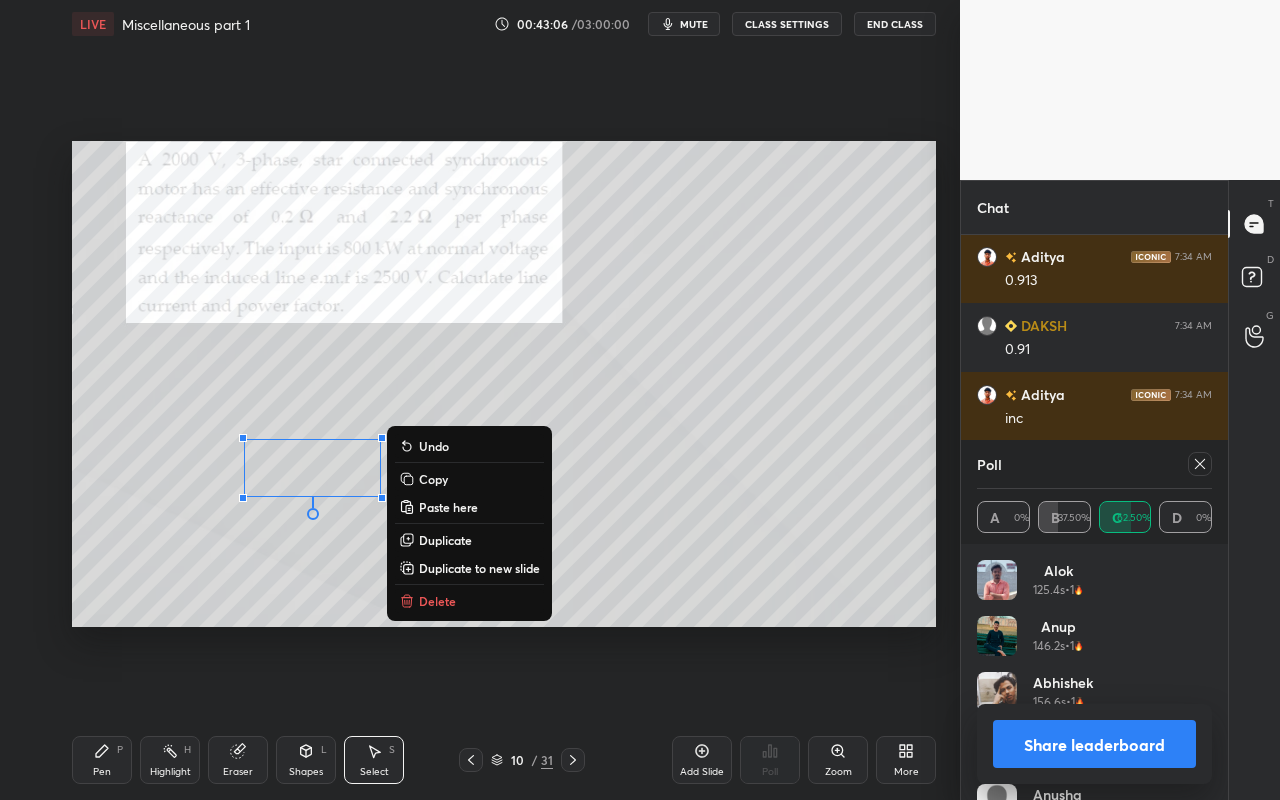 click on "Delete" at bounding box center [437, 601] 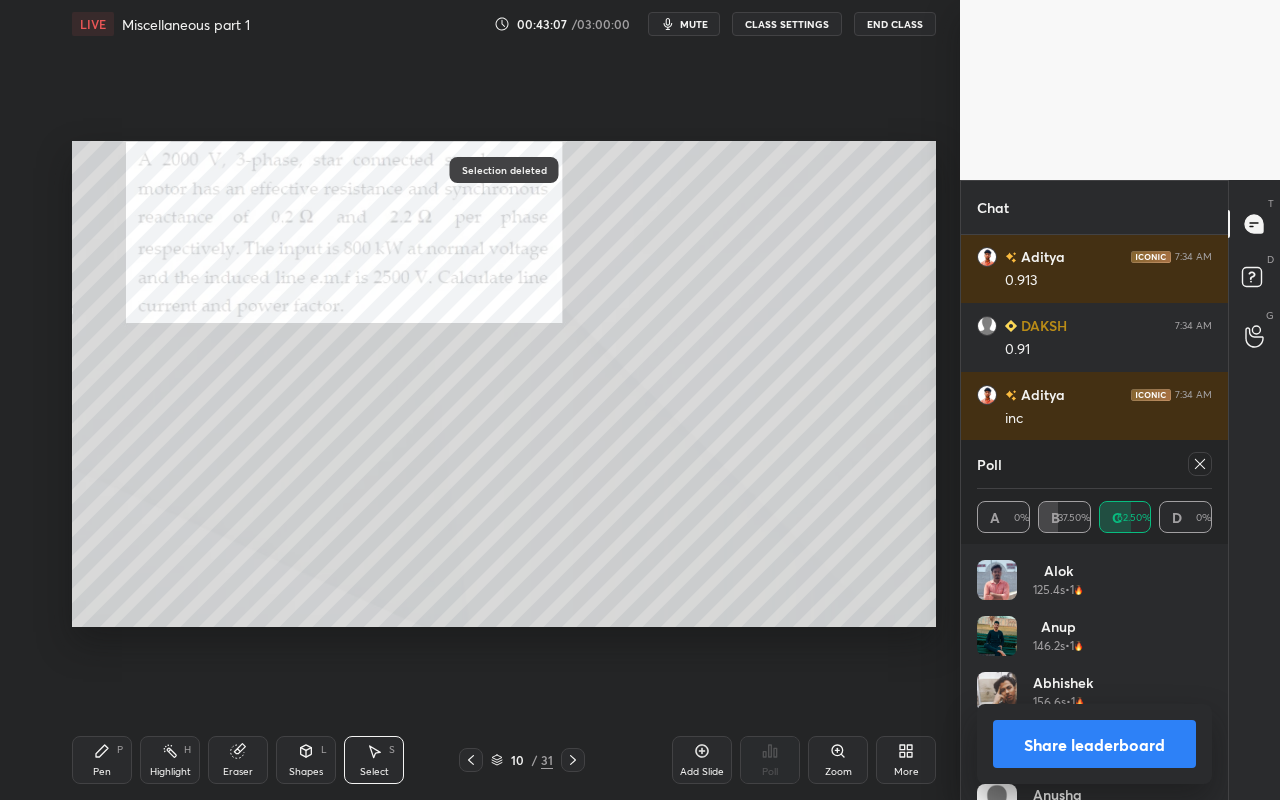 click on "Pen P Highlight H Eraser Shapes L Select S 10 / 31 Add Slide Poll Zoom More" at bounding box center [504, 760] 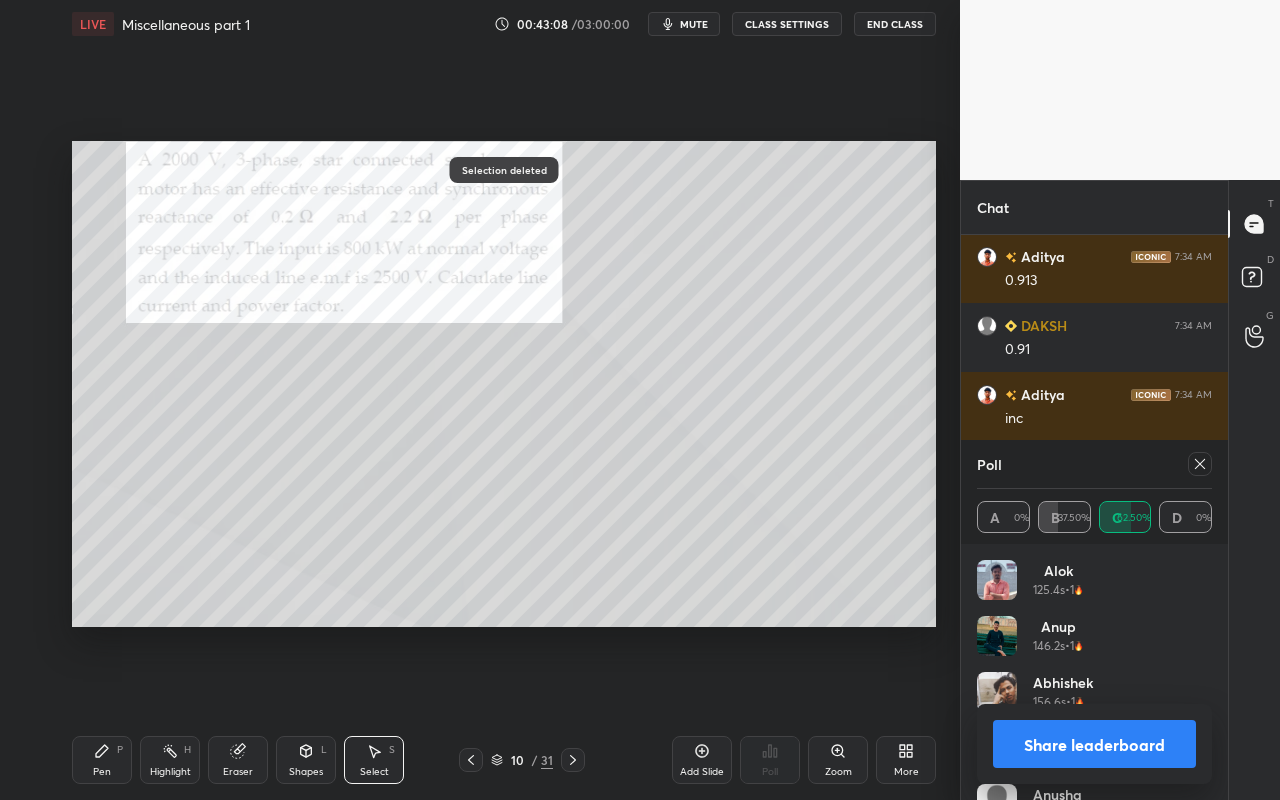 click on "Pen P" at bounding box center [102, 760] 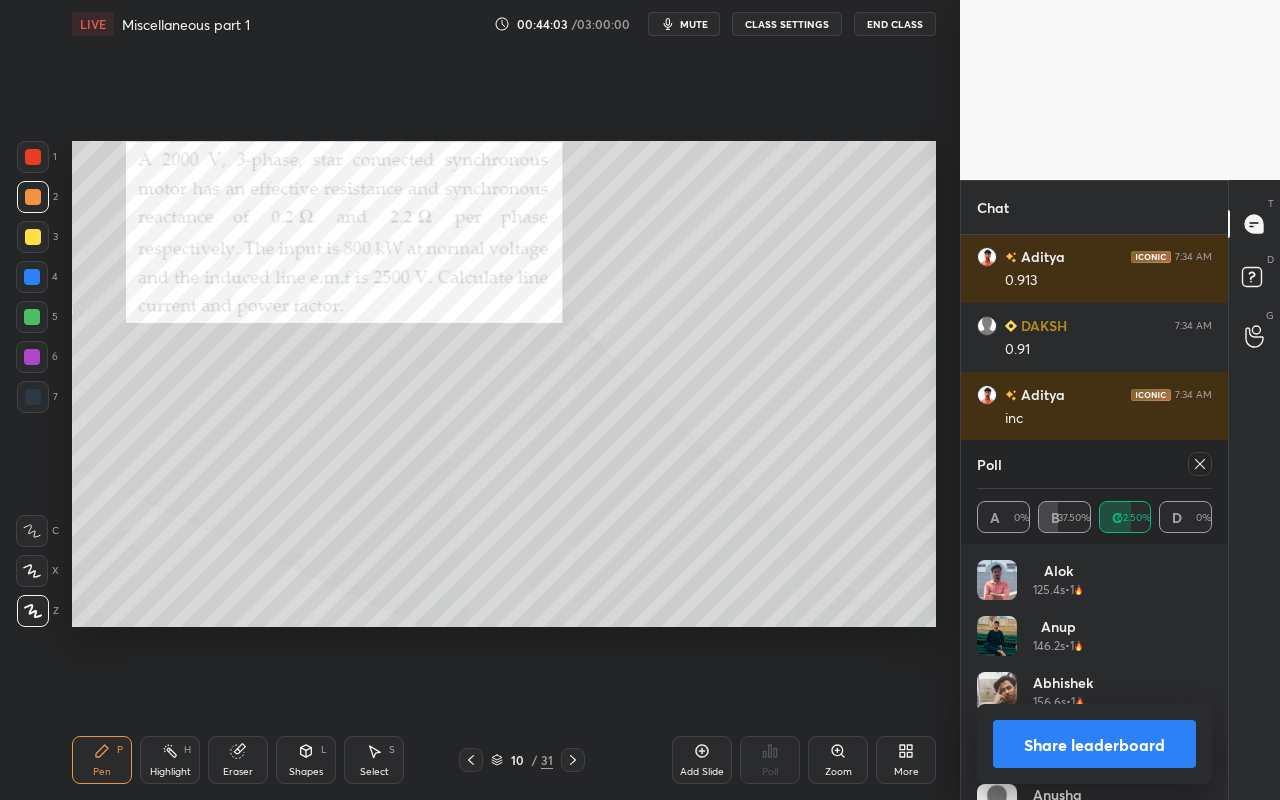 click 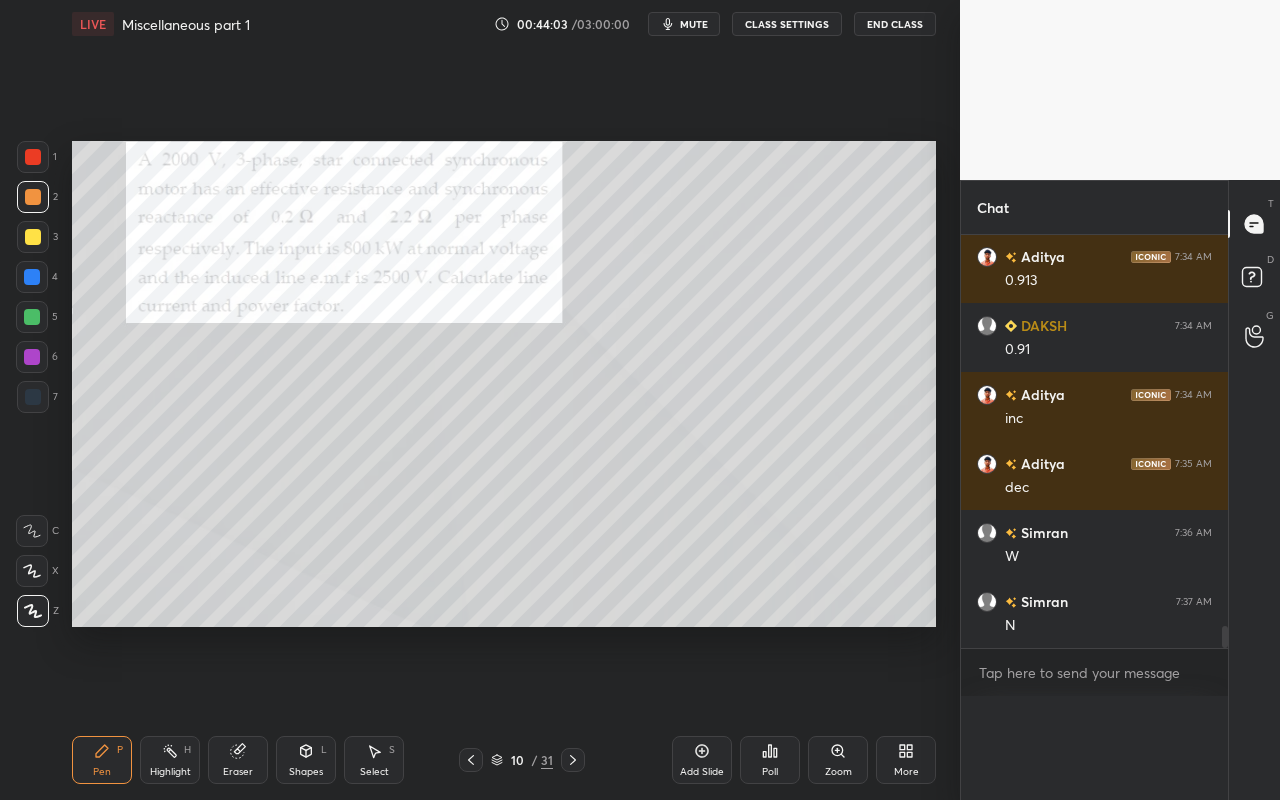 scroll, scrollTop: 0, scrollLeft: 0, axis: both 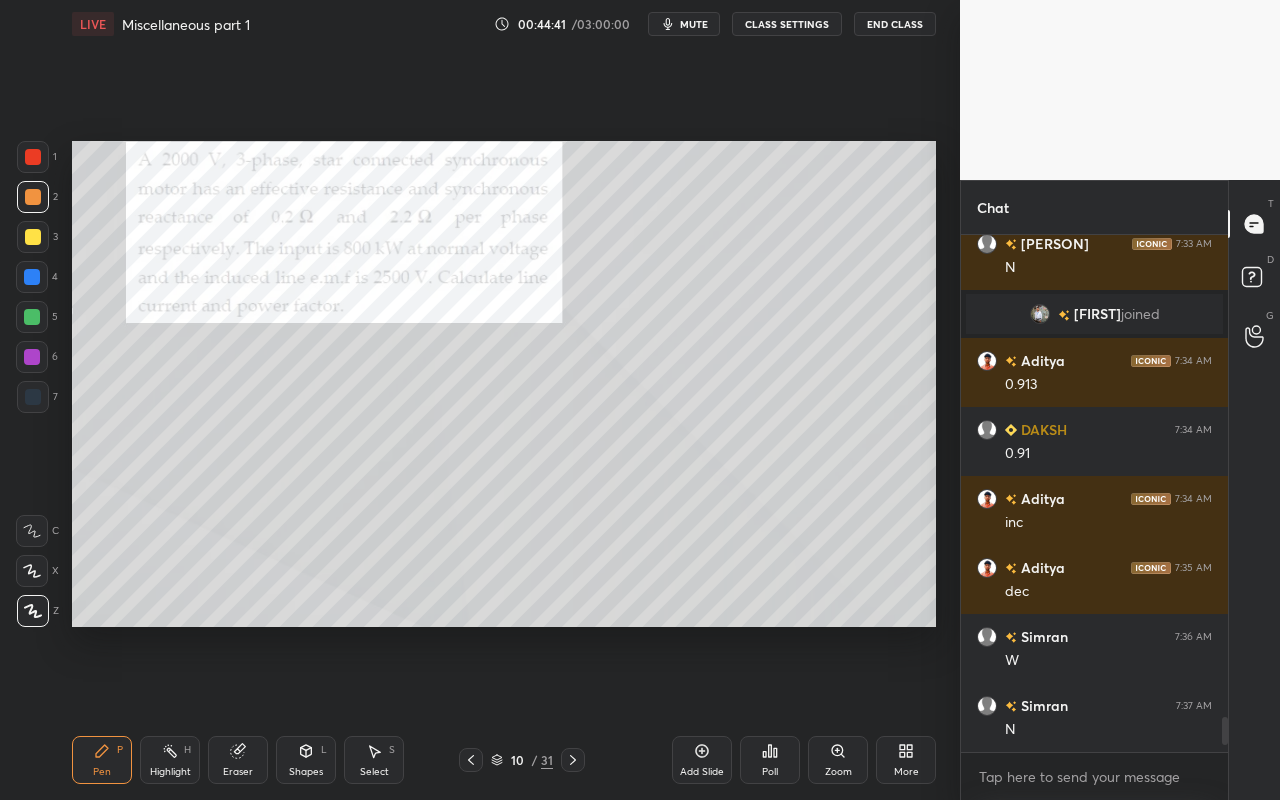 click on "Pen P" at bounding box center (102, 760) 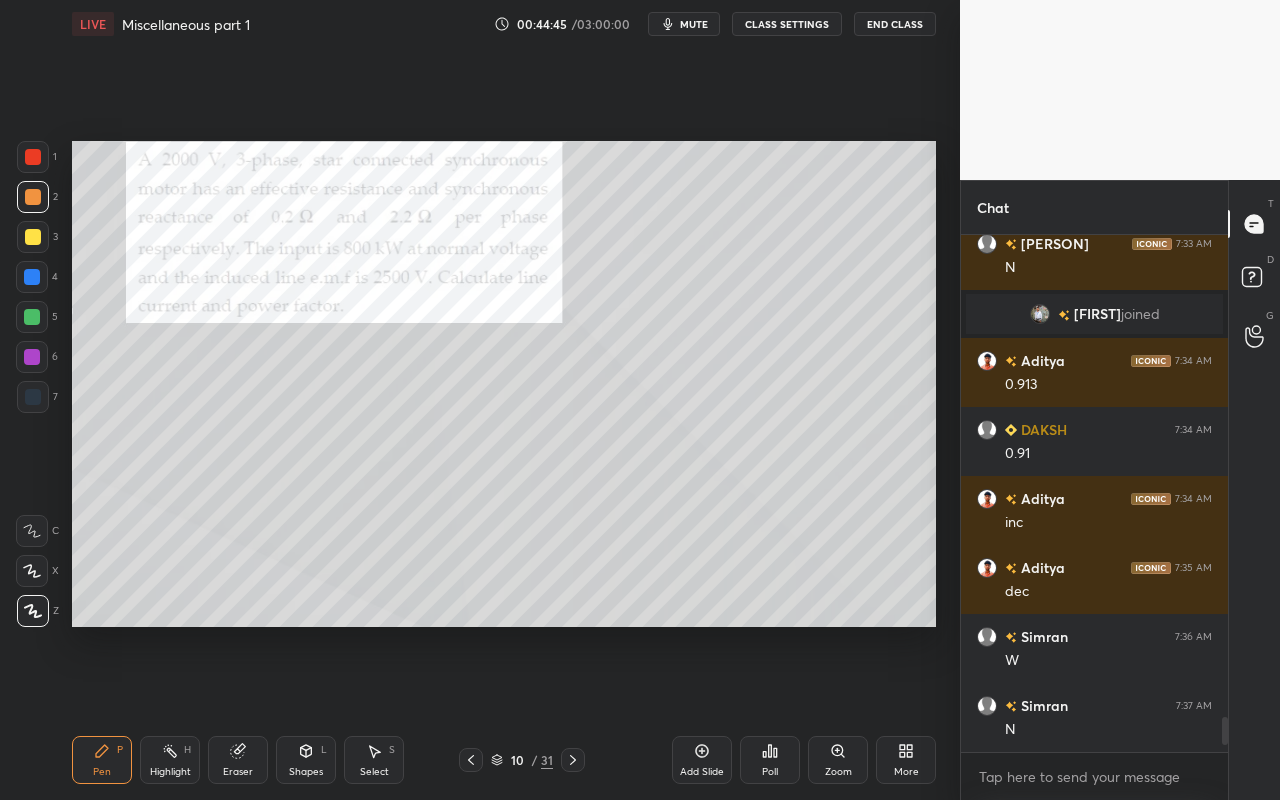 drag, startPoint x: 304, startPoint y: 765, endPoint x: 322, endPoint y: 738, distance: 32.449963 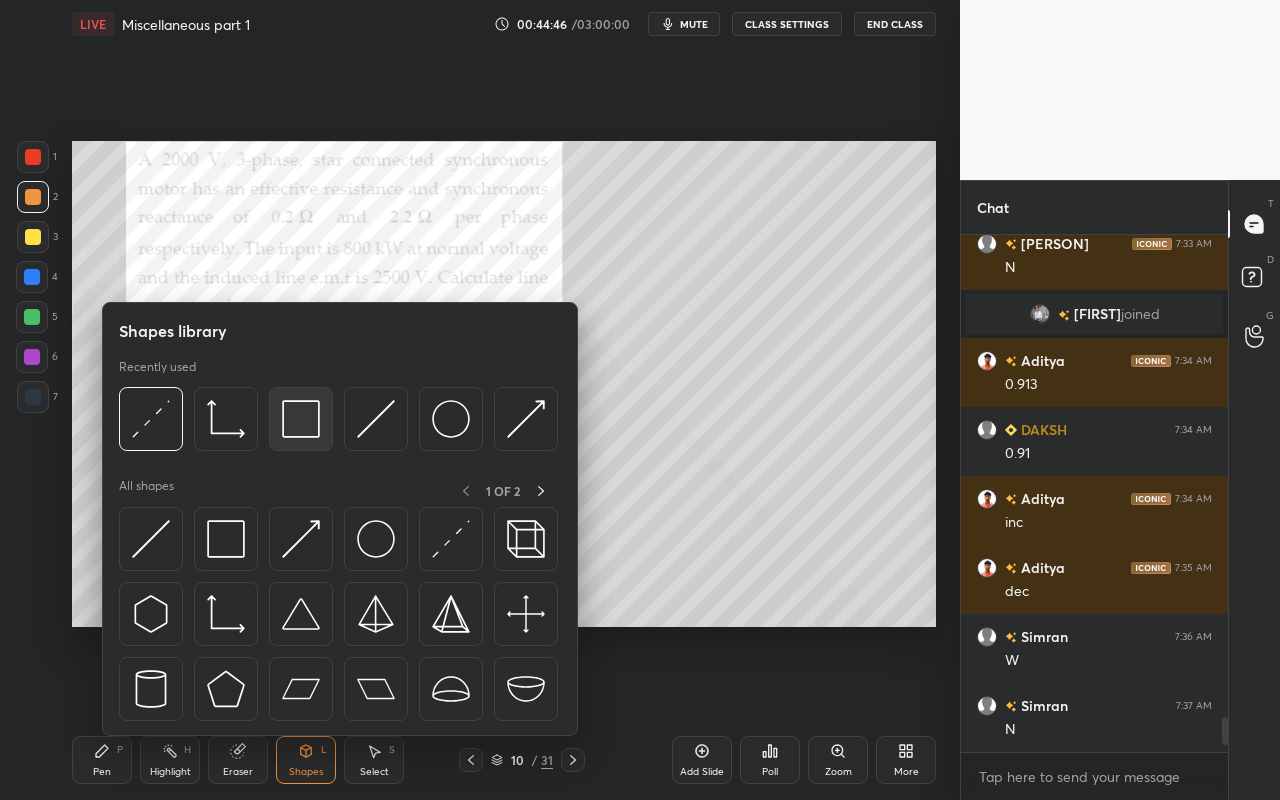 click at bounding box center (301, 419) 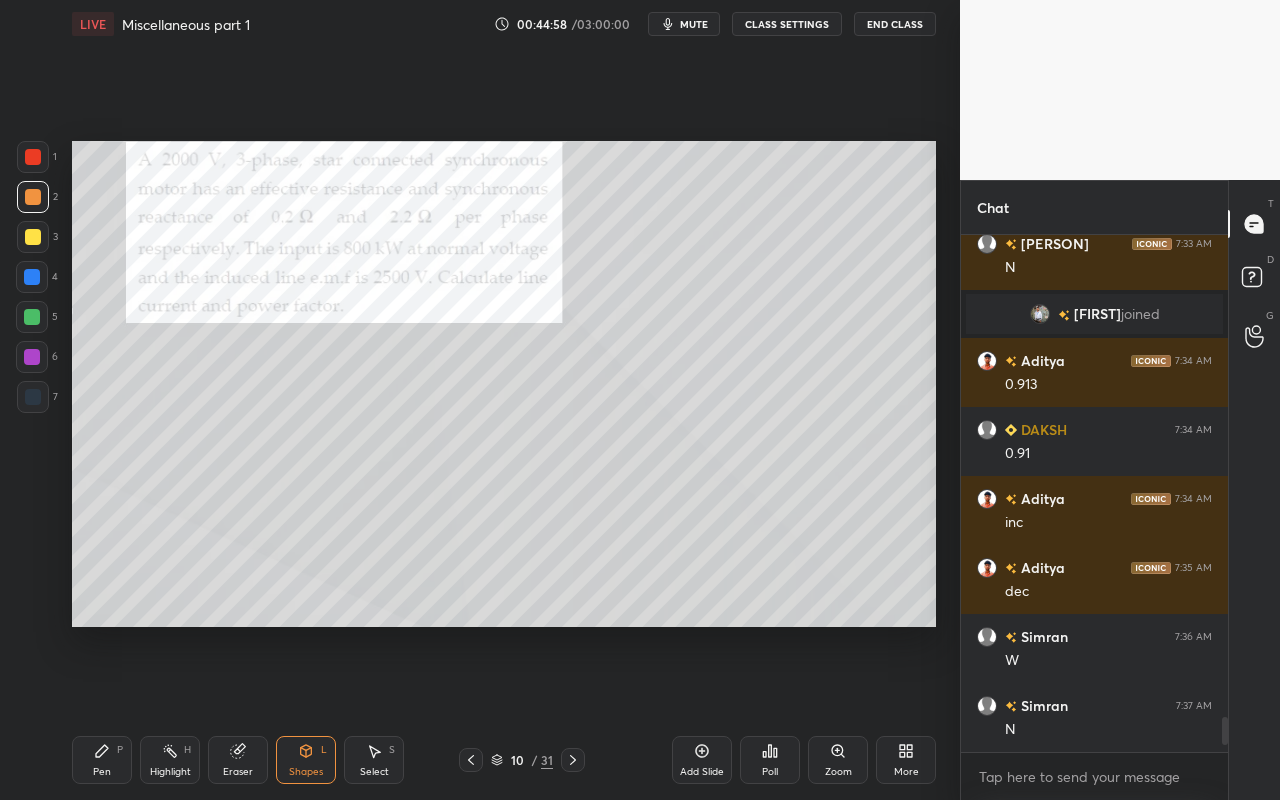 click on "Select S" at bounding box center (374, 760) 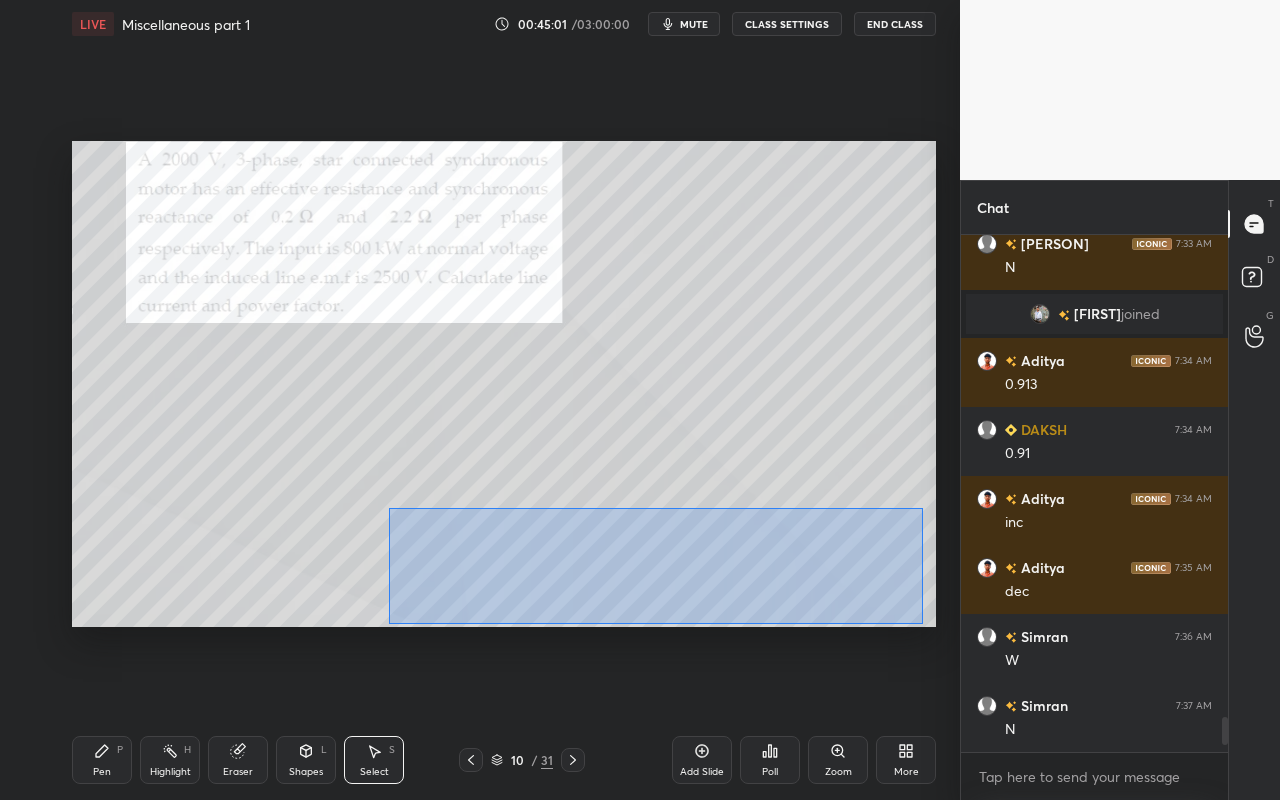 drag, startPoint x: 412, startPoint y: 528, endPoint x: 918, endPoint y: 621, distance: 514.47546 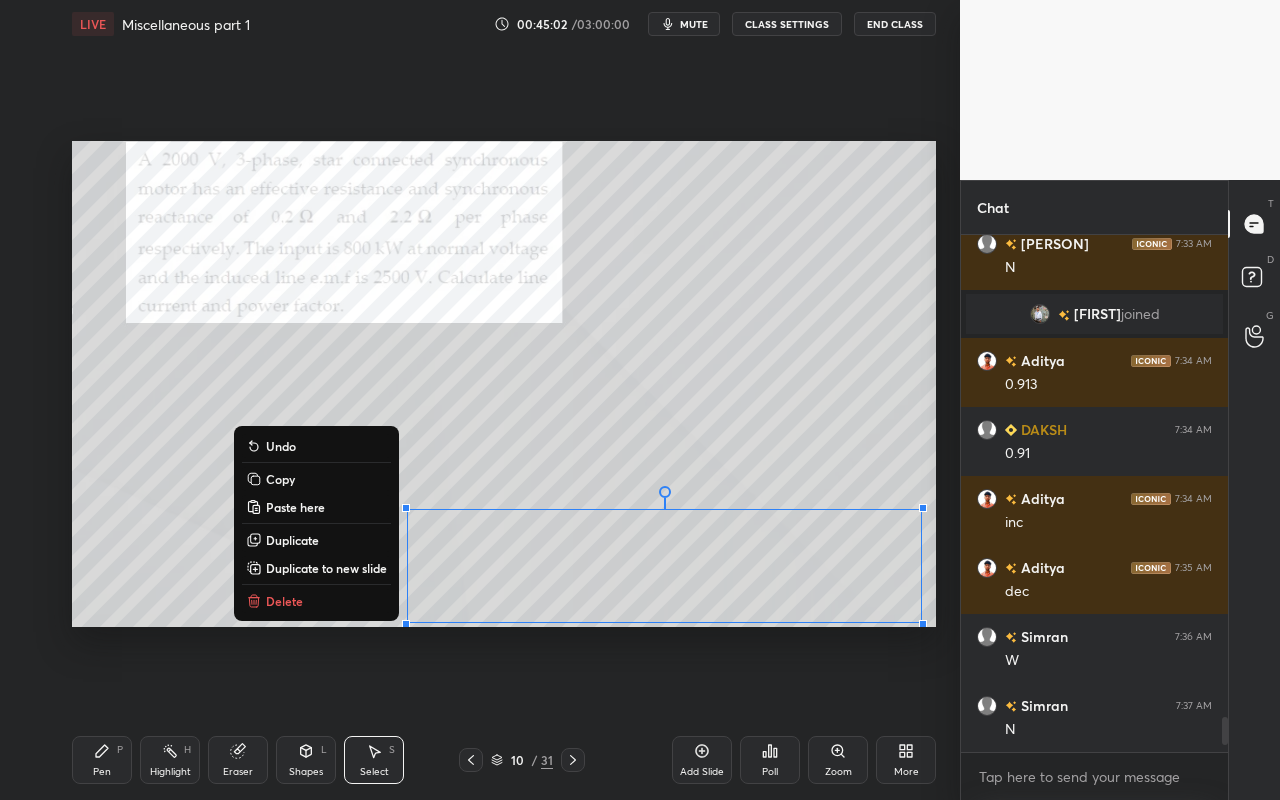 drag, startPoint x: 333, startPoint y: 475, endPoint x: 345, endPoint y: 482, distance: 13.892444 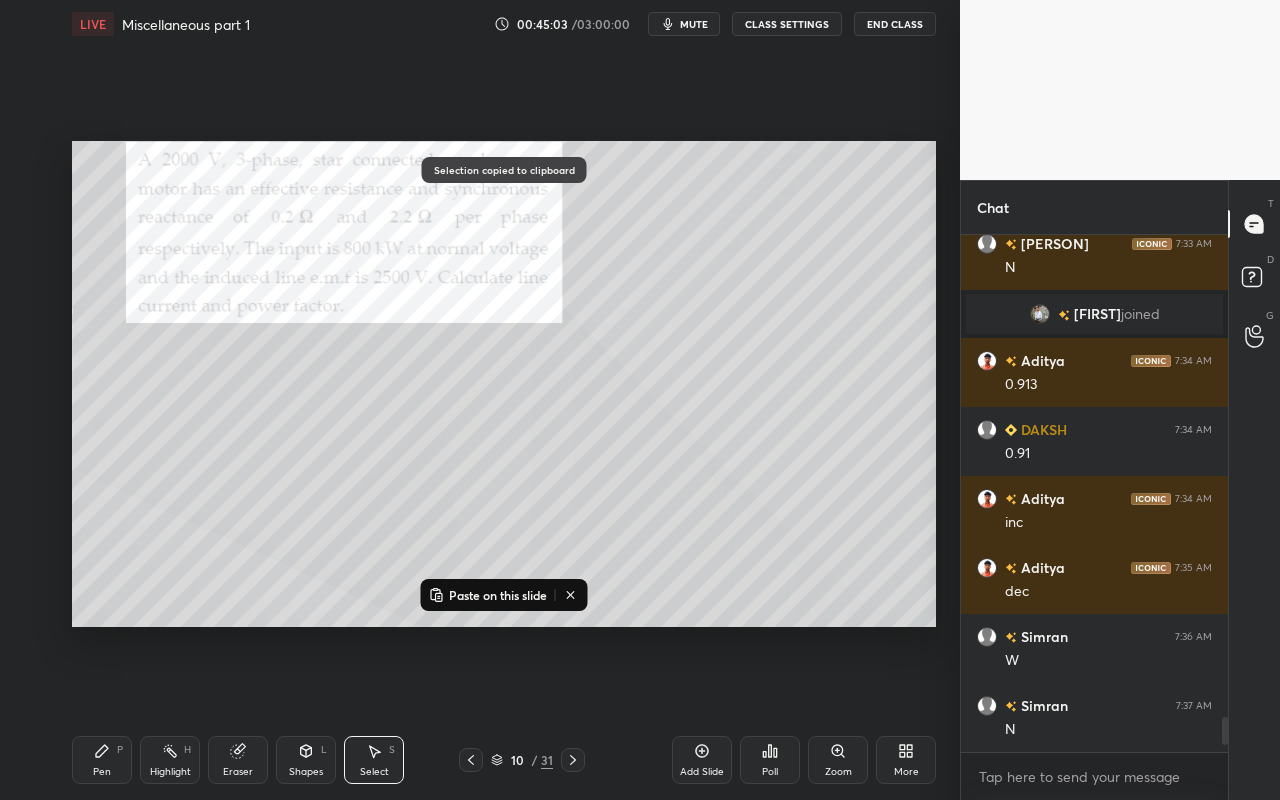click 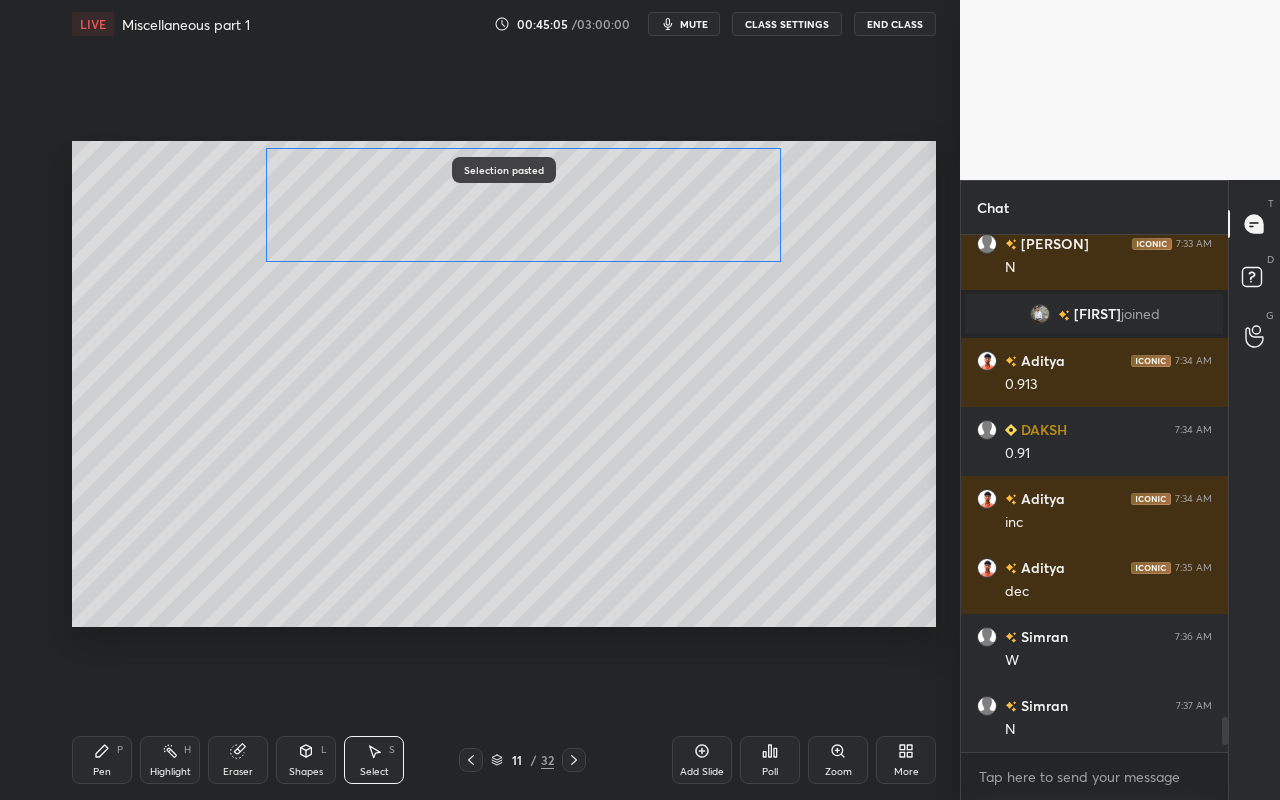 drag, startPoint x: 687, startPoint y: 560, endPoint x: 555, endPoint y: 205, distance: 378.7466 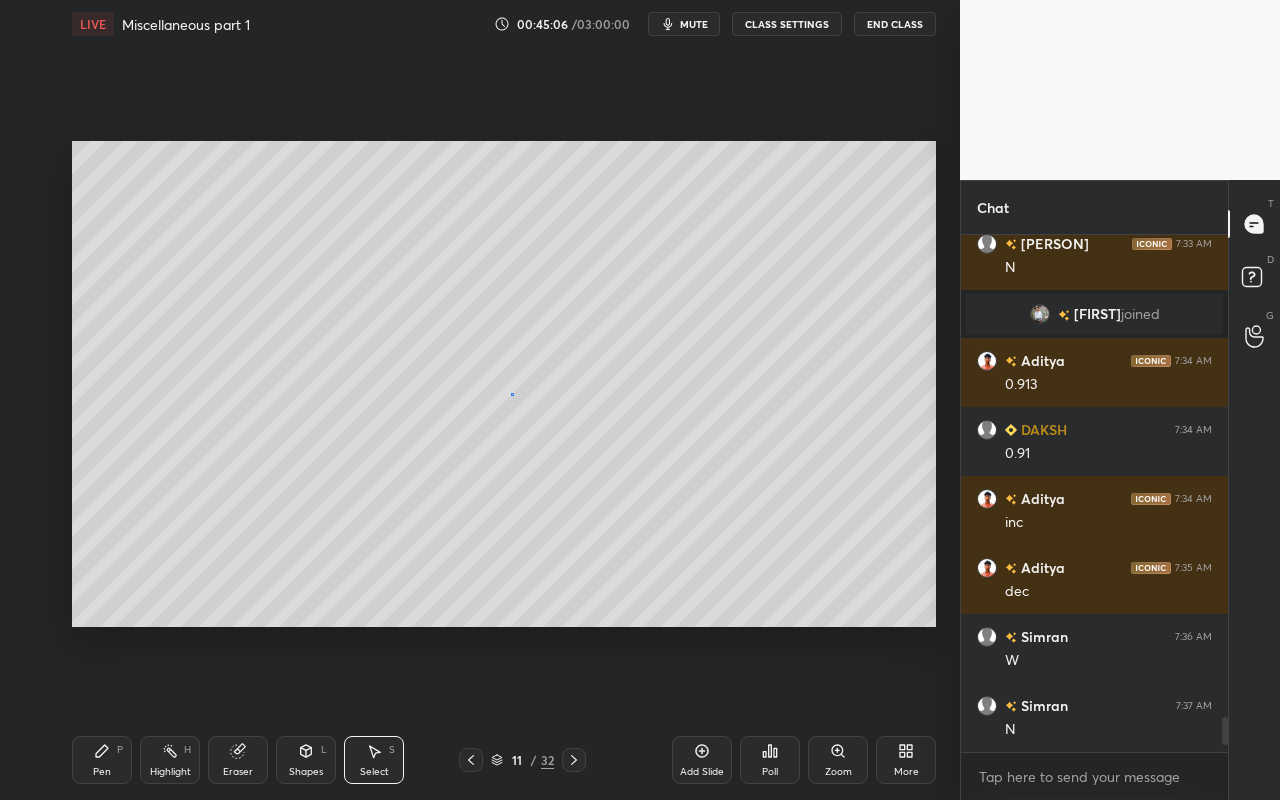 drag, startPoint x: 512, startPoint y: 394, endPoint x: 485, endPoint y: 412, distance: 32.449963 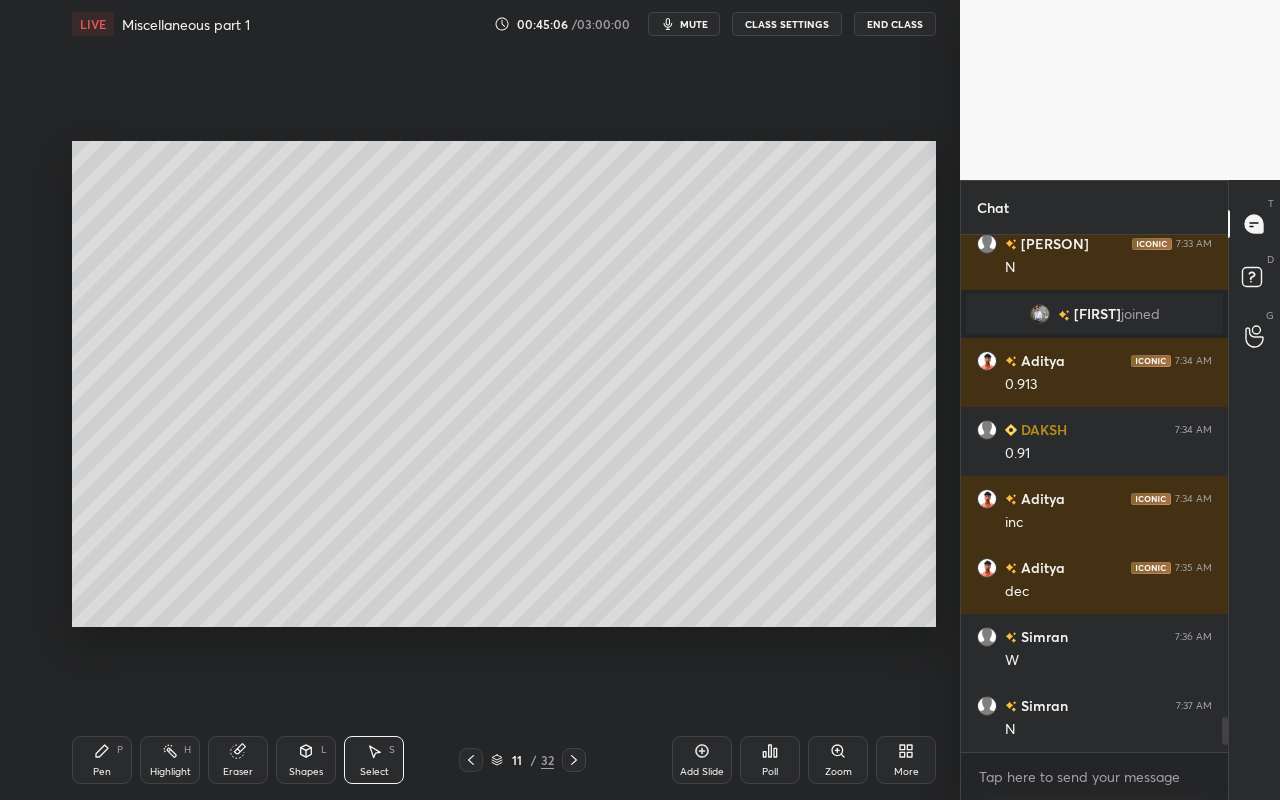 click on "Pen P" at bounding box center (102, 760) 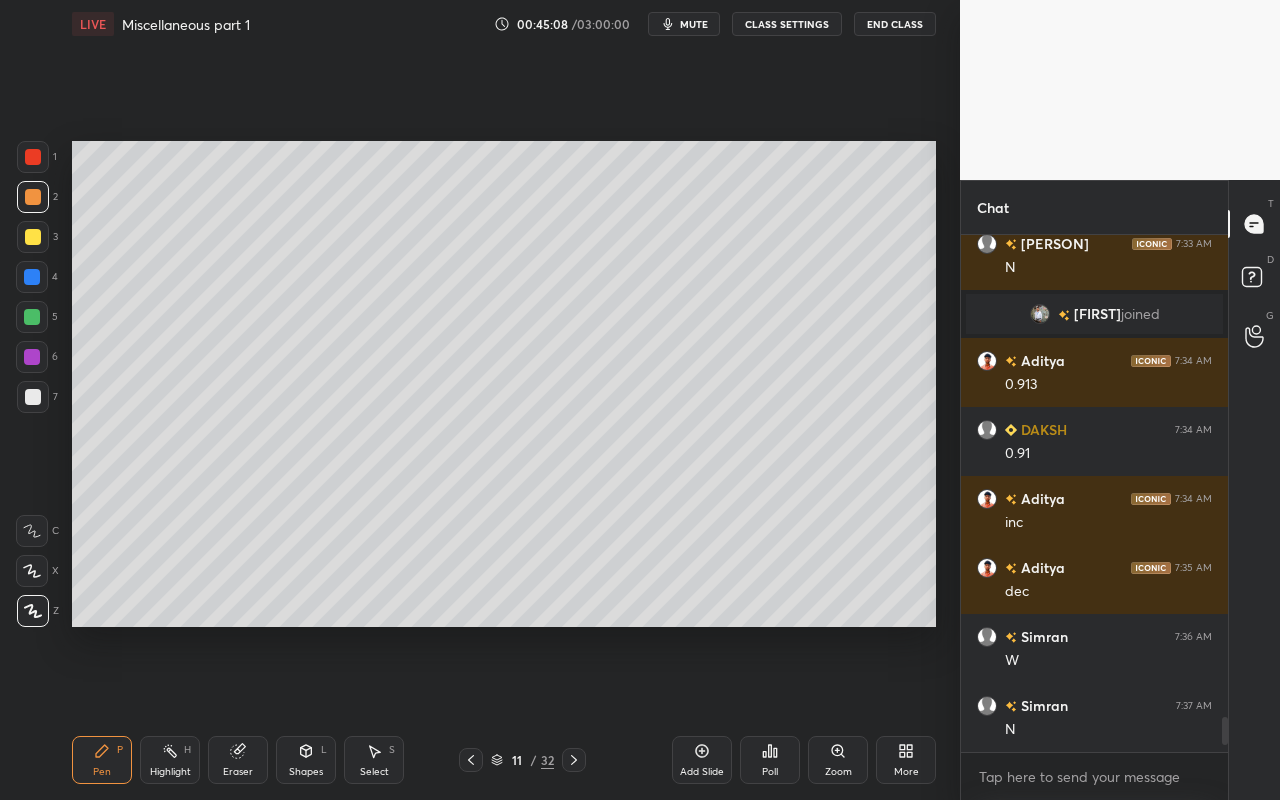 click at bounding box center [33, 397] 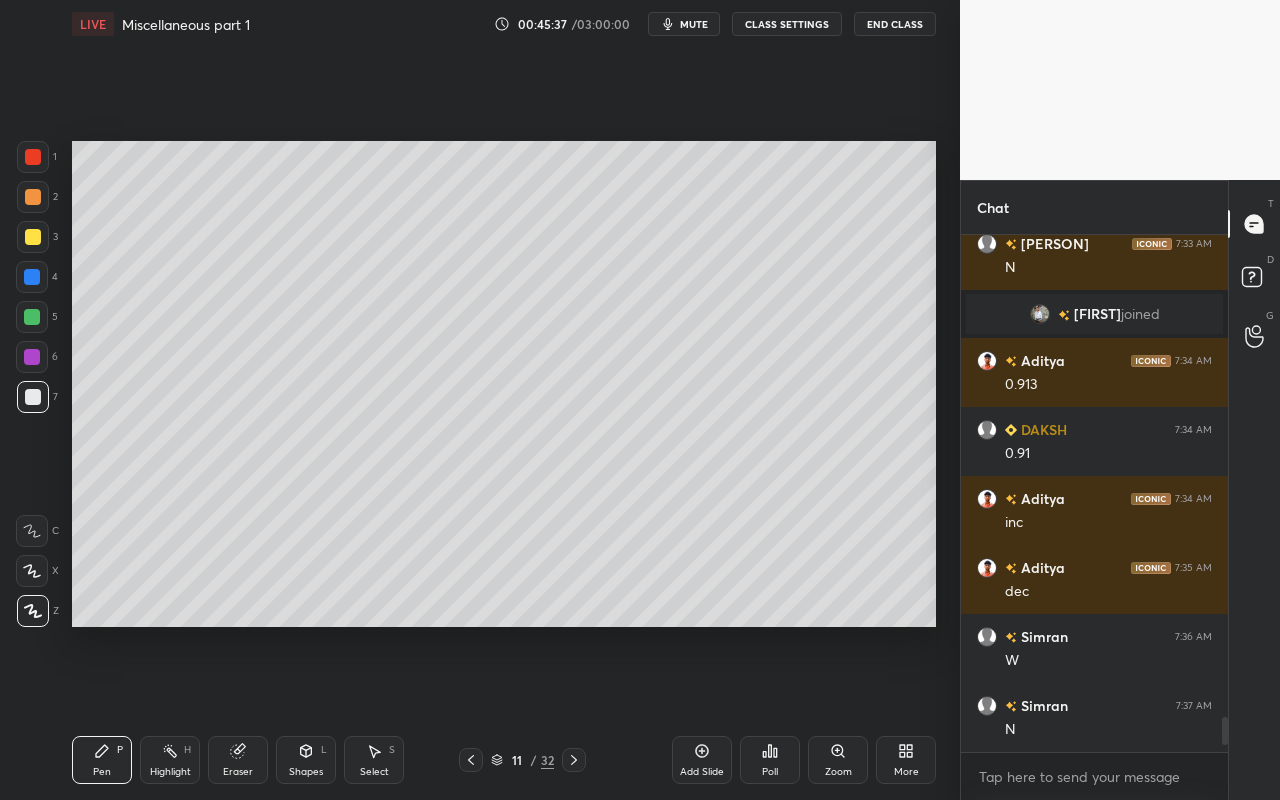 drag, startPoint x: 300, startPoint y: 762, endPoint x: 307, endPoint y: 750, distance: 13.892444 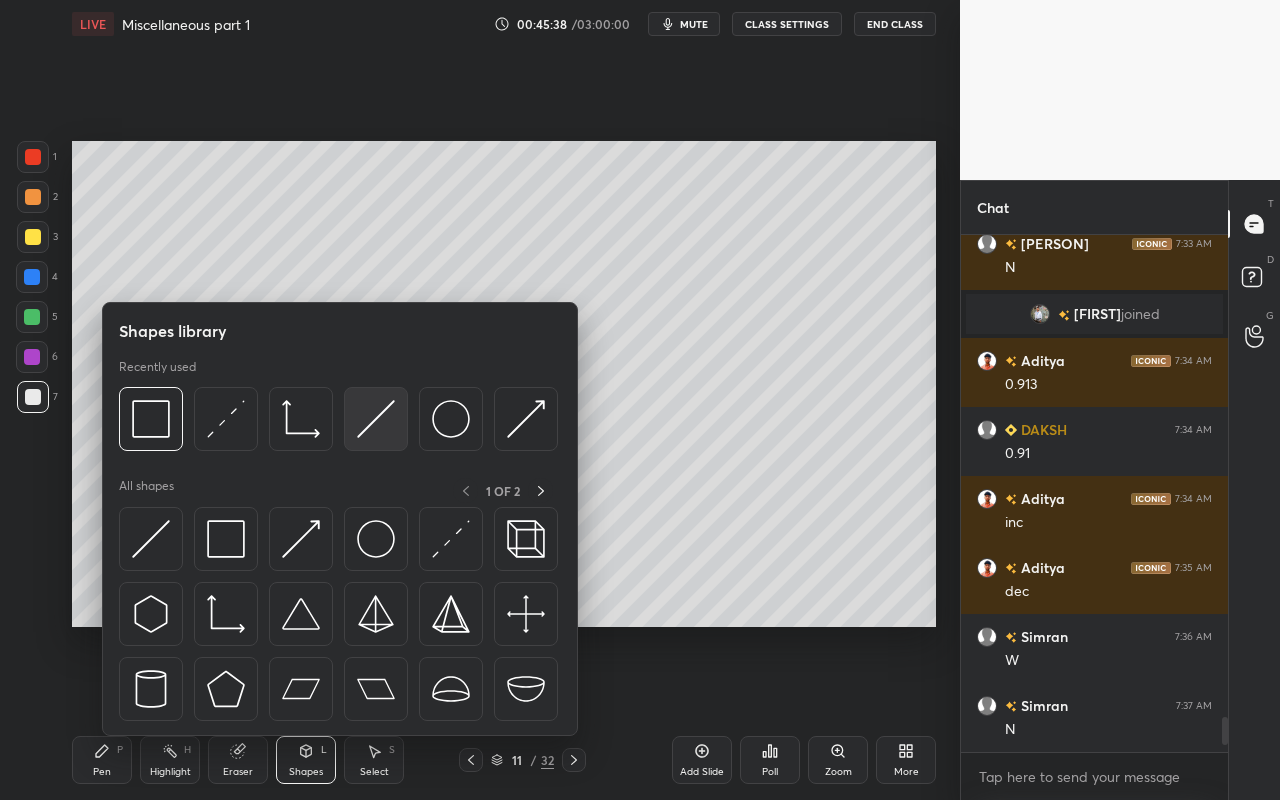 click at bounding box center (376, 419) 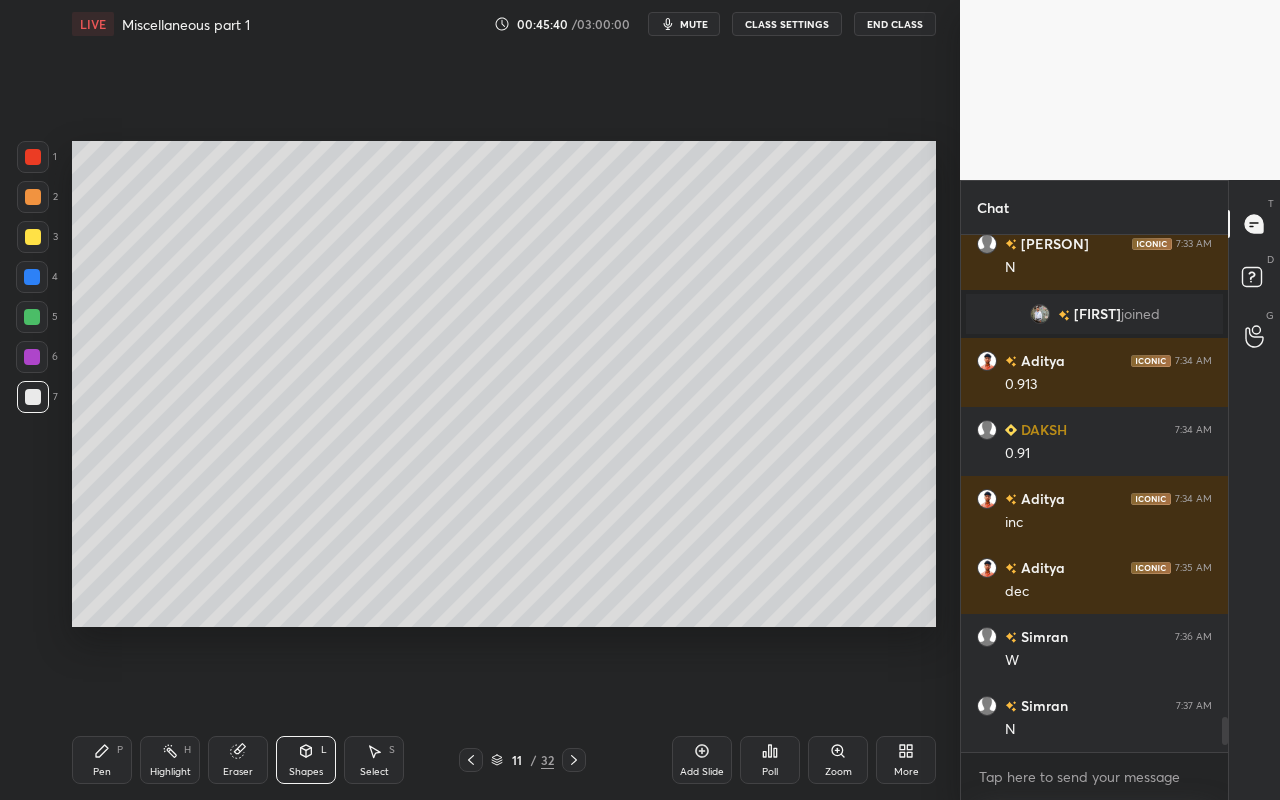 click on "Pen P" at bounding box center [102, 760] 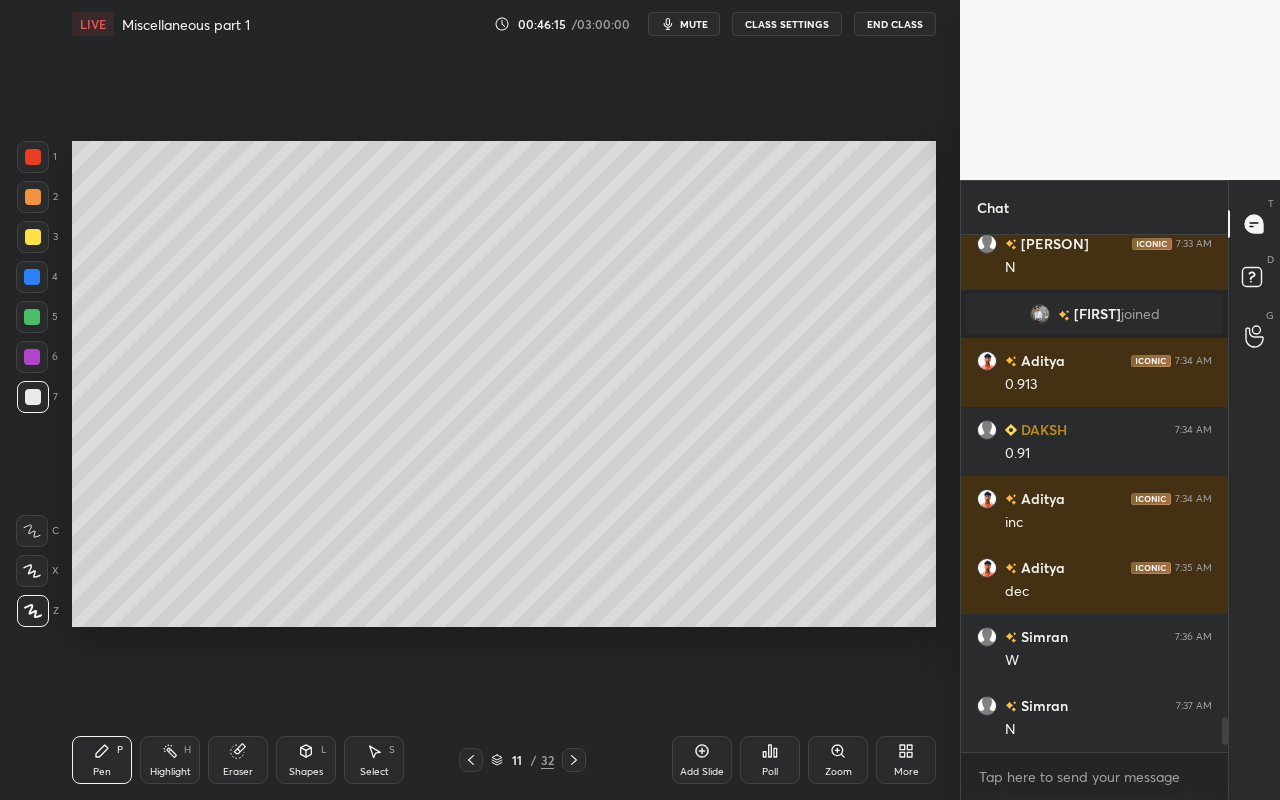 drag, startPoint x: 172, startPoint y: 754, endPoint x: 182, endPoint y: 748, distance: 11.661903 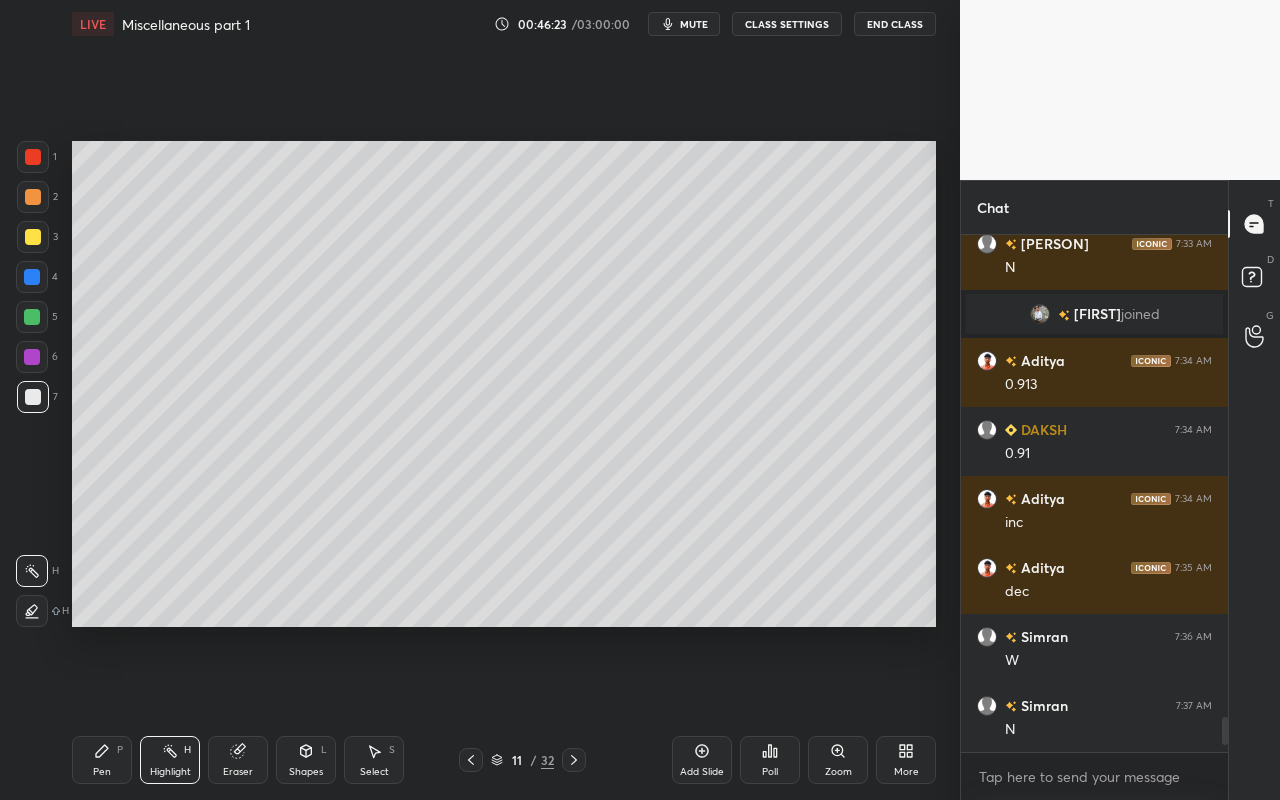 drag, startPoint x: 101, startPoint y: 767, endPoint x: 127, endPoint y: 752, distance: 30.016663 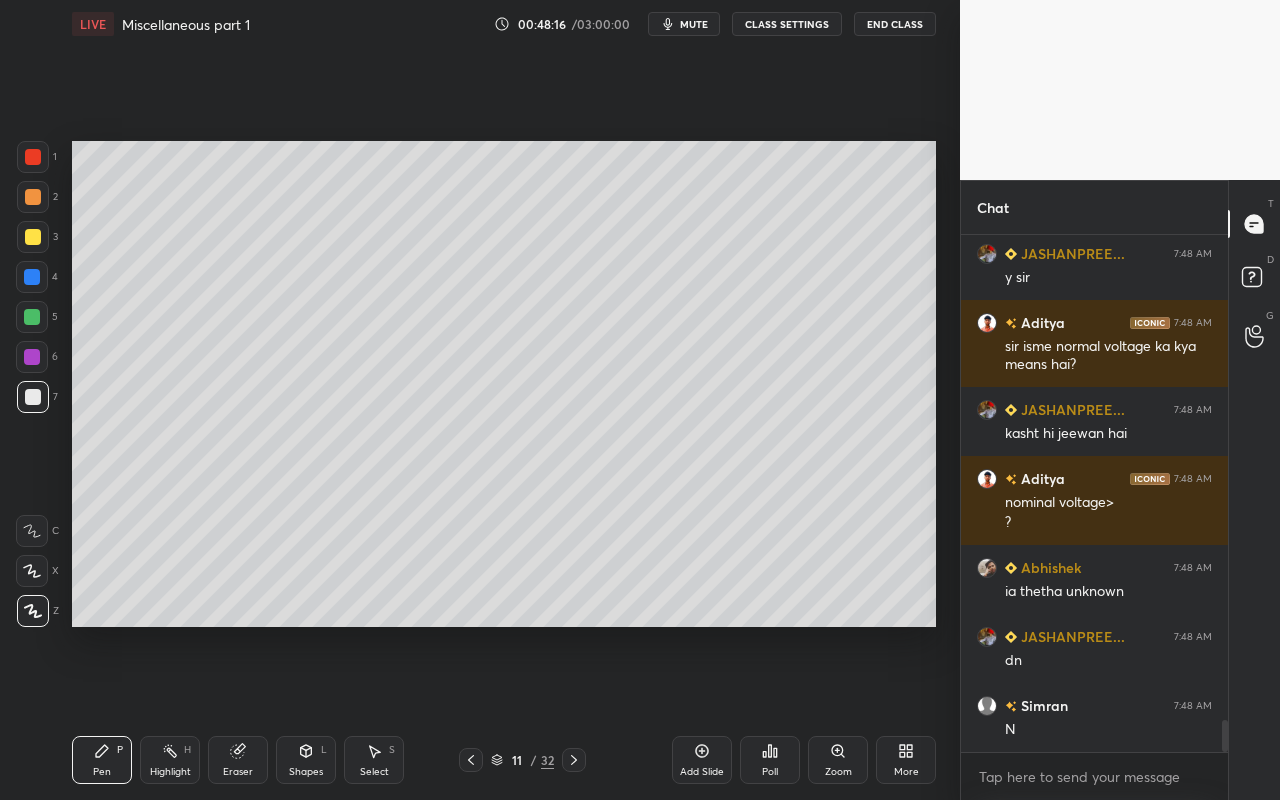 scroll, scrollTop: 7910, scrollLeft: 0, axis: vertical 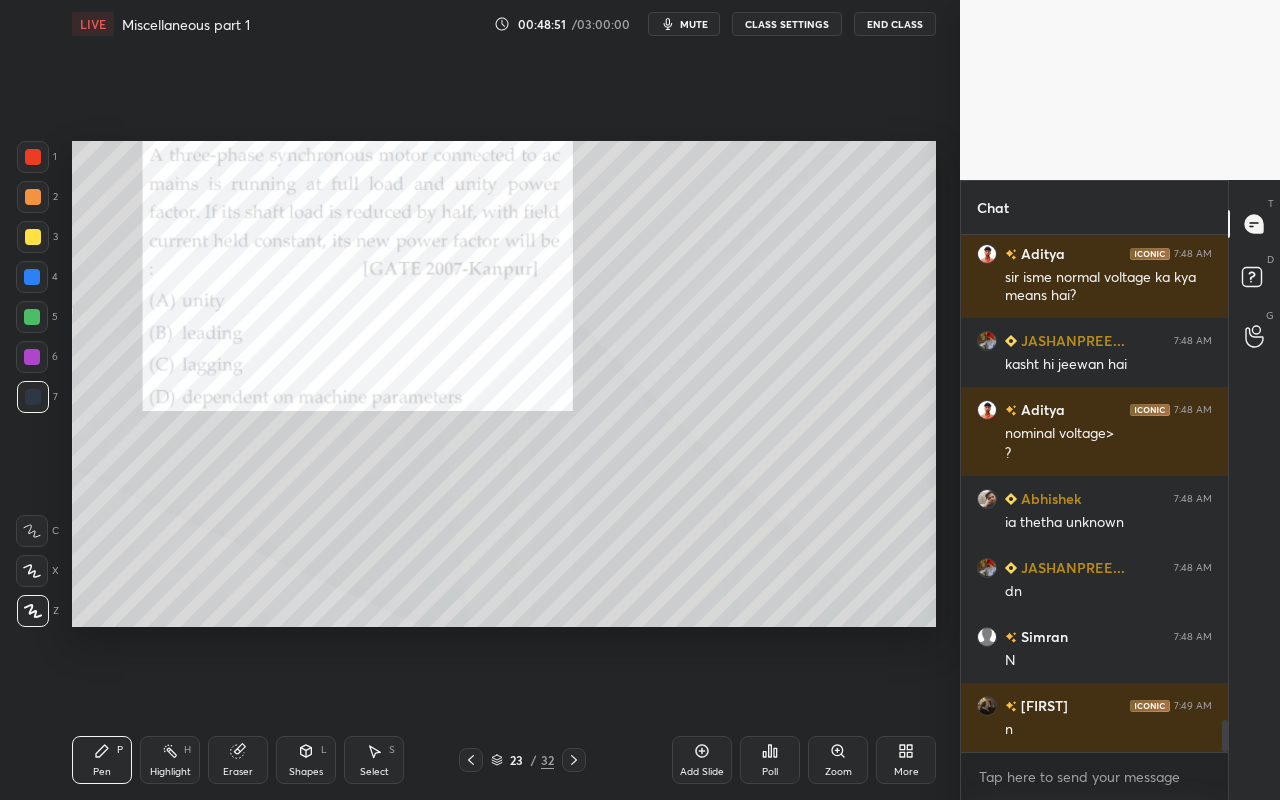 click on "Pen P" at bounding box center [102, 760] 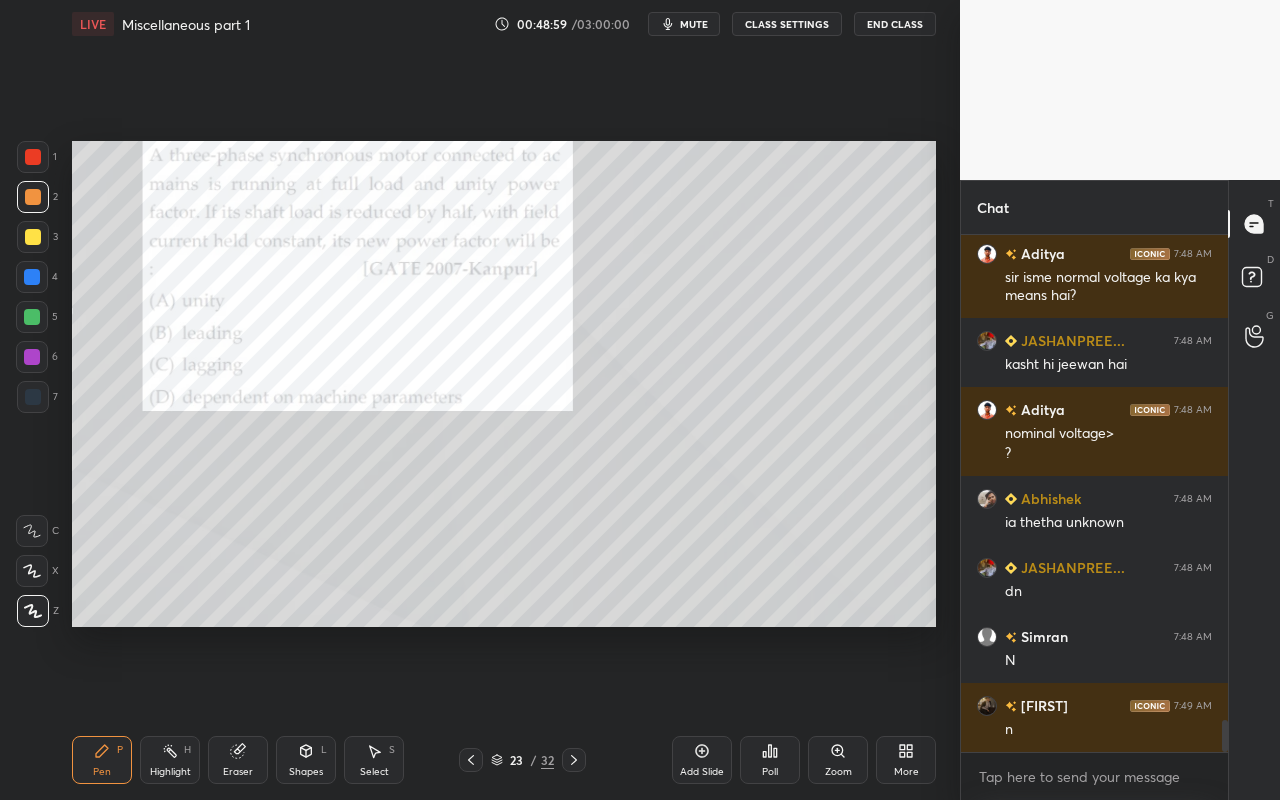 click on "Poll" at bounding box center (770, 760) 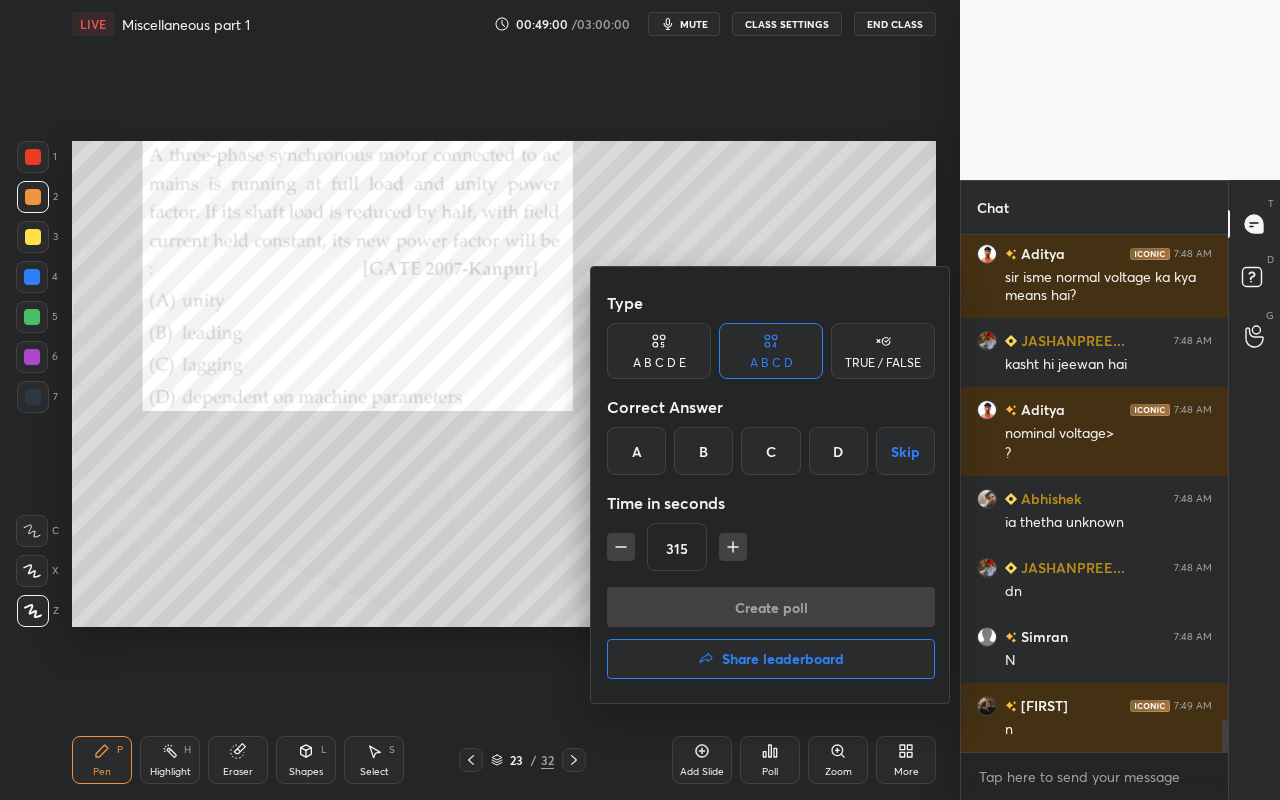 click on "B" at bounding box center (703, 451) 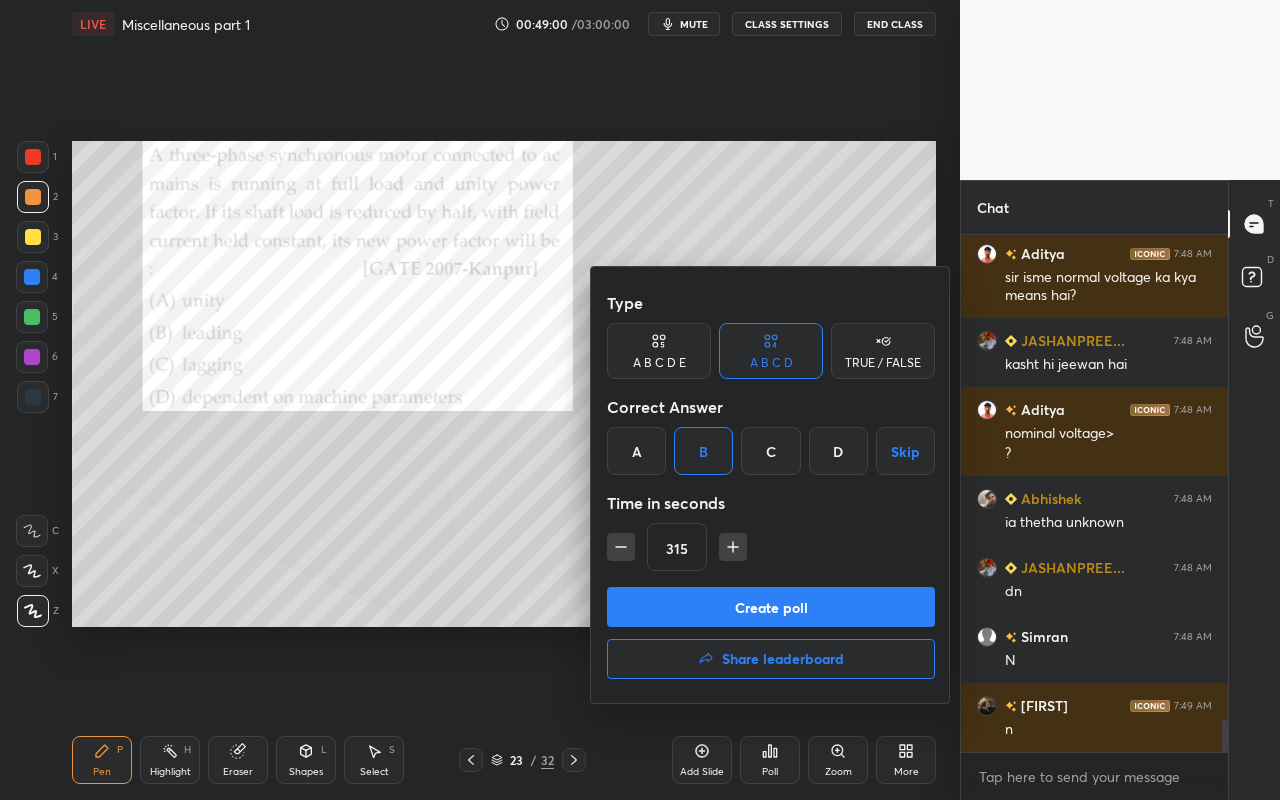 click 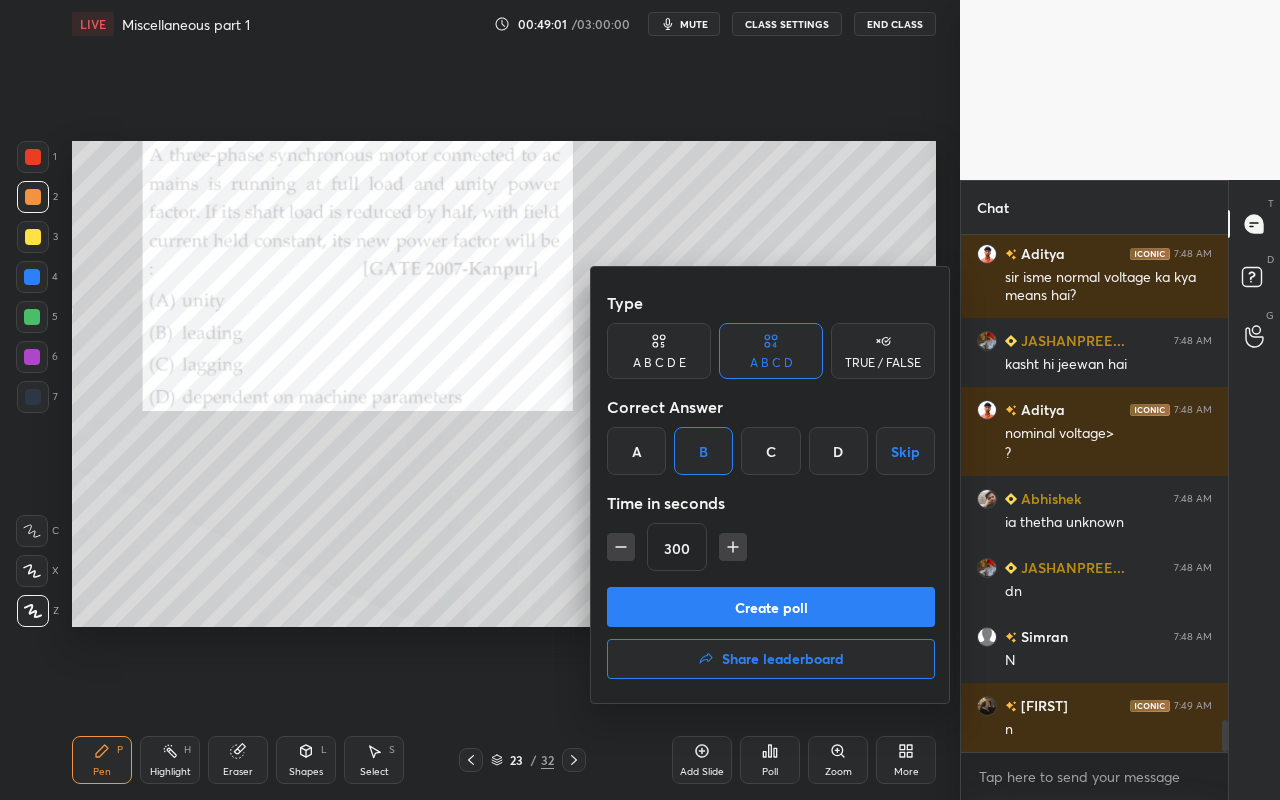 click 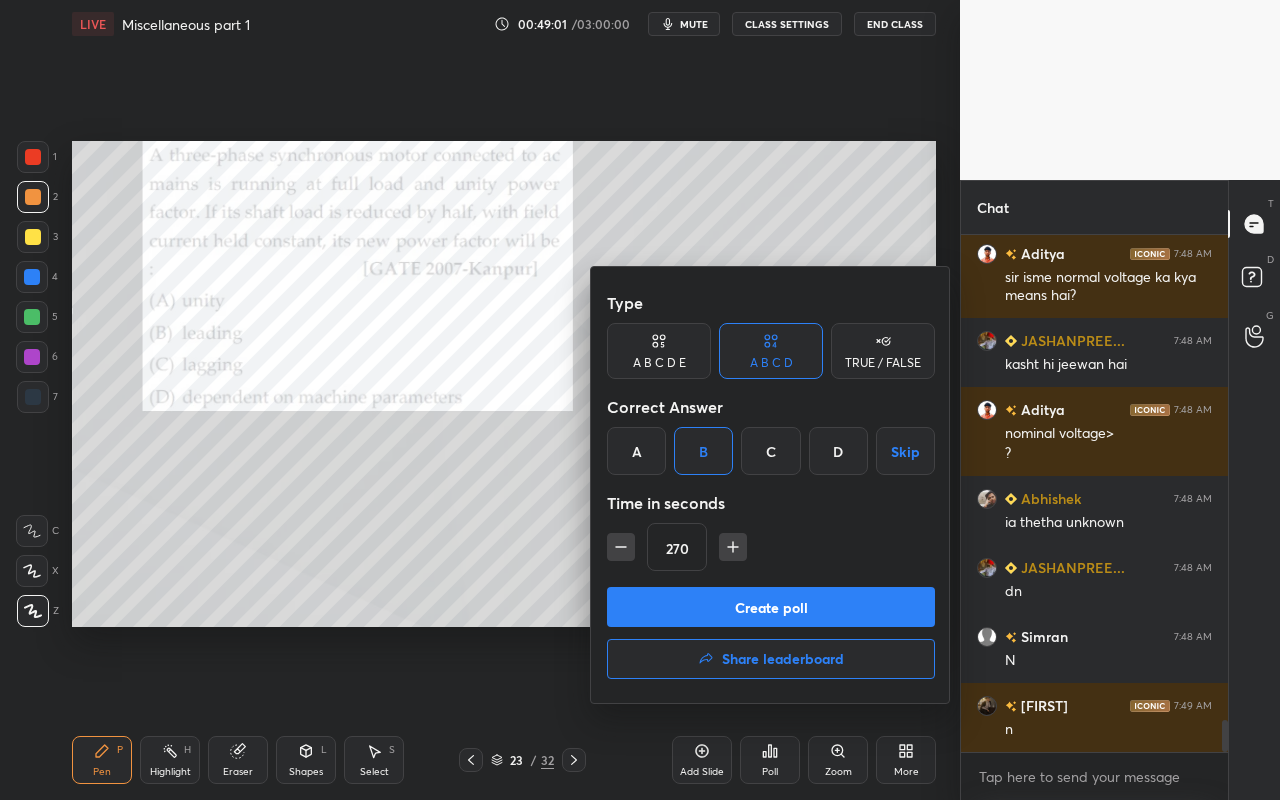 click 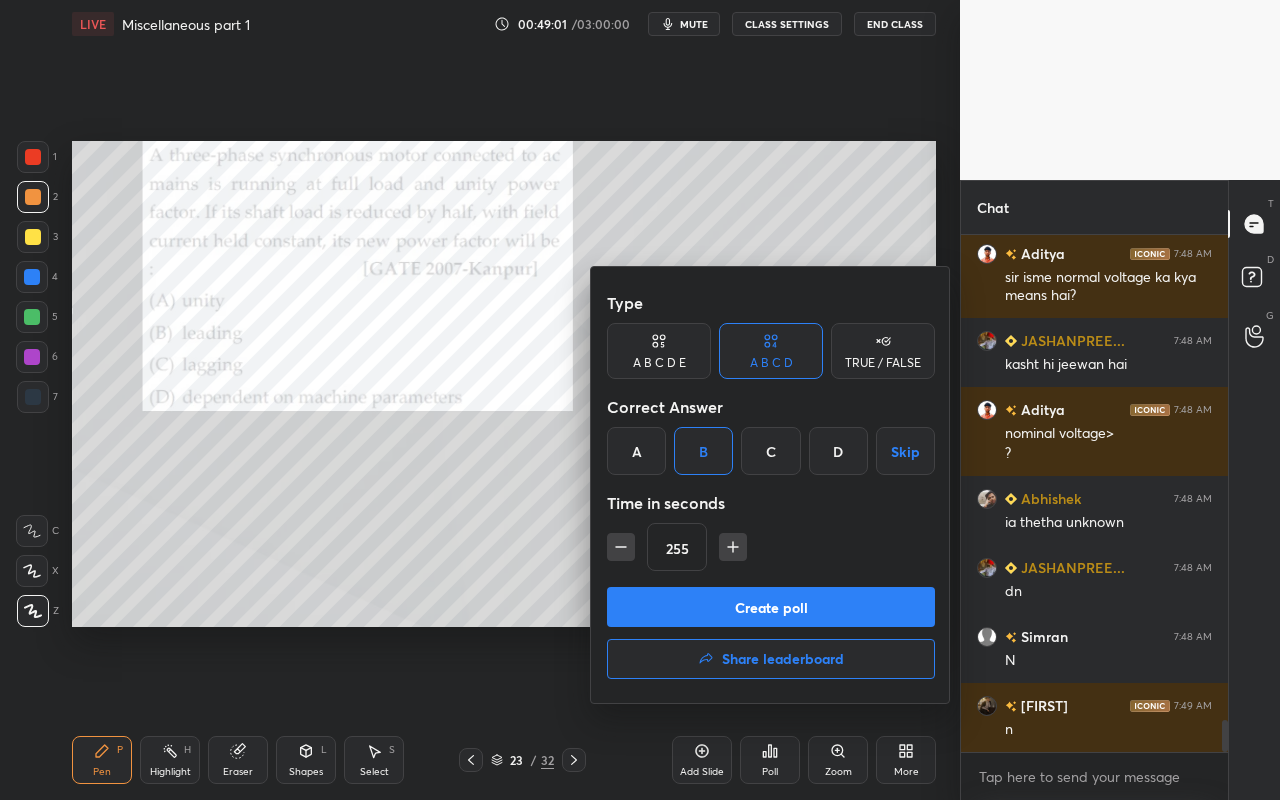click 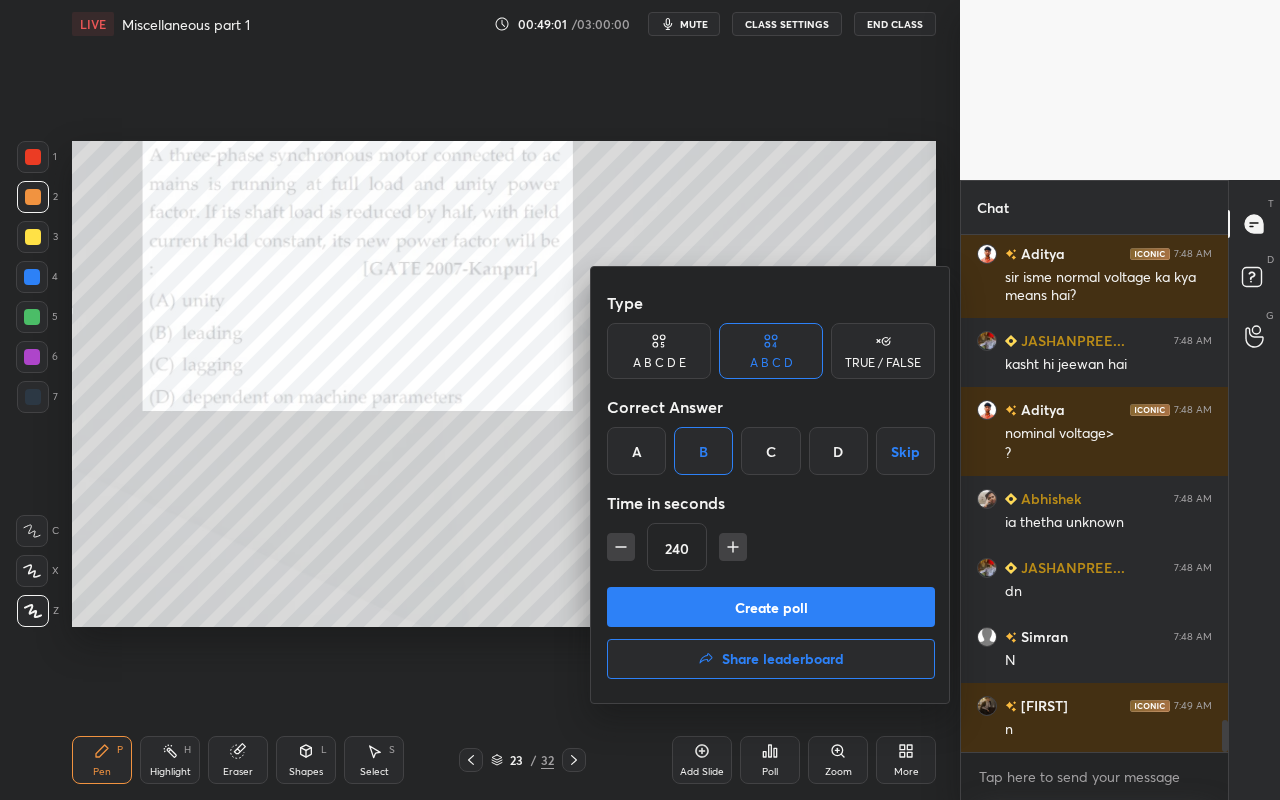click 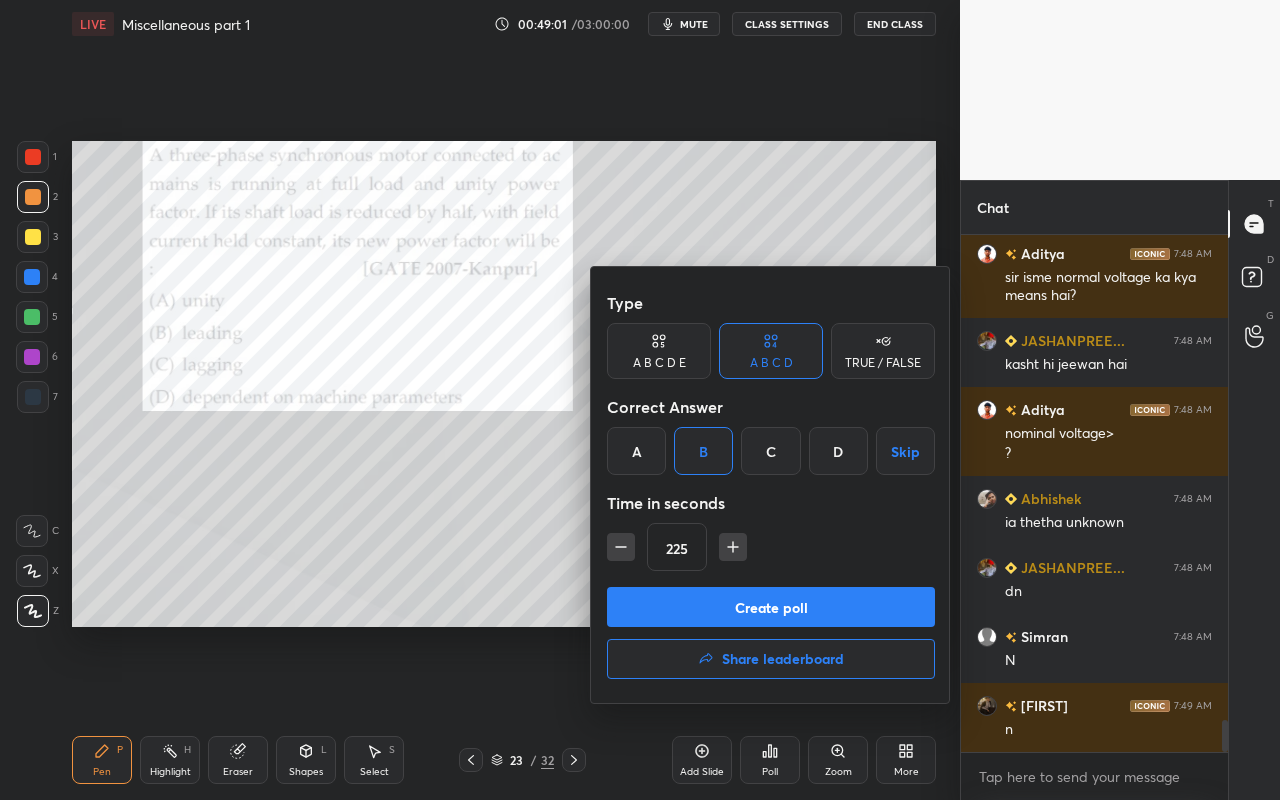 click 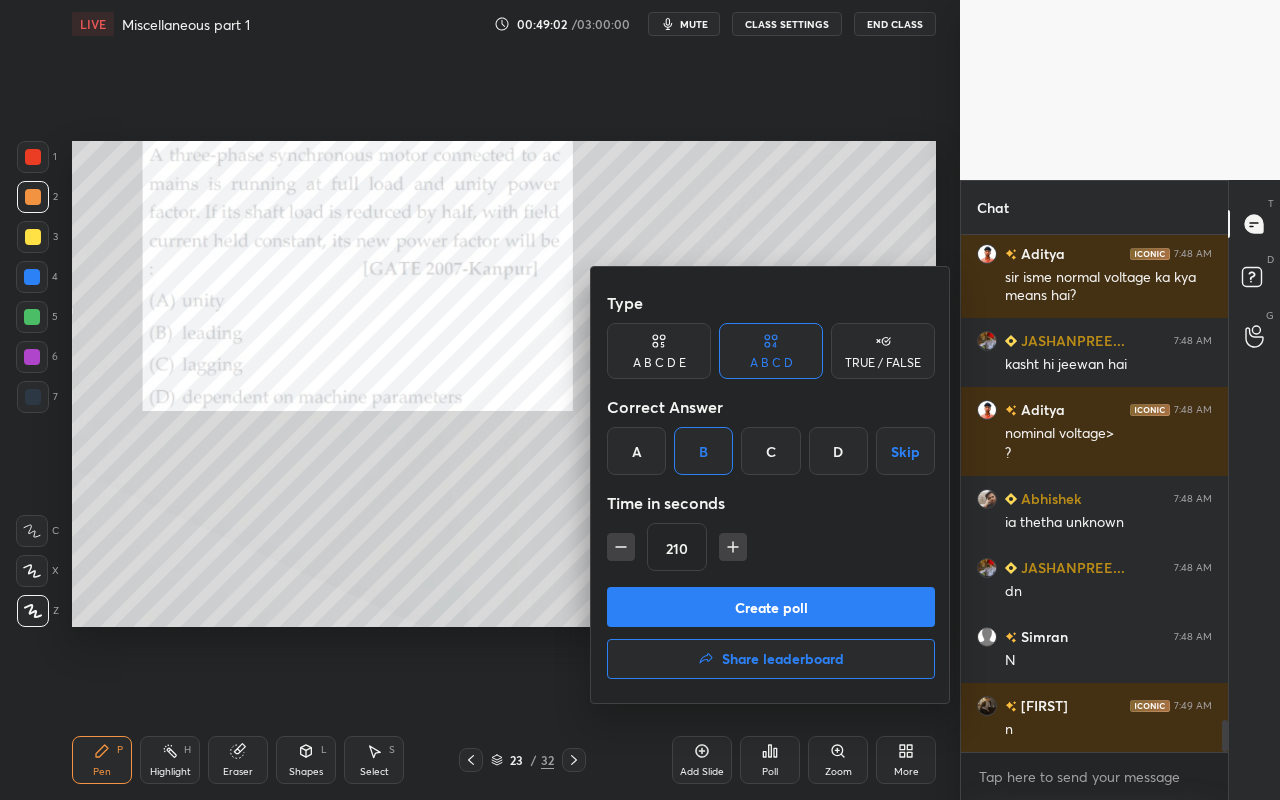 click 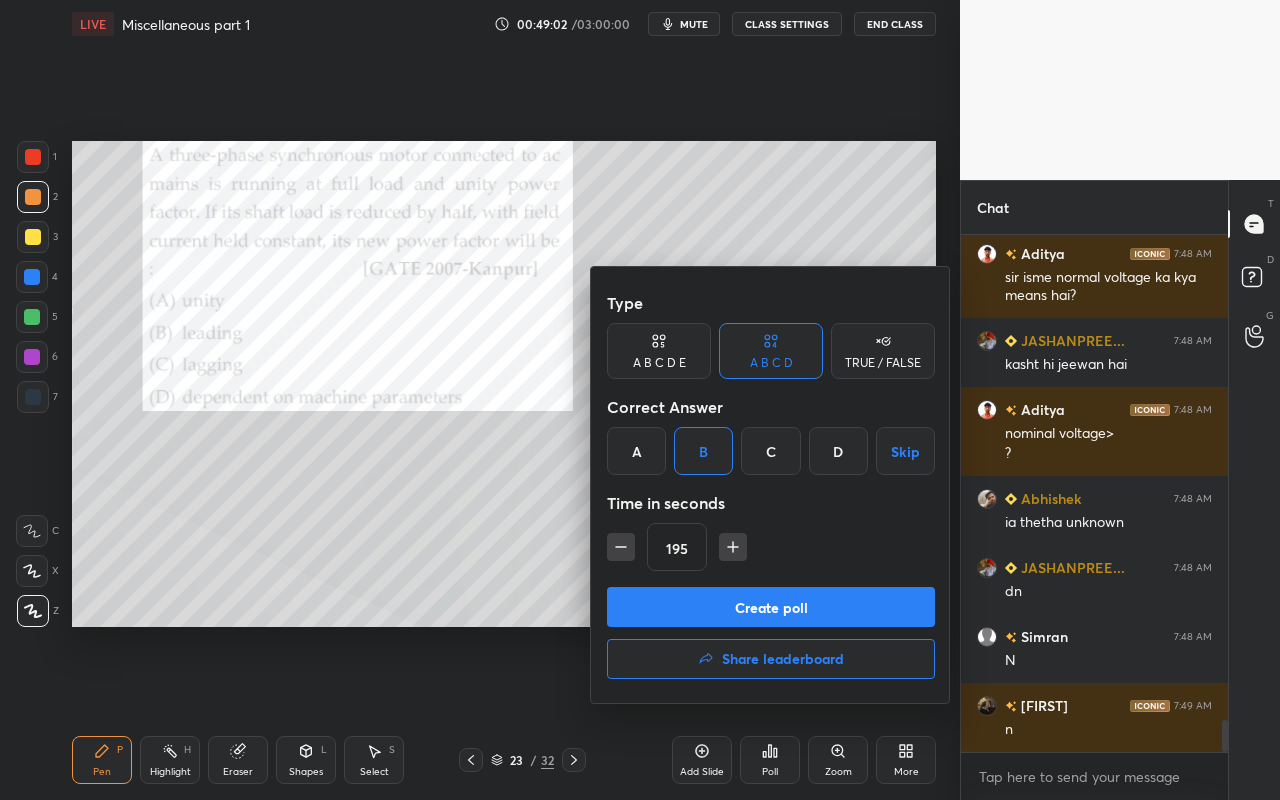click 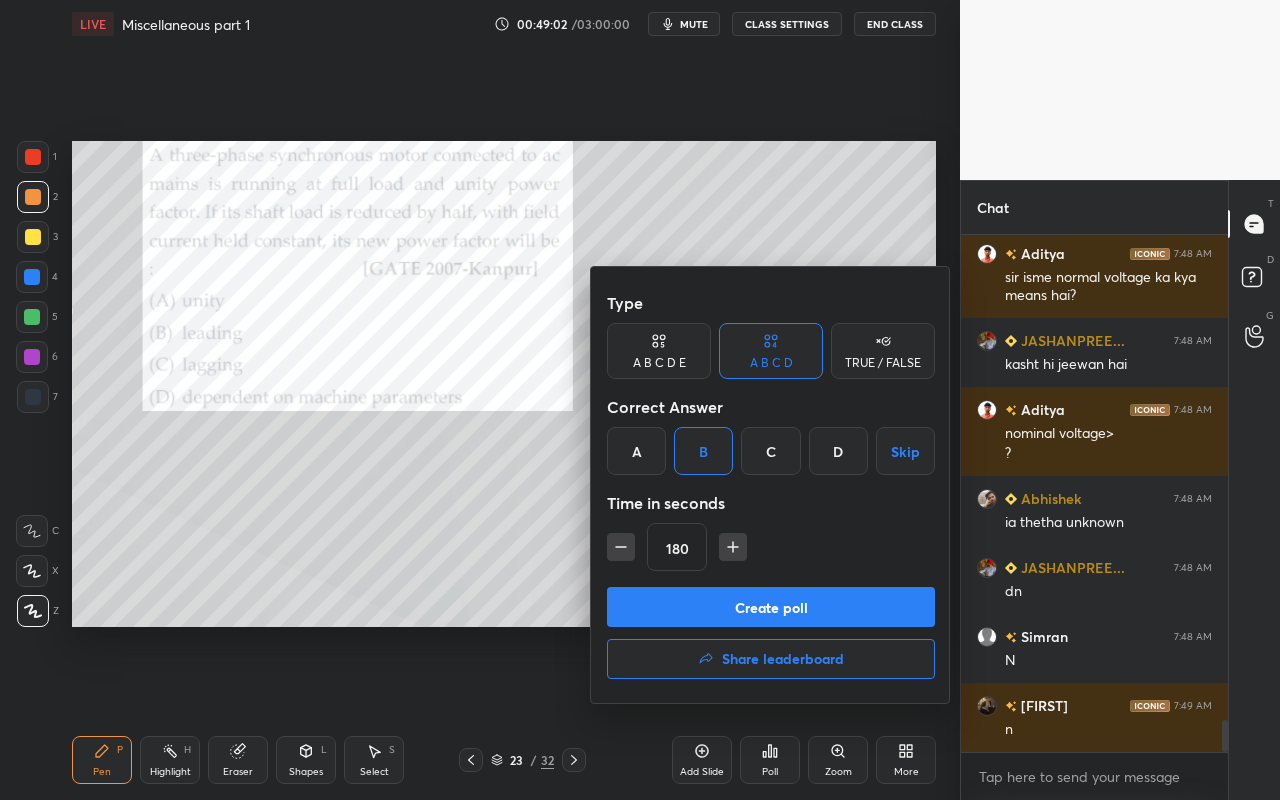 click 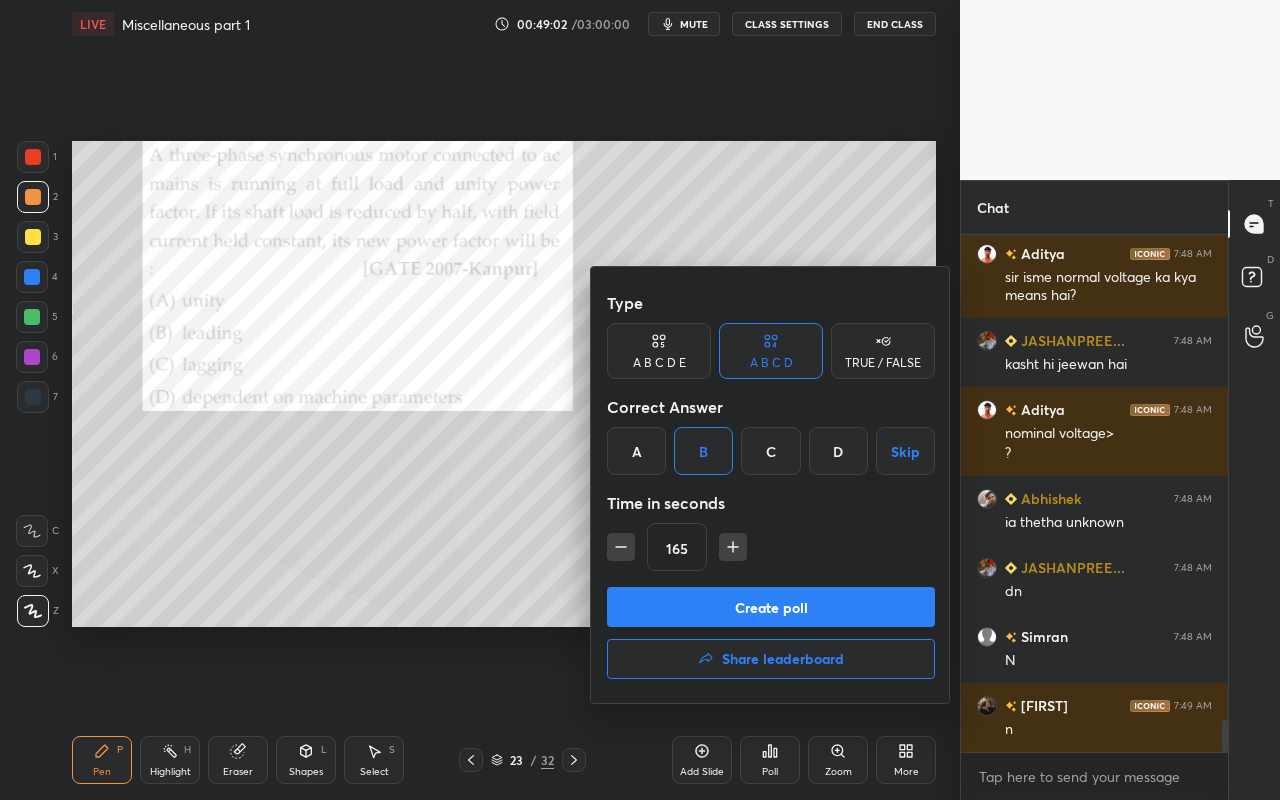 click 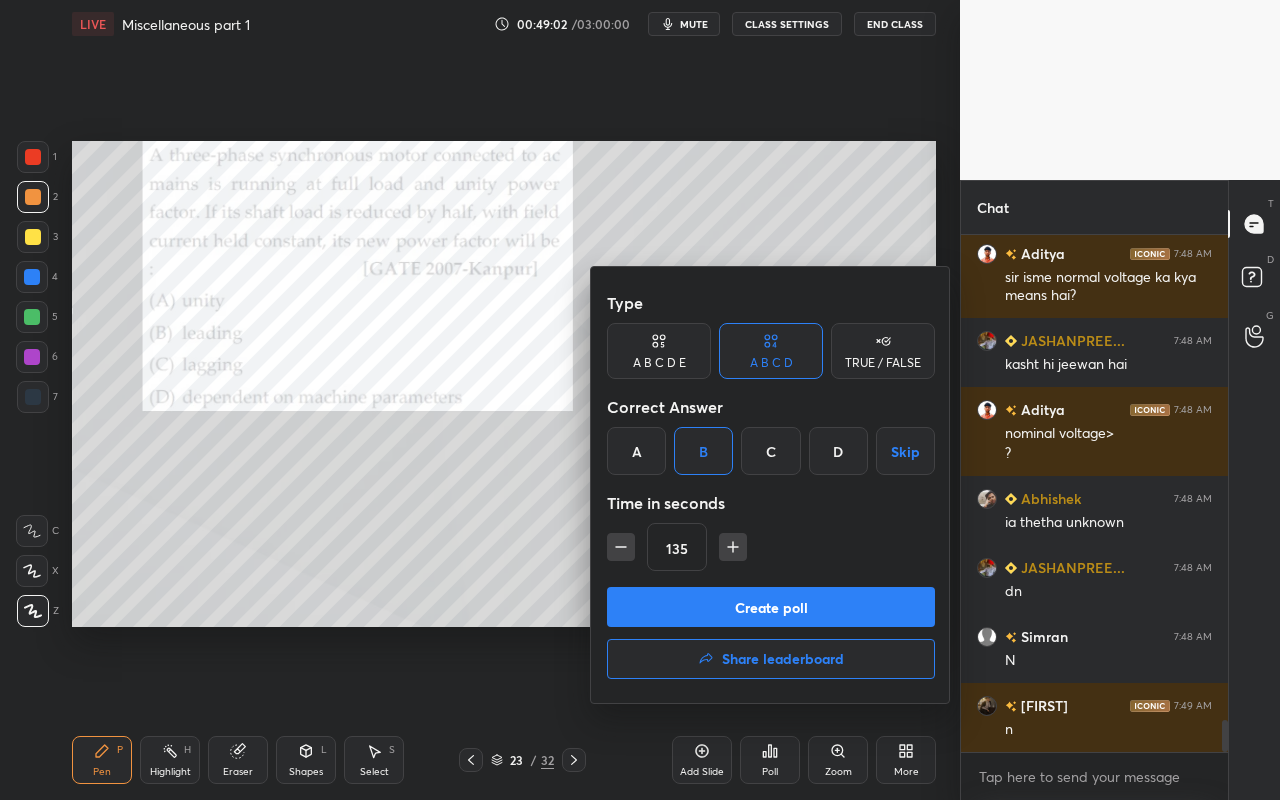 click 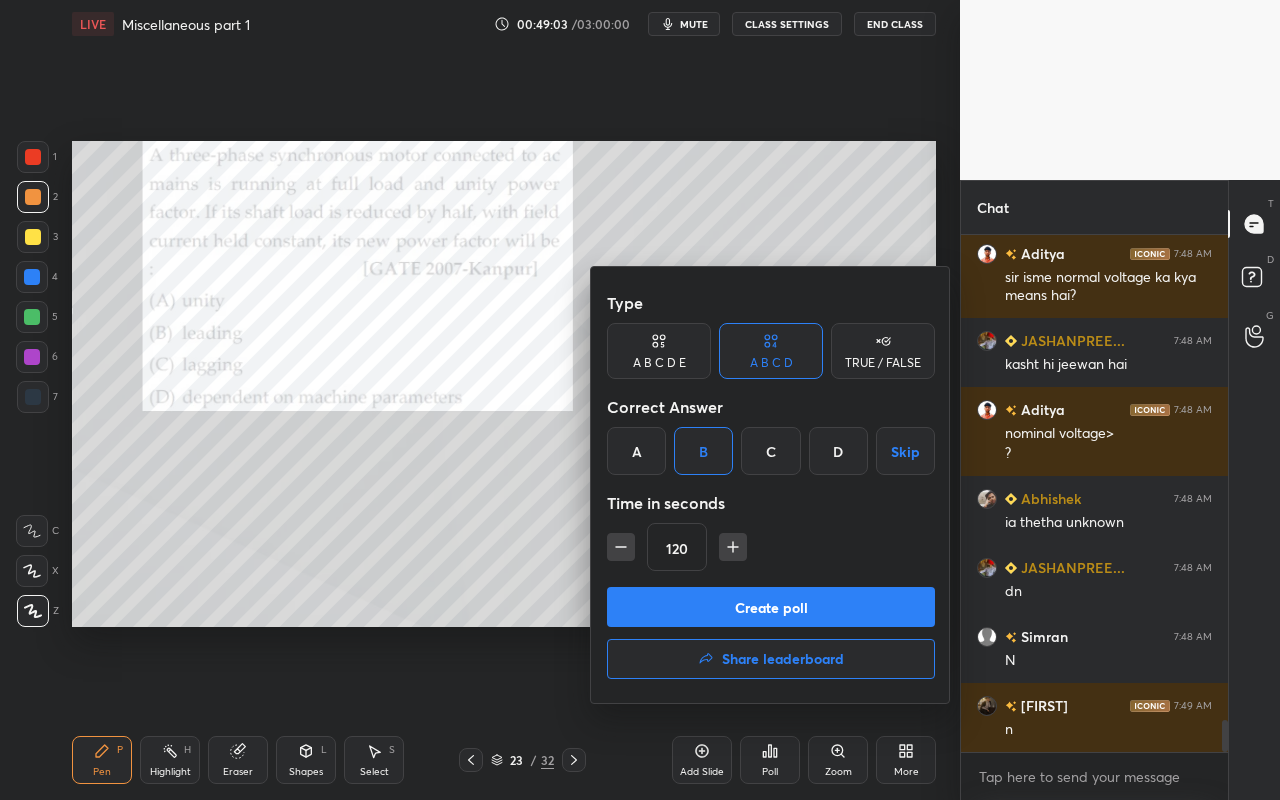 click on "Create poll" at bounding box center [771, 607] 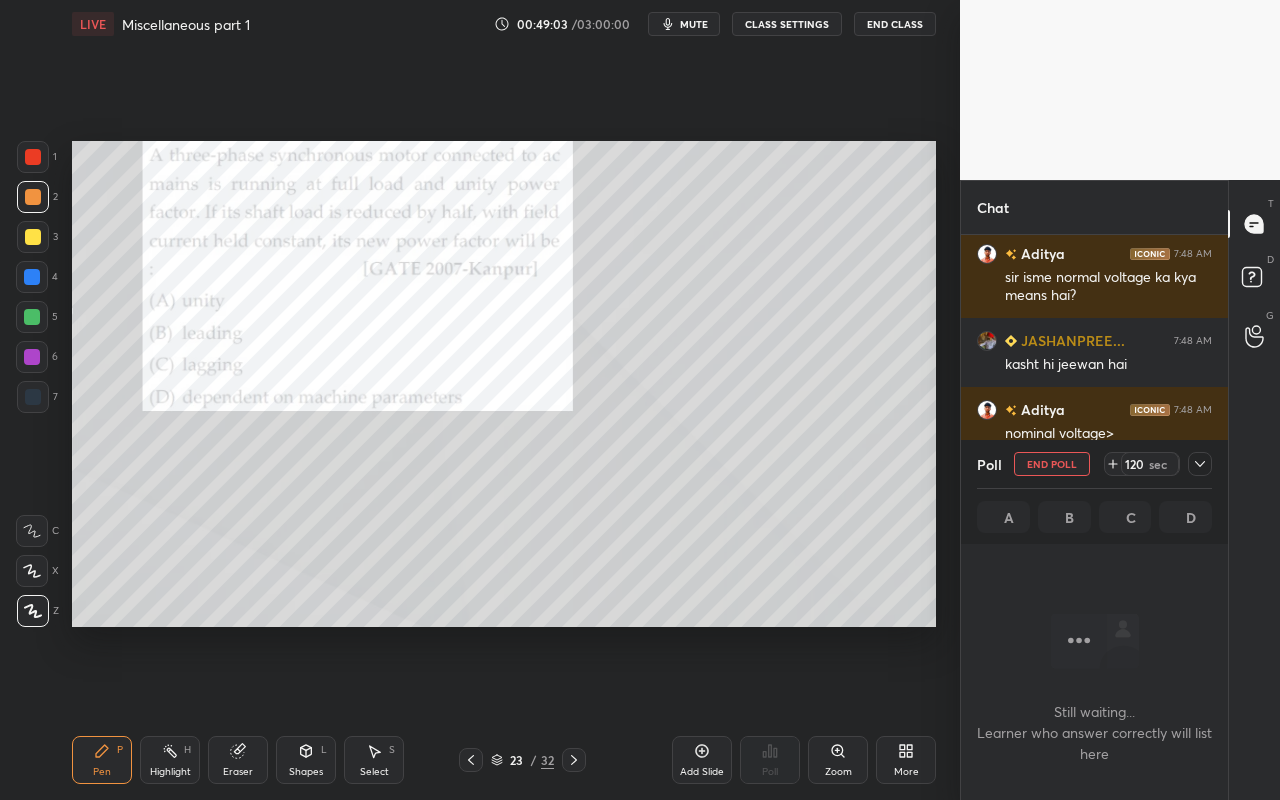 scroll, scrollTop: 424, scrollLeft: 261, axis: both 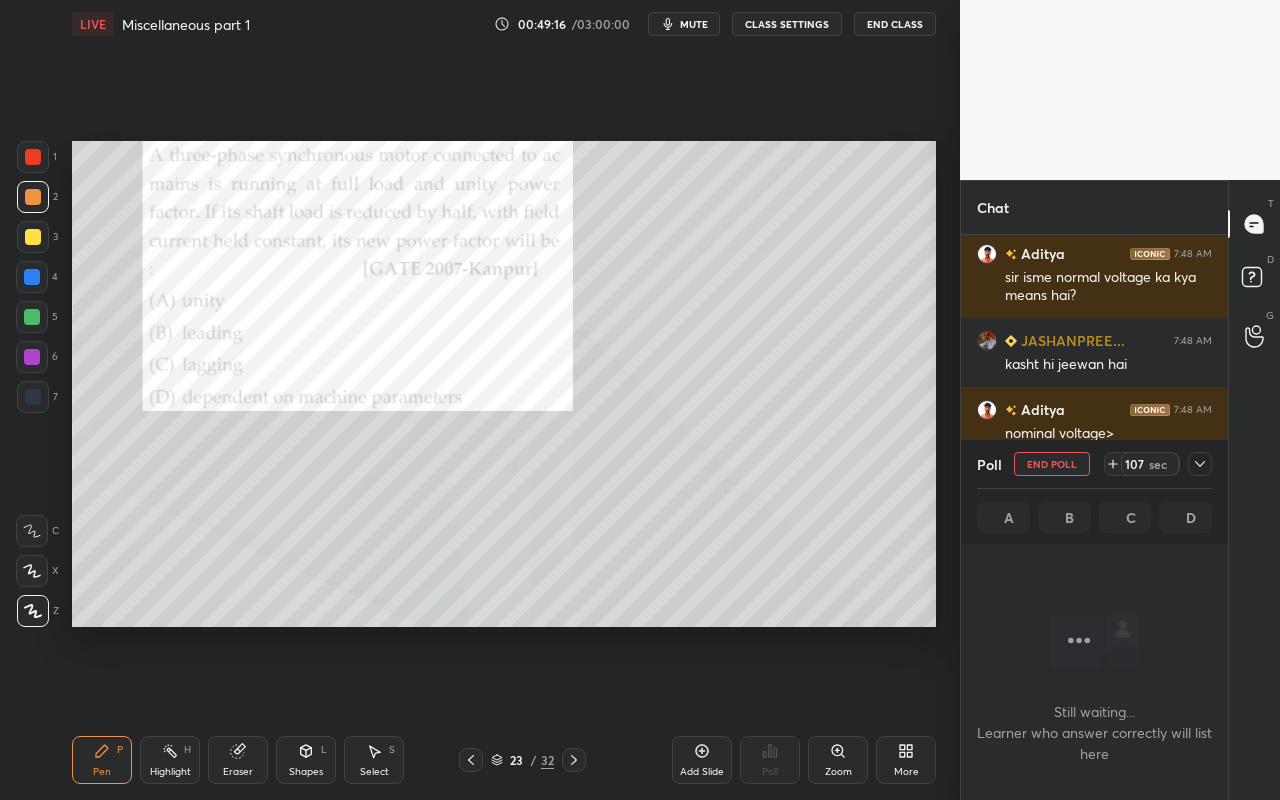 click on "Shapes" at bounding box center (306, 772) 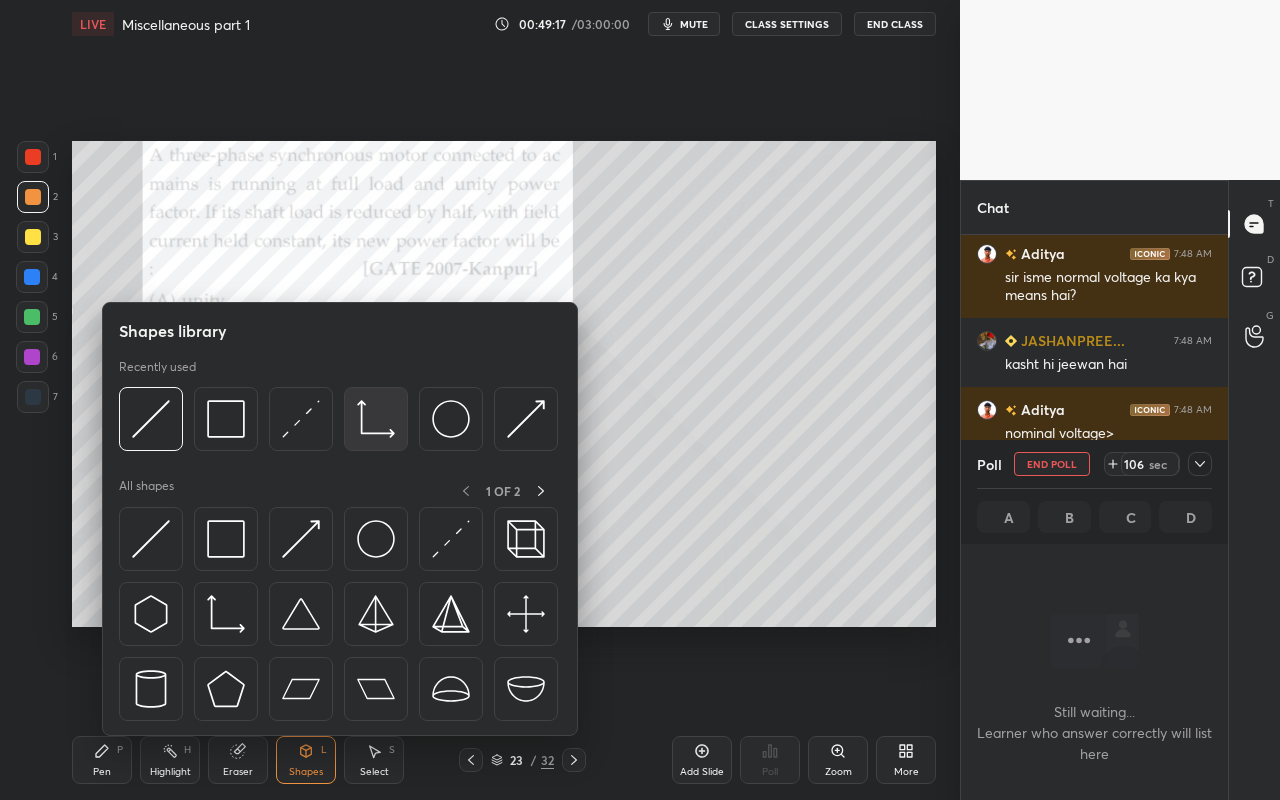 click at bounding box center [376, 419] 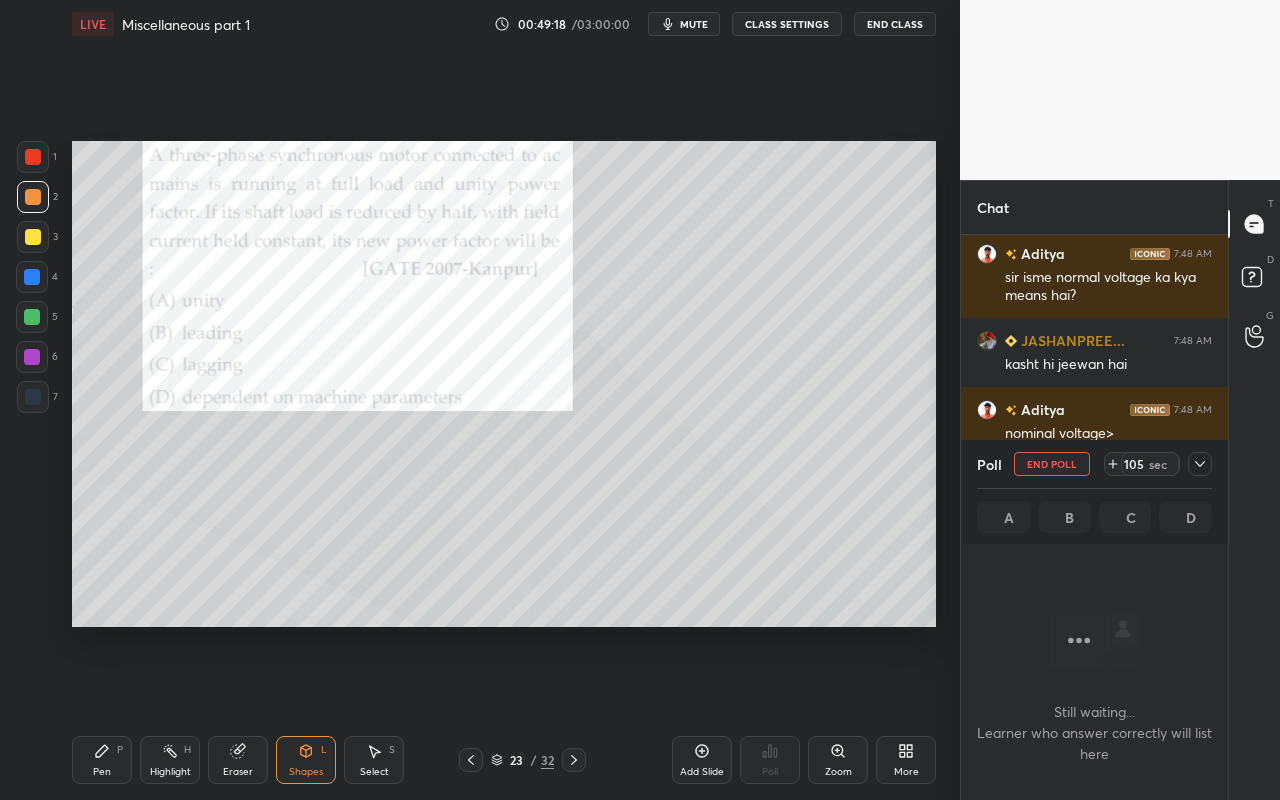 click at bounding box center (33, 237) 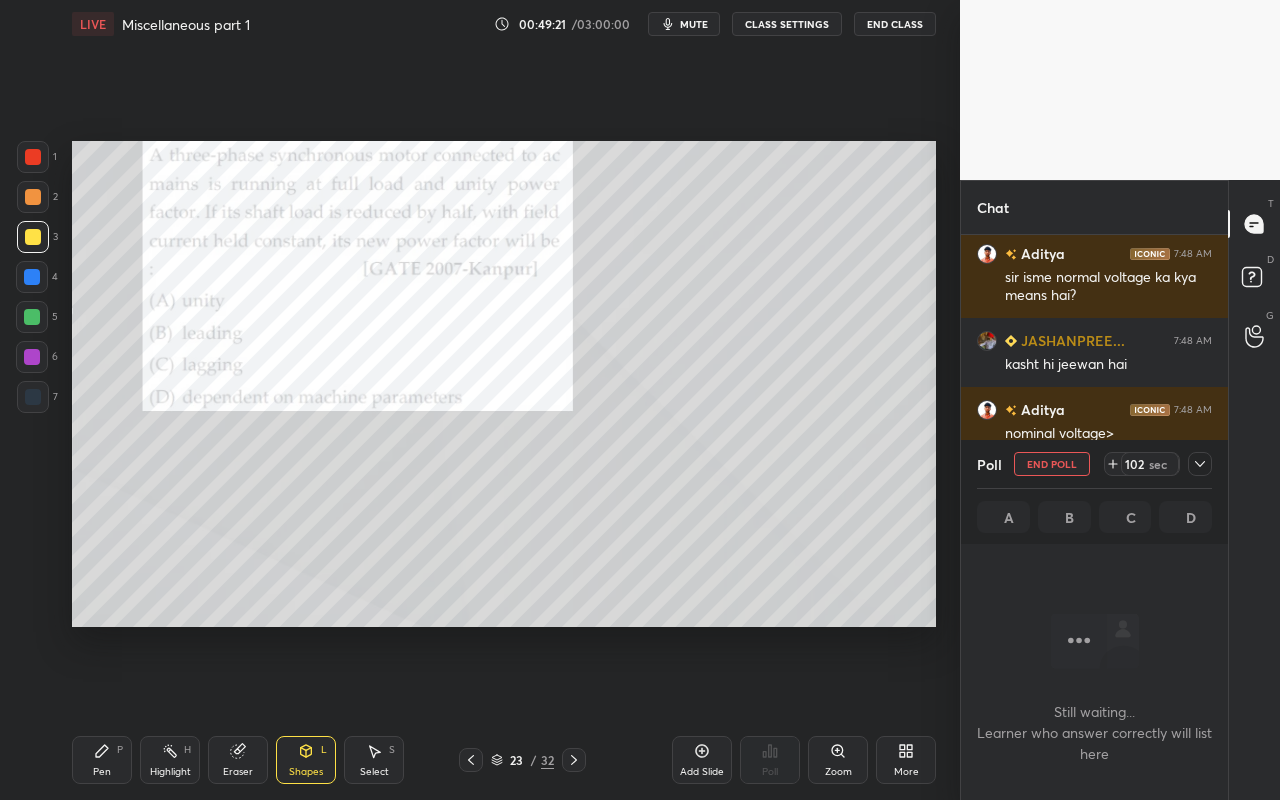 click on "Select S" at bounding box center [374, 760] 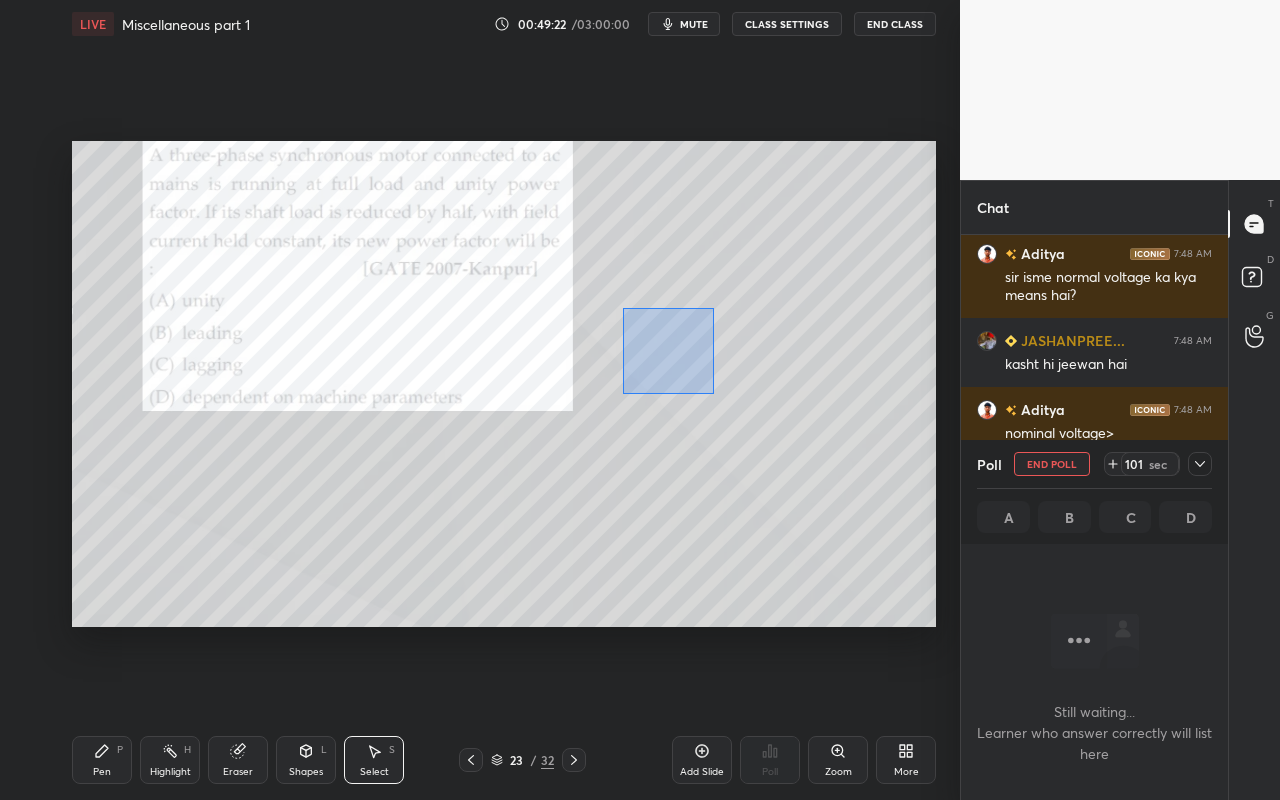 drag, startPoint x: 633, startPoint y: 323, endPoint x: 714, endPoint y: 413, distance: 121.08262 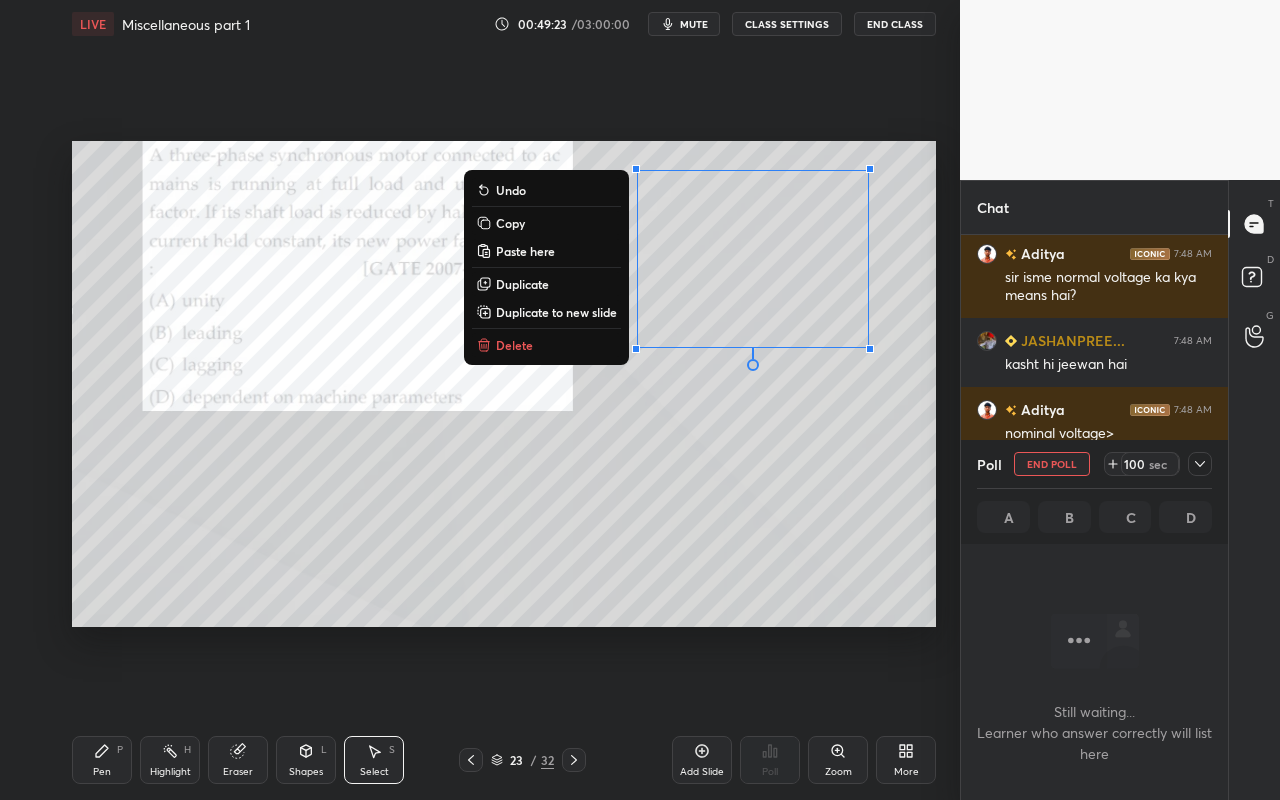 click on "Duplicate" at bounding box center (546, 284) 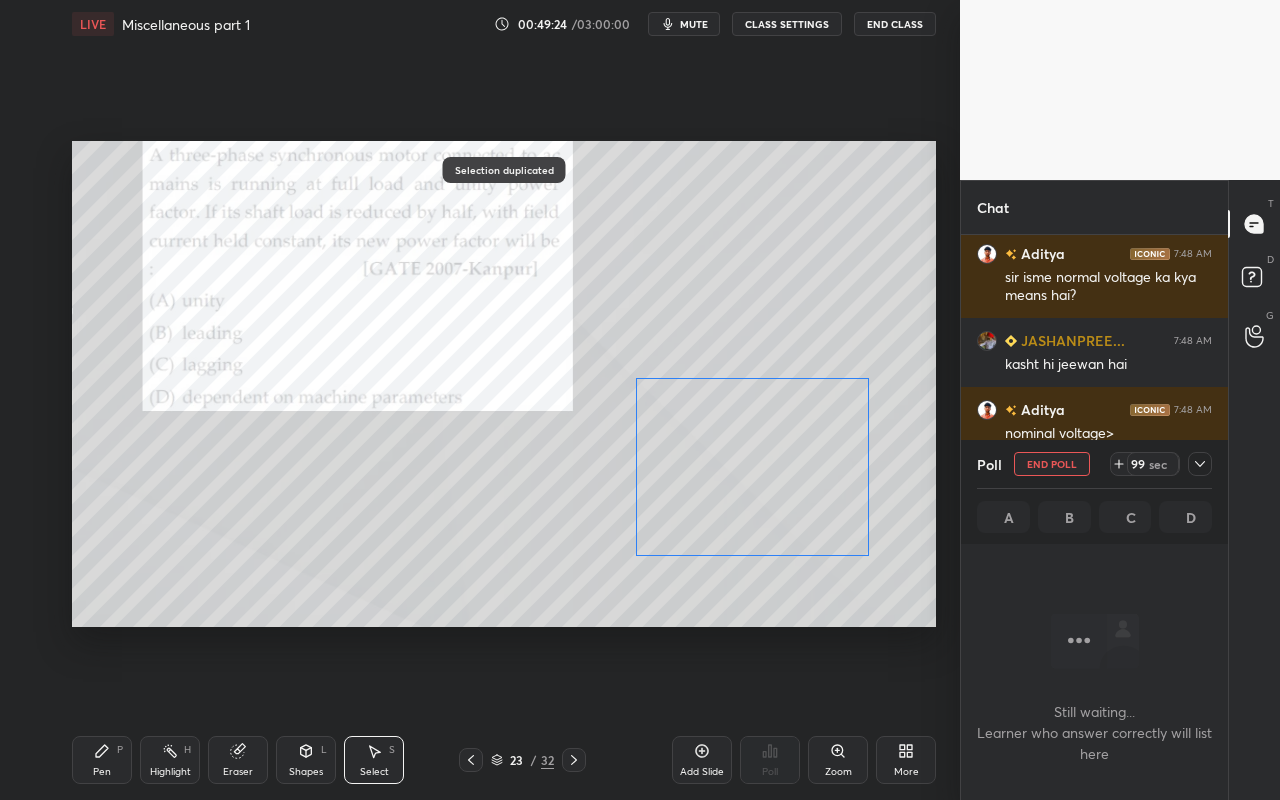 drag, startPoint x: 770, startPoint y: 298, endPoint x: 755, endPoint y: 466, distance: 168.66832 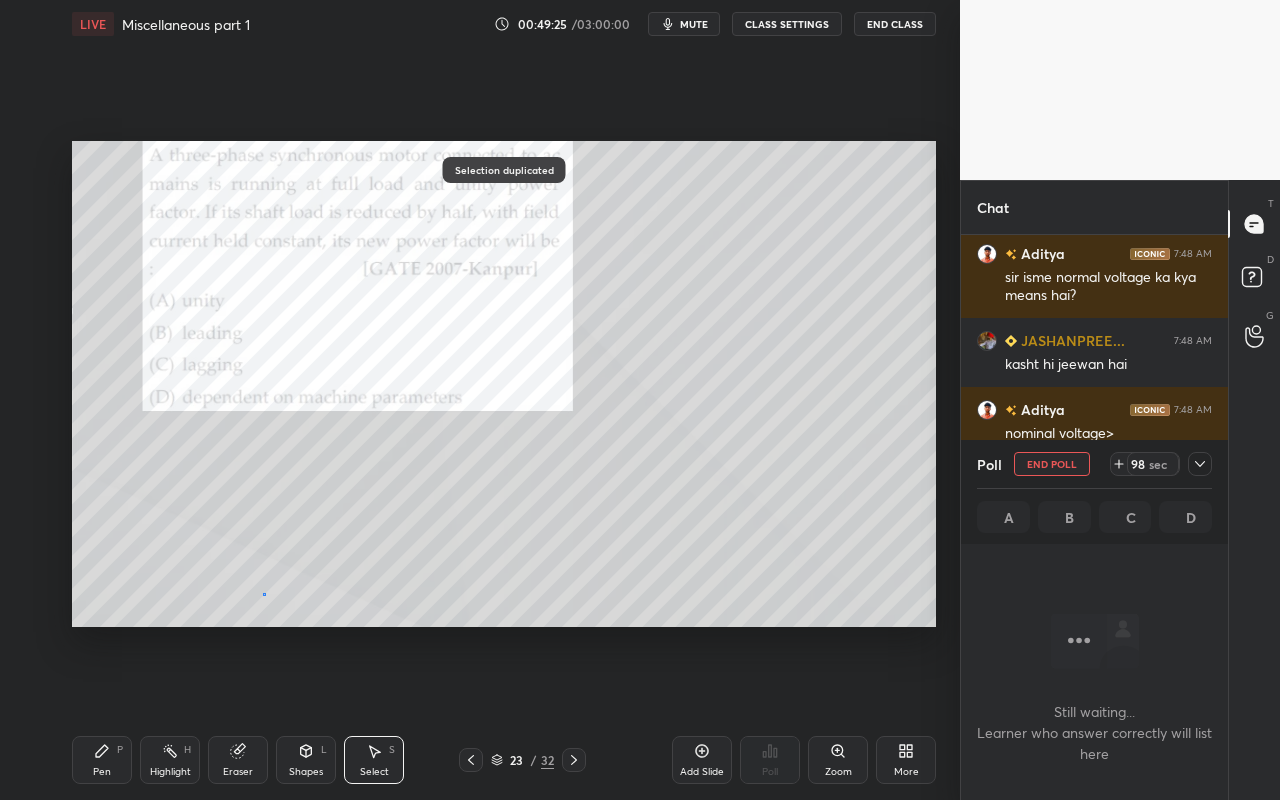 drag, startPoint x: 262, startPoint y: 592, endPoint x: 213, endPoint y: 642, distance: 70.00714 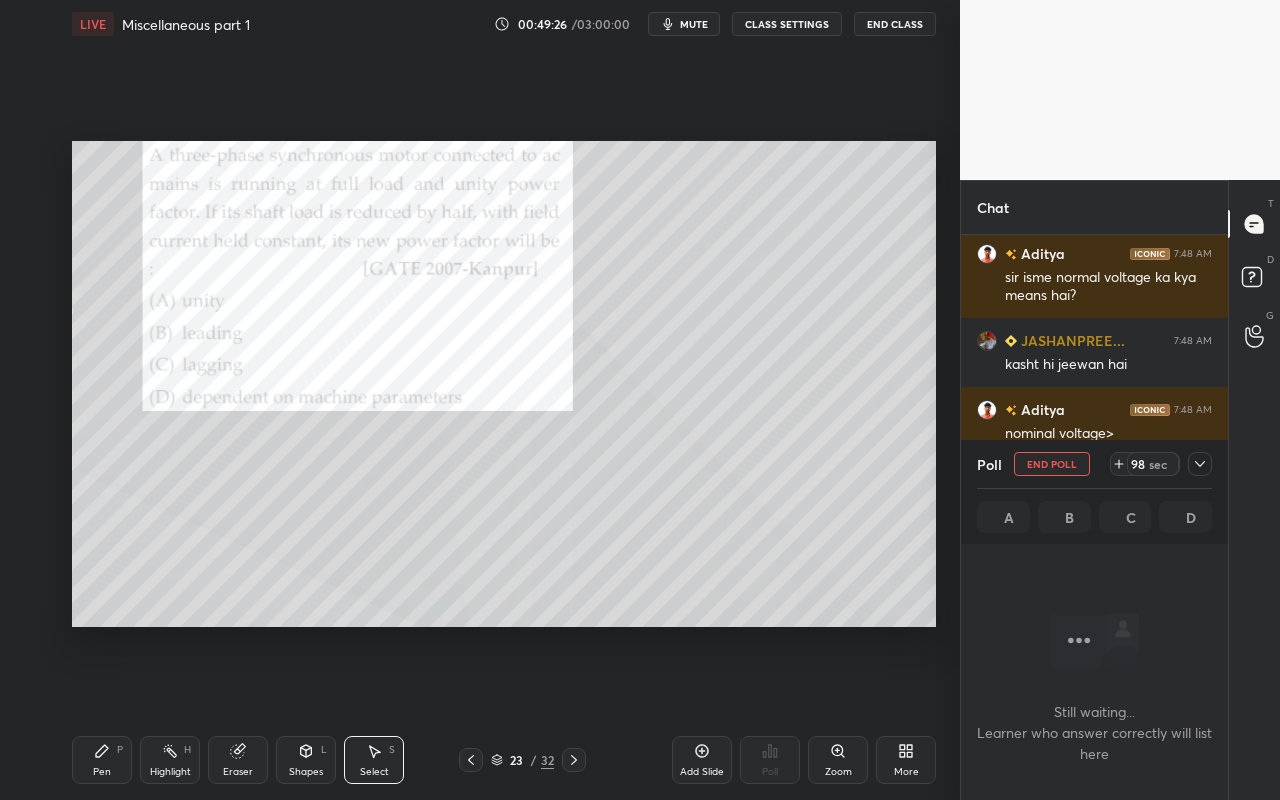 click on "Pen P" at bounding box center (102, 760) 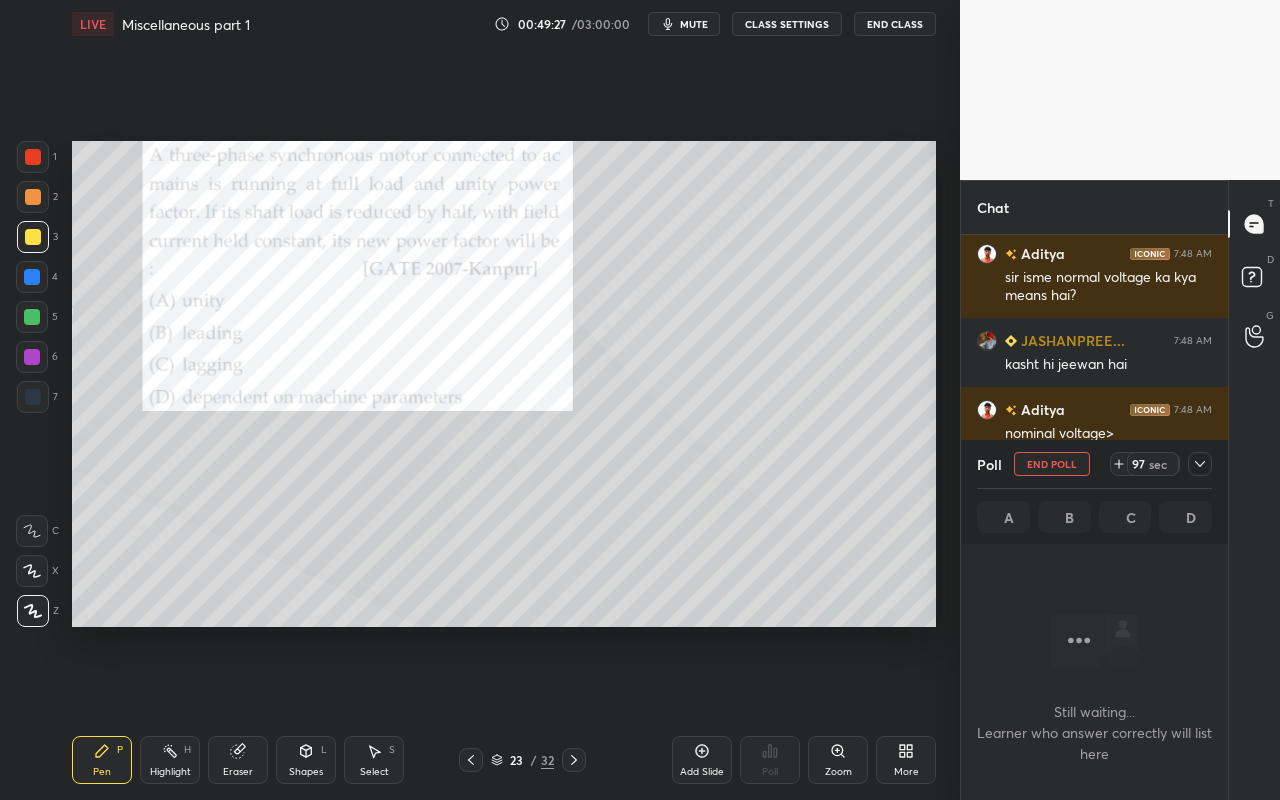 drag, startPoint x: 36, startPoint y: 155, endPoint x: 66, endPoint y: 167, distance: 32.31099 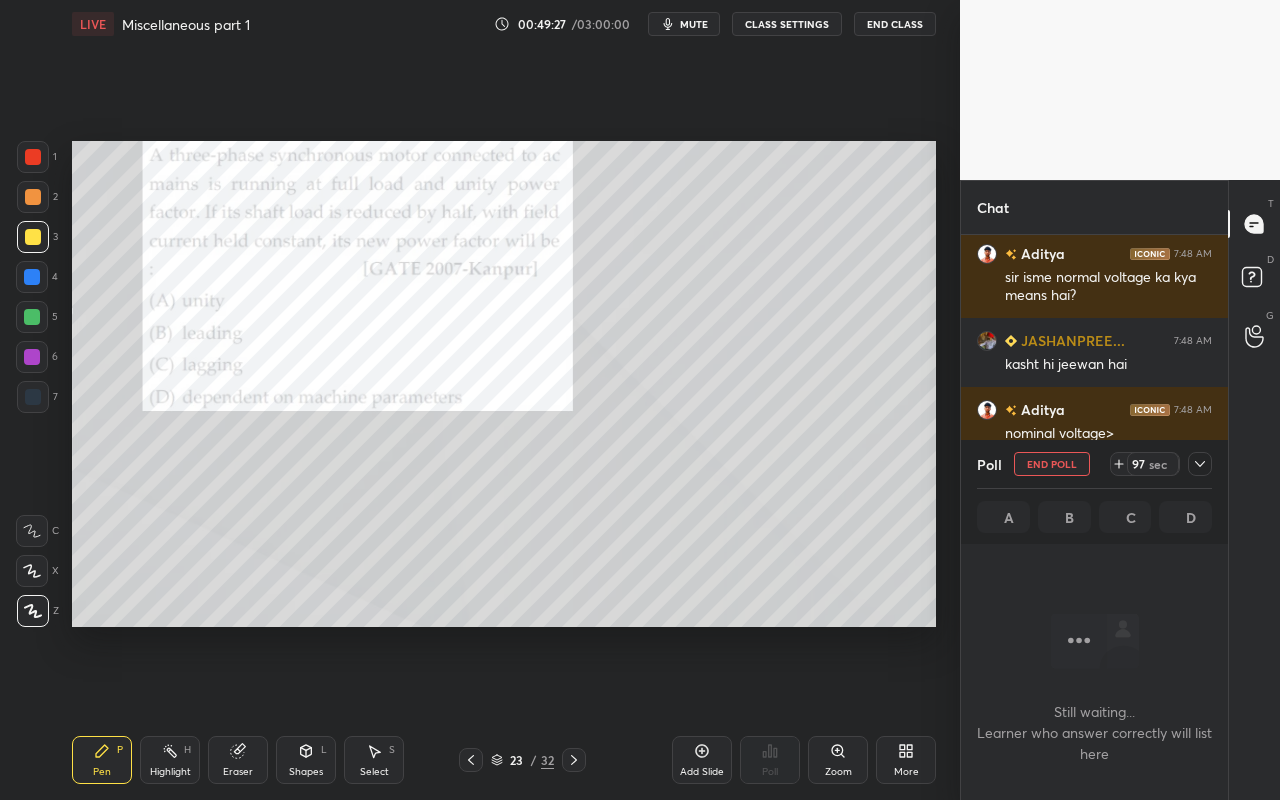 click at bounding box center [33, 157] 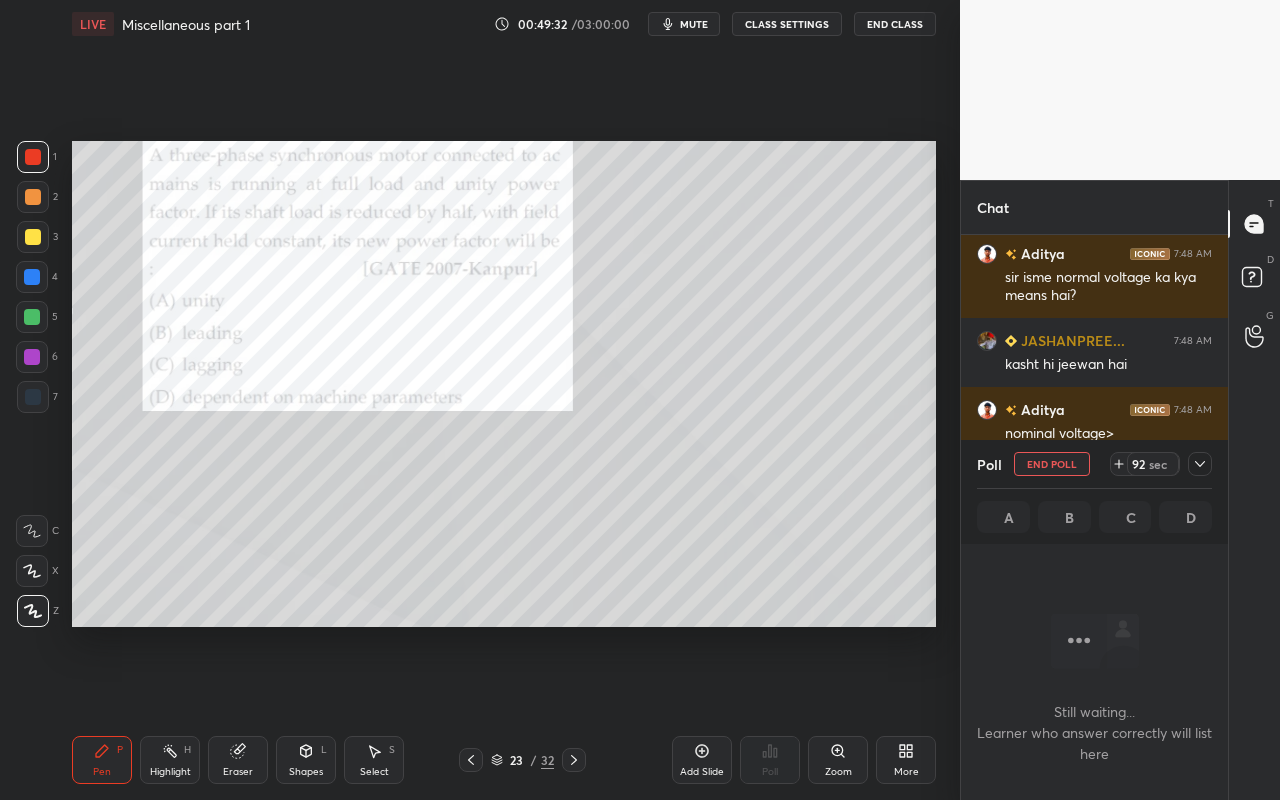 click on "Shapes" at bounding box center [306, 772] 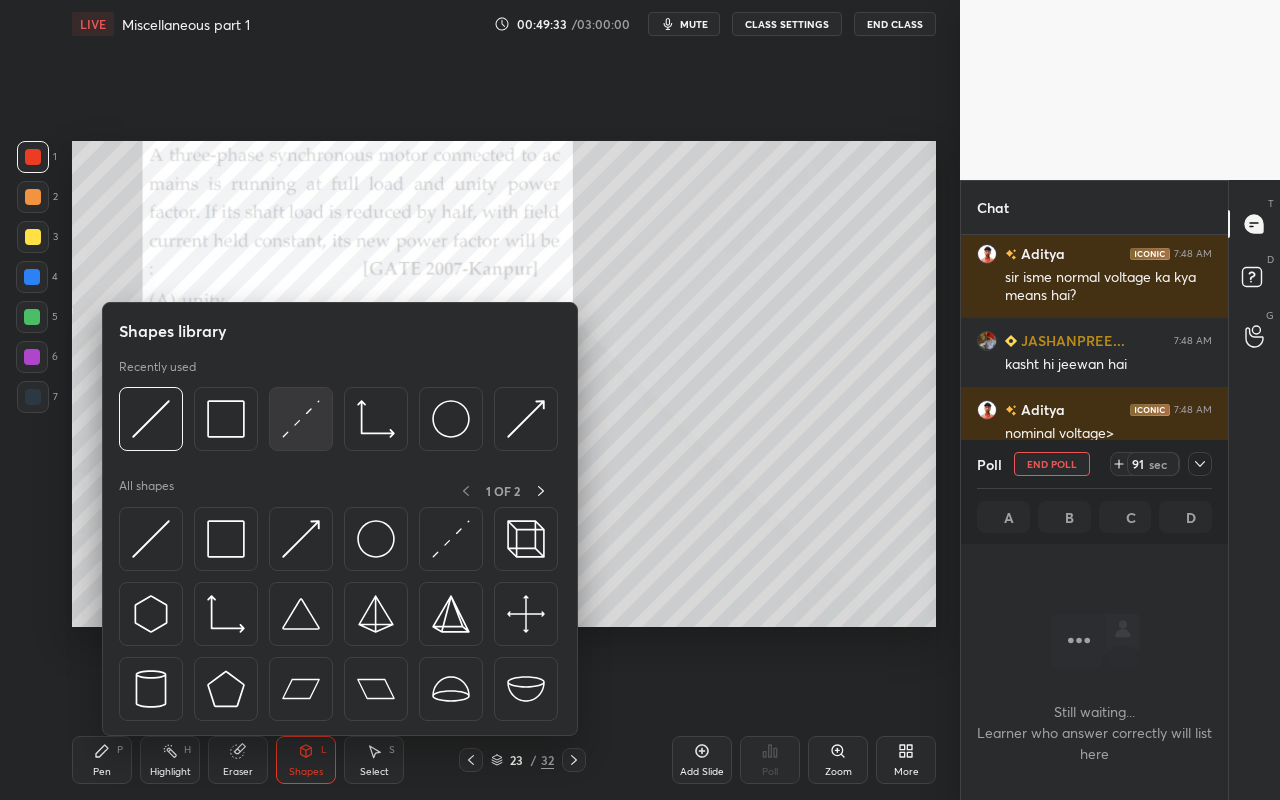 click at bounding box center (301, 419) 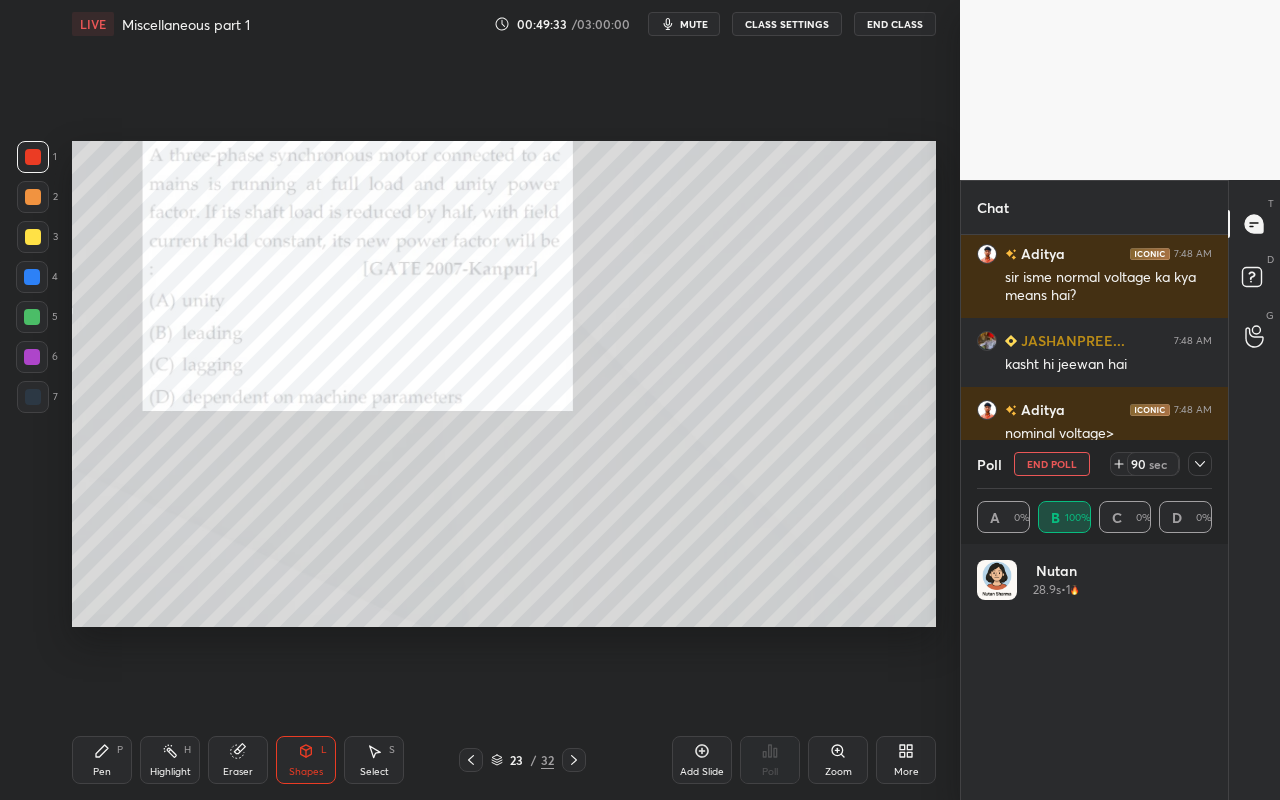 scroll, scrollTop: 7, scrollLeft: 7, axis: both 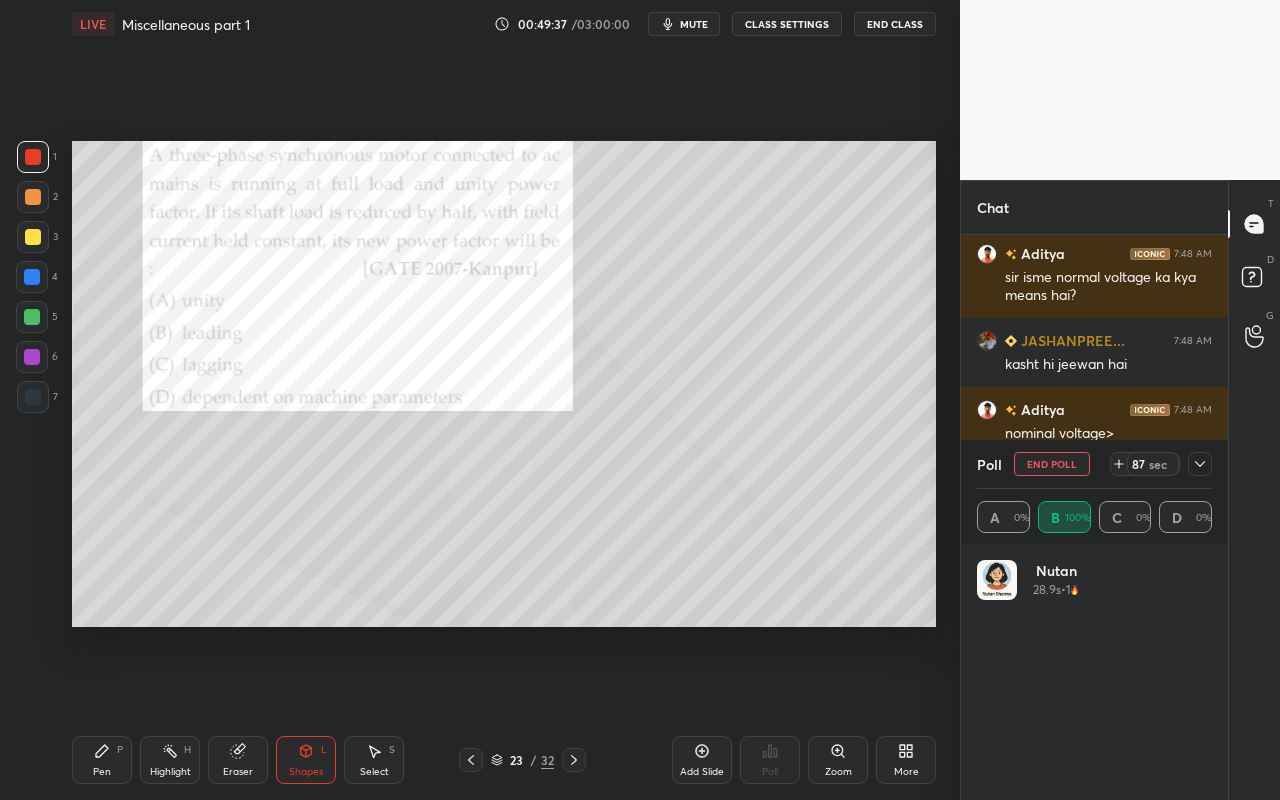 drag, startPoint x: 105, startPoint y: 763, endPoint x: 199, endPoint y: 703, distance: 111.516815 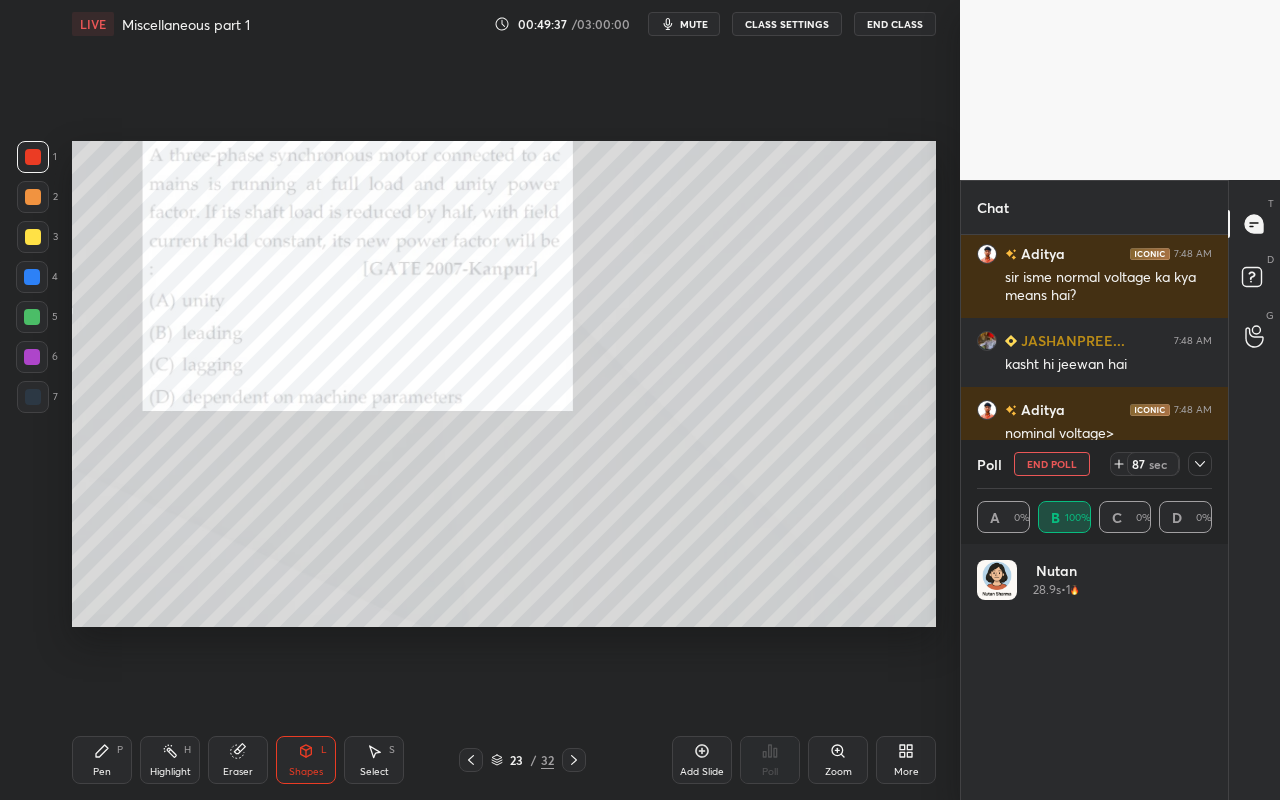 click on "Pen P" at bounding box center [102, 760] 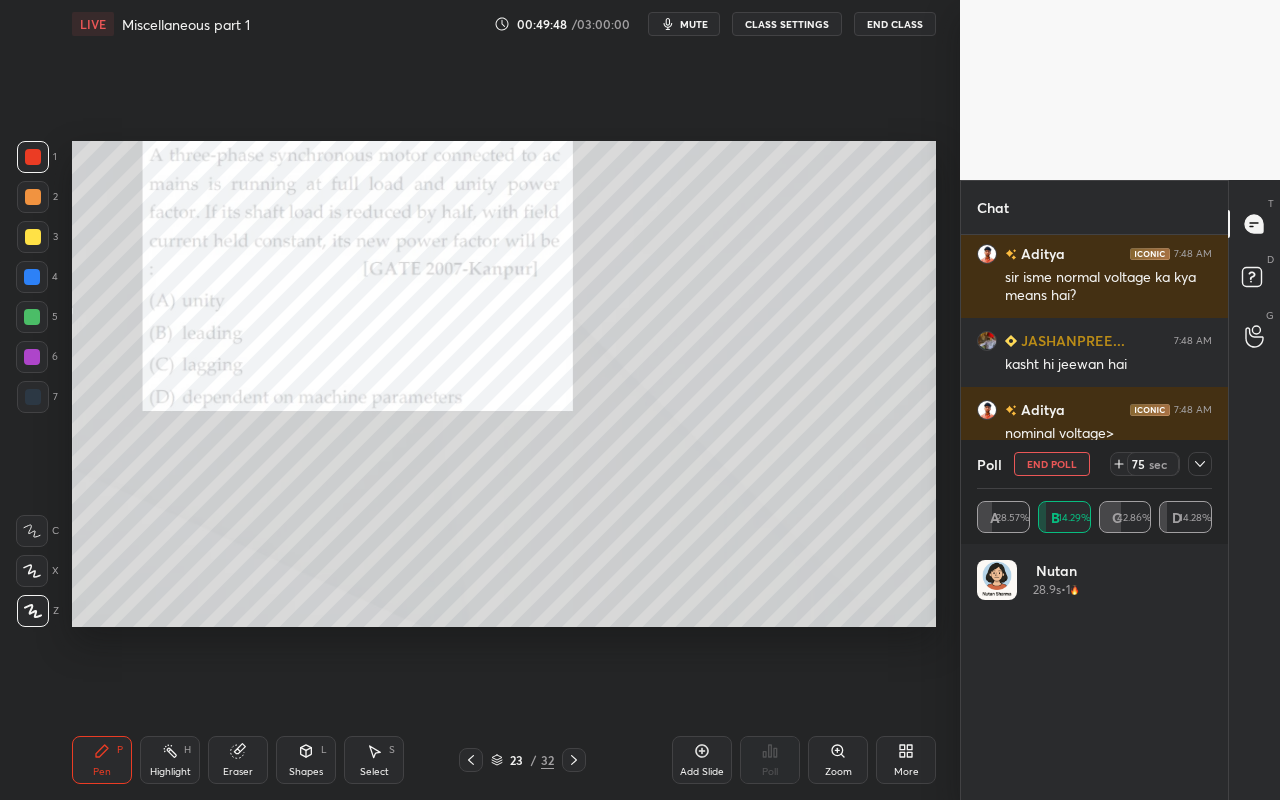 click on "Shapes L" at bounding box center (306, 760) 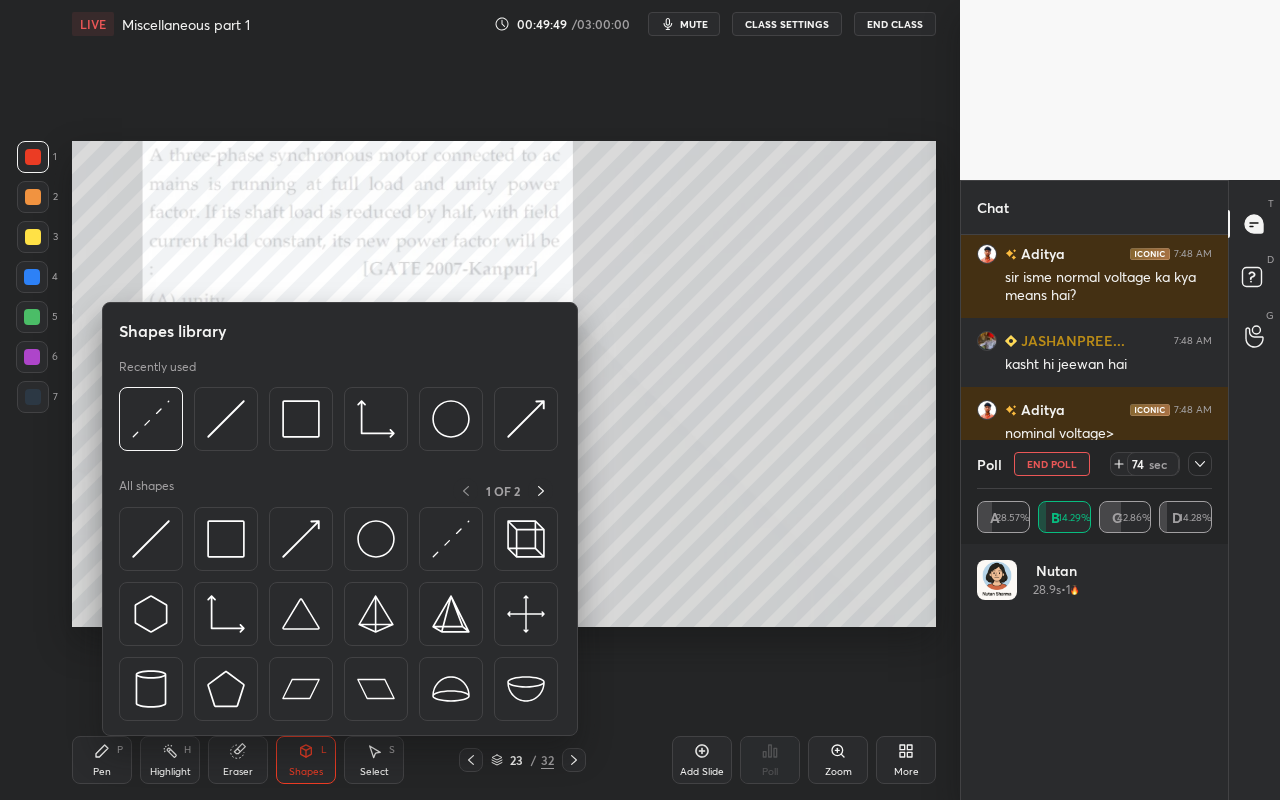 click 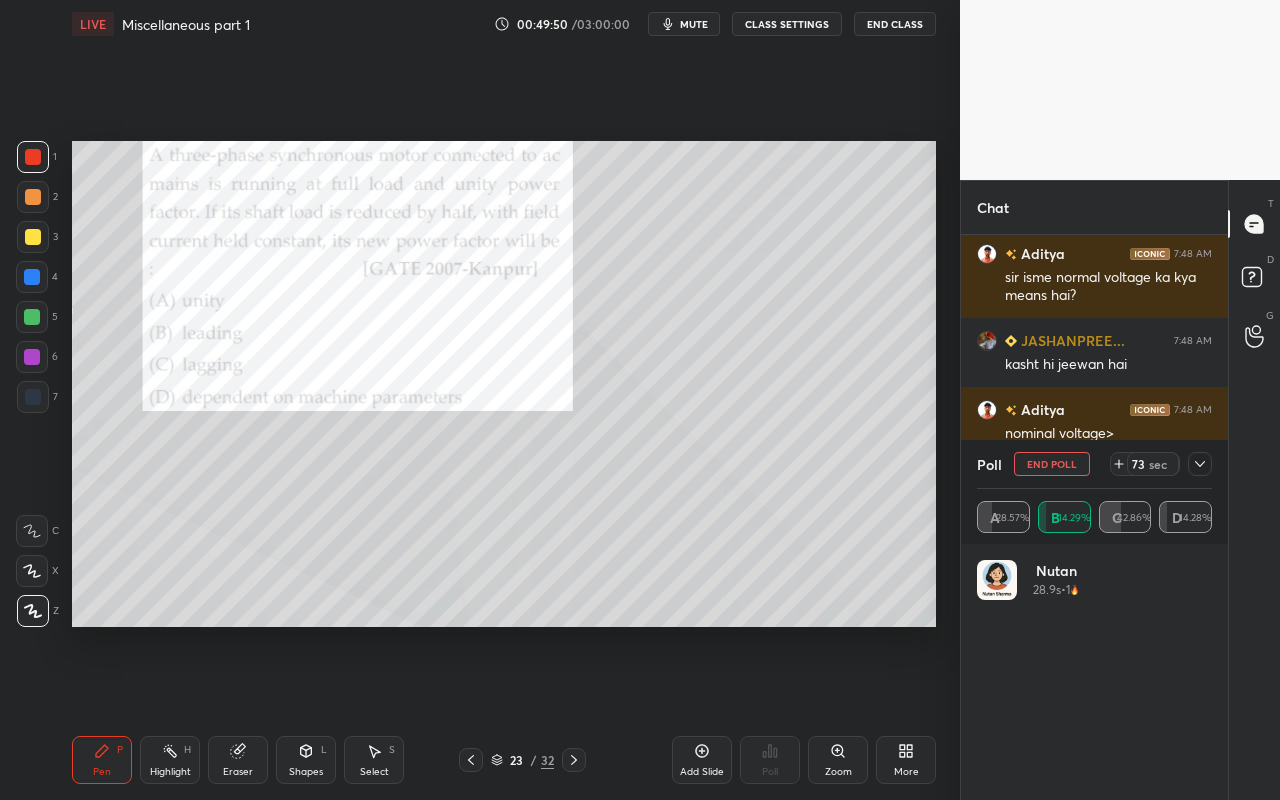 click at bounding box center [33, 197] 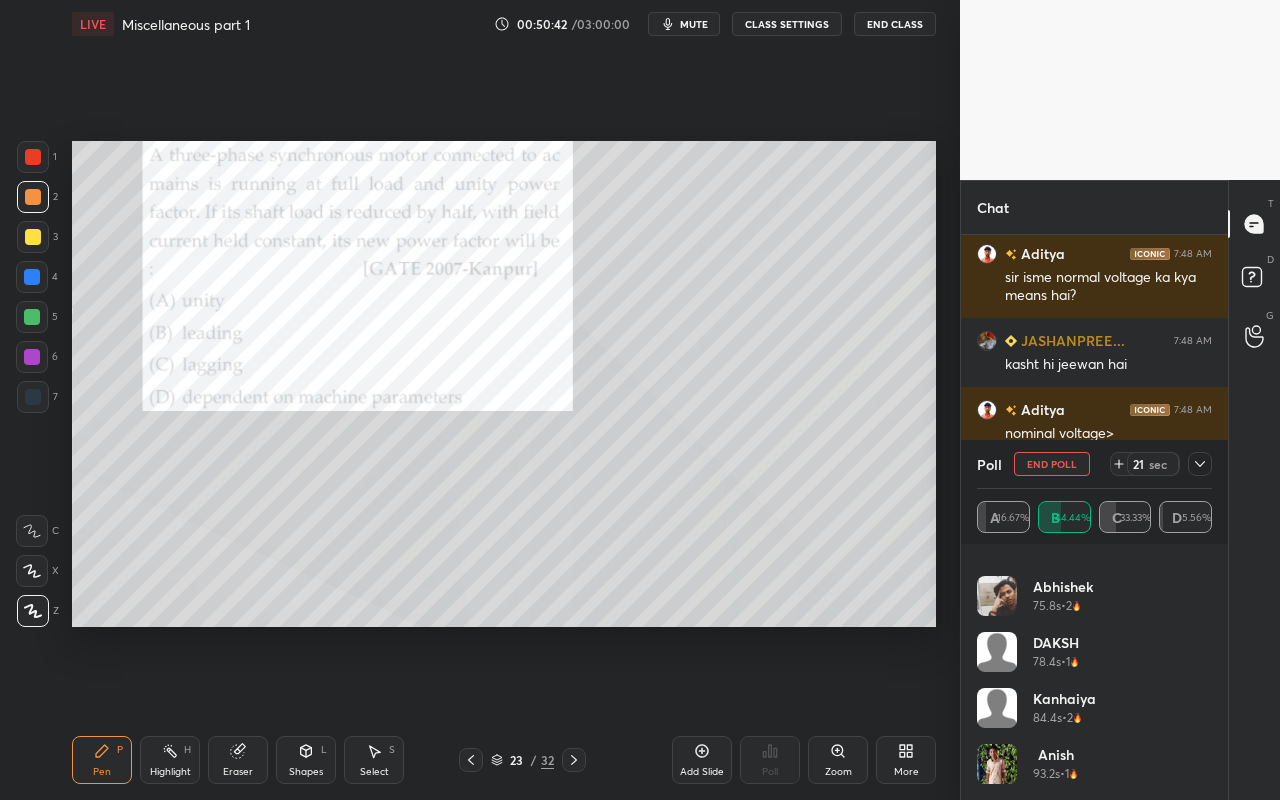 scroll, scrollTop: 208, scrollLeft: 0, axis: vertical 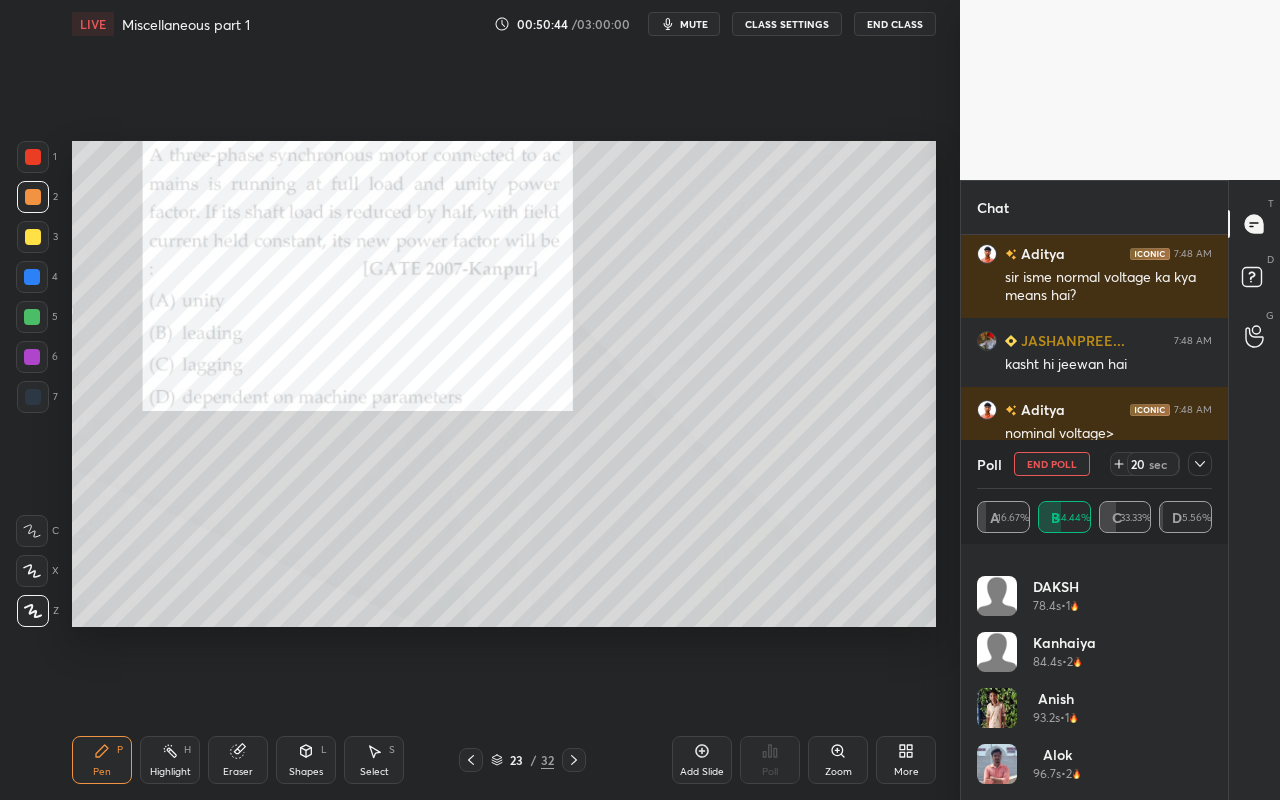 click 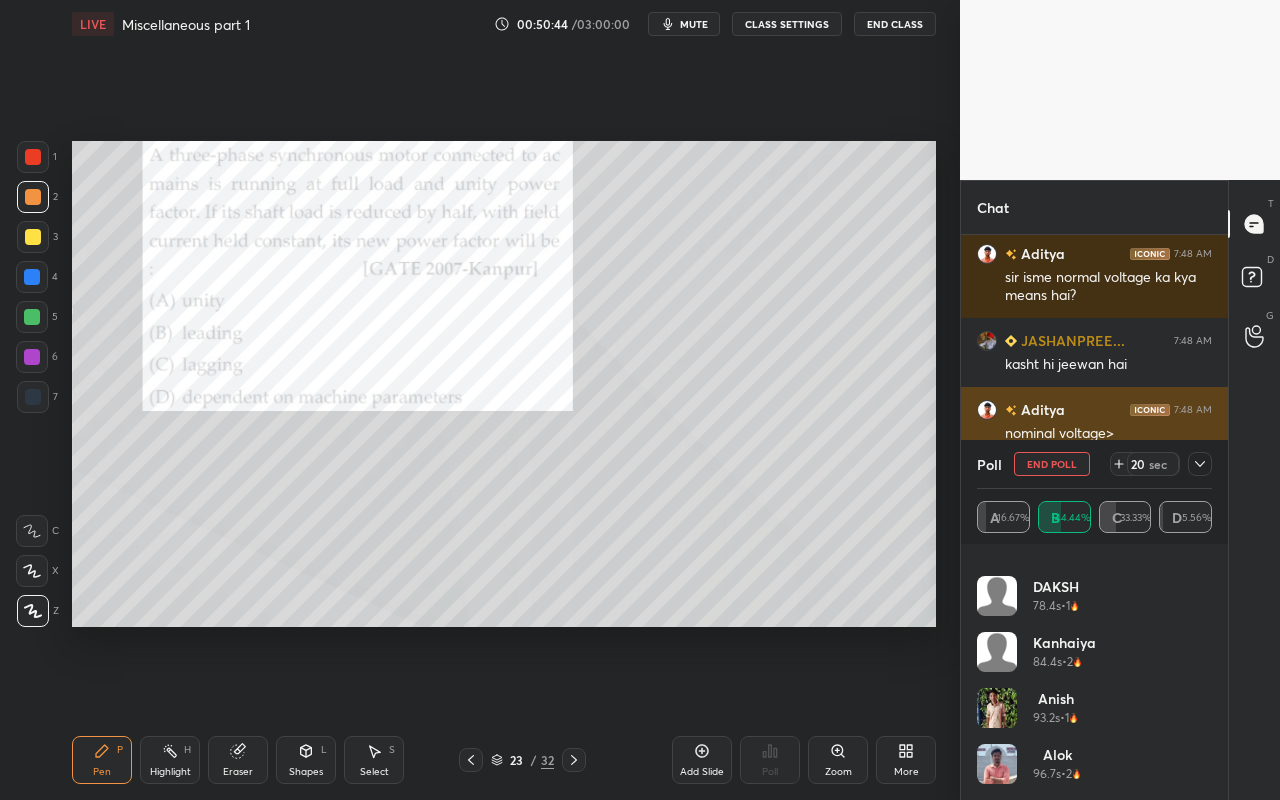 scroll, scrollTop: 129, scrollLeft: 229, axis: both 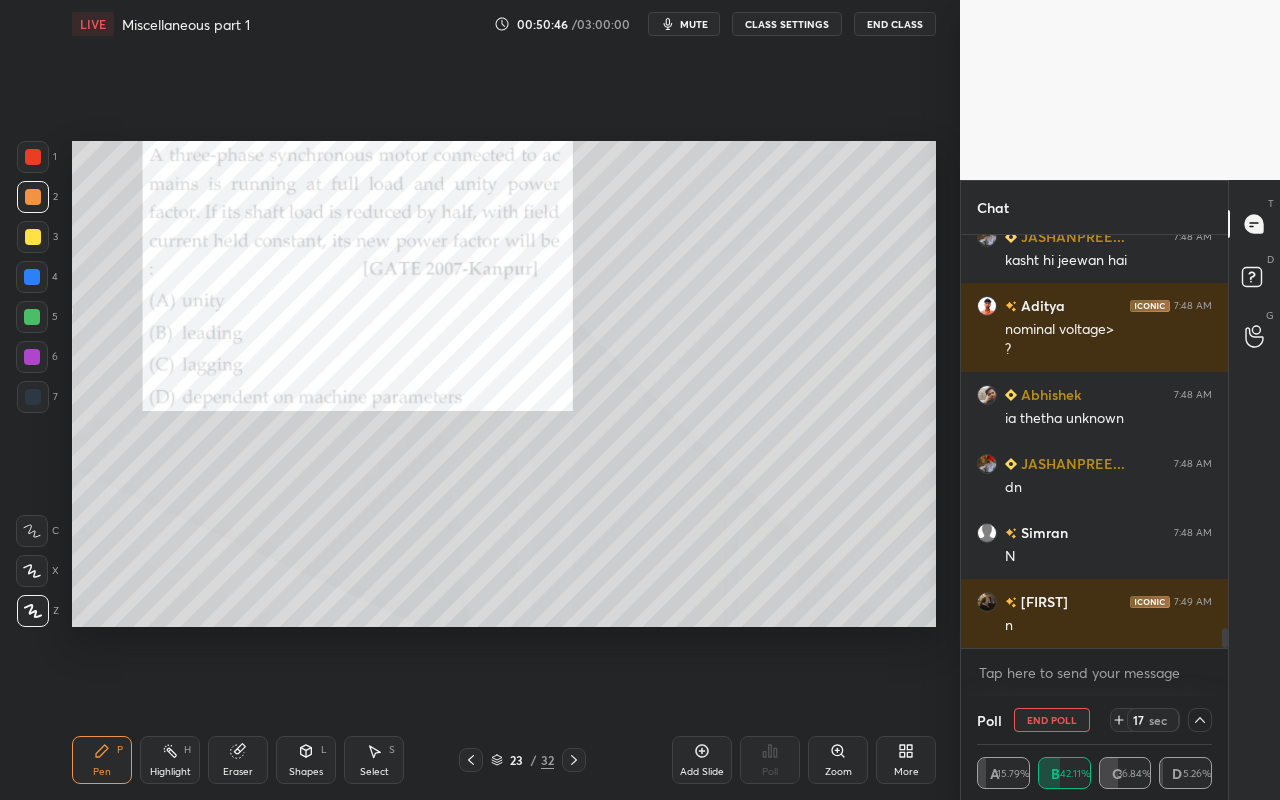 click at bounding box center (1200, 720) 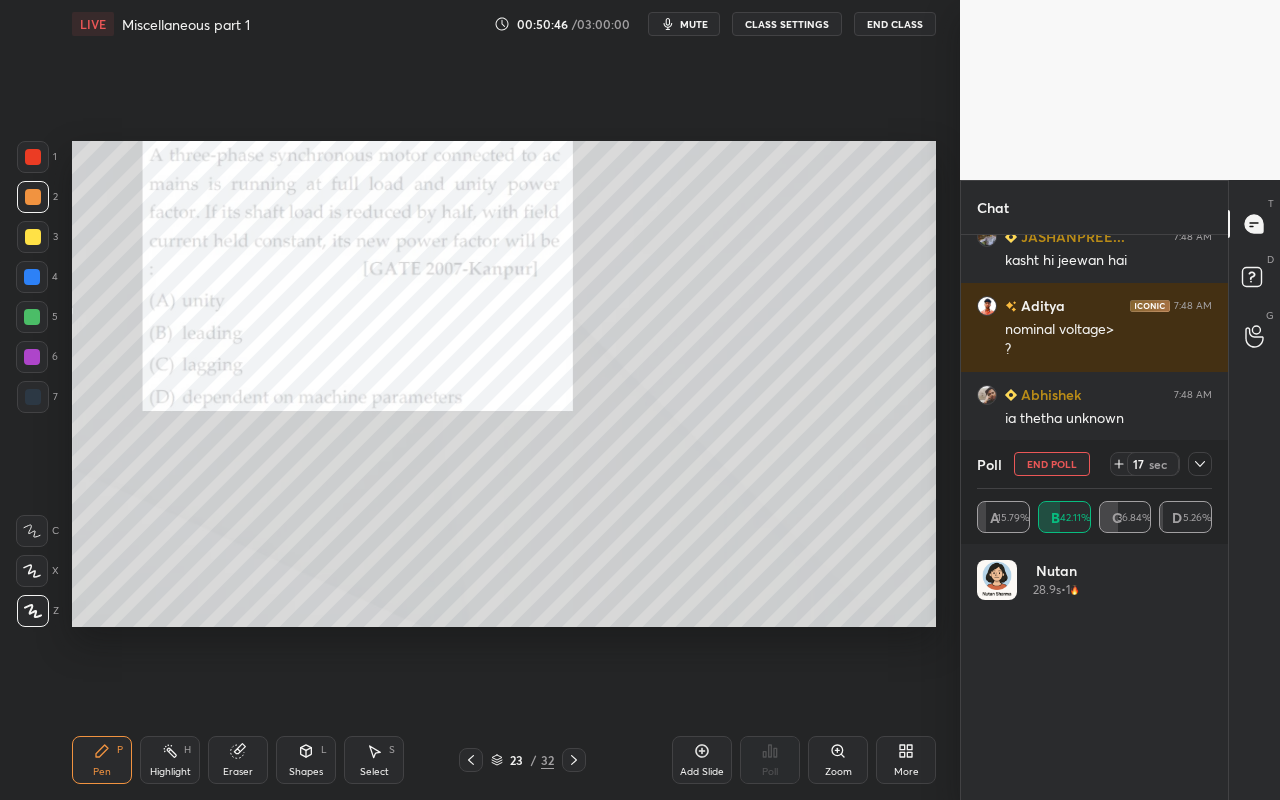 scroll, scrollTop: 7, scrollLeft: 7, axis: both 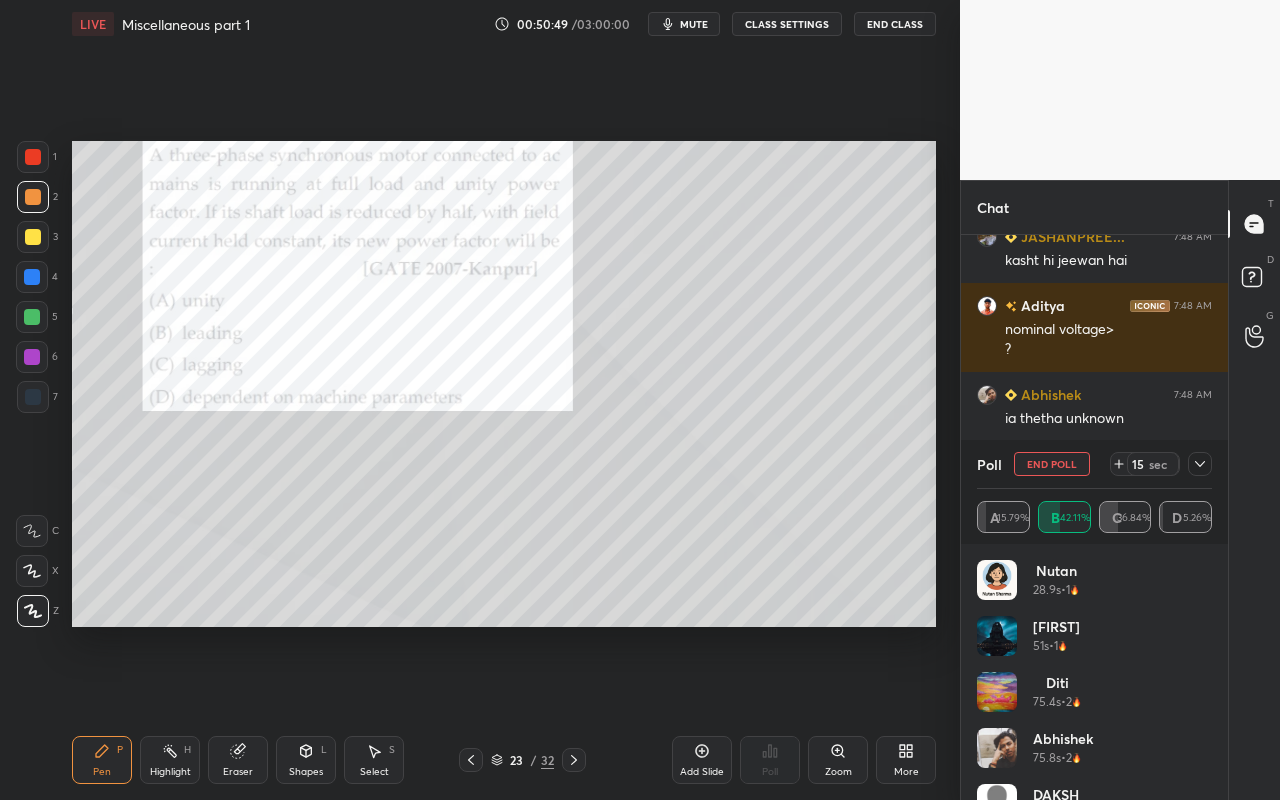 click on "Highlight" at bounding box center (170, 772) 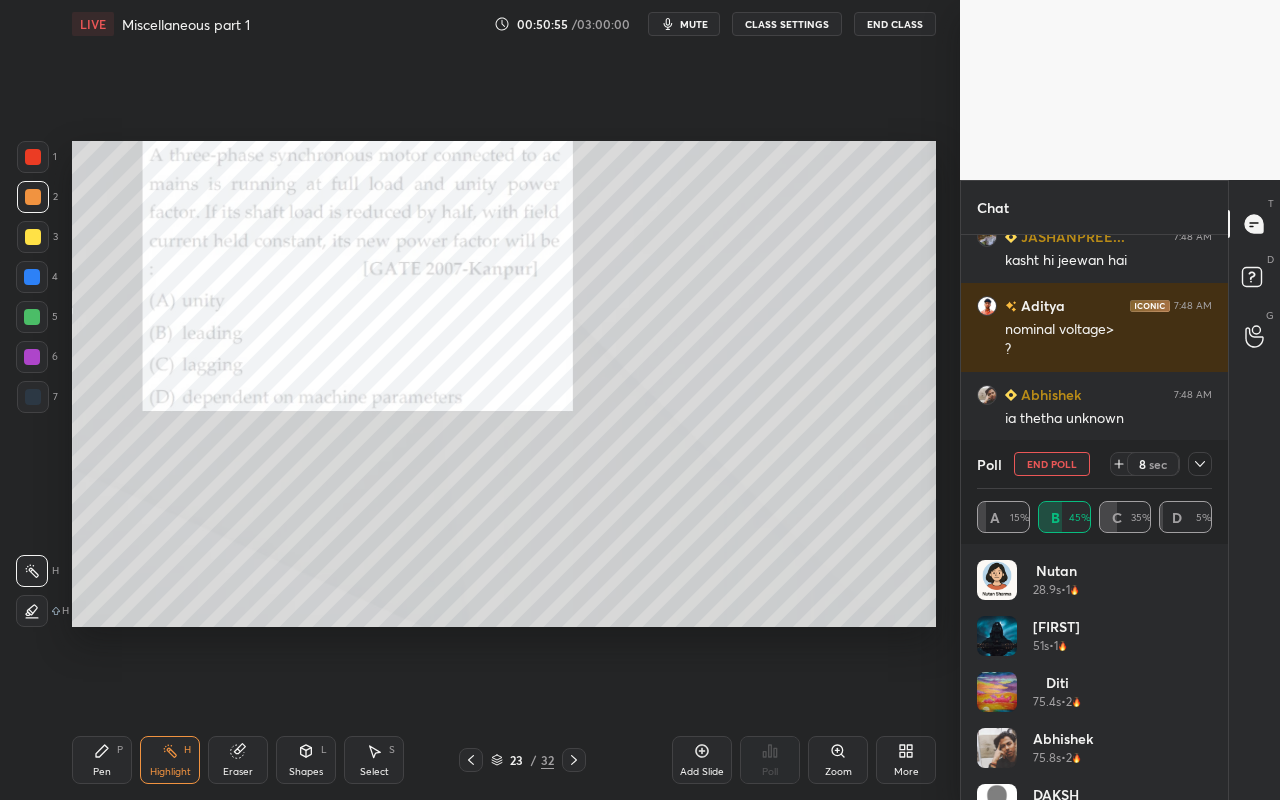 drag, startPoint x: 321, startPoint y: 755, endPoint x: 329, endPoint y: 736, distance: 20.615528 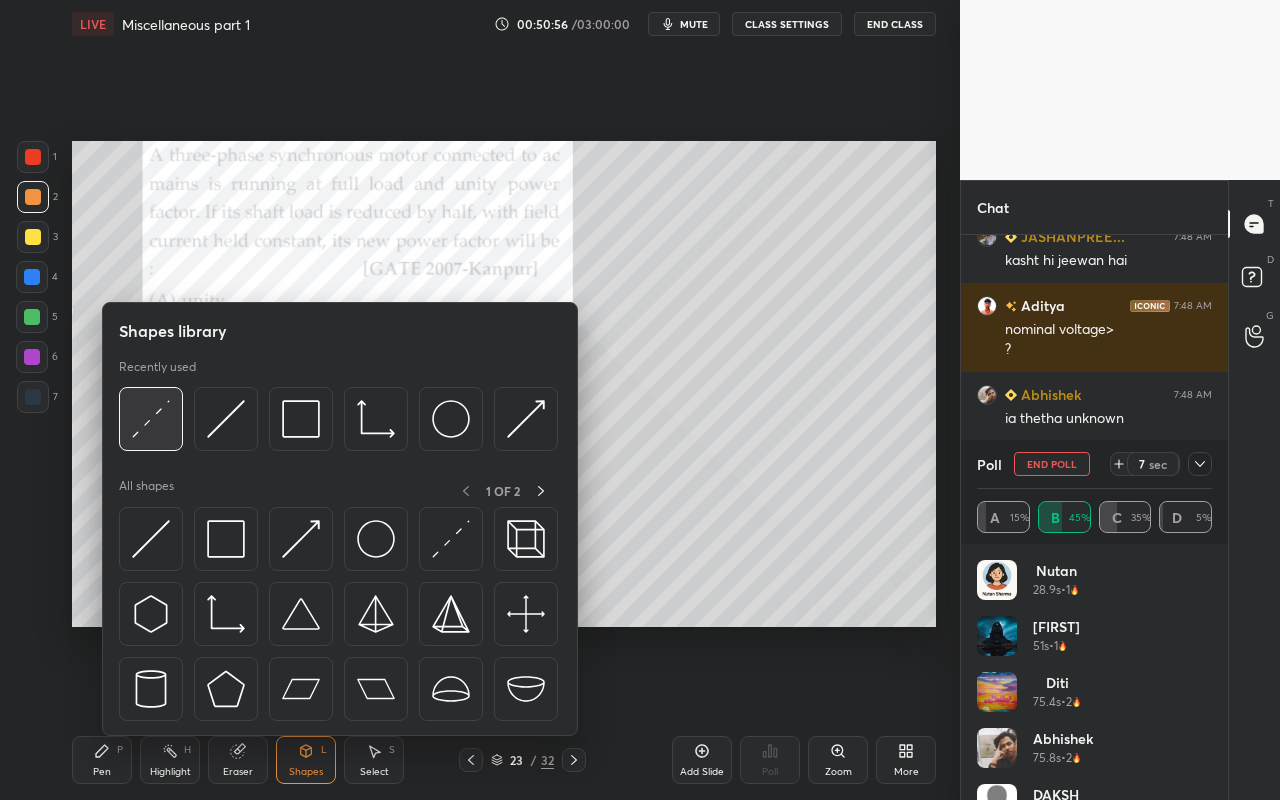 click at bounding box center [151, 419] 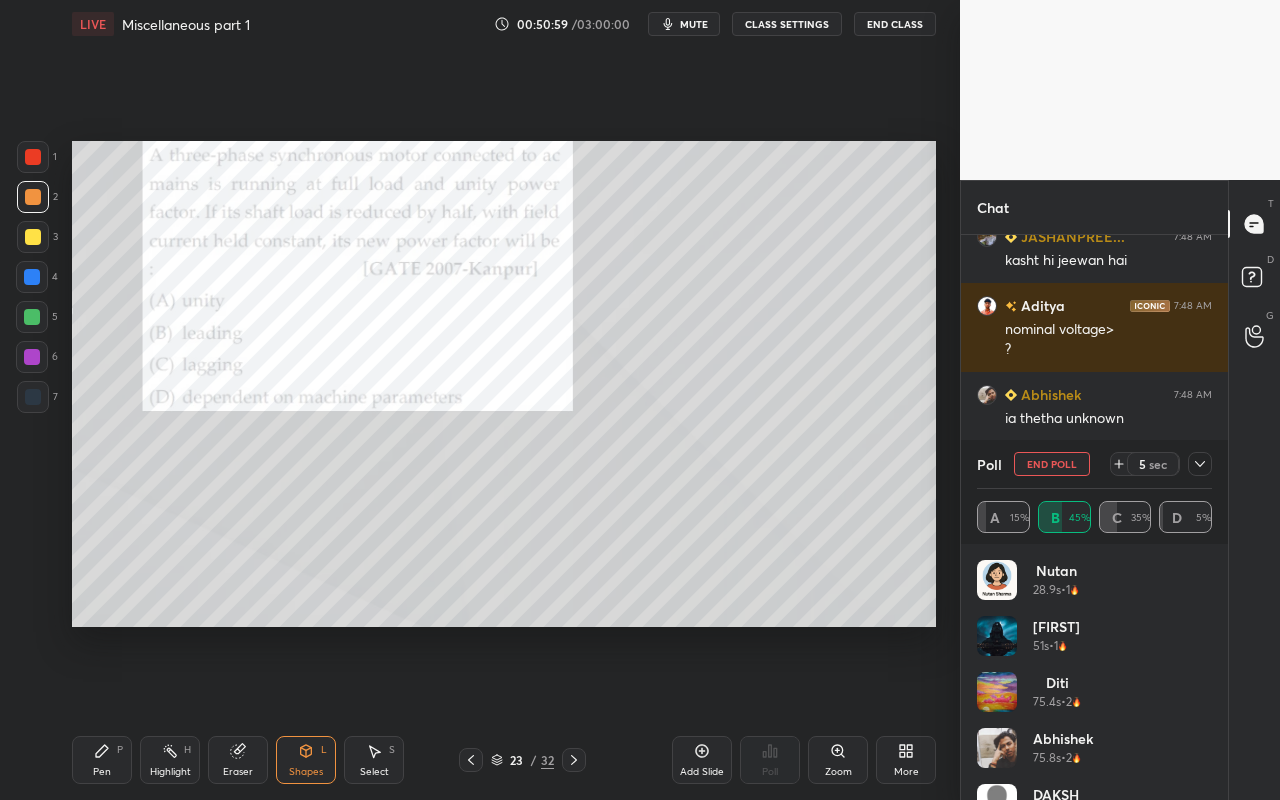 click on "Pen P" at bounding box center (102, 760) 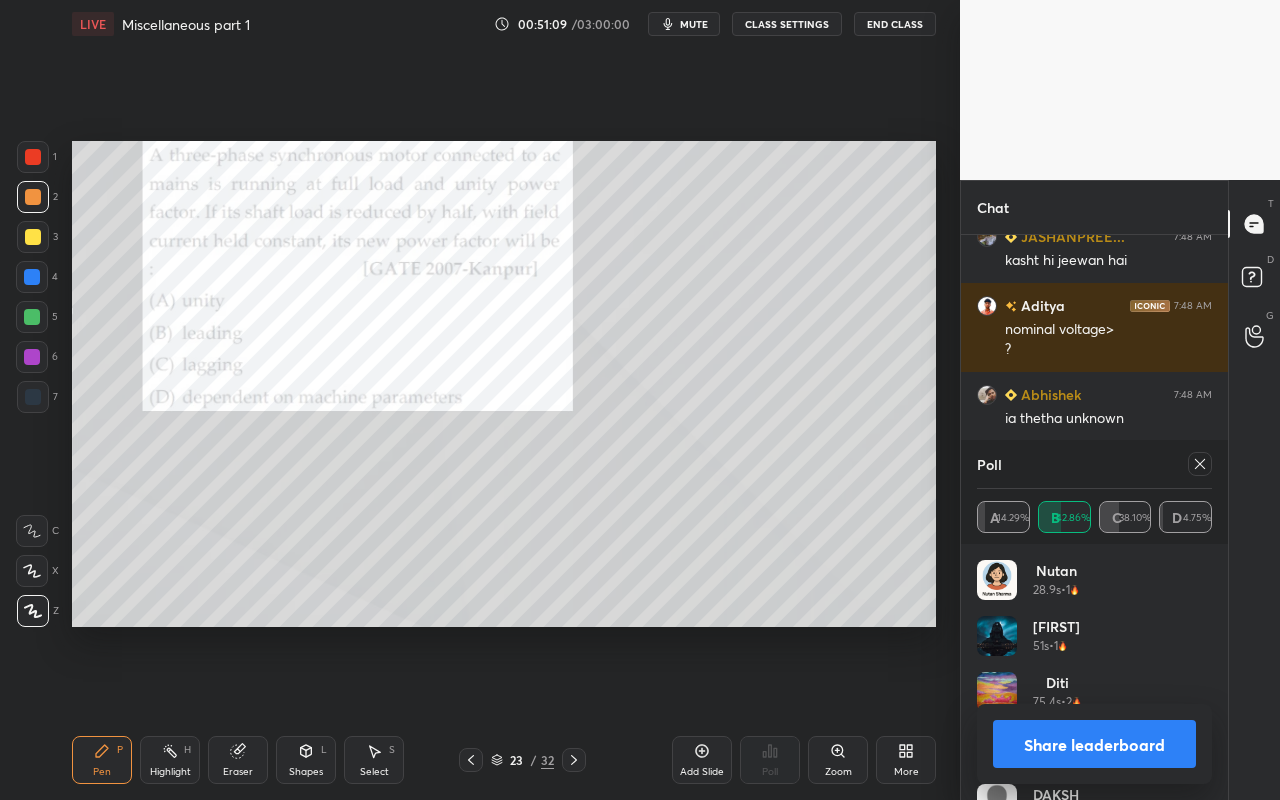 click on "Highlight H" at bounding box center [170, 760] 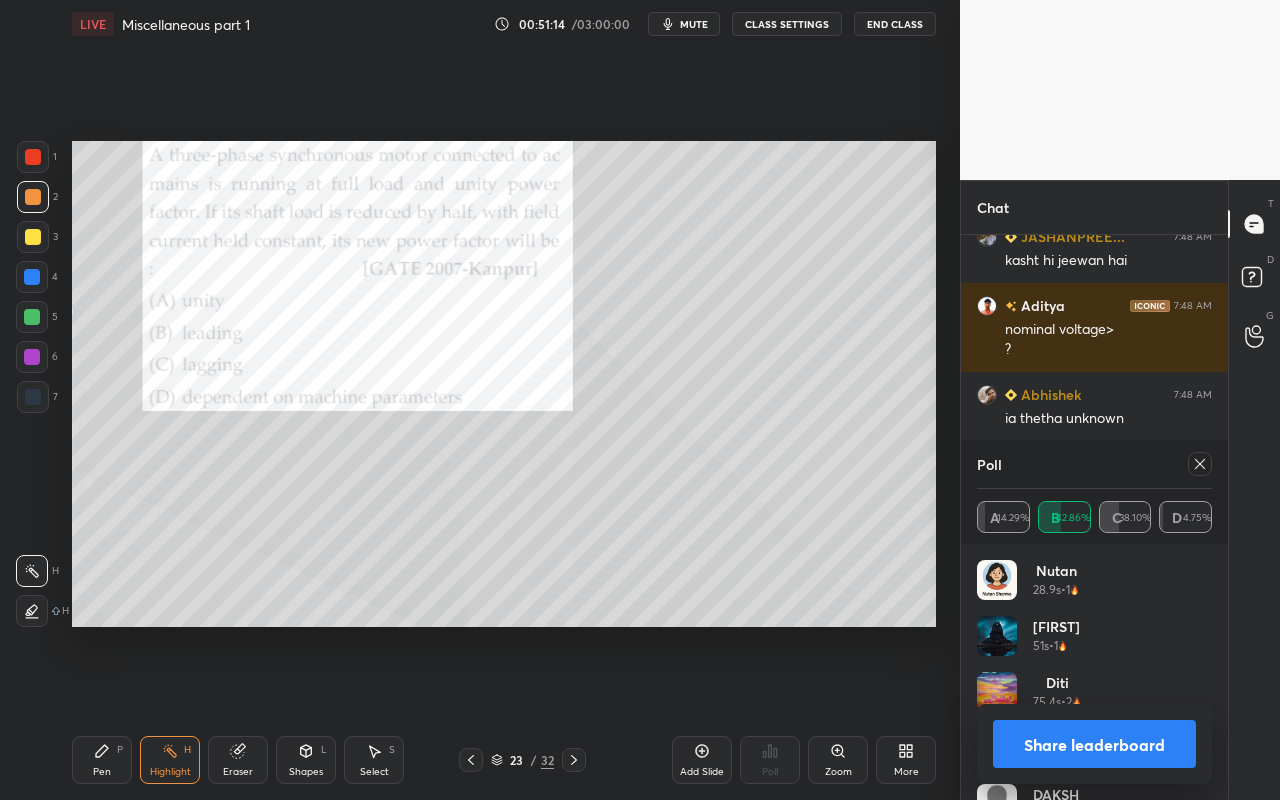 click on "Pen" at bounding box center [102, 772] 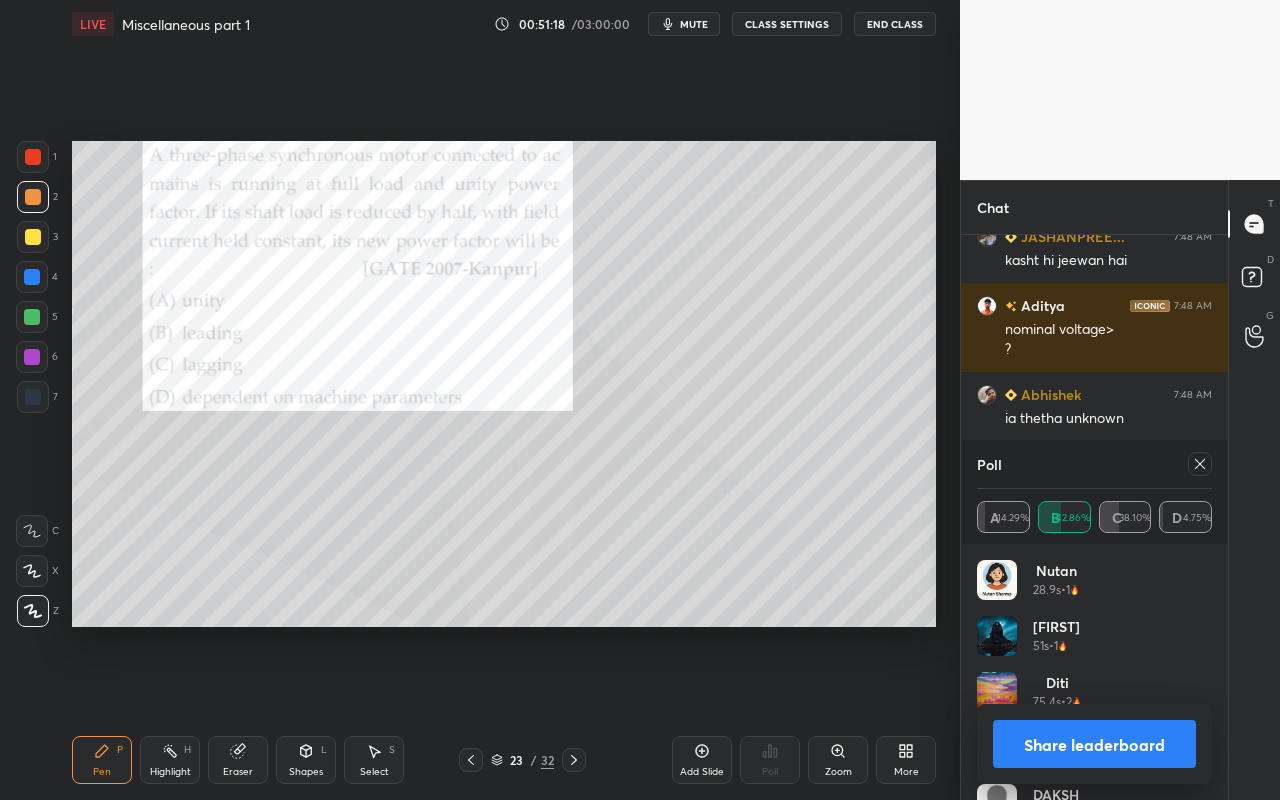 scroll, scrollTop: 8083, scrollLeft: 0, axis: vertical 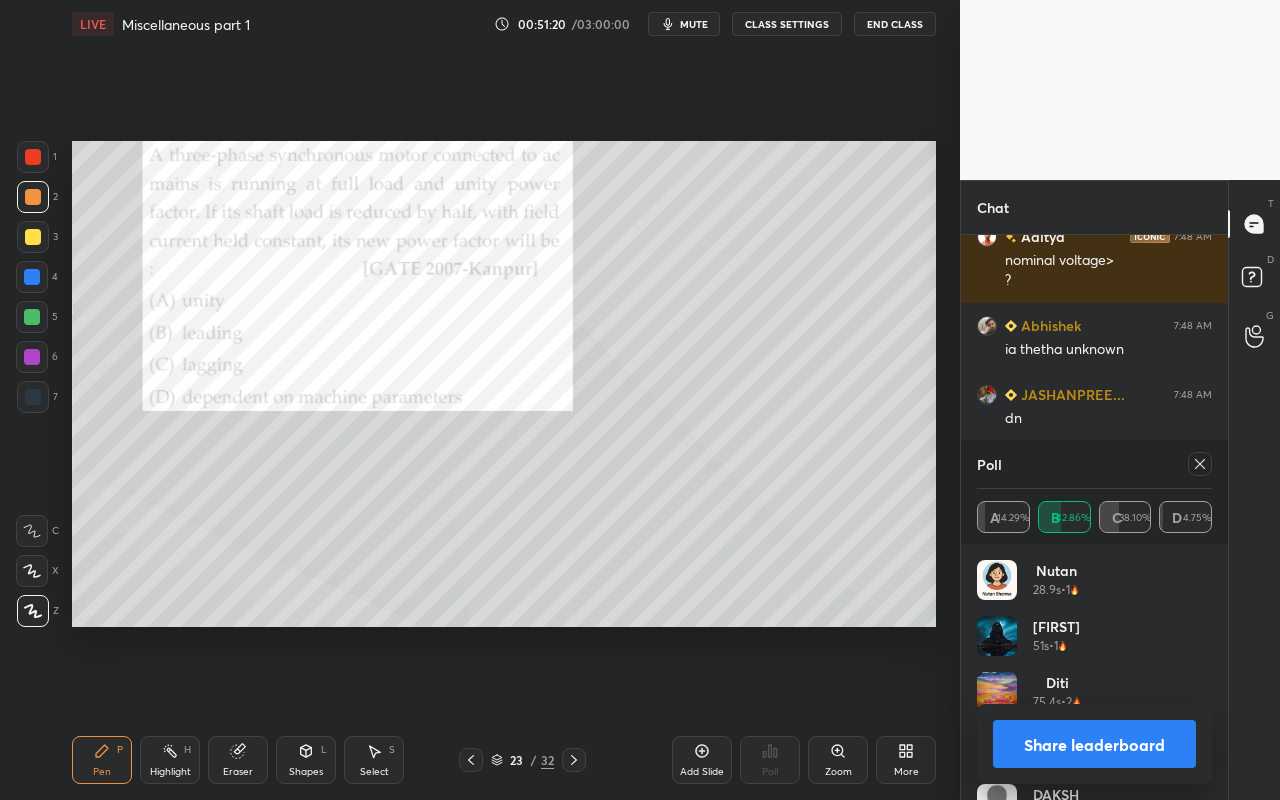 click 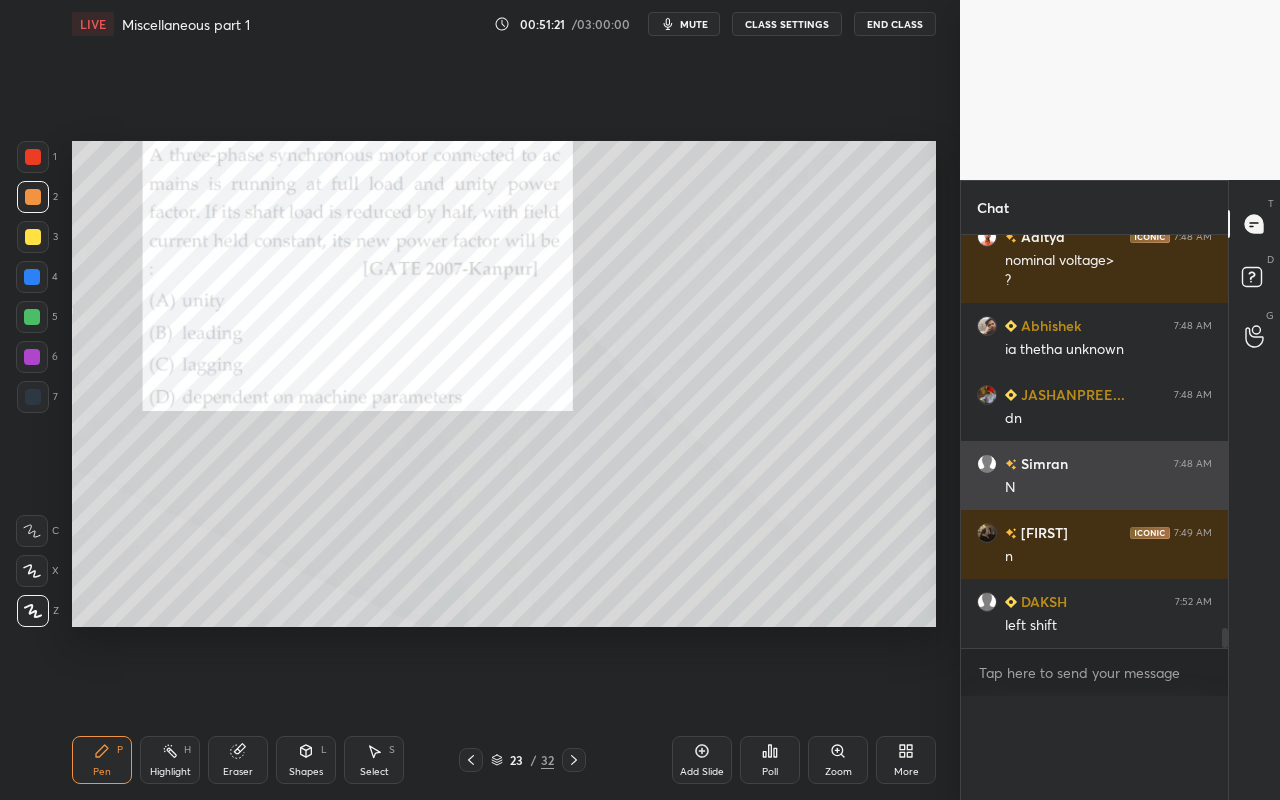 scroll, scrollTop: 1, scrollLeft: 7, axis: both 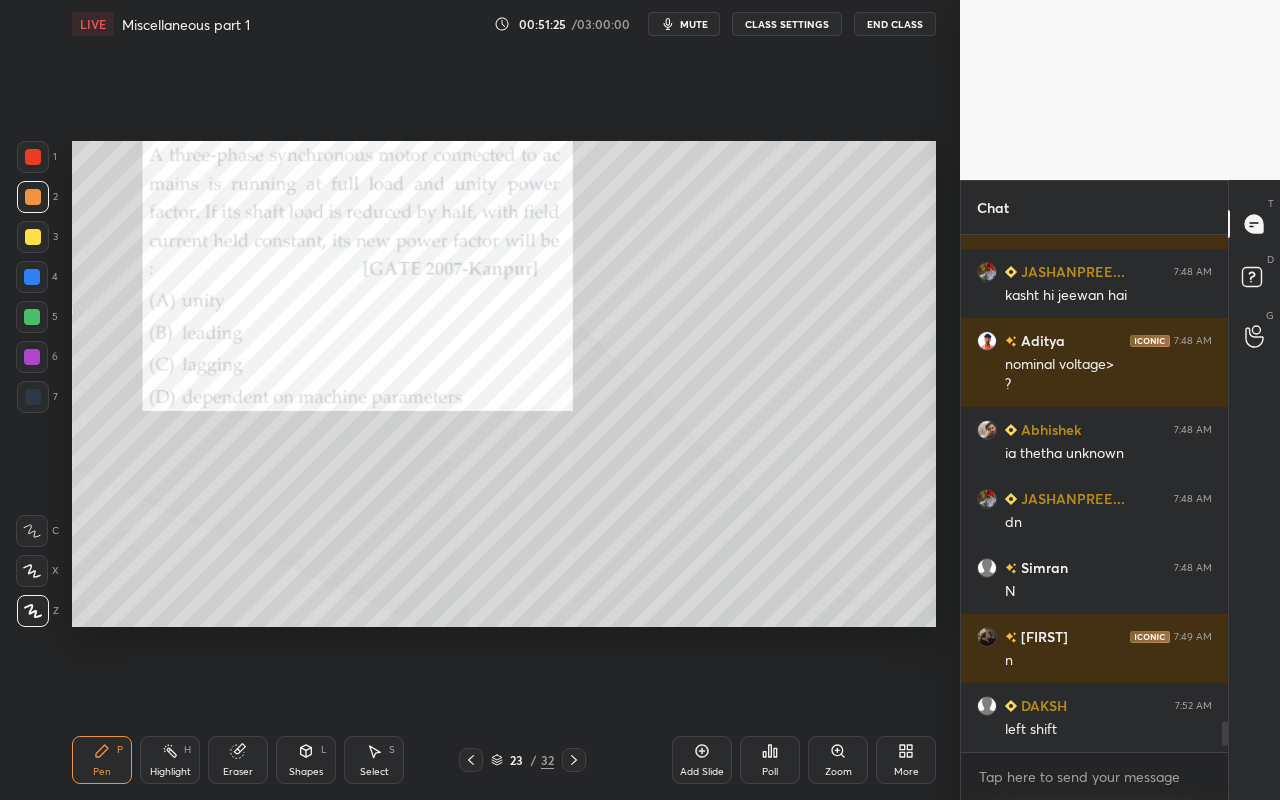 click on "Pen P Highlight H Eraser Shapes L Select S 23 / 32 Add Slide Poll Zoom More" at bounding box center [504, 760] 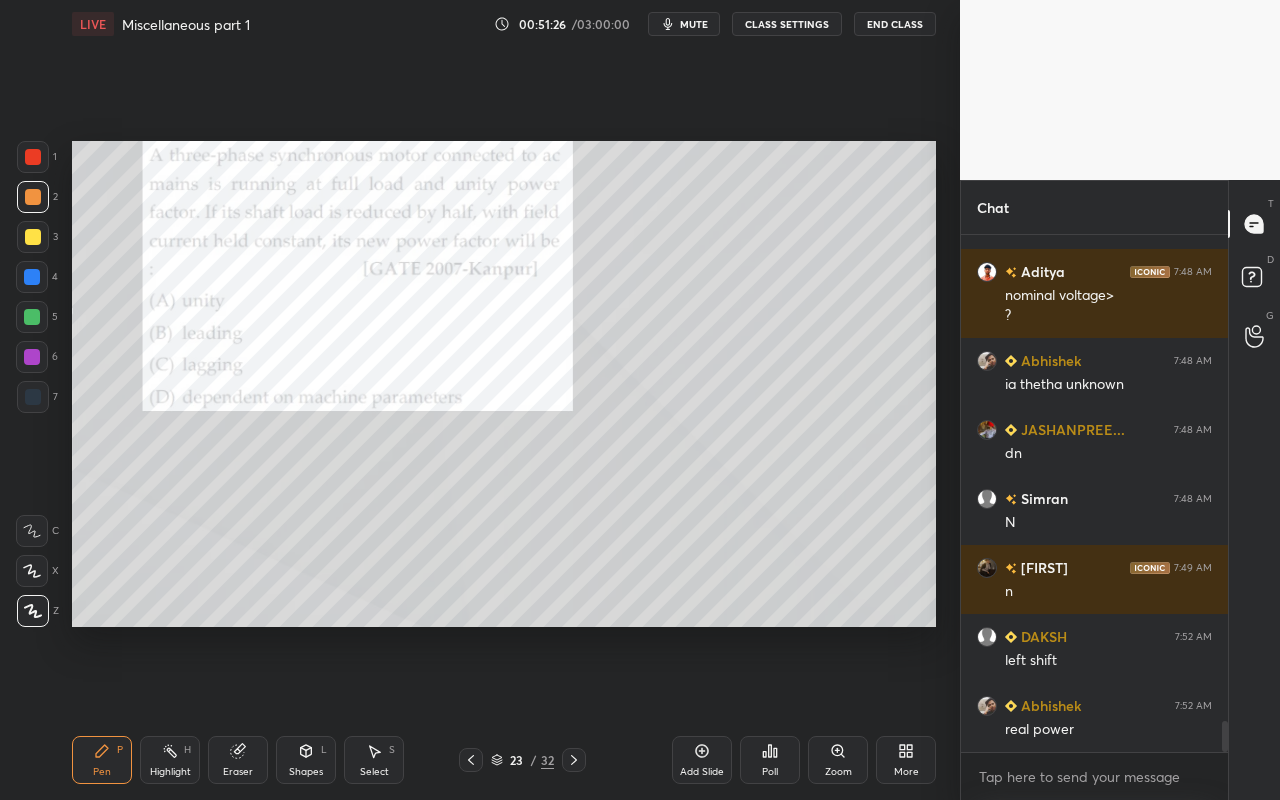 drag, startPoint x: 38, startPoint y: 319, endPoint x: 45, endPoint y: 309, distance: 12.206555 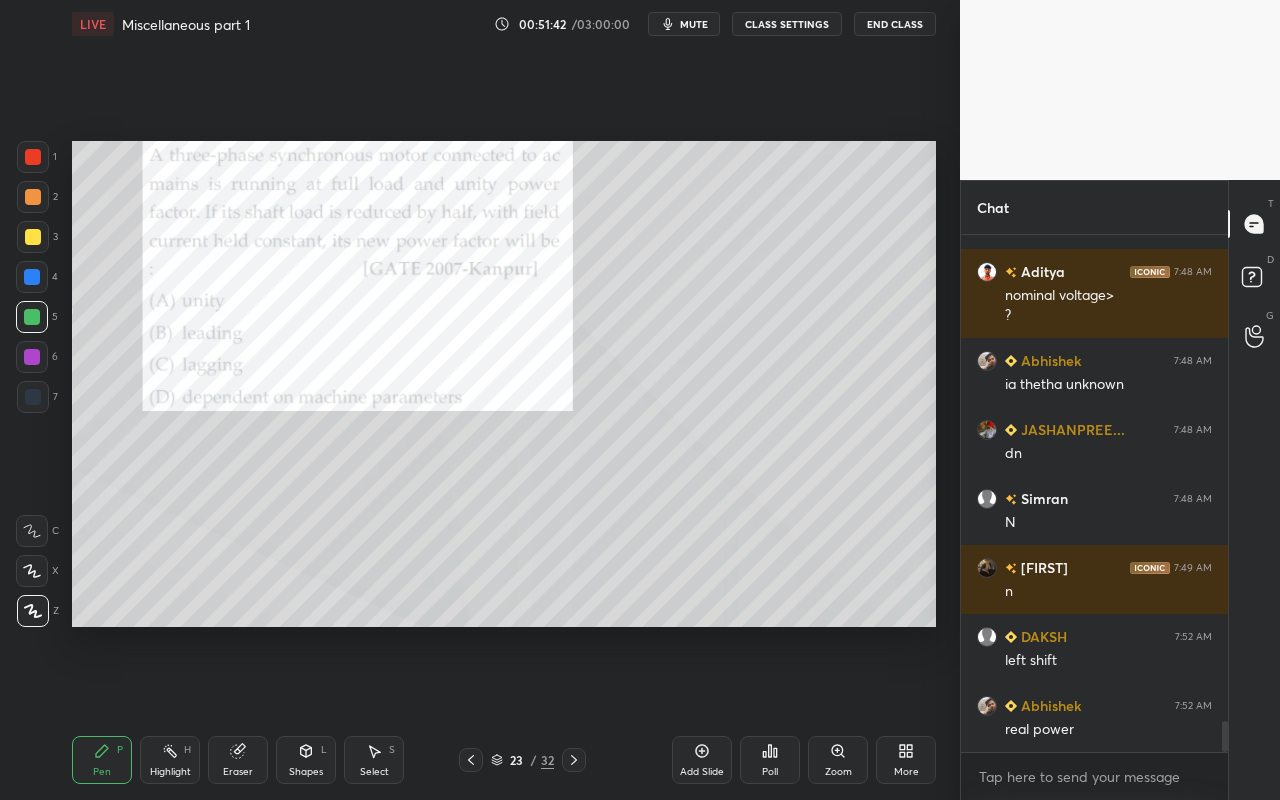 drag, startPoint x: 169, startPoint y: 763, endPoint x: 223, endPoint y: 657, distance: 118.96218 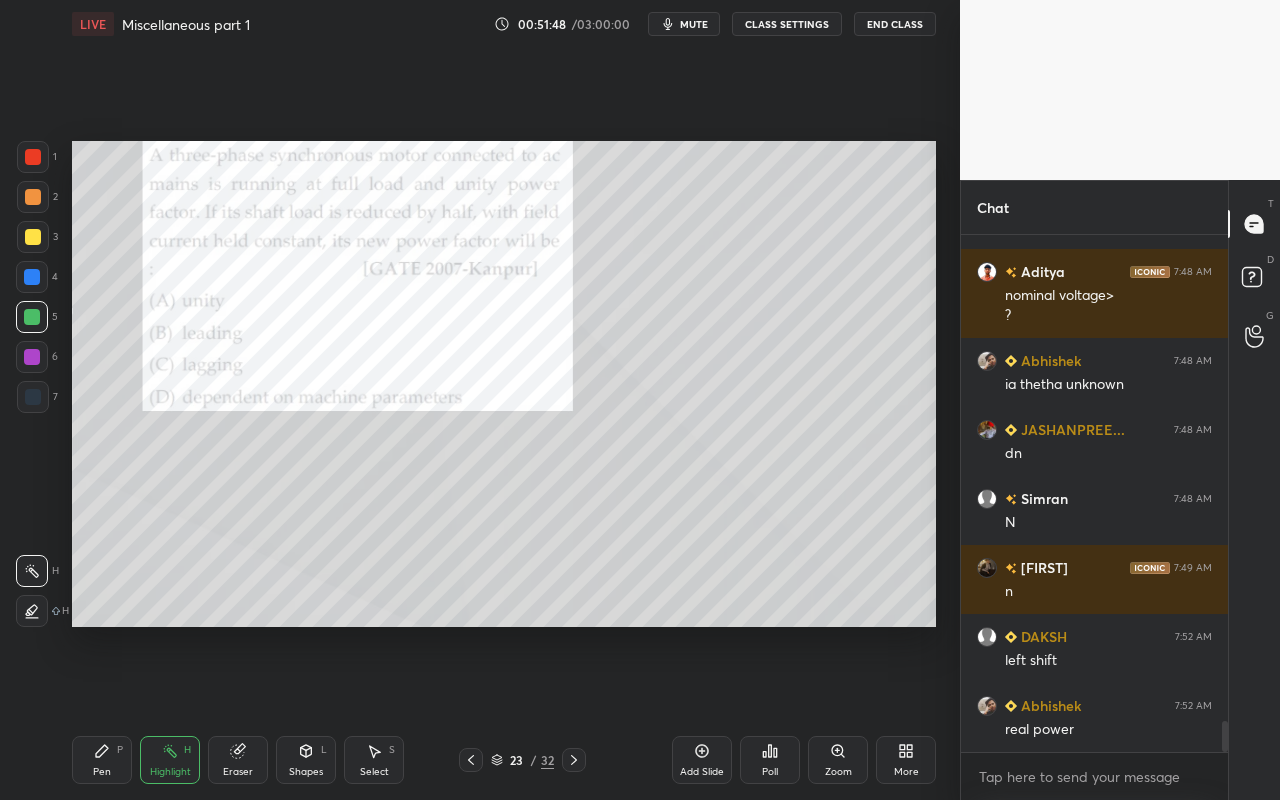 click on "Pen P" at bounding box center [102, 760] 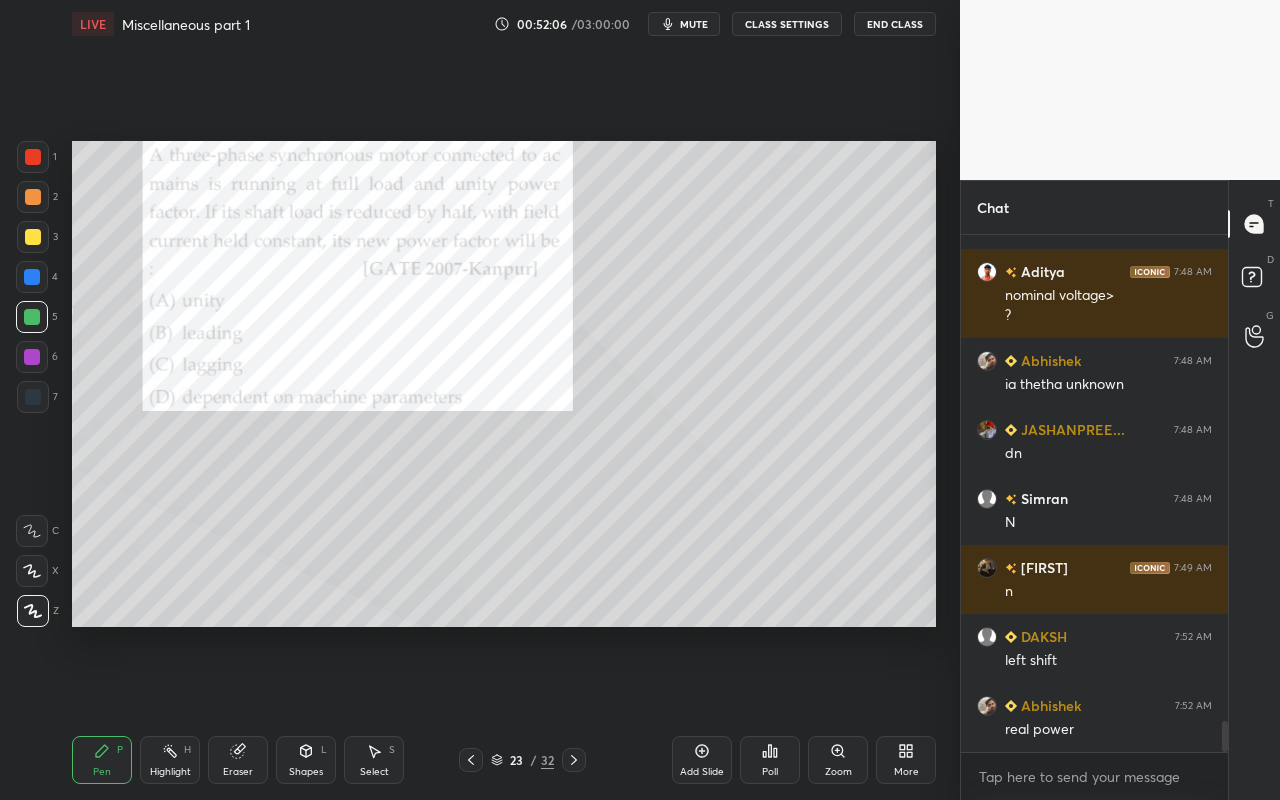 click on "Highlight H" at bounding box center [170, 760] 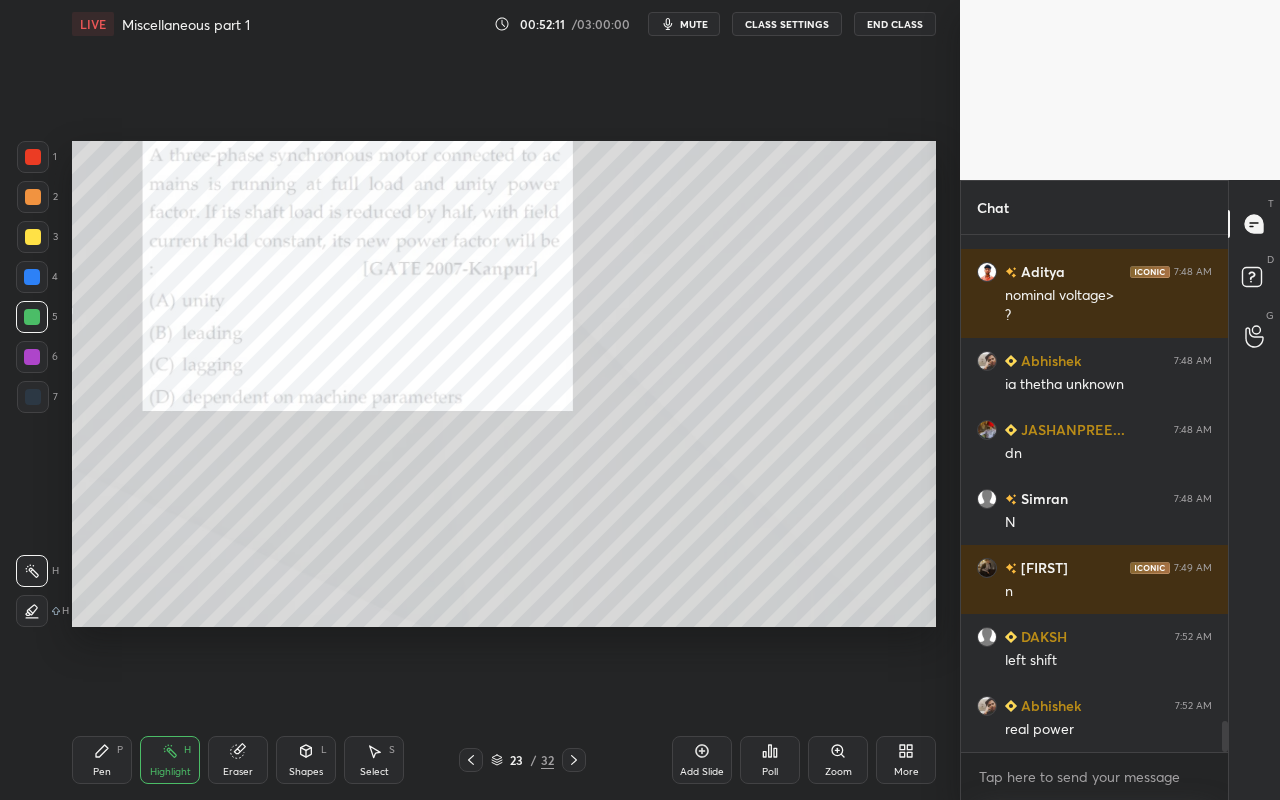 click on "Pen P" at bounding box center (102, 760) 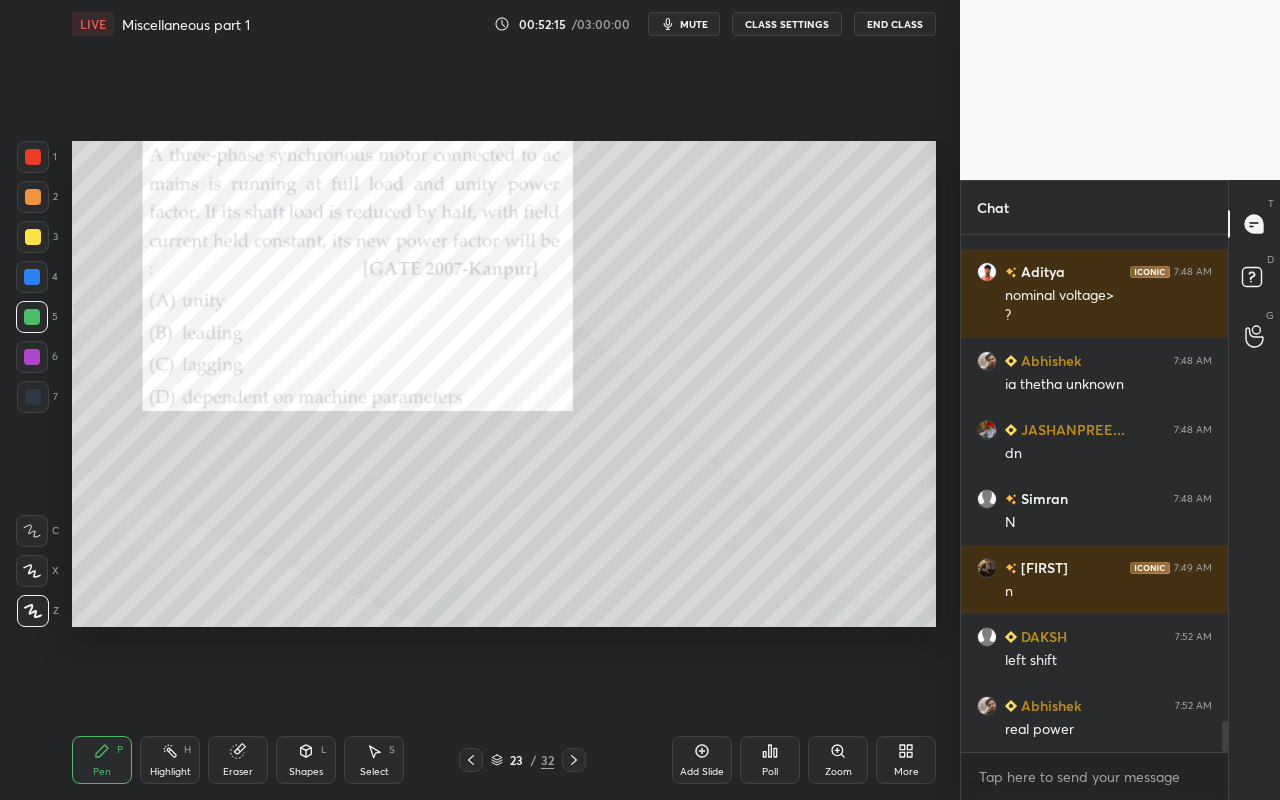 drag, startPoint x: 313, startPoint y: 767, endPoint x: 317, endPoint y: 749, distance: 18.439089 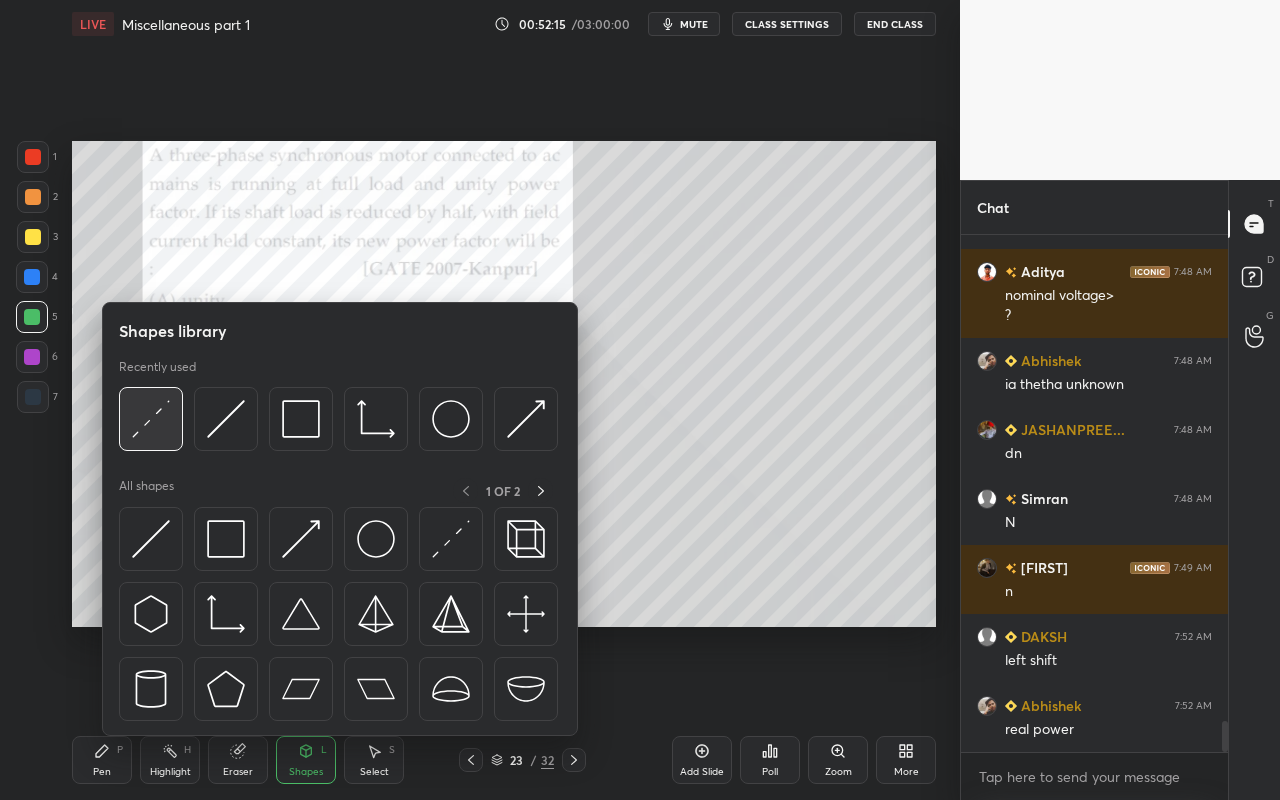 click at bounding box center (151, 419) 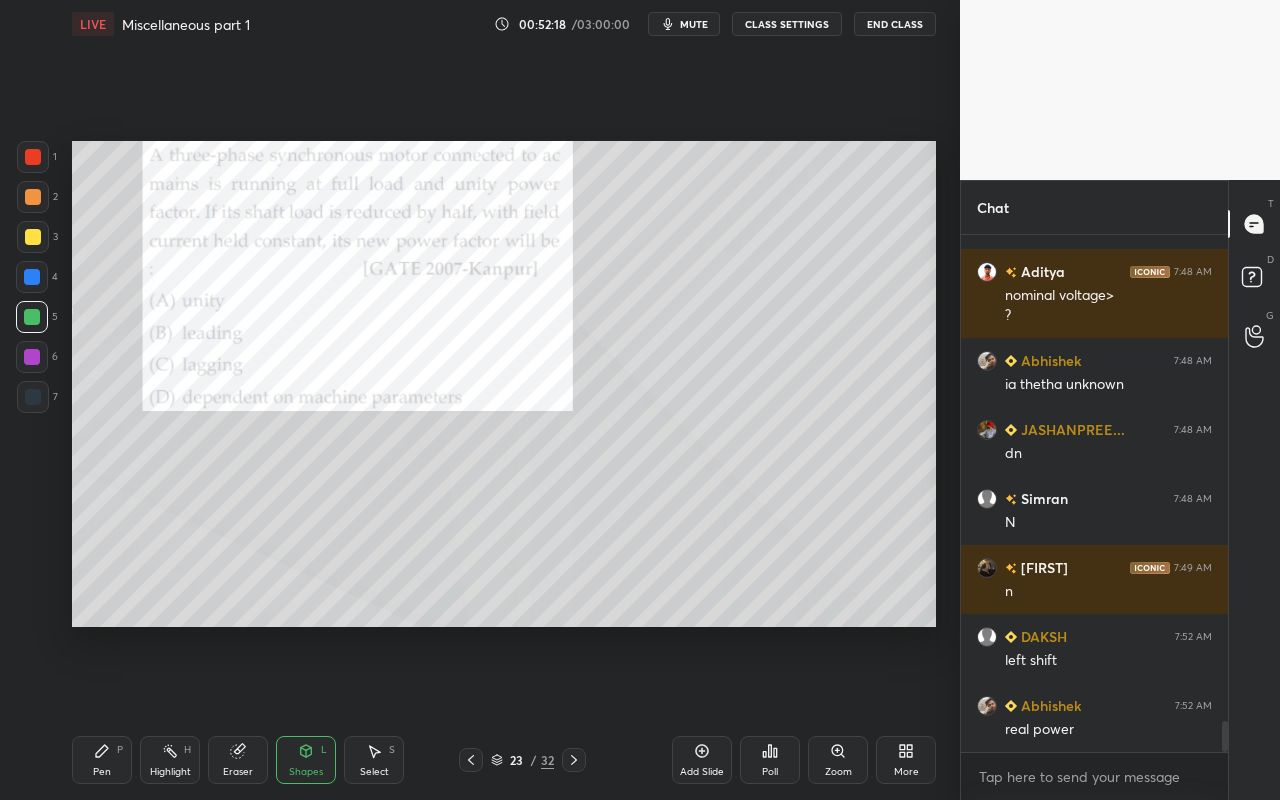 click on "Highlight" at bounding box center [170, 772] 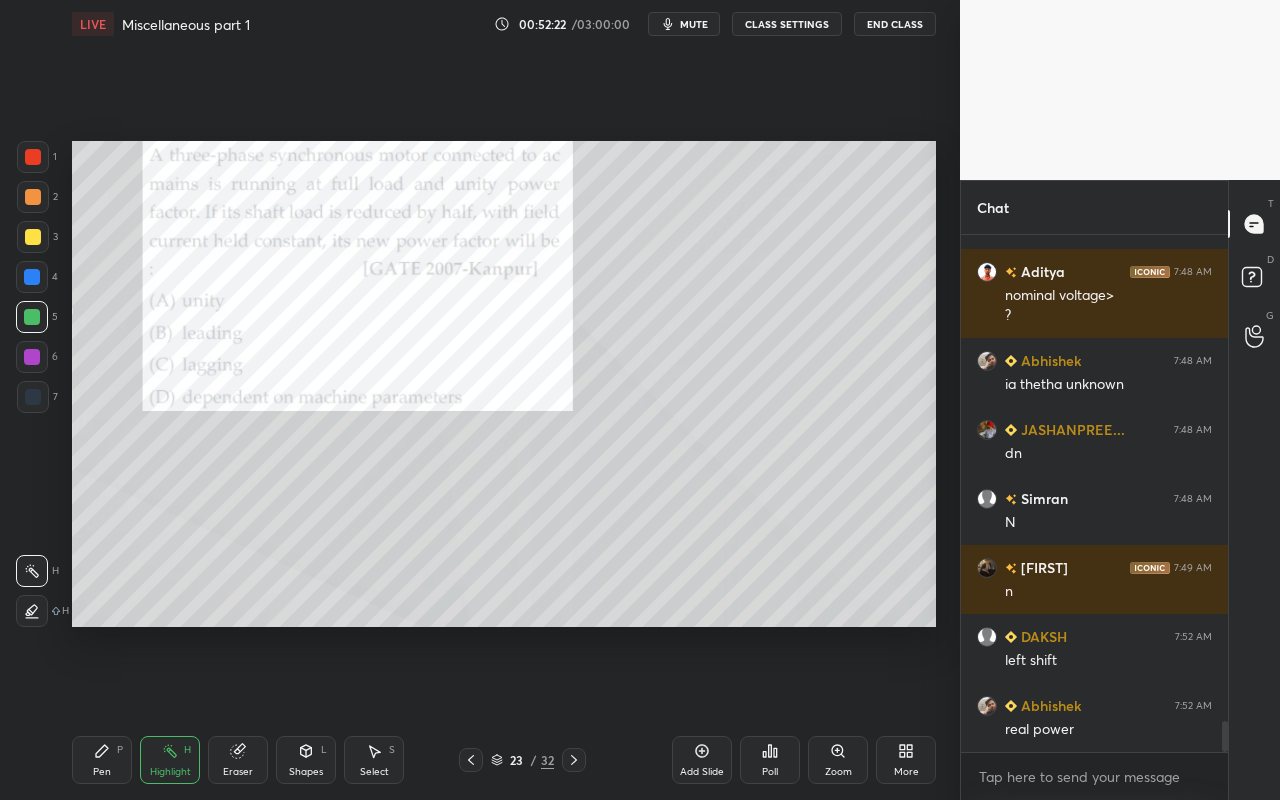 drag, startPoint x: 108, startPoint y: 765, endPoint x: 238, endPoint y: 629, distance: 188.13824 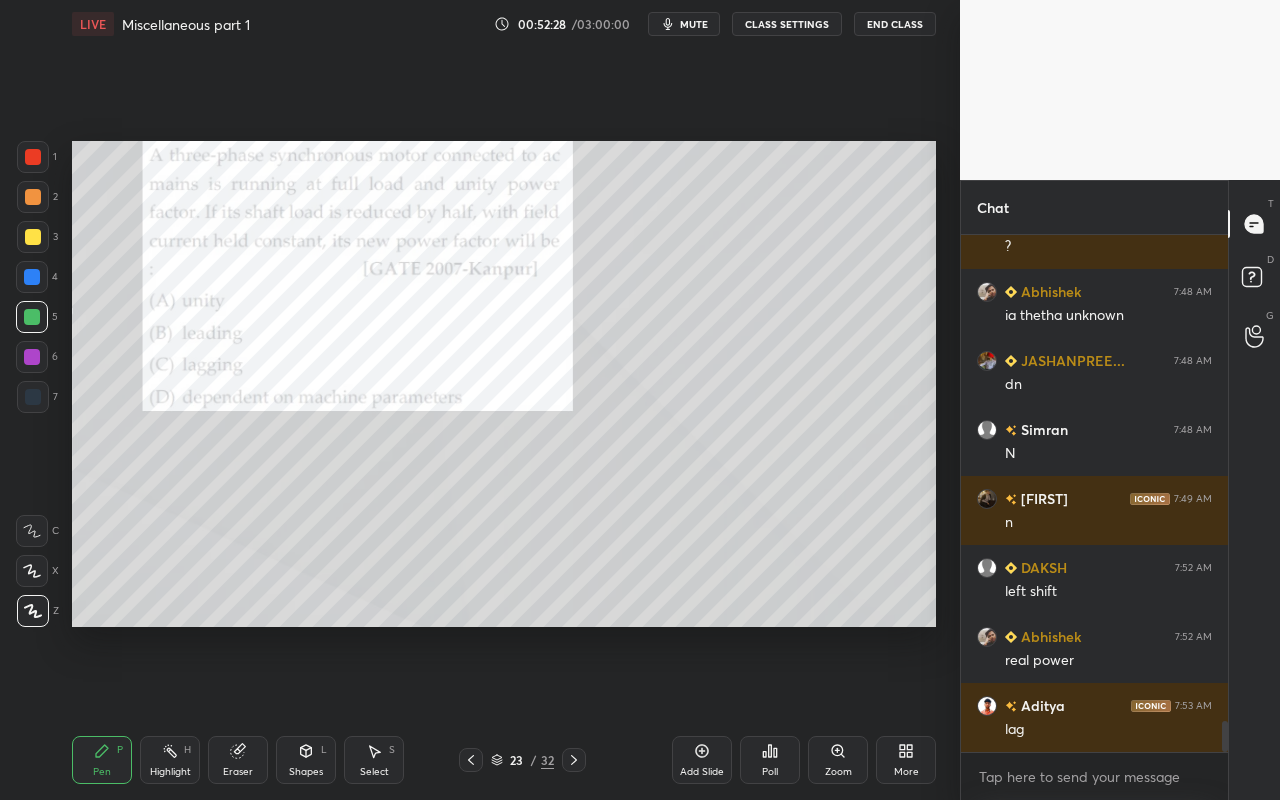 scroll, scrollTop: 8137, scrollLeft: 0, axis: vertical 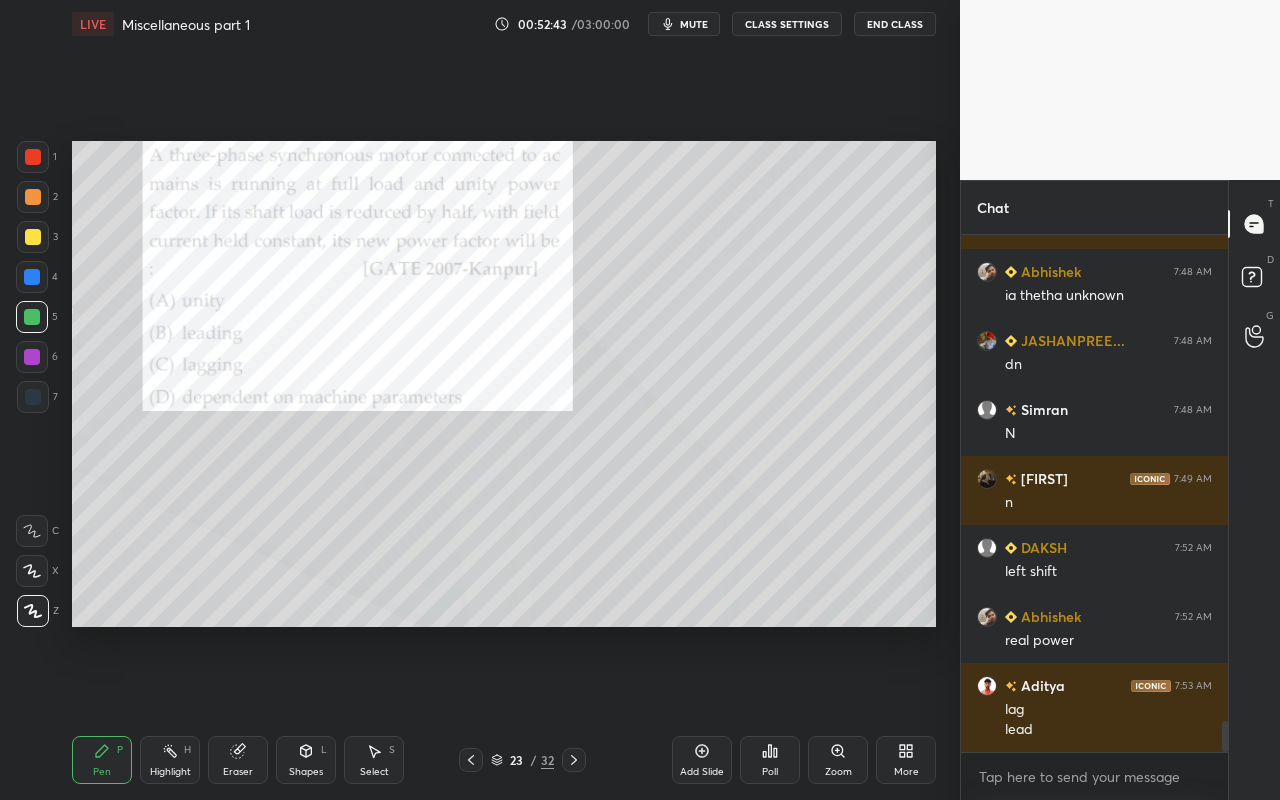 click on "Pen P Highlight H Eraser Shapes L Select S" at bounding box center [222, 760] 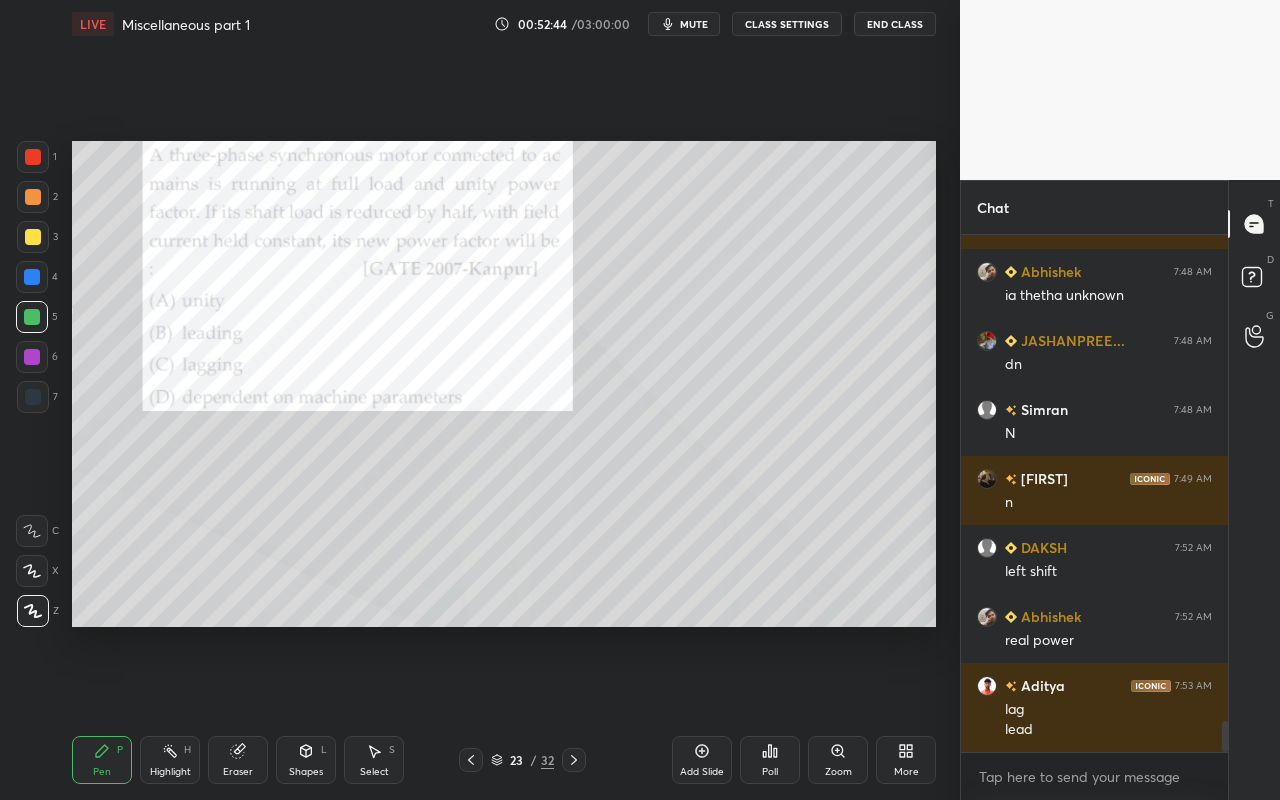 click on "Shapes" at bounding box center (306, 772) 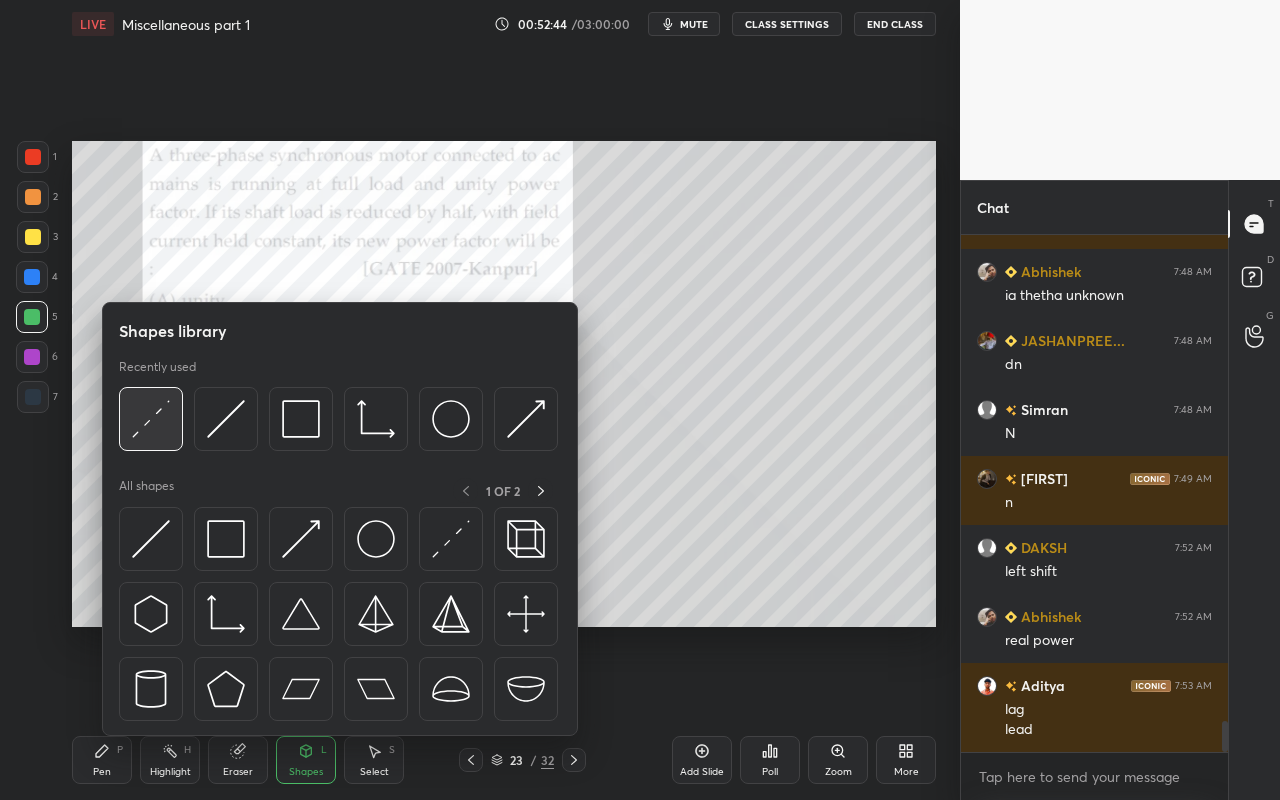 click at bounding box center [151, 419] 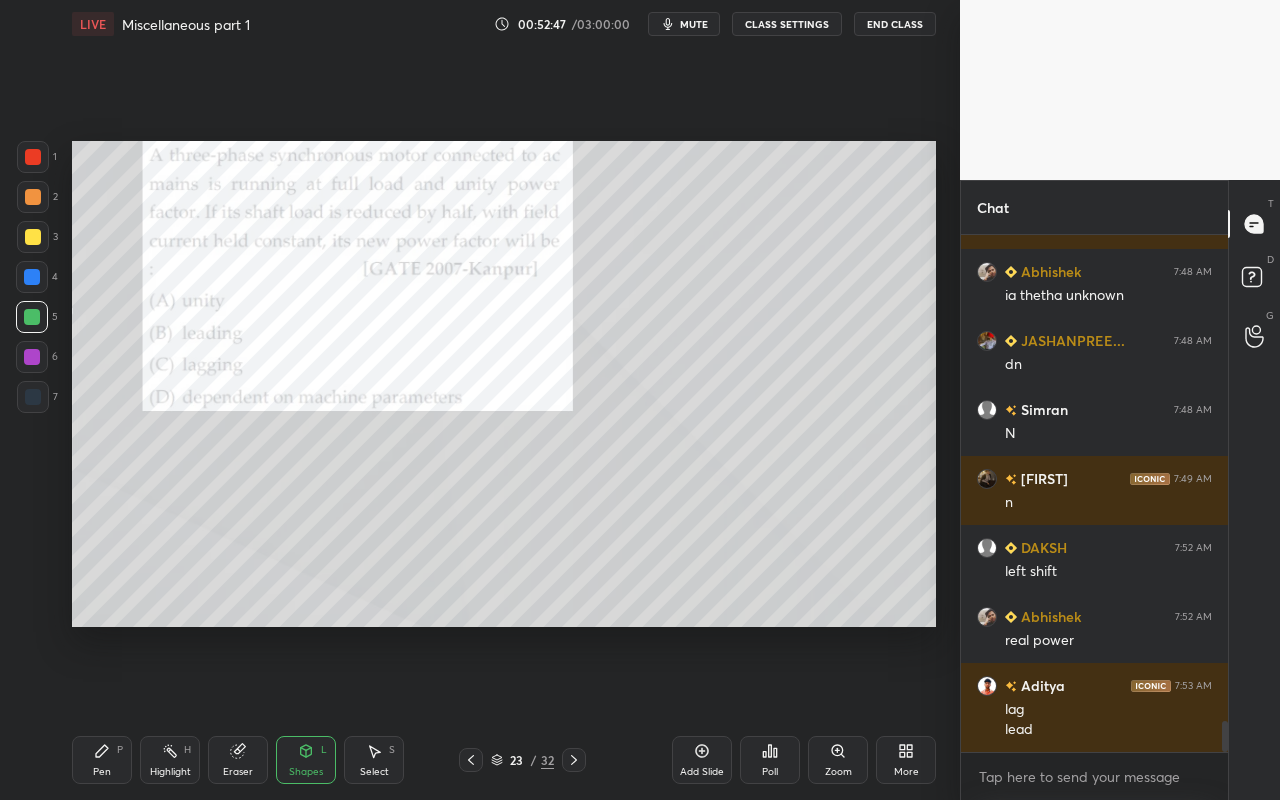 click on "1" at bounding box center (37, 161) 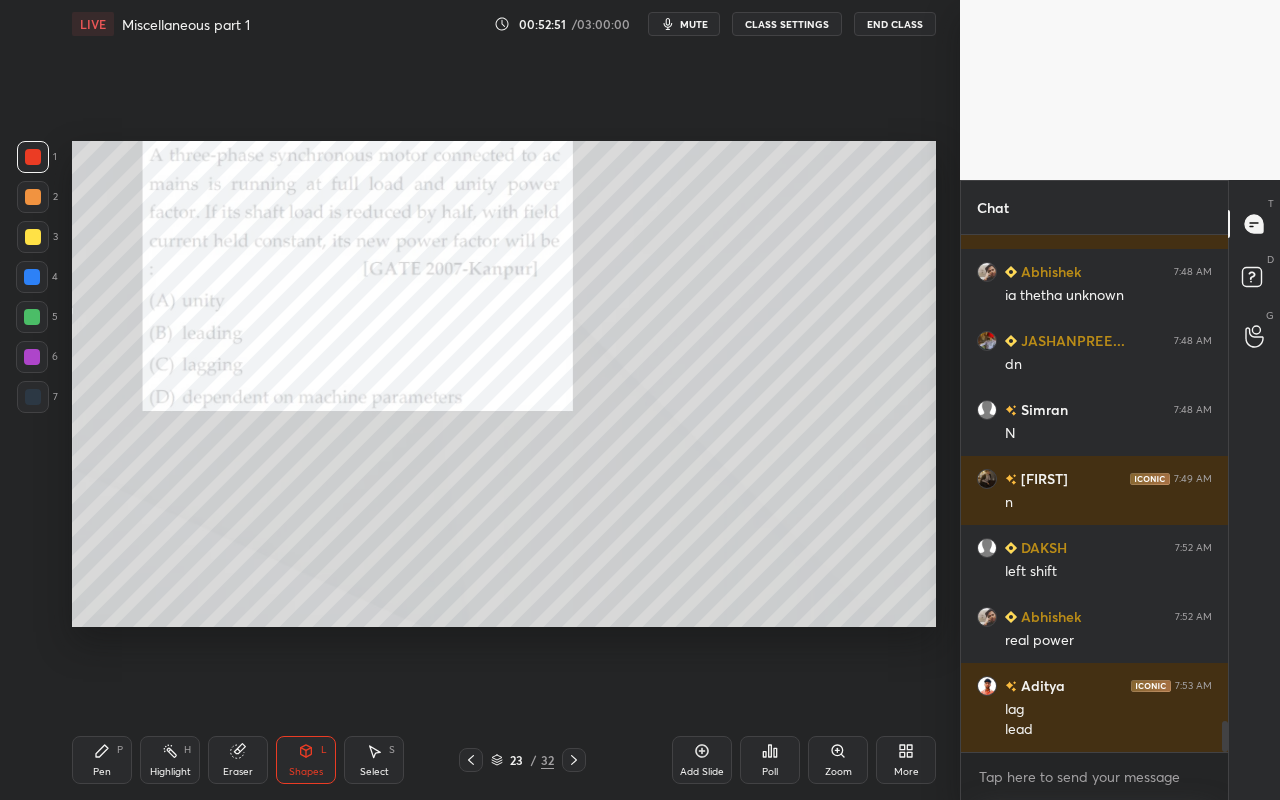 click on "Pen P" at bounding box center (102, 760) 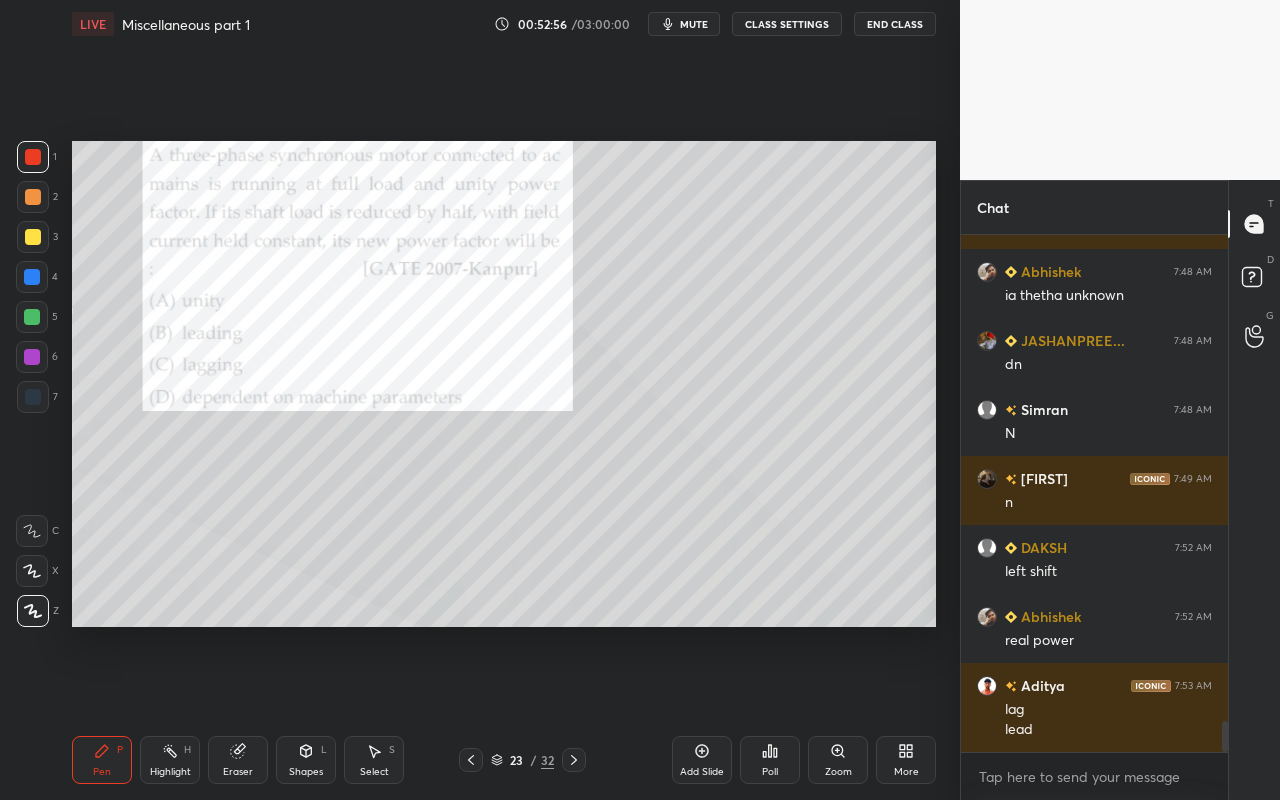 drag, startPoint x: 169, startPoint y: 769, endPoint x: 247, endPoint y: 670, distance: 126.035706 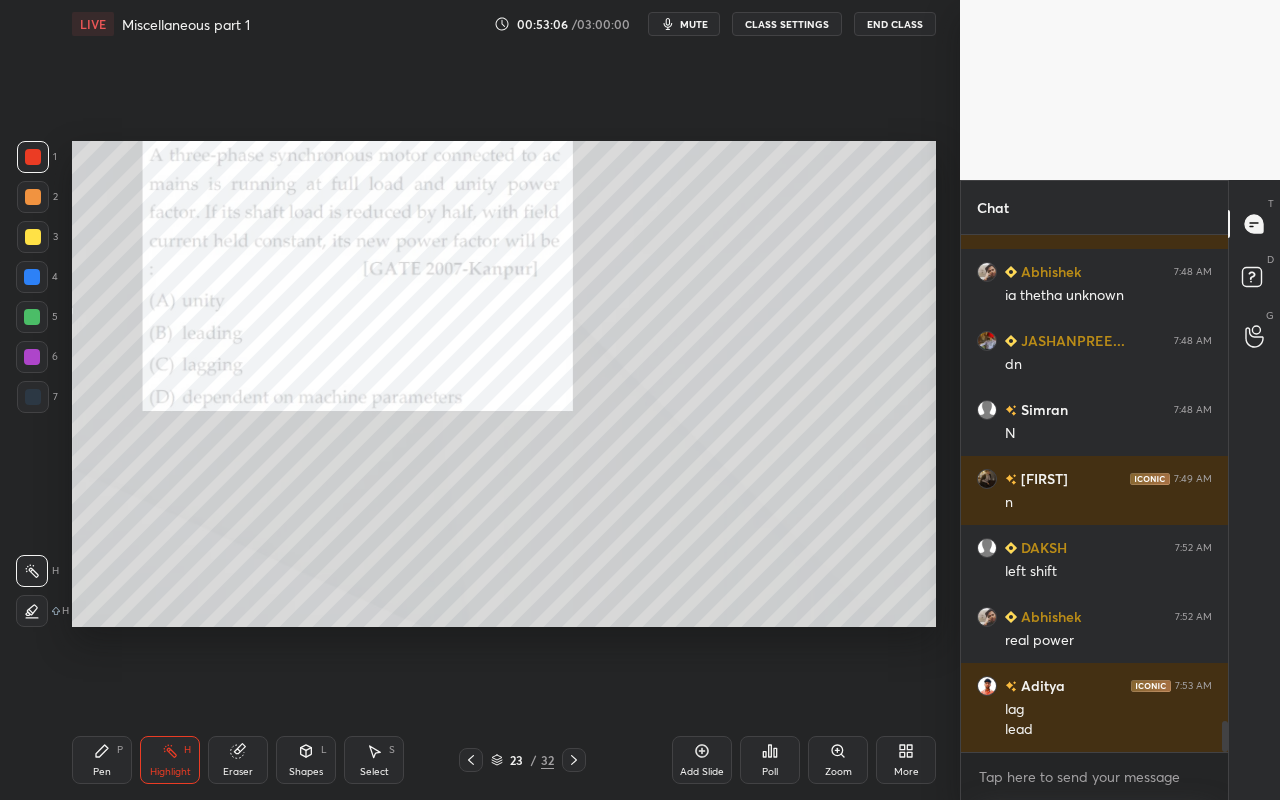 click on "Highlight" at bounding box center (170, 772) 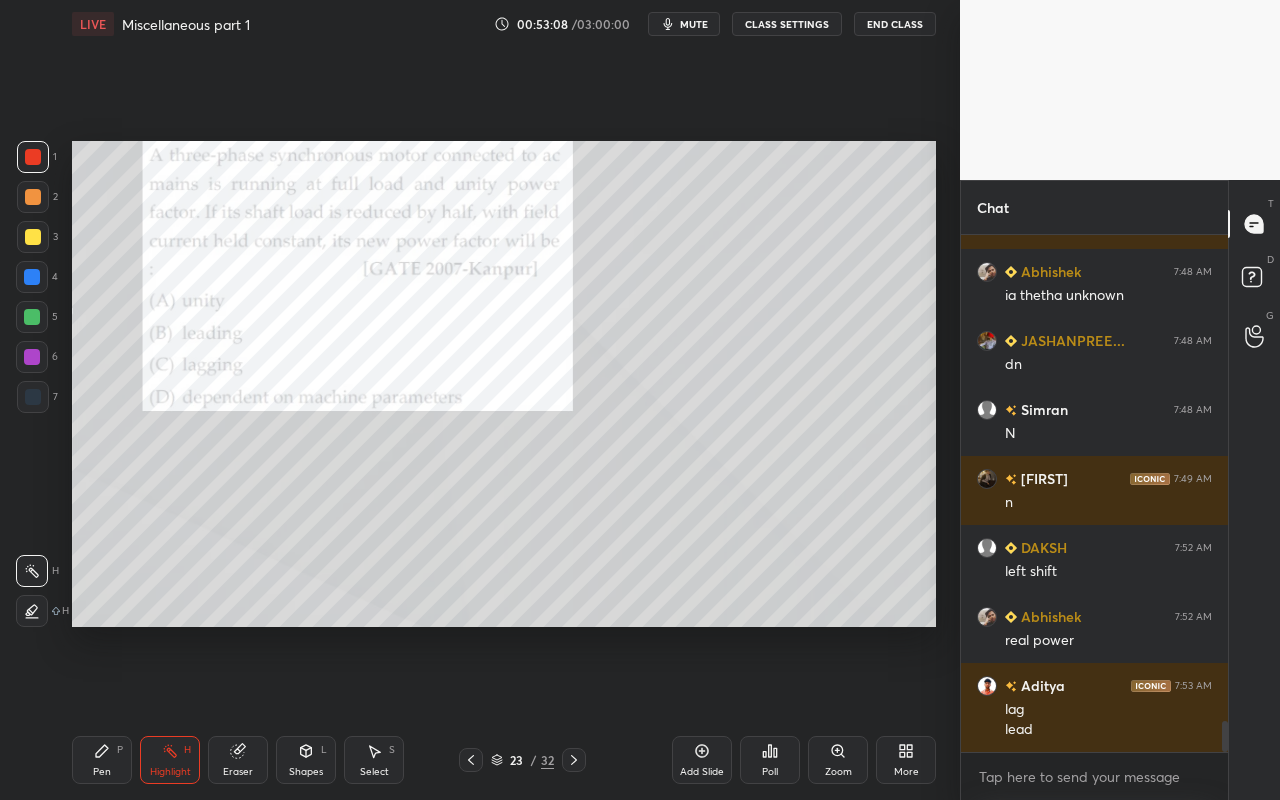 click on "Select S" at bounding box center (374, 760) 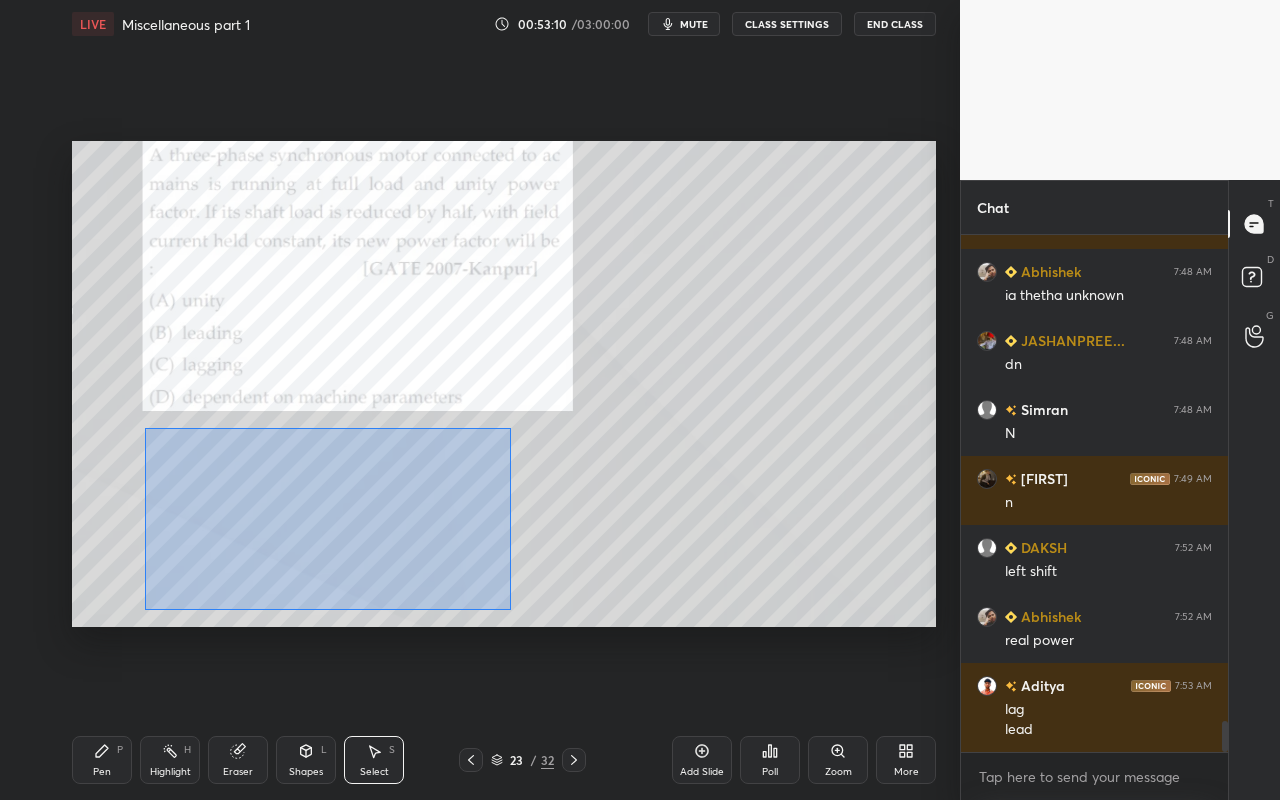 drag, startPoint x: 149, startPoint y: 434, endPoint x: 506, endPoint y: 602, distance: 394.55417 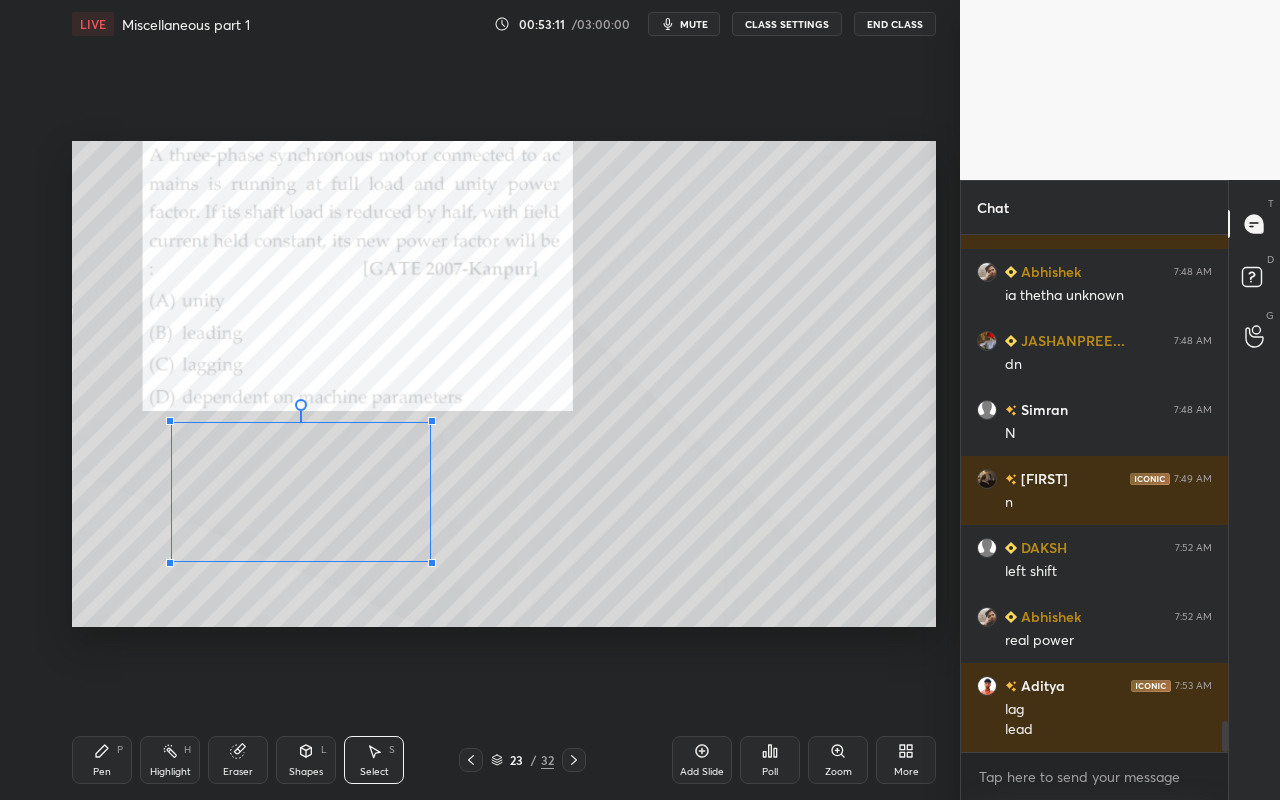 drag, startPoint x: 494, startPoint y: 601, endPoint x: 401, endPoint y: 540, distance: 111.220505 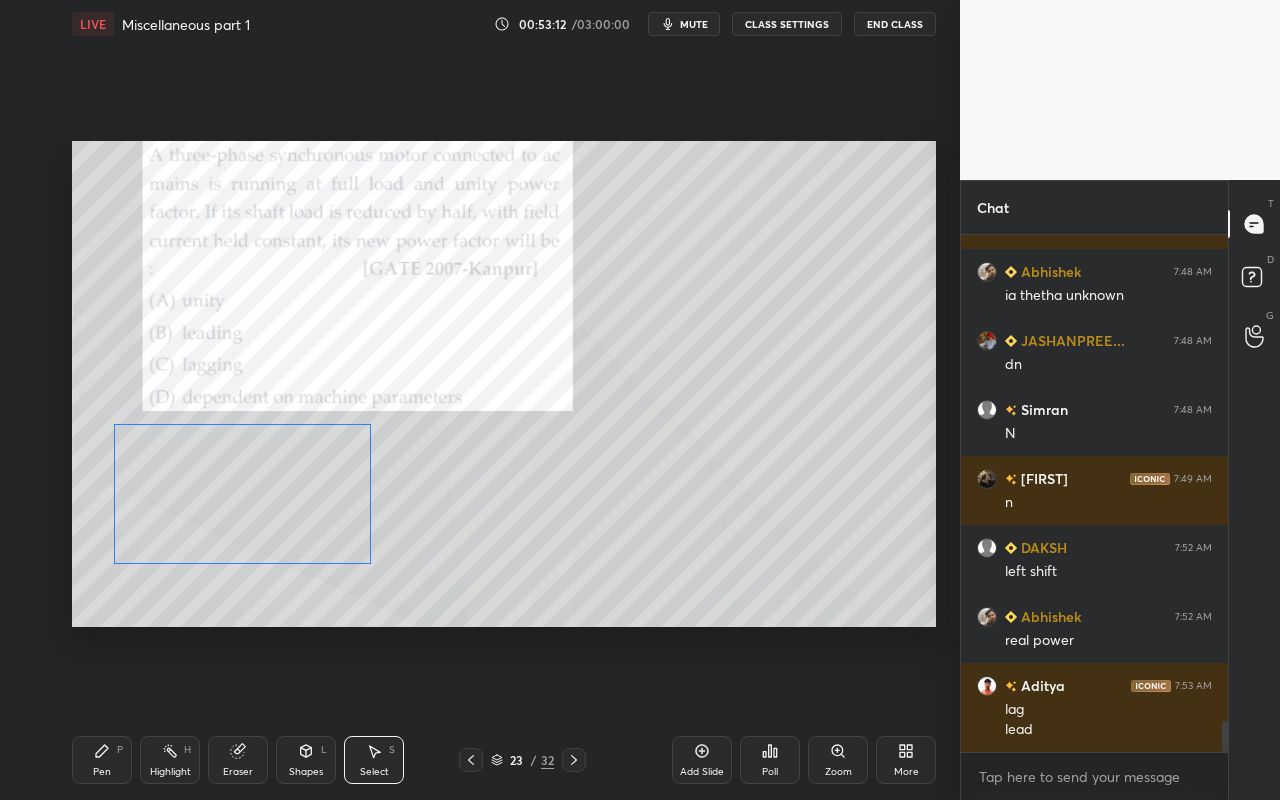 scroll, scrollTop: 8206, scrollLeft: 0, axis: vertical 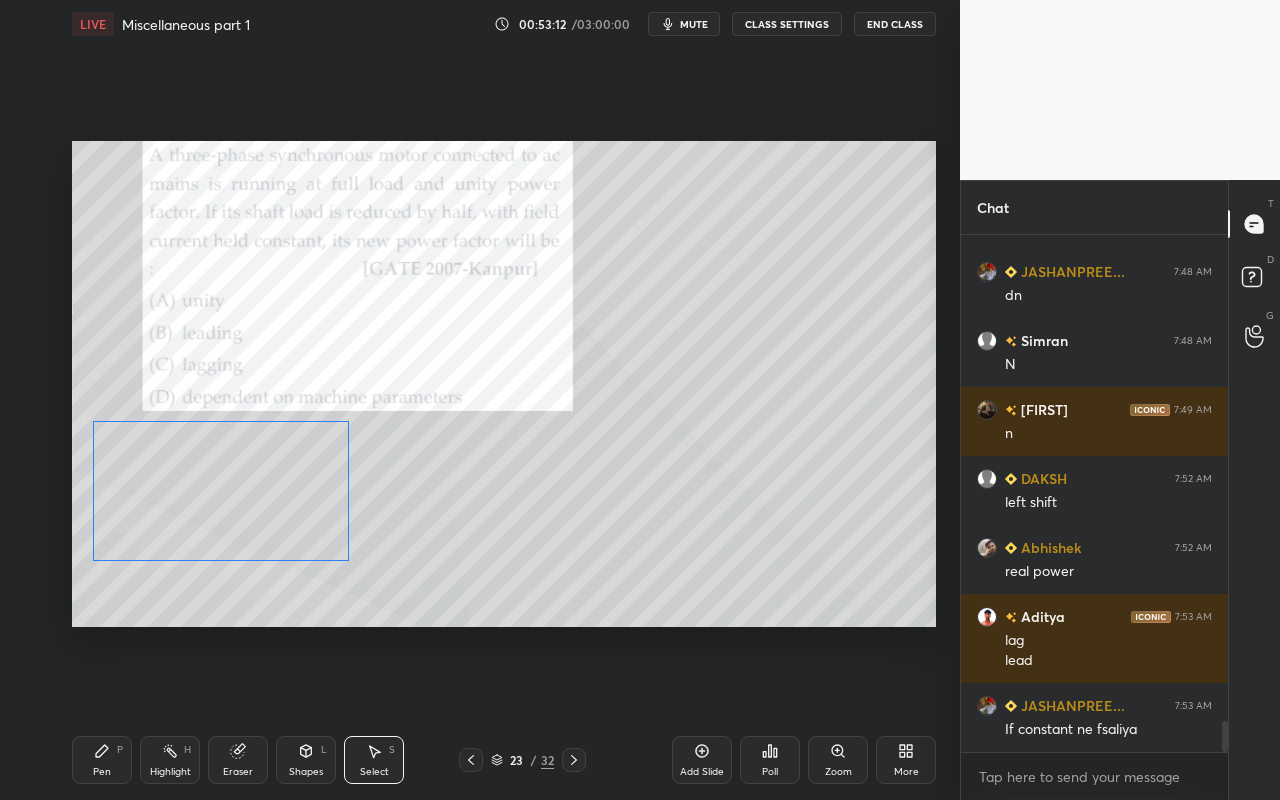 drag, startPoint x: 376, startPoint y: 528, endPoint x: 308, endPoint y: 526, distance: 68.0294 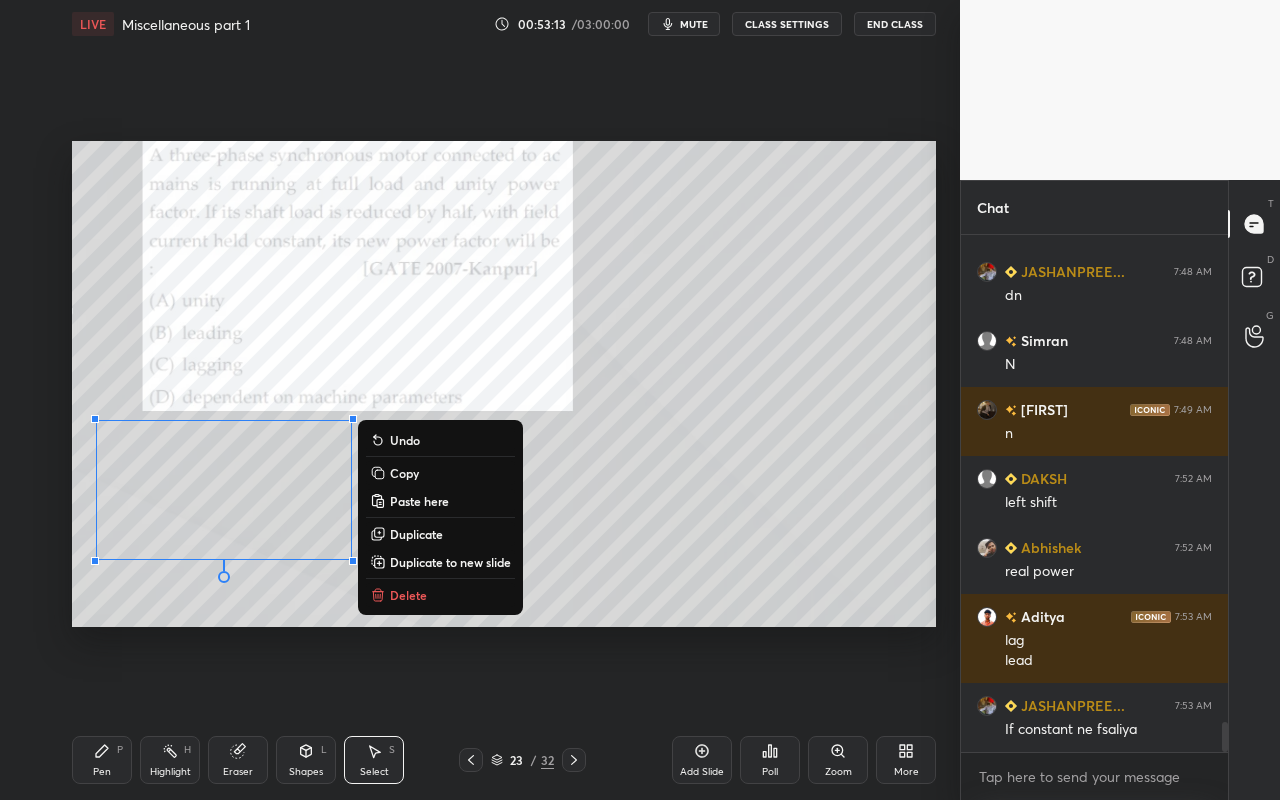 scroll, scrollTop: 8275, scrollLeft: 0, axis: vertical 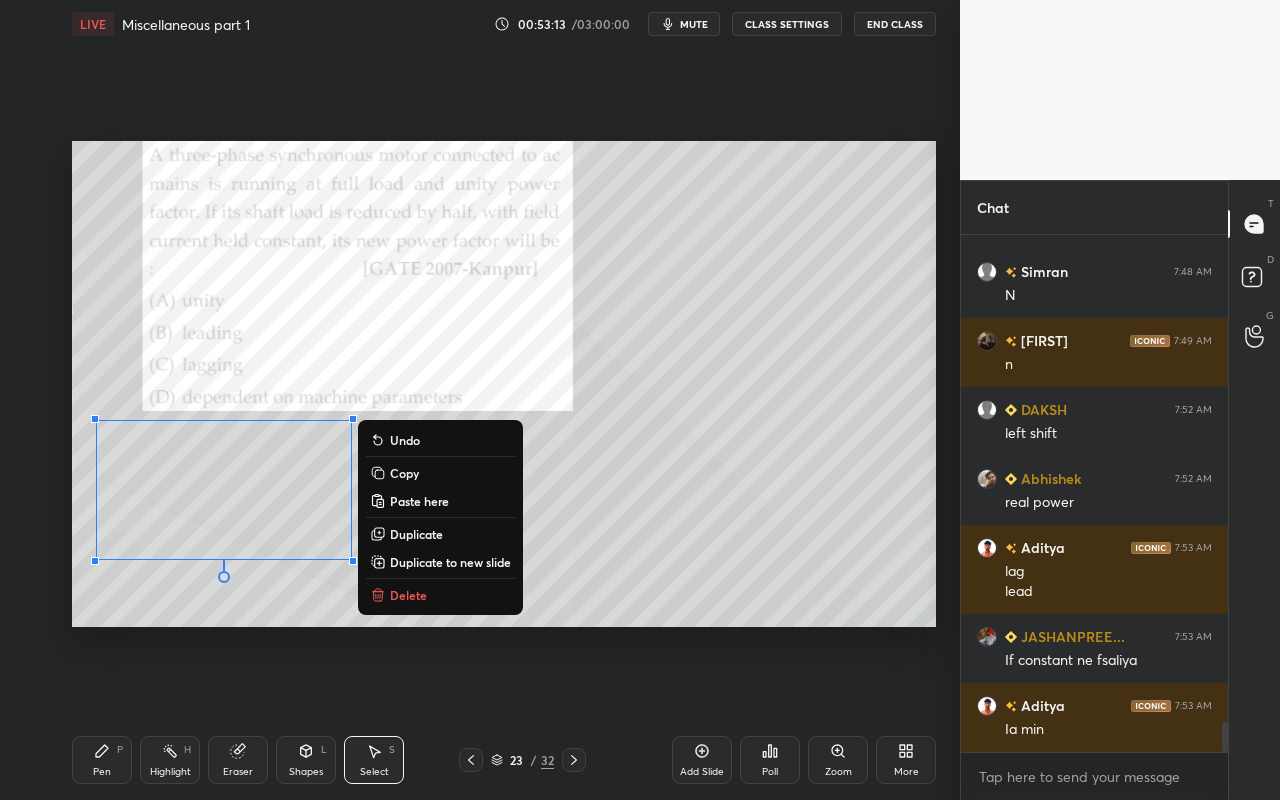 drag, startPoint x: 105, startPoint y: 761, endPoint x: 123, endPoint y: 726, distance: 39.357338 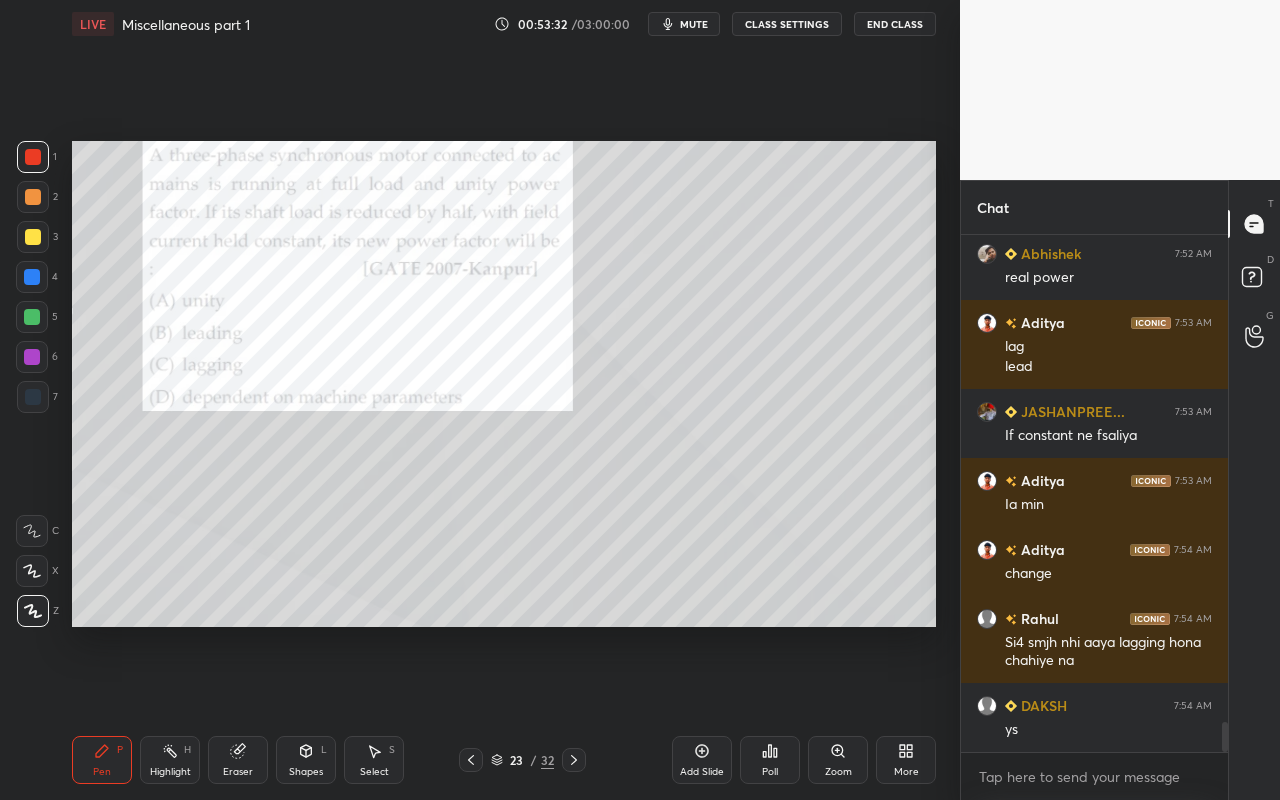 scroll, scrollTop: 8548, scrollLeft: 0, axis: vertical 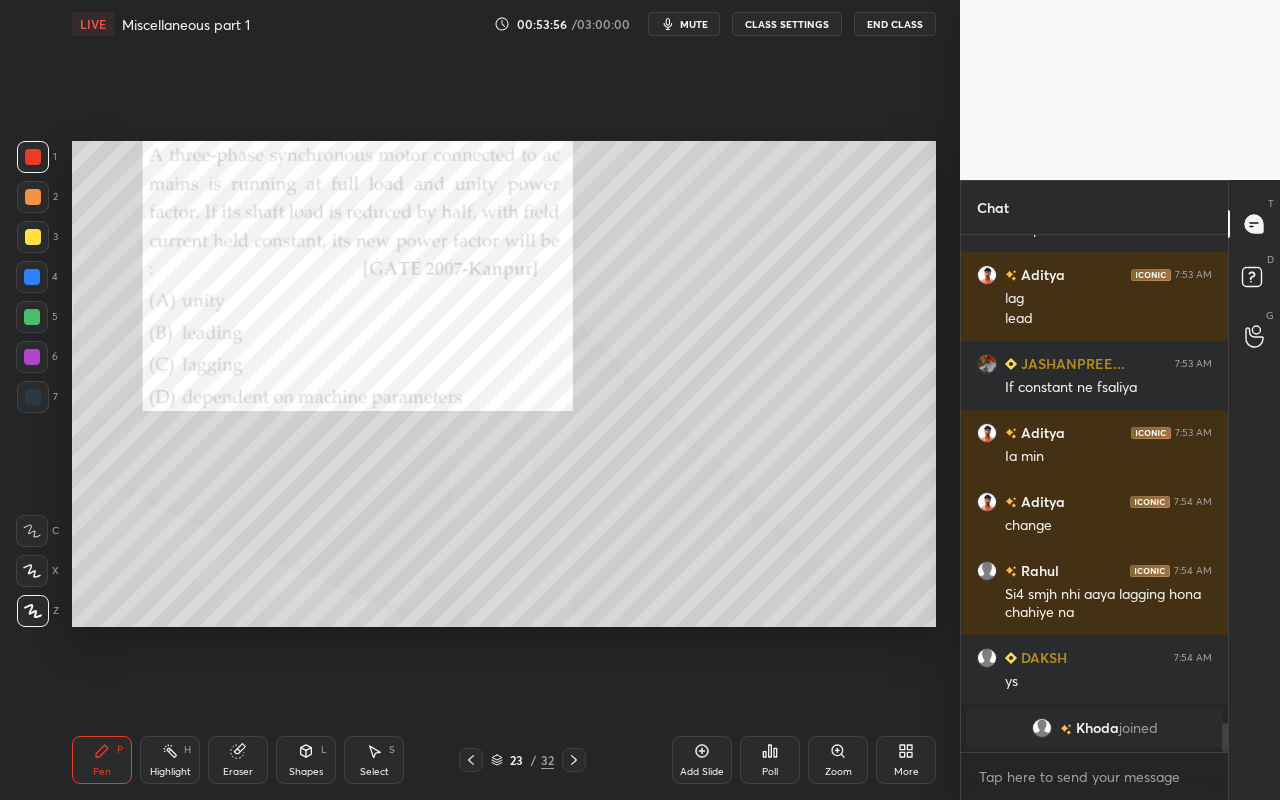 drag, startPoint x: 170, startPoint y: 762, endPoint x: 184, endPoint y: 758, distance: 14.56022 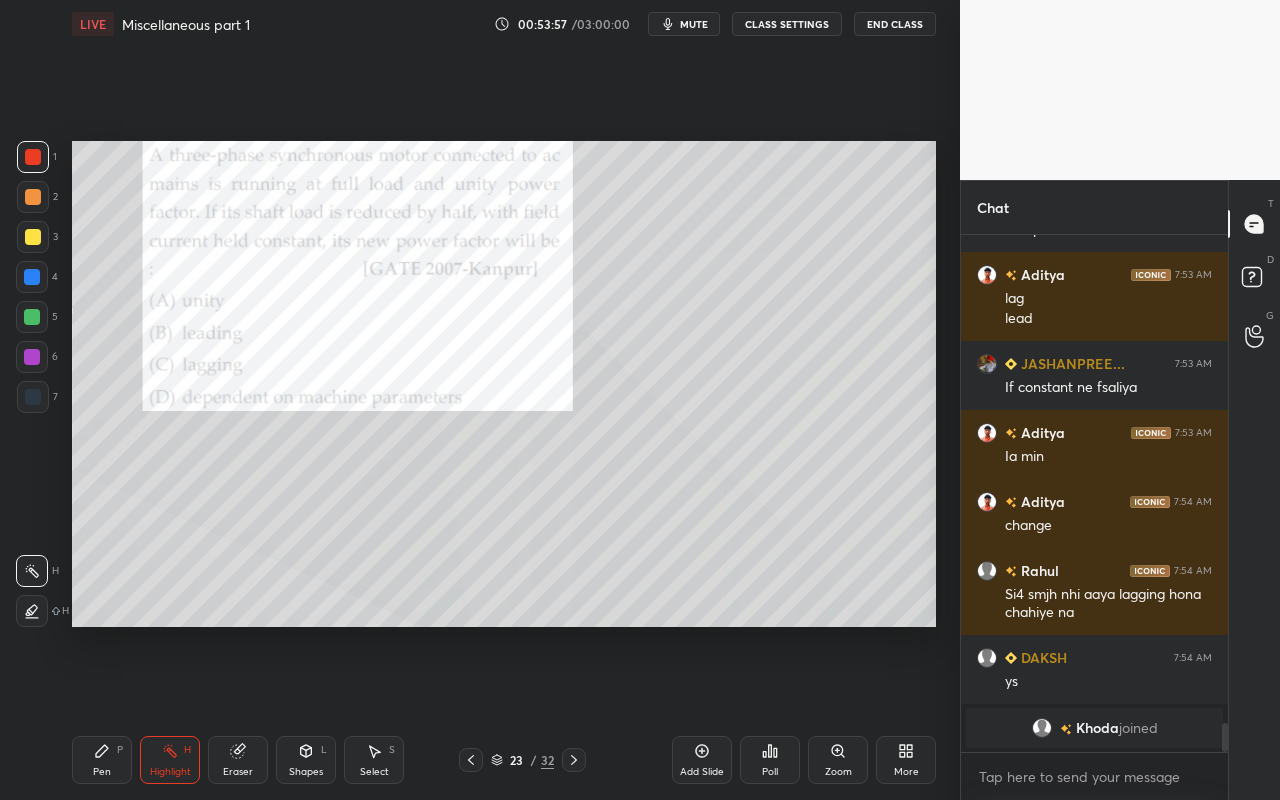 drag, startPoint x: 40, startPoint y: 612, endPoint x: 64, endPoint y: 611, distance: 24.020824 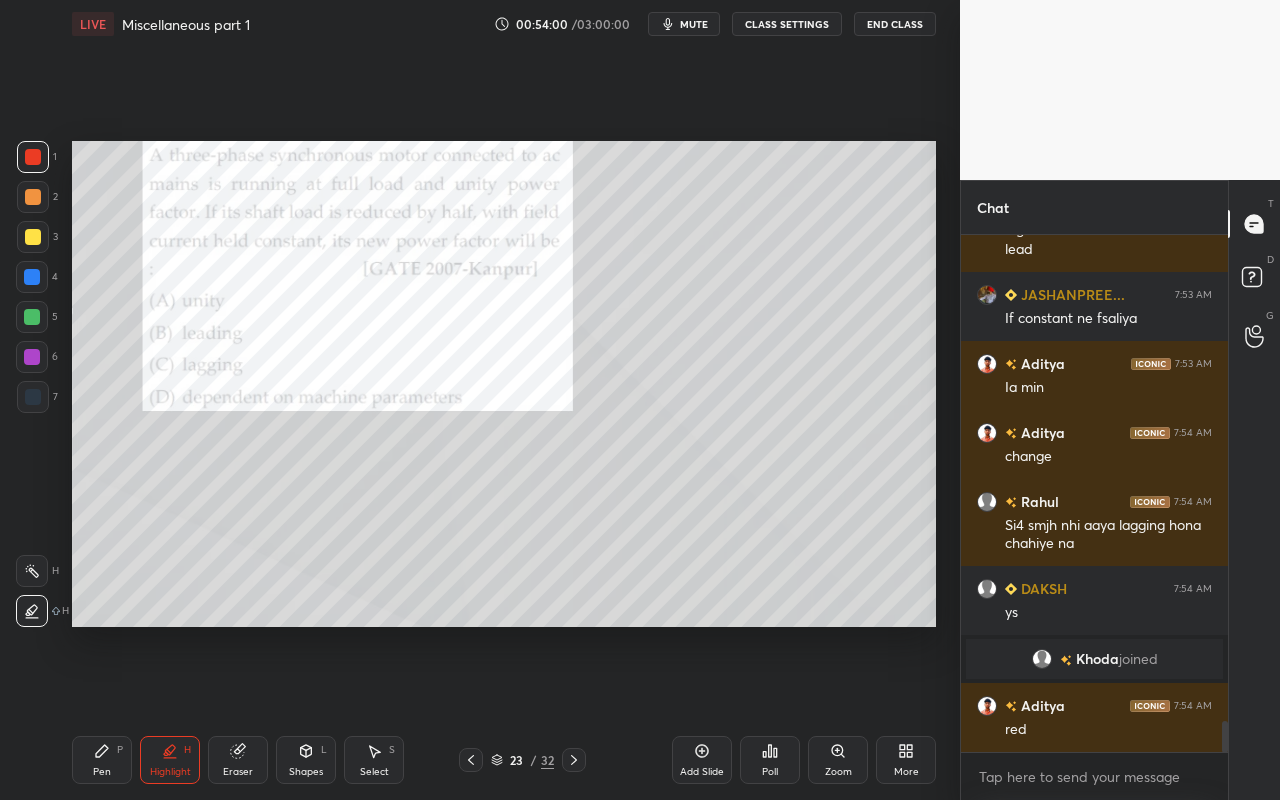 scroll, scrollTop: 7974, scrollLeft: 0, axis: vertical 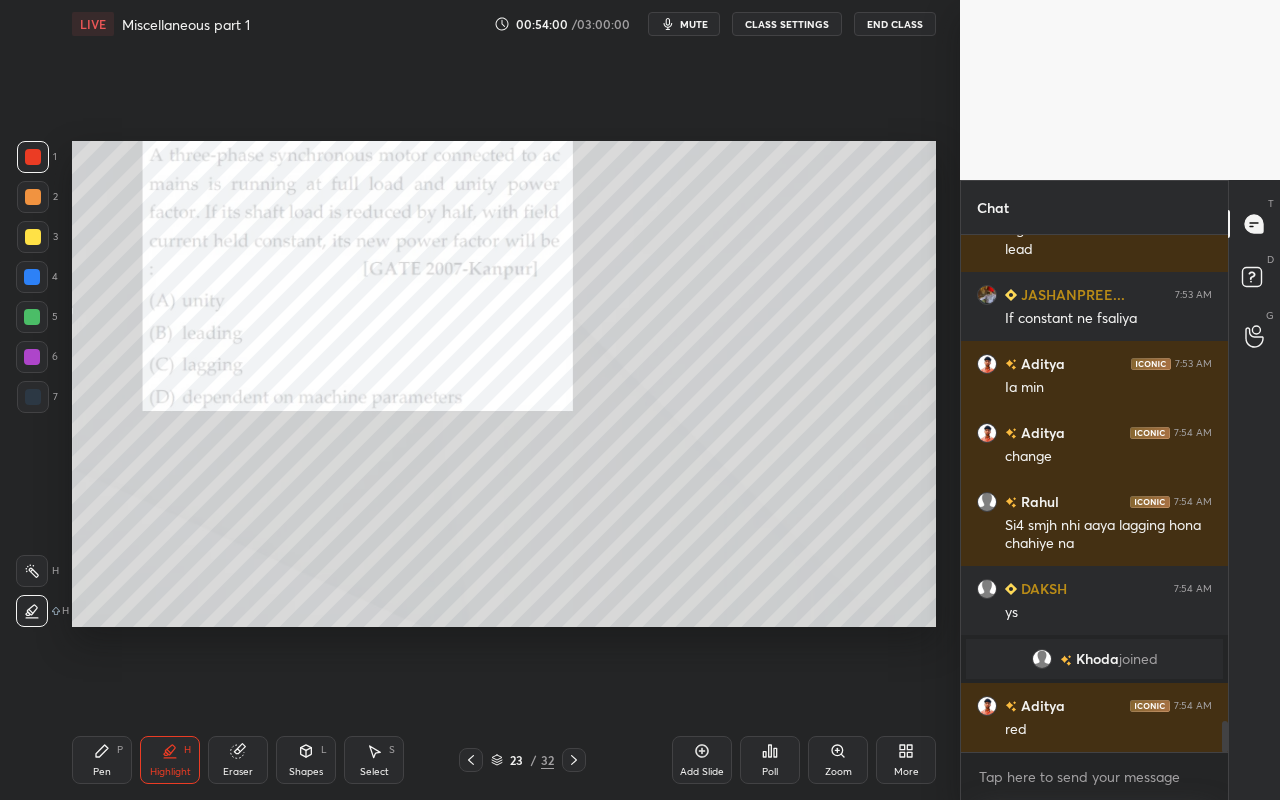 drag, startPoint x: 97, startPoint y: 778, endPoint x: 110, endPoint y: 755, distance: 26.41969 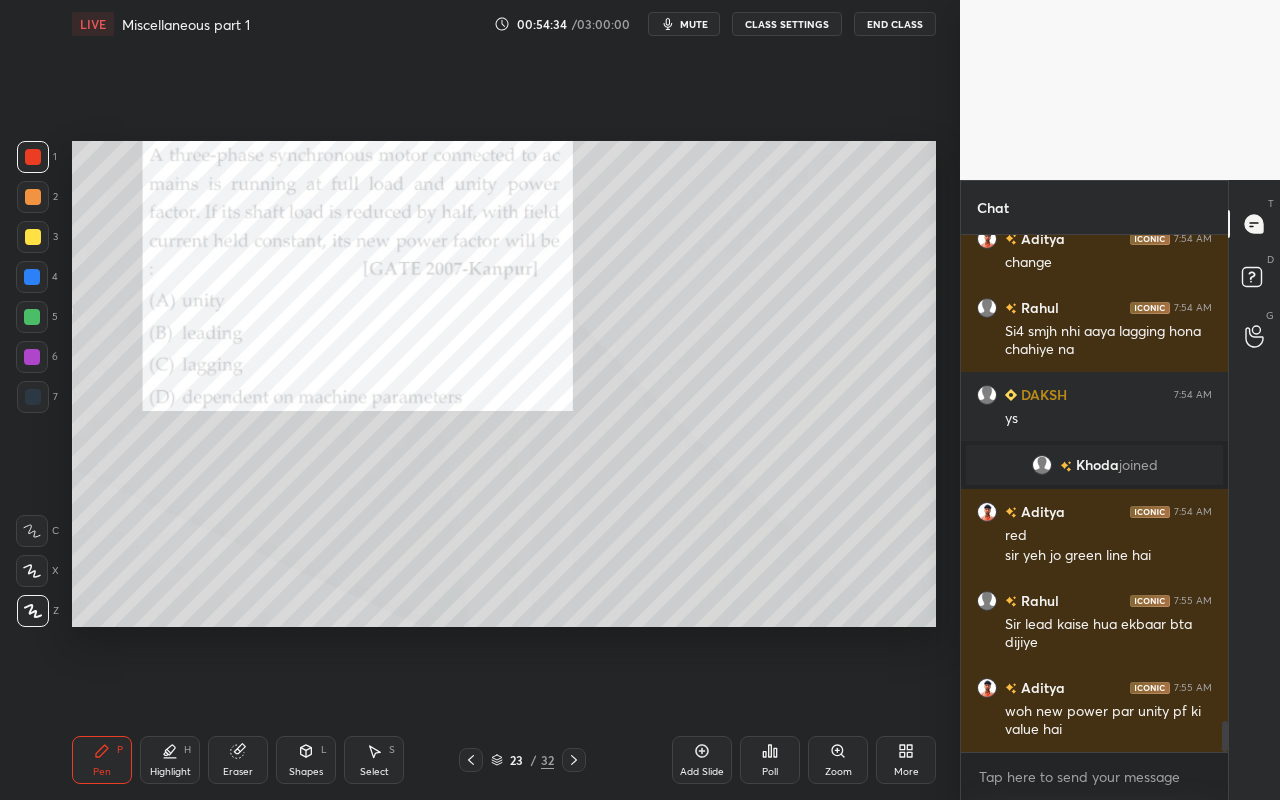scroll, scrollTop: 8188, scrollLeft: 0, axis: vertical 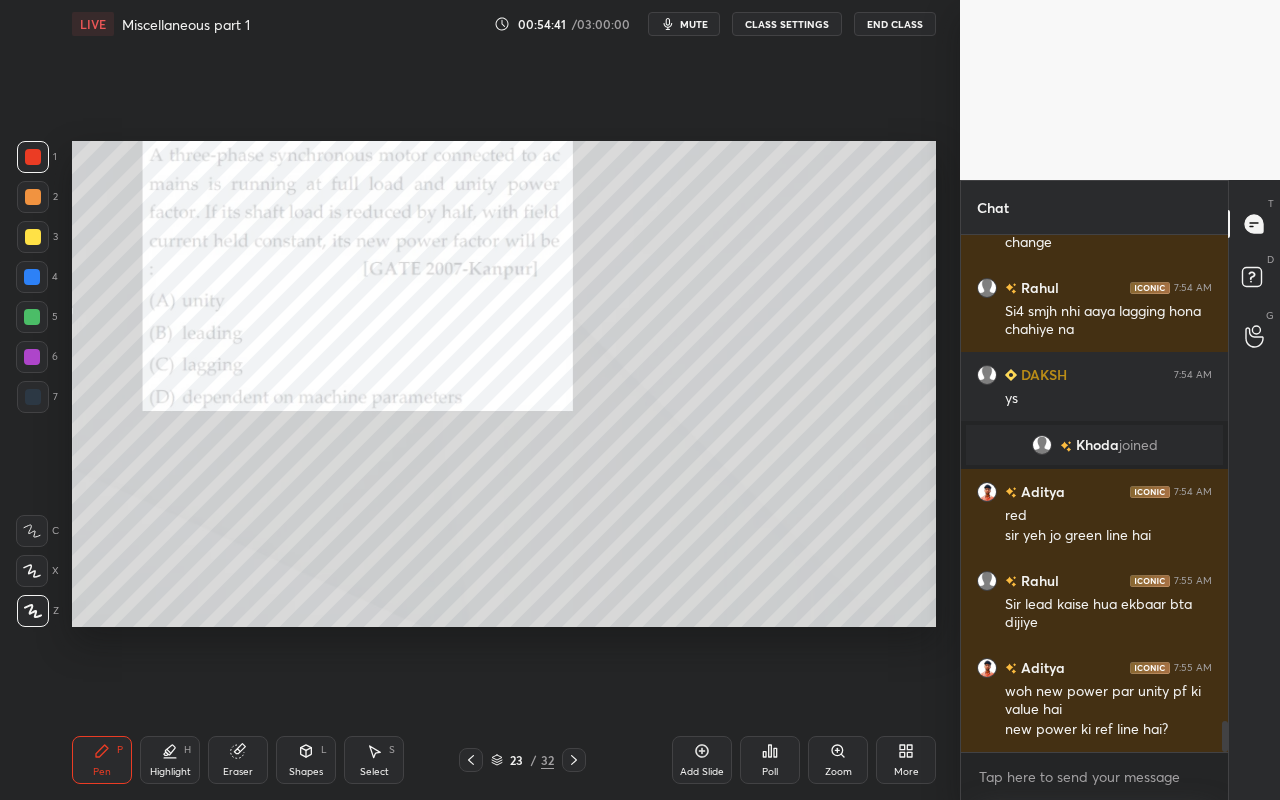 click on "Highlight H" at bounding box center (170, 760) 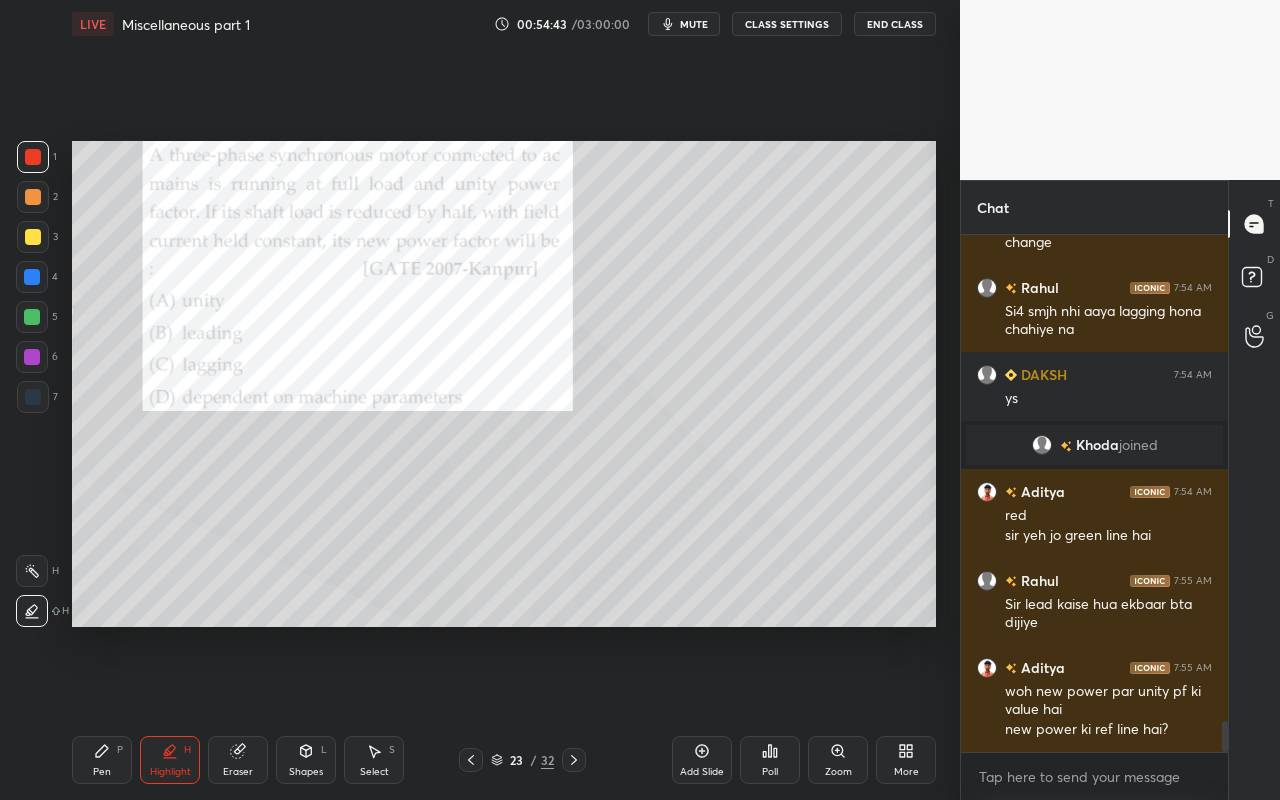 click 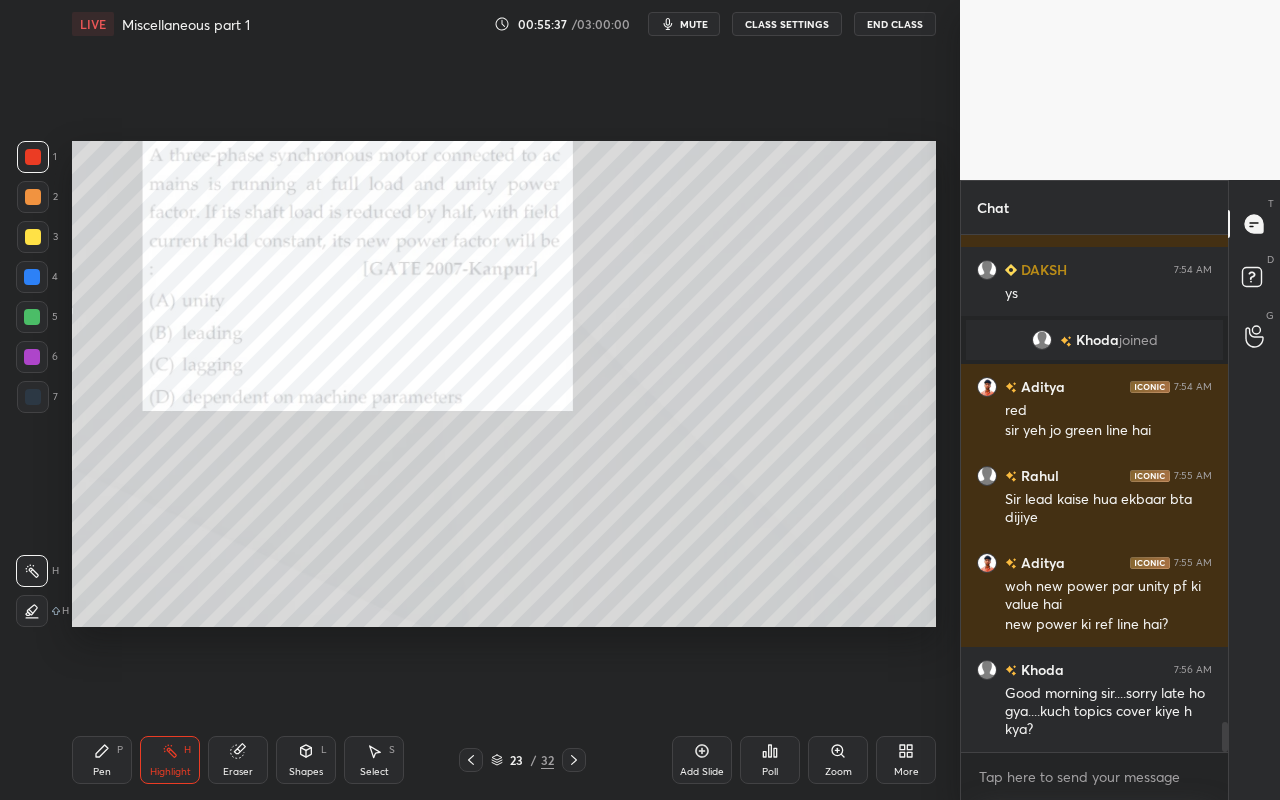 scroll, scrollTop: 8362, scrollLeft: 0, axis: vertical 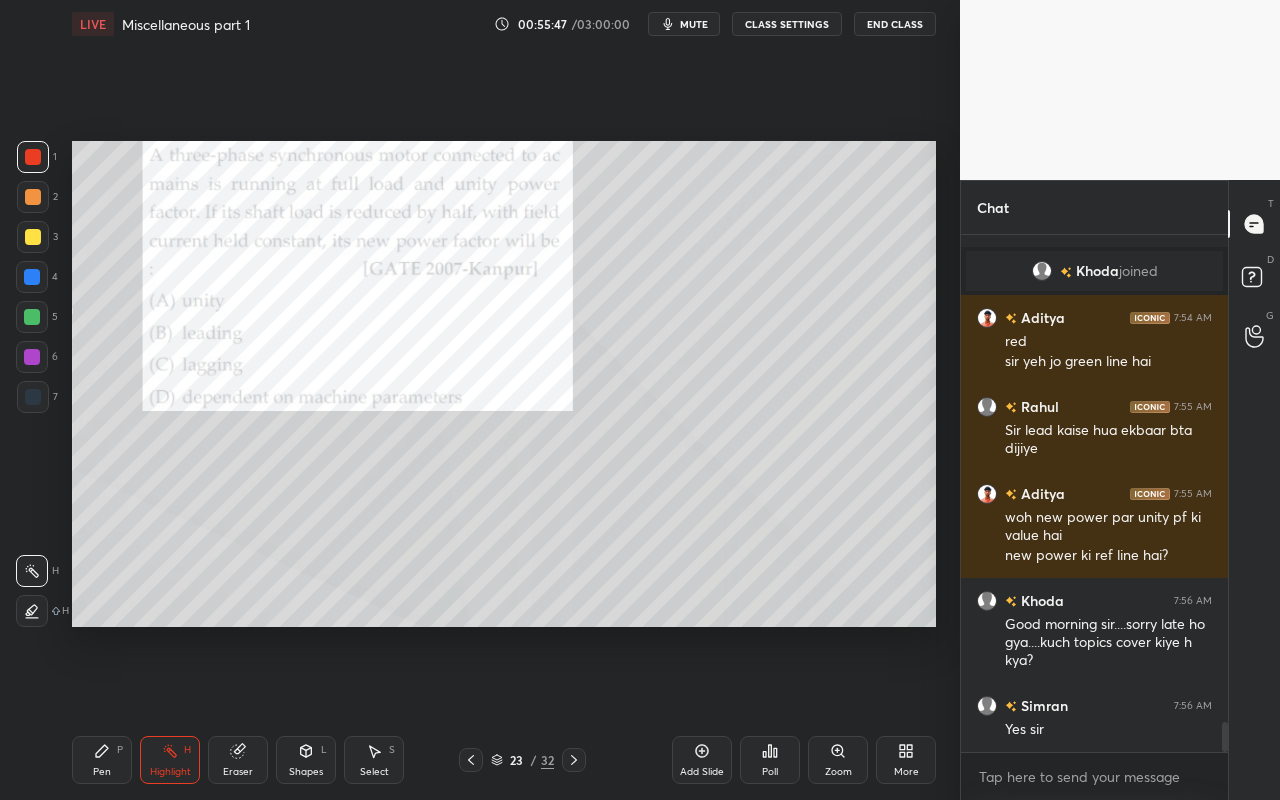 click 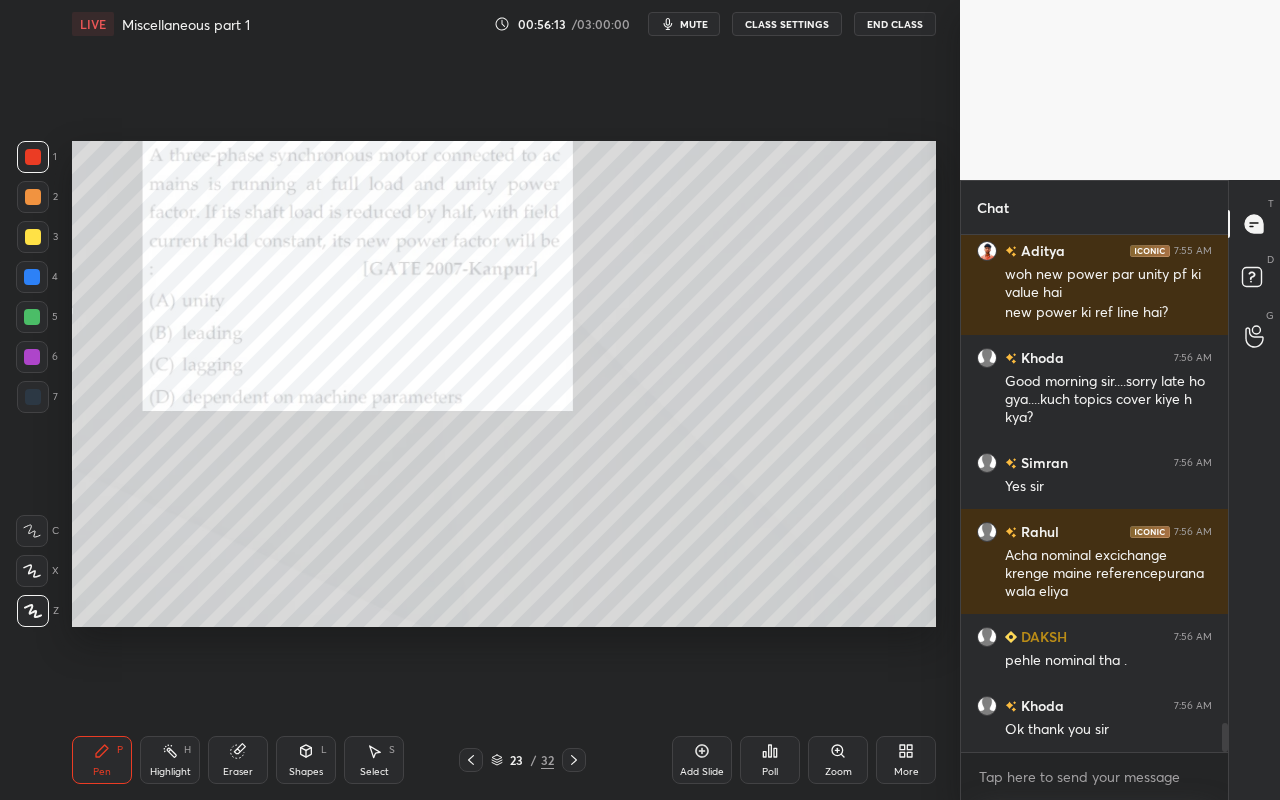 scroll, scrollTop: 8674, scrollLeft: 0, axis: vertical 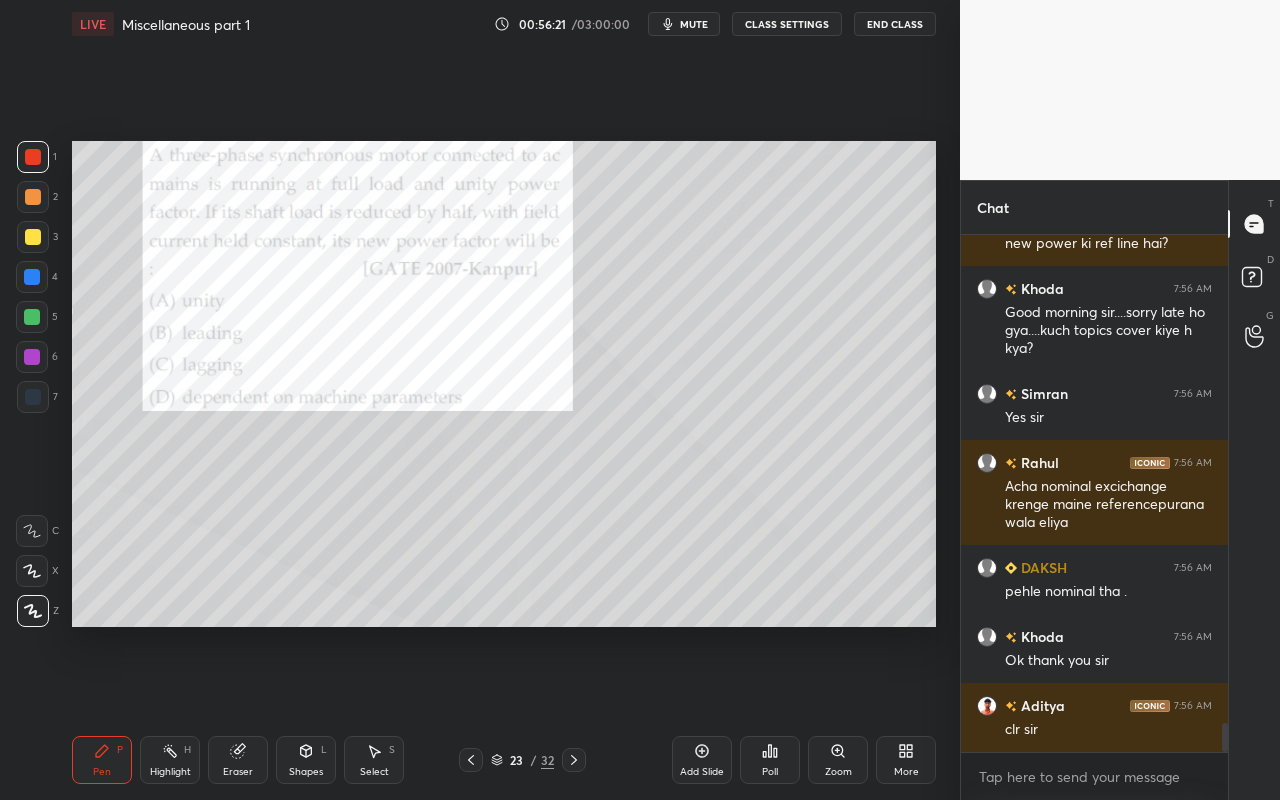 click 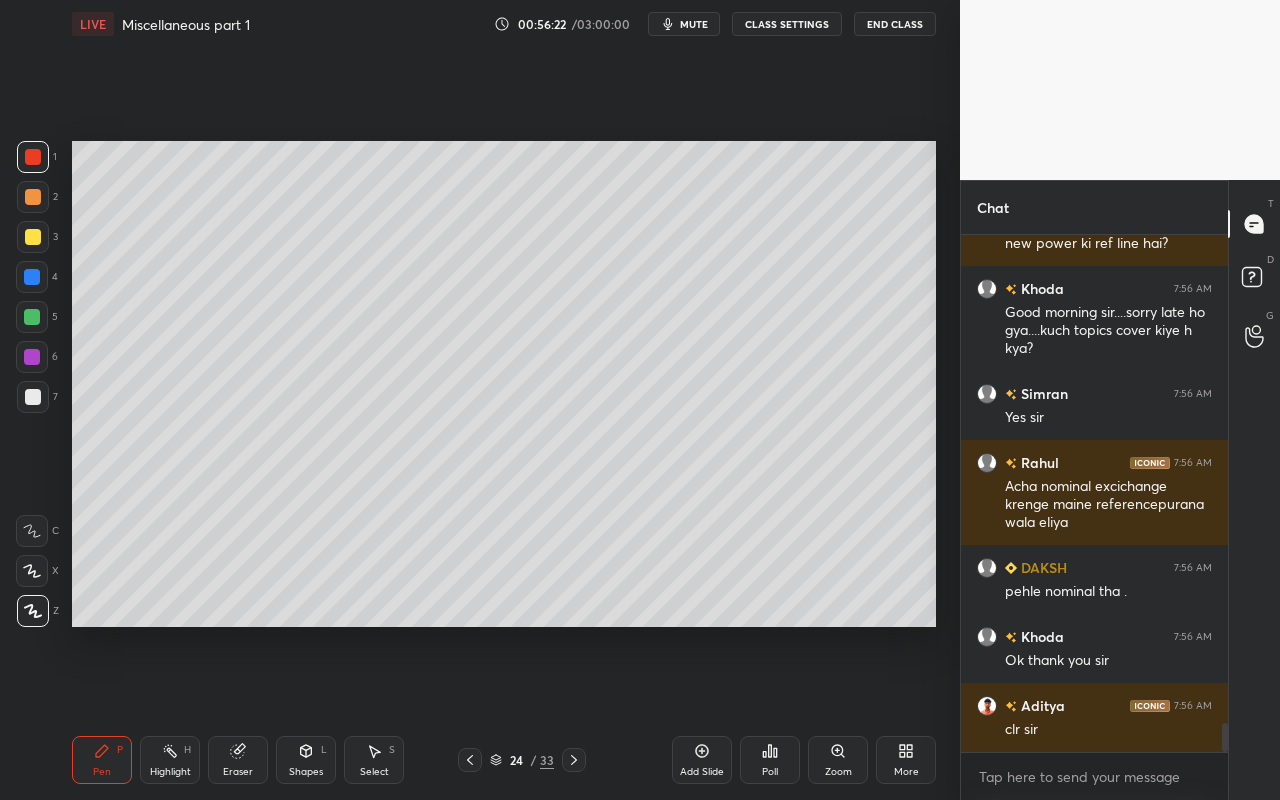 click on "Pen P" at bounding box center (102, 760) 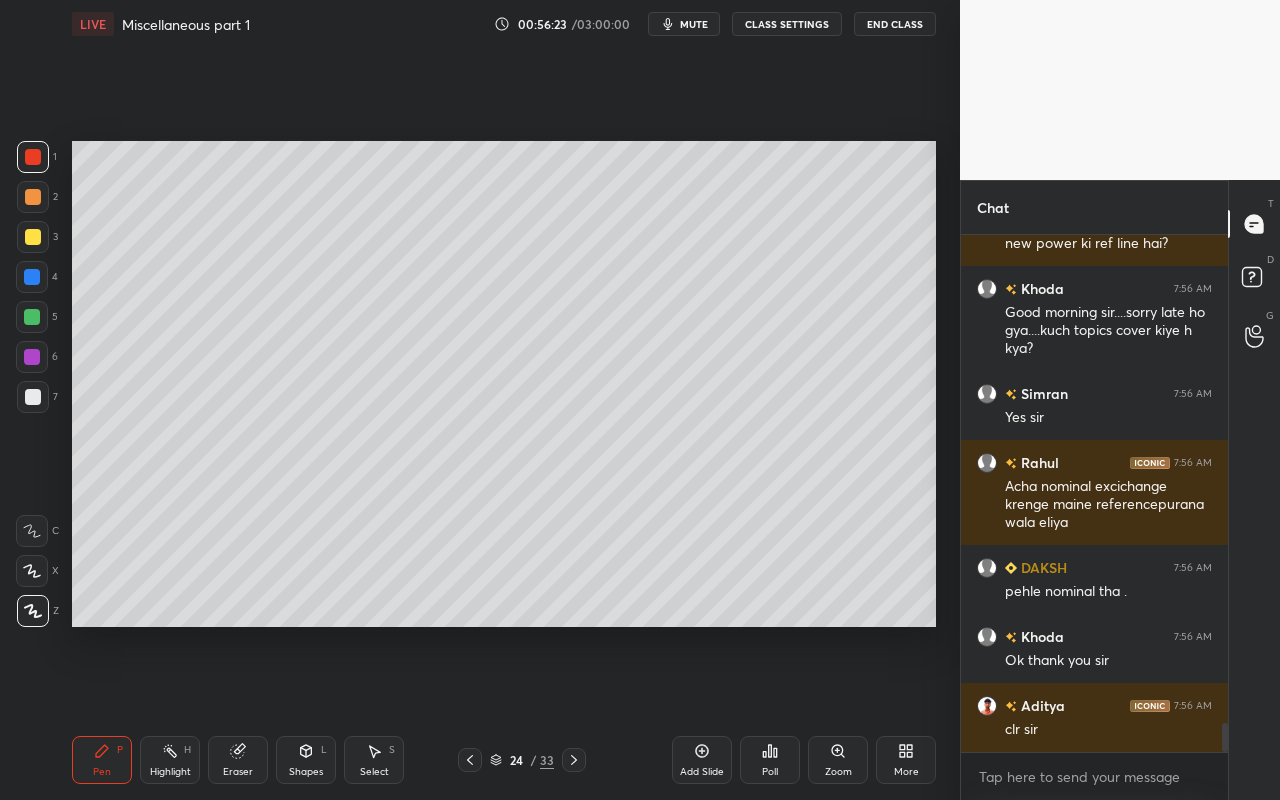 click at bounding box center (33, 197) 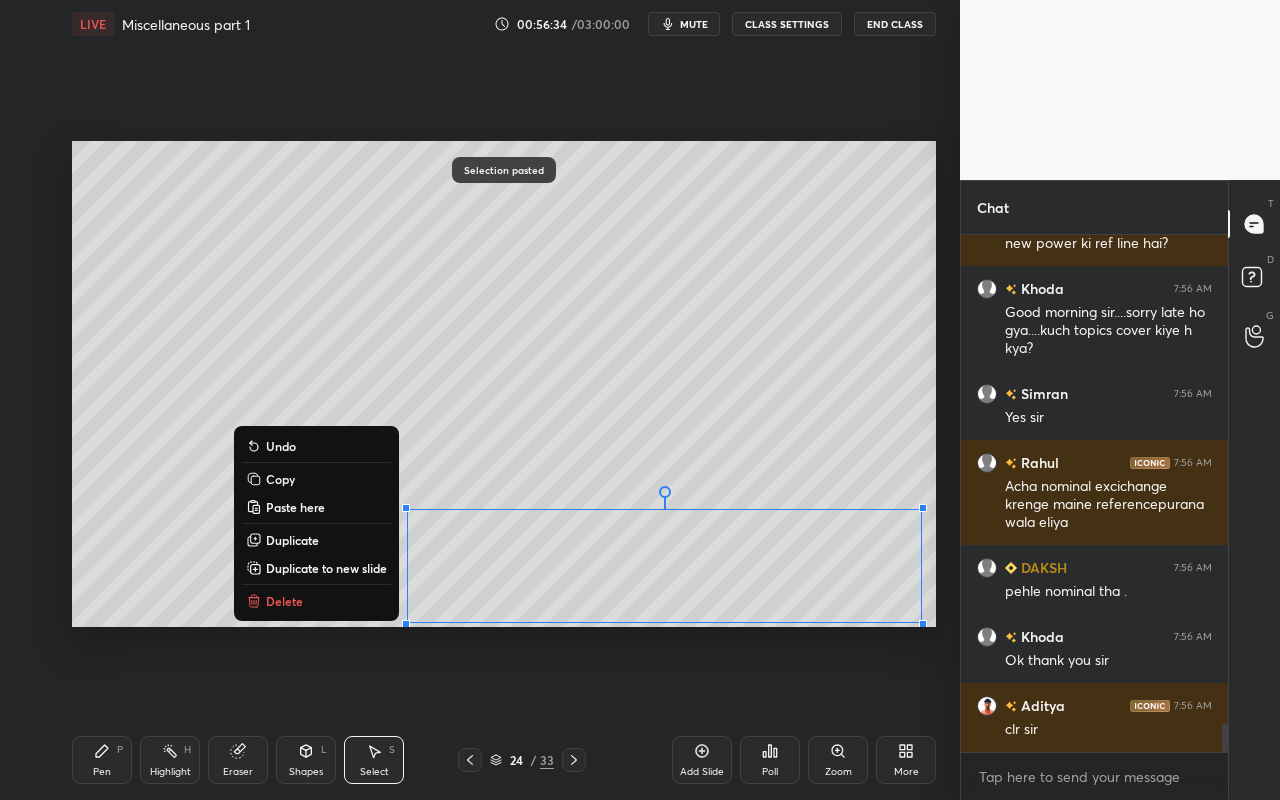 drag, startPoint x: 319, startPoint y: 604, endPoint x: 328, endPoint y: 643, distance: 40.024994 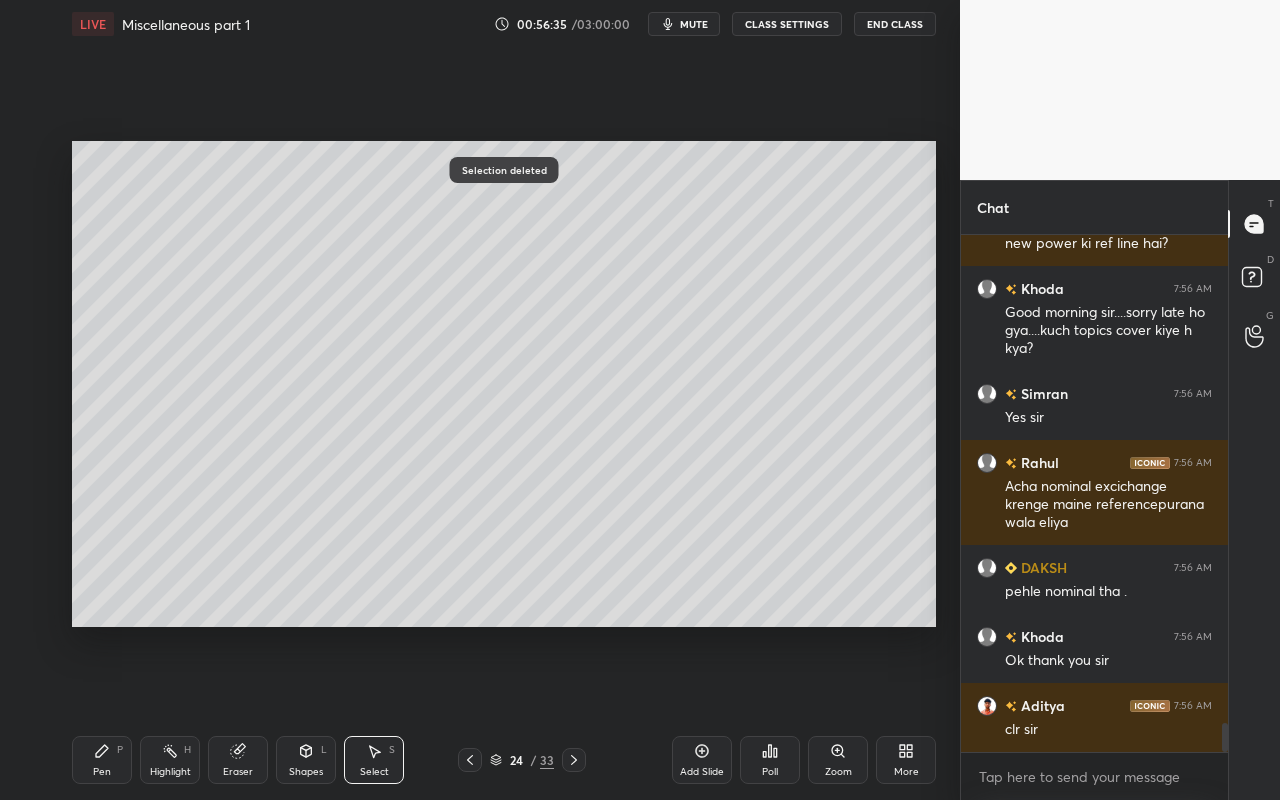 drag, startPoint x: 319, startPoint y: 752, endPoint x: 331, endPoint y: 743, distance: 15 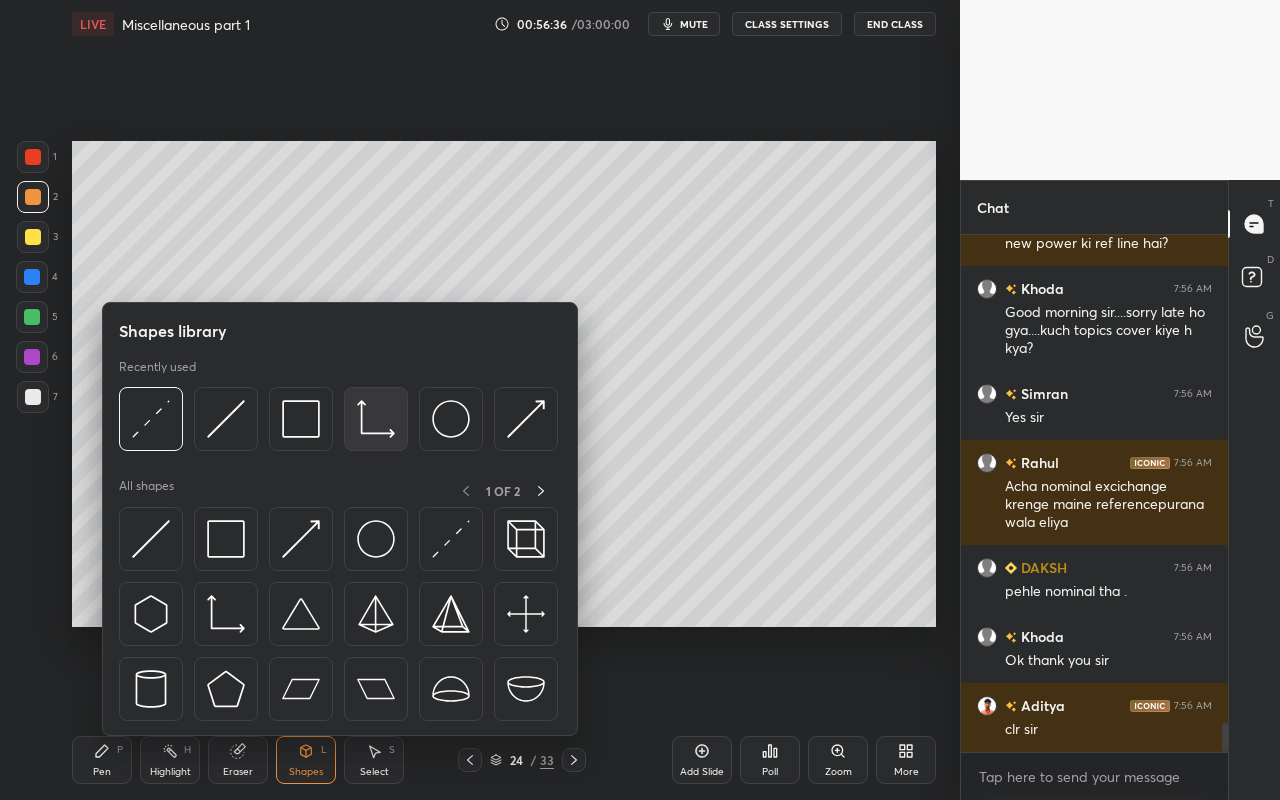 click at bounding box center (376, 419) 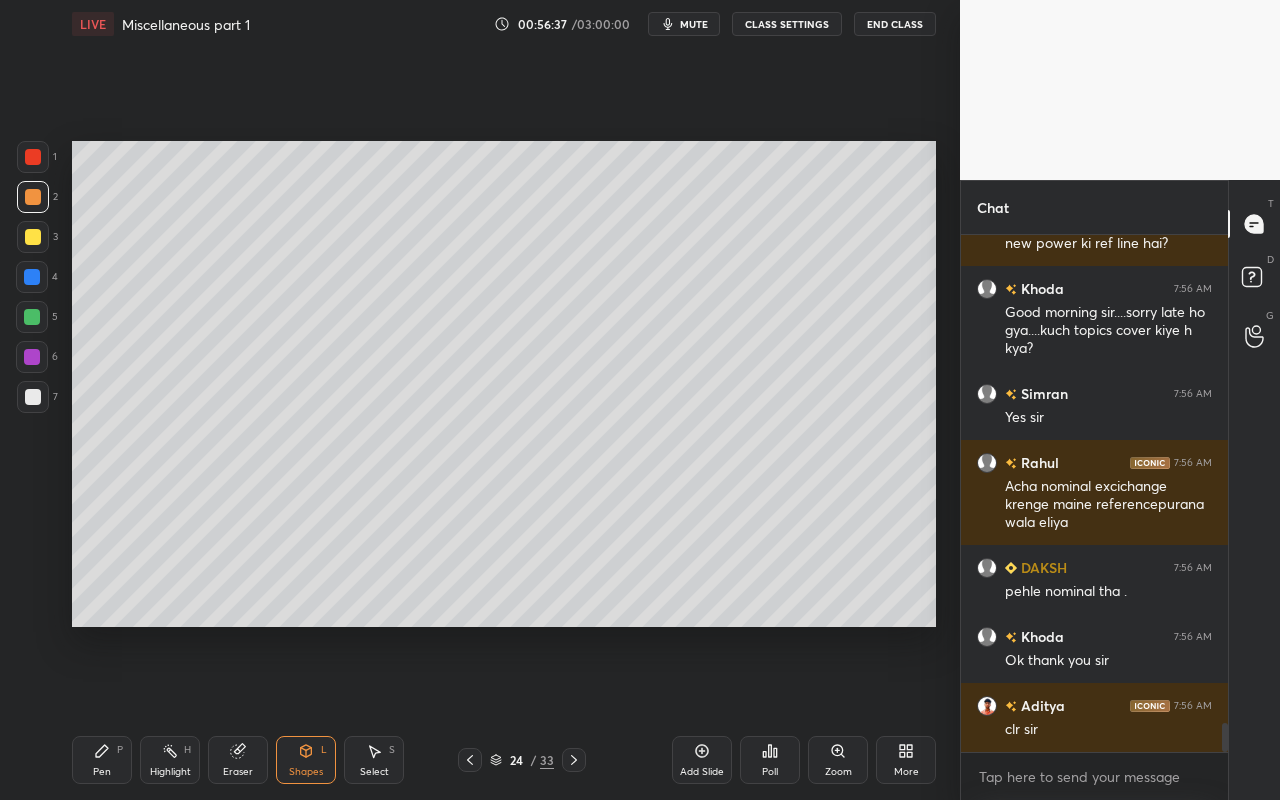 drag, startPoint x: 25, startPoint y: 395, endPoint x: 47, endPoint y: 387, distance: 23.409399 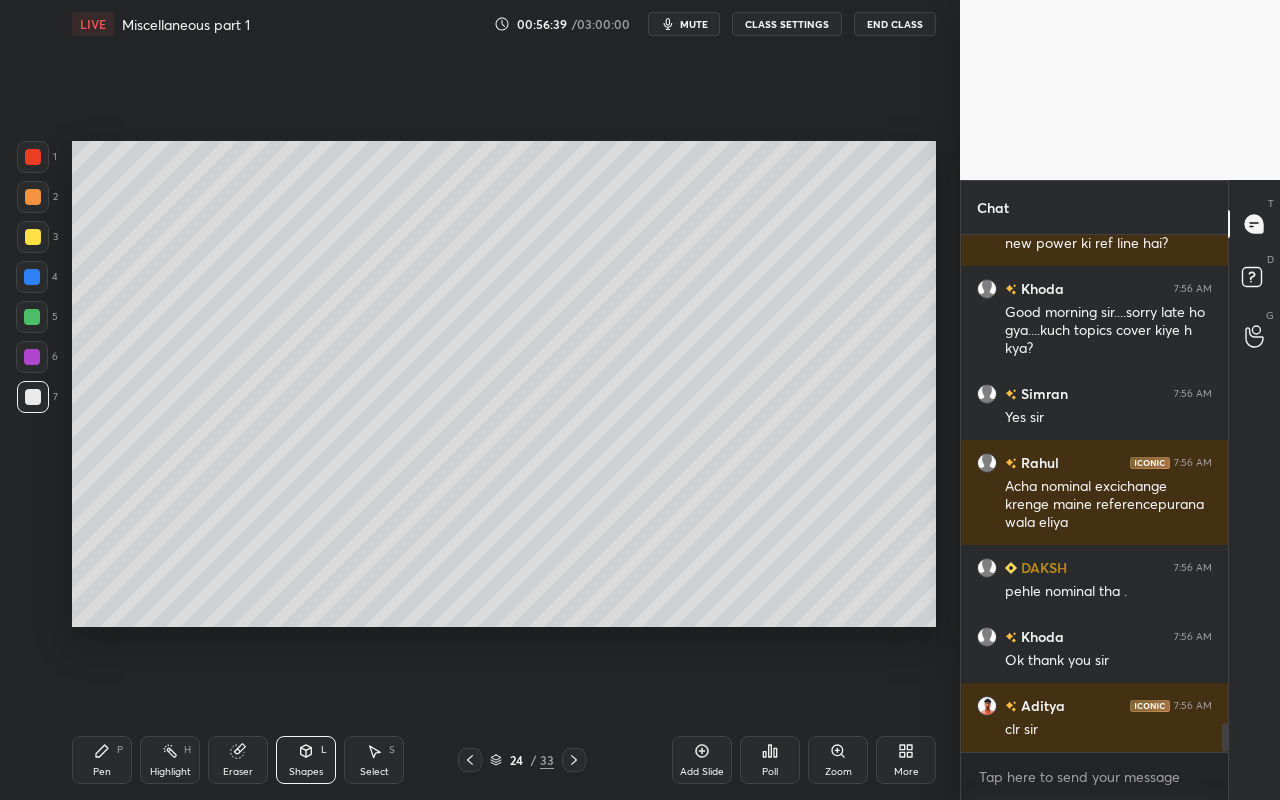 scroll, scrollTop: 8743, scrollLeft: 0, axis: vertical 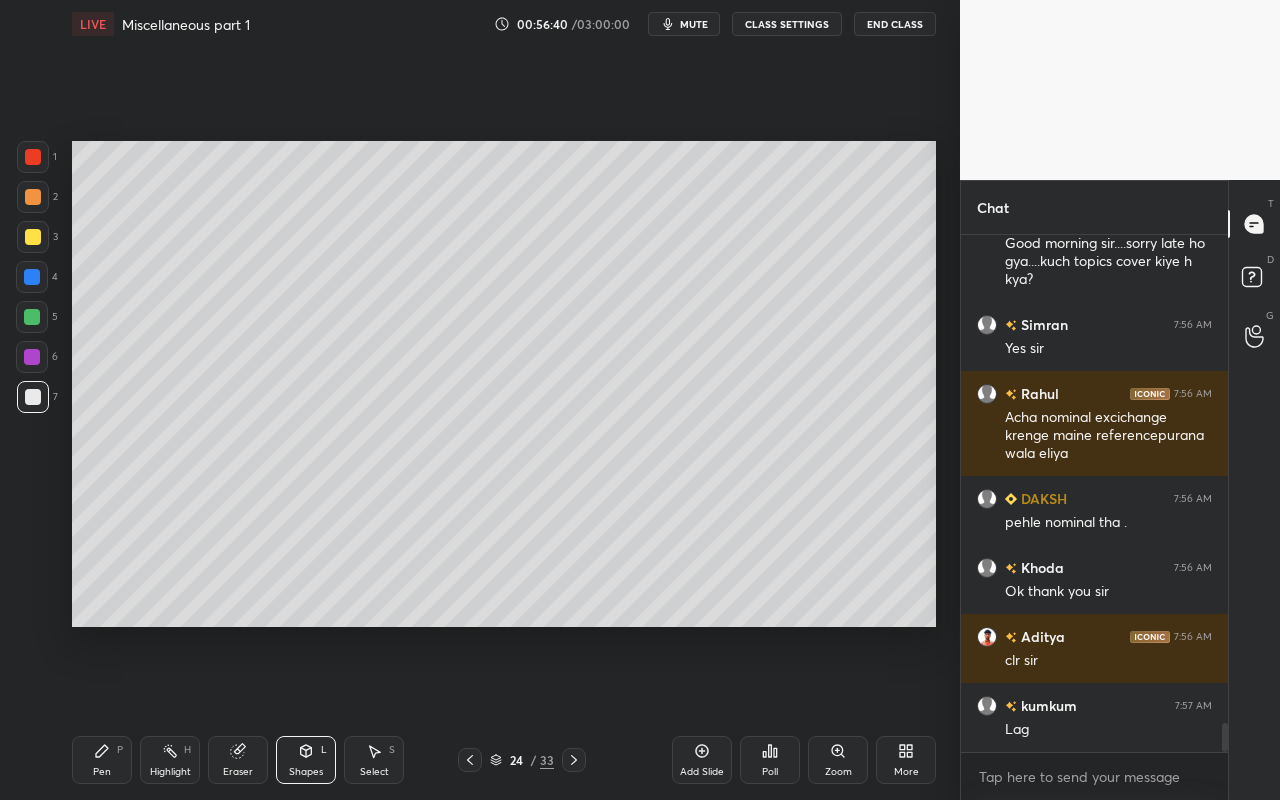 drag, startPoint x: 384, startPoint y: 754, endPoint x: 445, endPoint y: 648, distance: 122.29881 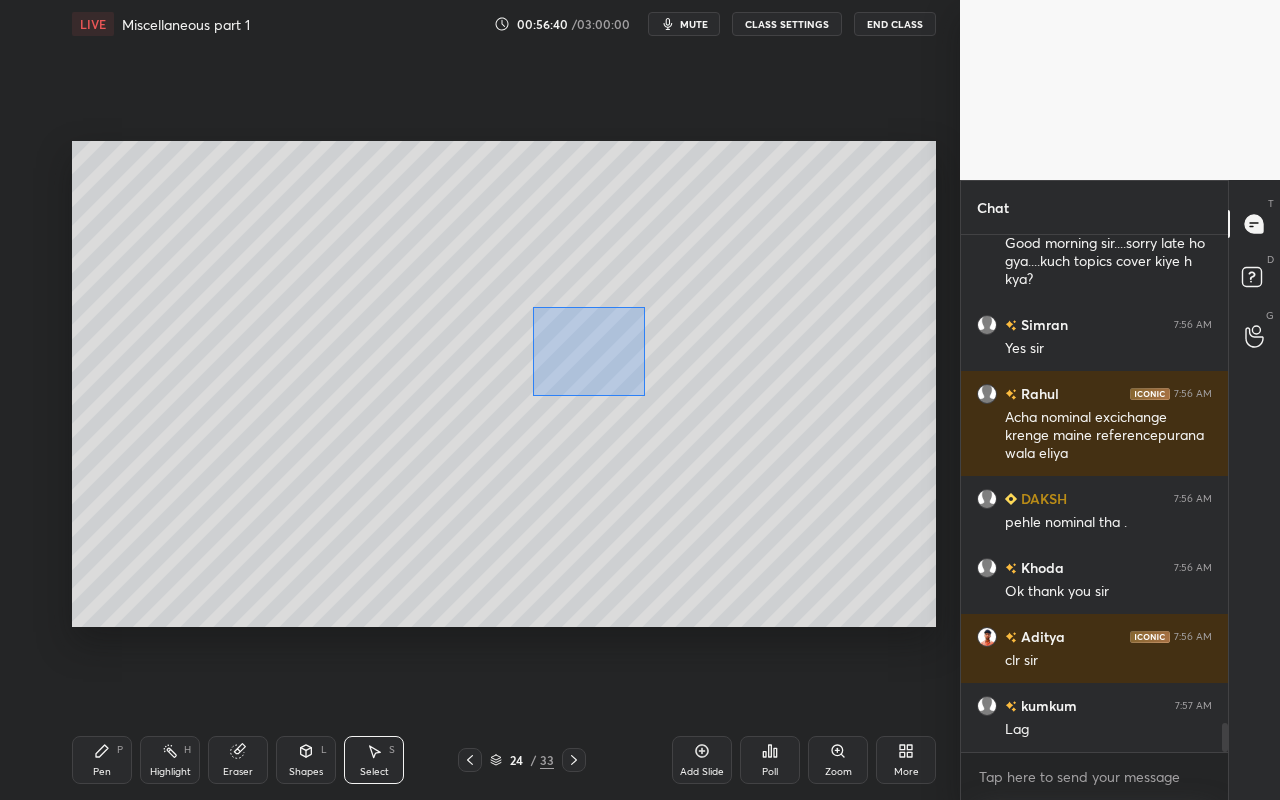 drag, startPoint x: 621, startPoint y: 384, endPoint x: 641, endPoint y: 392, distance: 21.540659 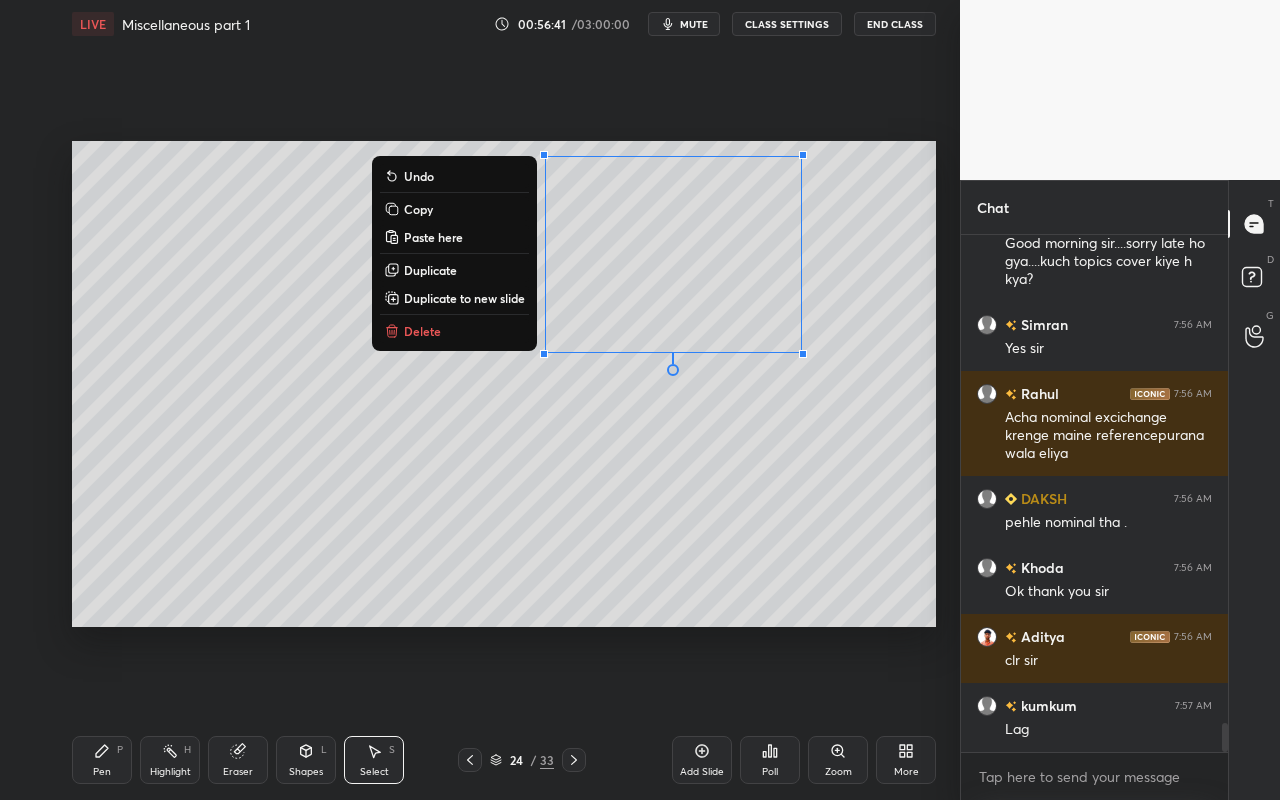 click on "Duplicate" at bounding box center (430, 270) 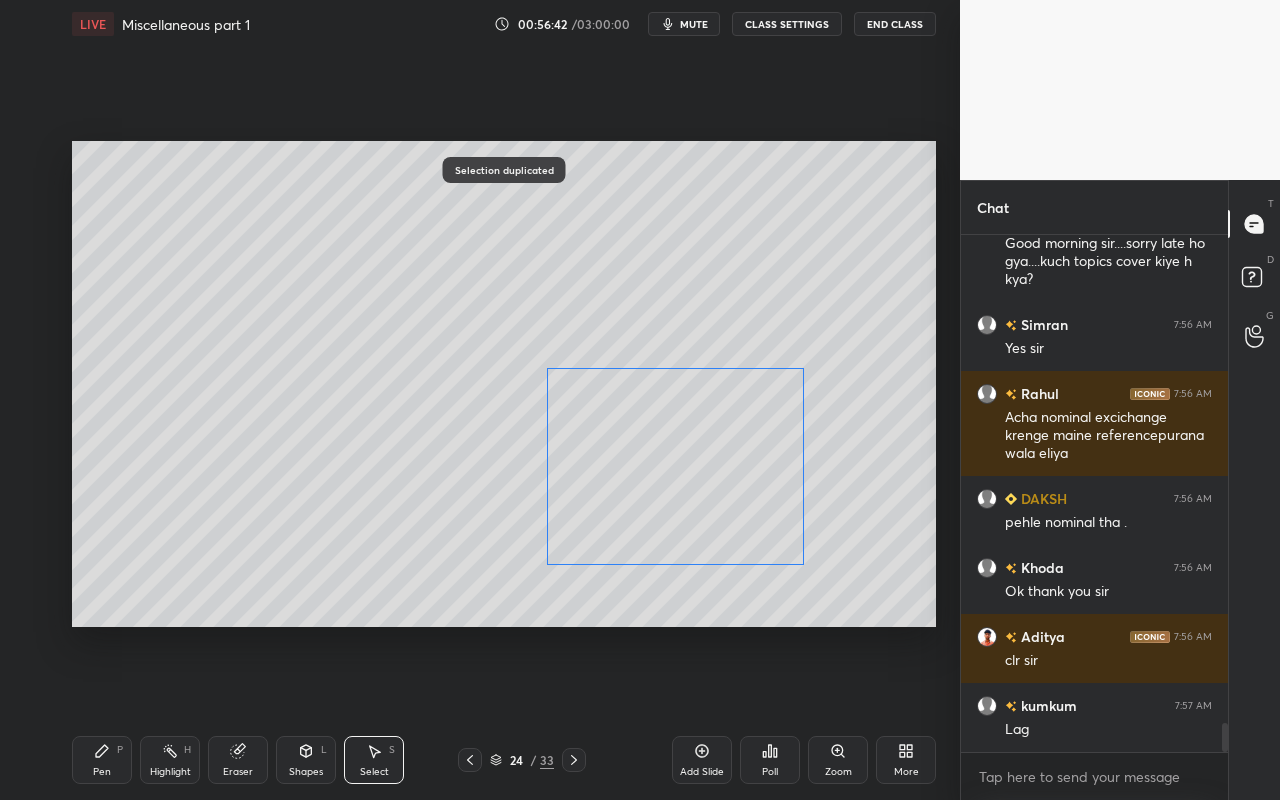 drag, startPoint x: 699, startPoint y: 423, endPoint x: 695, endPoint y: 494, distance: 71.11259 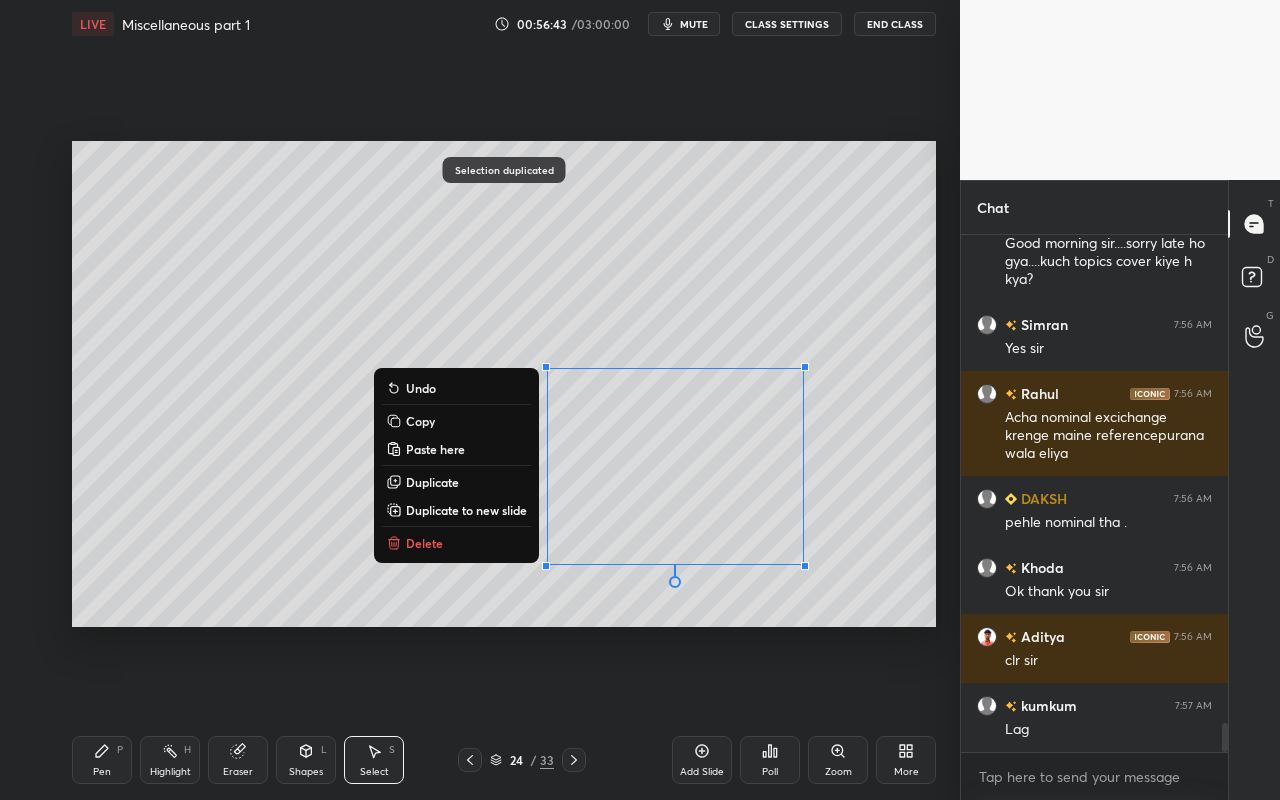 click on "0 ° Undo Copy Paste here Duplicate Duplicate to new slide Delete" at bounding box center [504, 384] 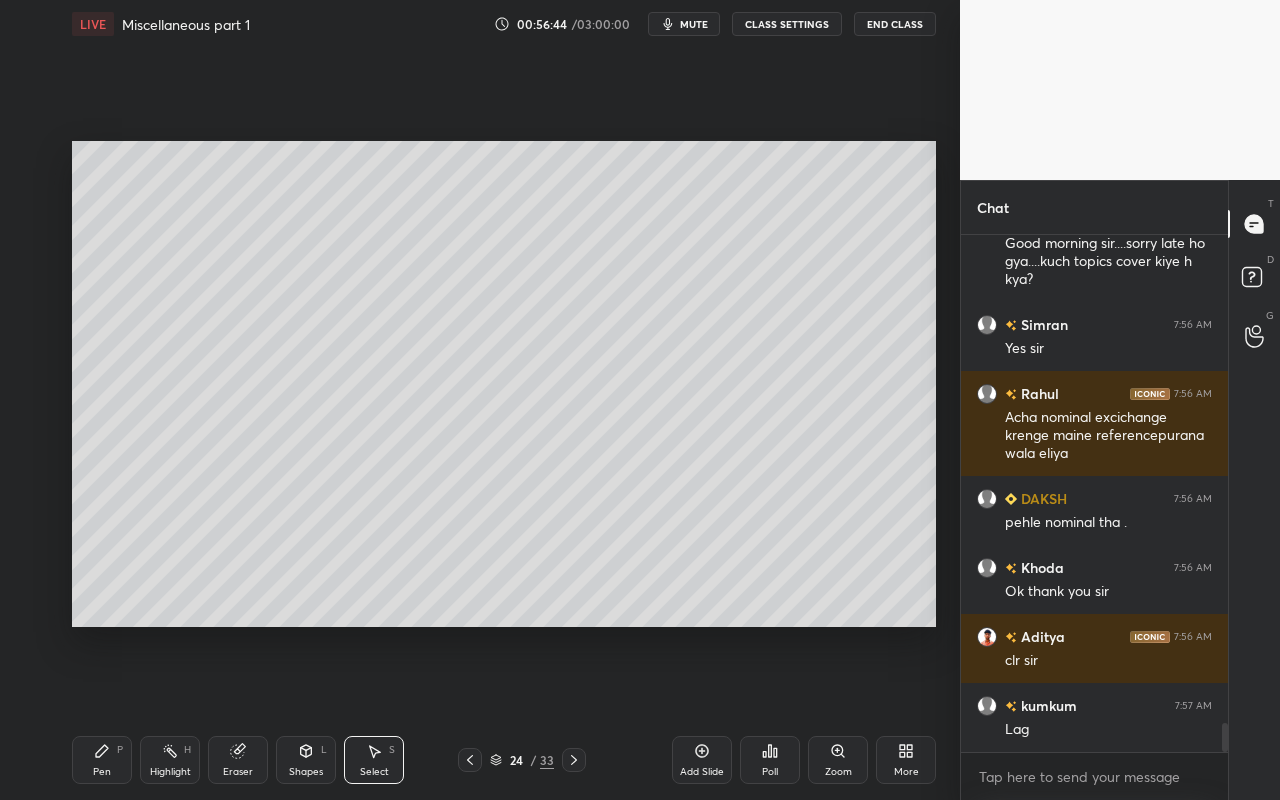 click on "Pen P" at bounding box center [102, 760] 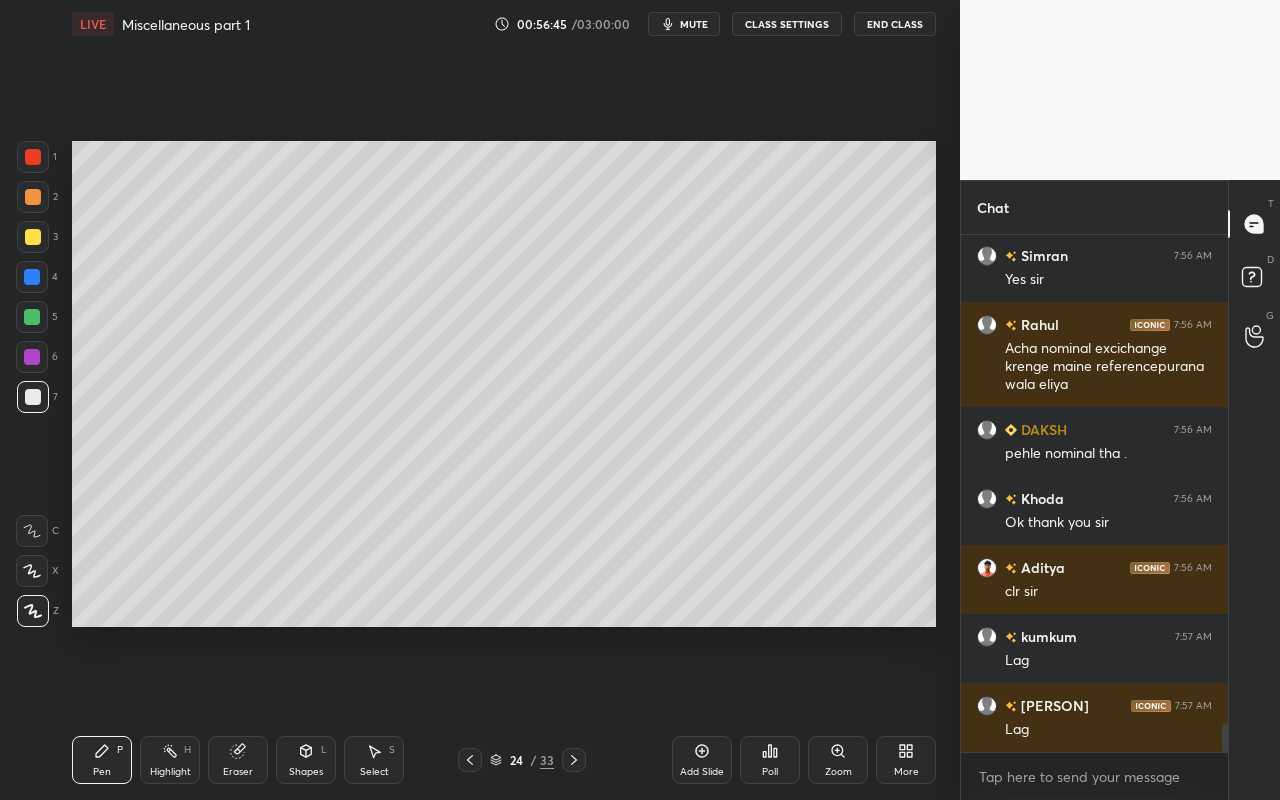 click at bounding box center [33, 197] 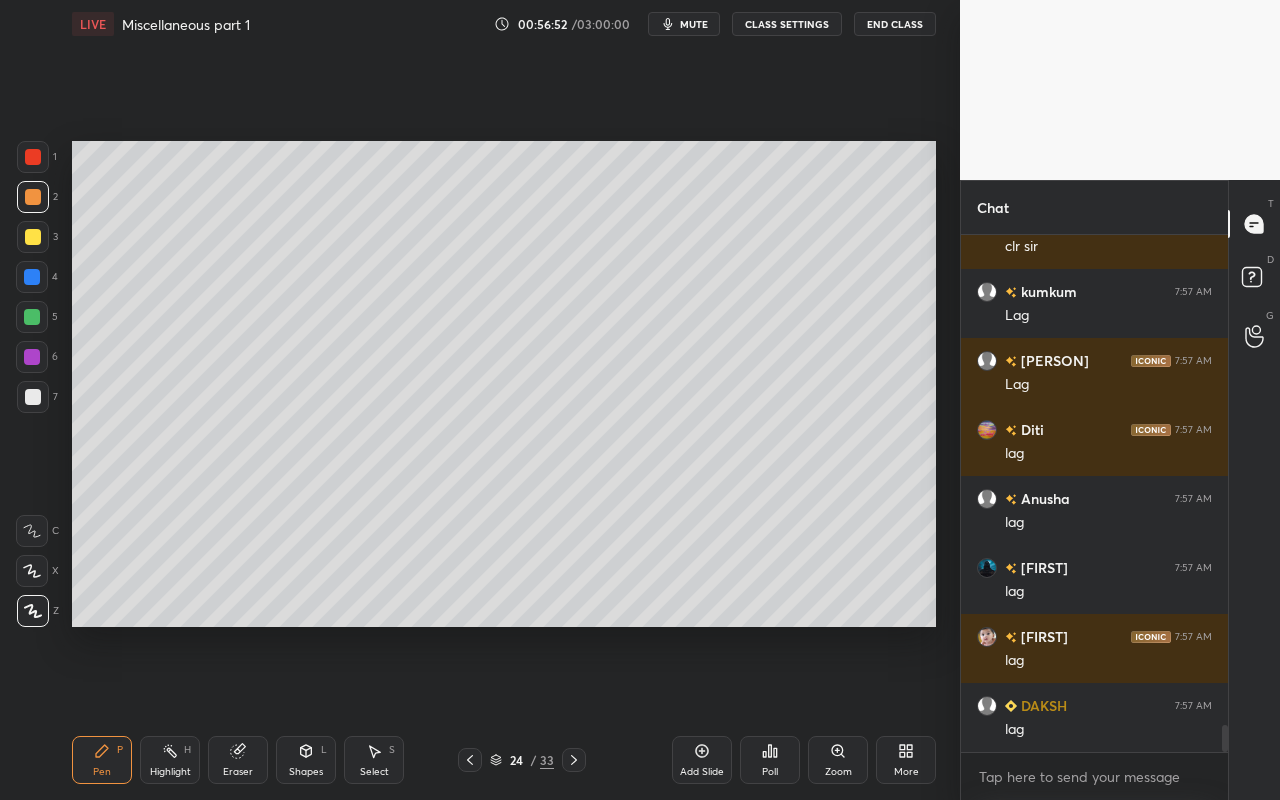 scroll, scrollTop: 9226, scrollLeft: 0, axis: vertical 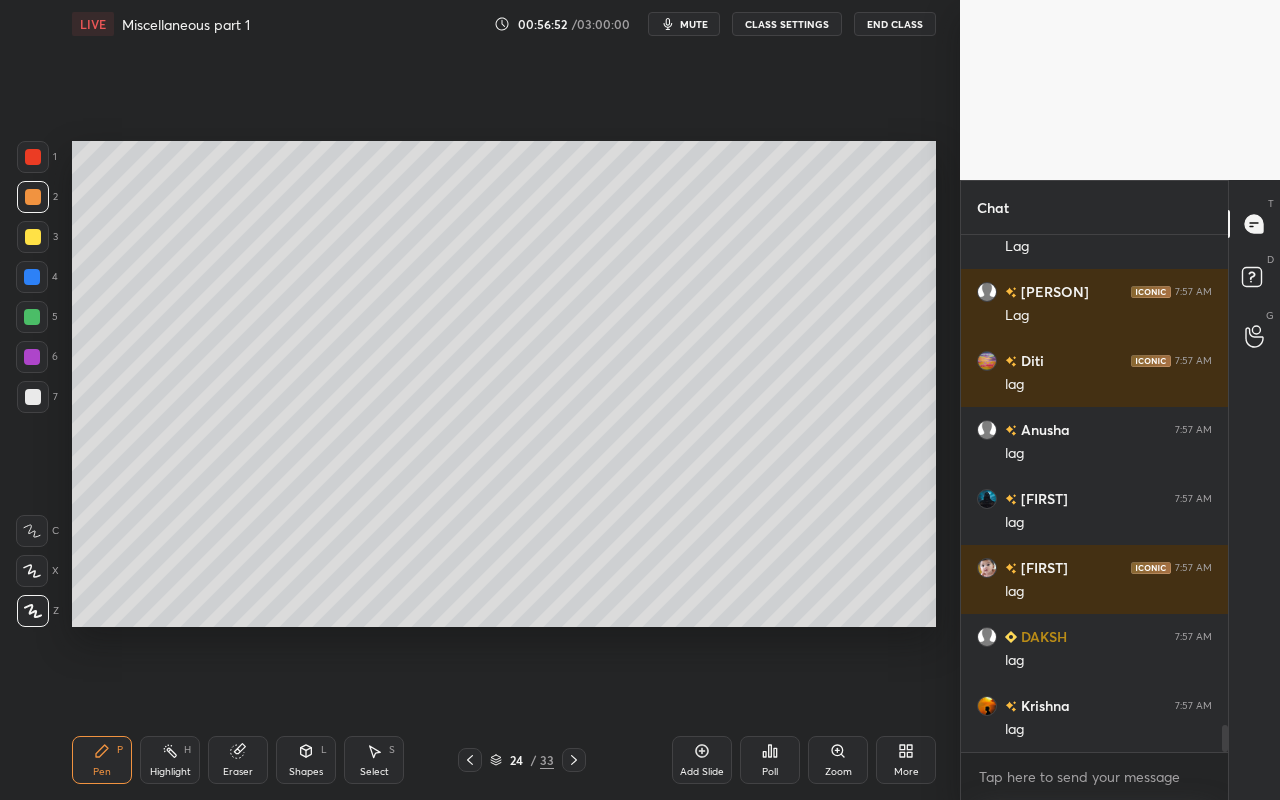 click 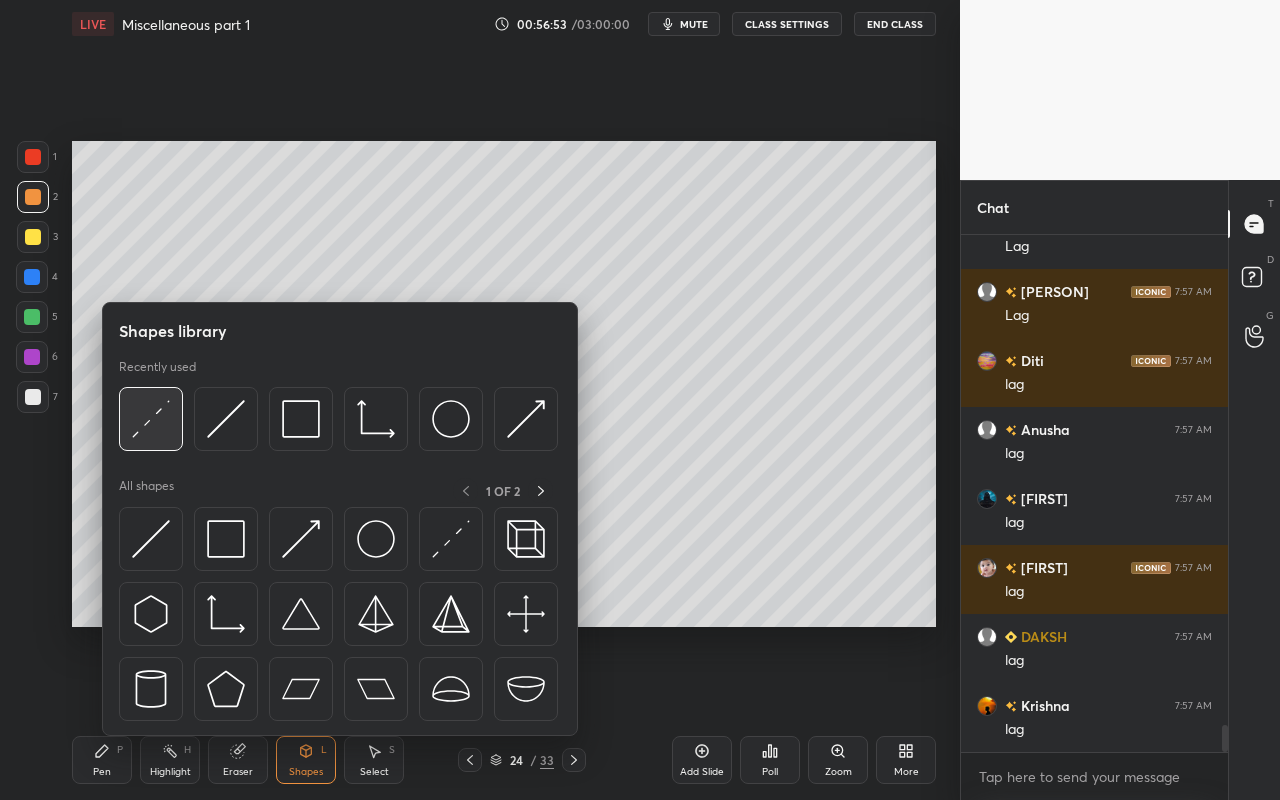 click at bounding box center (151, 419) 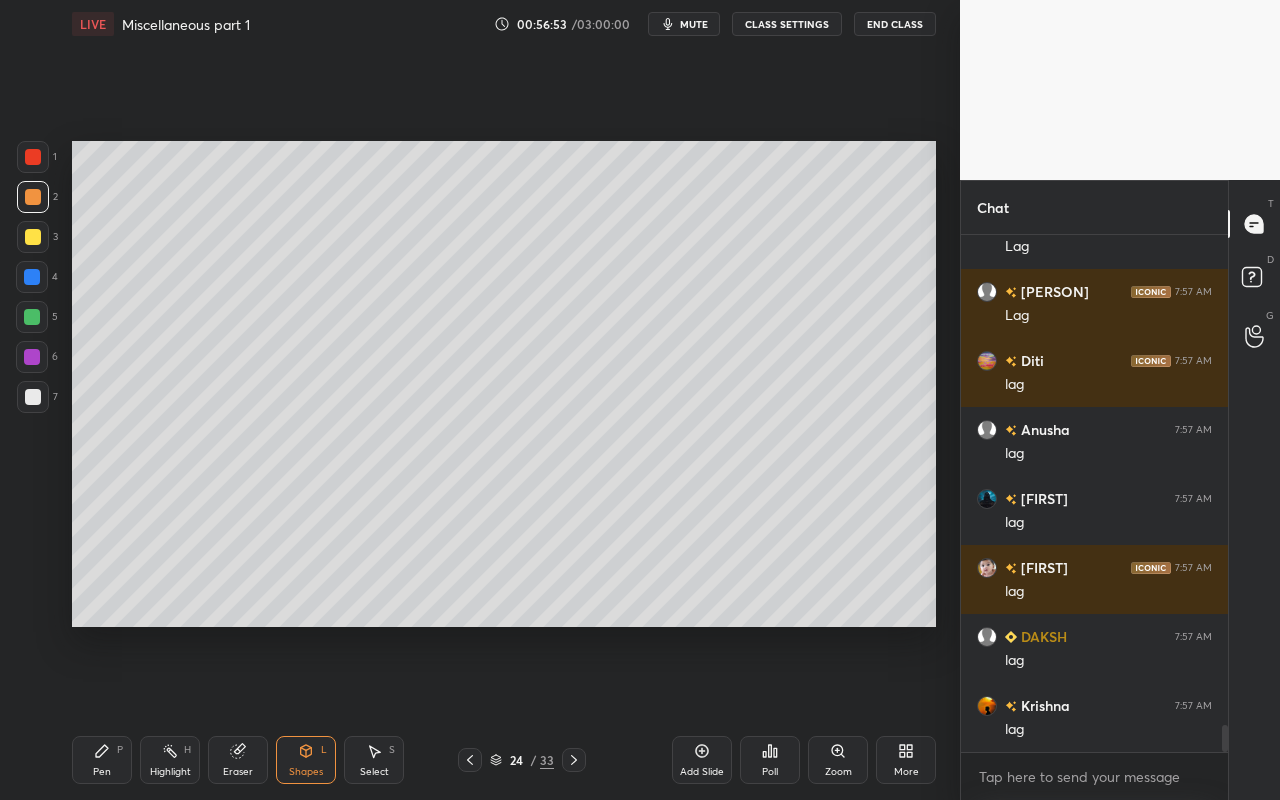 scroll, scrollTop: 9295, scrollLeft: 0, axis: vertical 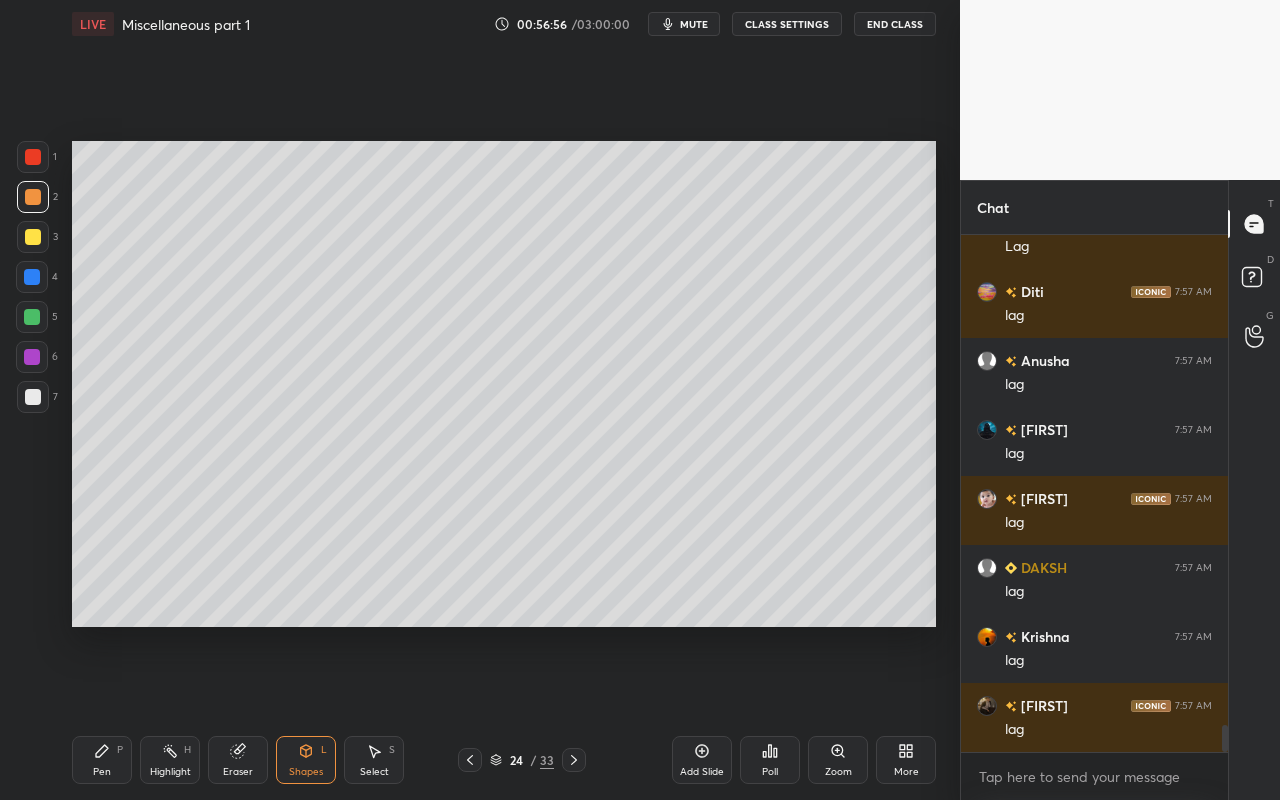 click on "Pen P" at bounding box center (102, 760) 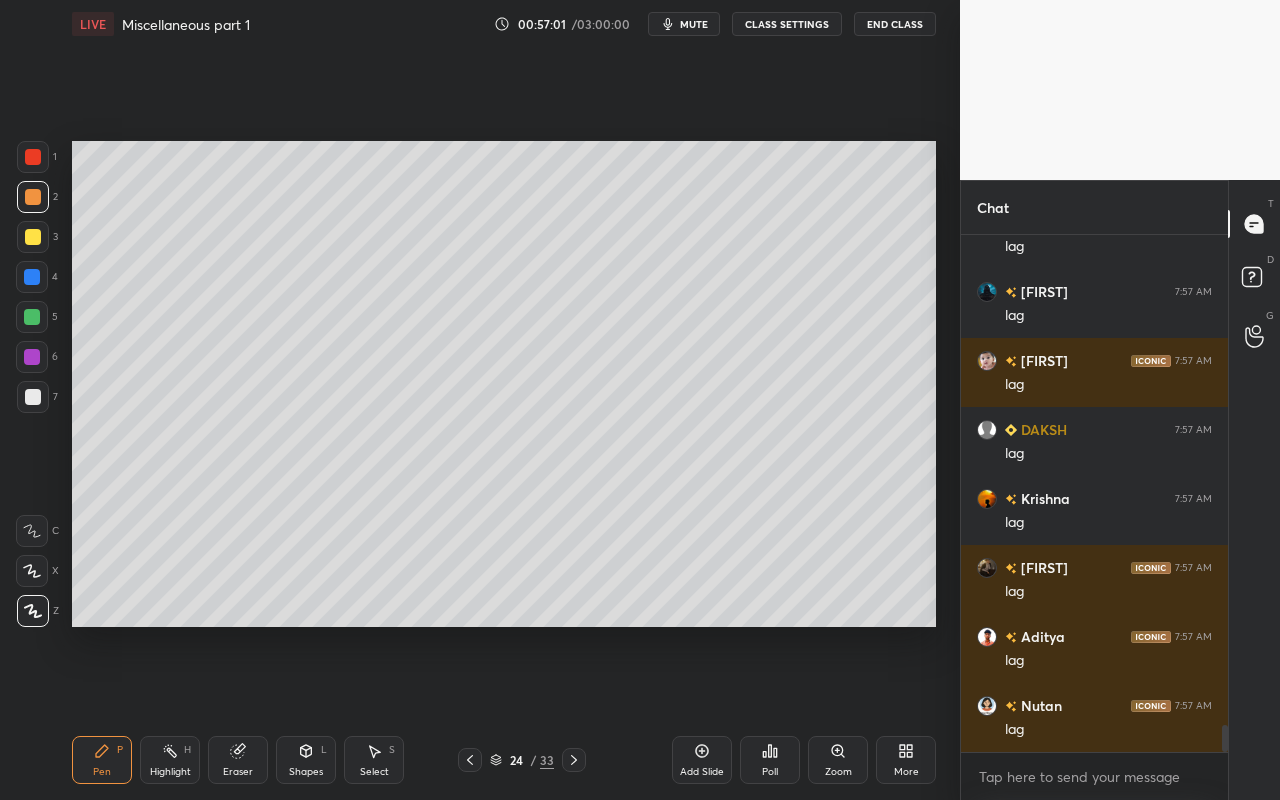 scroll, scrollTop: 9502, scrollLeft: 0, axis: vertical 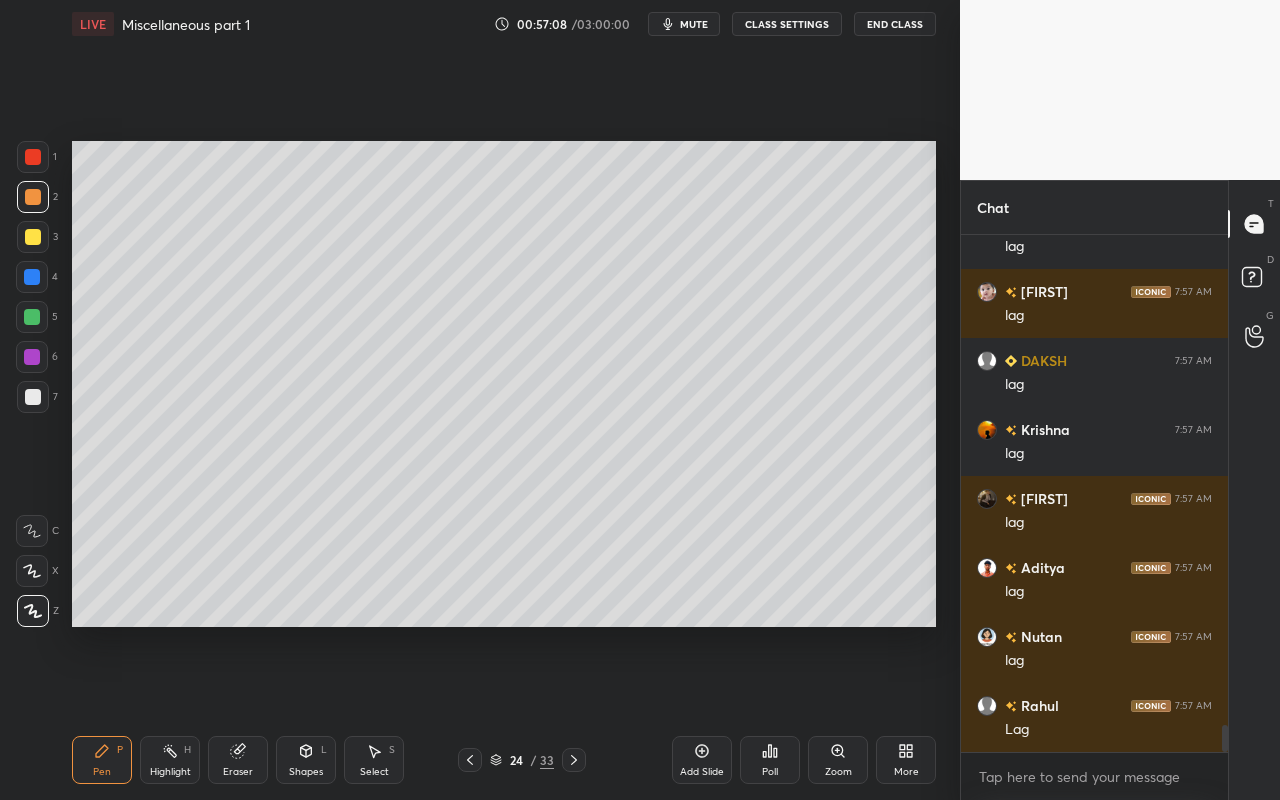 drag, startPoint x: 95, startPoint y: 766, endPoint x: 106, endPoint y: 745, distance: 23.70654 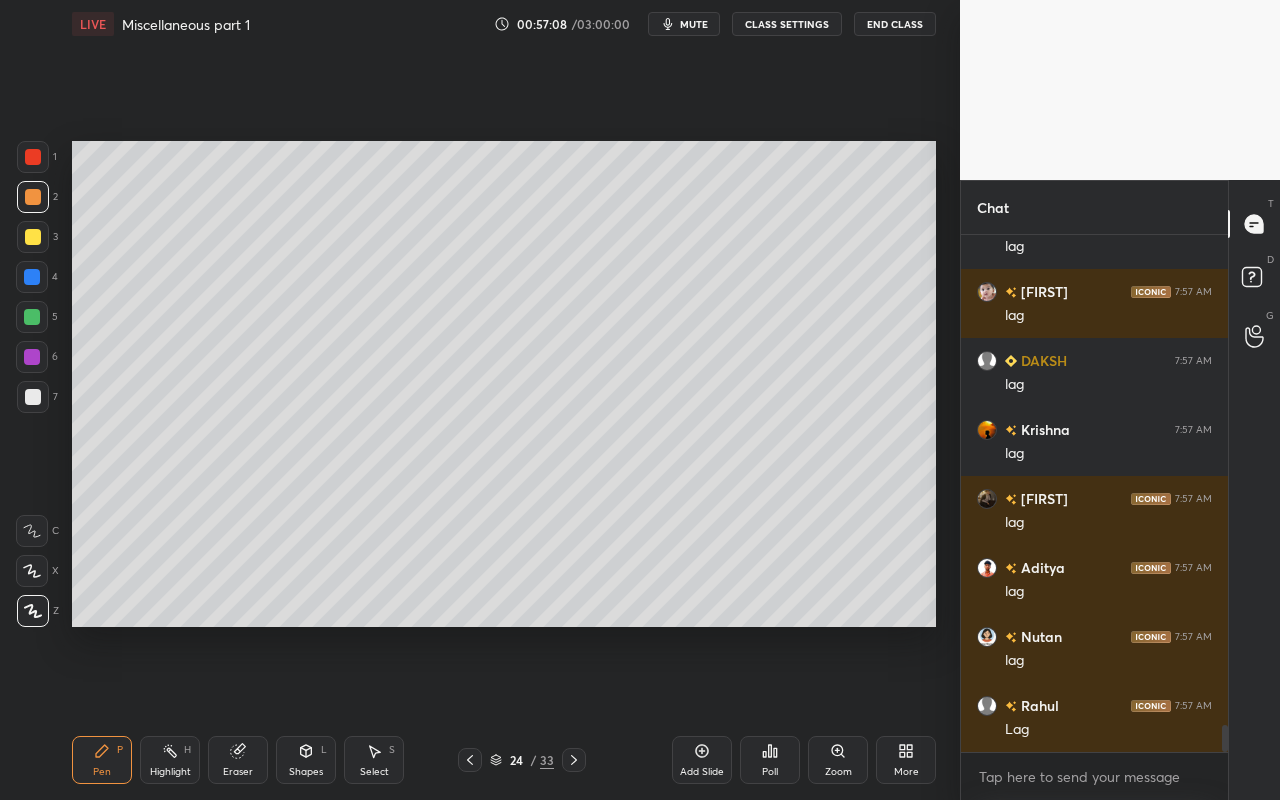 click on "Pen P" at bounding box center [102, 760] 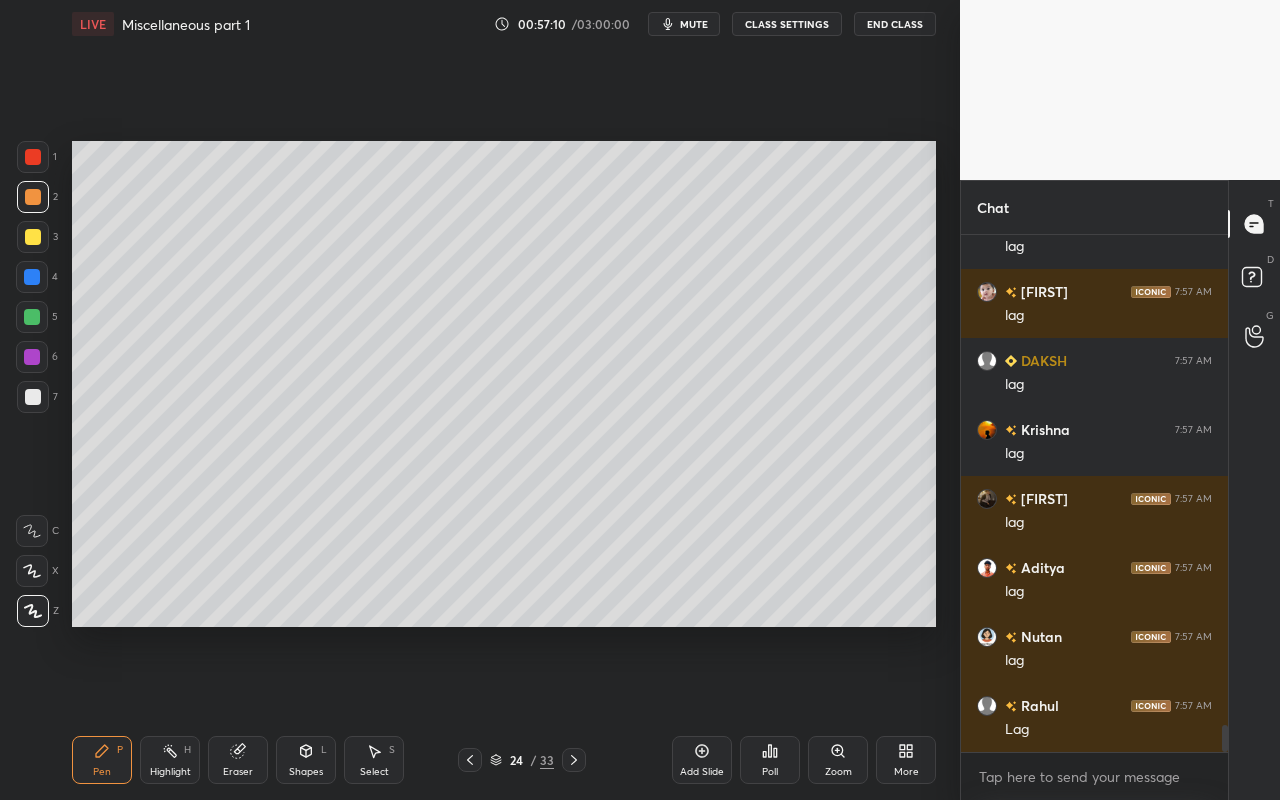 scroll, scrollTop: 9571, scrollLeft: 0, axis: vertical 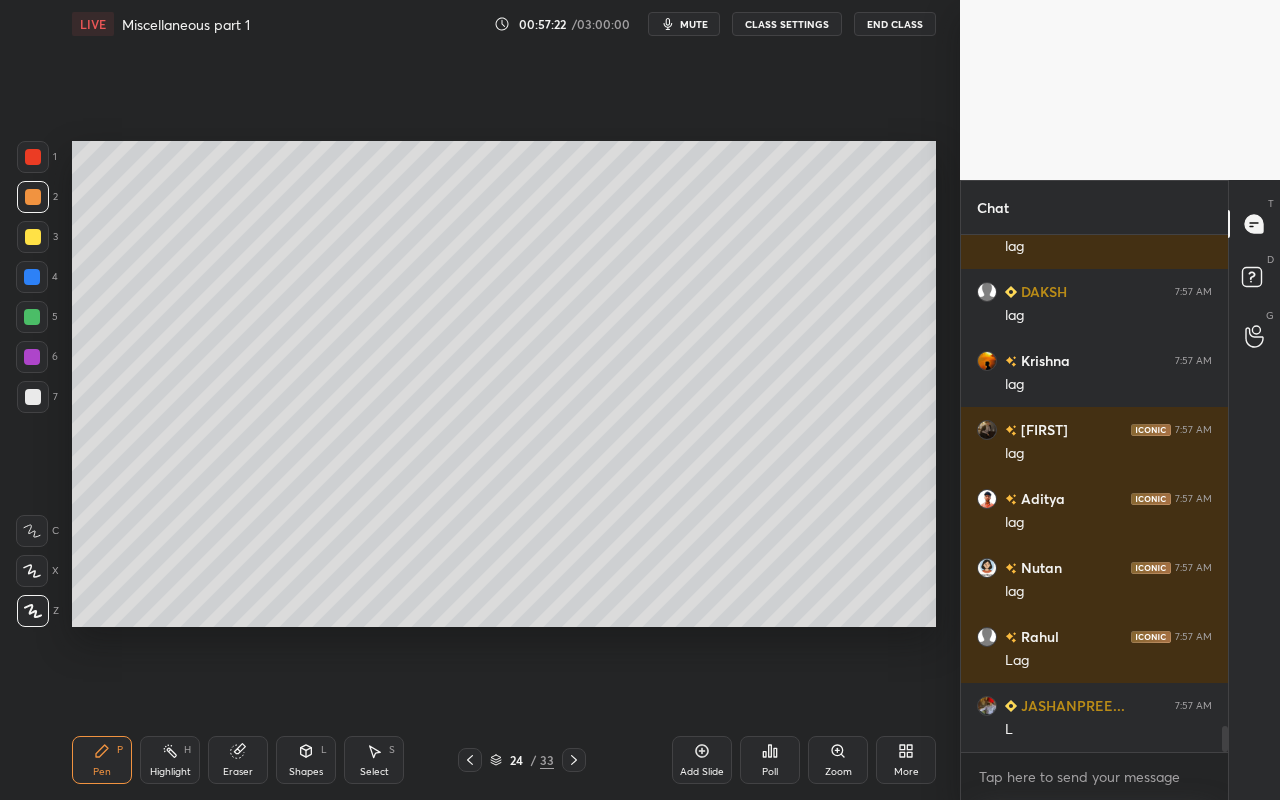 click on "Pen" at bounding box center [102, 772] 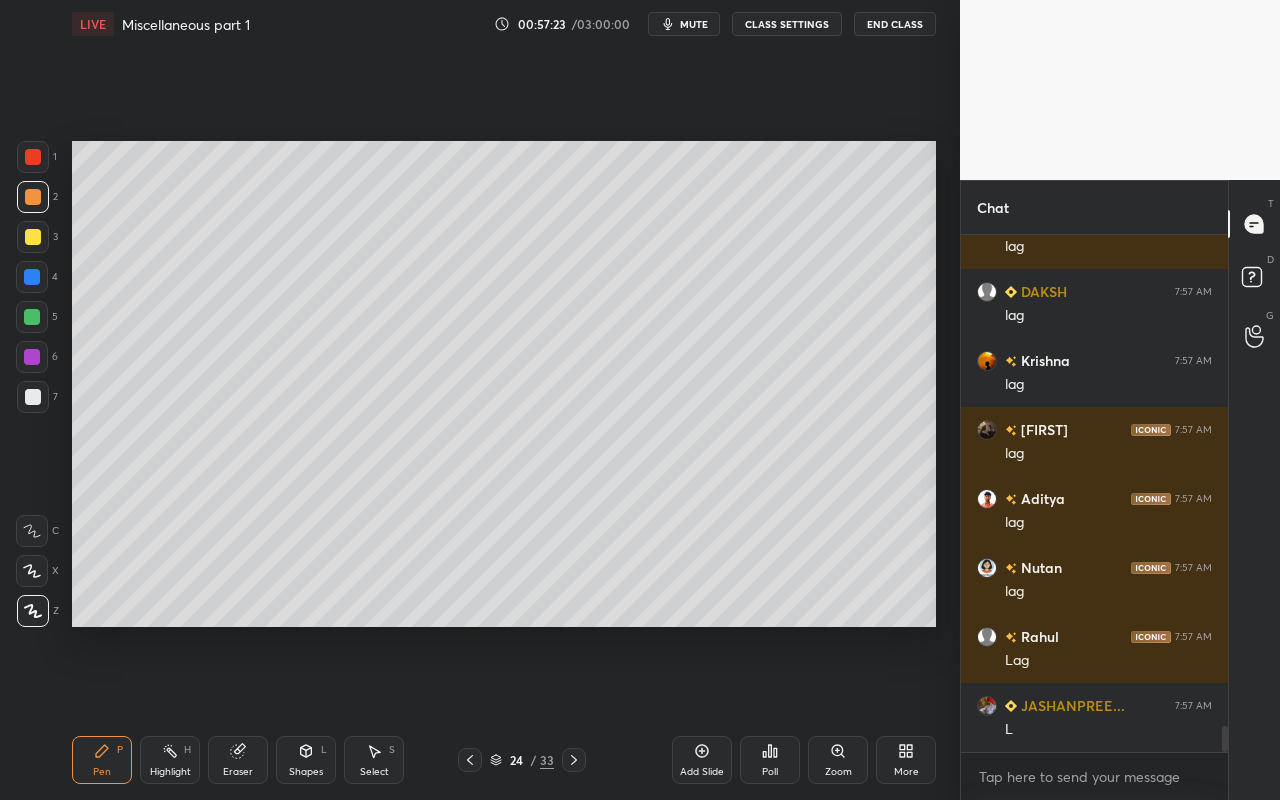 click at bounding box center (32, 317) 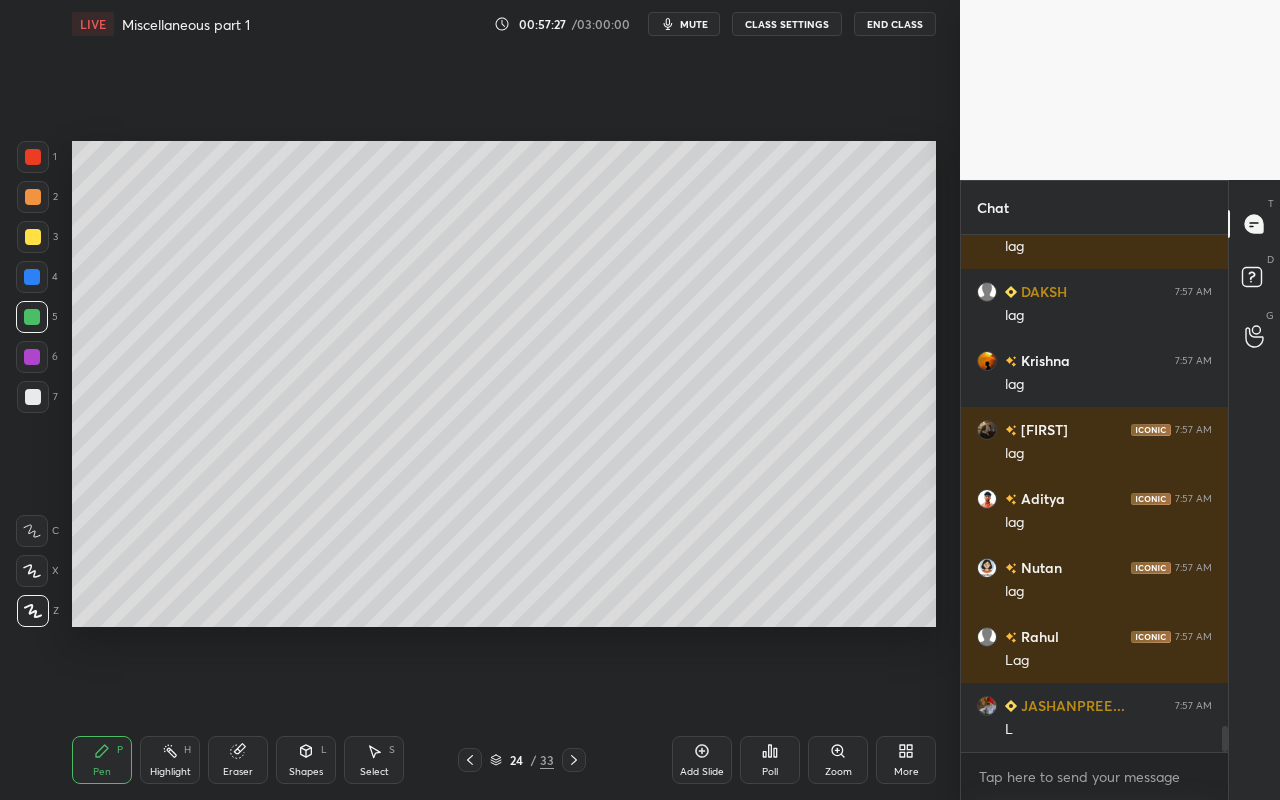 click on "Pen" at bounding box center [102, 772] 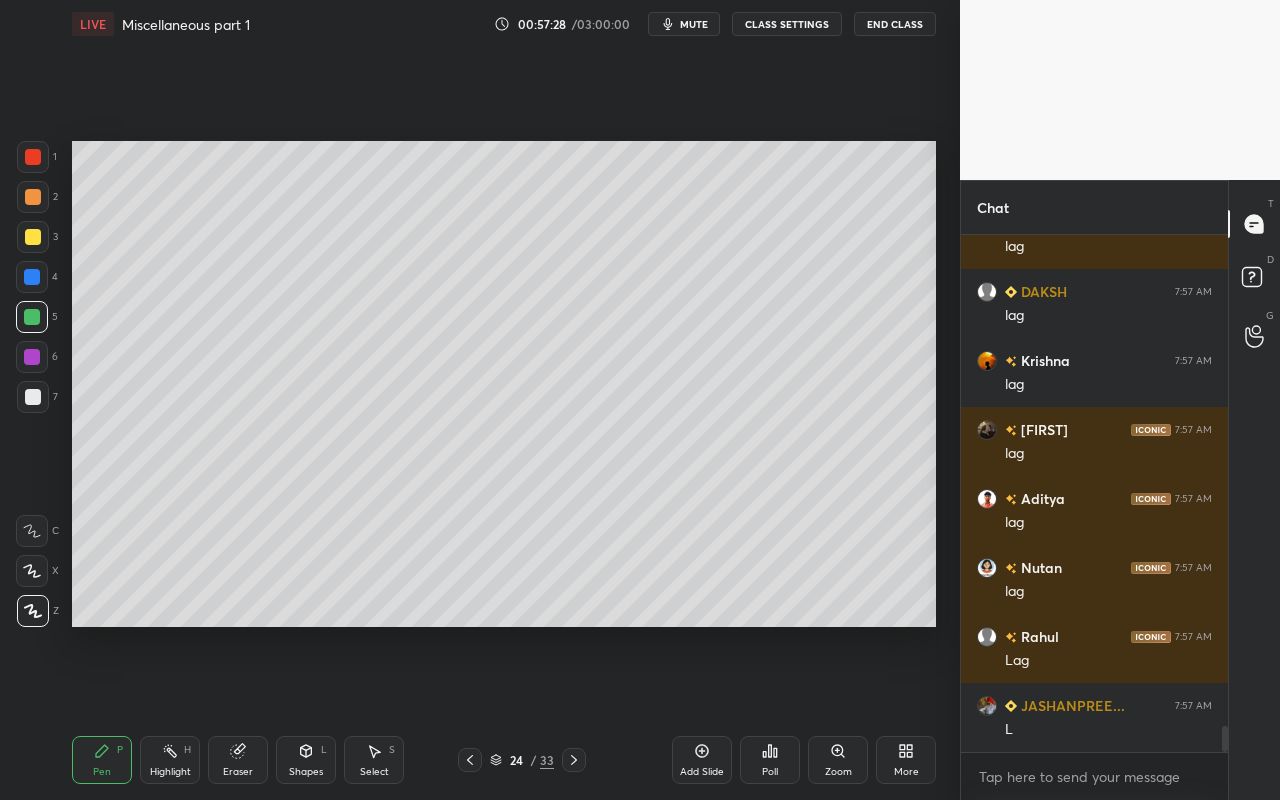 click at bounding box center [33, 197] 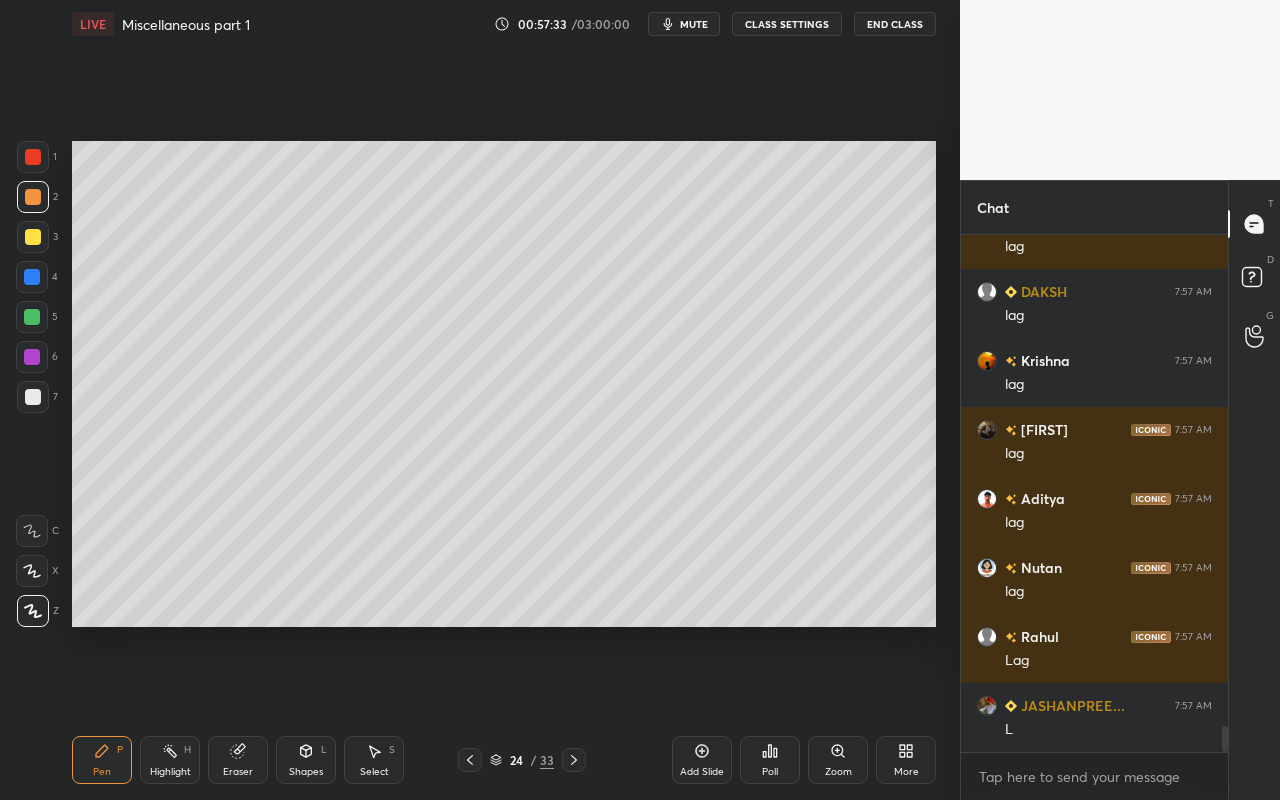 scroll, scrollTop: 9640, scrollLeft: 0, axis: vertical 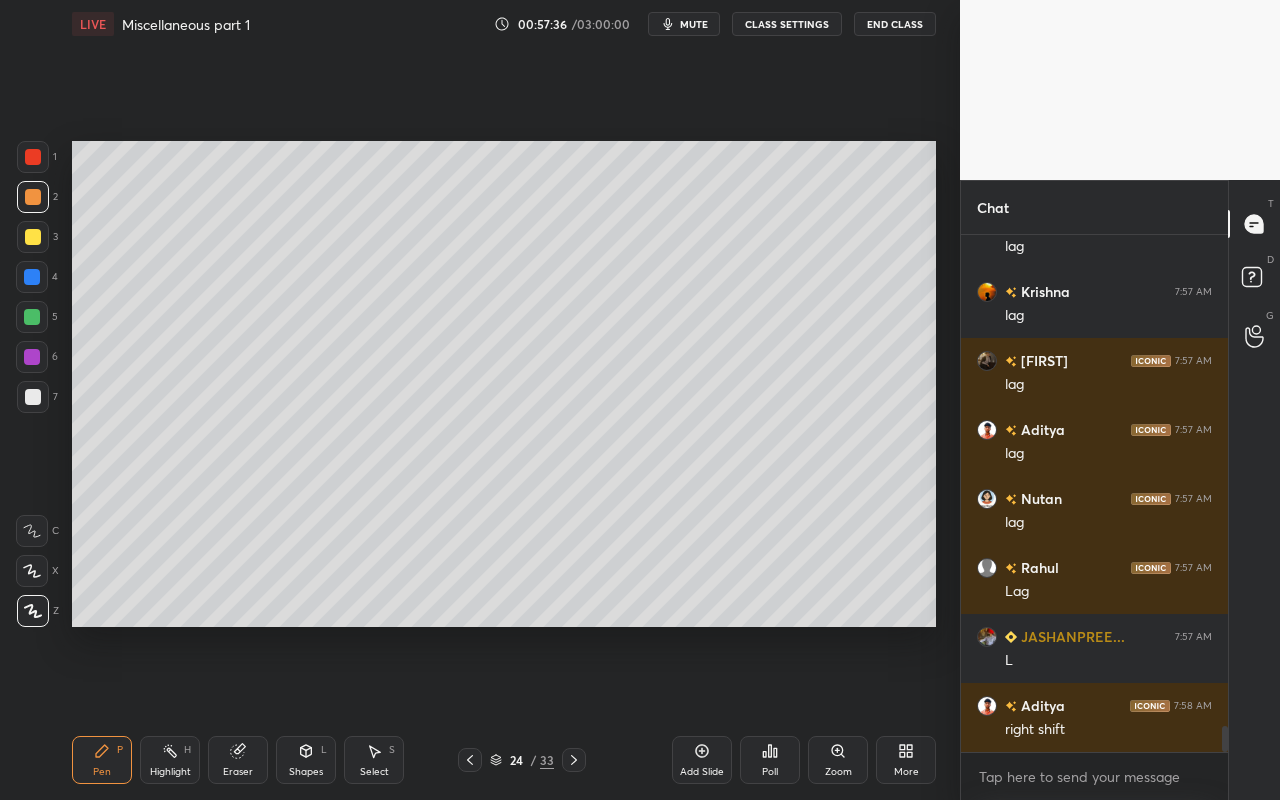 click on "Pen" at bounding box center [102, 772] 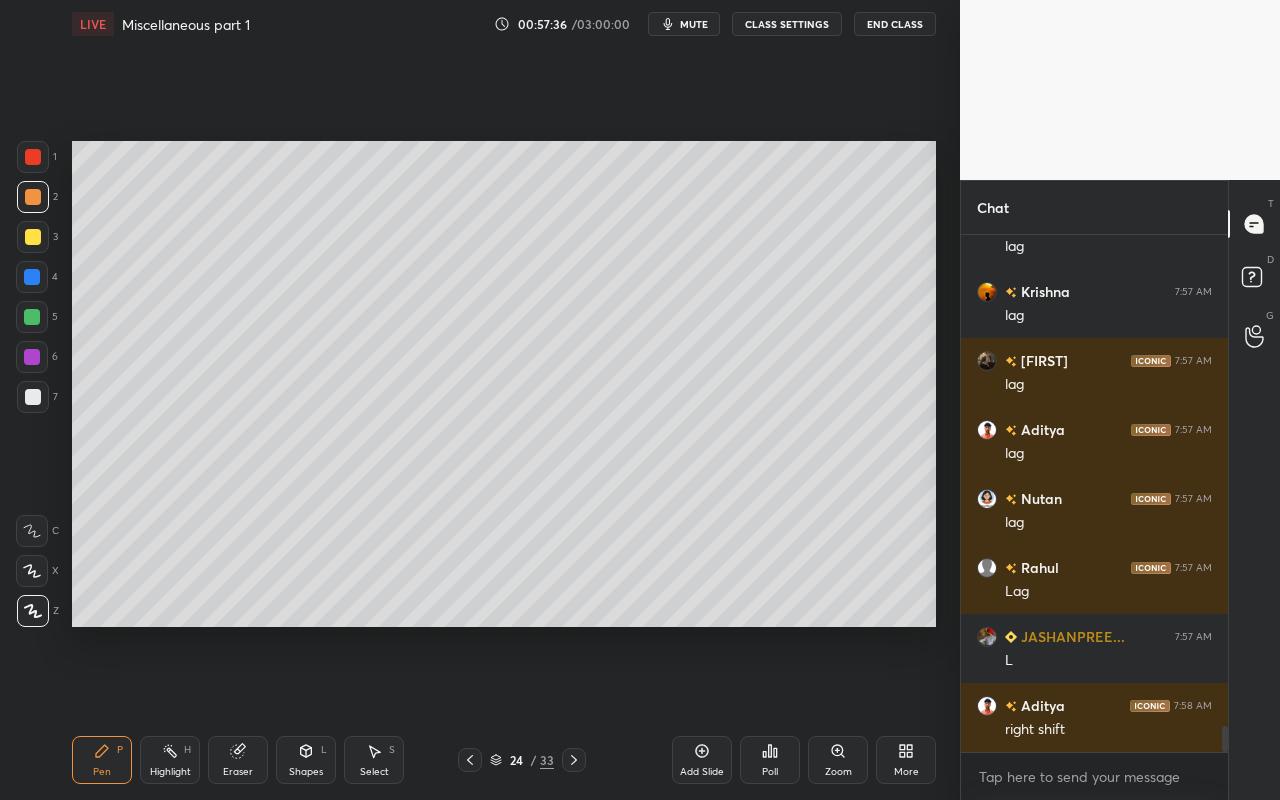 click at bounding box center [32, 317] 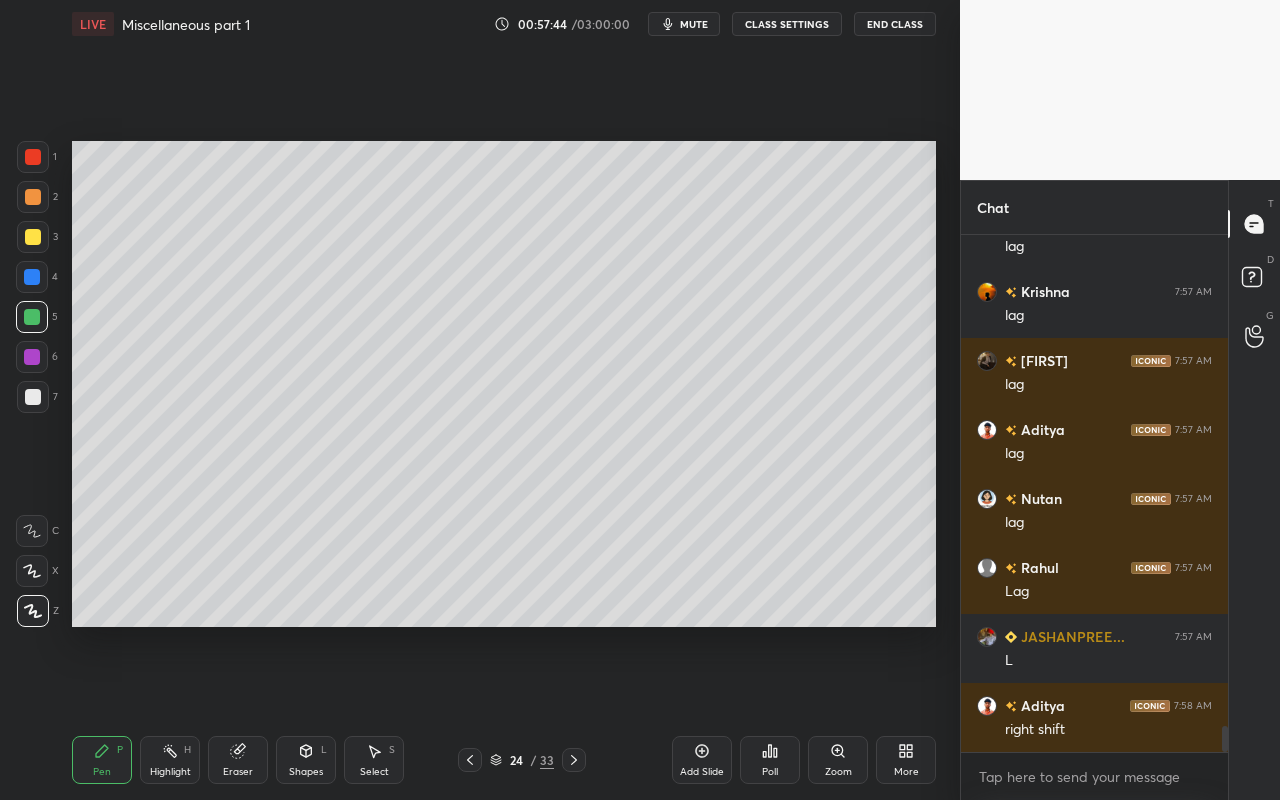 drag, startPoint x: 309, startPoint y: 765, endPoint x: 311, endPoint y: 736, distance: 29.068884 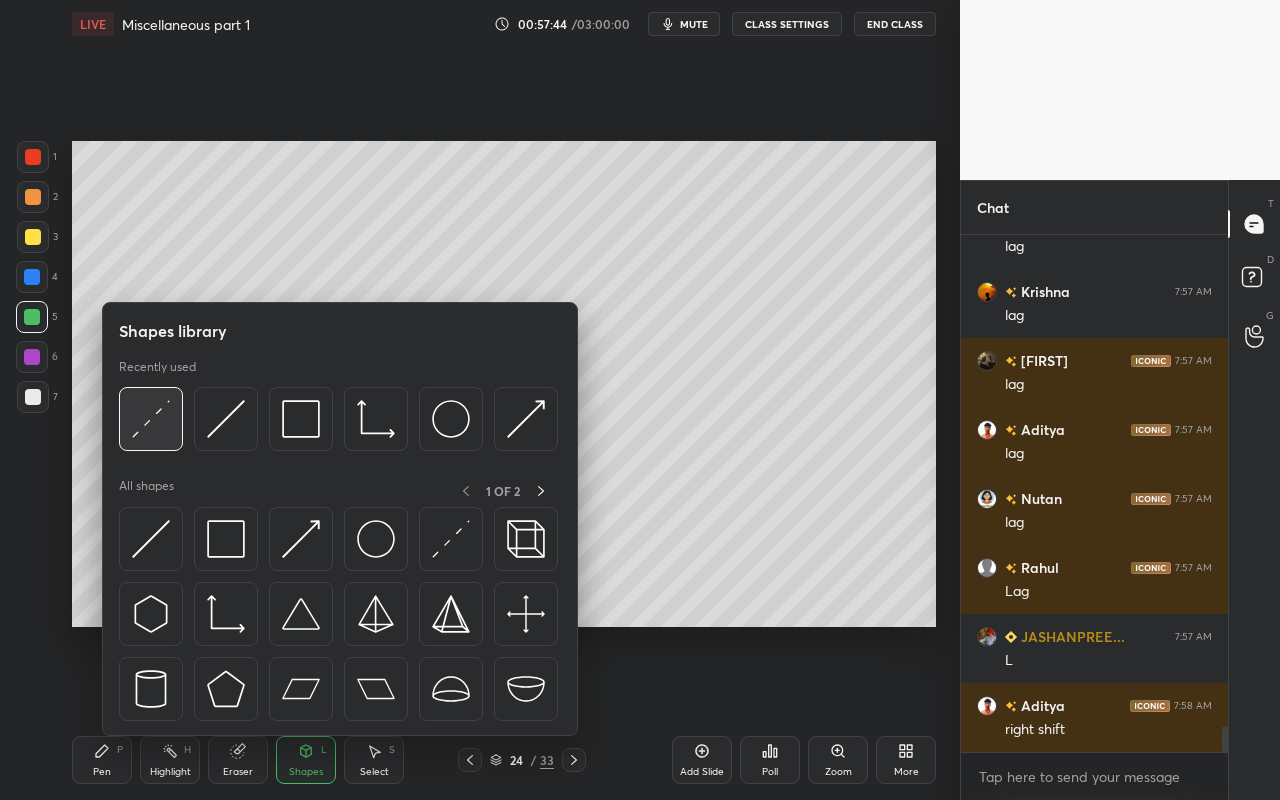 click at bounding box center (151, 419) 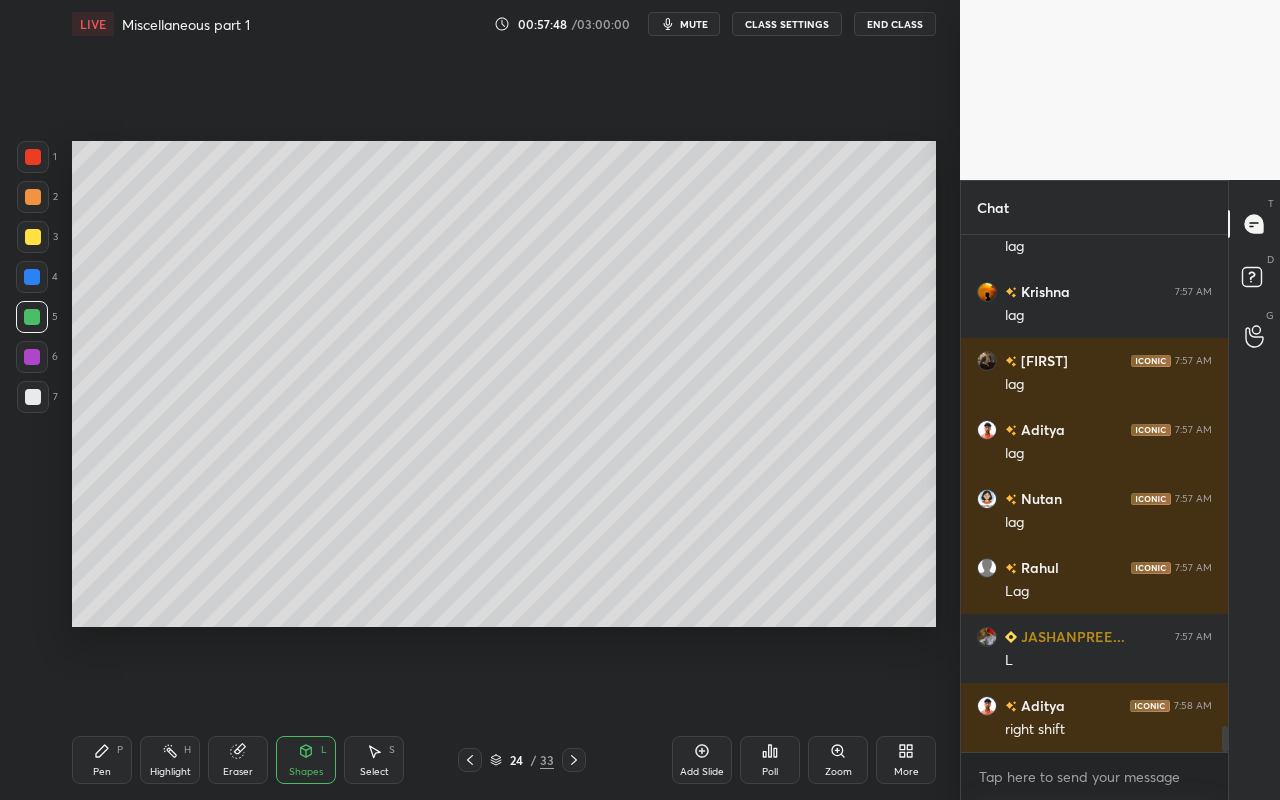 drag, startPoint x: 106, startPoint y: 759, endPoint x: 279, endPoint y: 685, distance: 188.16217 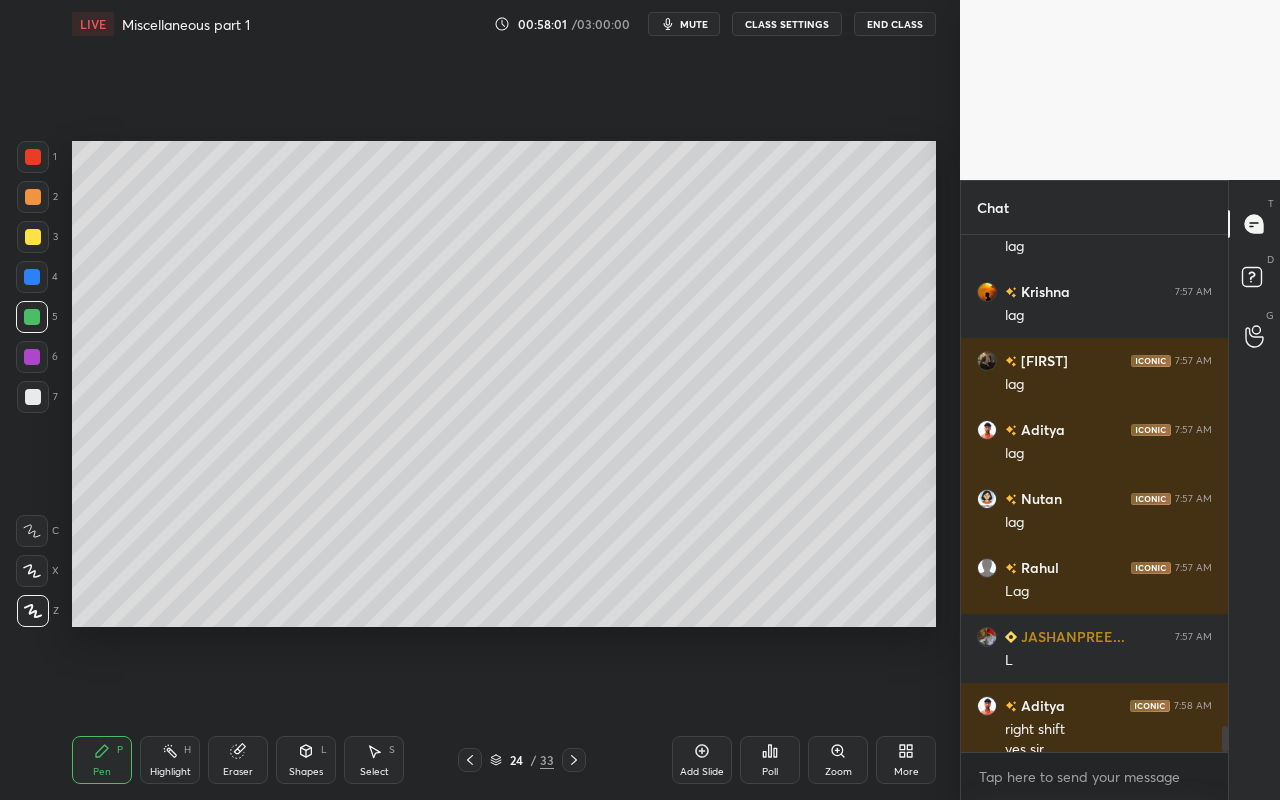 scroll, scrollTop: 9660, scrollLeft: 0, axis: vertical 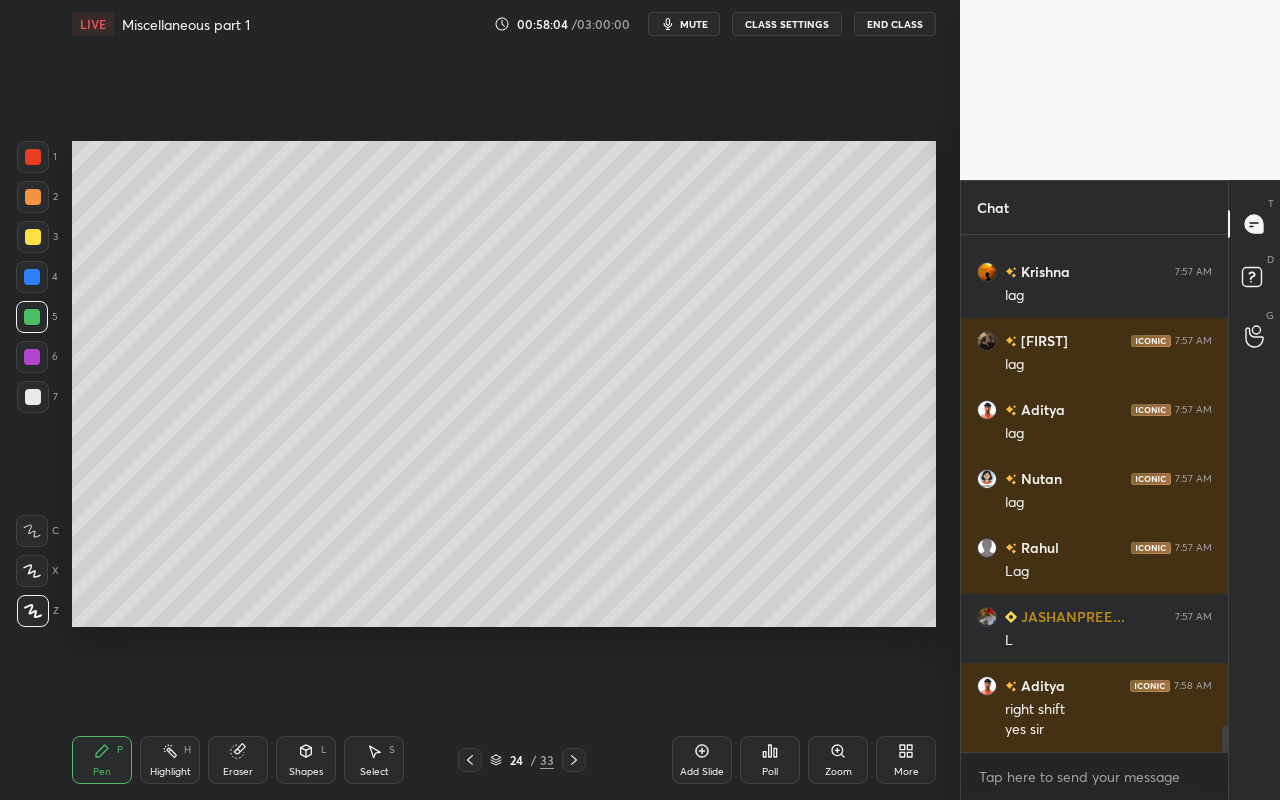 drag, startPoint x: 163, startPoint y: 770, endPoint x: 165, endPoint y: 747, distance: 23.086792 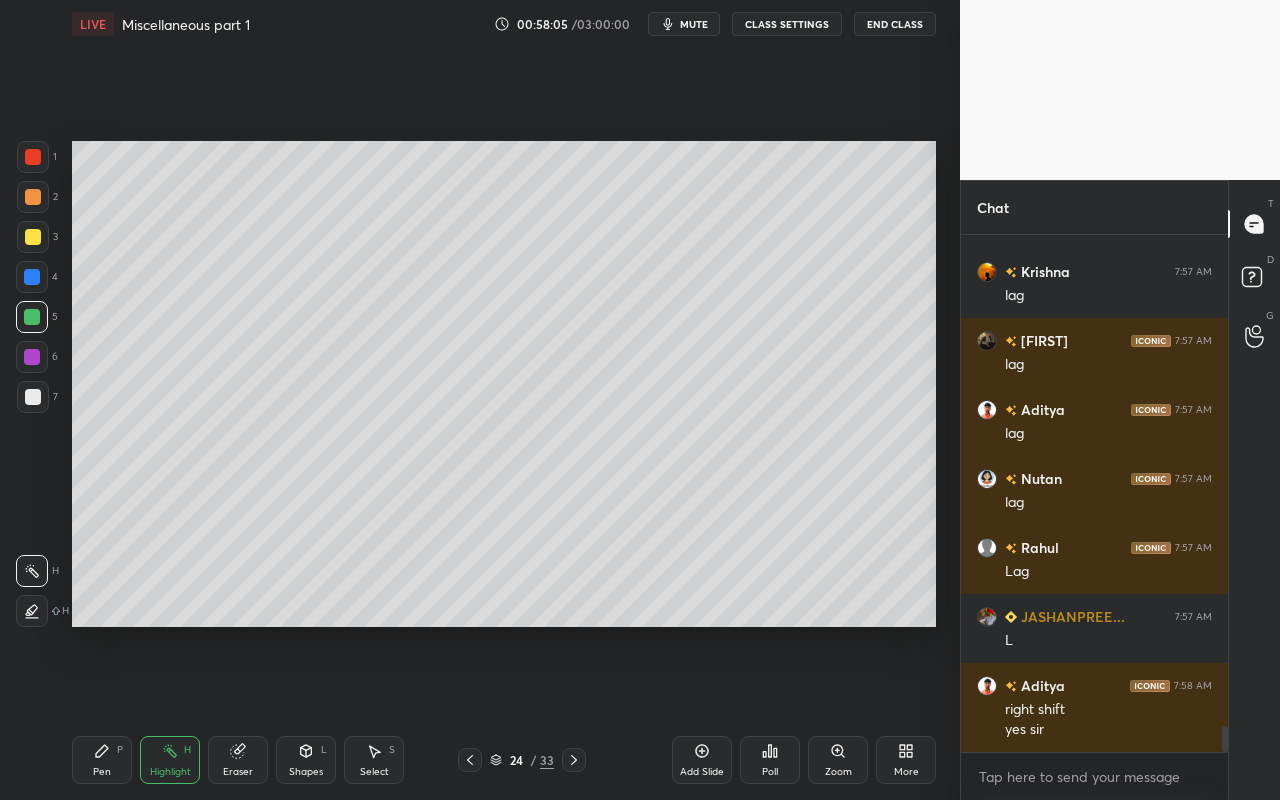 click on "Pen" at bounding box center [102, 772] 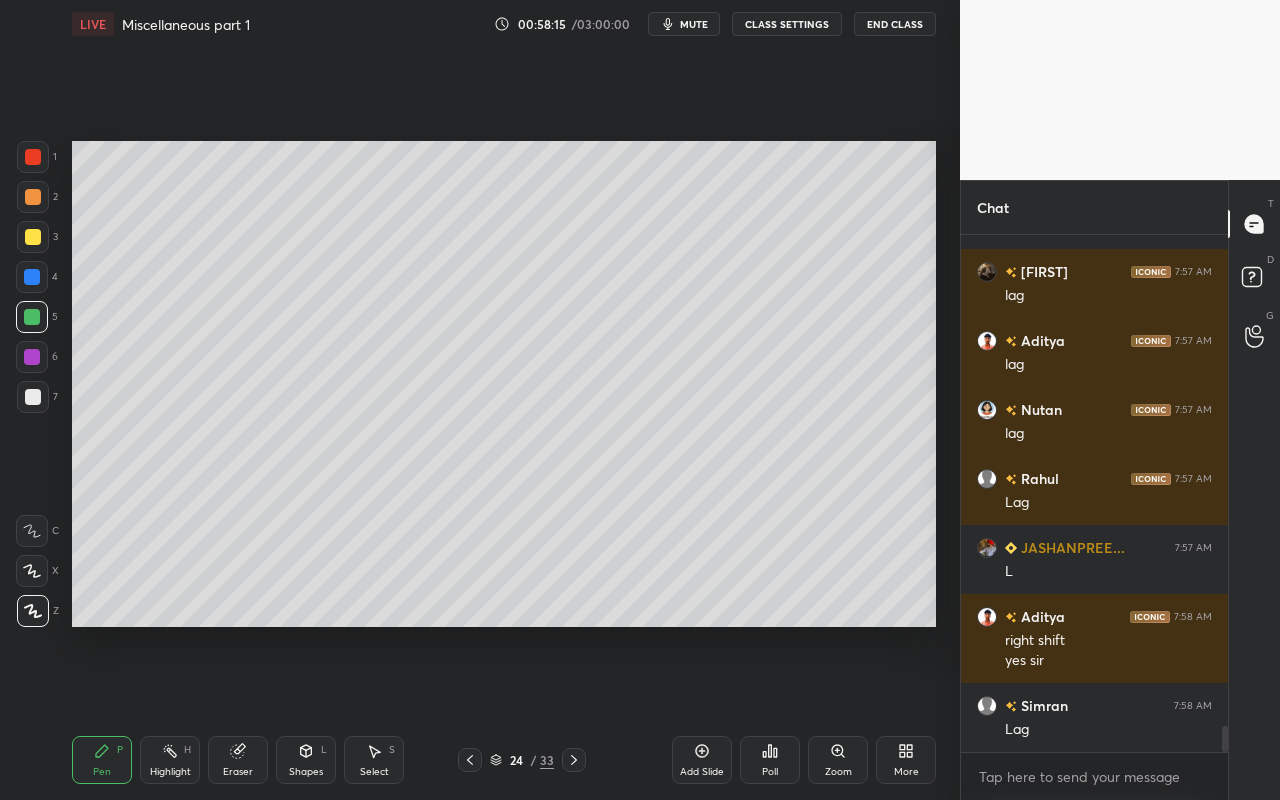 scroll, scrollTop: 9798, scrollLeft: 0, axis: vertical 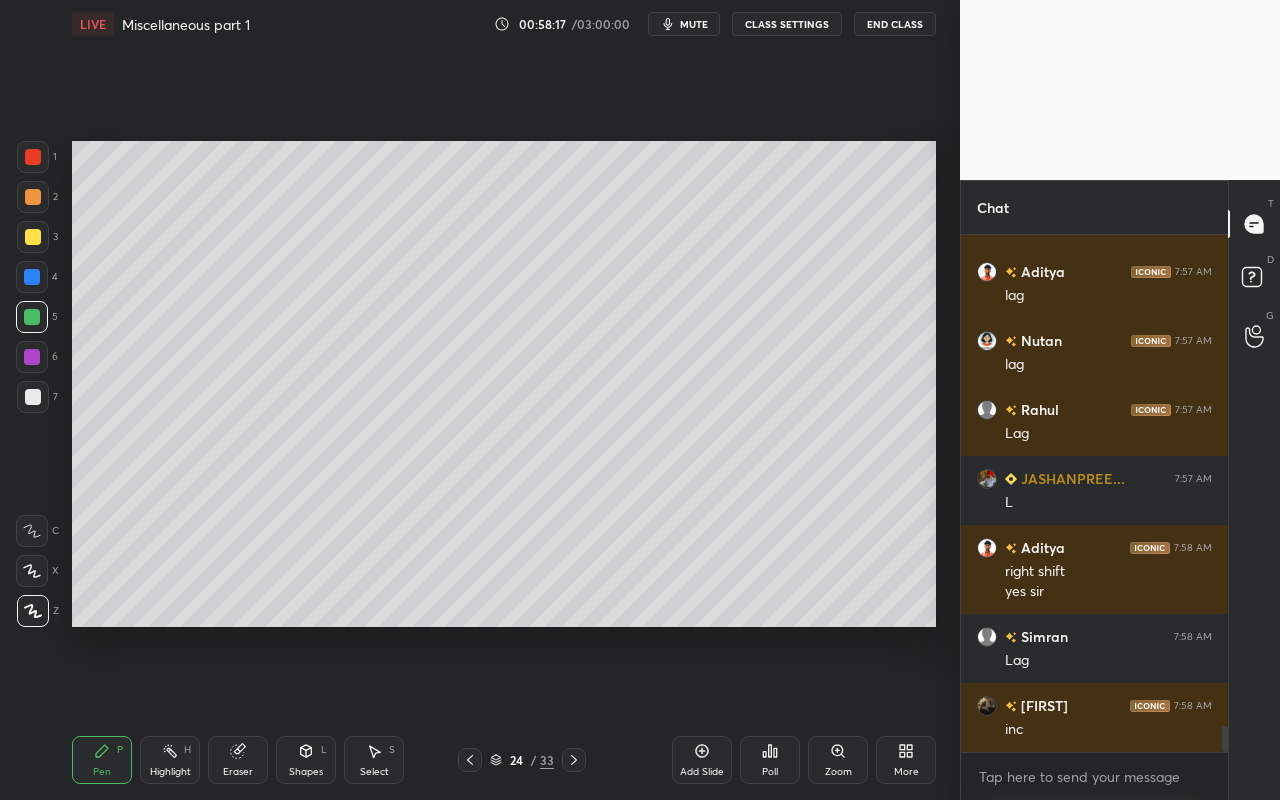 drag, startPoint x: 180, startPoint y: 766, endPoint x: 362, endPoint y: 638, distance: 222.50394 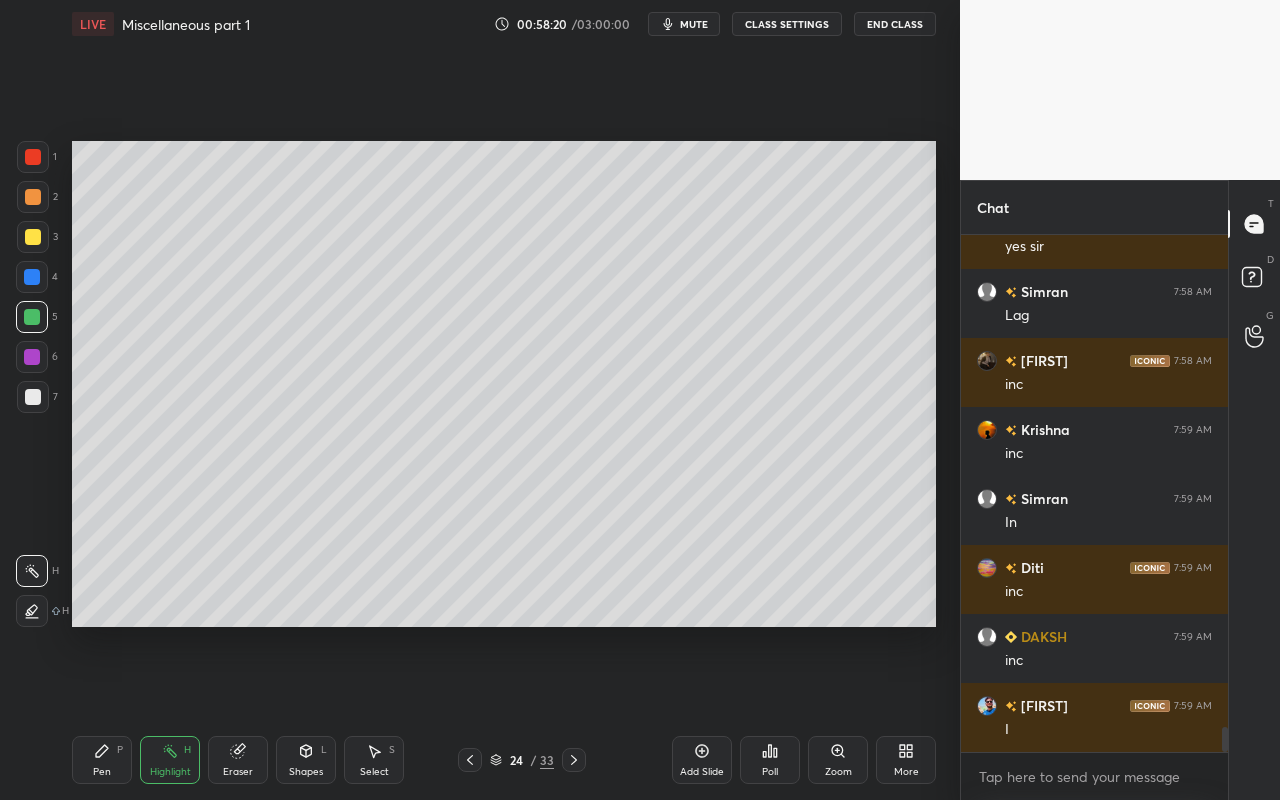 scroll, scrollTop: 10212, scrollLeft: 0, axis: vertical 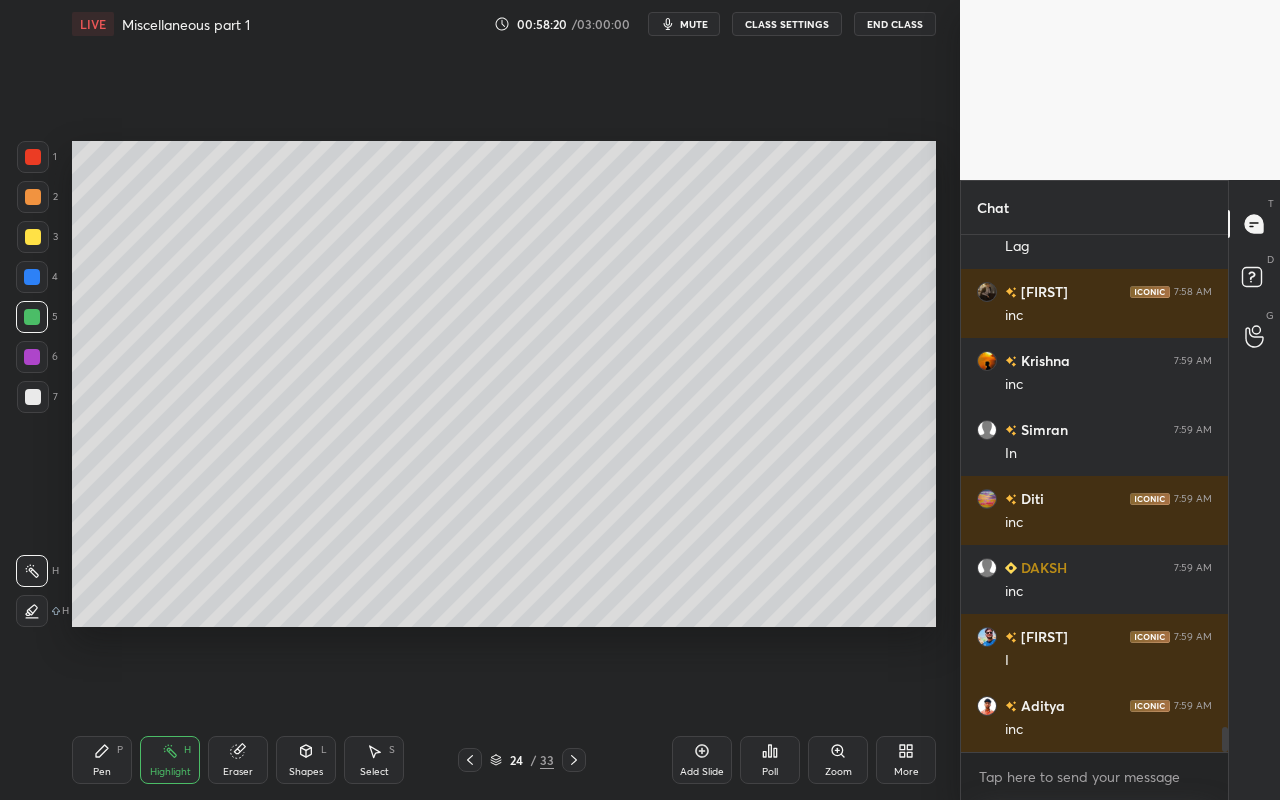 drag, startPoint x: 106, startPoint y: 766, endPoint x: 111, endPoint y: 749, distance: 17.720045 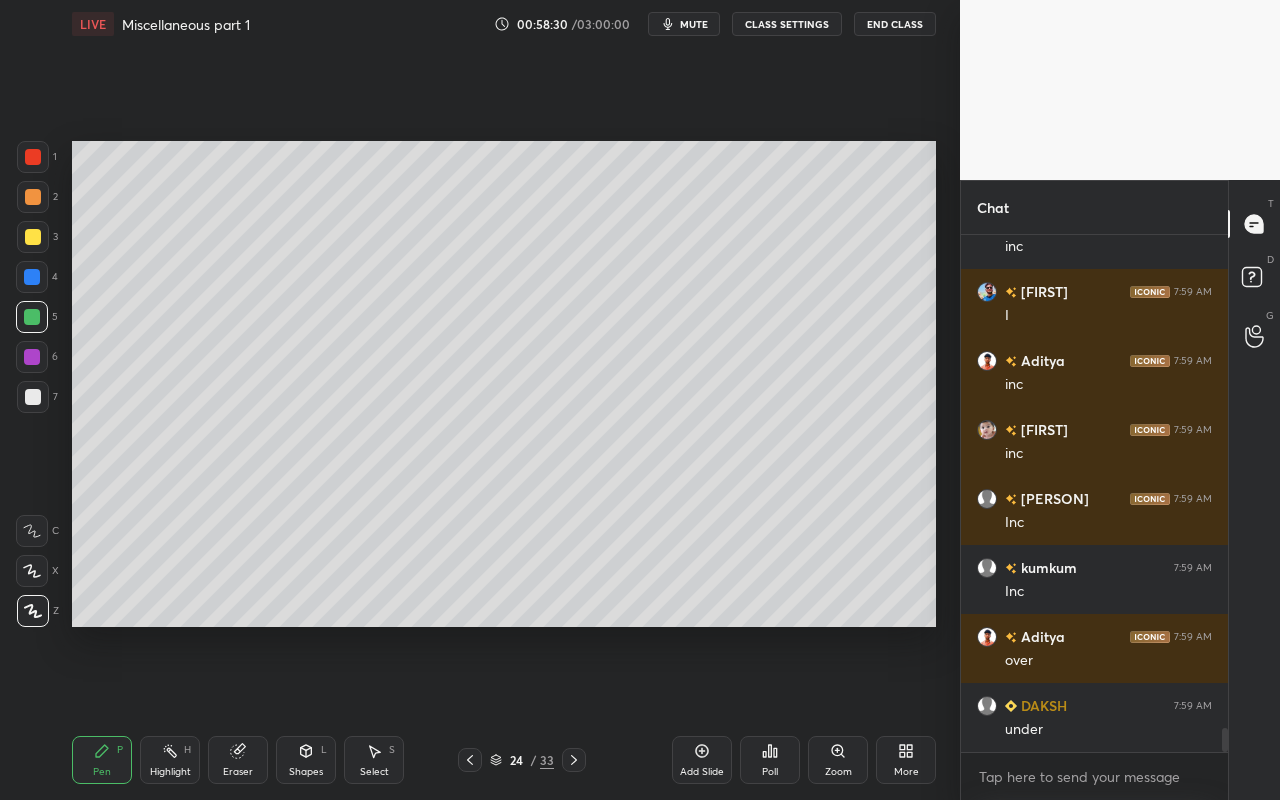 scroll, scrollTop: 10626, scrollLeft: 0, axis: vertical 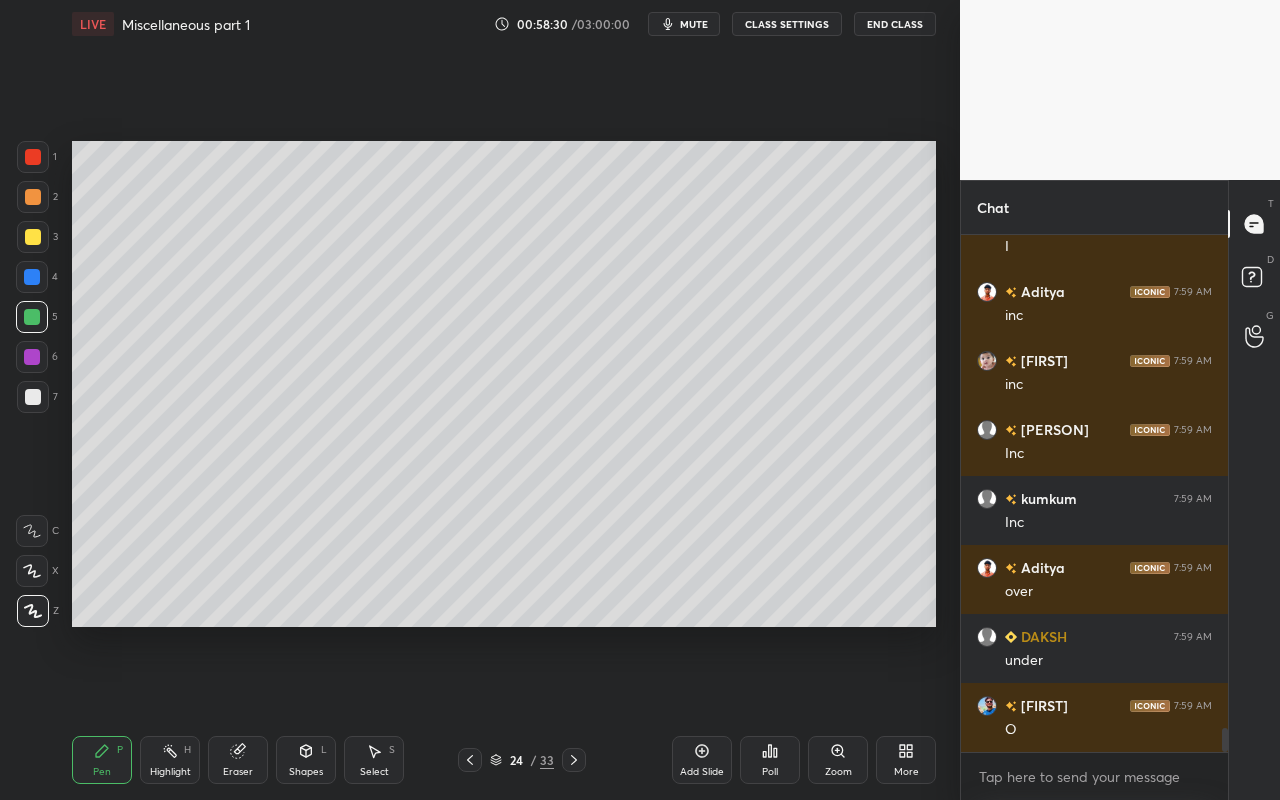drag, startPoint x: 179, startPoint y: 760, endPoint x: 188, endPoint y: 749, distance: 14.21267 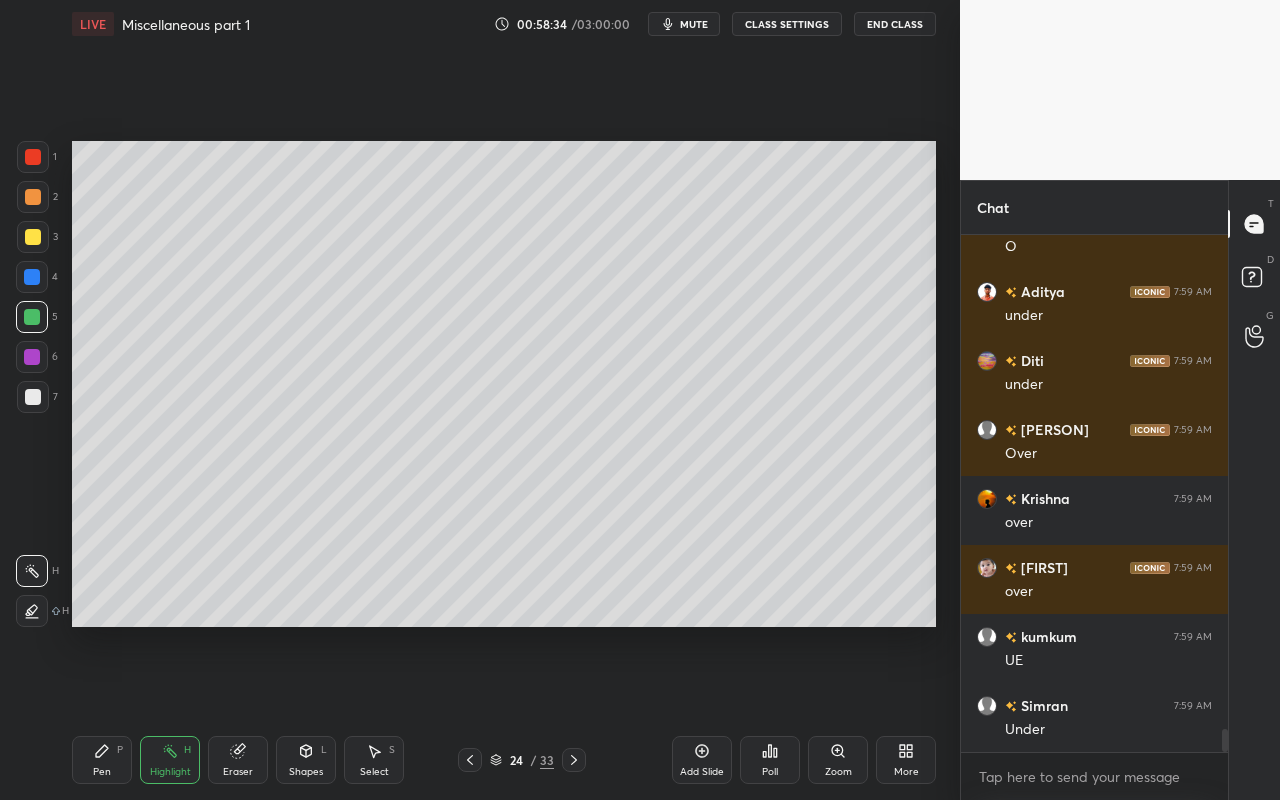 scroll, scrollTop: 11178, scrollLeft: 0, axis: vertical 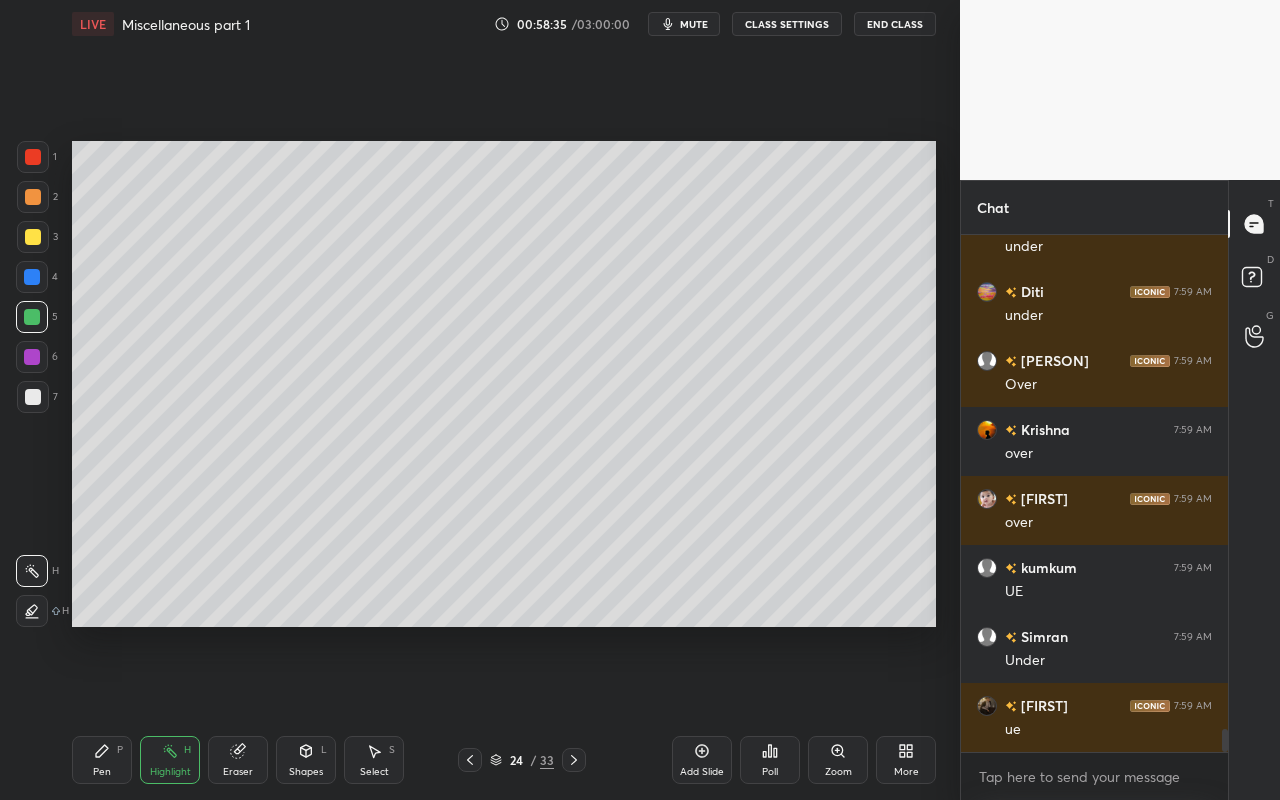 drag, startPoint x: 101, startPoint y: 769, endPoint x: 169, endPoint y: 629, distance: 155.64061 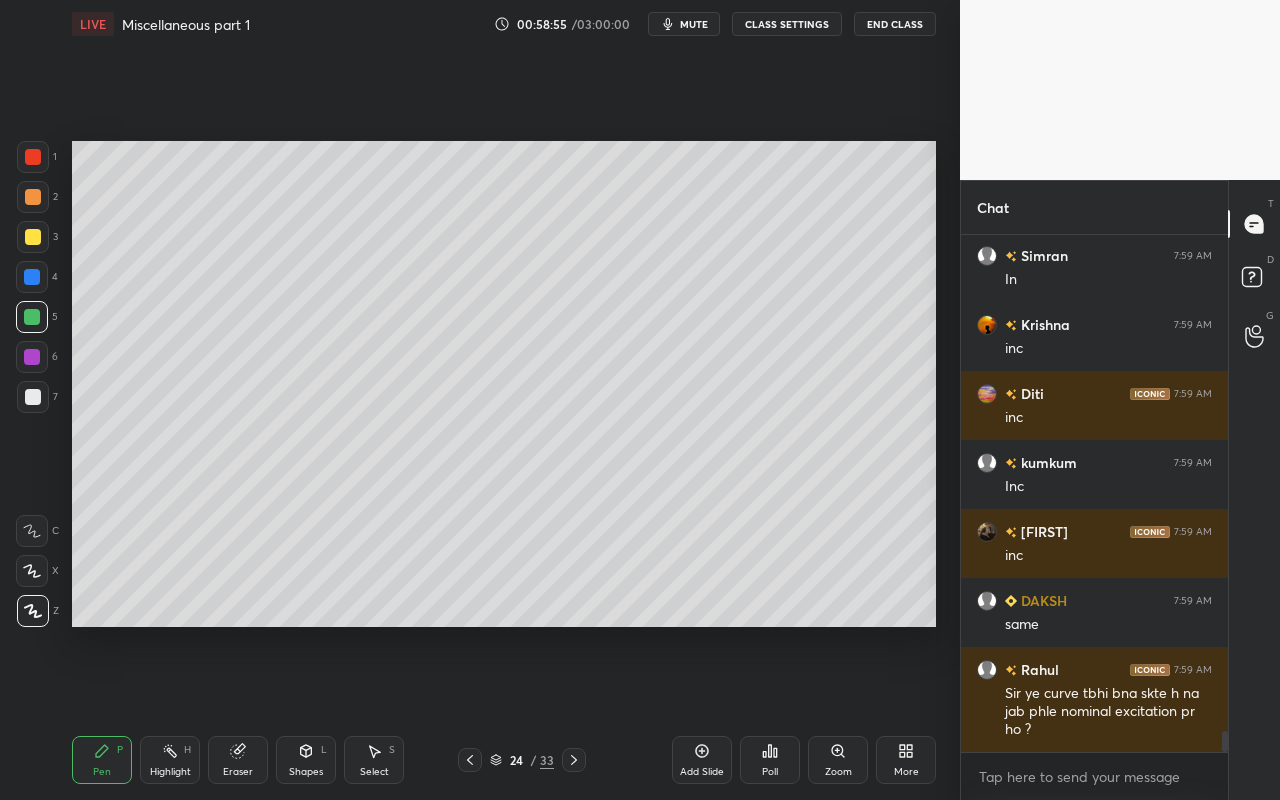 scroll, scrollTop: 11973, scrollLeft: 0, axis: vertical 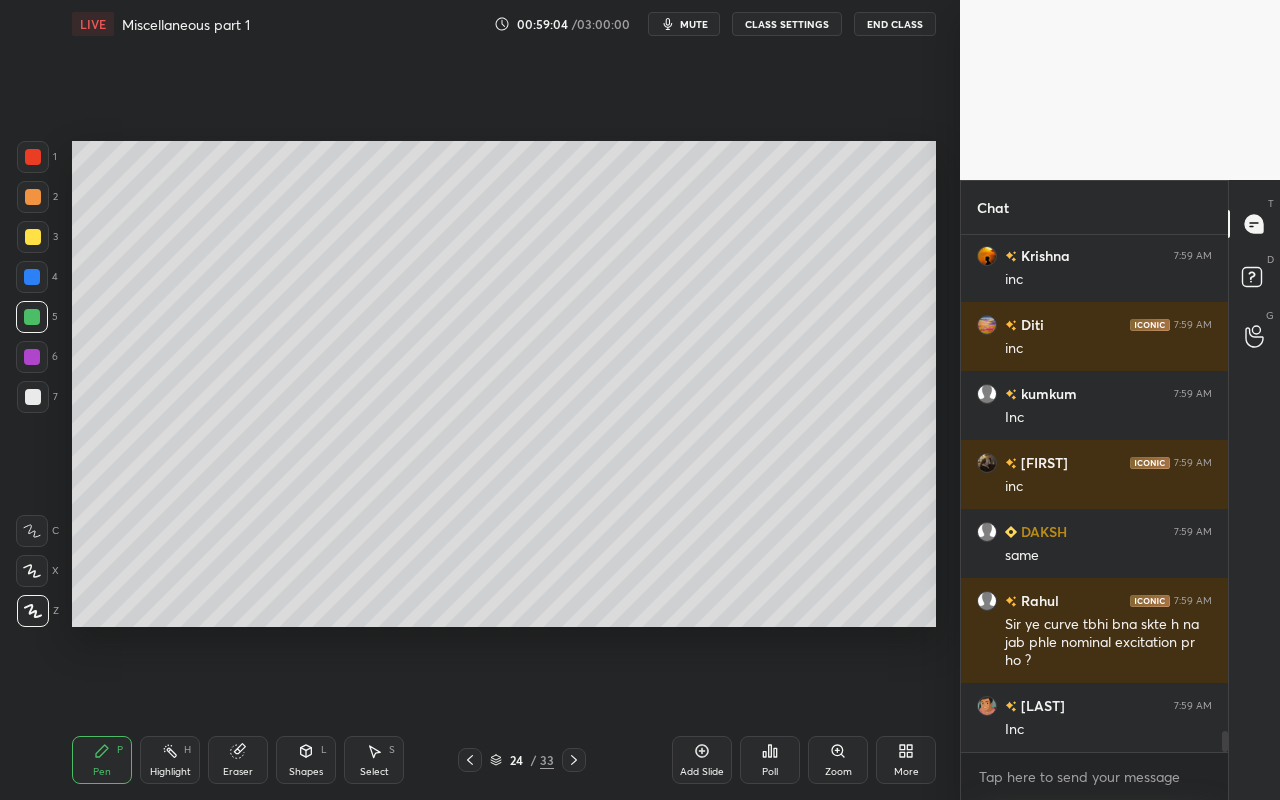 click on "Highlight" at bounding box center [170, 772] 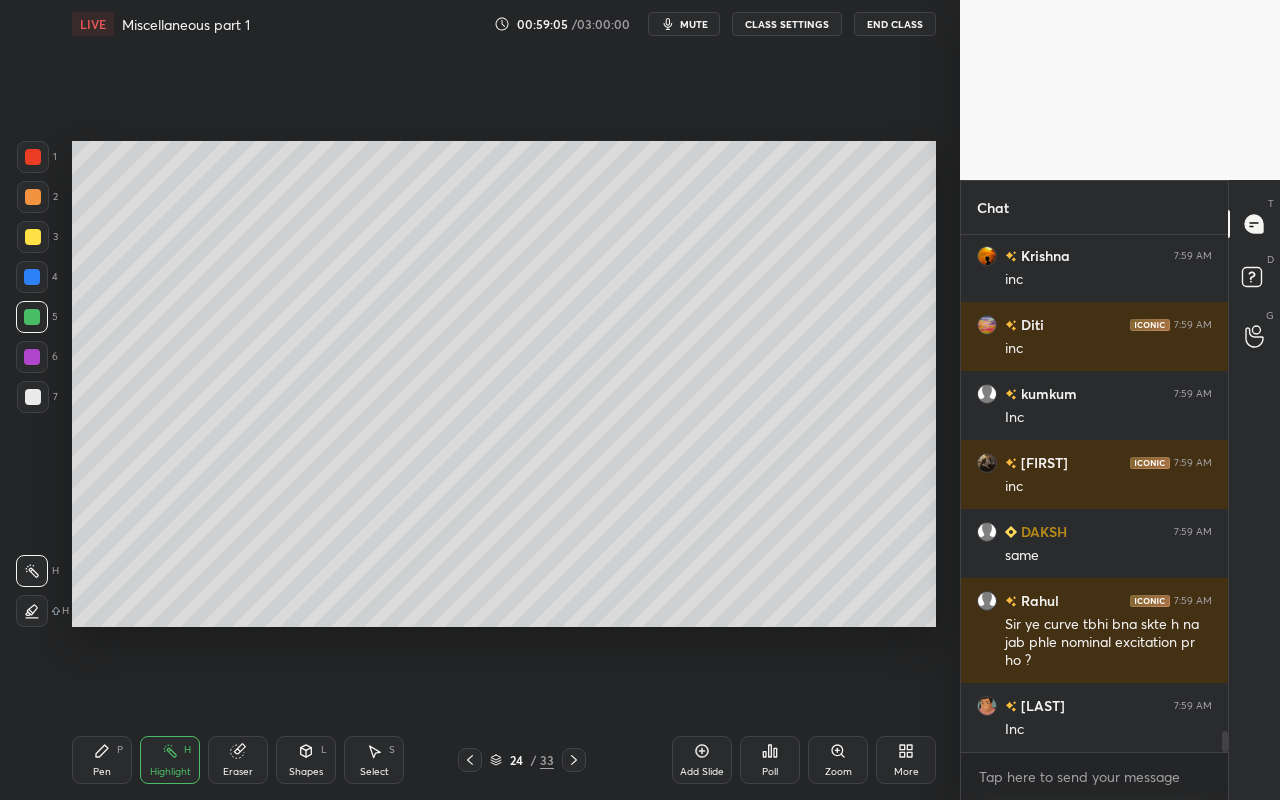 drag, startPoint x: 32, startPoint y: 611, endPoint x: 53, endPoint y: 595, distance: 26.400757 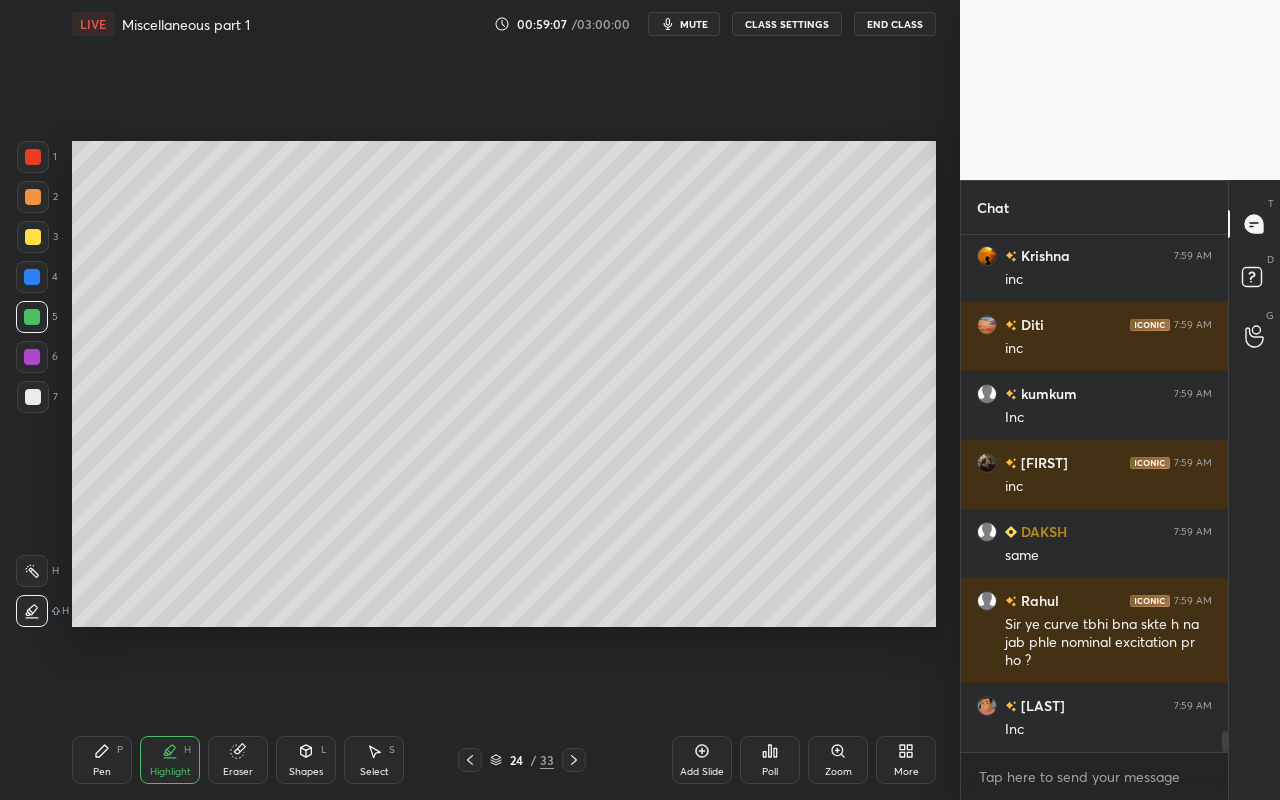 drag, startPoint x: 109, startPoint y: 772, endPoint x: 135, endPoint y: 685, distance: 90.80198 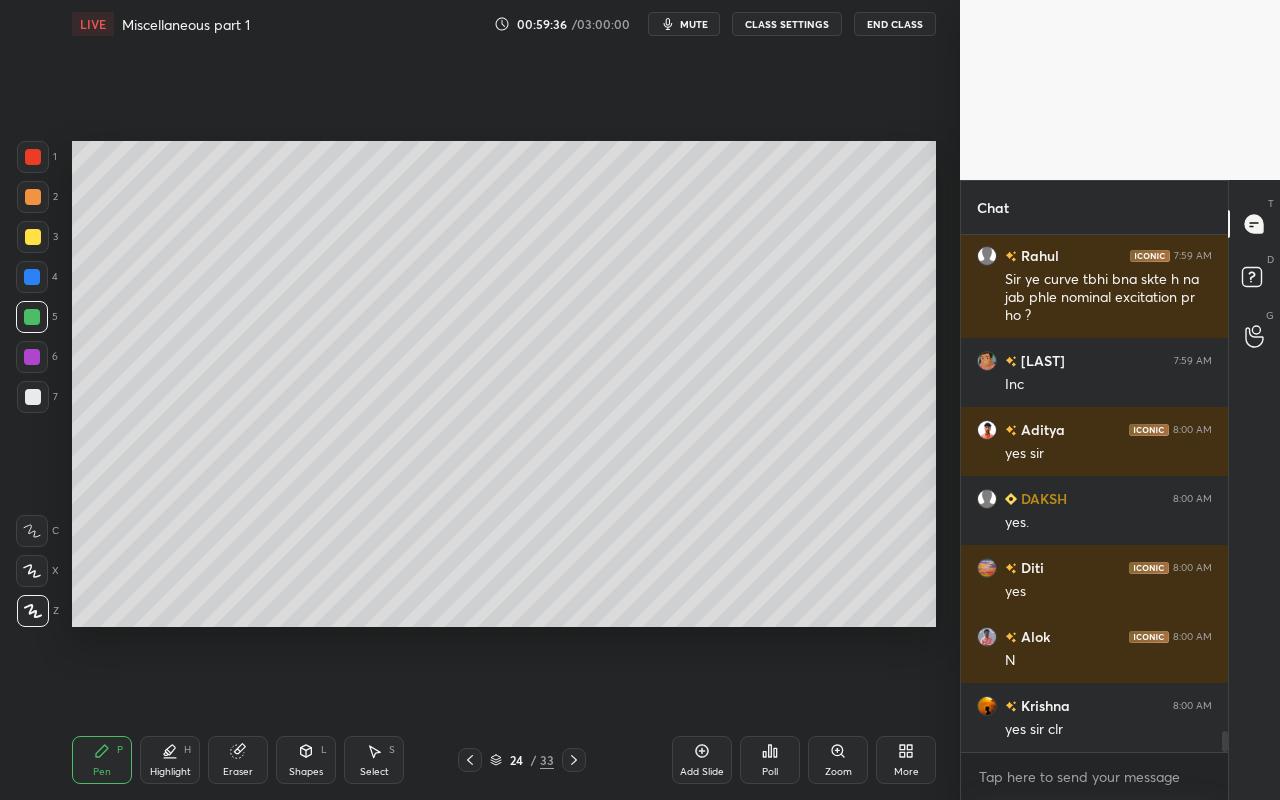 scroll, scrollTop: 12338, scrollLeft: 0, axis: vertical 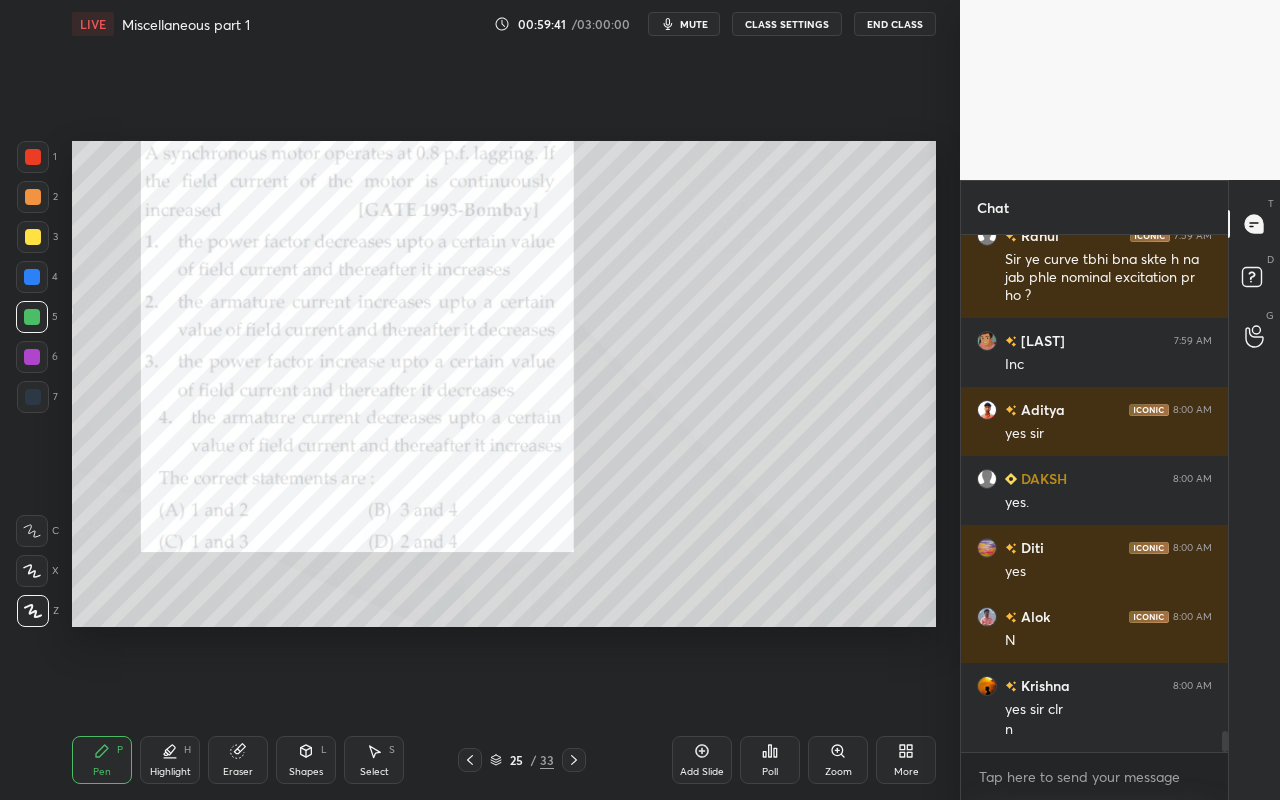 click on "Pen" at bounding box center [102, 772] 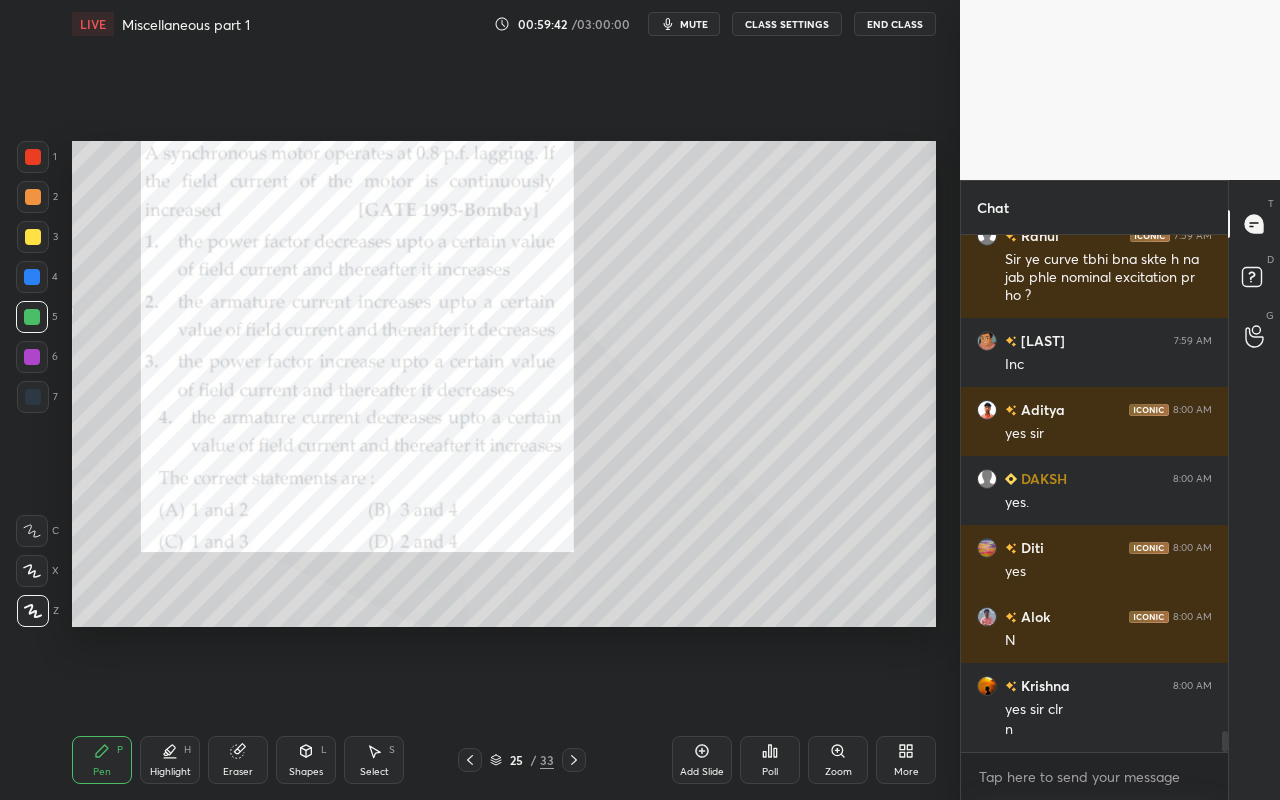 click at bounding box center (33, 197) 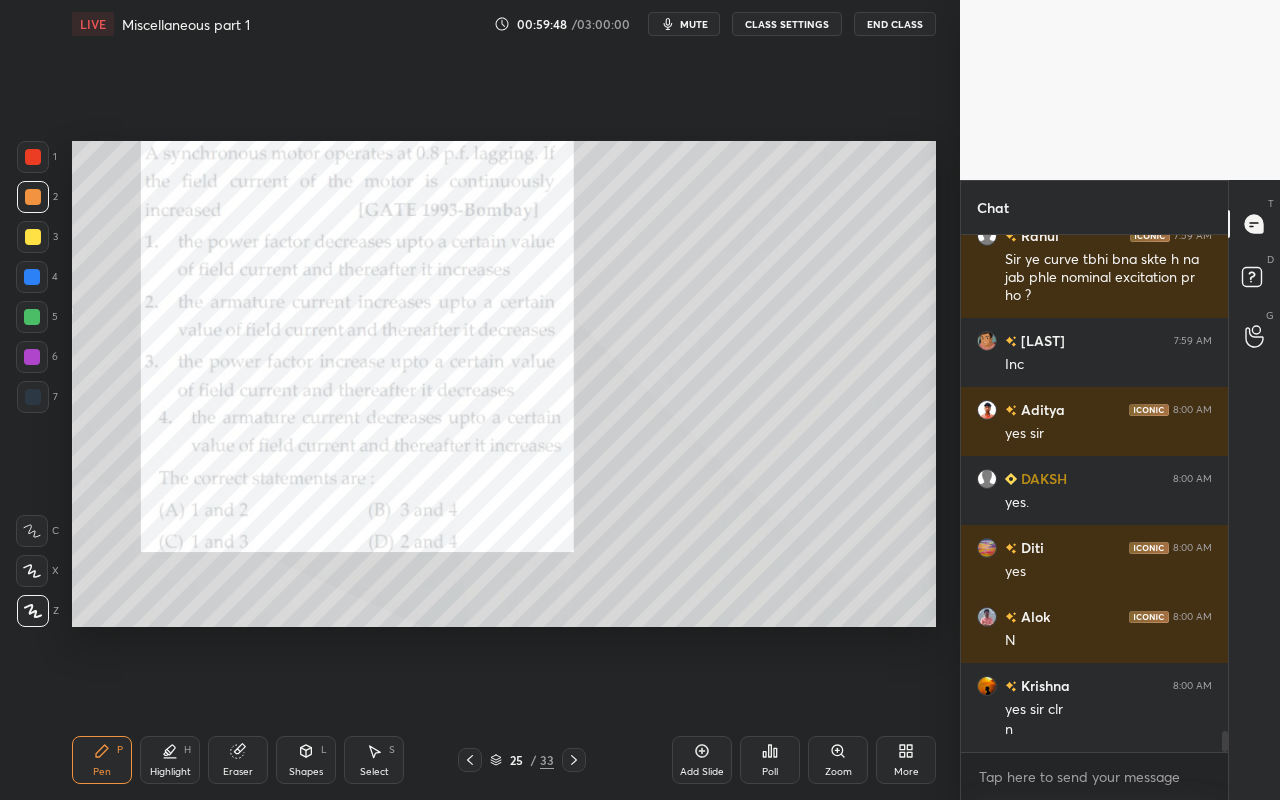 click on "Poll" at bounding box center [770, 760] 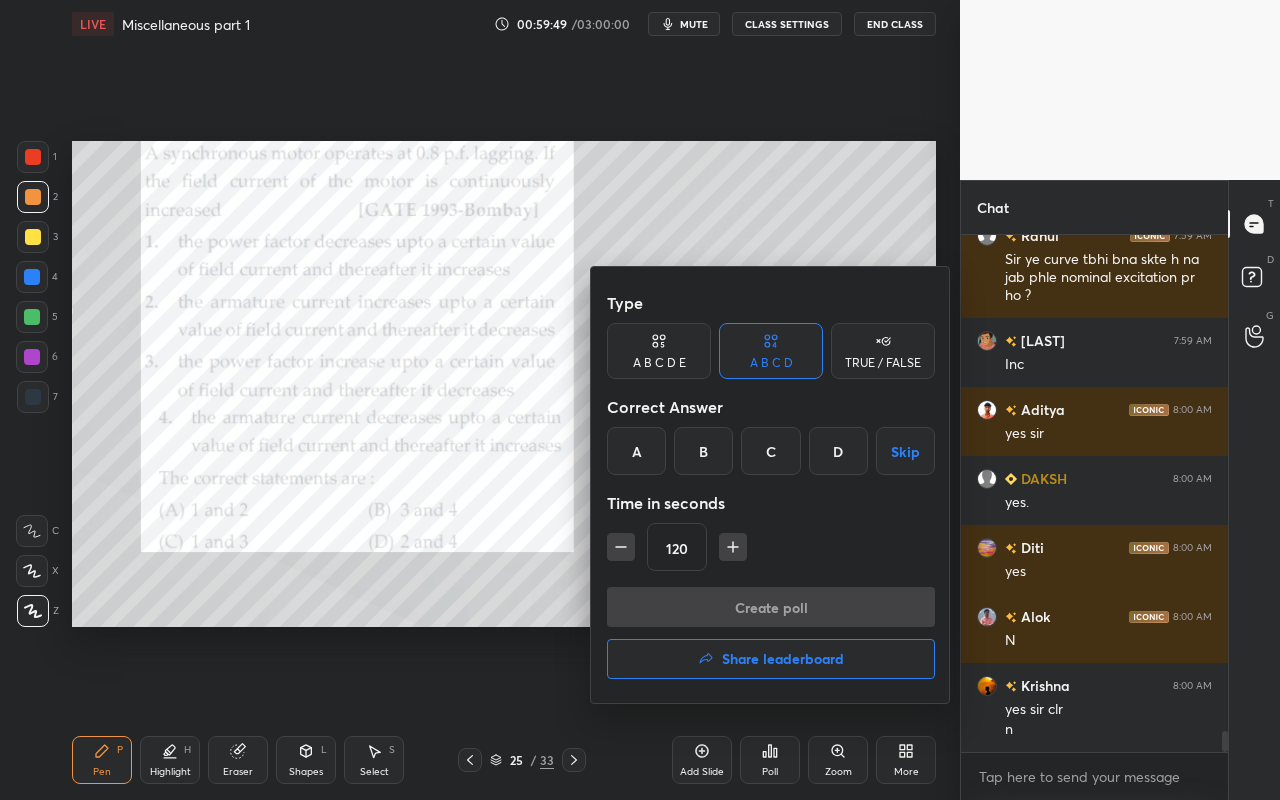 click on "B" at bounding box center [703, 451] 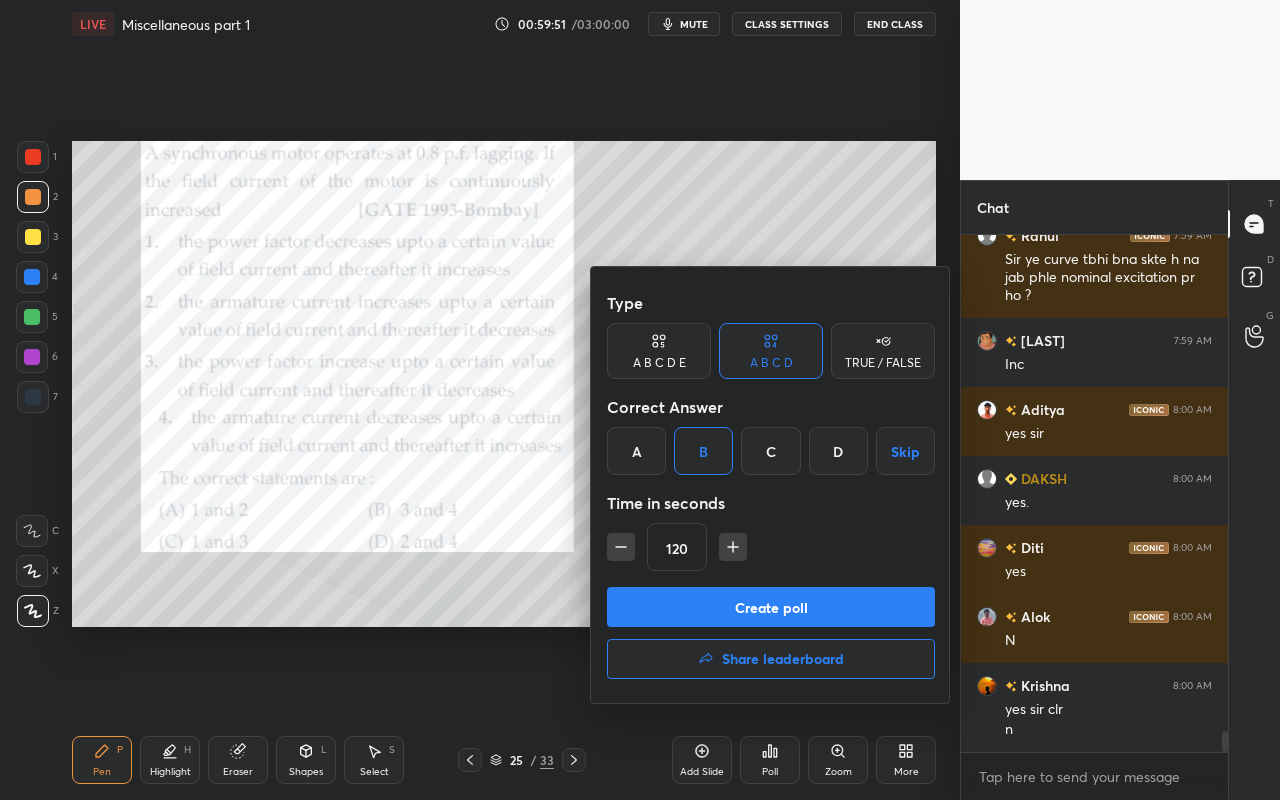 click on "Create poll" at bounding box center [771, 607] 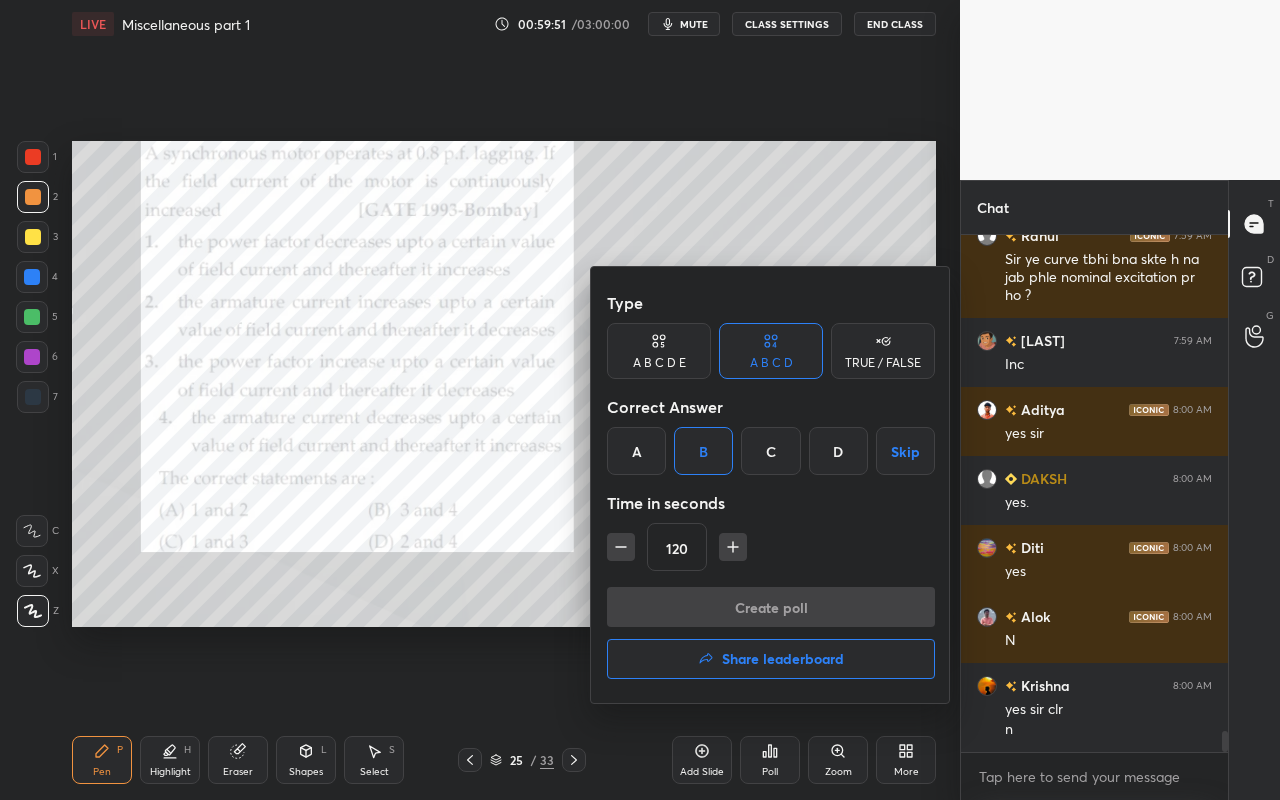 scroll, scrollTop: 478, scrollLeft: 261, axis: both 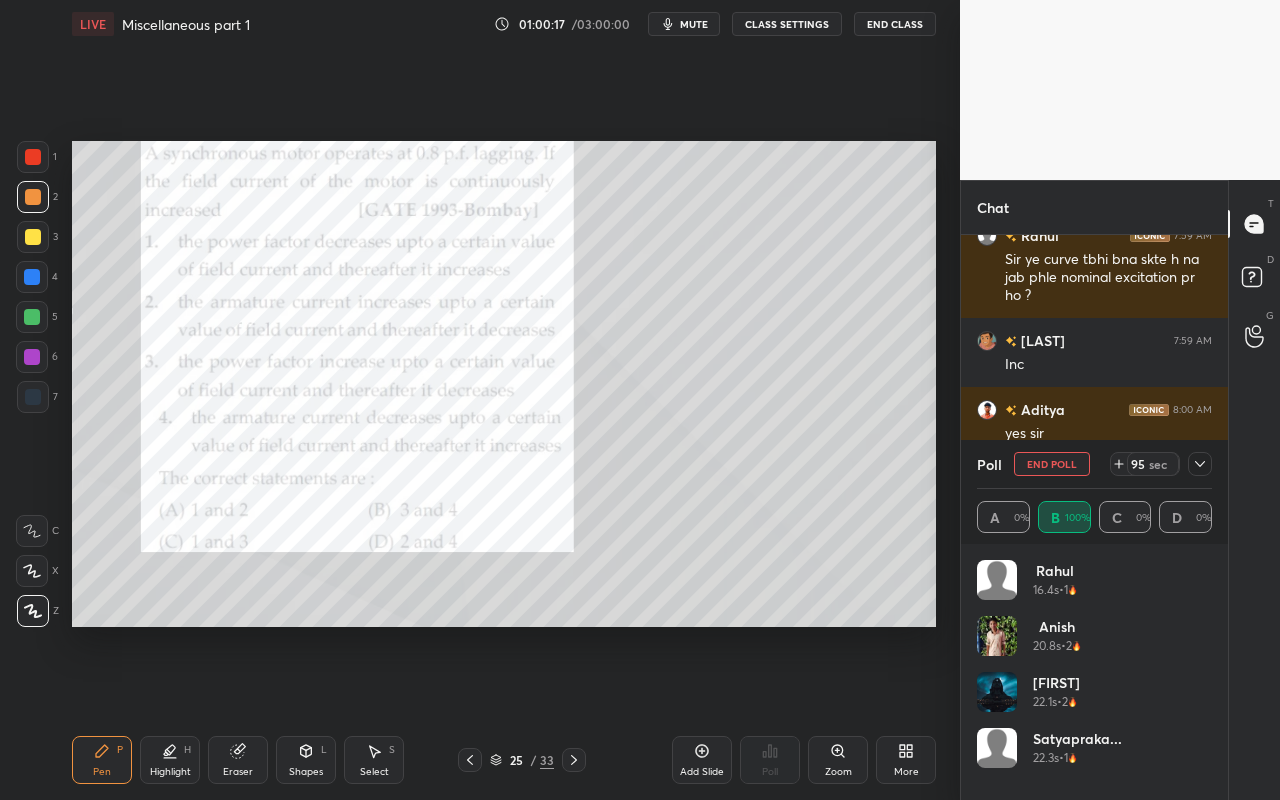 click on "Shapes" at bounding box center (306, 772) 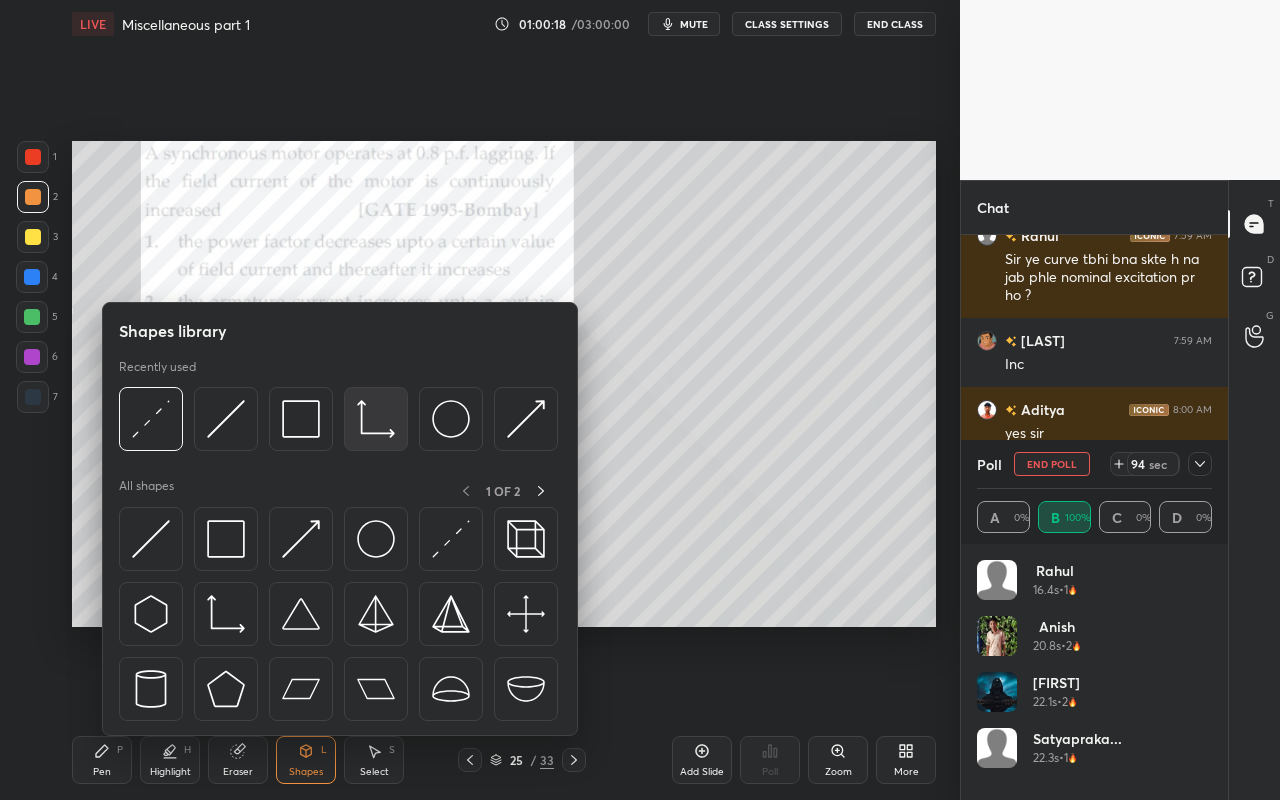 click at bounding box center [376, 419] 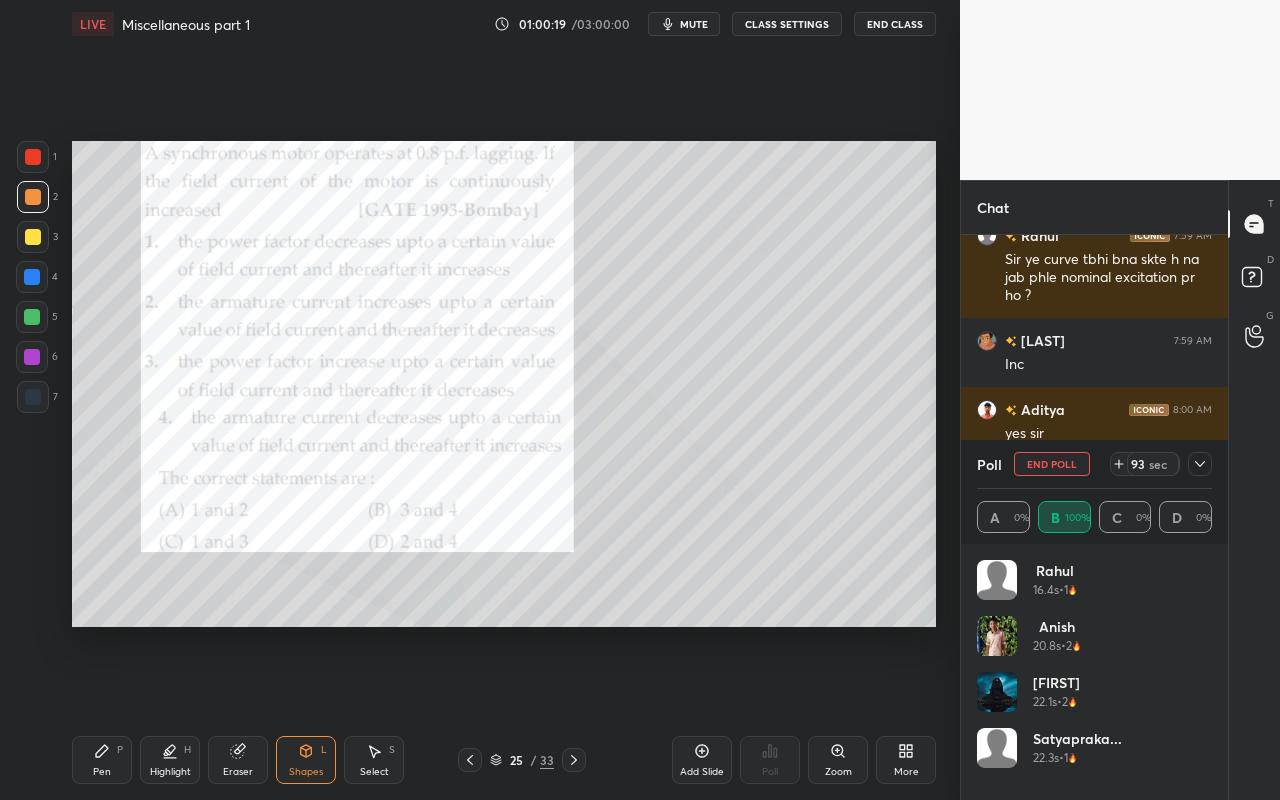 click at bounding box center [33, 237] 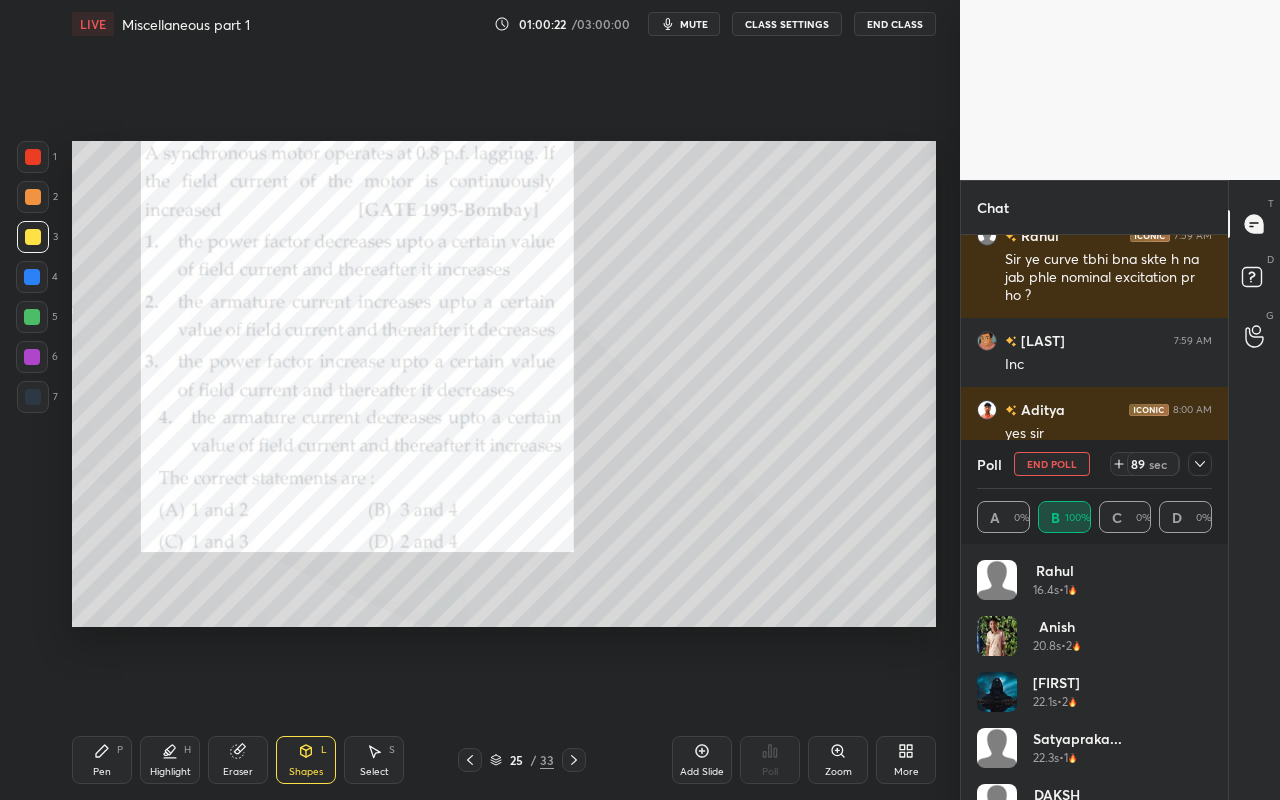 drag, startPoint x: 382, startPoint y: 750, endPoint x: 413, endPoint y: 706, distance: 53.823788 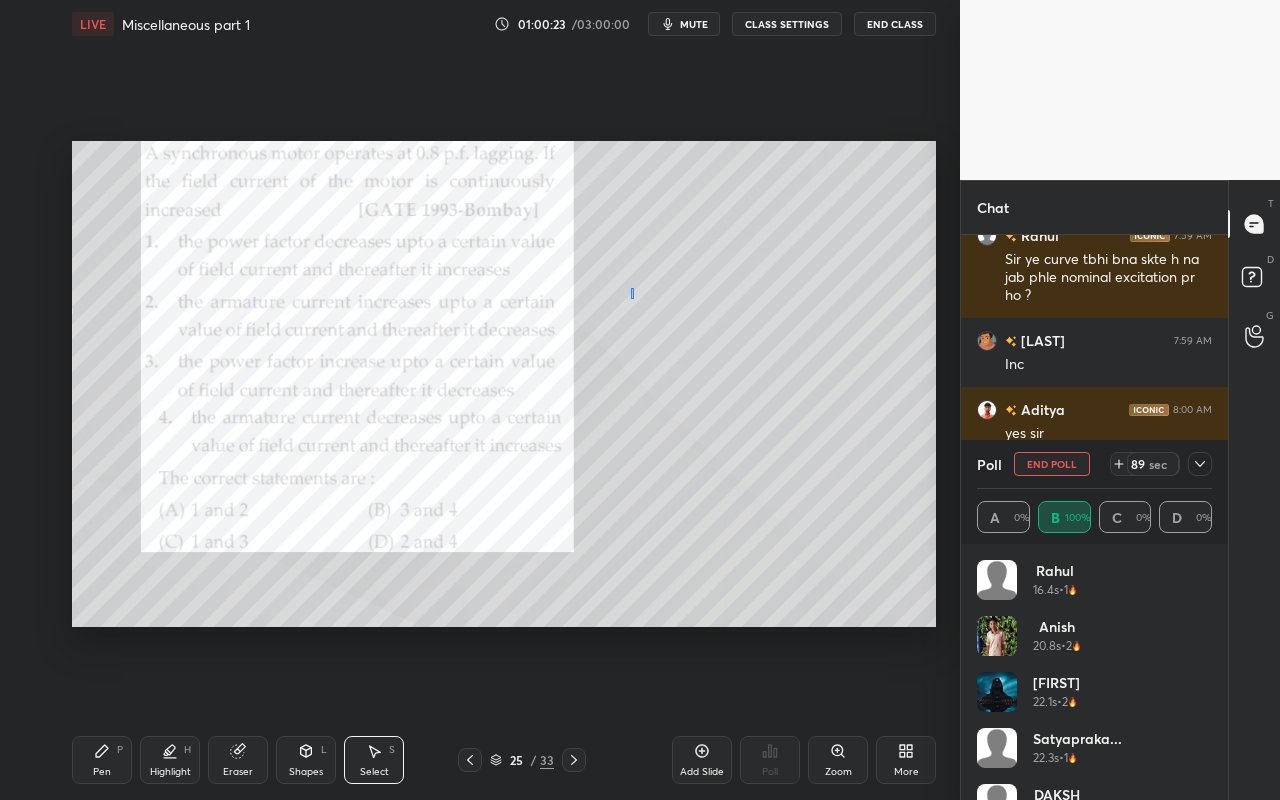 drag, startPoint x: 630, startPoint y: 288, endPoint x: 737, endPoint y: 402, distance: 156.34897 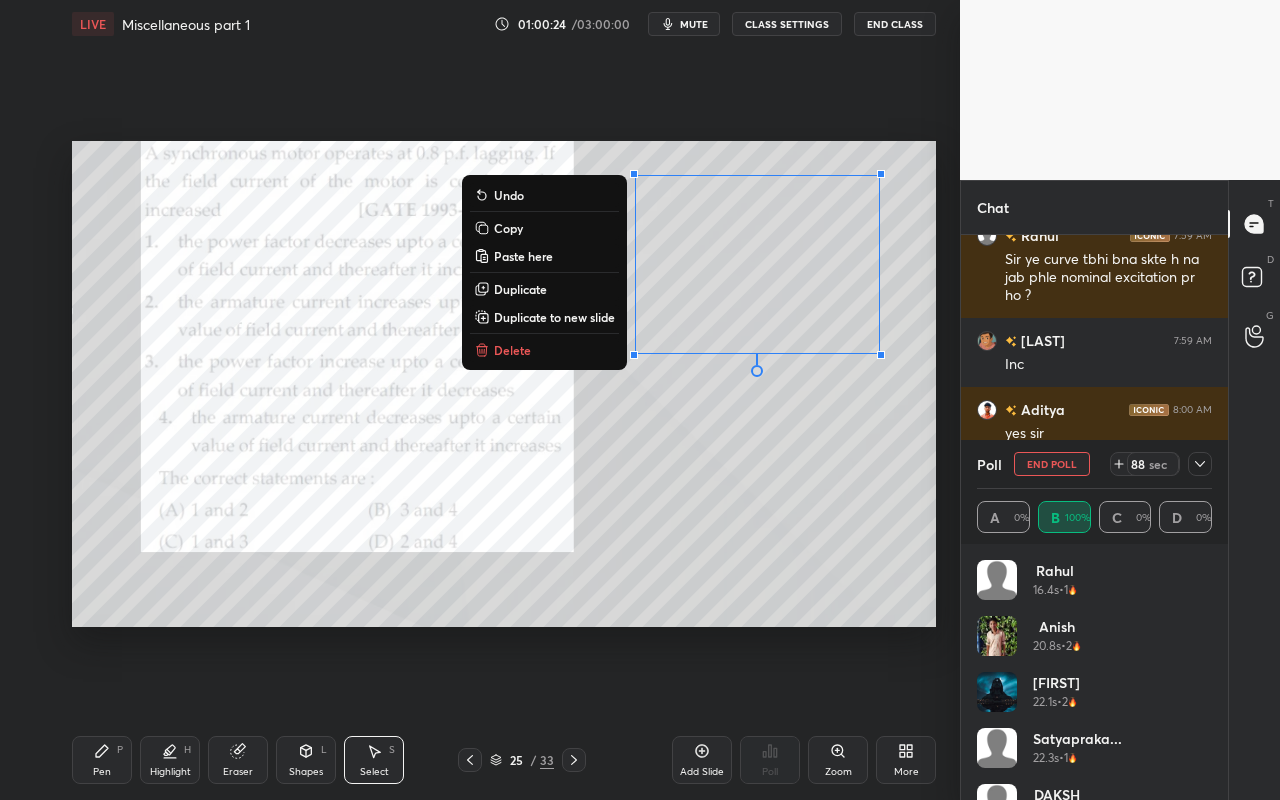click on "Duplicate" at bounding box center (544, 289) 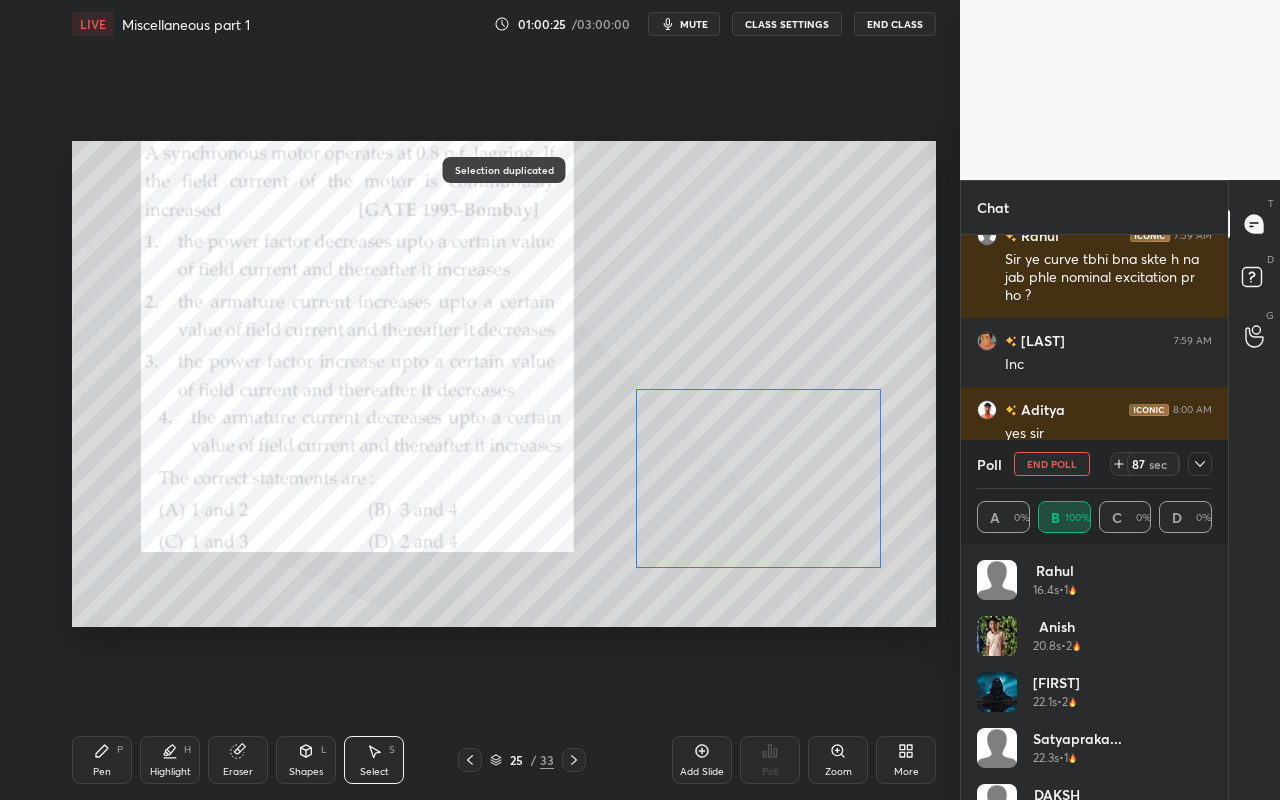 drag, startPoint x: 773, startPoint y: 296, endPoint x: 747, endPoint y: 484, distance: 189.78935 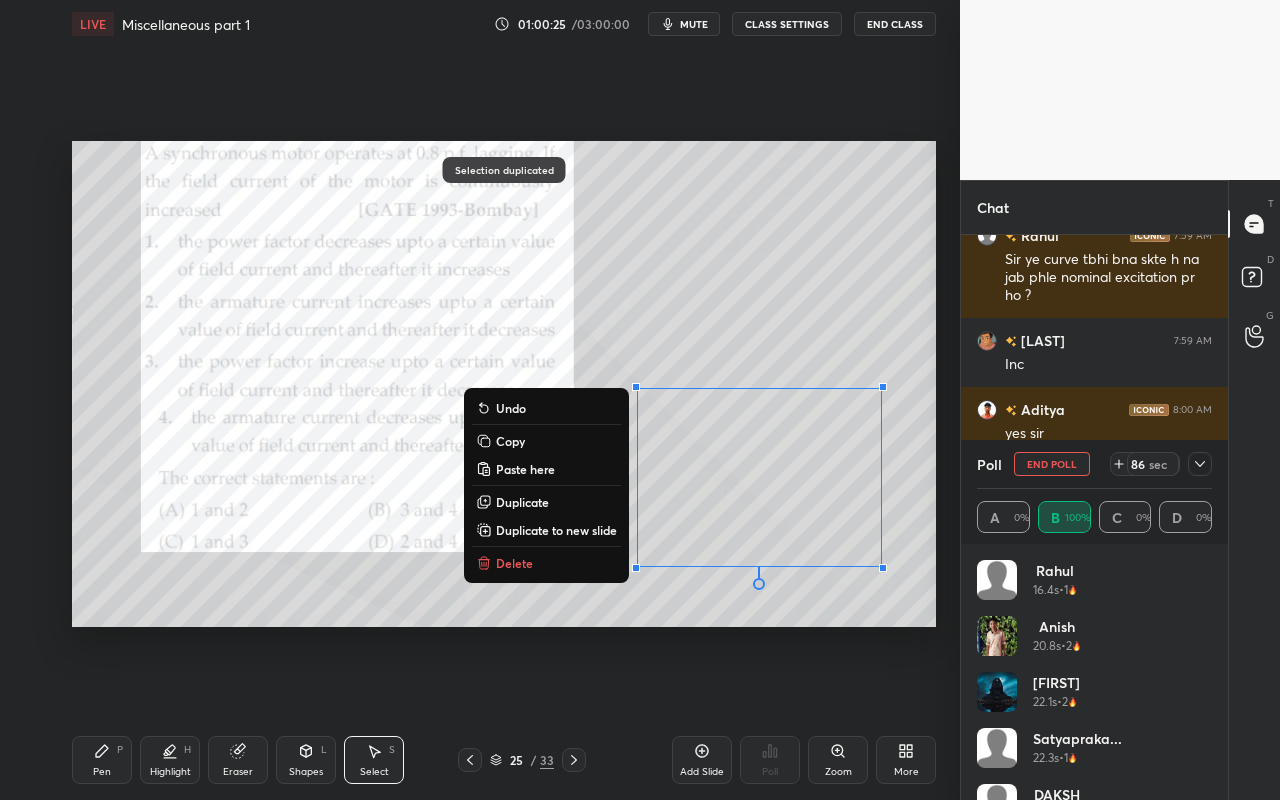 drag, startPoint x: 603, startPoint y: 295, endPoint x: 603, endPoint y: 309, distance: 14 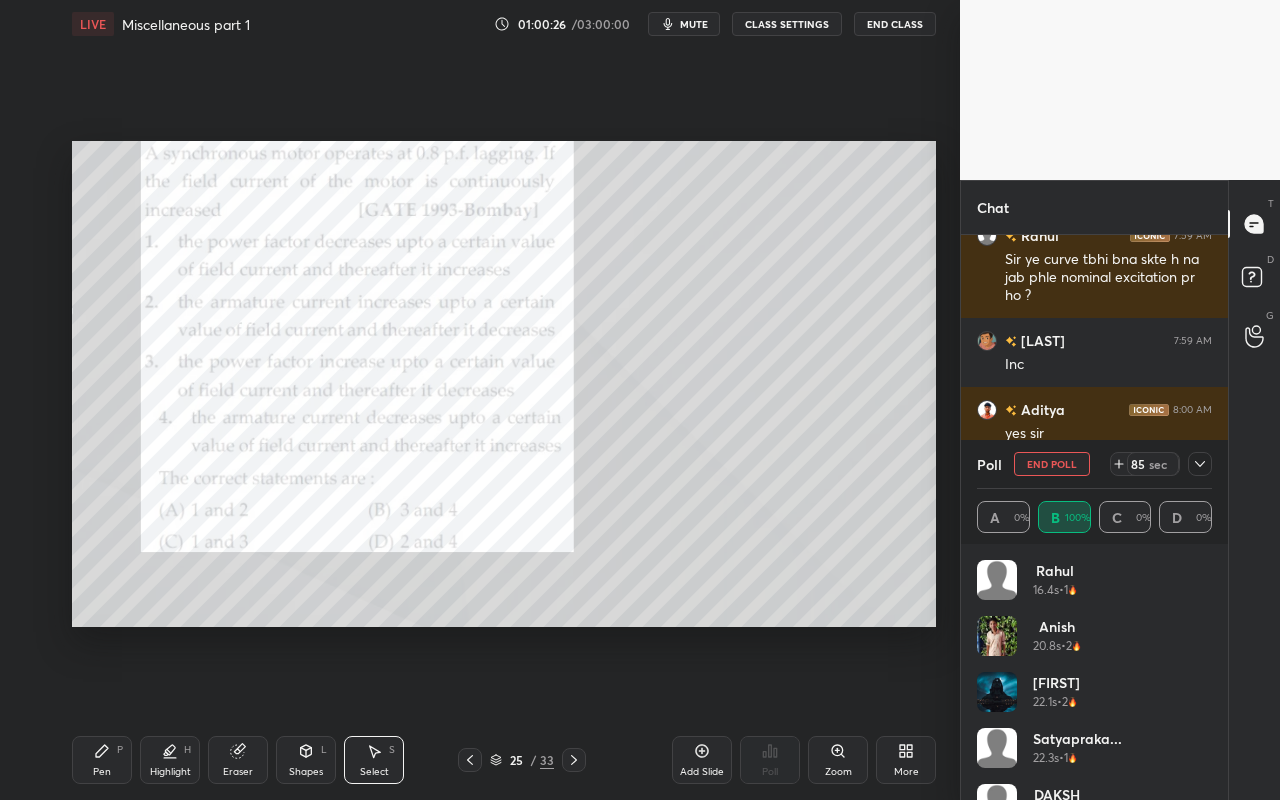 click on "Pen P" at bounding box center [102, 760] 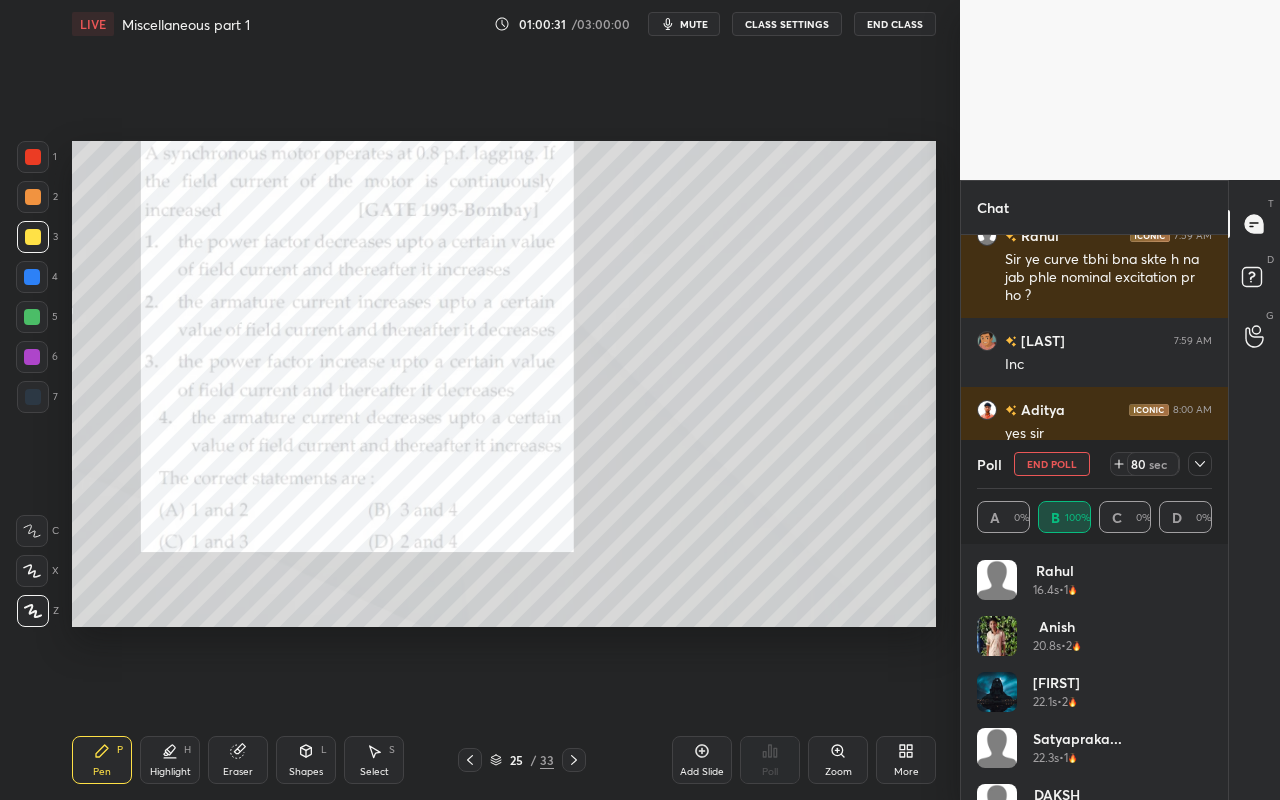 drag, startPoint x: 308, startPoint y: 758, endPoint x: 309, endPoint y: 739, distance: 19.026299 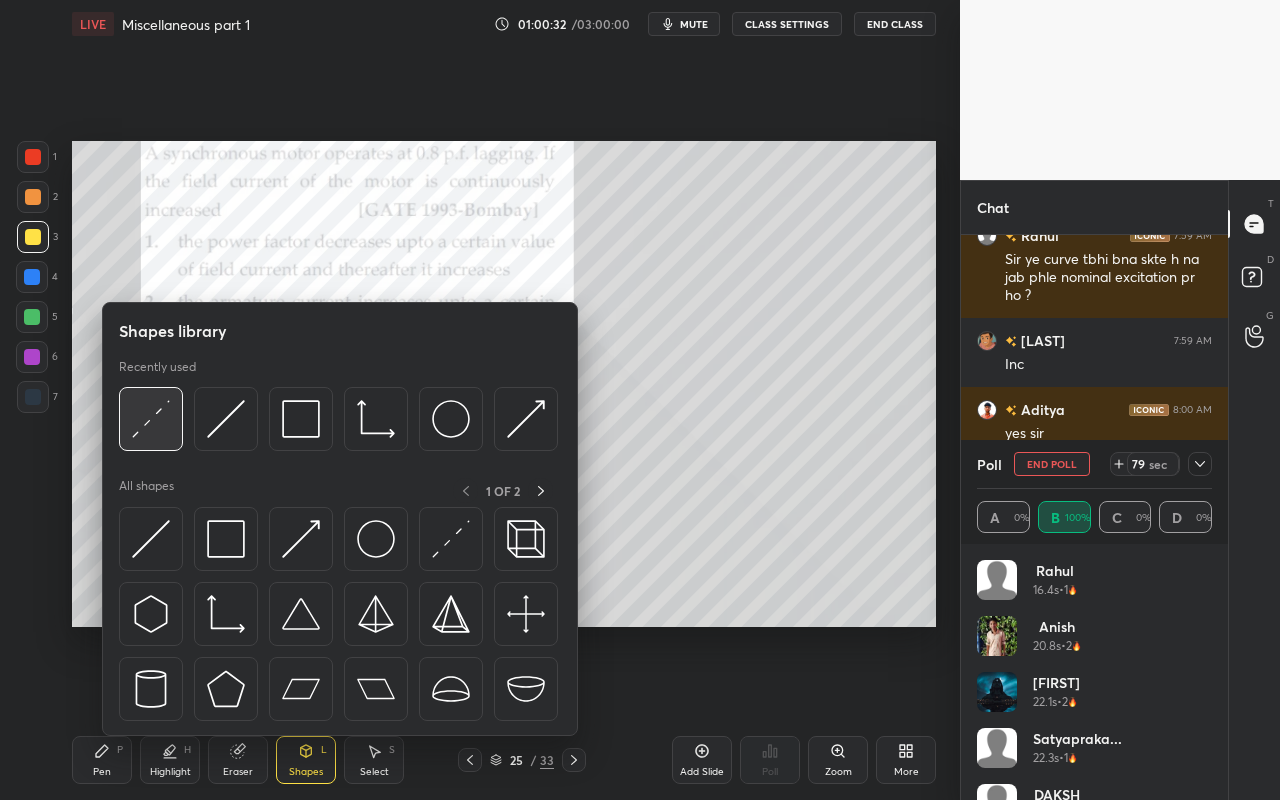 click at bounding box center [151, 419] 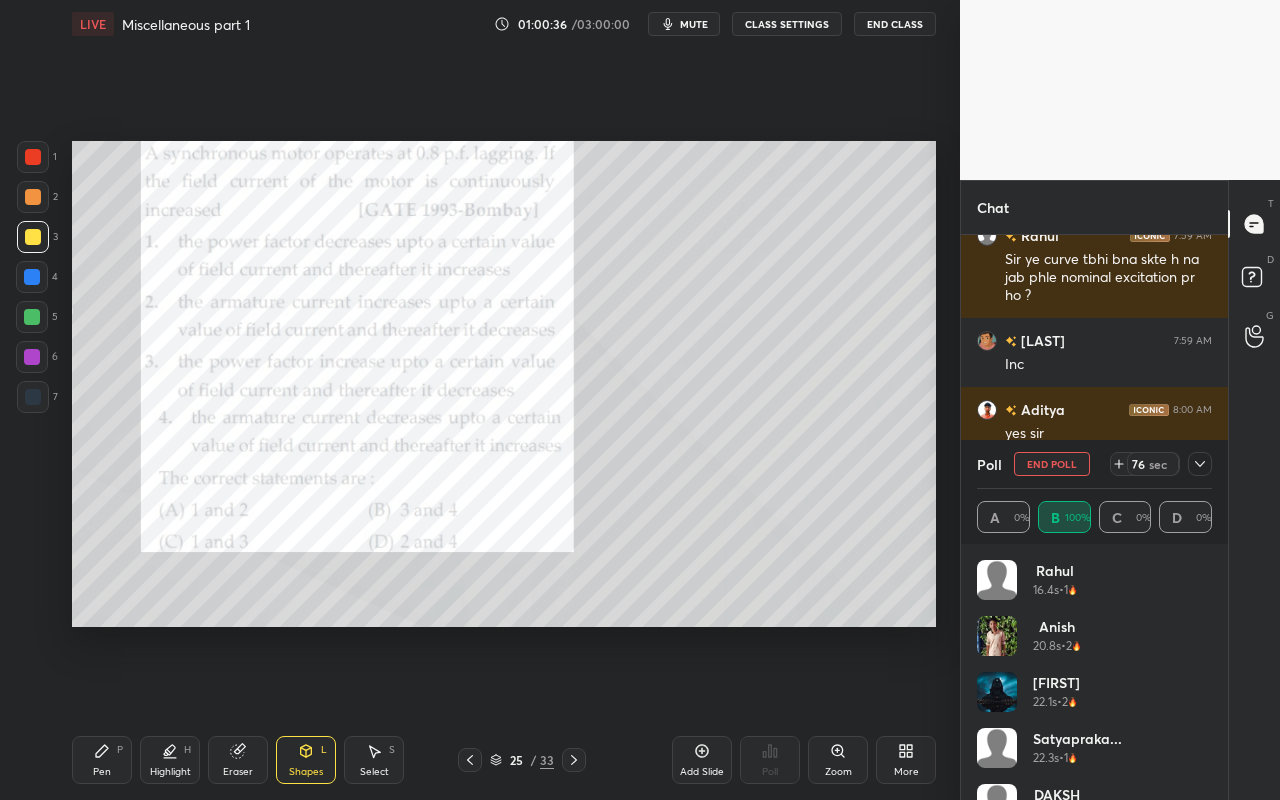 drag, startPoint x: 99, startPoint y: 773, endPoint x: 148, endPoint y: 729, distance: 65.8559 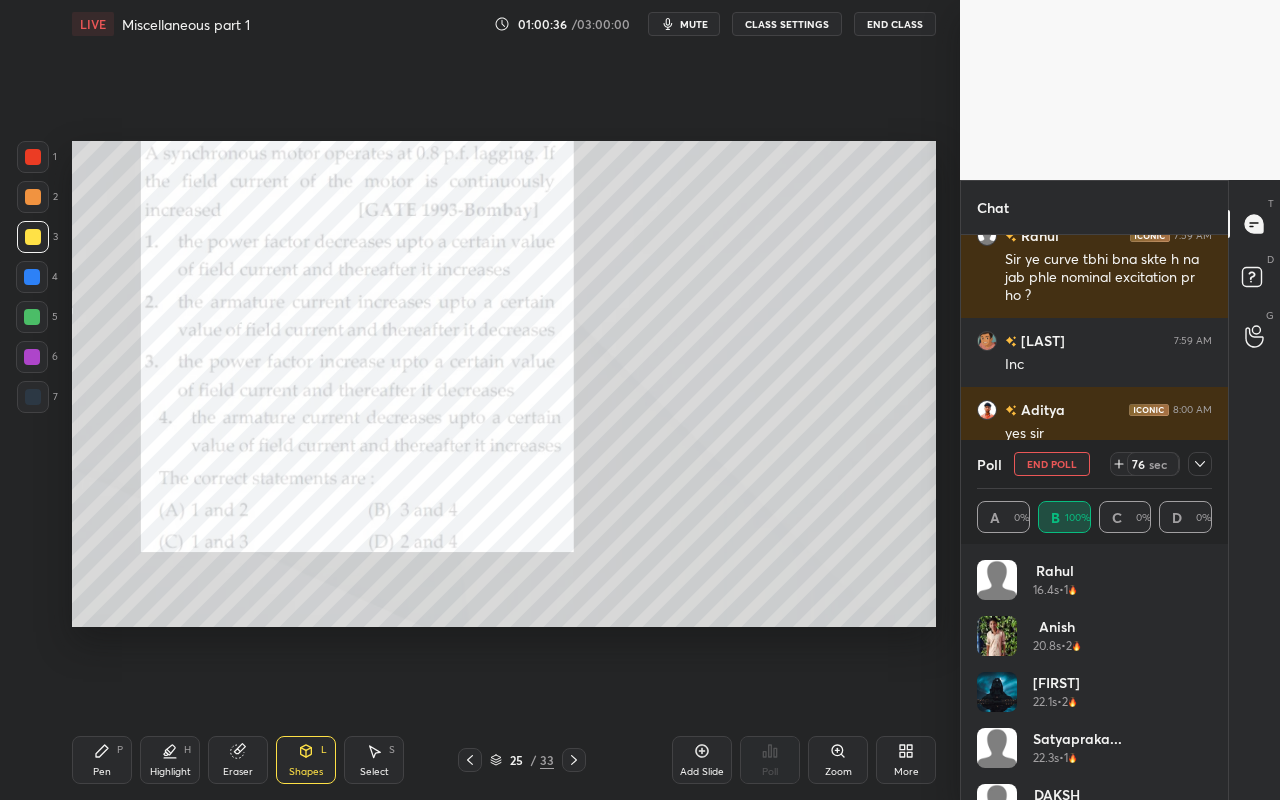 click on "Pen" at bounding box center (102, 772) 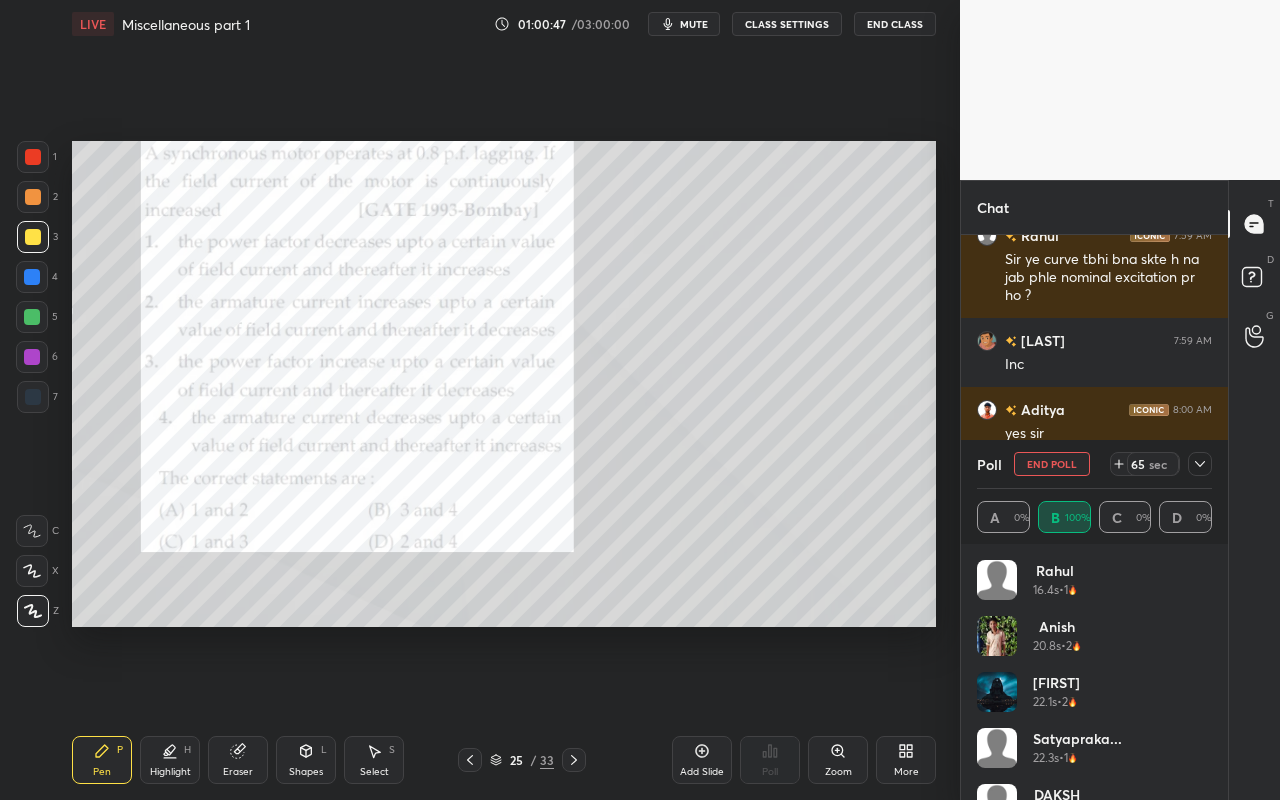 drag, startPoint x: 313, startPoint y: 766, endPoint x: 312, endPoint y: 755, distance: 11.045361 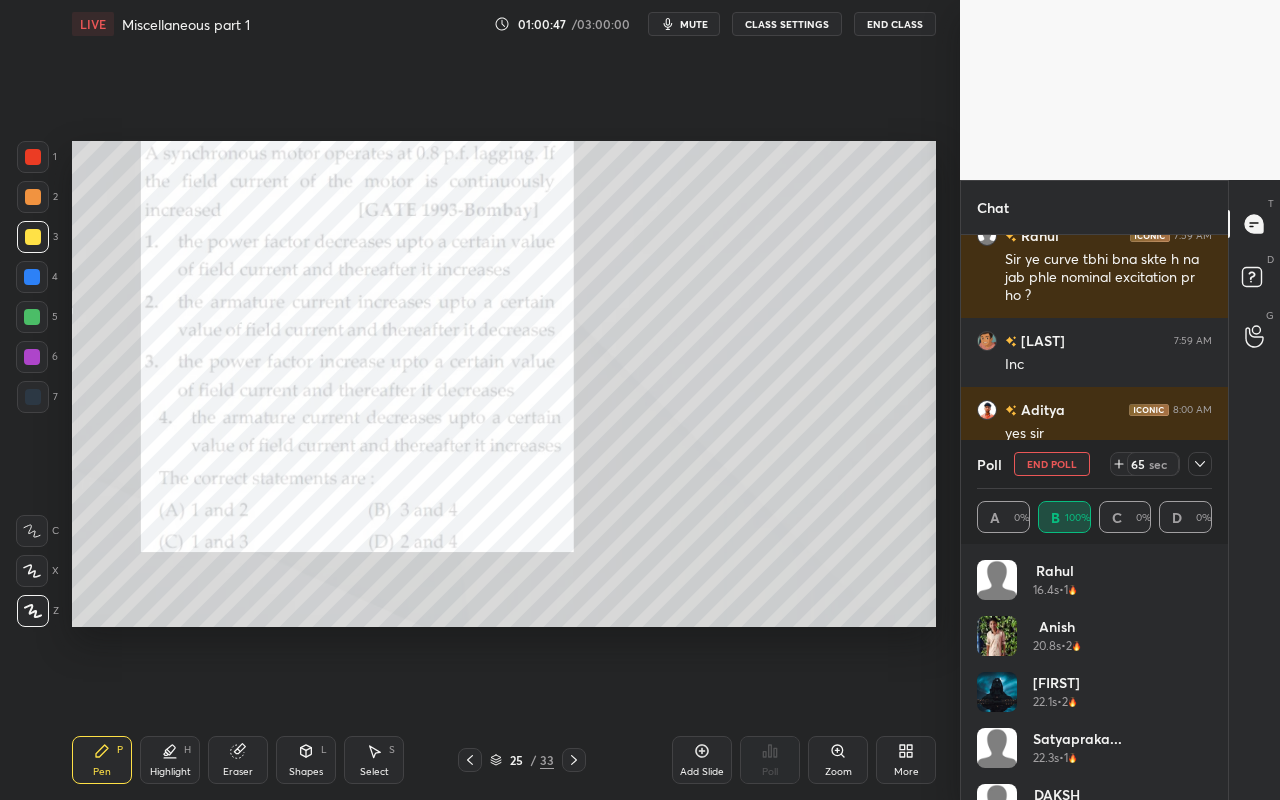 click on "Shapes" at bounding box center (306, 772) 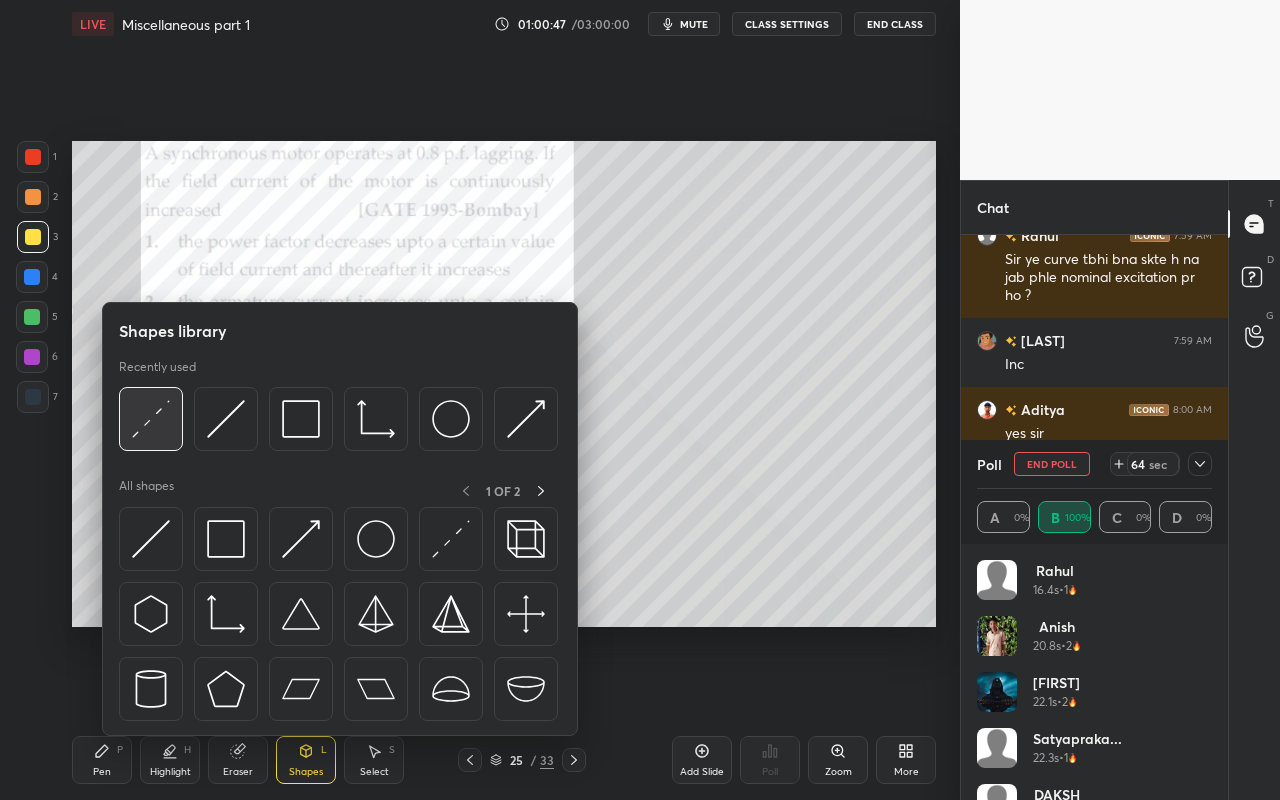 click at bounding box center [151, 419] 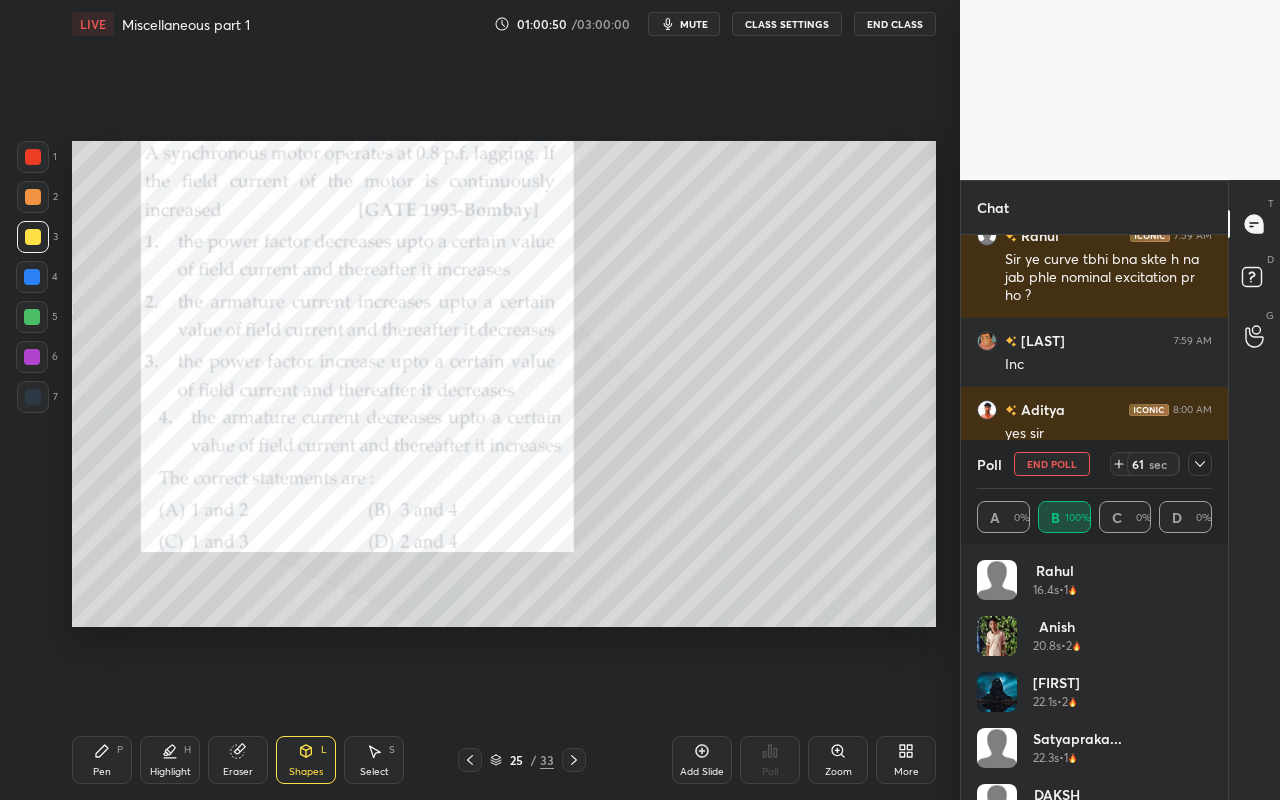 drag, startPoint x: 95, startPoint y: 772, endPoint x: 205, endPoint y: 700, distance: 131.46863 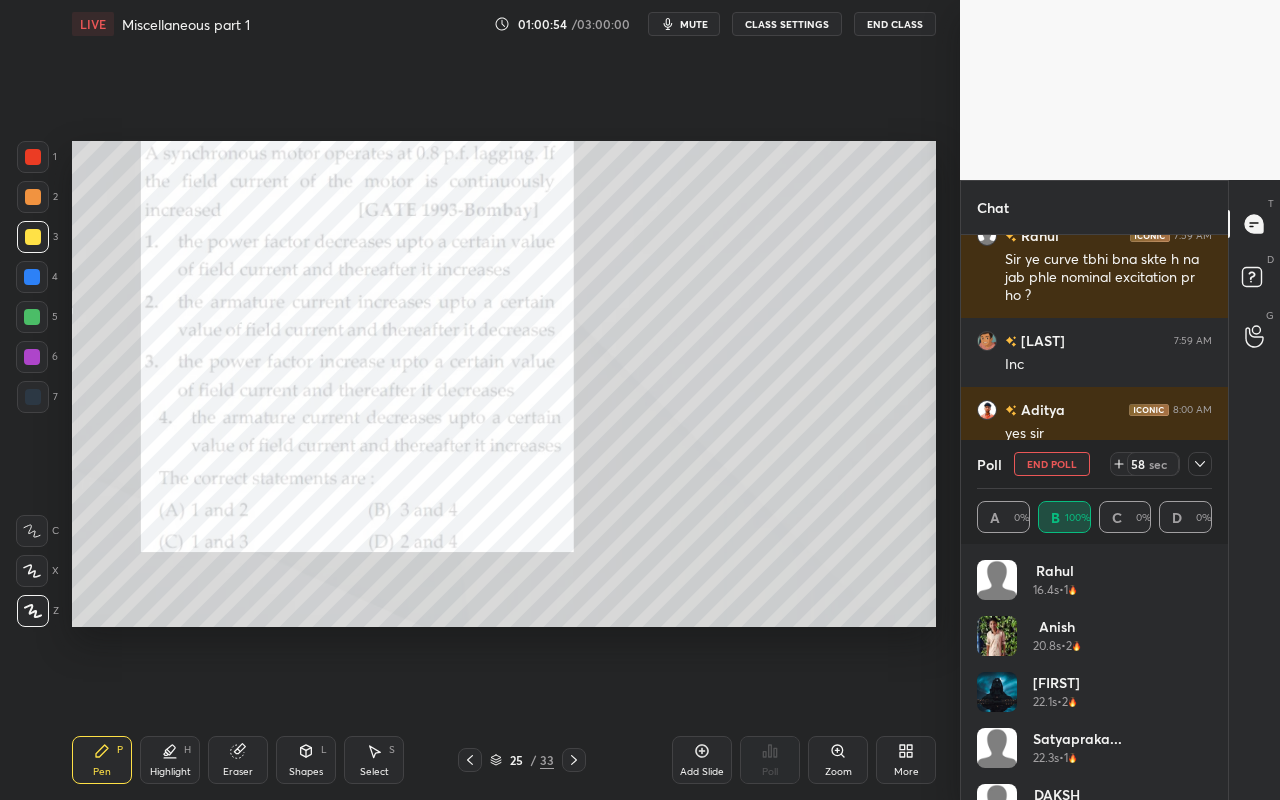 click on "Select" at bounding box center [374, 772] 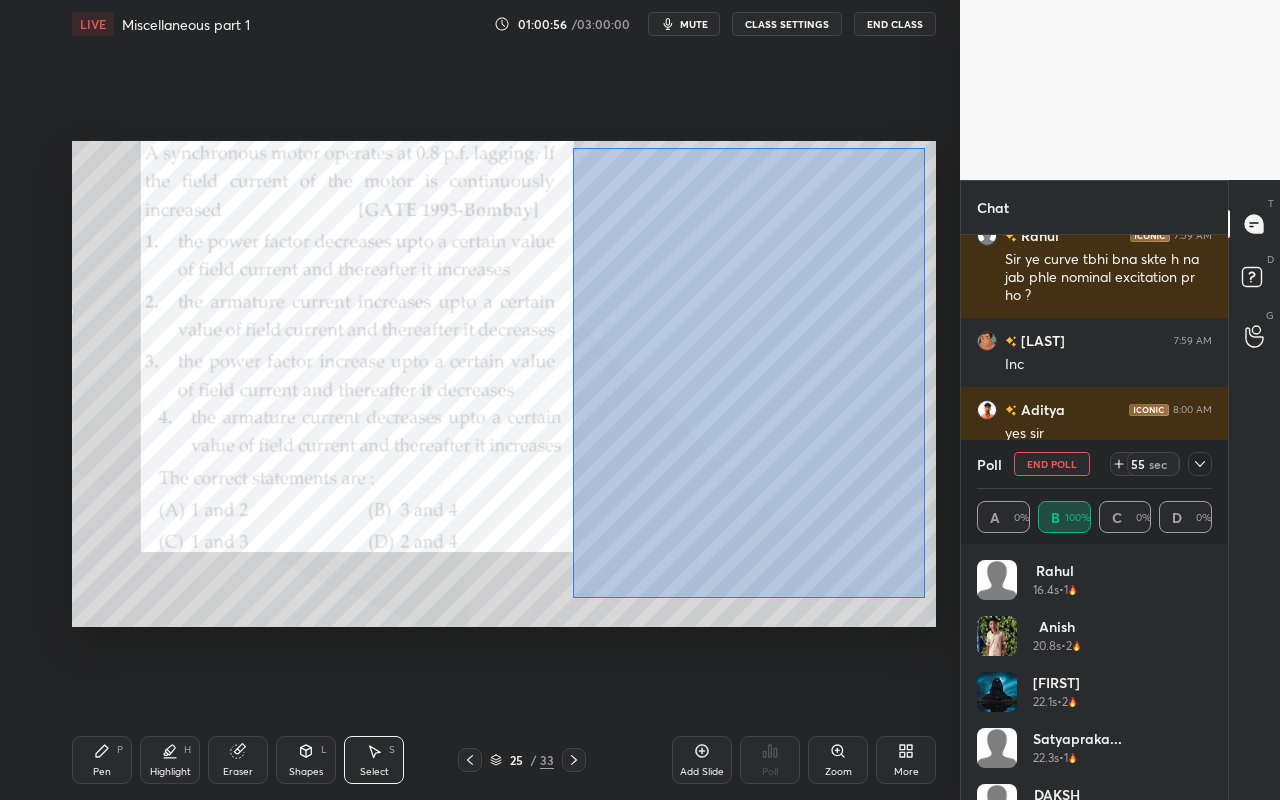 drag, startPoint x: 578, startPoint y: 162, endPoint x: 918, endPoint y: 580, distance: 538.8172 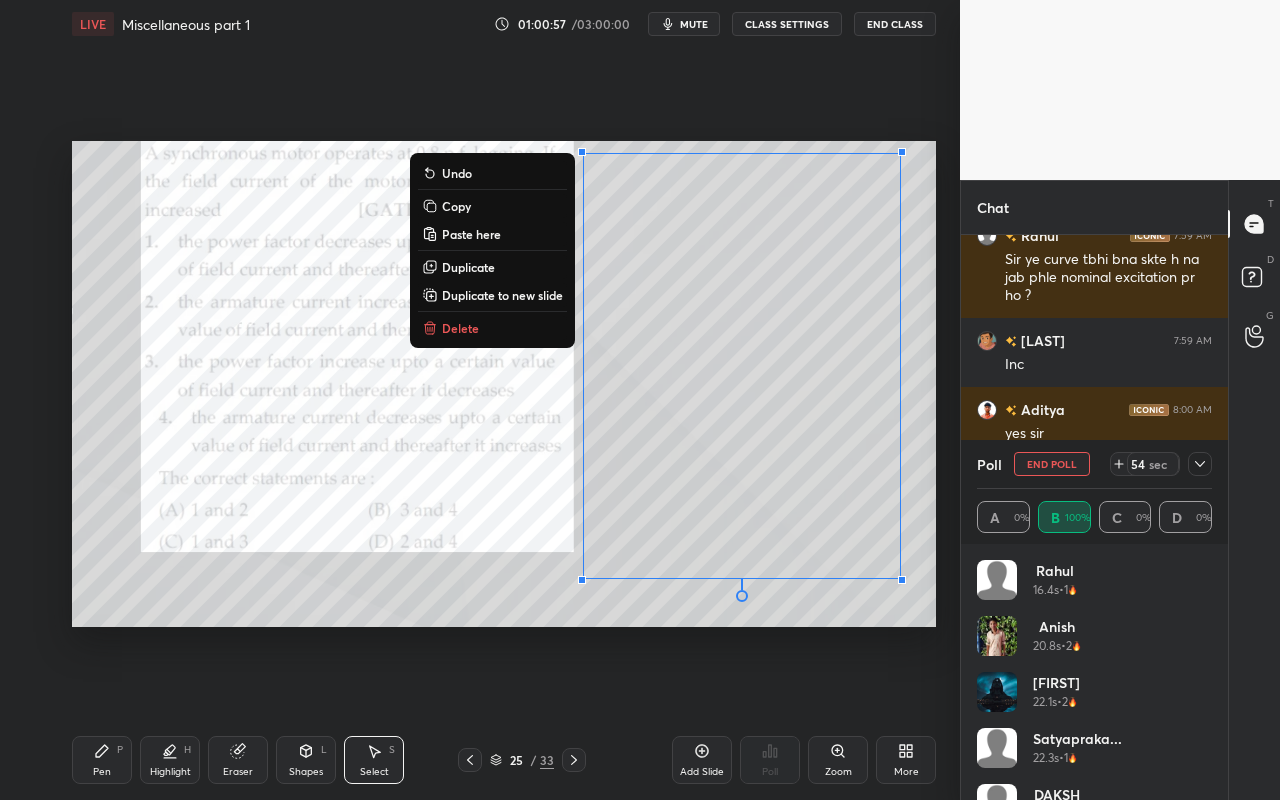 drag, startPoint x: 481, startPoint y: 204, endPoint x: 491, endPoint y: 223, distance: 21.470911 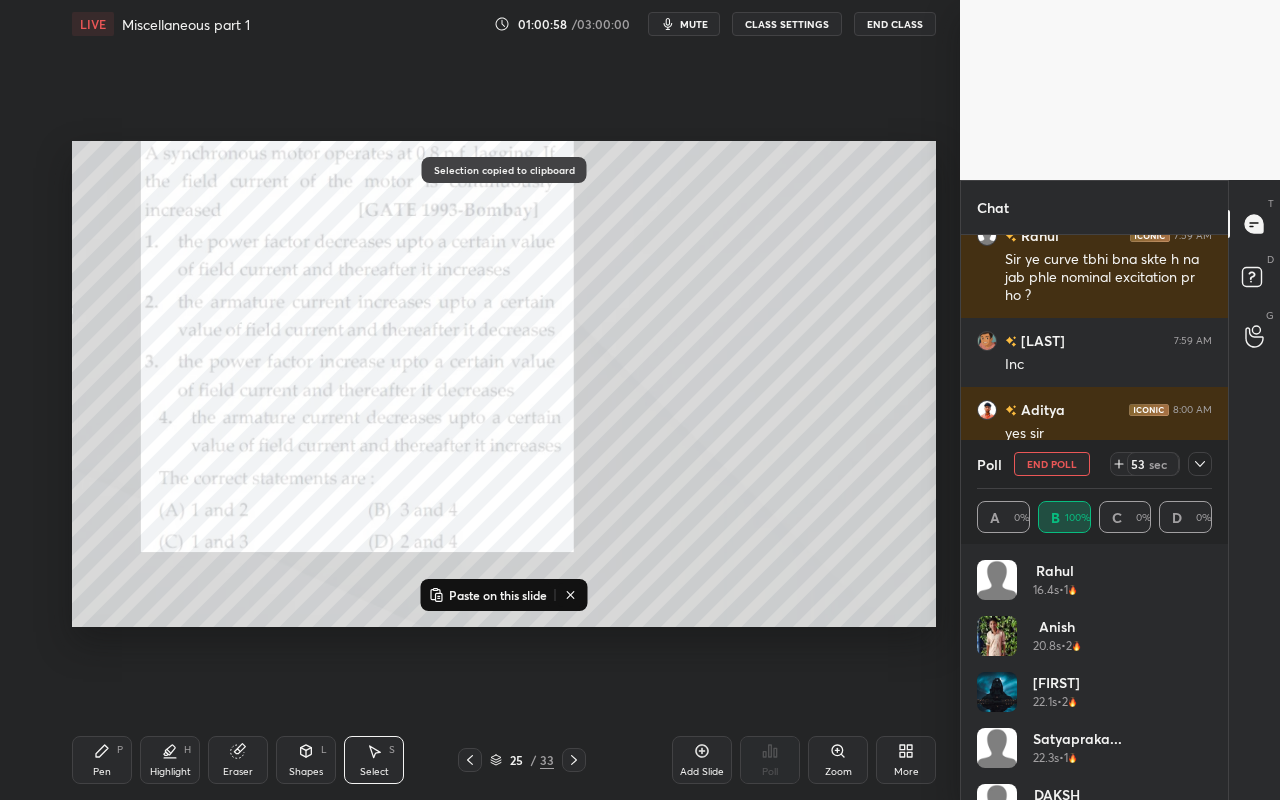 click 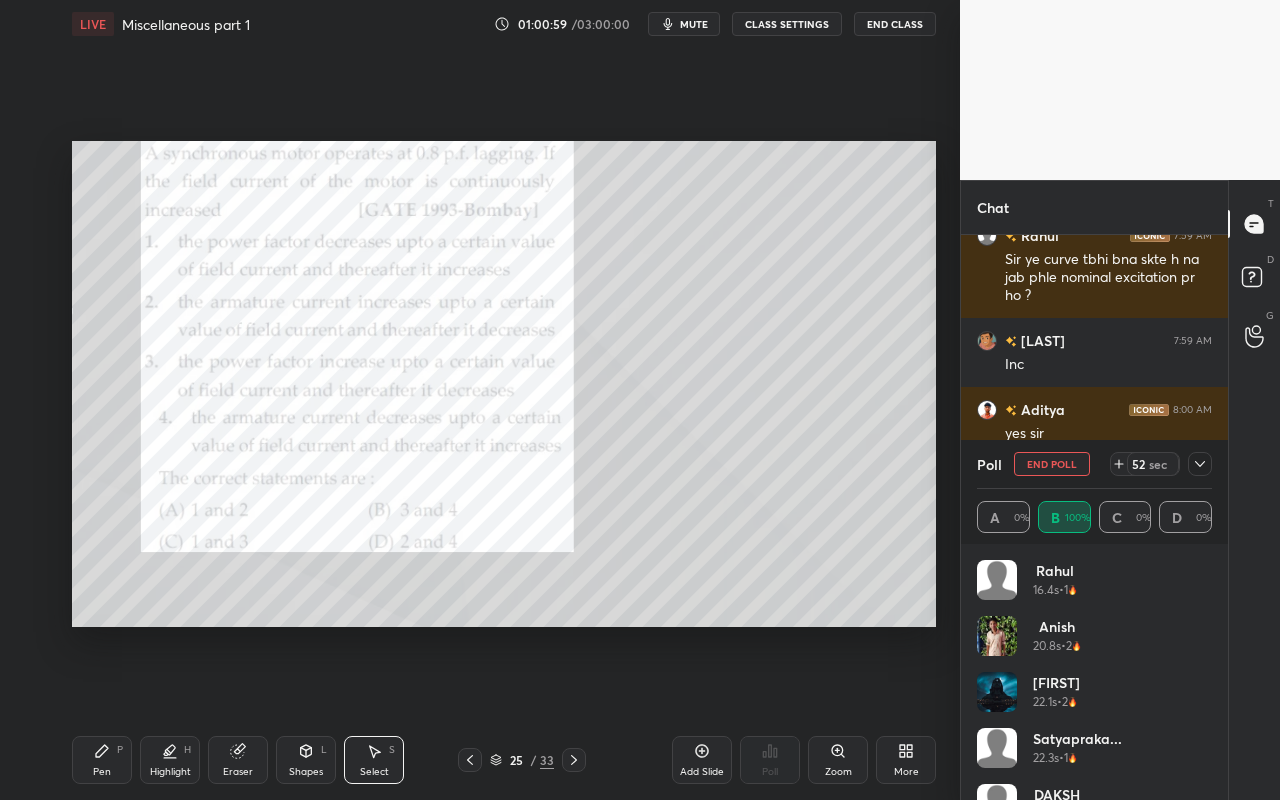 drag, startPoint x: 1190, startPoint y: 461, endPoint x: 1166, endPoint y: 479, distance: 30 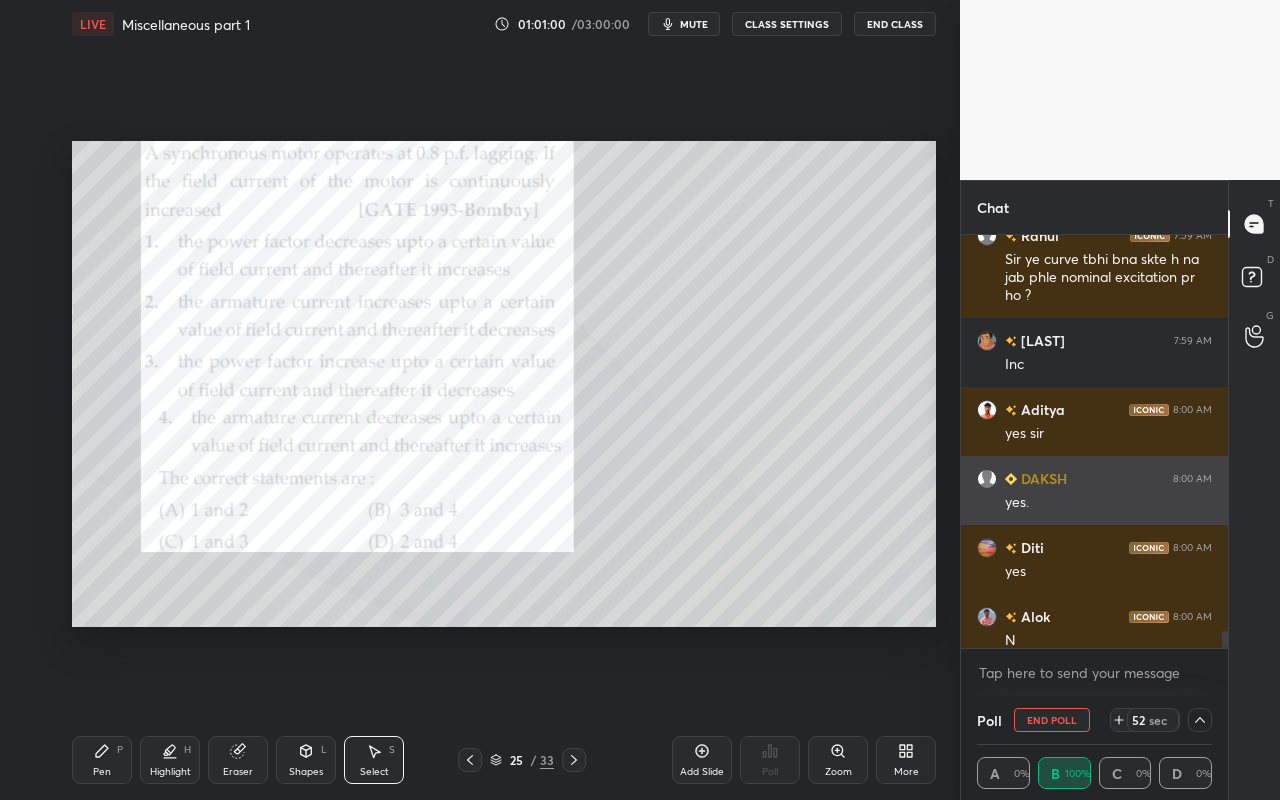 scroll, scrollTop: 7, scrollLeft: 7, axis: both 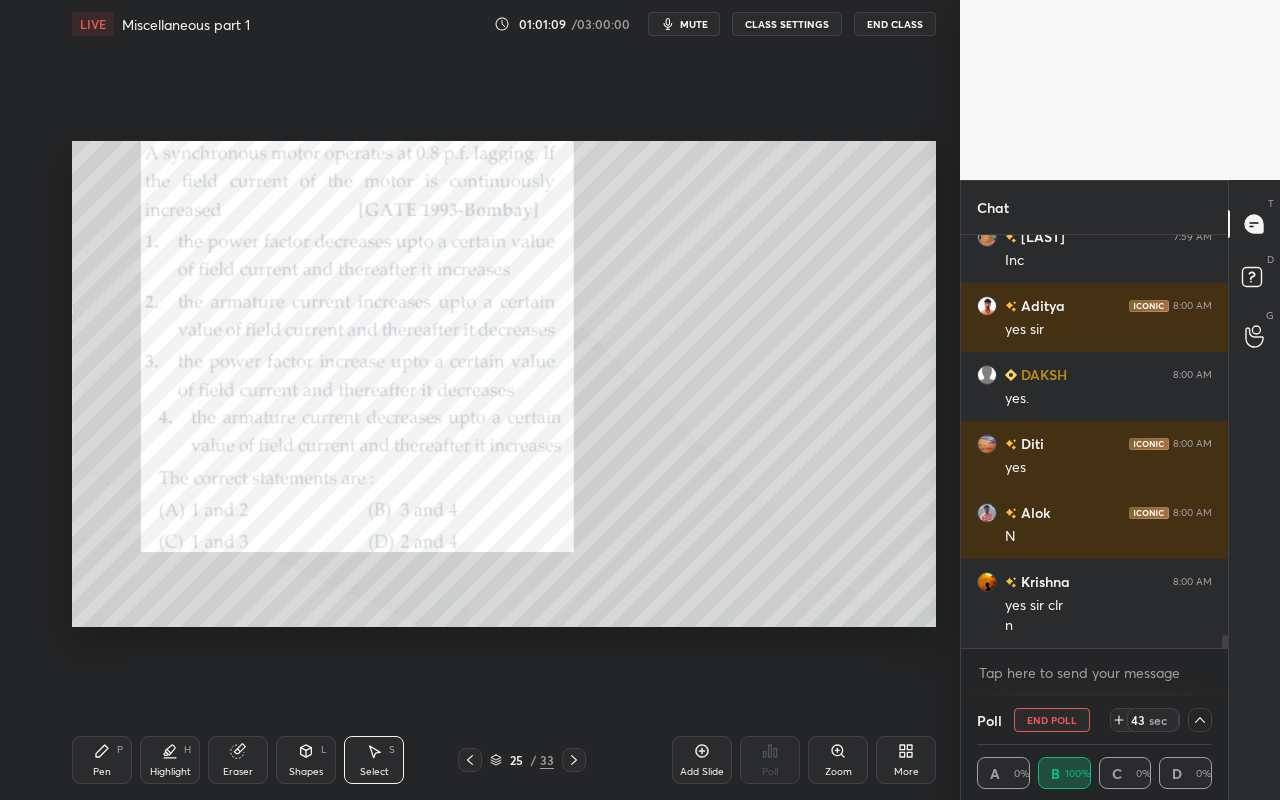 click 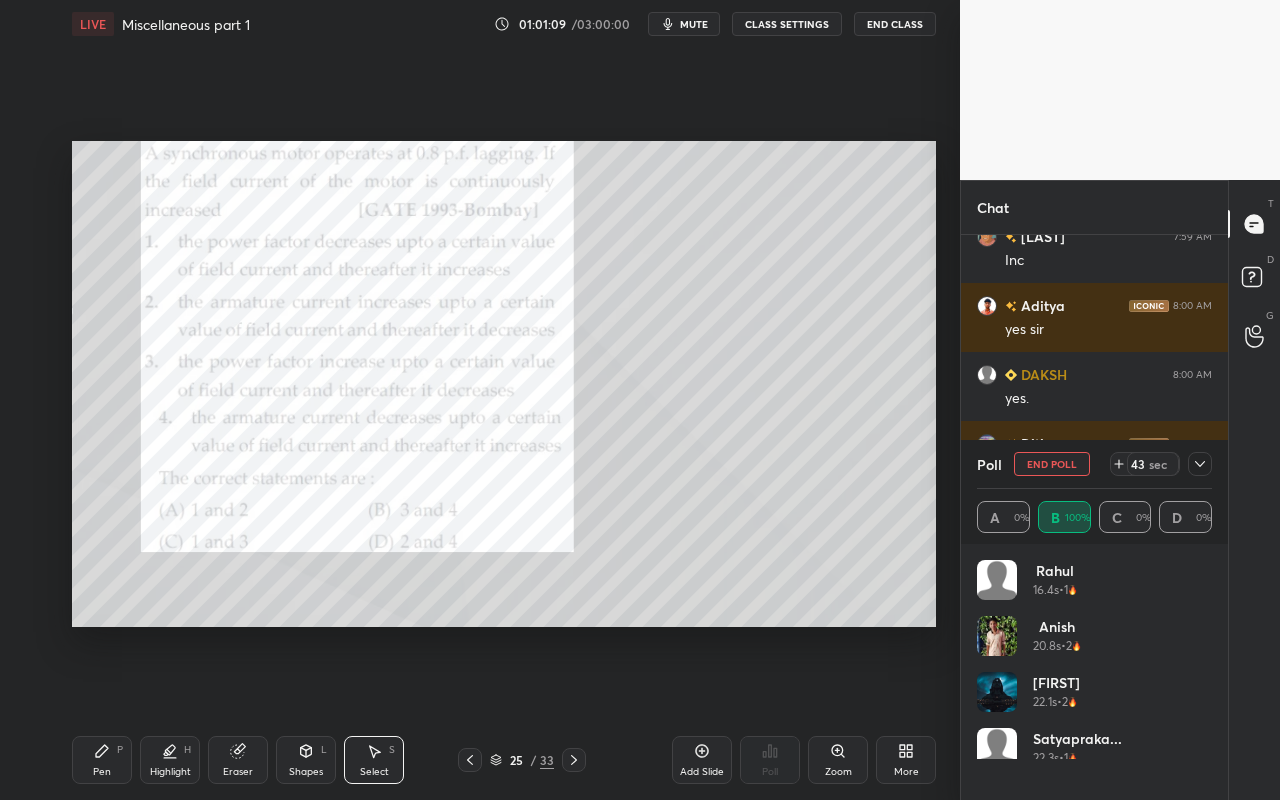 scroll, scrollTop: 6, scrollLeft: 7, axis: both 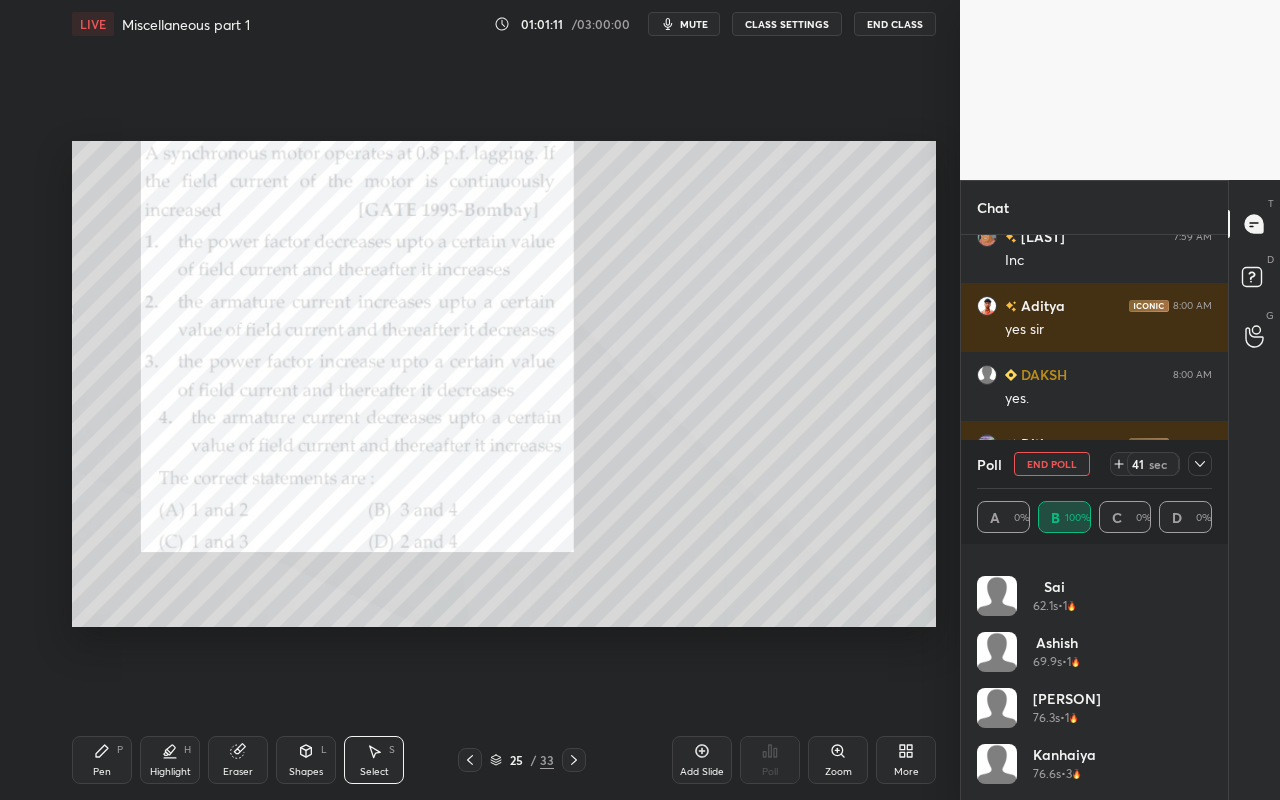 click 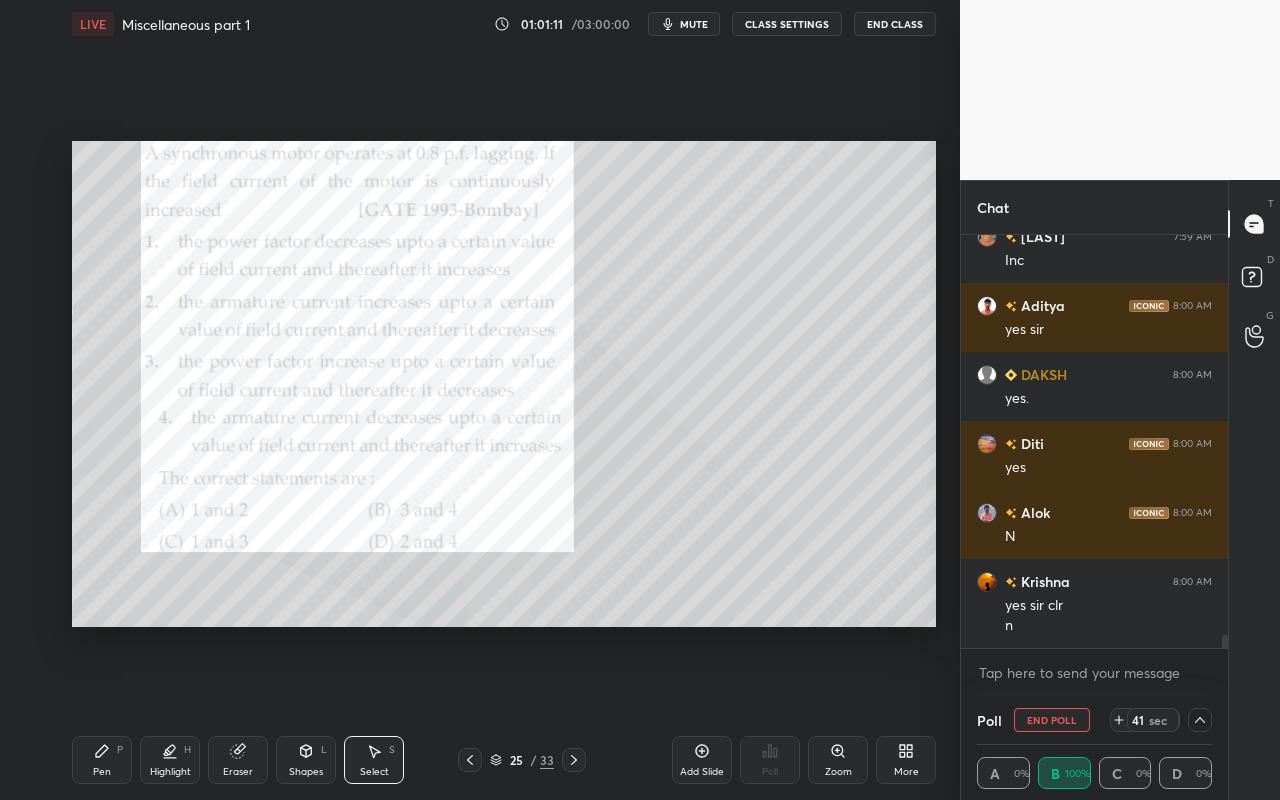 scroll, scrollTop: 4, scrollLeft: 229, axis: both 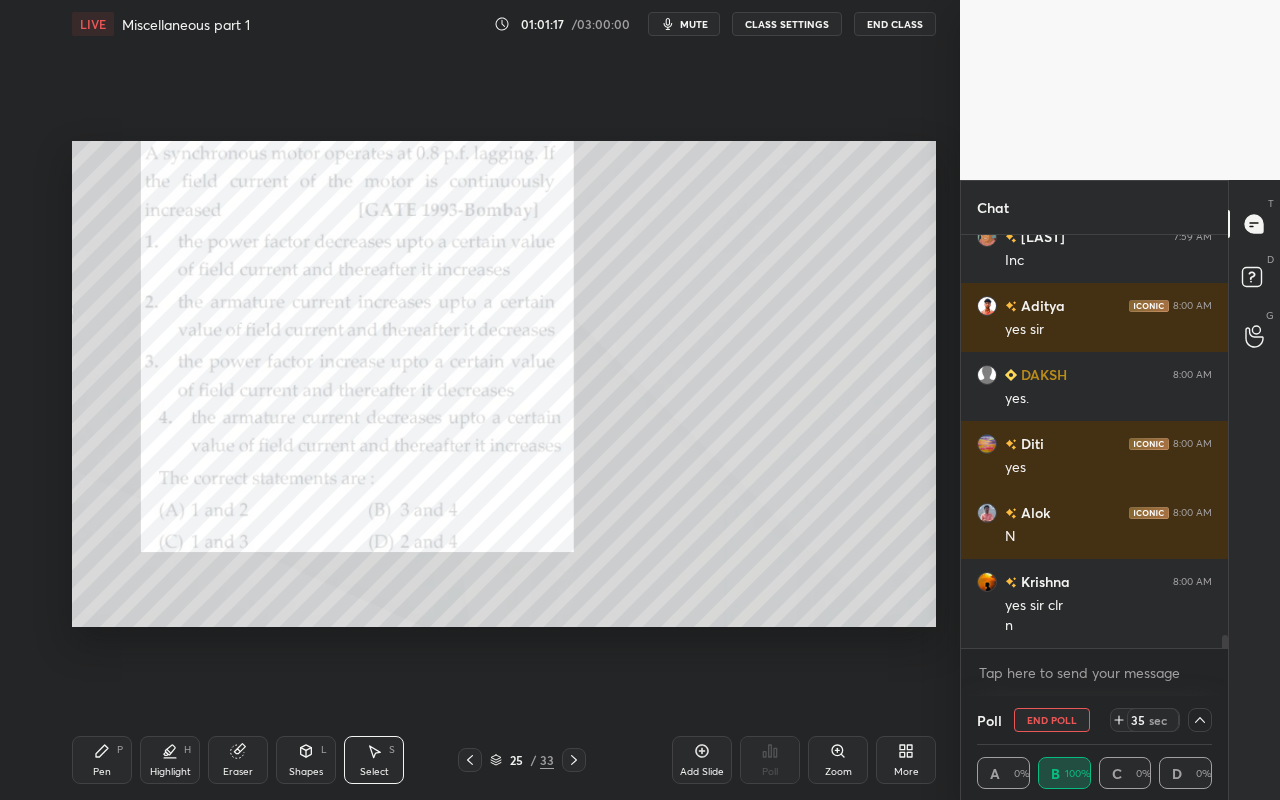 click on "Highlight H" at bounding box center [170, 760] 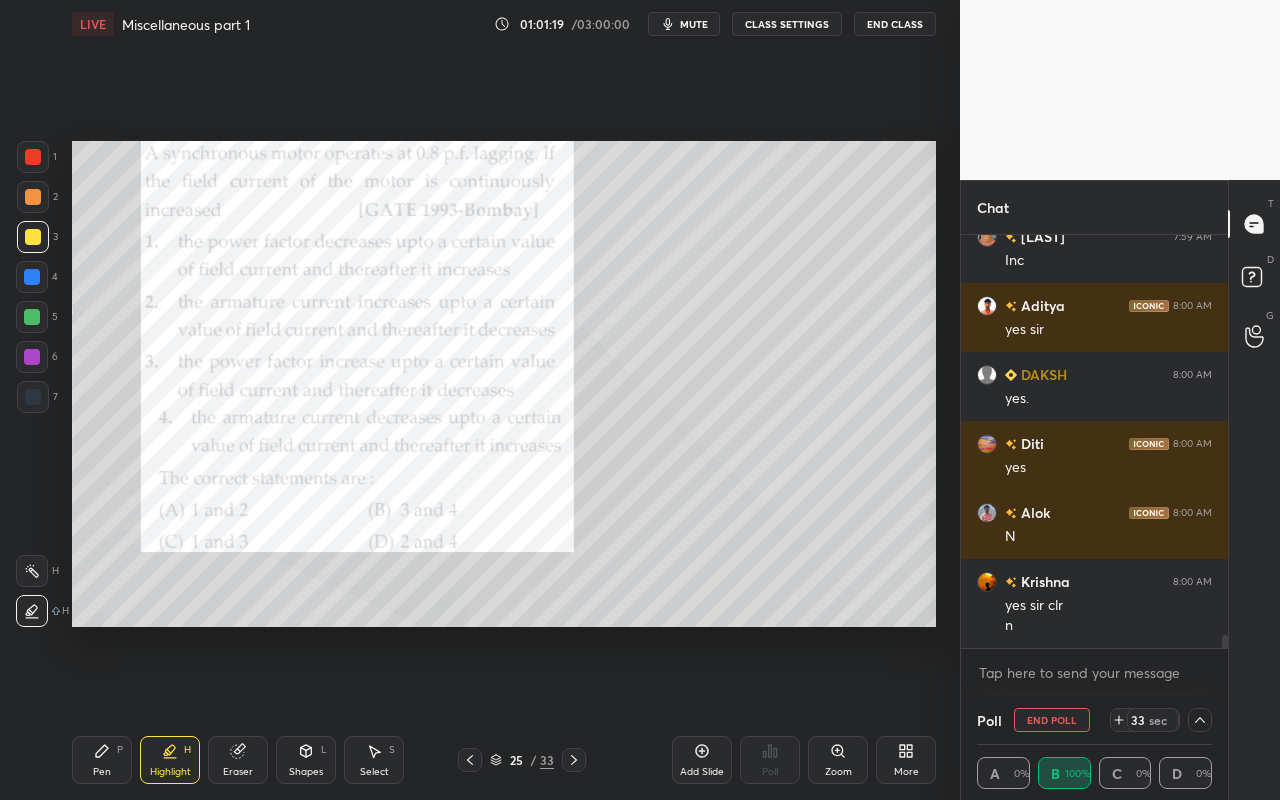 click 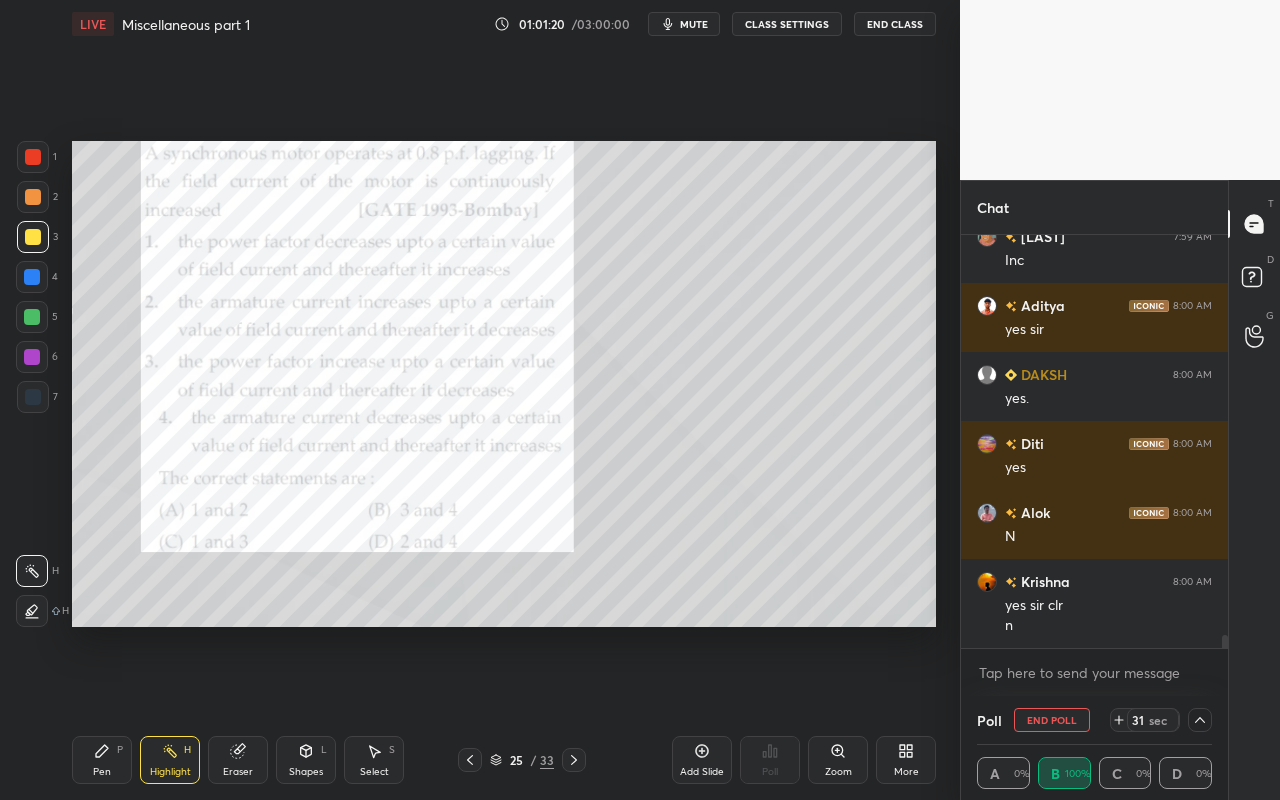 drag, startPoint x: 388, startPoint y: 771, endPoint x: 477, endPoint y: 637, distance: 160.8633 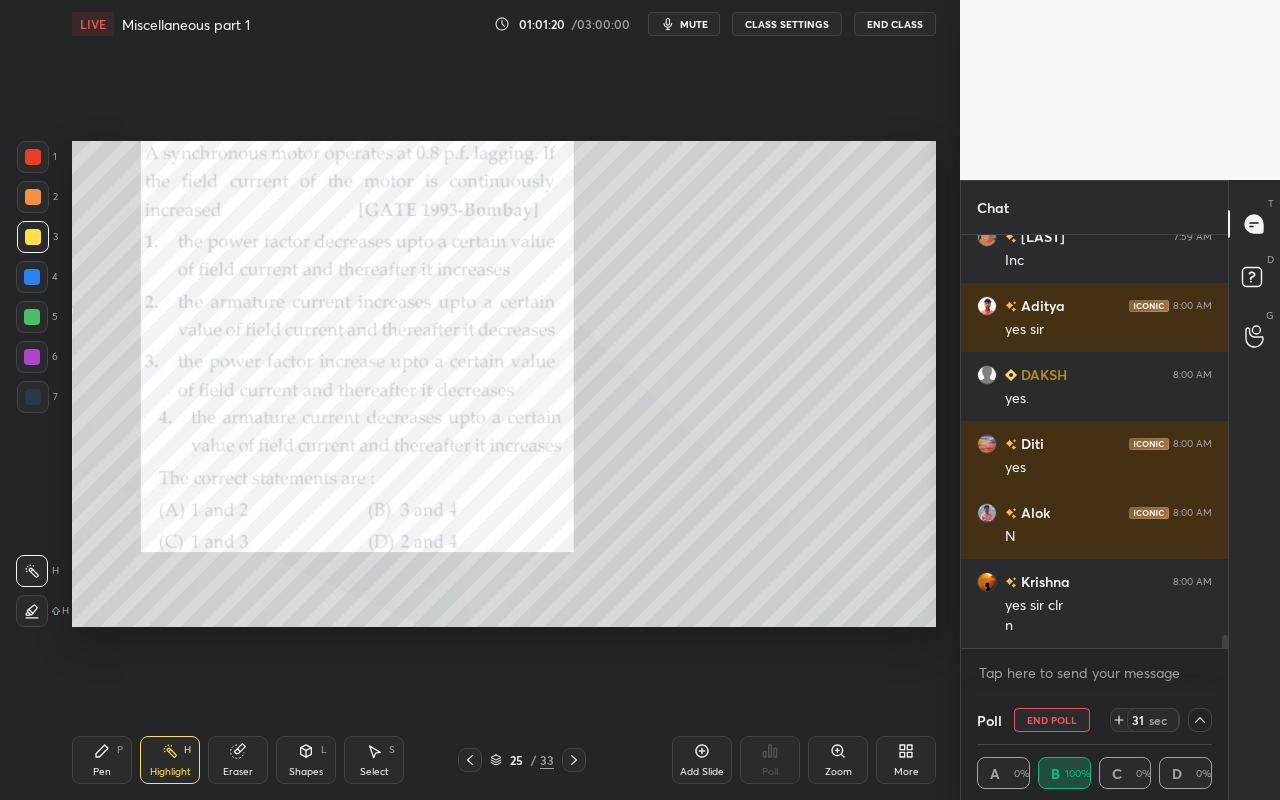 click on "Select S" at bounding box center [374, 760] 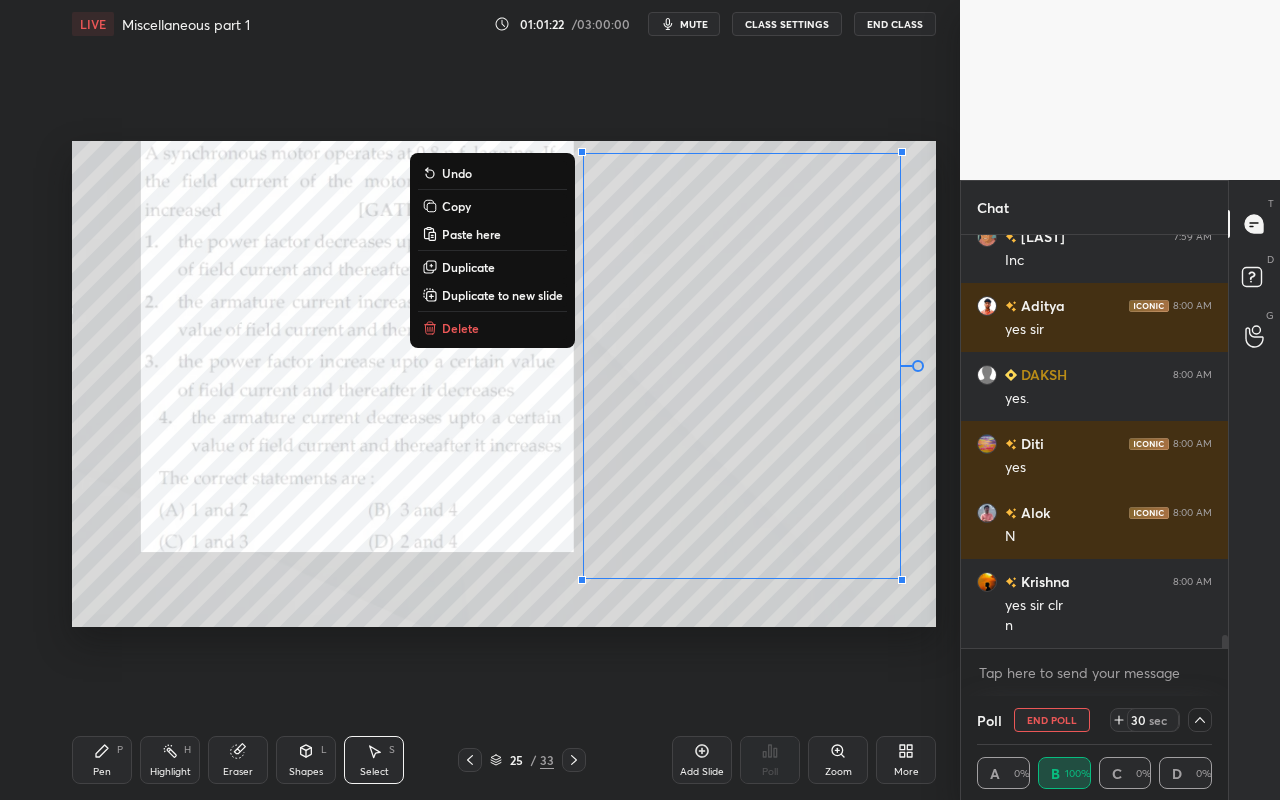 drag, startPoint x: 583, startPoint y: 155, endPoint x: 917, endPoint y: 595, distance: 552.40924 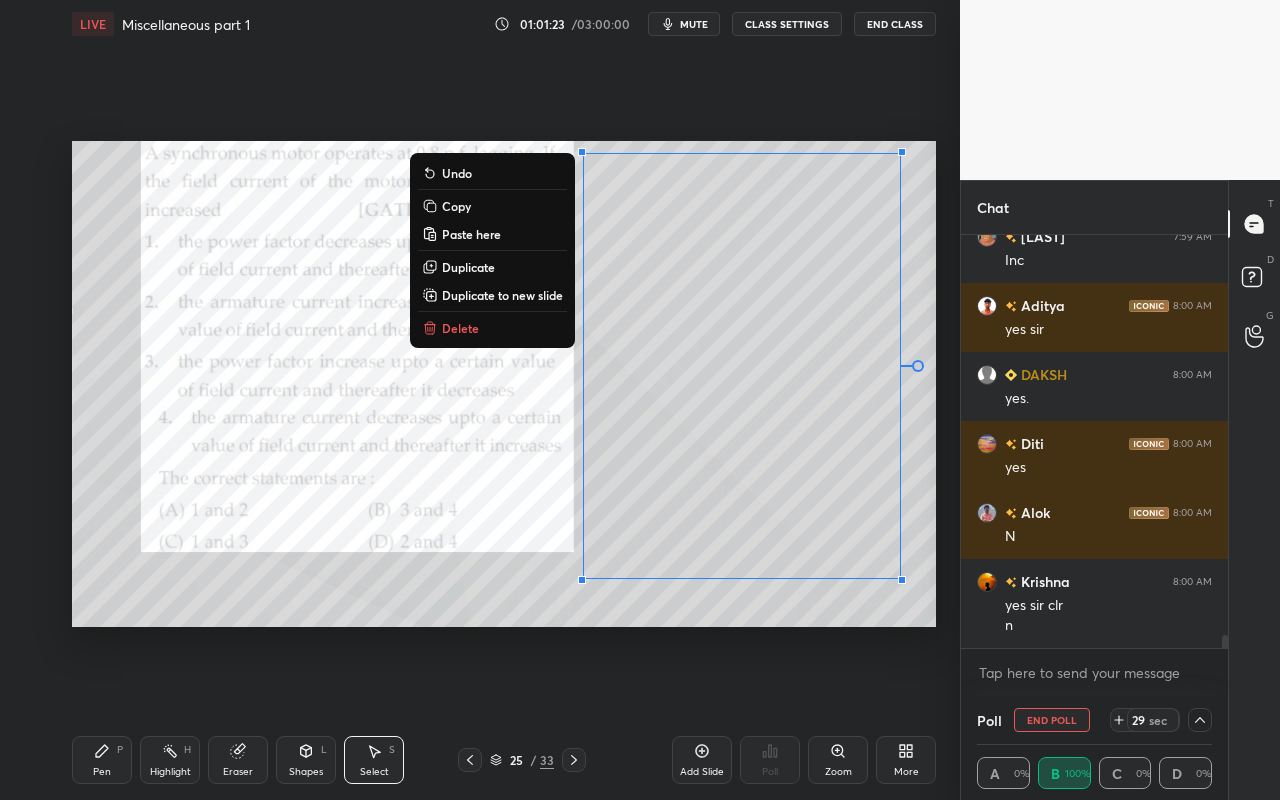 click on "Copy" at bounding box center [492, 206] 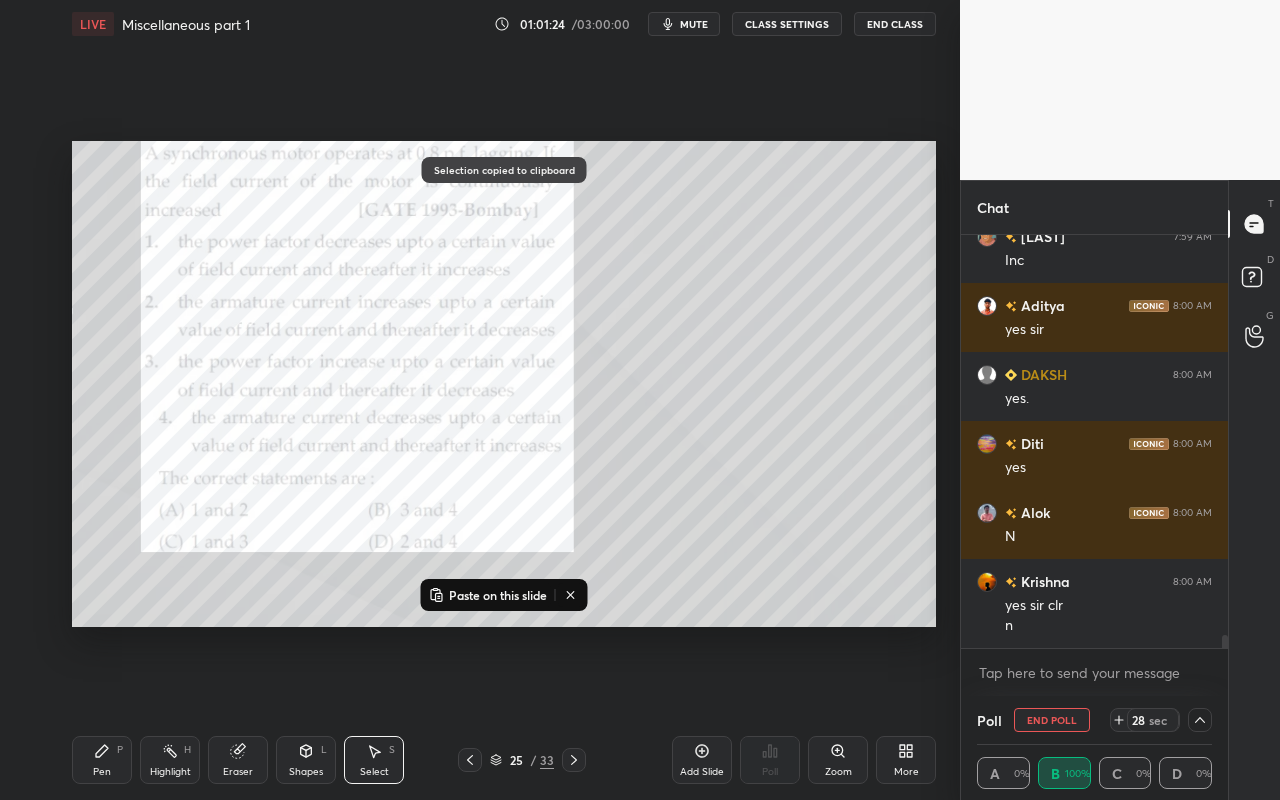 click 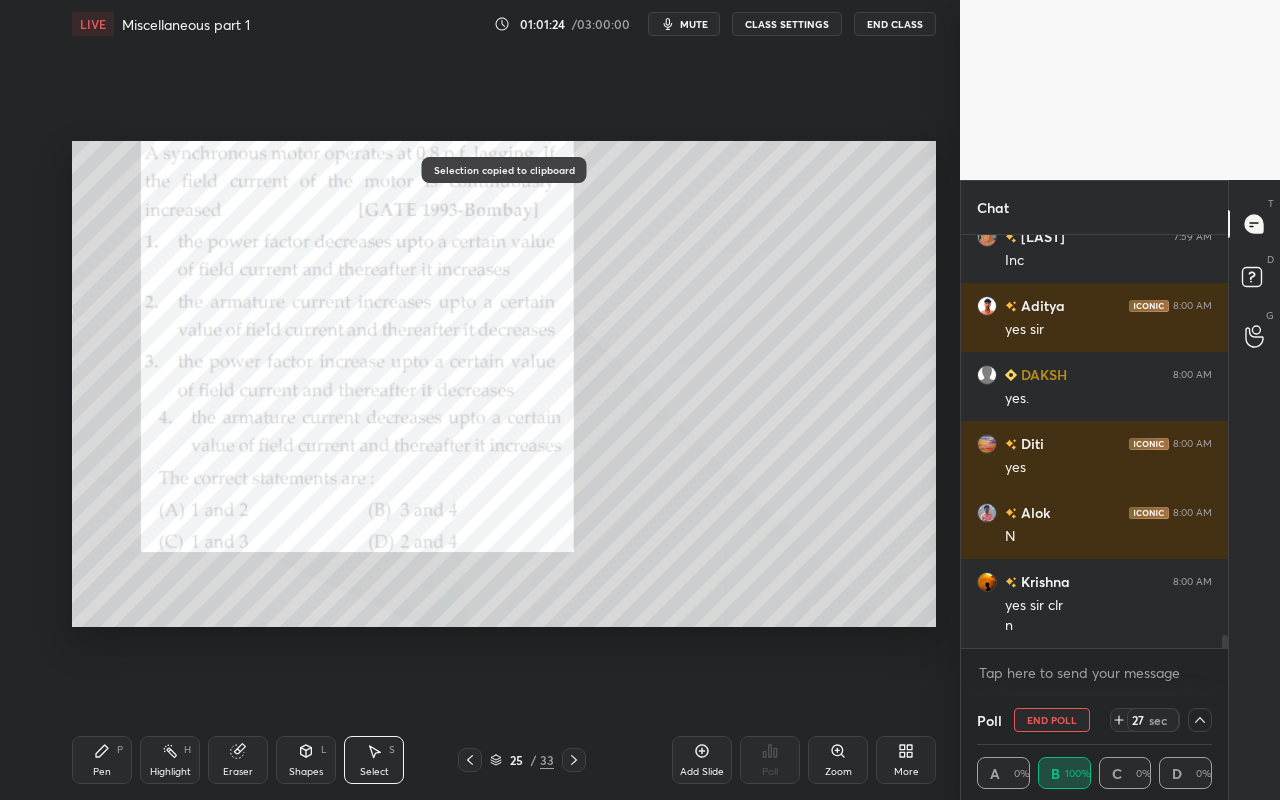 click on "Highlight H" at bounding box center (170, 760) 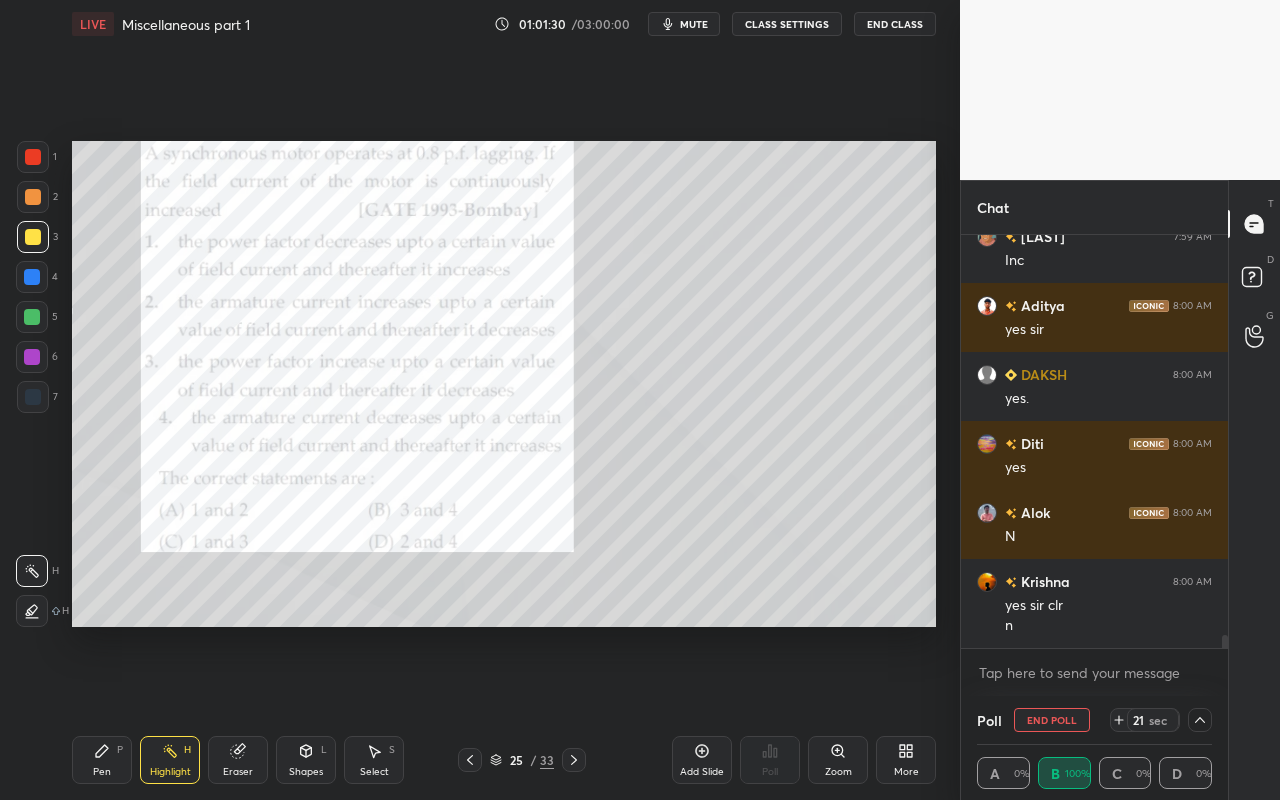 drag, startPoint x: 106, startPoint y: 766, endPoint x: 161, endPoint y: 710, distance: 78.492035 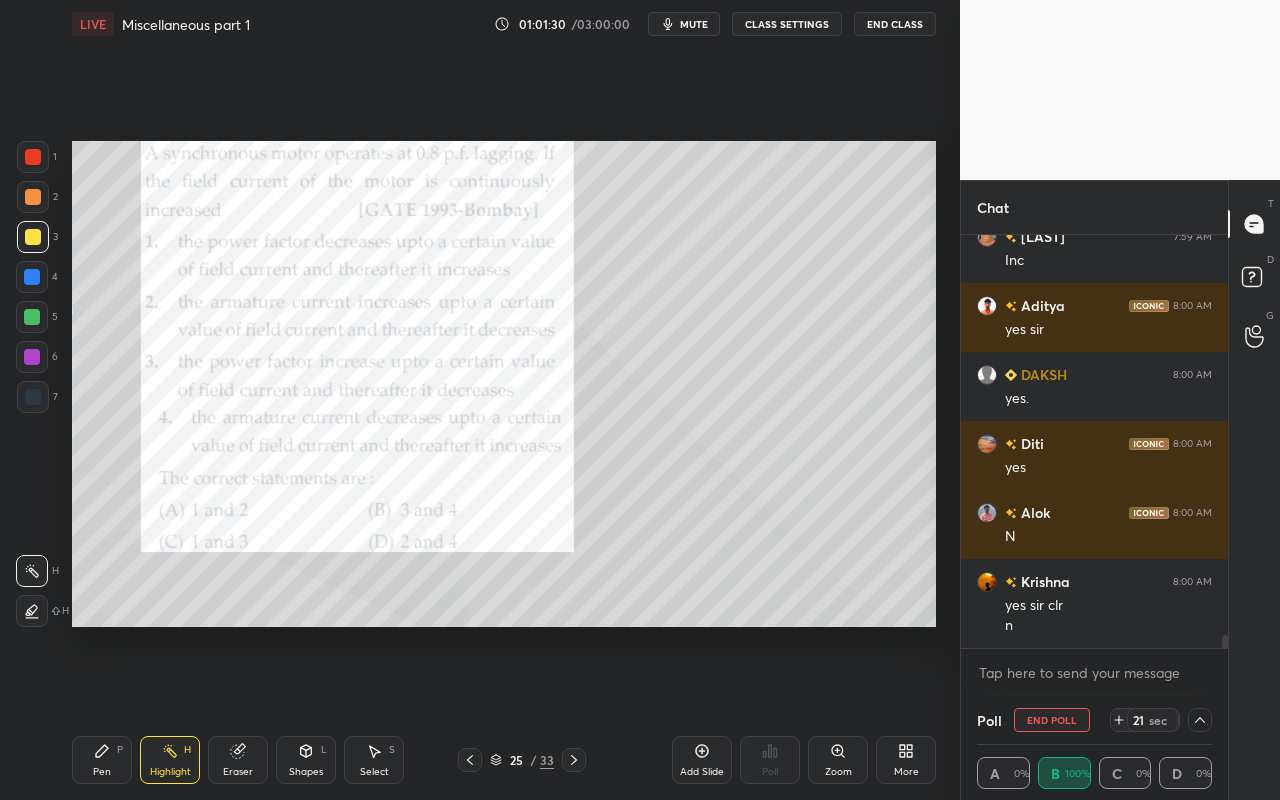 click on "Pen" at bounding box center (102, 772) 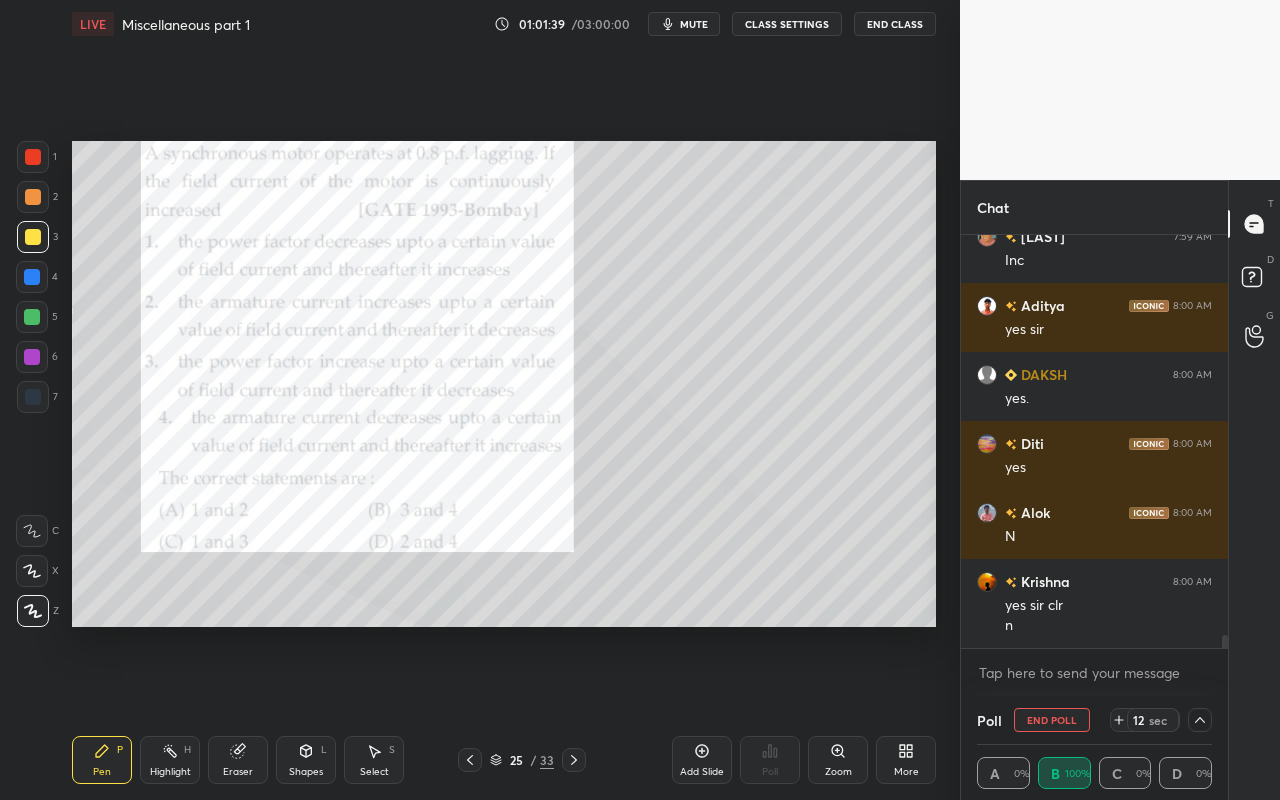 click on "Pen P" at bounding box center (102, 760) 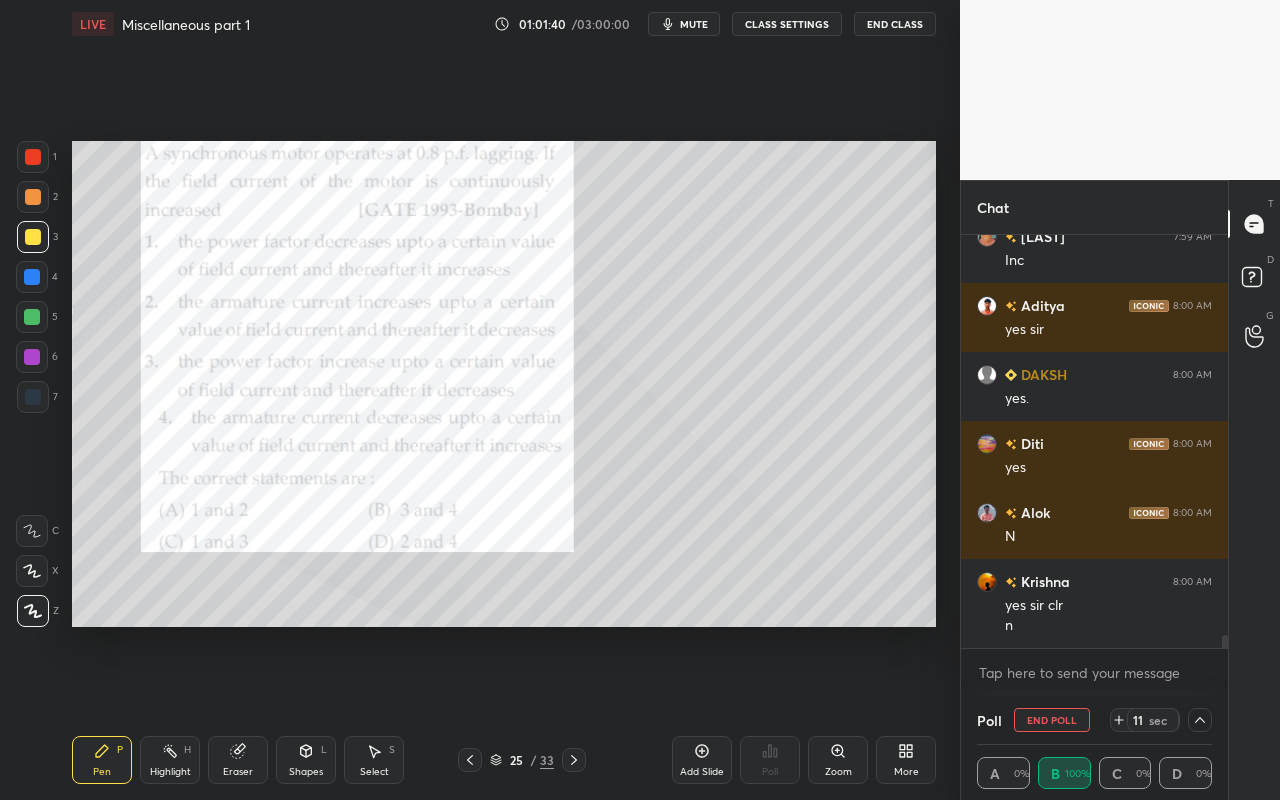 click at bounding box center (33, 197) 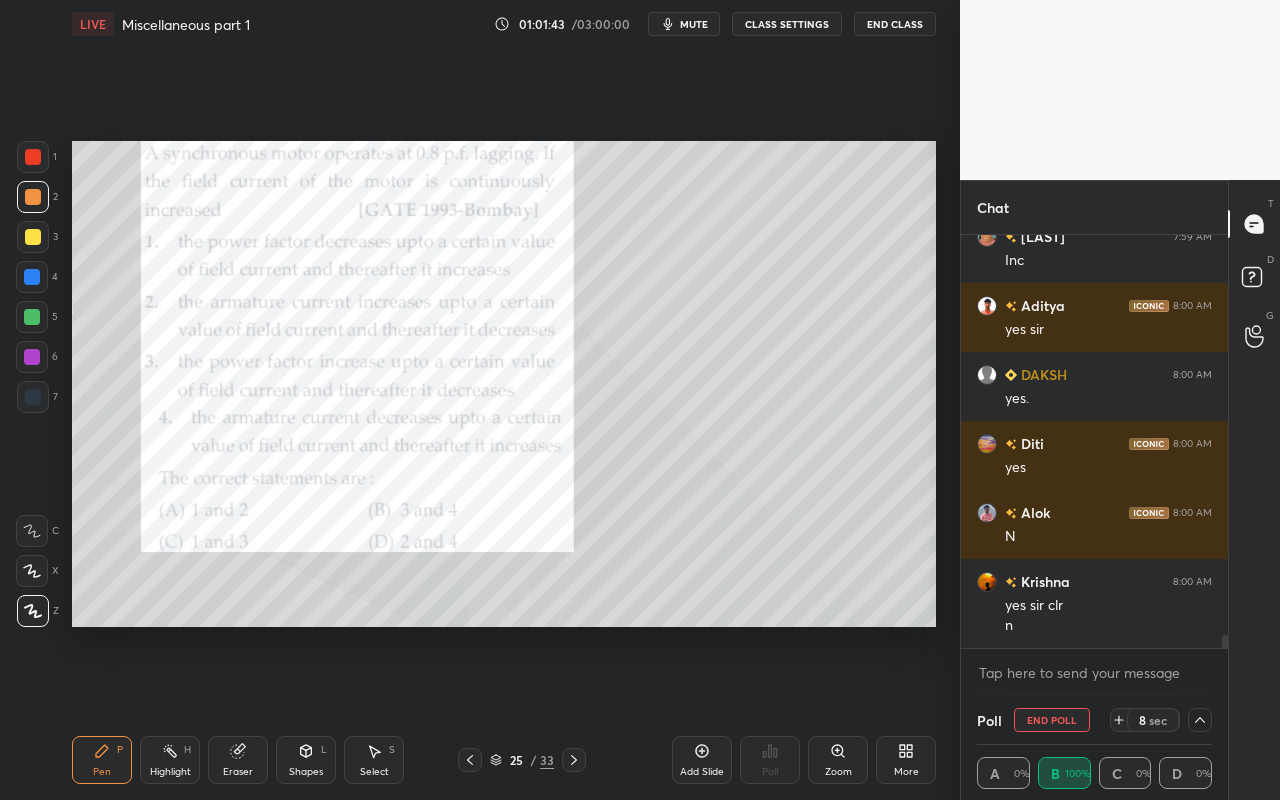 click on "Shapes" at bounding box center [306, 772] 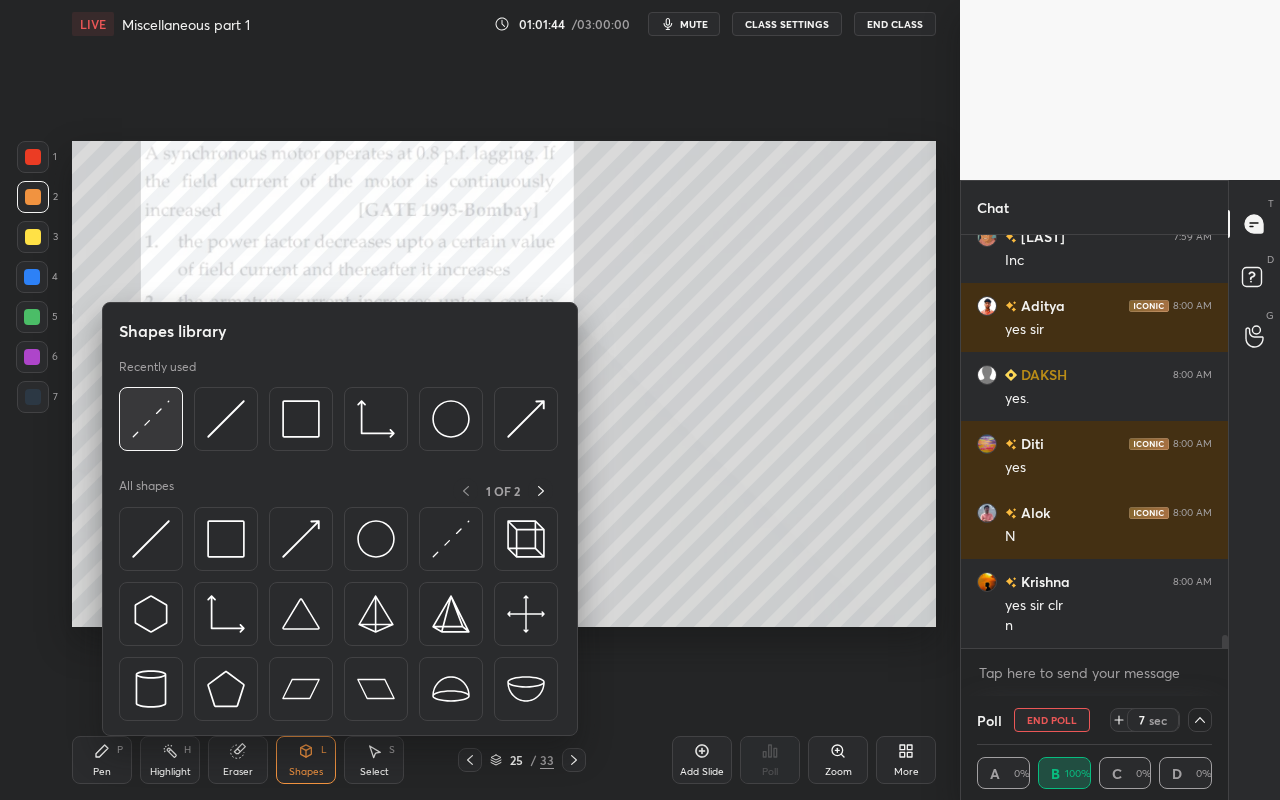 click at bounding box center (151, 419) 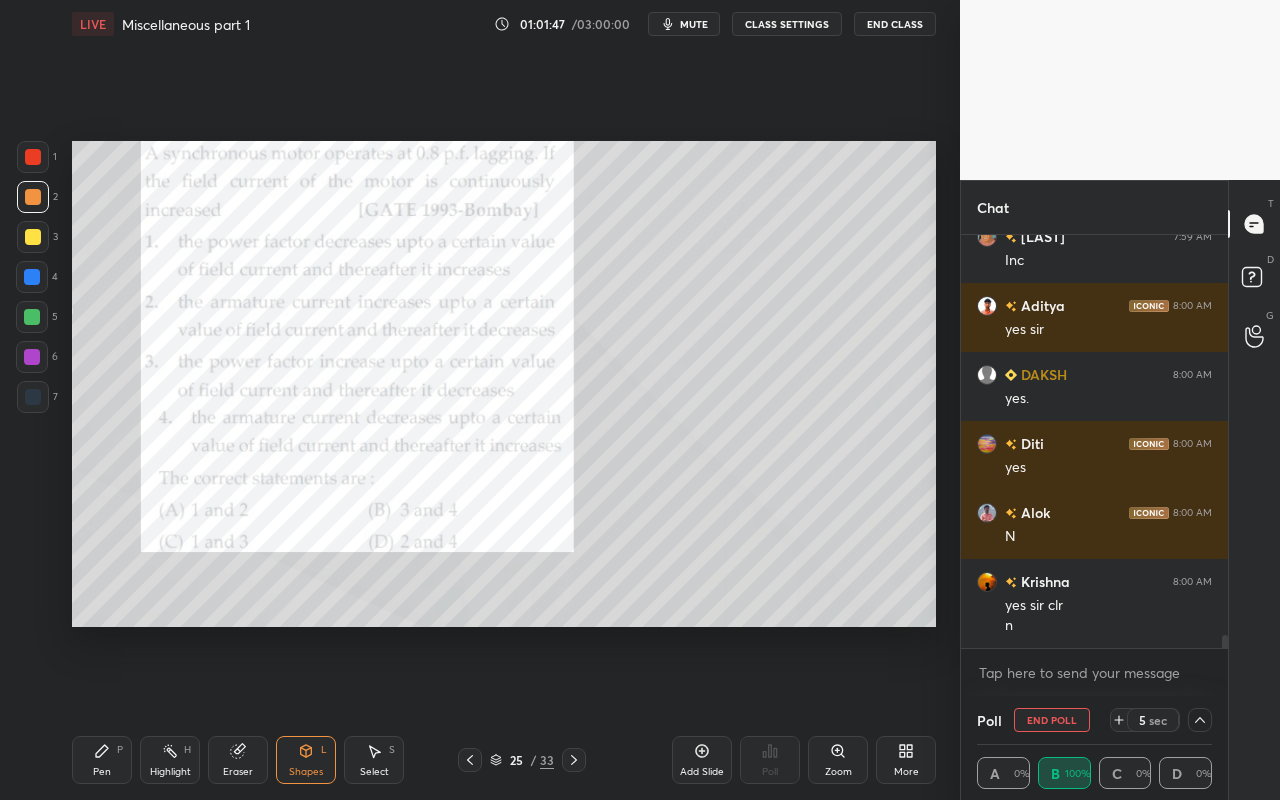 click on "Pen P" at bounding box center [102, 760] 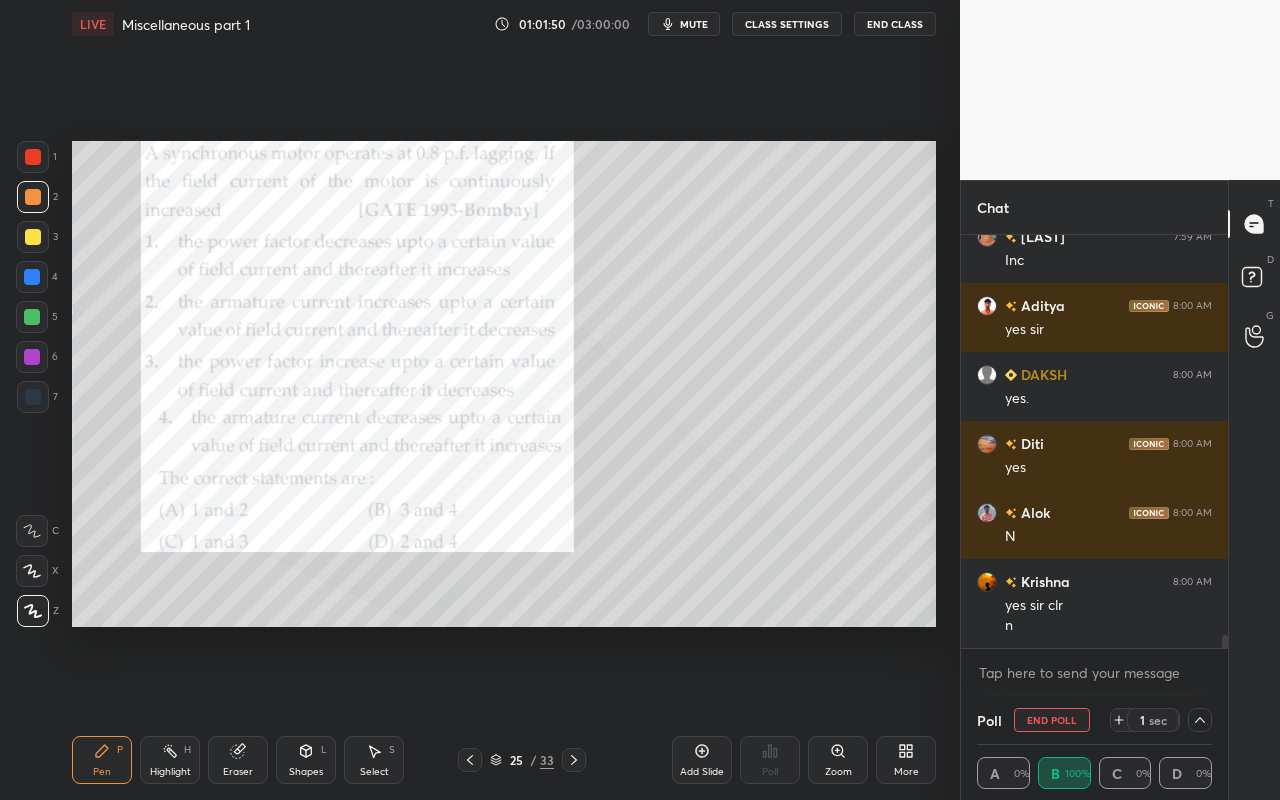 drag, startPoint x: 165, startPoint y: 761, endPoint x: 171, endPoint y: 749, distance: 13.416408 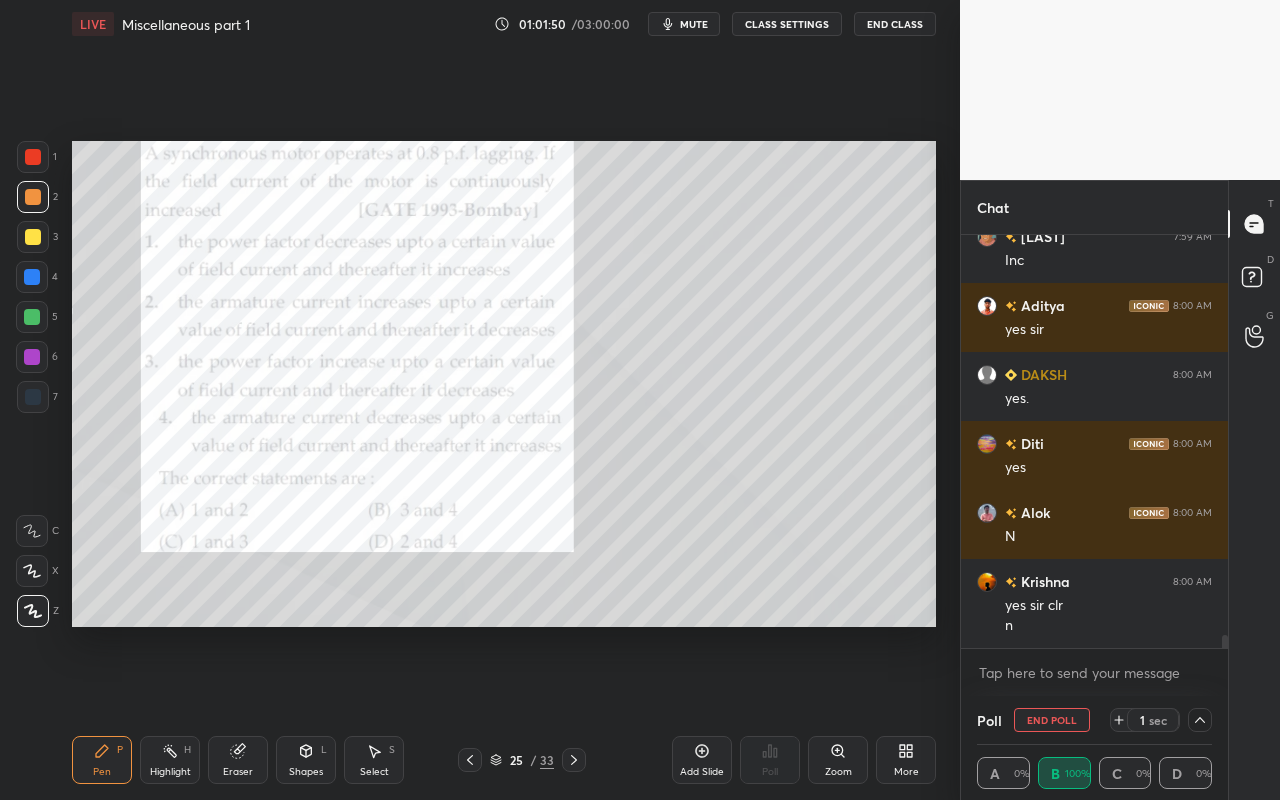 click on "Highlight H" at bounding box center [170, 760] 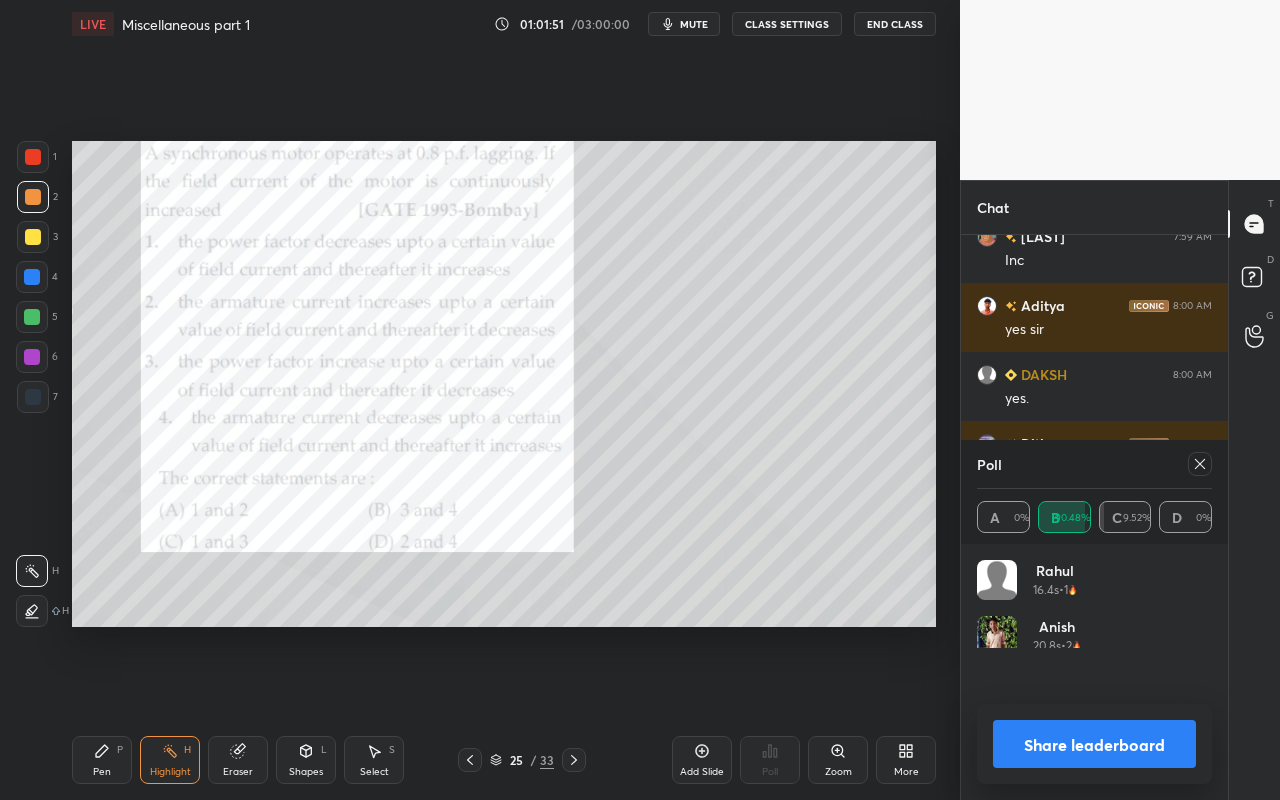 scroll, scrollTop: 0, scrollLeft: 1, axis: horizontal 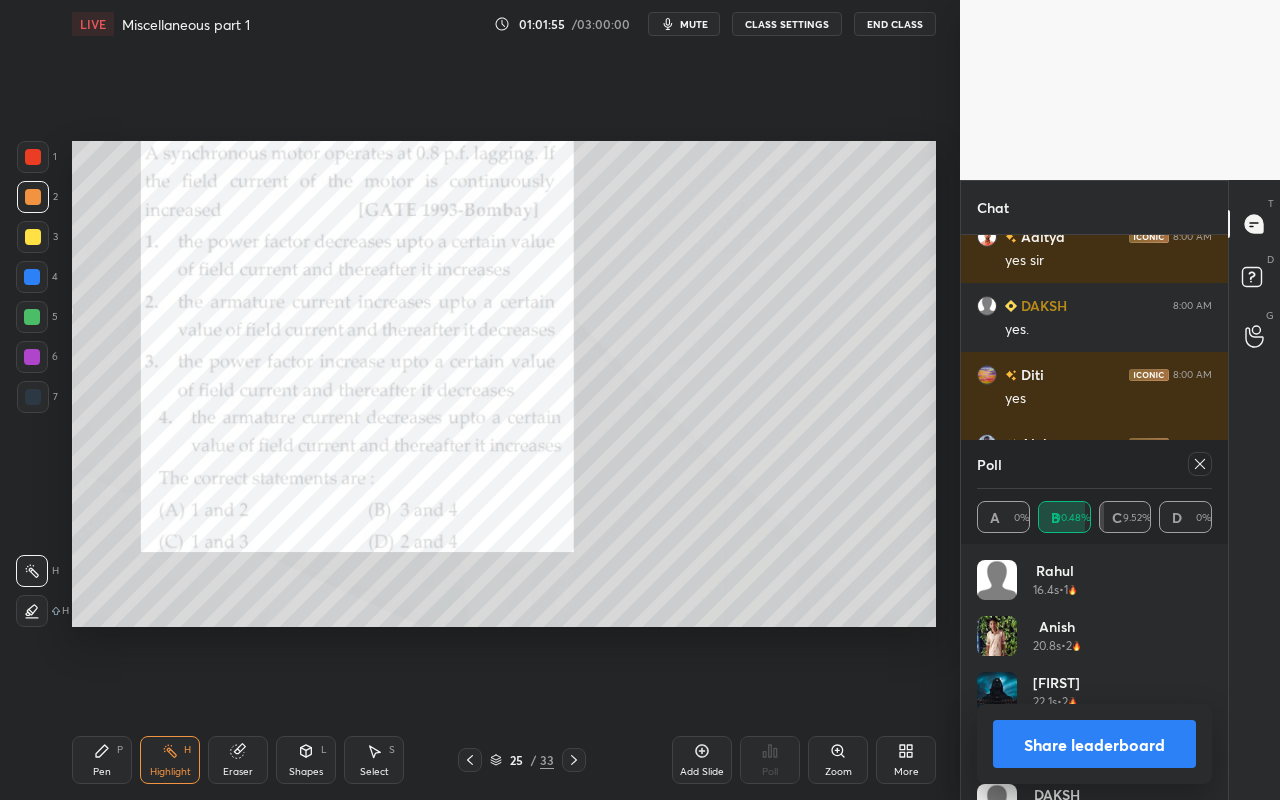 click 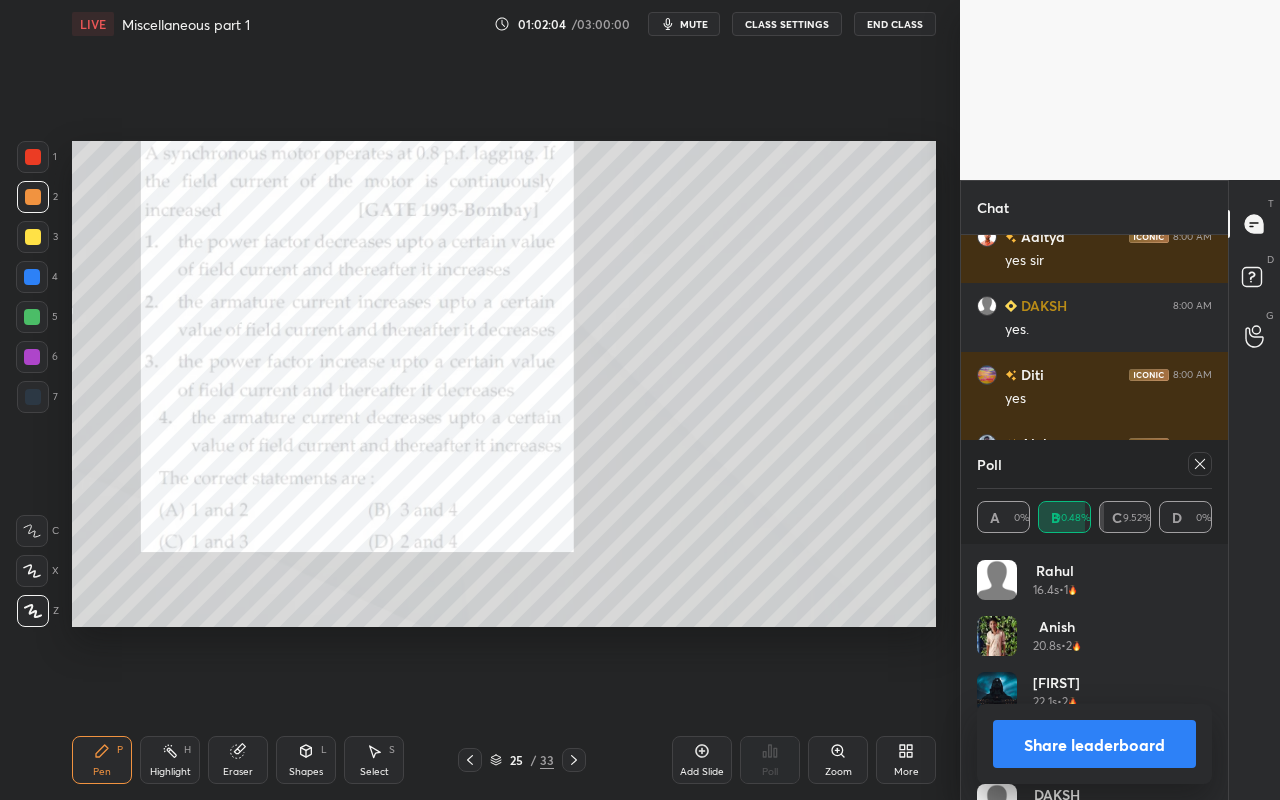 click on "Highlight" at bounding box center (170, 772) 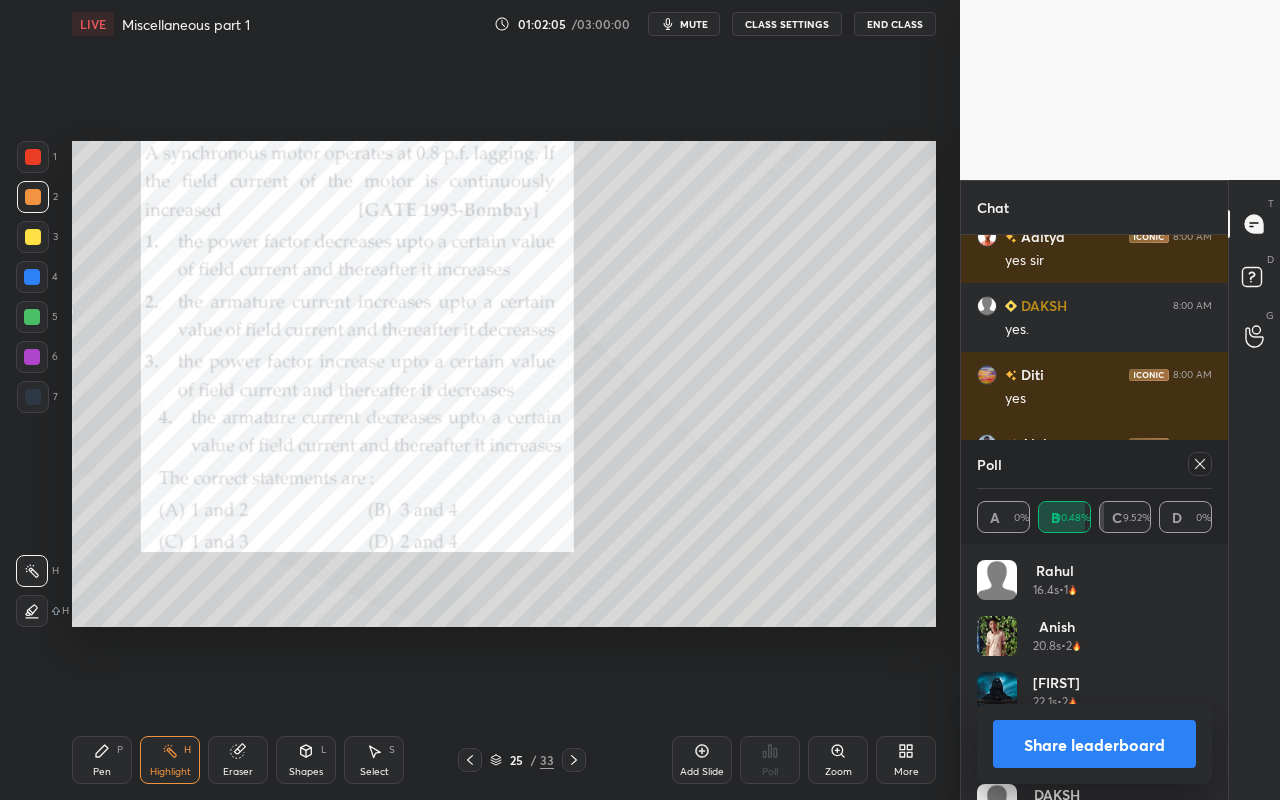 scroll, scrollTop: 12580, scrollLeft: 0, axis: vertical 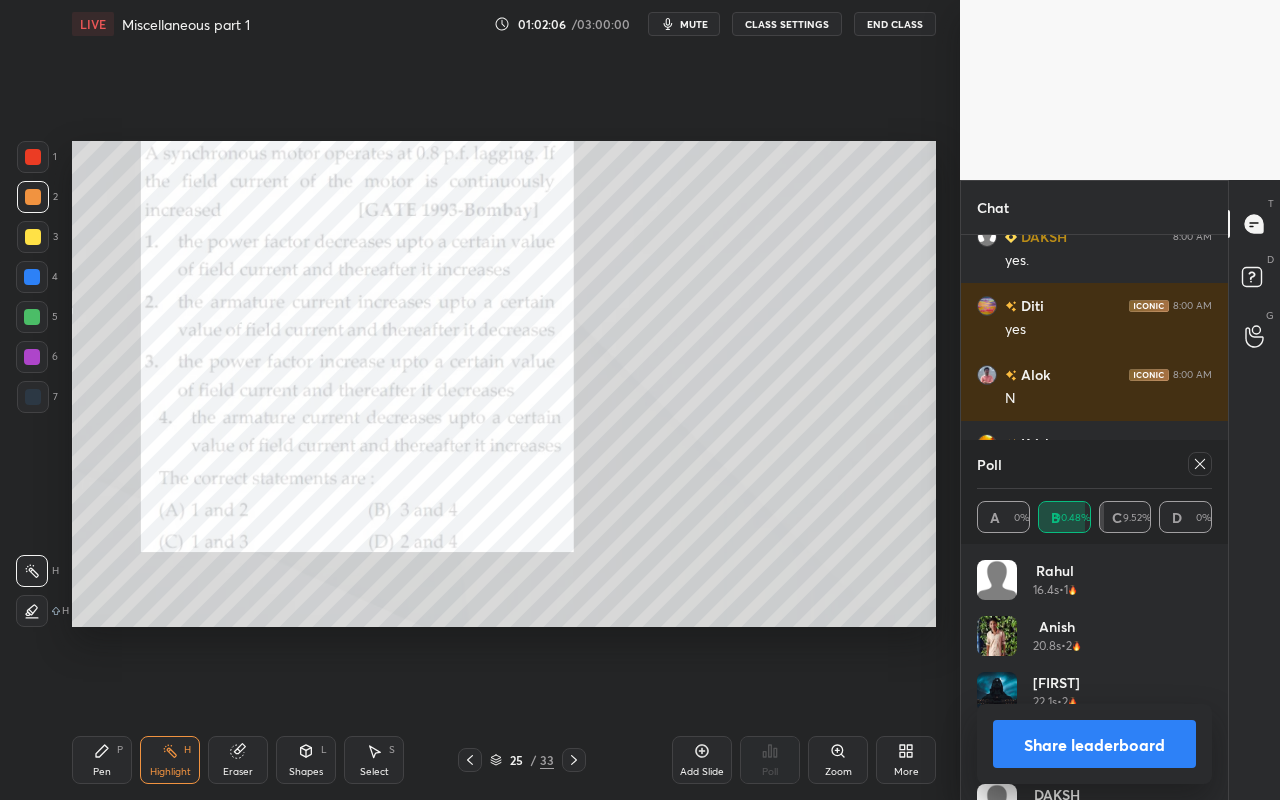 click on "Pen P Highlight H Eraser Shapes L Select S 25 / 33 Add Slide Poll Zoom More" at bounding box center [504, 760] 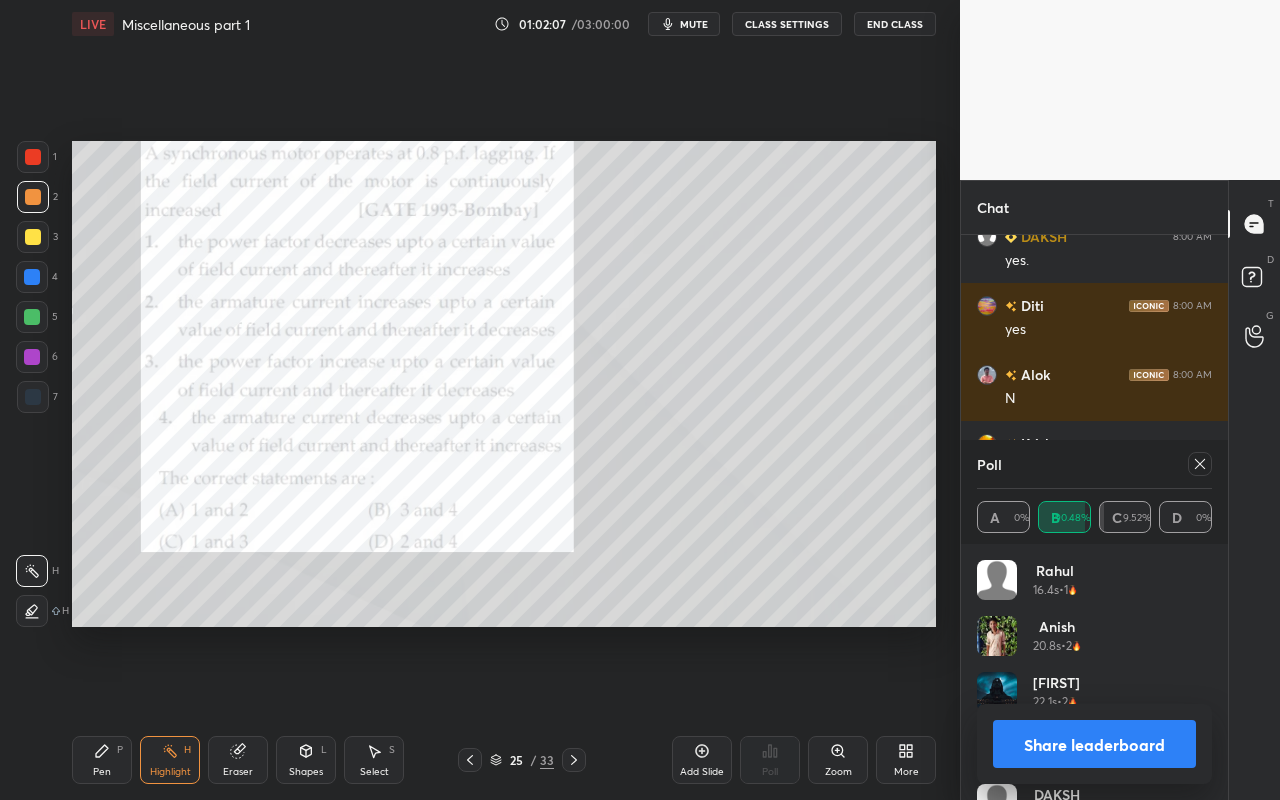 drag, startPoint x: 131, startPoint y: 762, endPoint x: 192, endPoint y: 687, distance: 96.67471 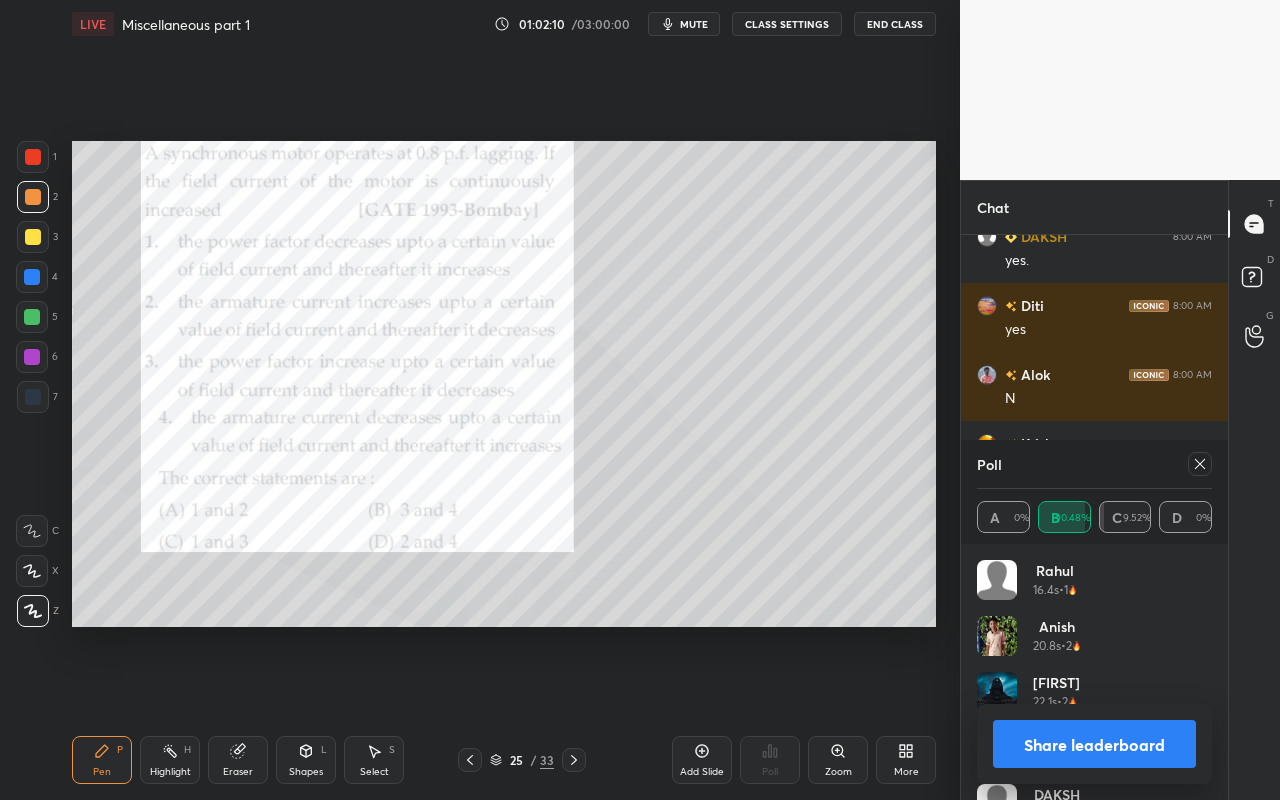 click on "Highlight H" at bounding box center [170, 760] 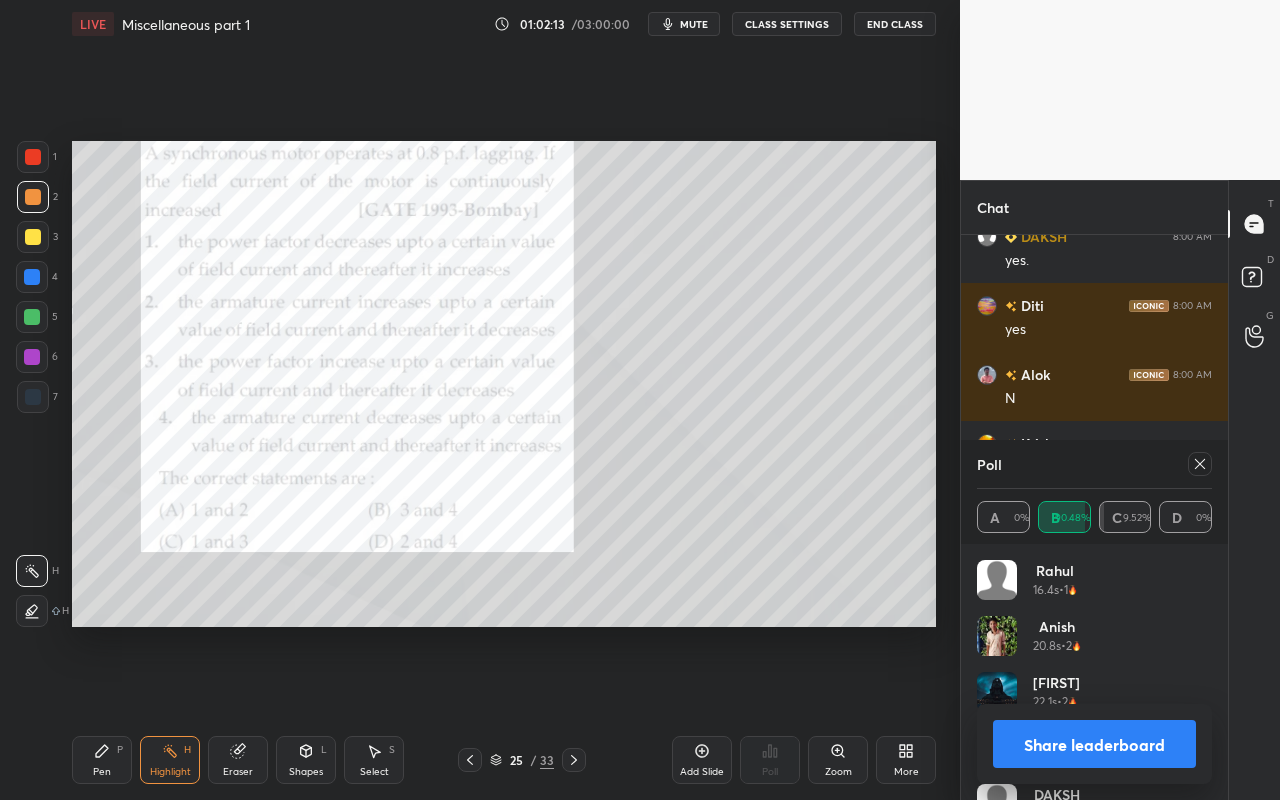 click on "Pen" at bounding box center (102, 772) 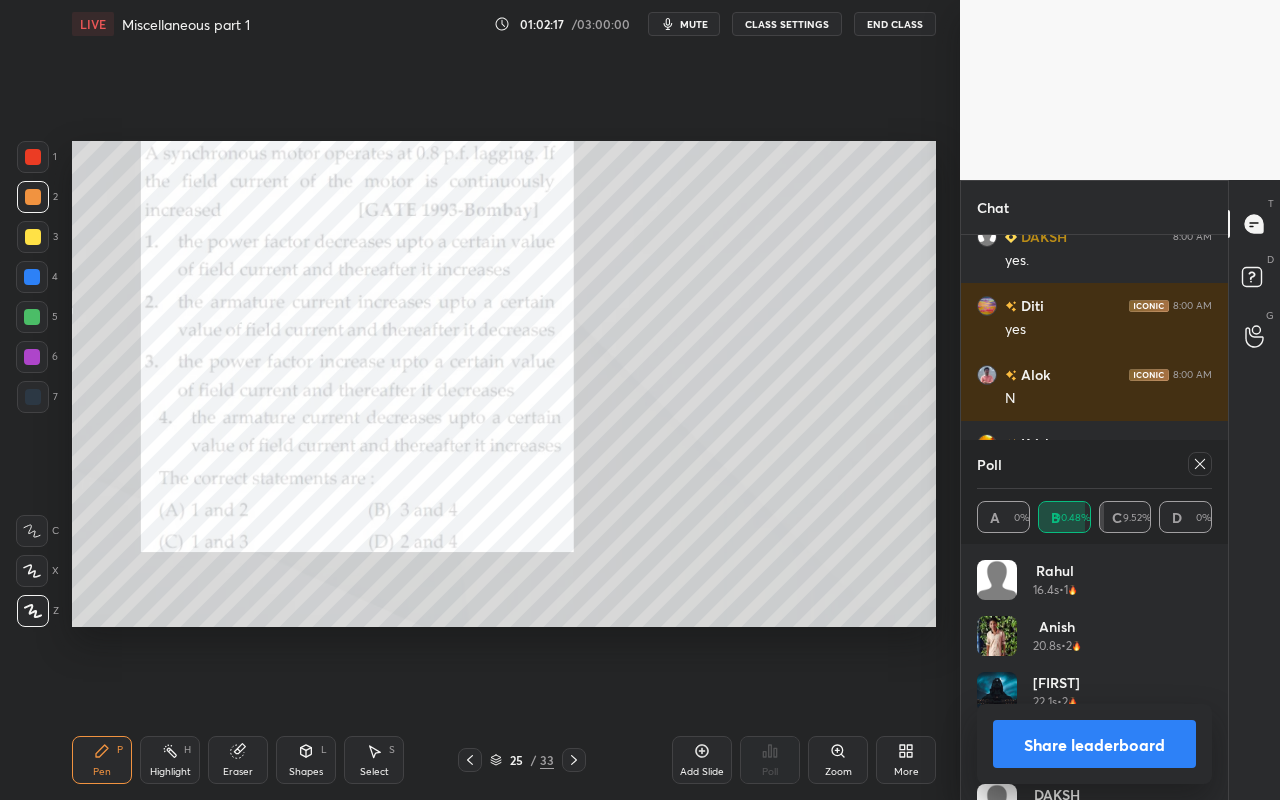 scroll, scrollTop: 12649, scrollLeft: 0, axis: vertical 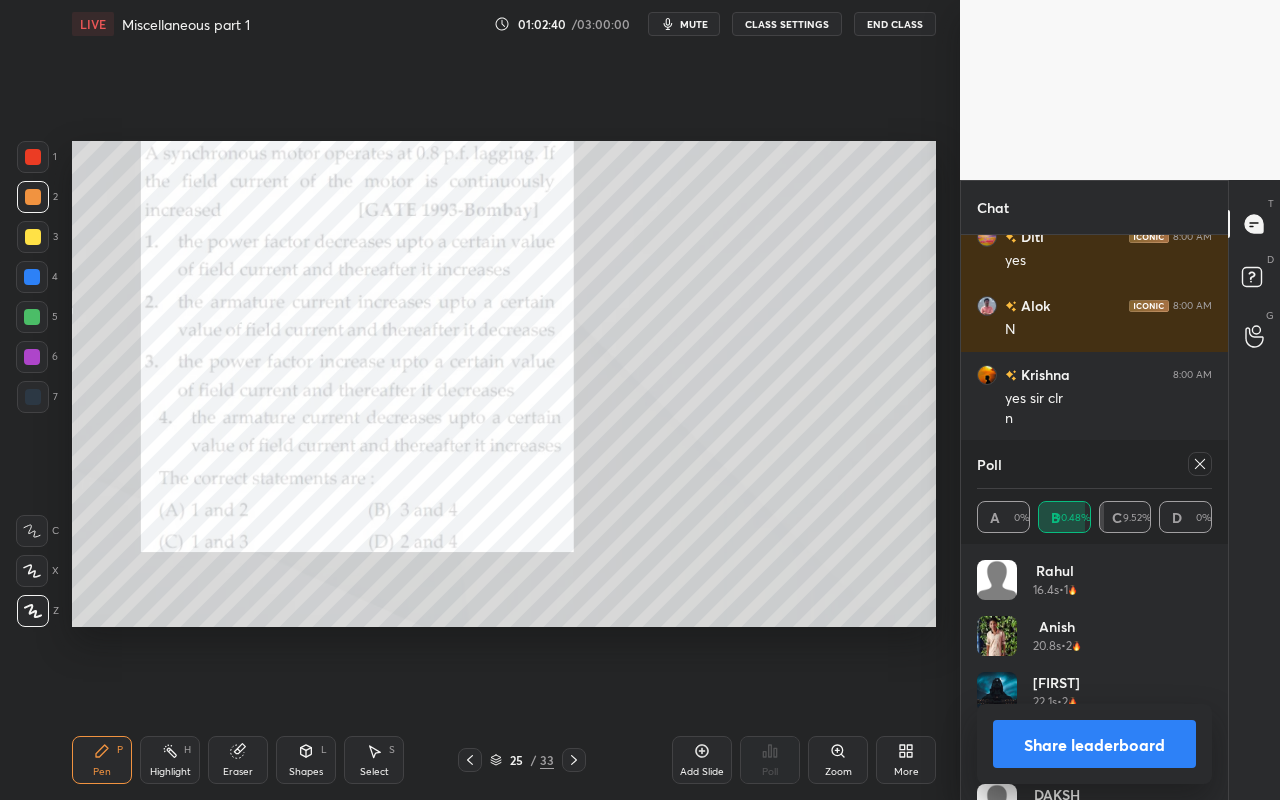 click on "Poll A 0% B 90.48% C 9.52% D 0%" at bounding box center (1094, 492) 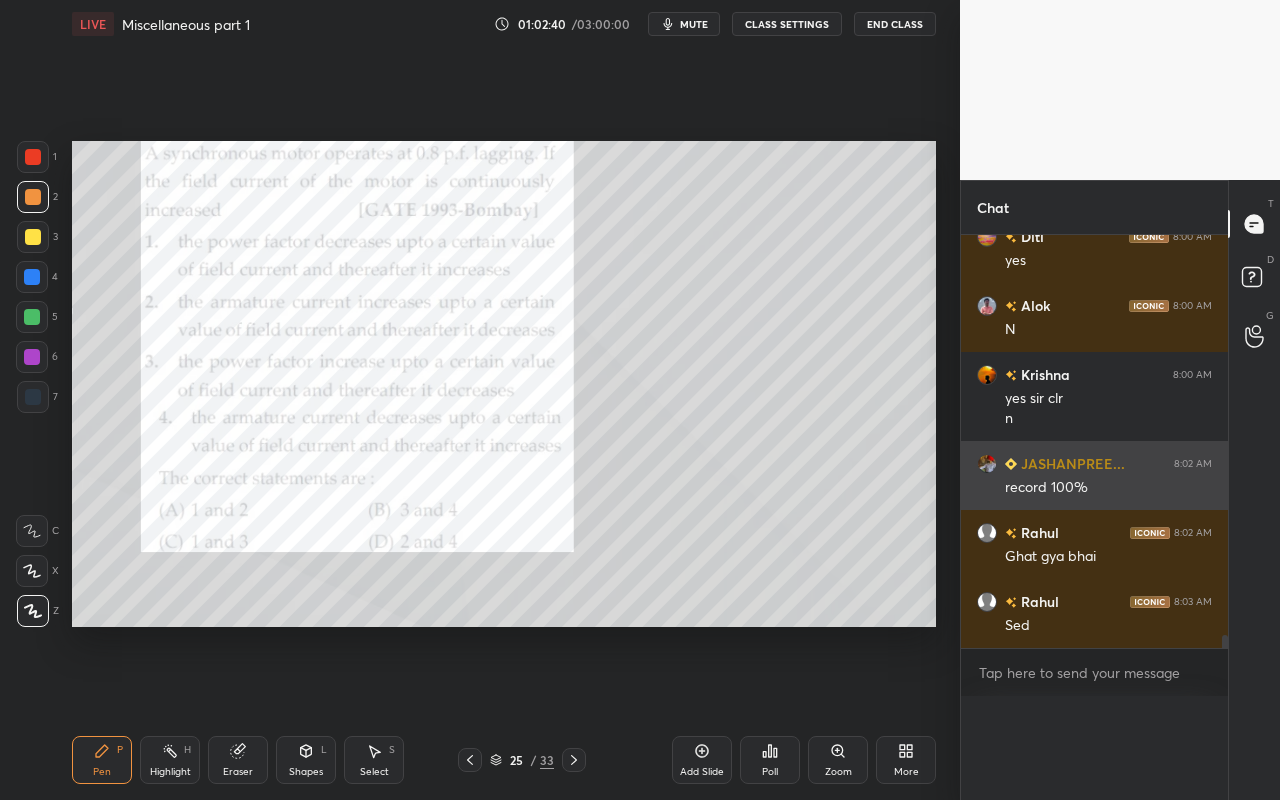 scroll, scrollTop: 0, scrollLeft: 0, axis: both 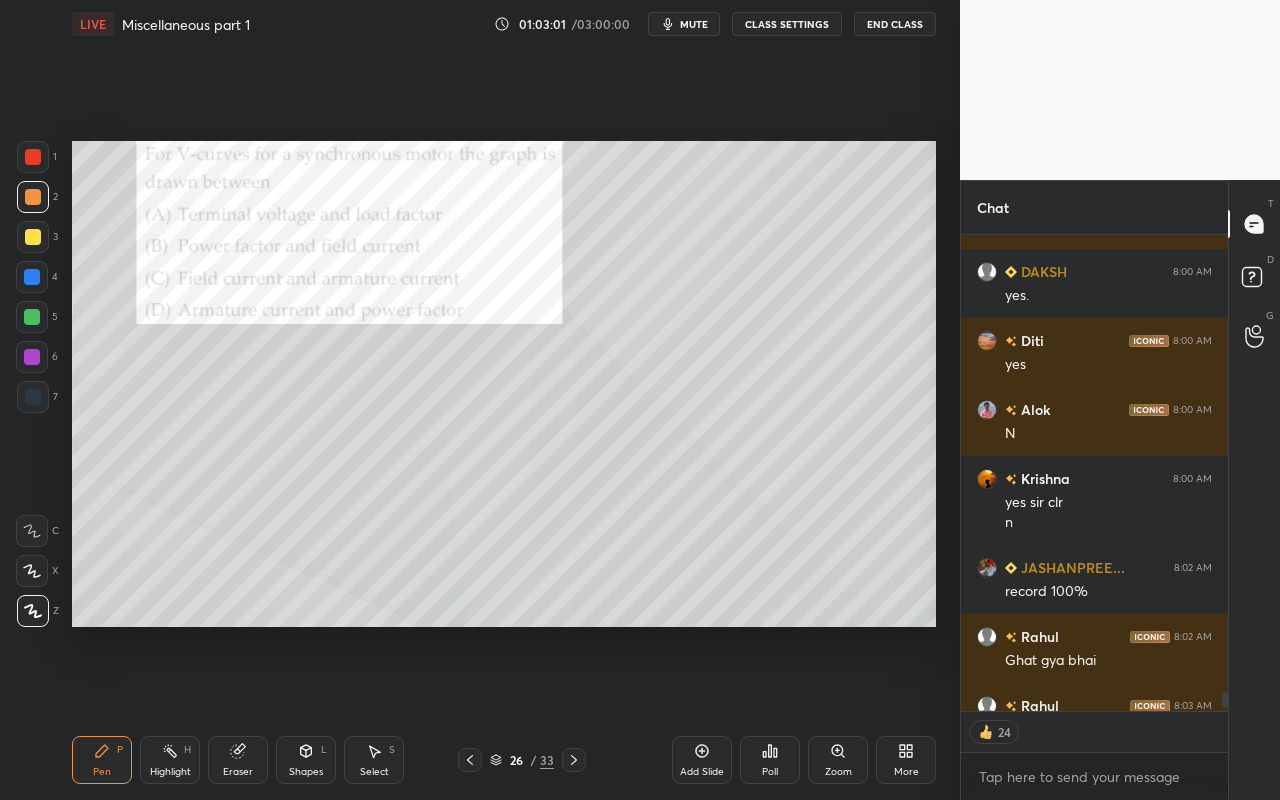 drag, startPoint x: 111, startPoint y: 757, endPoint x: 141, endPoint y: 635, distance: 125.63439 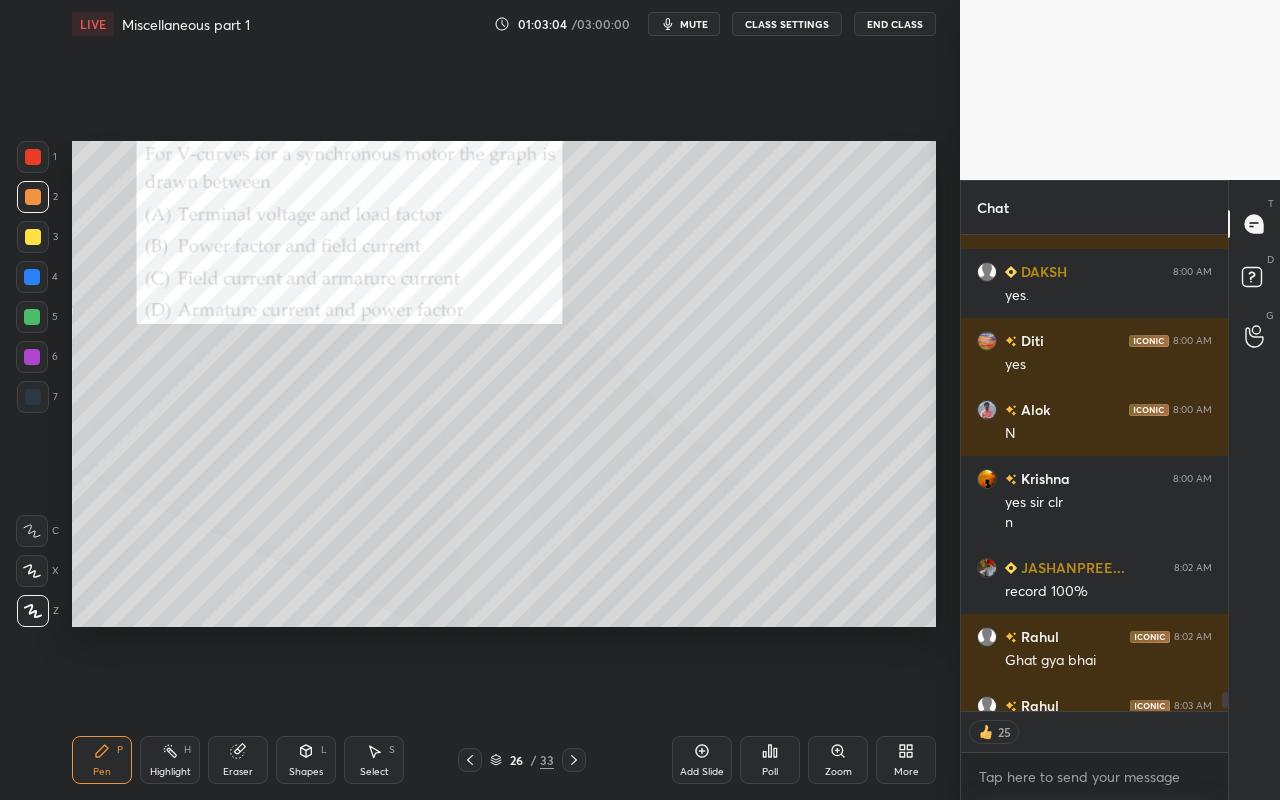 click on "Poll" at bounding box center (770, 760) 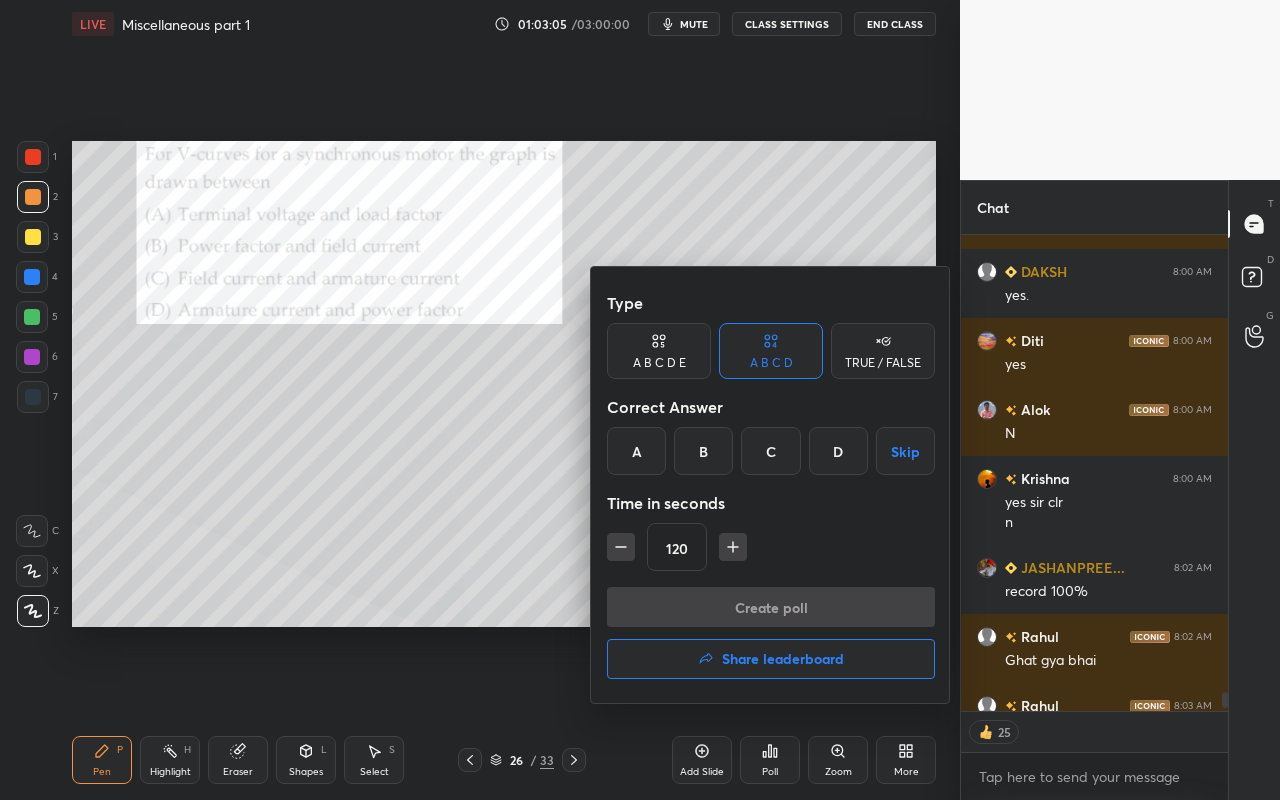 click on "C" at bounding box center [770, 451] 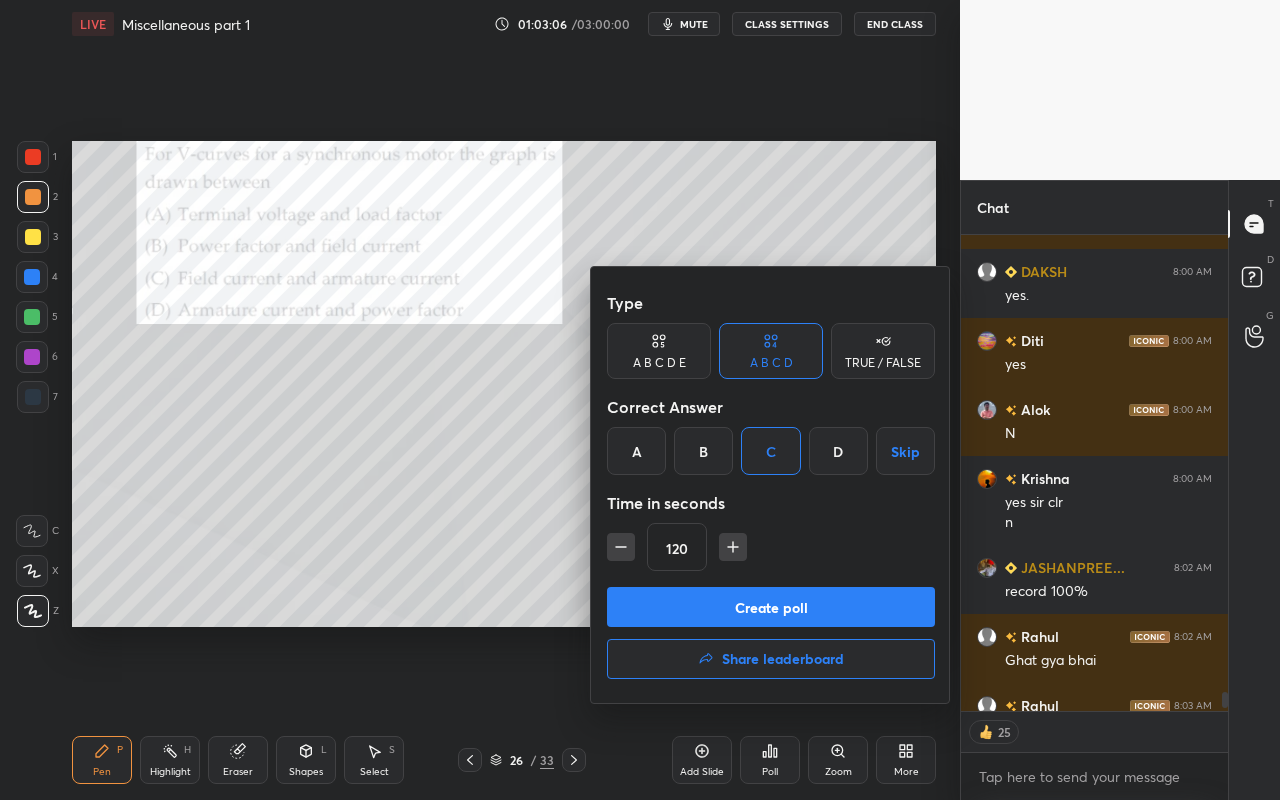 click on "Create poll" at bounding box center [771, 607] 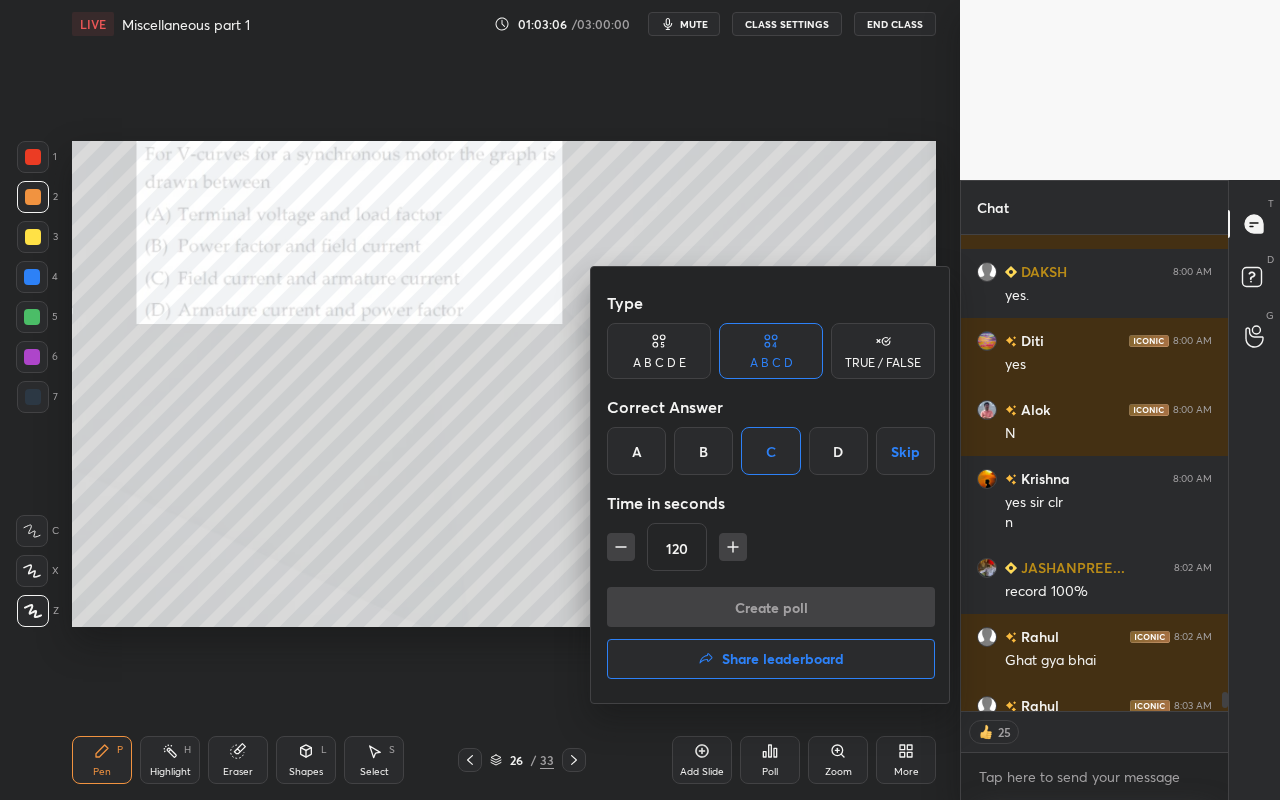 scroll, scrollTop: 428, scrollLeft: 261, axis: both 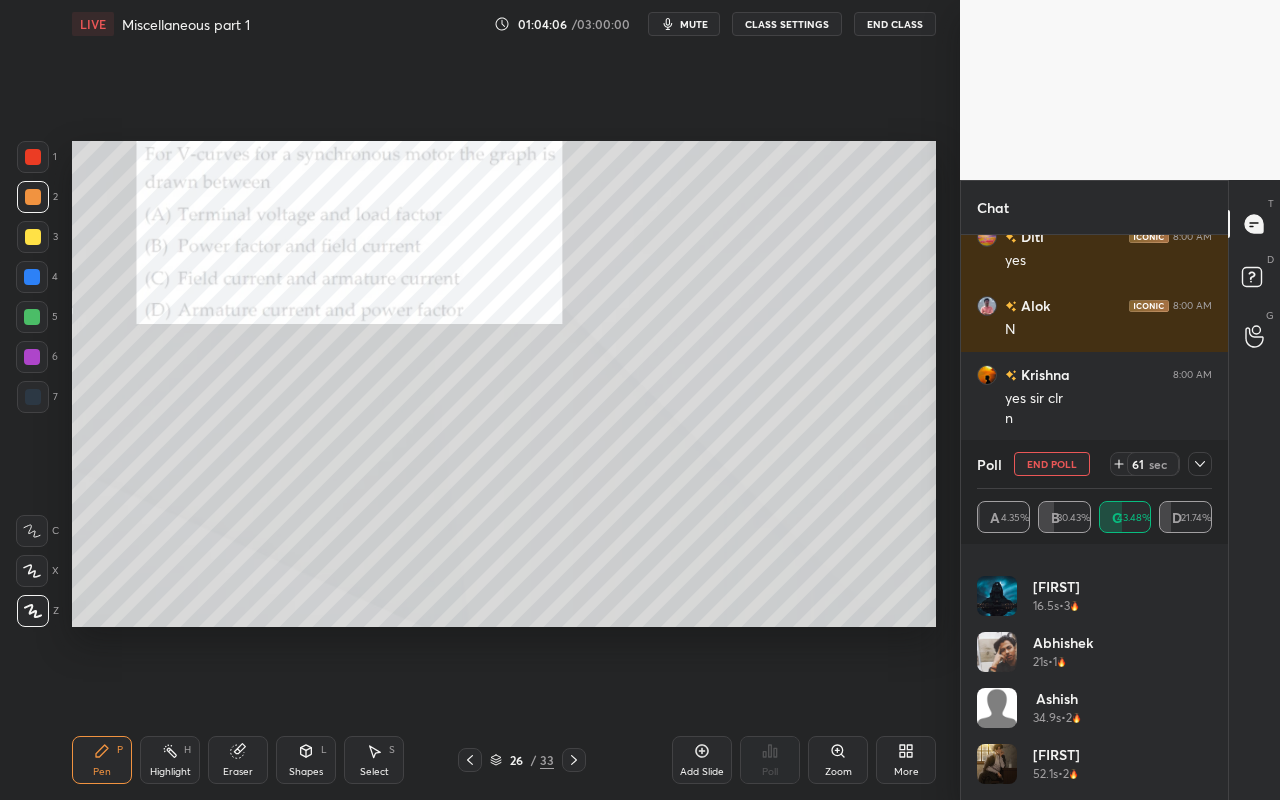 click 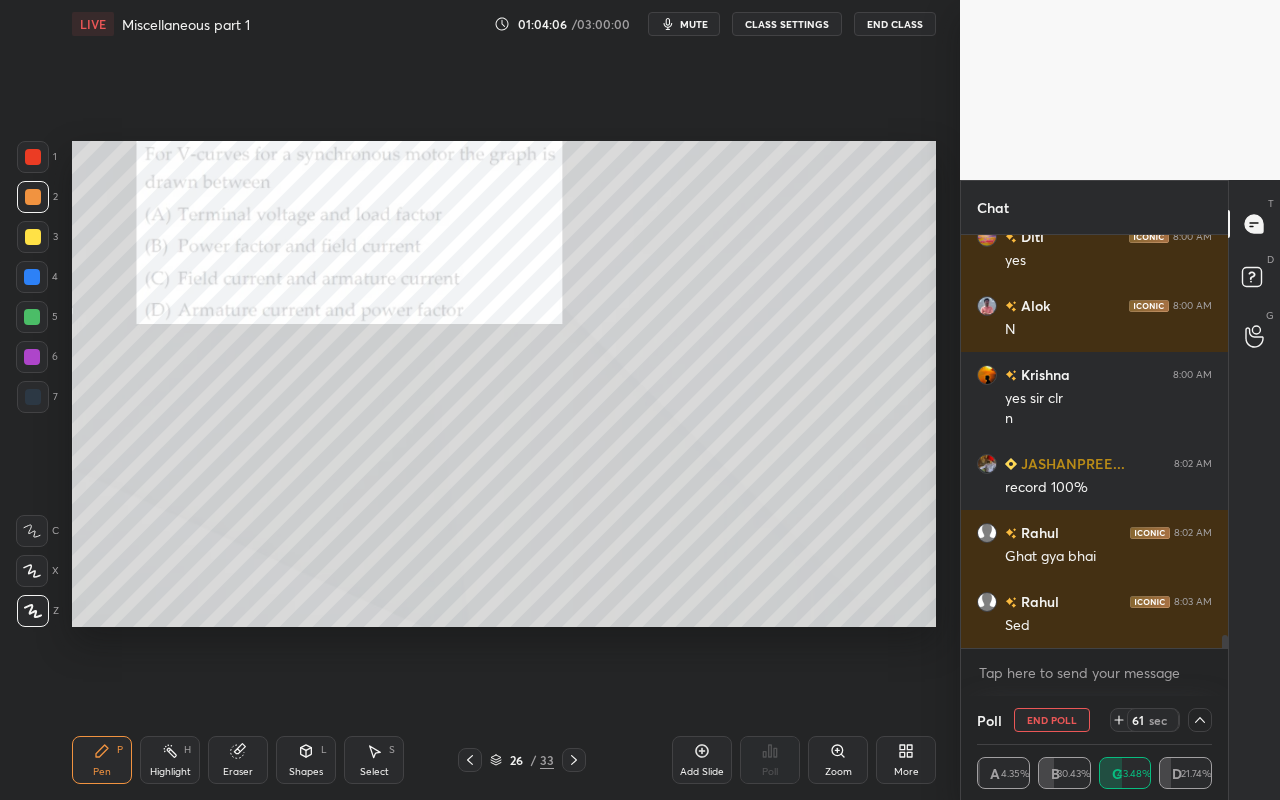 scroll, scrollTop: 0, scrollLeft: 0, axis: both 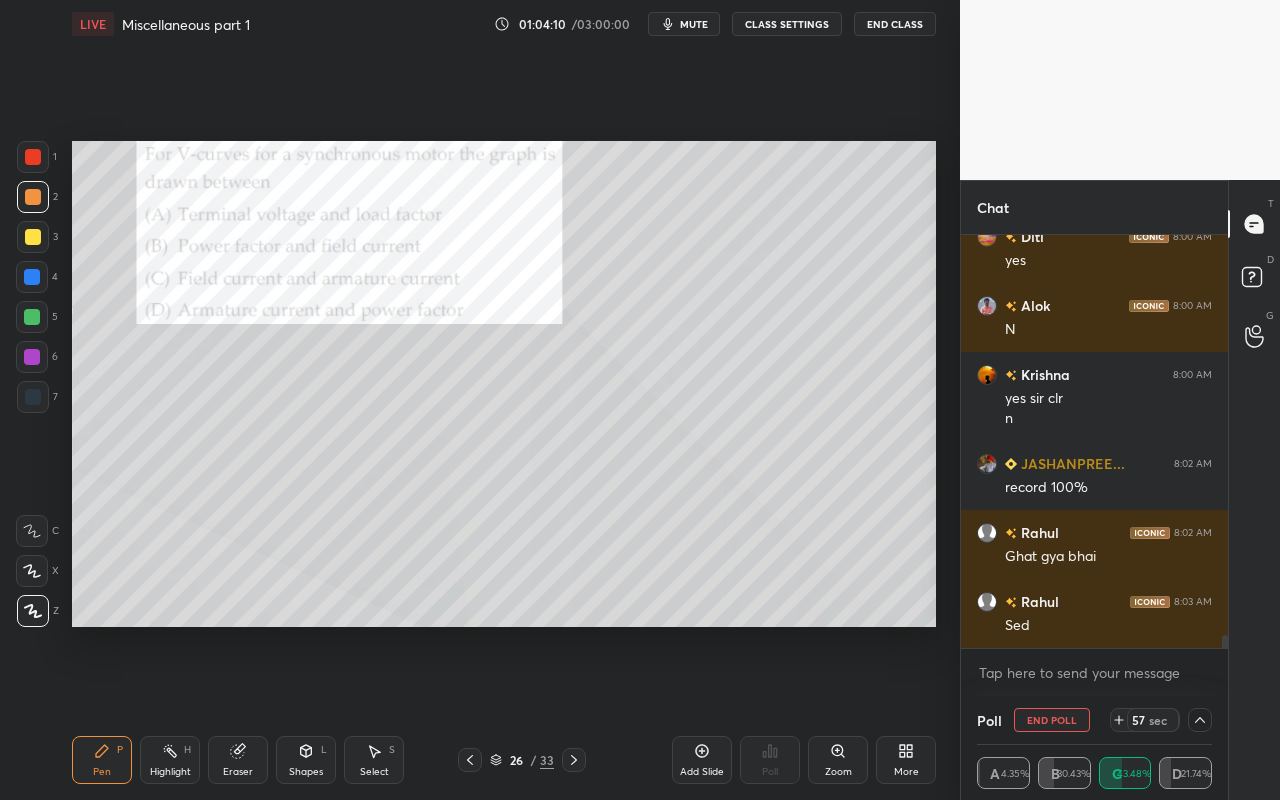 drag, startPoint x: 160, startPoint y: 764, endPoint x: 205, endPoint y: 651, distance: 121.630585 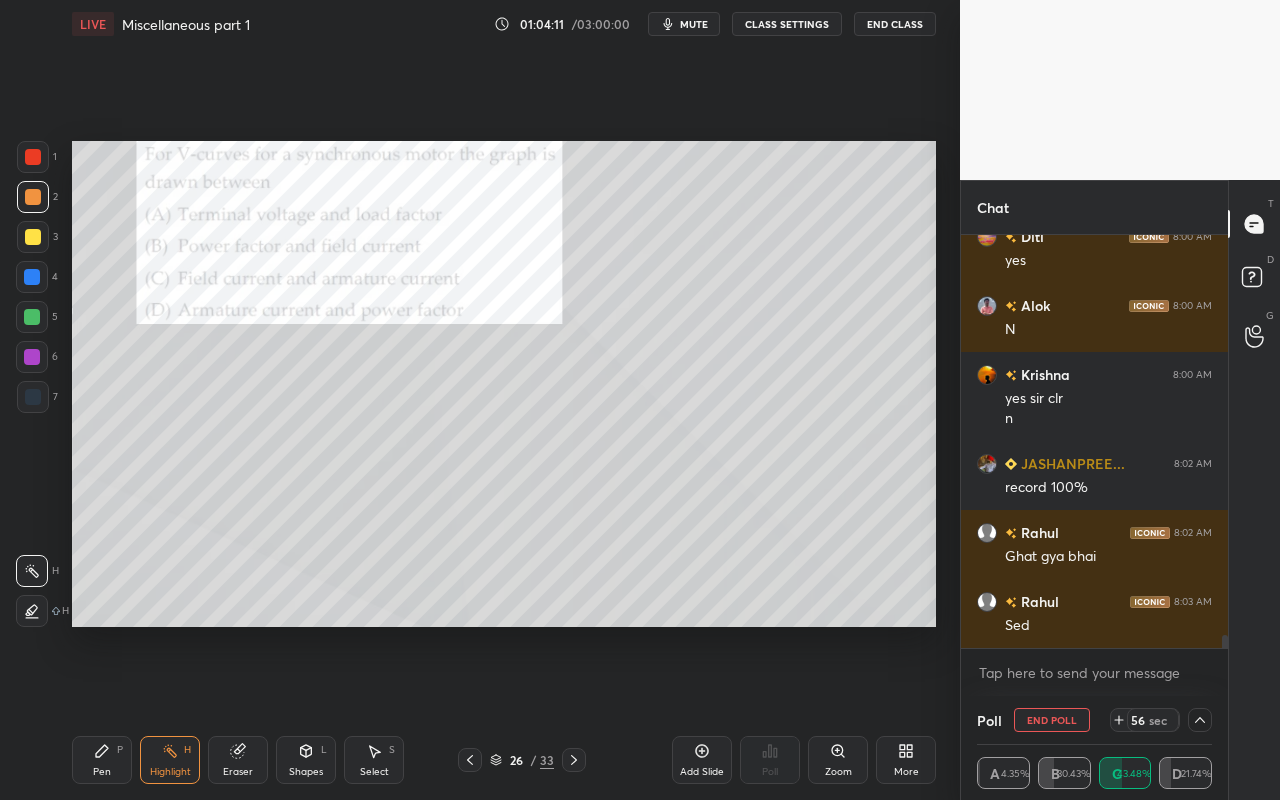 scroll, scrollTop: 12718, scrollLeft: 0, axis: vertical 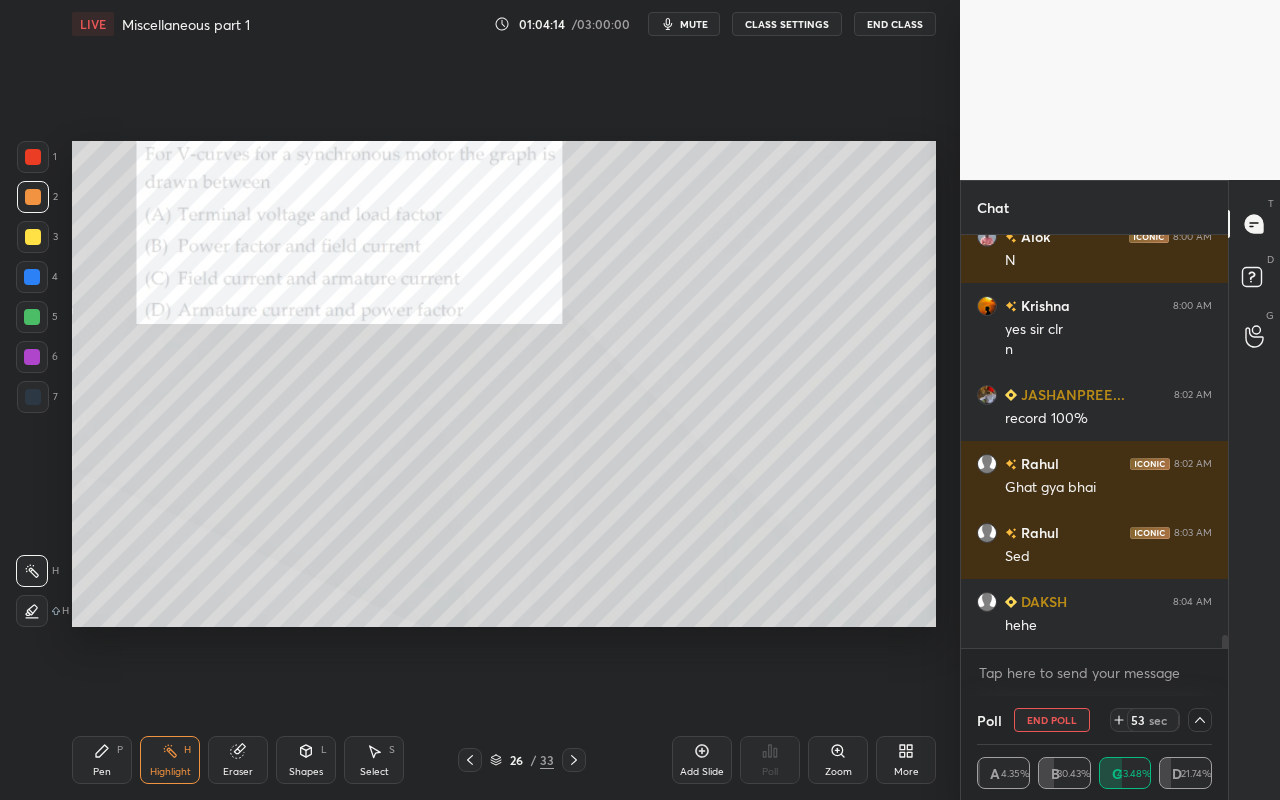 click on "Eraser" at bounding box center [238, 760] 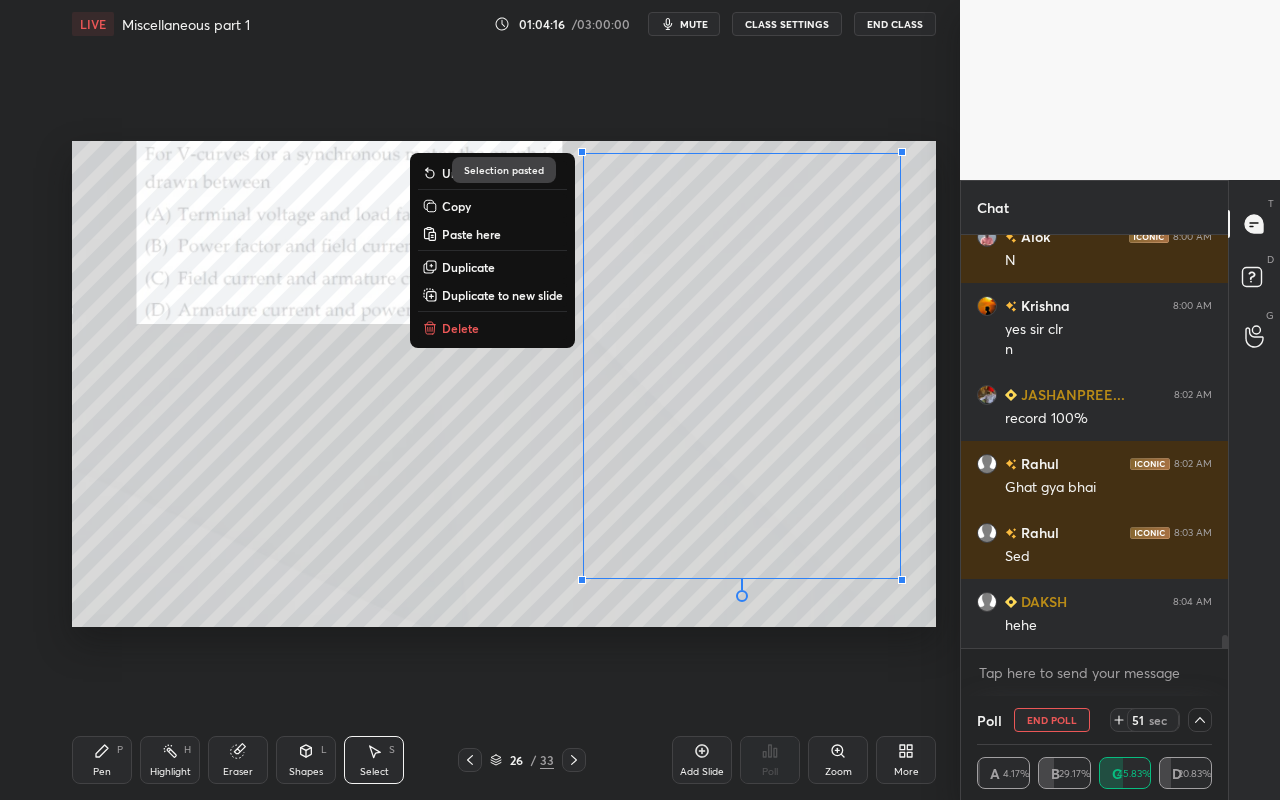 click on "0 ° Undo Copy Paste here Duplicate Duplicate to new slide Delete" at bounding box center [504, 384] 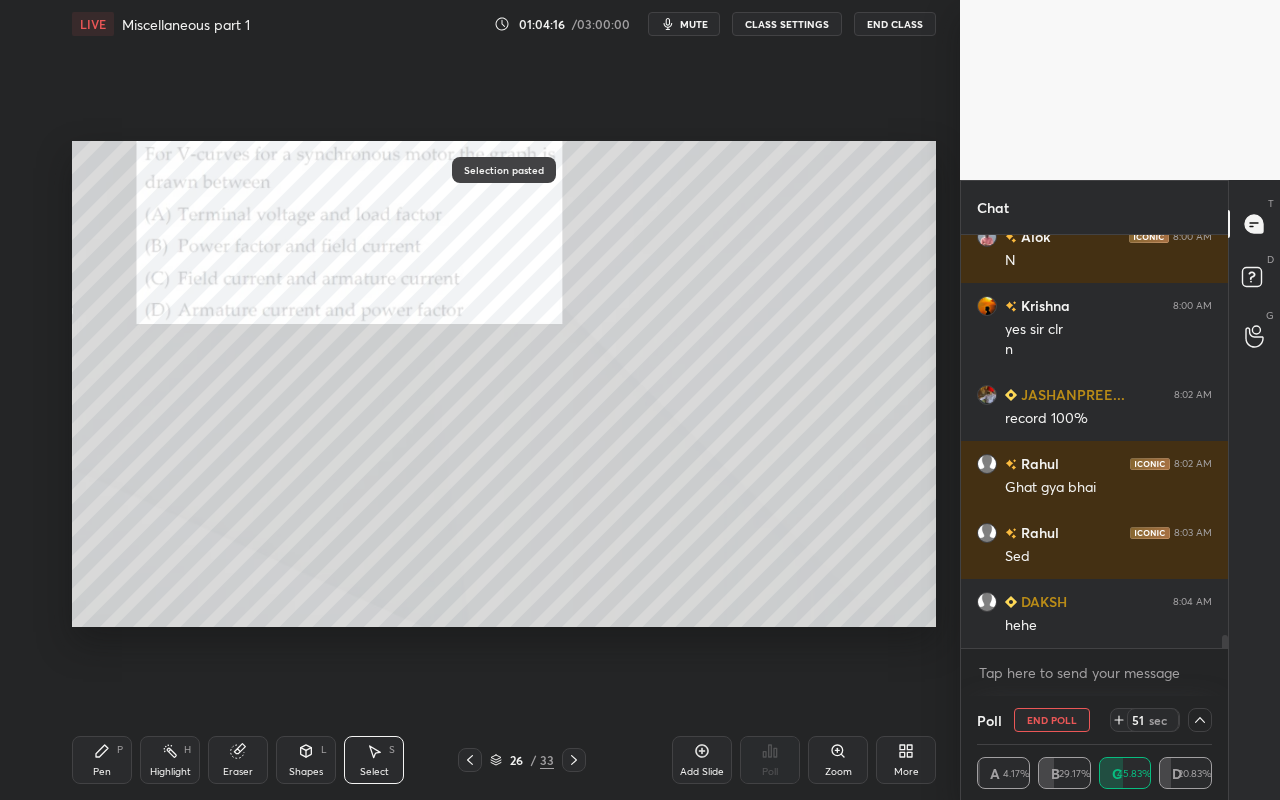 click on "Highlight H" at bounding box center [170, 760] 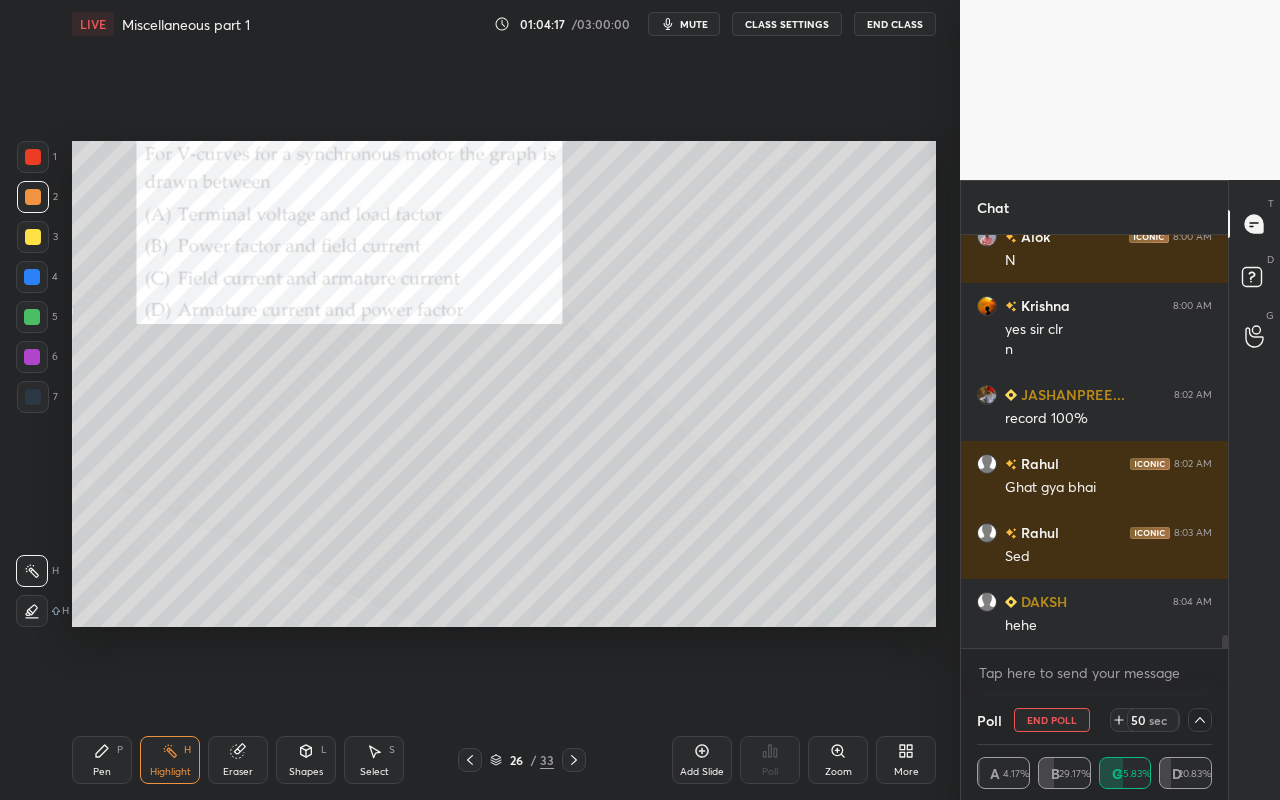 drag, startPoint x: 33, startPoint y: 612, endPoint x: 59, endPoint y: 597, distance: 30.016663 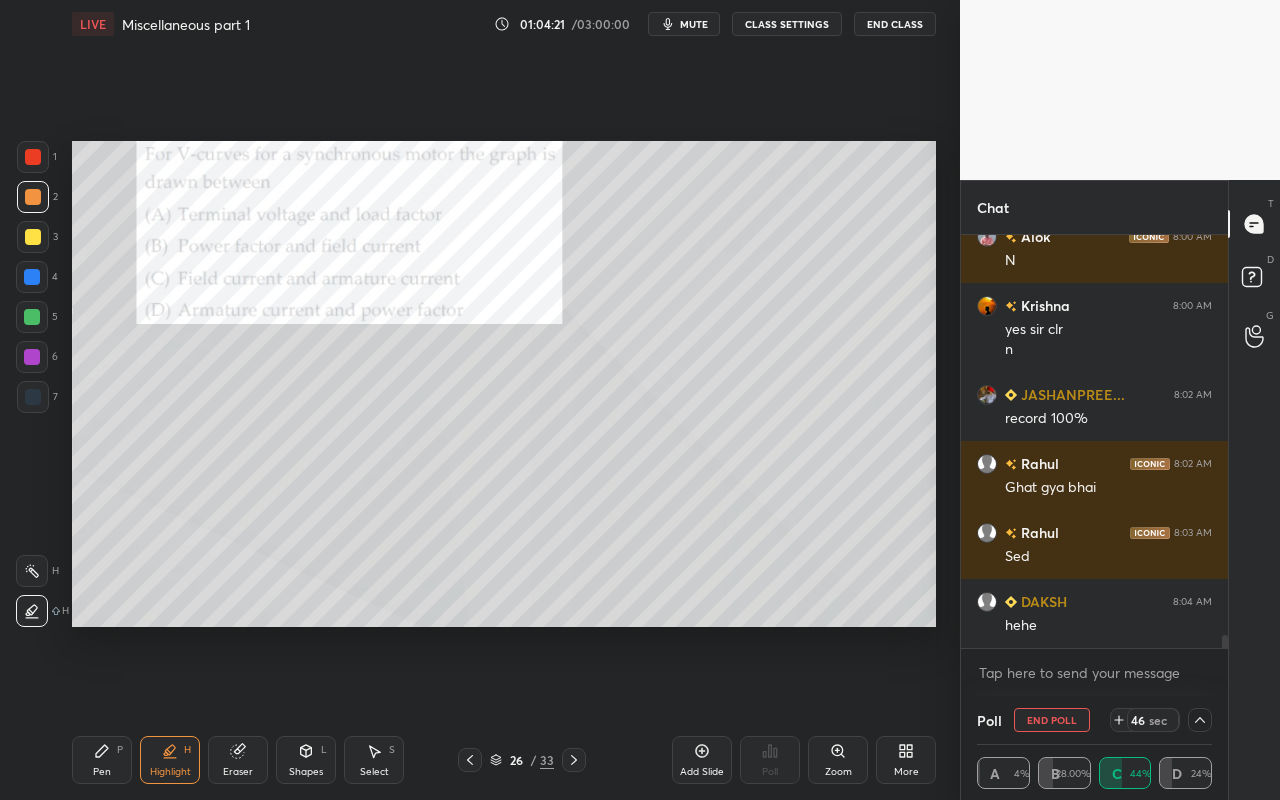 click on "Pen P" at bounding box center (102, 760) 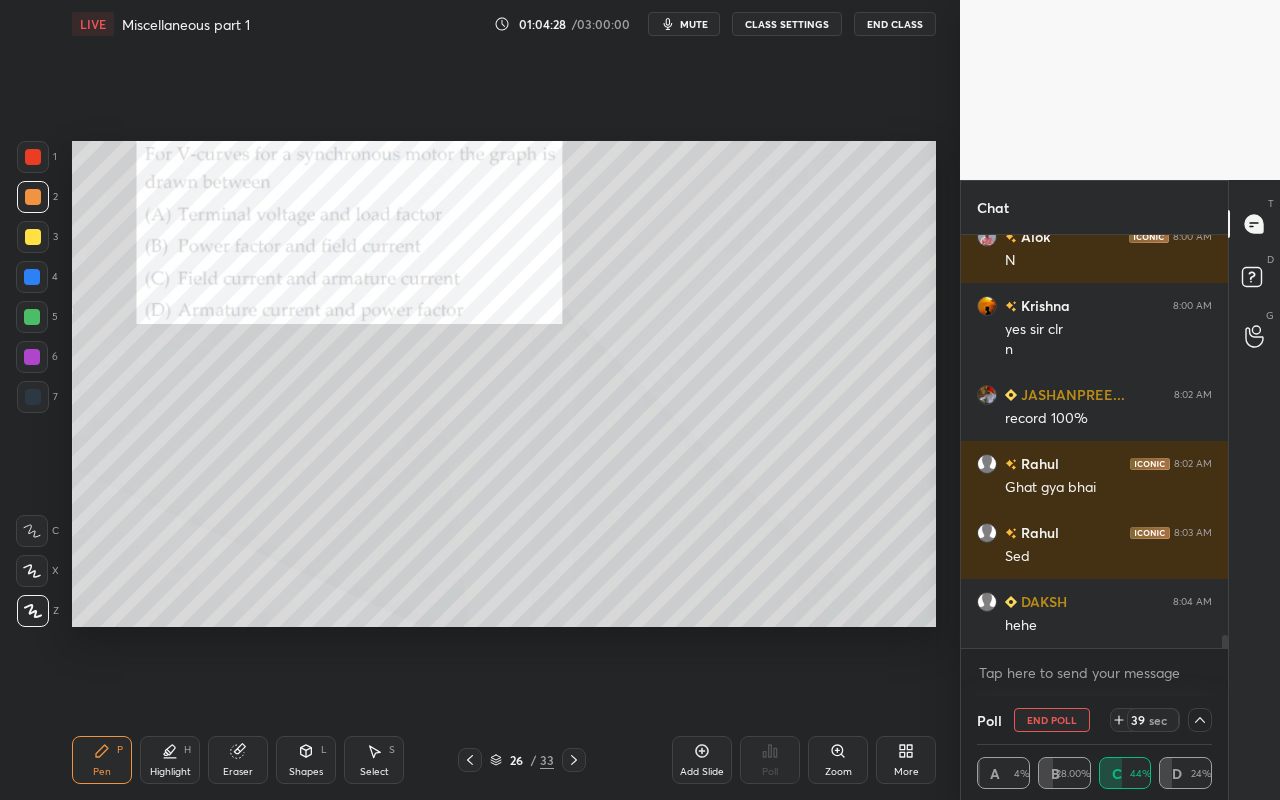 scroll, scrollTop: 12787, scrollLeft: 0, axis: vertical 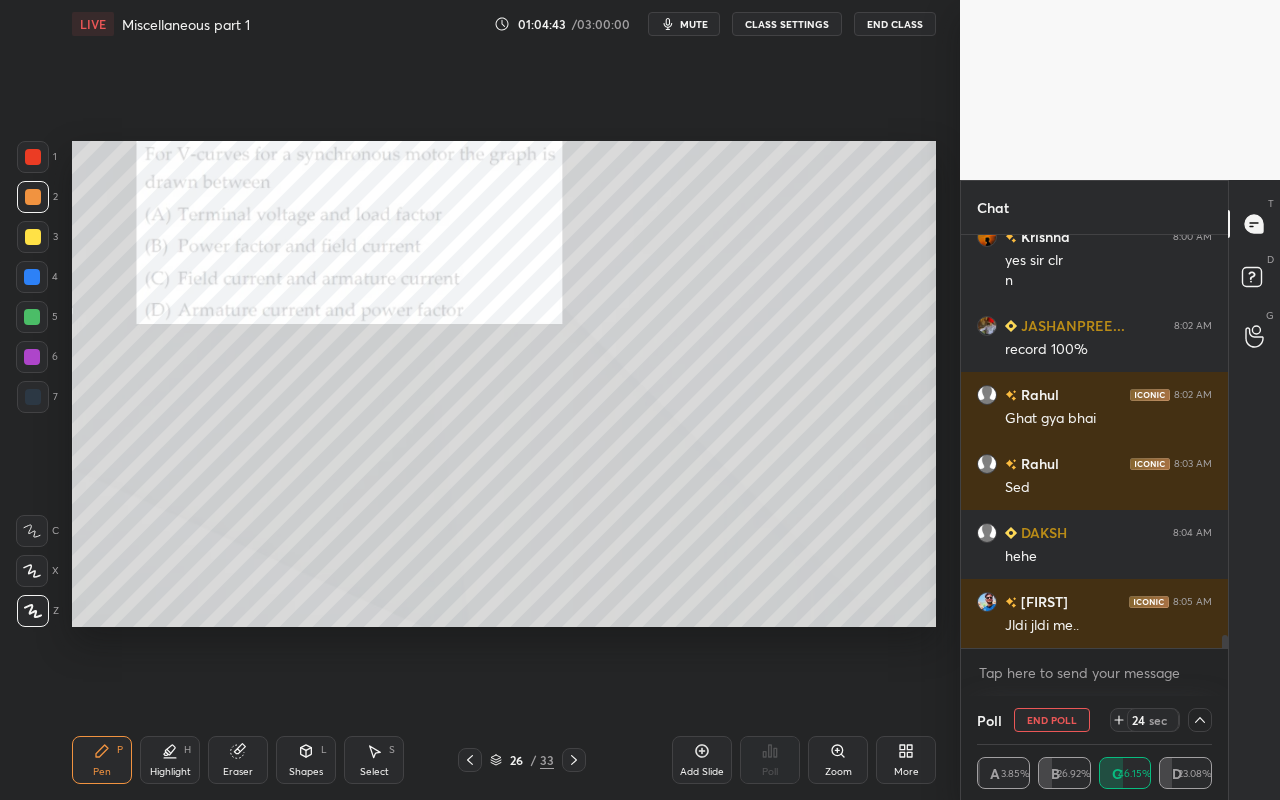 click 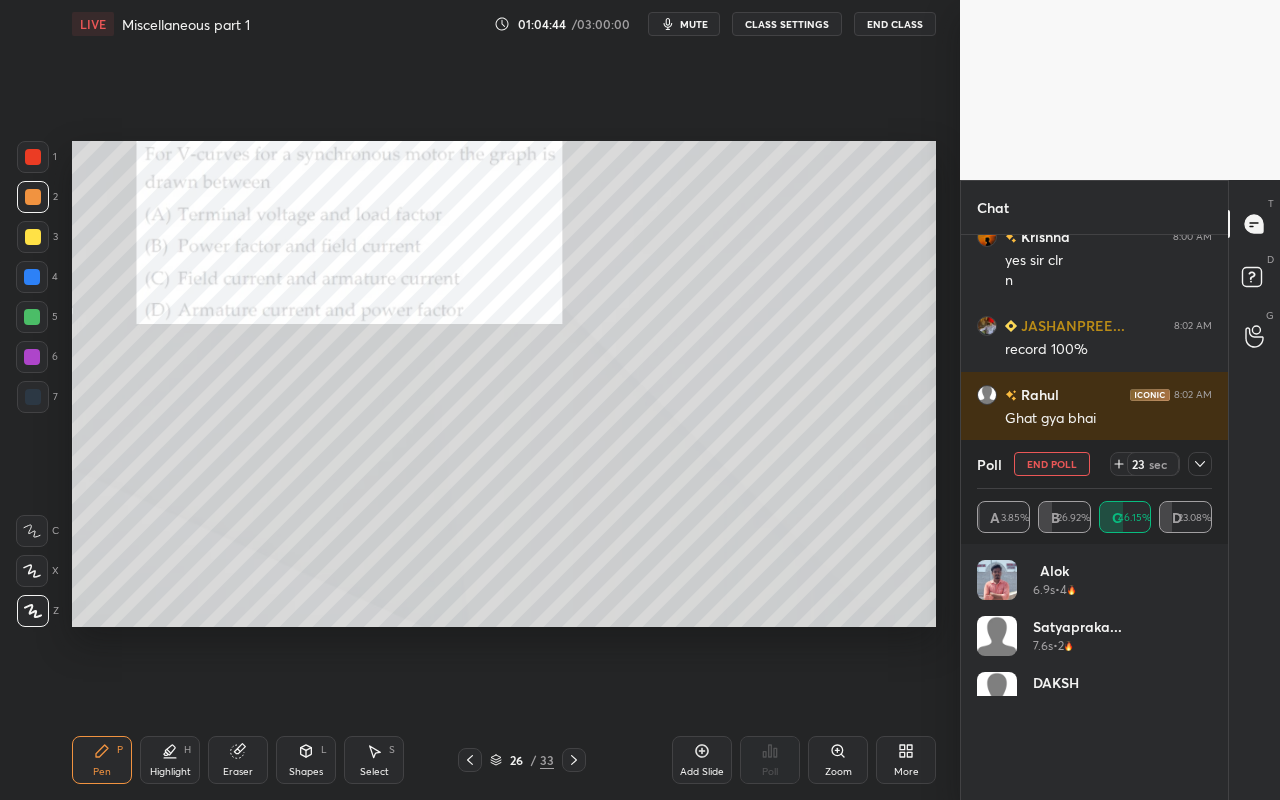 scroll, scrollTop: 7, scrollLeft: 7, axis: both 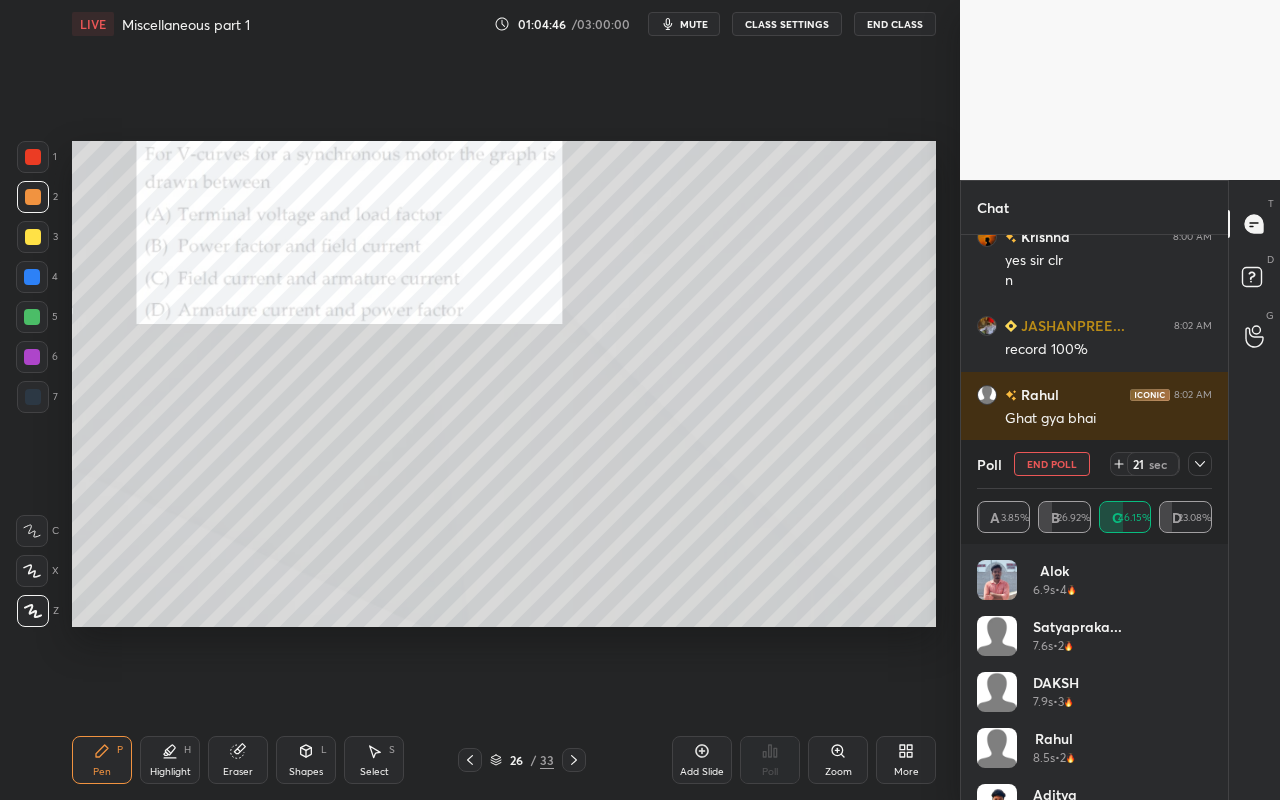 click on "End Poll" at bounding box center [1052, 464] 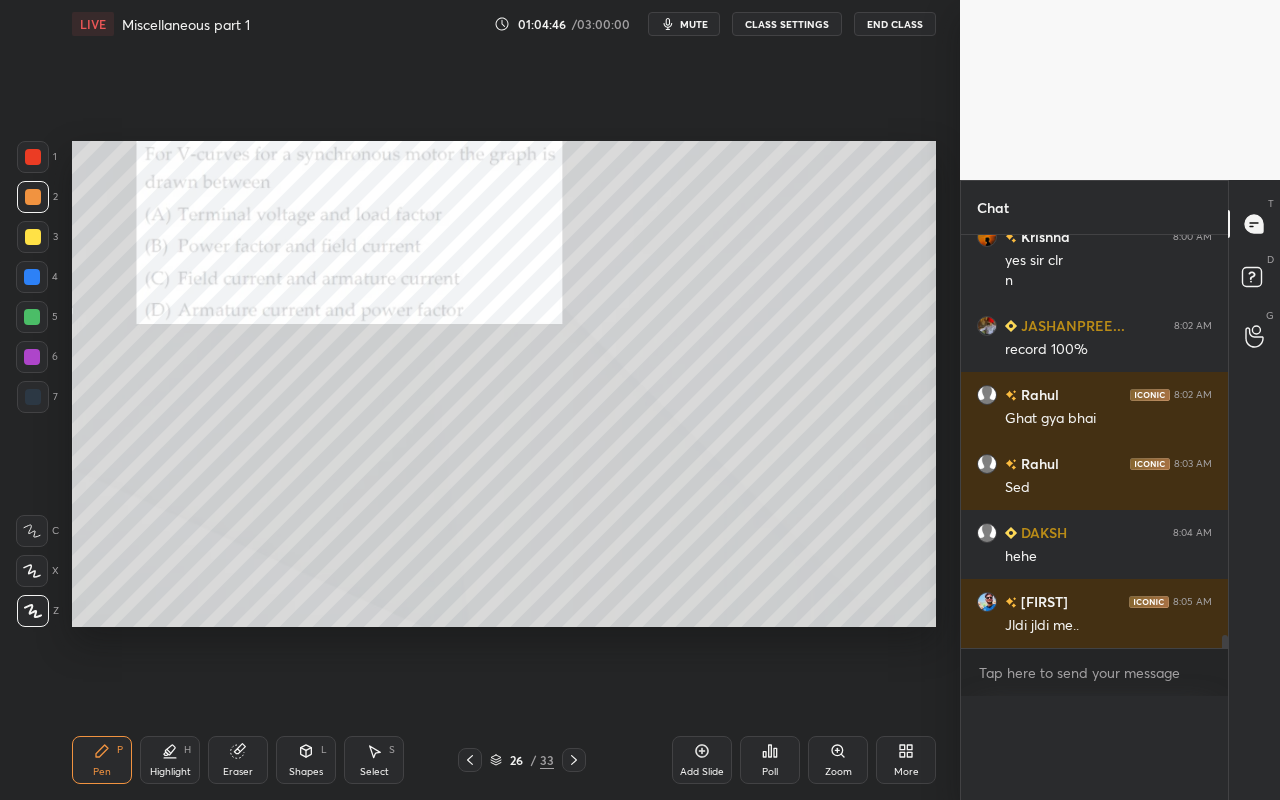 scroll, scrollTop: 0, scrollLeft: 0, axis: both 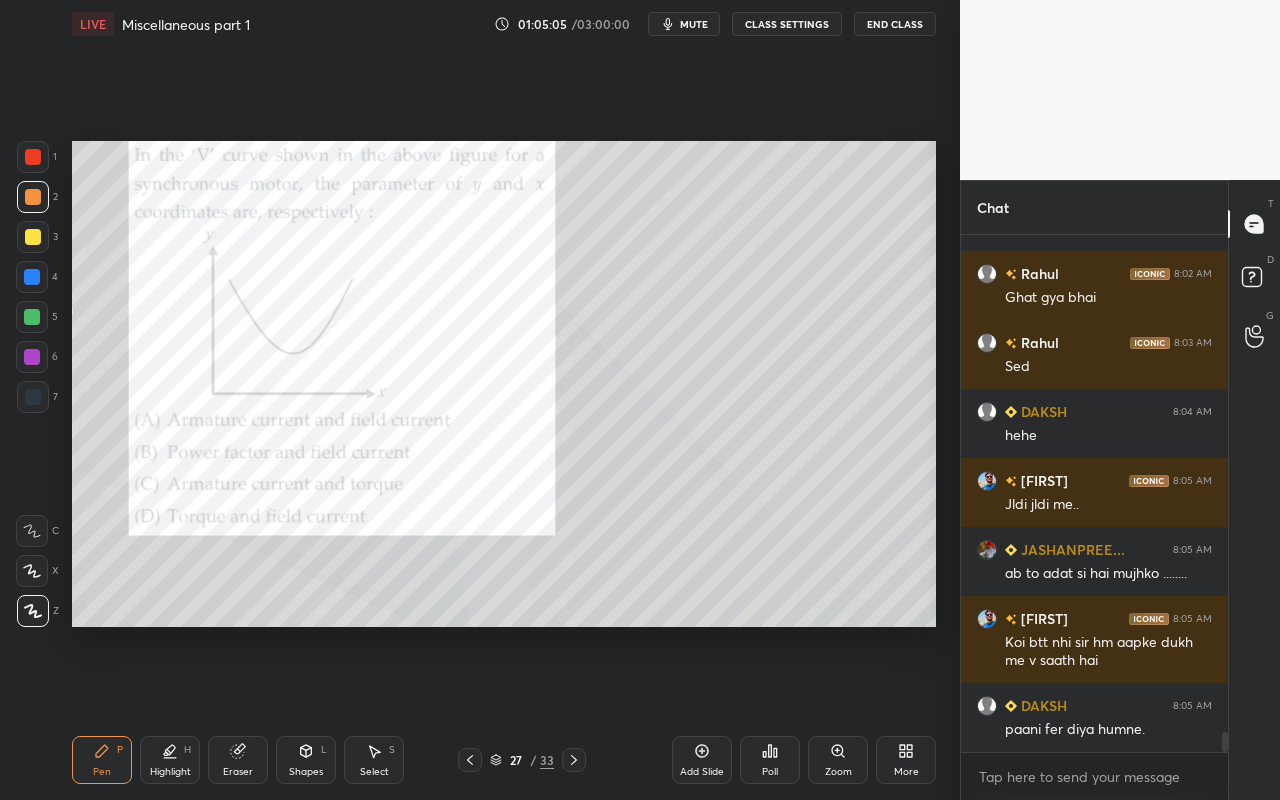 click on "Pen" at bounding box center (102, 772) 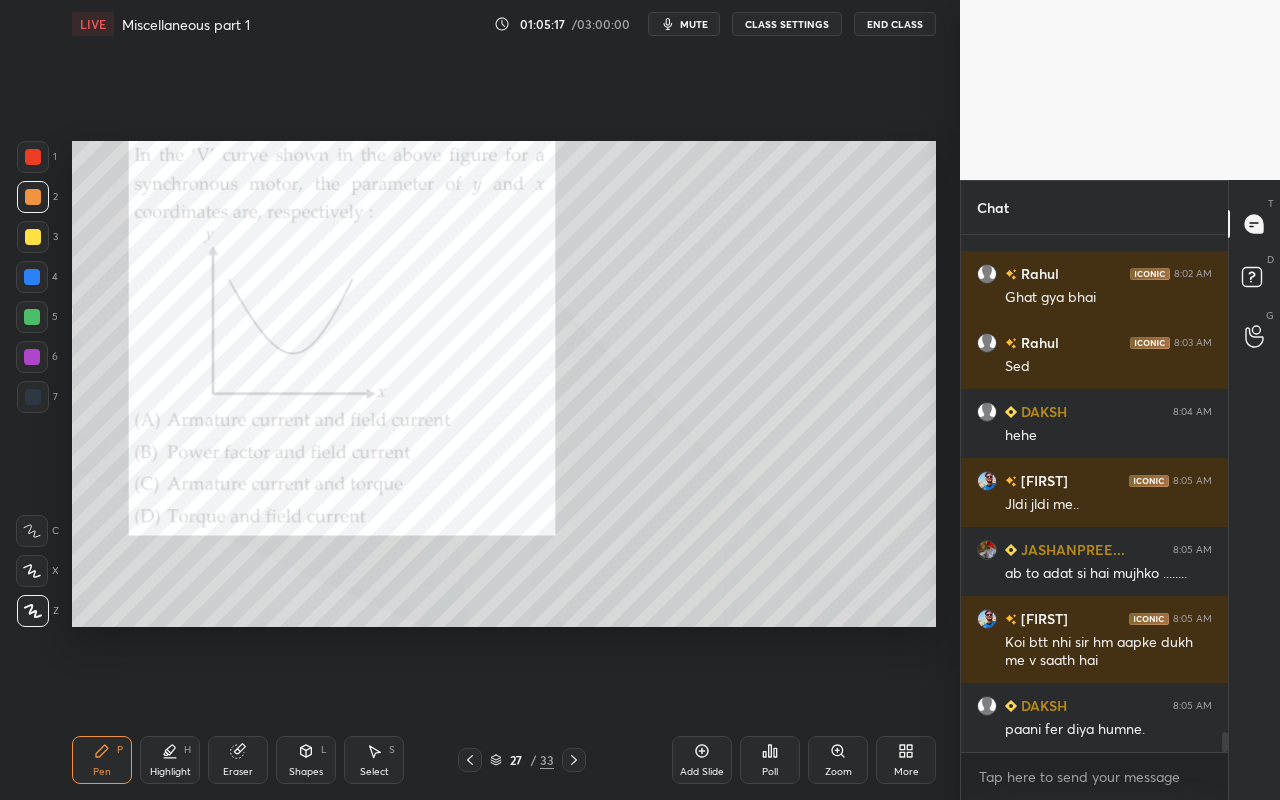 click 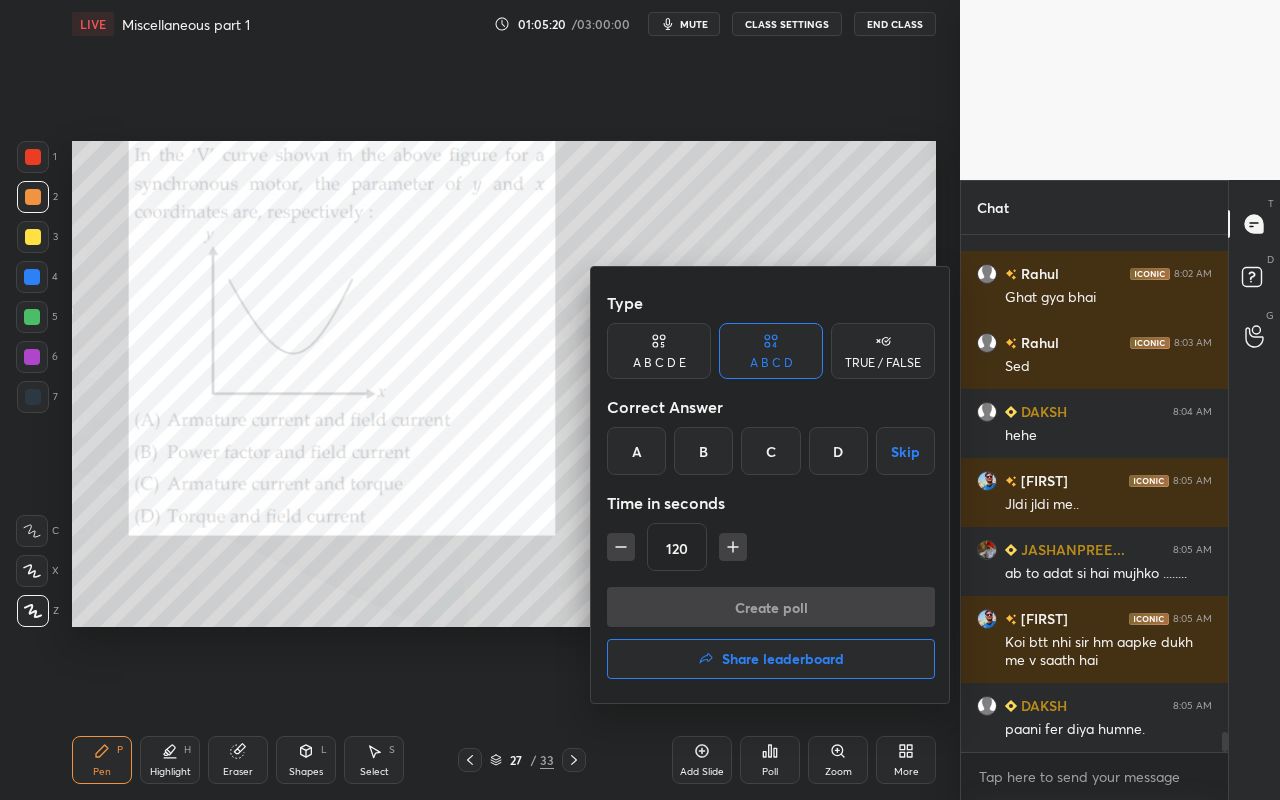 click on "A" at bounding box center [636, 451] 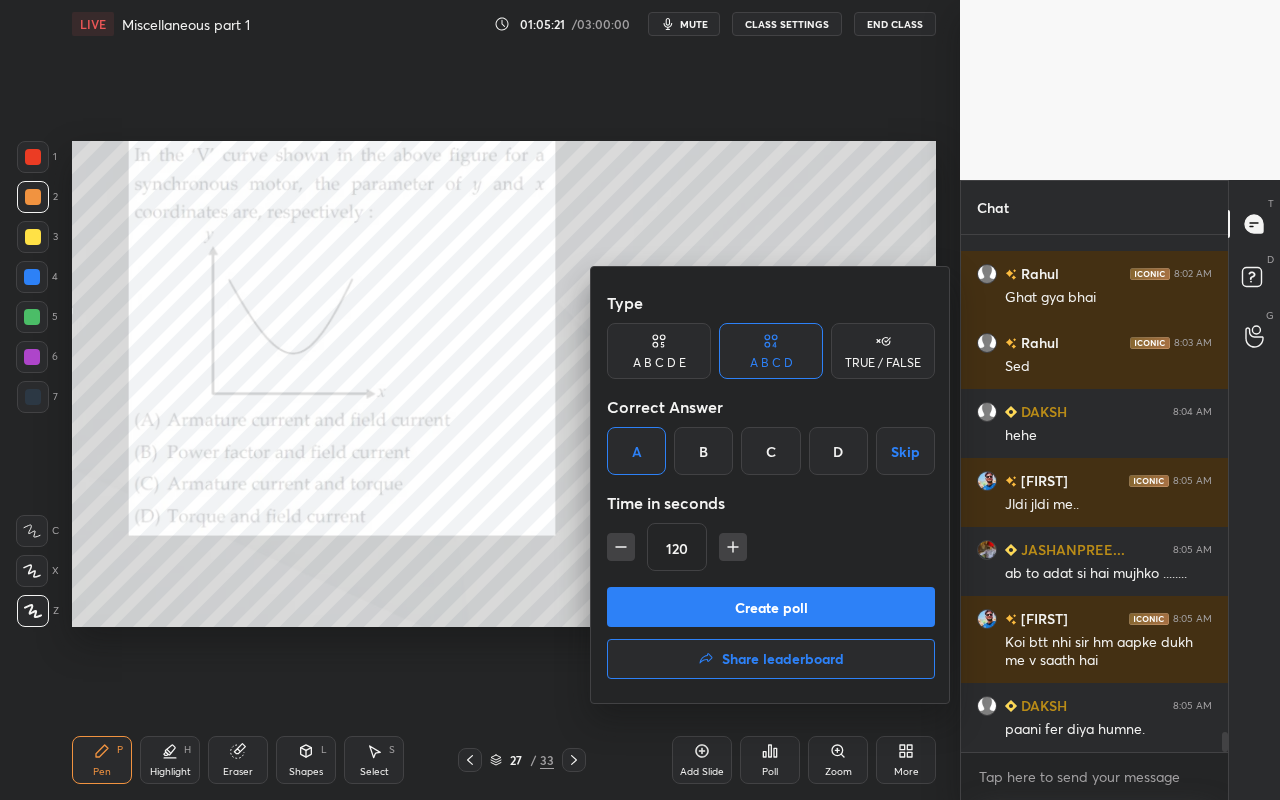 click on "Create poll" at bounding box center [771, 607] 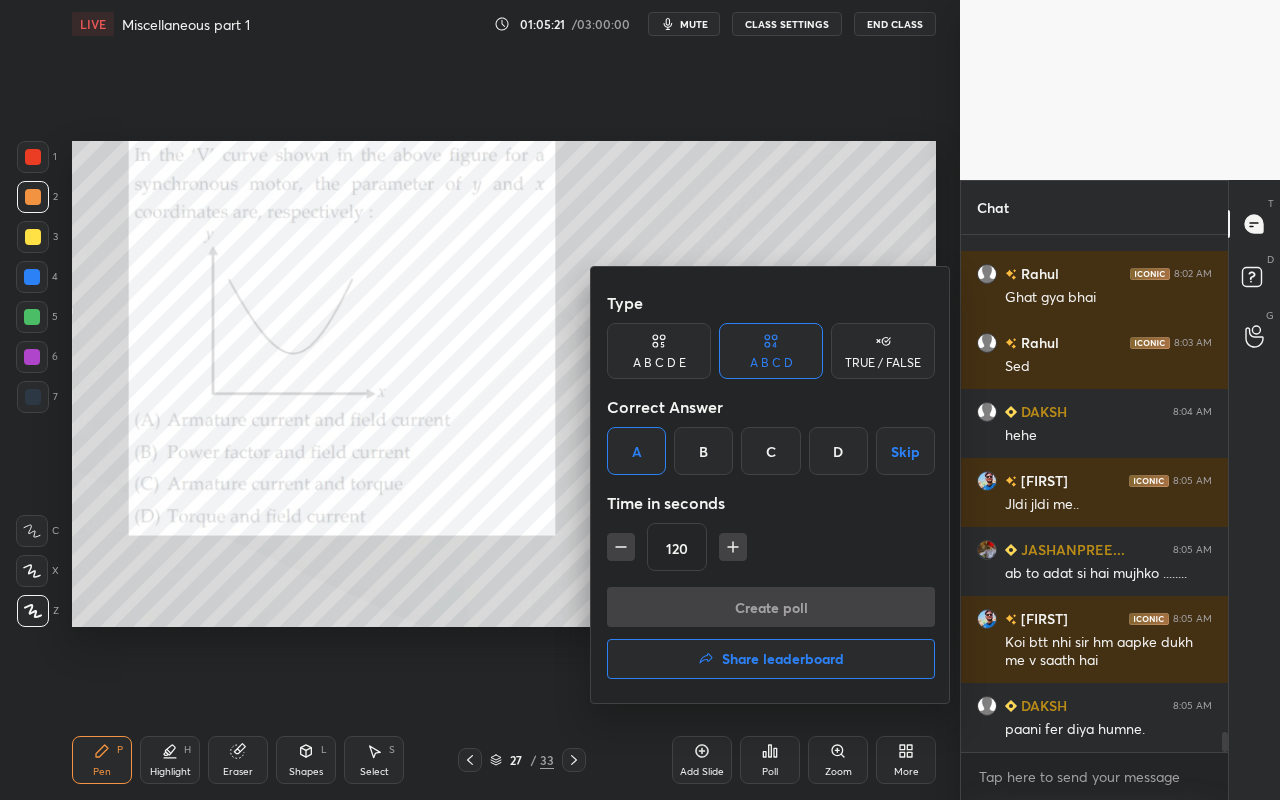 scroll, scrollTop: 478, scrollLeft: 261, axis: both 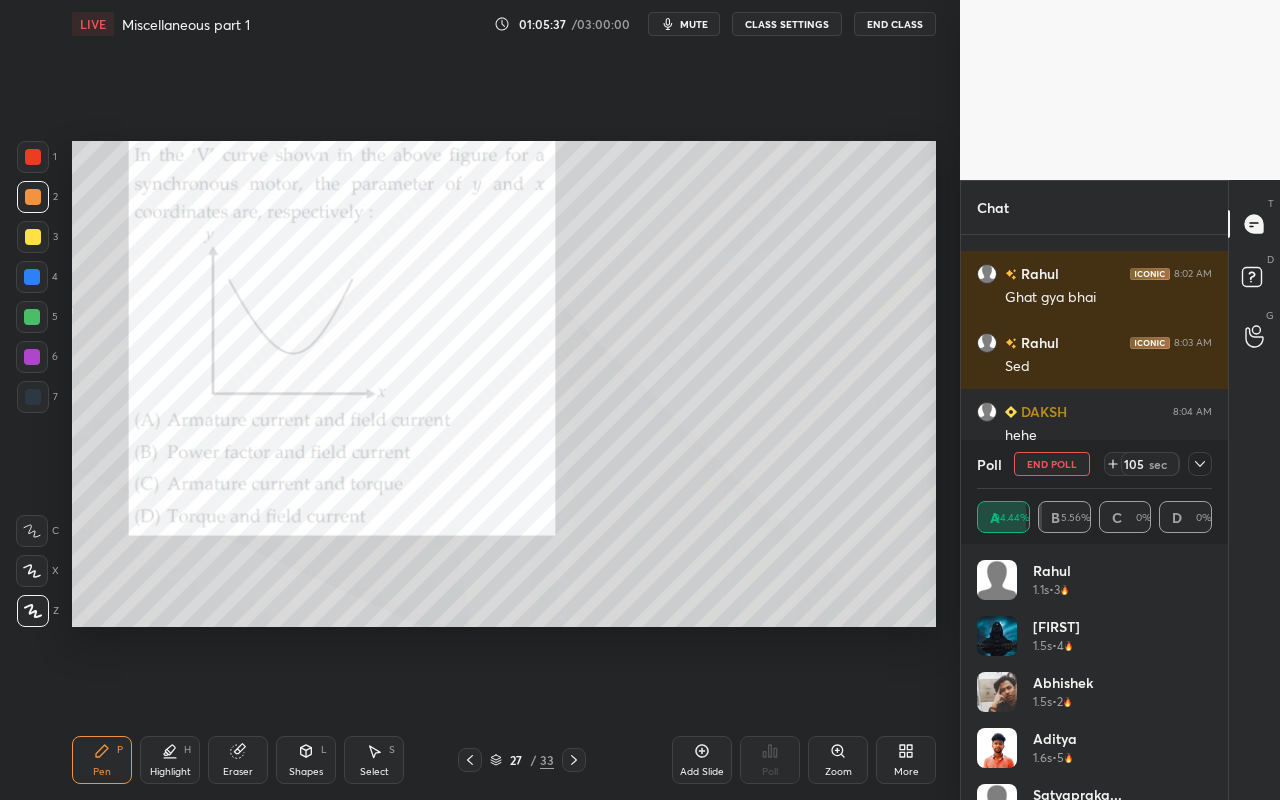 click 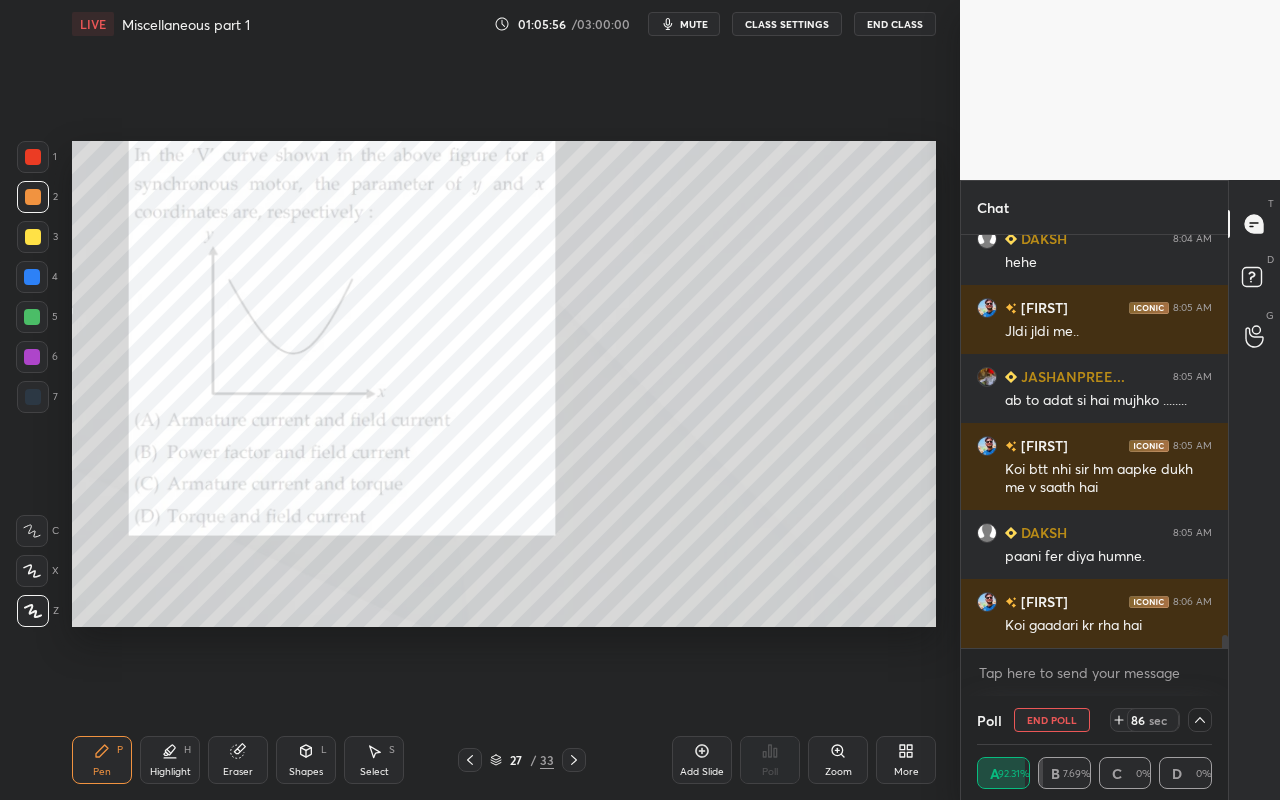 scroll, scrollTop: 13150, scrollLeft: 0, axis: vertical 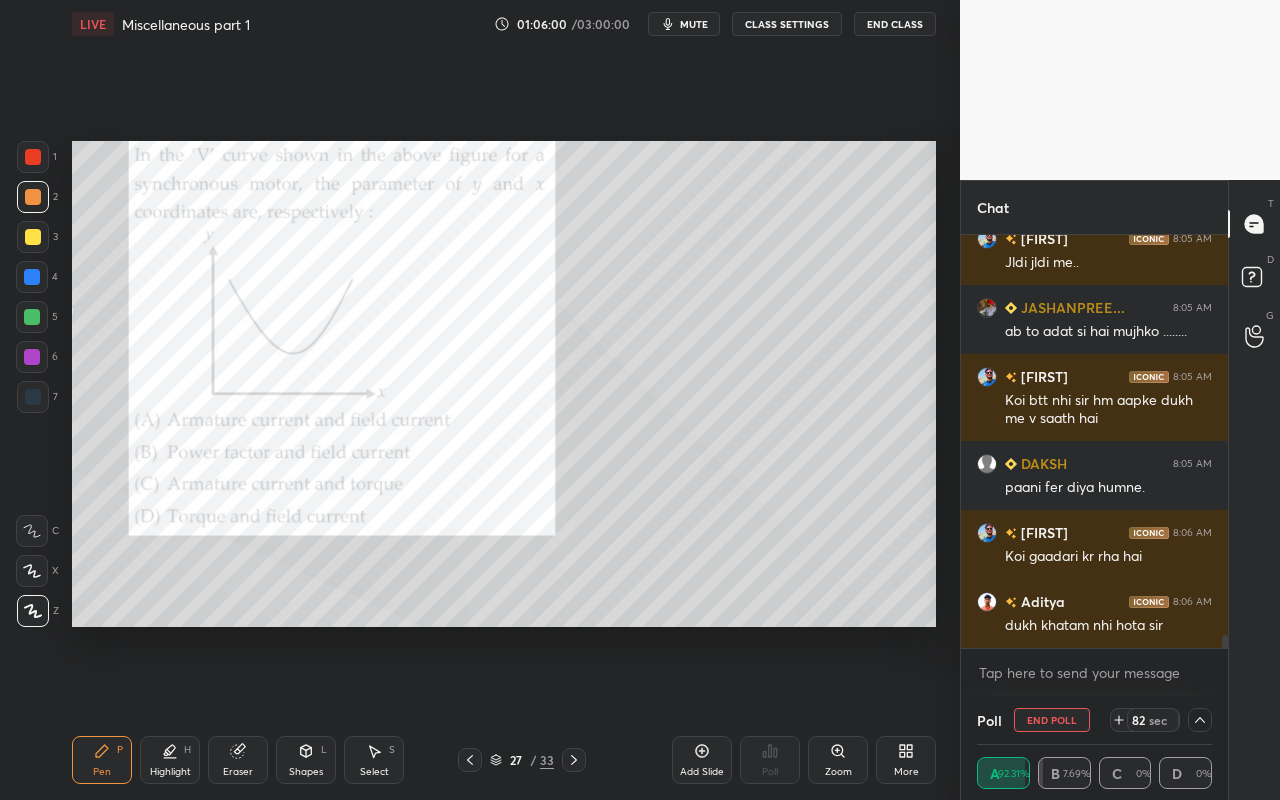 click on "End Poll" at bounding box center [1052, 720] 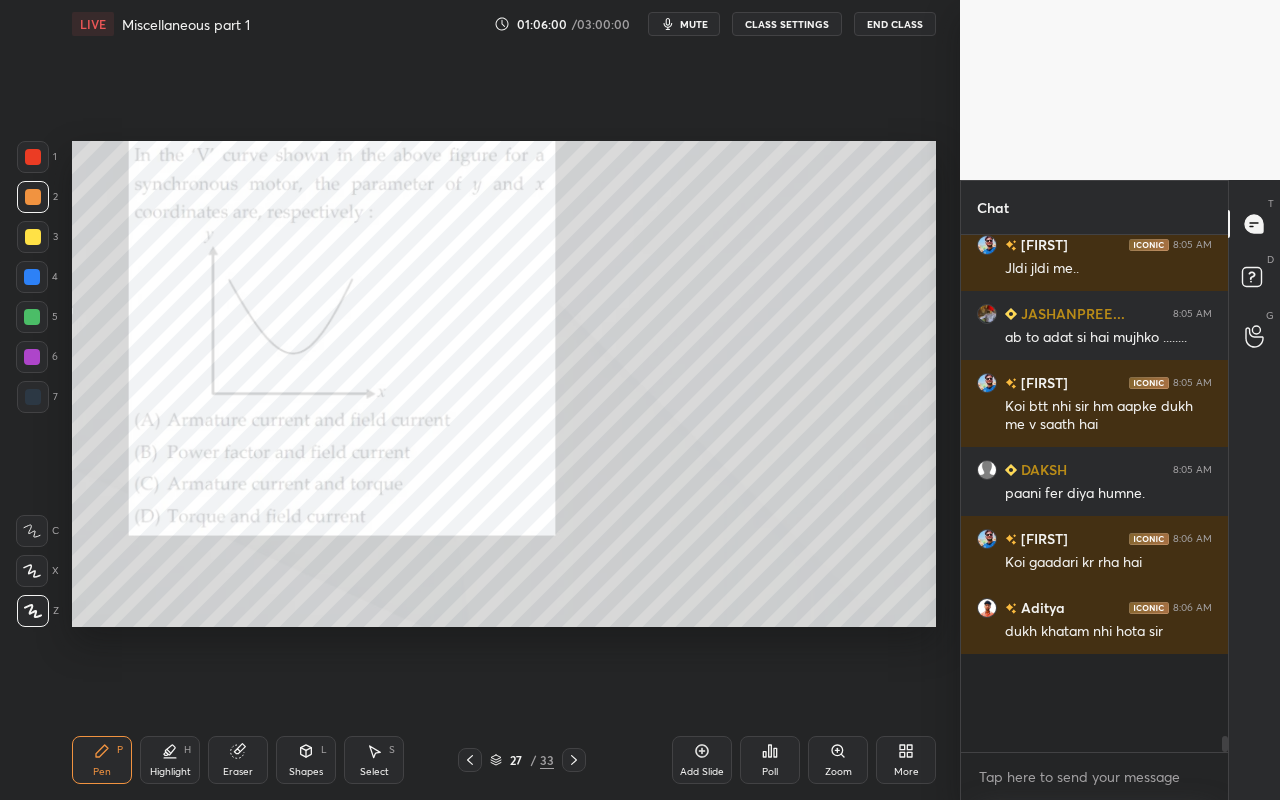 scroll, scrollTop: 6, scrollLeft: 7, axis: both 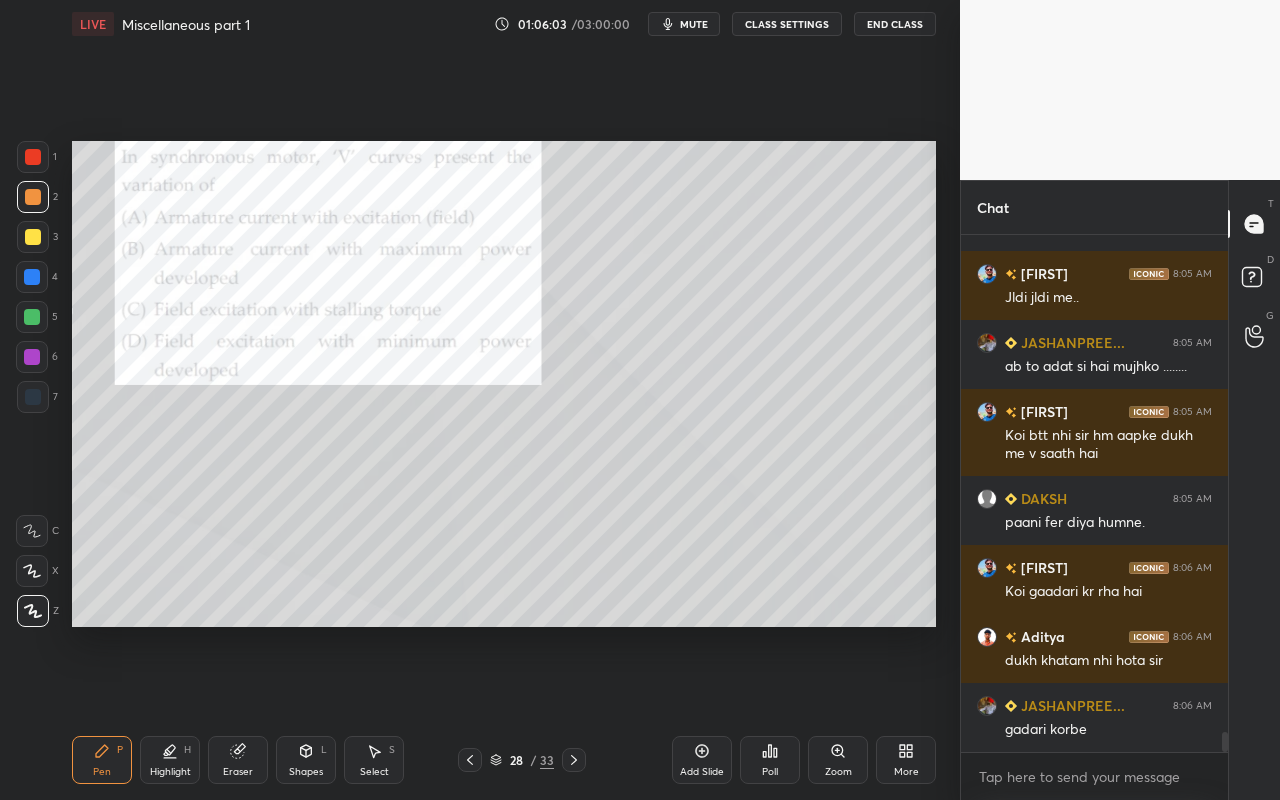 drag, startPoint x: 84, startPoint y: 768, endPoint x: 87, endPoint y: 756, distance: 12.369317 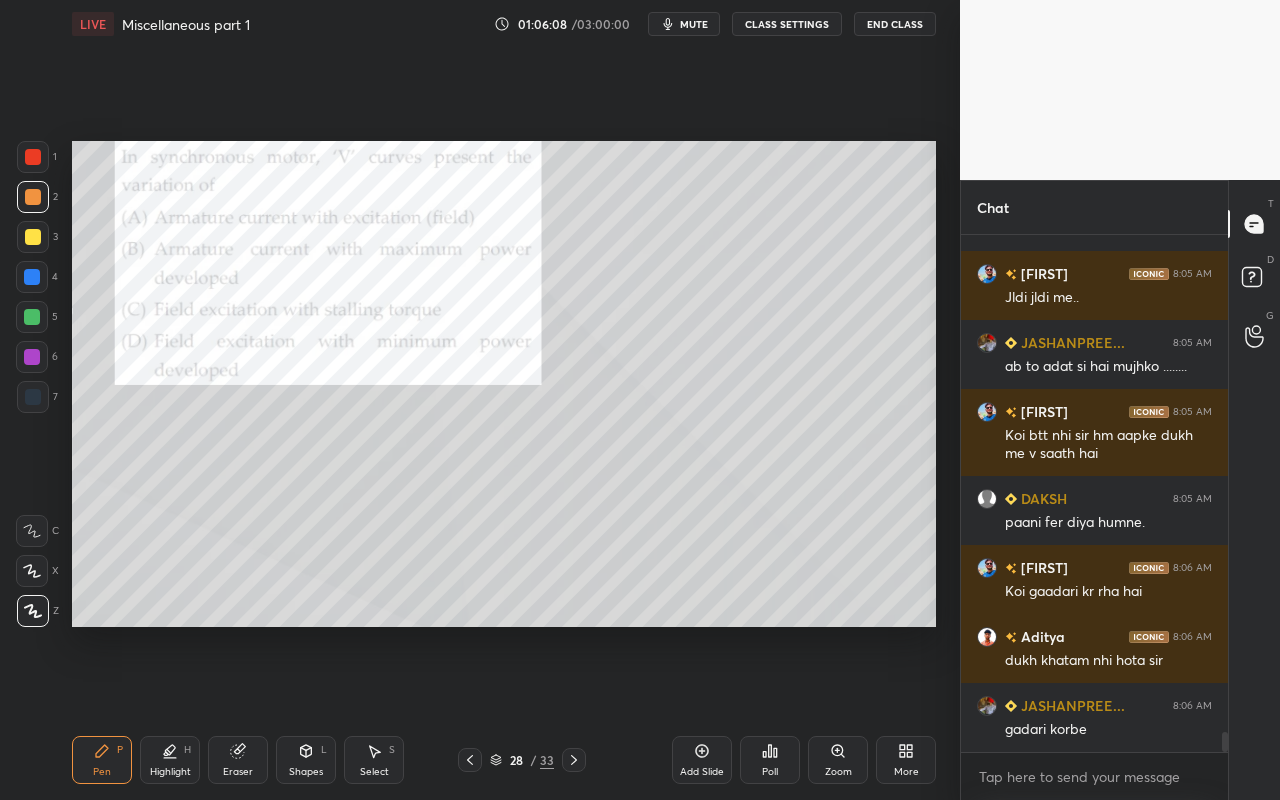 click on "Poll" at bounding box center (770, 760) 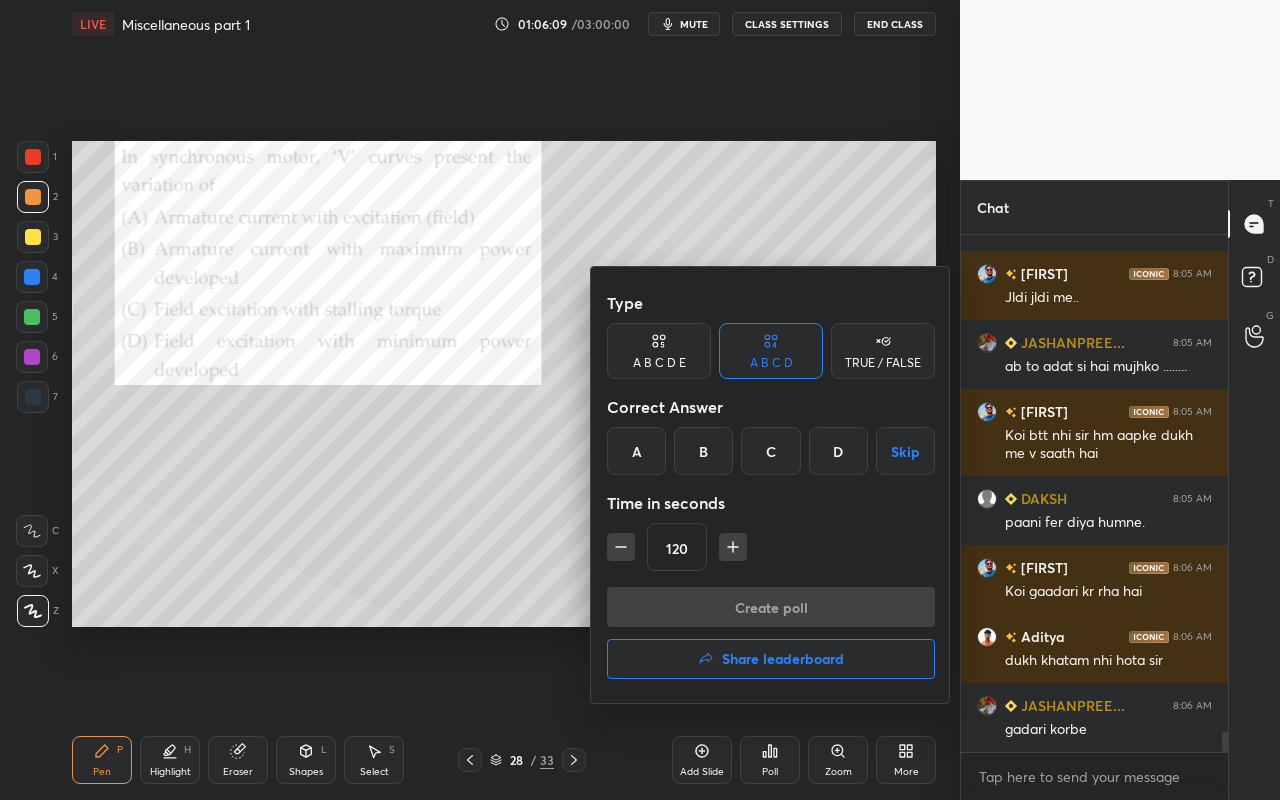click on "A" at bounding box center [636, 451] 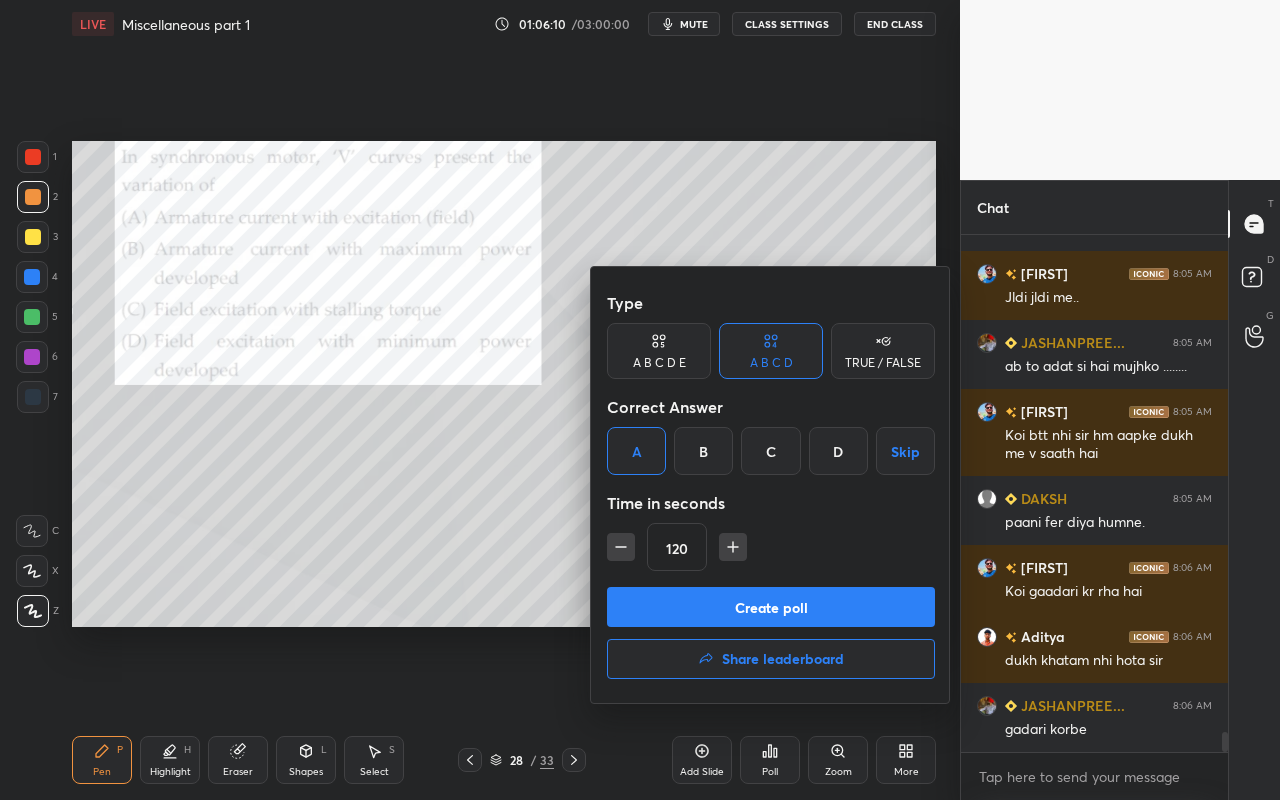 click on "Create poll" at bounding box center [771, 607] 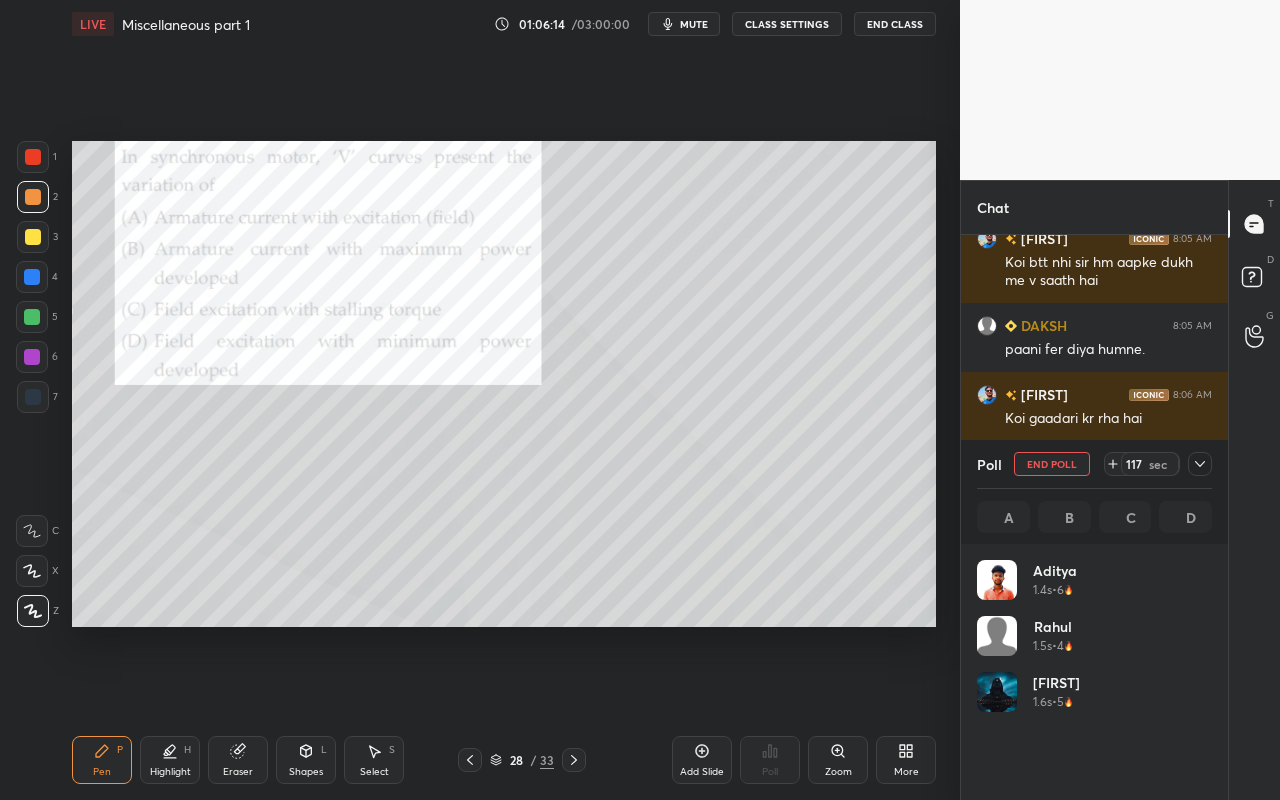 click 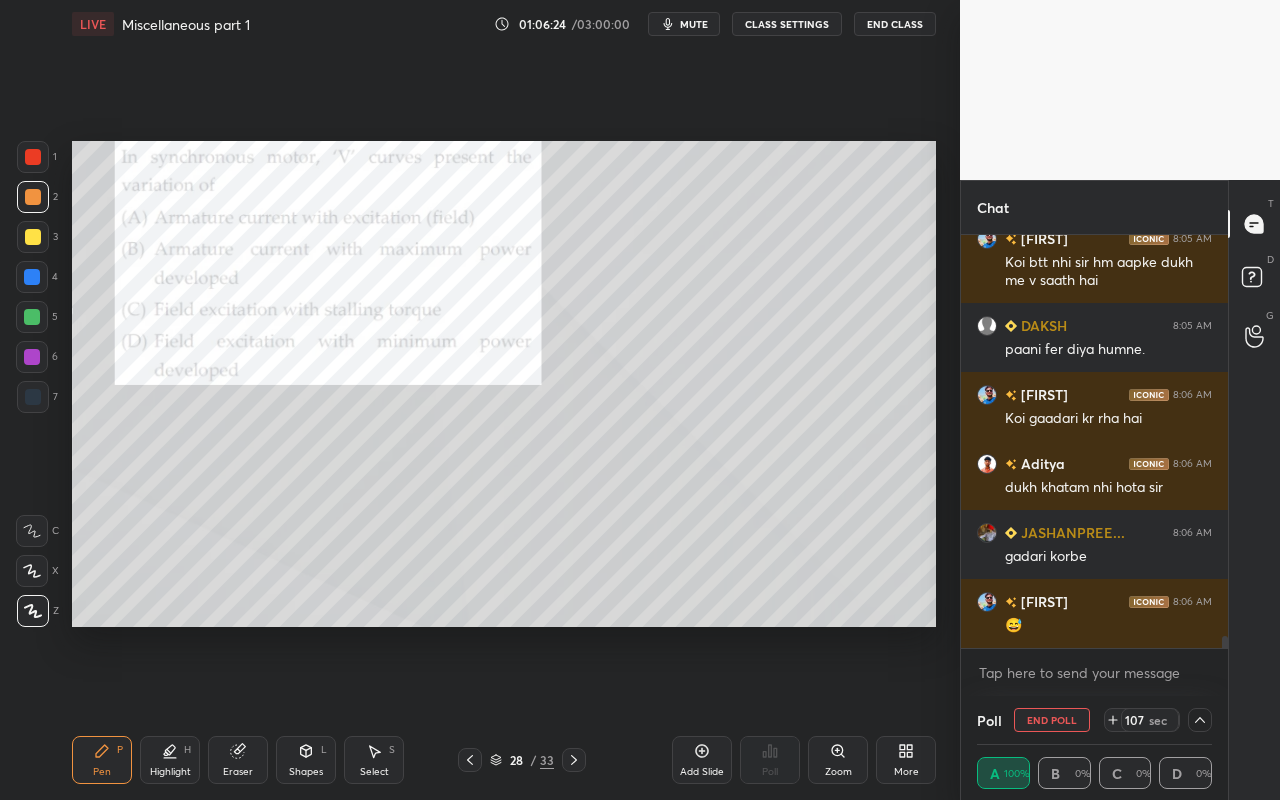 click 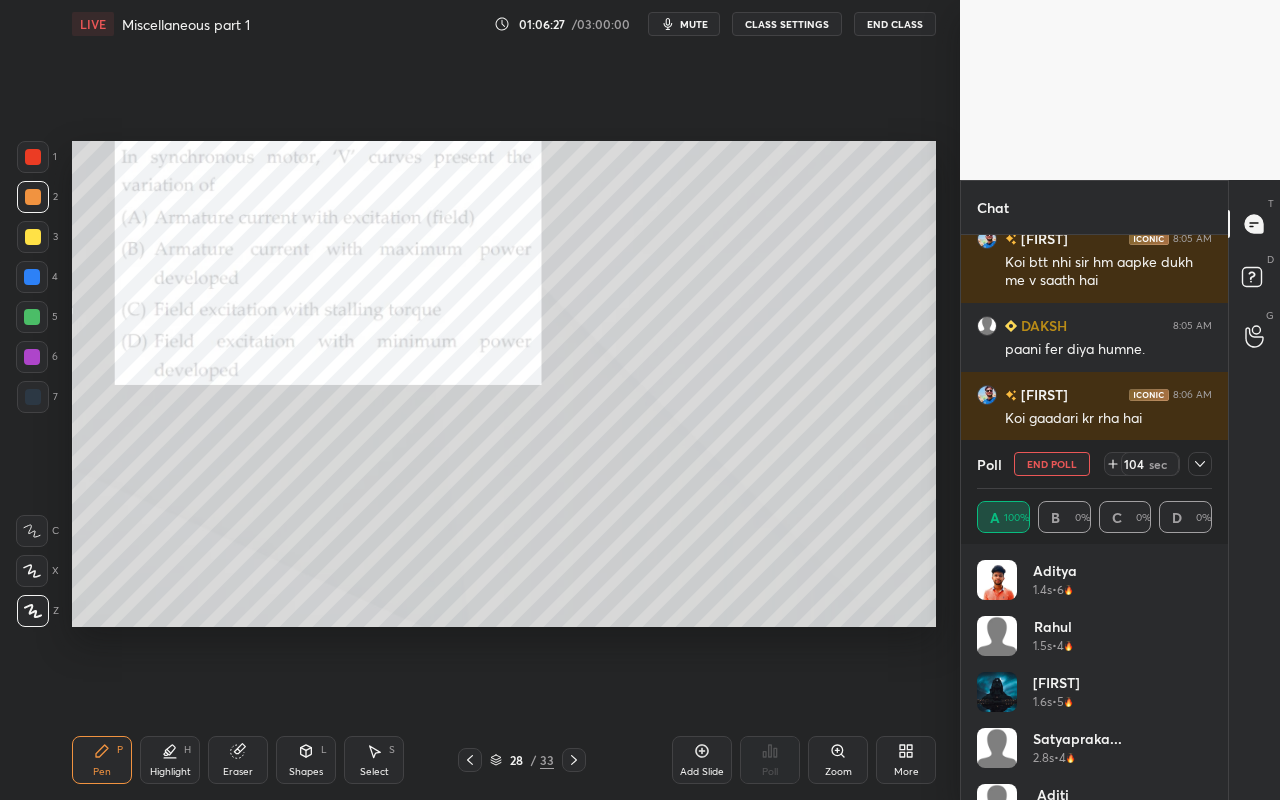 click 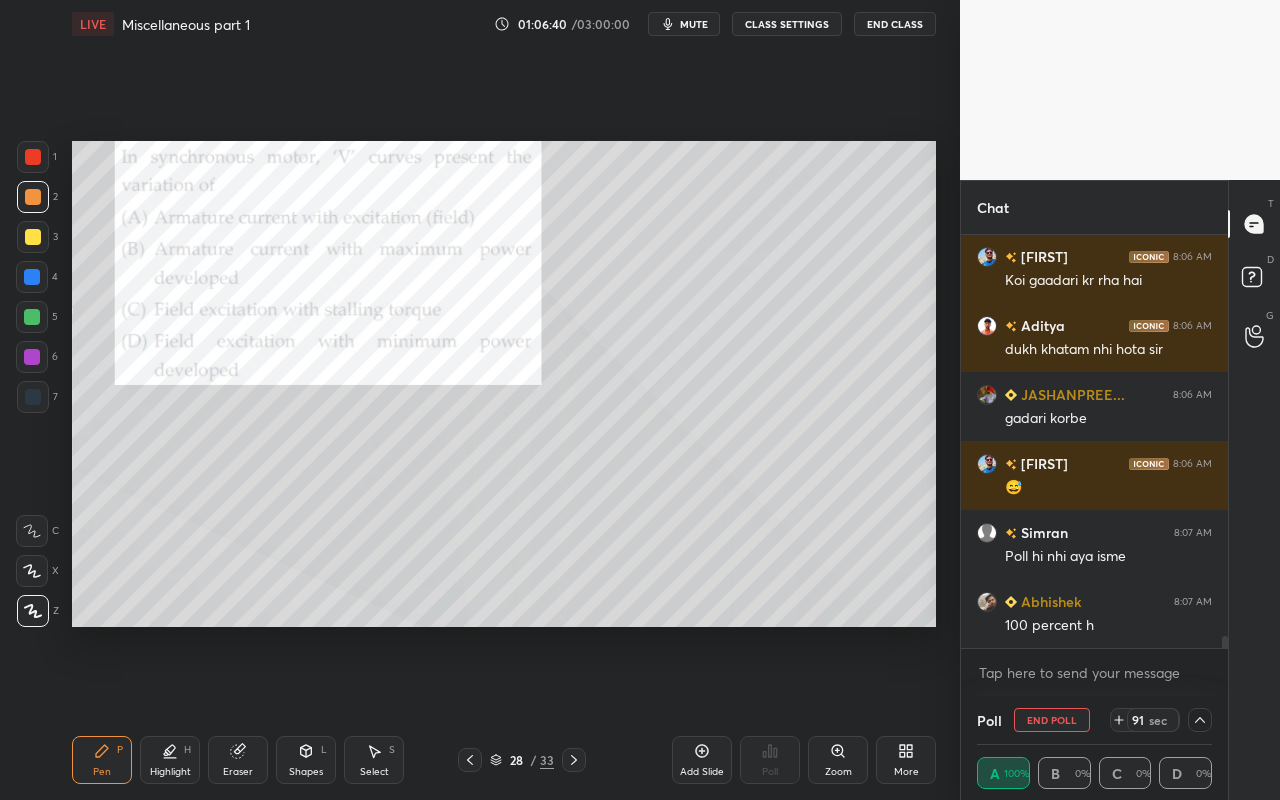 click 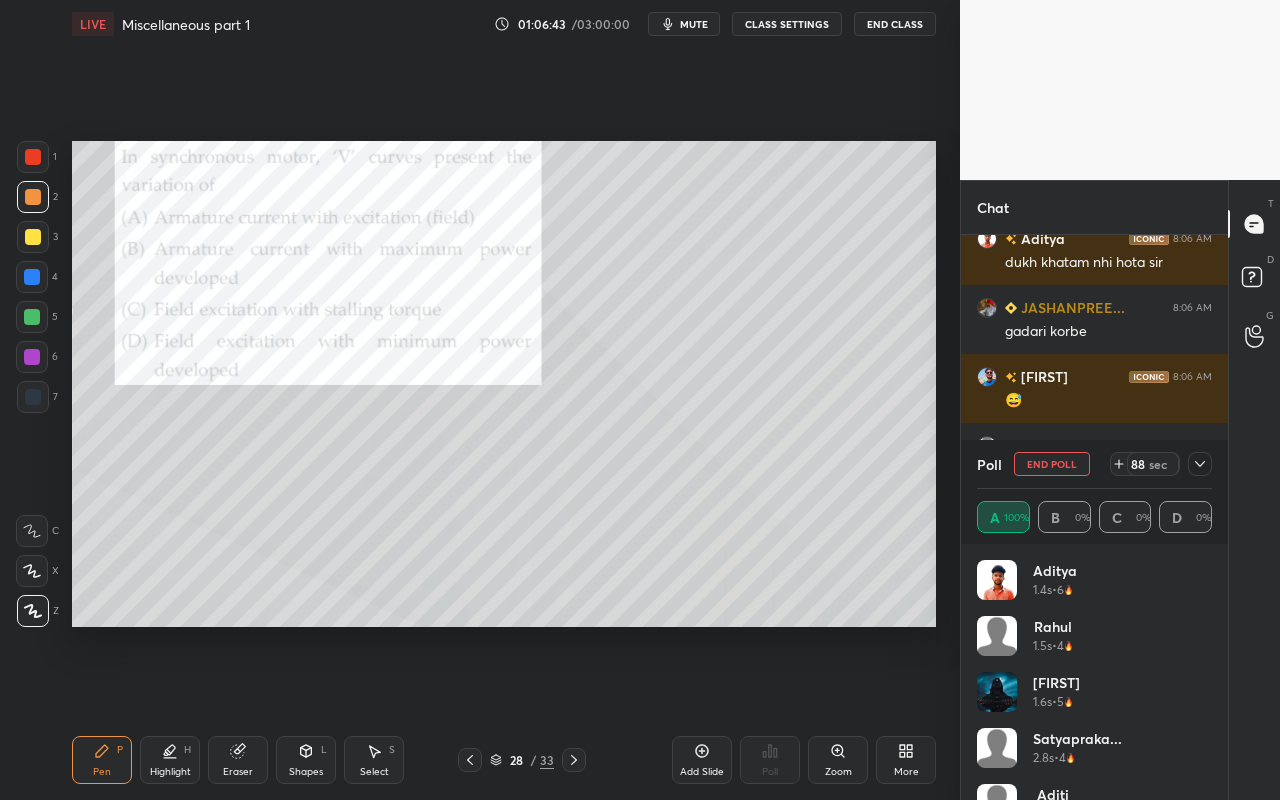 click 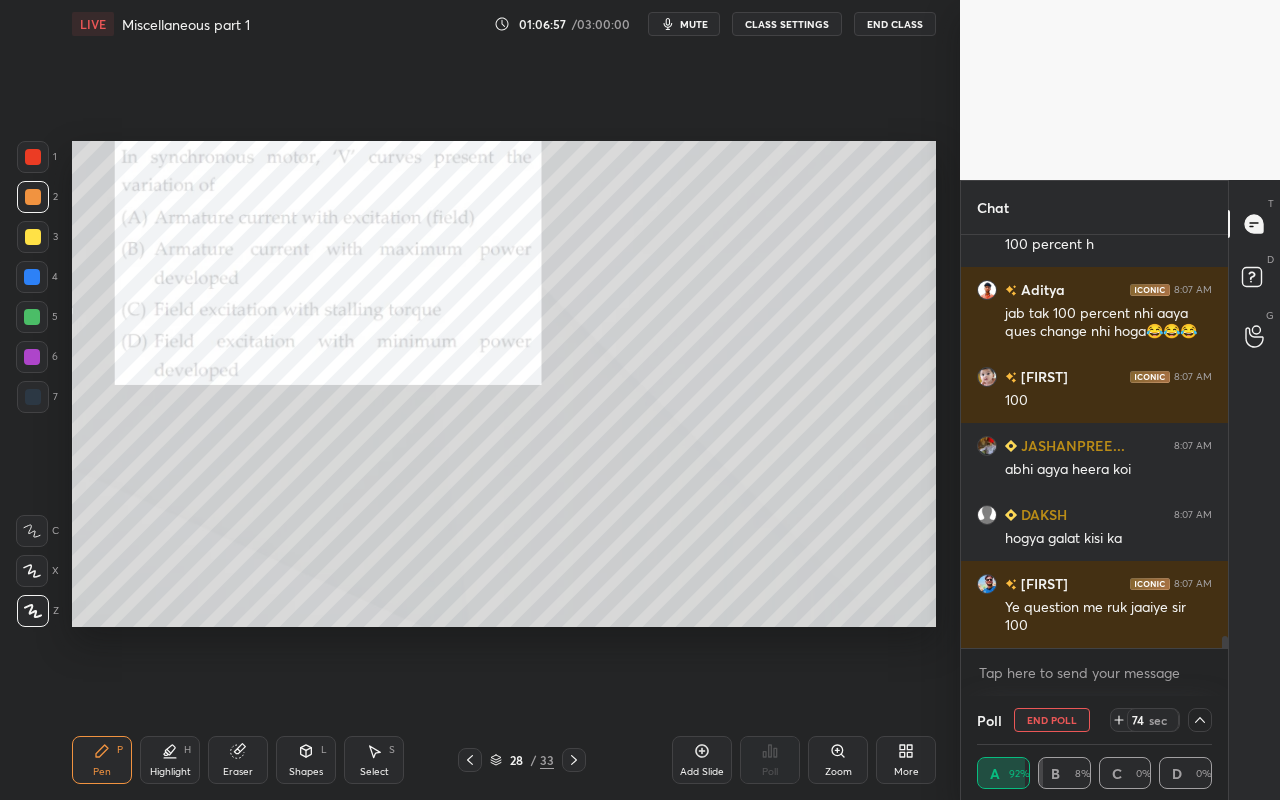 click 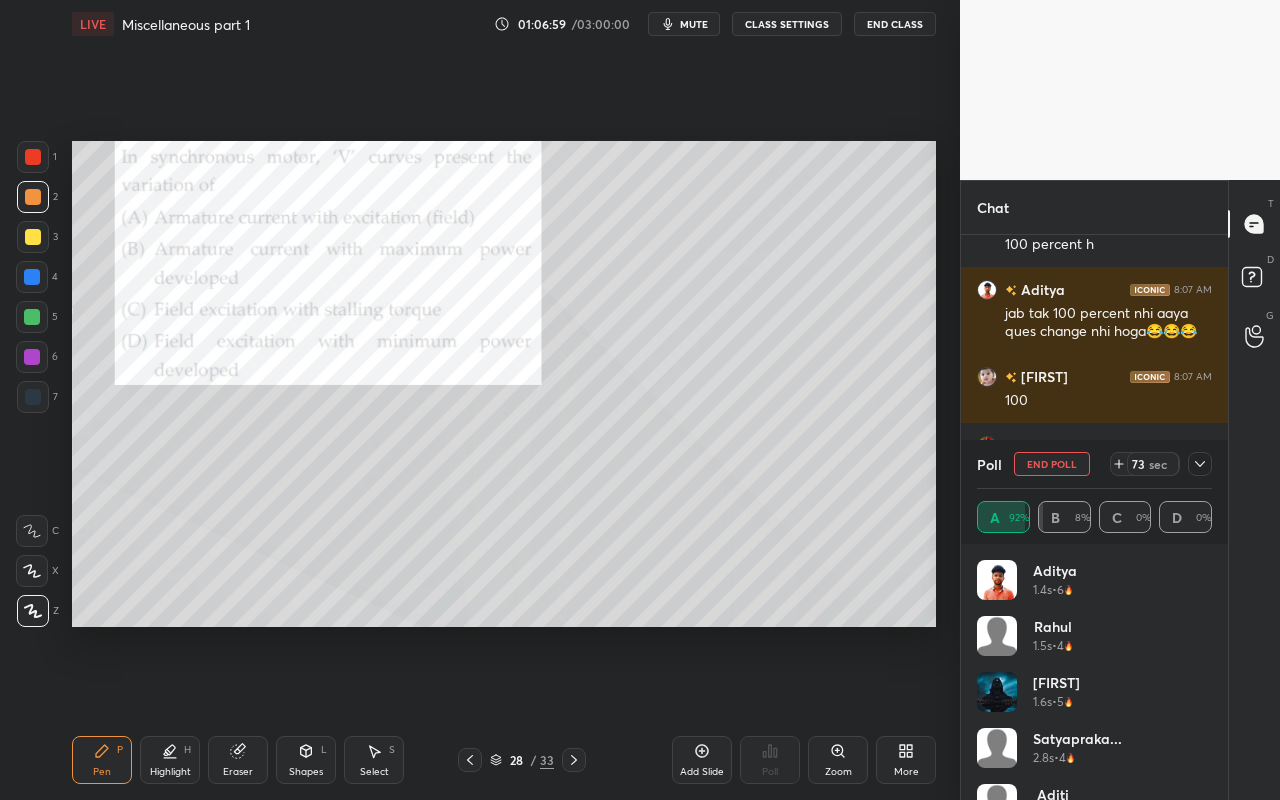 click 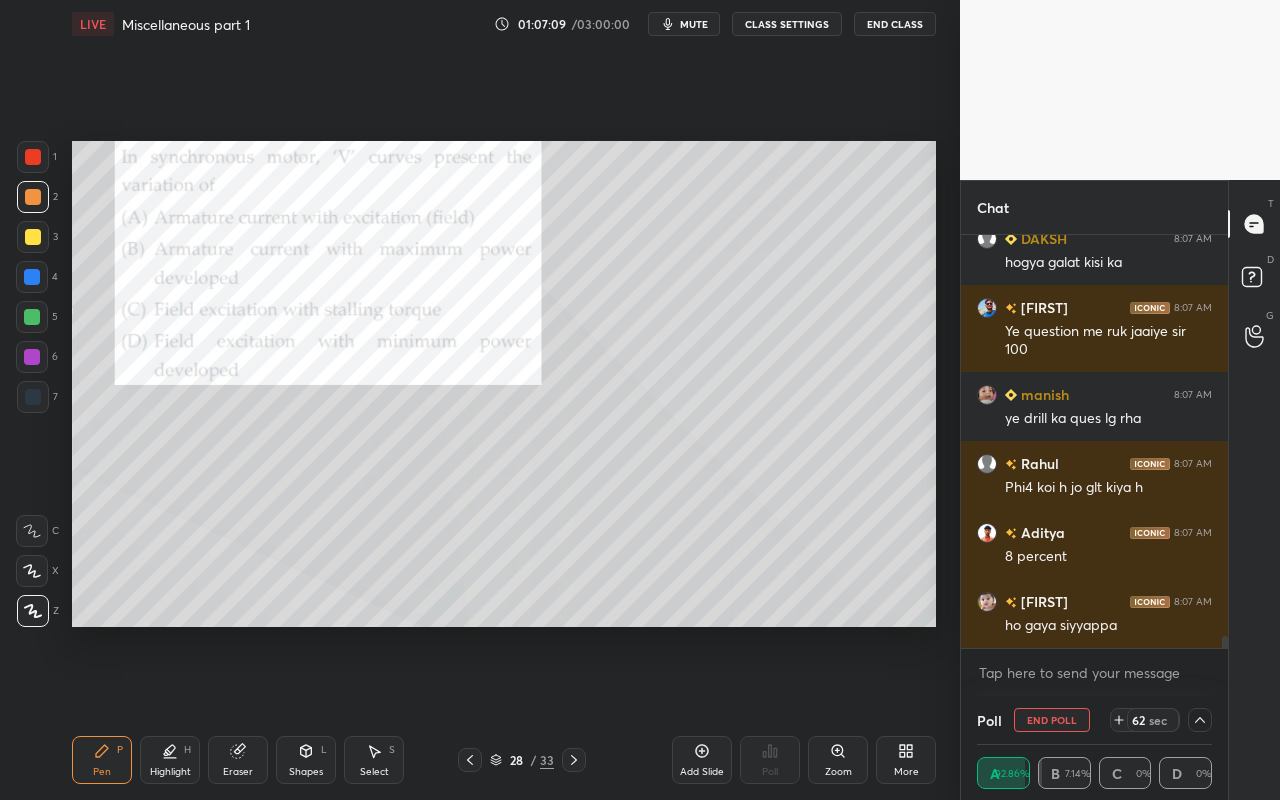 click on "End Poll" at bounding box center (1052, 720) 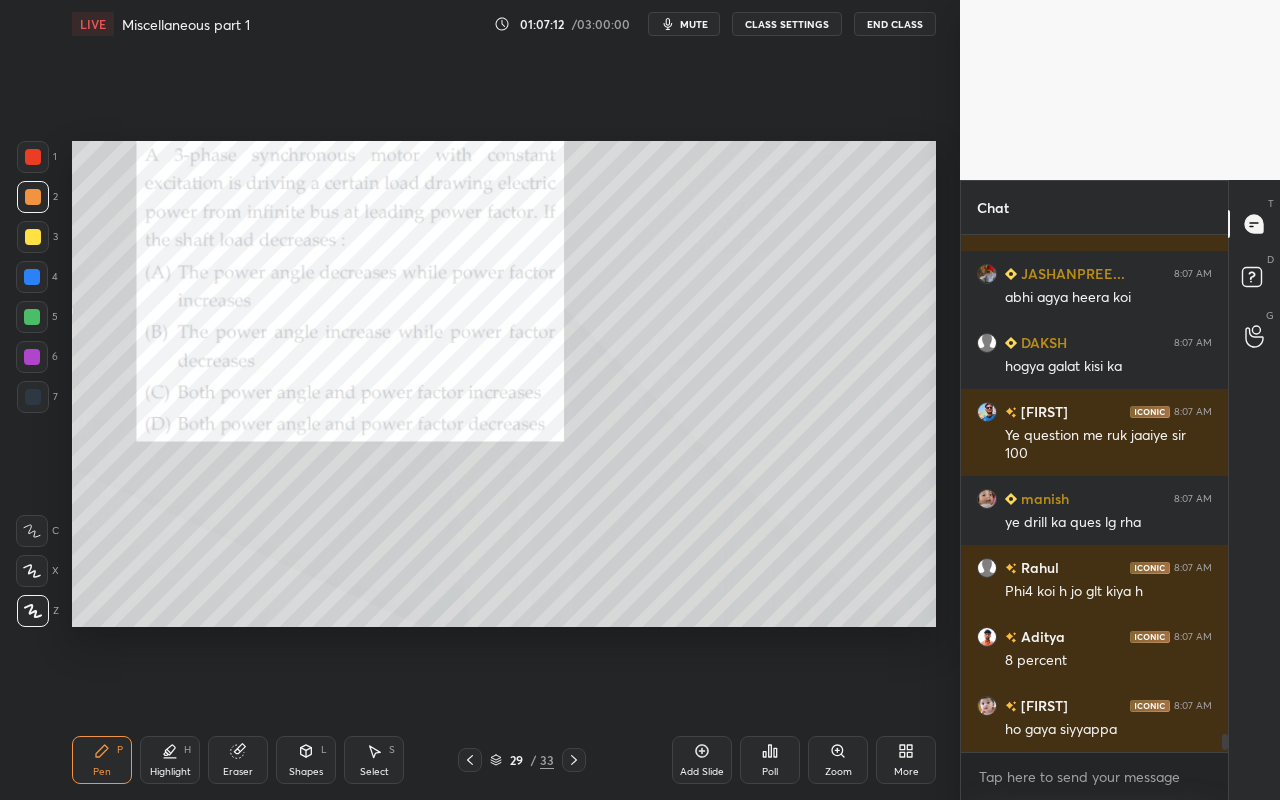 click on "Pen" at bounding box center [102, 772] 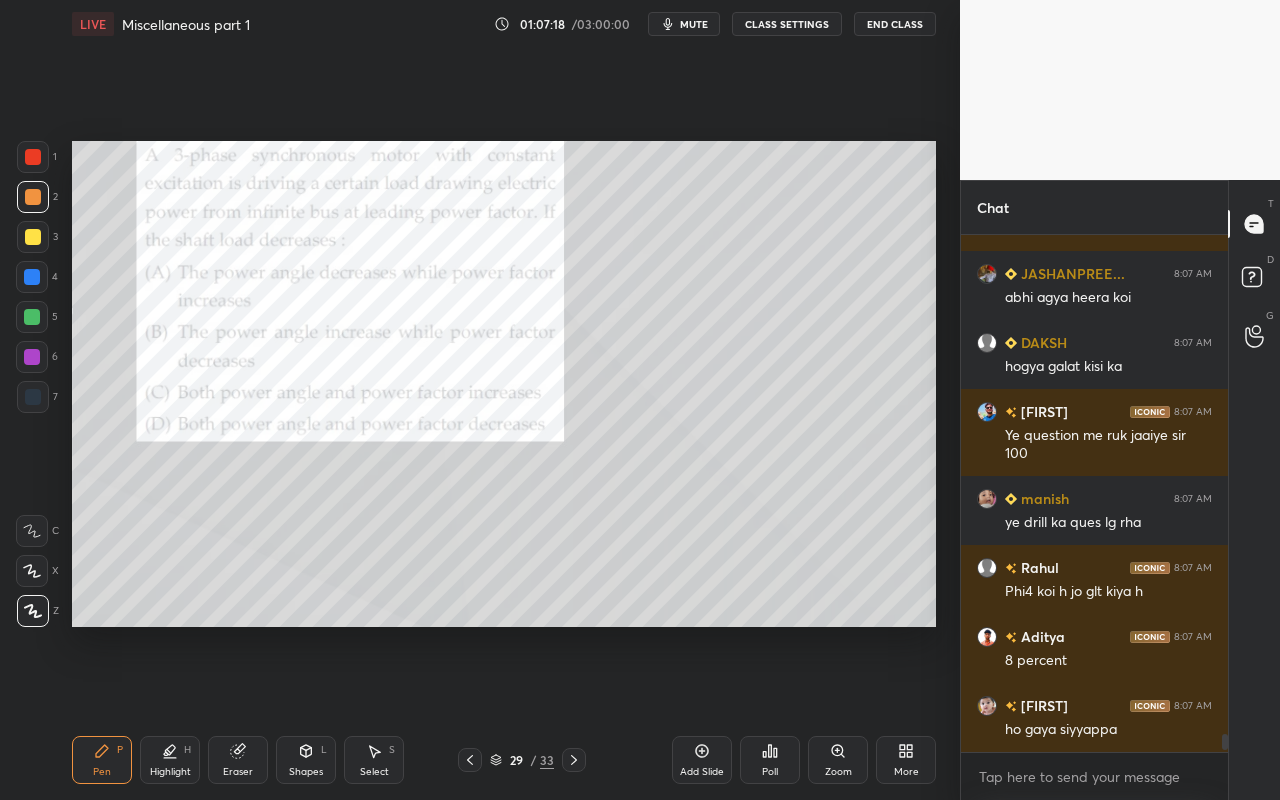 click on "Poll" at bounding box center (770, 760) 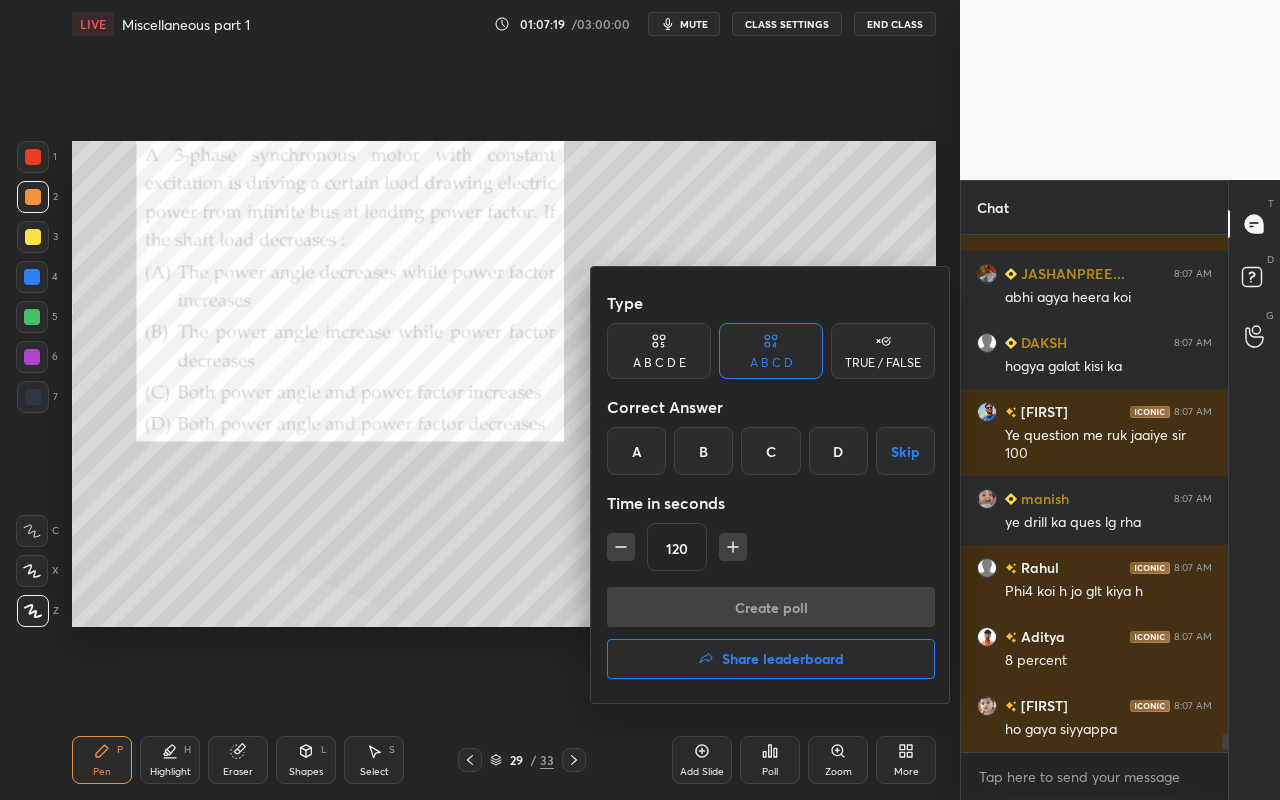 click on "D" at bounding box center [838, 451] 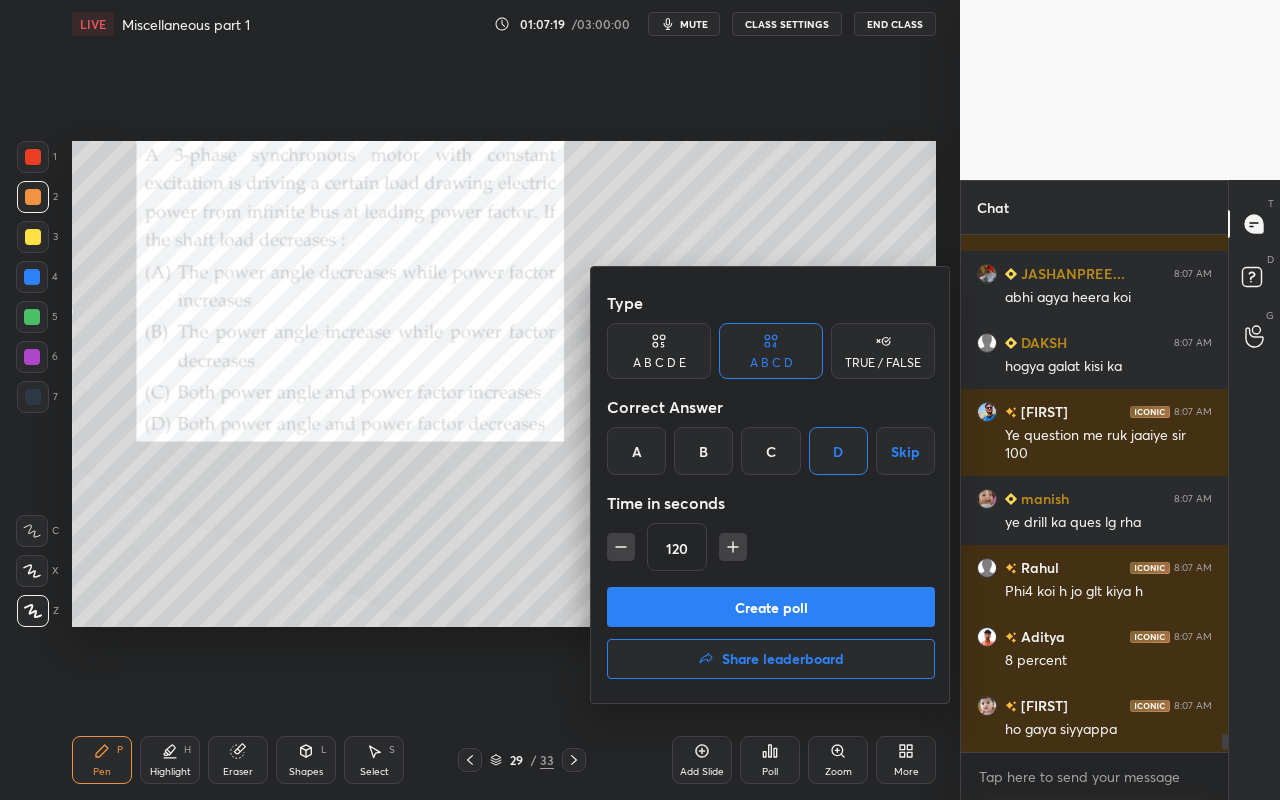 click 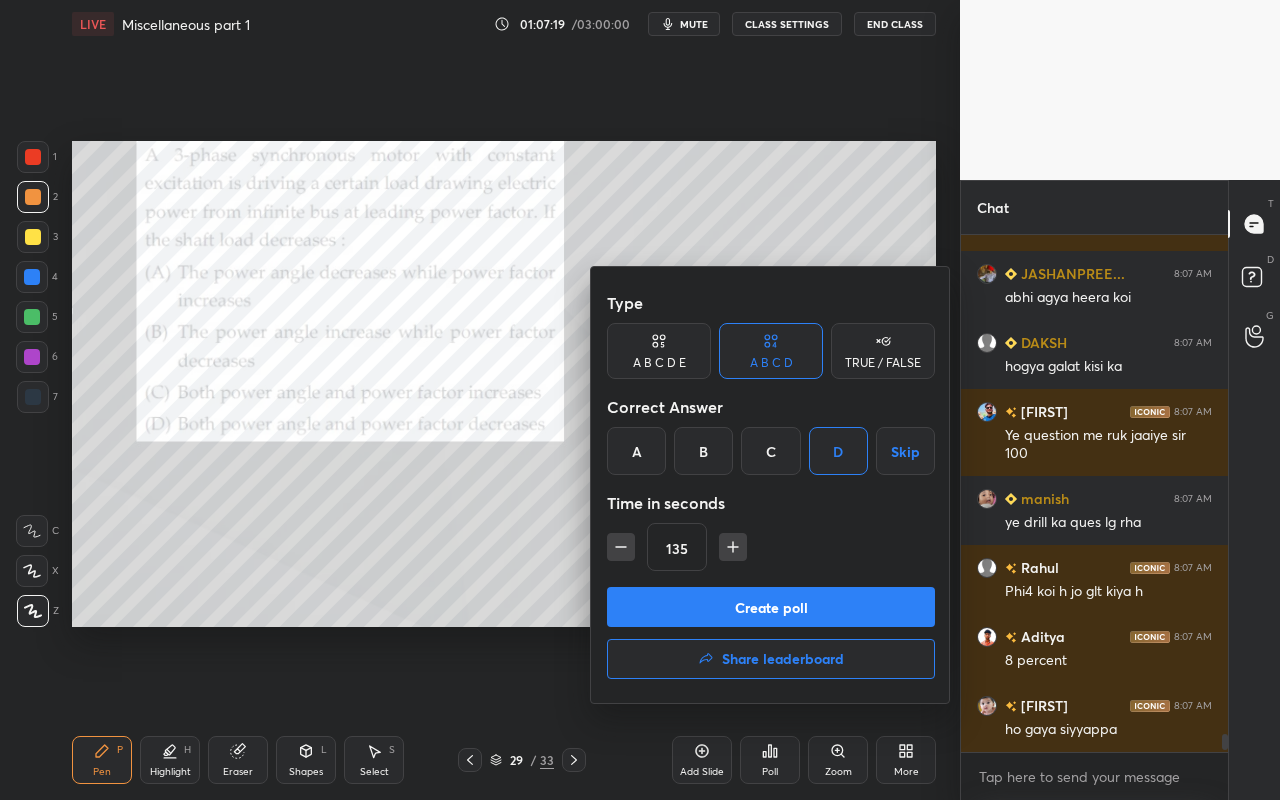 click 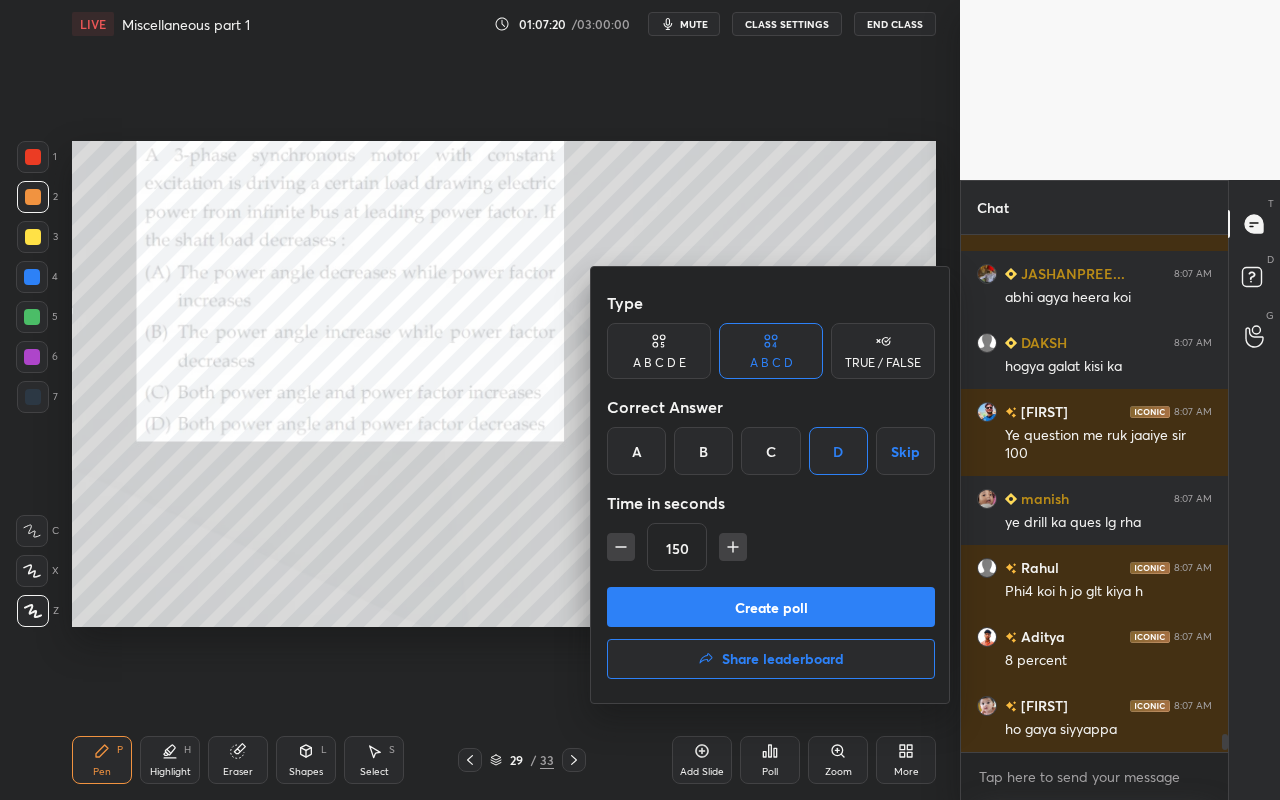 click 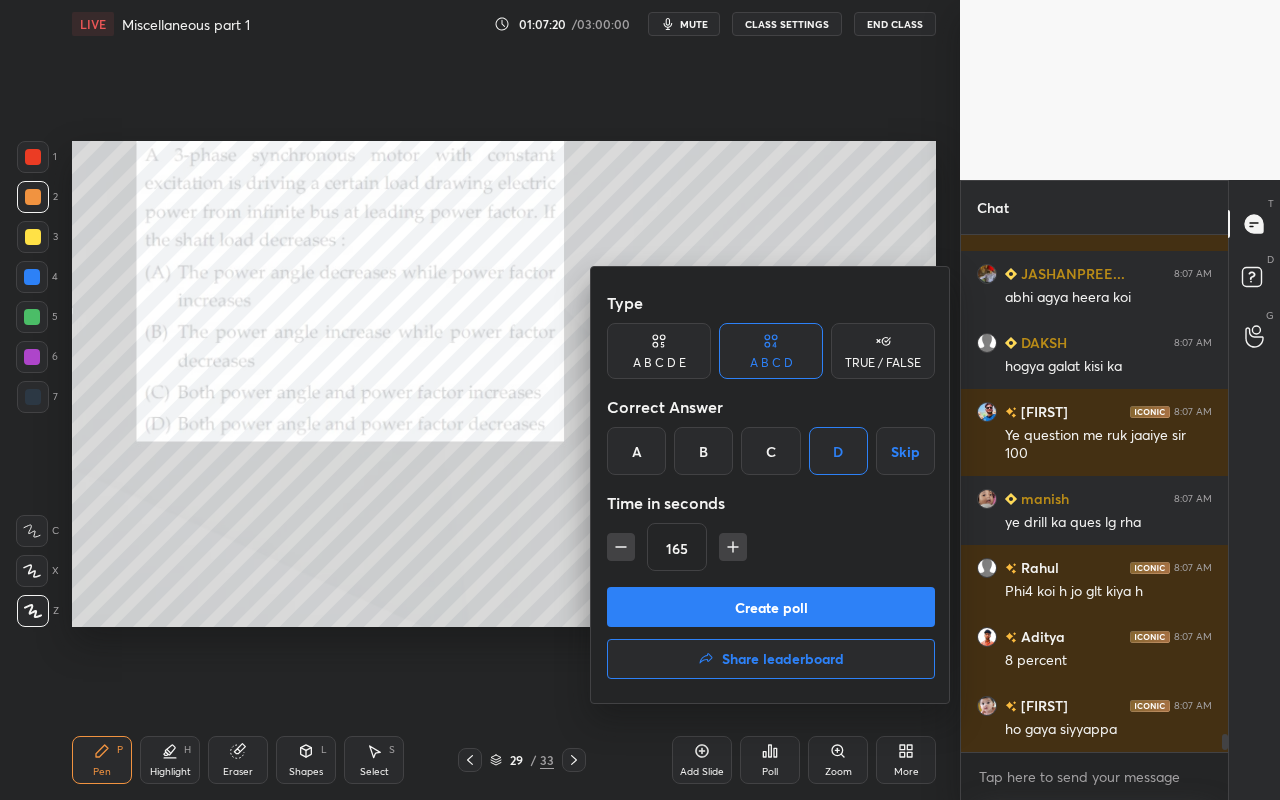 click on "Create poll" at bounding box center (771, 607) 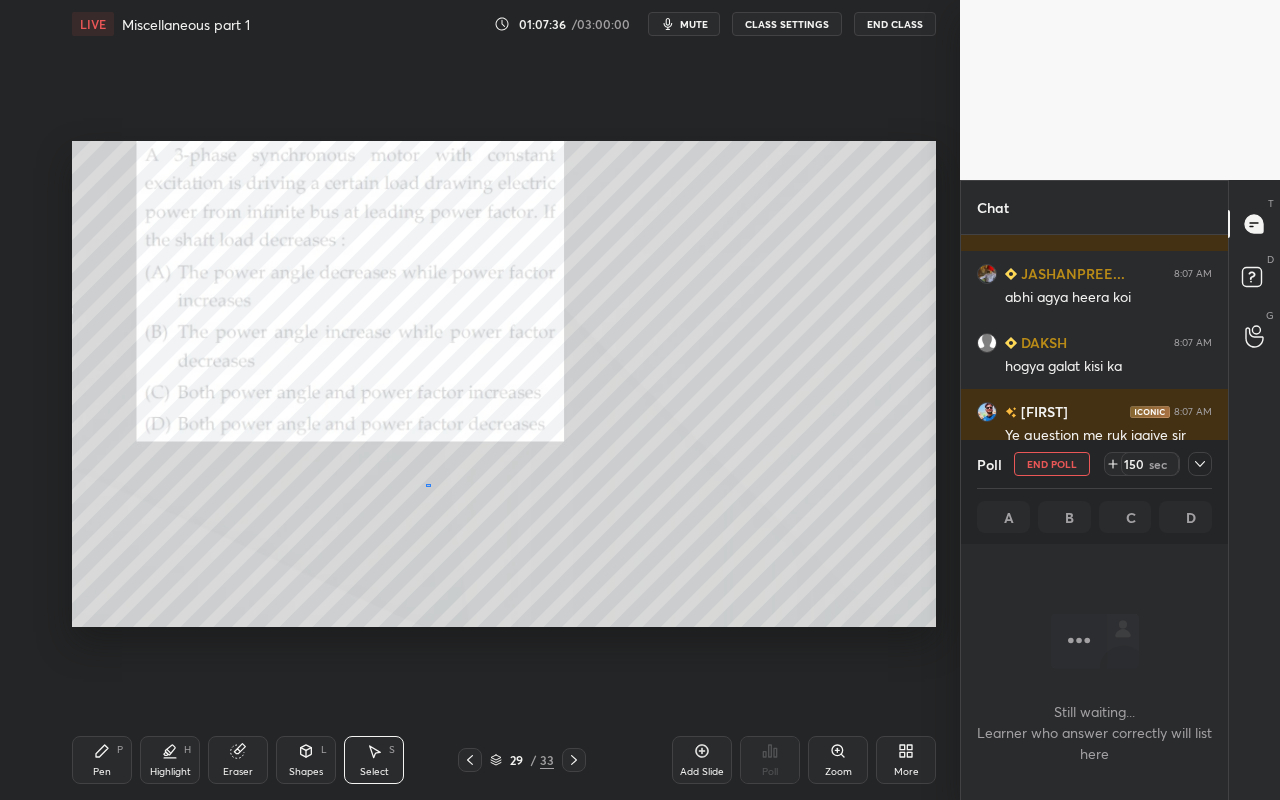 click on "0 ° Undo Copy Paste here Duplicate Duplicate to new slide Delete" at bounding box center [504, 384] 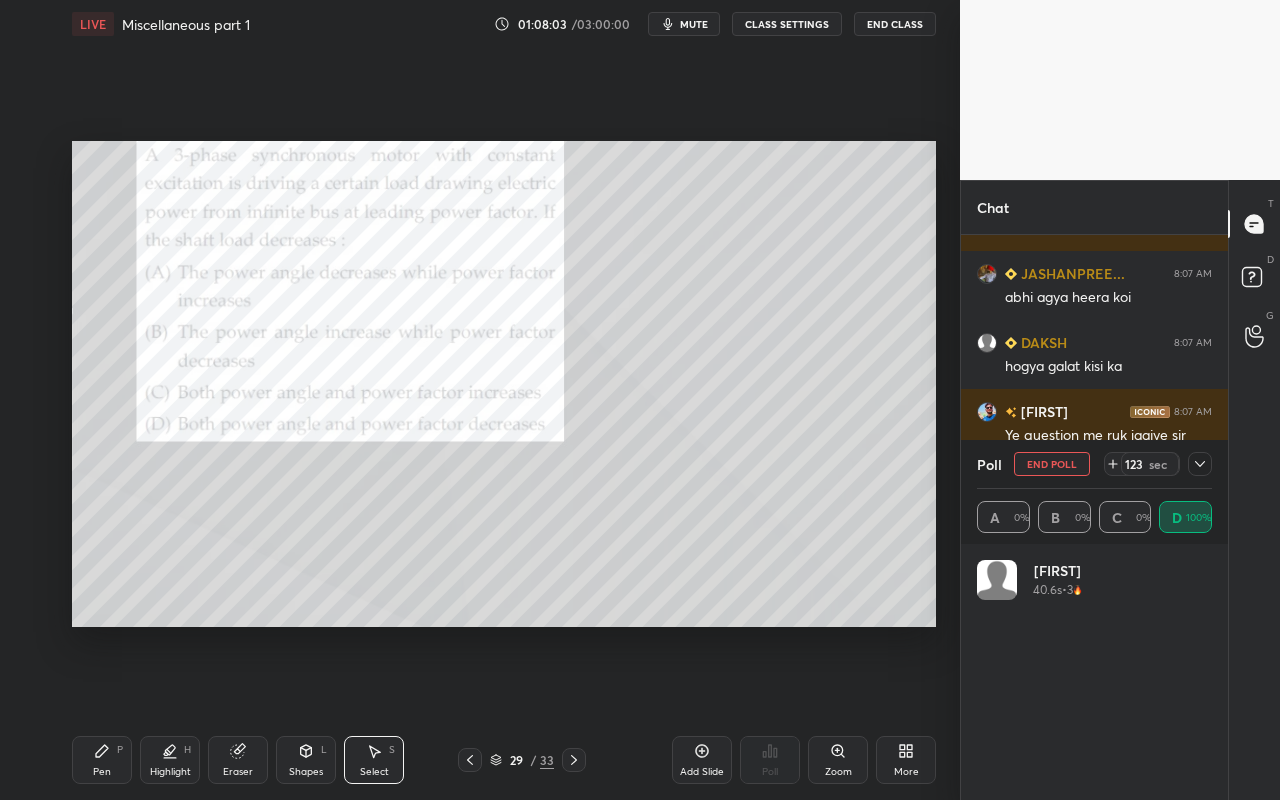 scroll, scrollTop: 7, scrollLeft: 7, axis: both 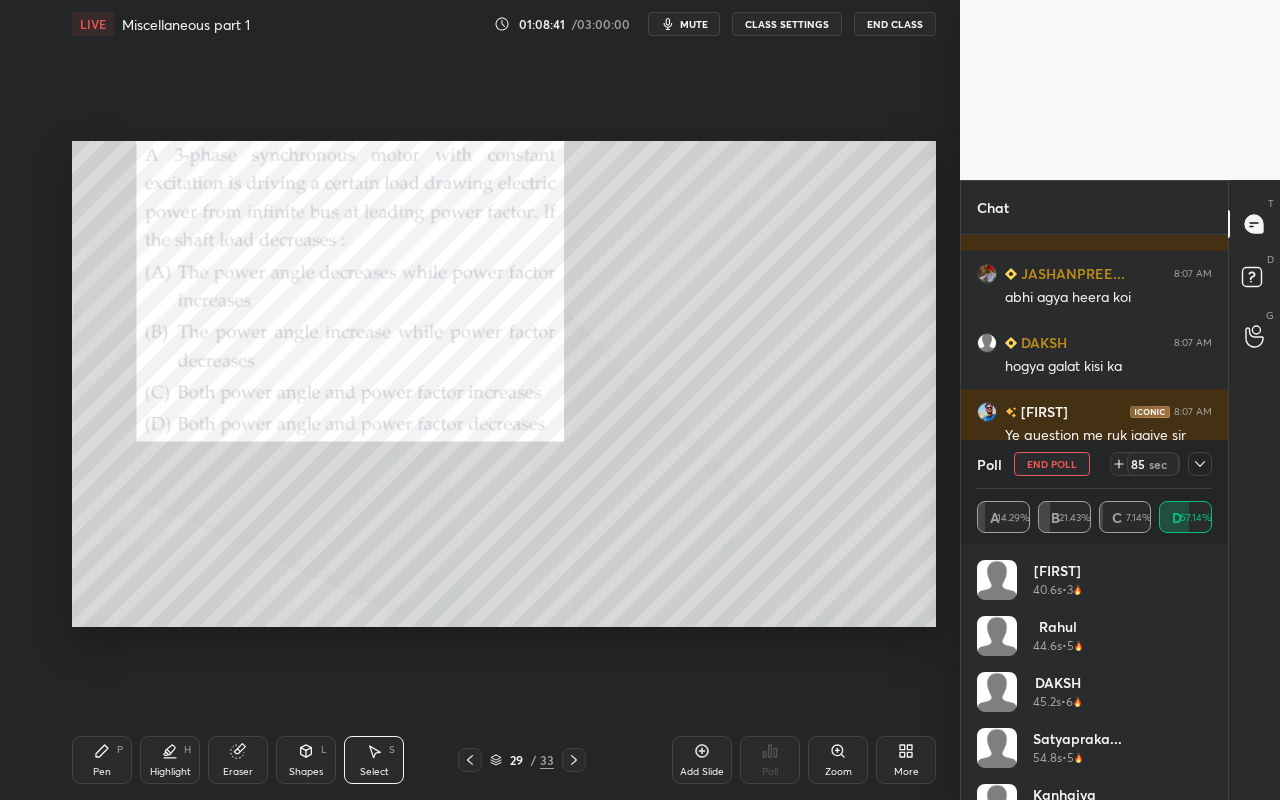 click at bounding box center [1200, 464] 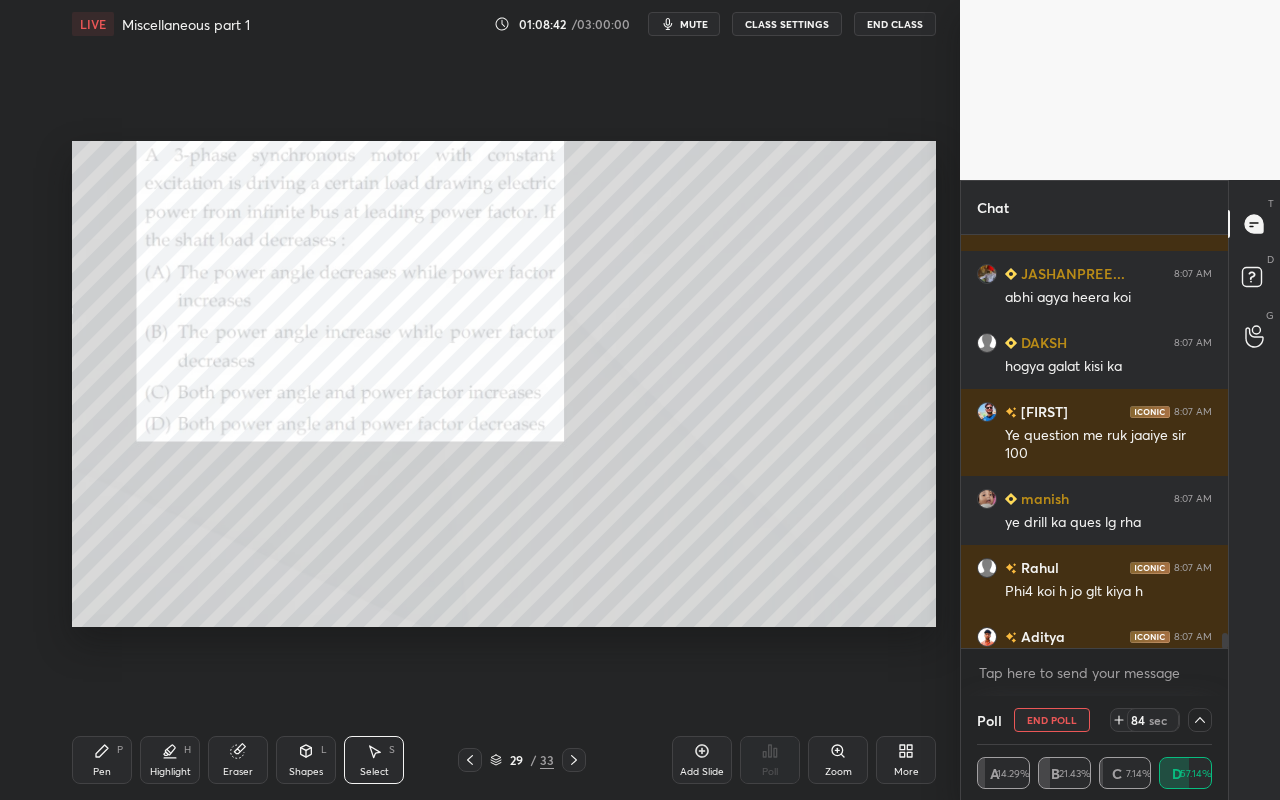 scroll, scrollTop: 0, scrollLeft: 0, axis: both 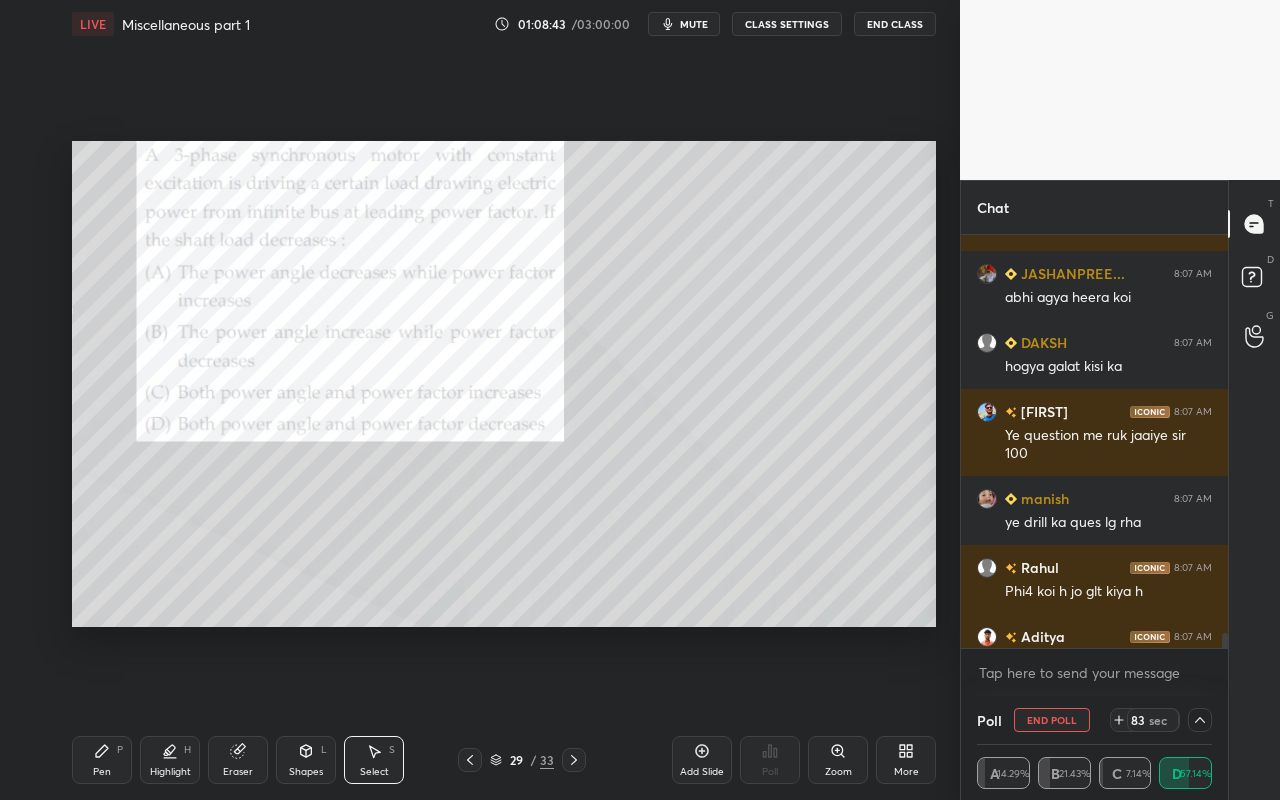 click on "Highlight" at bounding box center (170, 772) 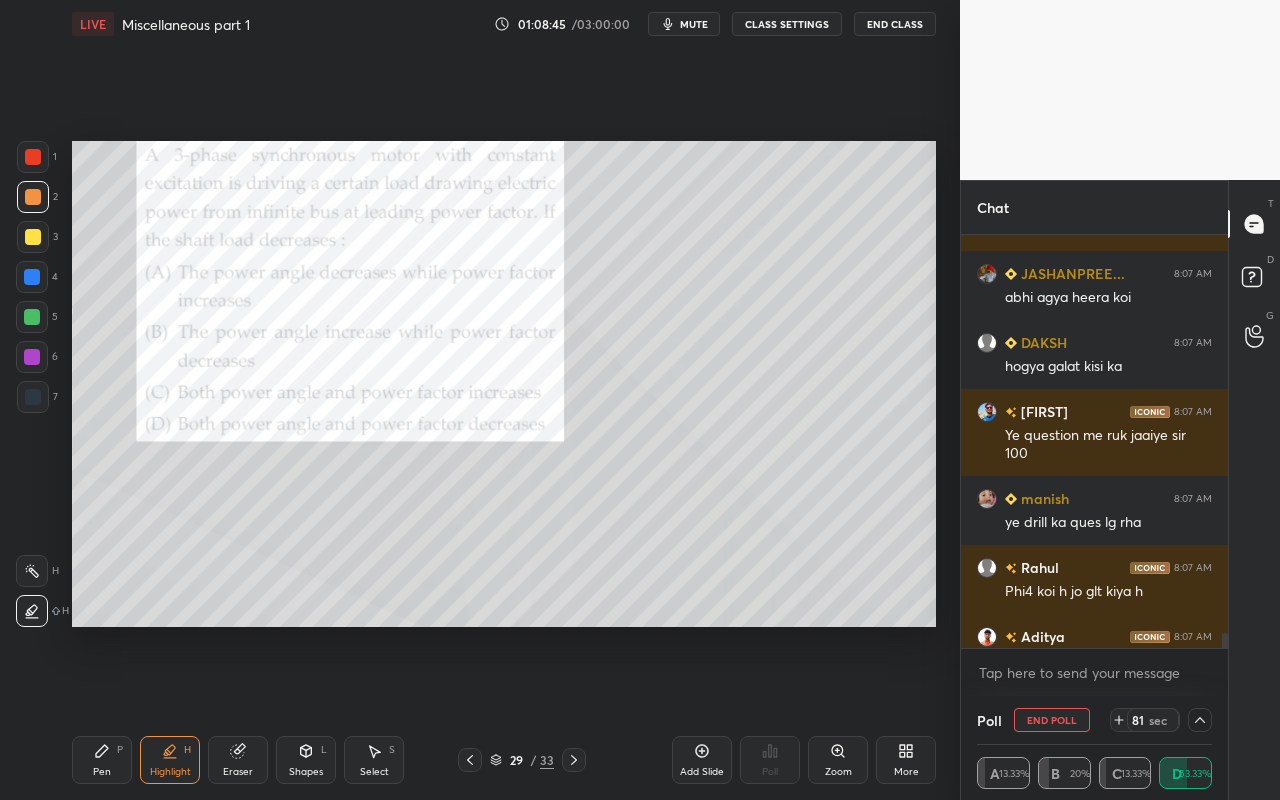click at bounding box center (32, 571) 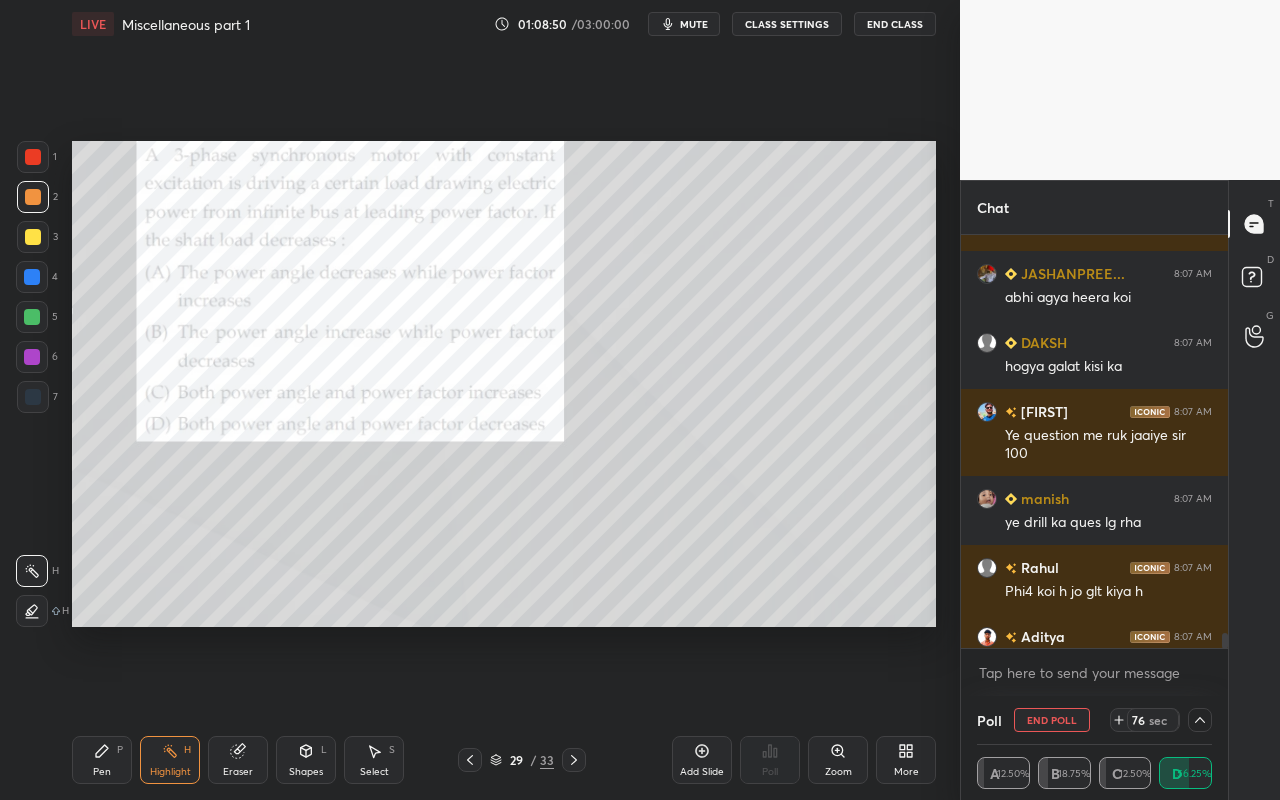 scroll, scrollTop: 14152, scrollLeft: 0, axis: vertical 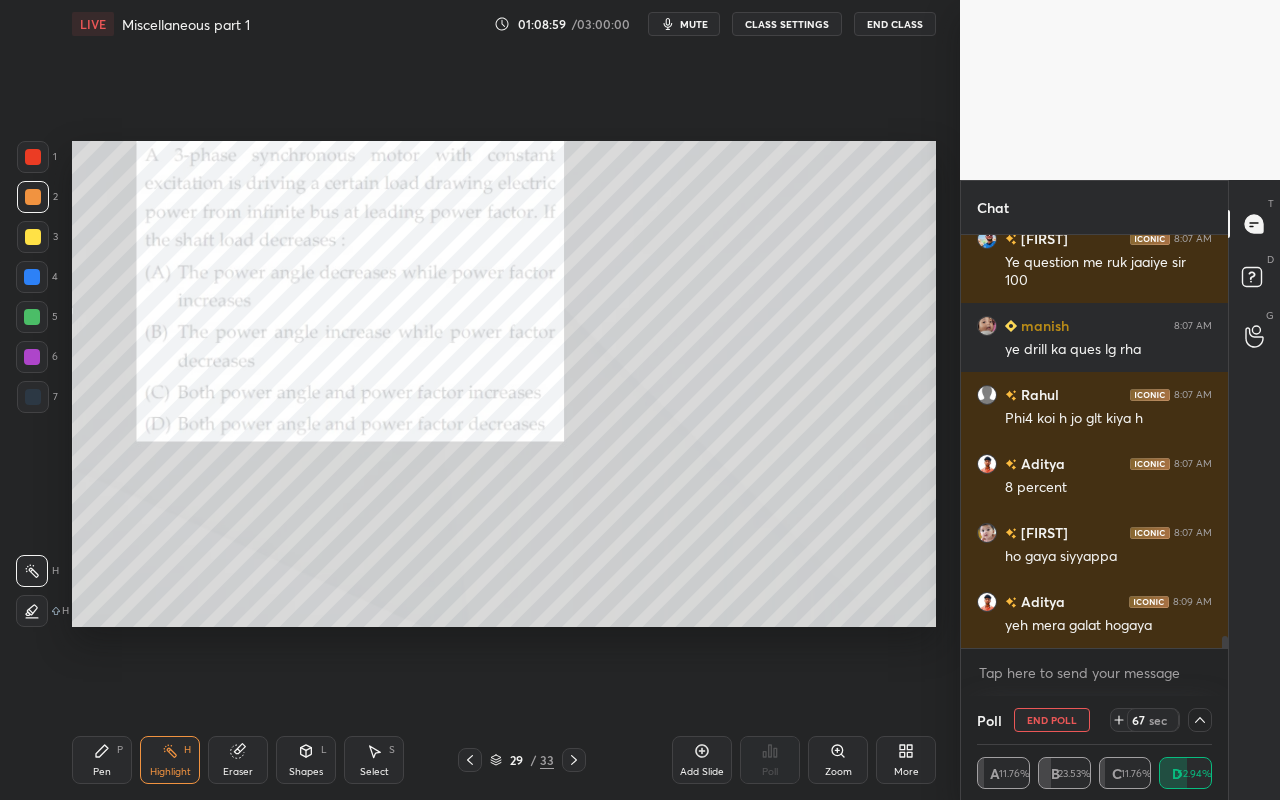 drag, startPoint x: 116, startPoint y: 773, endPoint x: 133, endPoint y: 757, distance: 23.345236 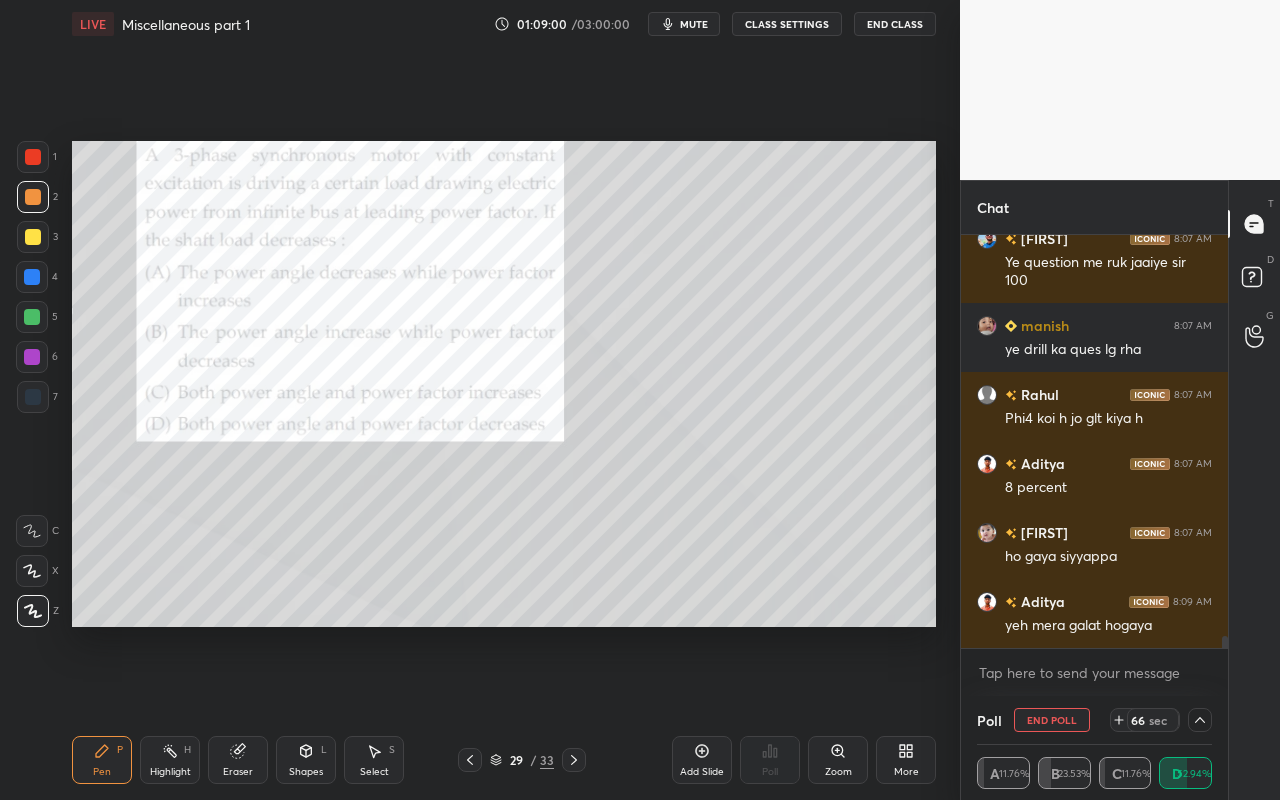 click on "Shapes" at bounding box center (306, 772) 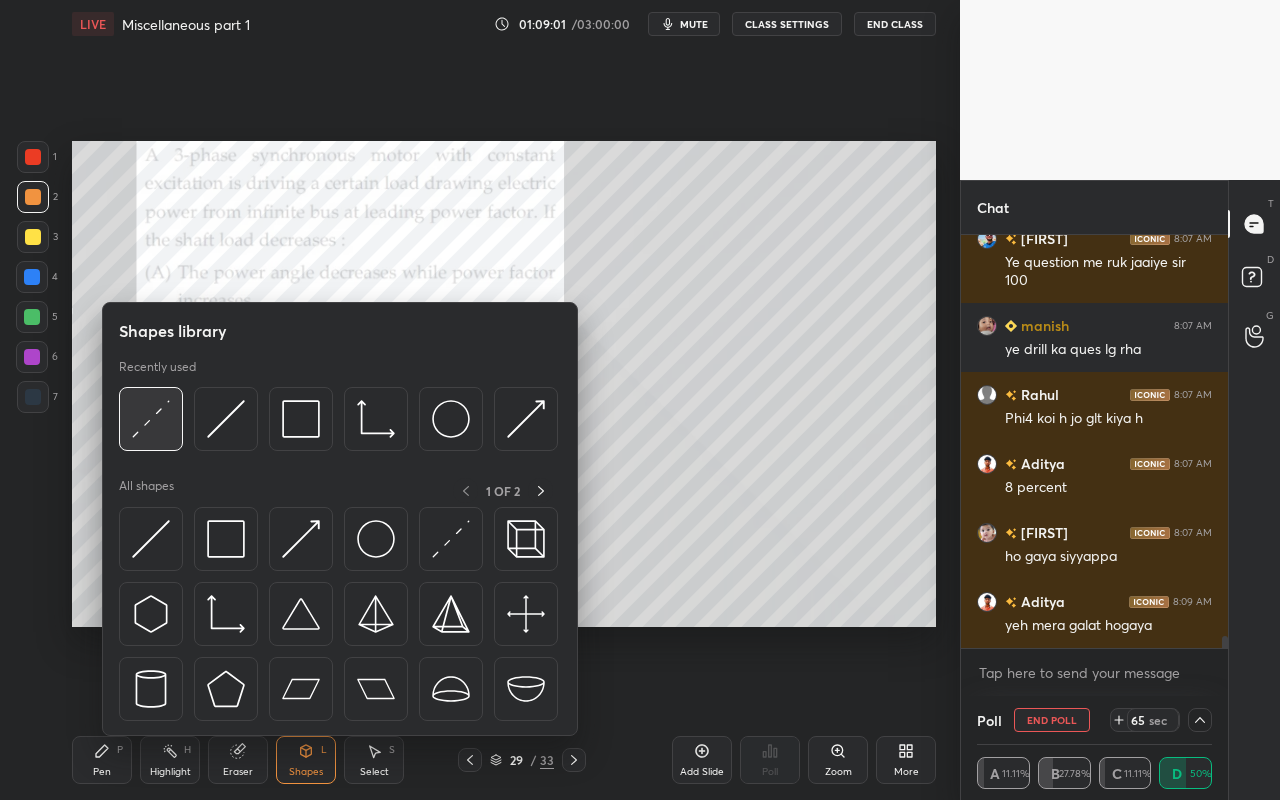 click at bounding box center [151, 419] 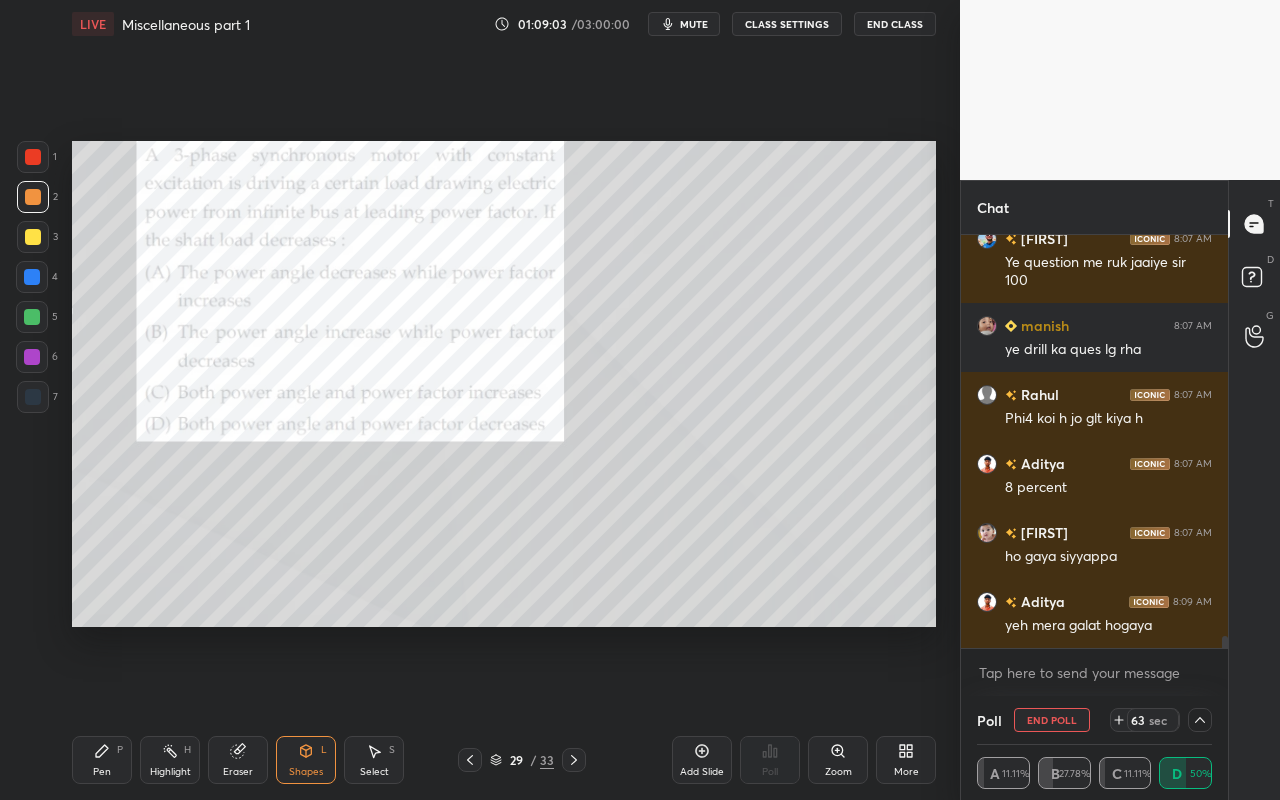click on "Pen" at bounding box center (102, 772) 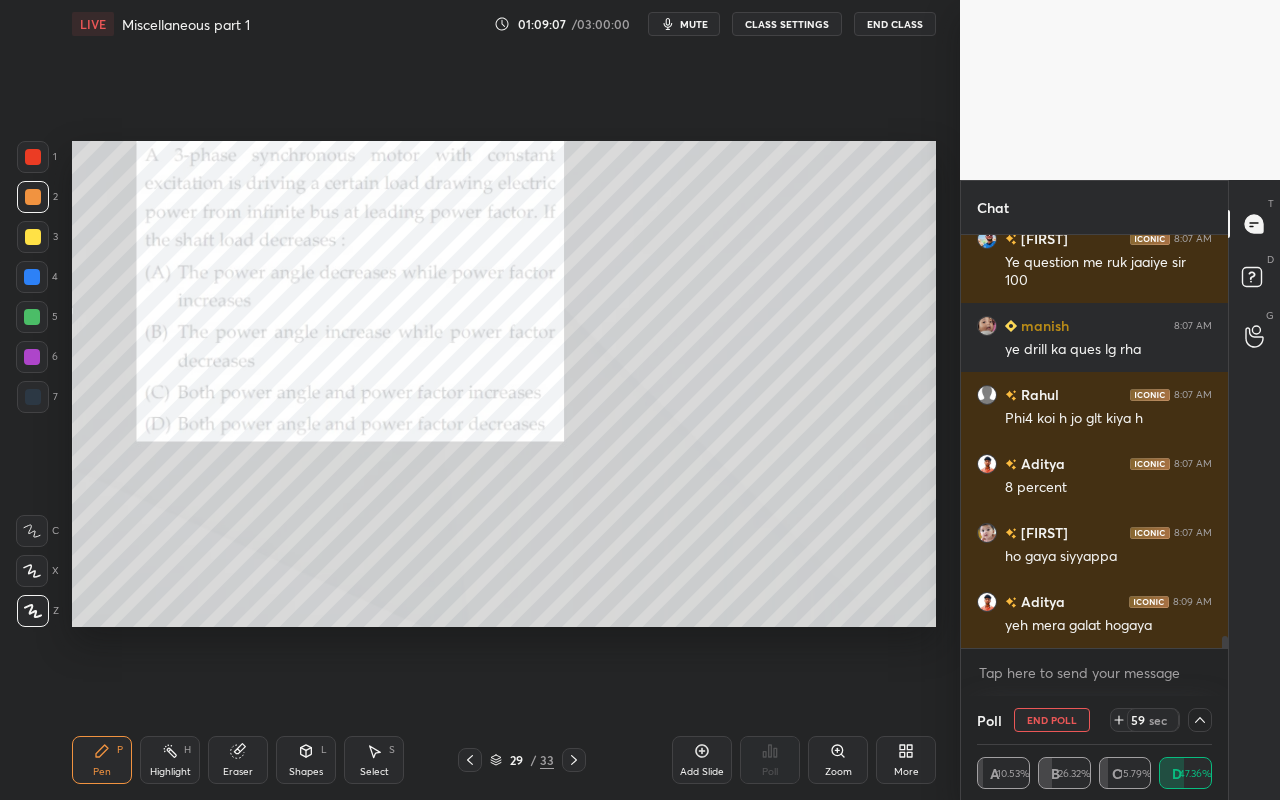 click on "Shapes L" at bounding box center (306, 760) 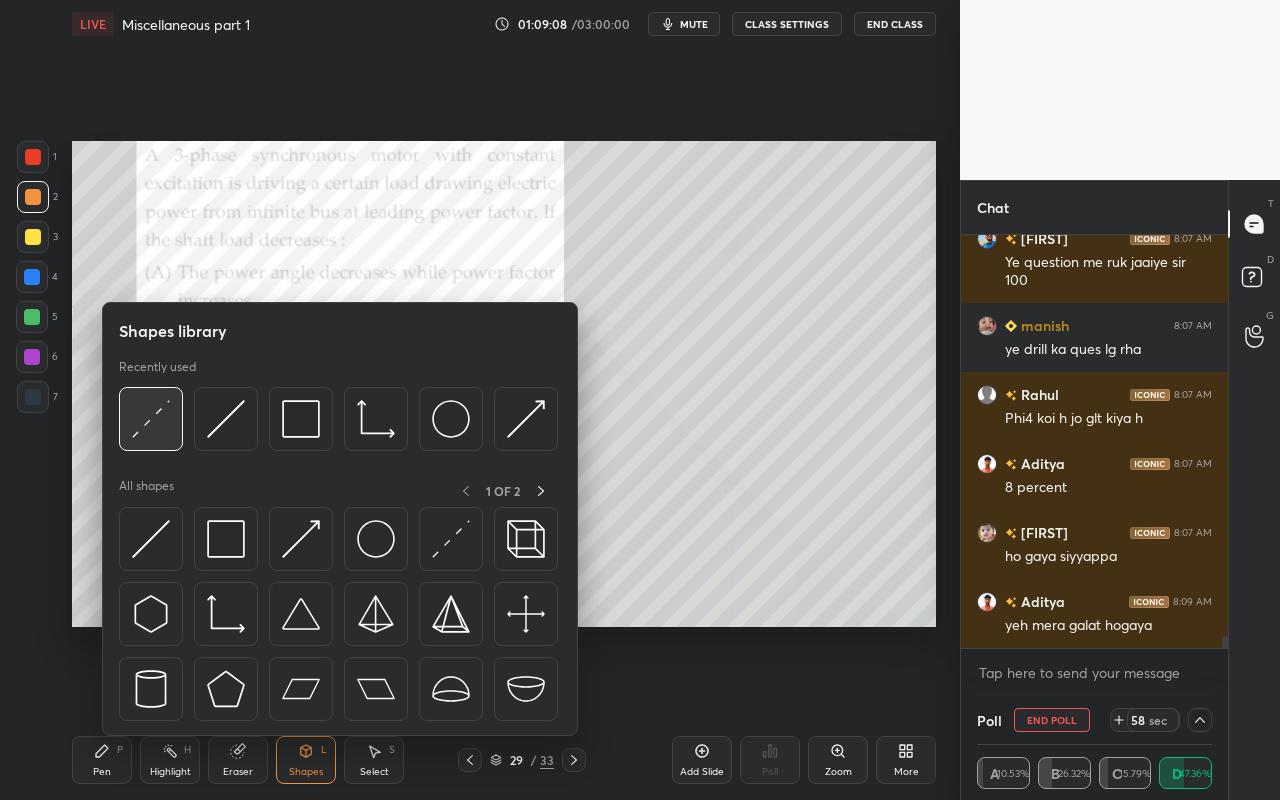 click at bounding box center [151, 419] 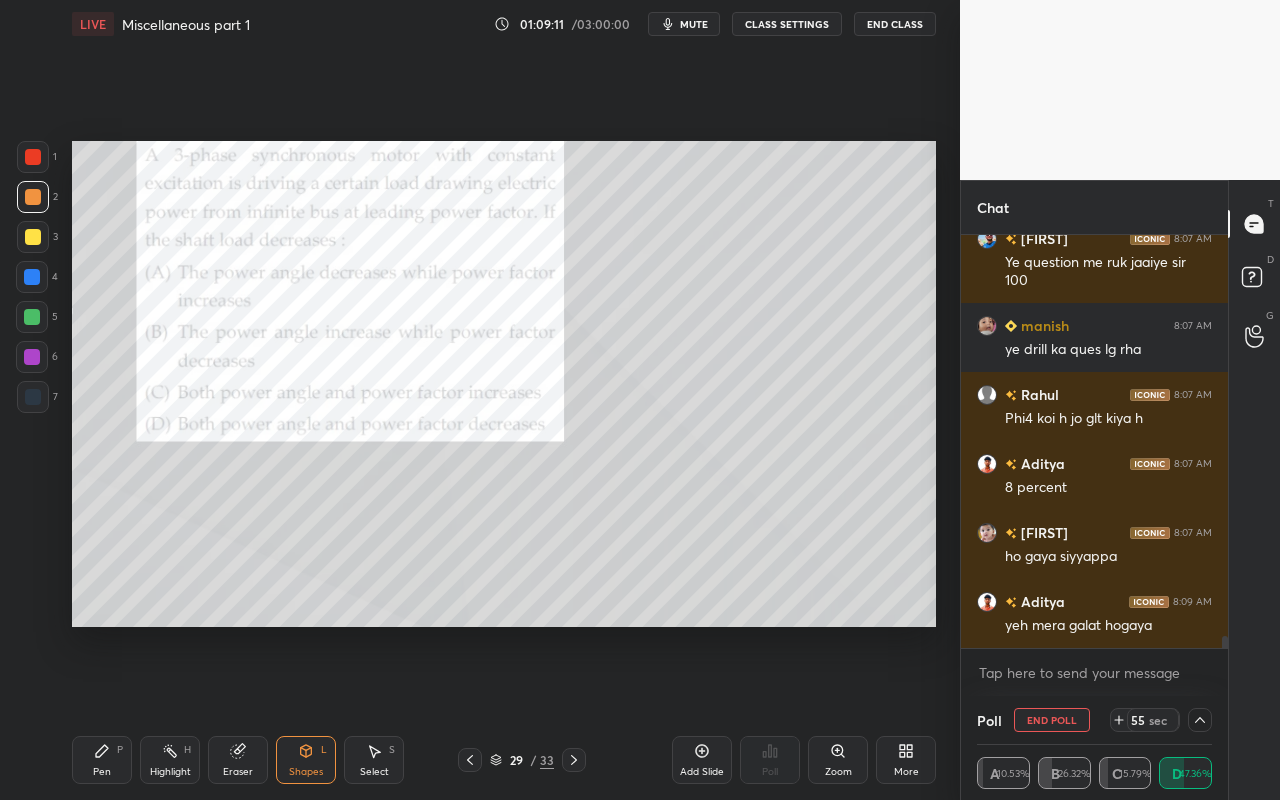 drag, startPoint x: 102, startPoint y: 772, endPoint x: 146, endPoint y: 730, distance: 60.827625 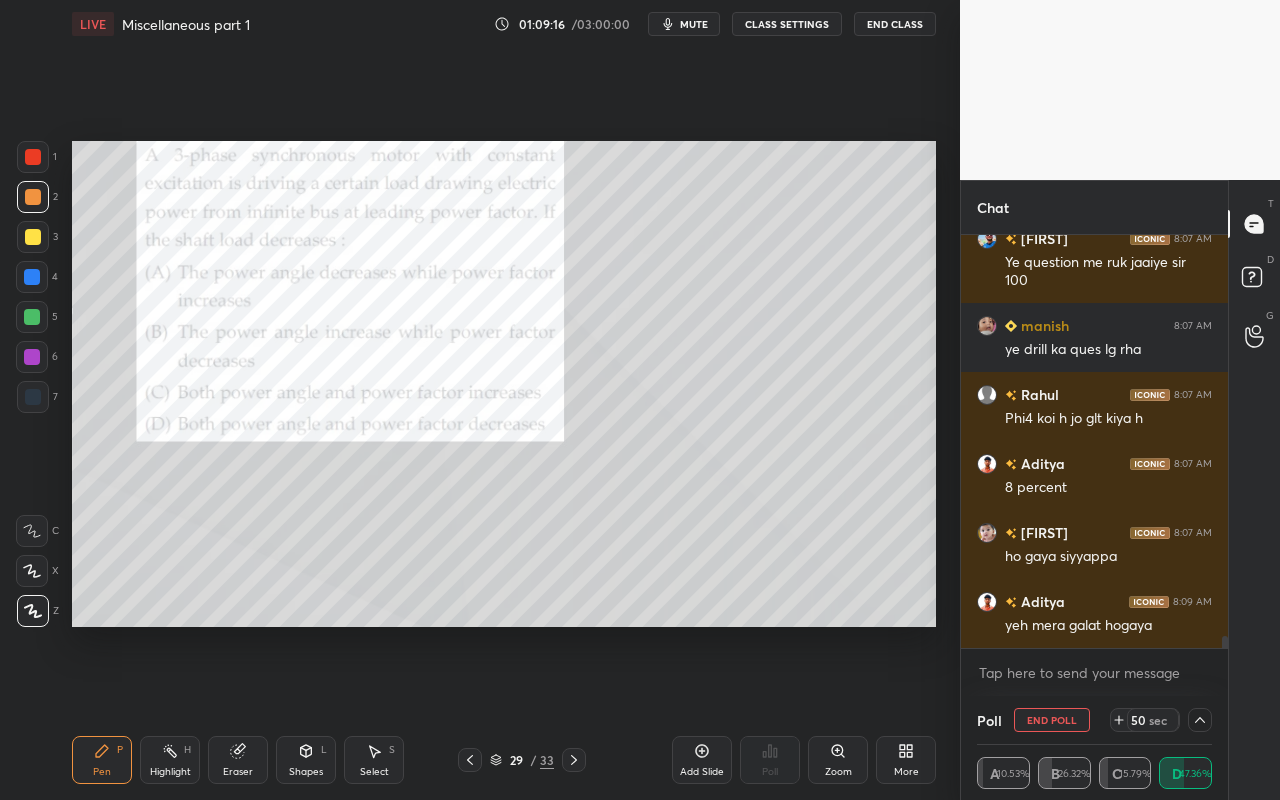 click on "Highlight H" at bounding box center [170, 760] 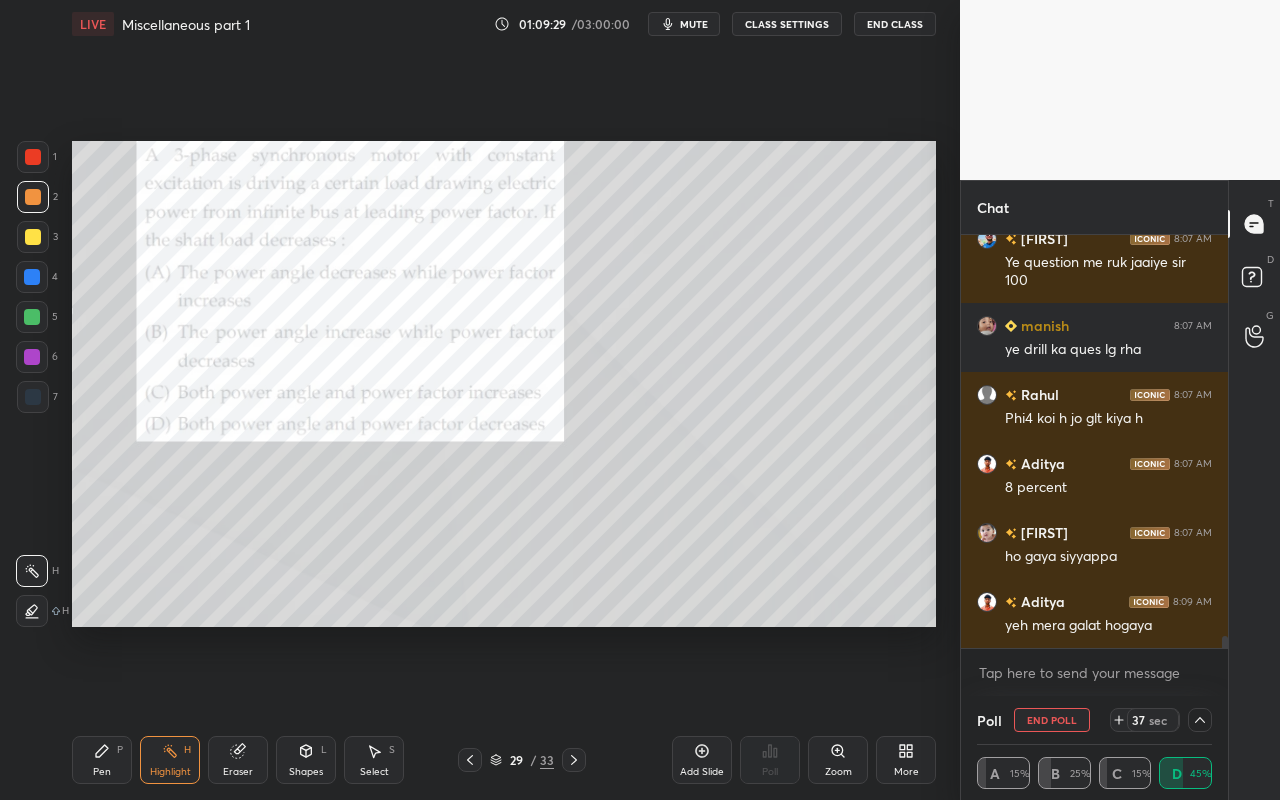 drag, startPoint x: 105, startPoint y: 771, endPoint x: 185, endPoint y: 679, distance: 121.91801 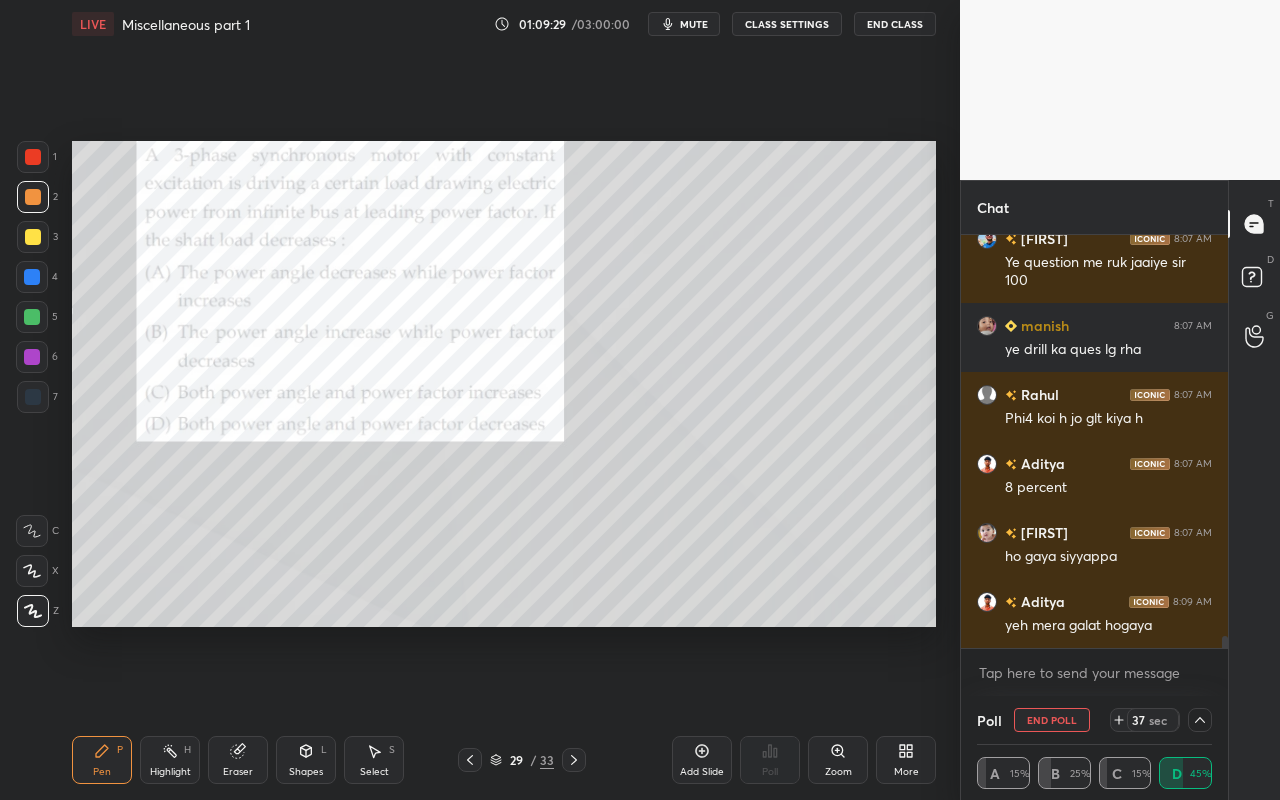scroll, scrollTop: 14221, scrollLeft: 0, axis: vertical 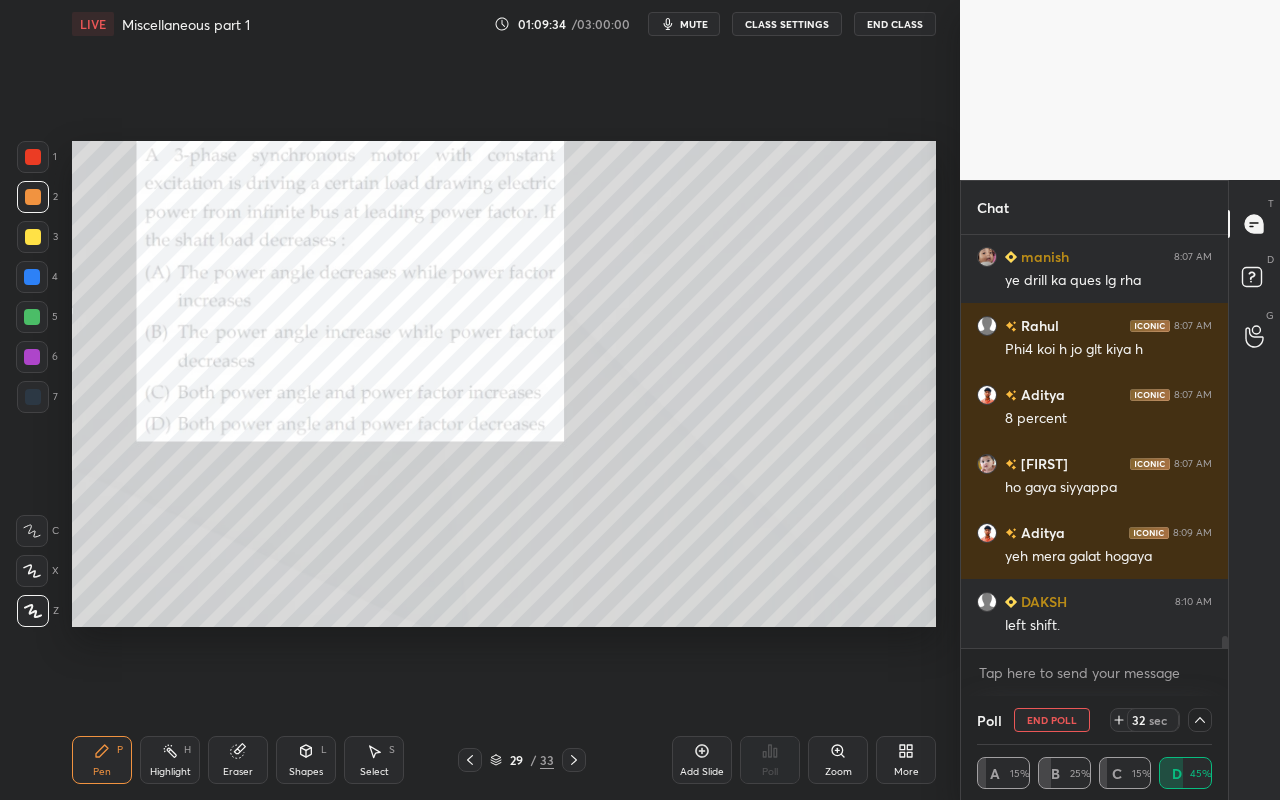 click on "Pen P" at bounding box center [102, 760] 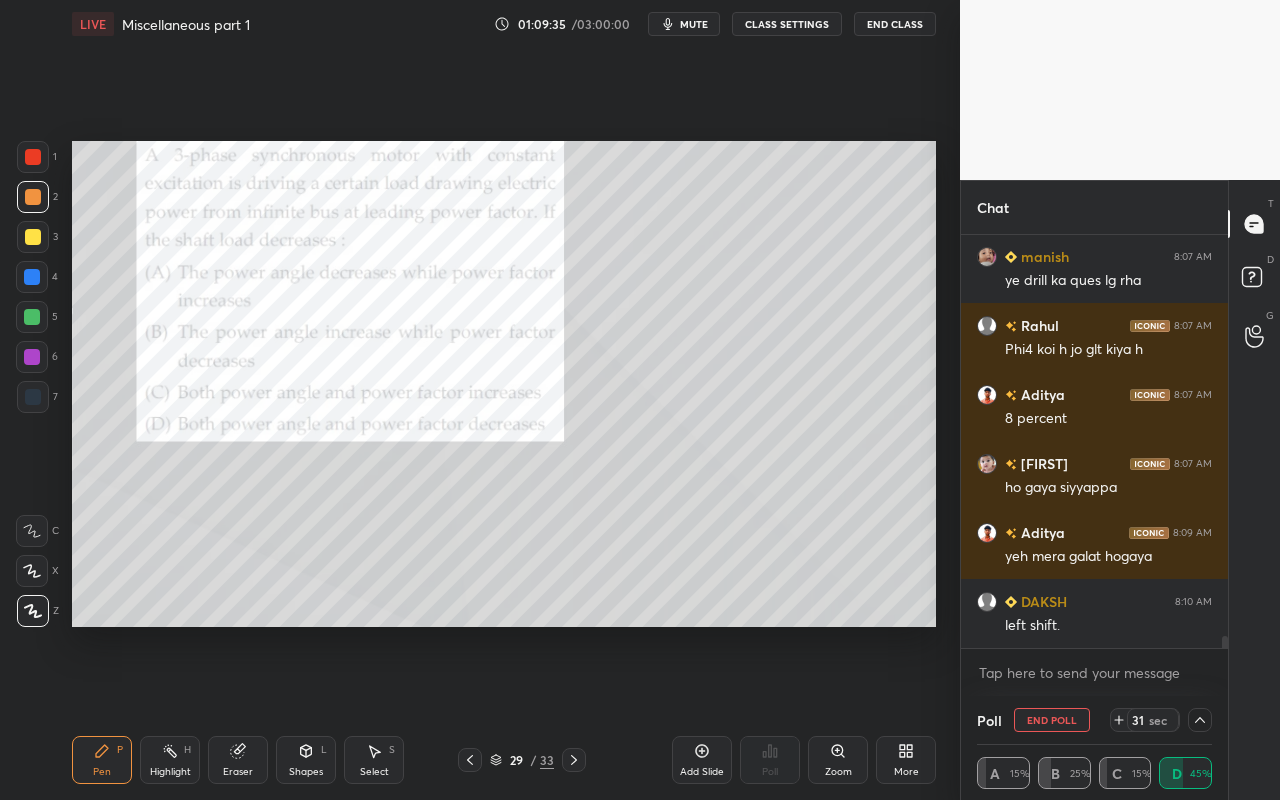click at bounding box center [32, 317] 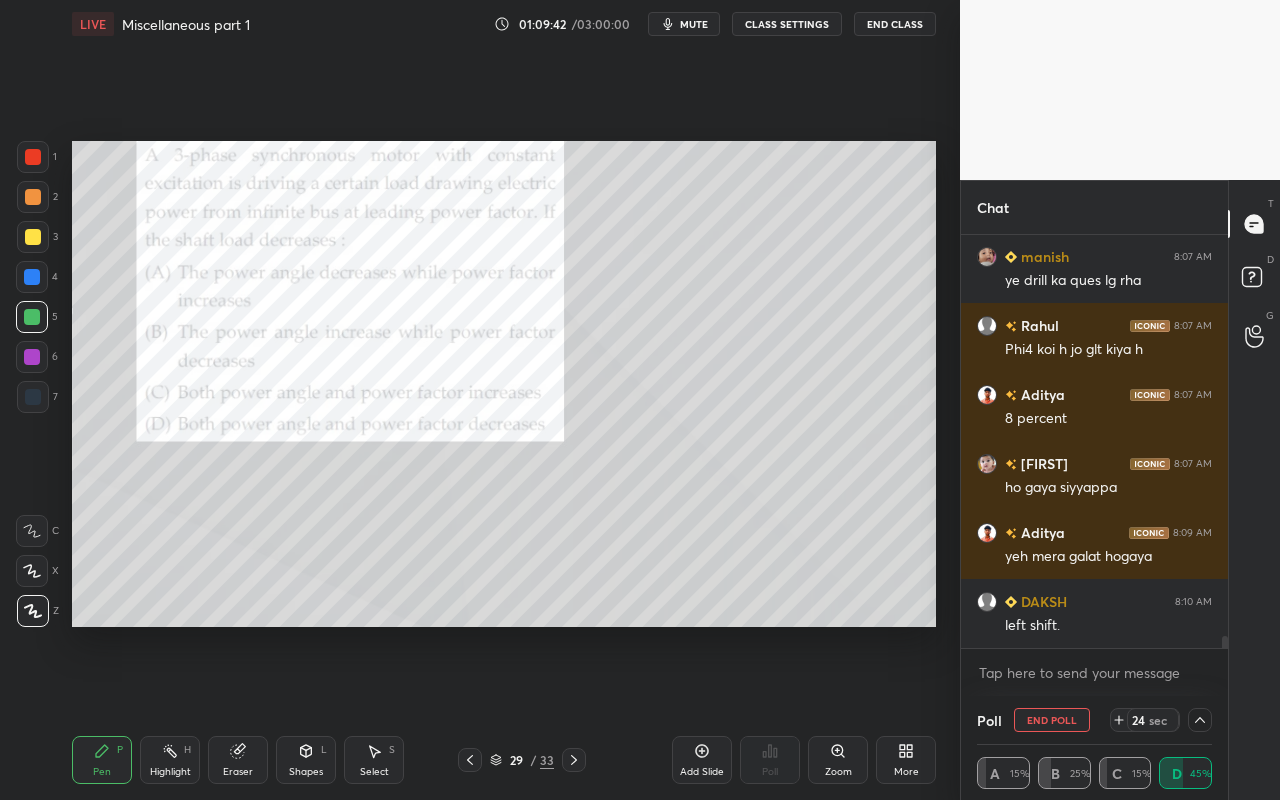 drag, startPoint x: 180, startPoint y: 764, endPoint x: 218, endPoint y: 678, distance: 94.02127 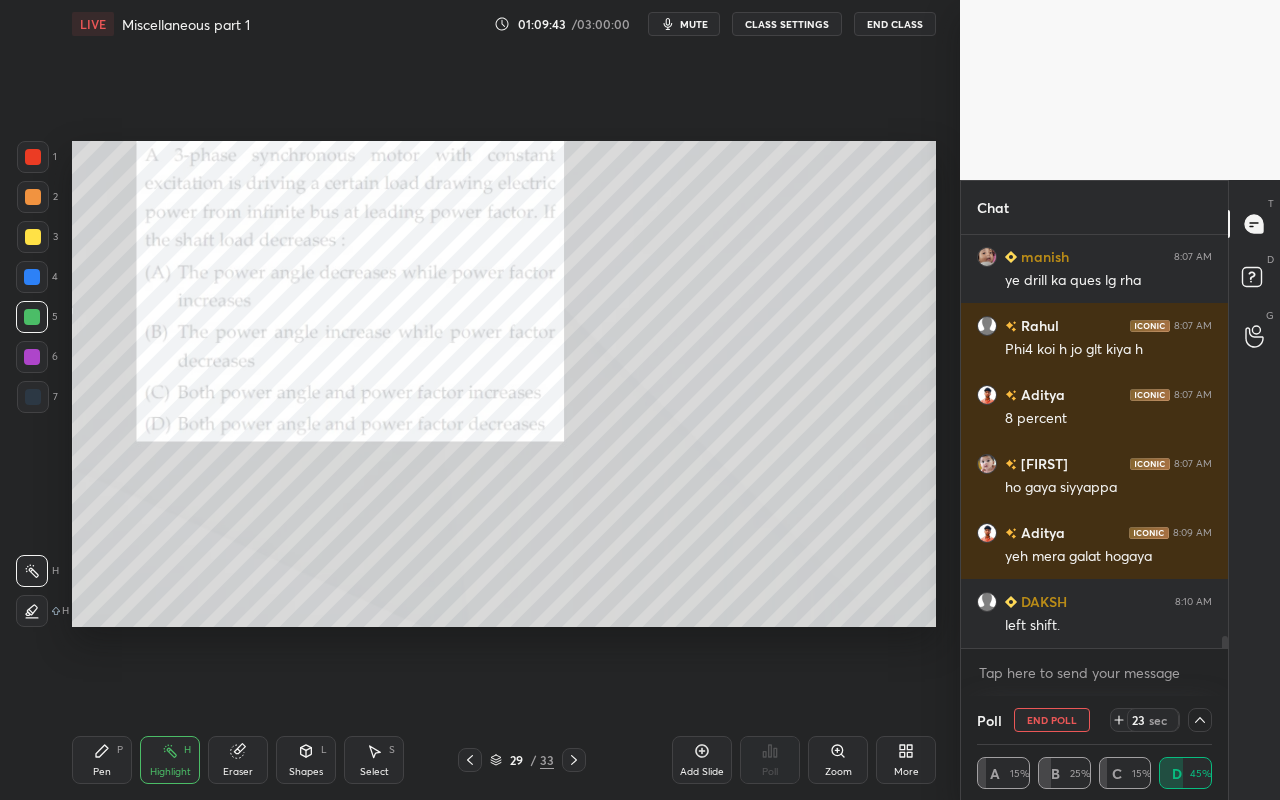 click at bounding box center (32, 611) 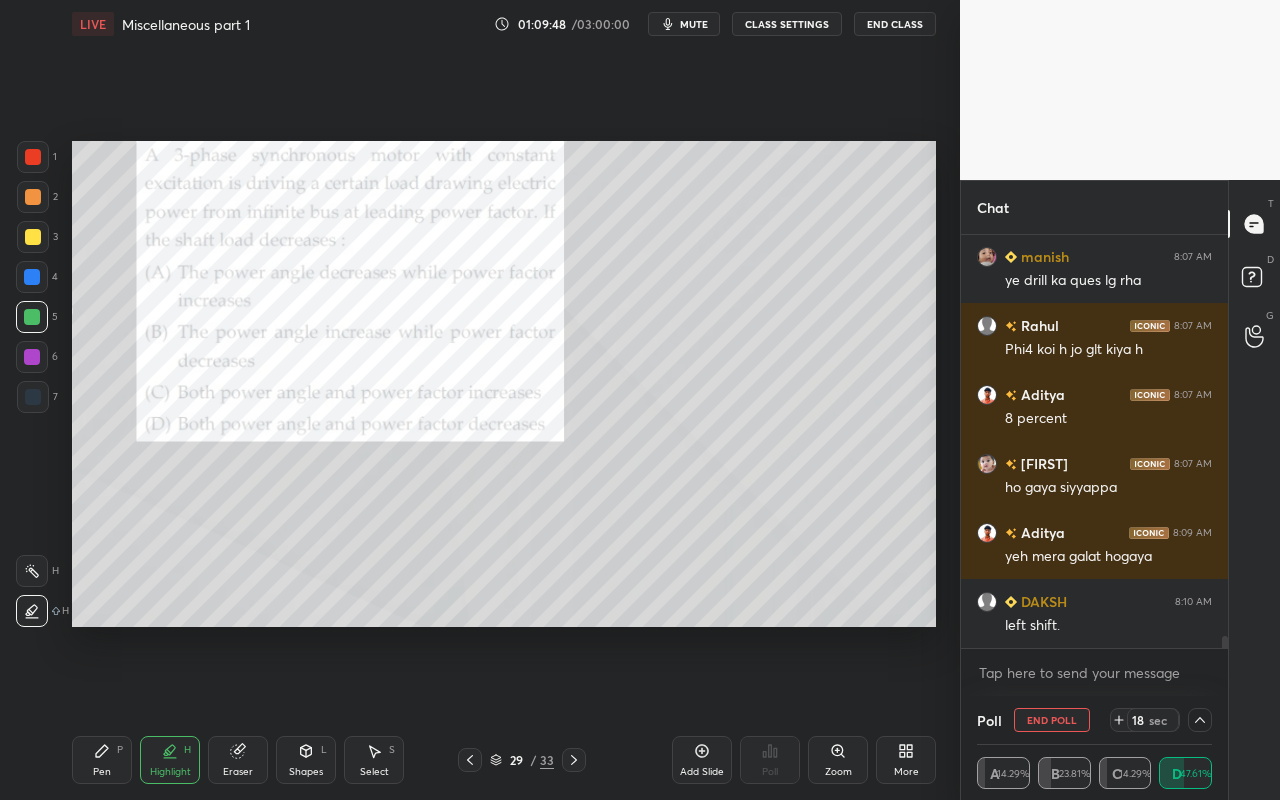 click on "Pen P" at bounding box center [102, 760] 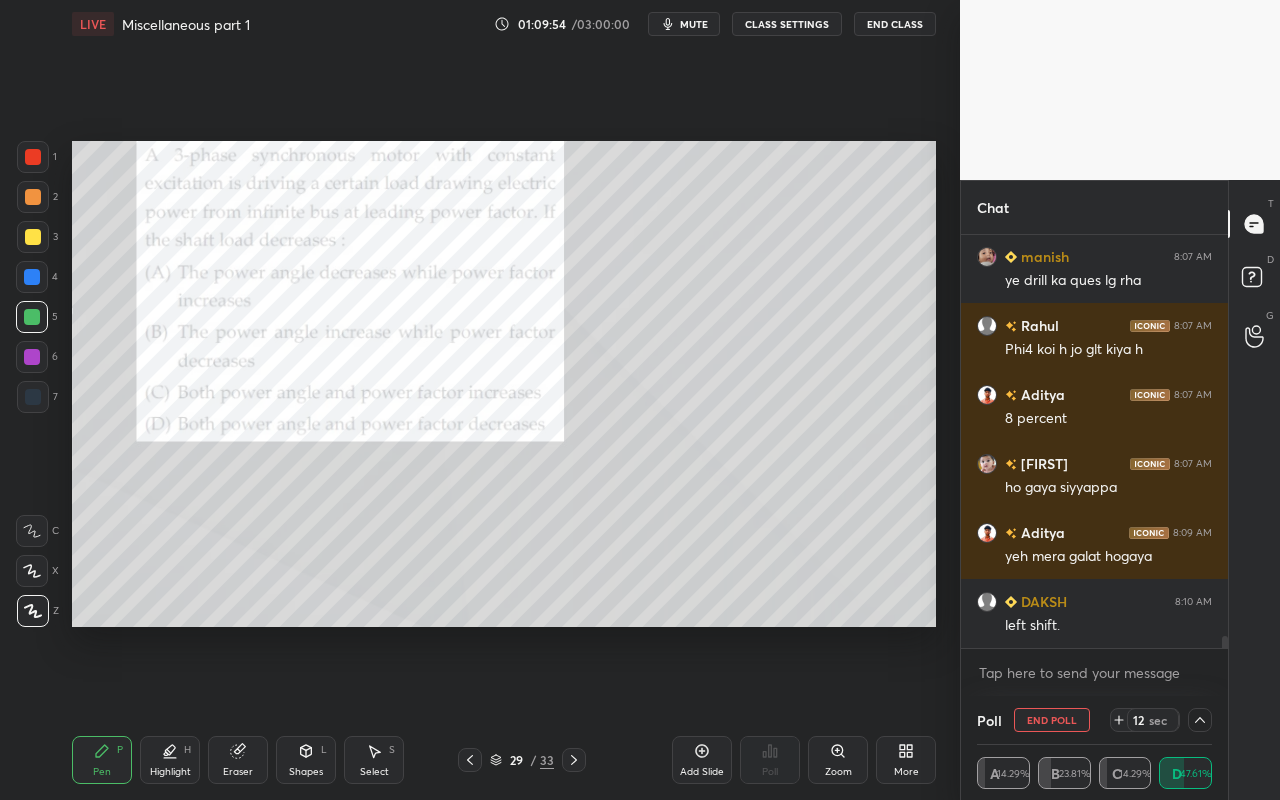 drag, startPoint x: 178, startPoint y: 763, endPoint x: 202, endPoint y: 714, distance: 54.56189 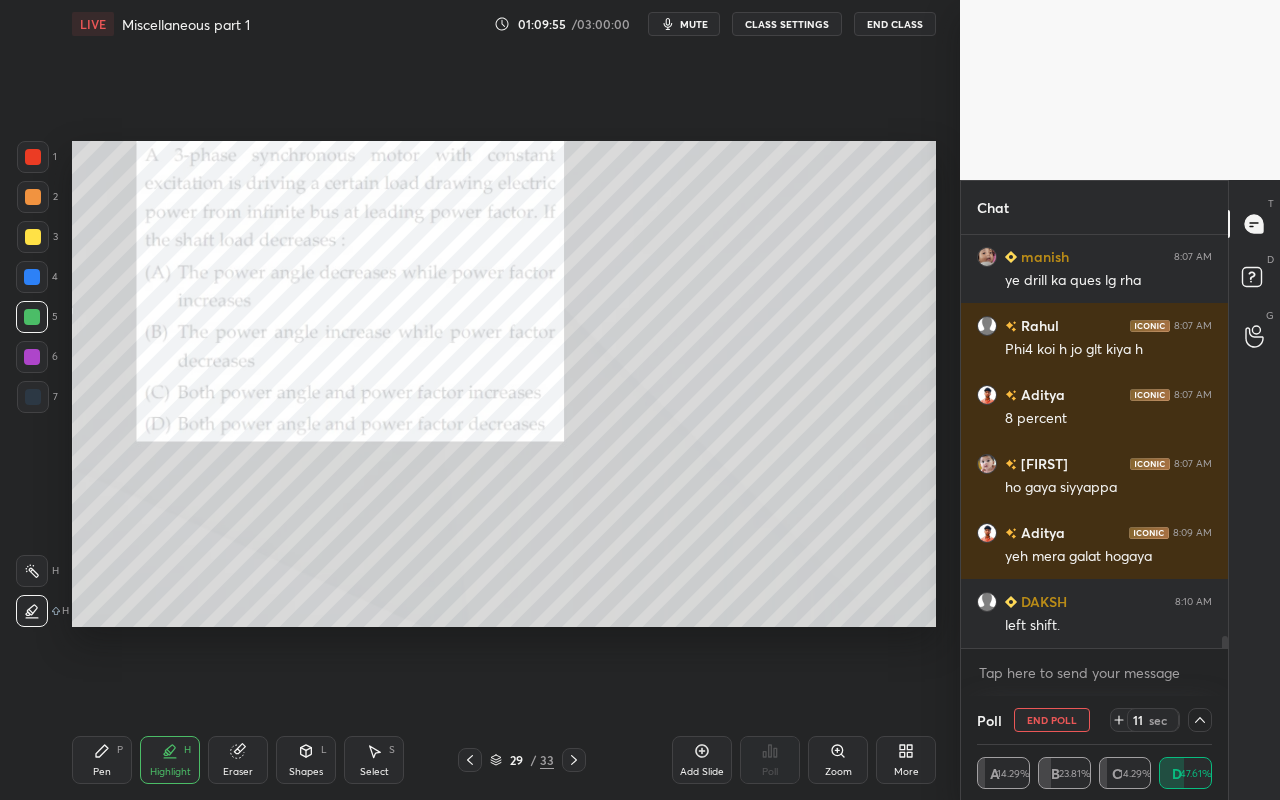 click 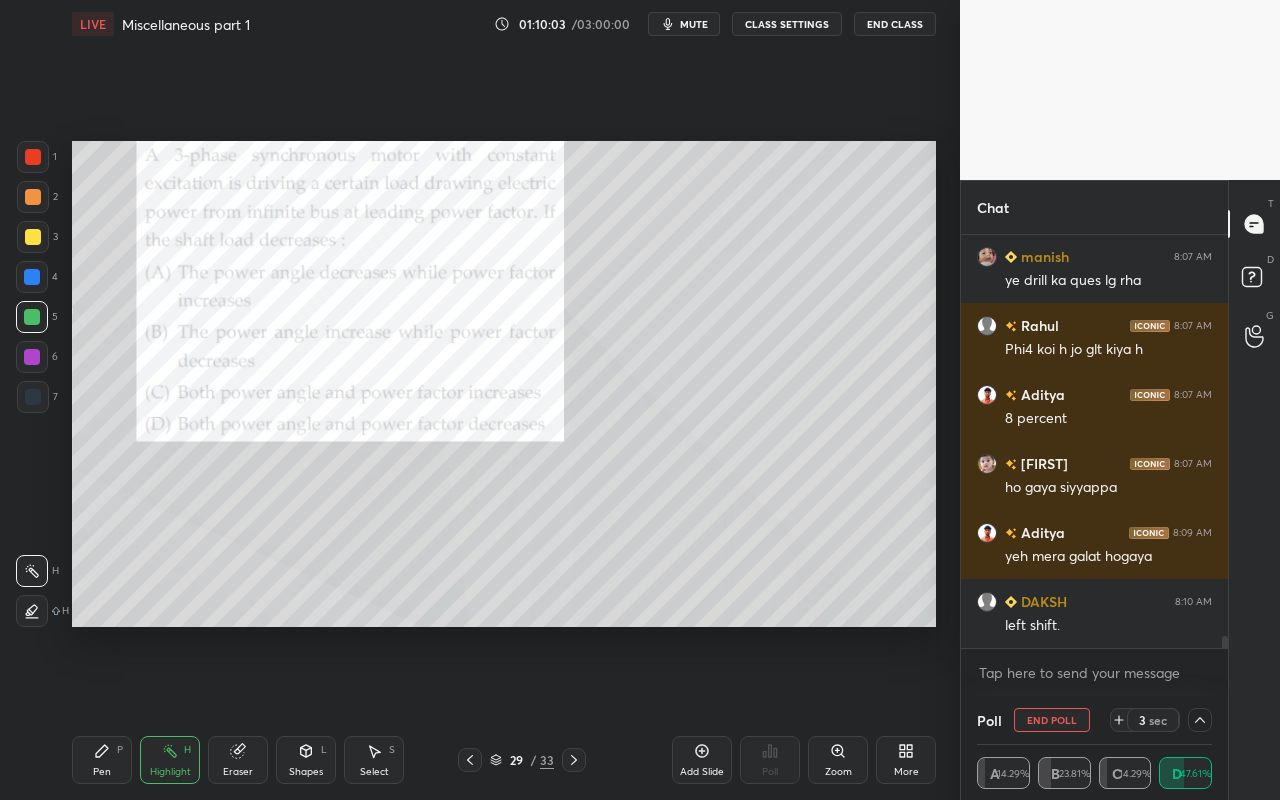 click on "Pen P" at bounding box center [102, 760] 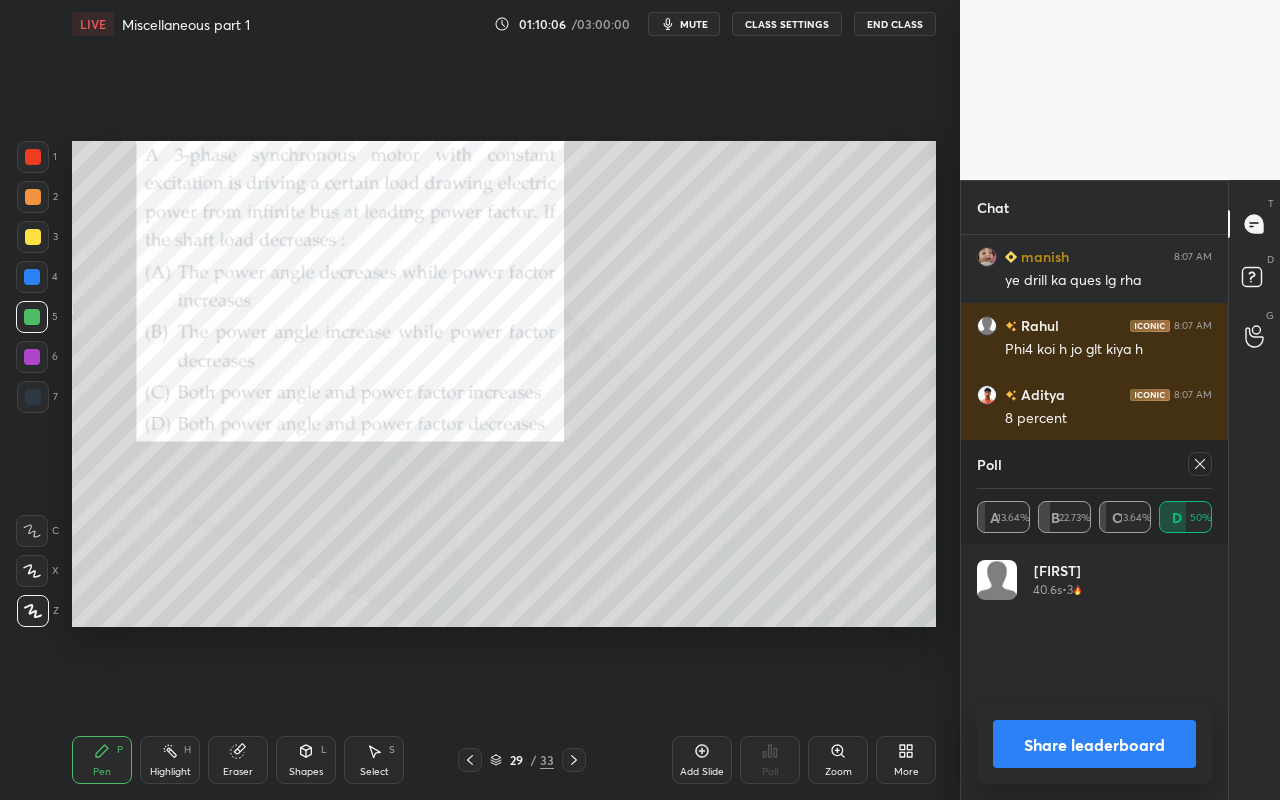 scroll, scrollTop: 7, scrollLeft: 7, axis: both 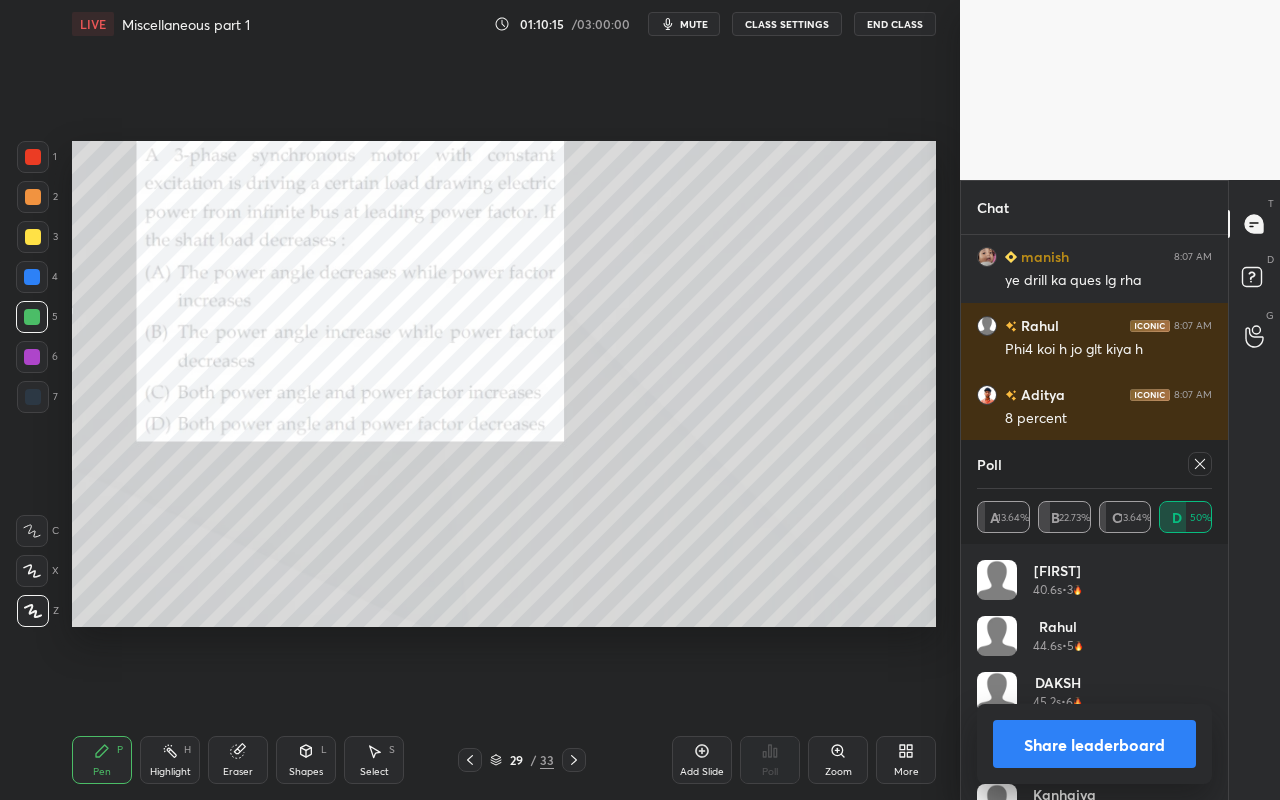 drag, startPoint x: 92, startPoint y: 762, endPoint x: 151, endPoint y: 652, distance: 124.823875 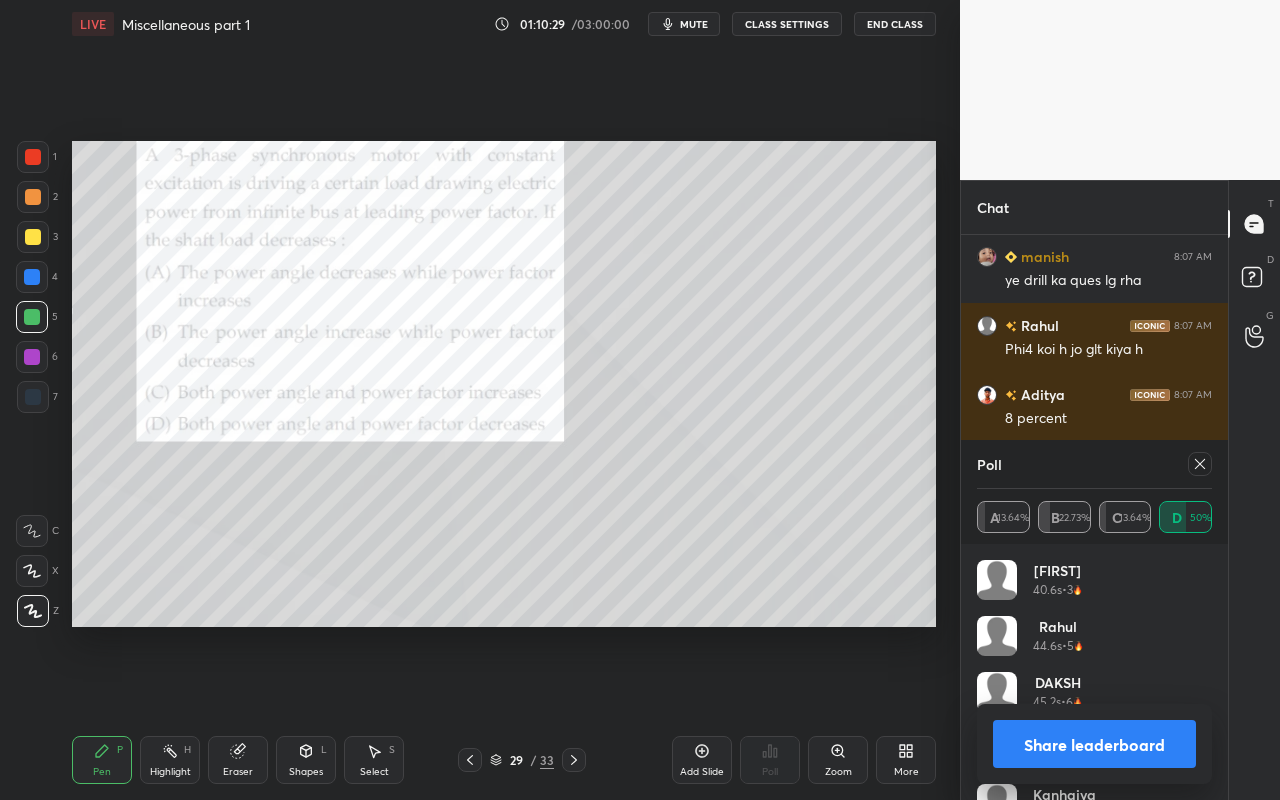 scroll, scrollTop: 14290, scrollLeft: 0, axis: vertical 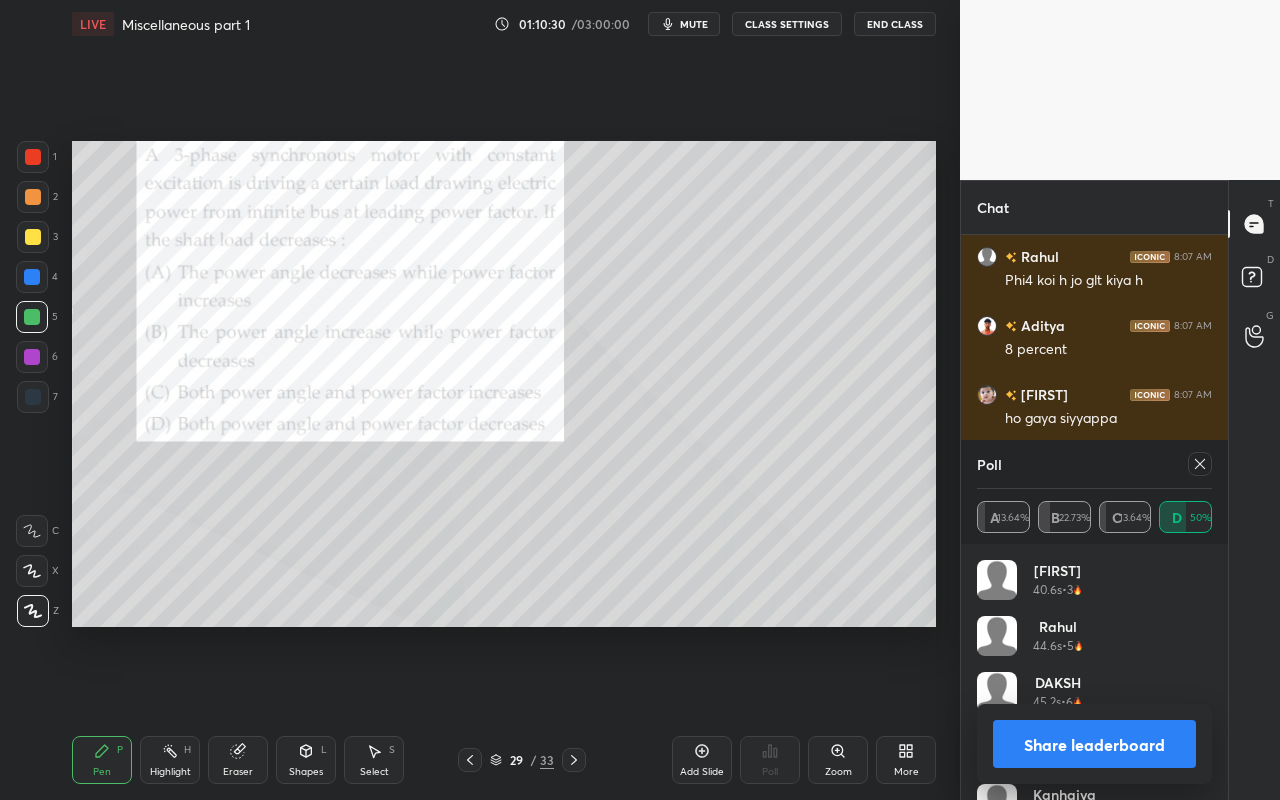 click 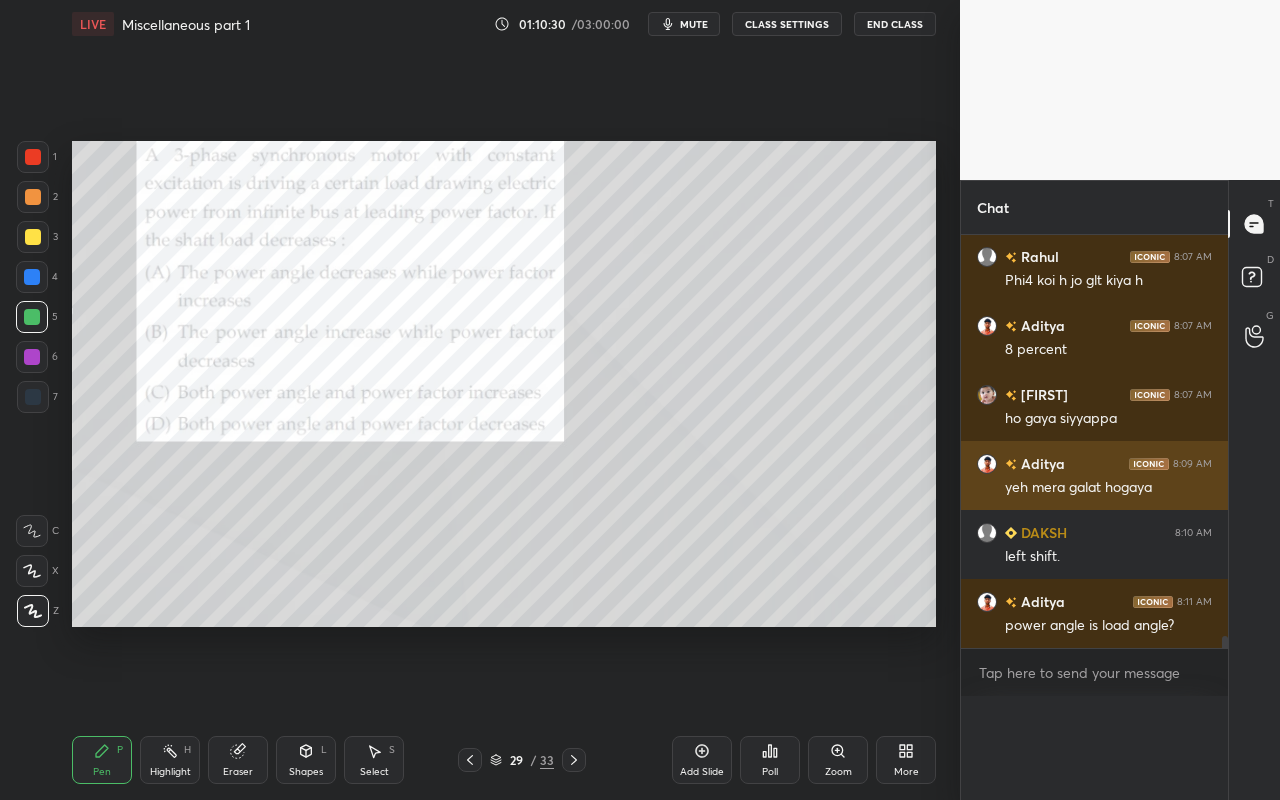 scroll, scrollTop: 88, scrollLeft: 229, axis: both 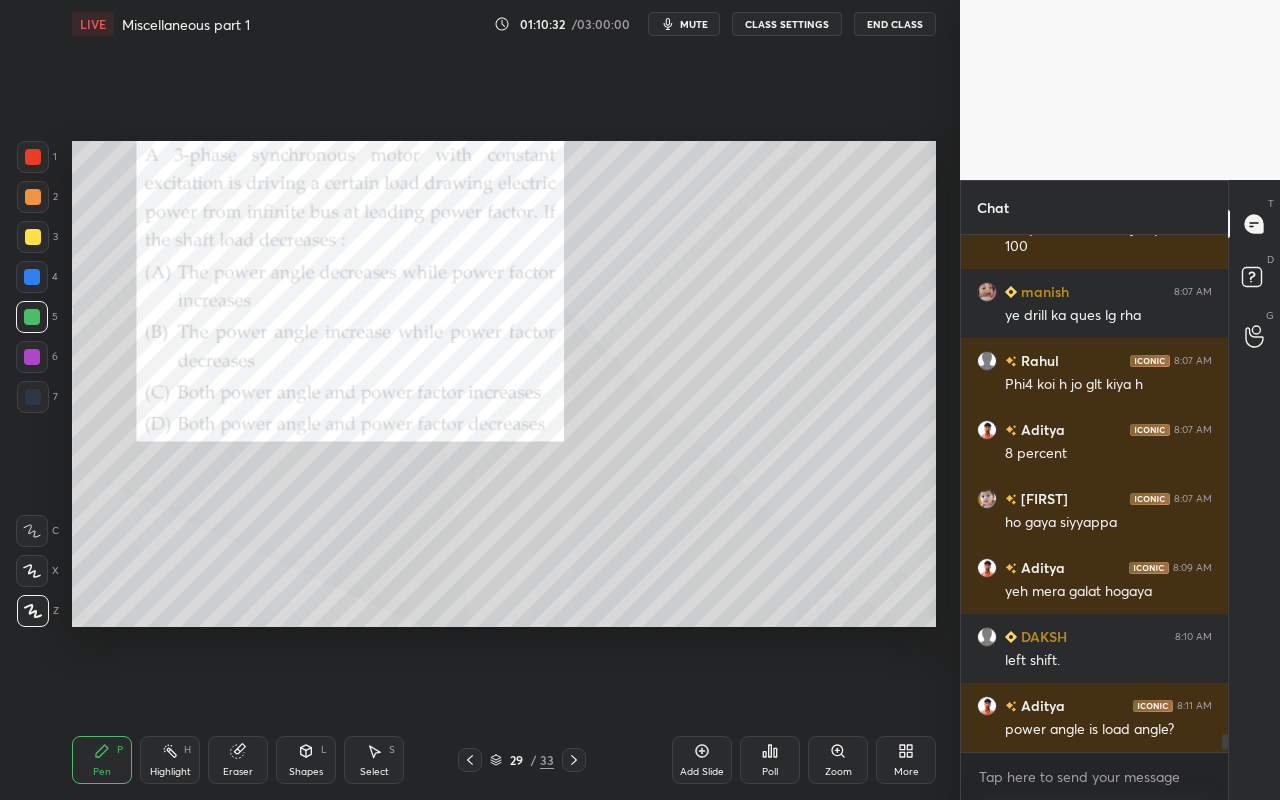 click on "Pen P" at bounding box center (102, 760) 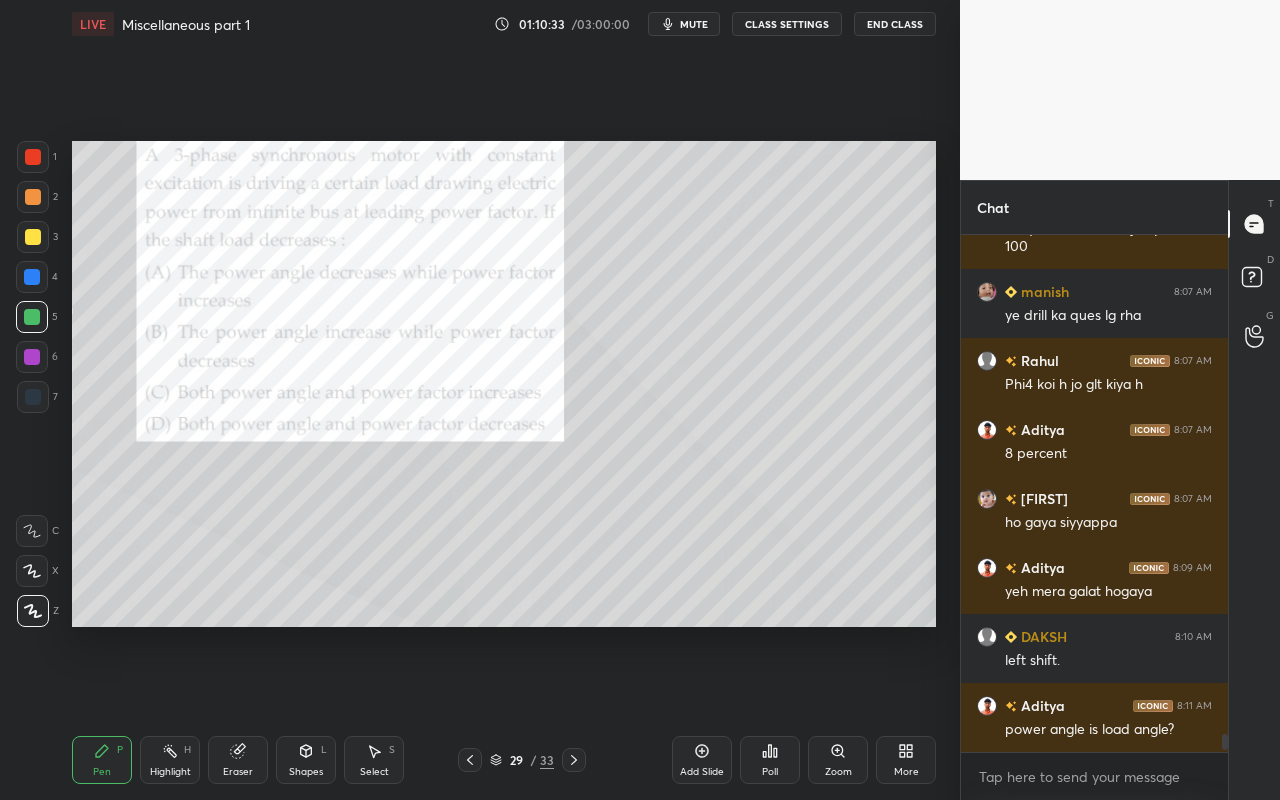 click at bounding box center [33, 237] 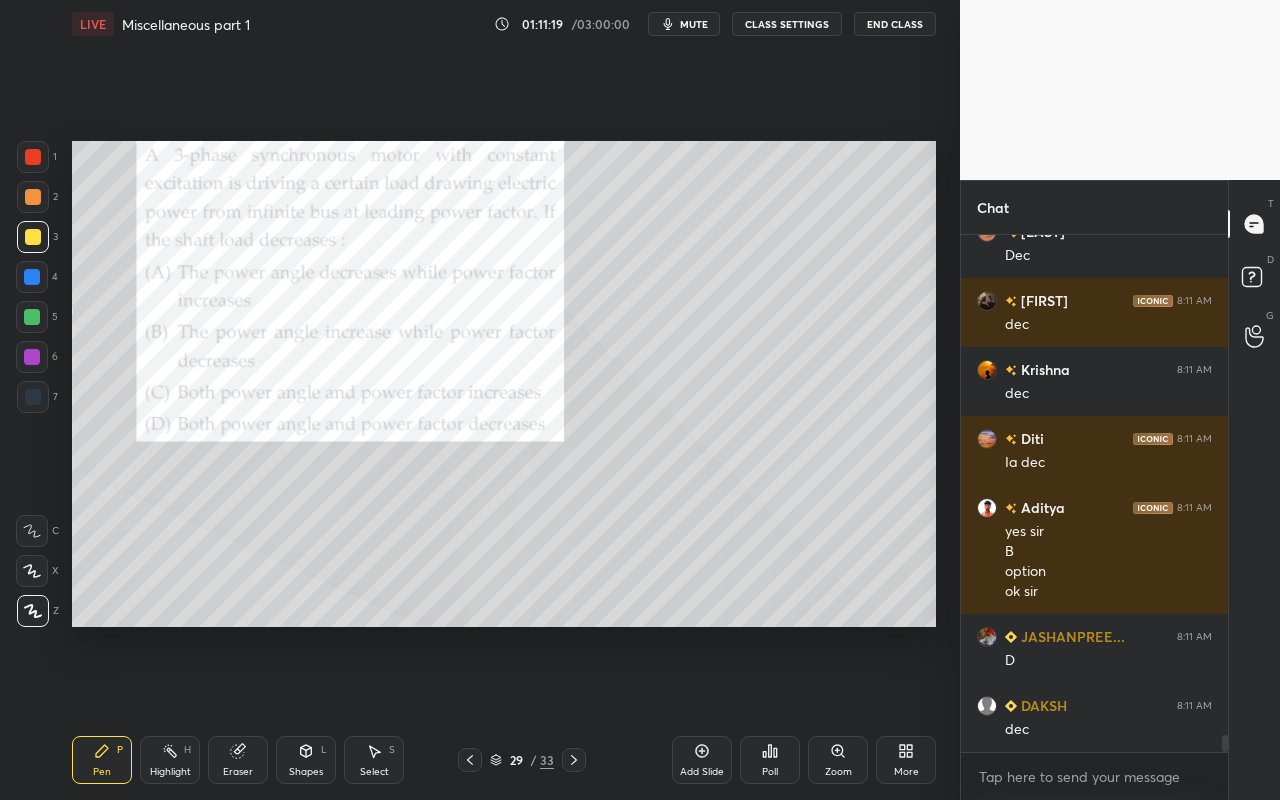 scroll, scrollTop: 14838, scrollLeft: 0, axis: vertical 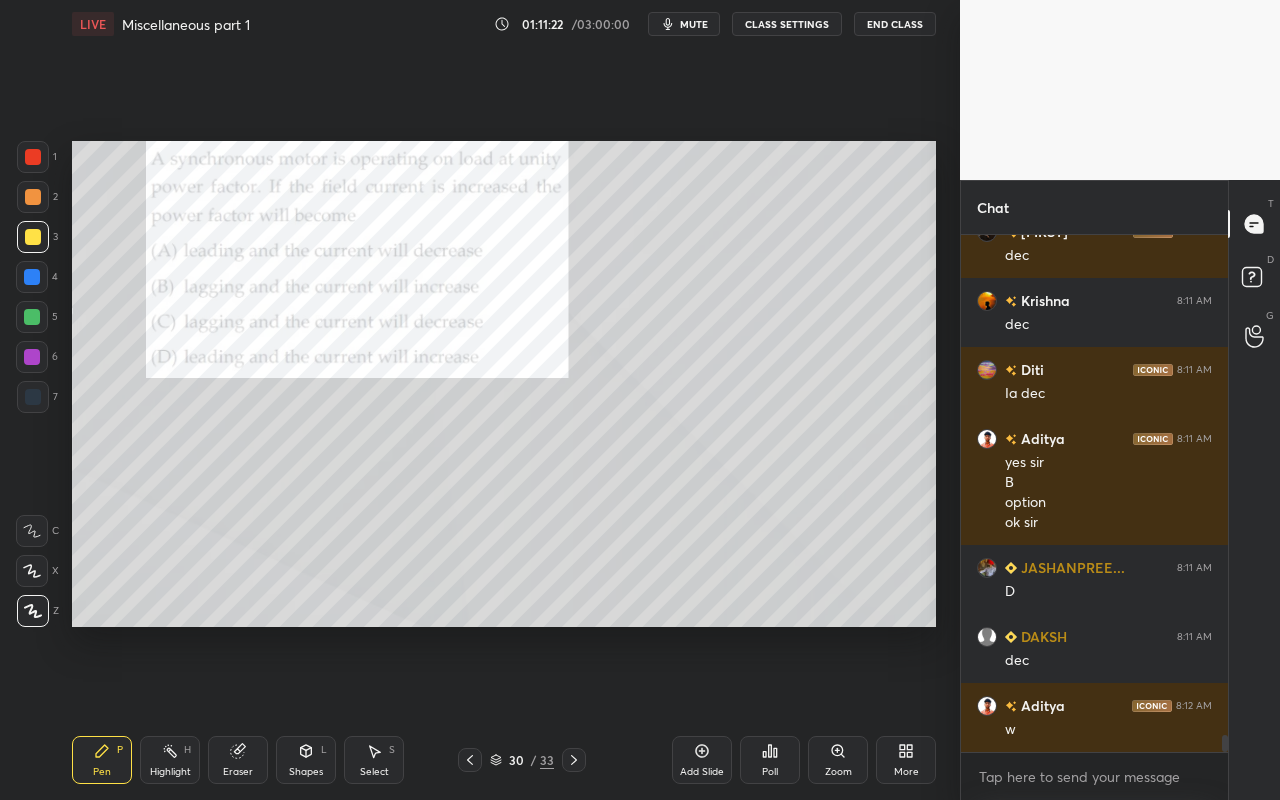 click on "Pen P" at bounding box center [102, 760] 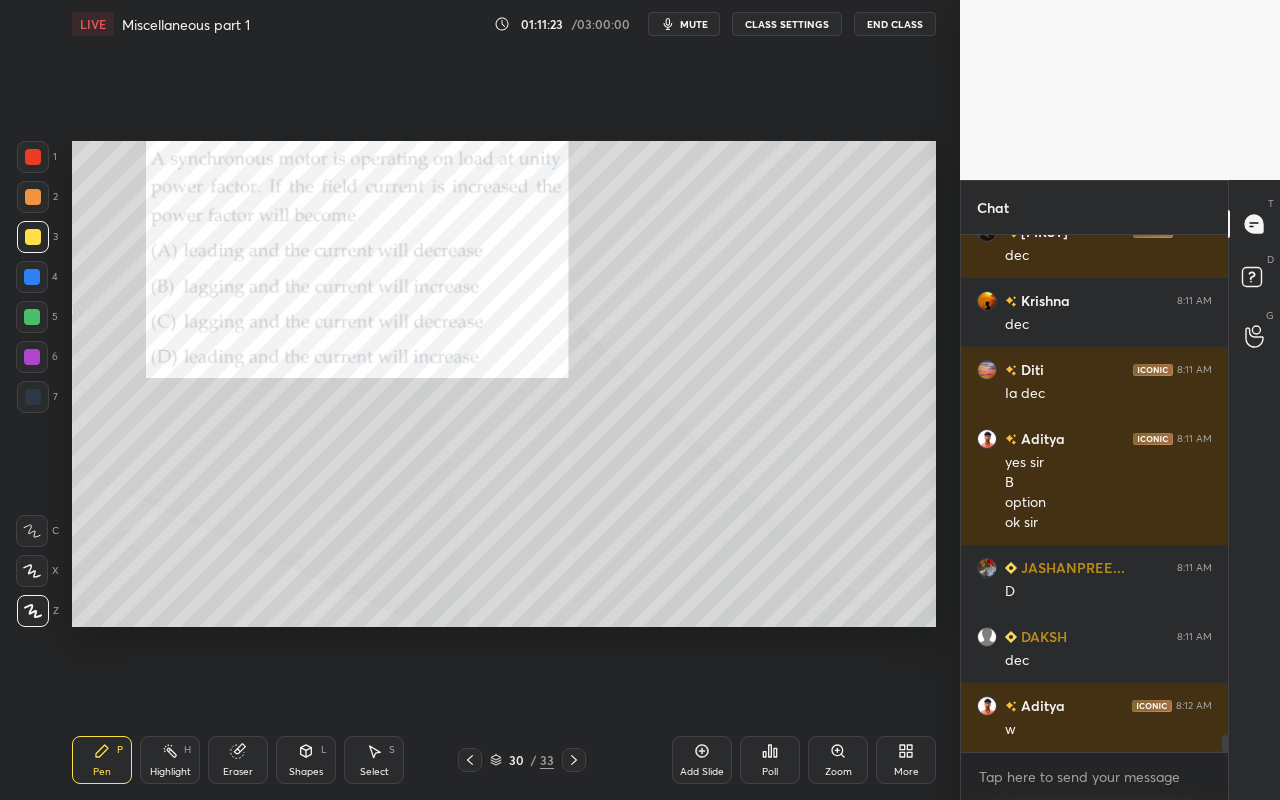 click at bounding box center [33, 197] 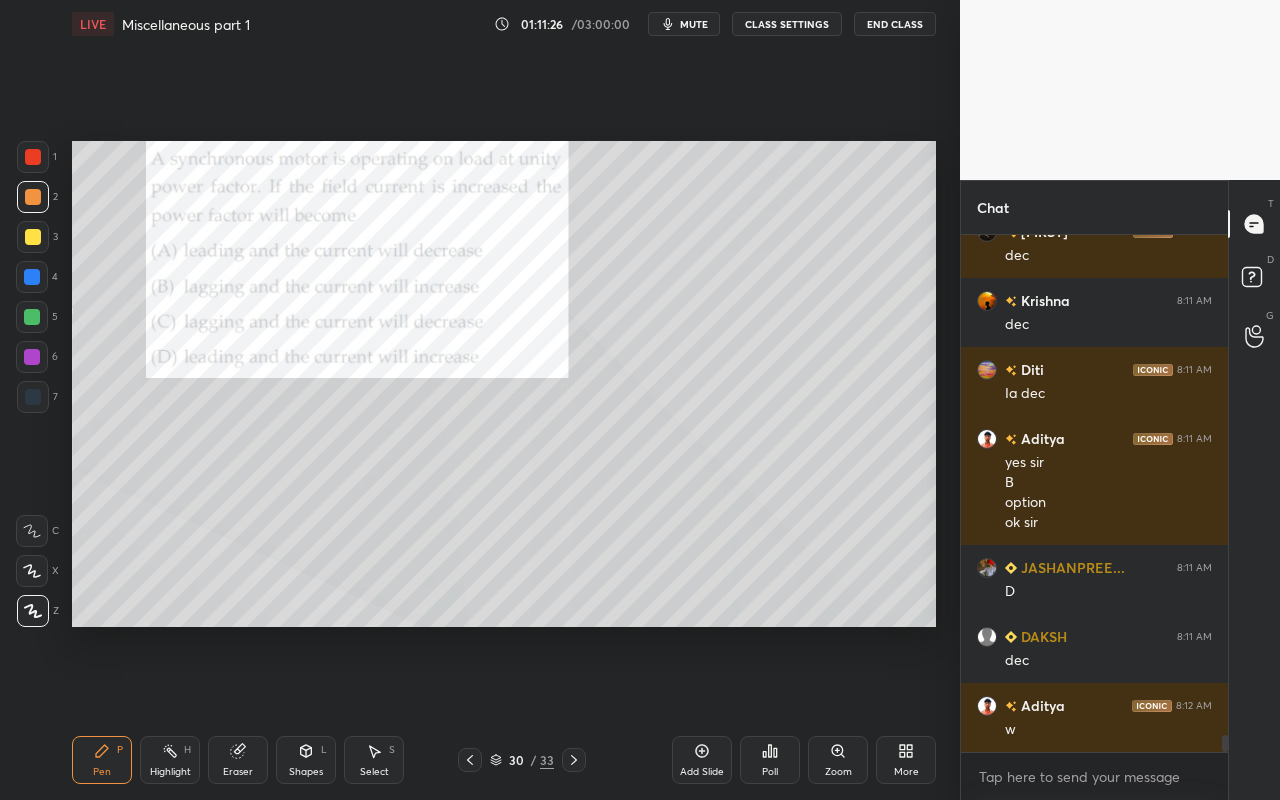 click on "Poll" at bounding box center [770, 760] 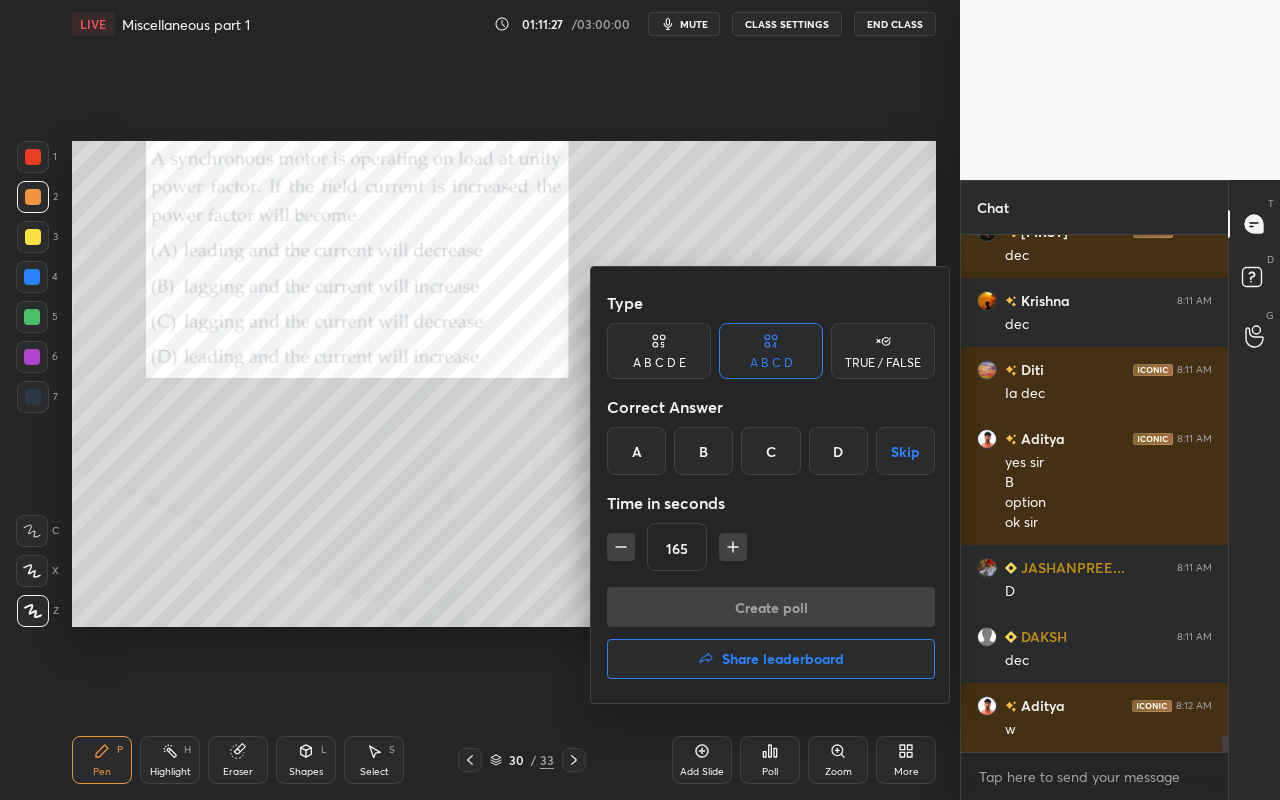 click on "D" at bounding box center [838, 451] 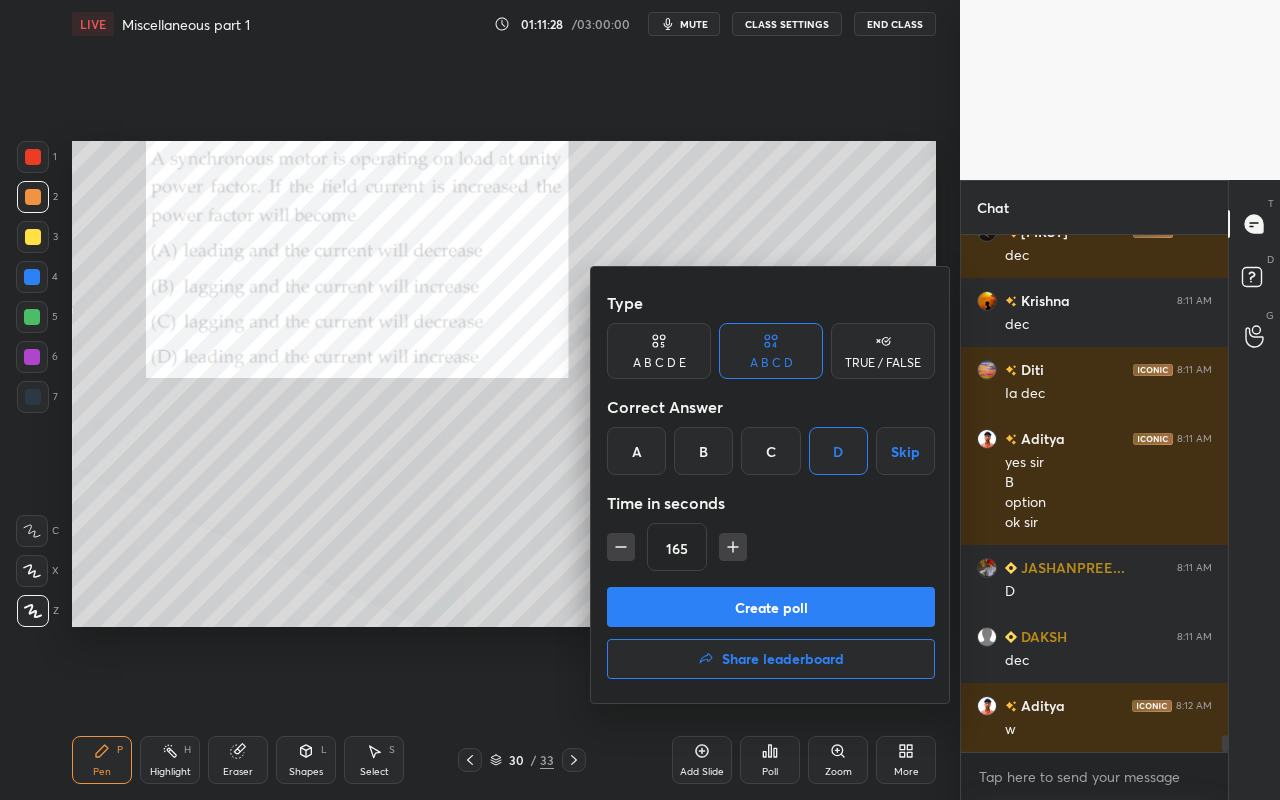 click on "Create poll" at bounding box center [771, 607] 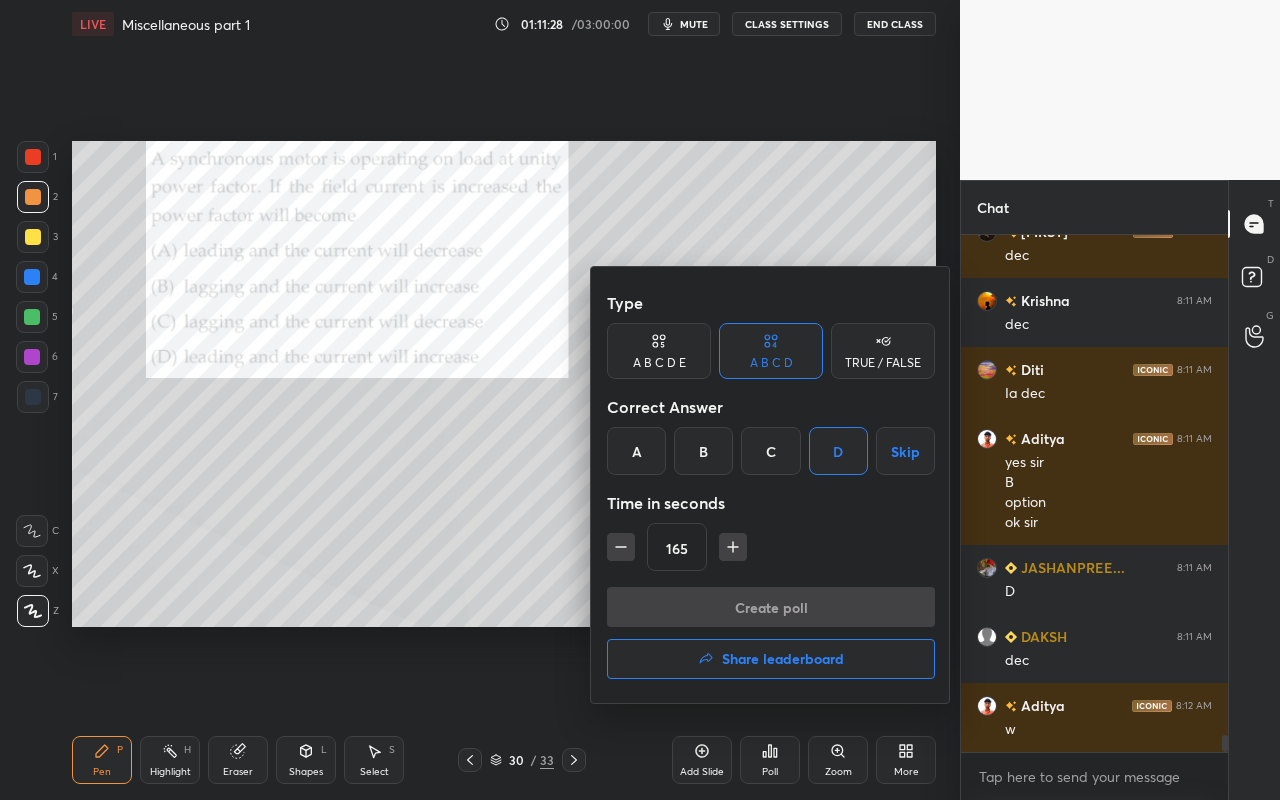 scroll, scrollTop: 469, scrollLeft: 261, axis: both 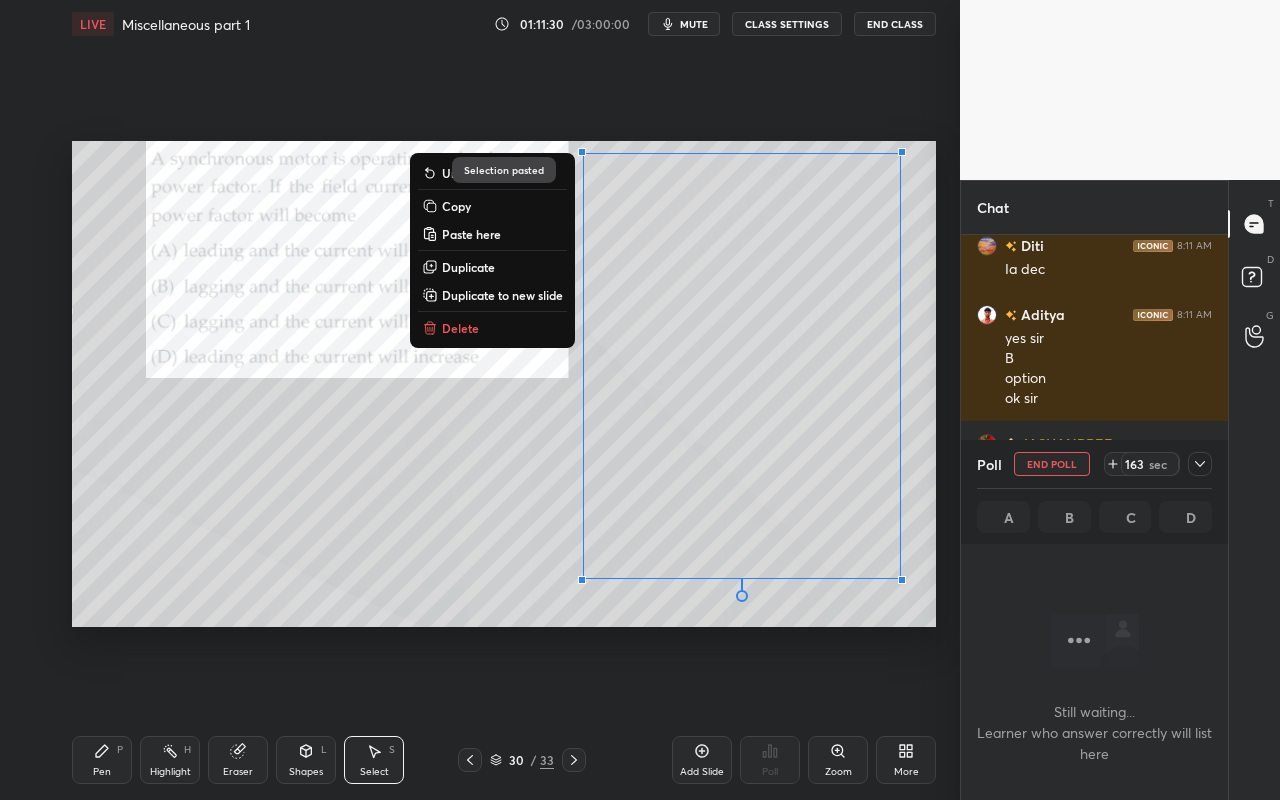 click on "0 ° Undo Copy Paste here Duplicate Duplicate to new slide Delete" at bounding box center (504, 384) 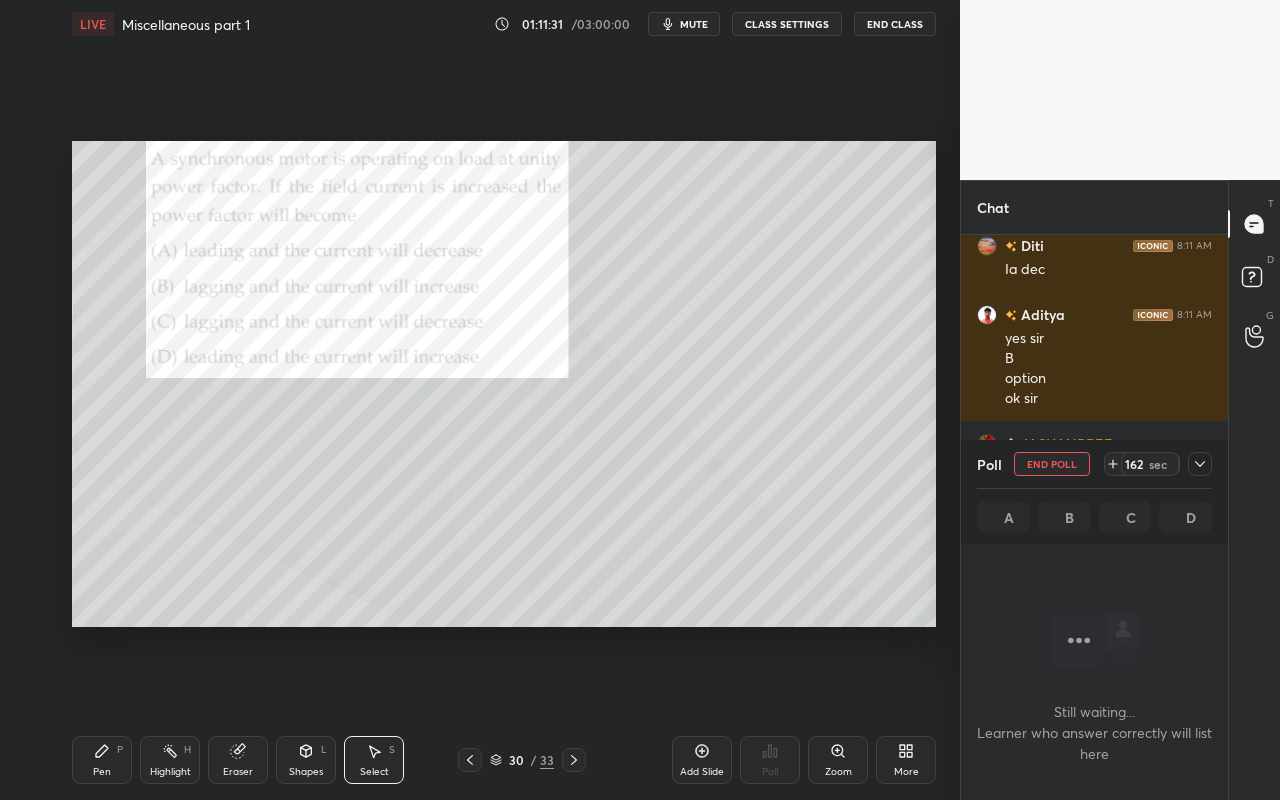 click at bounding box center (1200, 464) 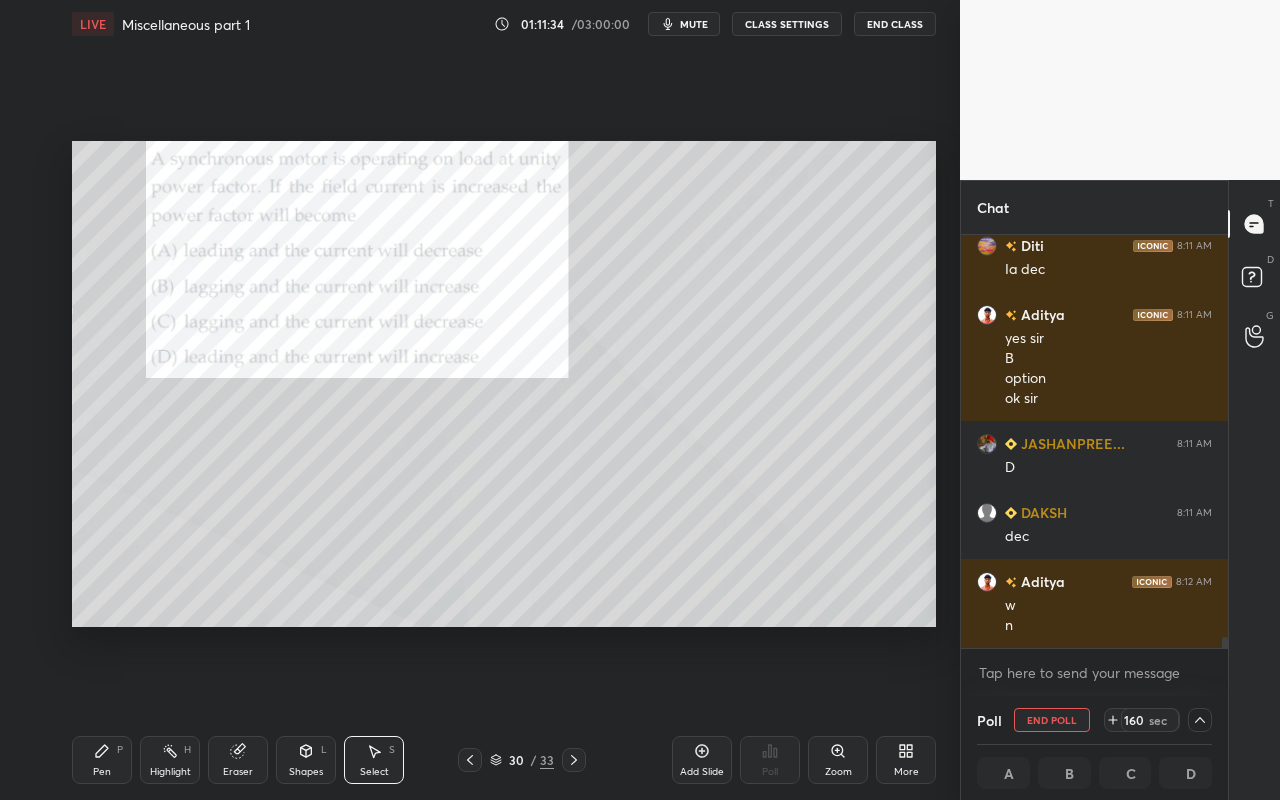 click on "0 ° Undo Copy Paste here Duplicate Duplicate to new slide Delete" at bounding box center [504, 384] 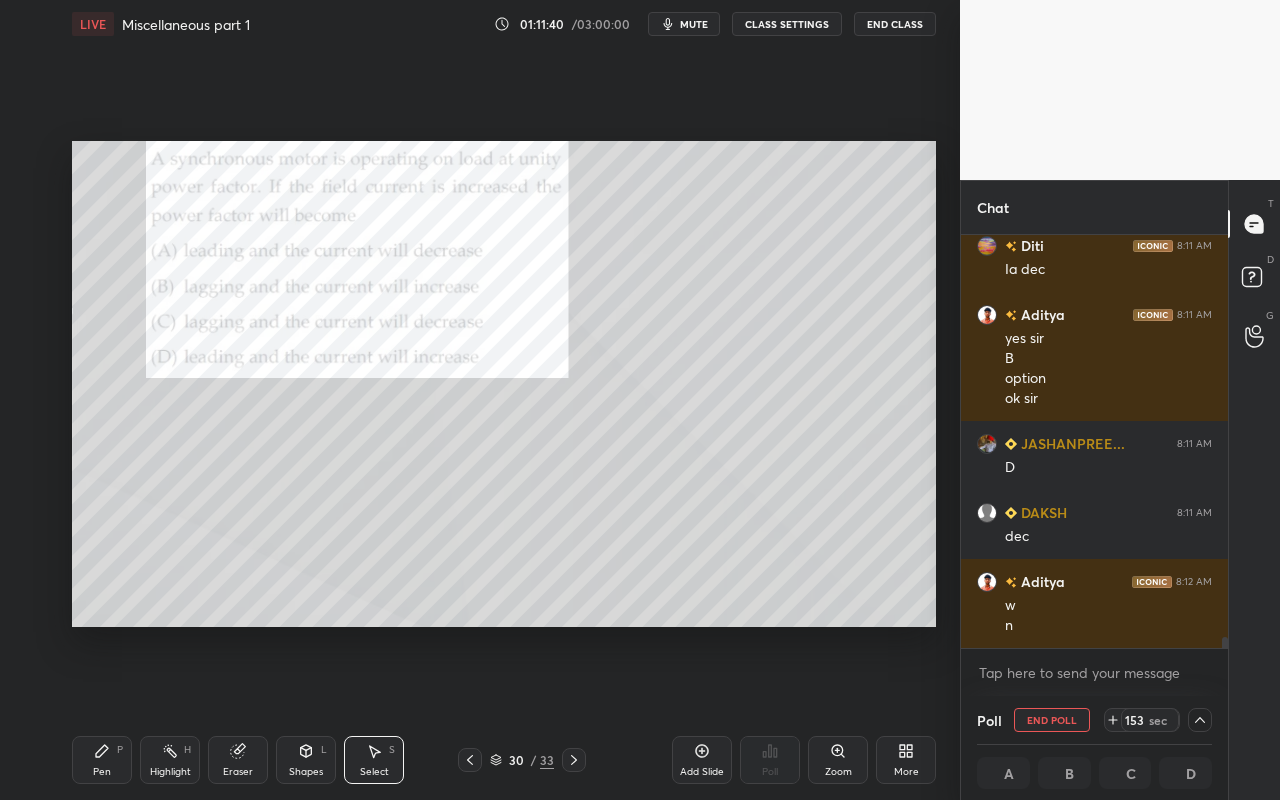 scroll, scrollTop: 1, scrollLeft: 7, axis: both 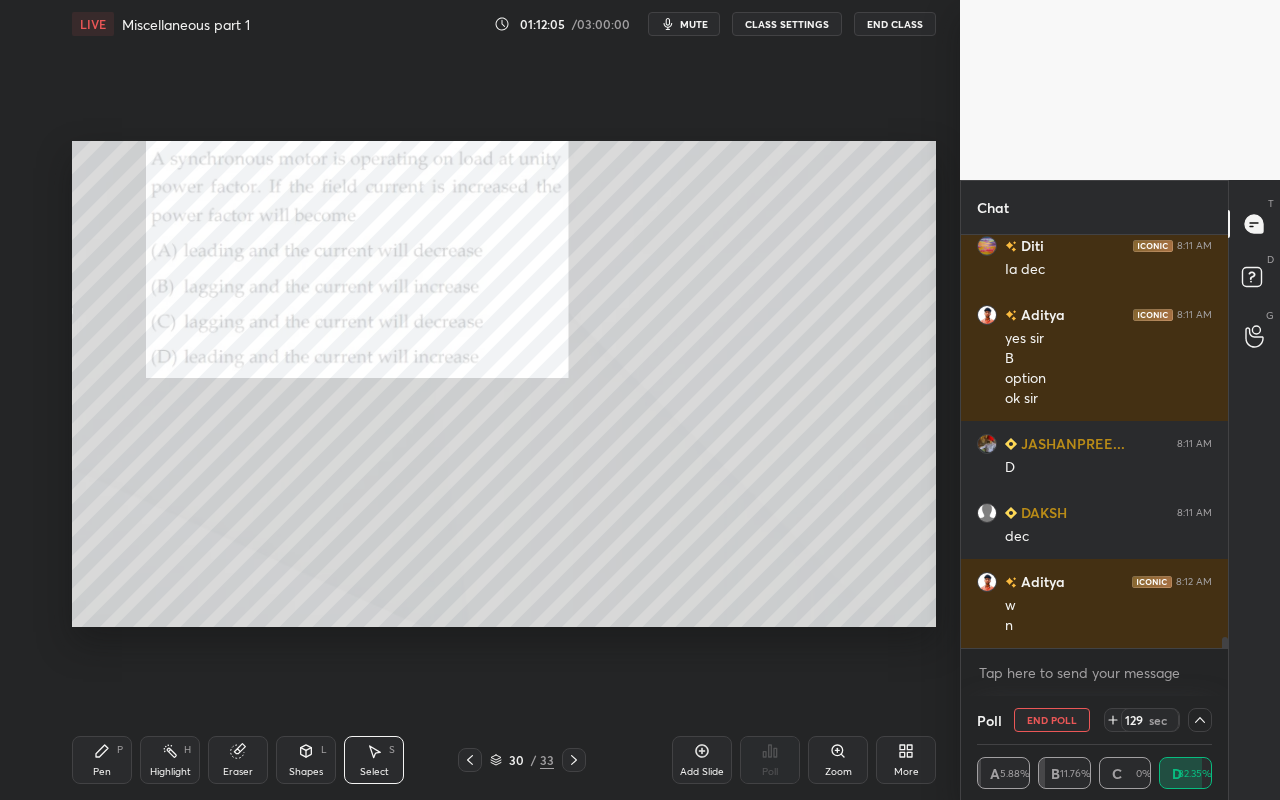 click 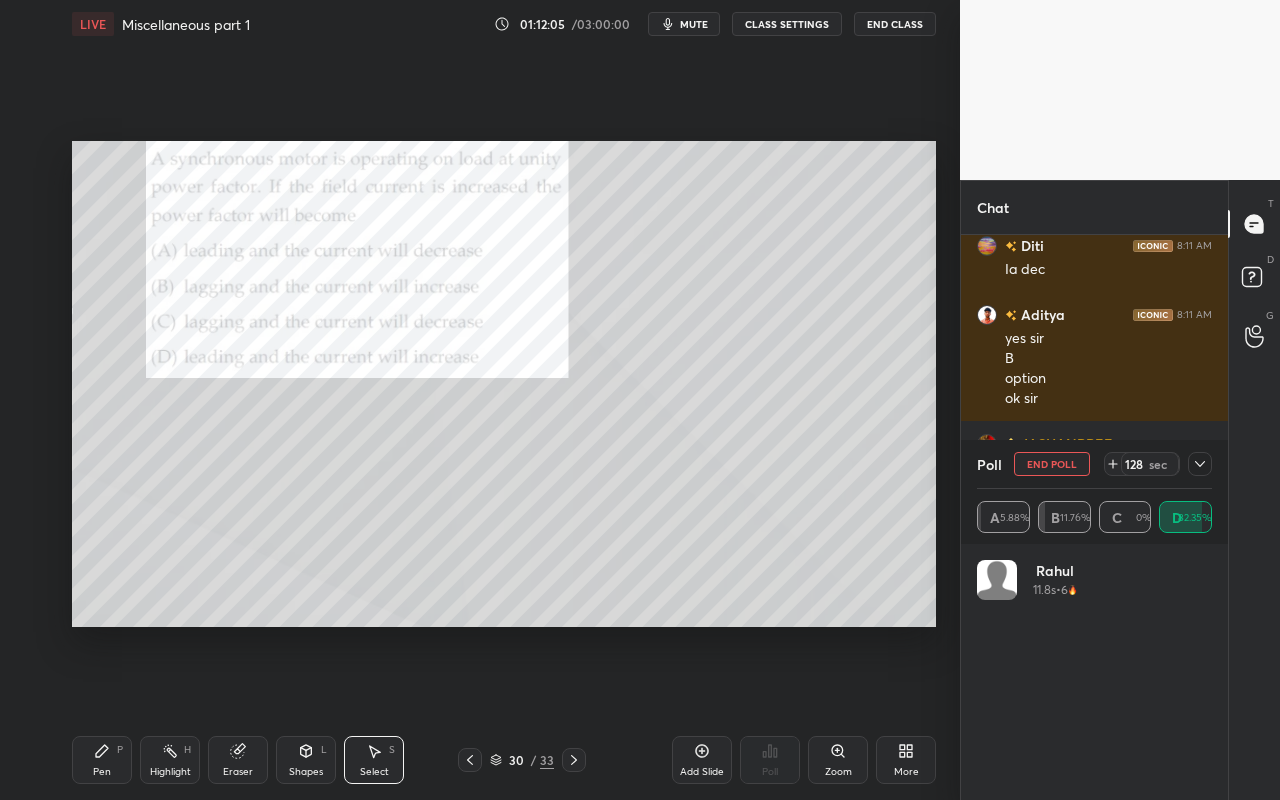 scroll, scrollTop: 7, scrollLeft: 7, axis: both 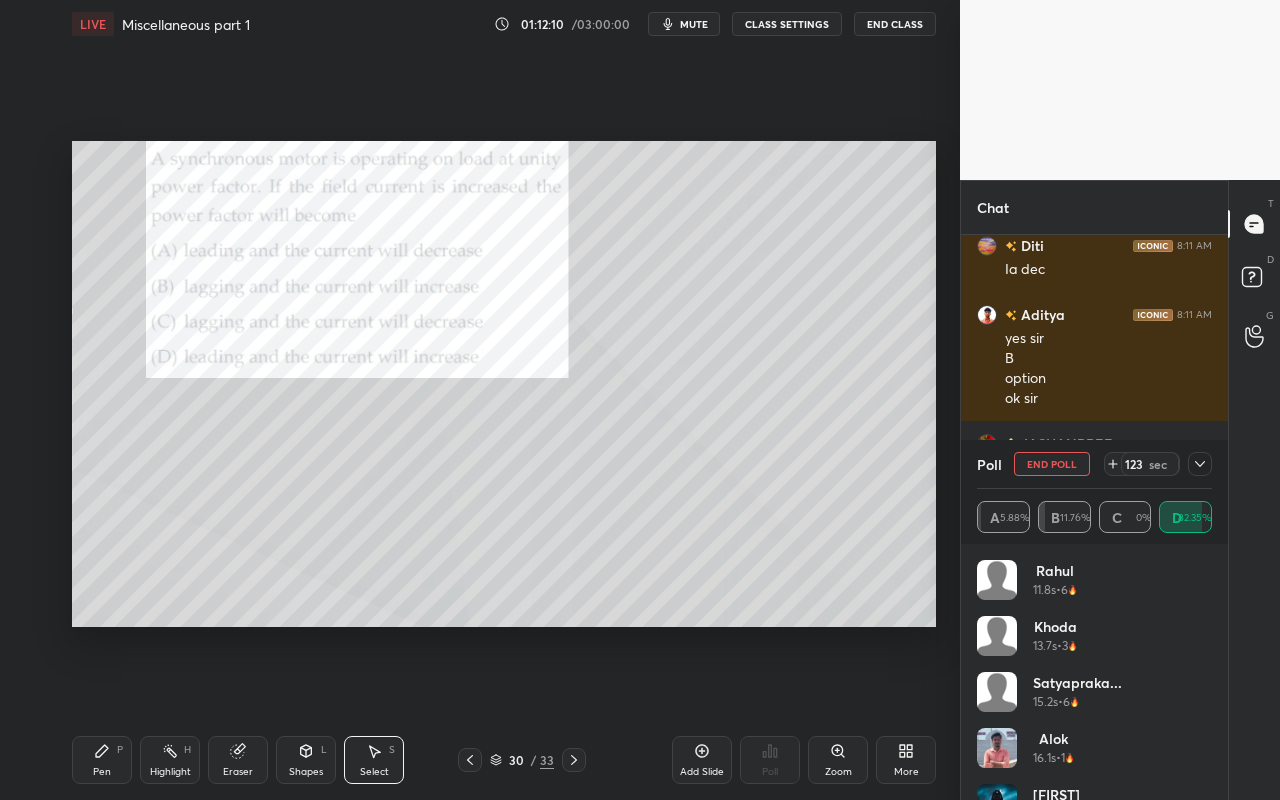 drag, startPoint x: 170, startPoint y: 769, endPoint x: 179, endPoint y: 753, distance: 18.35756 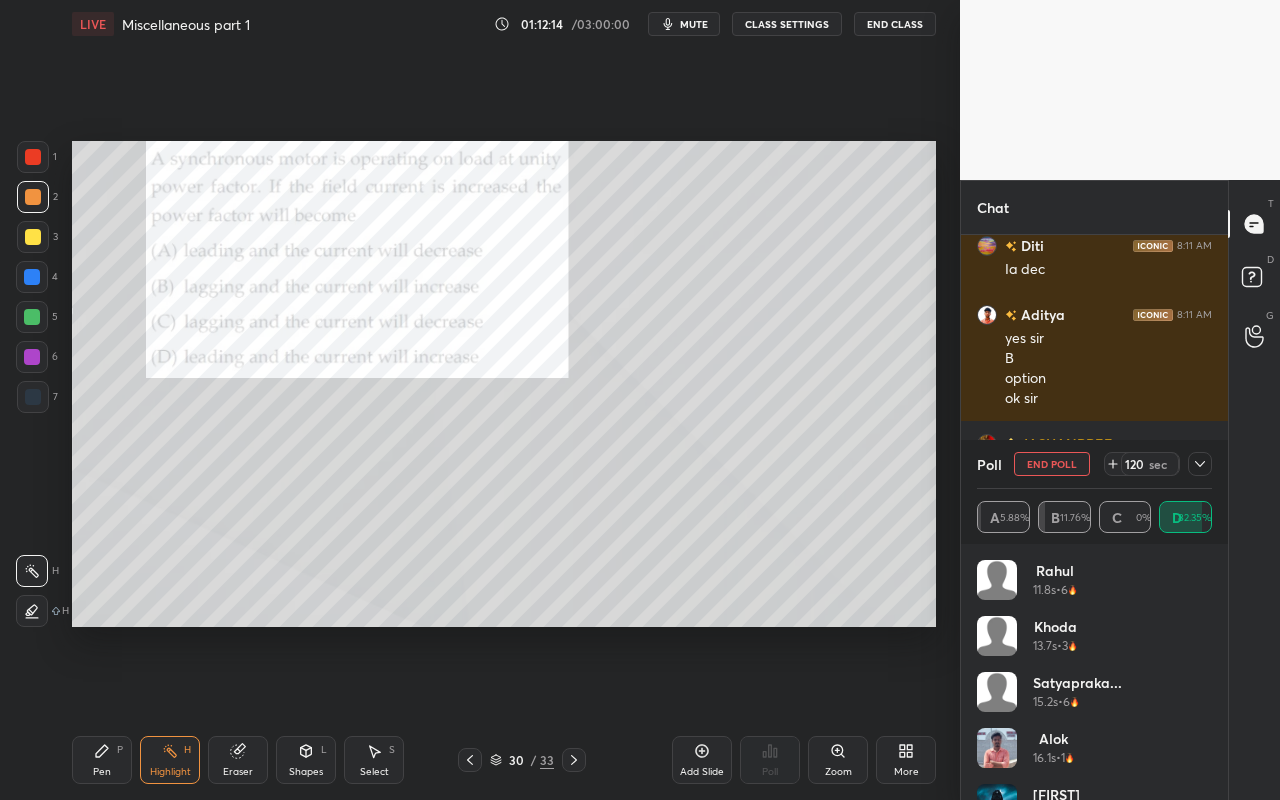 click on "Shapes" at bounding box center [306, 772] 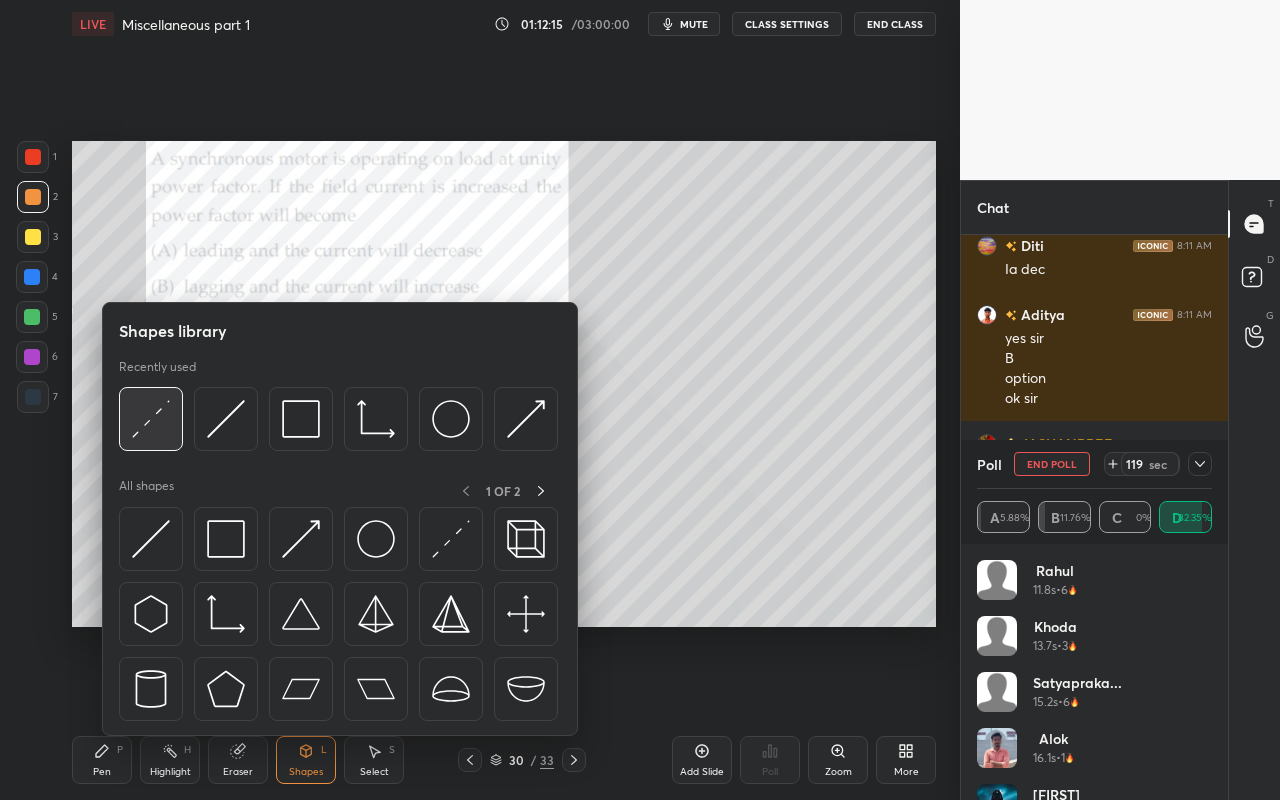 click at bounding box center [151, 419] 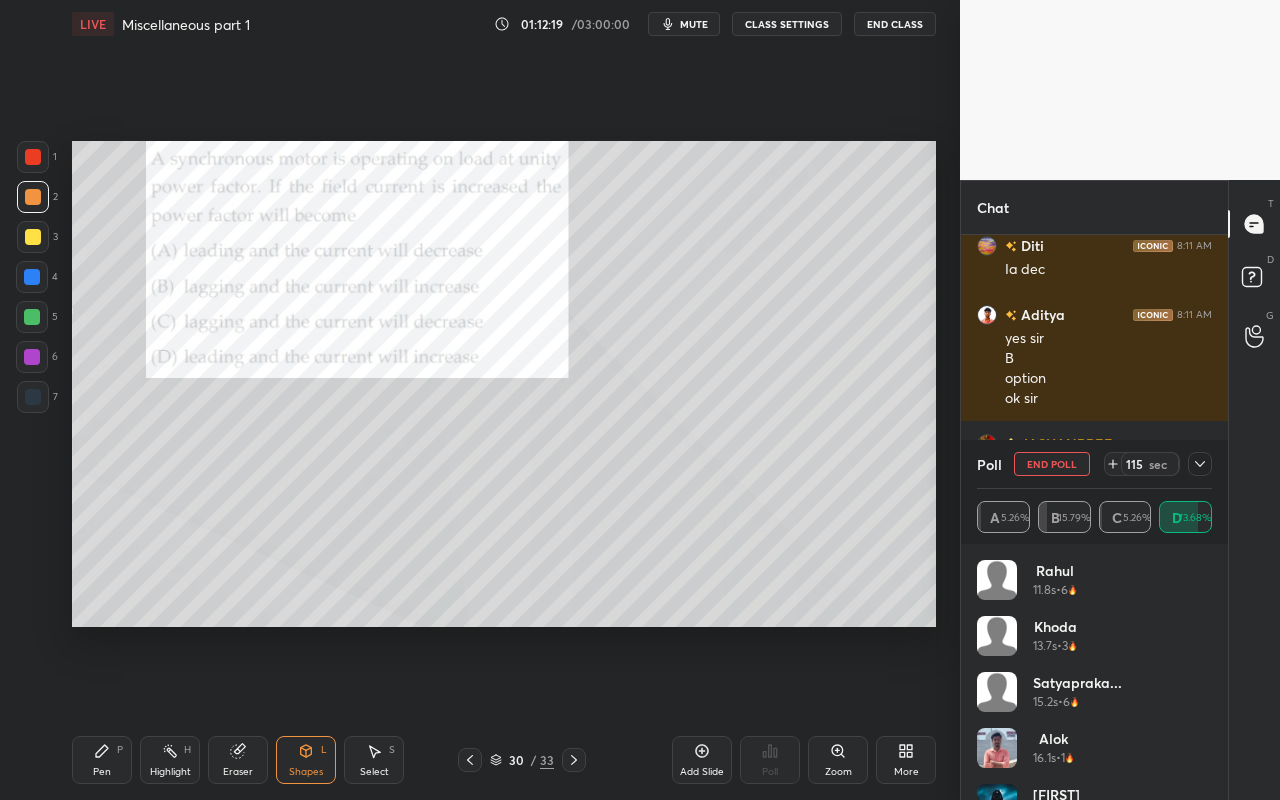 drag, startPoint x: 96, startPoint y: 762, endPoint x: 238, endPoint y: 637, distance: 189.17981 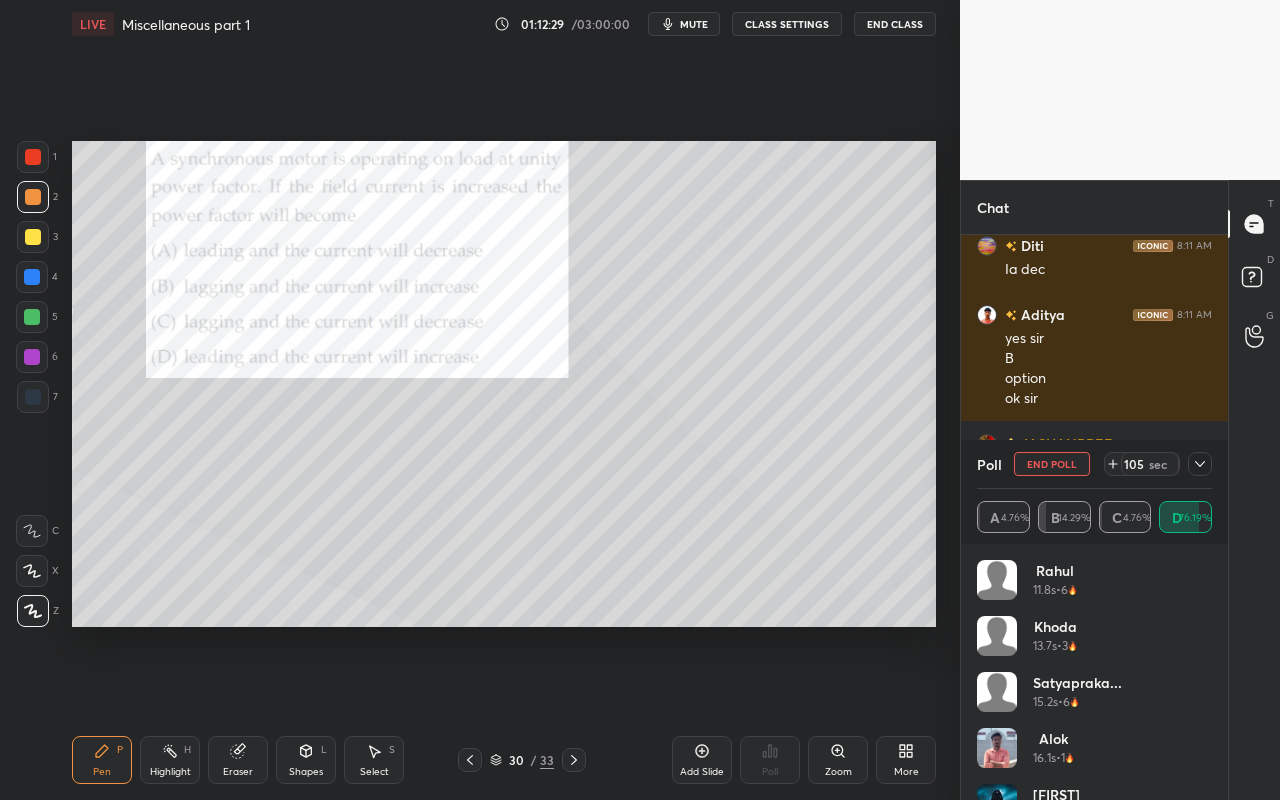 drag, startPoint x: 107, startPoint y: 767, endPoint x: 251, endPoint y: 656, distance: 181.81584 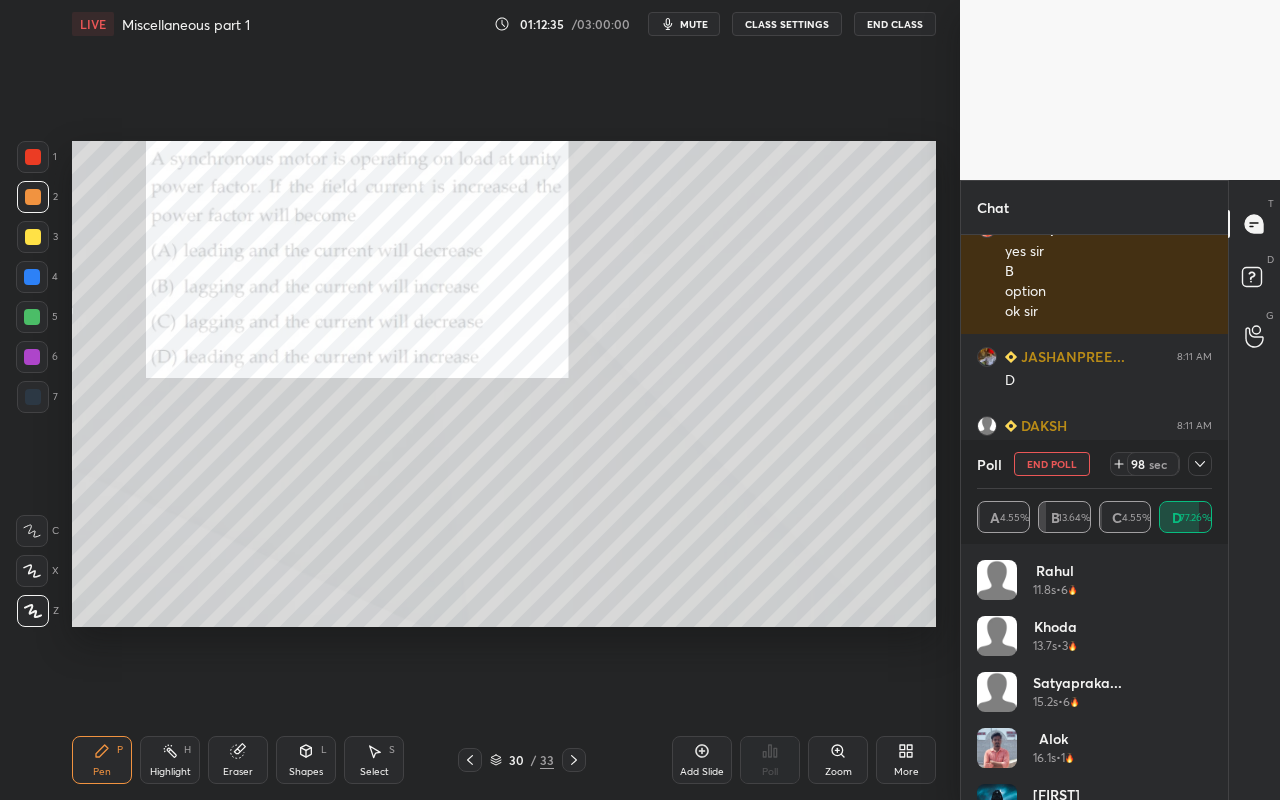 scroll, scrollTop: 15118, scrollLeft: 0, axis: vertical 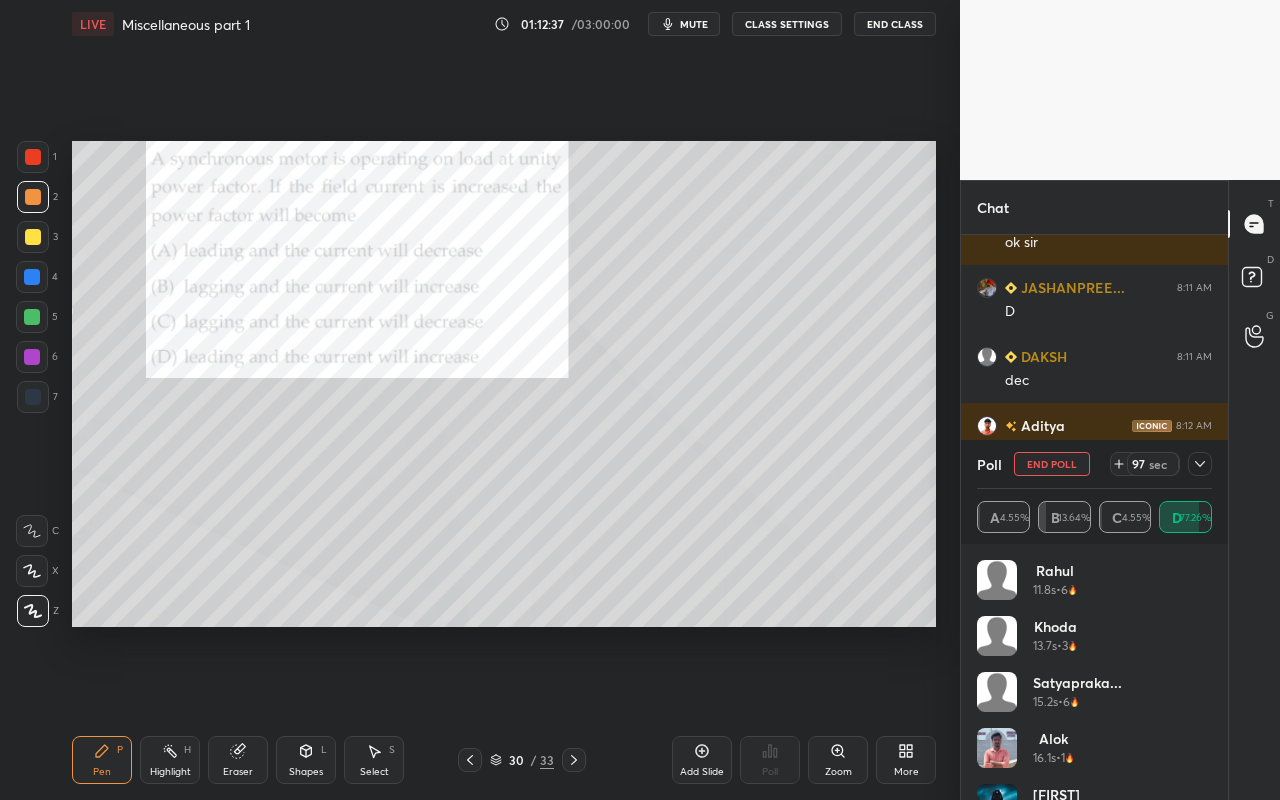 drag, startPoint x: 1186, startPoint y: 461, endPoint x: 1173, endPoint y: 469, distance: 15.264338 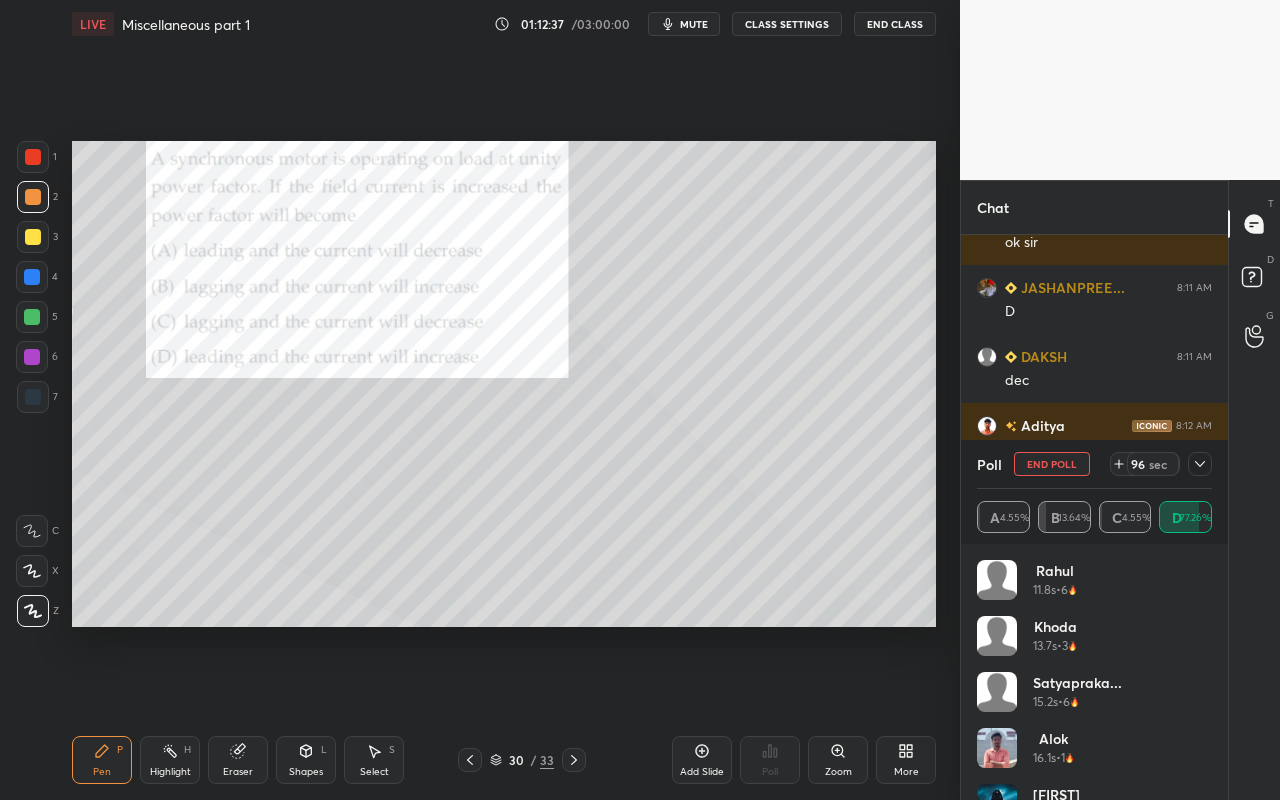 click 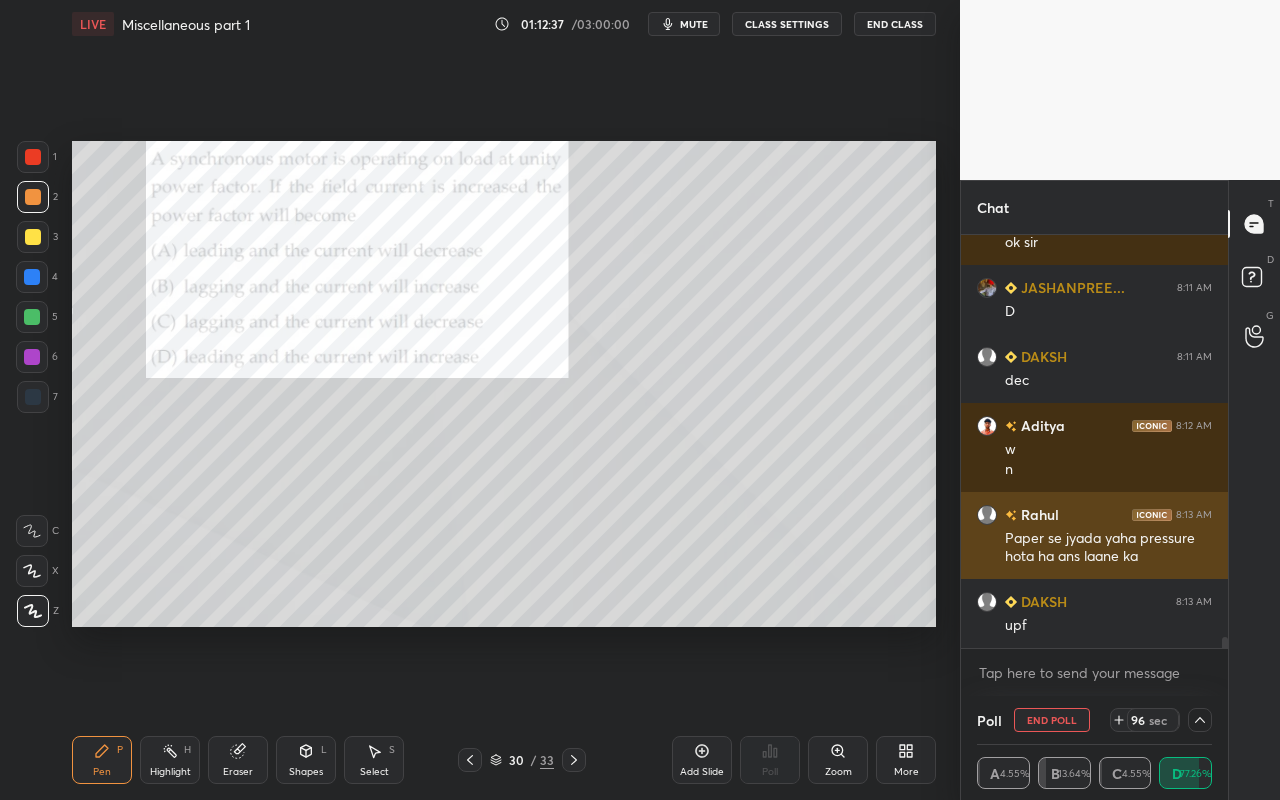 scroll, scrollTop: 154, scrollLeft: 229, axis: both 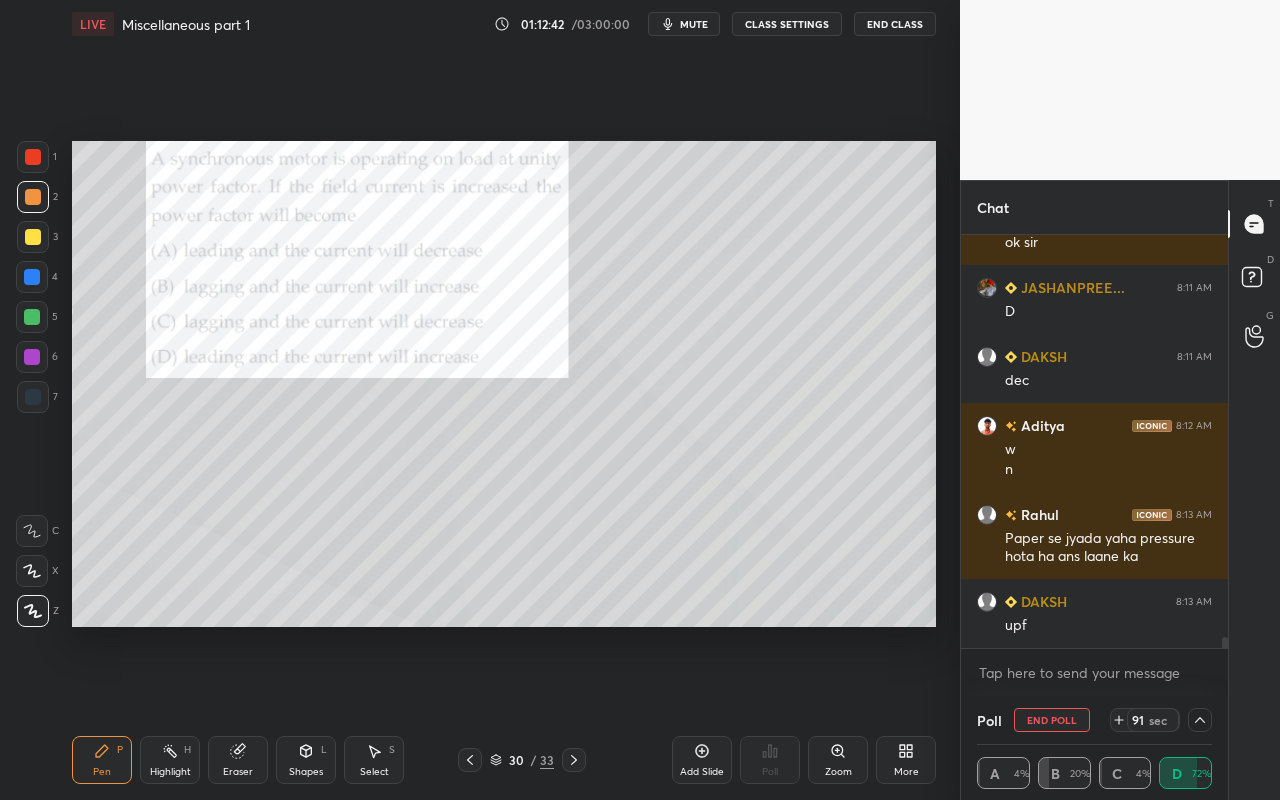 drag, startPoint x: 102, startPoint y: 770, endPoint x: 130, endPoint y: 718, distance: 59.05929 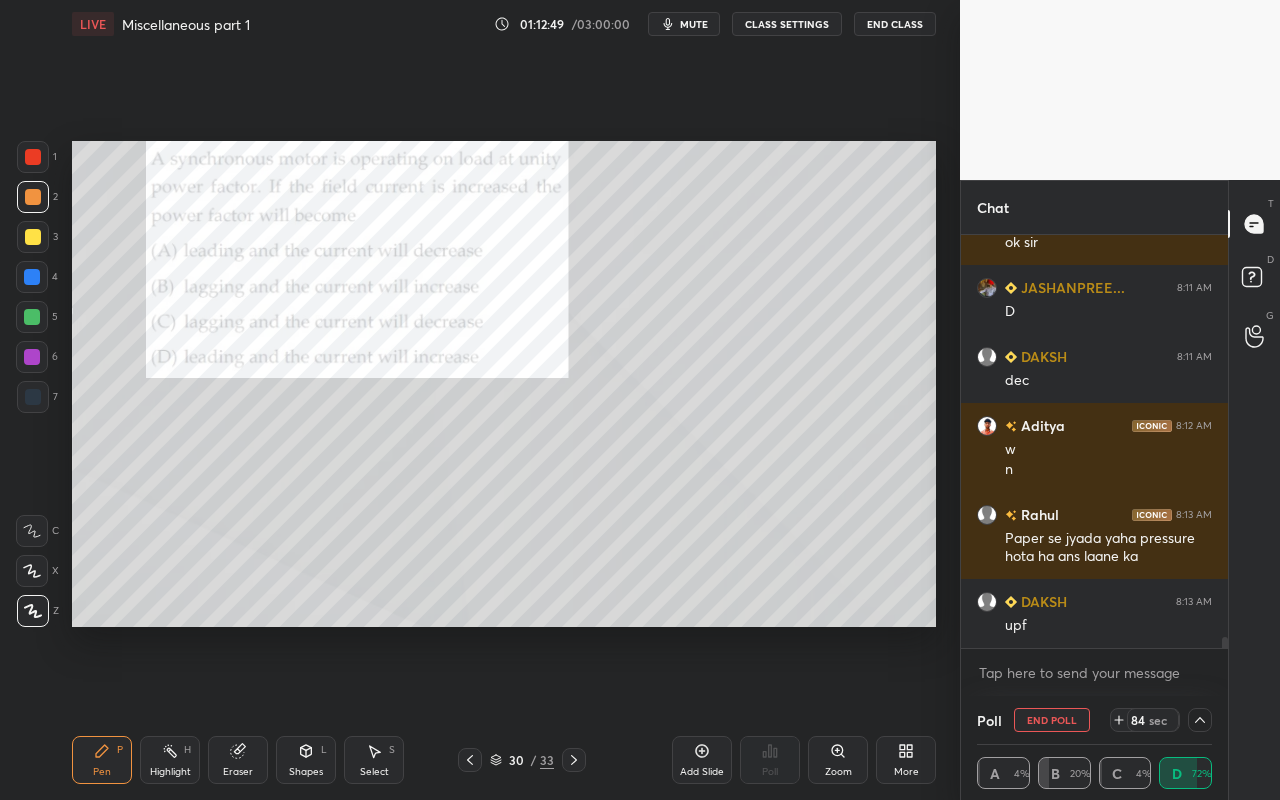 click on "Highlight" at bounding box center (170, 772) 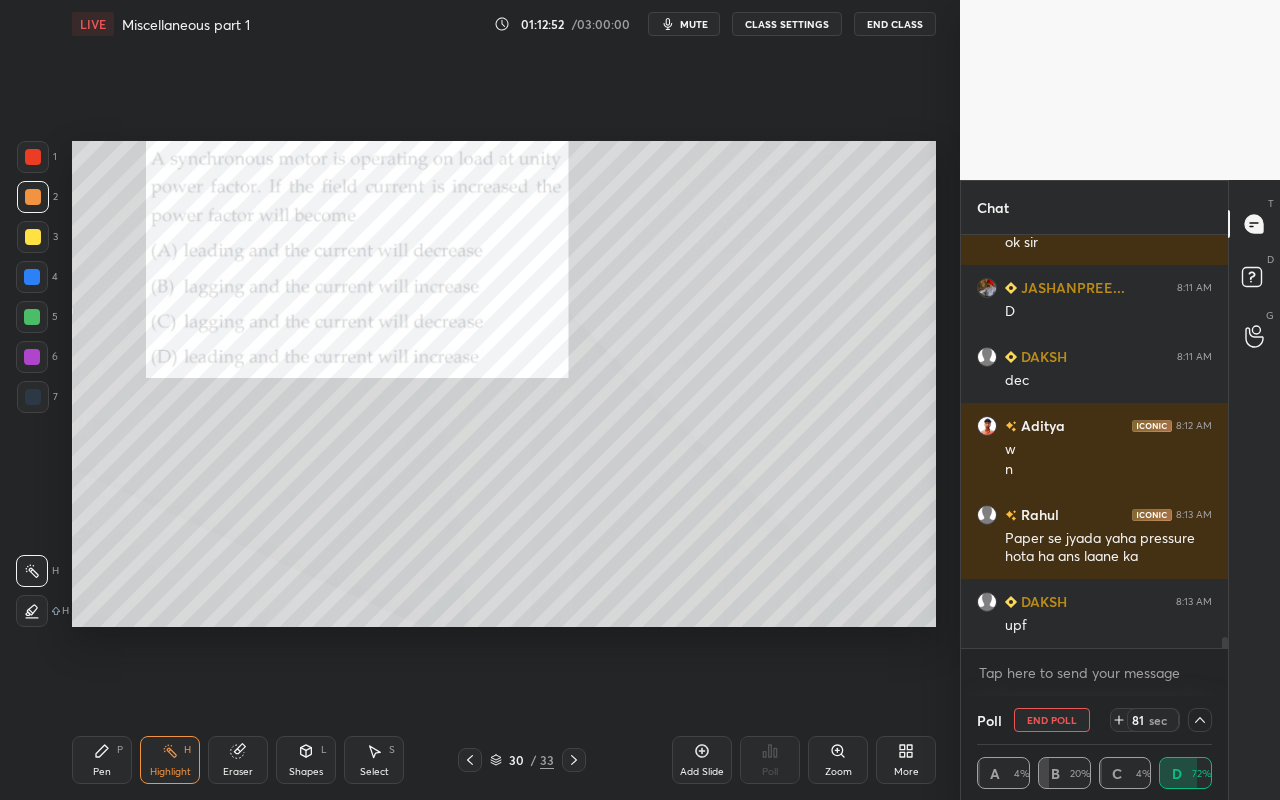 click on "Pen" at bounding box center [102, 772] 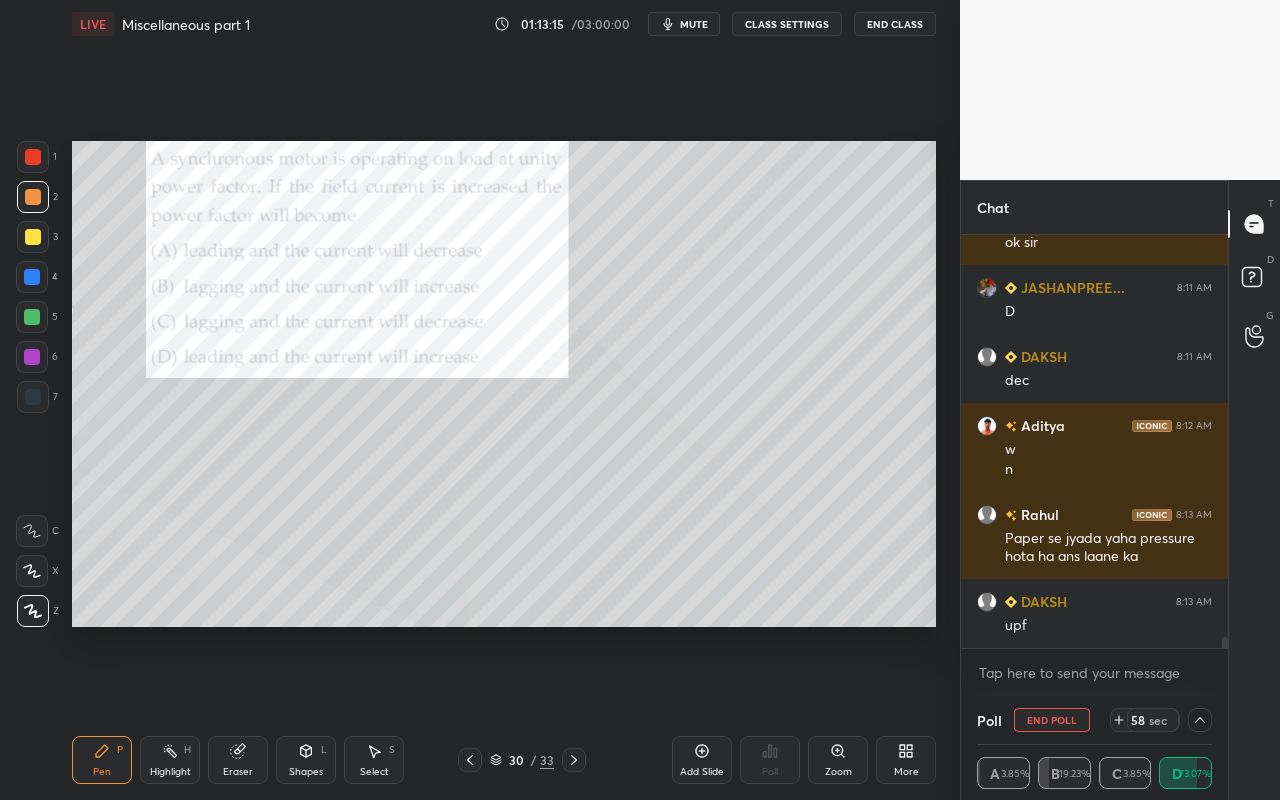 click on "End Poll" at bounding box center [1052, 720] 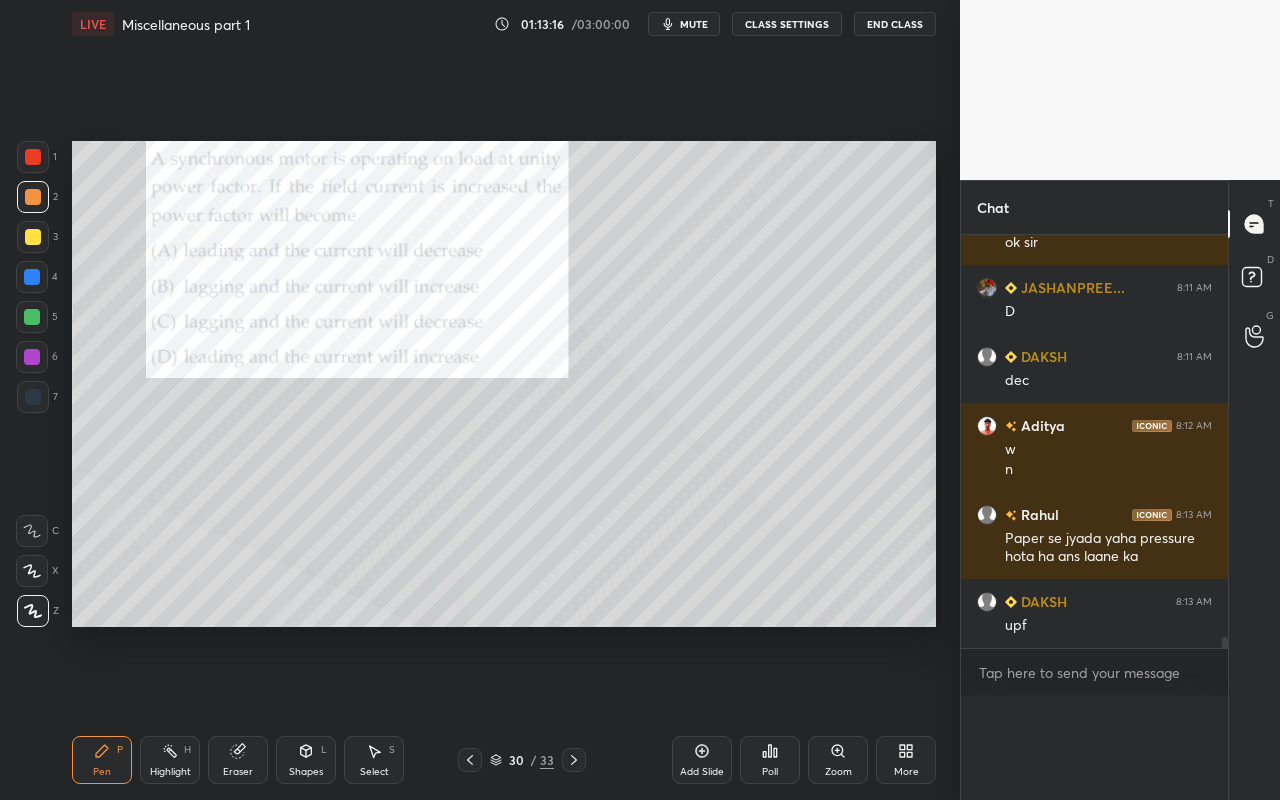 scroll, scrollTop: 7, scrollLeft: 7, axis: both 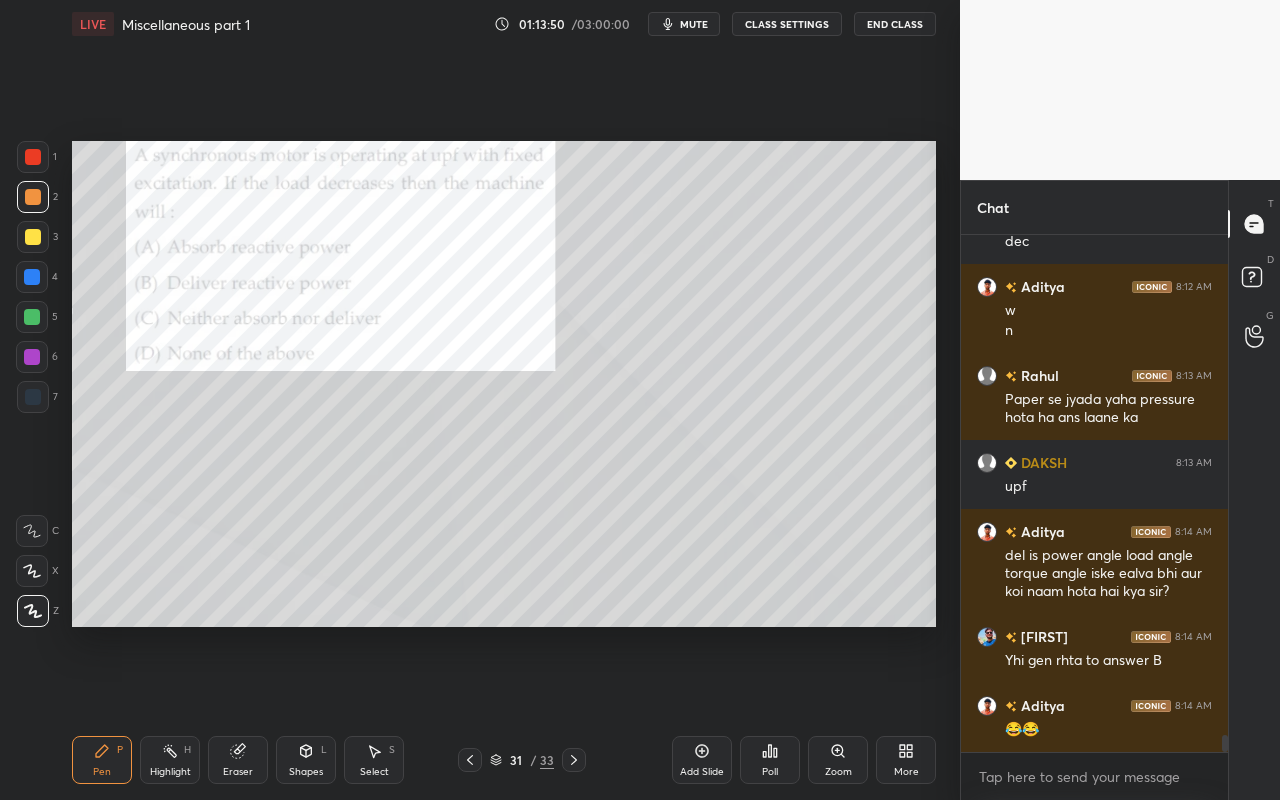 click on "Pen" at bounding box center [102, 772] 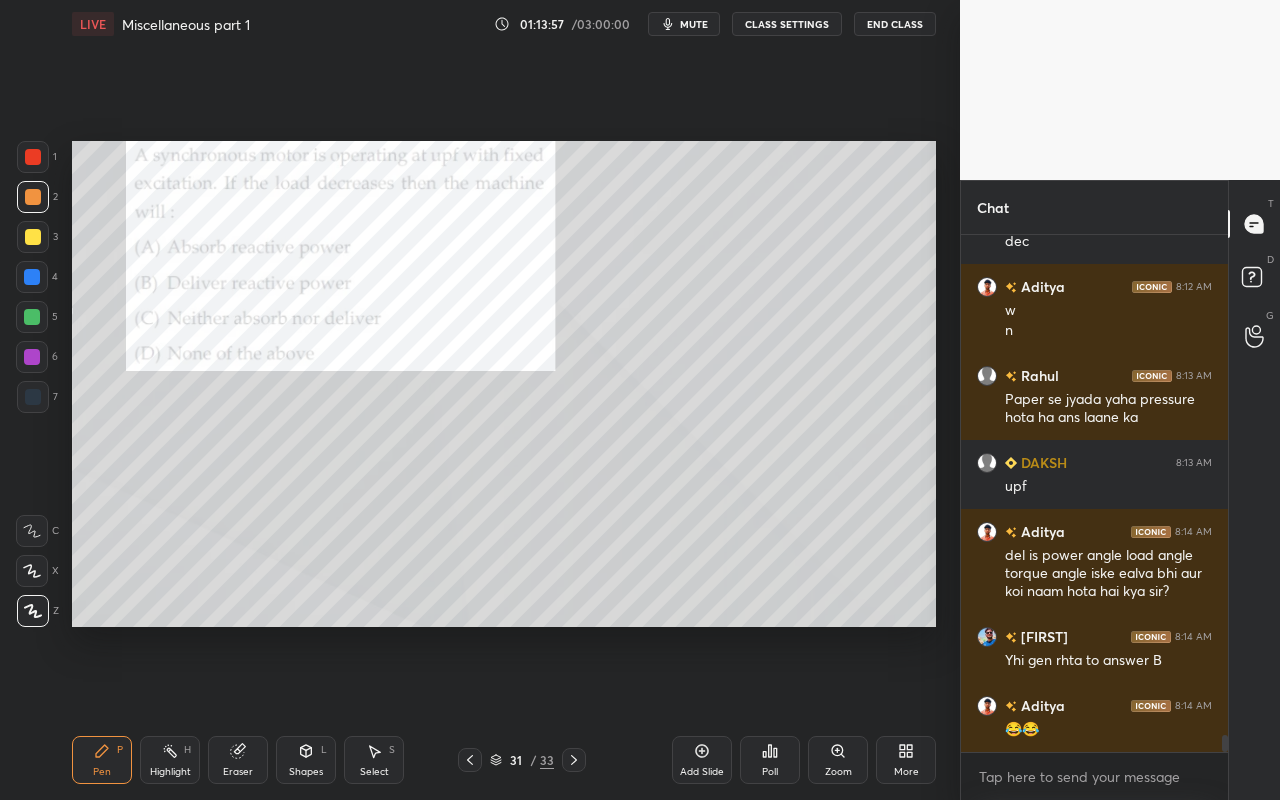click on "Poll" at bounding box center [770, 760] 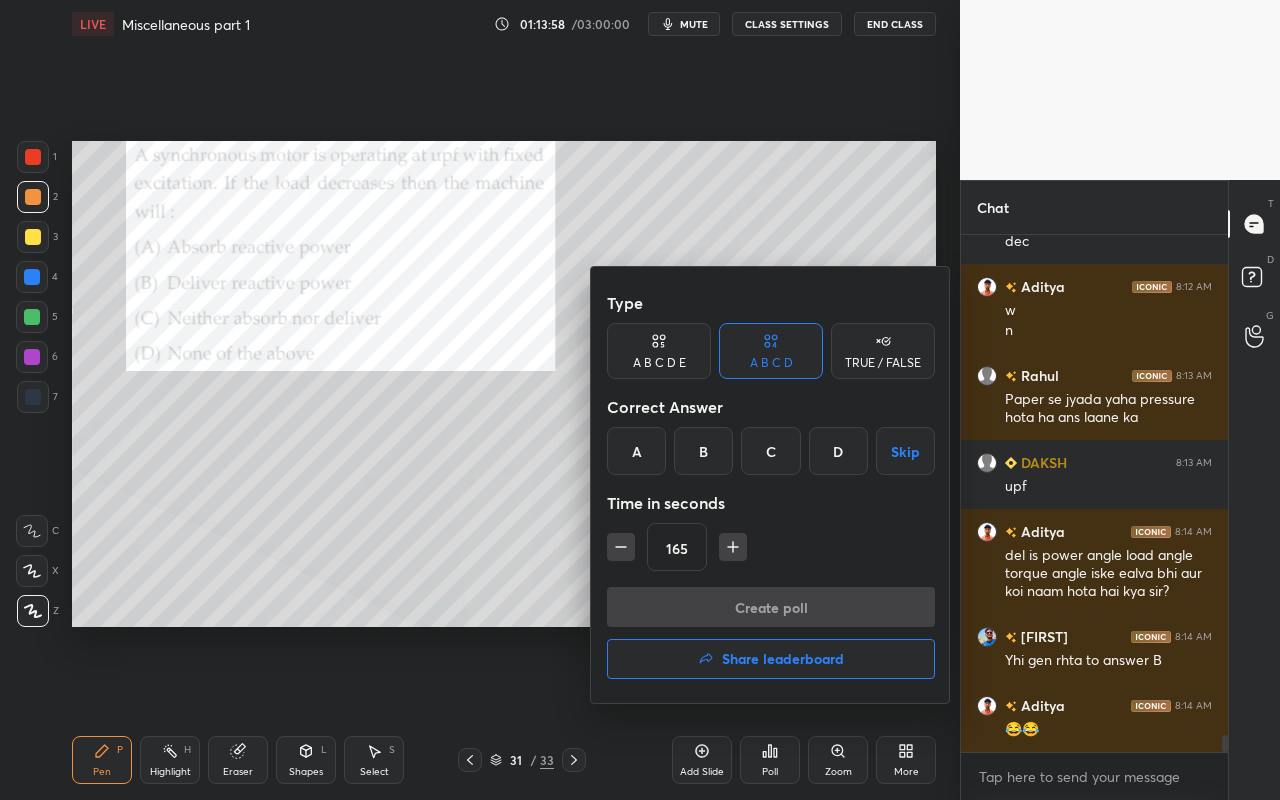 click on "B" at bounding box center (703, 451) 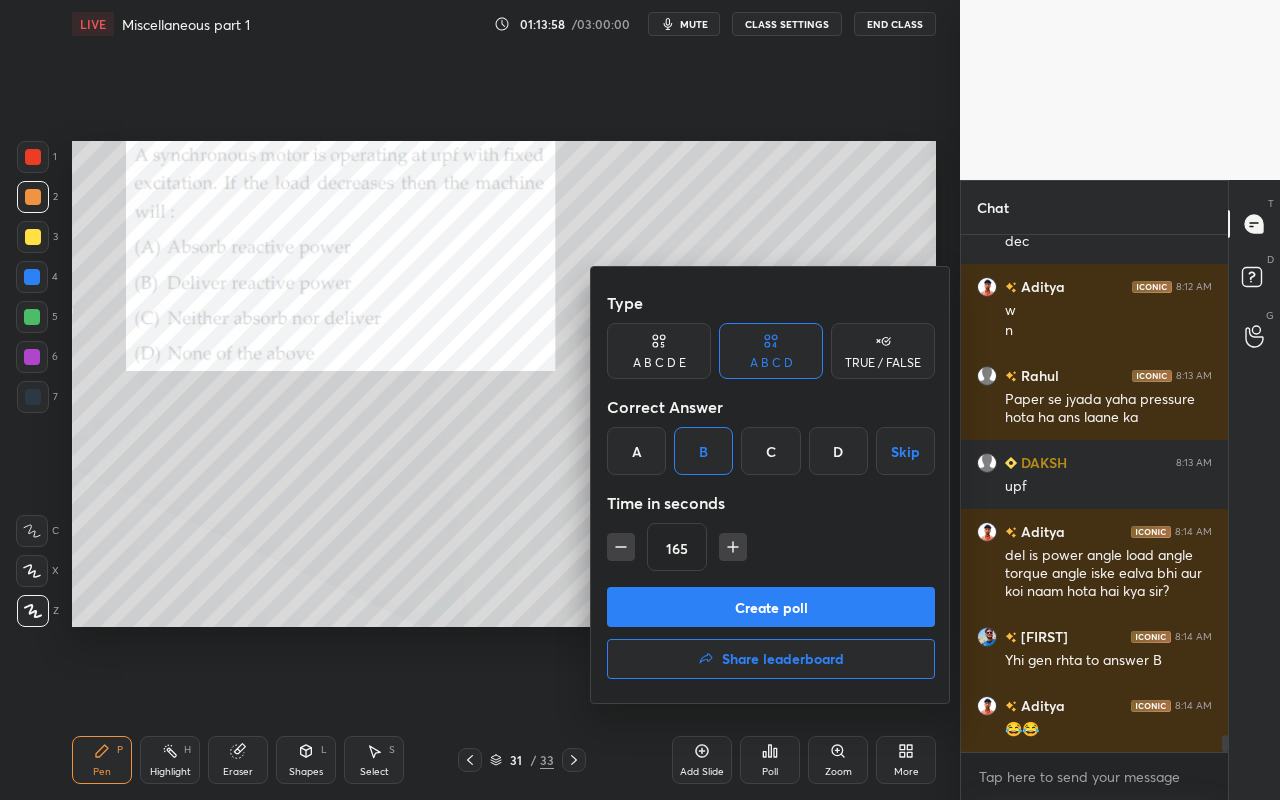 click on "Create poll" at bounding box center (771, 607) 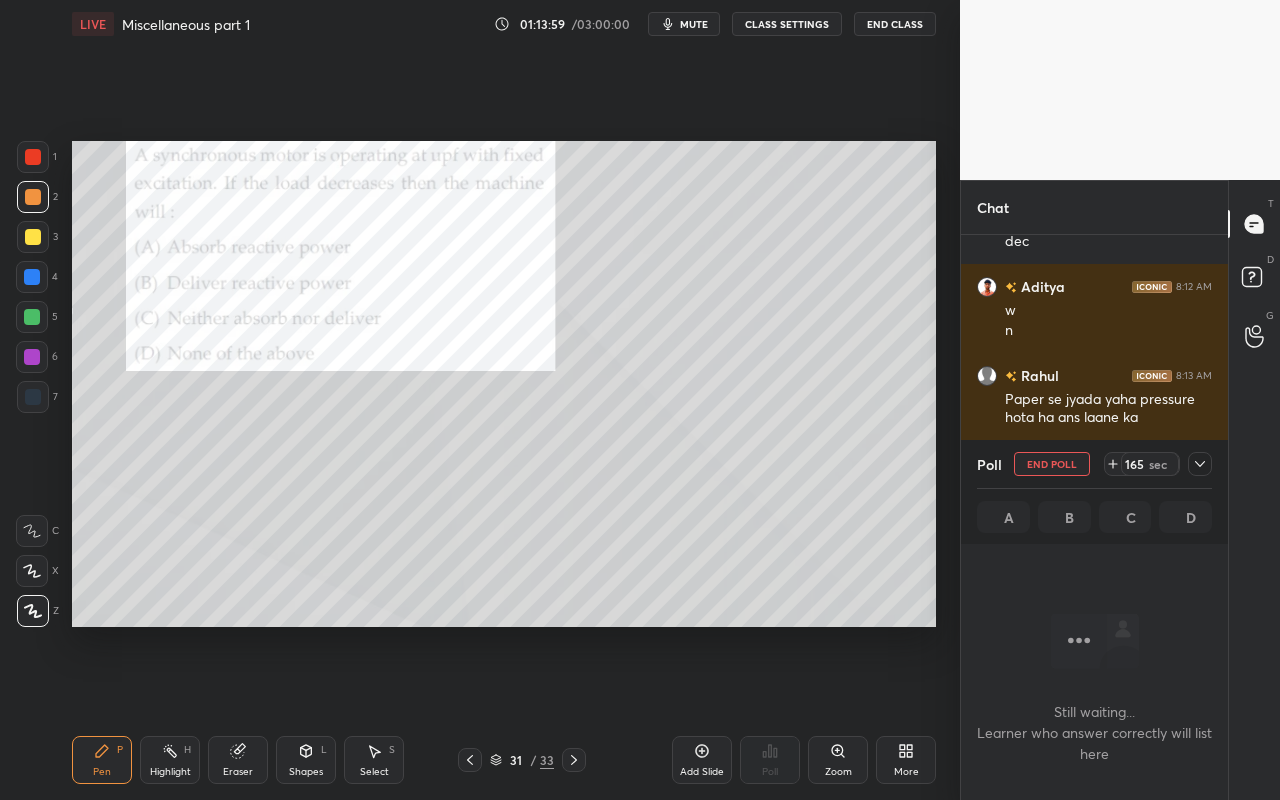 scroll, scrollTop: 468, scrollLeft: 261, axis: both 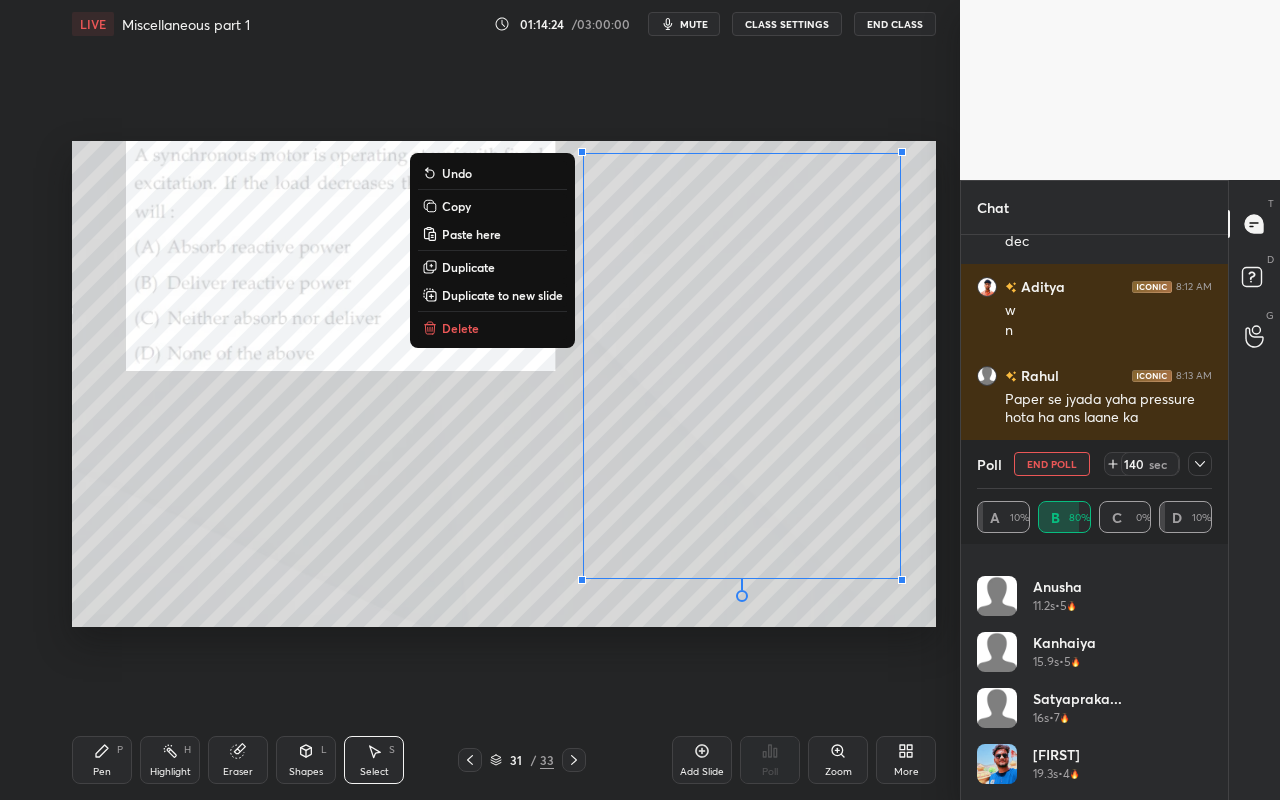 click on "0 ° Undo Copy Paste here Duplicate Duplicate to new slide Delete" at bounding box center [504, 384] 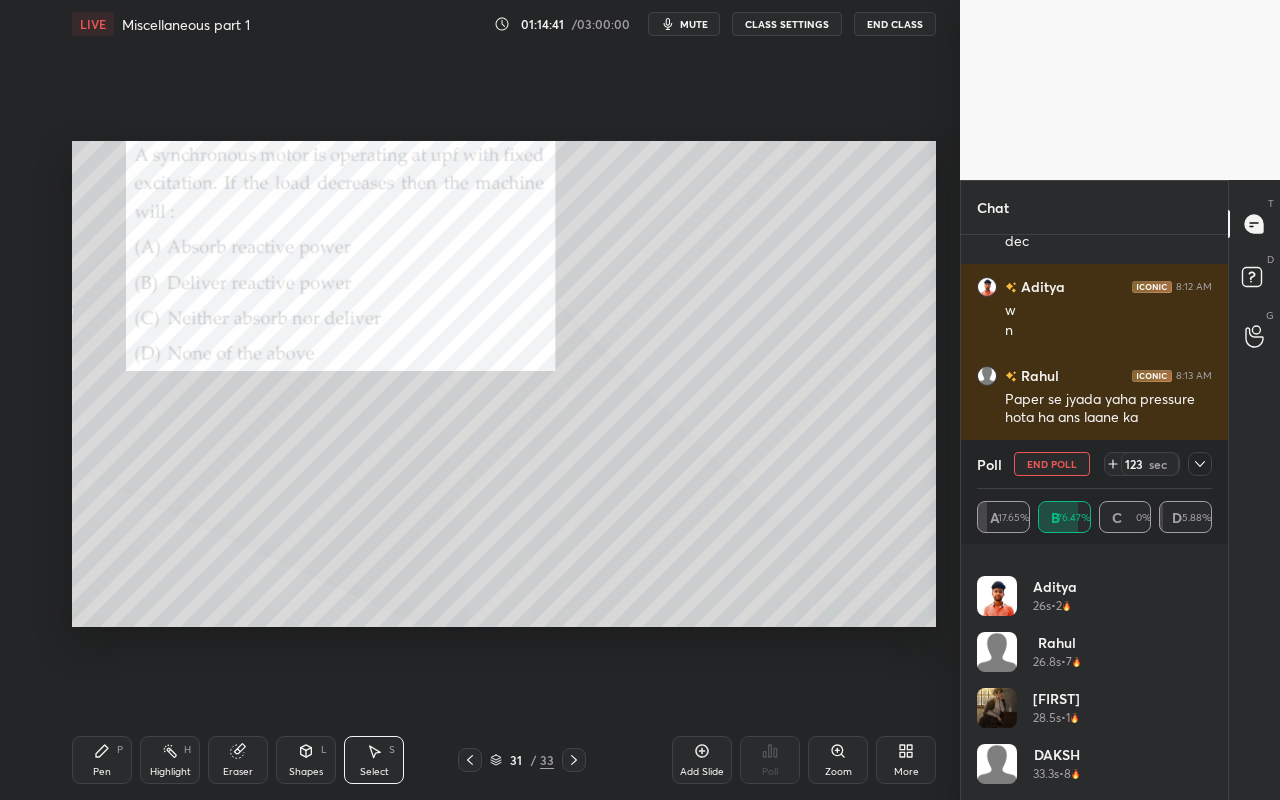 scroll, scrollTop: 488, scrollLeft: 0, axis: vertical 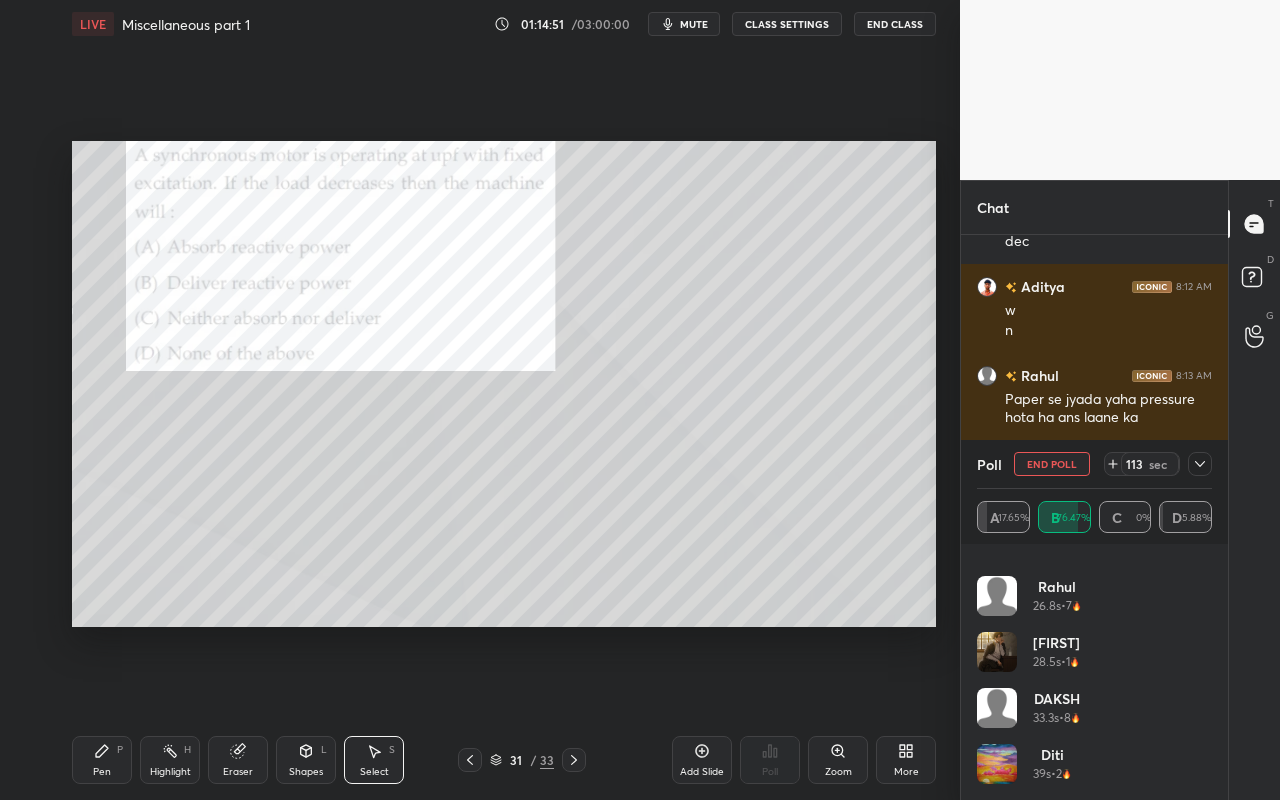 click at bounding box center [1200, 464] 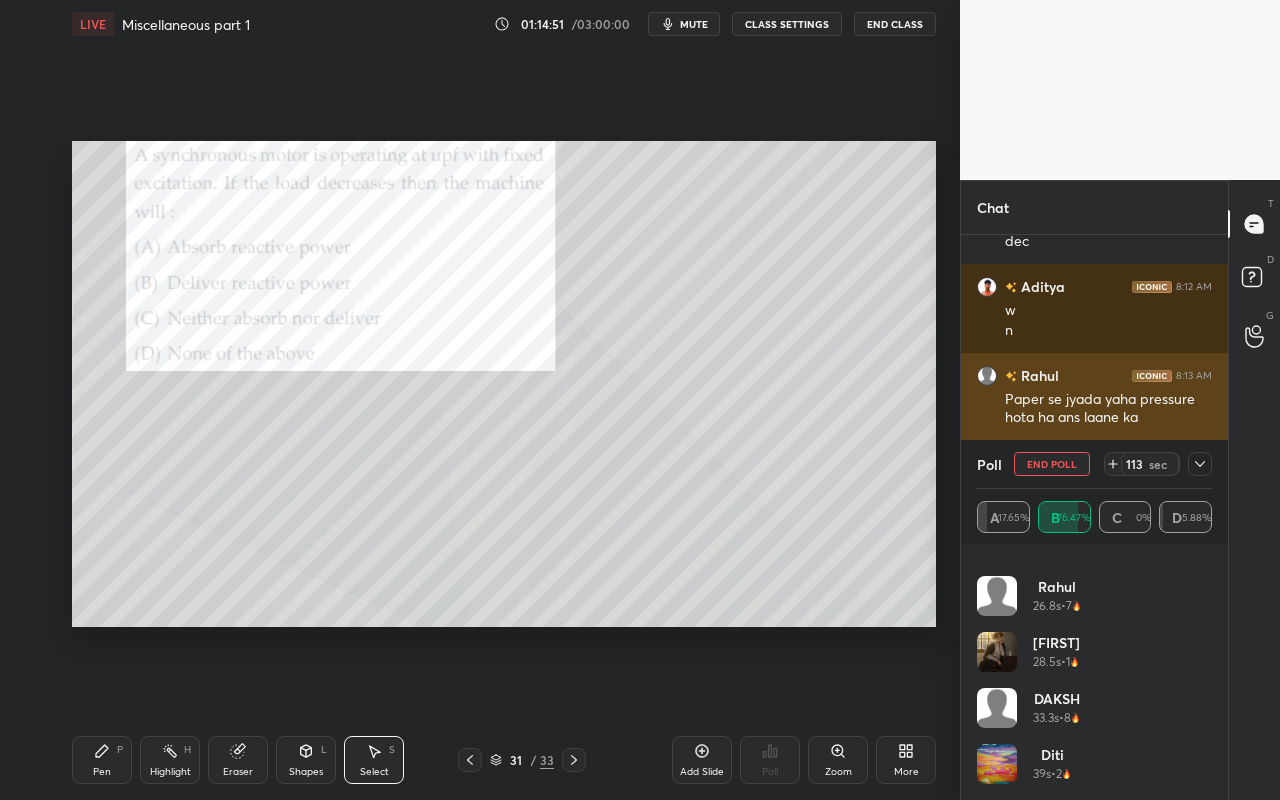 scroll, scrollTop: 130, scrollLeft: 229, axis: both 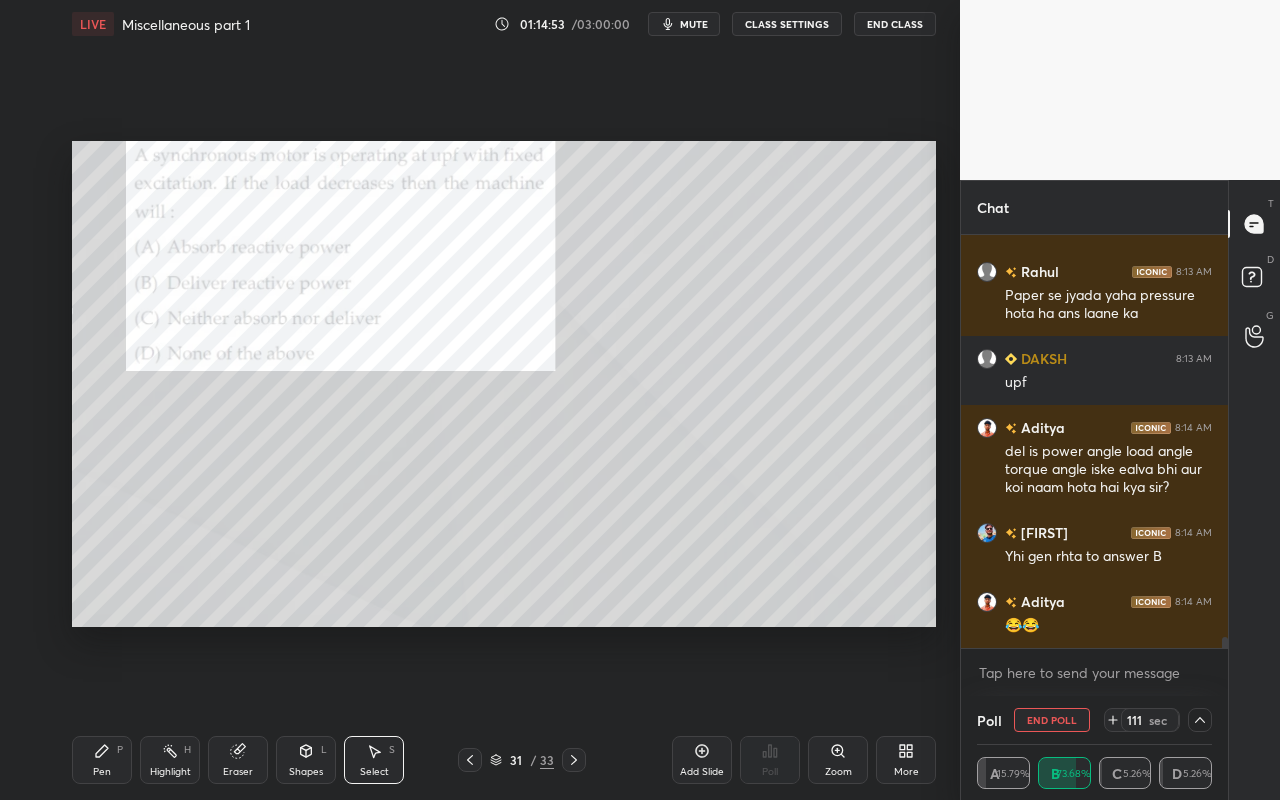 click on "Highlight H" at bounding box center [170, 760] 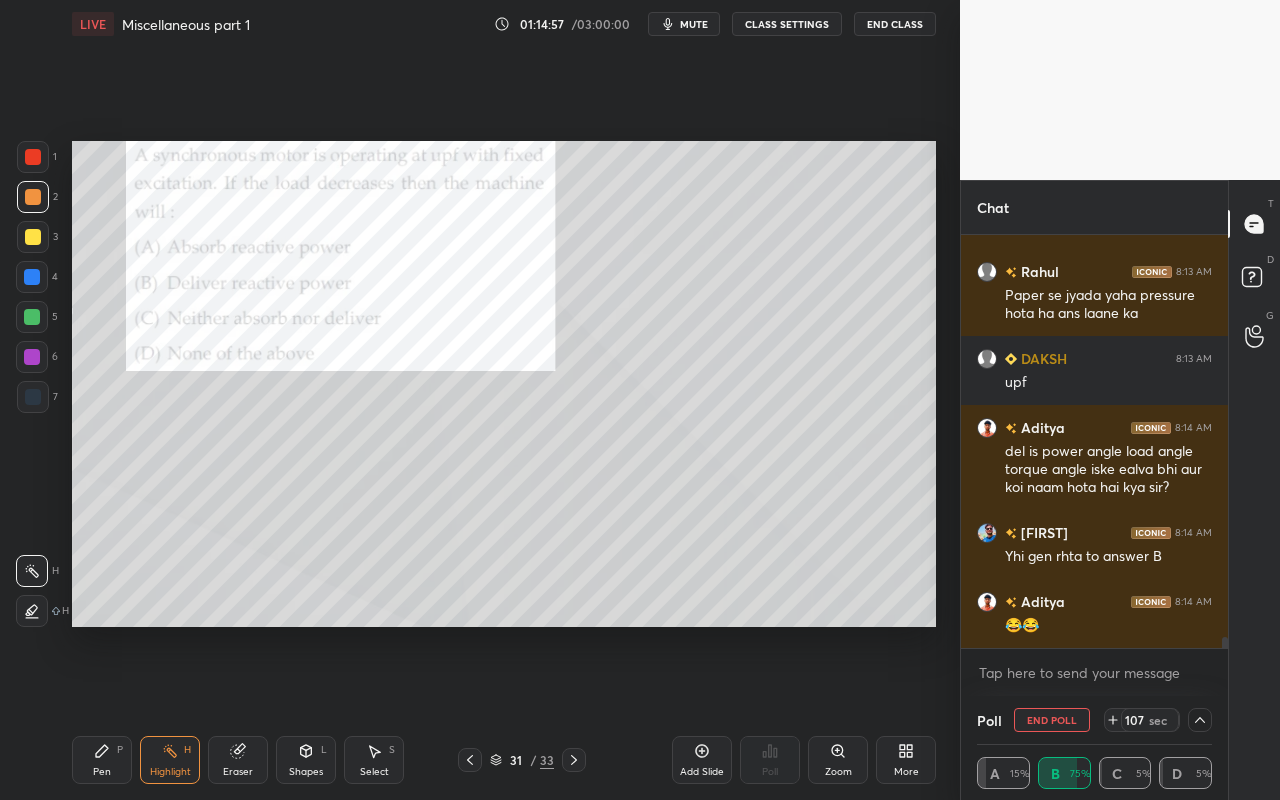 drag, startPoint x: 307, startPoint y: 761, endPoint x: 303, endPoint y: 750, distance: 11.7046995 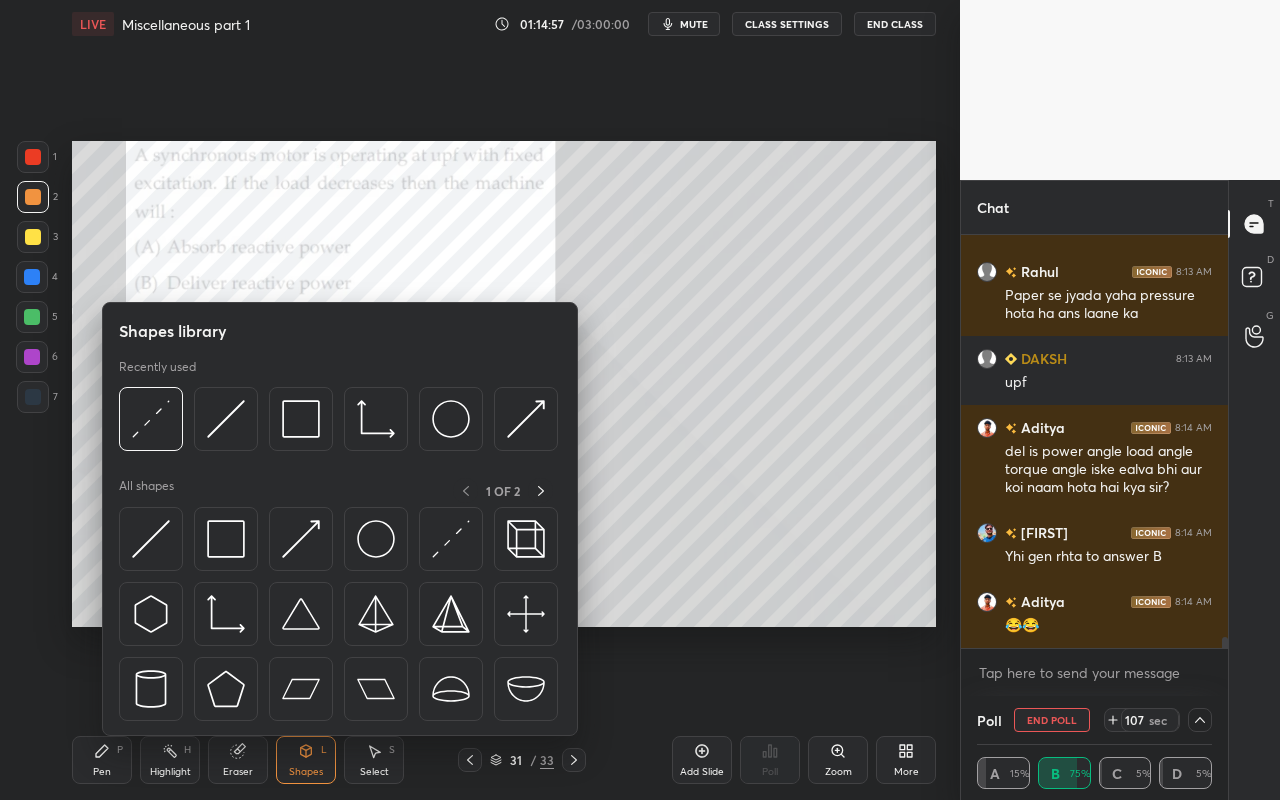 drag, startPoint x: 79, startPoint y: 759, endPoint x: 101, endPoint y: 735, distance: 32.55764 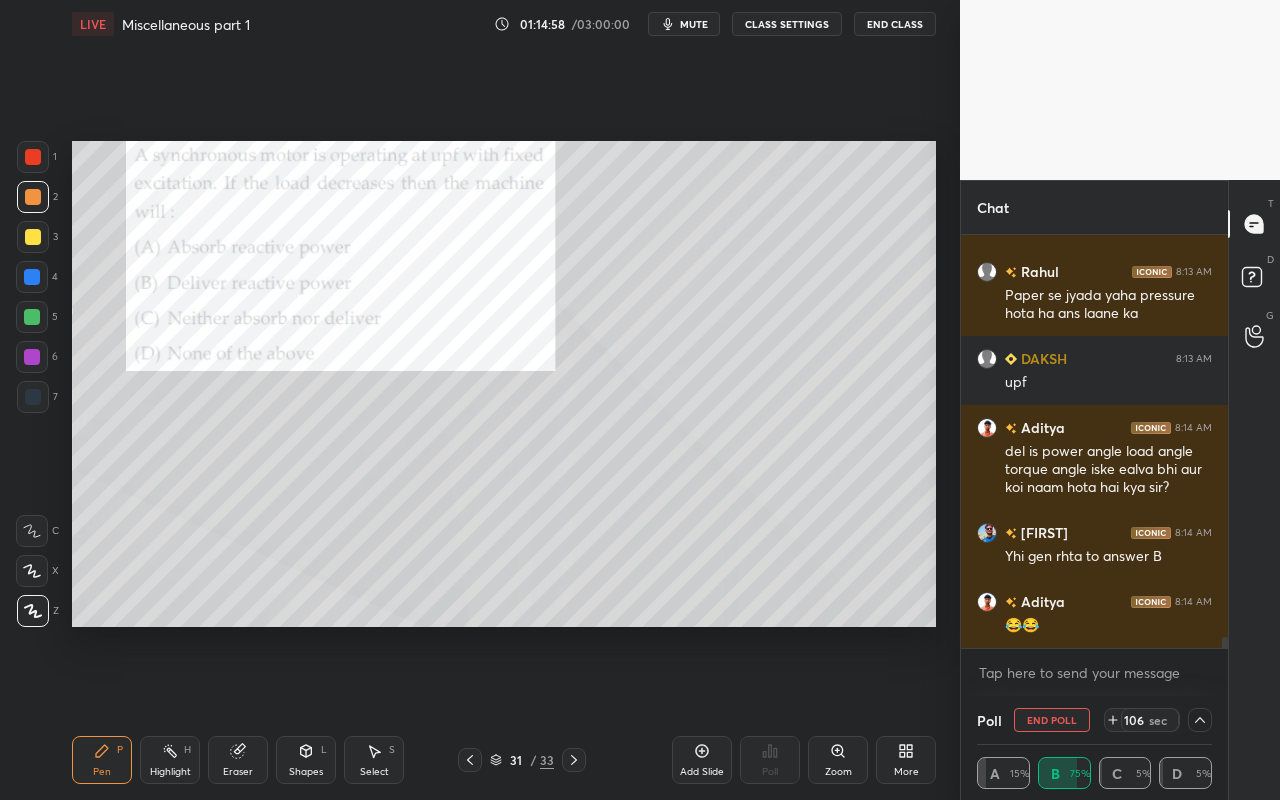 click on "Shapes L" at bounding box center (306, 760) 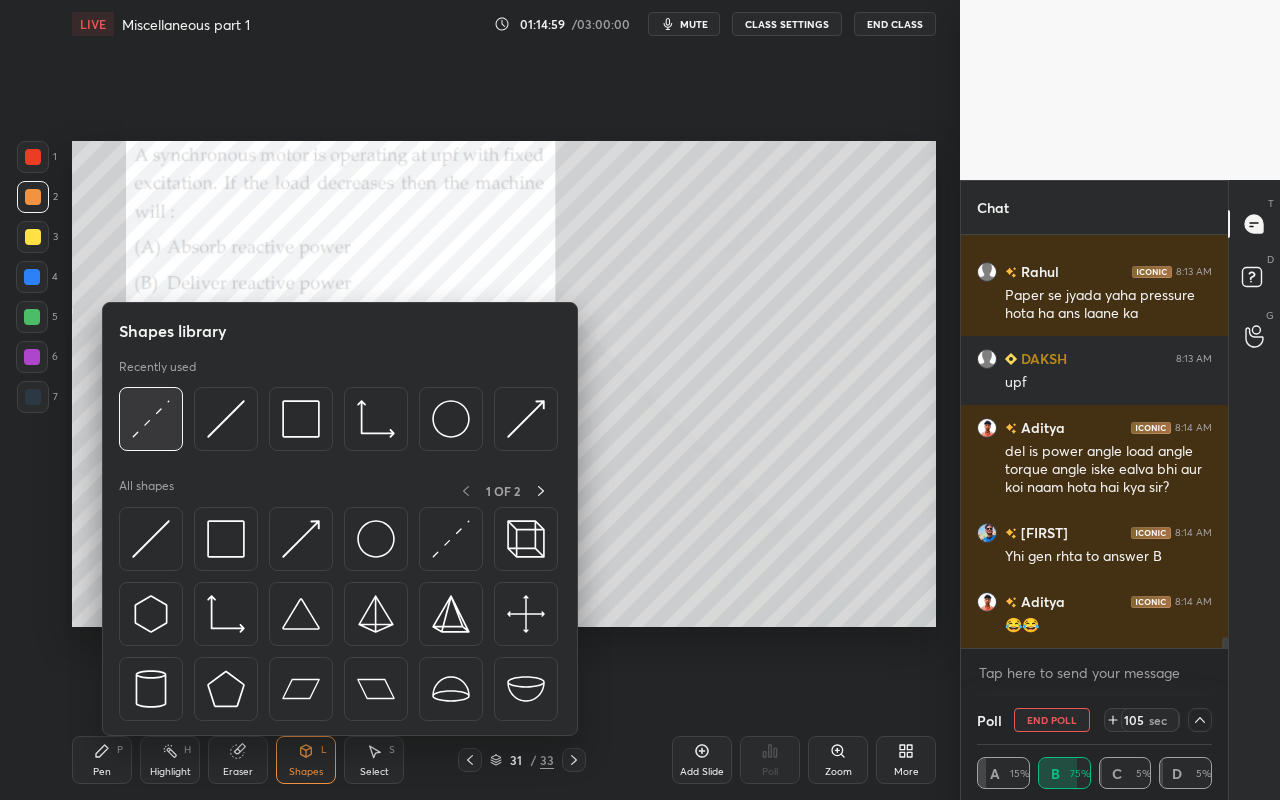 click at bounding box center [151, 419] 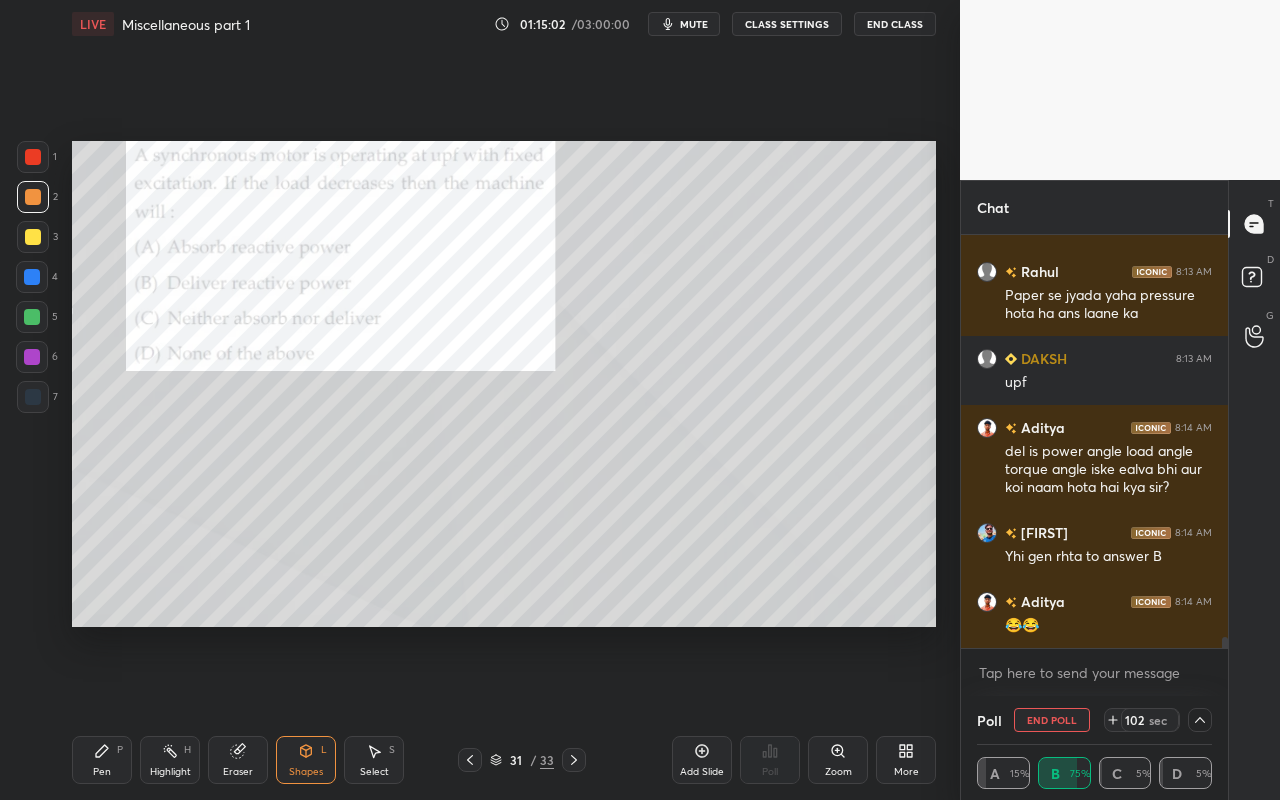 click on "Pen P" at bounding box center [102, 760] 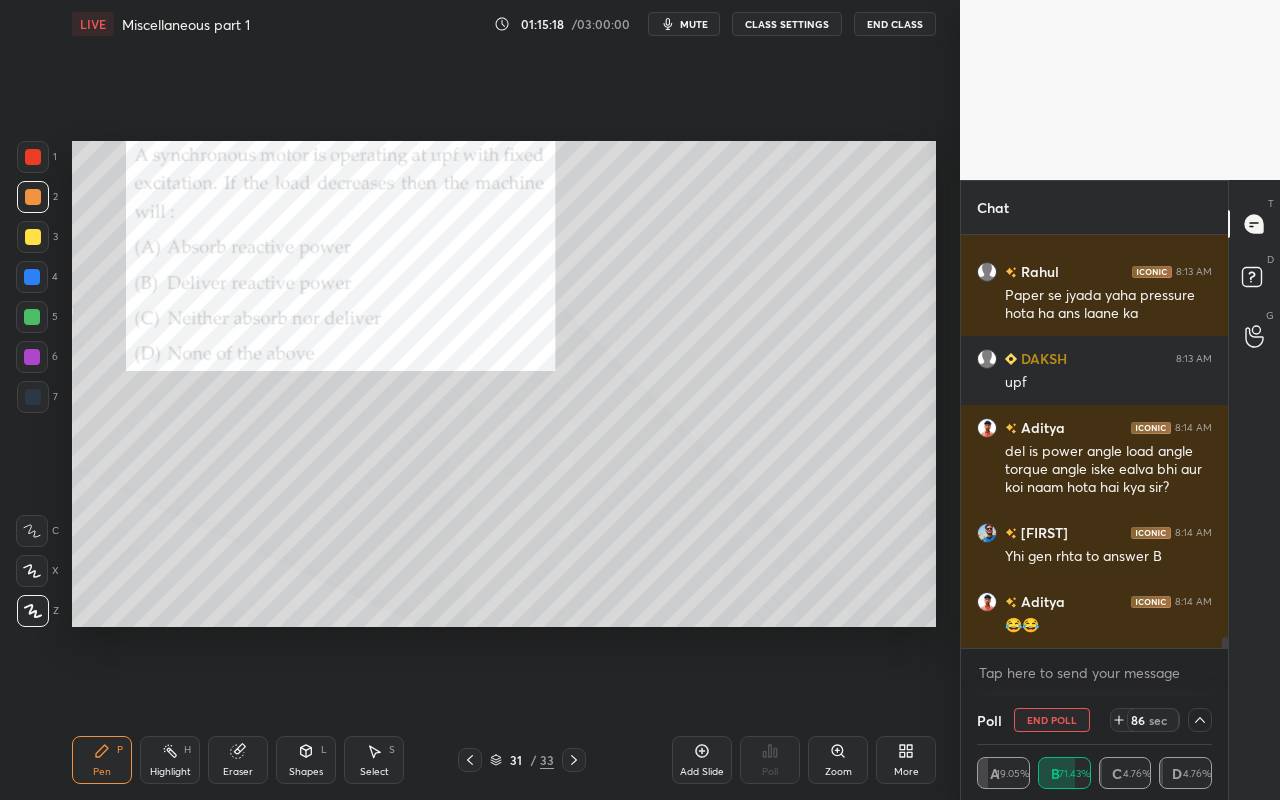 click on "Pen P" at bounding box center (102, 760) 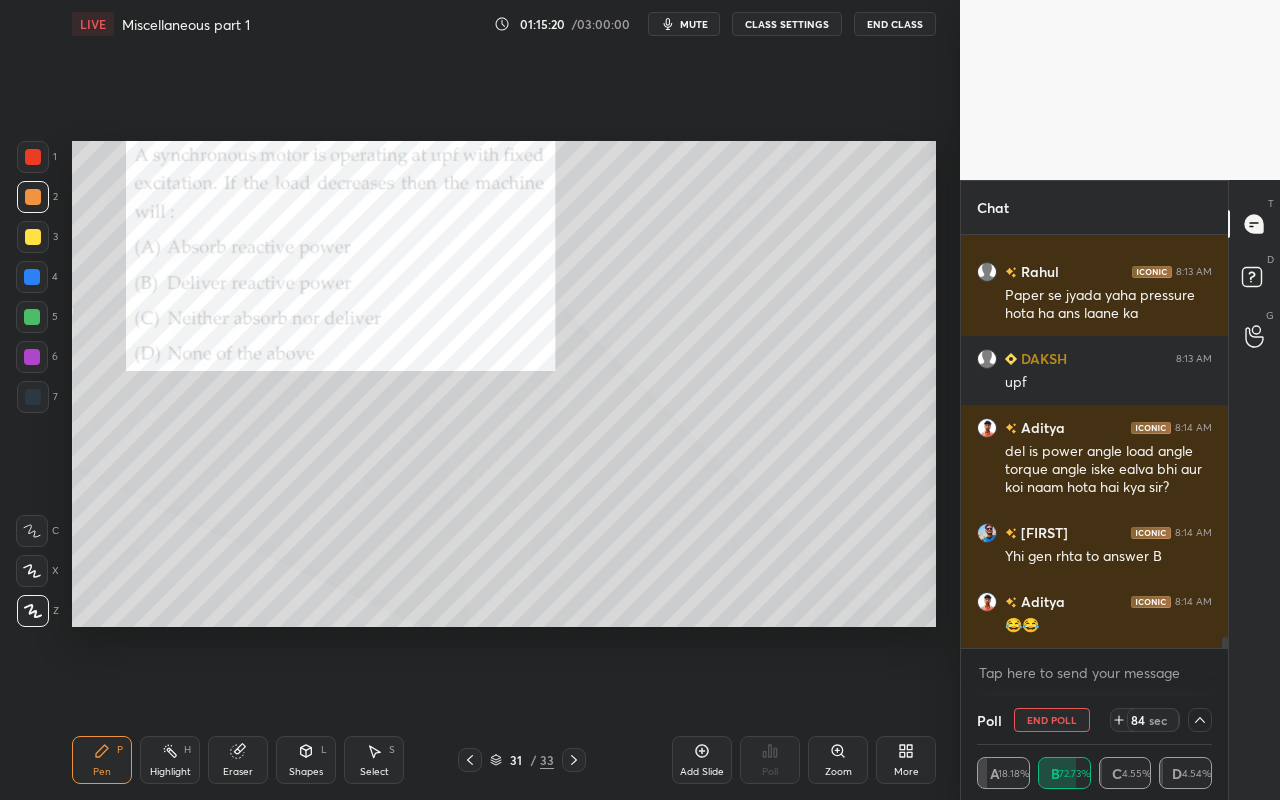 click at bounding box center (32, 317) 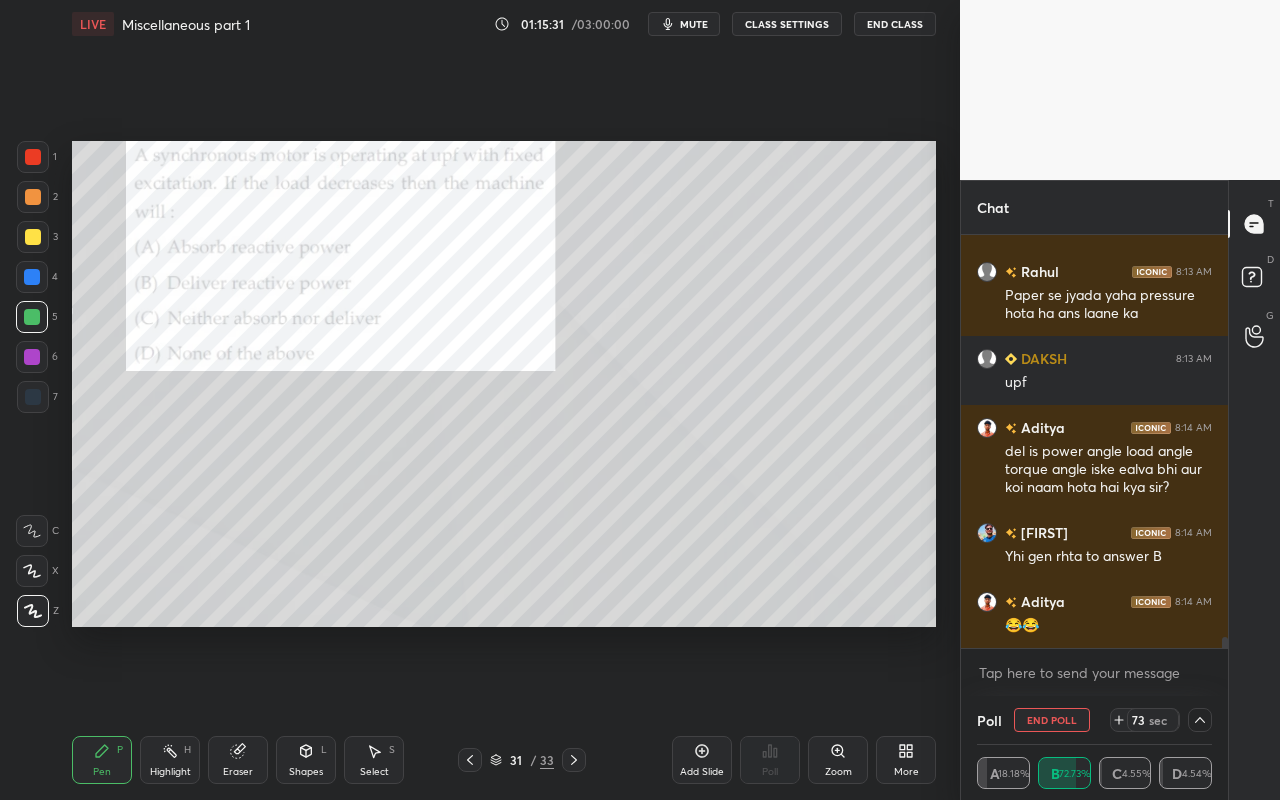 click on "Shapes" at bounding box center (306, 772) 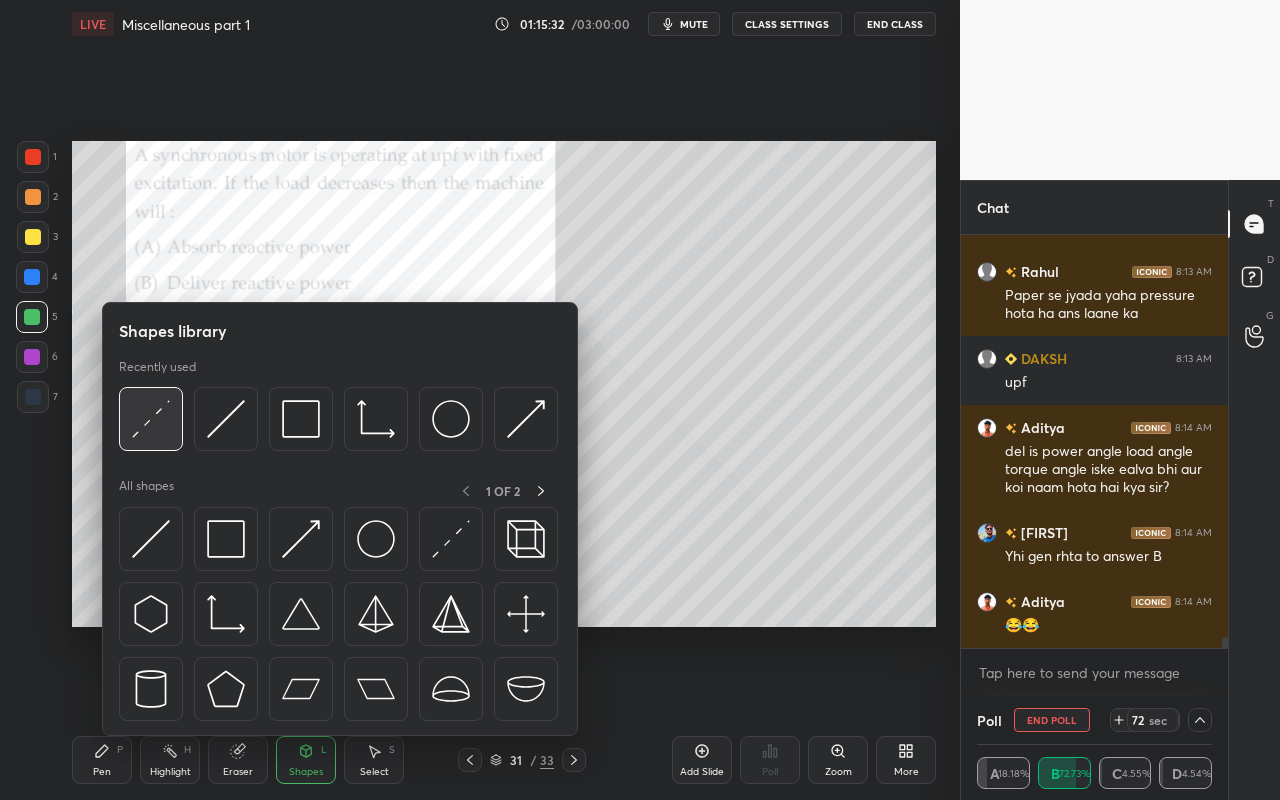 click at bounding box center (151, 419) 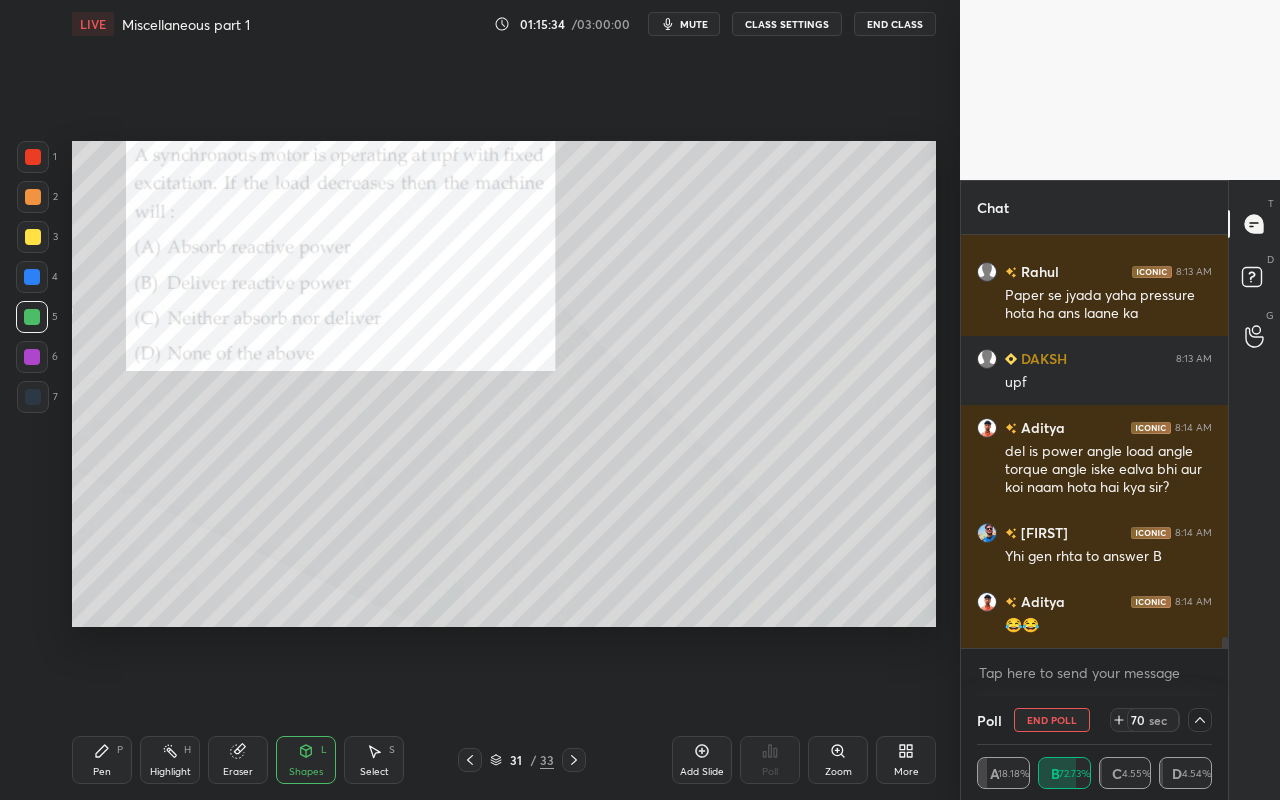 click on "Pen P" at bounding box center (102, 760) 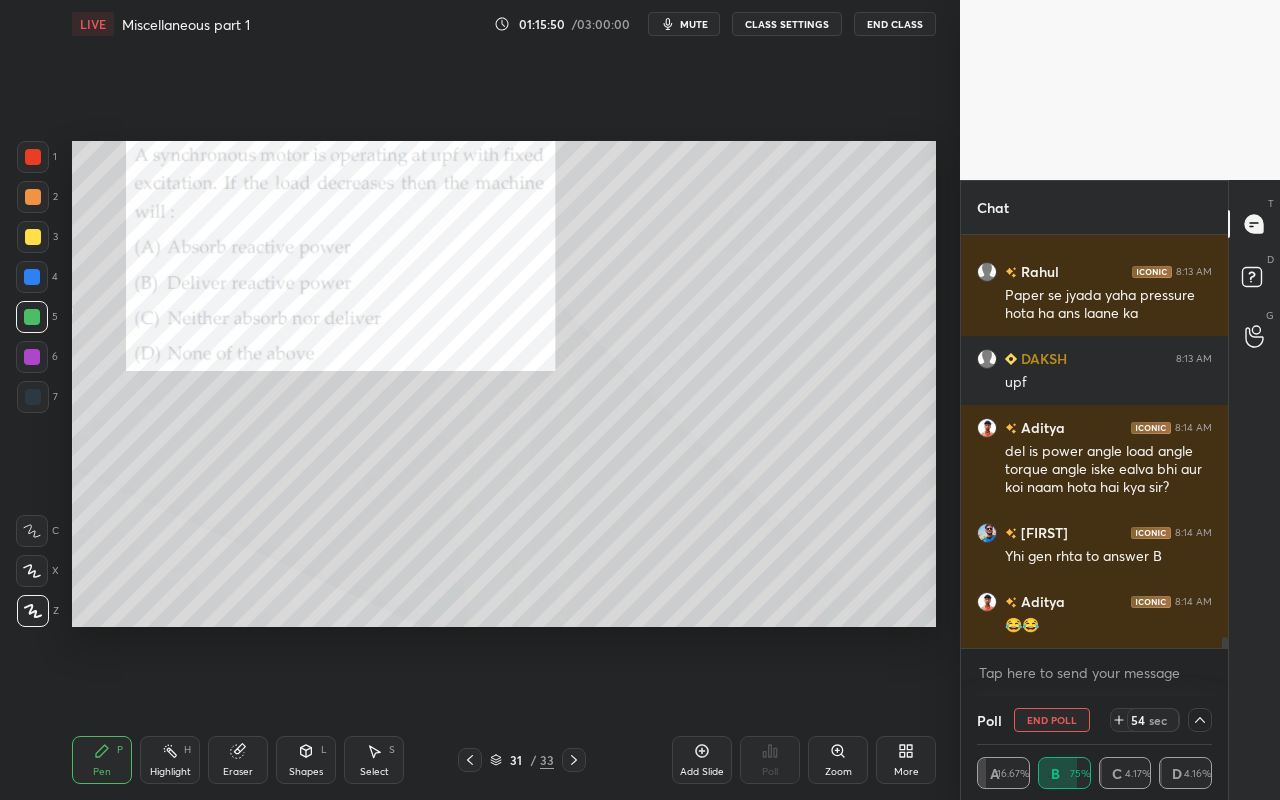 click on "End Poll" at bounding box center [1052, 720] 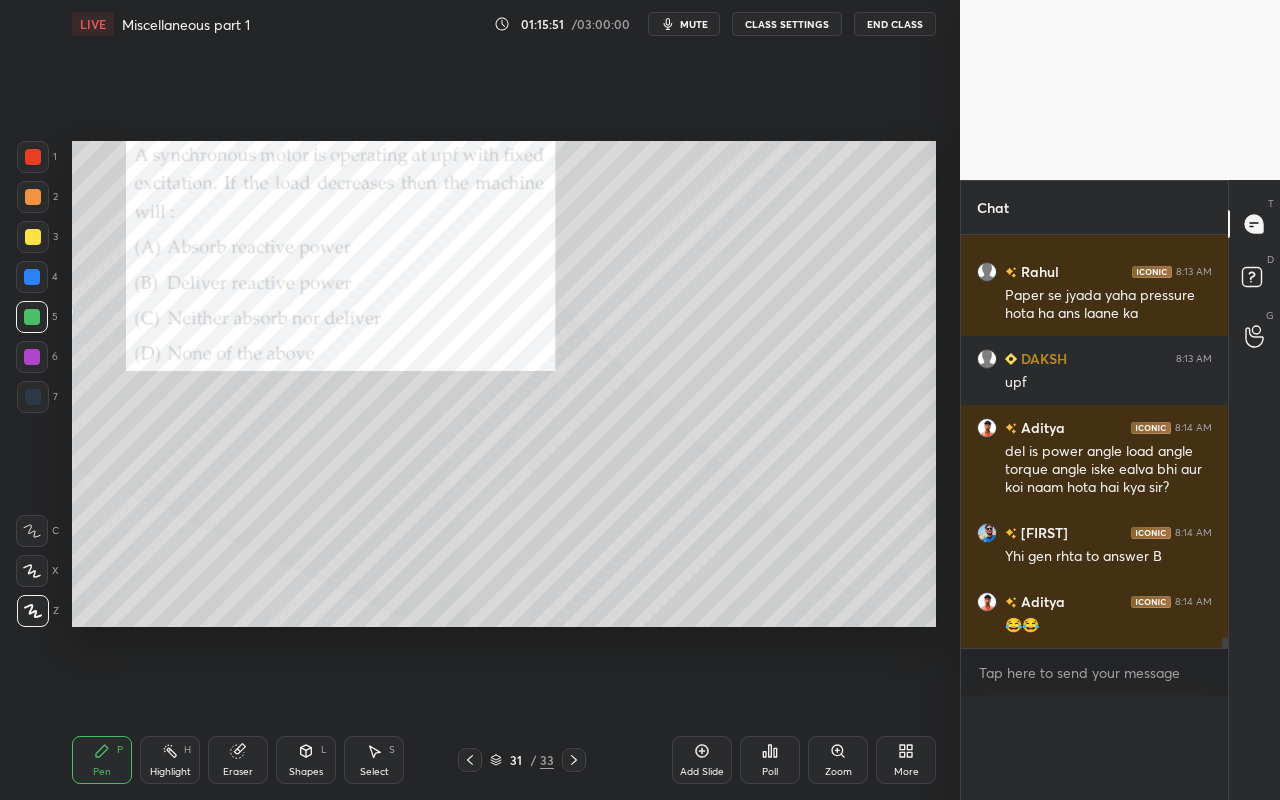 scroll, scrollTop: 7, scrollLeft: 7, axis: both 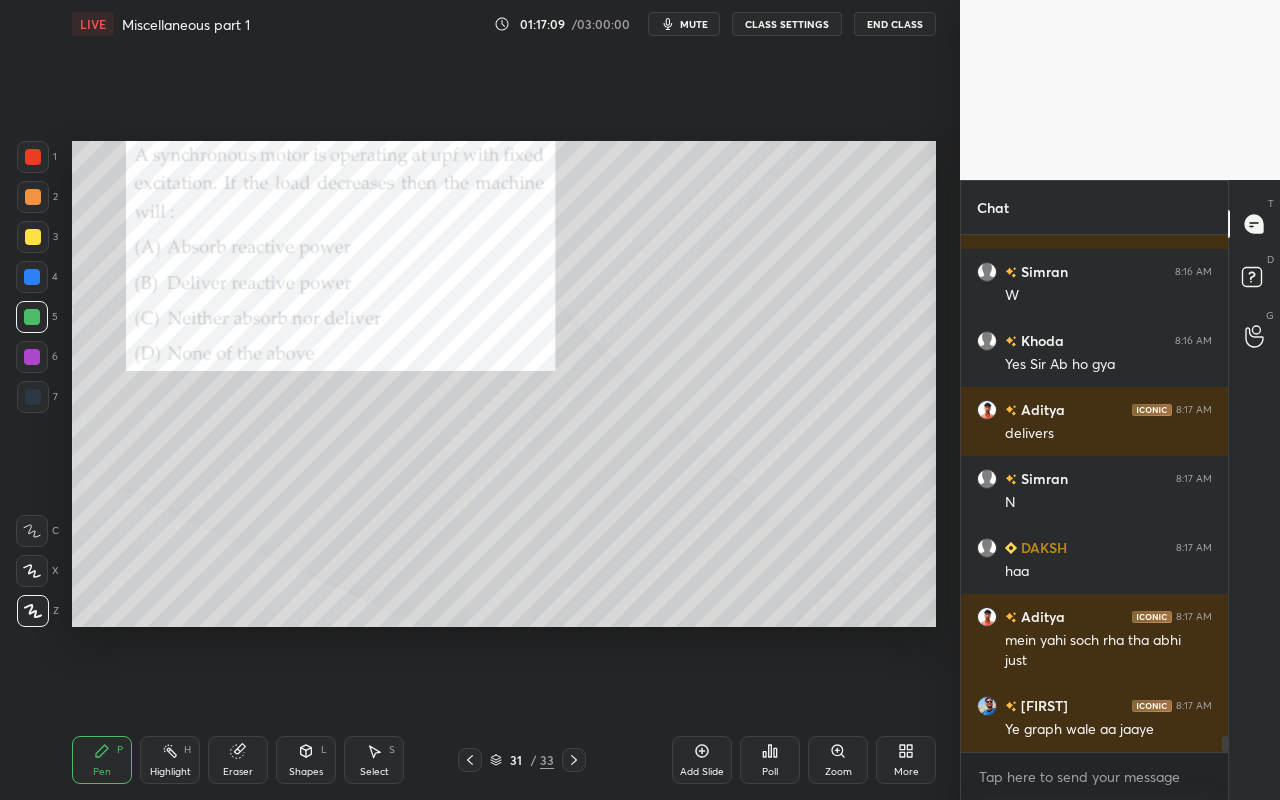 click on "Add Slide" at bounding box center (702, 760) 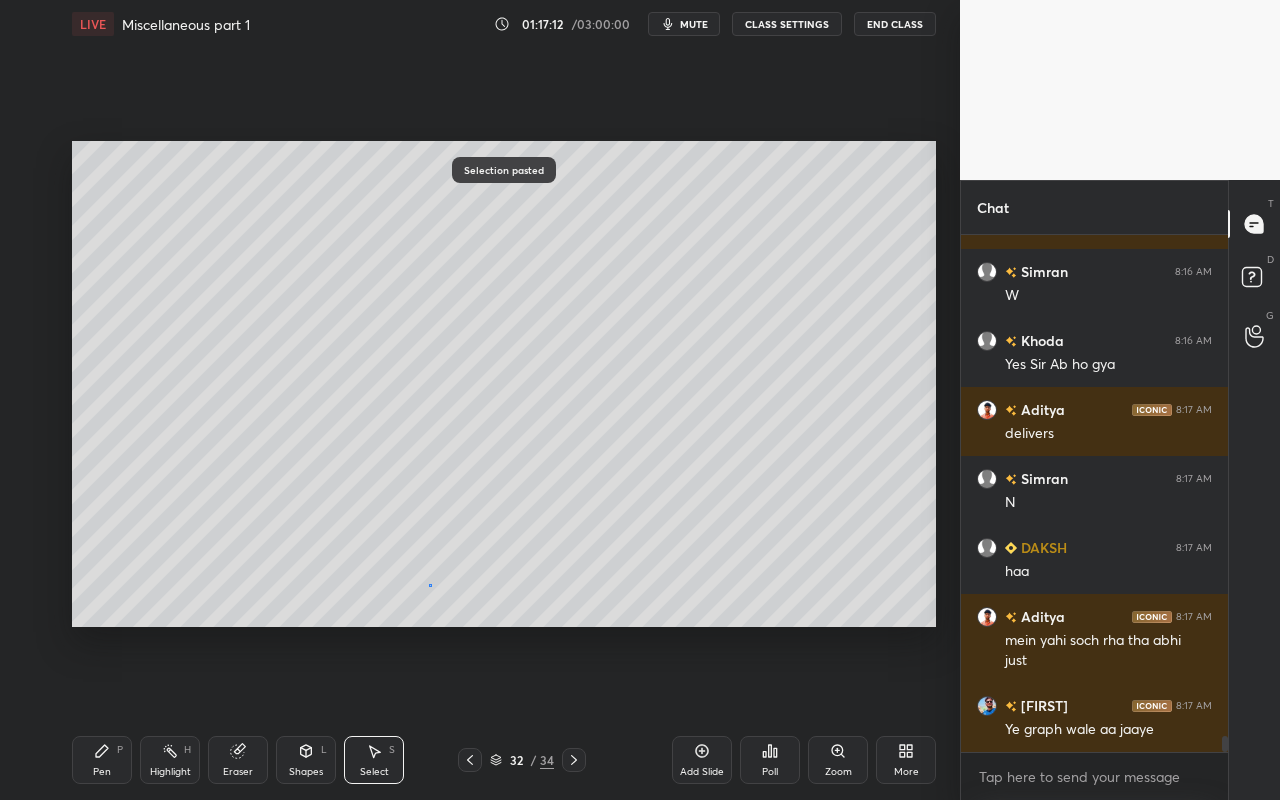 drag, startPoint x: 429, startPoint y: 585, endPoint x: 453, endPoint y: 597, distance: 26.832815 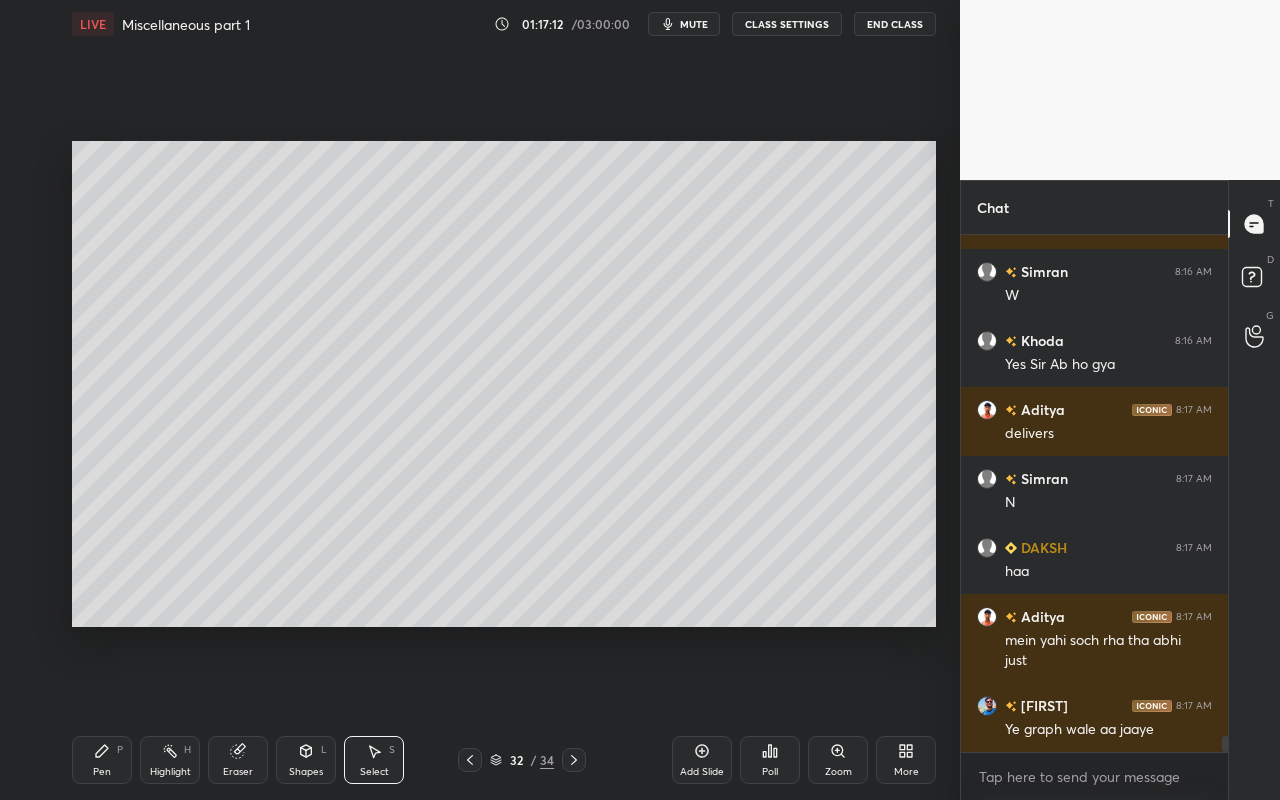 drag, startPoint x: 79, startPoint y: 755, endPoint x: 104, endPoint y: 708, distance: 53.235325 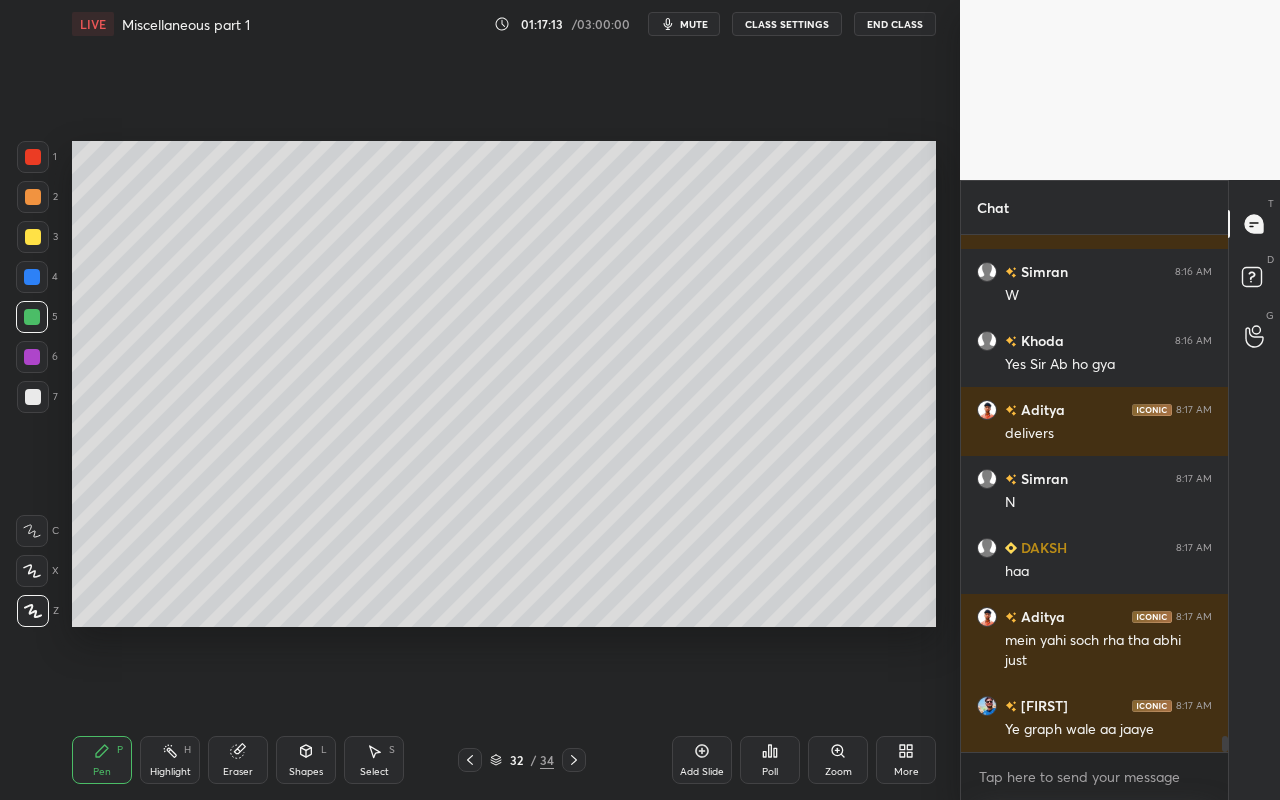 click at bounding box center [33, 237] 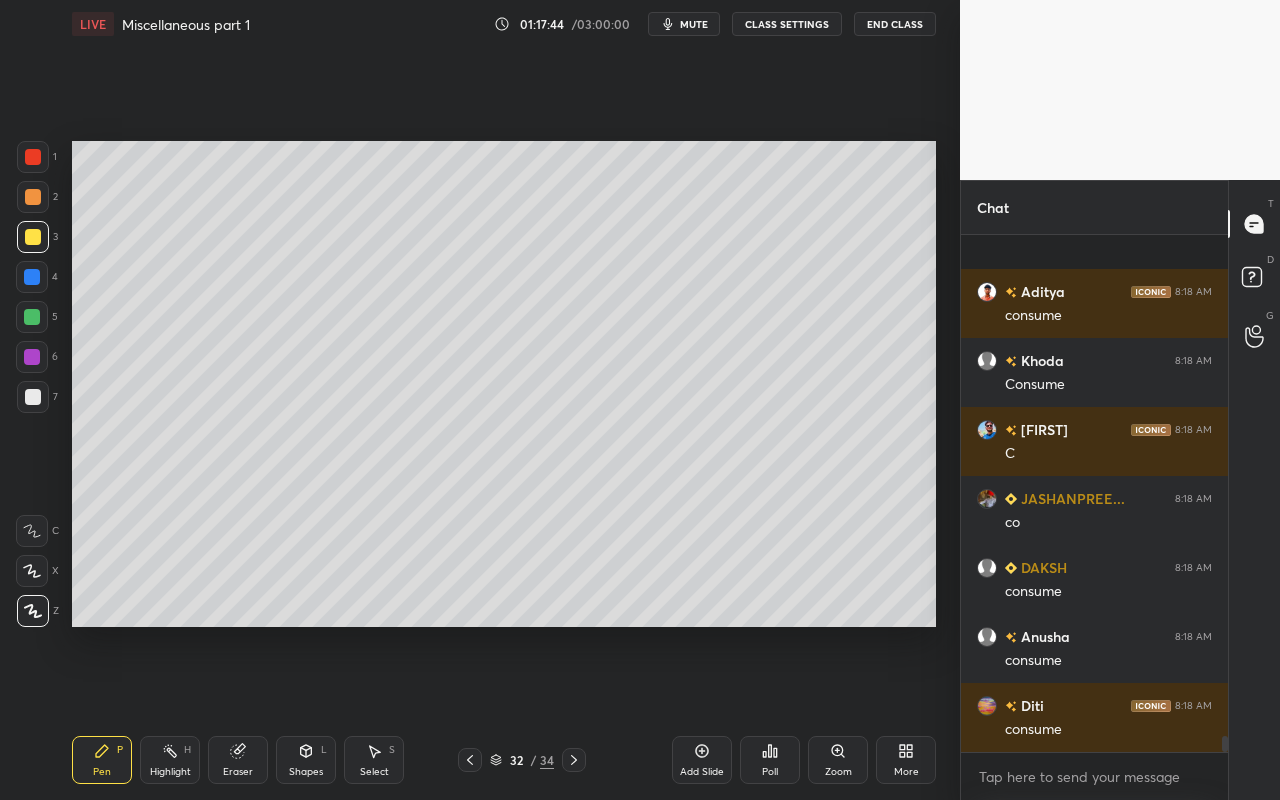 scroll, scrollTop: 16468, scrollLeft: 0, axis: vertical 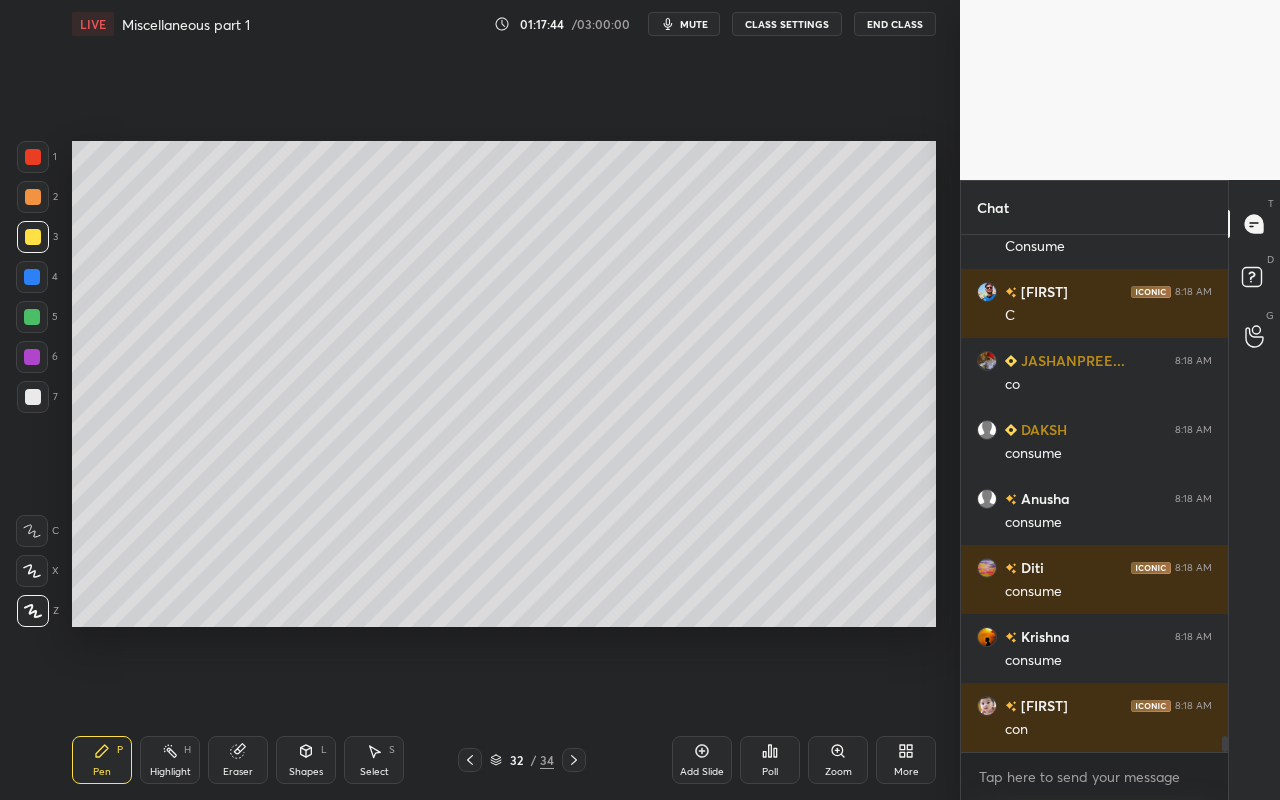 click on "Shapes L" at bounding box center [306, 760] 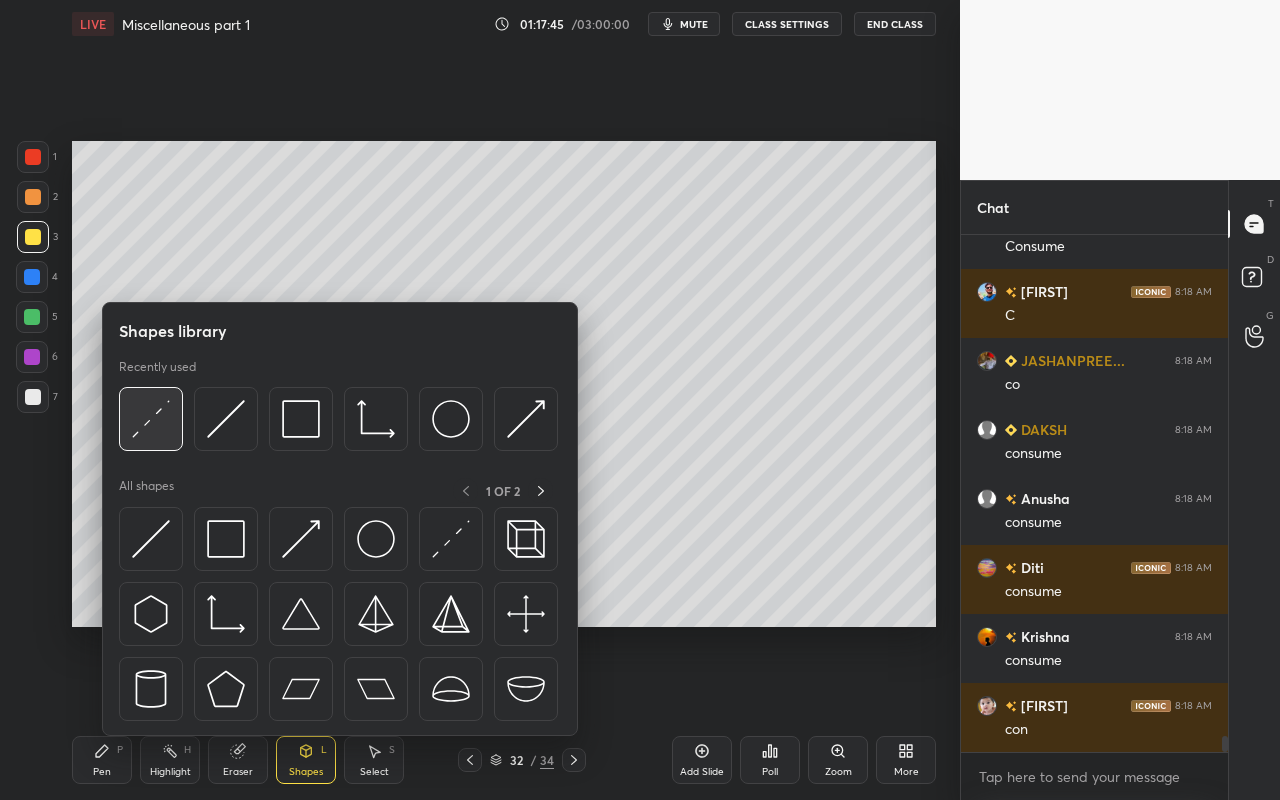 scroll, scrollTop: 16537, scrollLeft: 0, axis: vertical 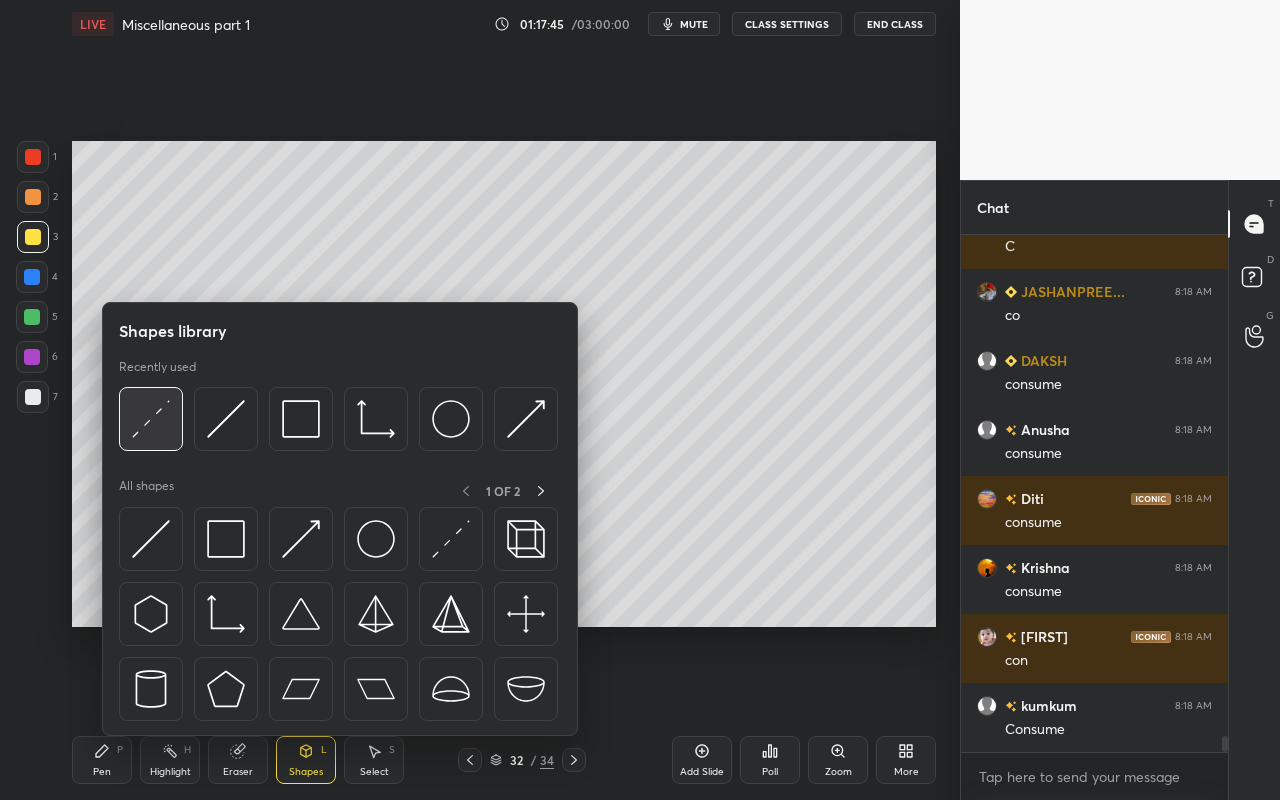 click at bounding box center [151, 419] 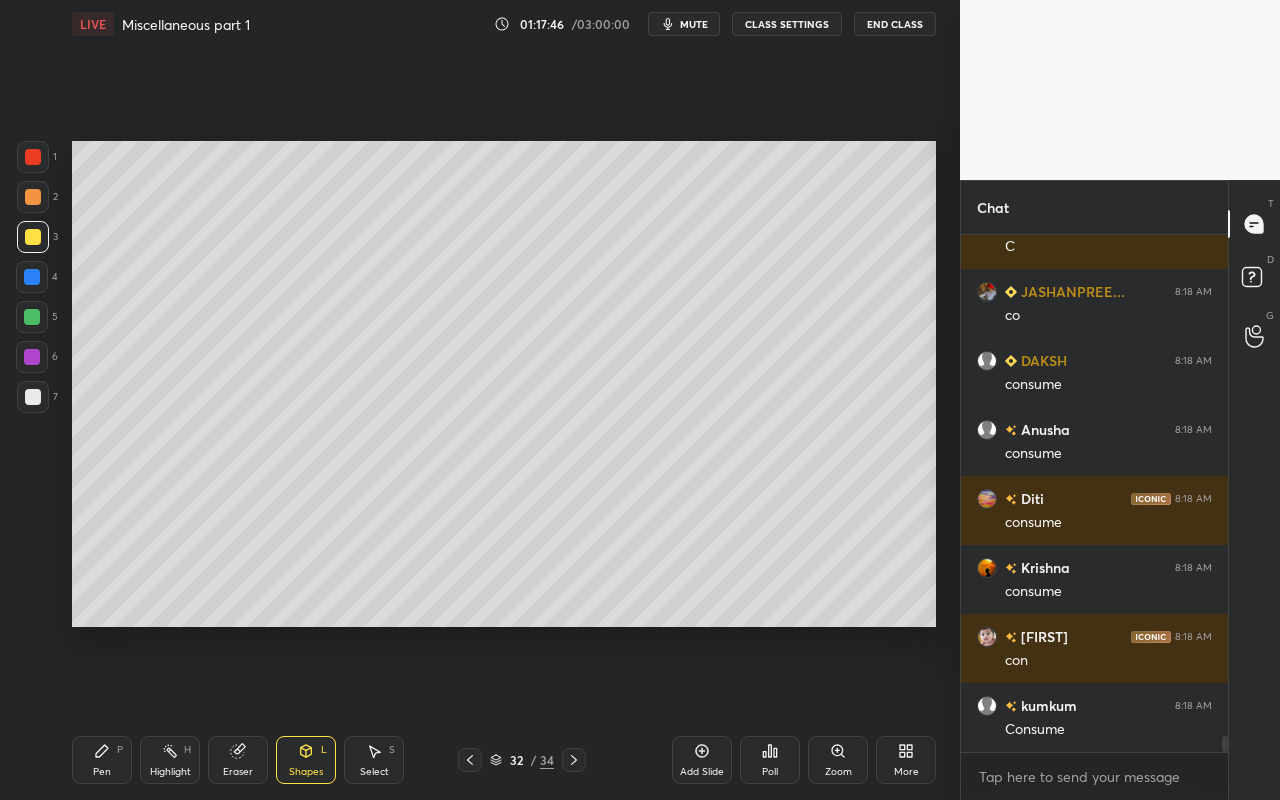 click on "Pen" at bounding box center [102, 772] 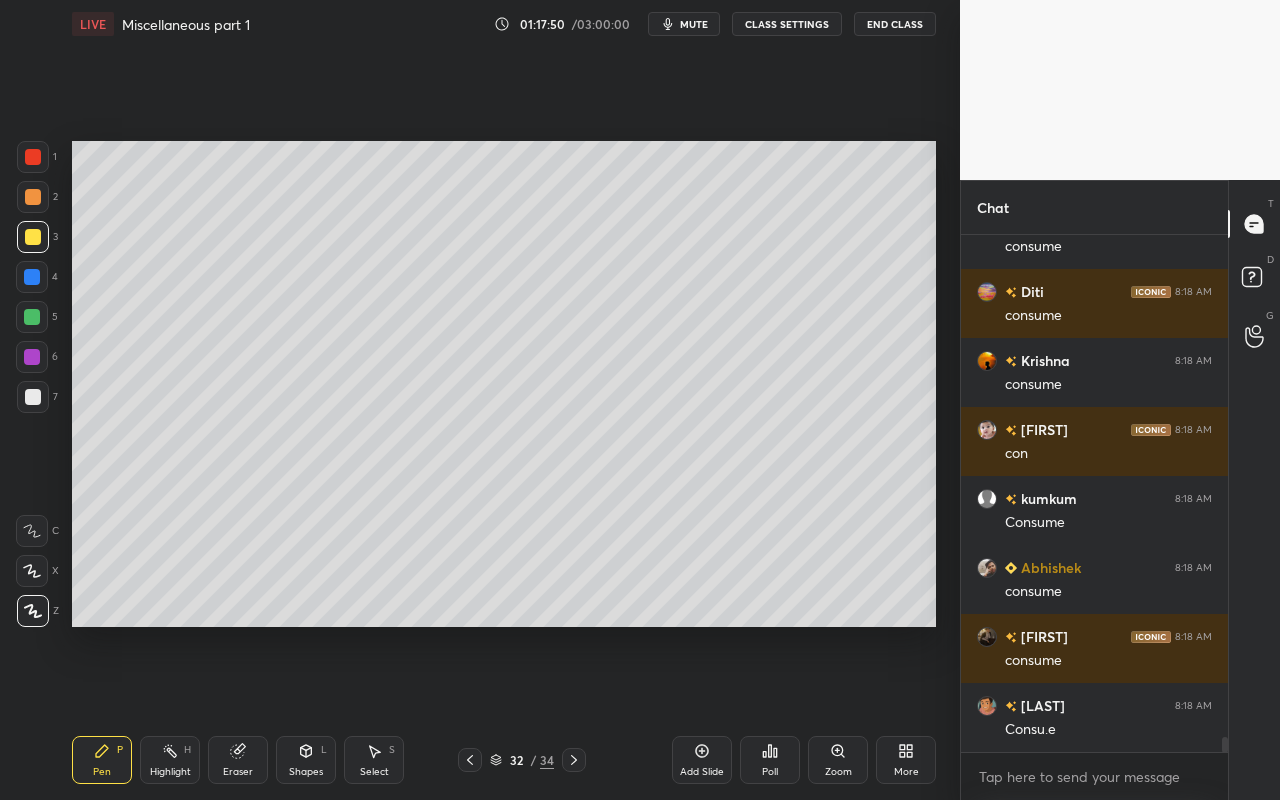 scroll, scrollTop: 16813, scrollLeft: 0, axis: vertical 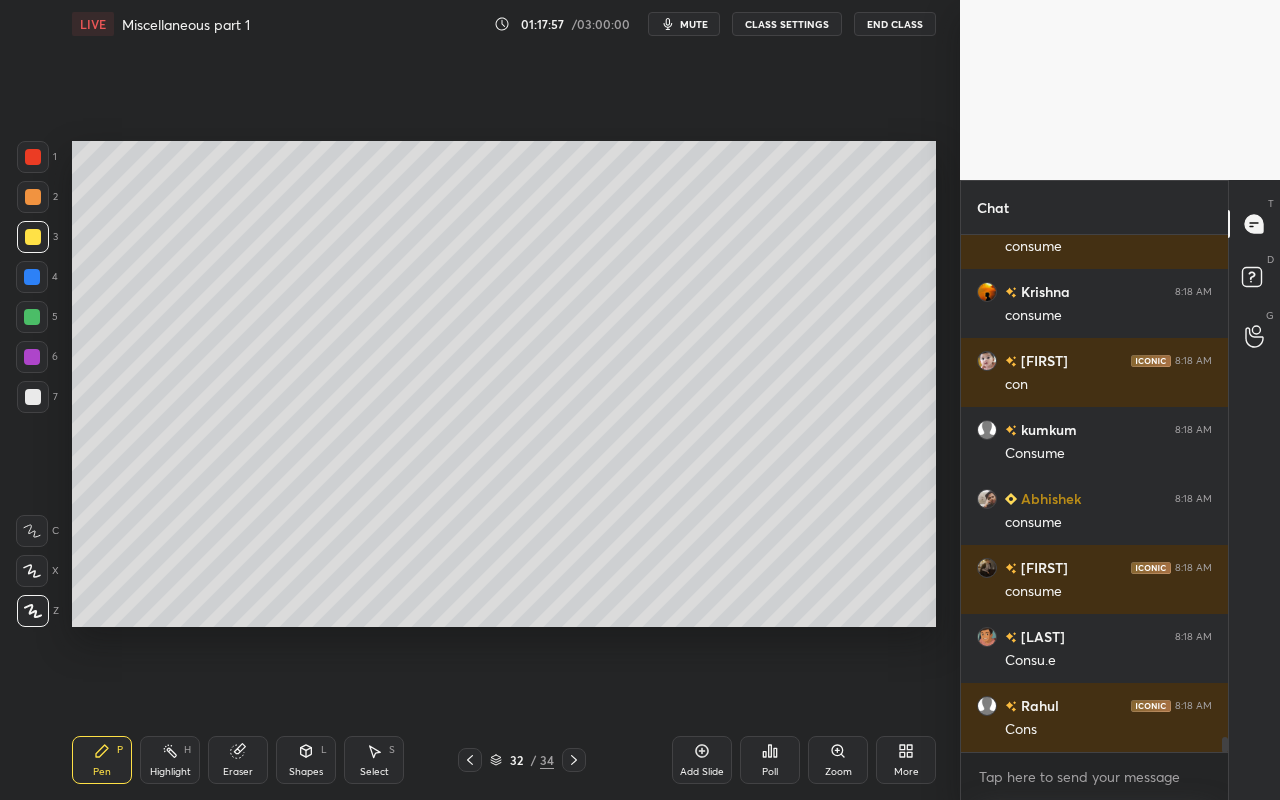 drag, startPoint x: 31, startPoint y: 321, endPoint x: 66, endPoint y: 314, distance: 35.69314 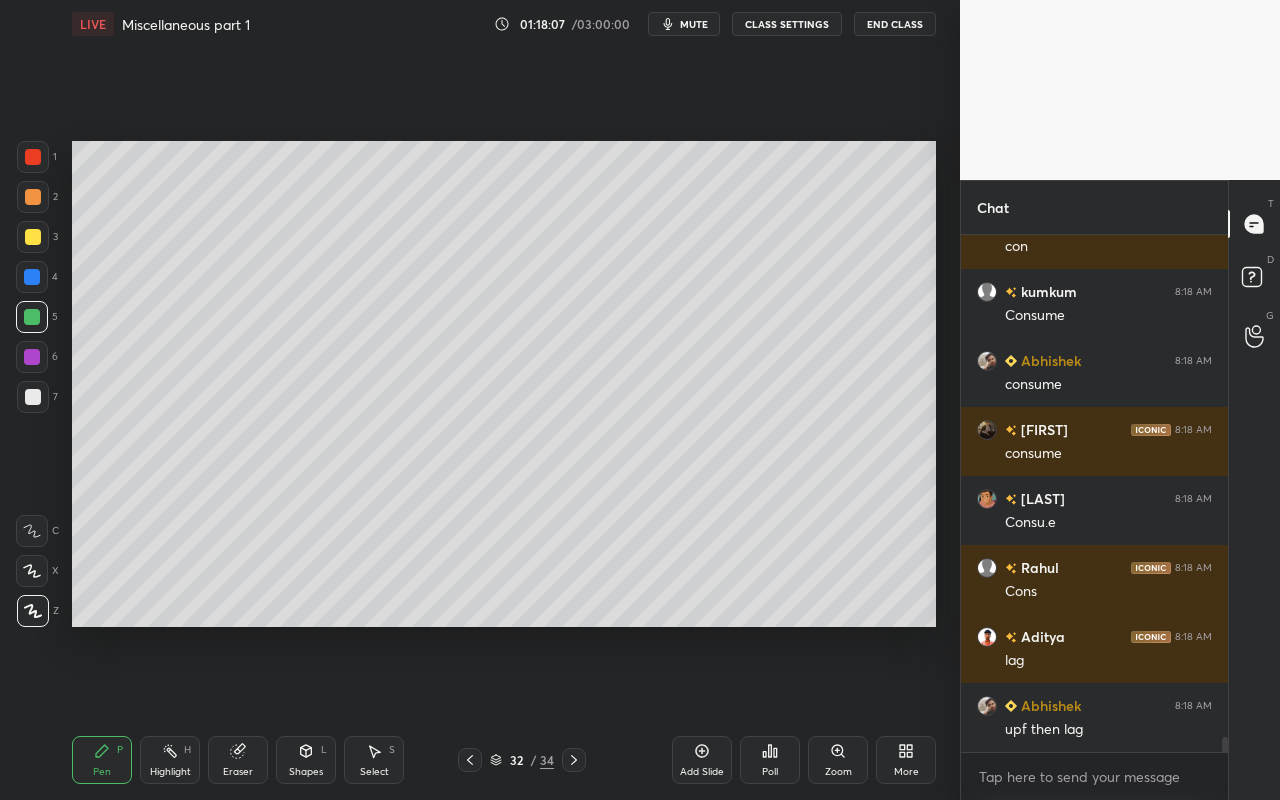 scroll, scrollTop: 17020, scrollLeft: 0, axis: vertical 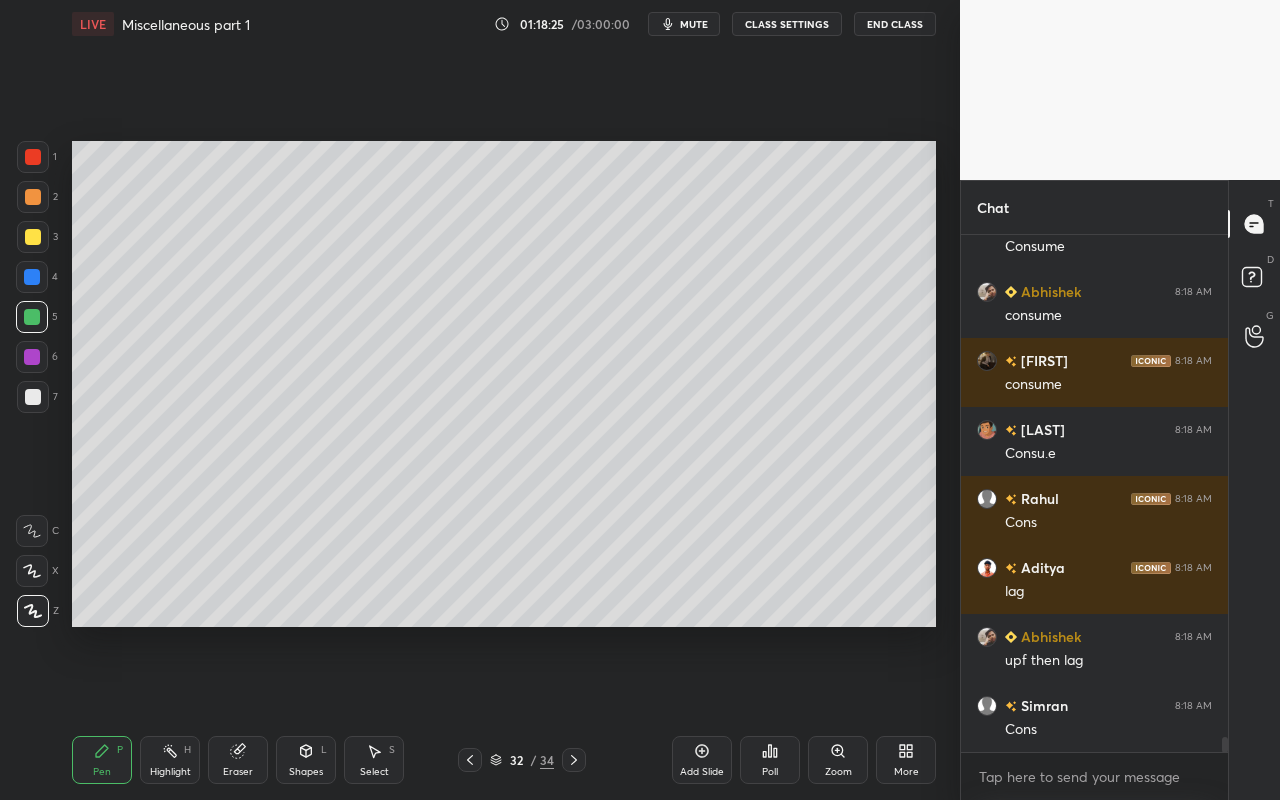 drag, startPoint x: 180, startPoint y: 764, endPoint x: 227, endPoint y: 635, distance: 137.2953 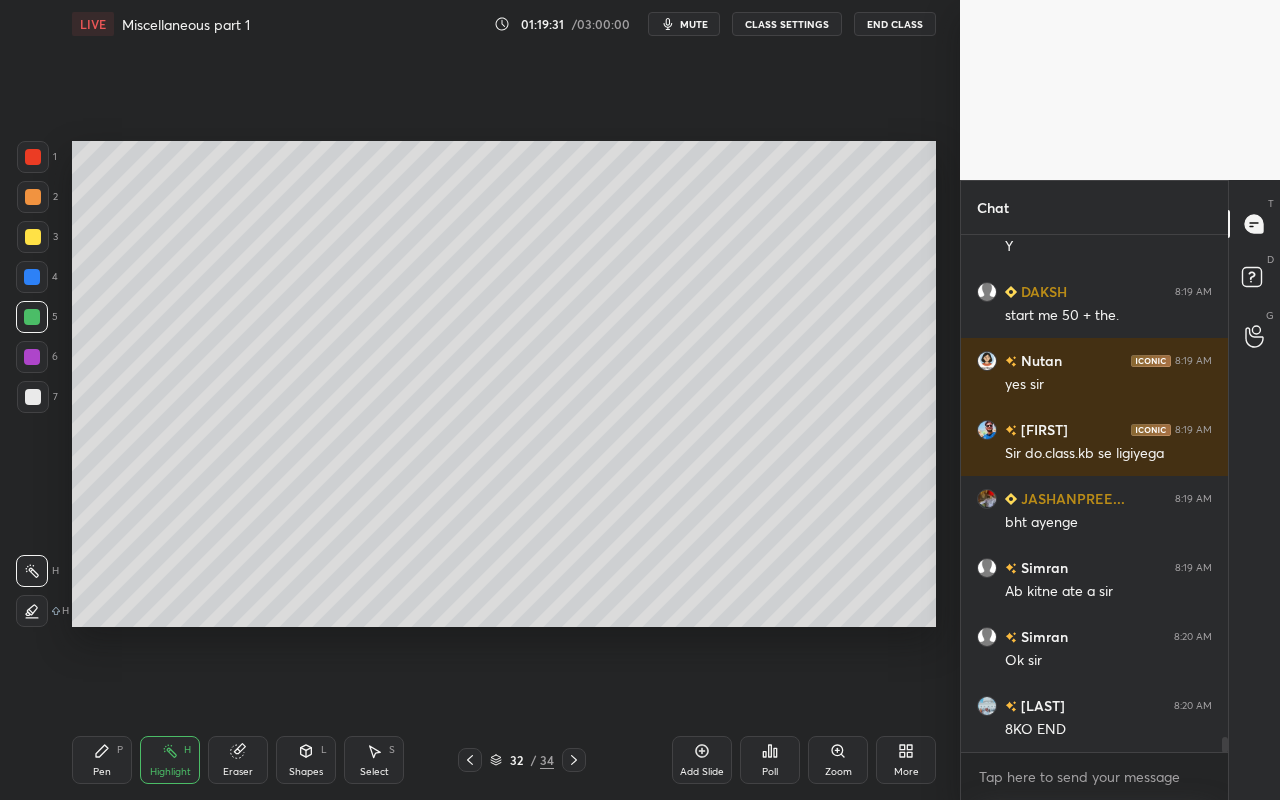 scroll, scrollTop: 17917, scrollLeft: 0, axis: vertical 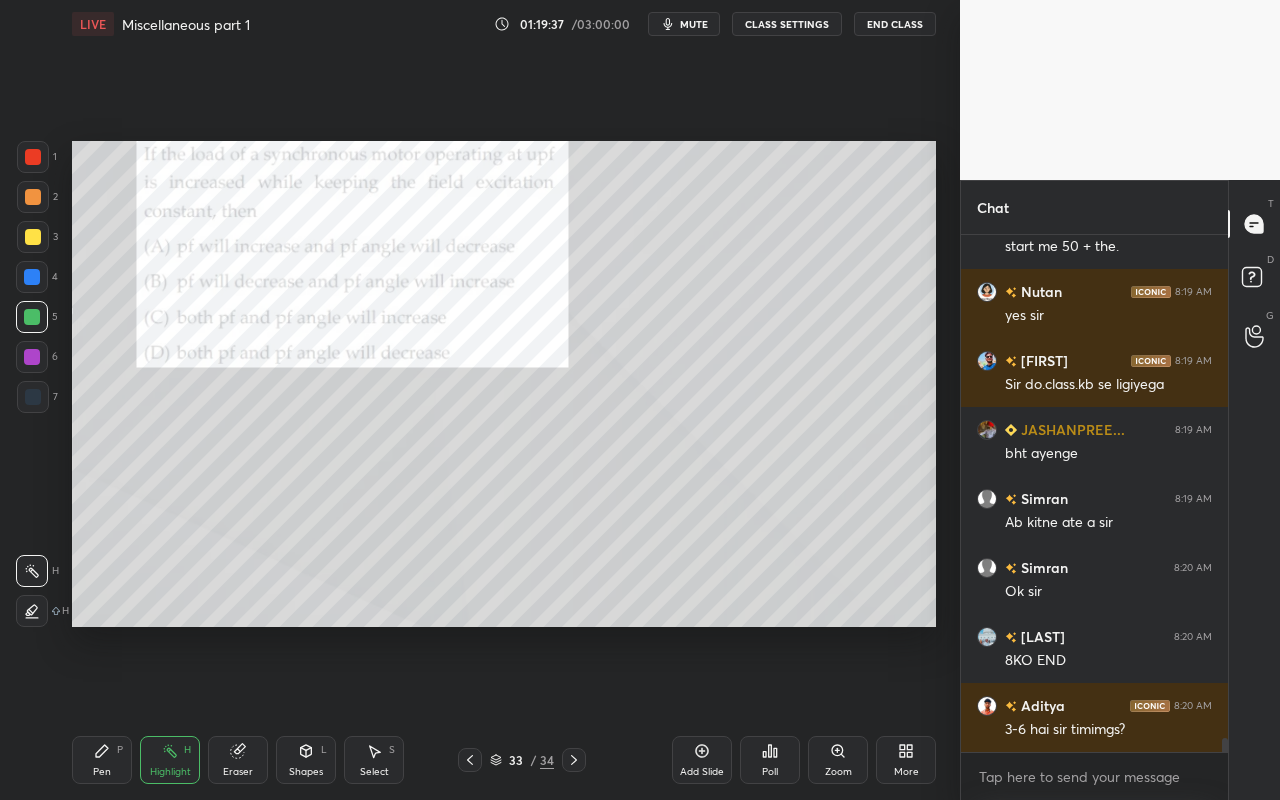 click on "Pen P" at bounding box center (102, 760) 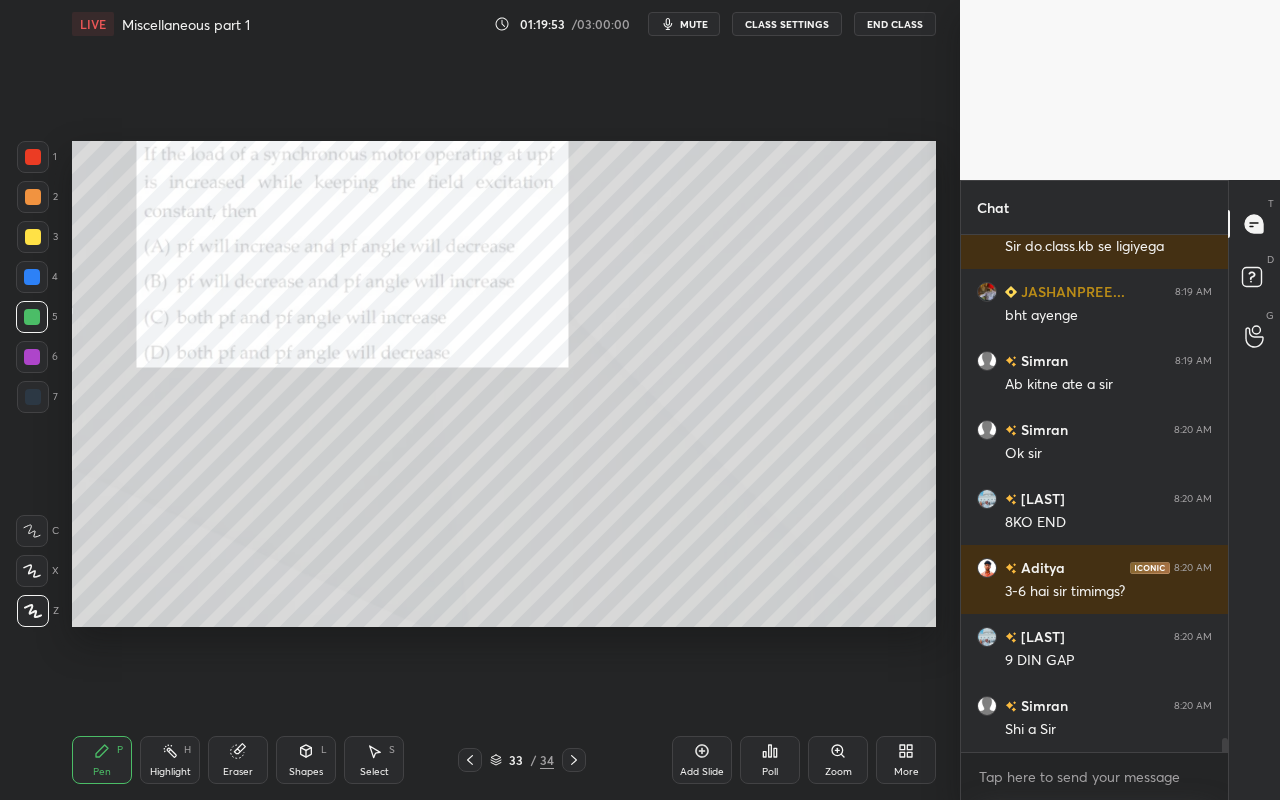 scroll, scrollTop: 18124, scrollLeft: 0, axis: vertical 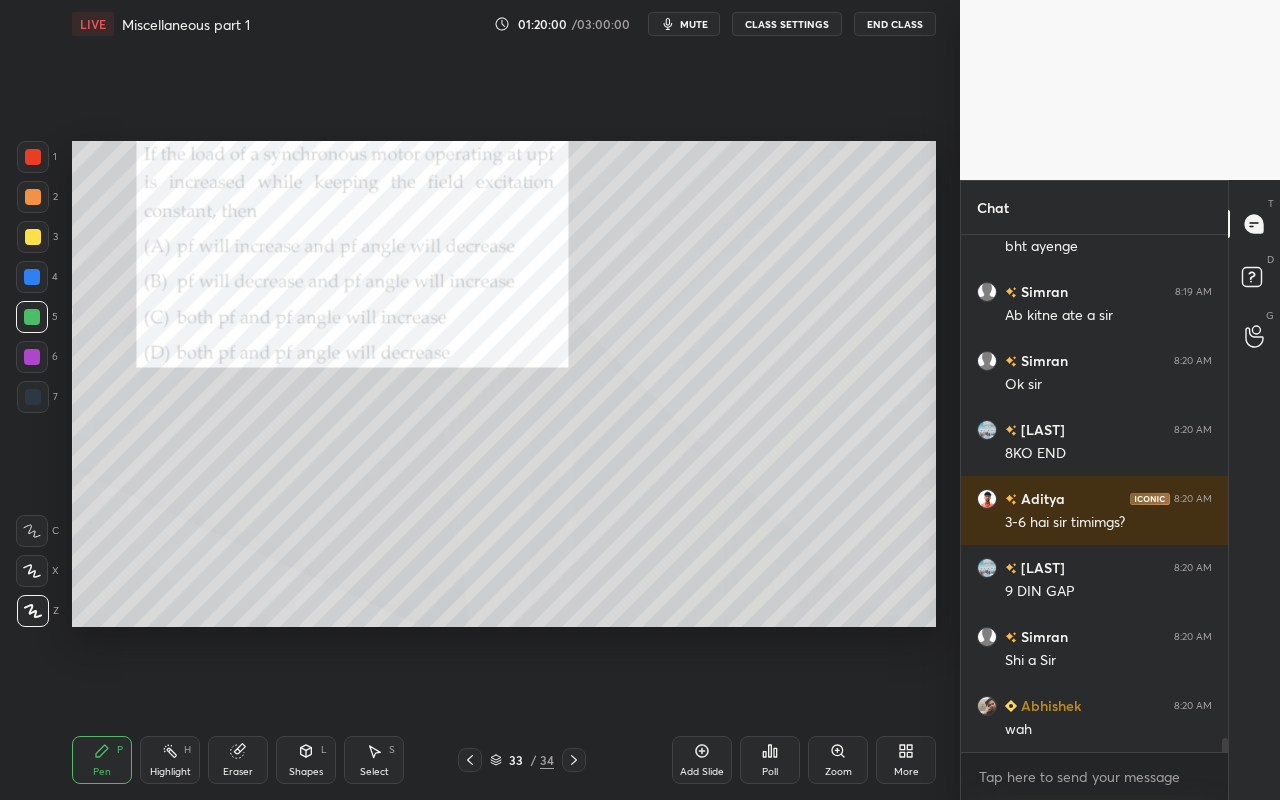 drag, startPoint x: 367, startPoint y: 761, endPoint x: 437, endPoint y: 679, distance: 107.81466 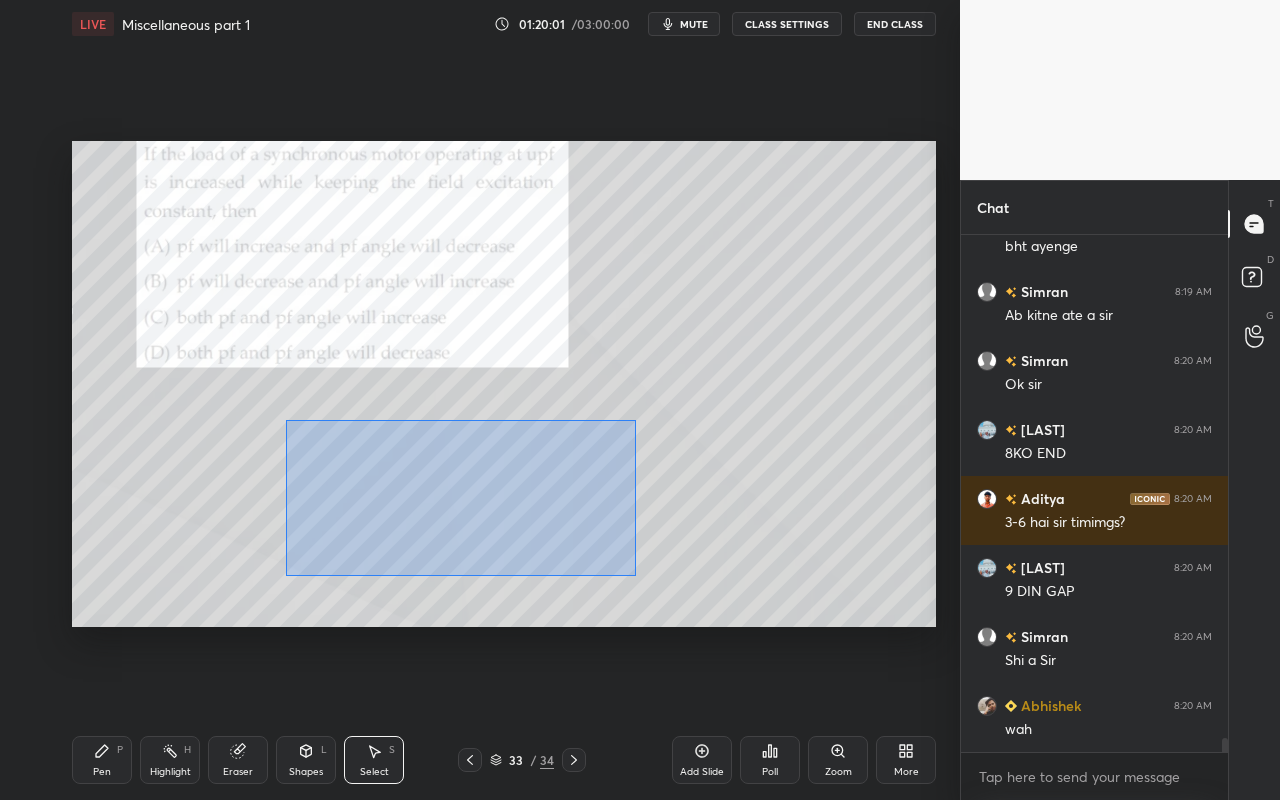 drag, startPoint x: 316, startPoint y: 442, endPoint x: 825, endPoint y: 608, distance: 535.3849 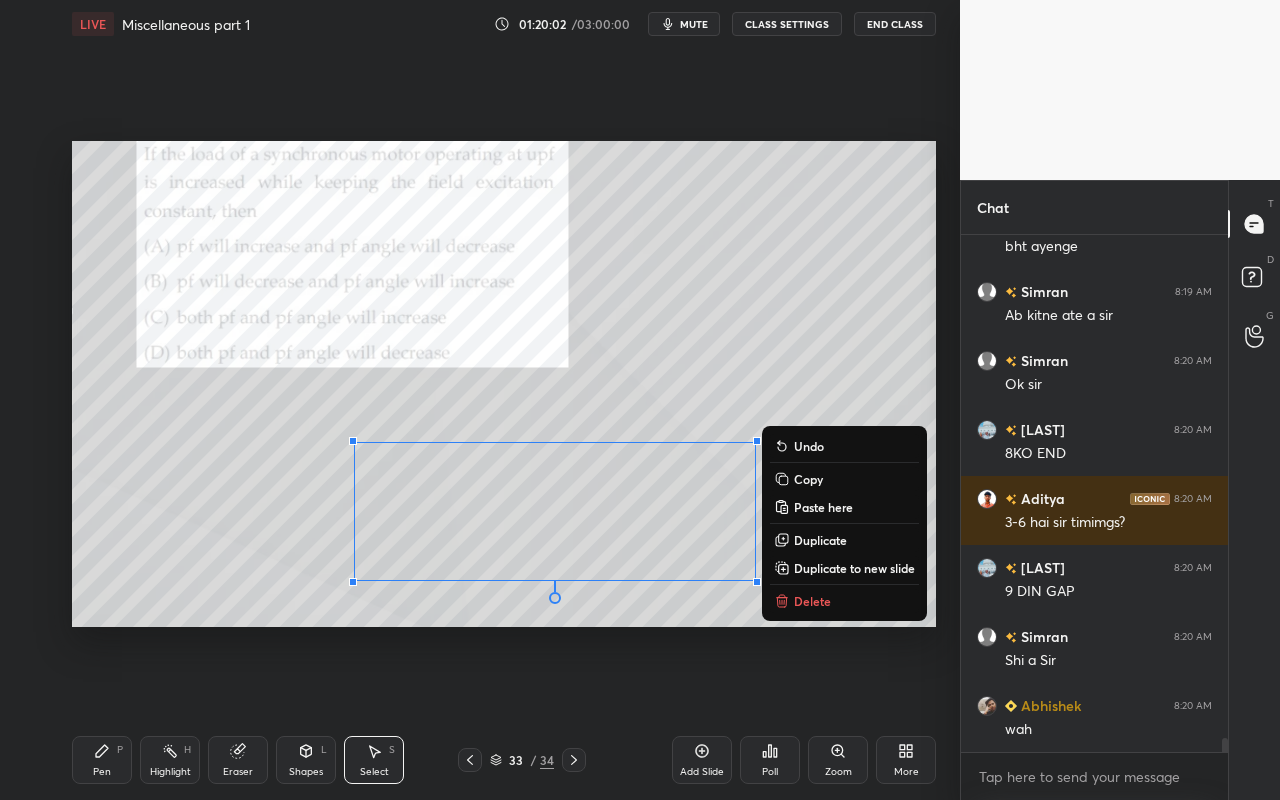 click on "Delete" at bounding box center (844, 601) 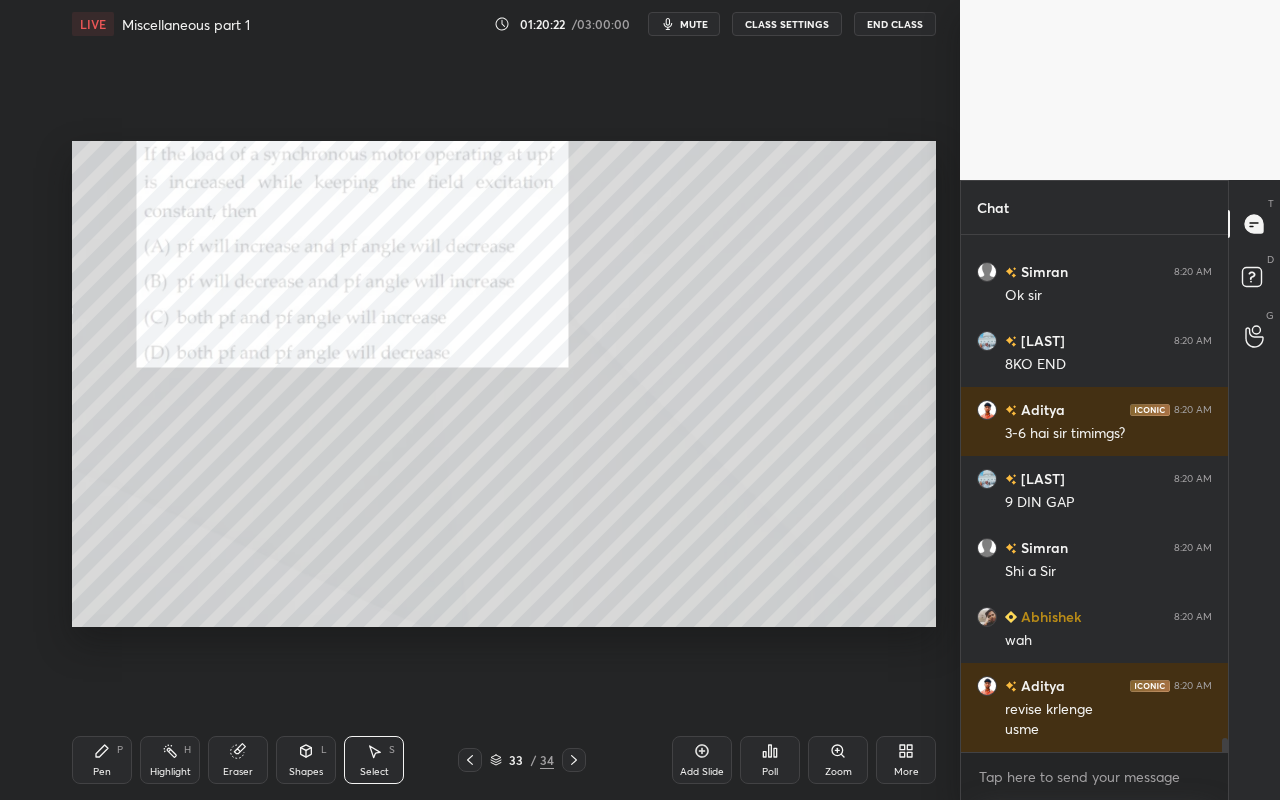 scroll, scrollTop: 18282, scrollLeft: 0, axis: vertical 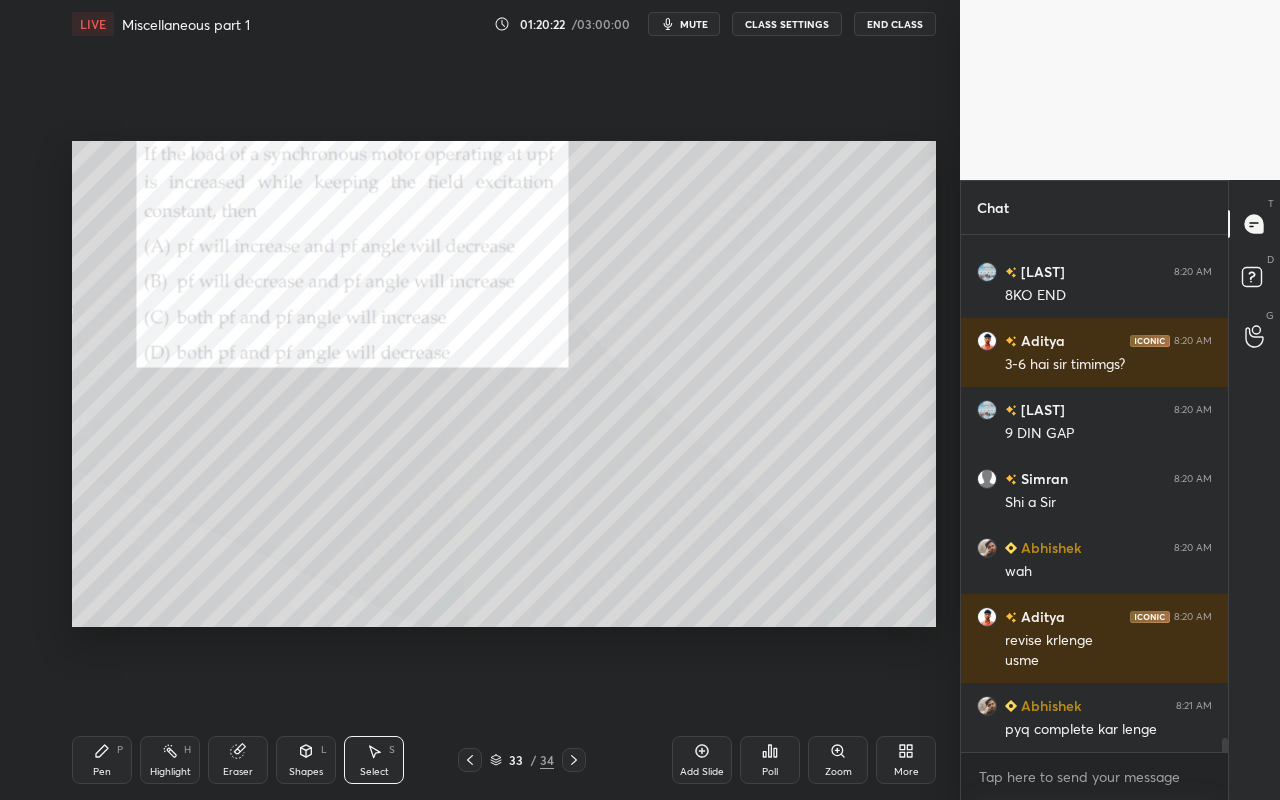 click on "Poll" at bounding box center [770, 760] 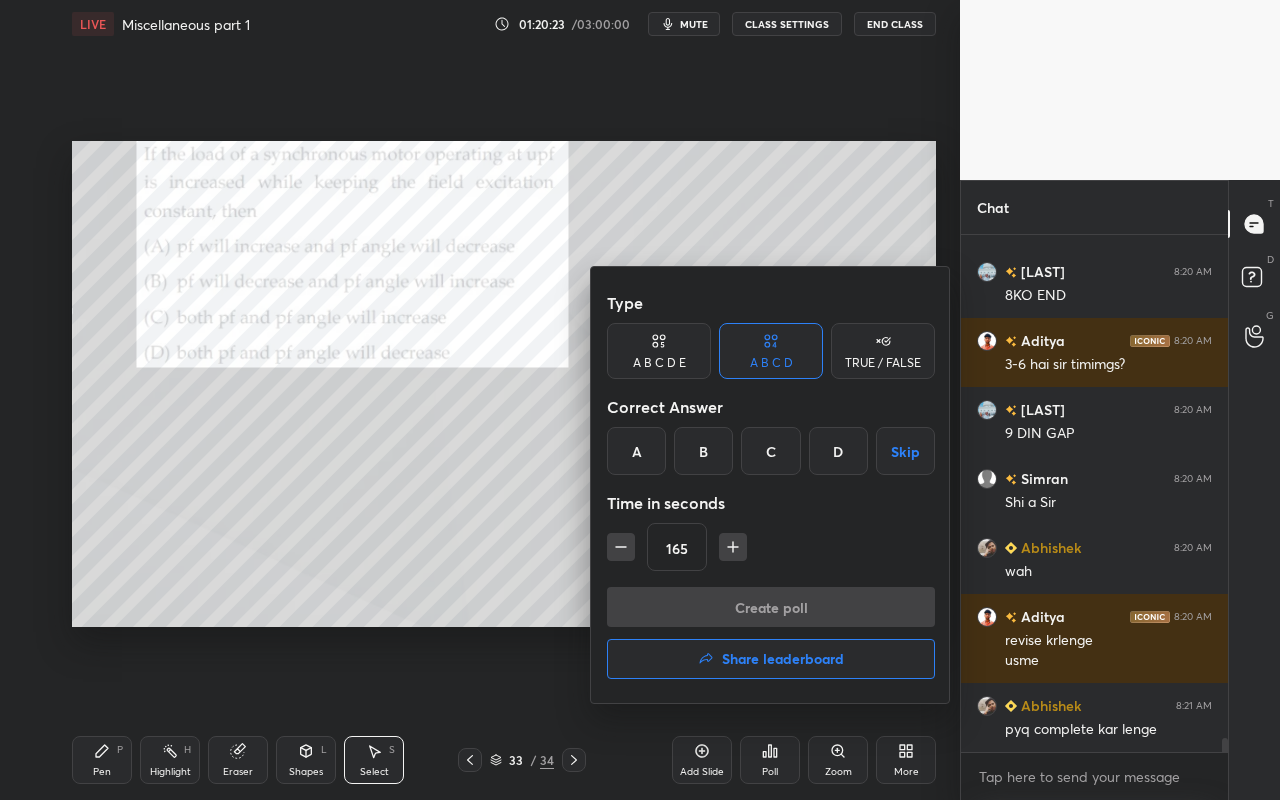 click on "B" at bounding box center [703, 451] 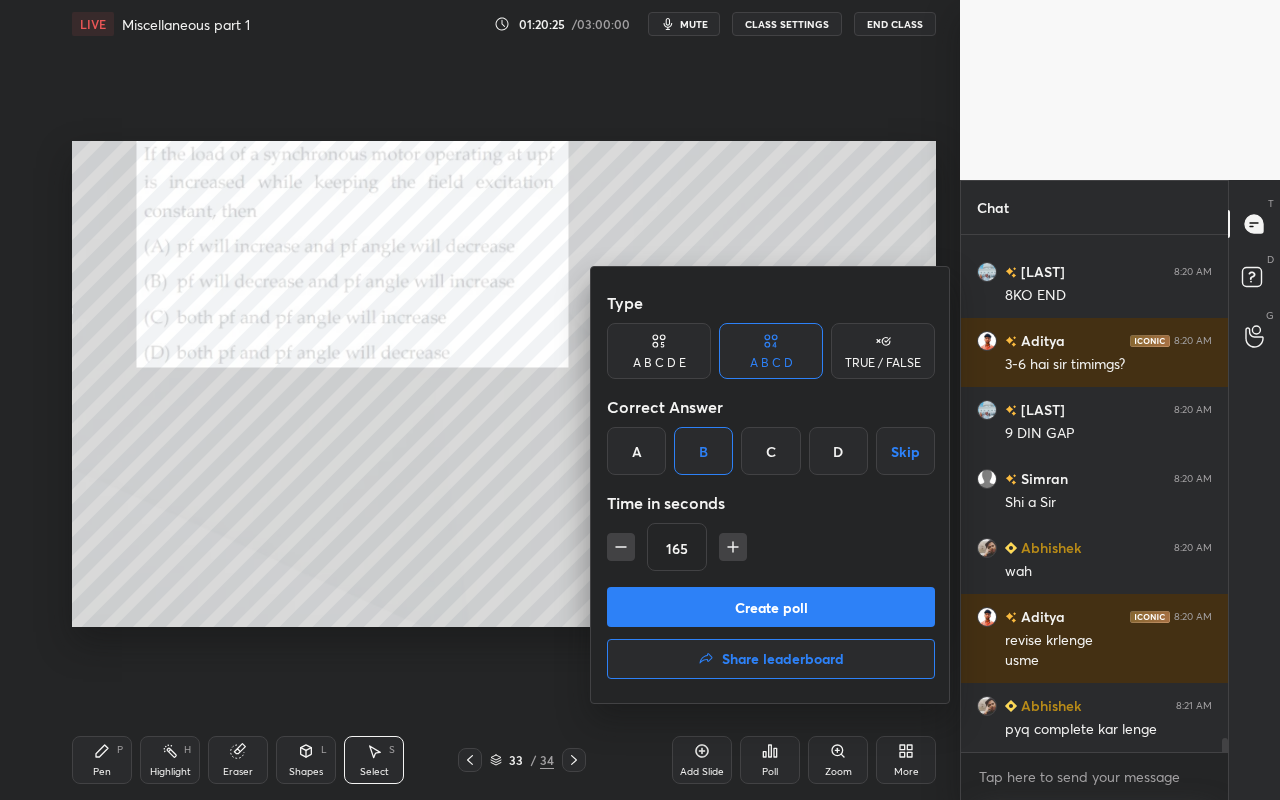 click on "Create poll" at bounding box center (771, 607) 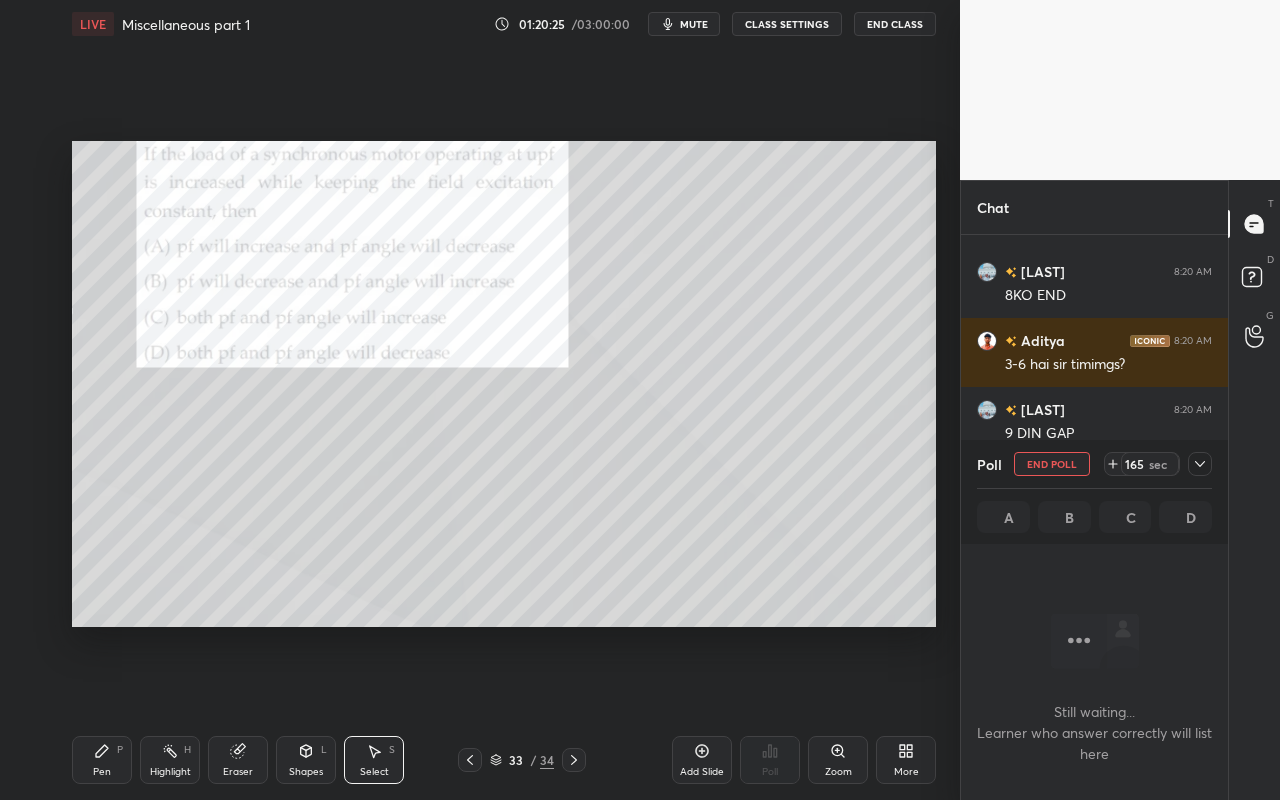 scroll, scrollTop: 468, scrollLeft: 261, axis: both 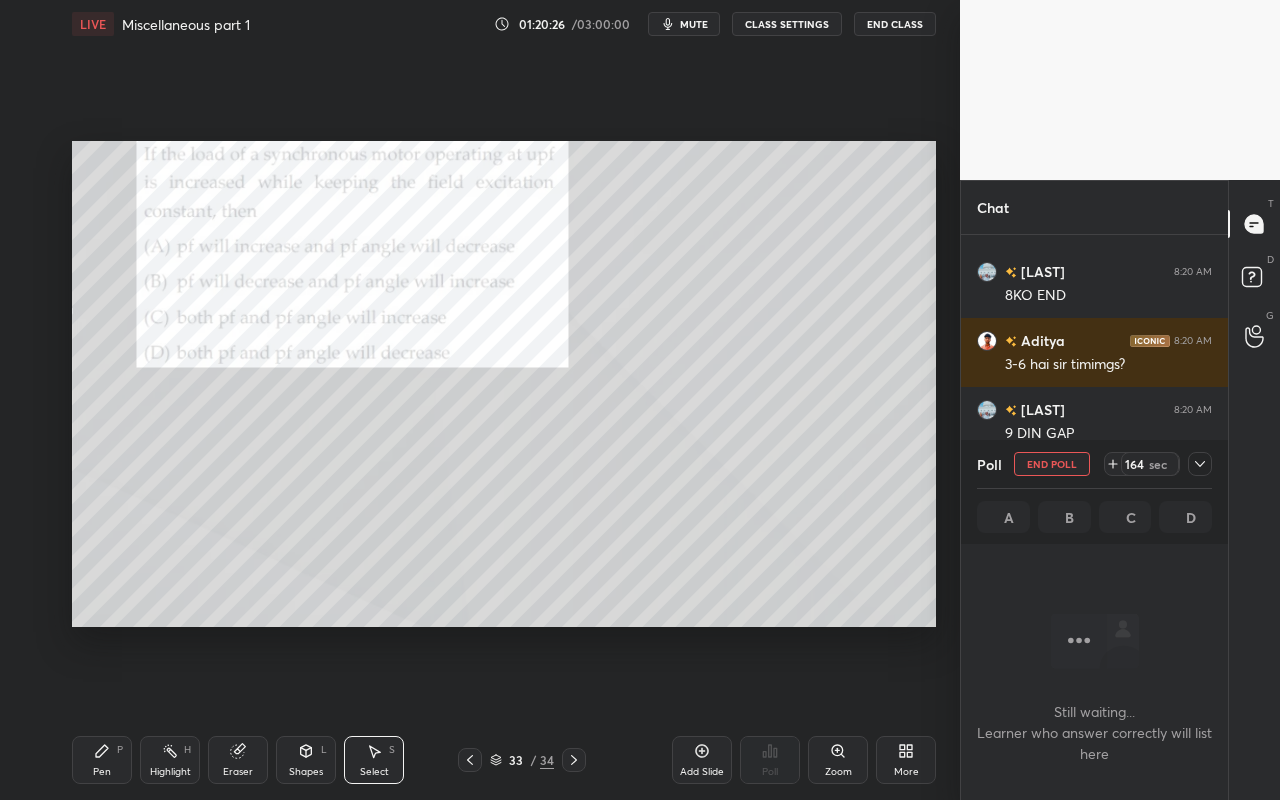 drag, startPoint x: 1202, startPoint y: 465, endPoint x: 1176, endPoint y: 480, distance: 30.016663 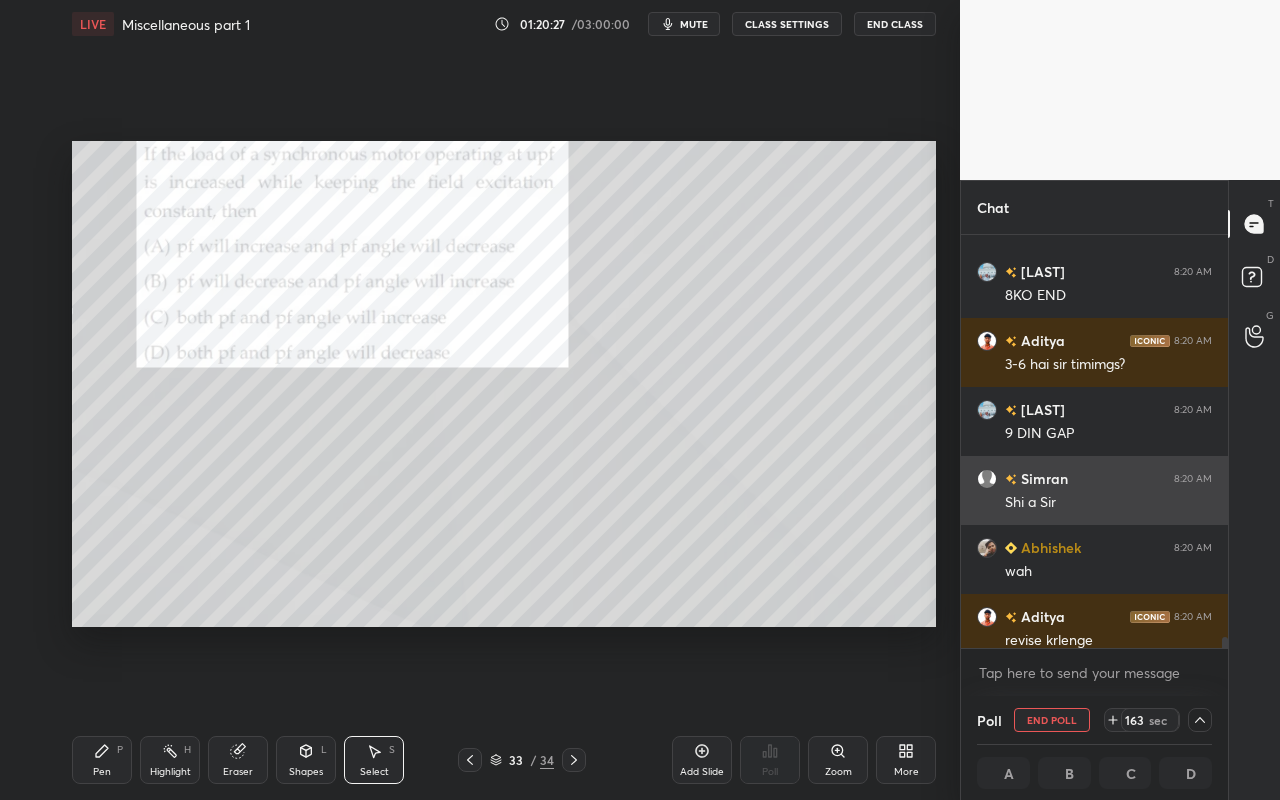 scroll, scrollTop: 1, scrollLeft: 7, axis: both 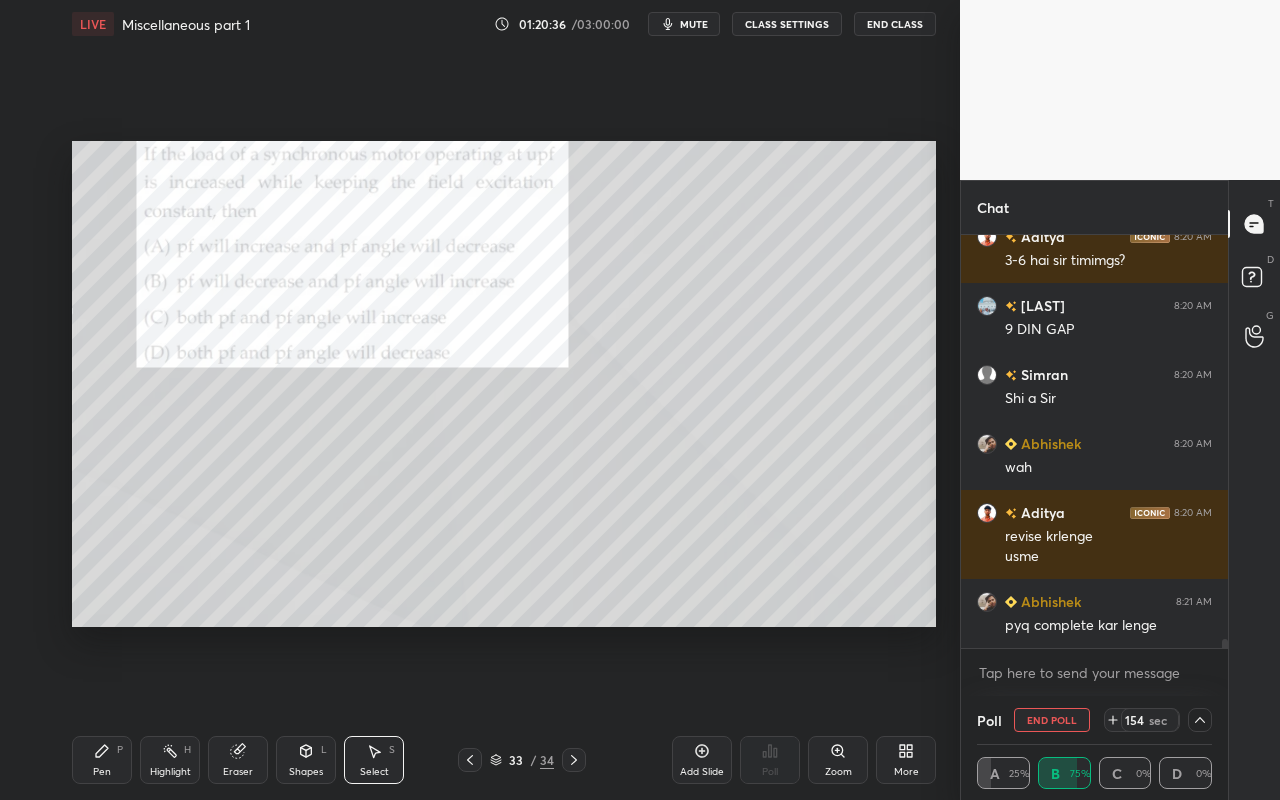 click 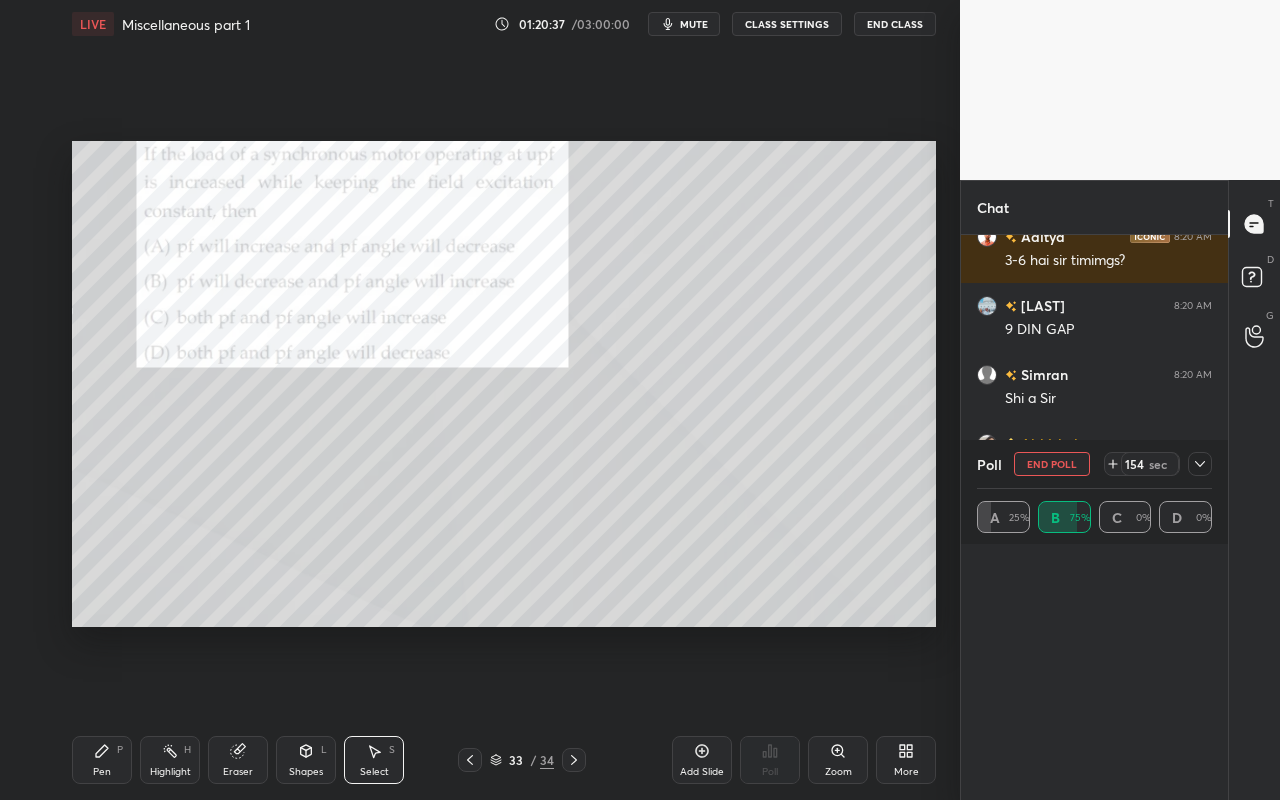 scroll, scrollTop: 7, scrollLeft: 7, axis: both 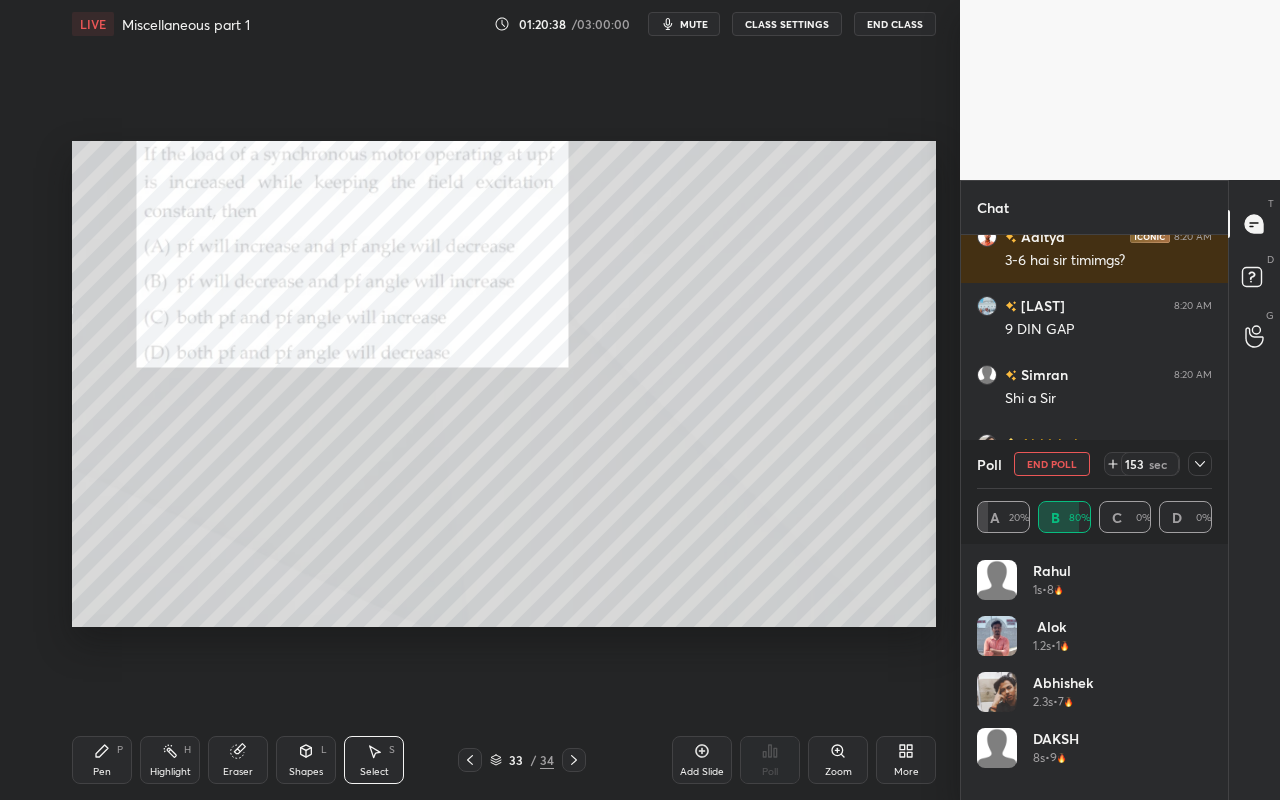 click at bounding box center [1200, 464] 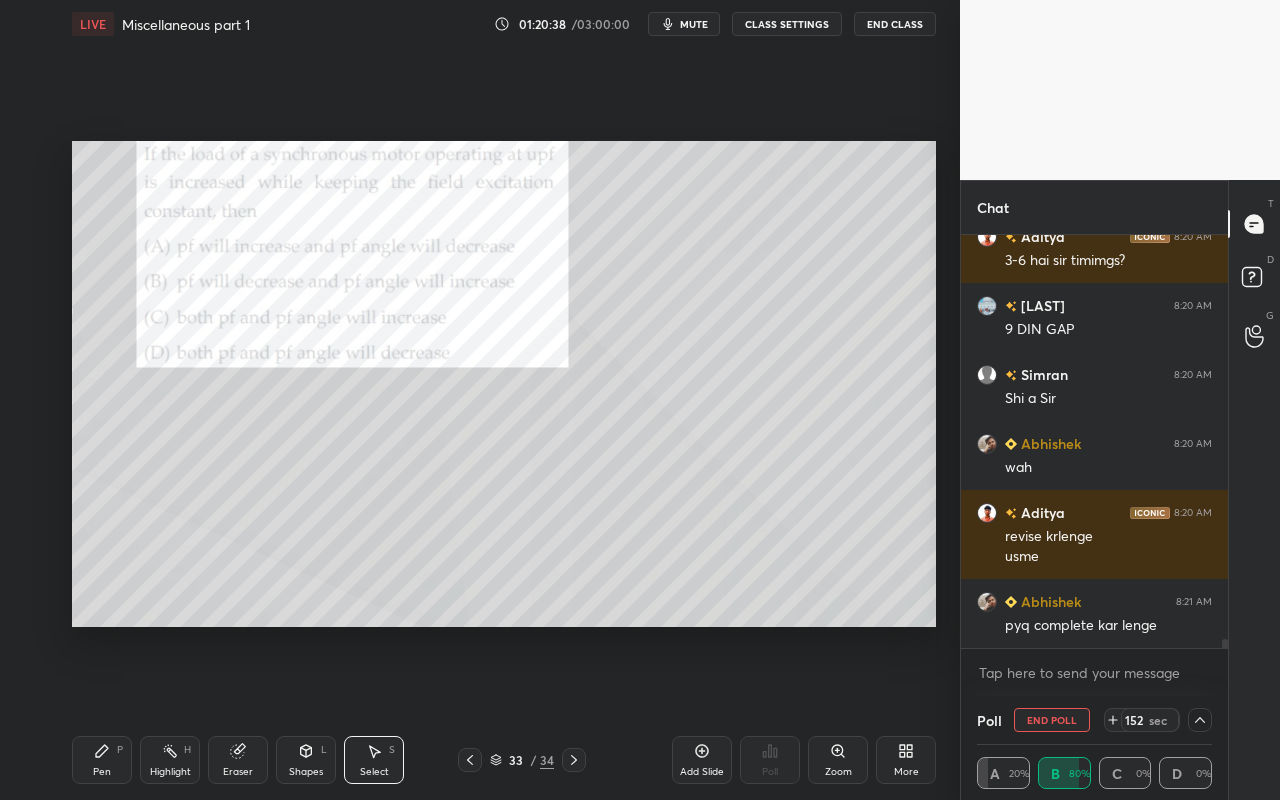 scroll, scrollTop: 0, scrollLeft: 0, axis: both 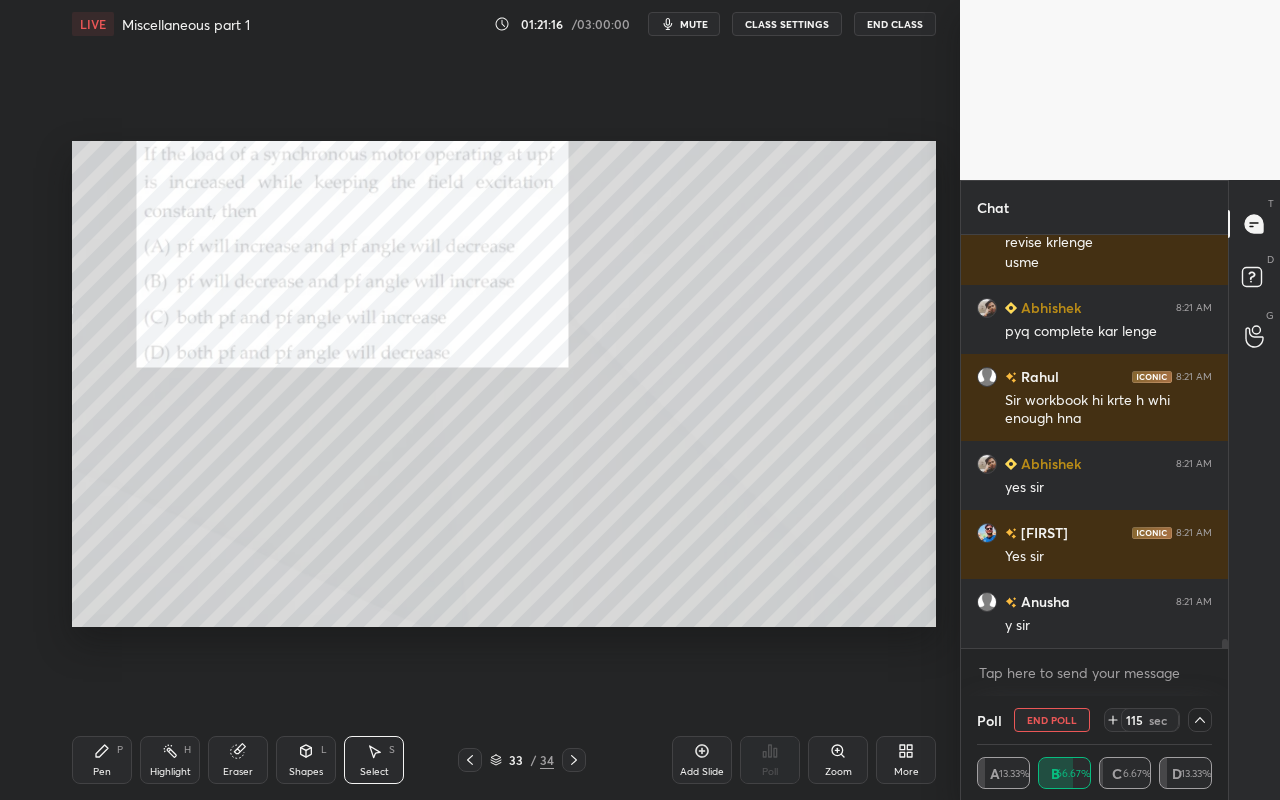 click 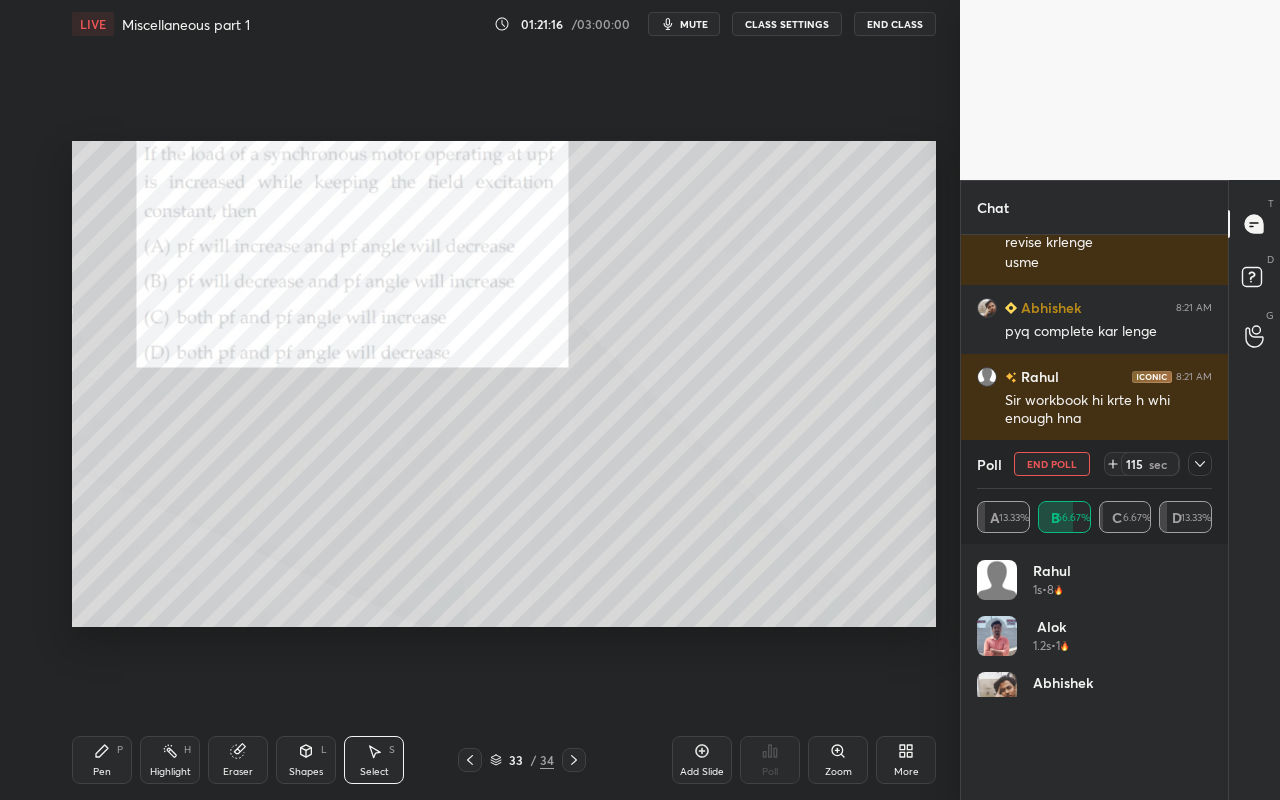 scroll, scrollTop: 7, scrollLeft: 7, axis: both 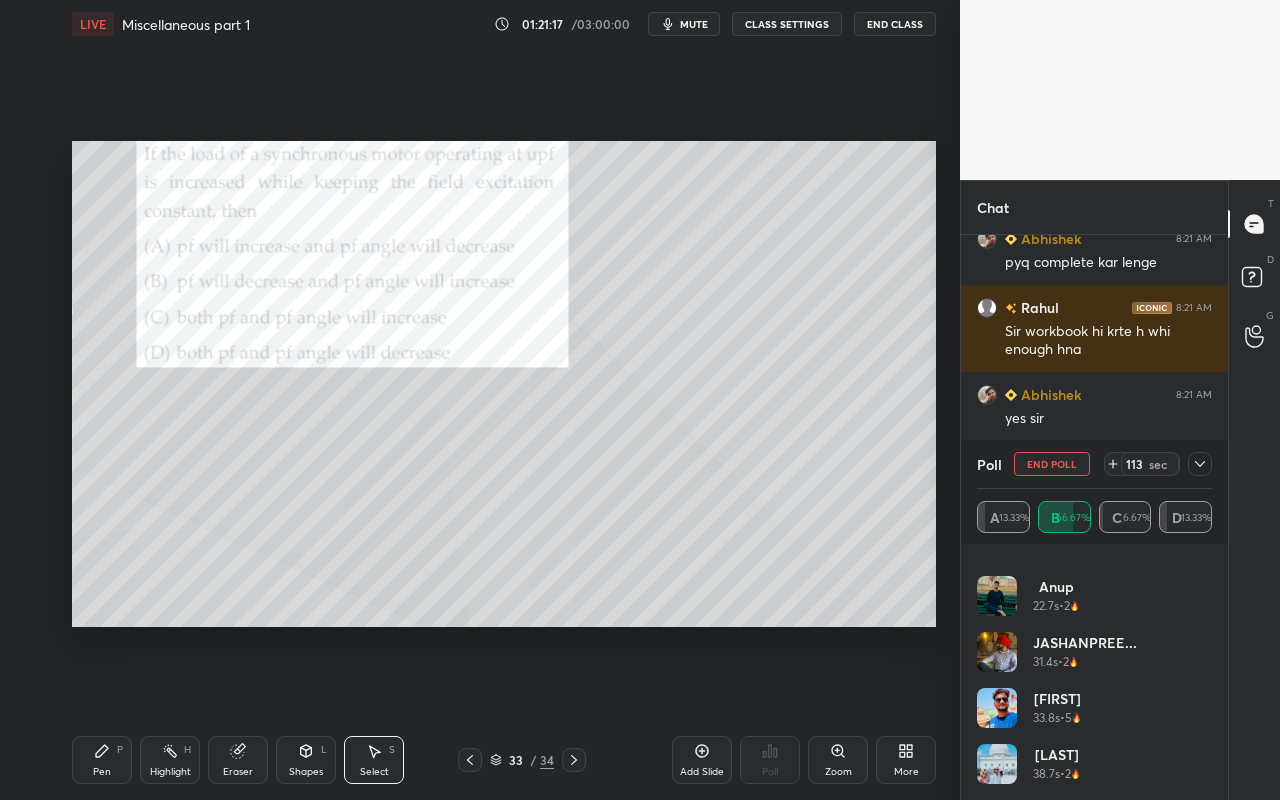 click 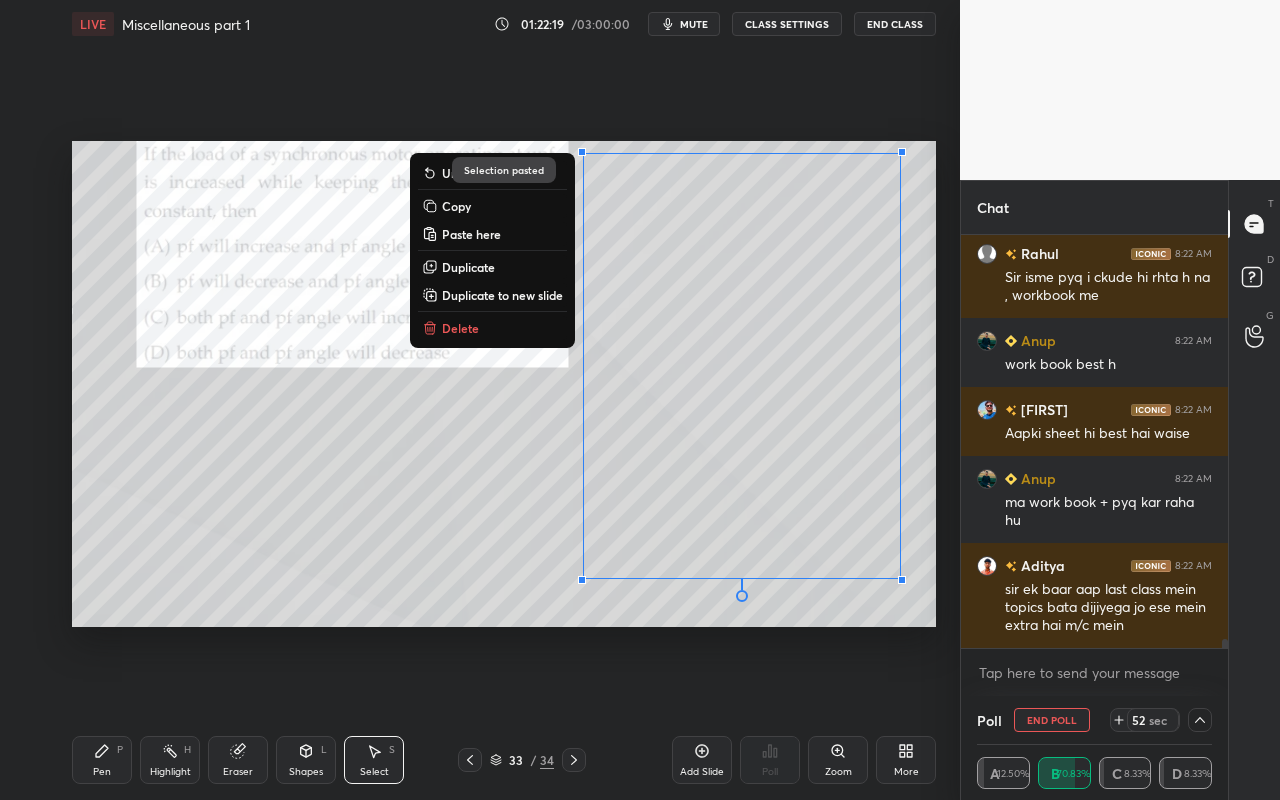 scroll, scrollTop: 19271, scrollLeft: 0, axis: vertical 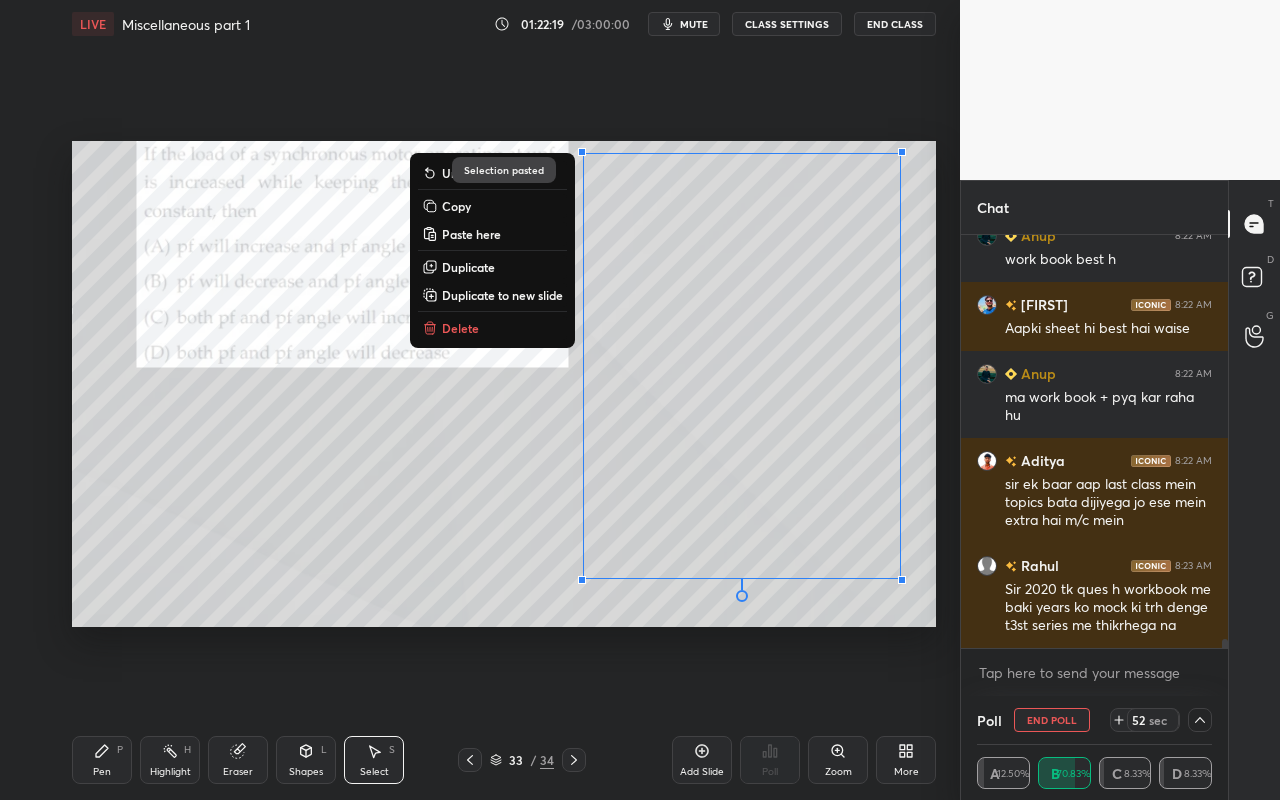 click on "0 ° Undo Copy Paste here Duplicate Duplicate to new slide Delete" at bounding box center [504, 384] 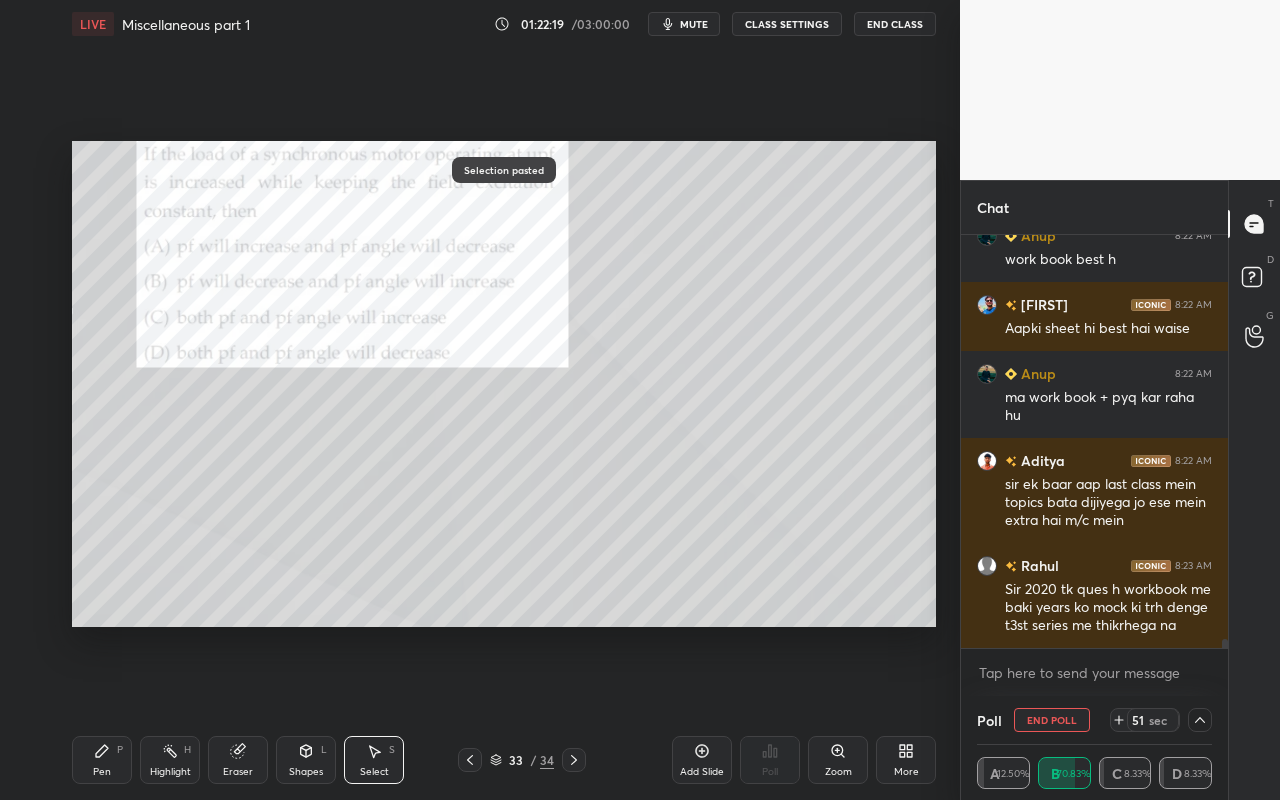 click on "Highlight H" at bounding box center [170, 760] 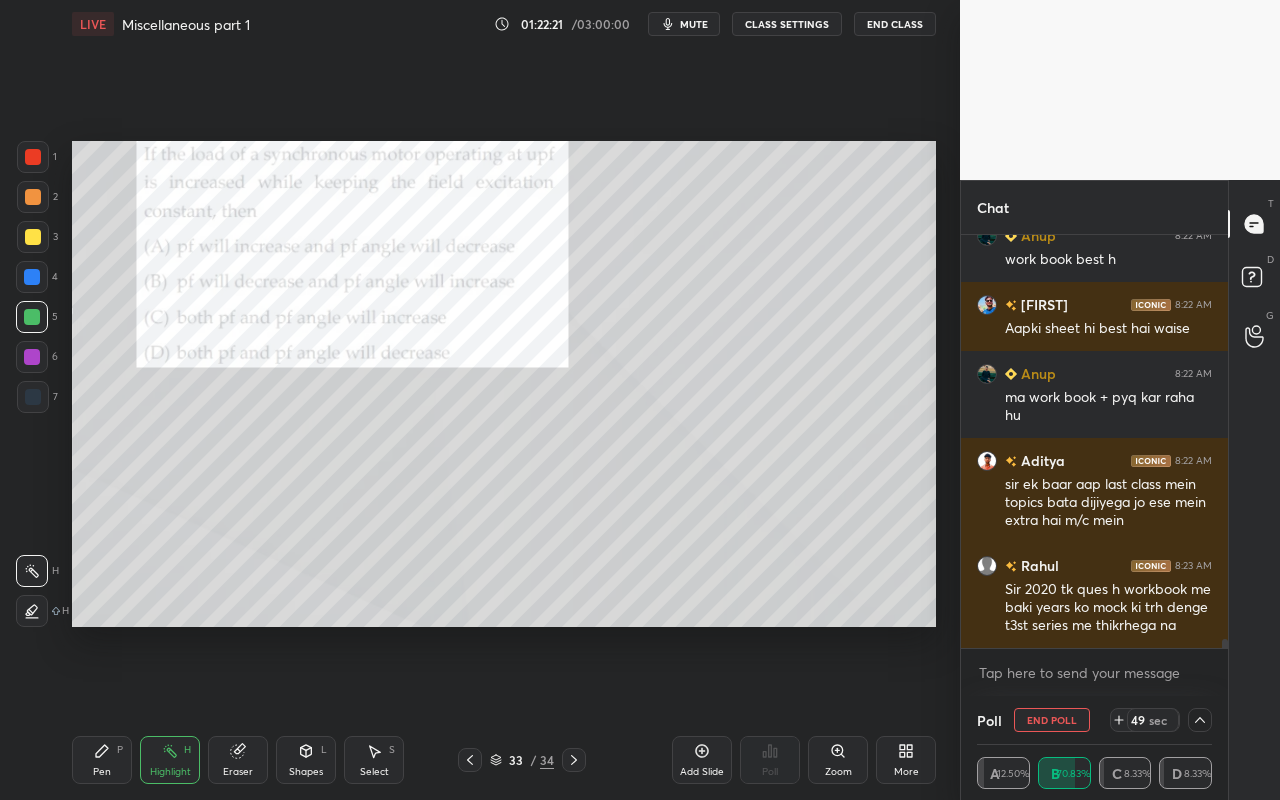 scroll, scrollTop: 19358, scrollLeft: 0, axis: vertical 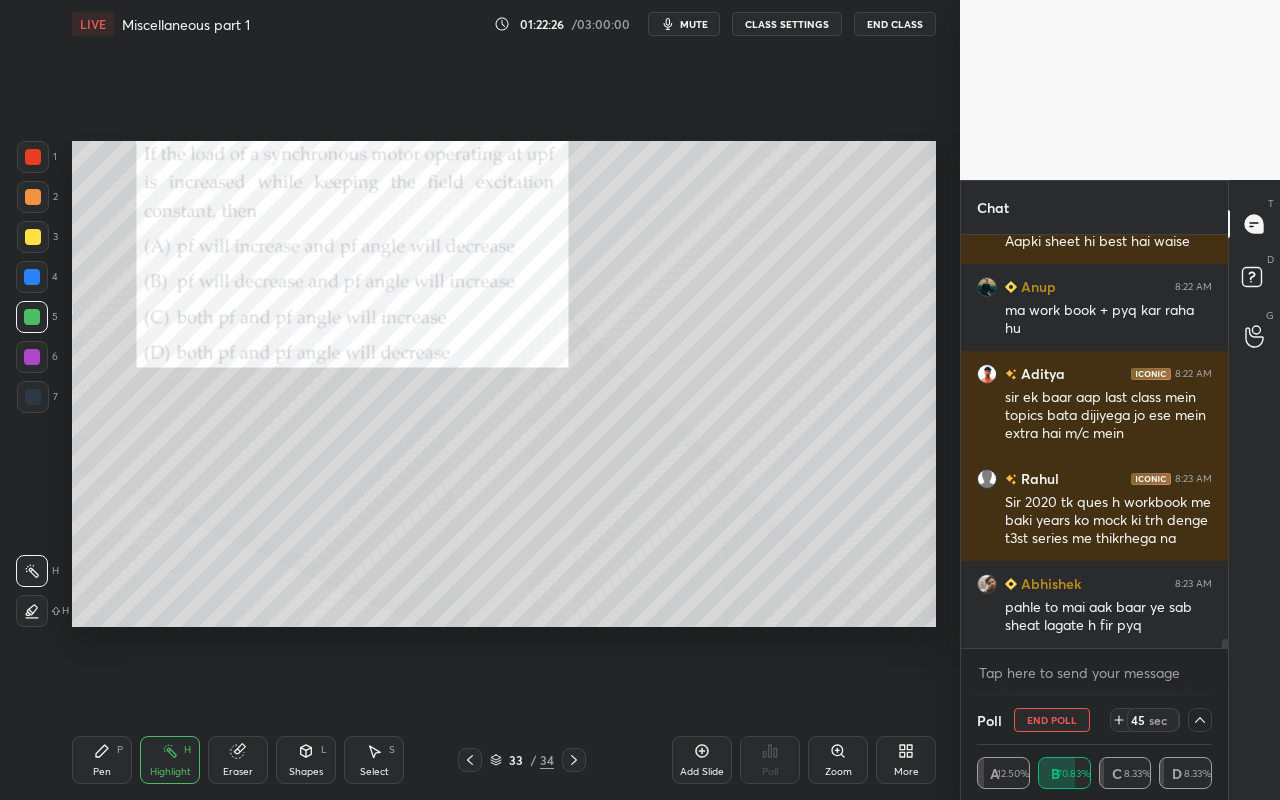 click 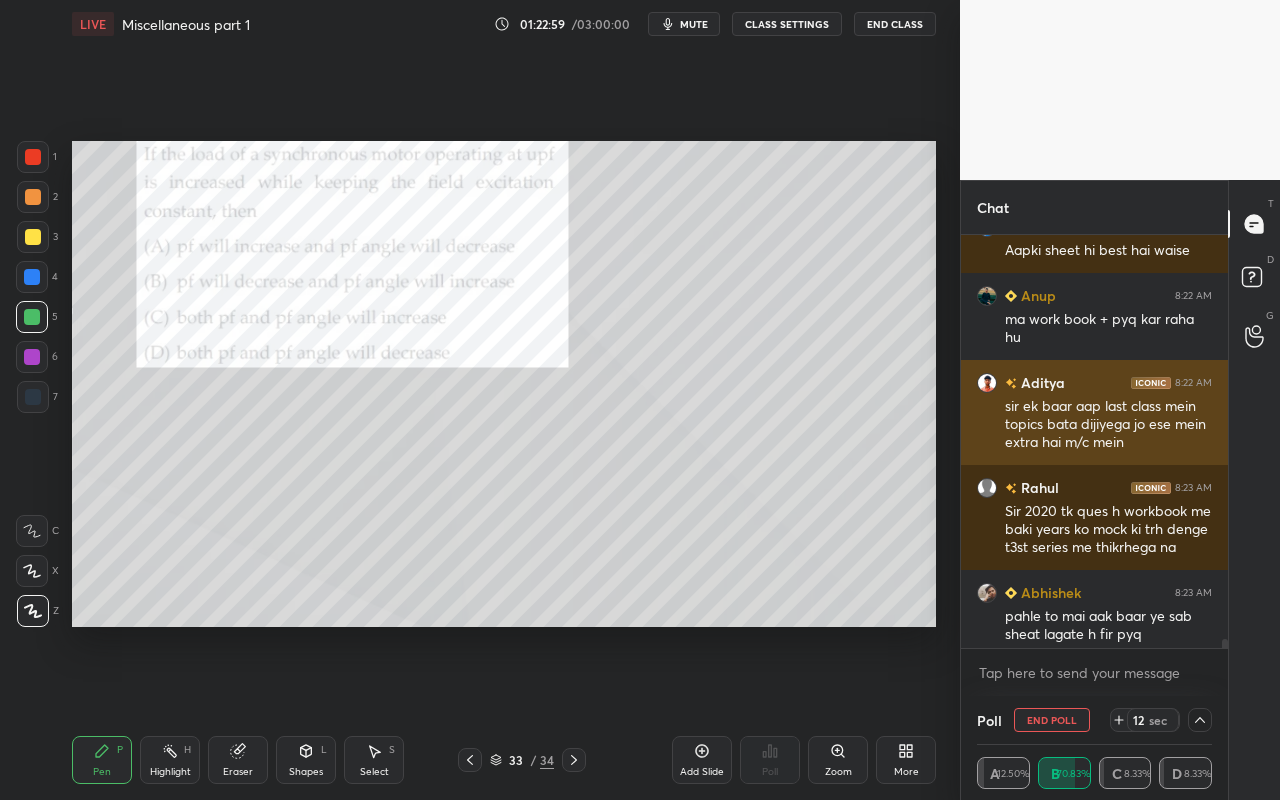 scroll, scrollTop: 19358, scrollLeft: 0, axis: vertical 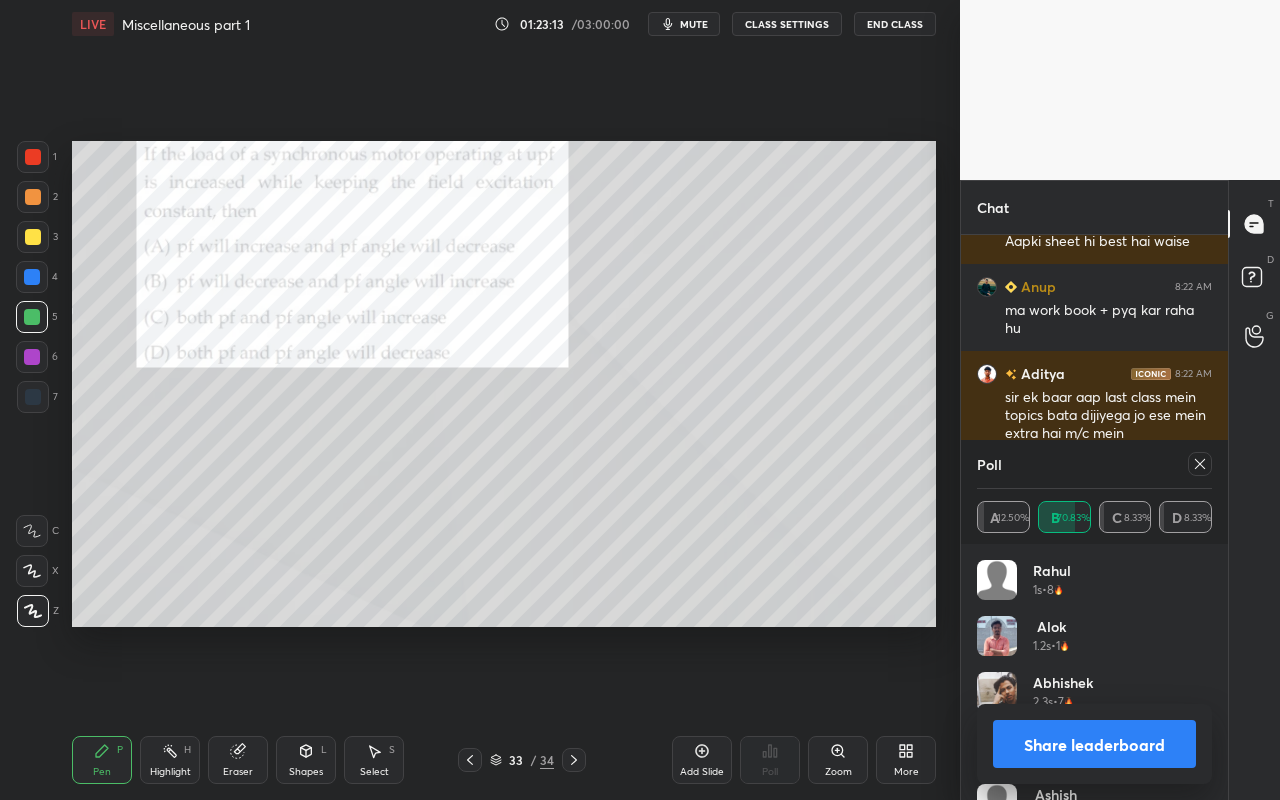 click 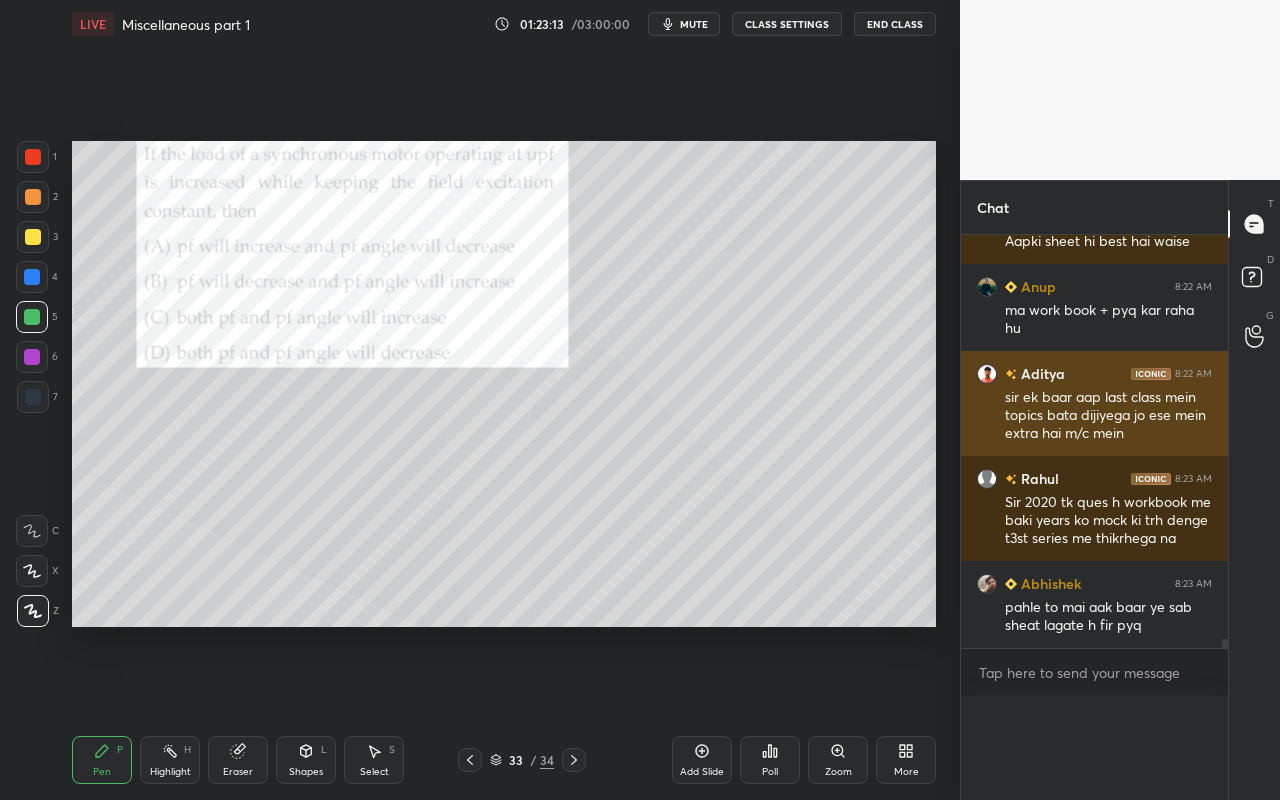 scroll, scrollTop: 0, scrollLeft: 0, axis: both 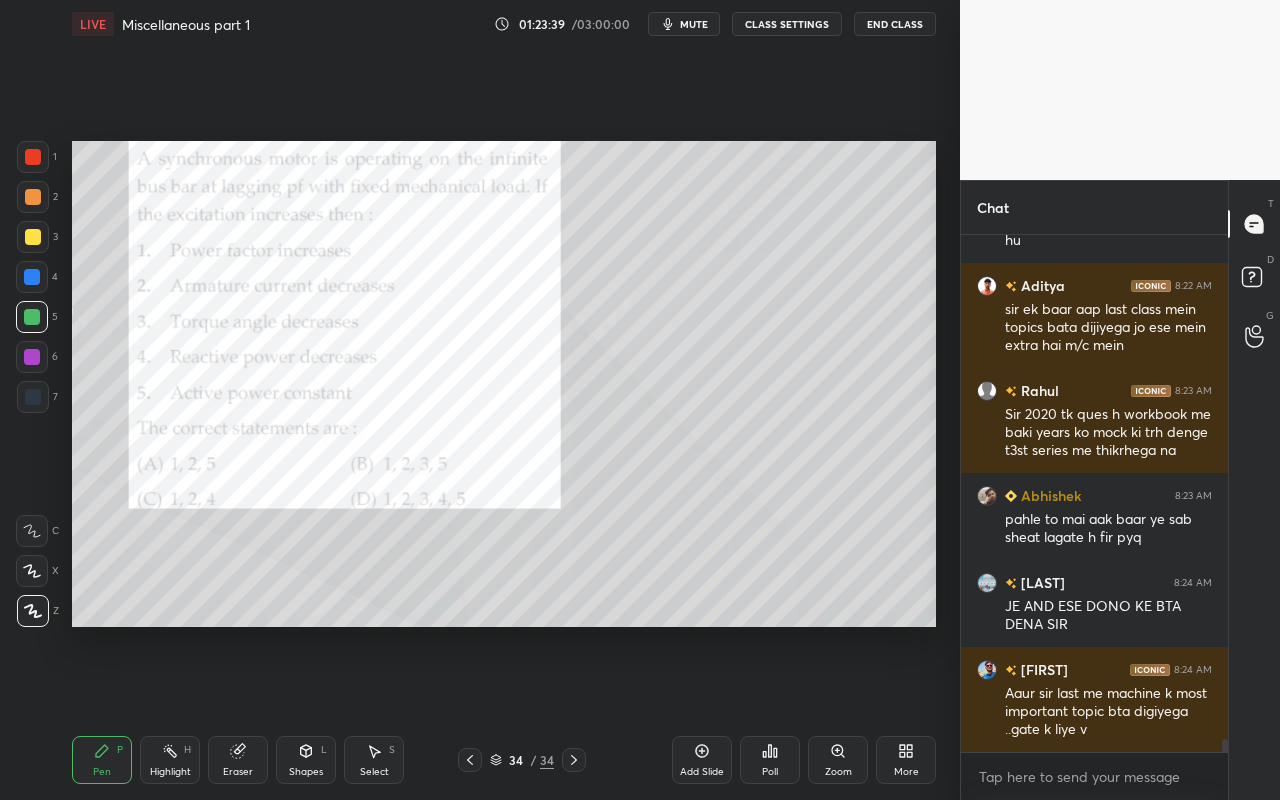 click on "Pen" at bounding box center [102, 772] 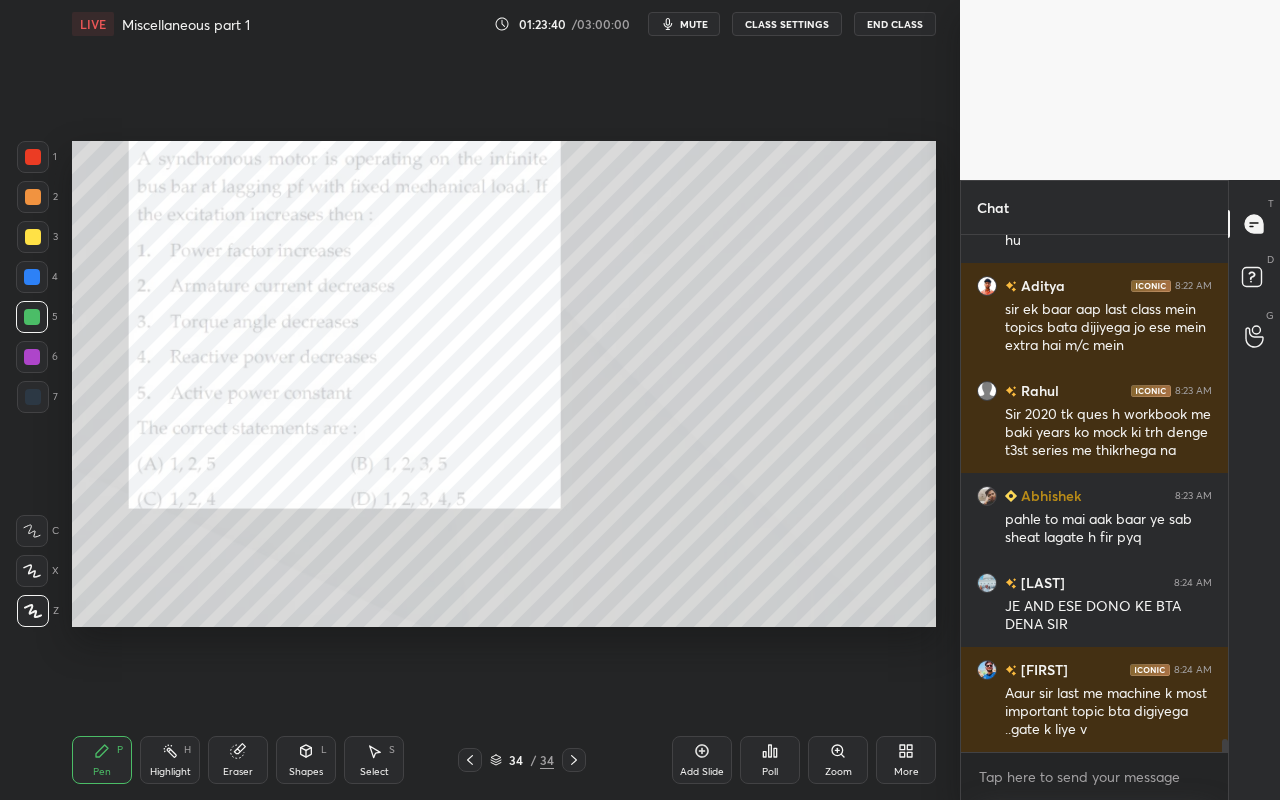 drag, startPoint x: 31, startPoint y: 203, endPoint x: 71, endPoint y: 173, distance: 50 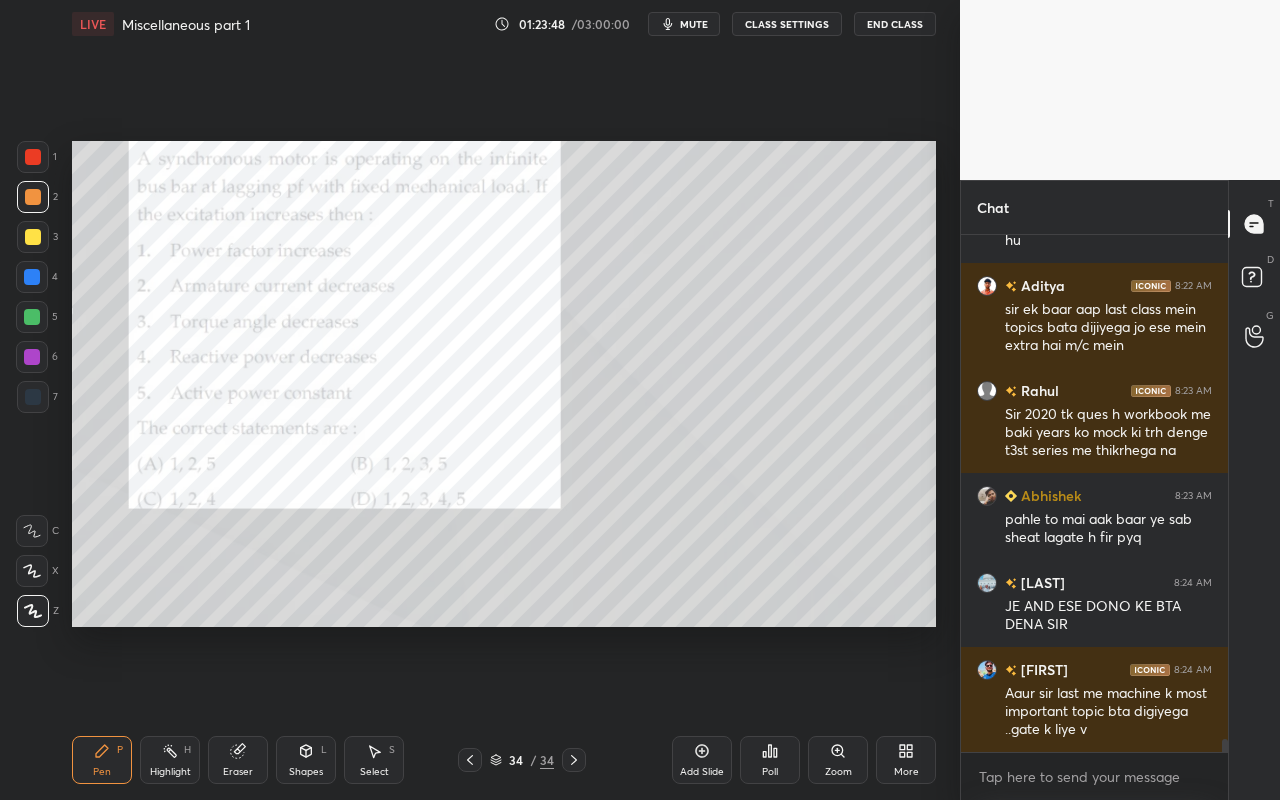click on "Poll" at bounding box center [770, 772] 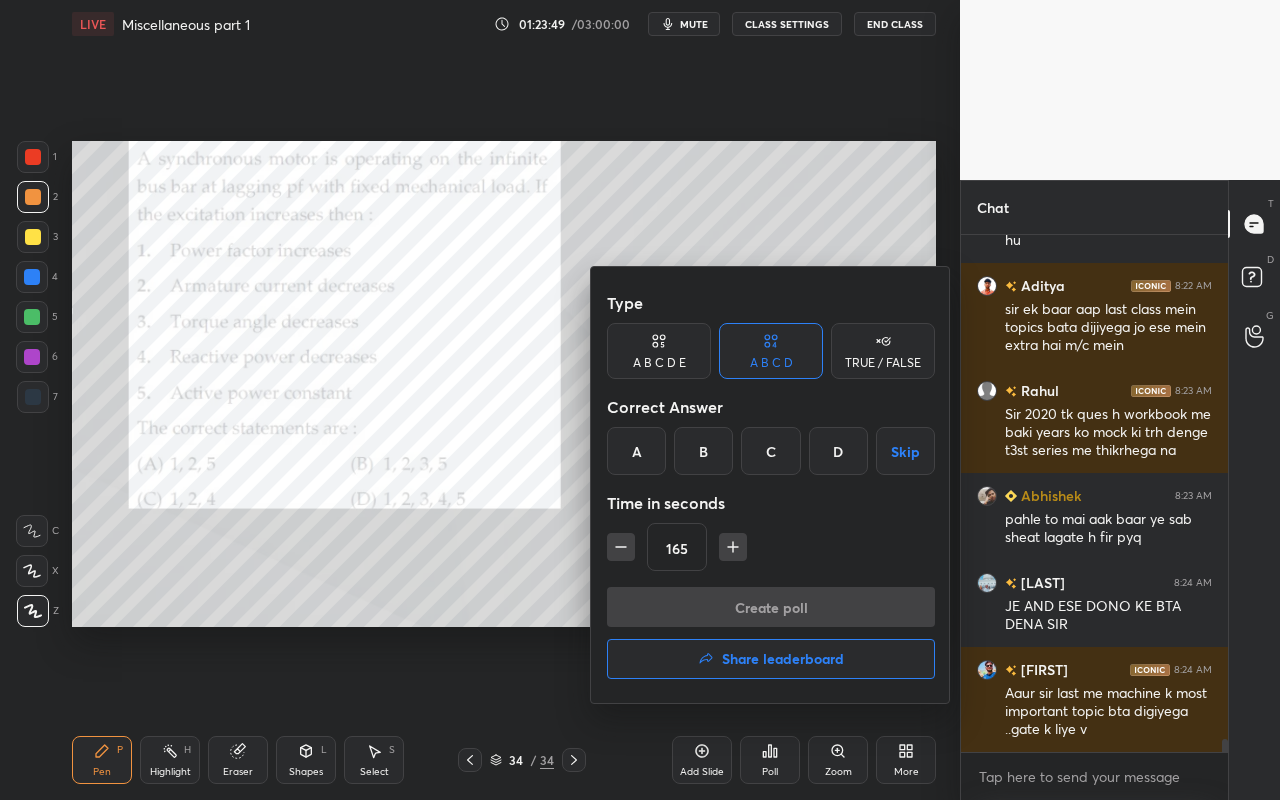 click on "D" at bounding box center [838, 451] 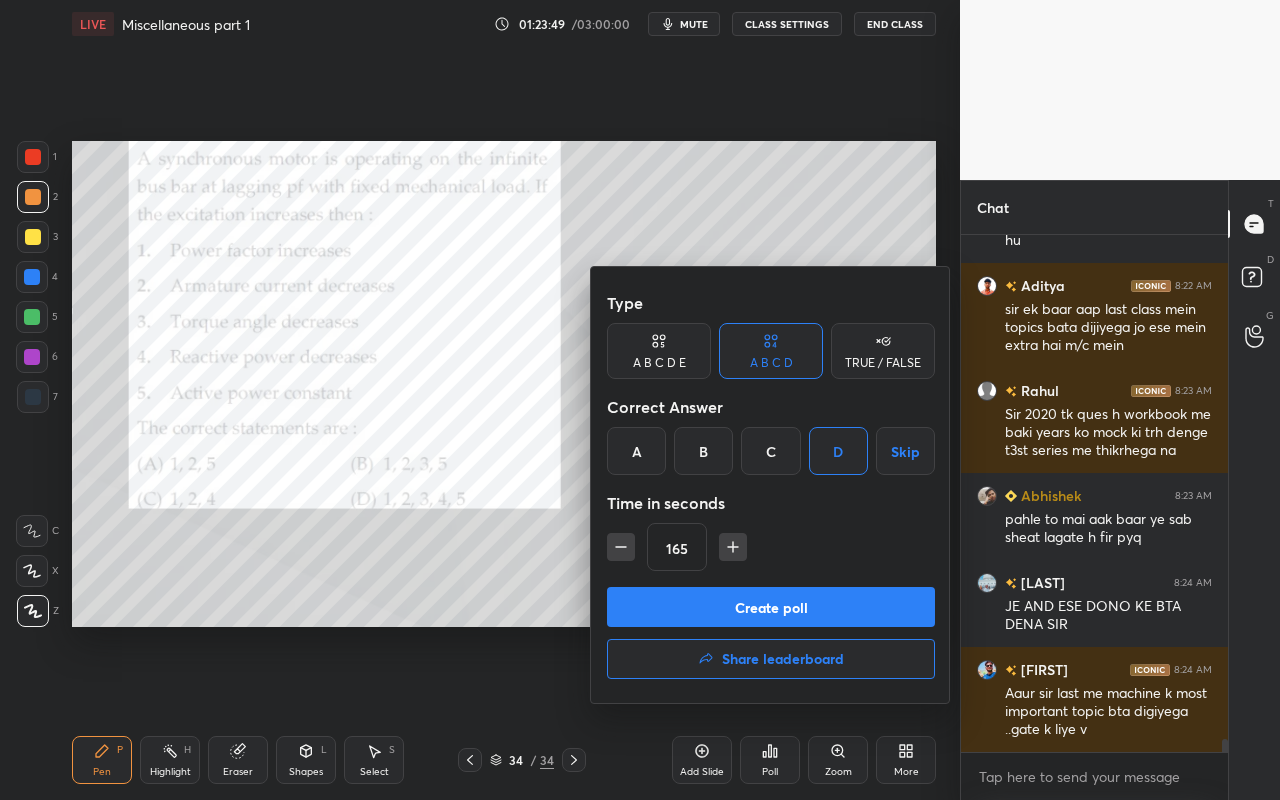 click on "Create poll" at bounding box center (771, 607) 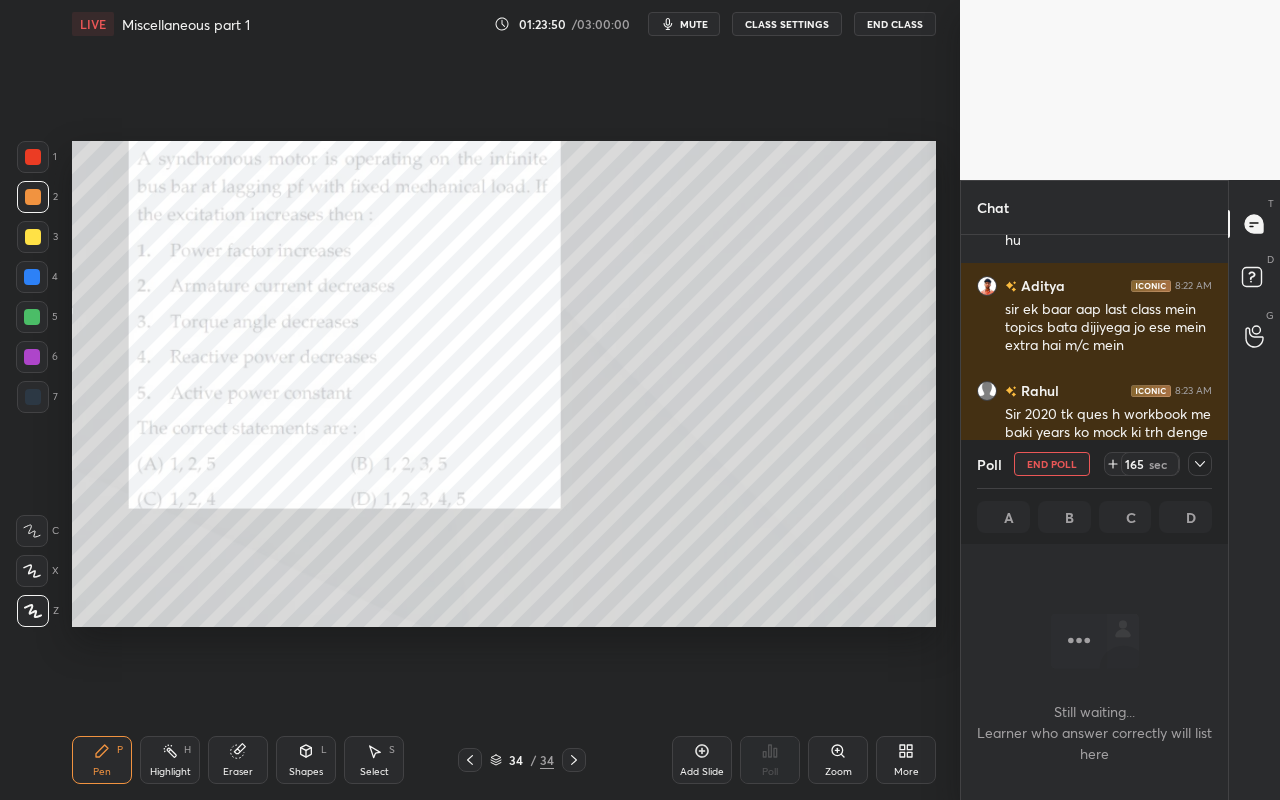 scroll, scrollTop: 412, scrollLeft: 261, axis: both 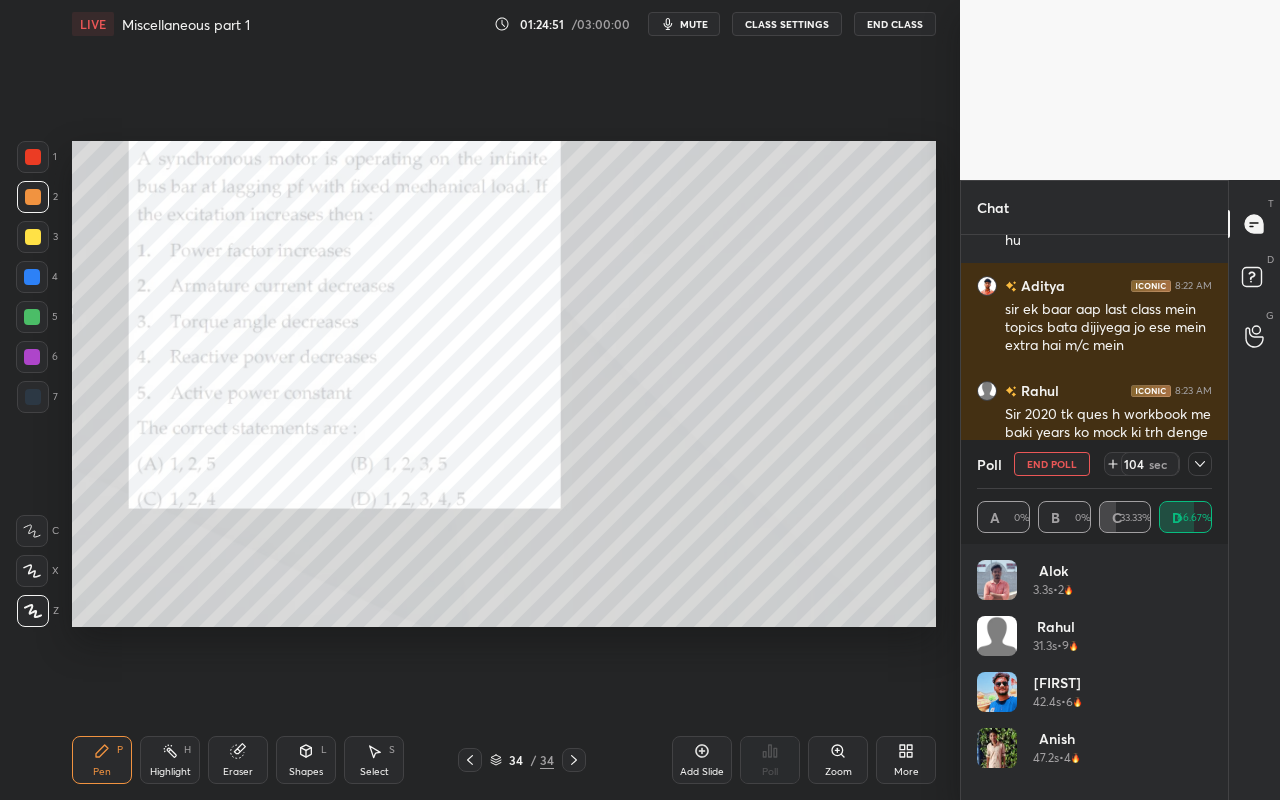 click at bounding box center [1200, 464] 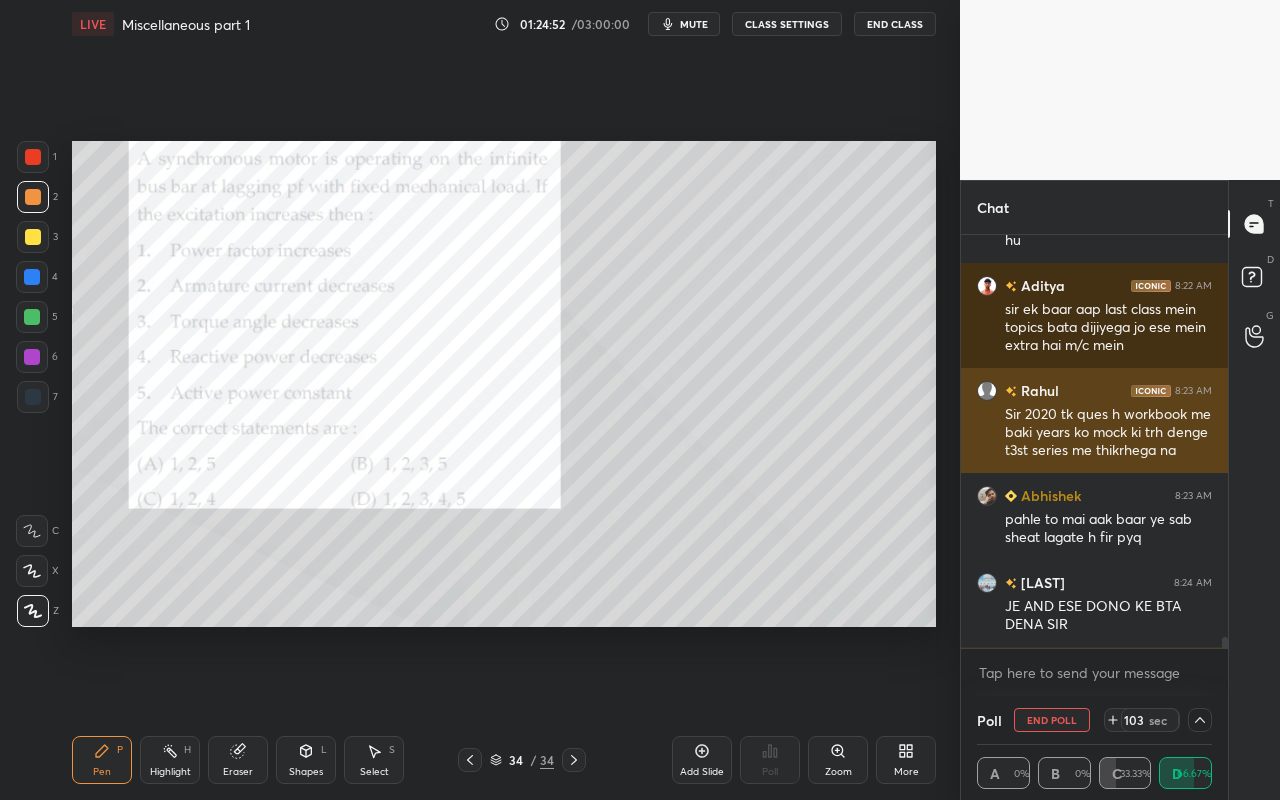 scroll, scrollTop: 0, scrollLeft: 0, axis: both 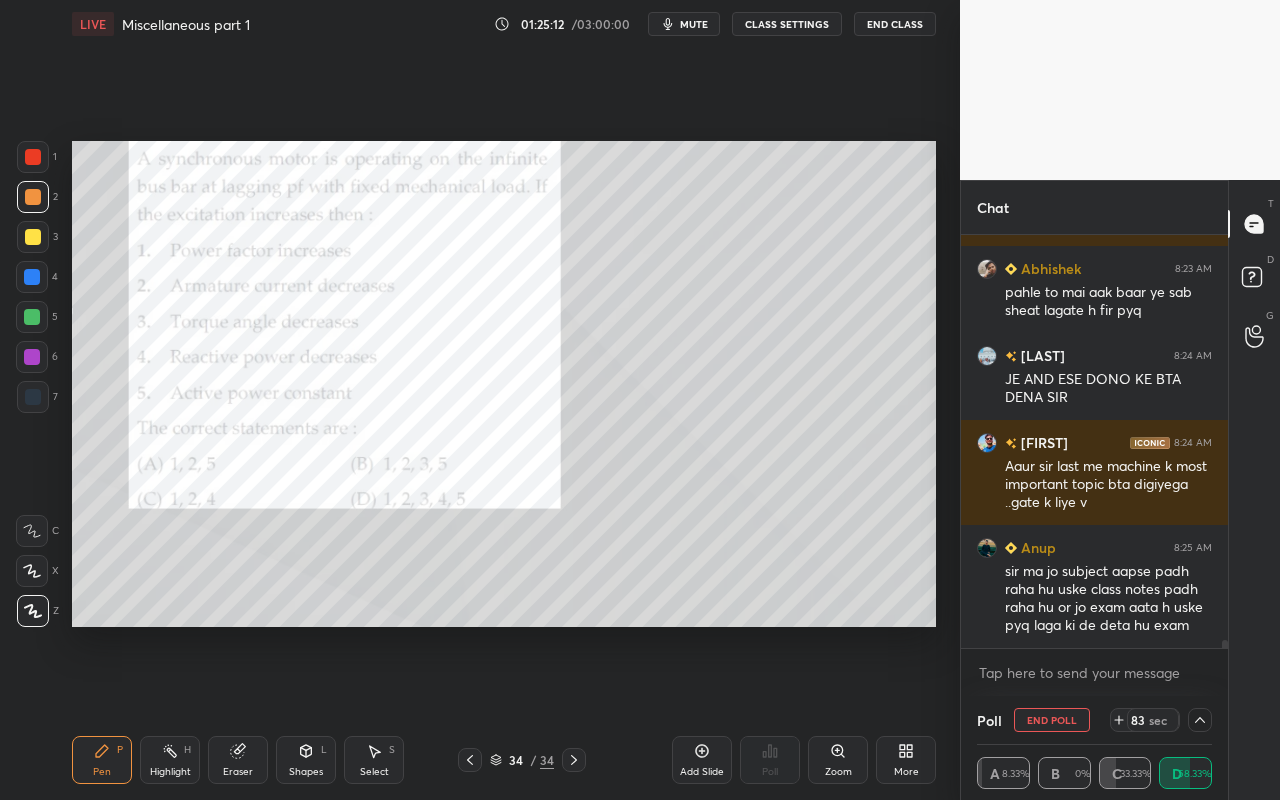click 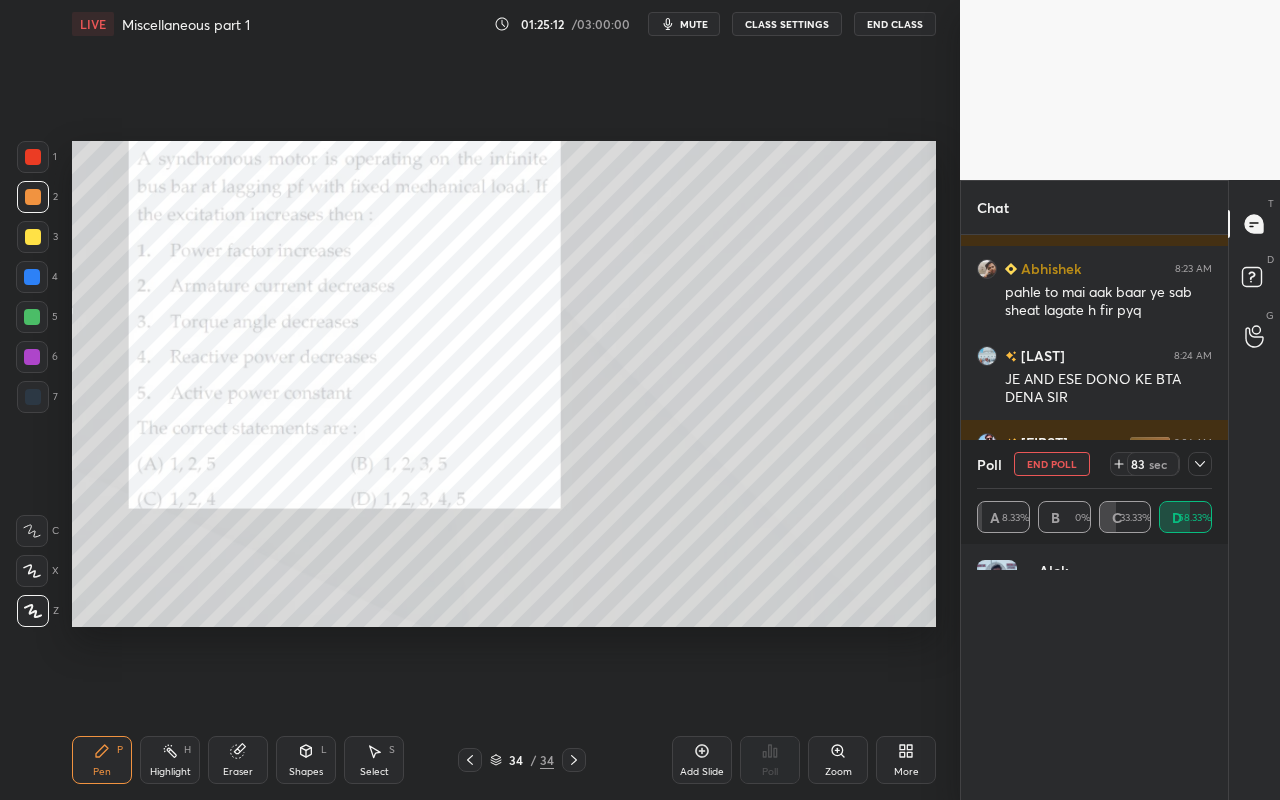scroll, scrollTop: 6, scrollLeft: 7, axis: both 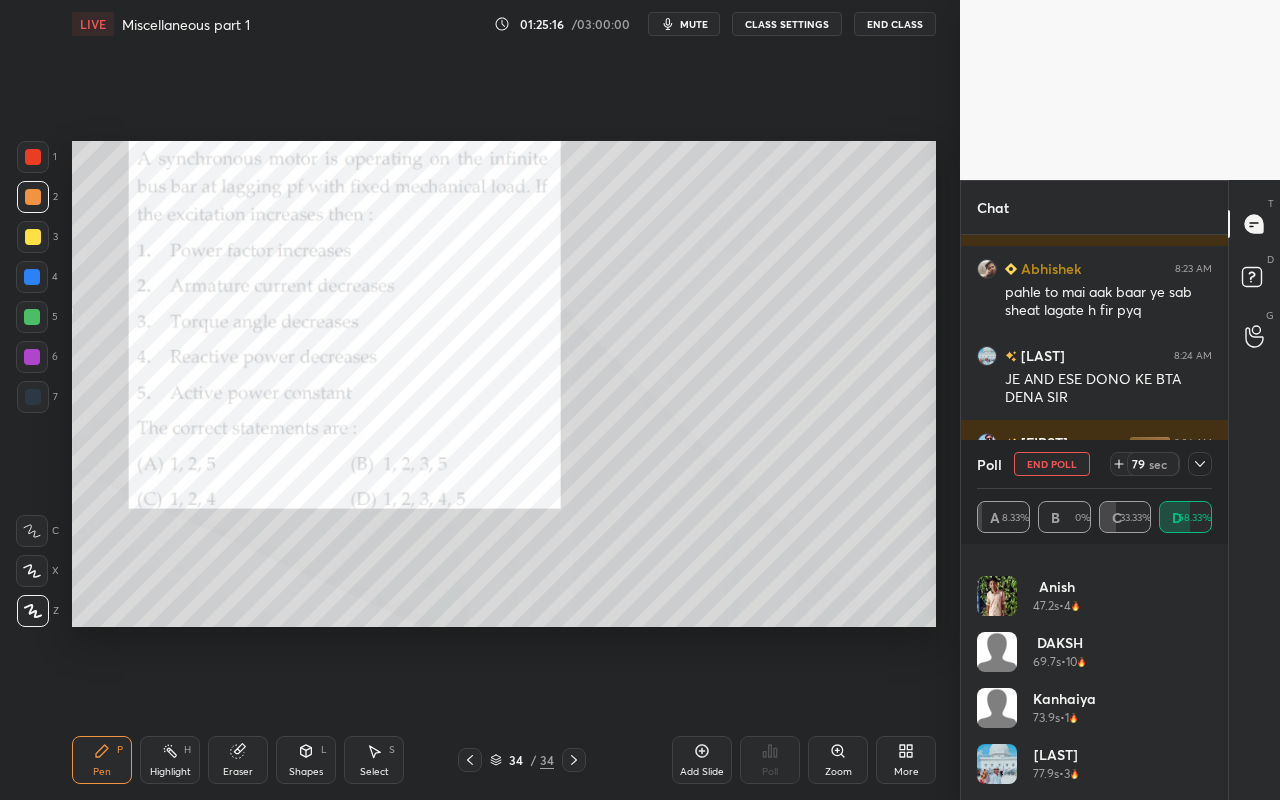 click 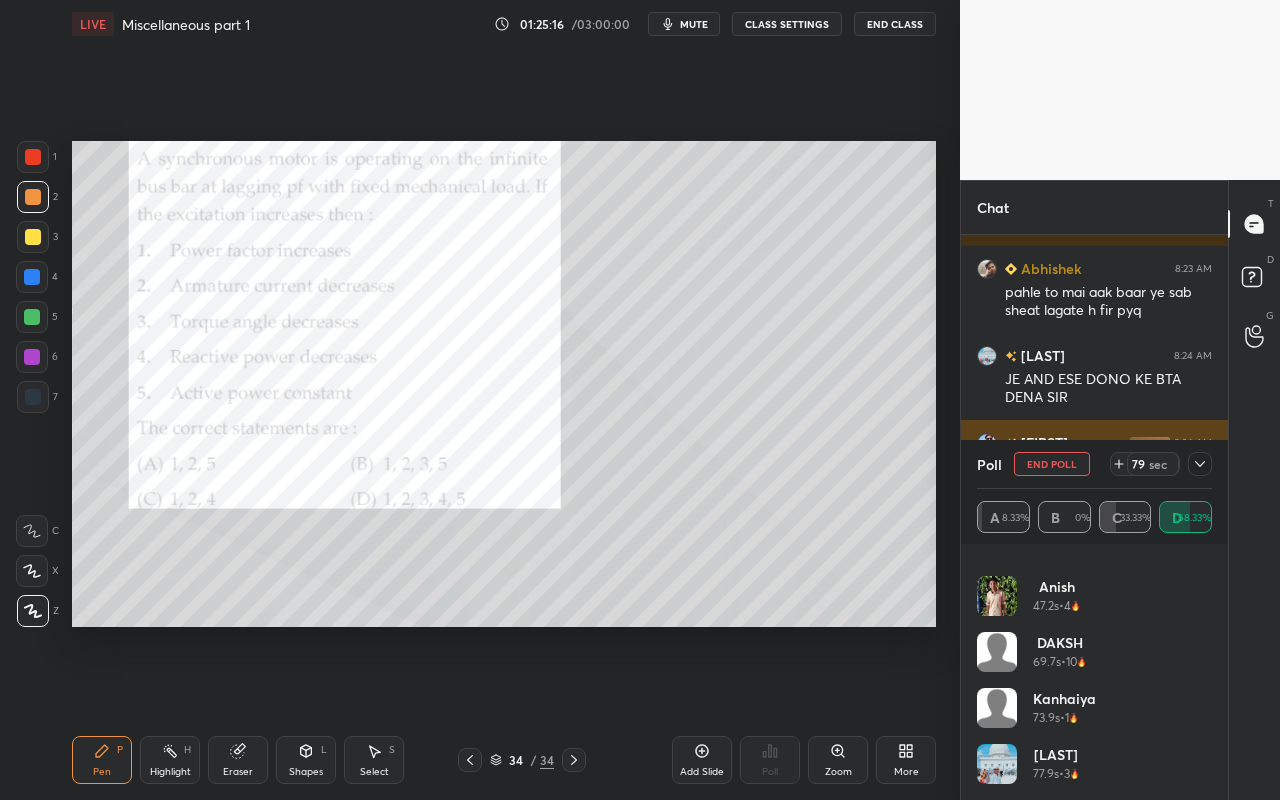 scroll, scrollTop: 132, scrollLeft: 229, axis: both 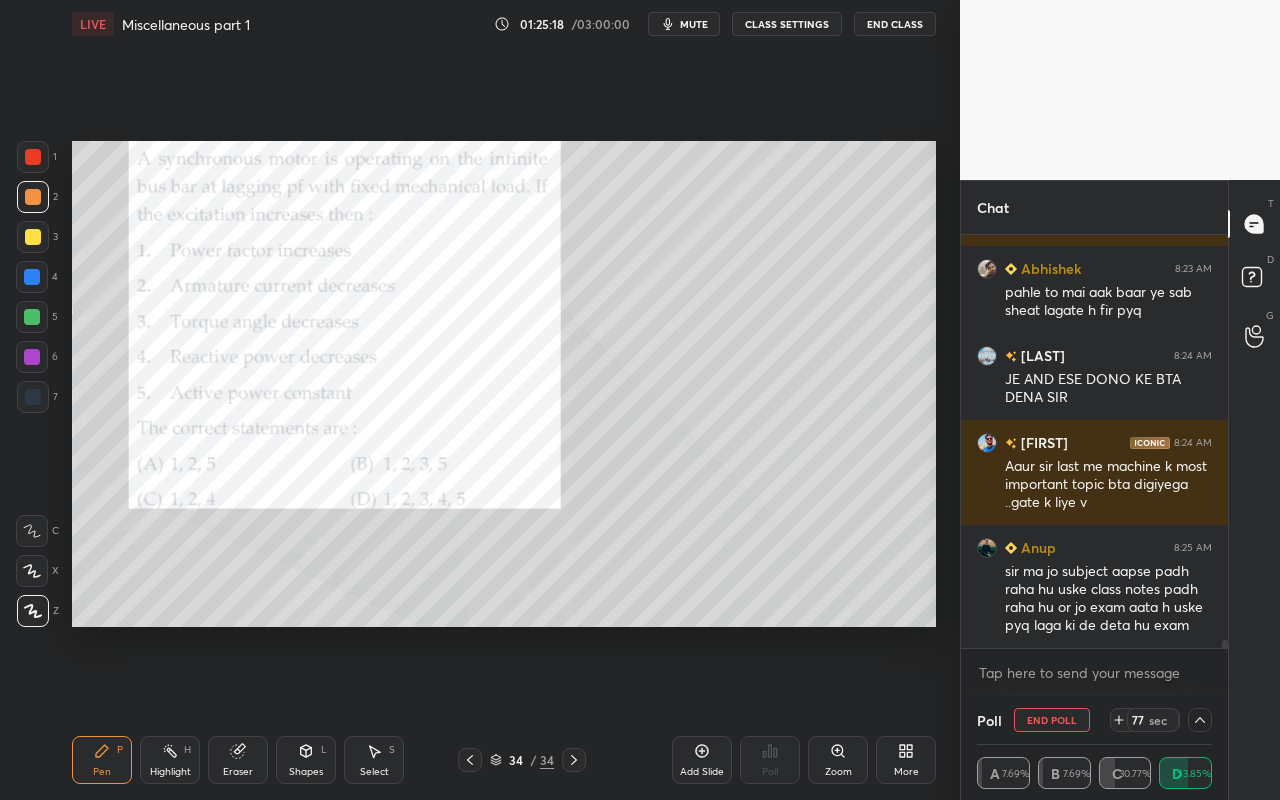 click 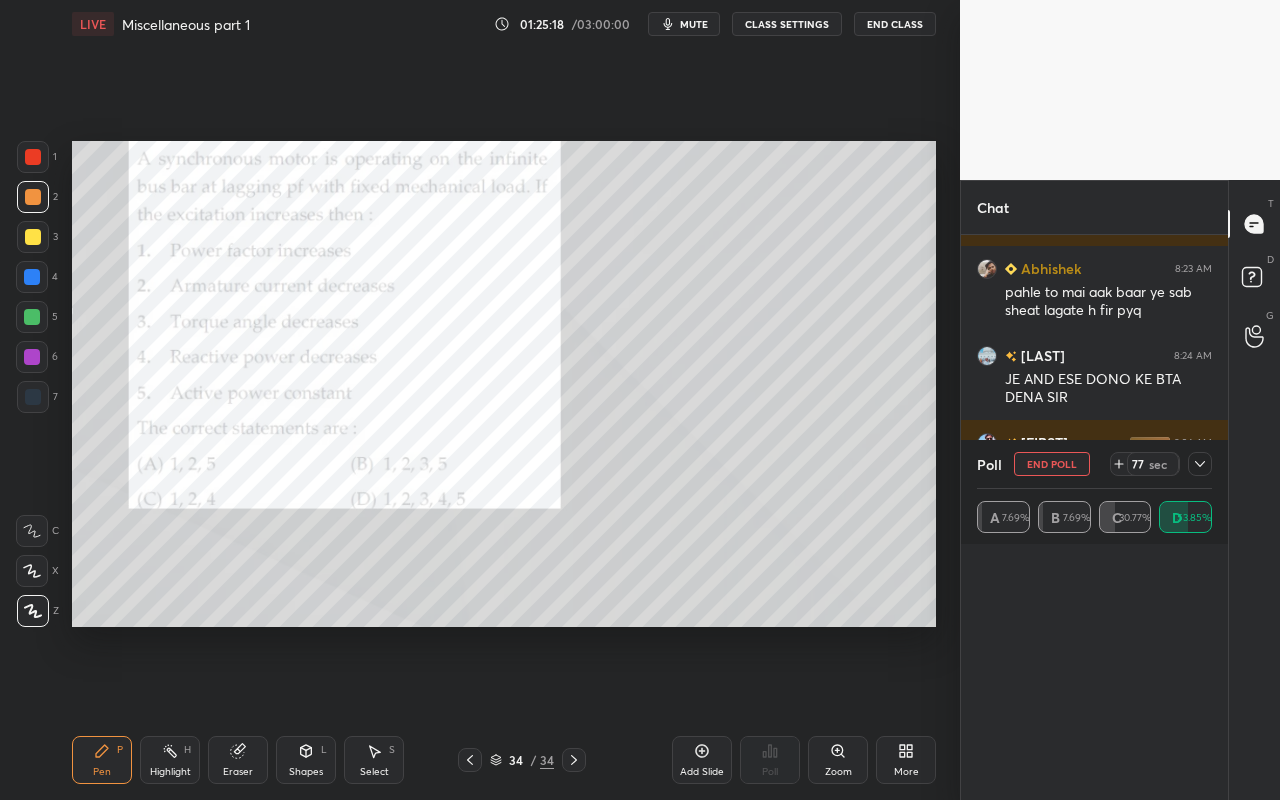 scroll, scrollTop: 6, scrollLeft: 7, axis: both 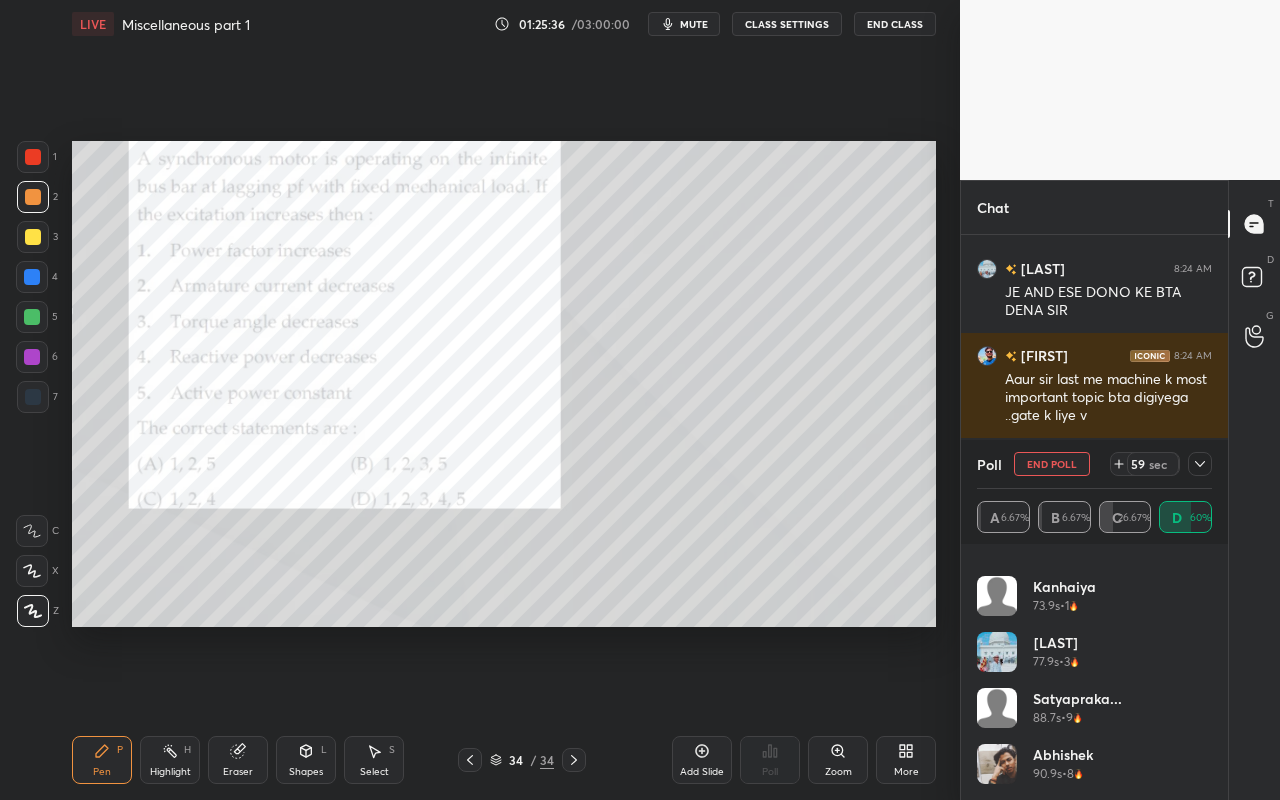 click 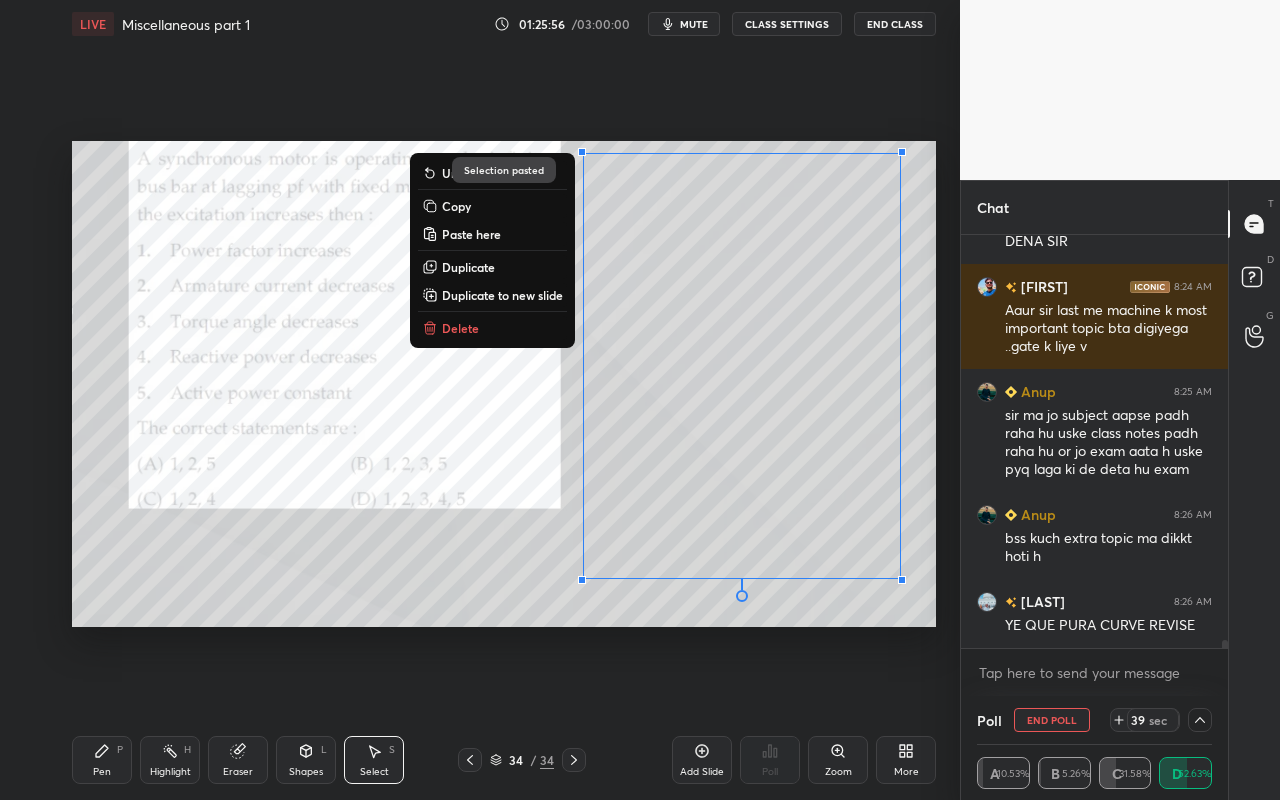 drag, startPoint x: 365, startPoint y: 585, endPoint x: 393, endPoint y: 578, distance: 28.86174 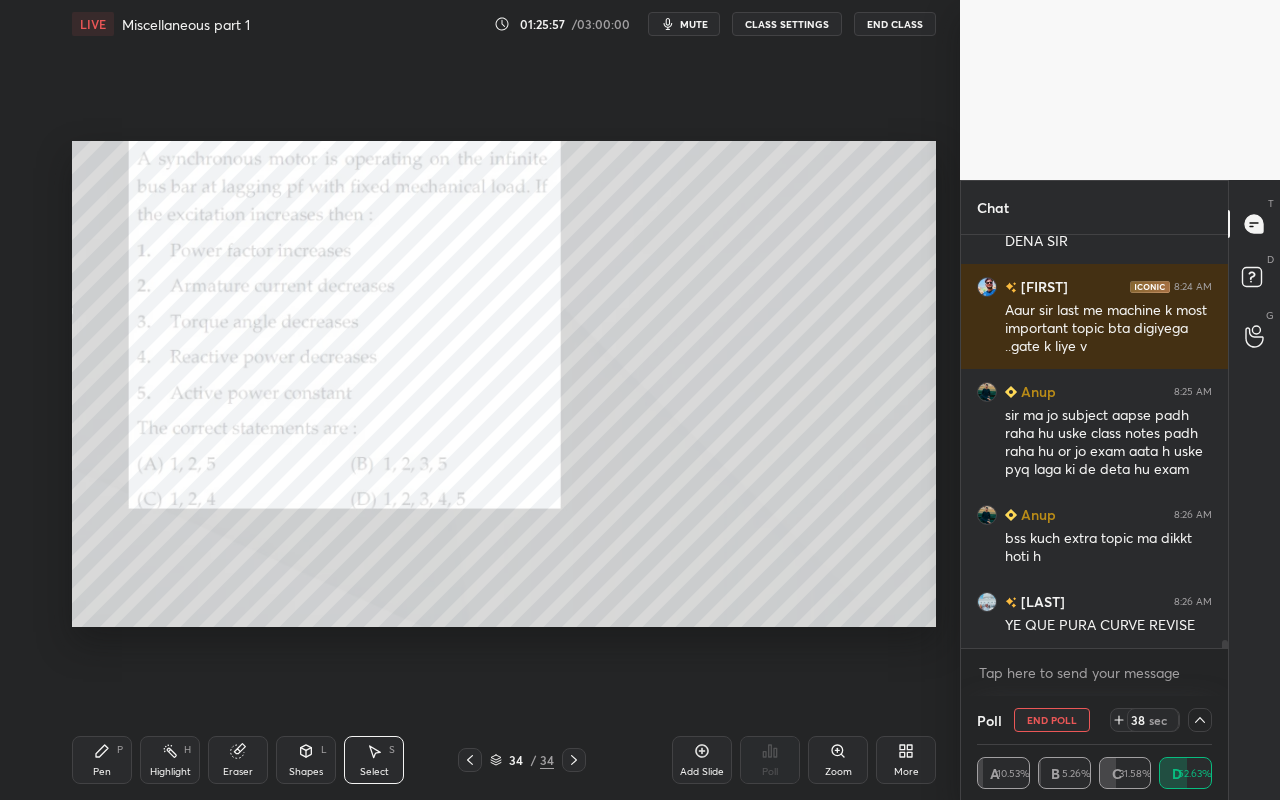click 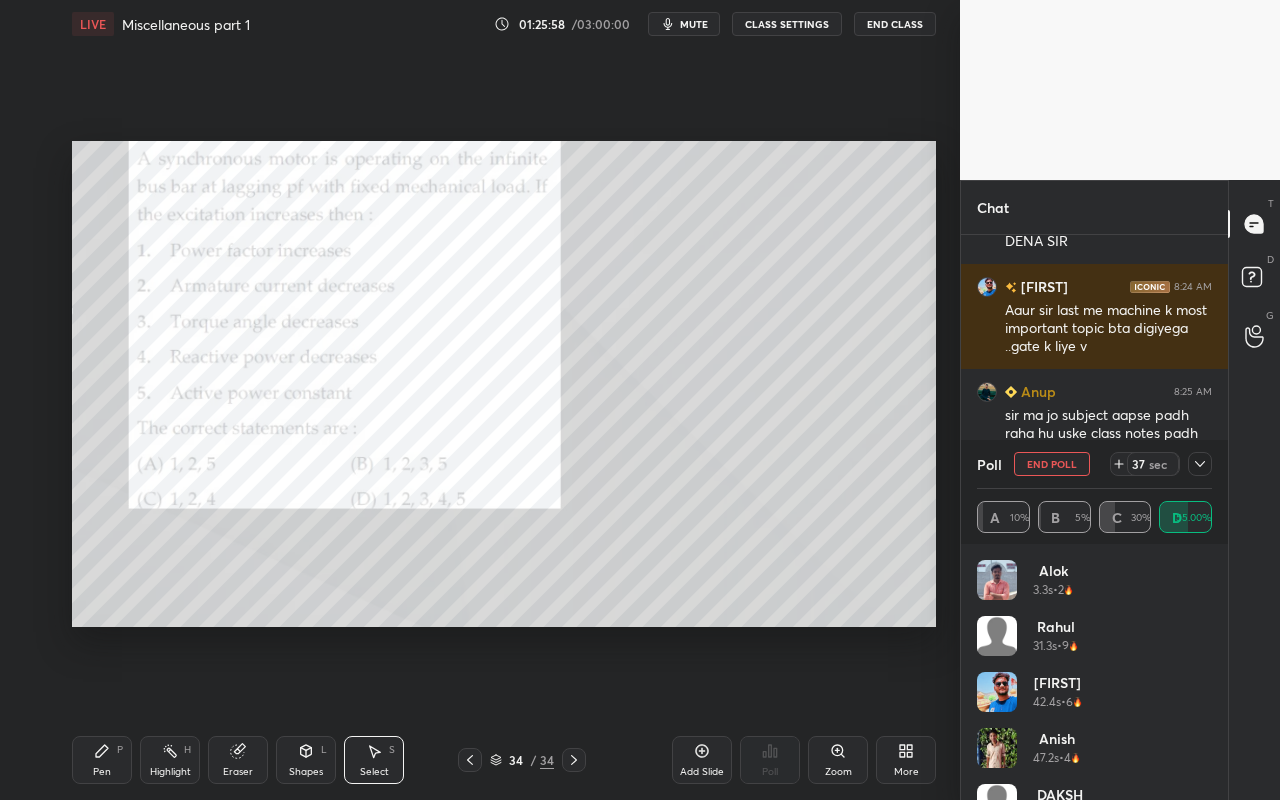 click on "Highlight H" at bounding box center (170, 760) 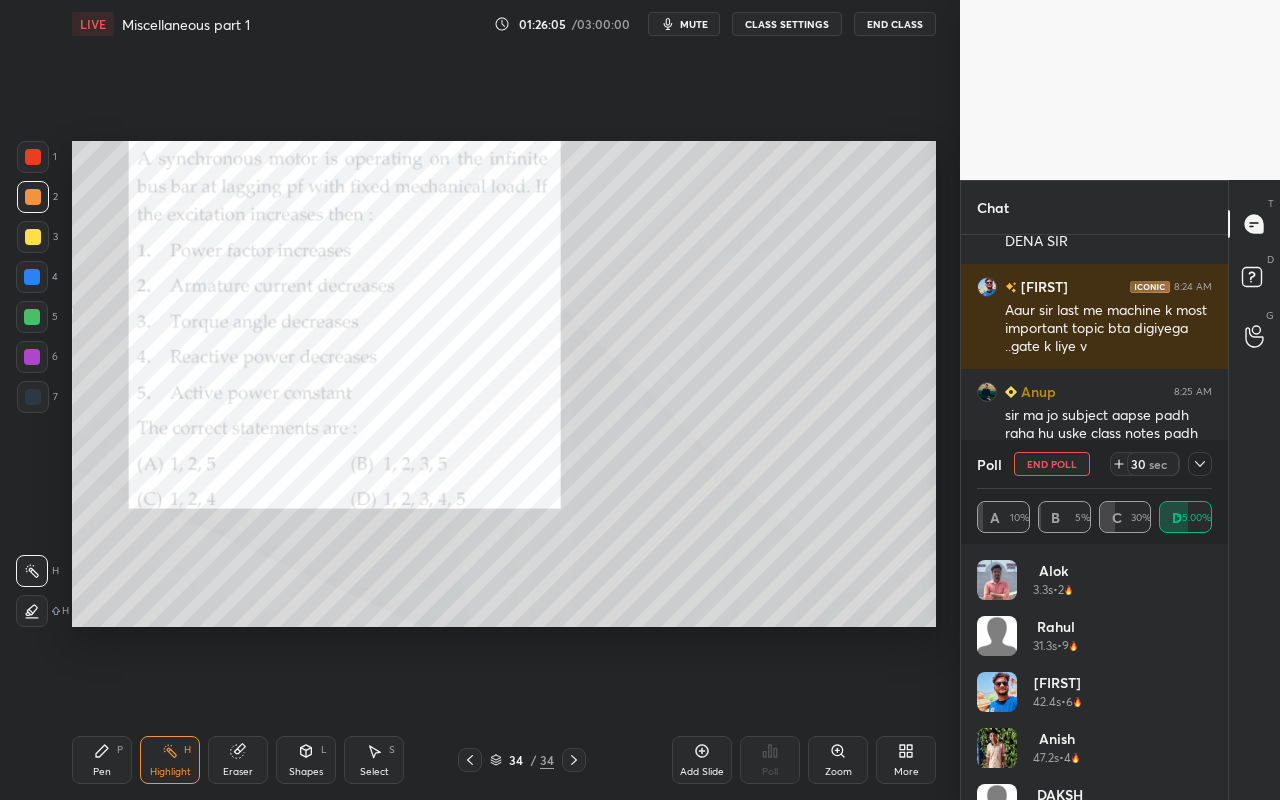 drag, startPoint x: 99, startPoint y: 763, endPoint x: 140, endPoint y: 707, distance: 69.40461 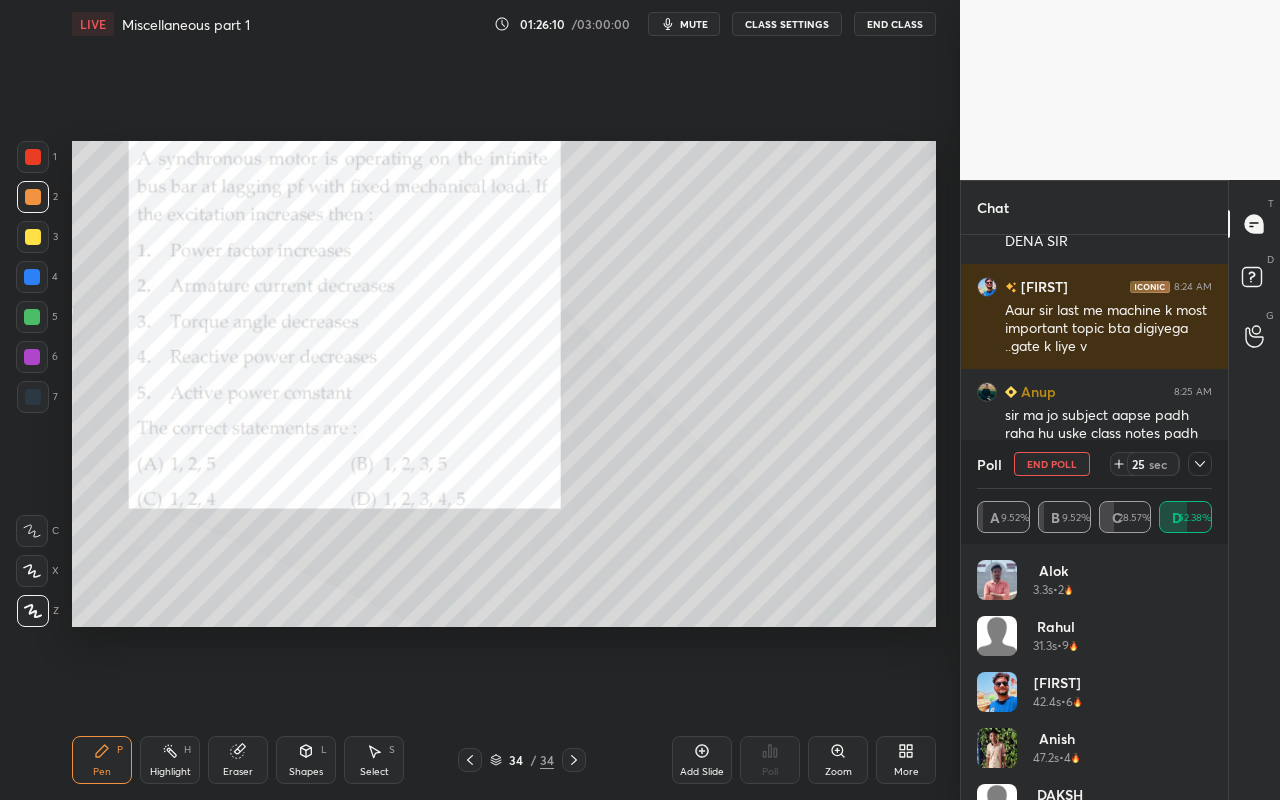 click on "Shapes L" at bounding box center (306, 760) 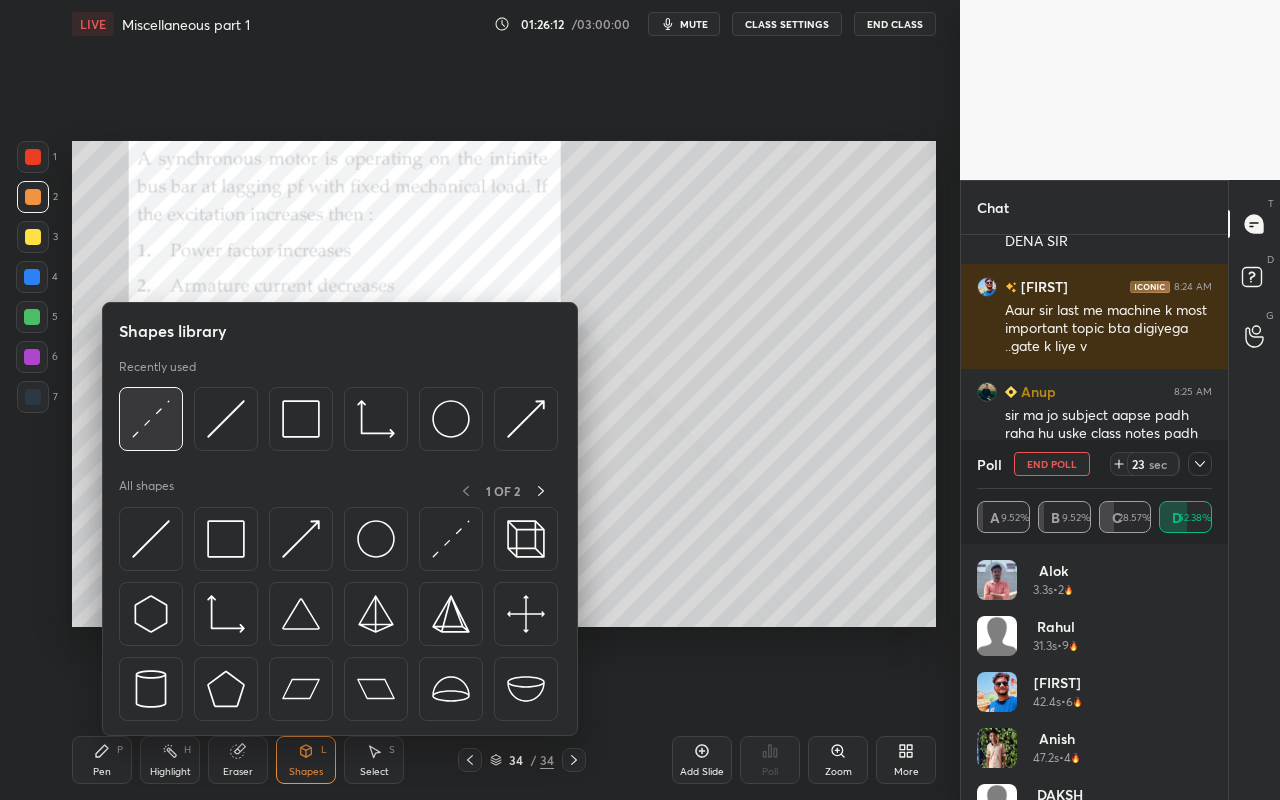 click at bounding box center [151, 419] 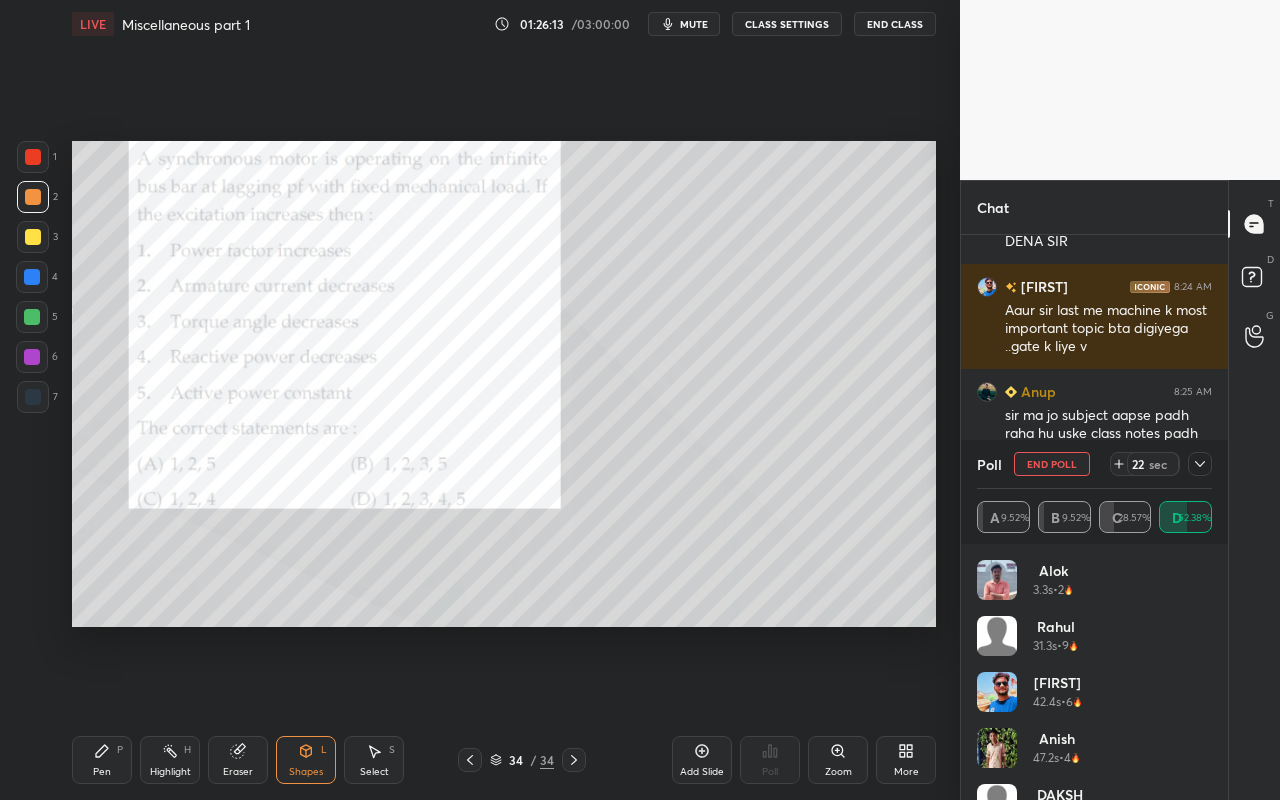 click 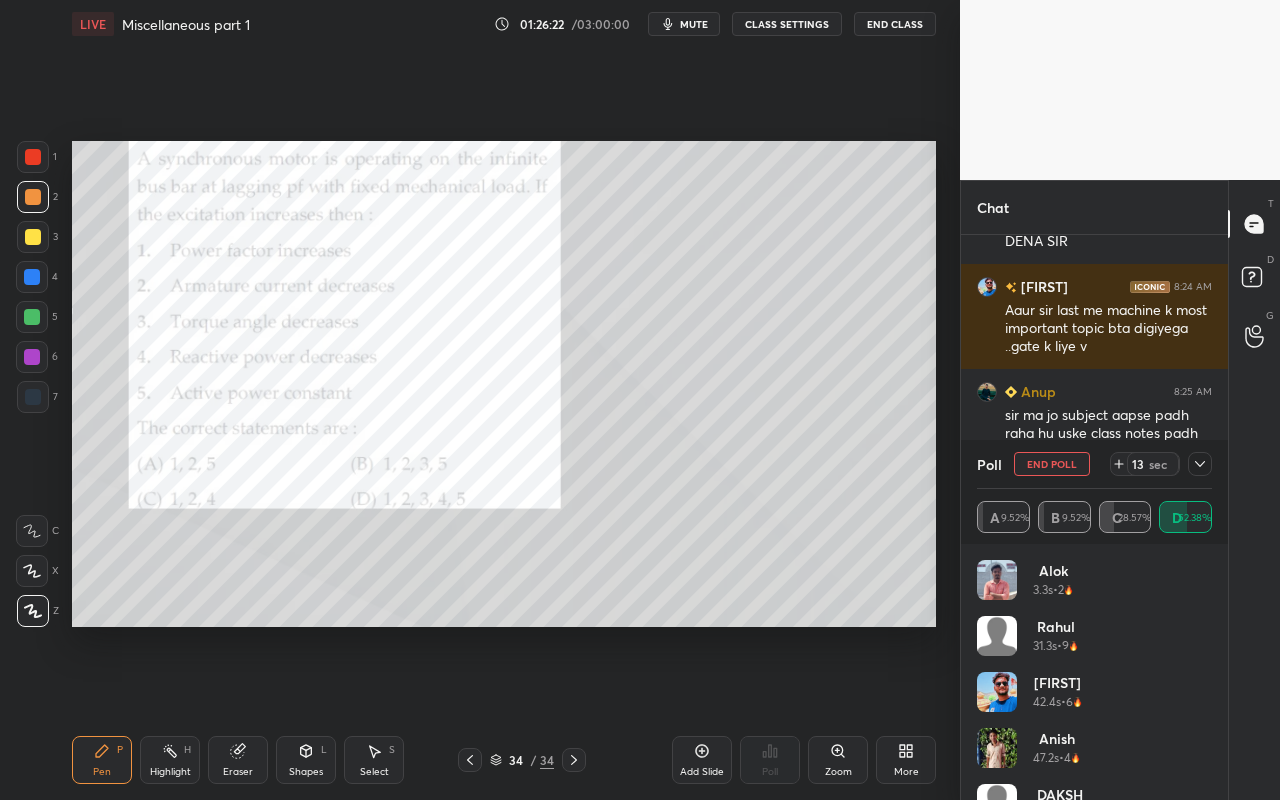 click on "Shapes" at bounding box center (306, 772) 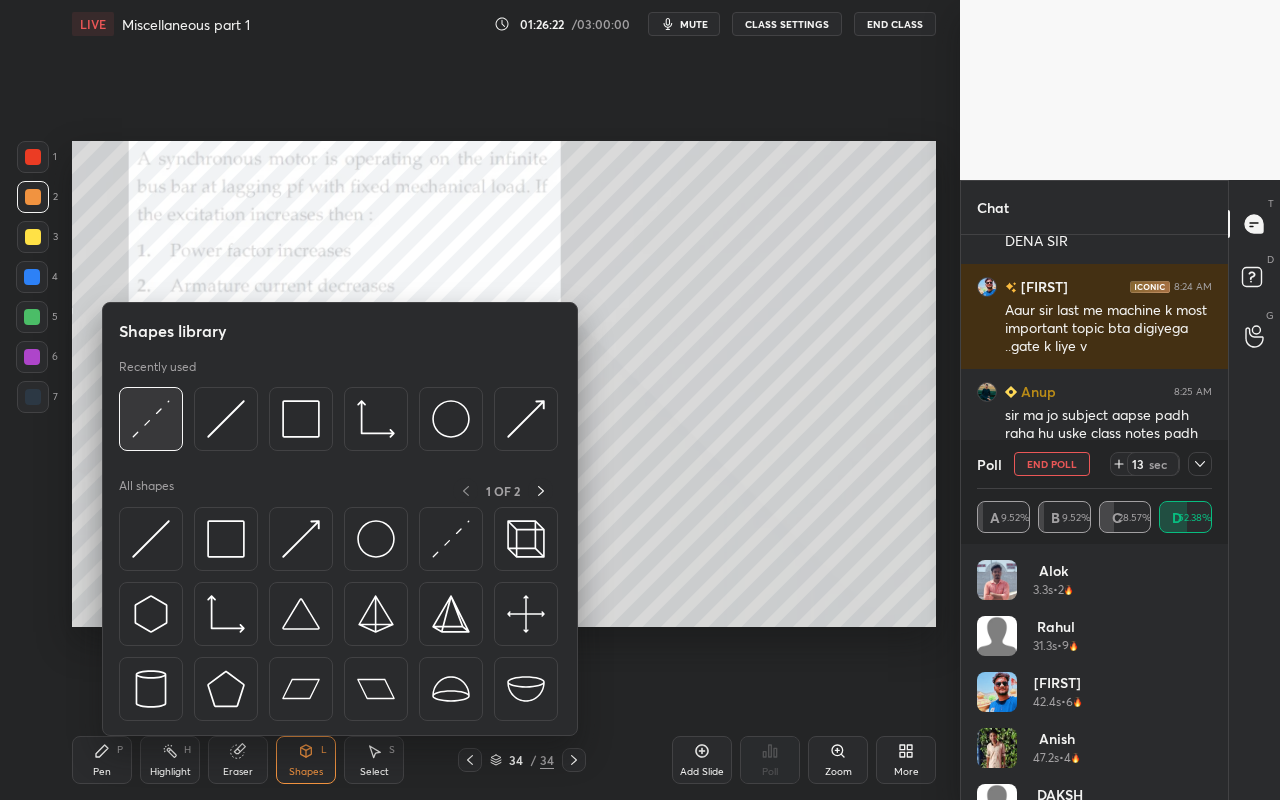 click at bounding box center [151, 419] 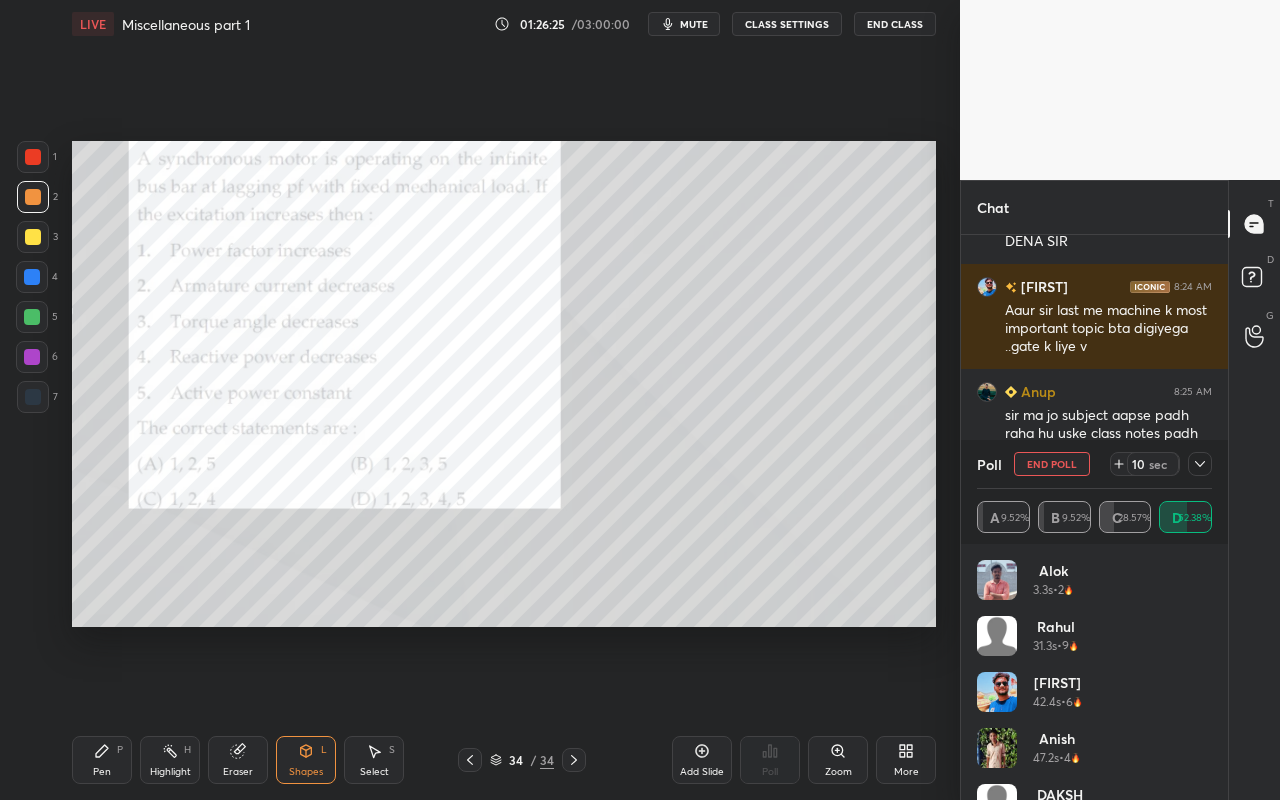 click on "Pen P" at bounding box center (102, 760) 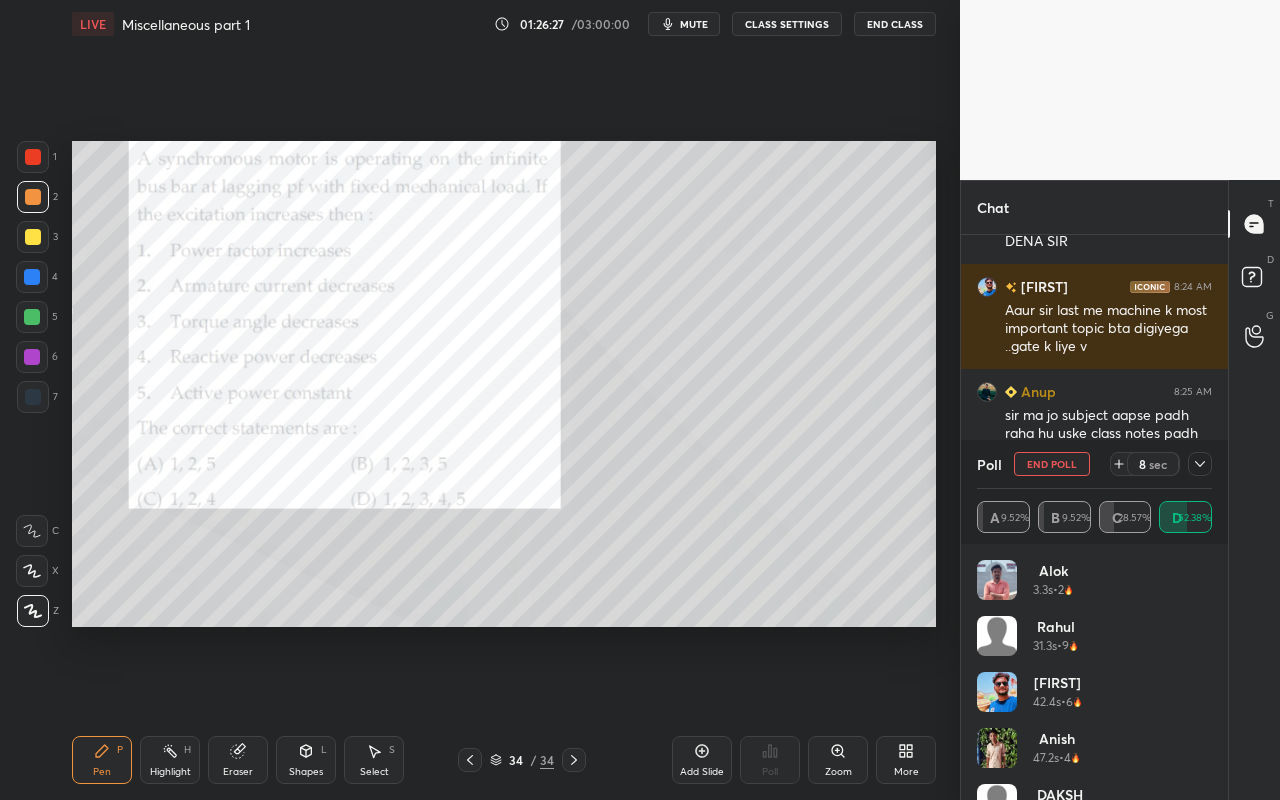 click 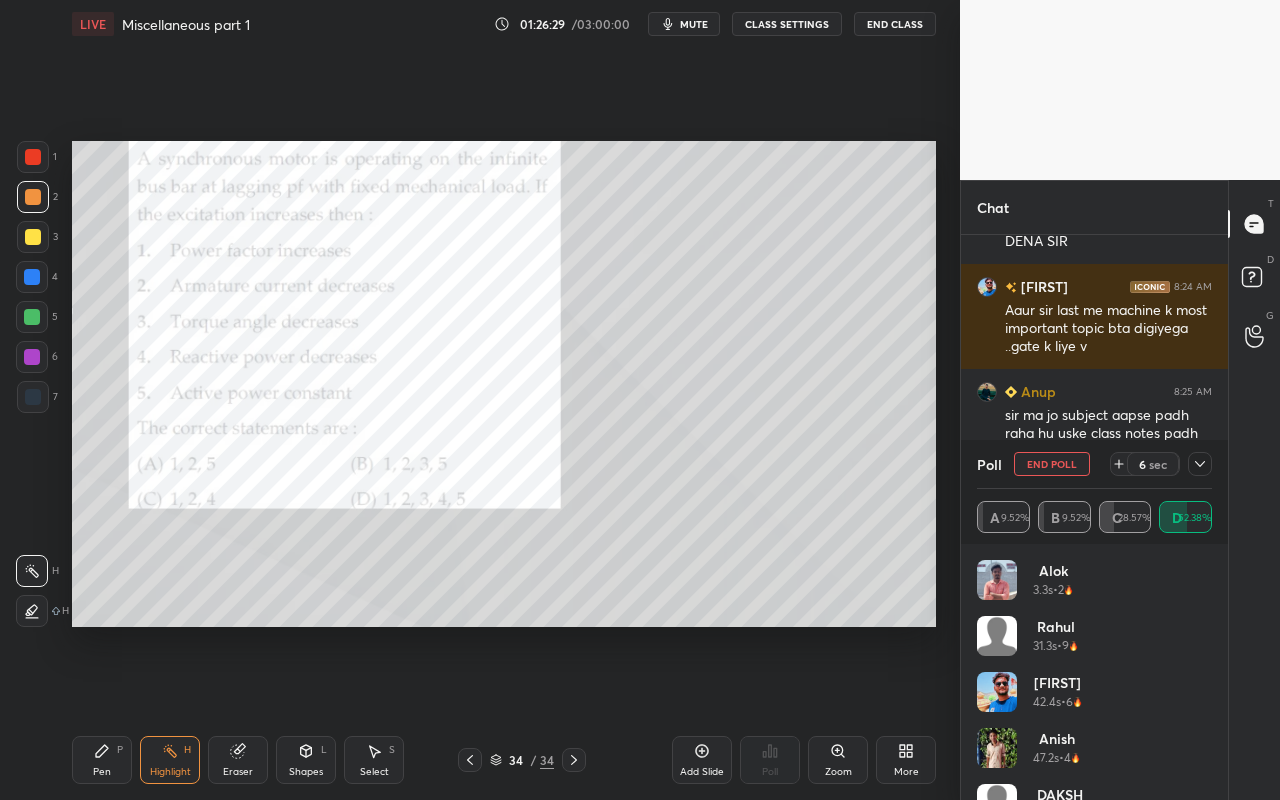 click on "Pen P" at bounding box center [102, 760] 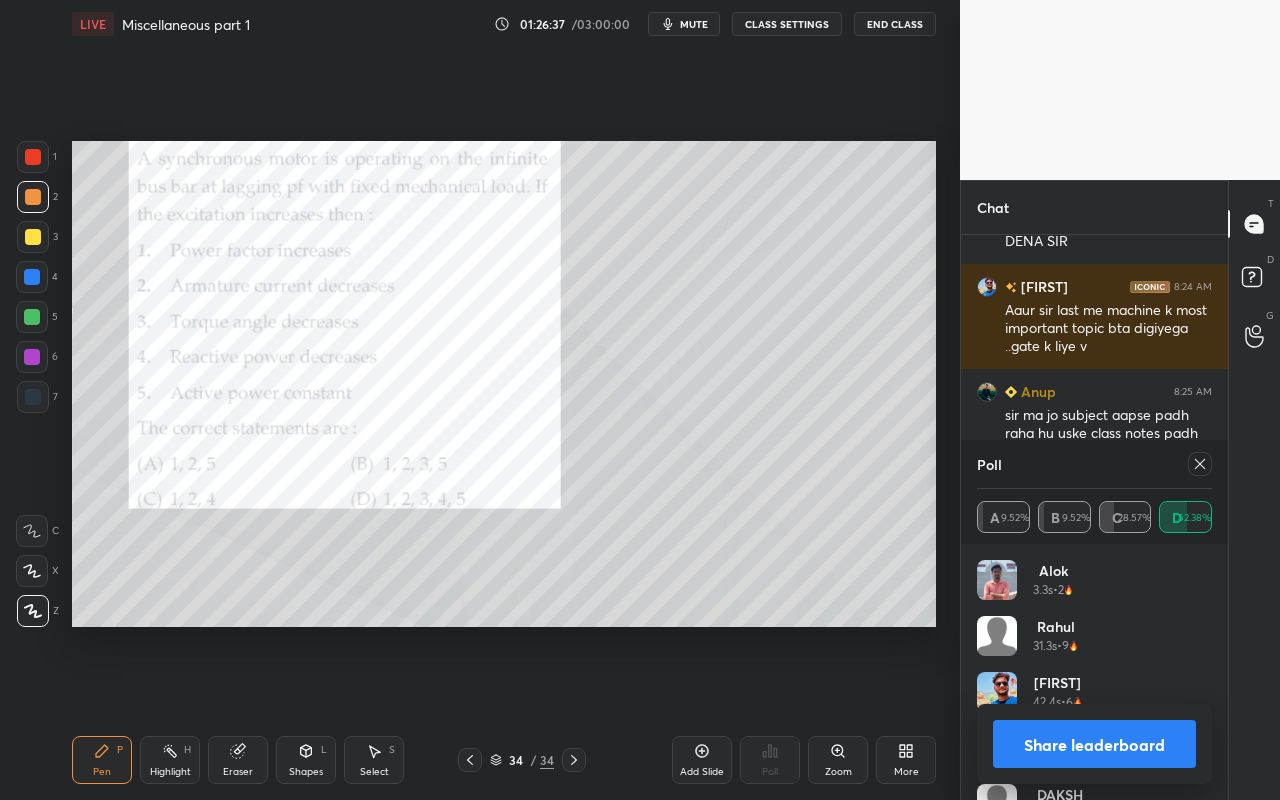 drag, startPoint x: 157, startPoint y: 767, endPoint x: 220, endPoint y: 632, distance: 148.9765 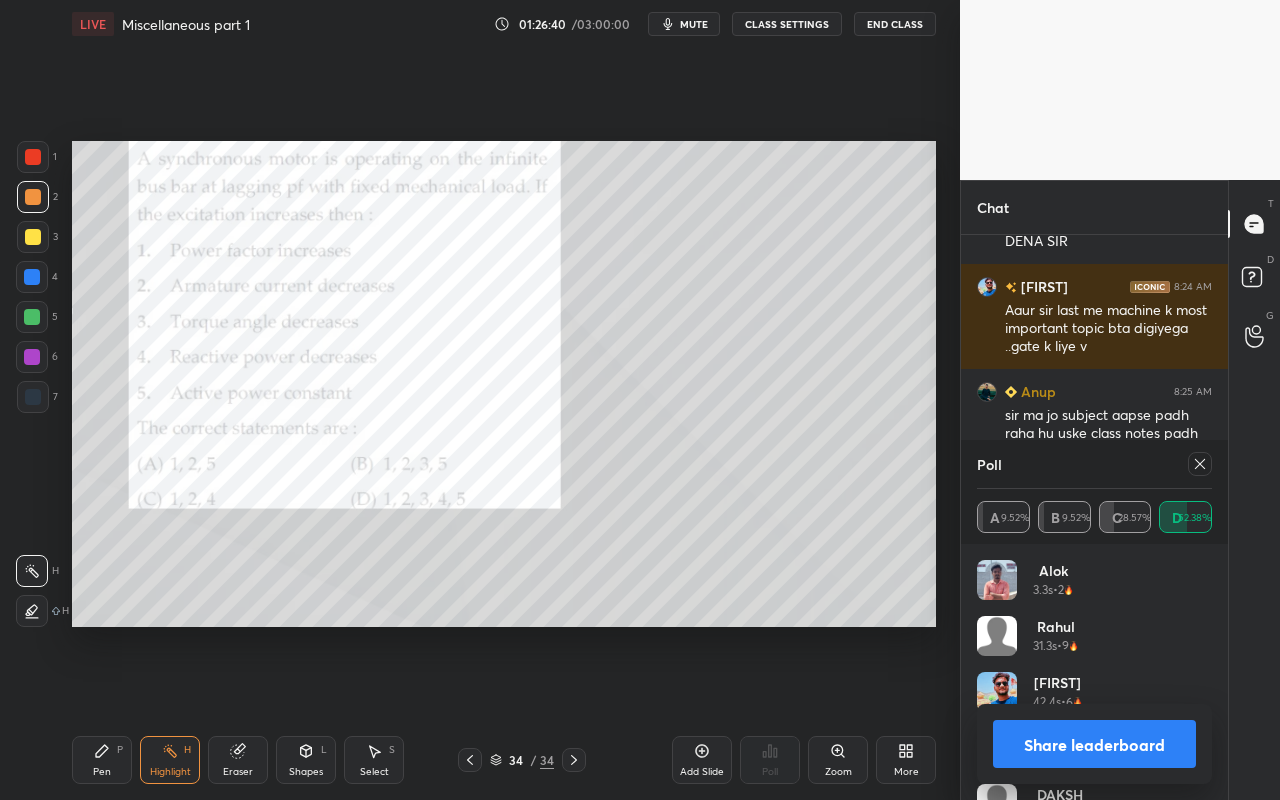 drag, startPoint x: 115, startPoint y: 775, endPoint x: 119, endPoint y: 696, distance: 79.101204 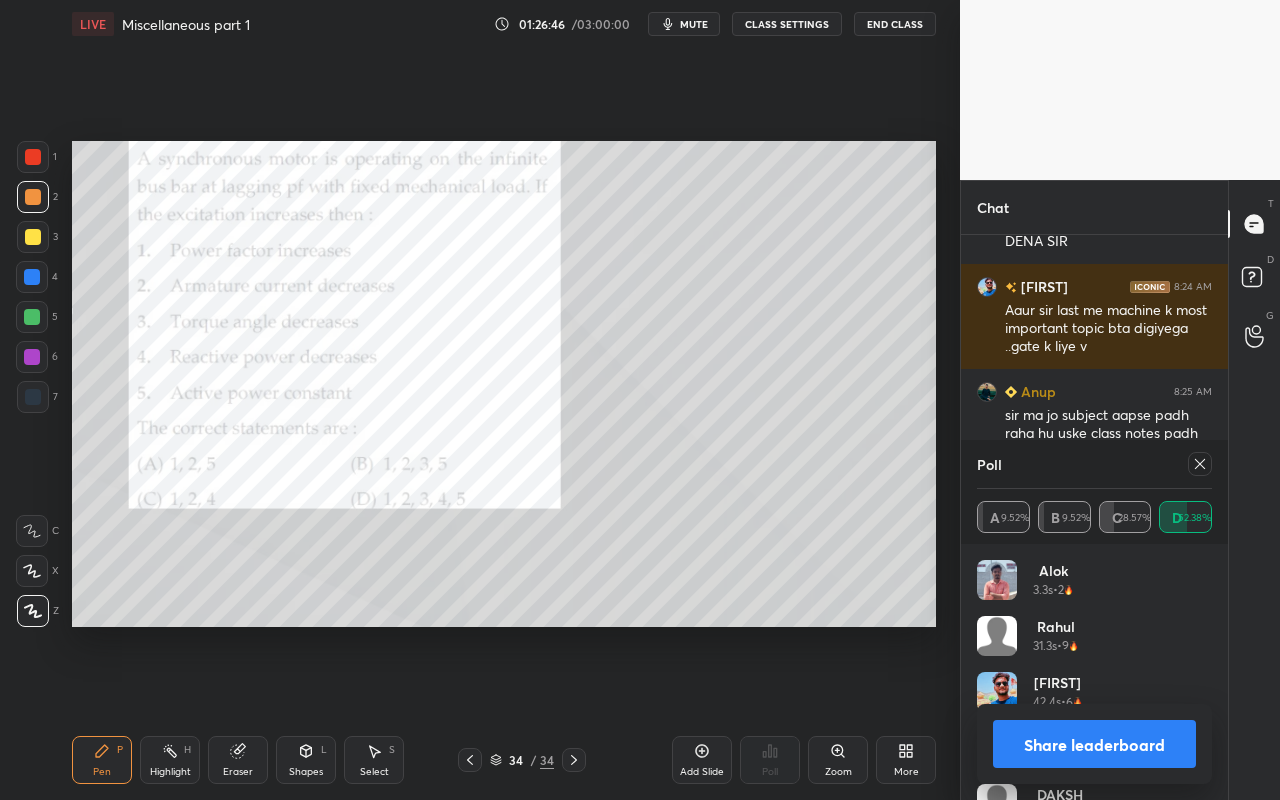 drag, startPoint x: 102, startPoint y: 773, endPoint x: 184, endPoint y: 676, distance: 127.01575 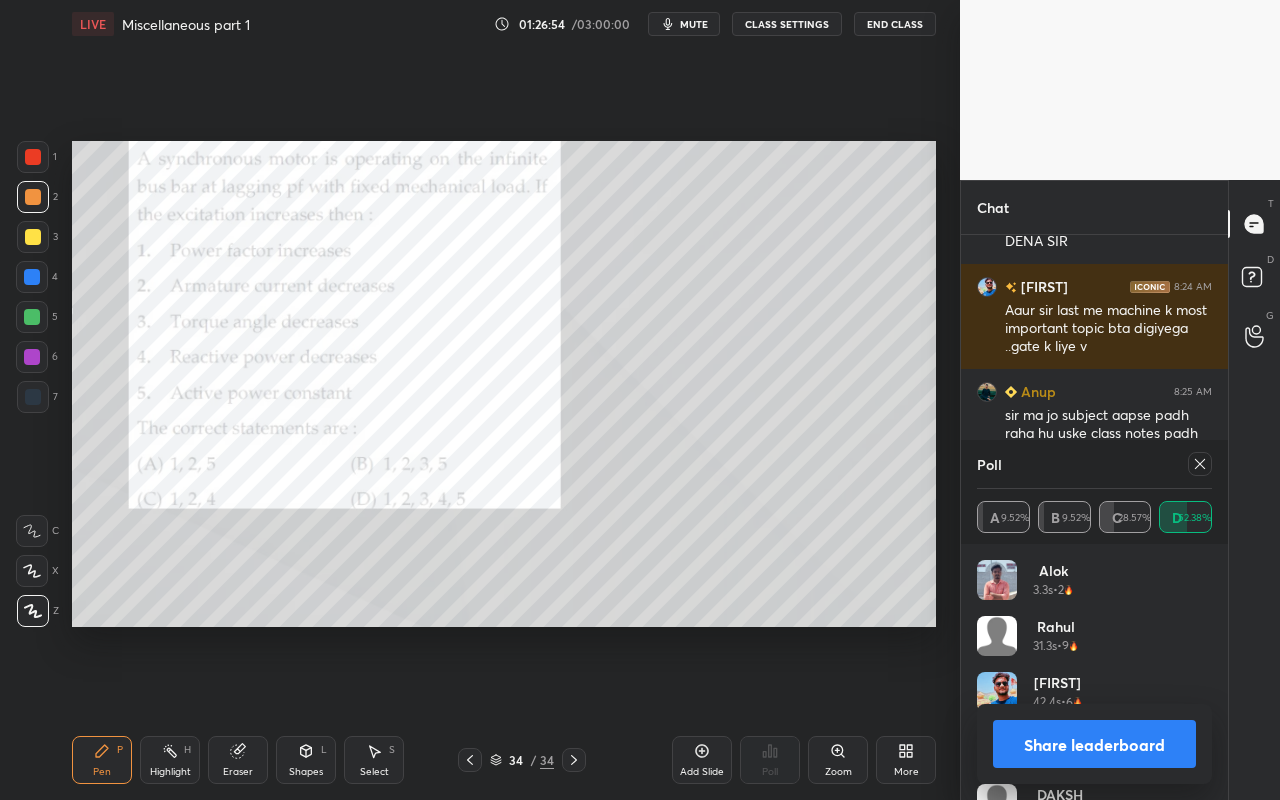 click on "Shapes" at bounding box center (306, 772) 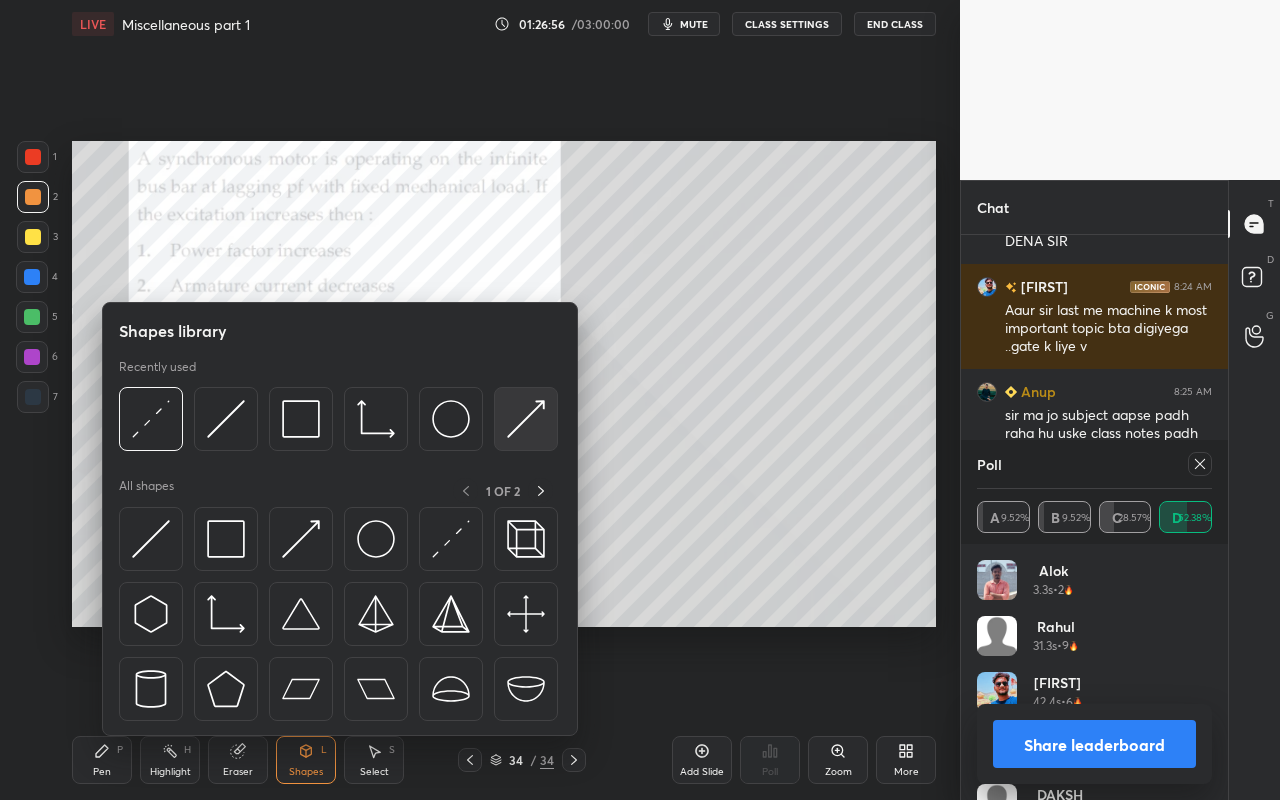 click at bounding box center (526, 419) 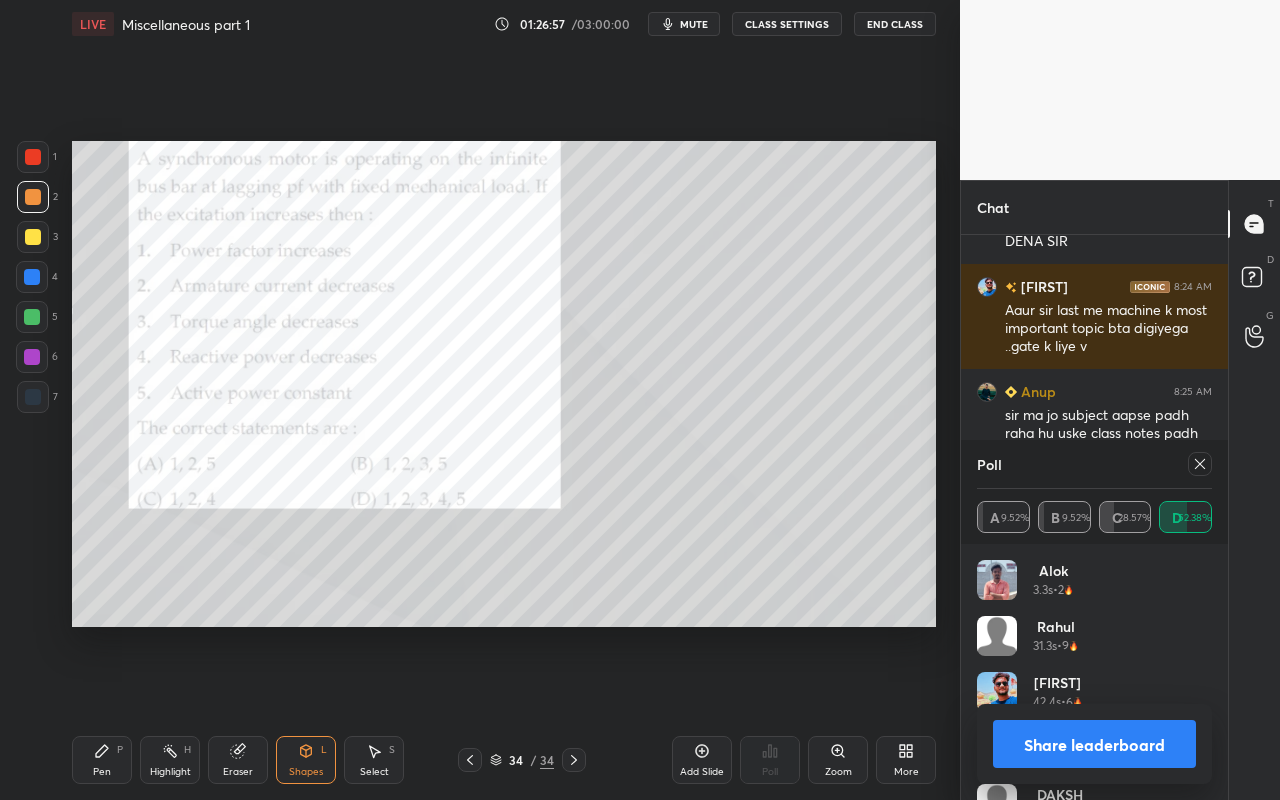 drag, startPoint x: 35, startPoint y: 236, endPoint x: 57, endPoint y: 258, distance: 31.112698 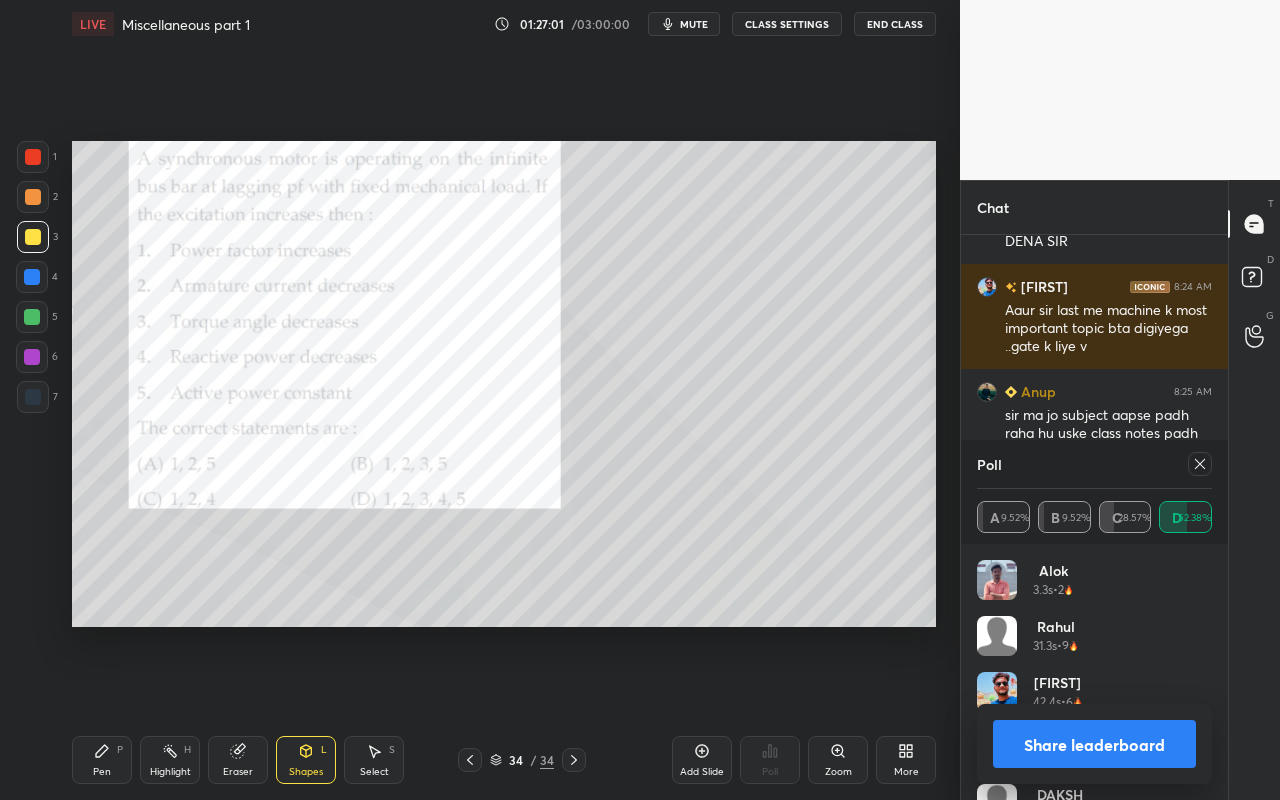 click on "Pen P" at bounding box center (102, 760) 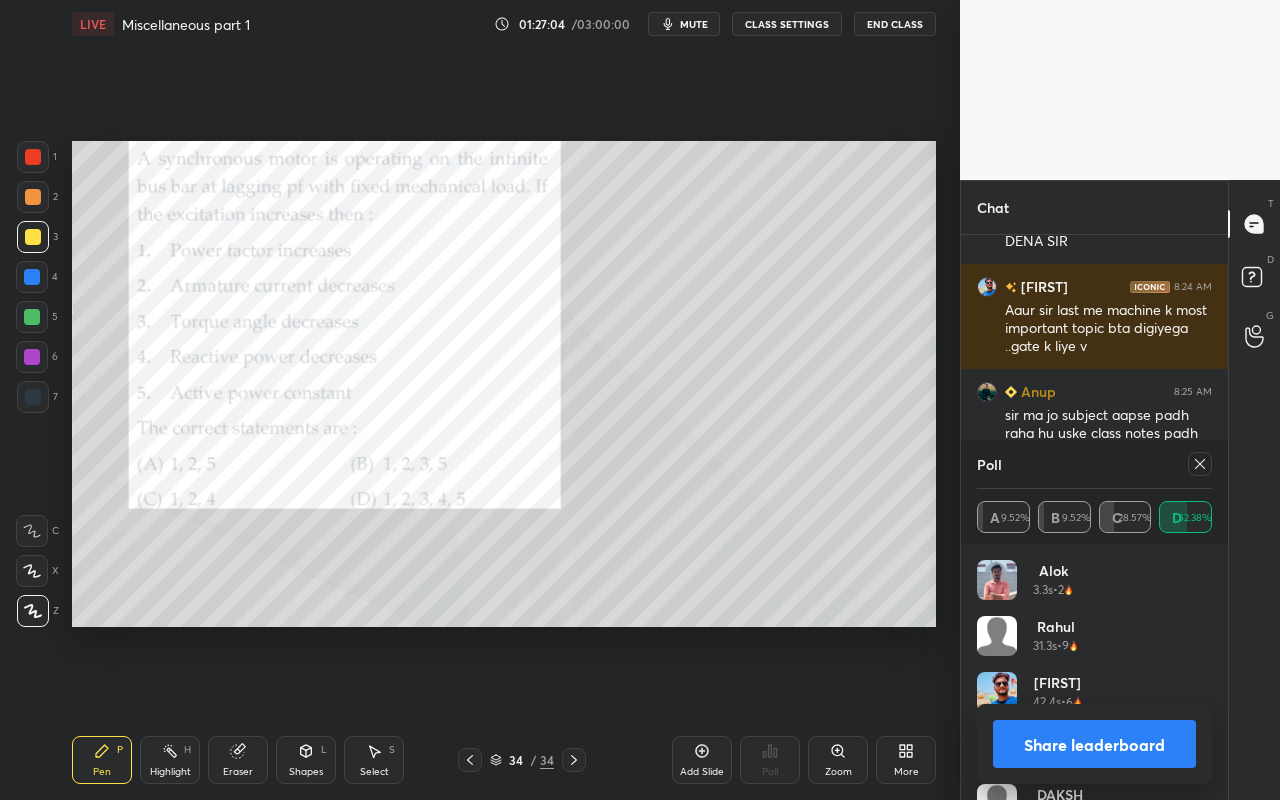 click on "Pen P" at bounding box center (102, 760) 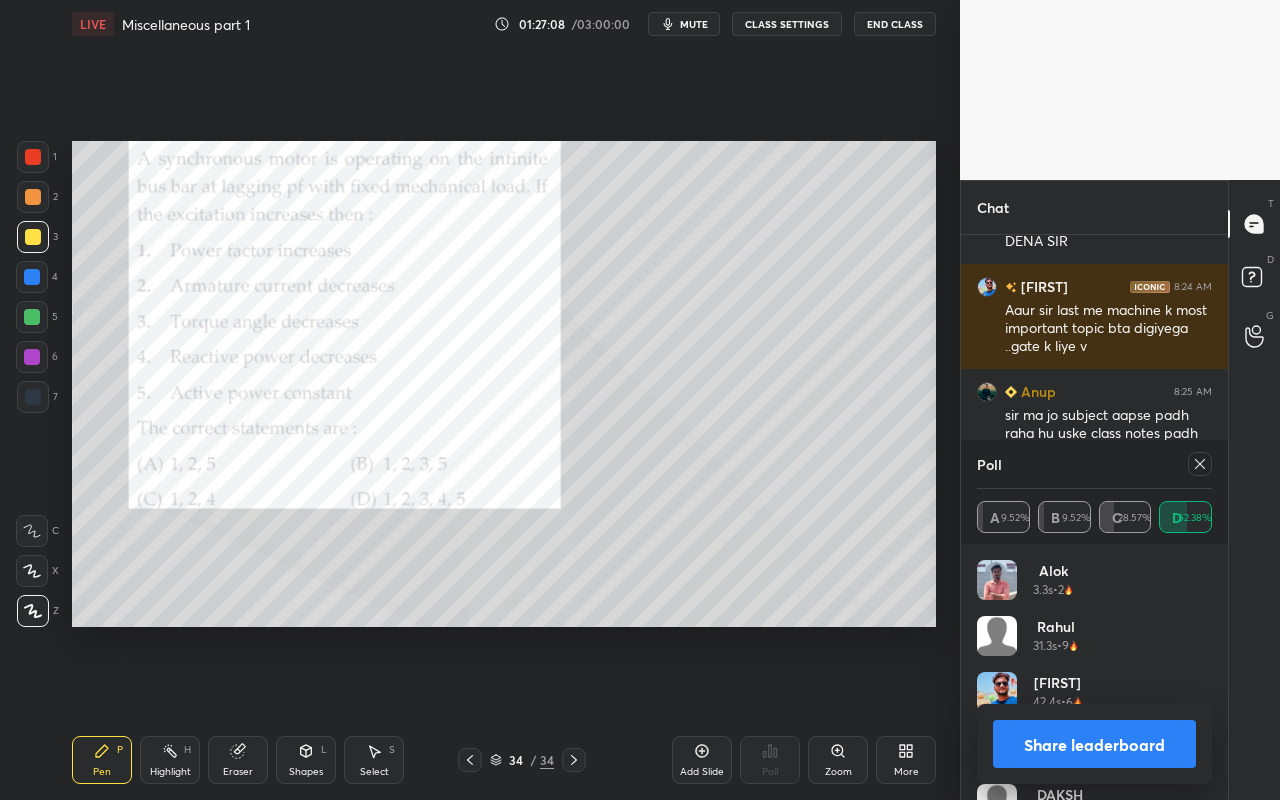 drag, startPoint x: 96, startPoint y: 759, endPoint x: 111, endPoint y: 743, distance: 21.931713 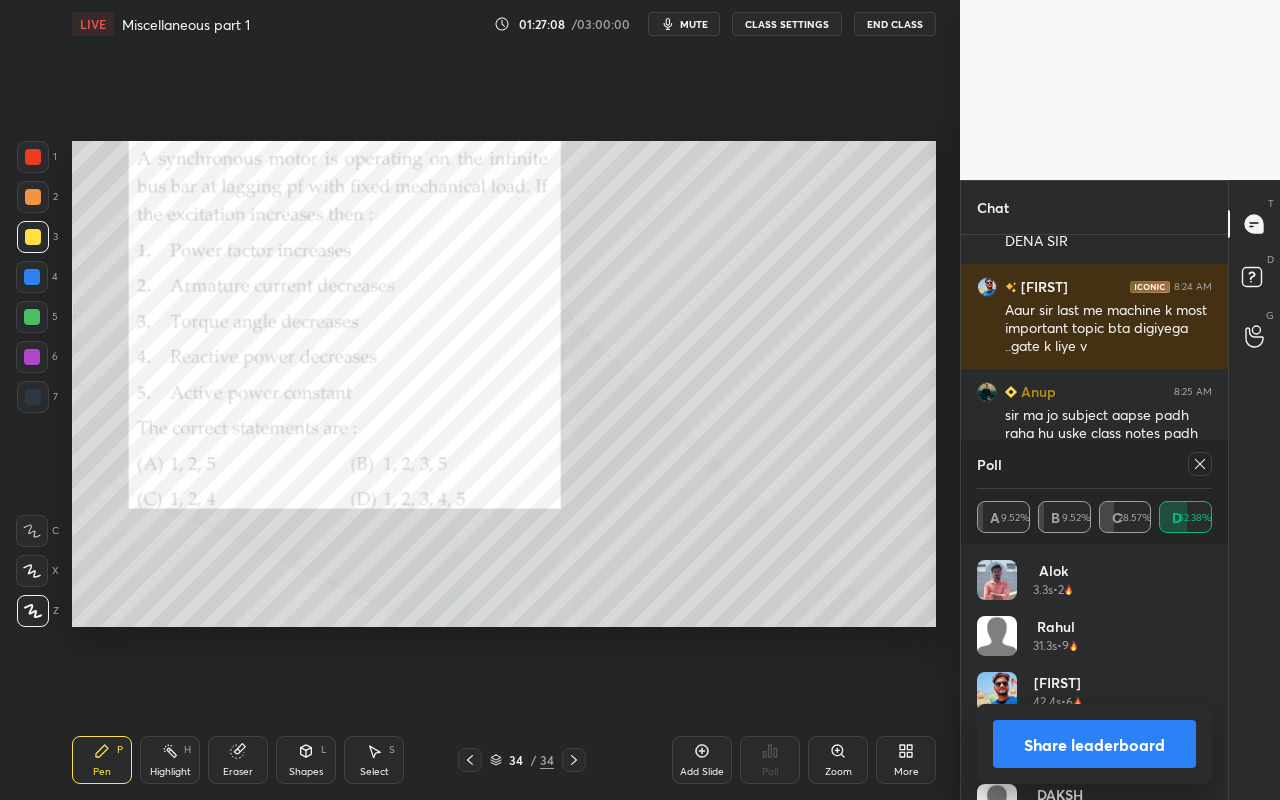 click on "Pen P" at bounding box center [102, 760] 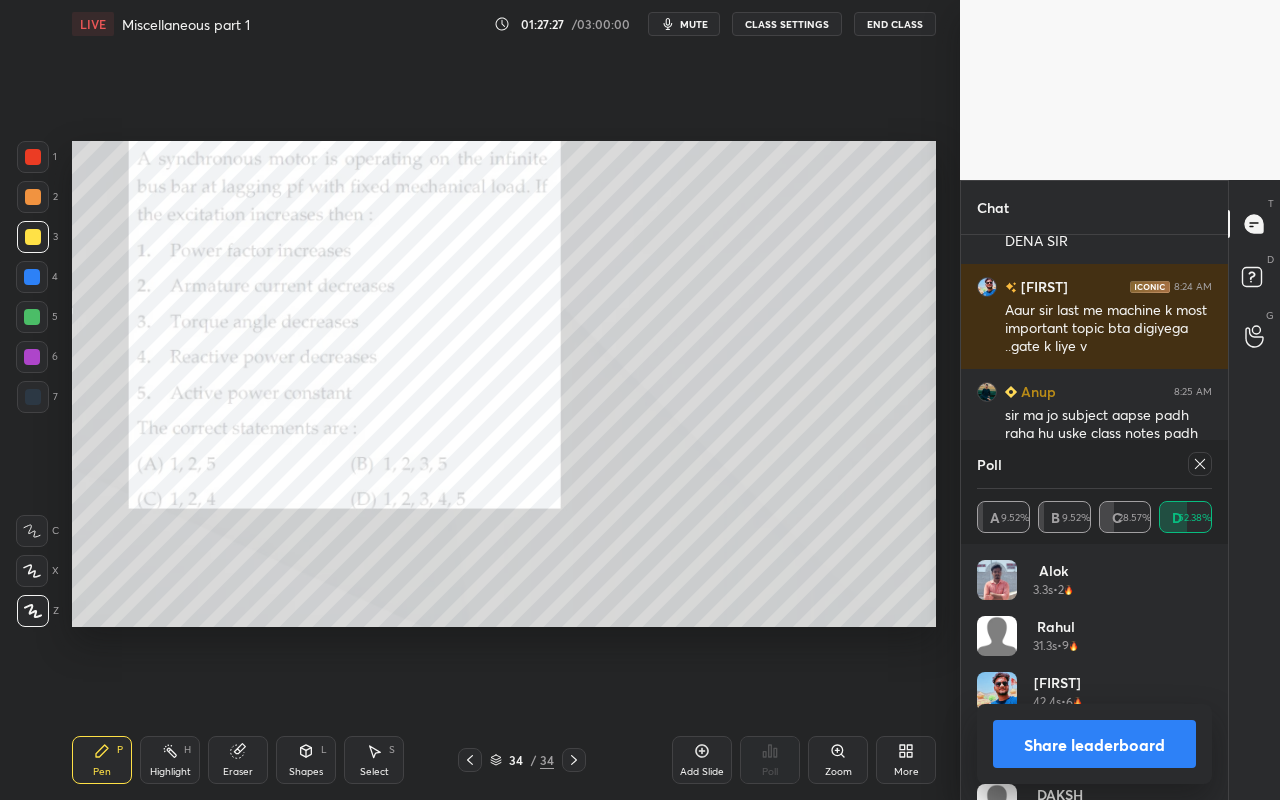 drag, startPoint x: 1203, startPoint y: 468, endPoint x: 1187, endPoint y: 489, distance: 26.400757 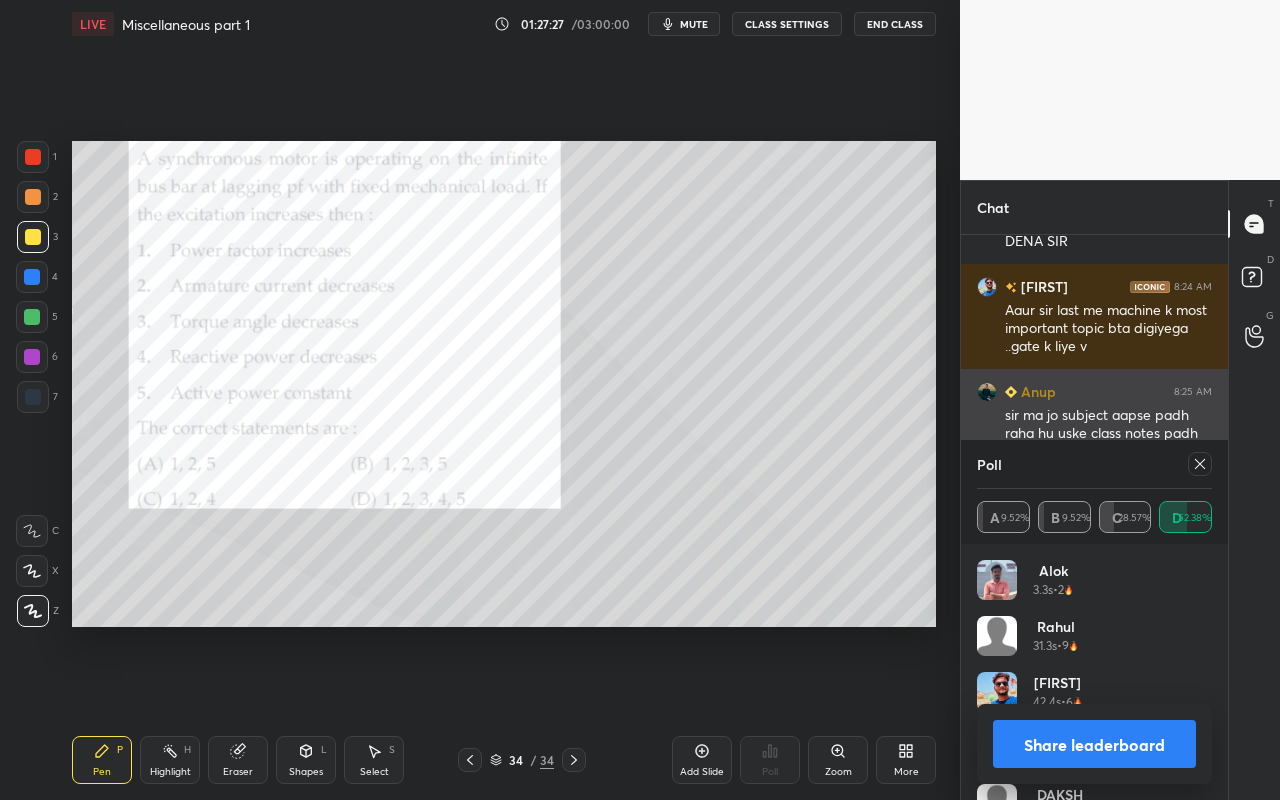 scroll, scrollTop: 88, scrollLeft: 229, axis: both 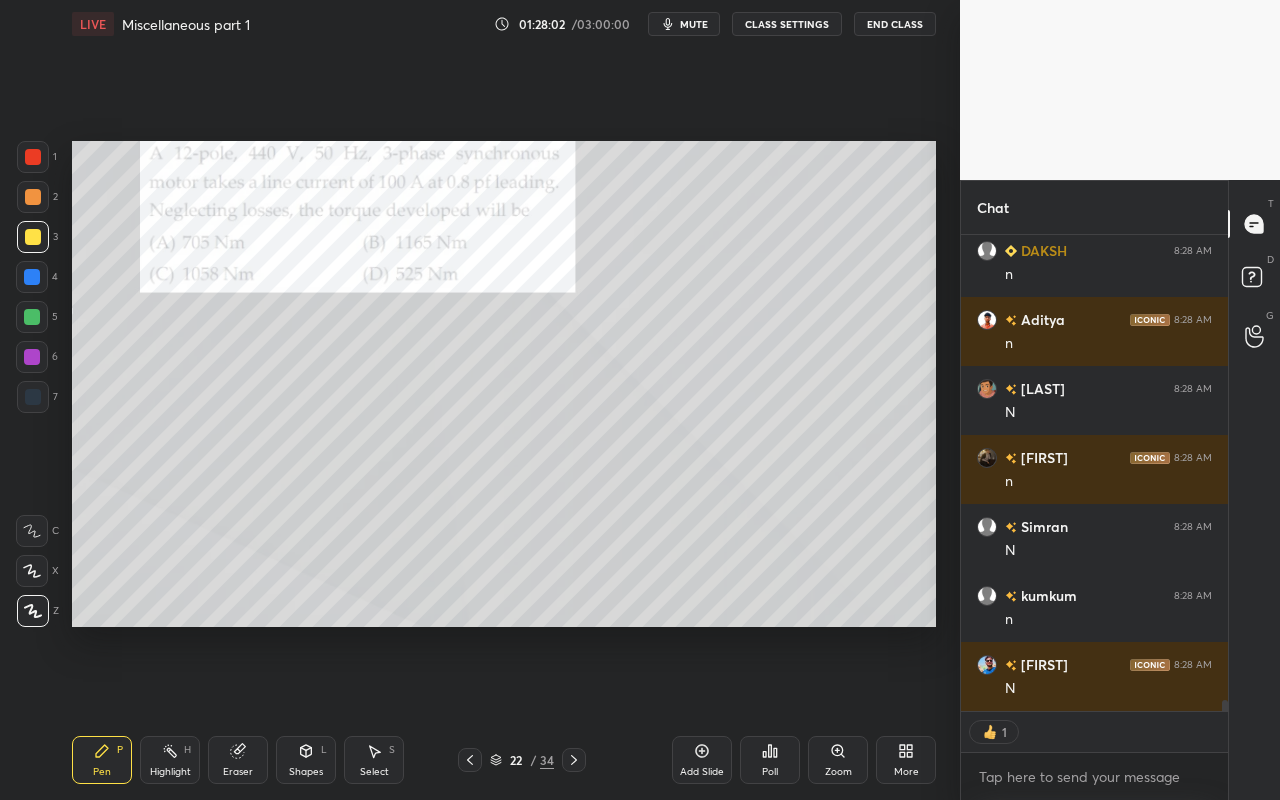 type on "x" 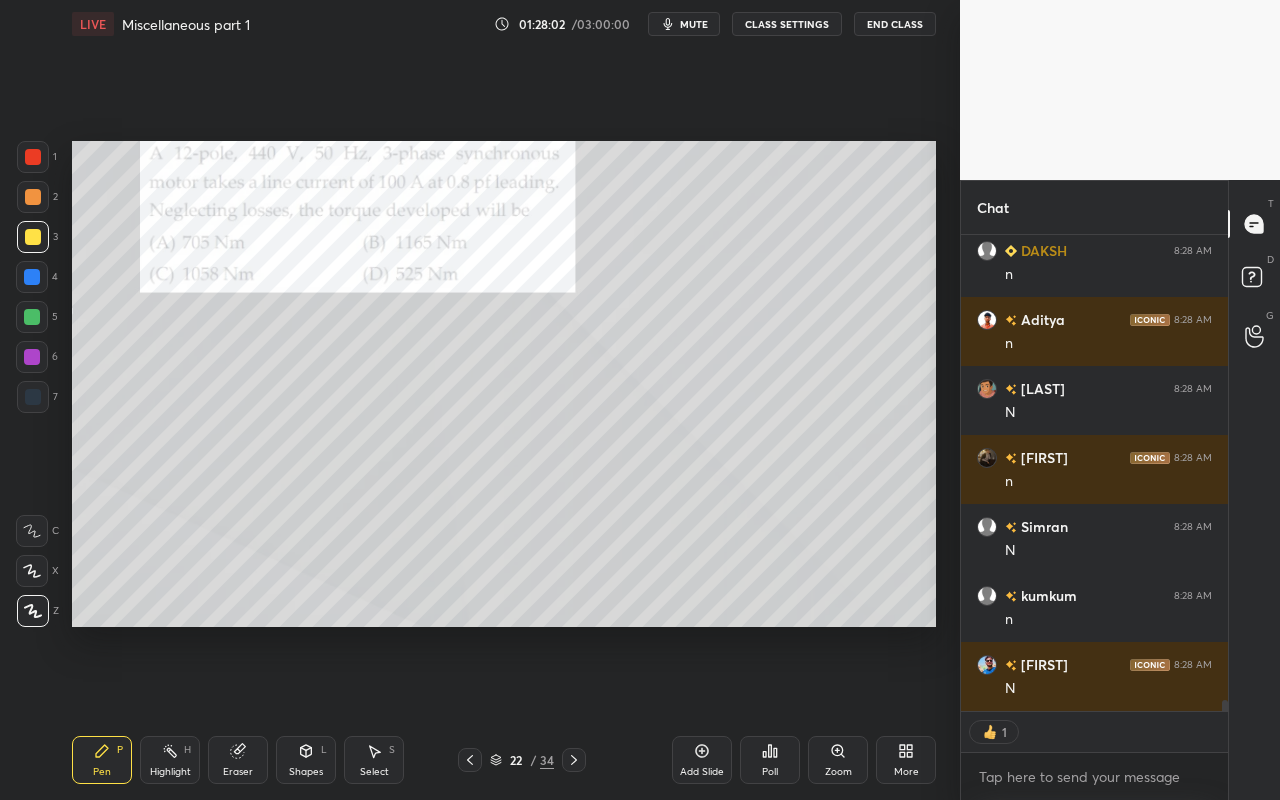 scroll, scrollTop: 7, scrollLeft: 7, axis: both 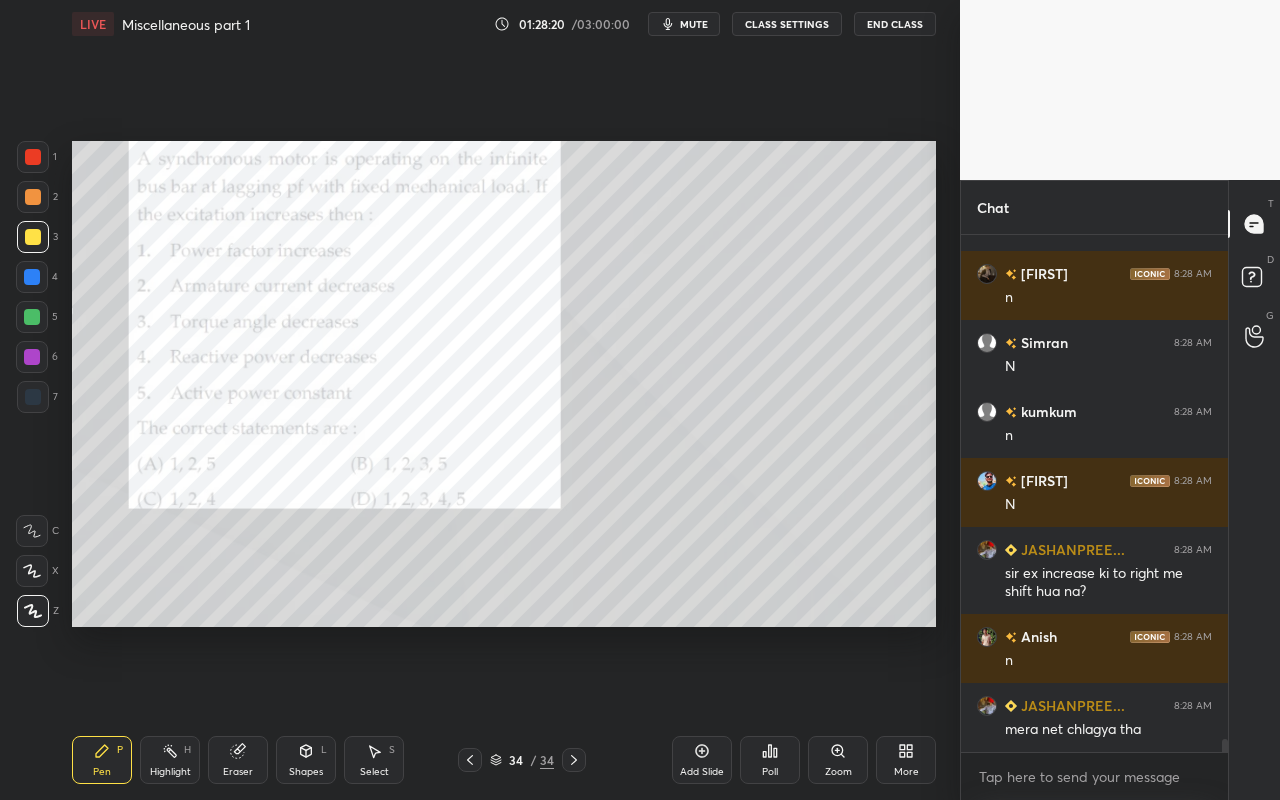 drag, startPoint x: 177, startPoint y: 773, endPoint x: 188, endPoint y: 687, distance: 86.70064 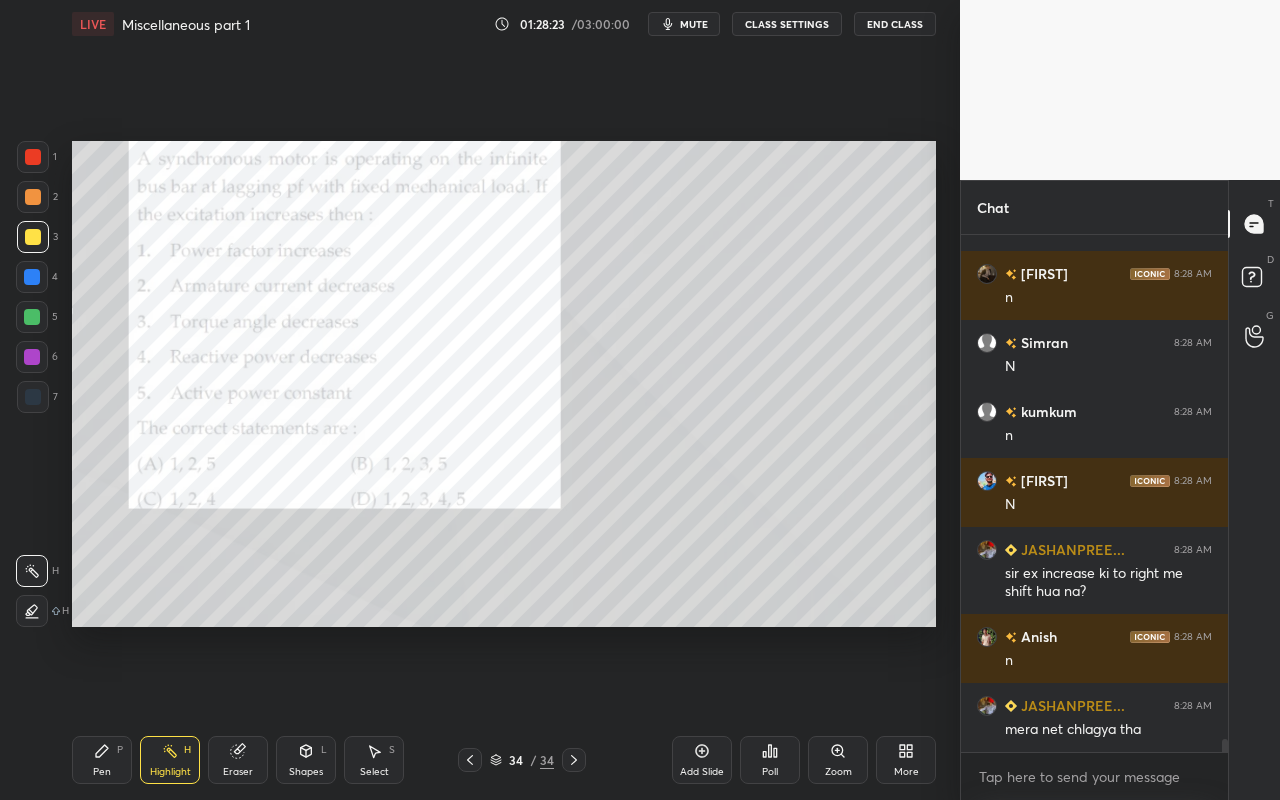 scroll, scrollTop: 20571, scrollLeft: 0, axis: vertical 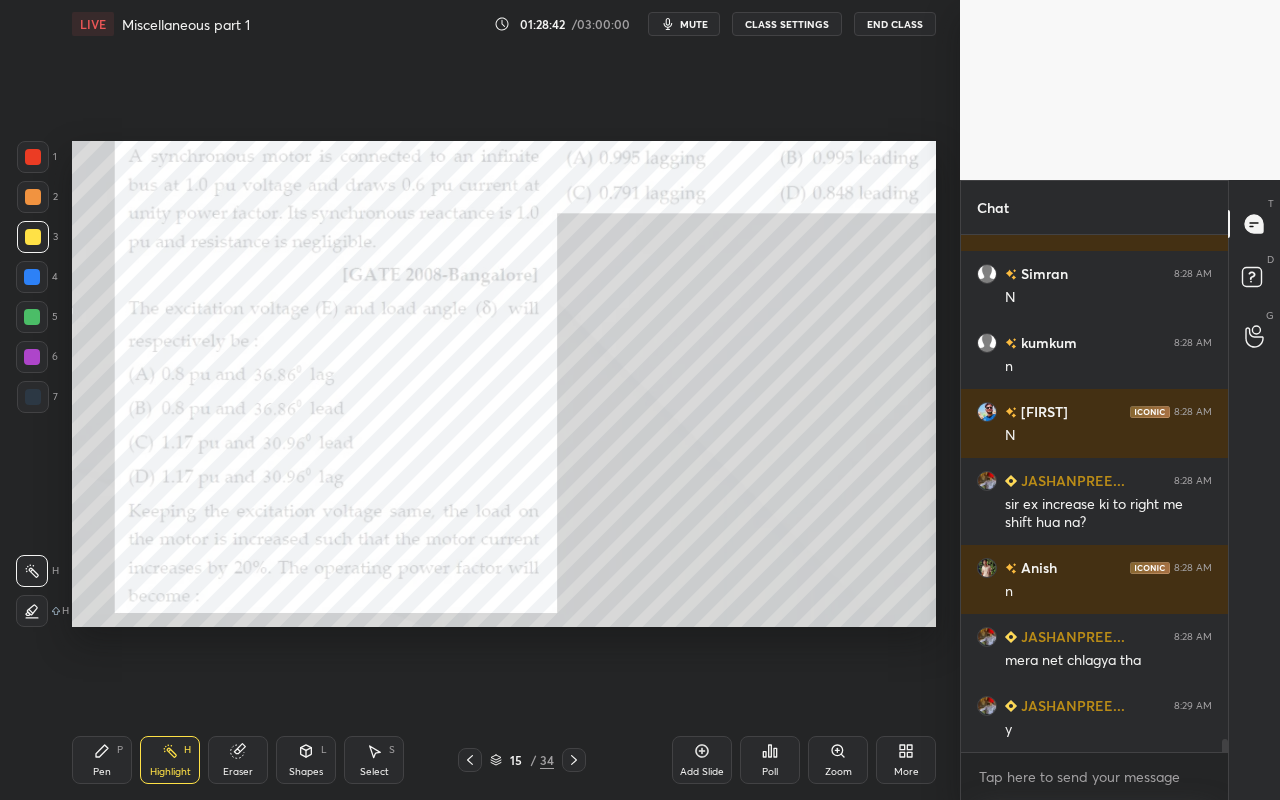 drag, startPoint x: 99, startPoint y: 764, endPoint x: 133, endPoint y: 725, distance: 51.739735 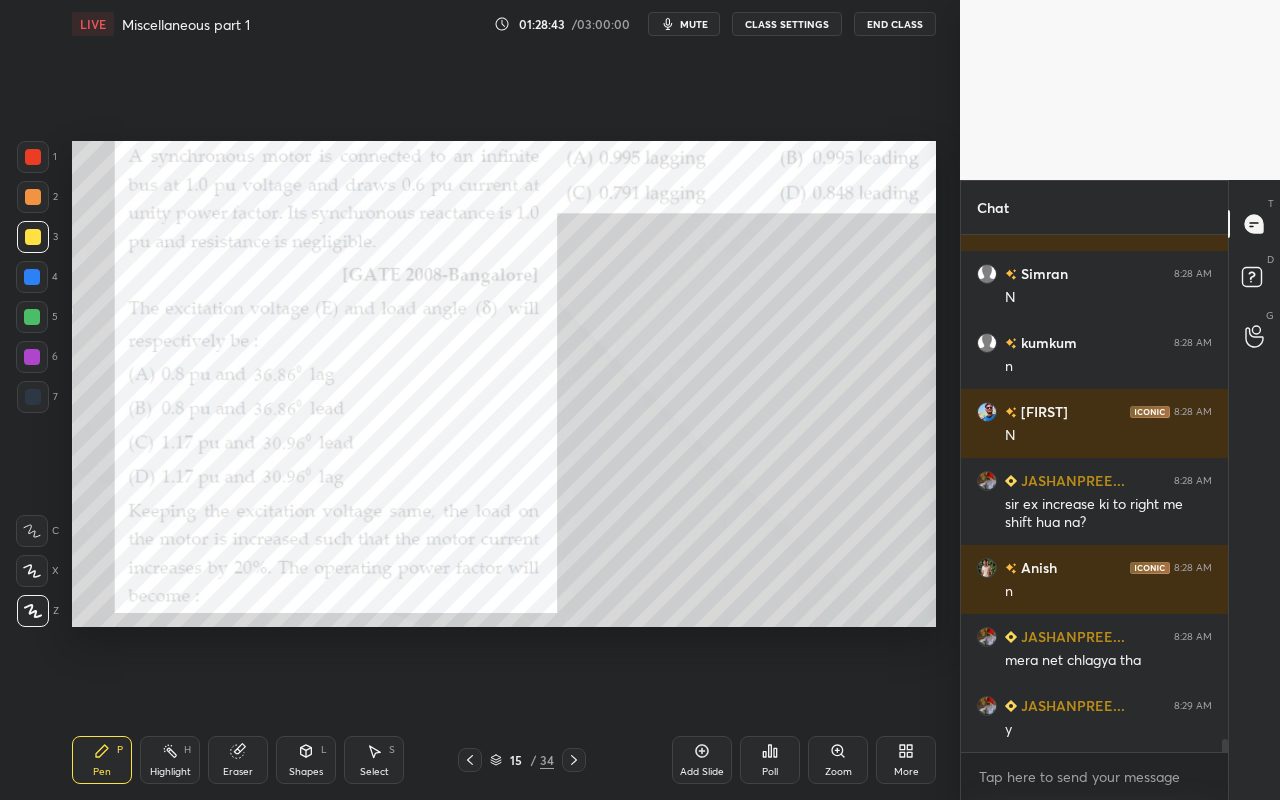 click at bounding box center [33, 197] 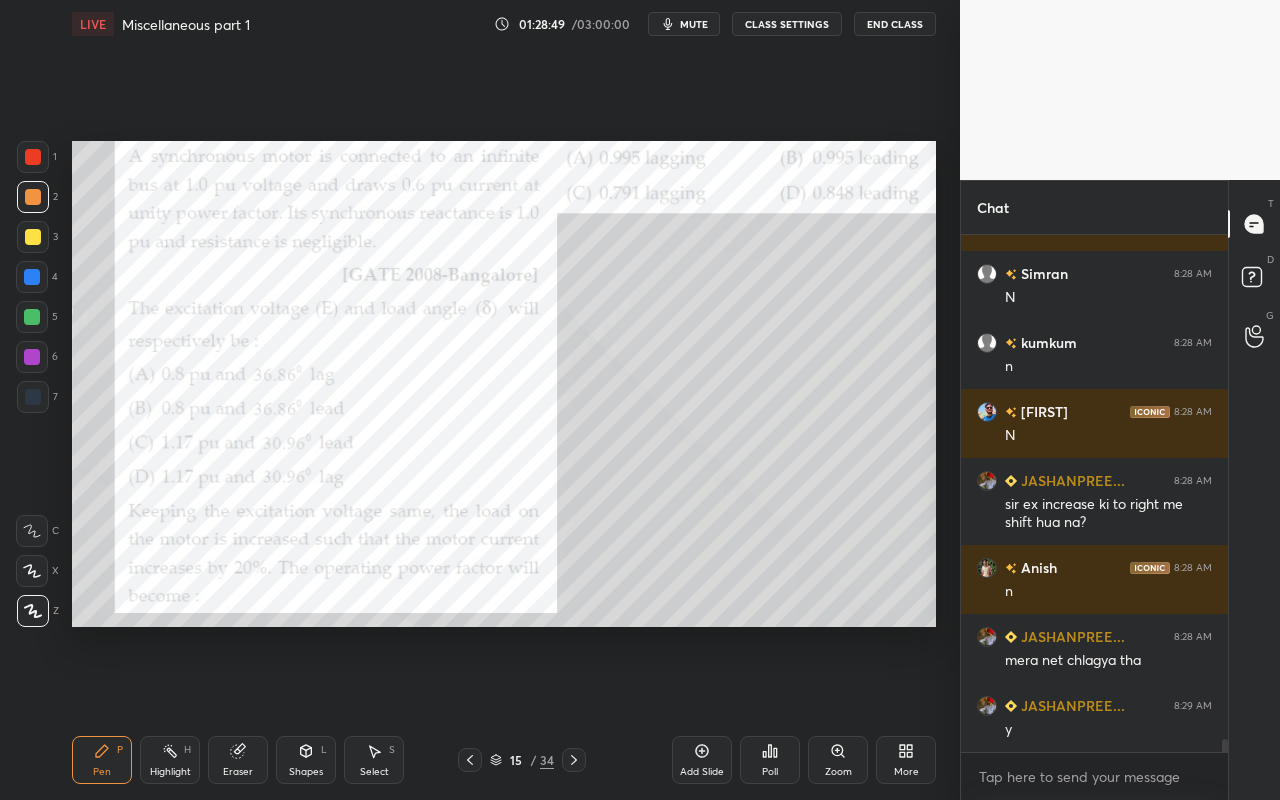 click 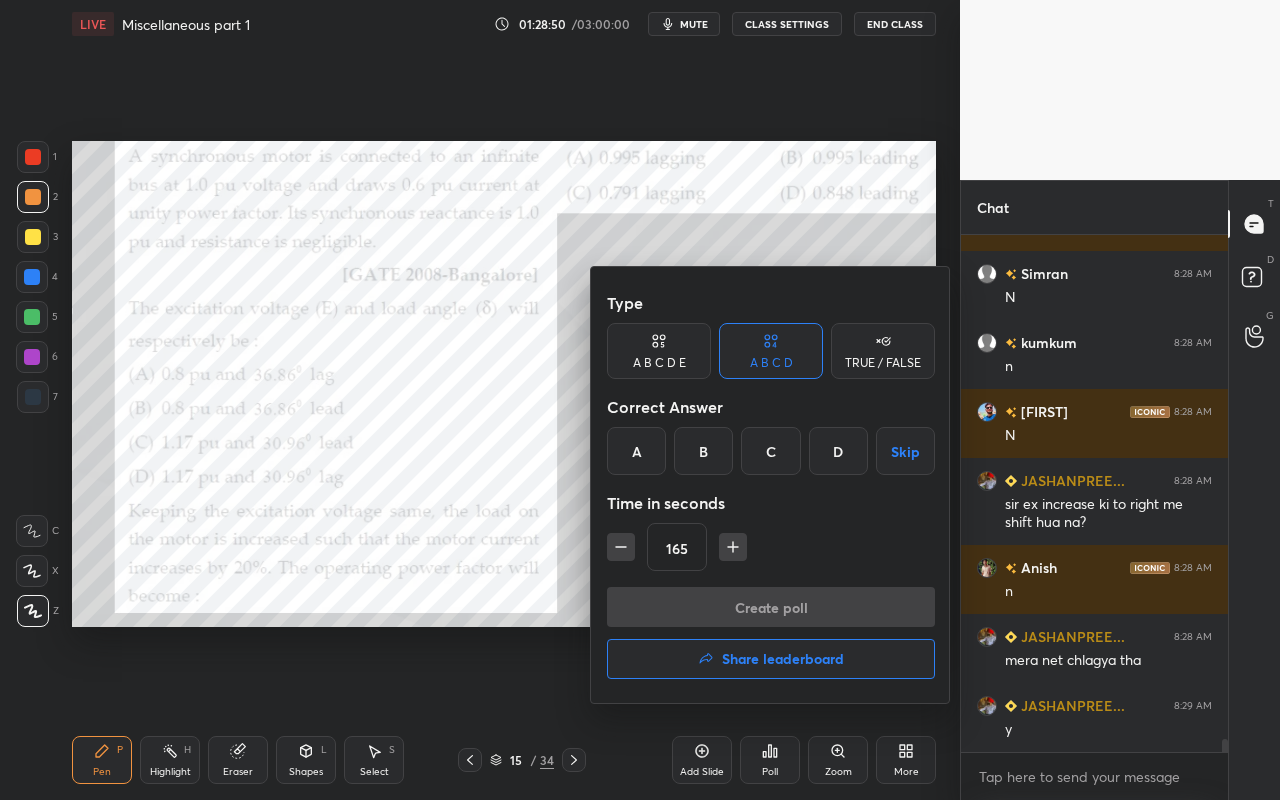 drag, startPoint x: 836, startPoint y: 446, endPoint x: 821, endPoint y: 467, distance: 25.806976 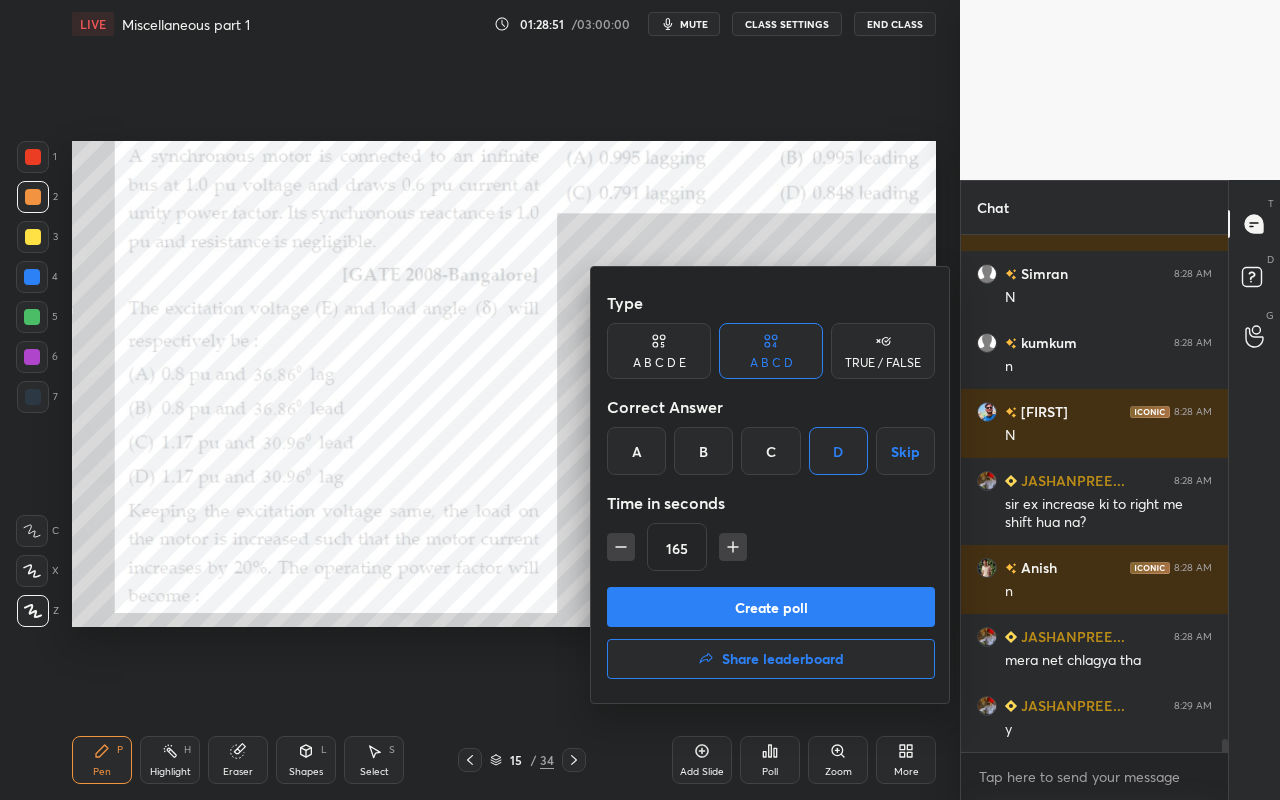 click 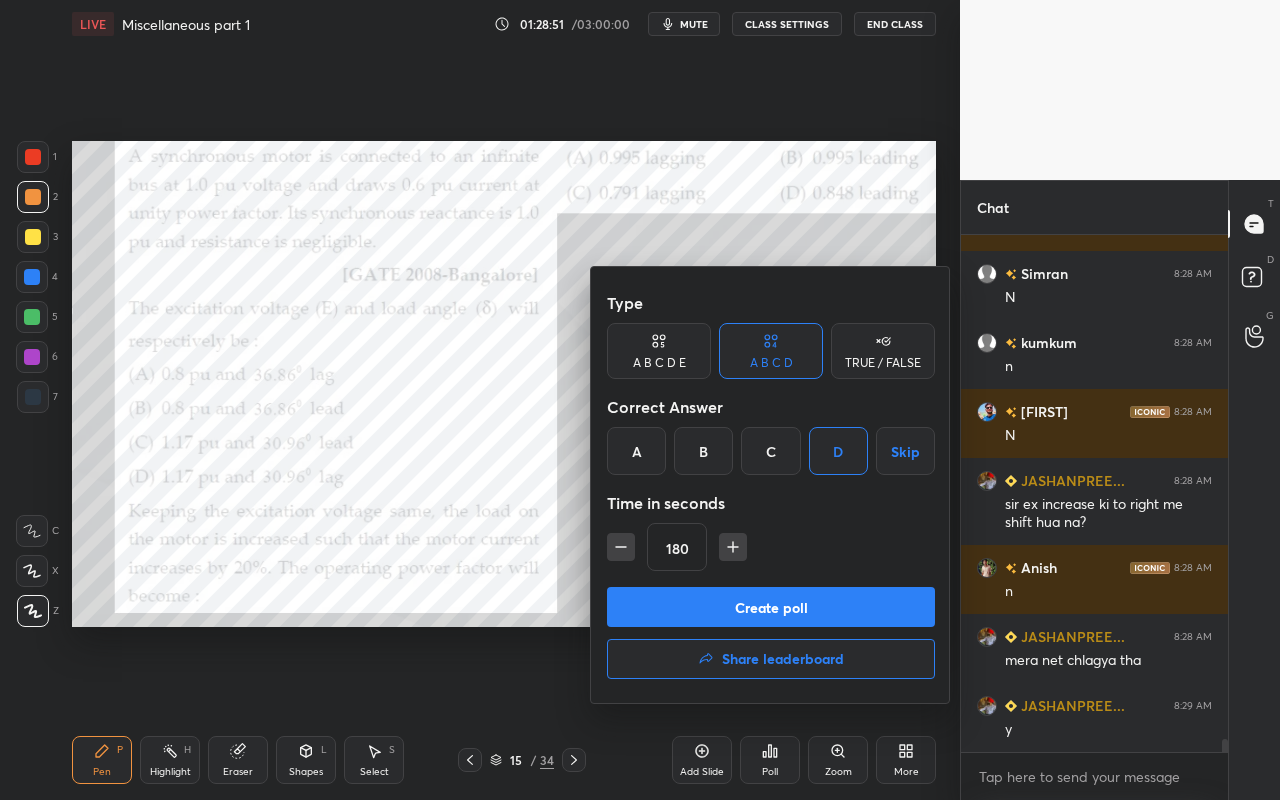drag, startPoint x: 730, startPoint y: 549, endPoint x: 737, endPoint y: 561, distance: 13.892444 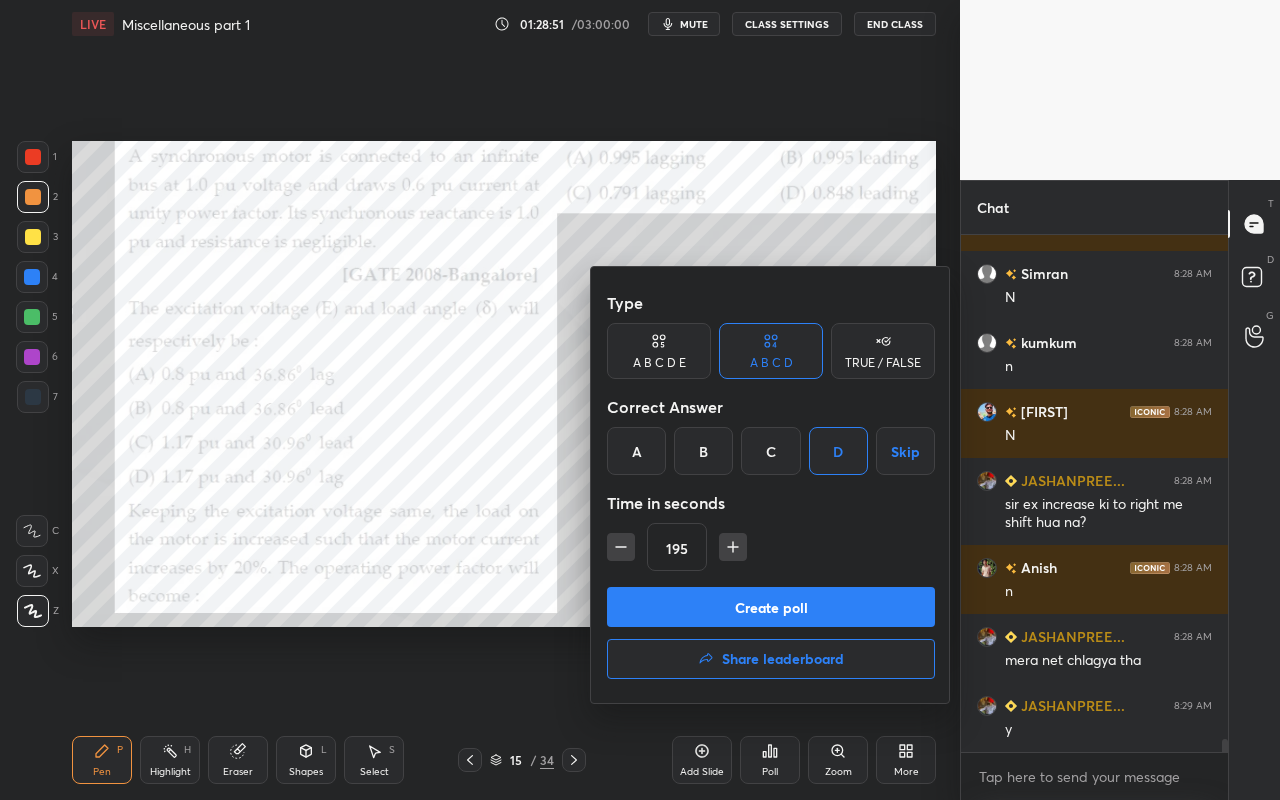 click on "Create poll" at bounding box center (771, 607) 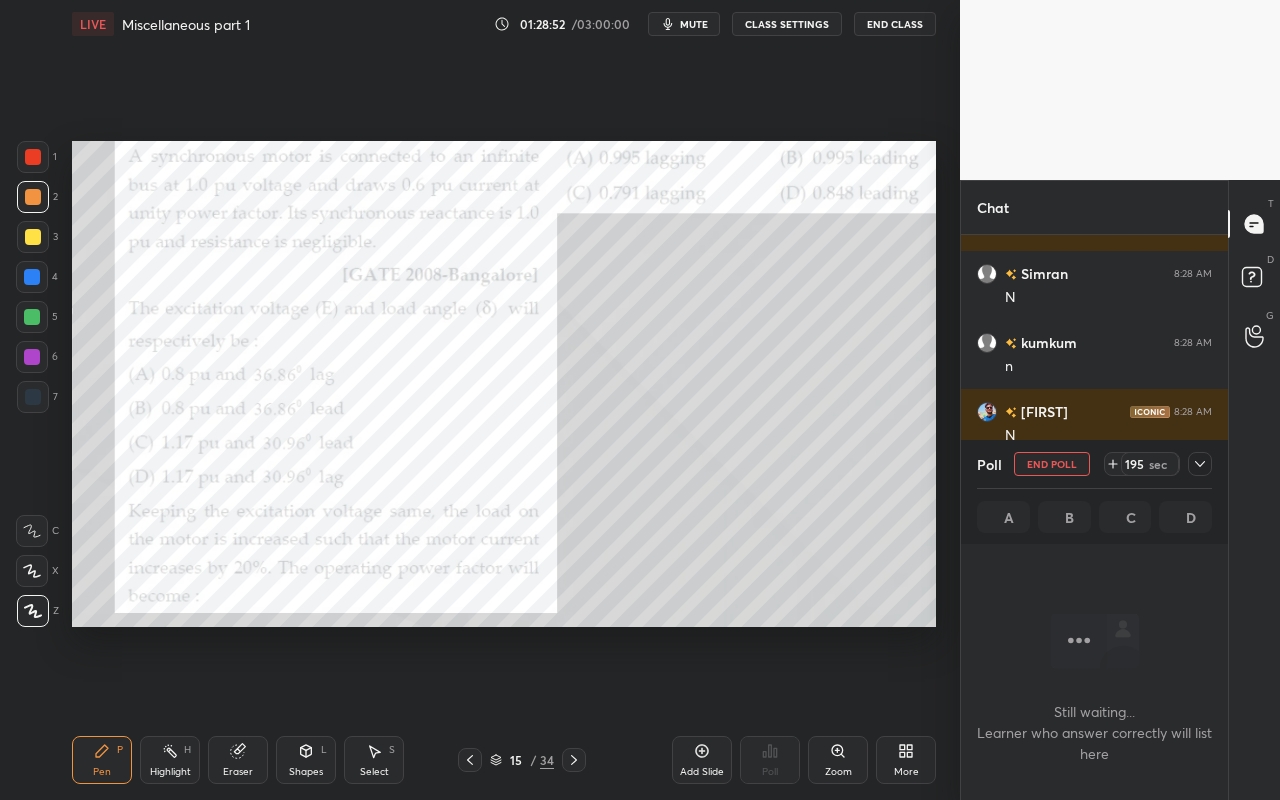scroll, scrollTop: 478, scrollLeft: 261, axis: both 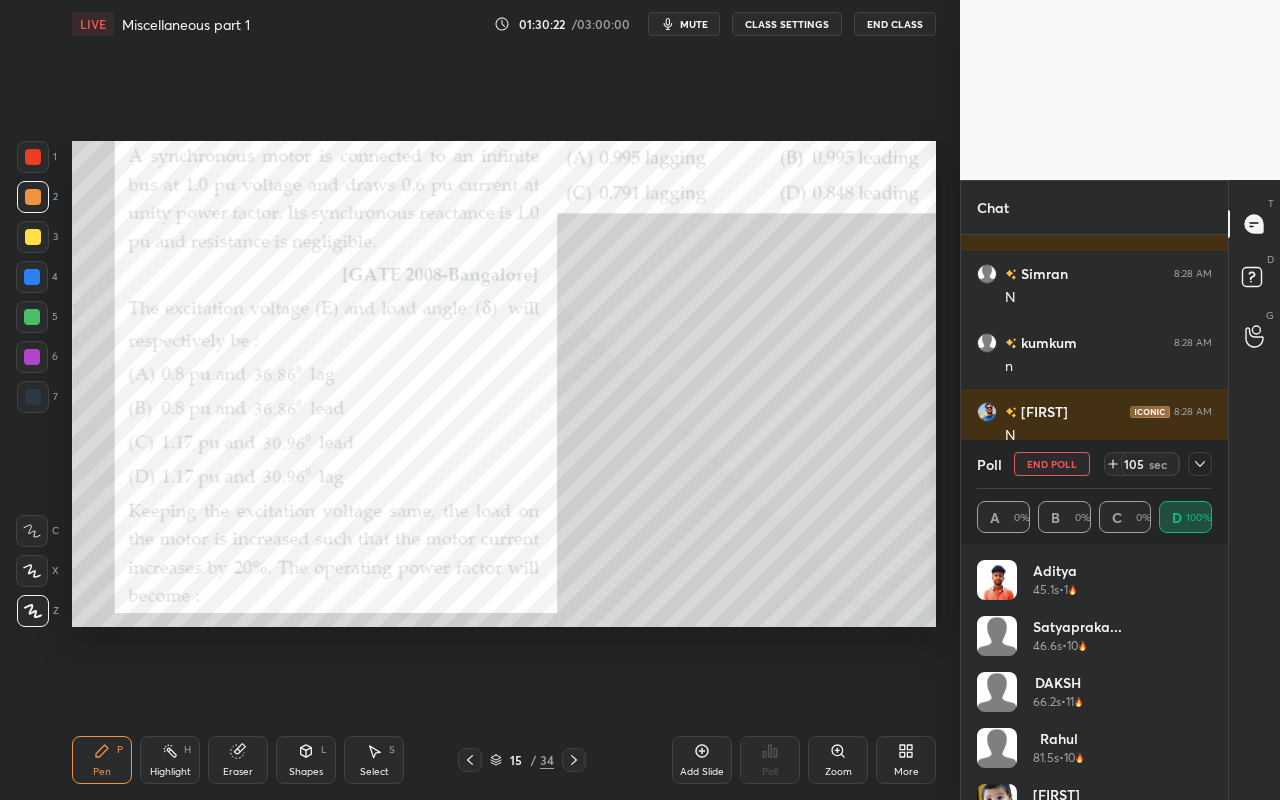 click on "Highlight H" at bounding box center [170, 760] 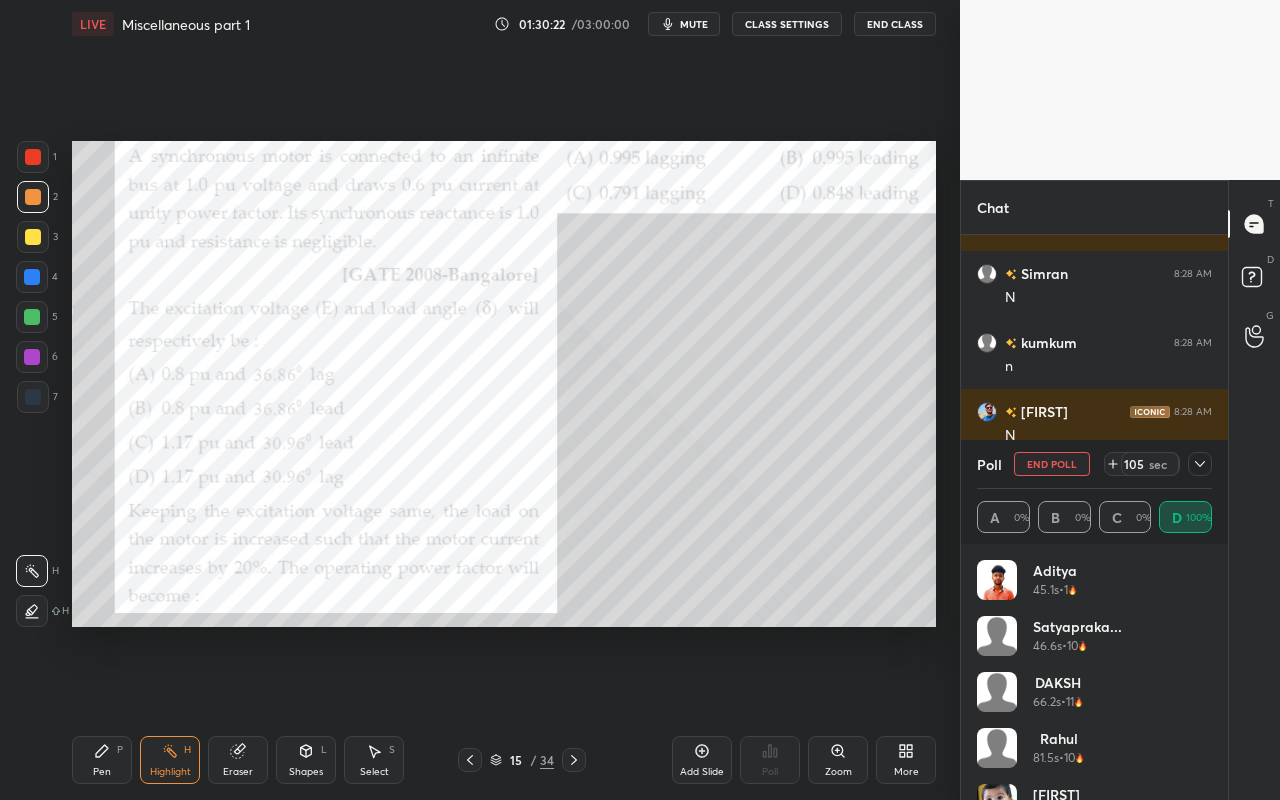 click 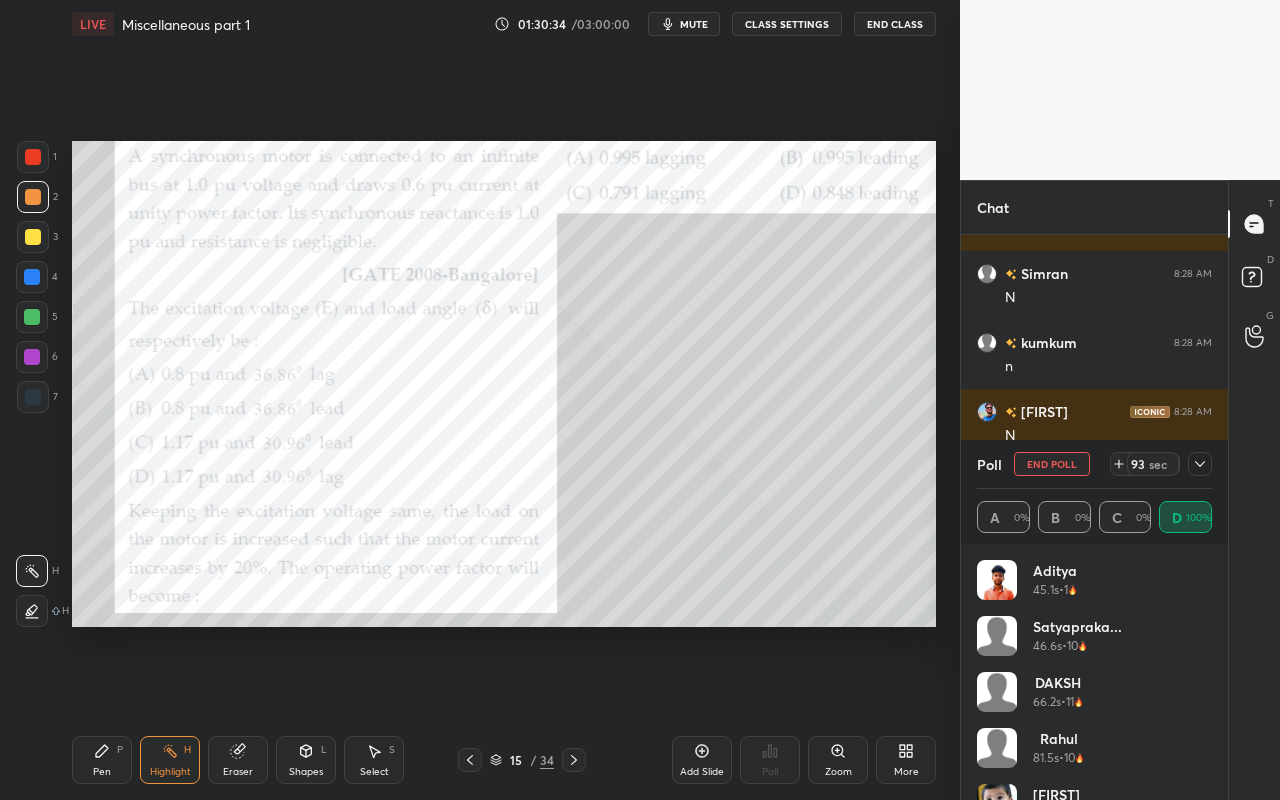 drag, startPoint x: 180, startPoint y: 760, endPoint x: 187, endPoint y: 748, distance: 13.892444 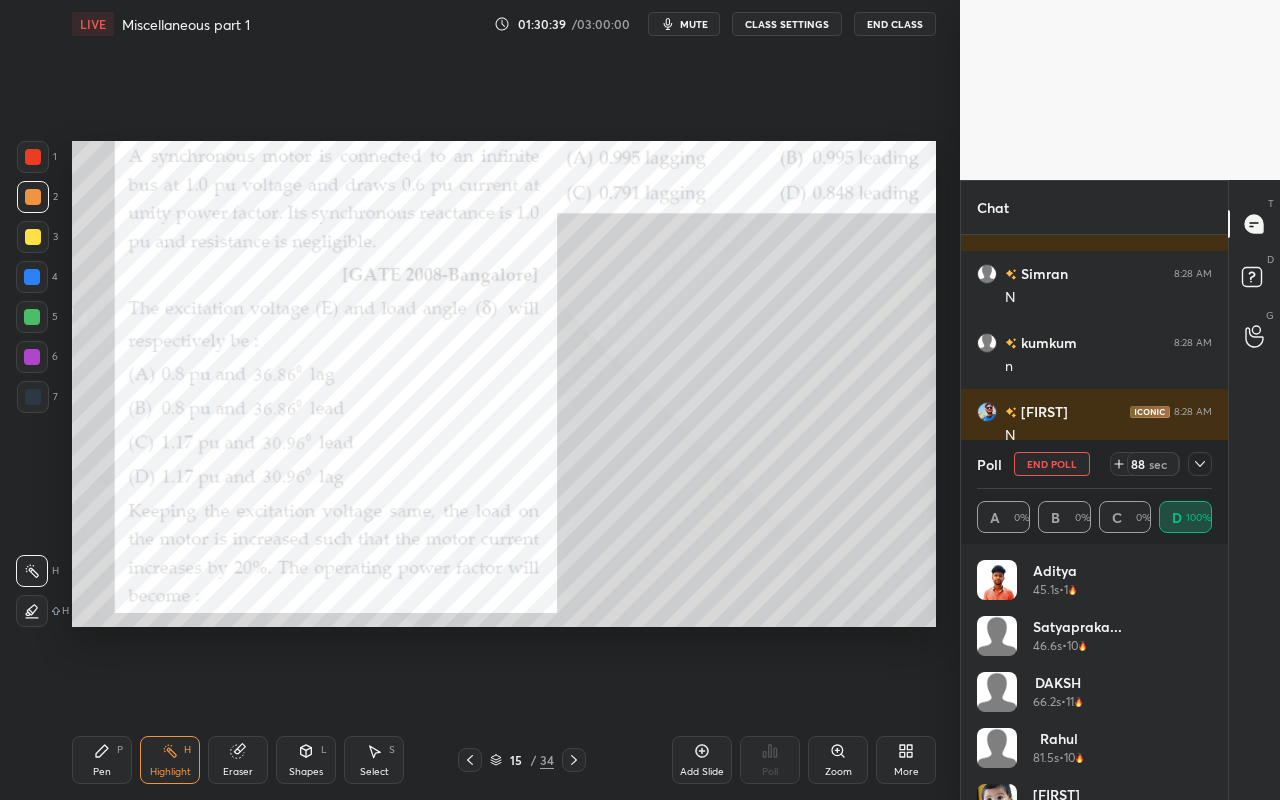 click 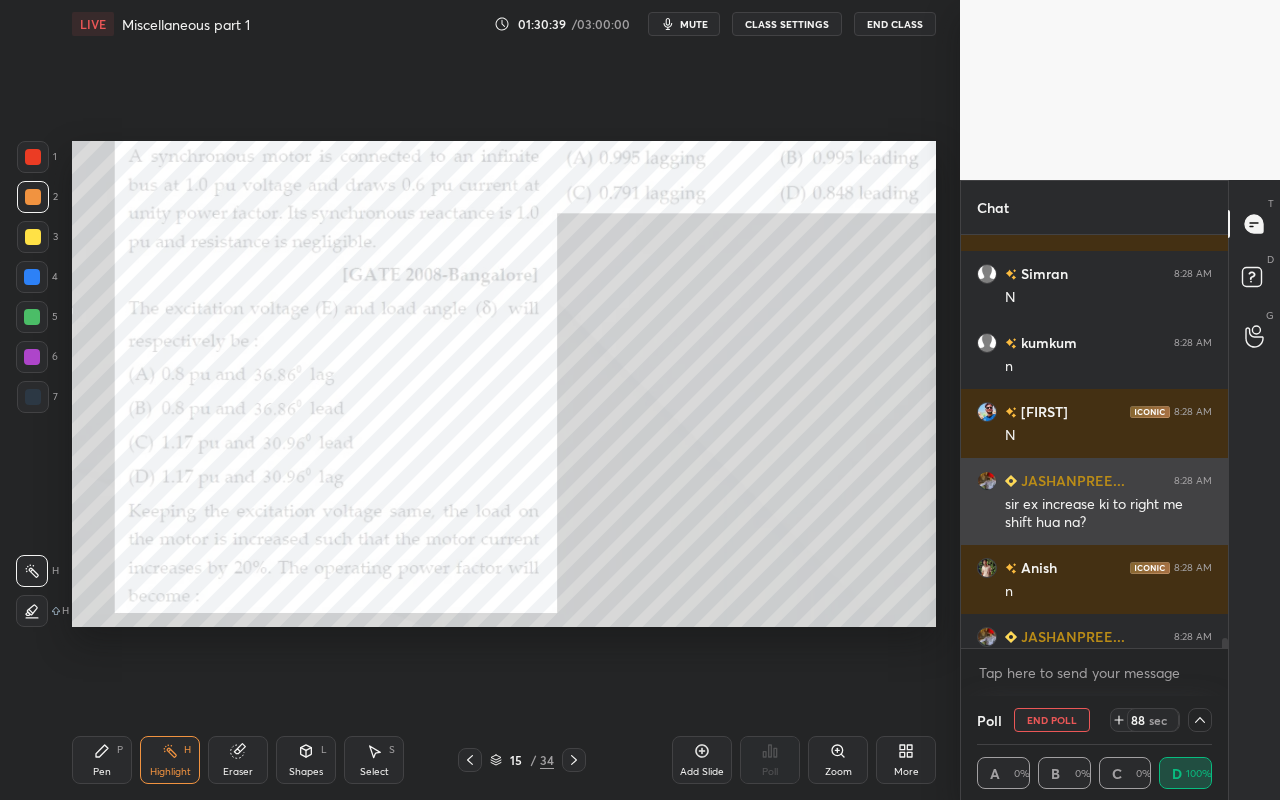 scroll, scrollTop: 152, scrollLeft: 229, axis: both 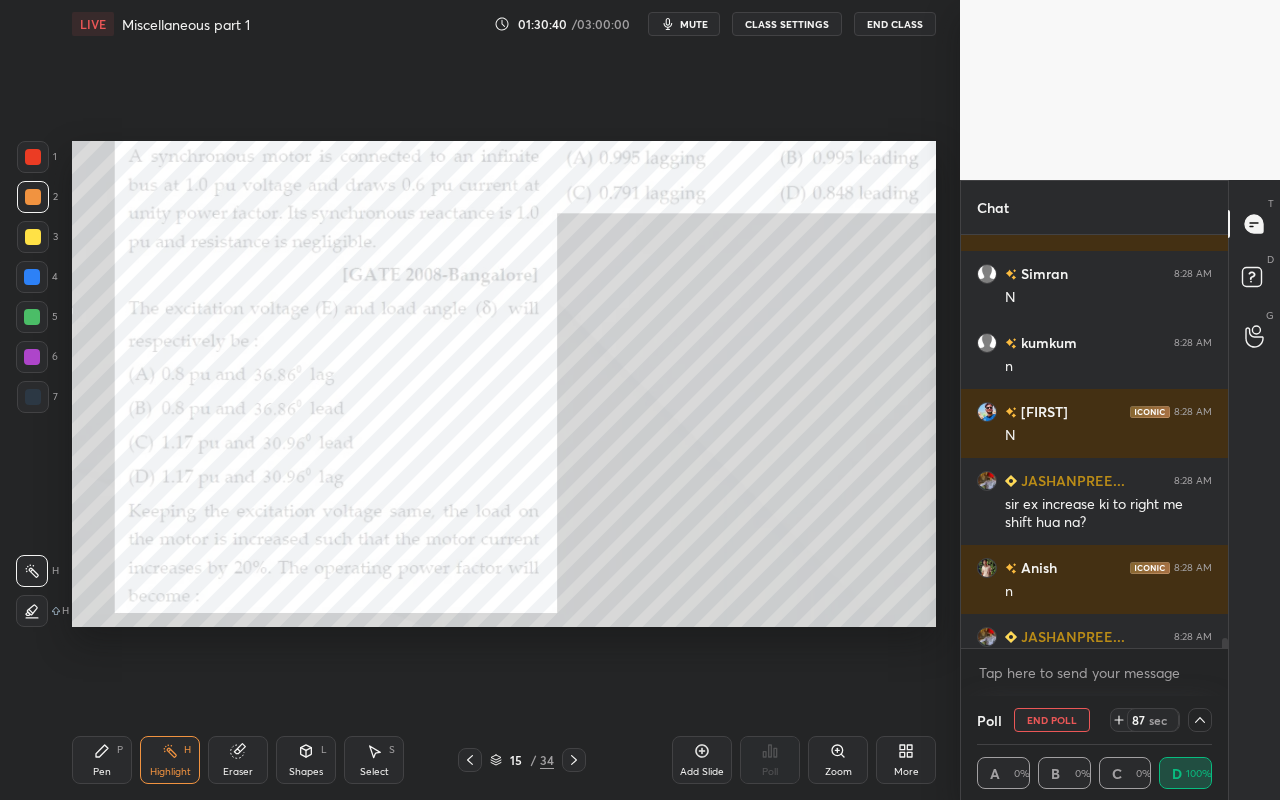 click 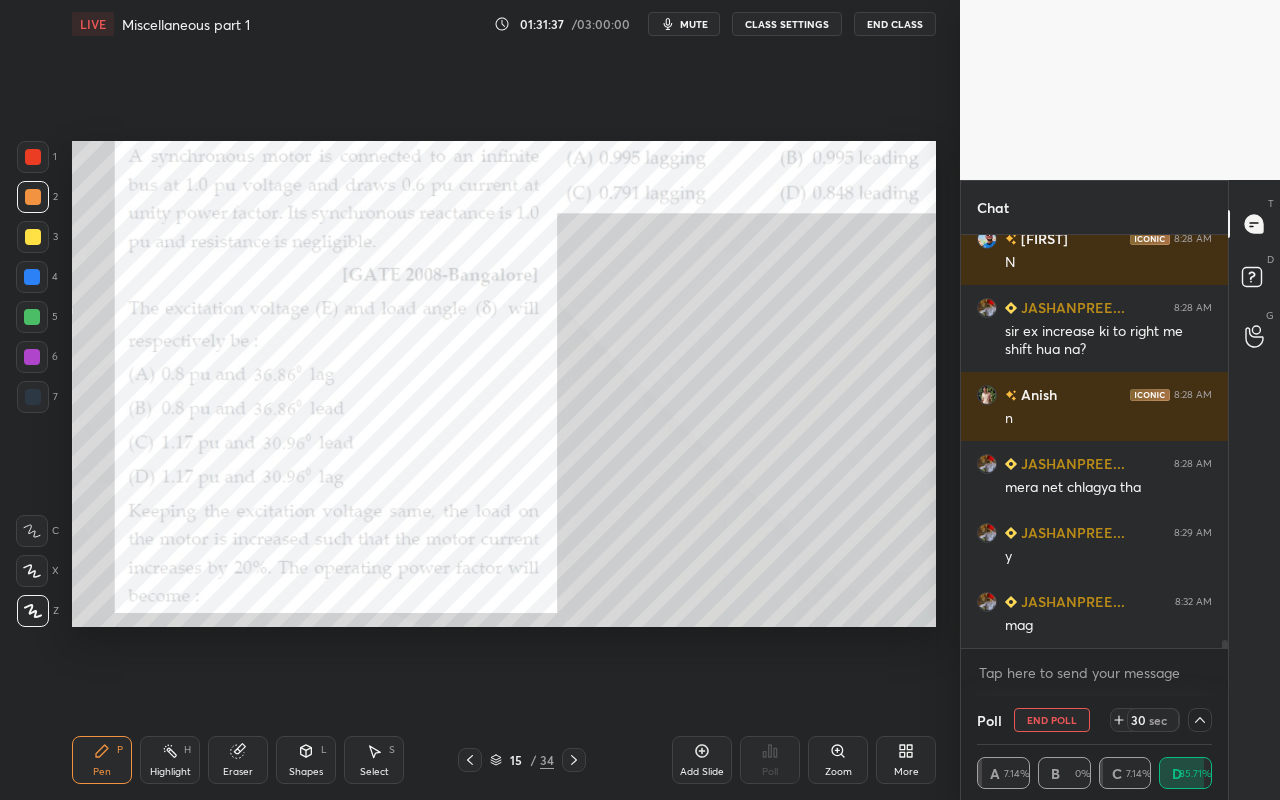 scroll, scrollTop: 20813, scrollLeft: 0, axis: vertical 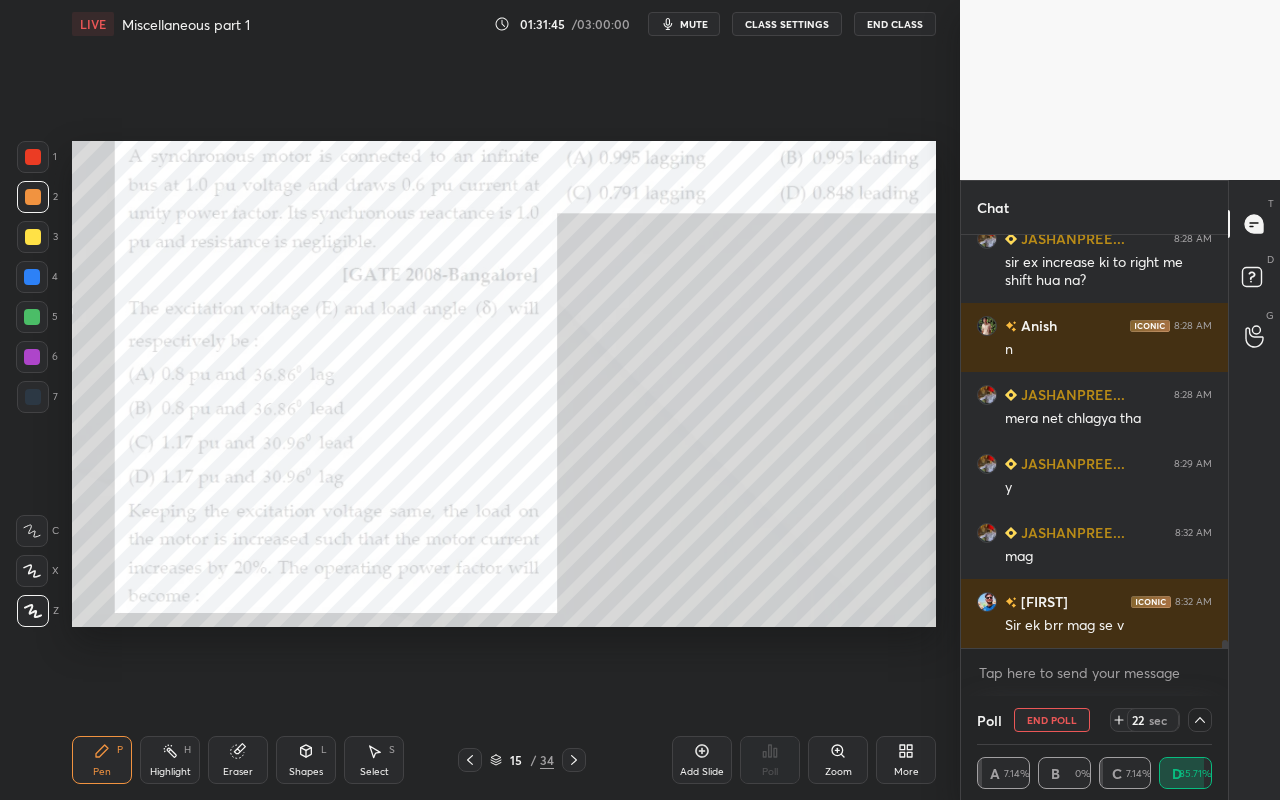 click on "Pen" at bounding box center [102, 772] 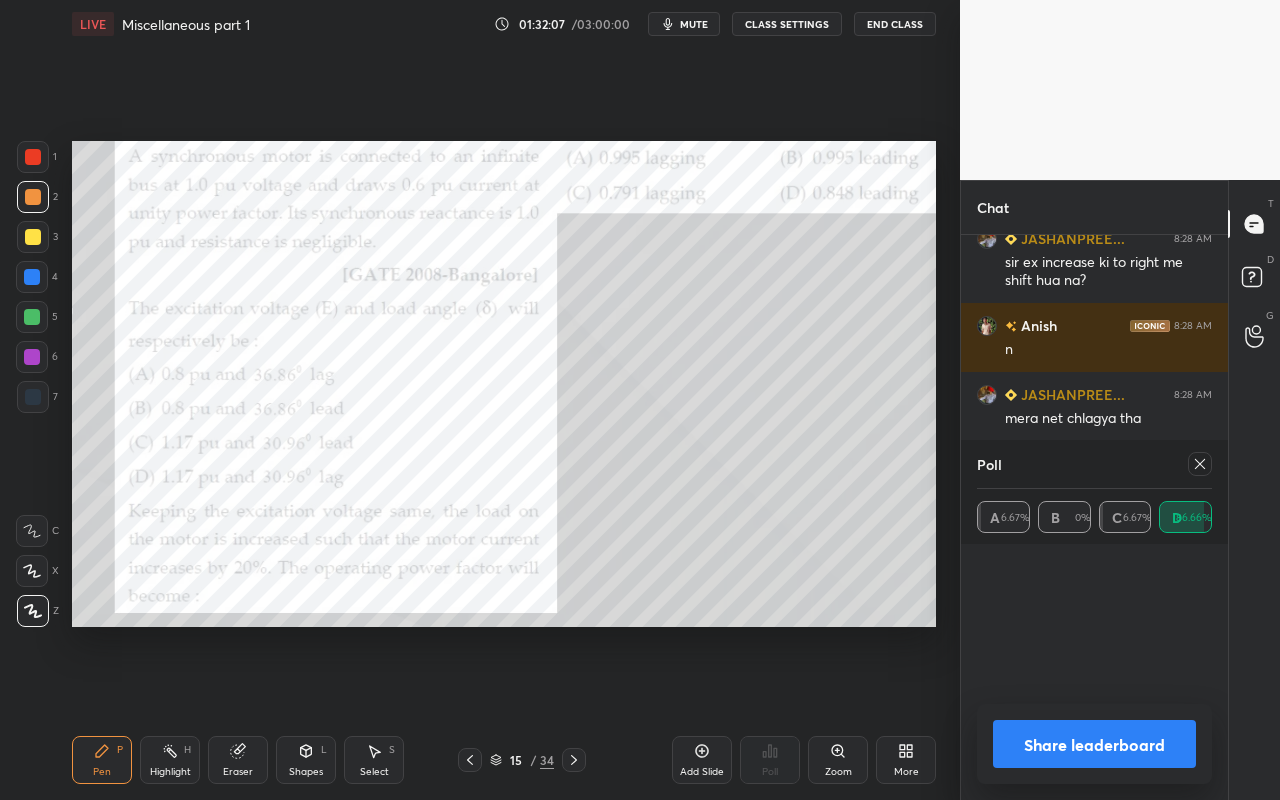 scroll, scrollTop: 6, scrollLeft: 7, axis: both 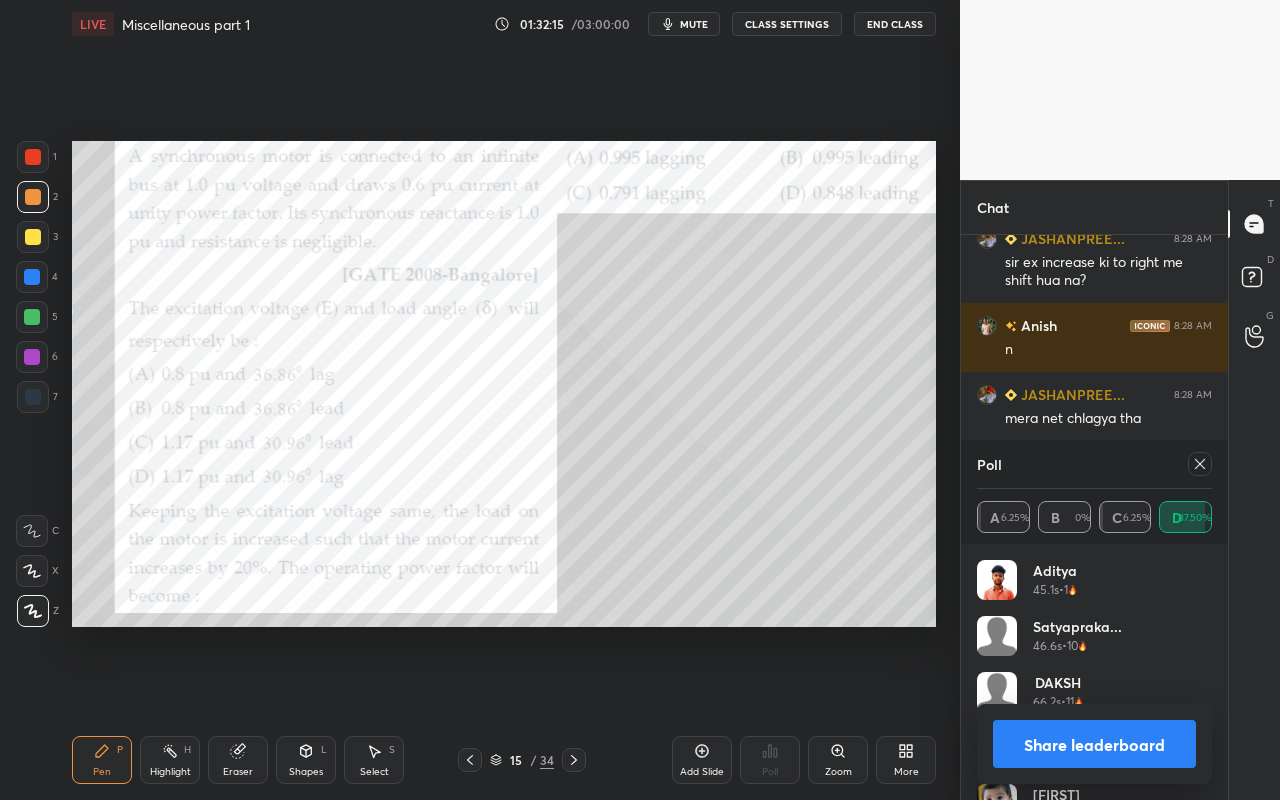click 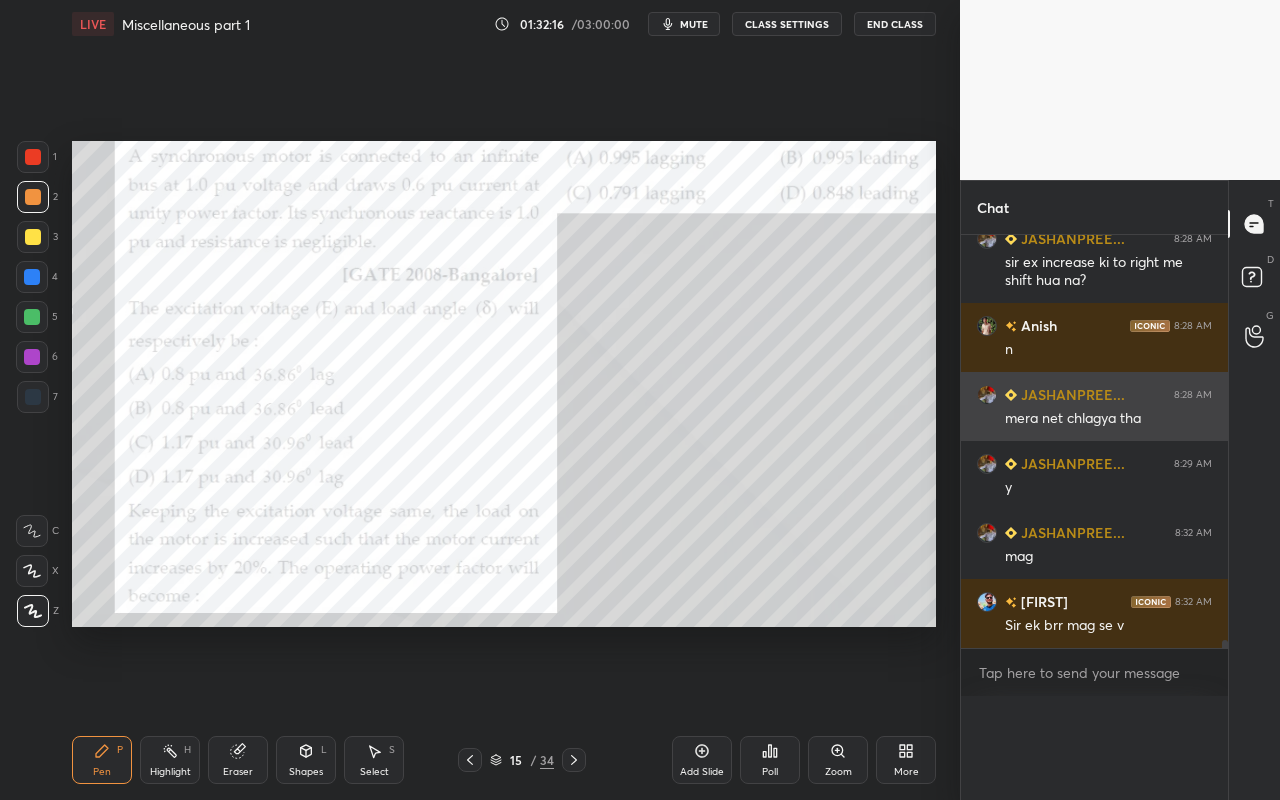 scroll, scrollTop: 0, scrollLeft: 0, axis: both 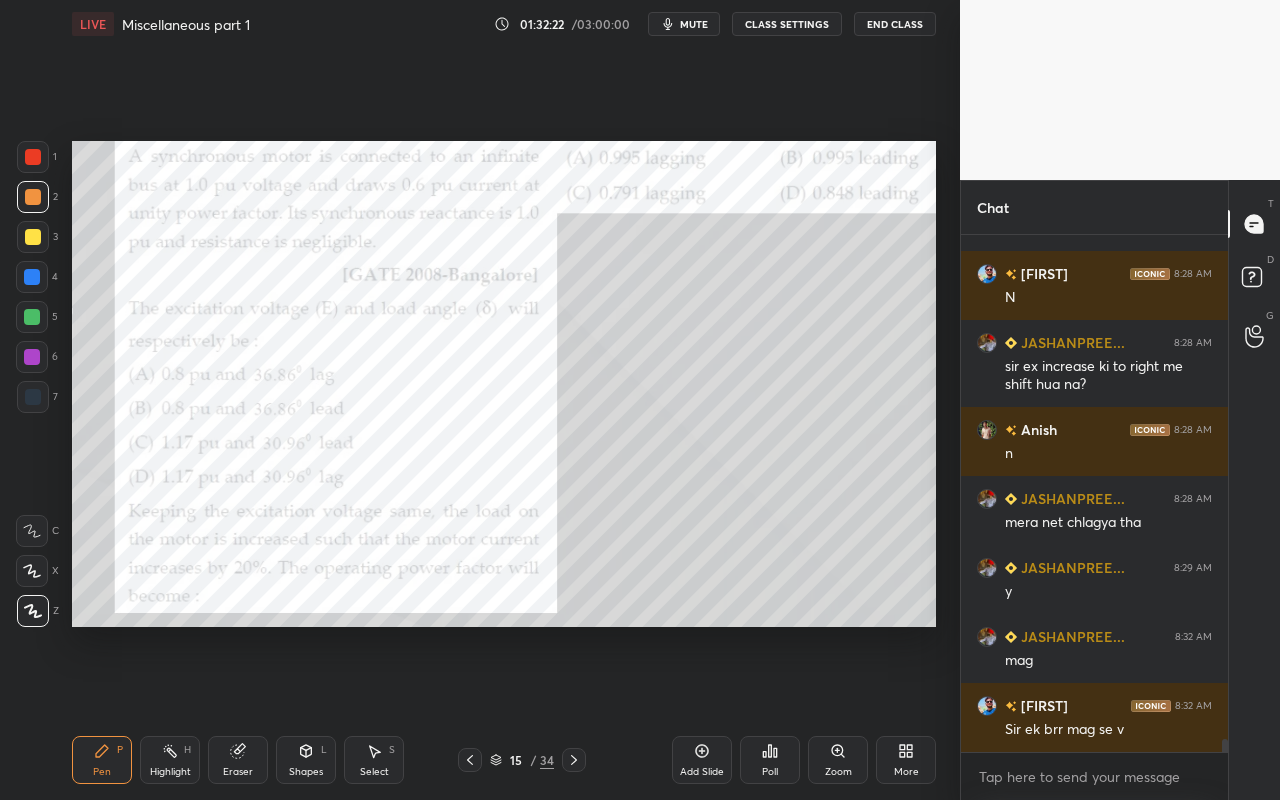 drag, startPoint x: 375, startPoint y: 763, endPoint x: 418, endPoint y: 695, distance: 80.454956 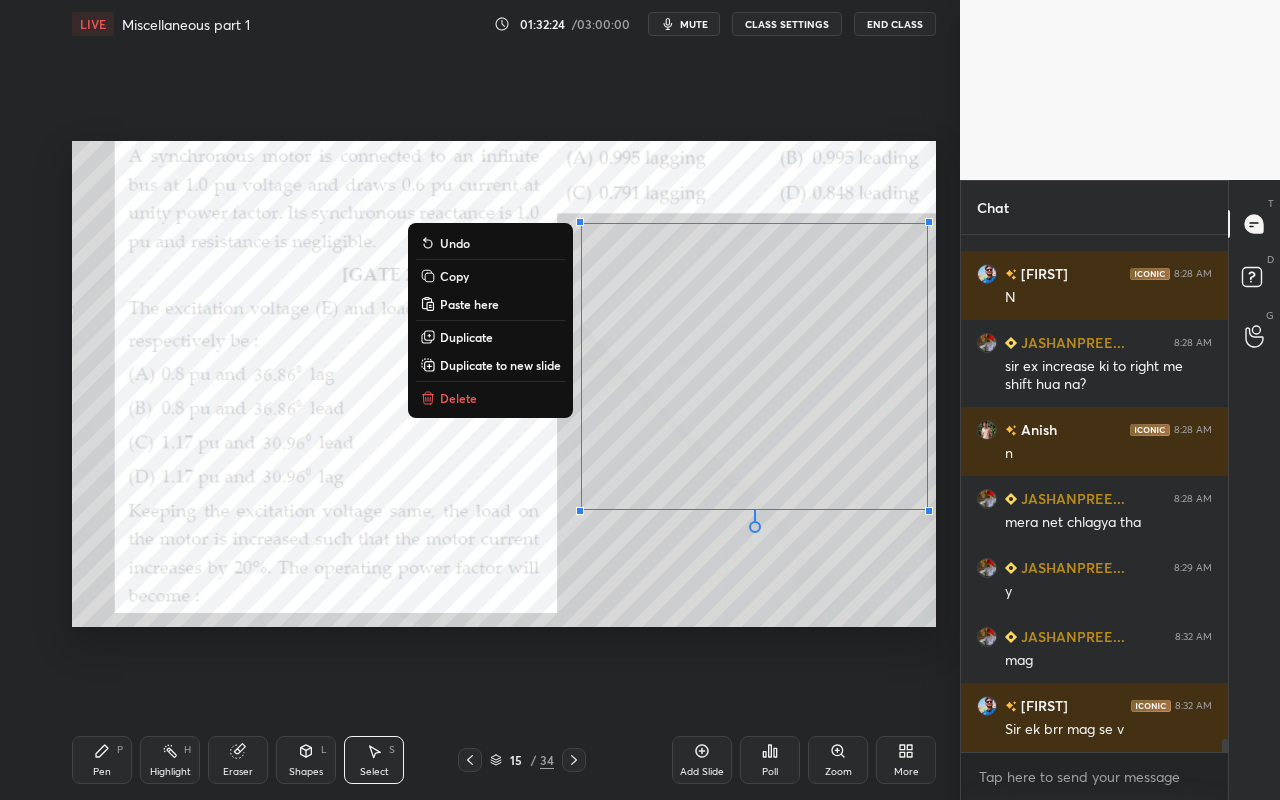 drag, startPoint x: 578, startPoint y: 232, endPoint x: 742, endPoint y: 440, distance: 264.87732 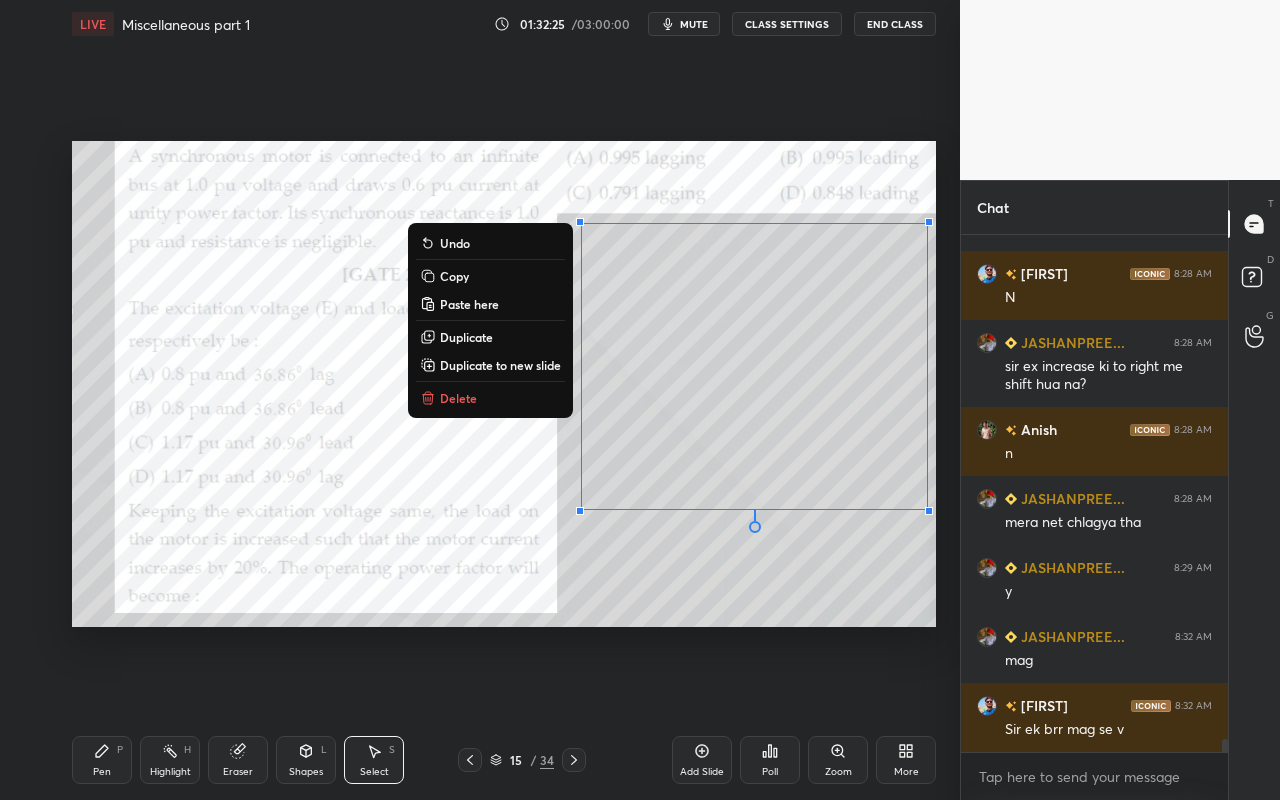 click on "Copy" at bounding box center (454, 276) 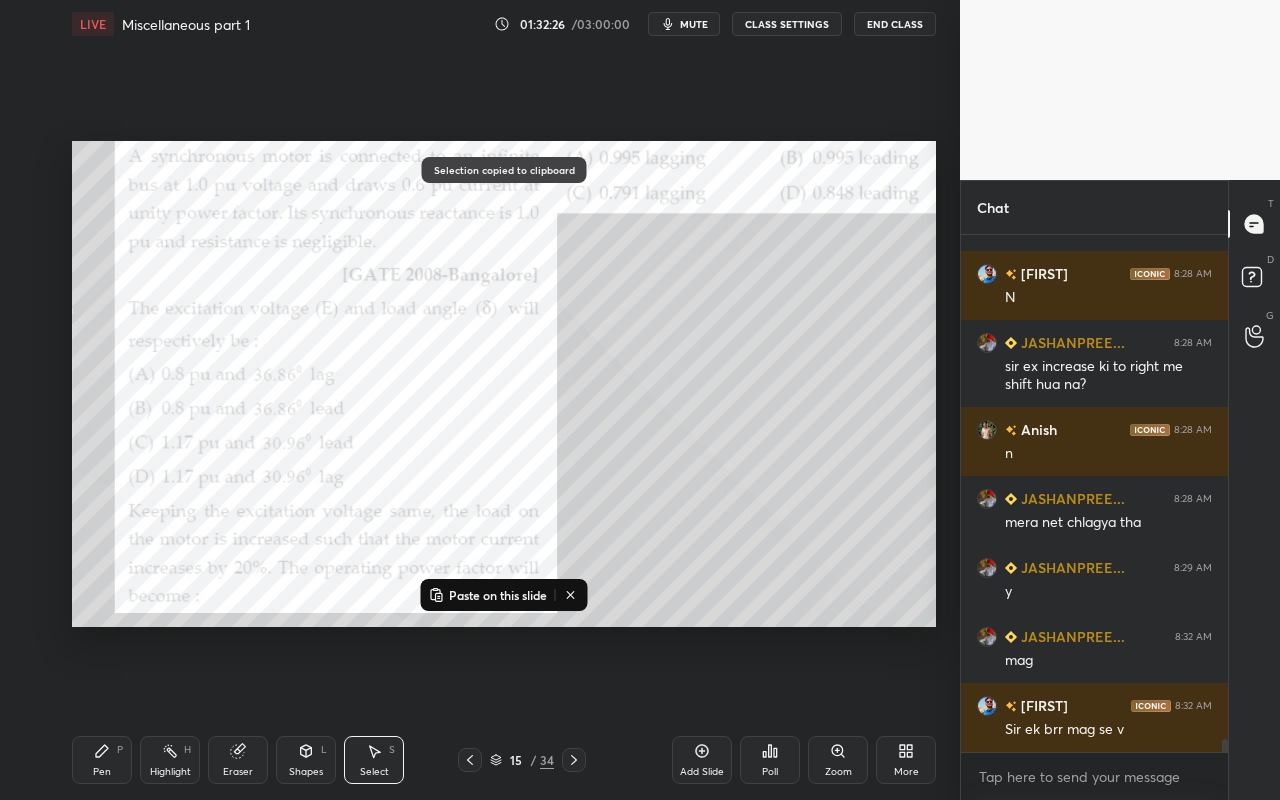 click on "Add Slide" at bounding box center [702, 760] 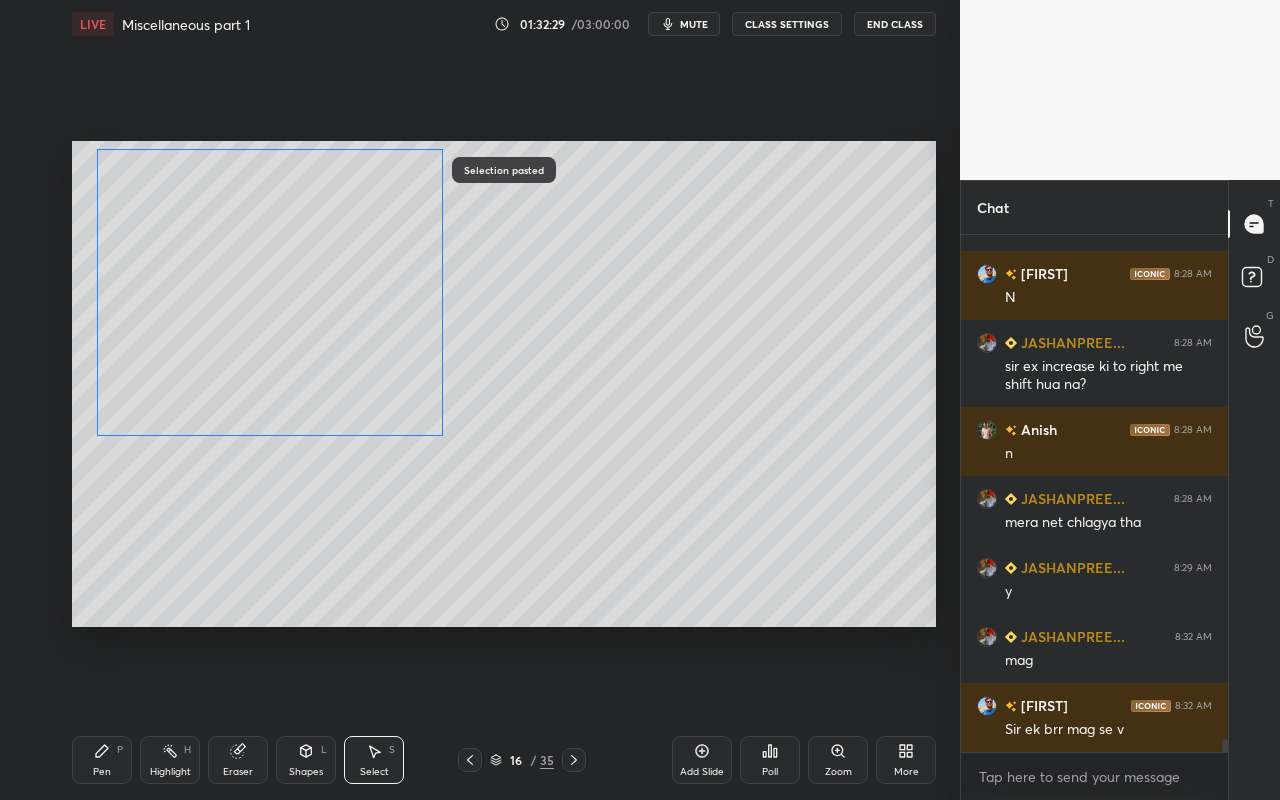 drag, startPoint x: 699, startPoint y: 380, endPoint x: 344, endPoint y: 298, distance: 364.34735 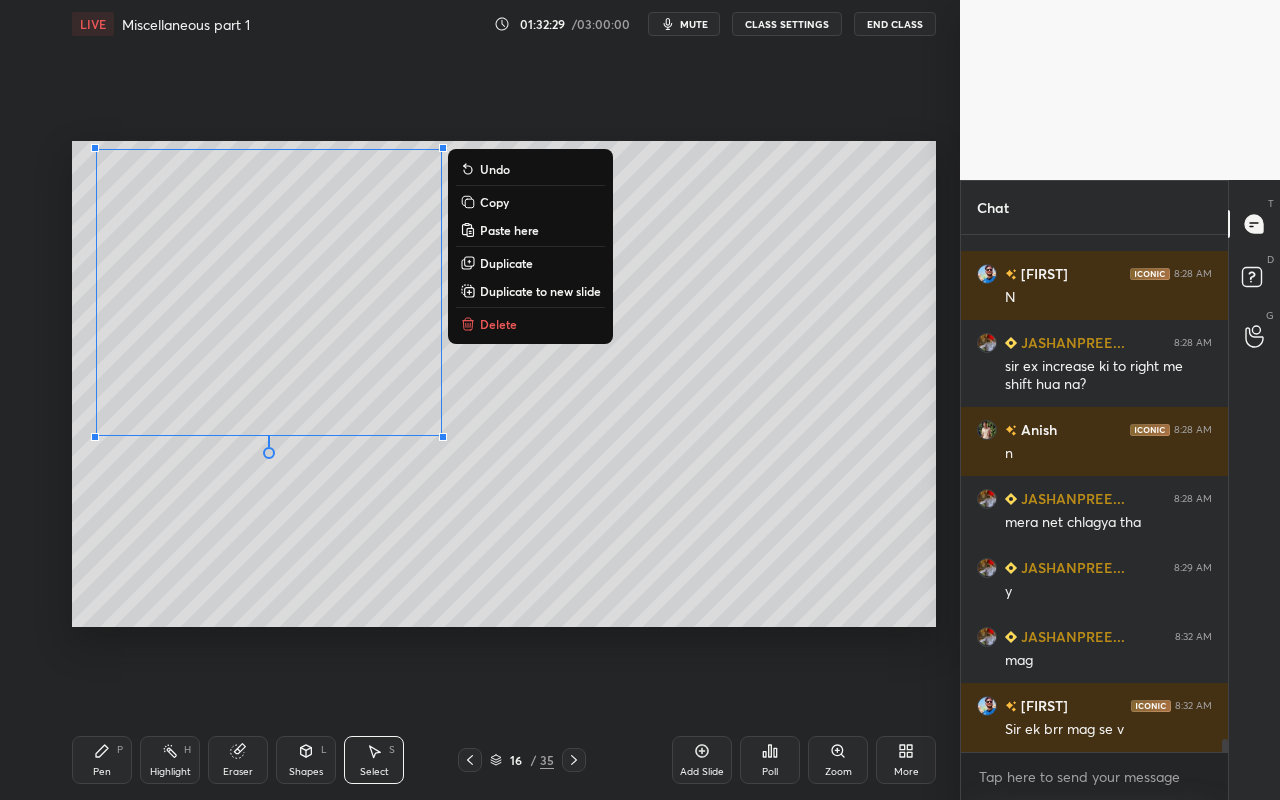 click on "0 ° Undo Copy Paste here Duplicate Duplicate to new slide Delete" at bounding box center [504, 384] 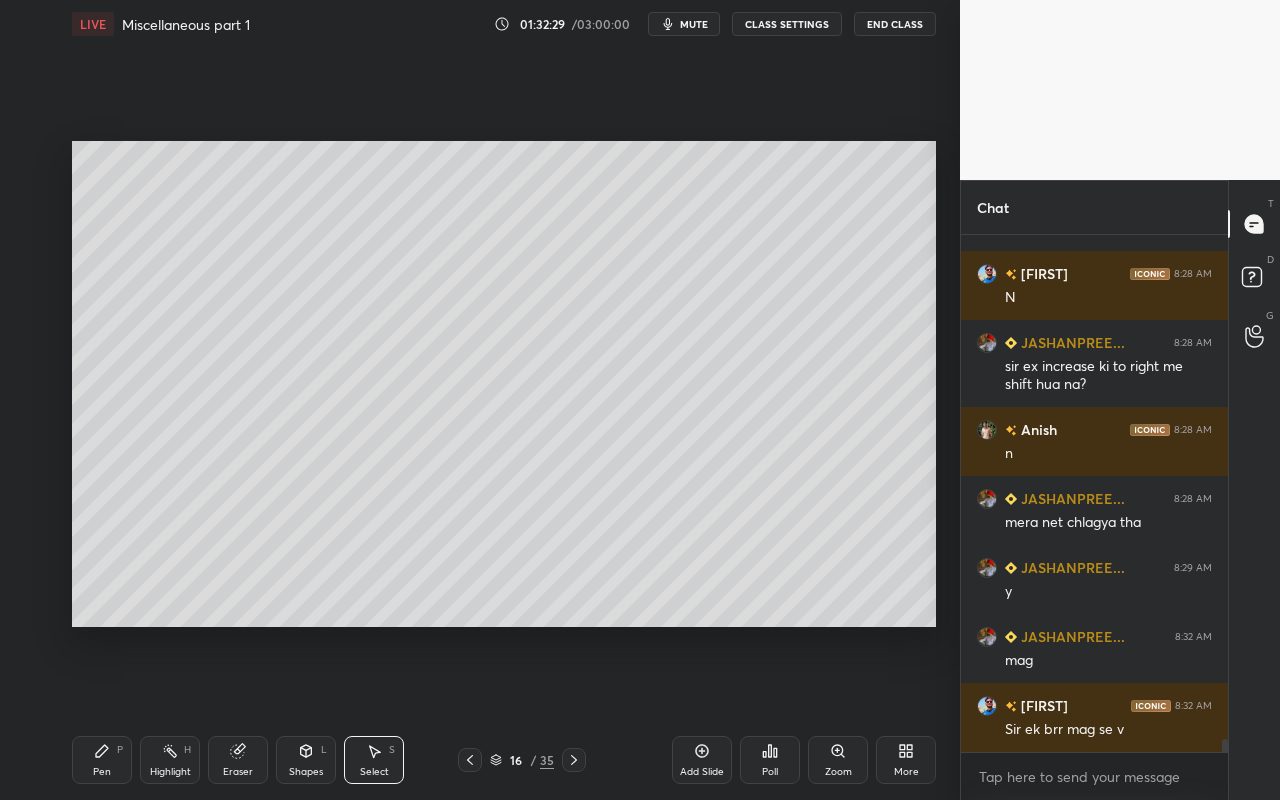 click on "Shapes" at bounding box center [306, 772] 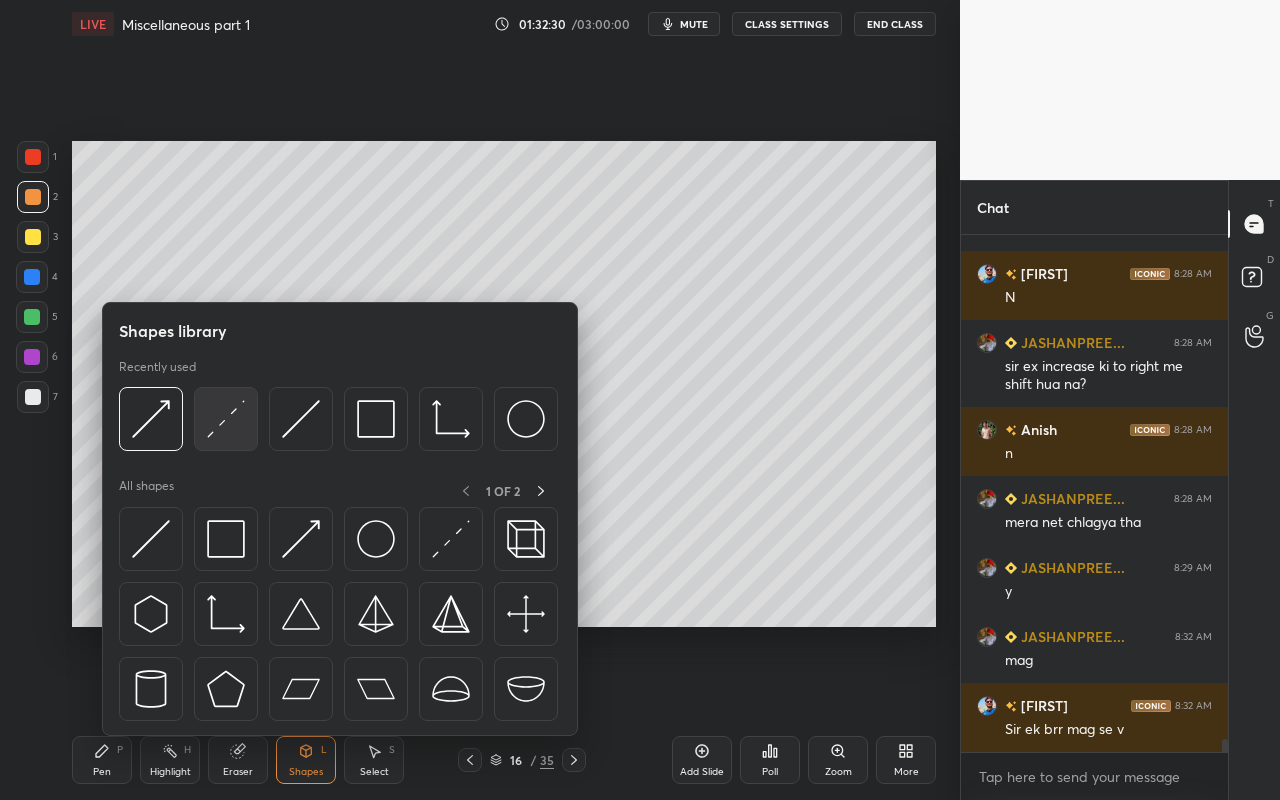 click at bounding box center [226, 419] 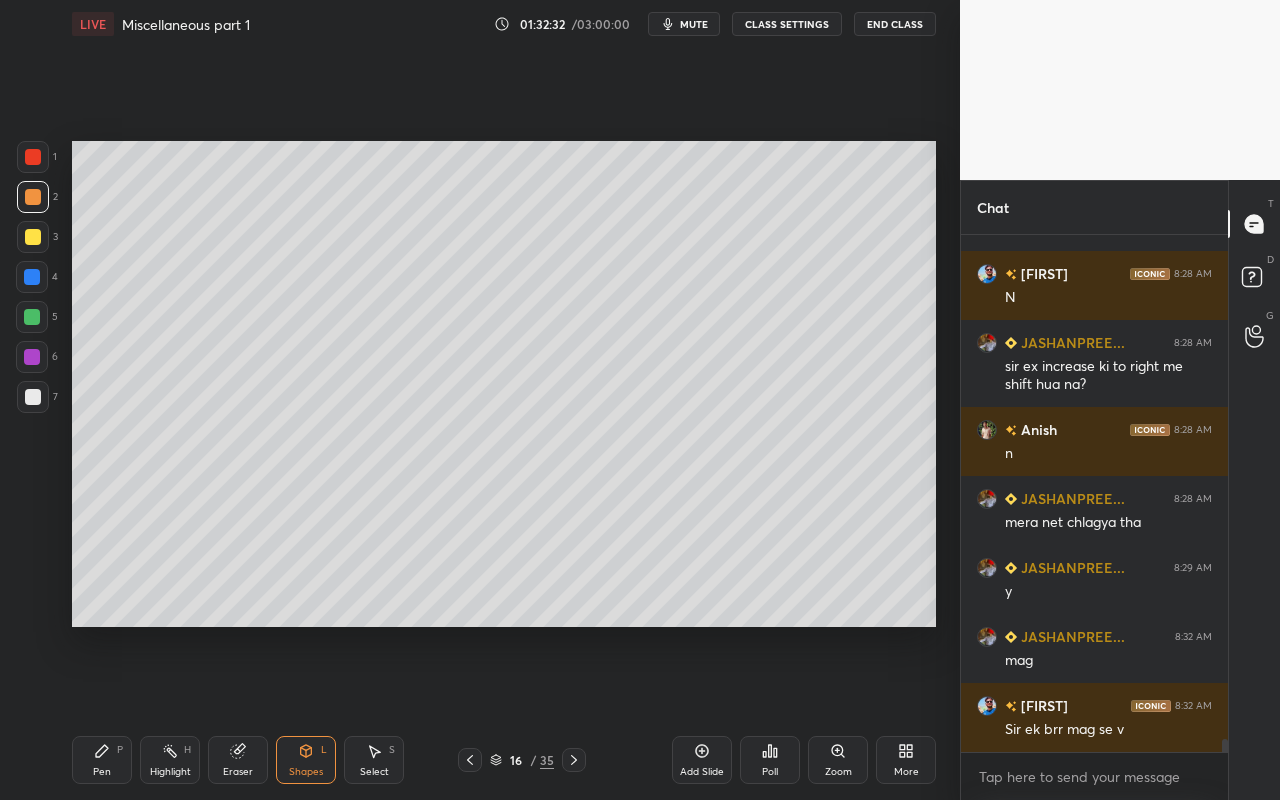 click on "Pen" at bounding box center [102, 772] 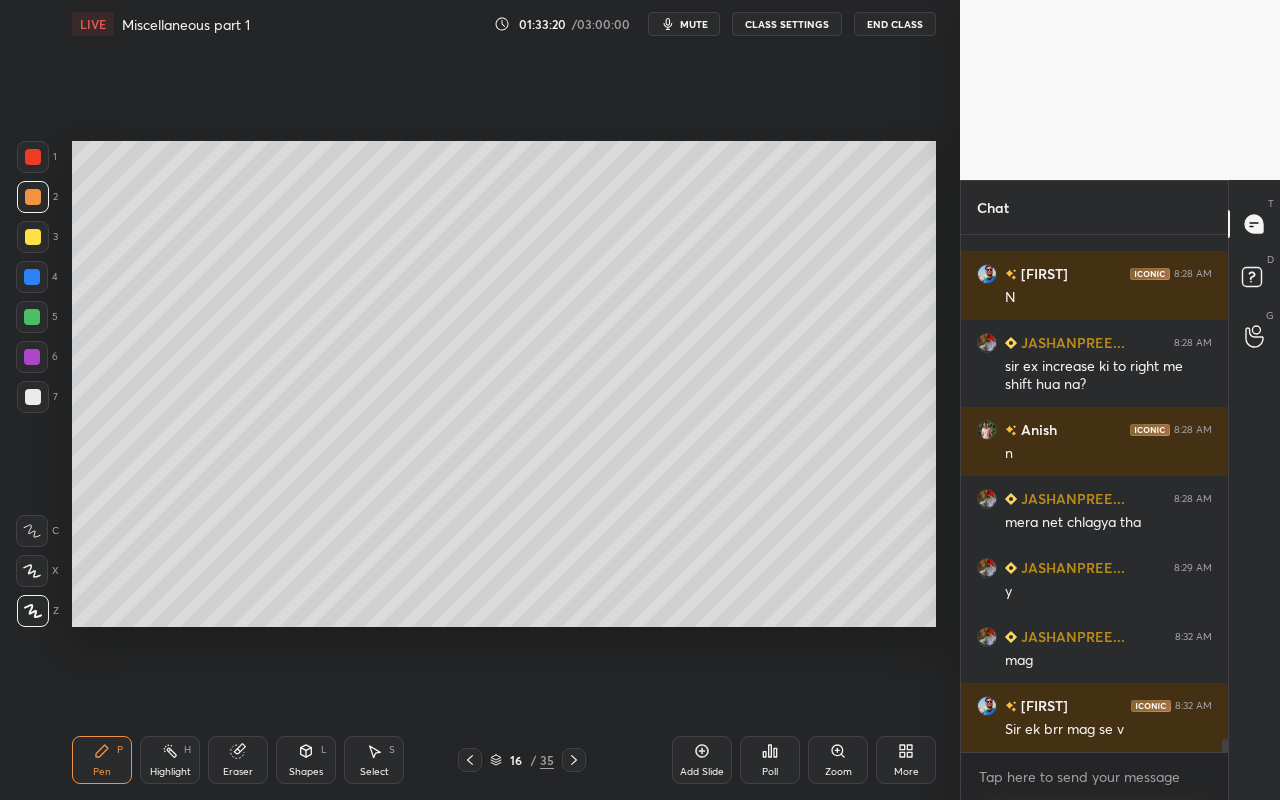 scroll, scrollTop: 20778, scrollLeft: 0, axis: vertical 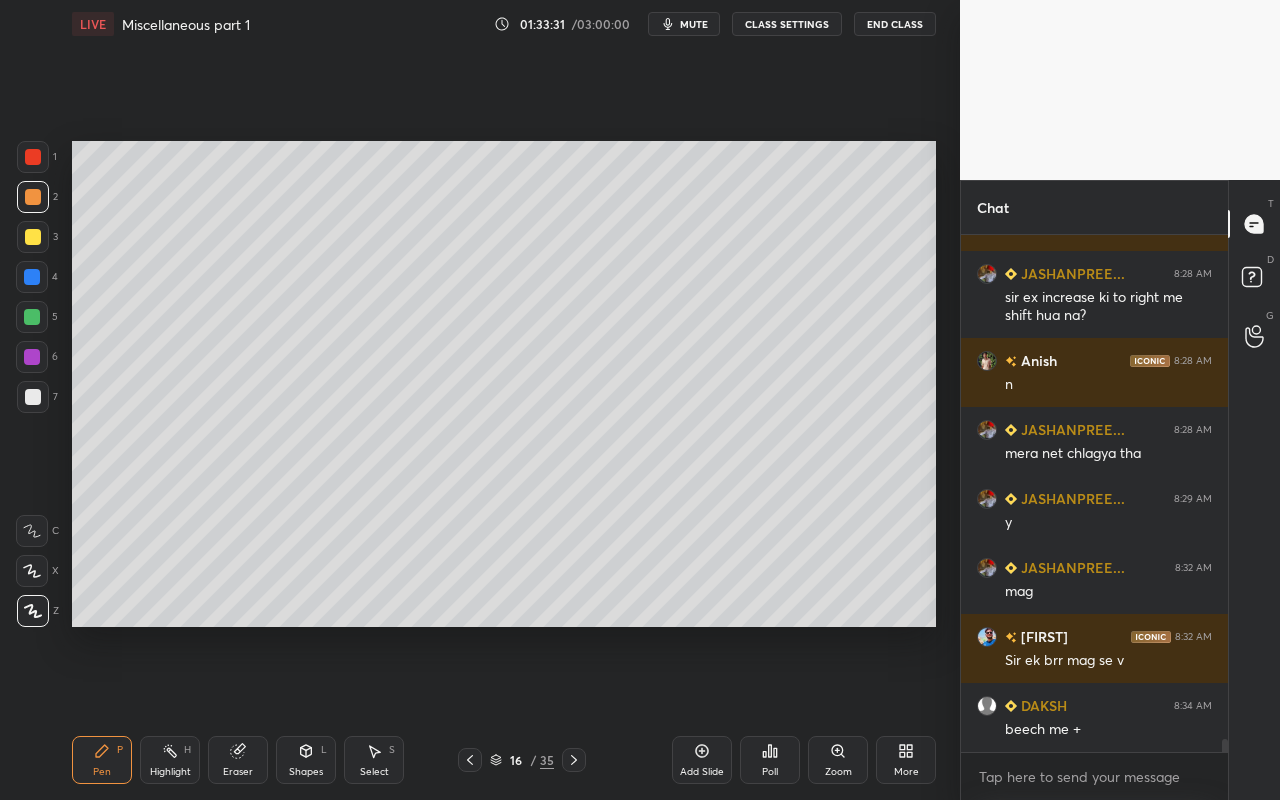 click on "Pen P" at bounding box center (102, 760) 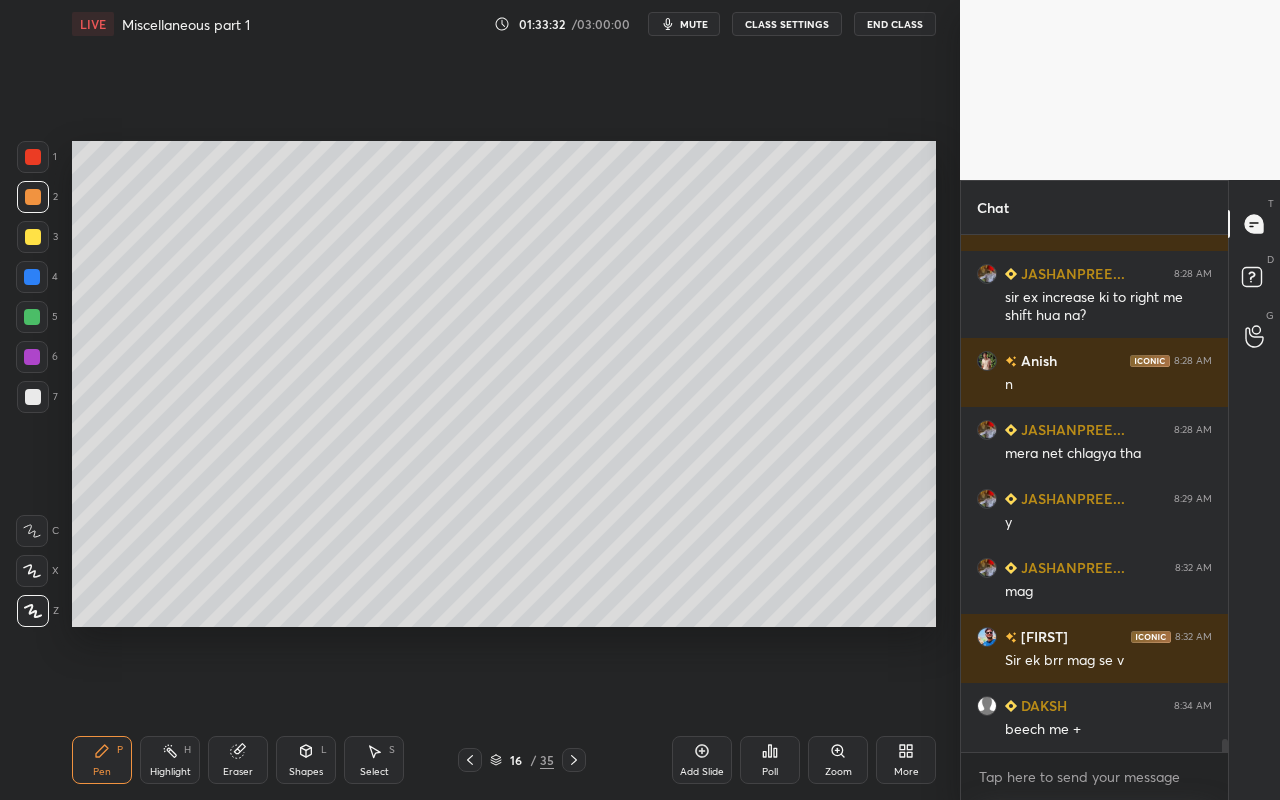 scroll, scrollTop: 20847, scrollLeft: 0, axis: vertical 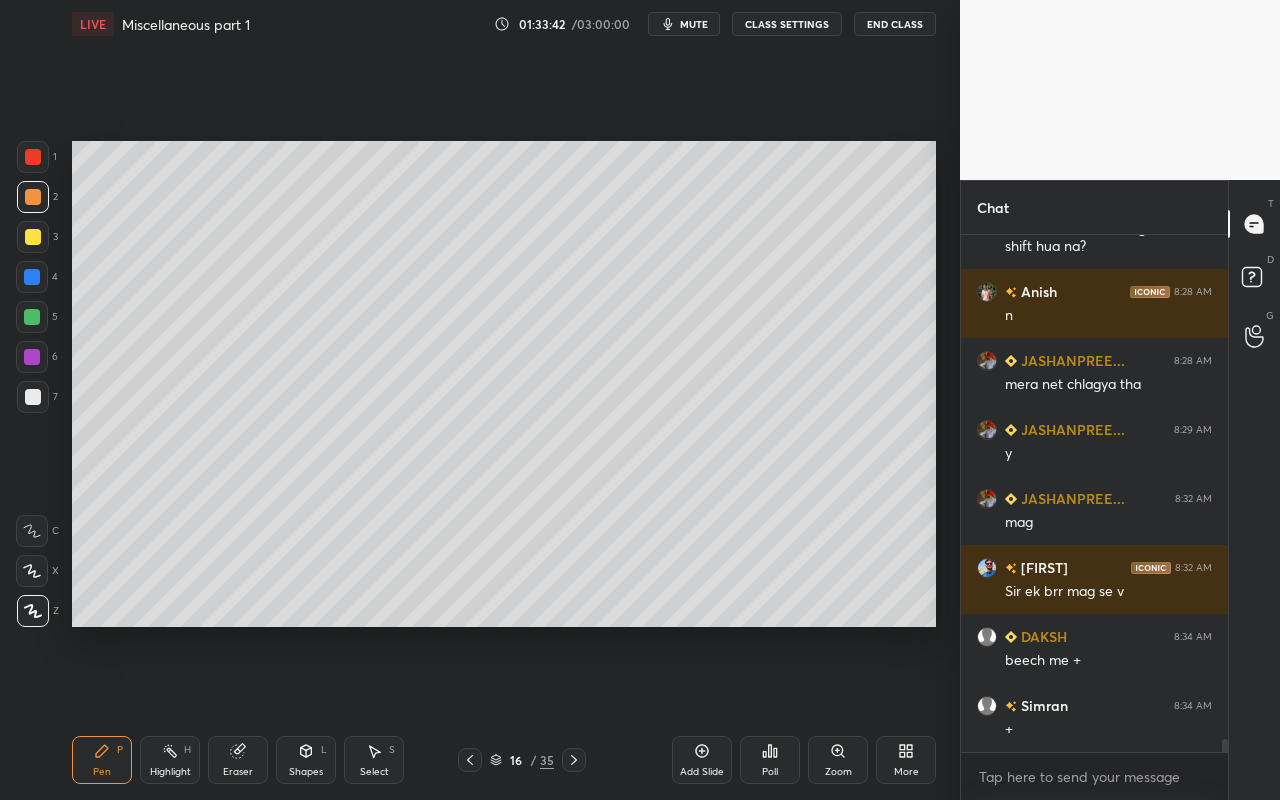 click on "Shapes L" at bounding box center (306, 760) 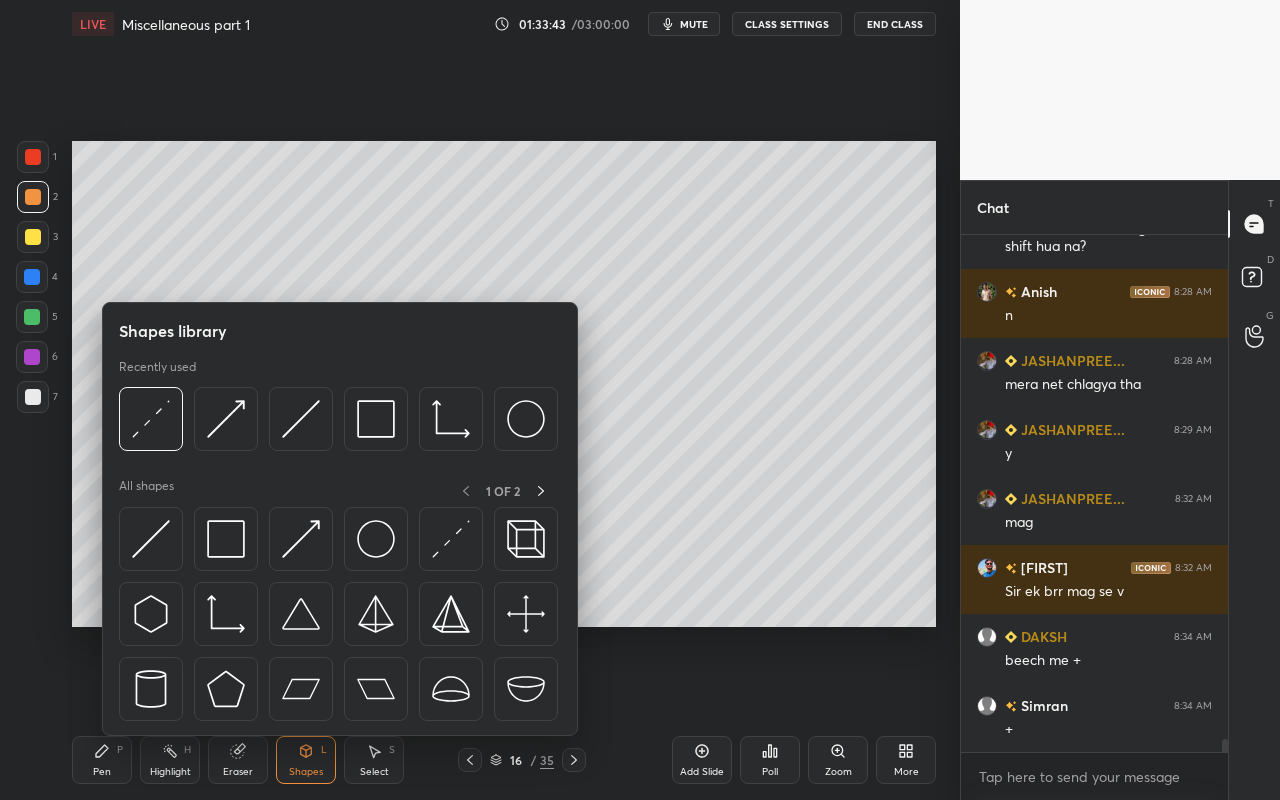 click at bounding box center (338, 424) 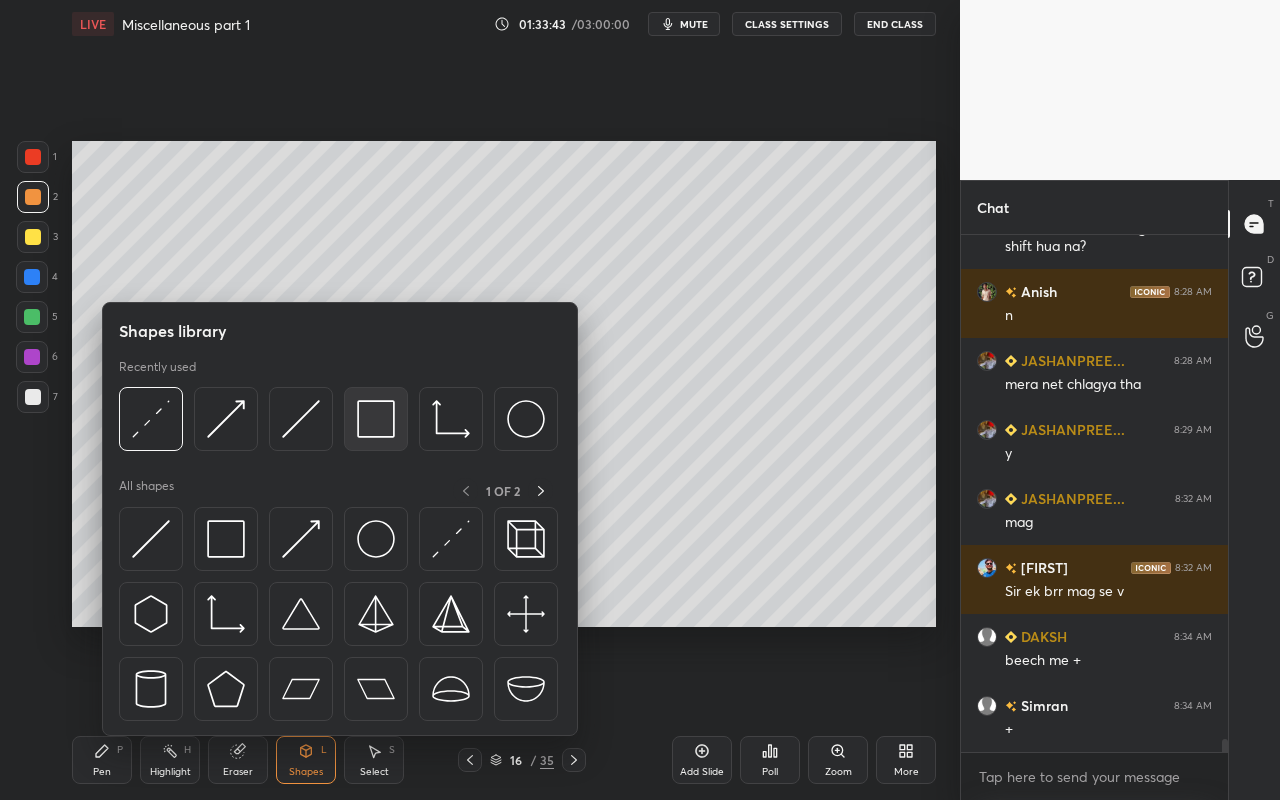 click at bounding box center [376, 419] 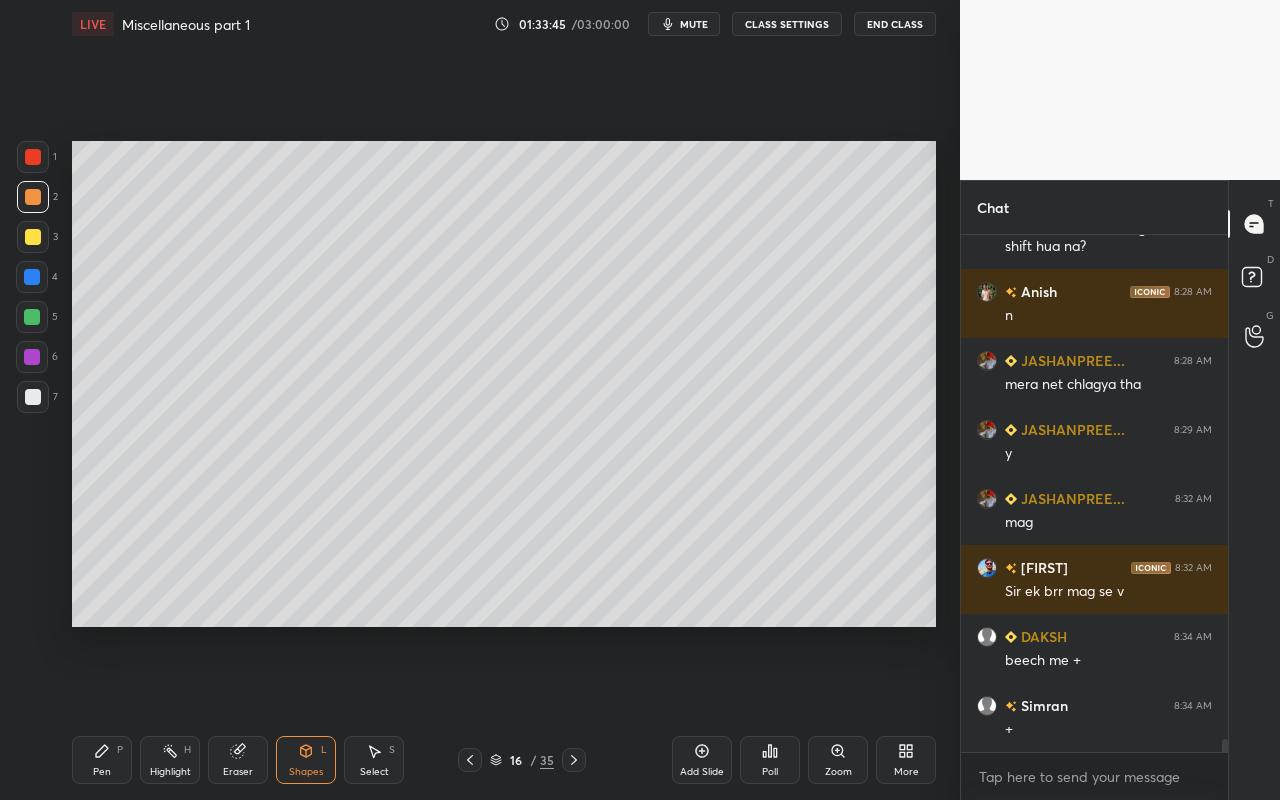 drag, startPoint x: 102, startPoint y: 772, endPoint x: 204, endPoint y: 681, distance: 136.69308 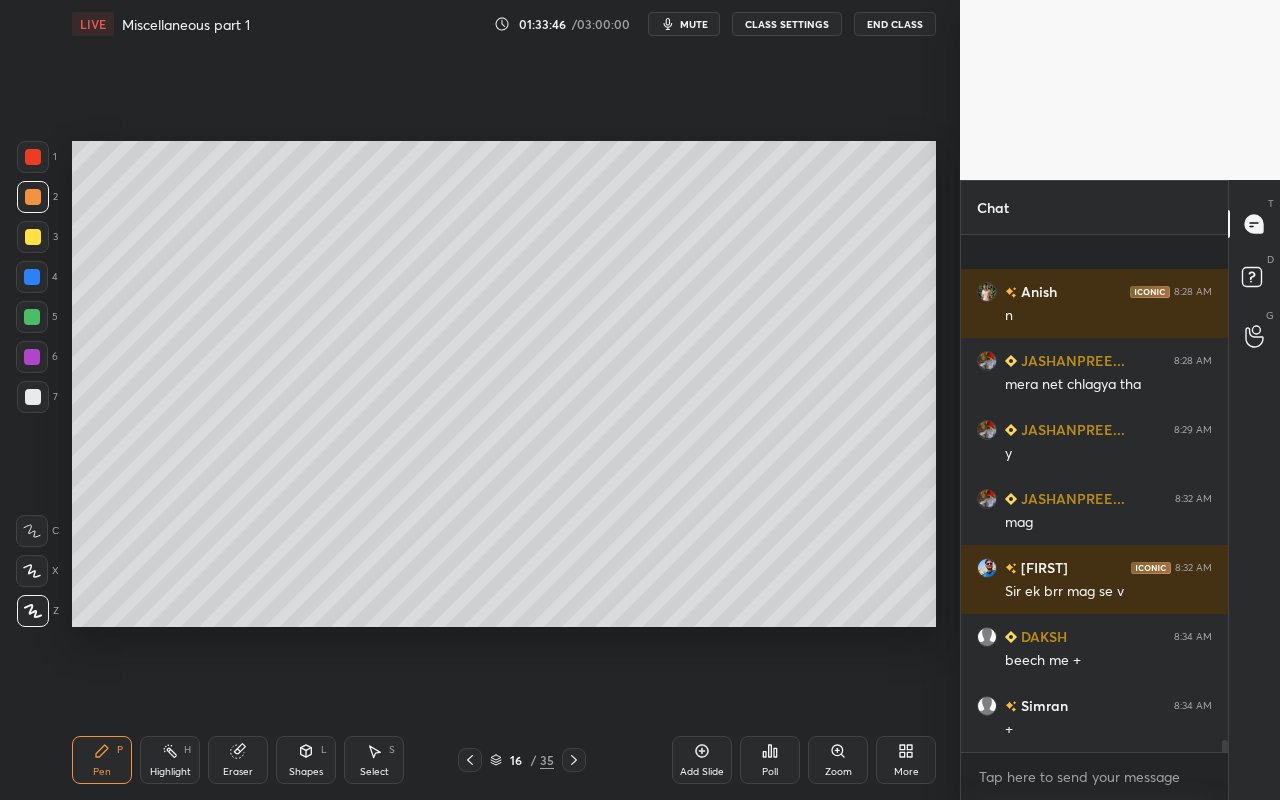 scroll, scrollTop: 20988, scrollLeft: 0, axis: vertical 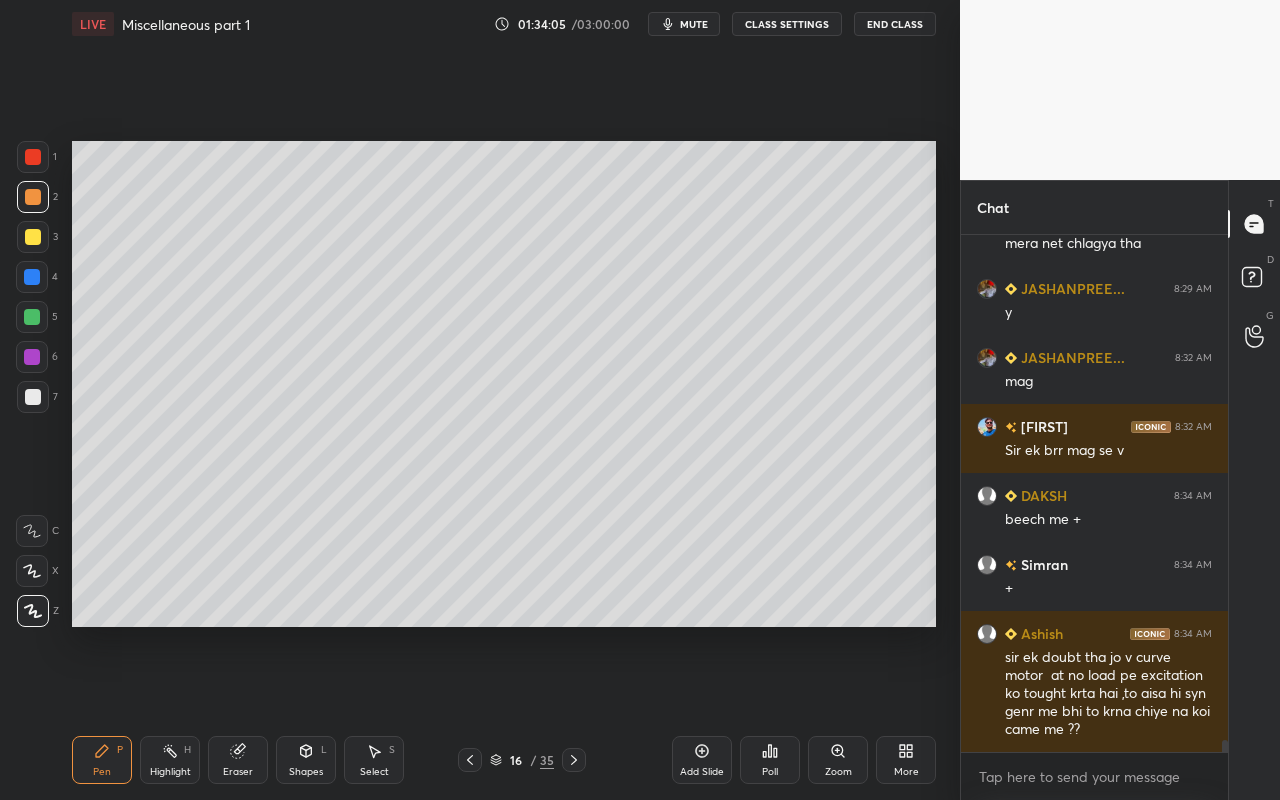 click on "Shapes" at bounding box center (306, 772) 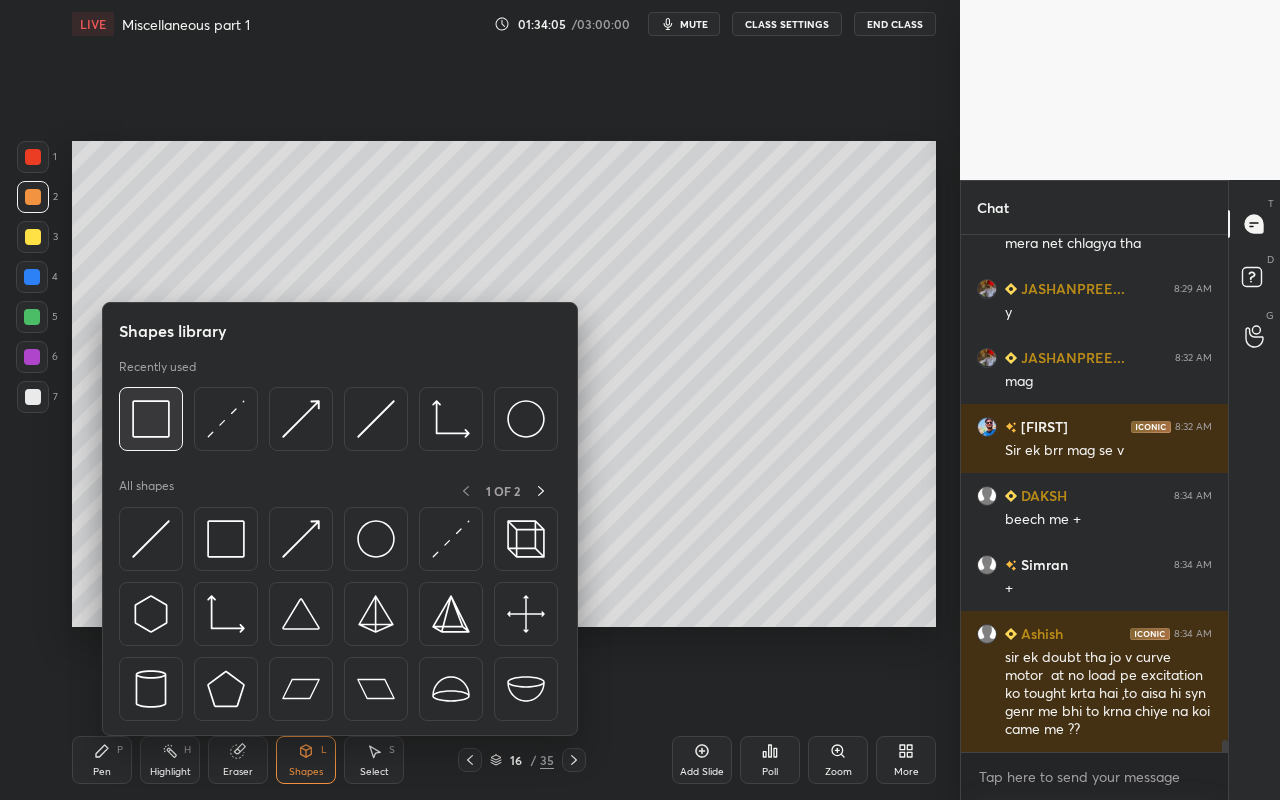 click at bounding box center [151, 419] 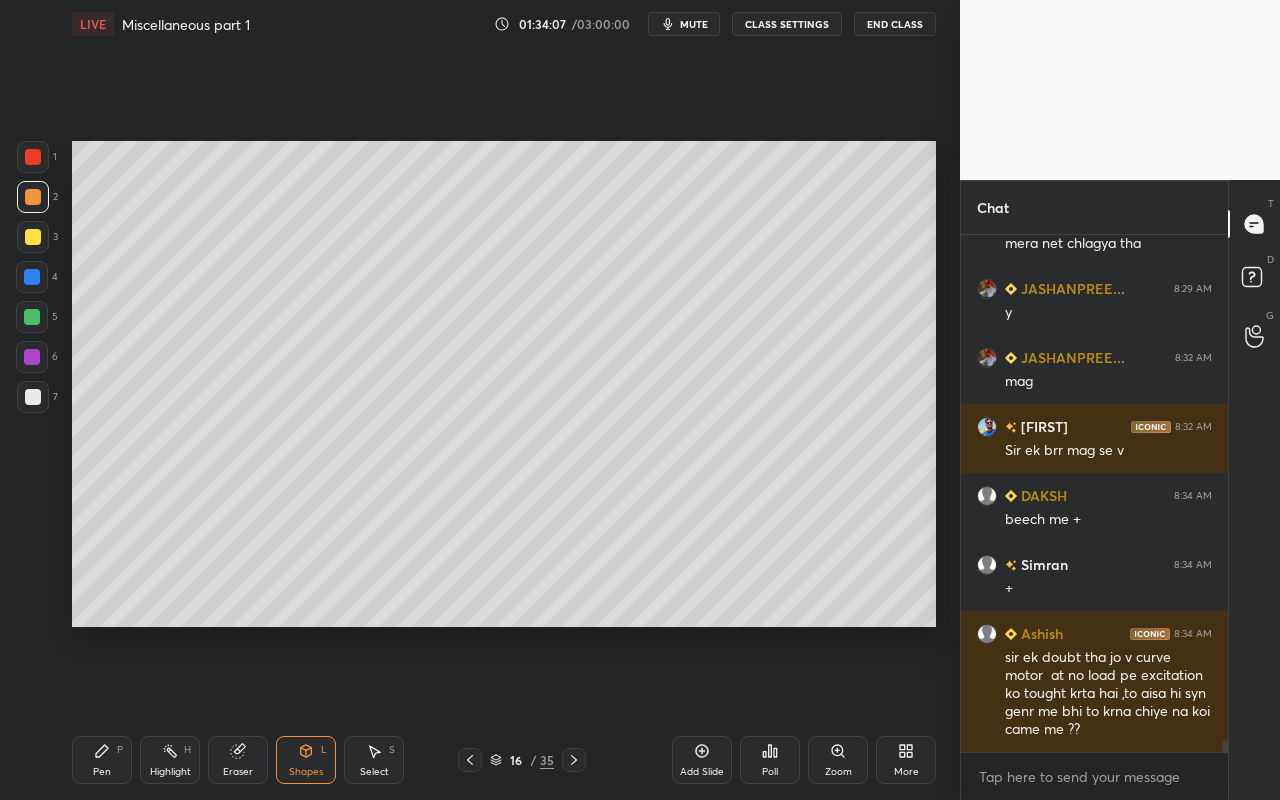 click on "Pen P" at bounding box center [102, 760] 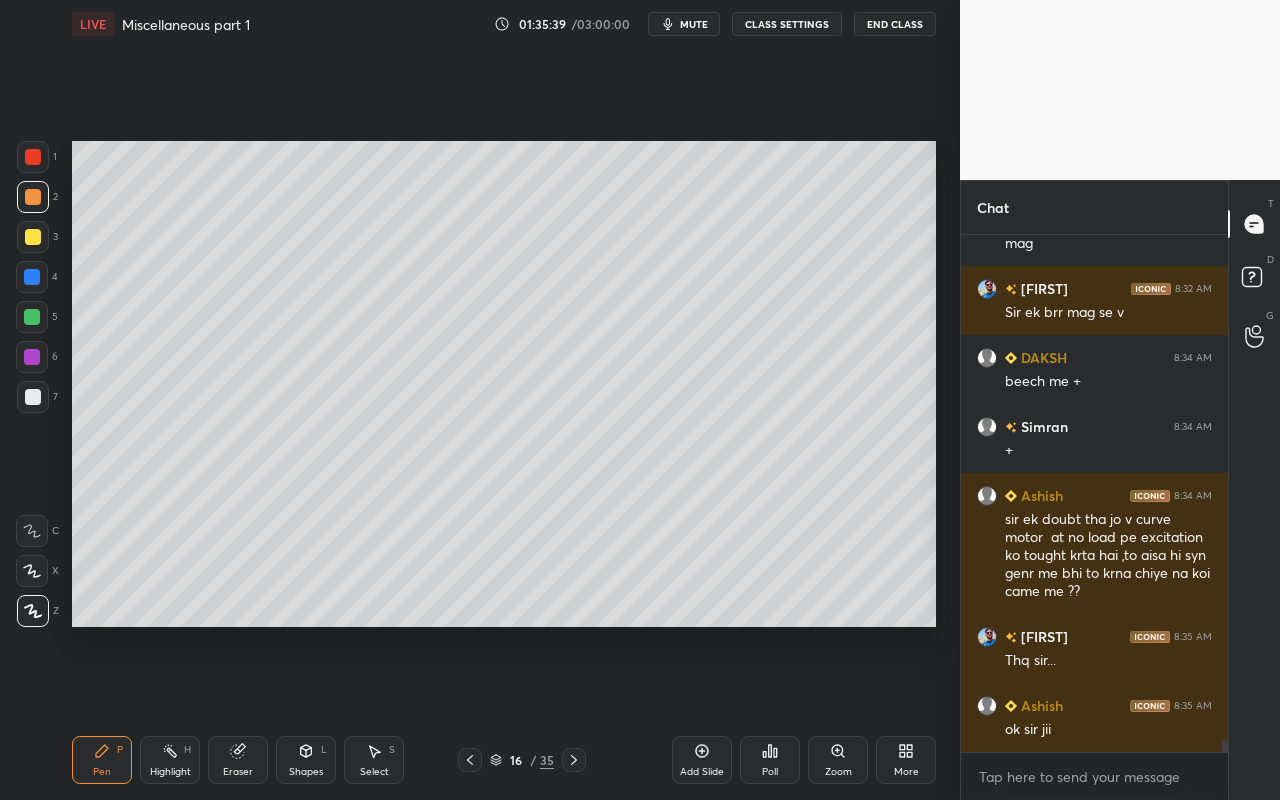scroll, scrollTop: 21195, scrollLeft: 0, axis: vertical 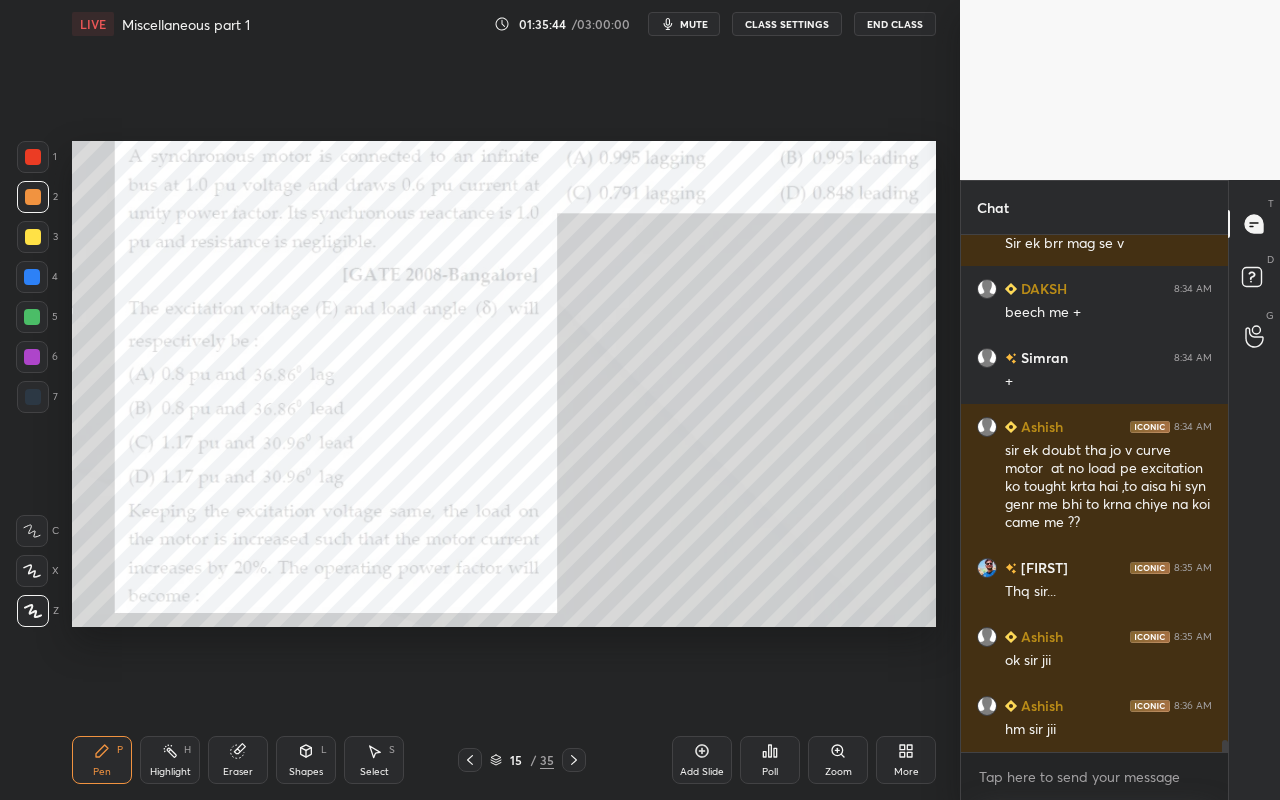drag, startPoint x: 97, startPoint y: 774, endPoint x: 106, endPoint y: 738, distance: 37.107952 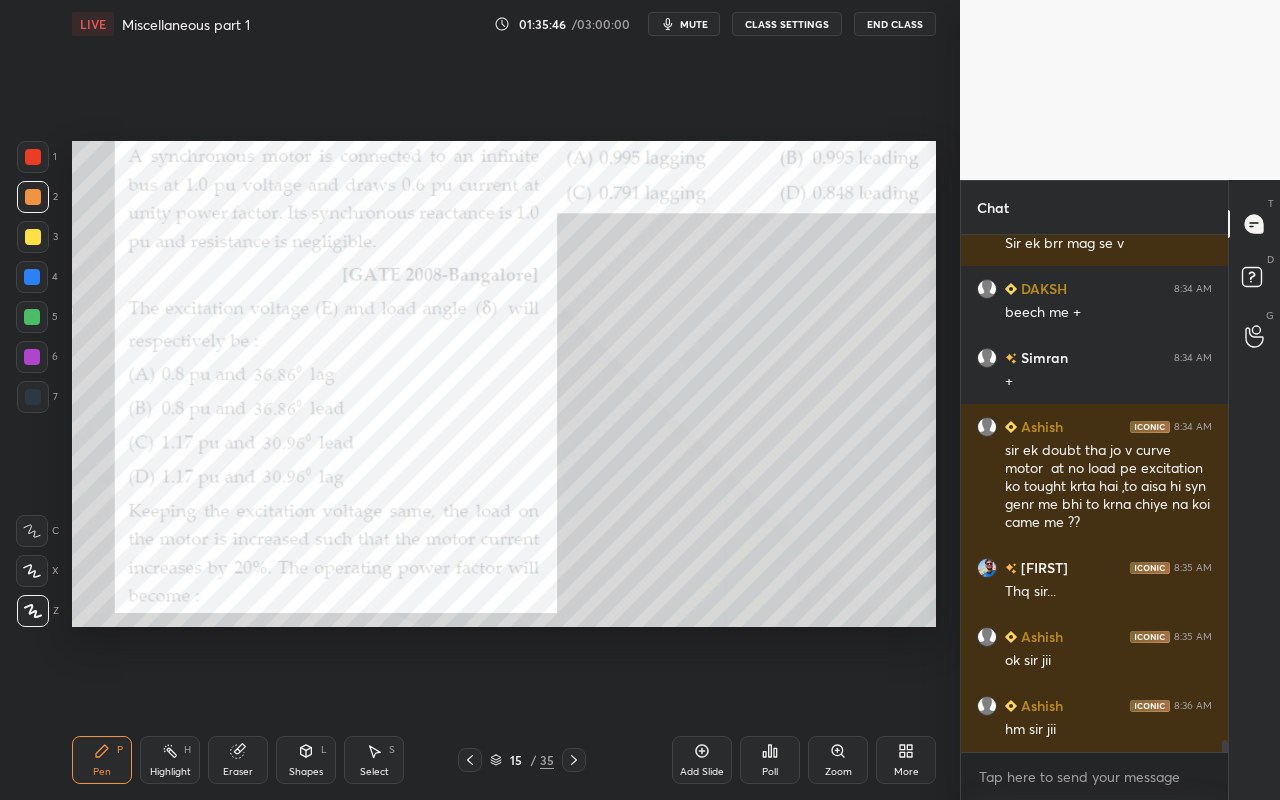 drag, startPoint x: 177, startPoint y: 769, endPoint x: 205, endPoint y: 658, distance: 114.47707 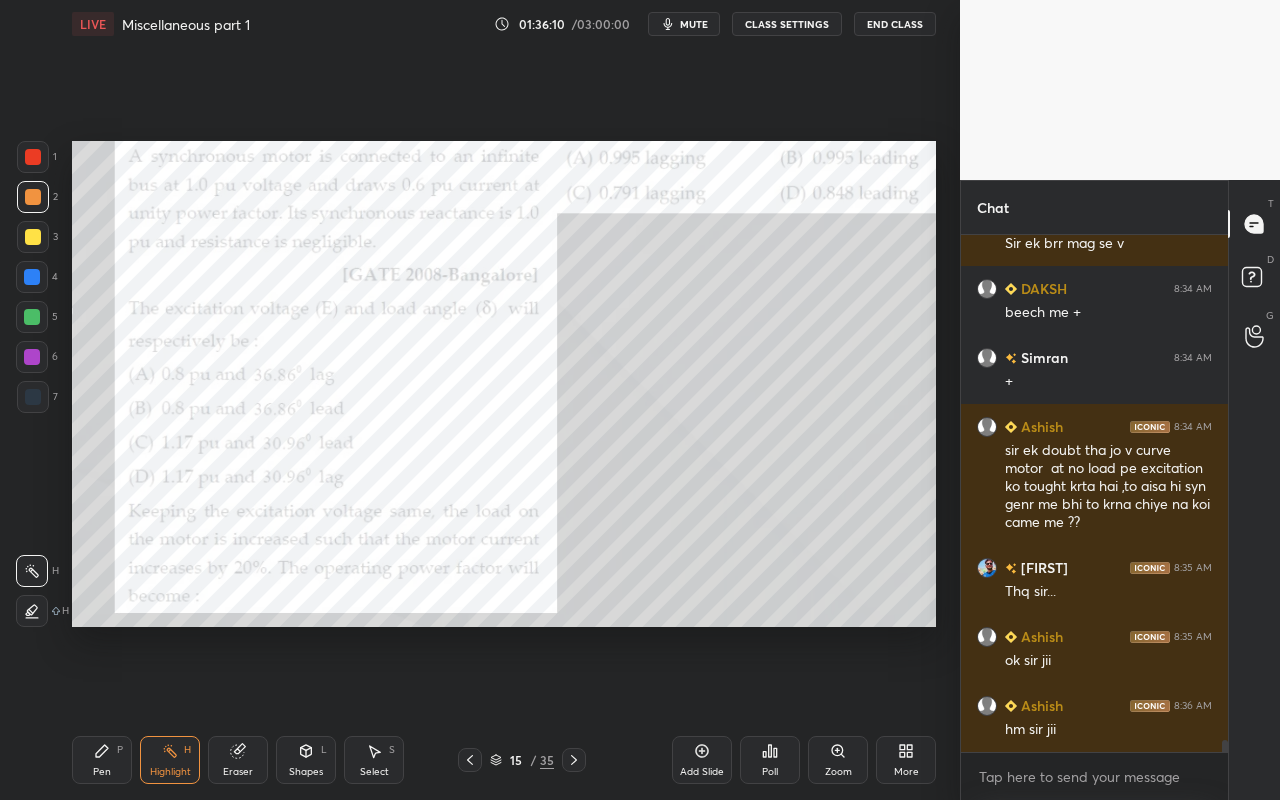 click on "Poll" at bounding box center [770, 760] 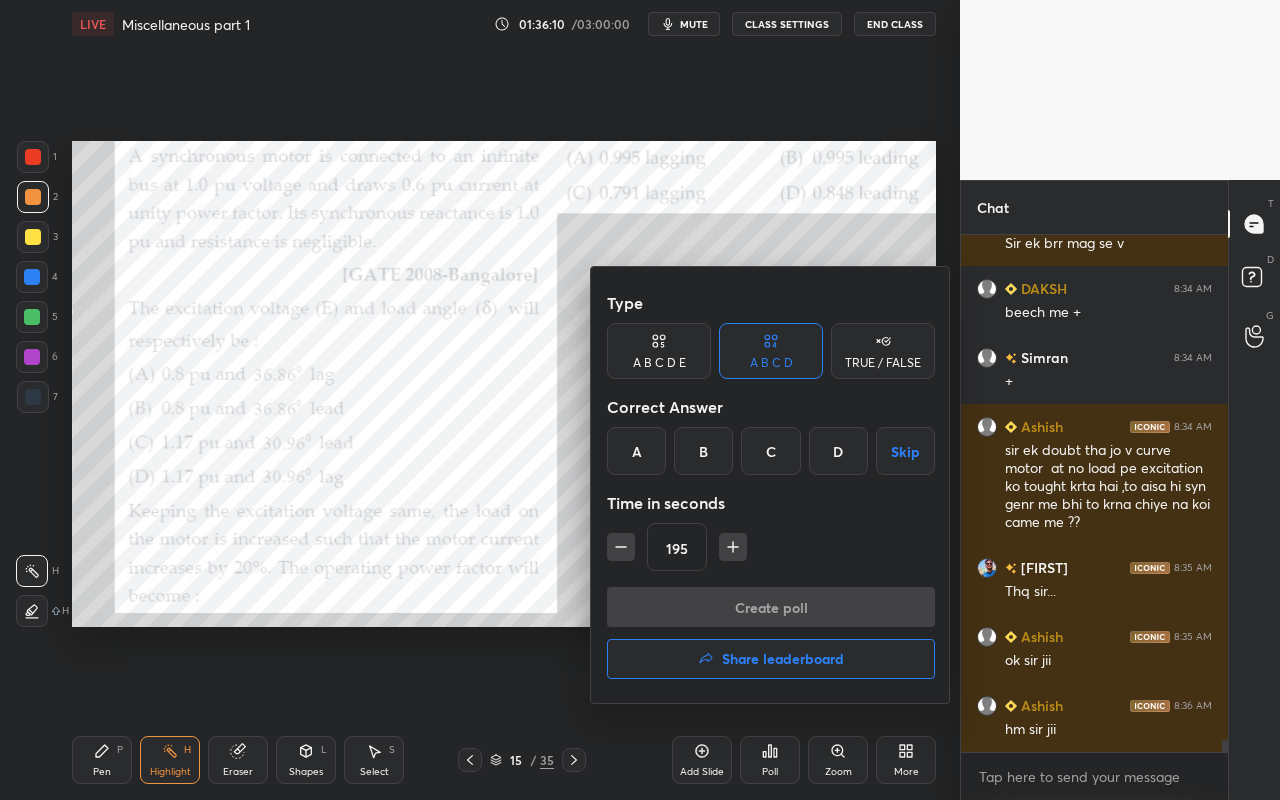 click on "A" at bounding box center (636, 451) 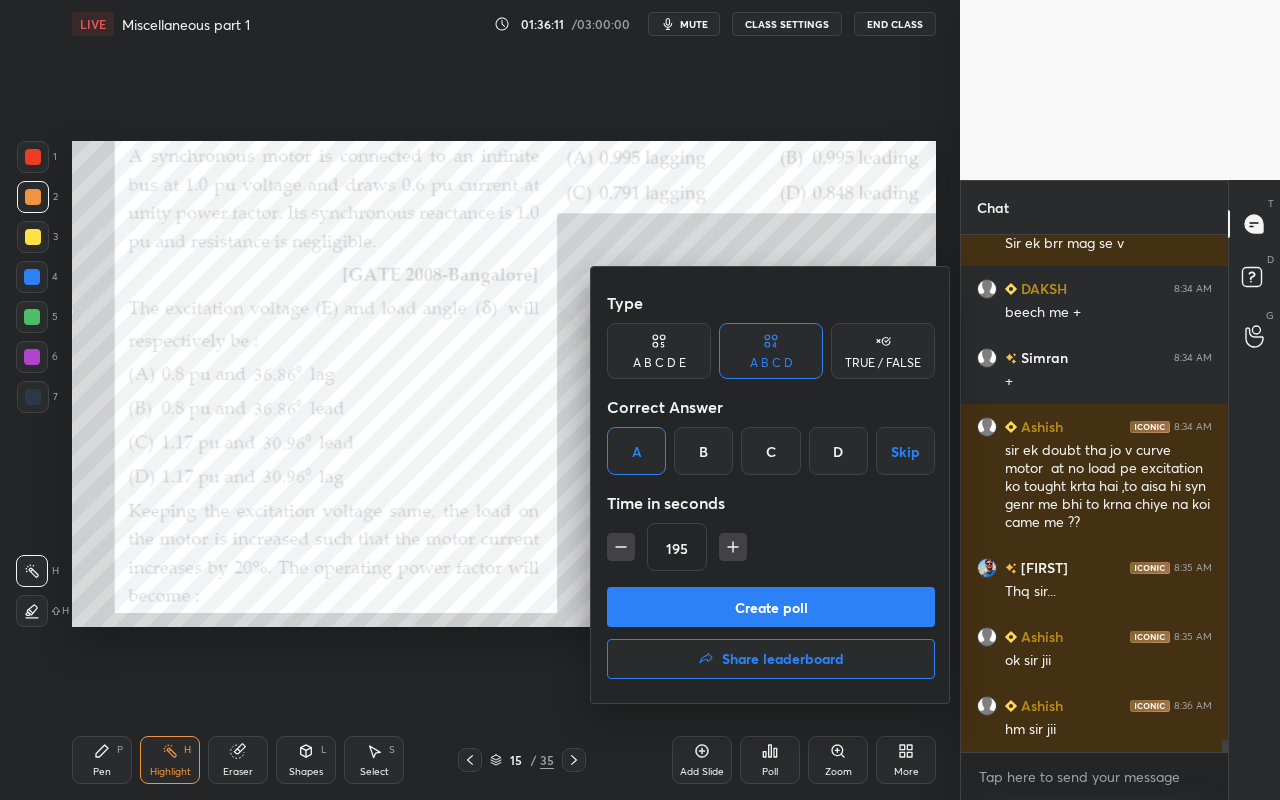 click on "Create poll" at bounding box center (771, 607) 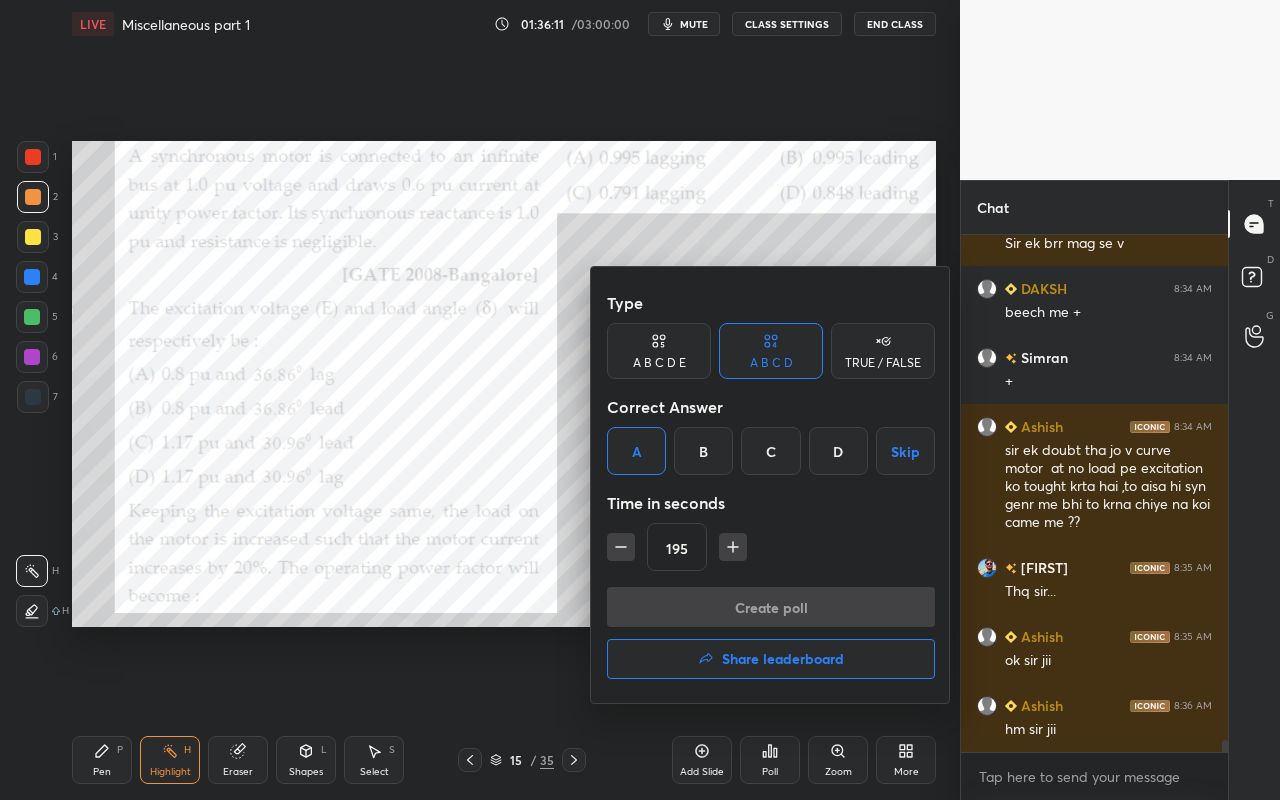 scroll, scrollTop: 478, scrollLeft: 261, axis: both 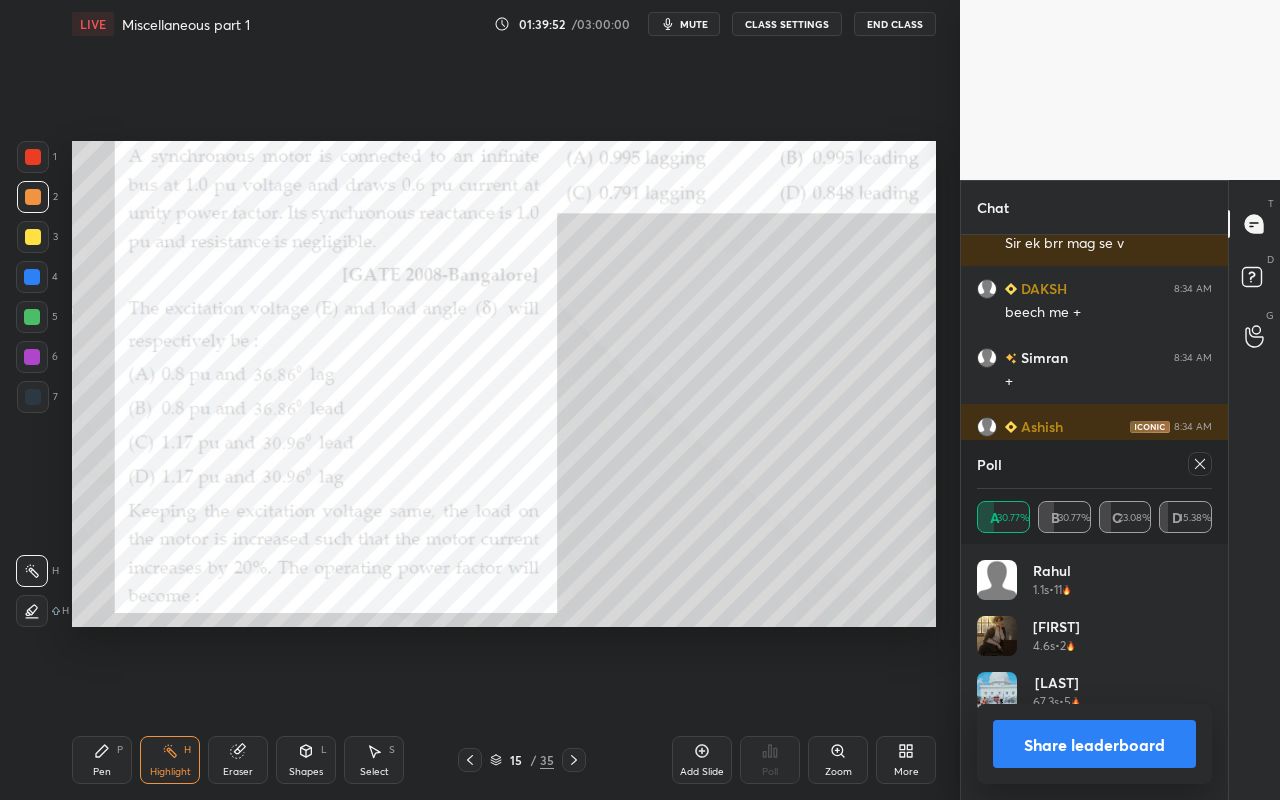 click 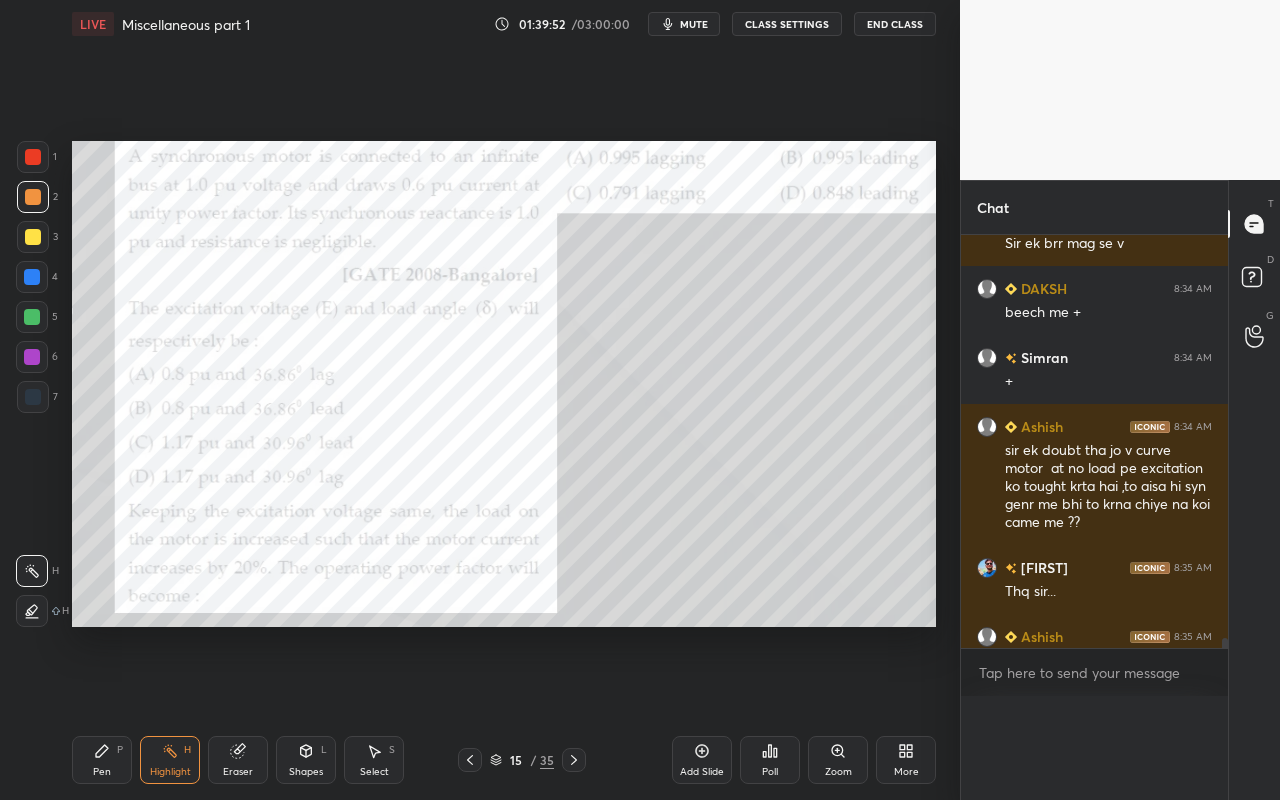 scroll, scrollTop: 1, scrollLeft: 7, axis: both 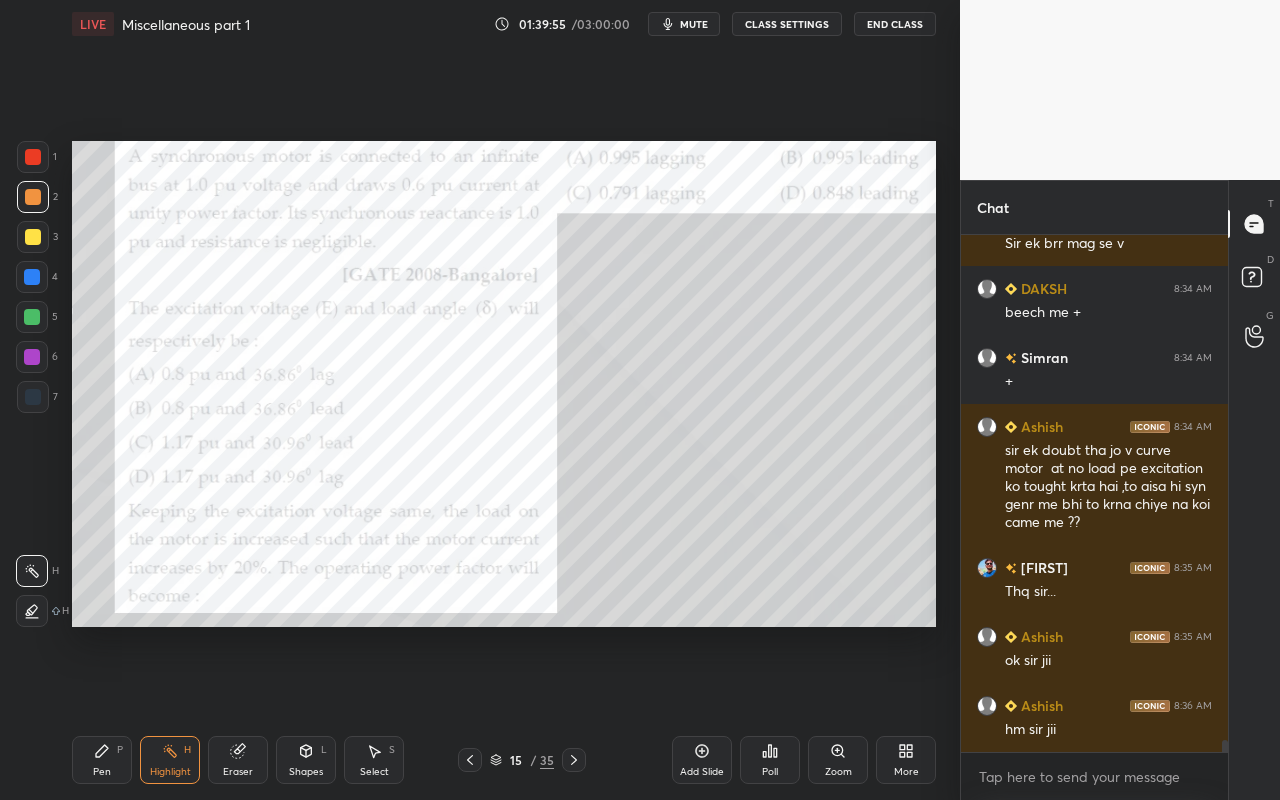 click on "Highlight" at bounding box center (170, 772) 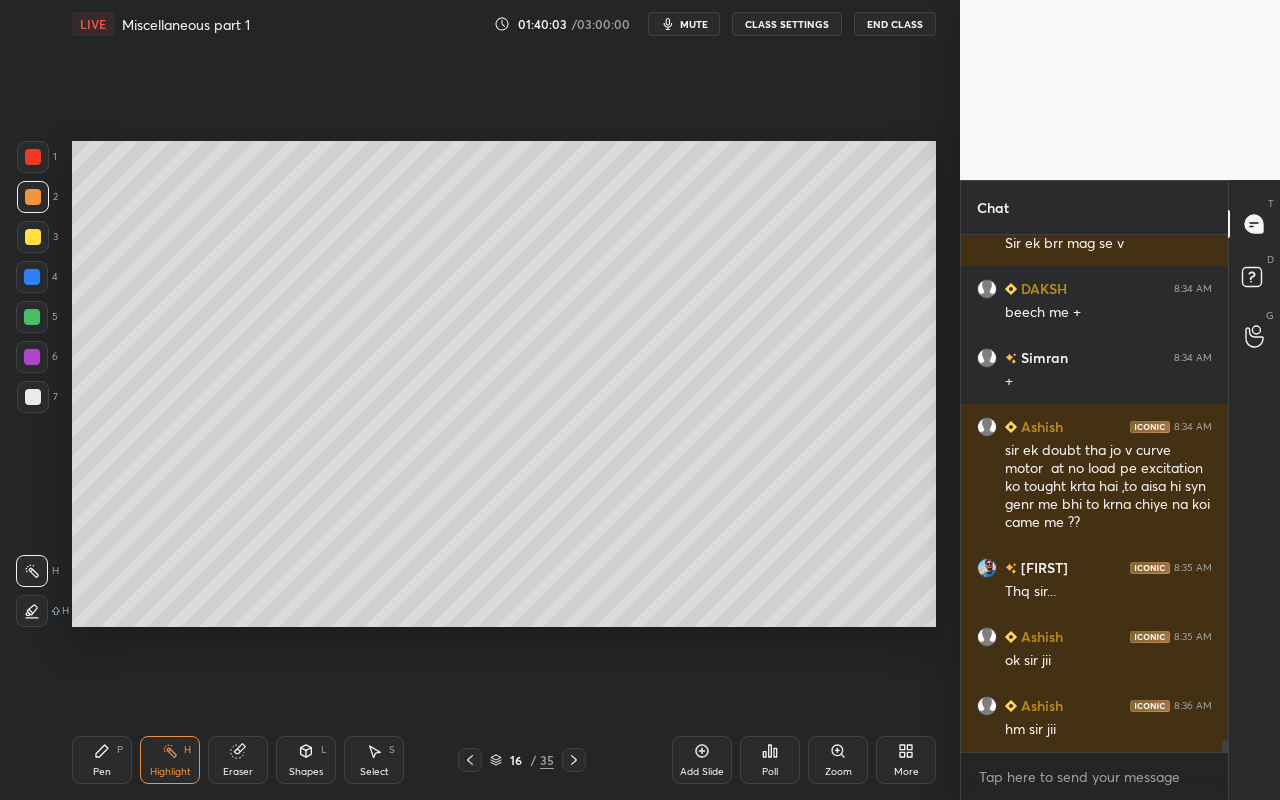 click 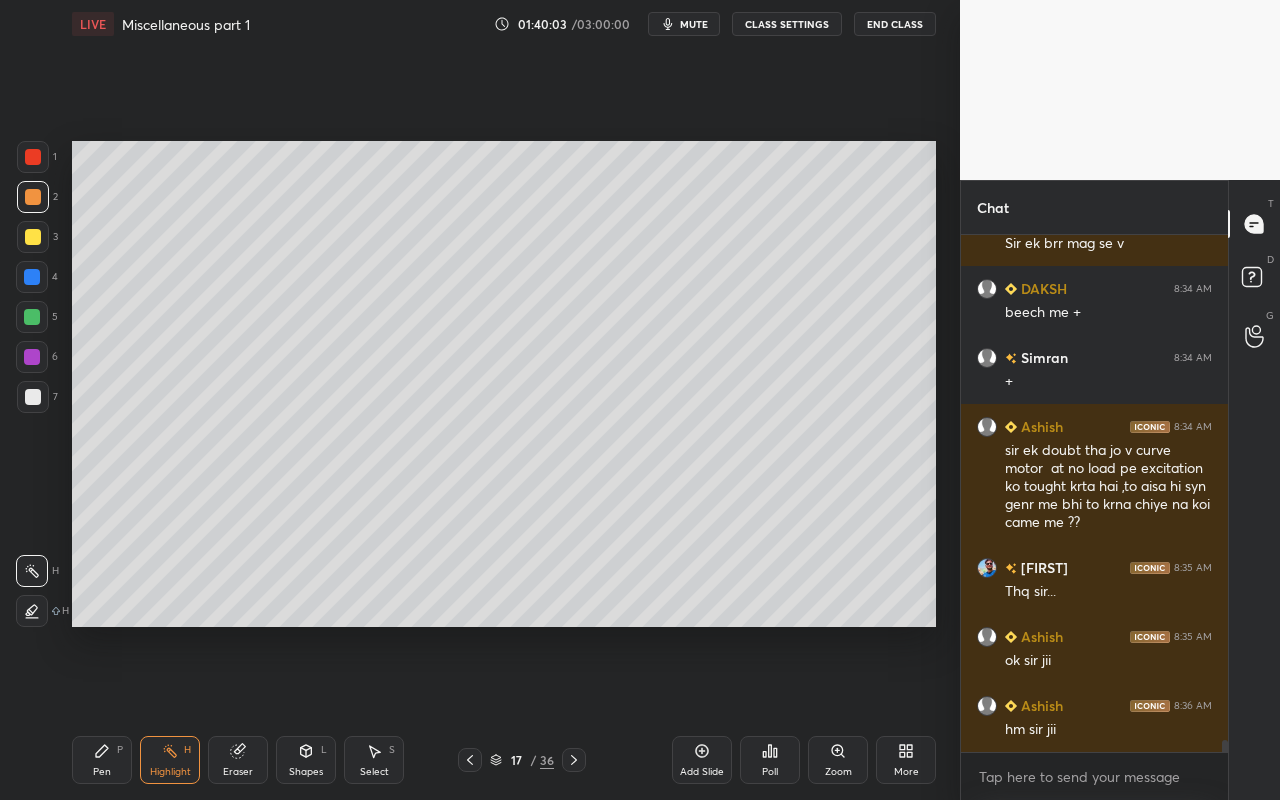 click on "Shapes" at bounding box center [306, 772] 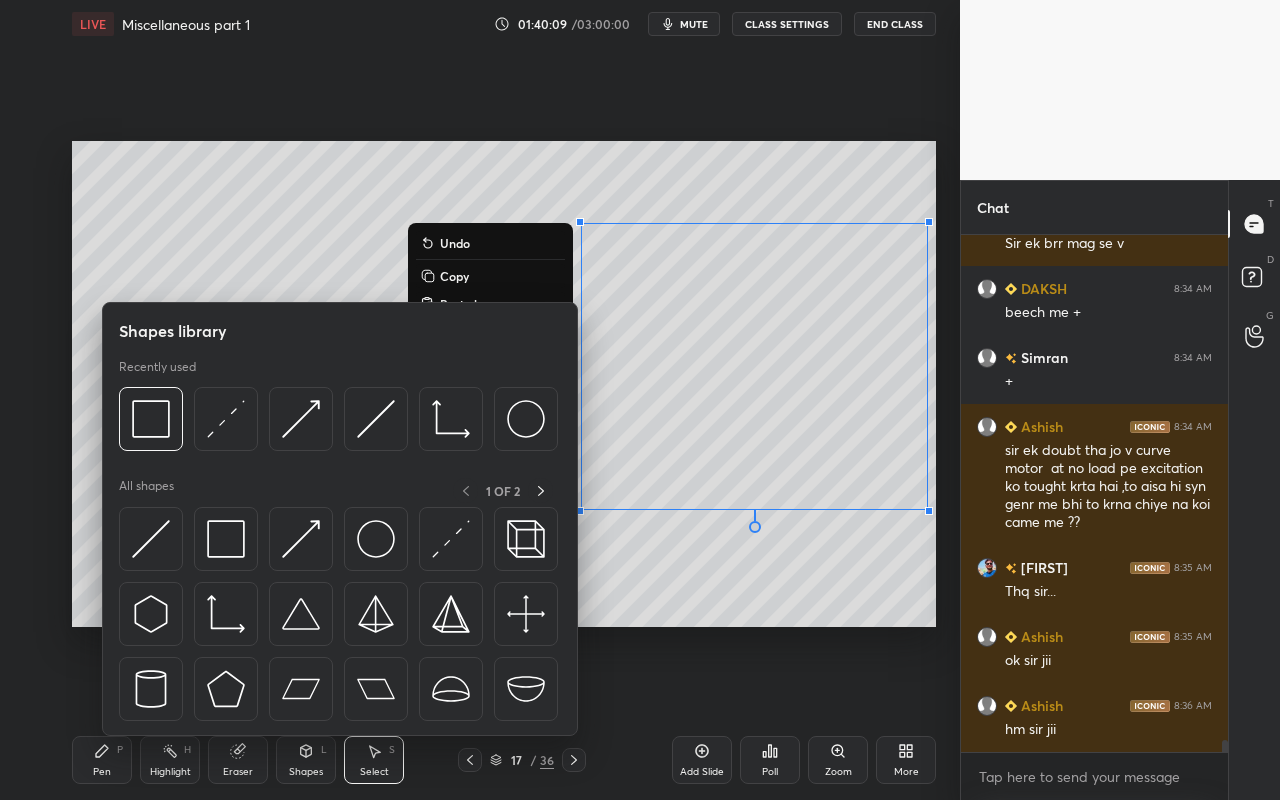 click on "0 ° Undo Copy Paste here Duplicate Duplicate to new slide Delete" at bounding box center (504, 384) 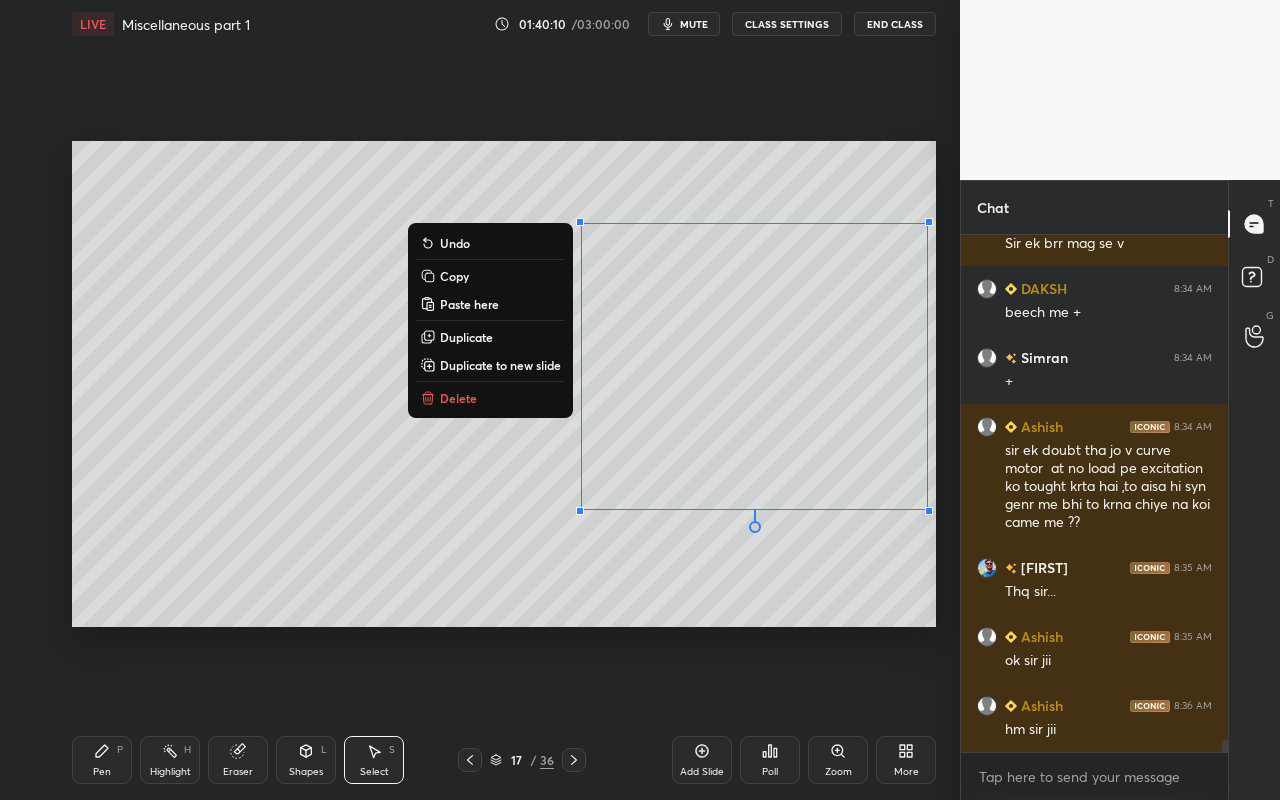 drag, startPoint x: 543, startPoint y: 225, endPoint x: 818, endPoint y: 467, distance: 366.31818 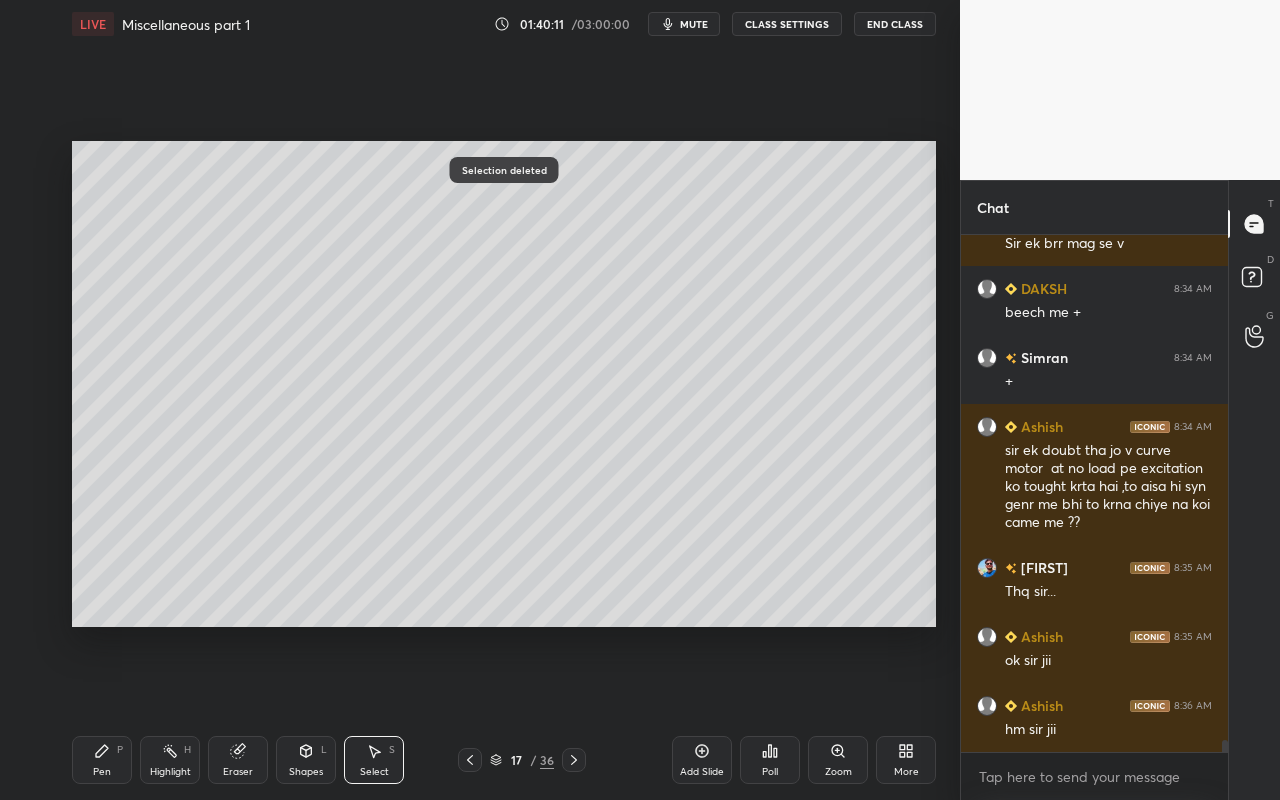 drag, startPoint x: 319, startPoint y: 764, endPoint x: 316, endPoint y: 745, distance: 19.235384 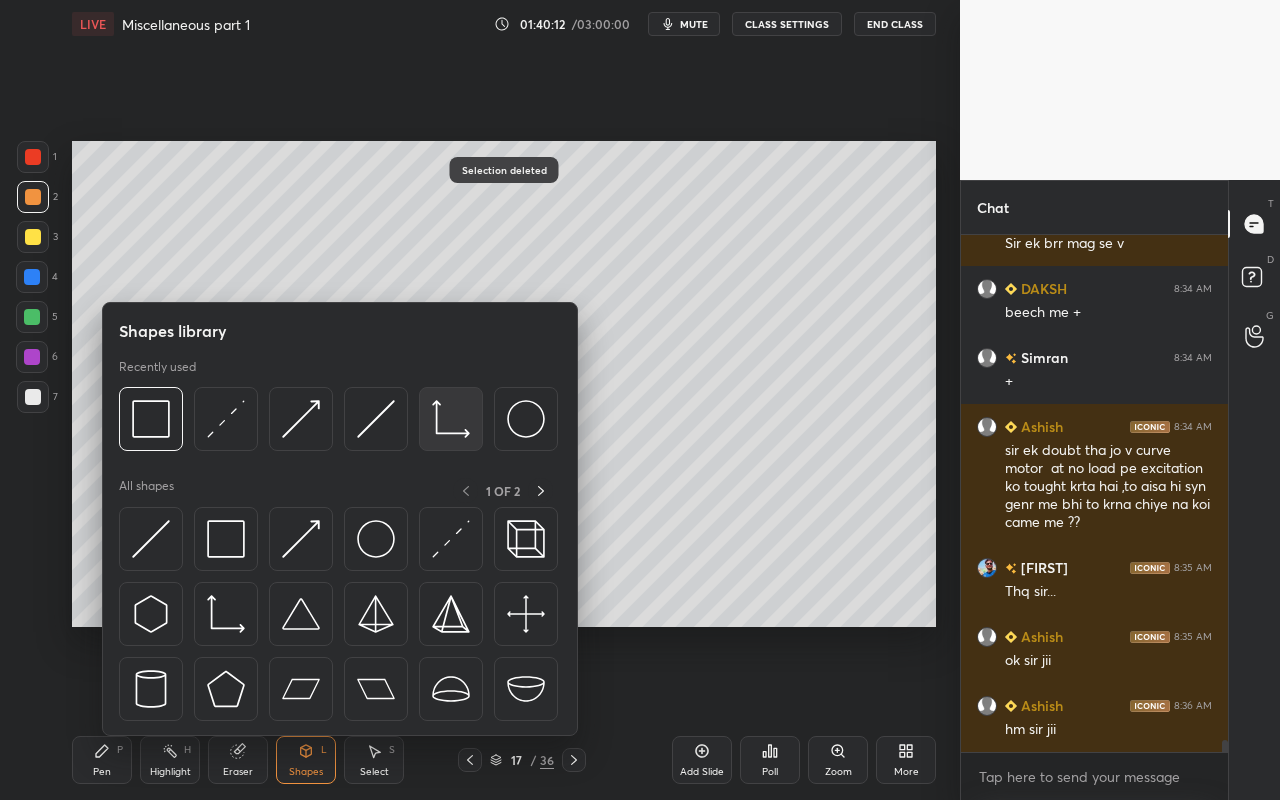 click at bounding box center (451, 419) 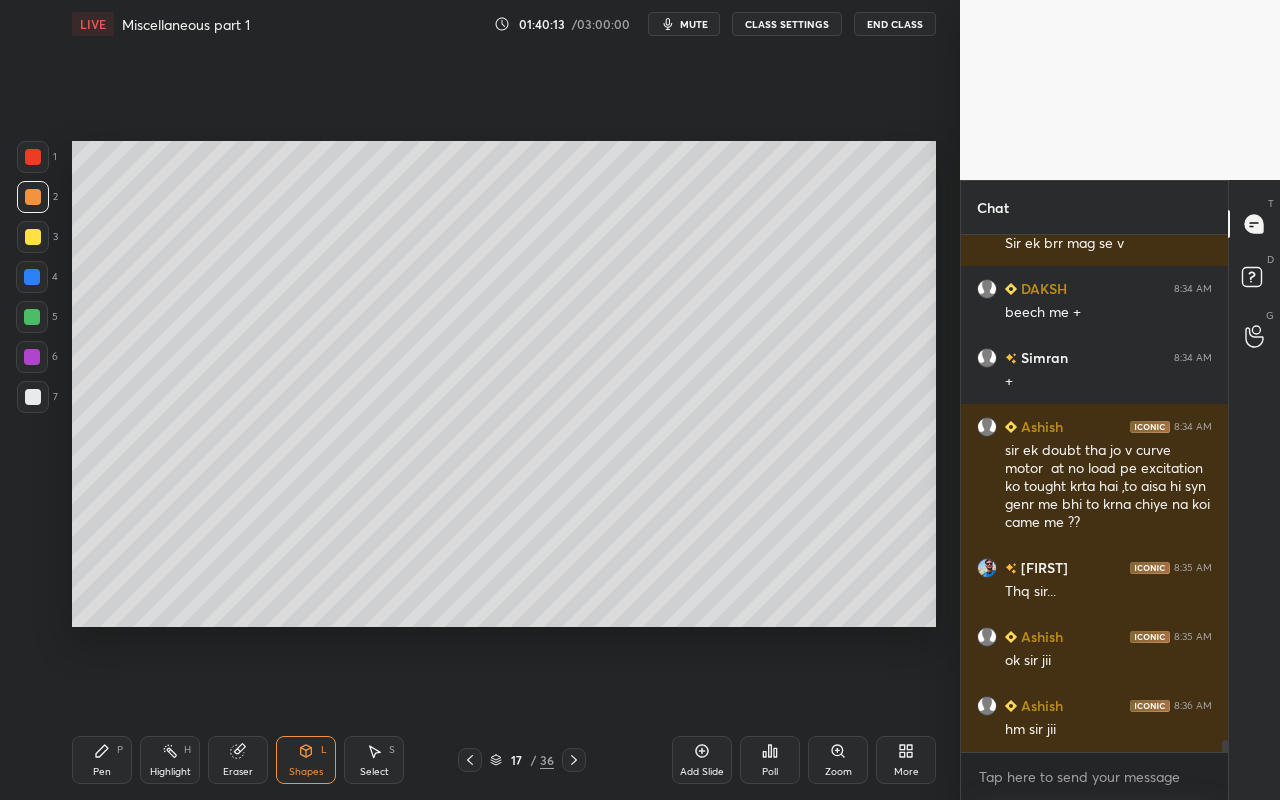 drag, startPoint x: 24, startPoint y: 405, endPoint x: 54, endPoint y: 378, distance: 40.36087 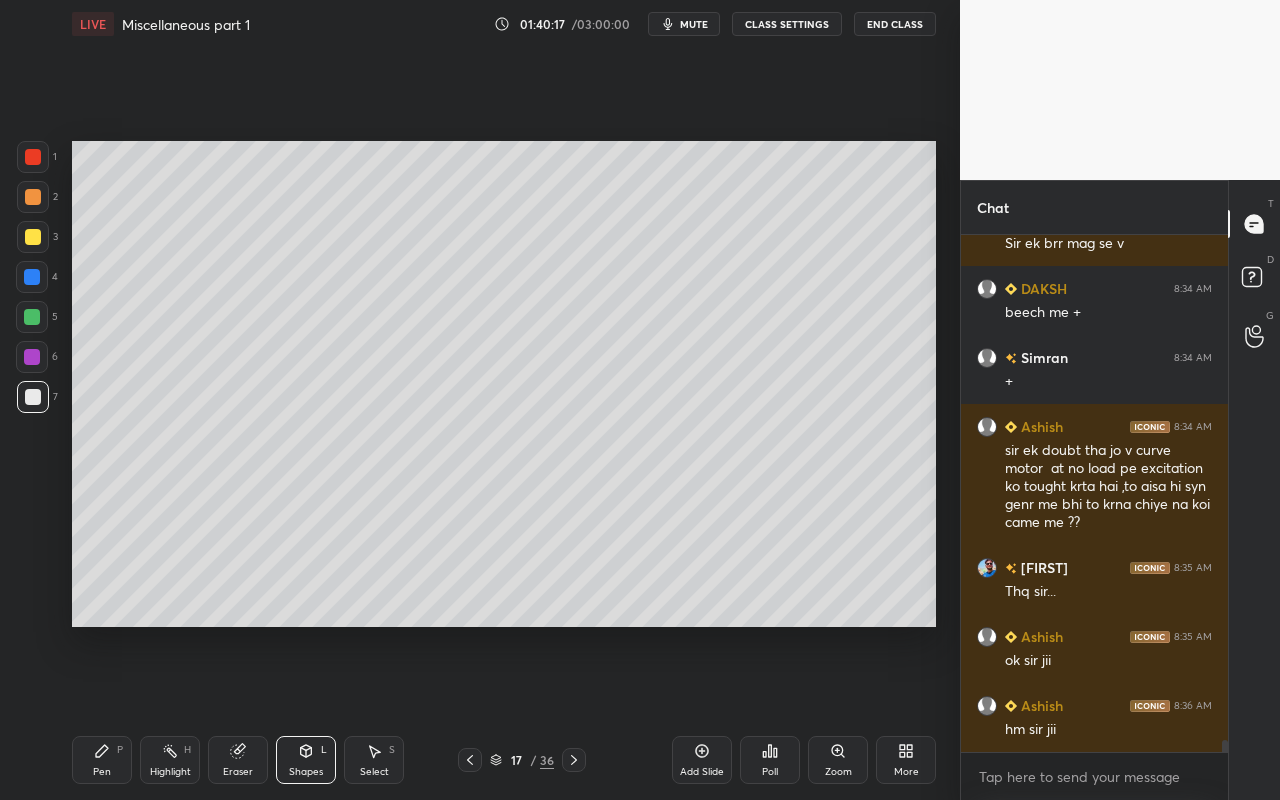 click on "Pen P" at bounding box center (102, 760) 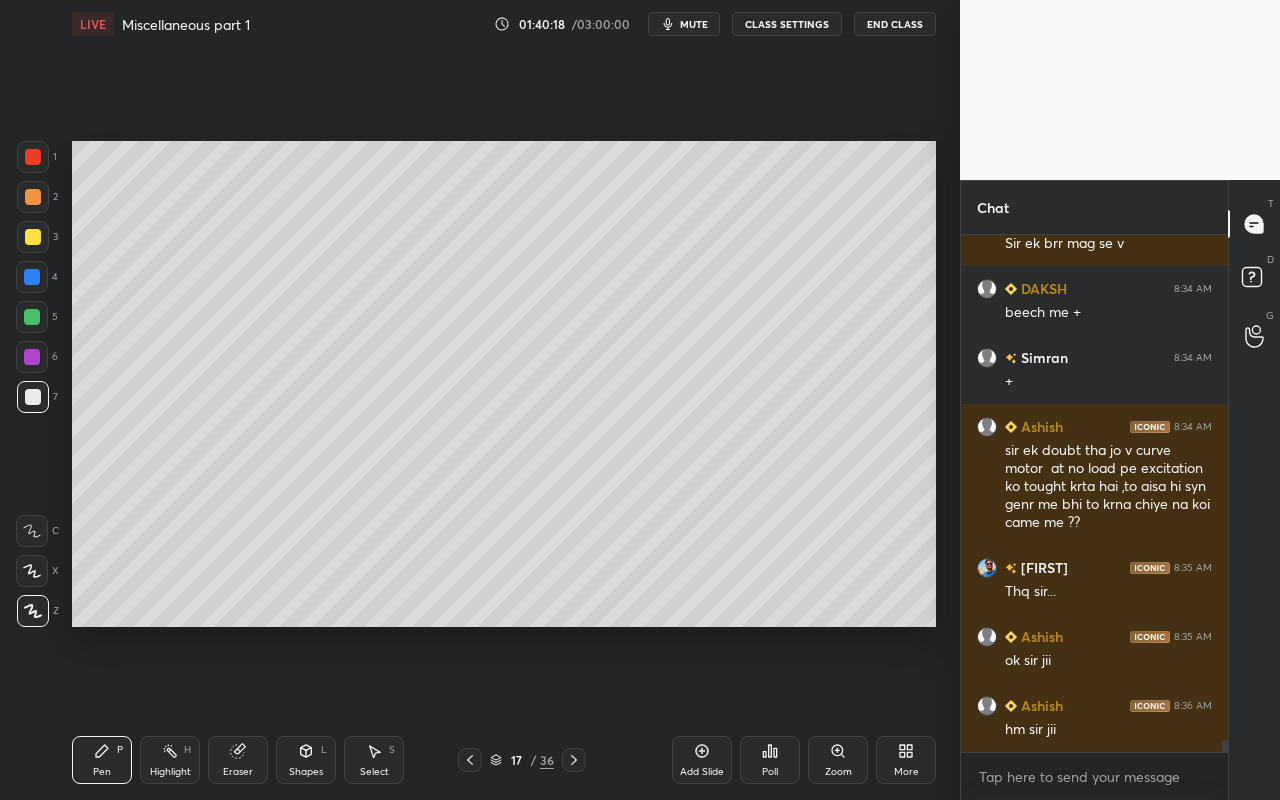 click at bounding box center [33, 237] 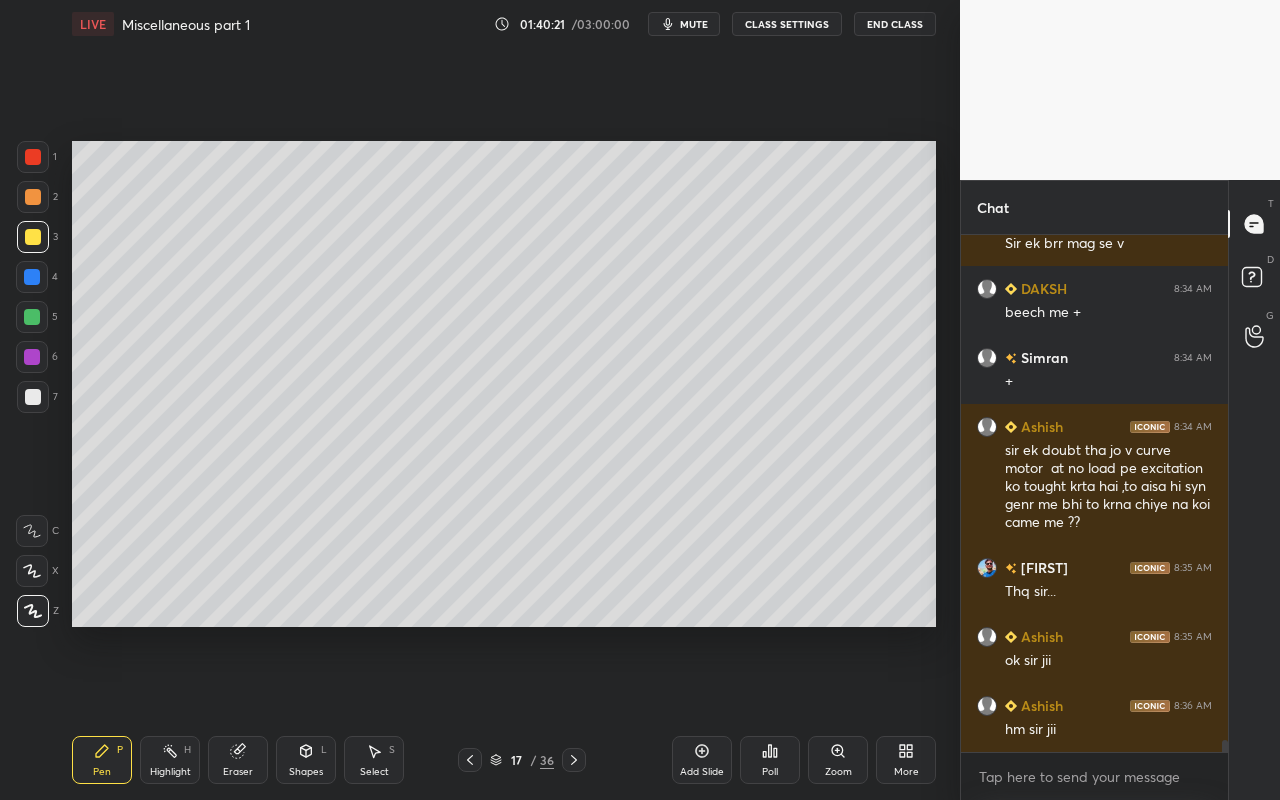 click on "Shapes" at bounding box center (306, 772) 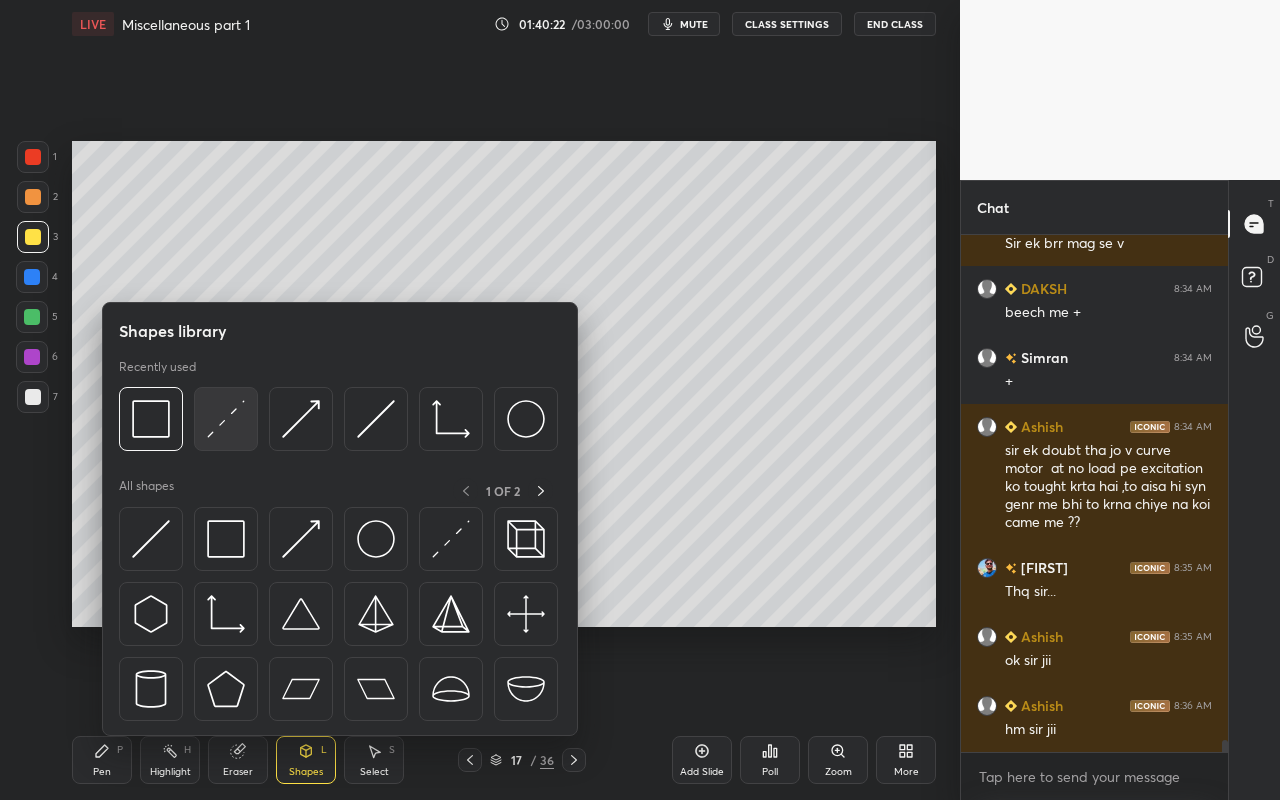 click at bounding box center (226, 419) 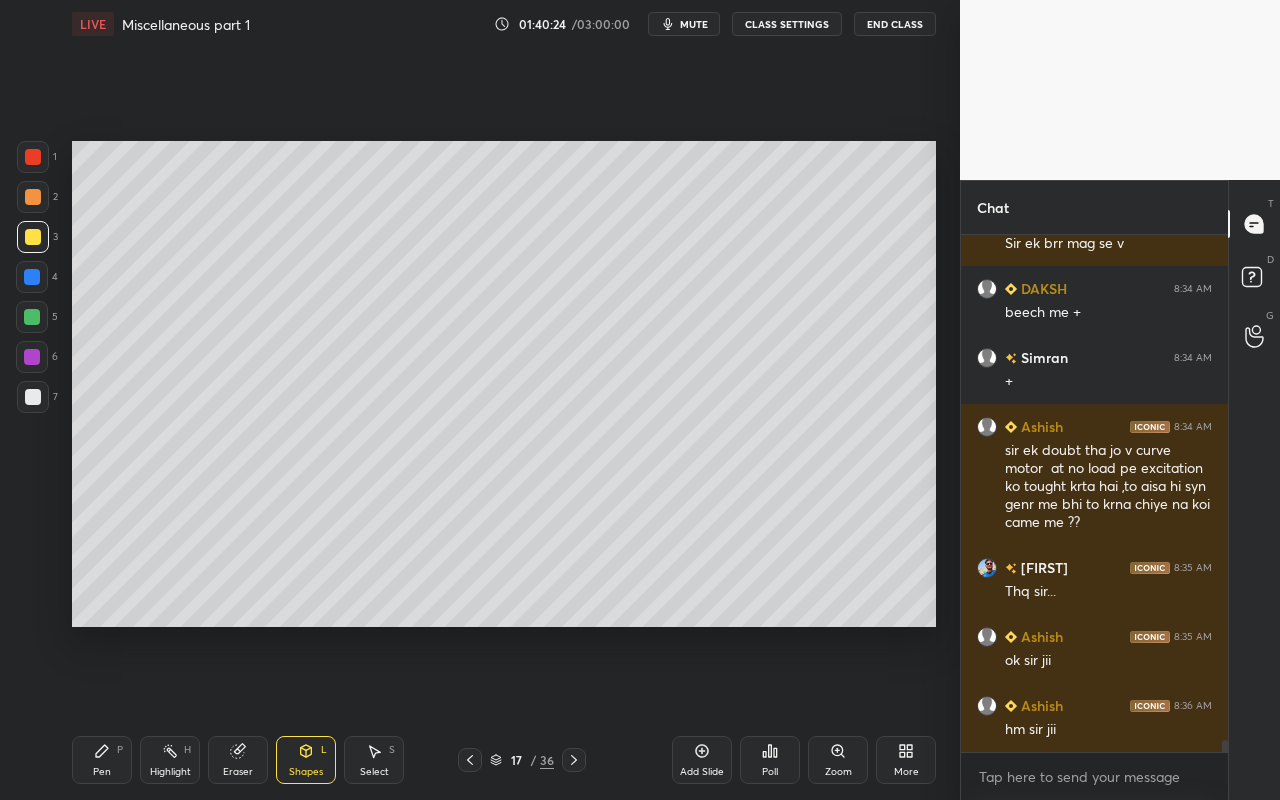 click on "Pen P" at bounding box center (102, 760) 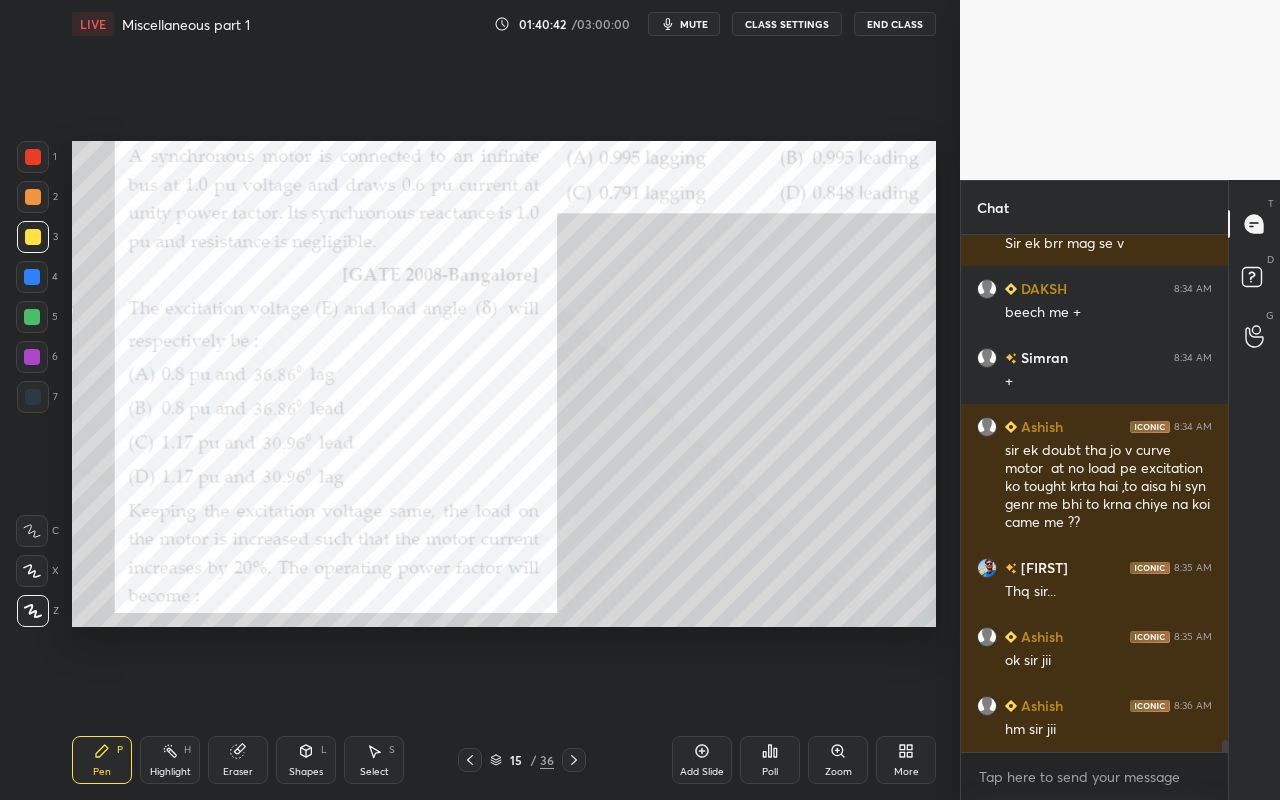 click on "Highlight" at bounding box center [170, 772] 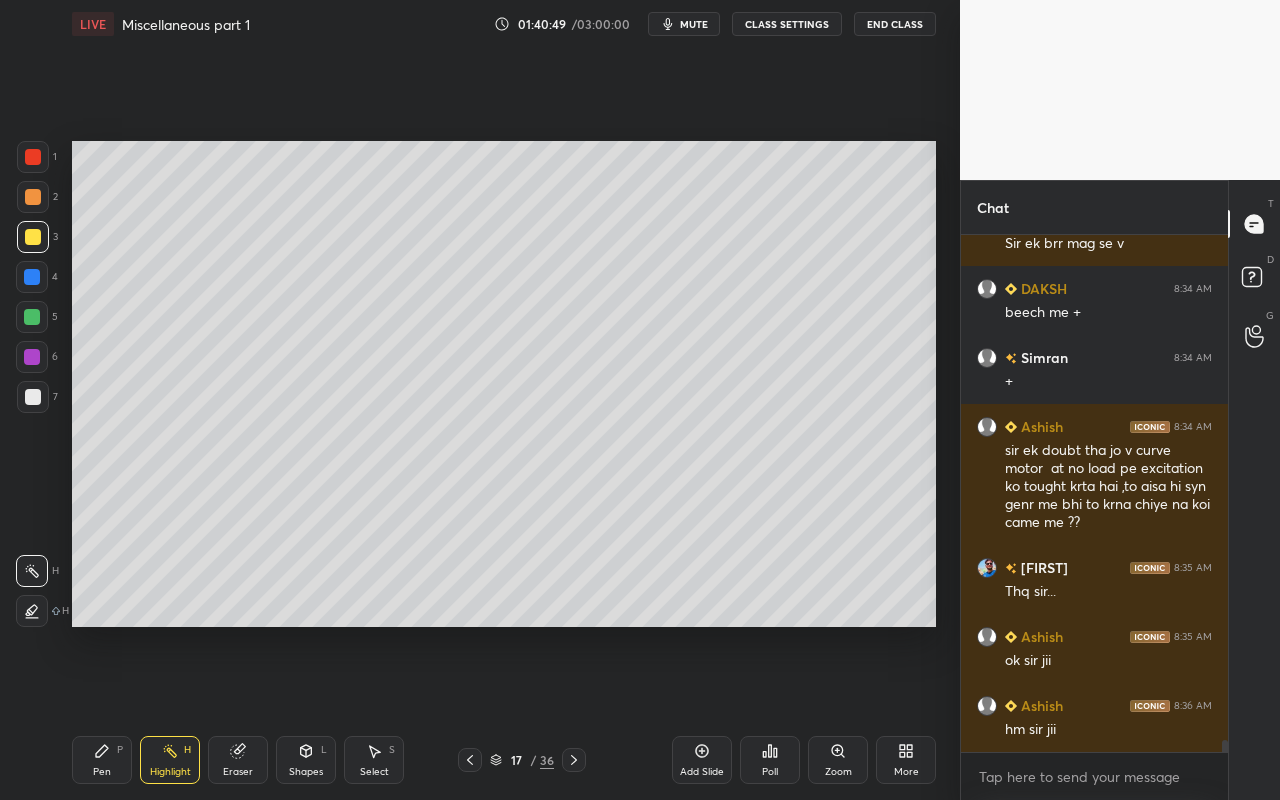 click on "Pen P" at bounding box center [102, 760] 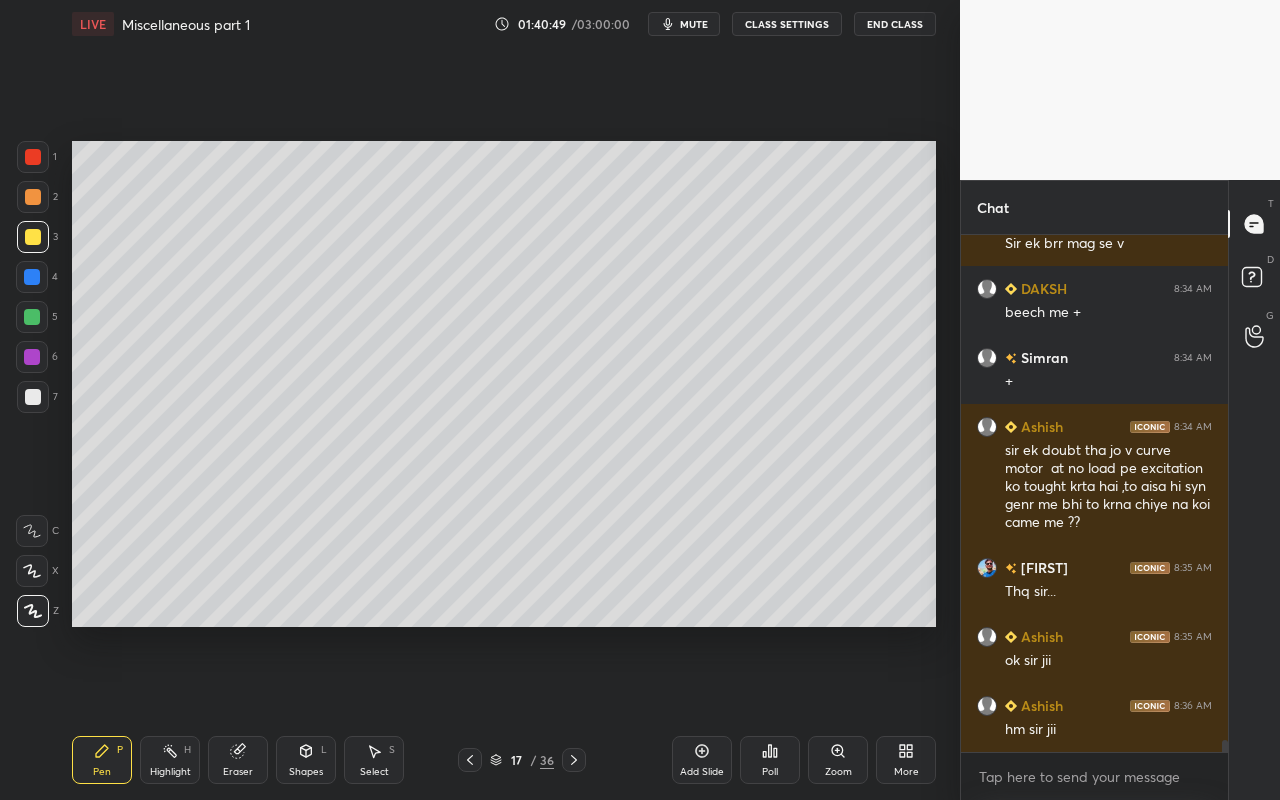 drag, startPoint x: 30, startPoint y: 317, endPoint x: 65, endPoint y: 309, distance: 35.902645 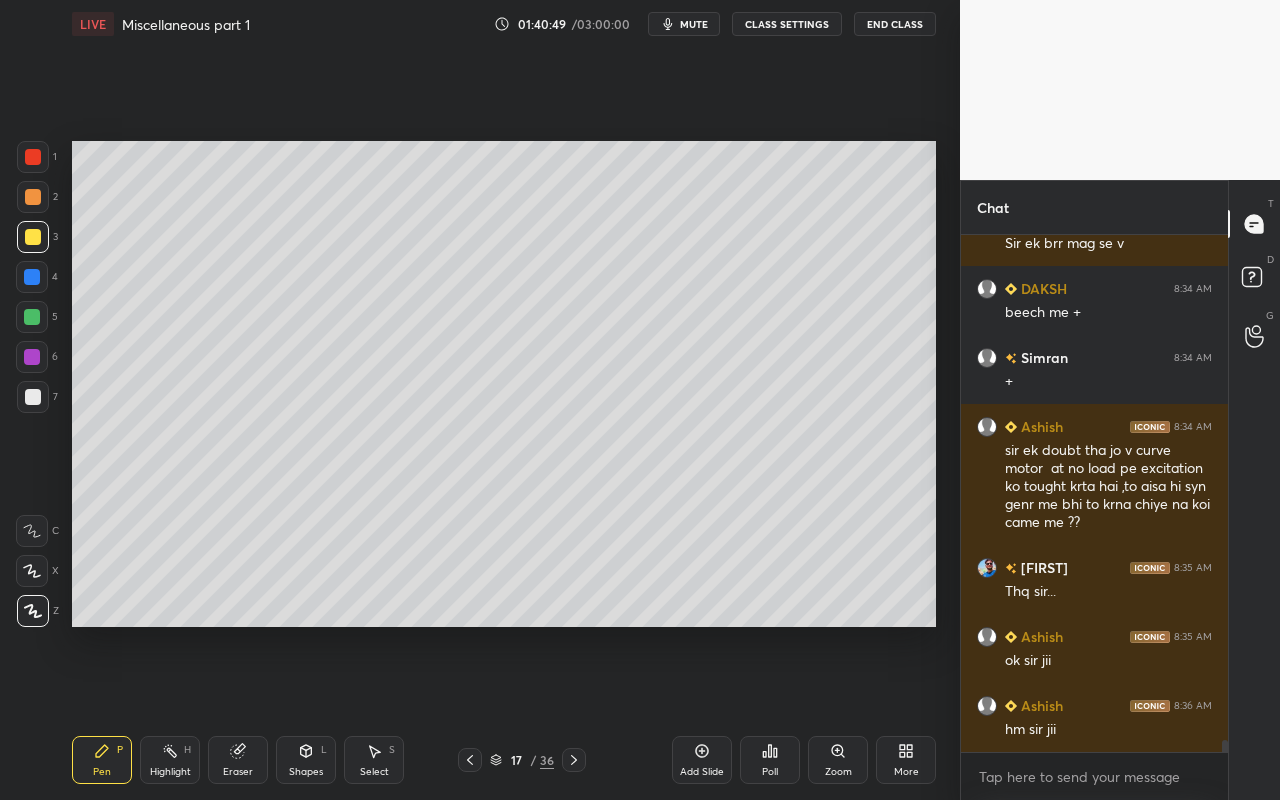 click at bounding box center (32, 317) 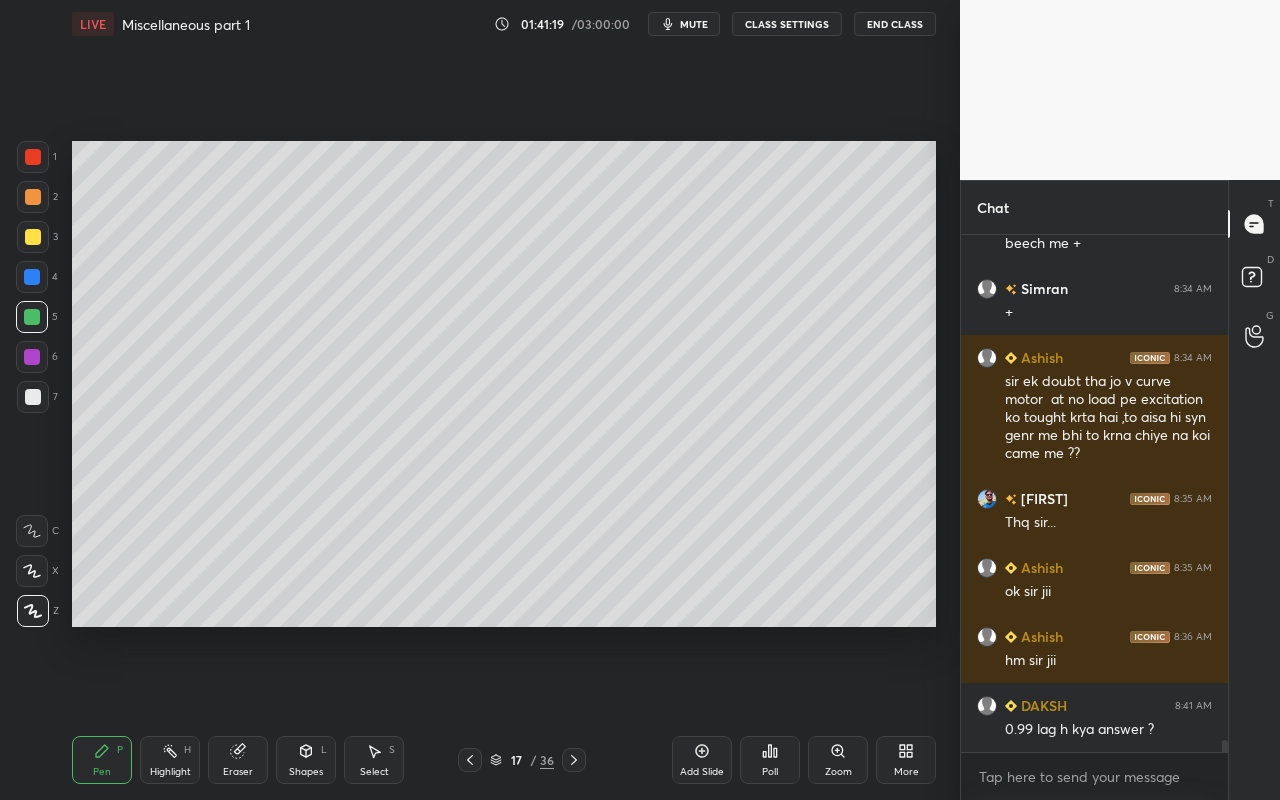scroll, scrollTop: 21333, scrollLeft: 0, axis: vertical 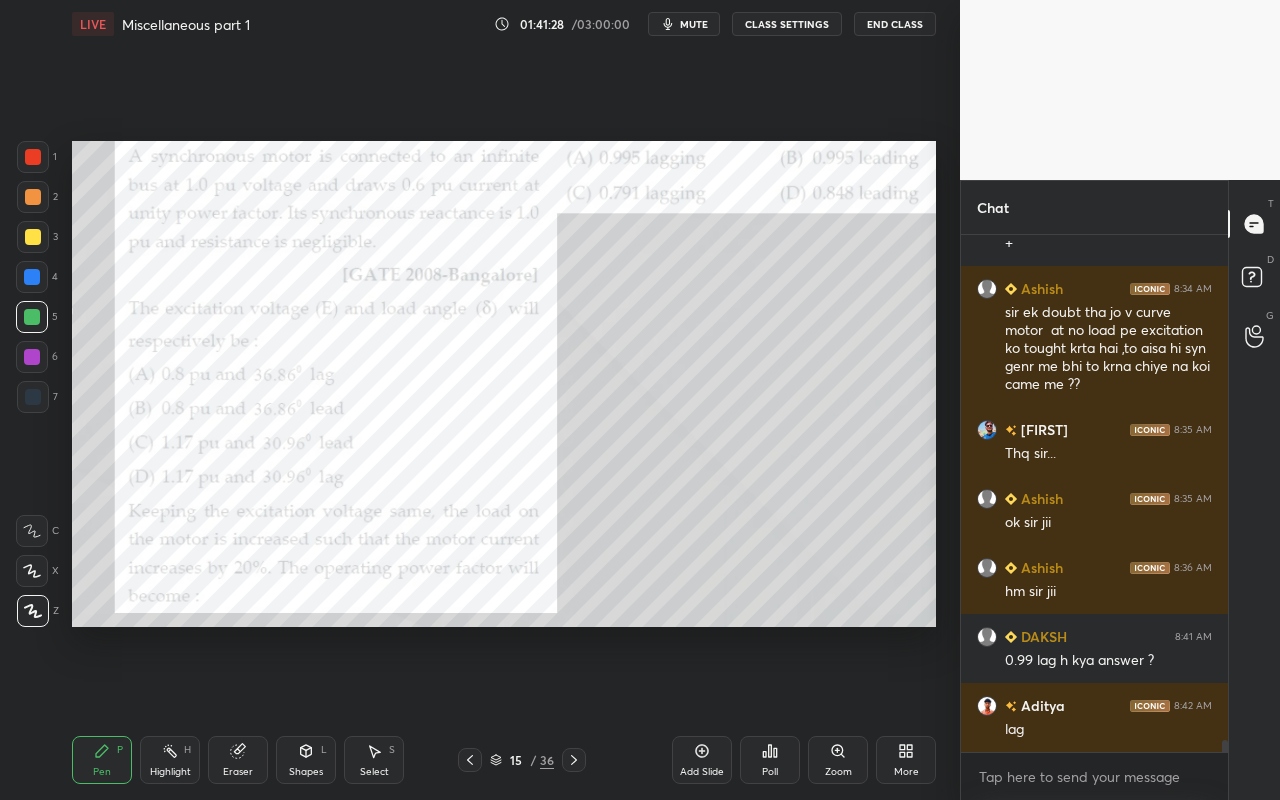 click on "Highlight" at bounding box center [170, 772] 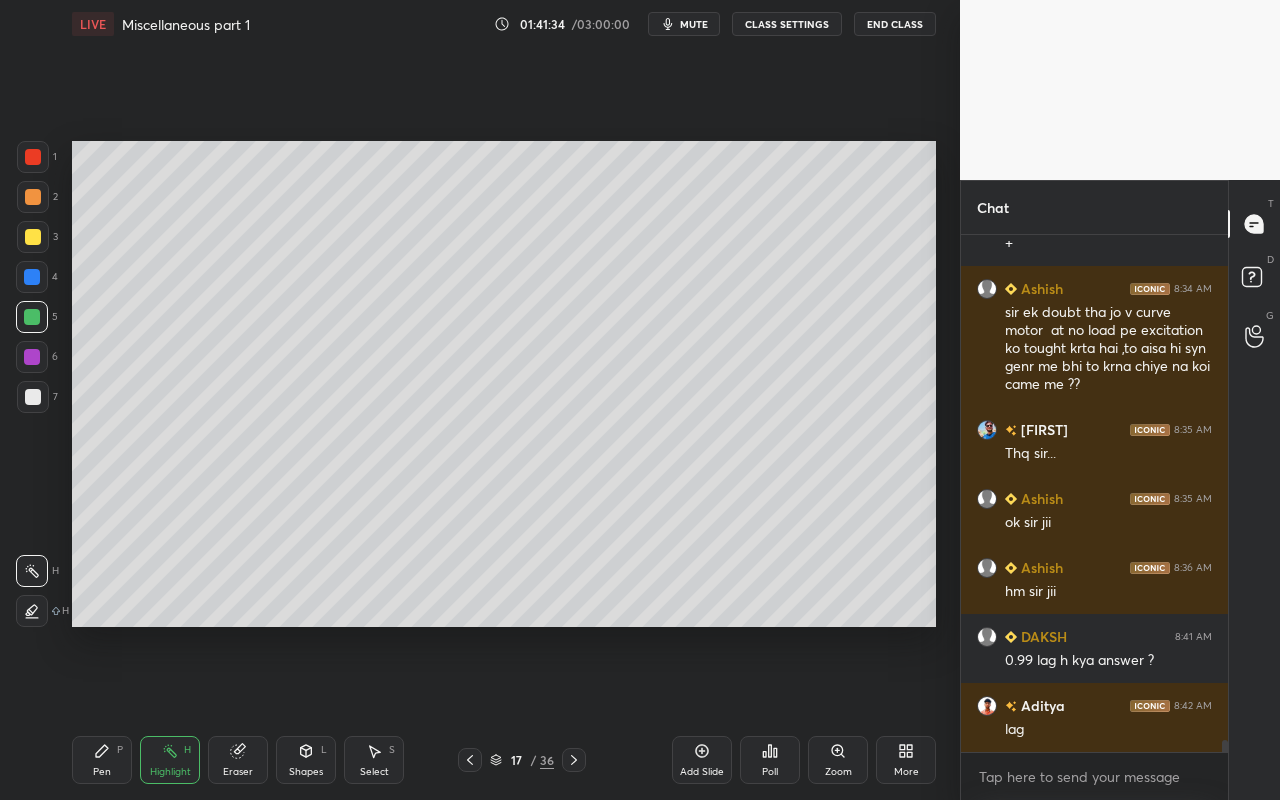 drag, startPoint x: 94, startPoint y: 784, endPoint x: 103, endPoint y: 766, distance: 20.12461 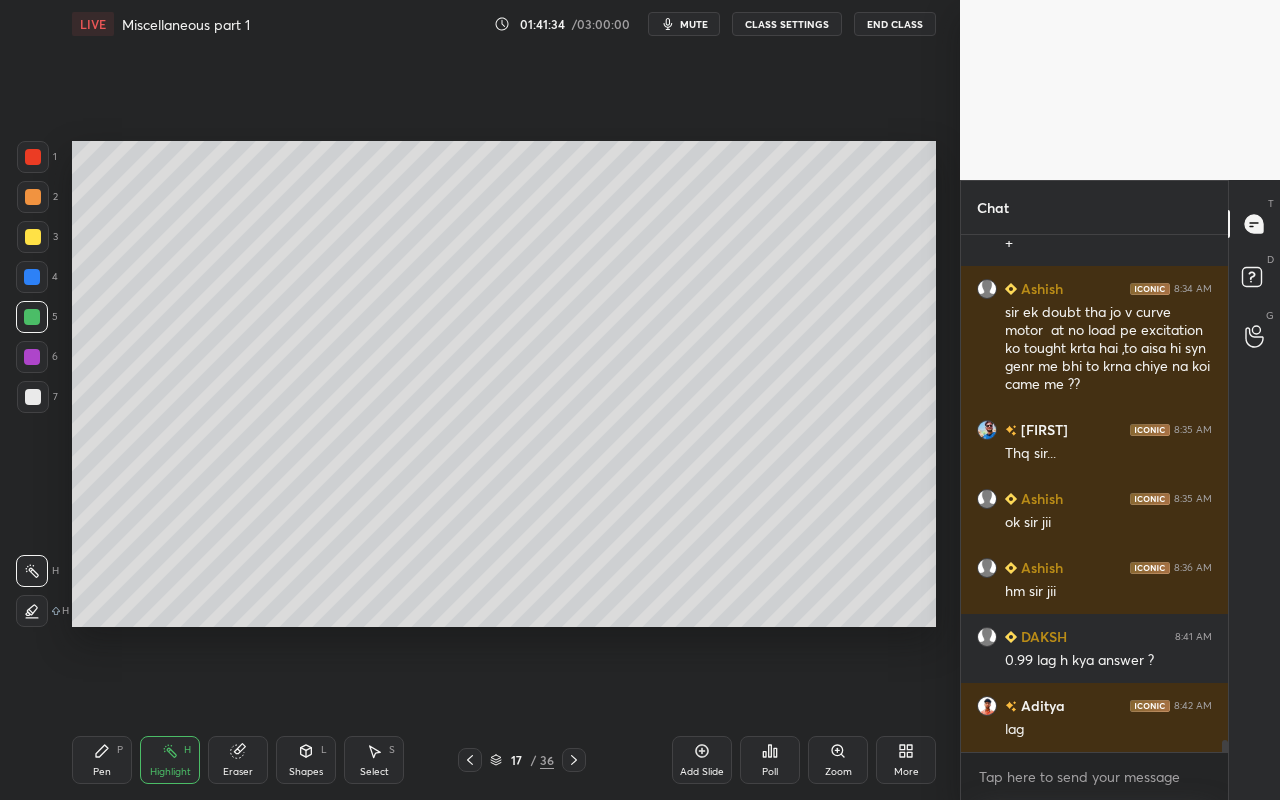 click on "1 2 3 4 5 6 7 C X Z C X Z E E Erase all   H H LIVE Miscellaneous part 1 01:06:03 /  03:00:00 mute CLASS SETTINGS End Class Setting up your live class Poll for   secs No correct answer Start poll Back Miscellaneous part 1 • L29 of Complete Course of DC Machines and Synchronous Machines [FIRST] [LAST] Pen P Highlight H Eraser Shapes L Select S 28 / 33 Add Slide Poll Zoom More Chat [FIRST] [LAST] 8:03 AM Sed [FIRST] [LAST] 8:04 AM hehe [FIRST] [LAST] 8:05 AM Jldi jldi me.. [FIRST]... 8:05 AM ab to adat si hai mujhko ........ [FIRST] [LAST] 8:05 AM Koi btt nhi sir hm aapke dukh me v saath hai [FIRST] [LAST] 8:05 AM paani fer diya humne. [FIRST] [LAST] 8:06 AM Koi gaadari kr rha hai [FIRST] [LAST] 8:06 AM dukh khatam nhi hota sir [FIRST]... 8:06 AM gadari korbe JUMP TO LATEST Enable hand raising Enable raise hand to speak to learners. Once enabled, chat will be turned off temporarily. Enable x   introducing Raise a hand with a doubt Now learners can raise their hand along with a doubt  How it works? Doubts asked by learners will show up here NEW DOUBTS ASKED Got it T D" at bounding box center (504, 760) 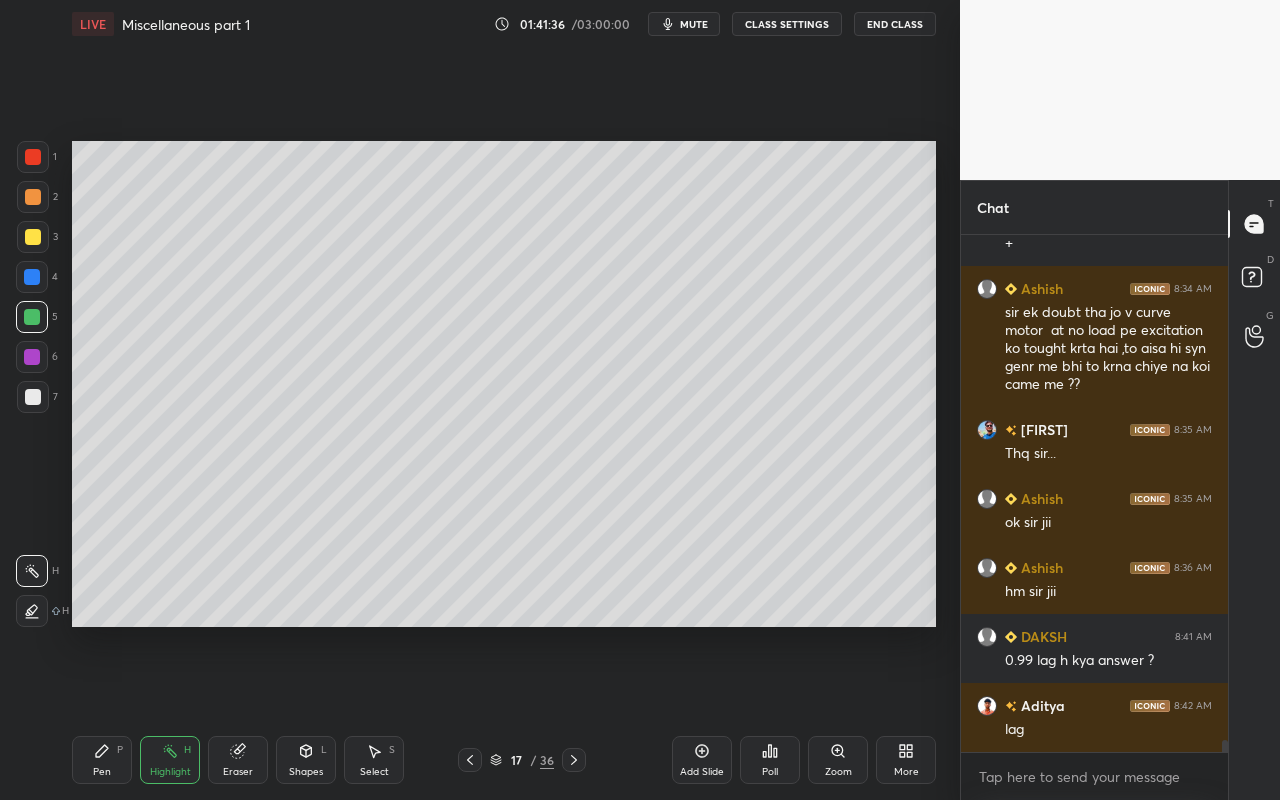 click on "Pen P" at bounding box center (102, 760) 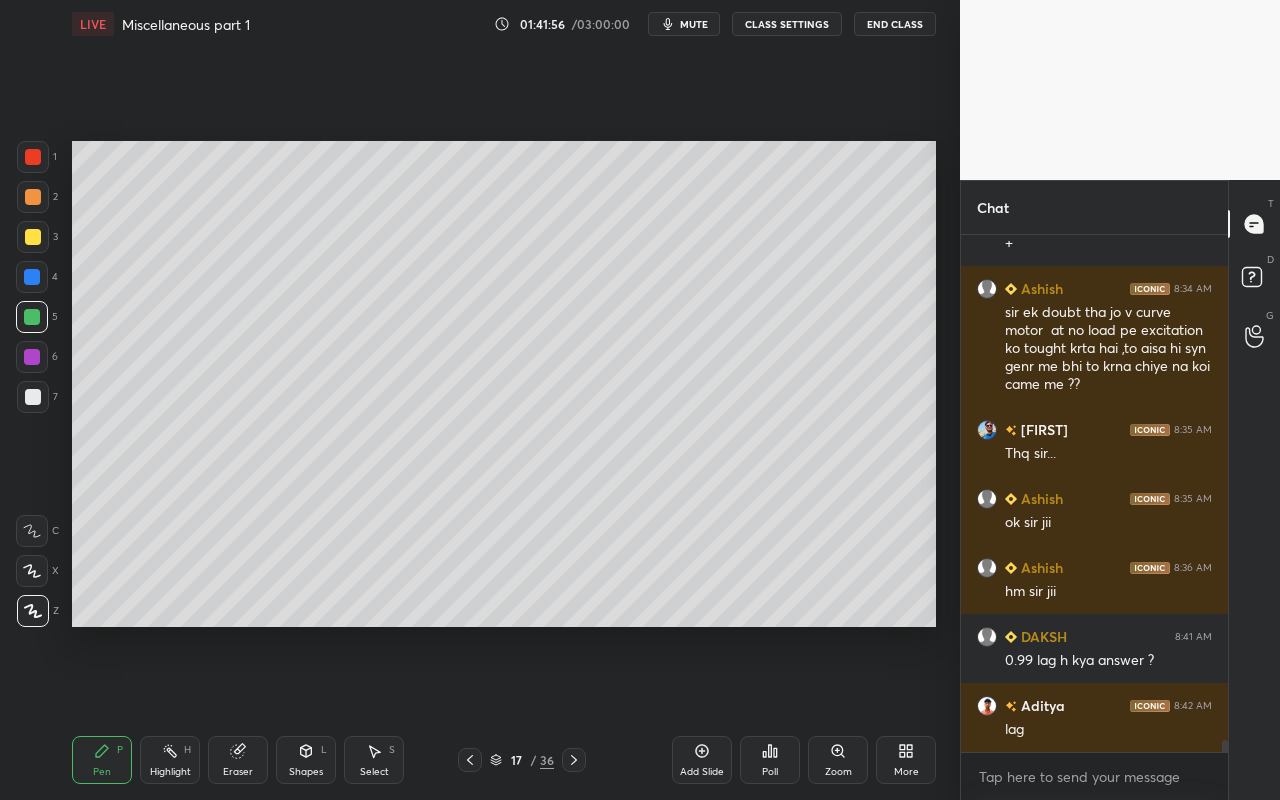 scroll, scrollTop: 21402, scrollLeft: 0, axis: vertical 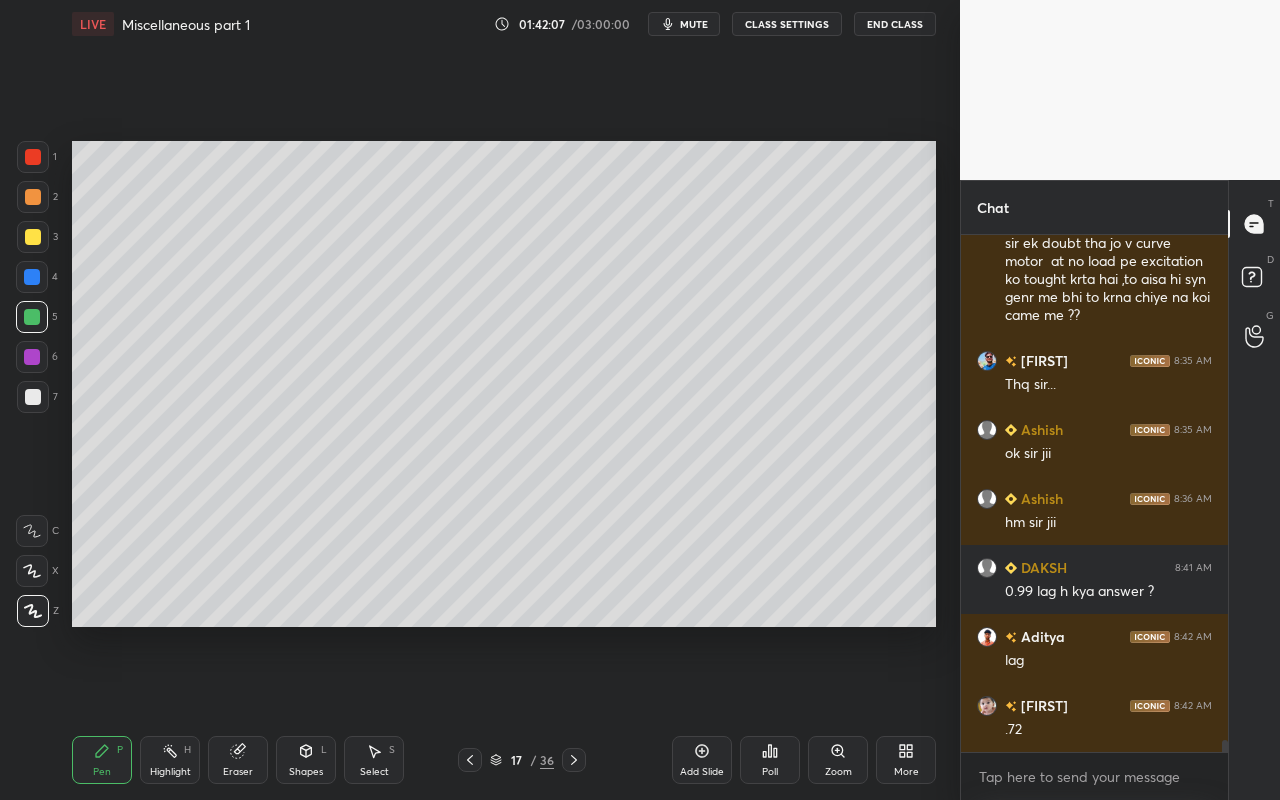 drag, startPoint x: 166, startPoint y: 761, endPoint x: 186, endPoint y: 754, distance: 21.189621 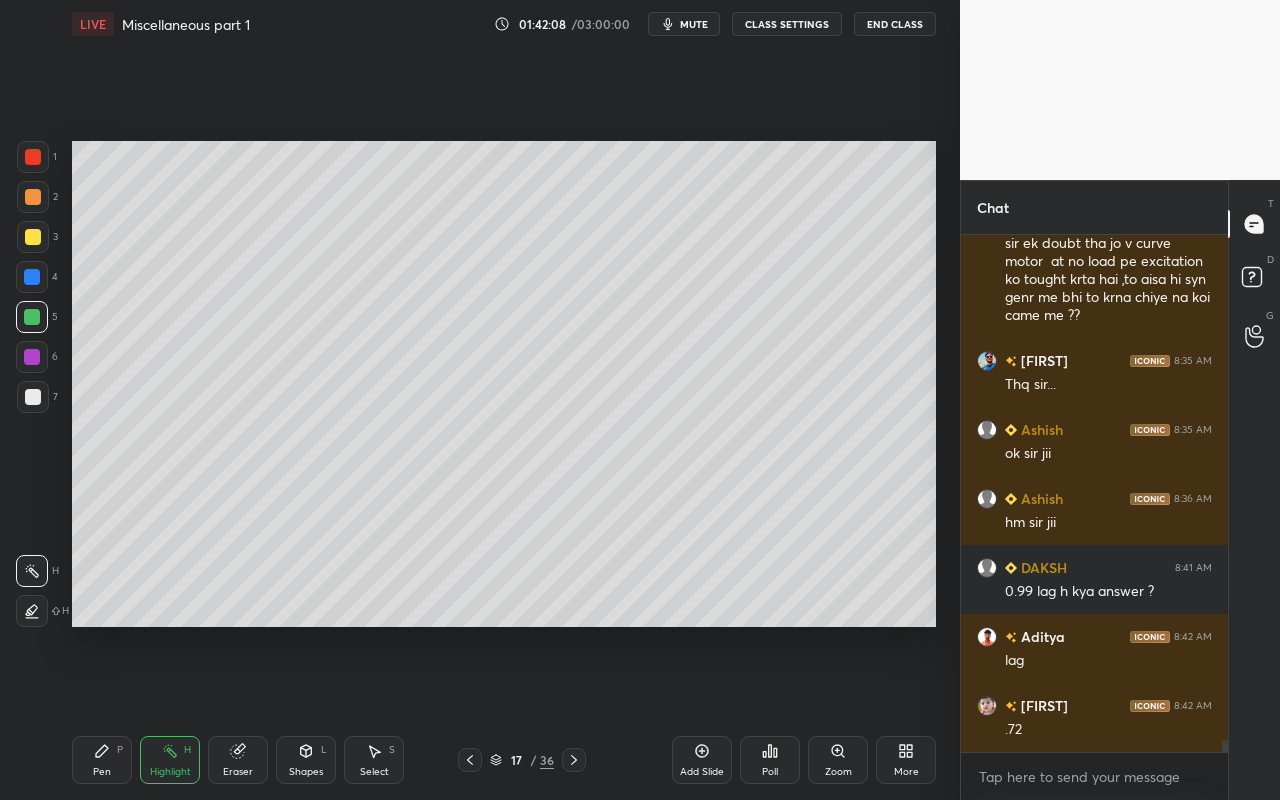 click on "1 2 3 4 5 6 7 C X Z C X Z E E Erase all   H H LIVE Miscellaneous part 1 01:06:03 /  03:00:00 mute CLASS SETTINGS End Class Setting up your live class Poll for   secs No correct answer Start poll Back Miscellaneous part 1 • L29 of Complete Course of DC Machines and Synchronous Machines [FIRST] [LAST] Pen P Highlight H Eraser Shapes L Select S 28 / 33 Add Slide Poll Zoom More Chat [FIRST] [LAST] 8:03 AM Sed [FIRST] [LAST] 8:04 AM hehe [FIRST] [LAST] 8:05 AM Jldi jldi me.. [FIRST]... 8:05 AM ab to adat si hai mujhko ........ [FIRST] [LAST] 8:05 AM Koi btt nhi sir hm aapke dukh me v saath hai [FIRST] [LAST] 8:05 AM paani fer diya humne. [FIRST] [LAST] 8:06 AM Koi gaadari kr rha hai [FIRST] [LAST] 8:06 AM dukh khatam nhi hota sir [FIRST]... 8:06 AM gadari korbe JUMP TO LATEST Enable hand raising Enable raise hand to speak to learners. Once enabled, chat will be turned off temporarily. Enable x   introducing Raise a hand with a doubt Now learners can raise their hand along with a doubt  How it works? Doubts asked by learners will show up here NEW DOUBTS ASKED Got it T D" at bounding box center (504, 760) 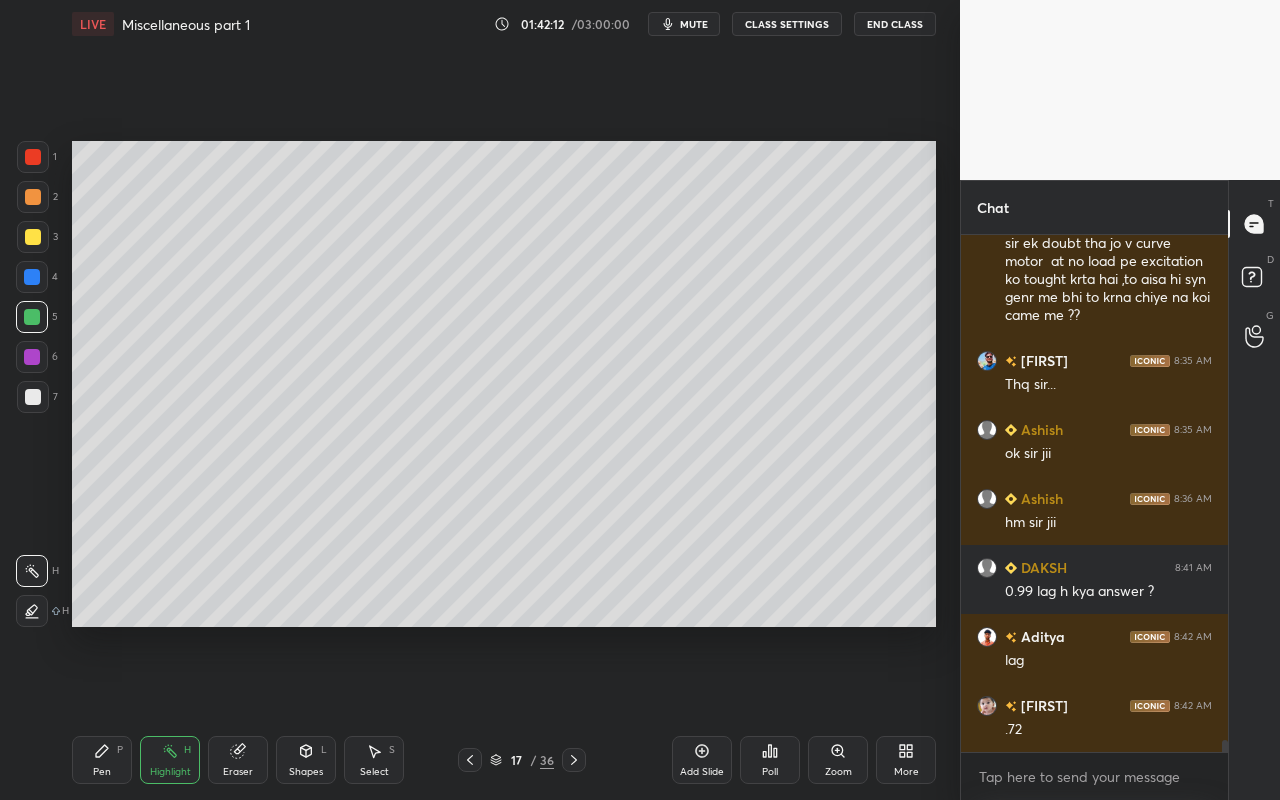 drag, startPoint x: 91, startPoint y: 764, endPoint x: 150, endPoint y: 659, distance: 120.44086 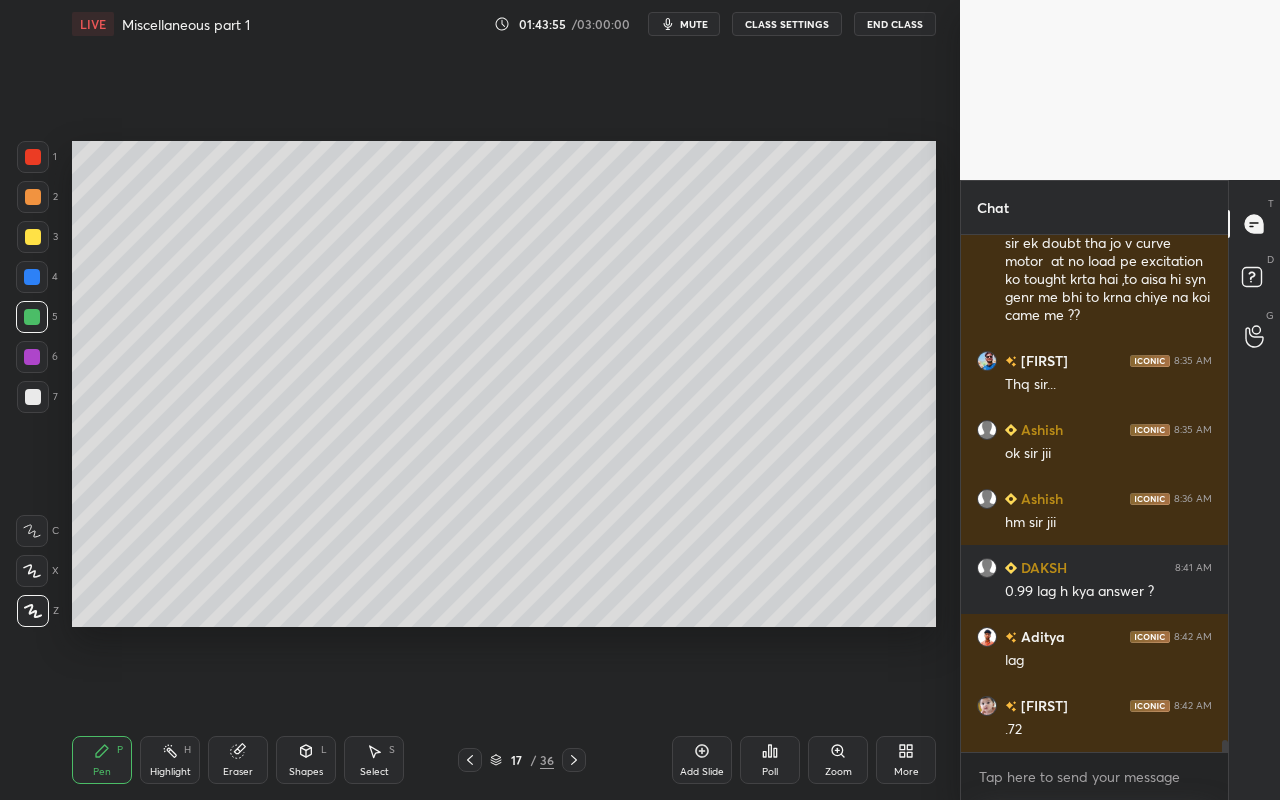 drag, startPoint x: 360, startPoint y: 762, endPoint x: 378, endPoint y: 712, distance: 53.14132 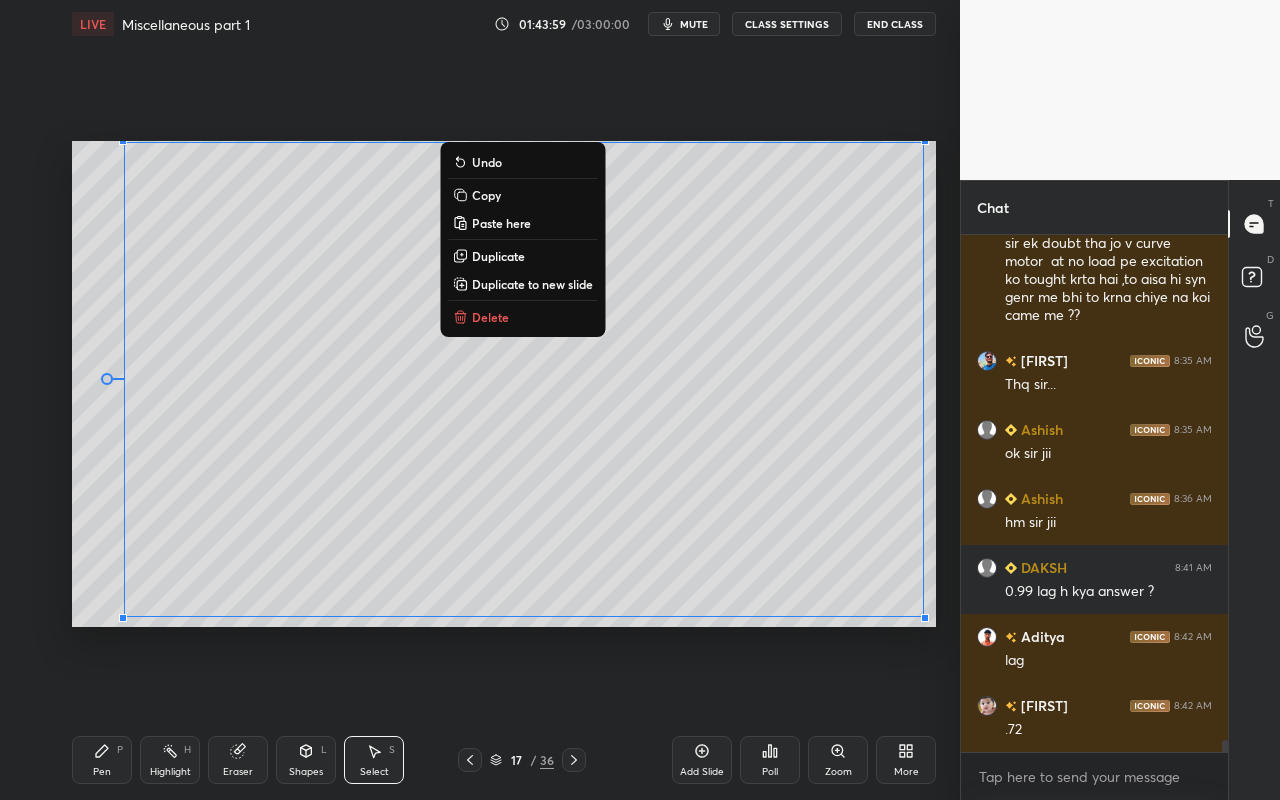 drag, startPoint x: 114, startPoint y: 181, endPoint x: 941, endPoint y: 612, distance: 932.5717 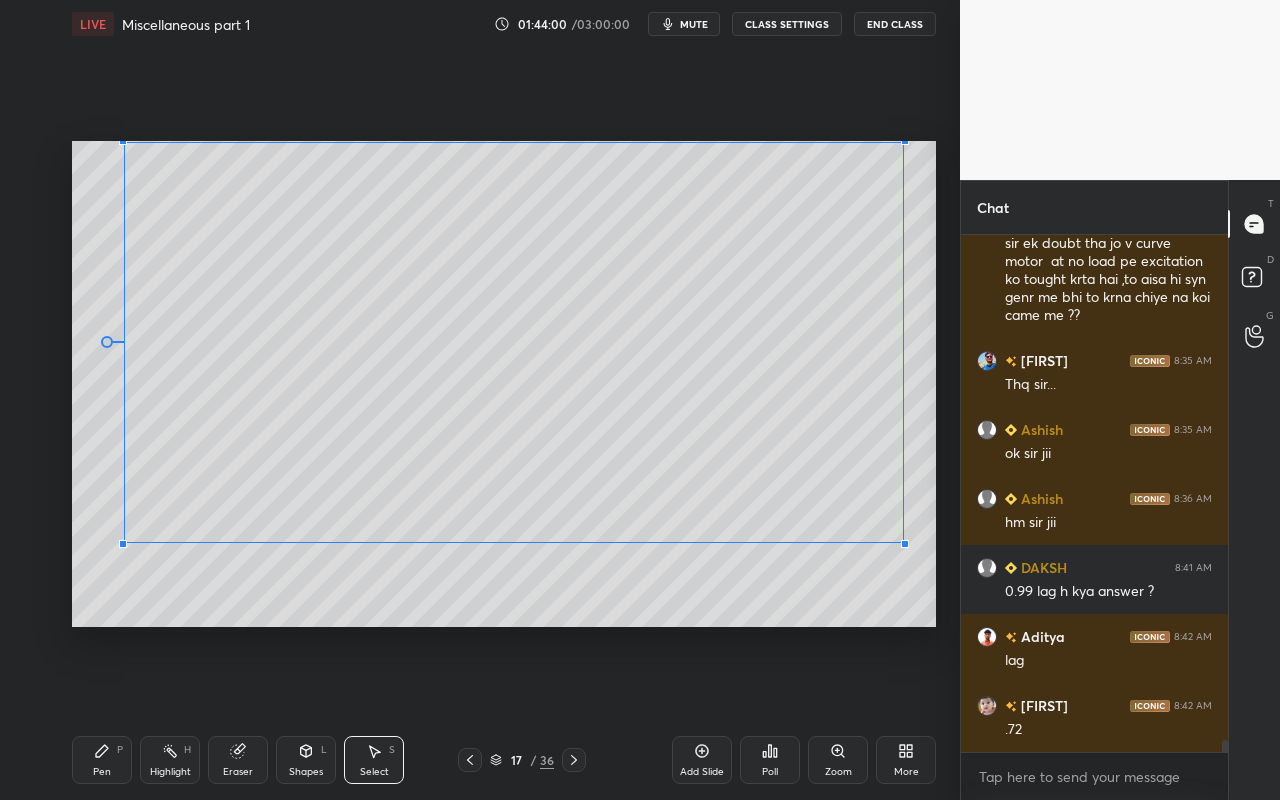 drag, startPoint x: 924, startPoint y: 604, endPoint x: 899, endPoint y: 541, distance: 67.77905 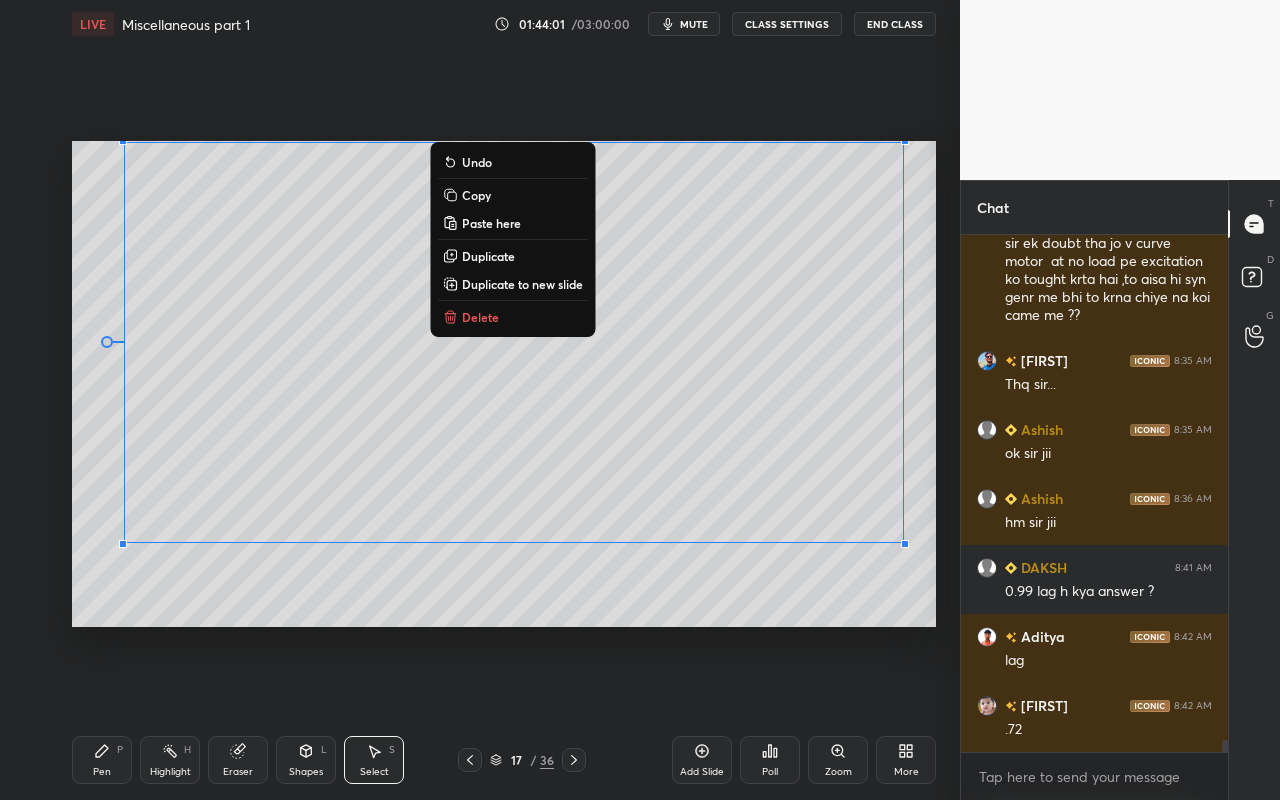 drag, startPoint x: 91, startPoint y: 777, endPoint x: 122, endPoint y: 753, distance: 39.20459 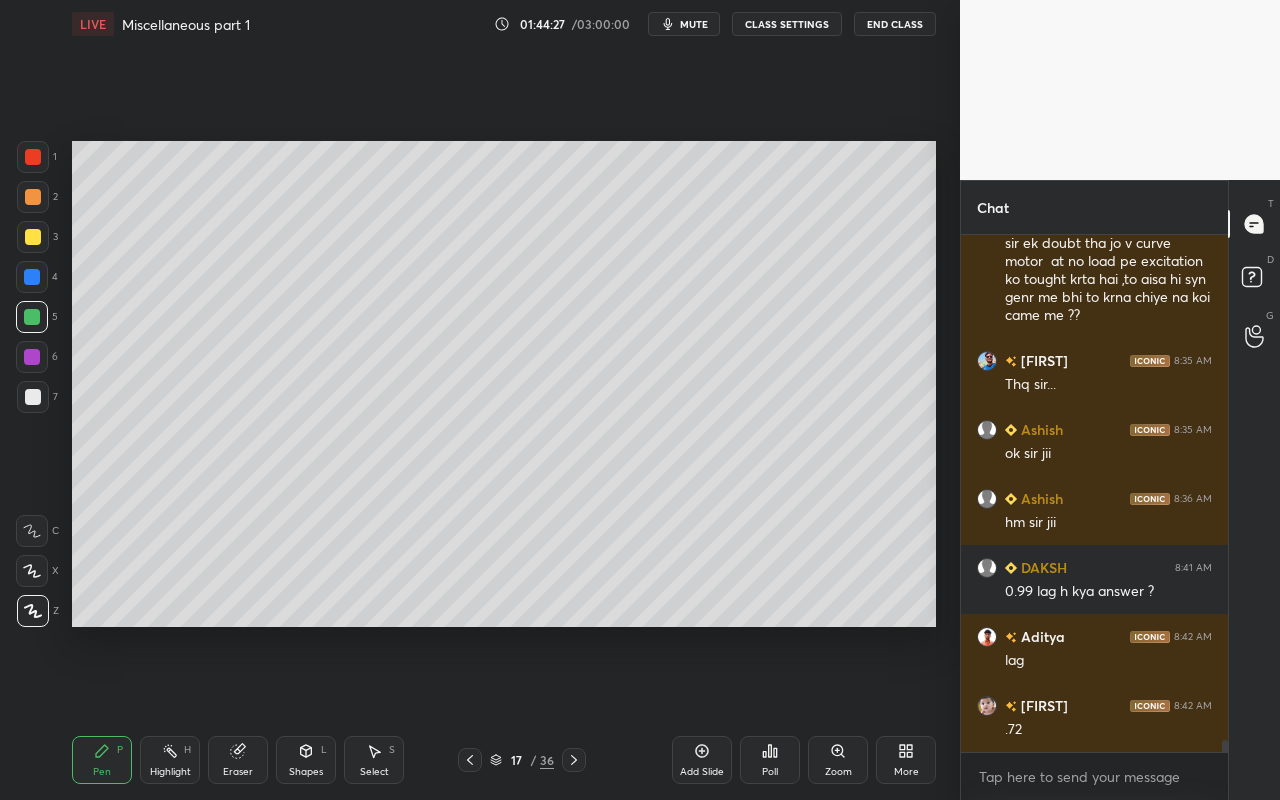 scroll, scrollTop: 21489, scrollLeft: 0, axis: vertical 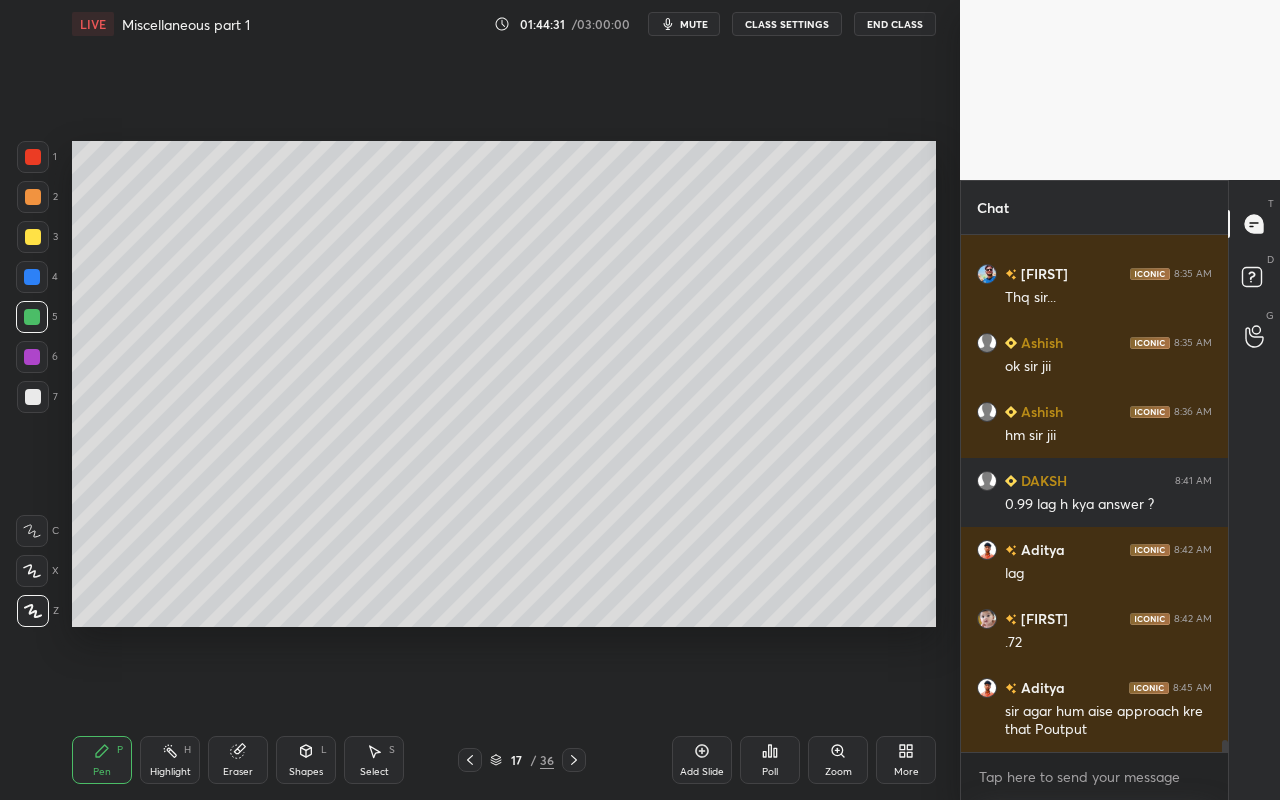 click on "Pen P" at bounding box center [102, 760] 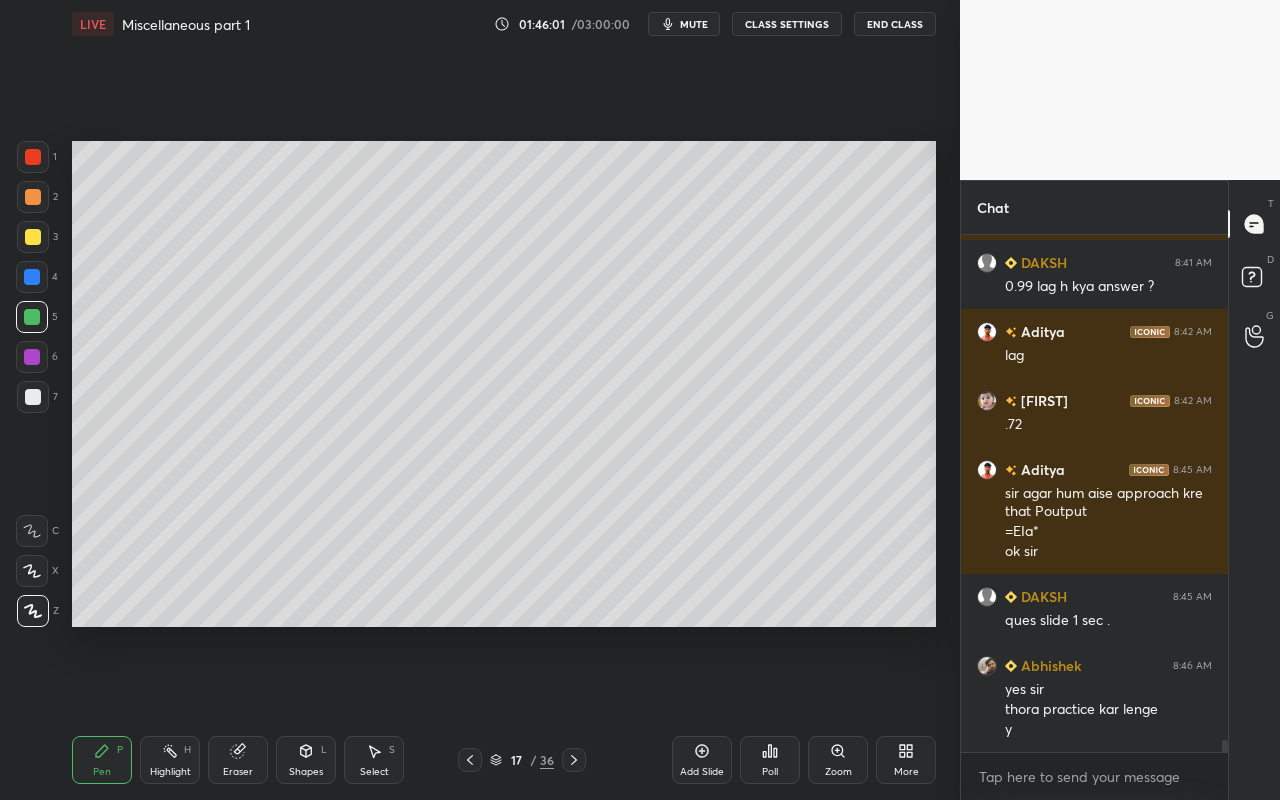 scroll, scrollTop: 21776, scrollLeft: 0, axis: vertical 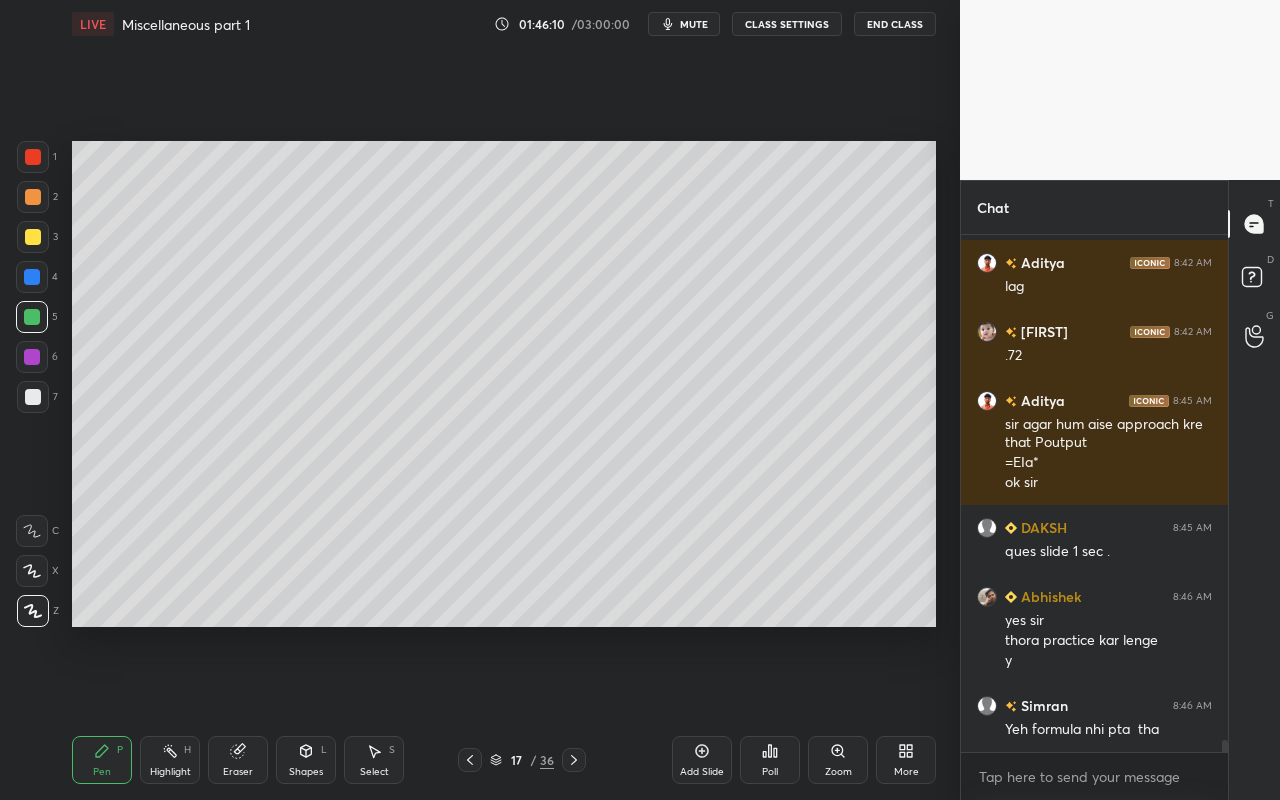 click on "Shapes L" at bounding box center (306, 760) 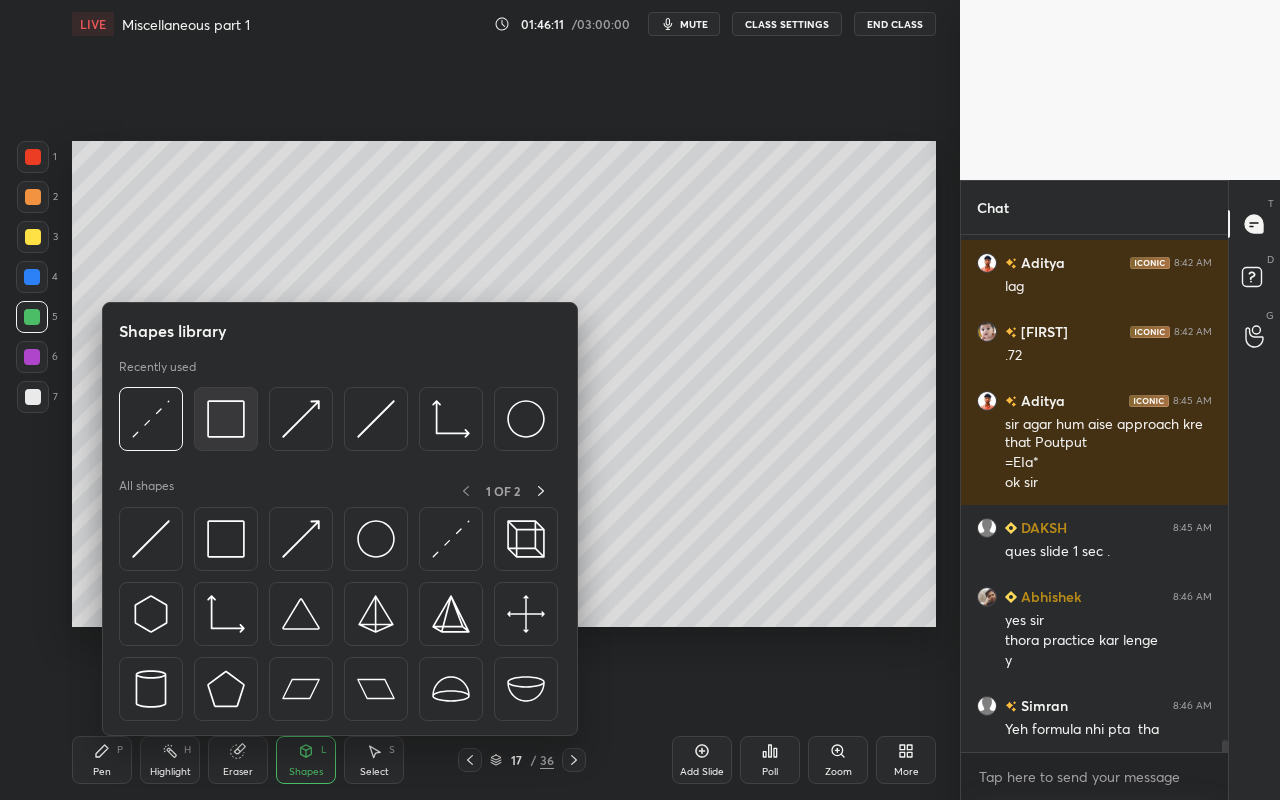 click at bounding box center (226, 419) 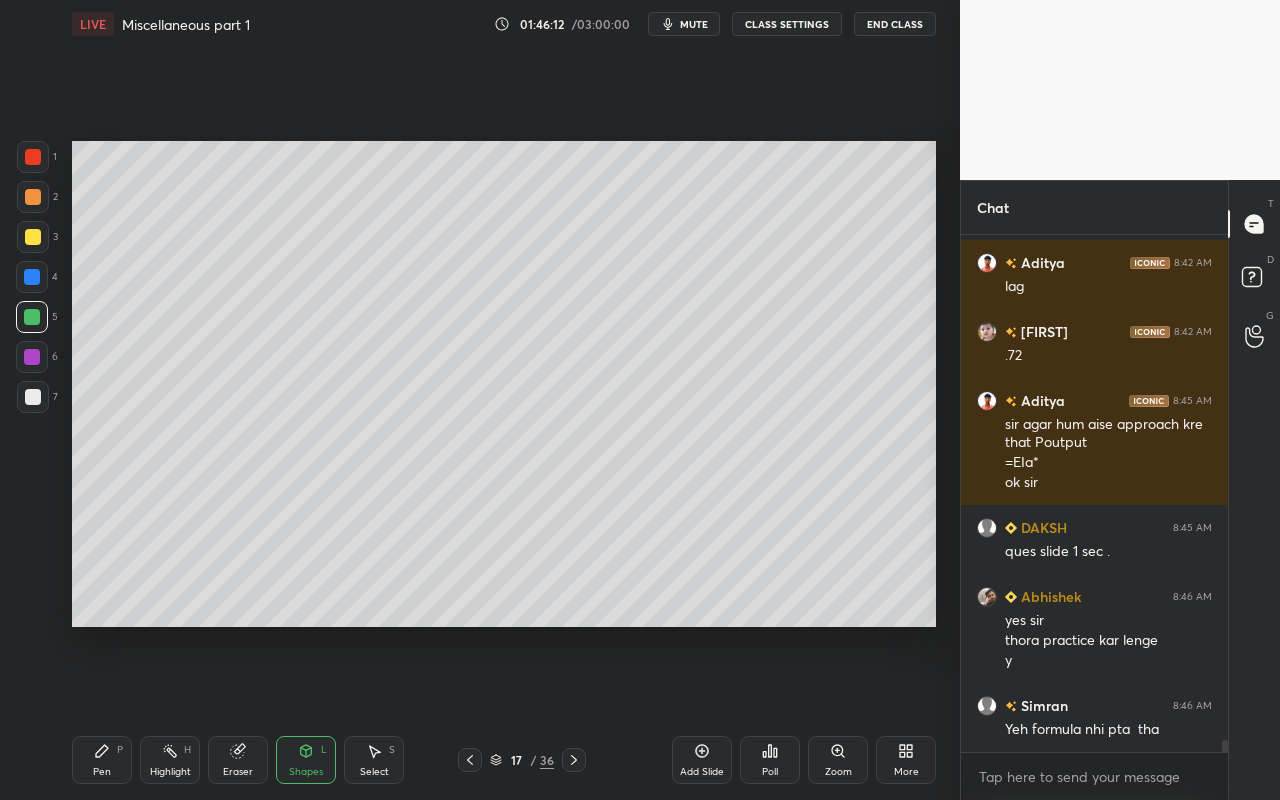 drag, startPoint x: 25, startPoint y: 236, endPoint x: 70, endPoint y: 244, distance: 45.705578 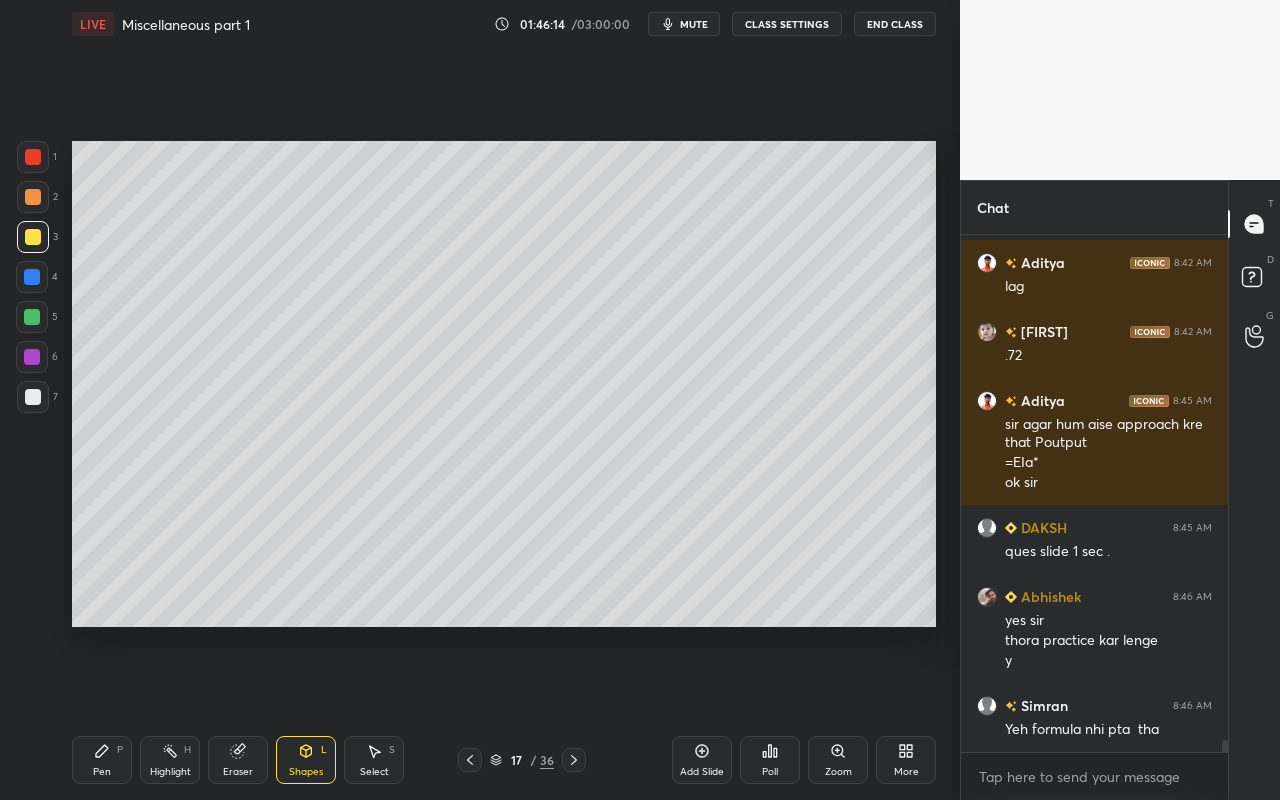 scroll, scrollTop: 21796, scrollLeft: 0, axis: vertical 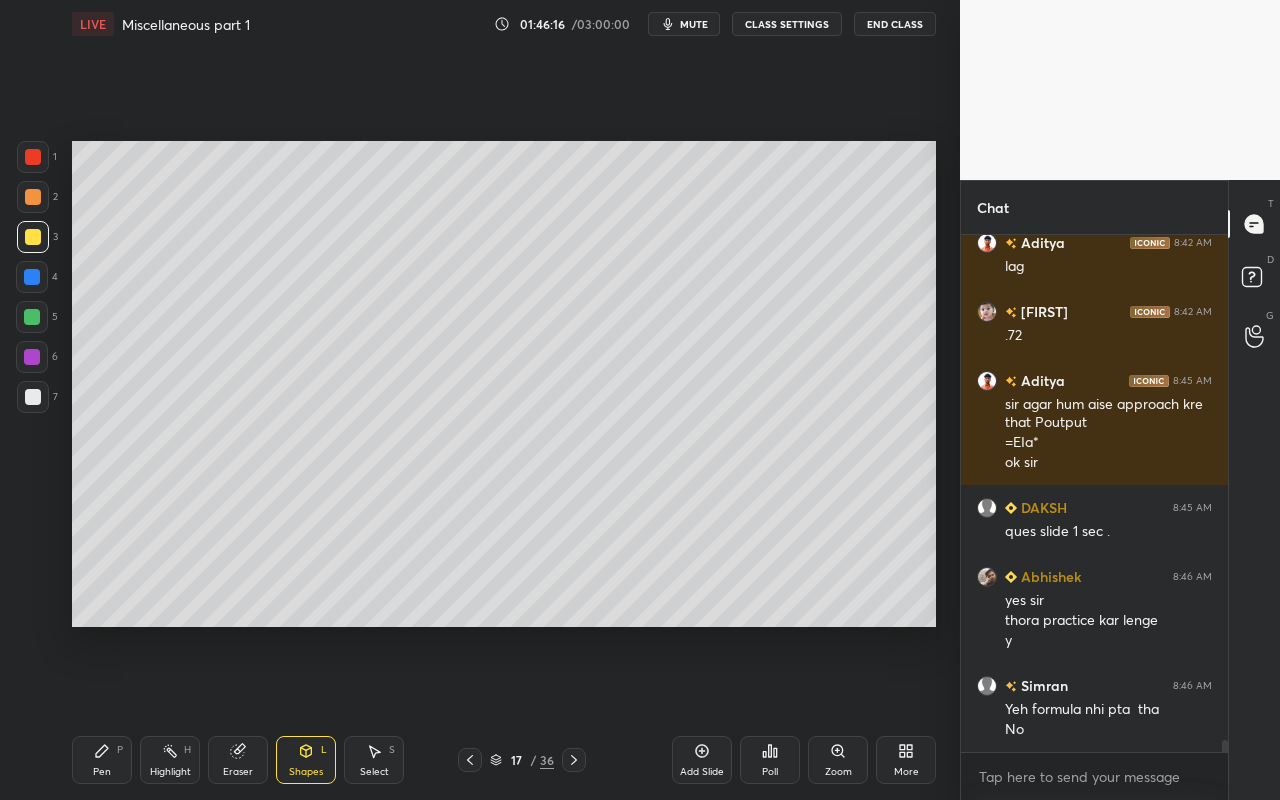 drag, startPoint x: 158, startPoint y: 757, endPoint x: 168, endPoint y: 749, distance: 12.806249 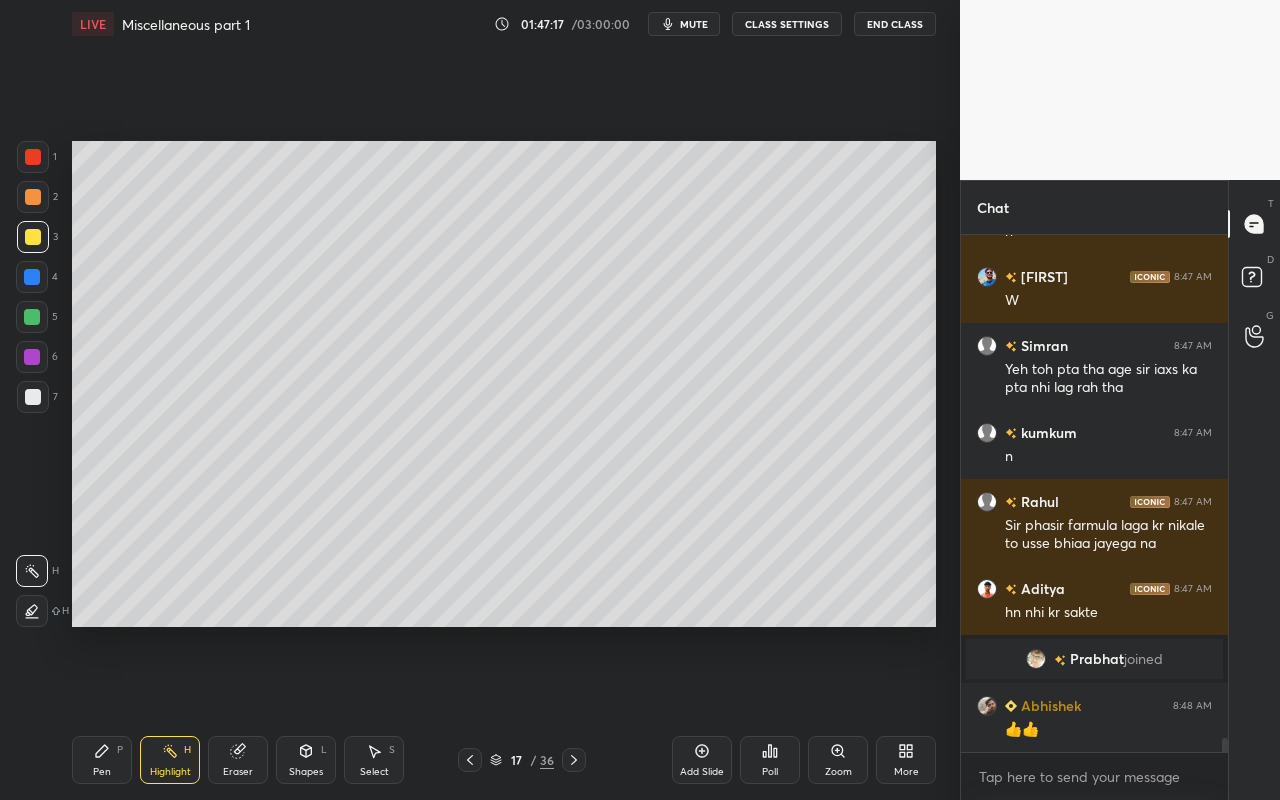 scroll, scrollTop: 17925, scrollLeft: 0, axis: vertical 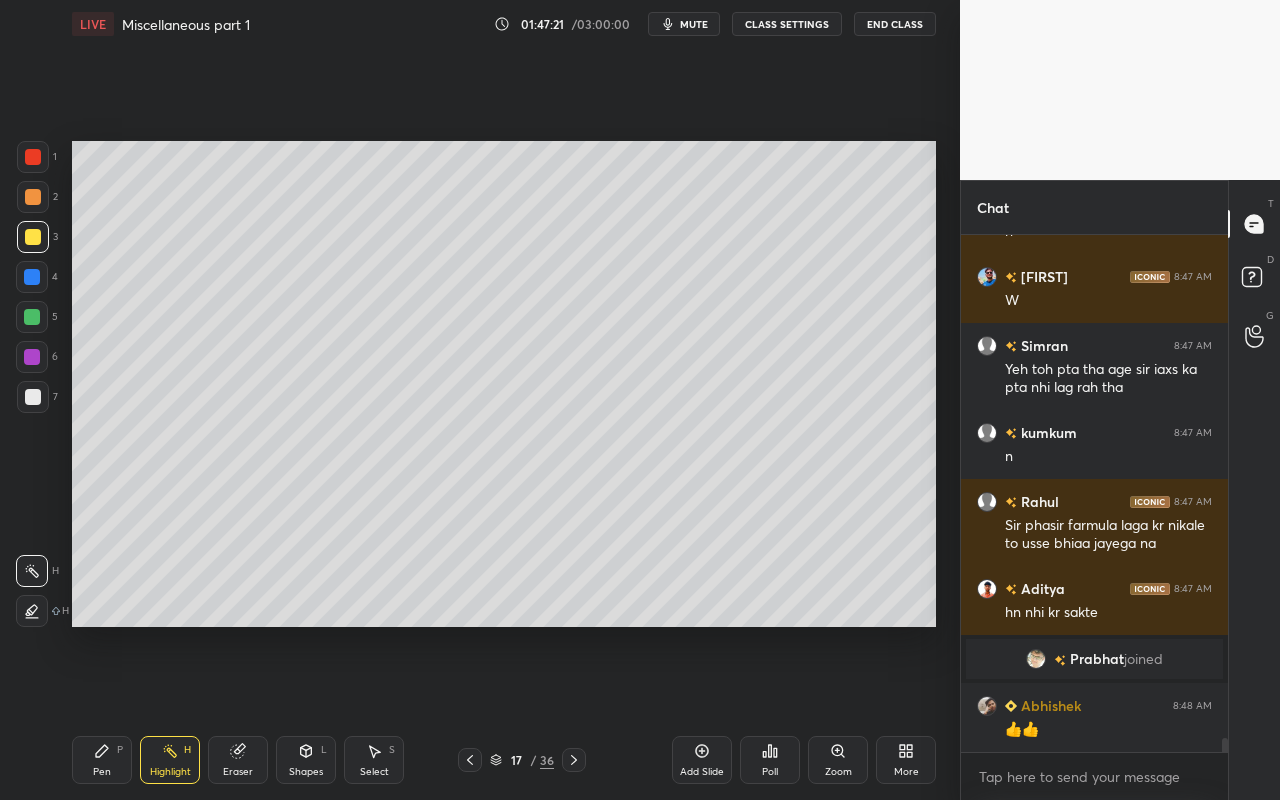 click on "Add Slide" at bounding box center (702, 760) 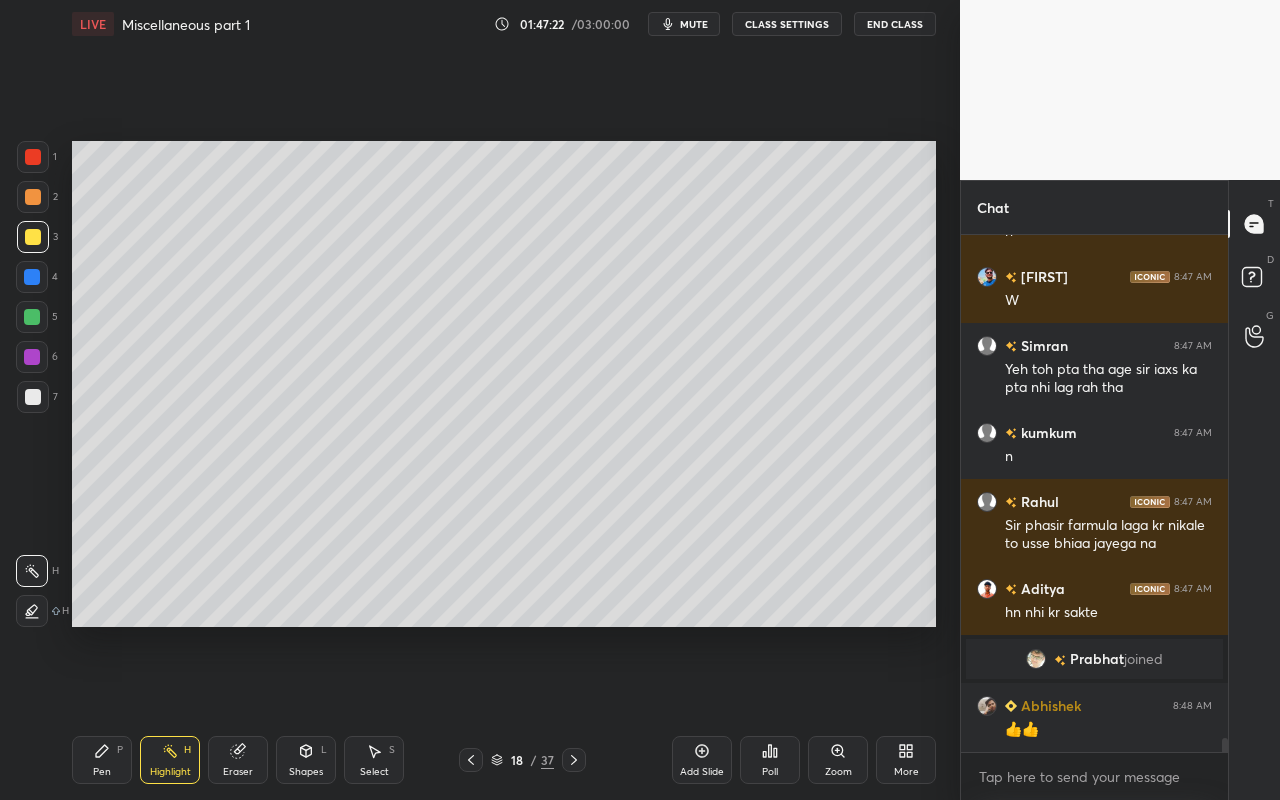 click on "1 2 3 4 5 6 7 C X Z C X Z E E Erase all H H LIVE Miscellaneous part 1 01:47:22 / 03:00:00 mute CLASS SETTINGS End Class Setting up your live class Poll for secs No correct answer Start poll Back Miscellaneous part 1 • L29 of Complete Course of DC Machines and Synchronous Machines Mayank Sahu Pen P Highlight H Eraser Shapes L Select S 18 / 37 Add Slide Poll Zoom More" at bounding box center (472, 400) 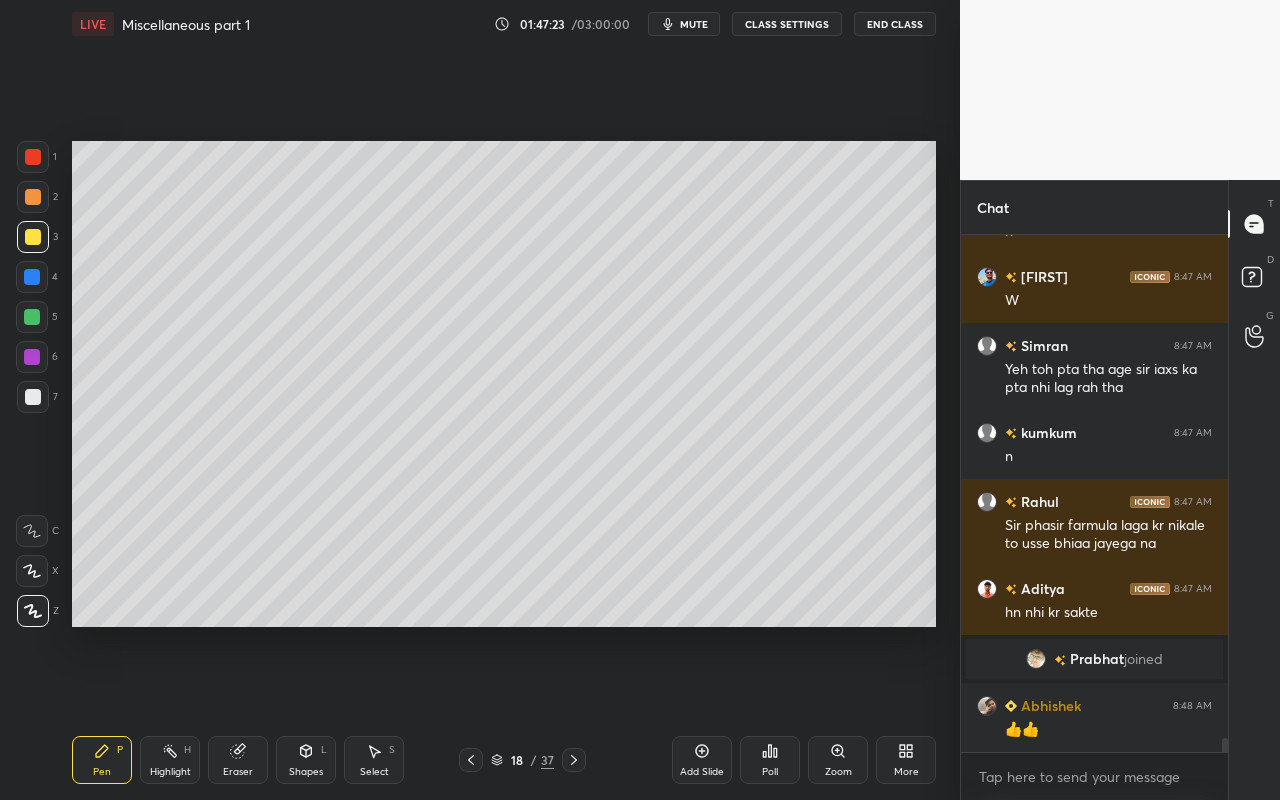 scroll, scrollTop: 18012, scrollLeft: 0, axis: vertical 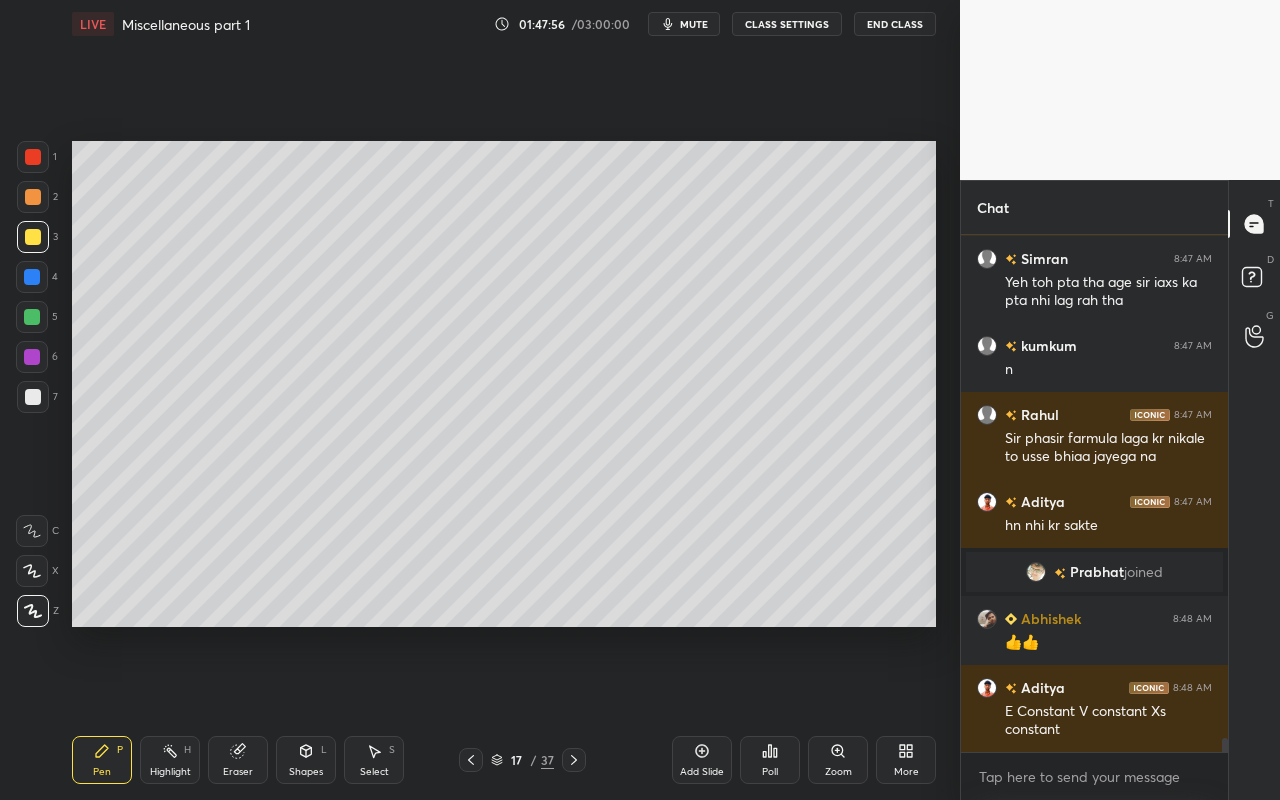 click on "Pen" at bounding box center [102, 772] 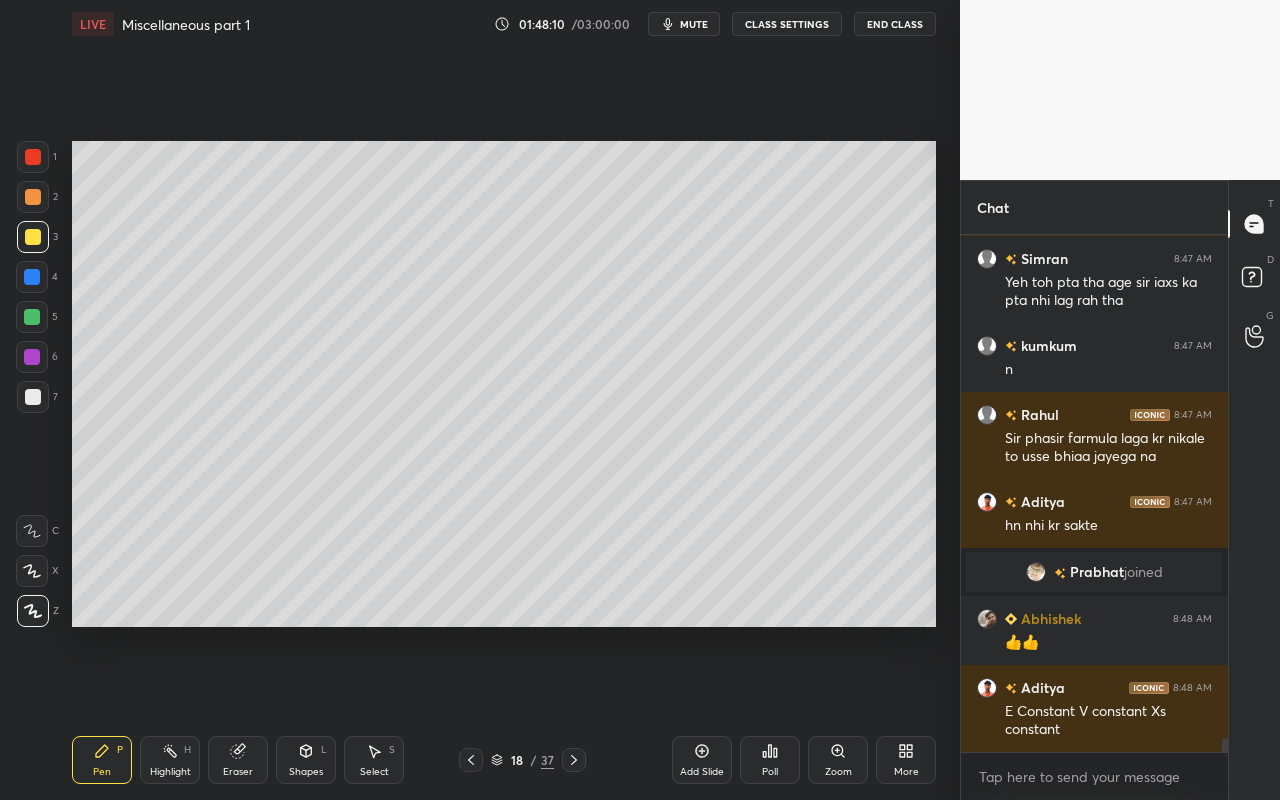 click on "Pen P" at bounding box center [102, 760] 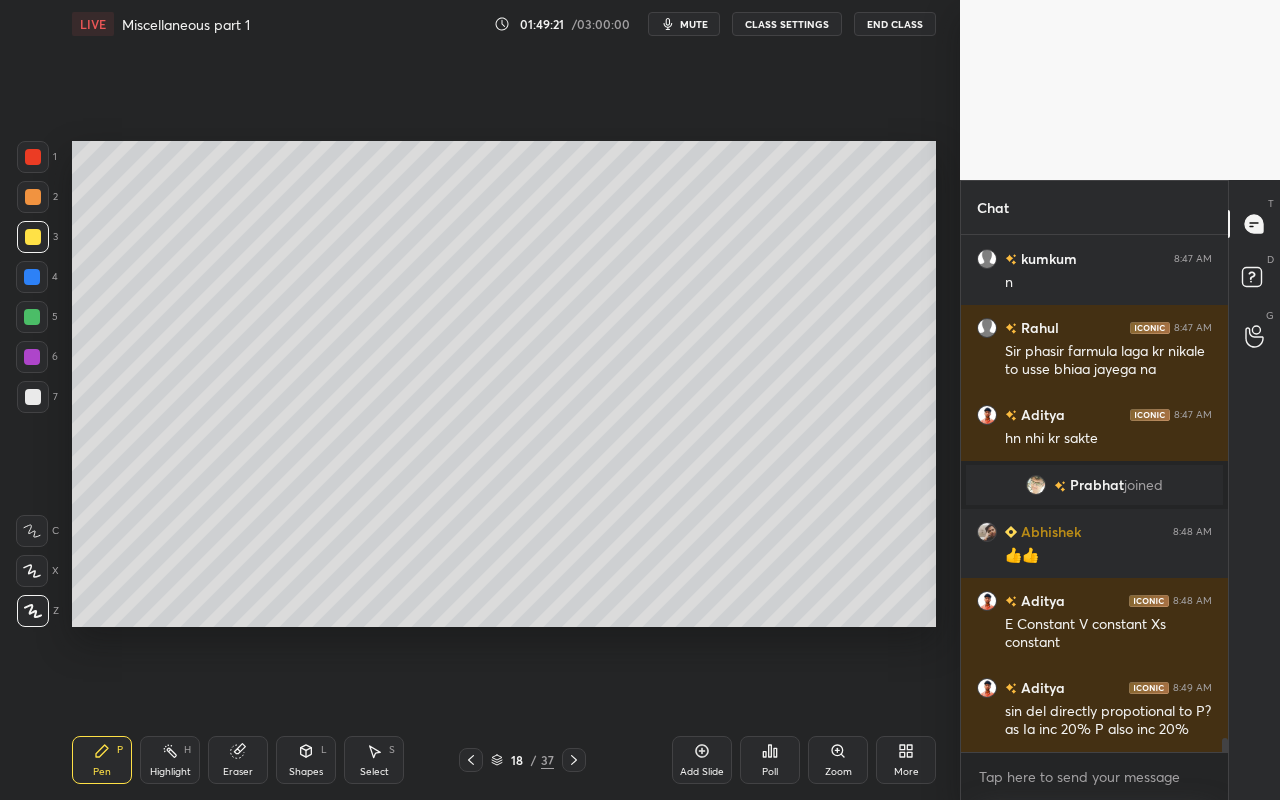 scroll, scrollTop: 18168, scrollLeft: 0, axis: vertical 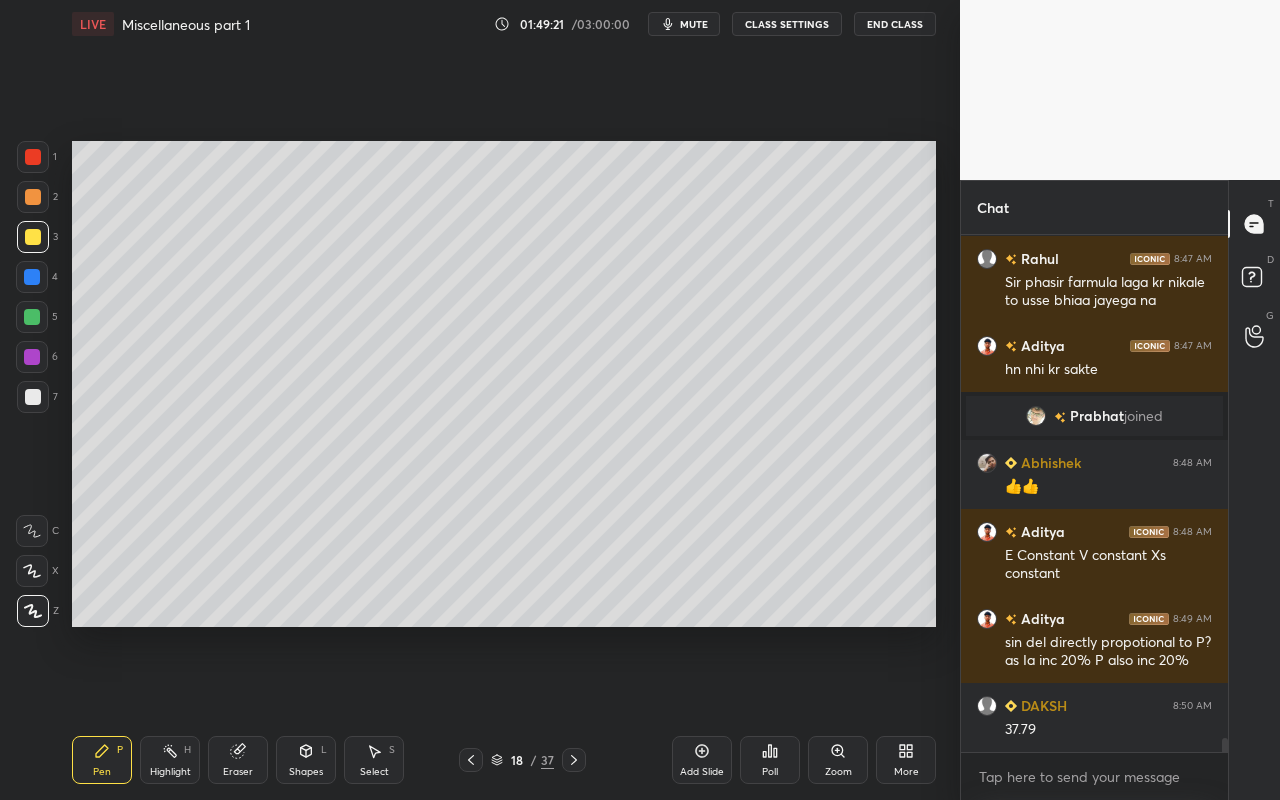 click on "Pen P" at bounding box center [102, 760] 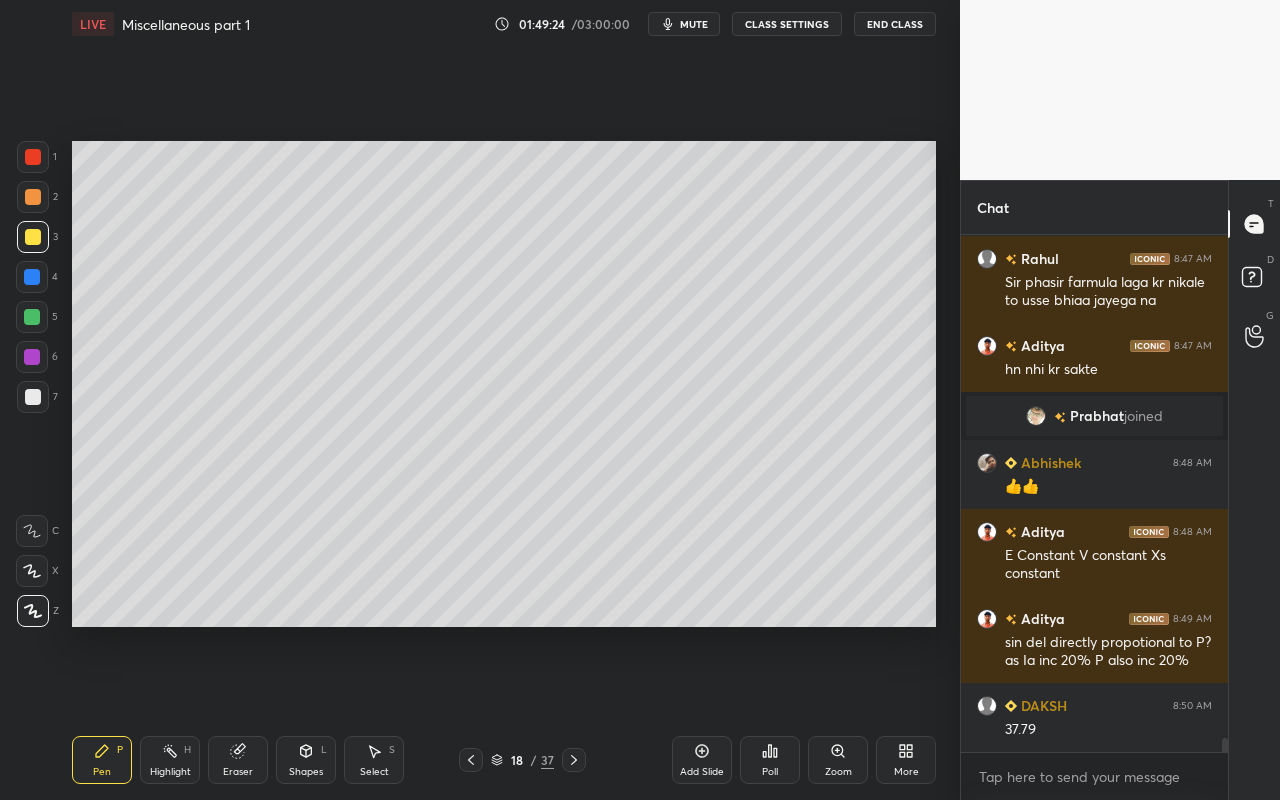 drag, startPoint x: 314, startPoint y: 761, endPoint x: 318, endPoint y: 738, distance: 23.345236 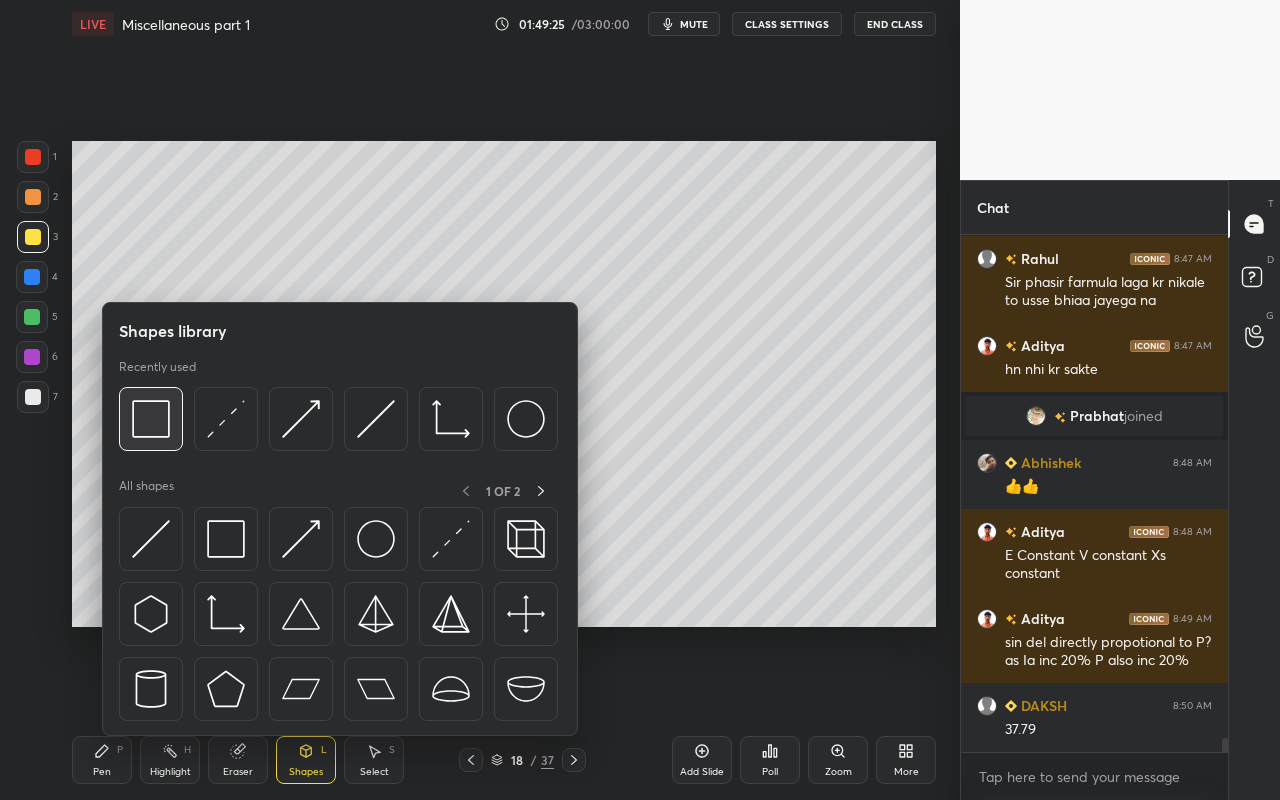 click at bounding box center [151, 419] 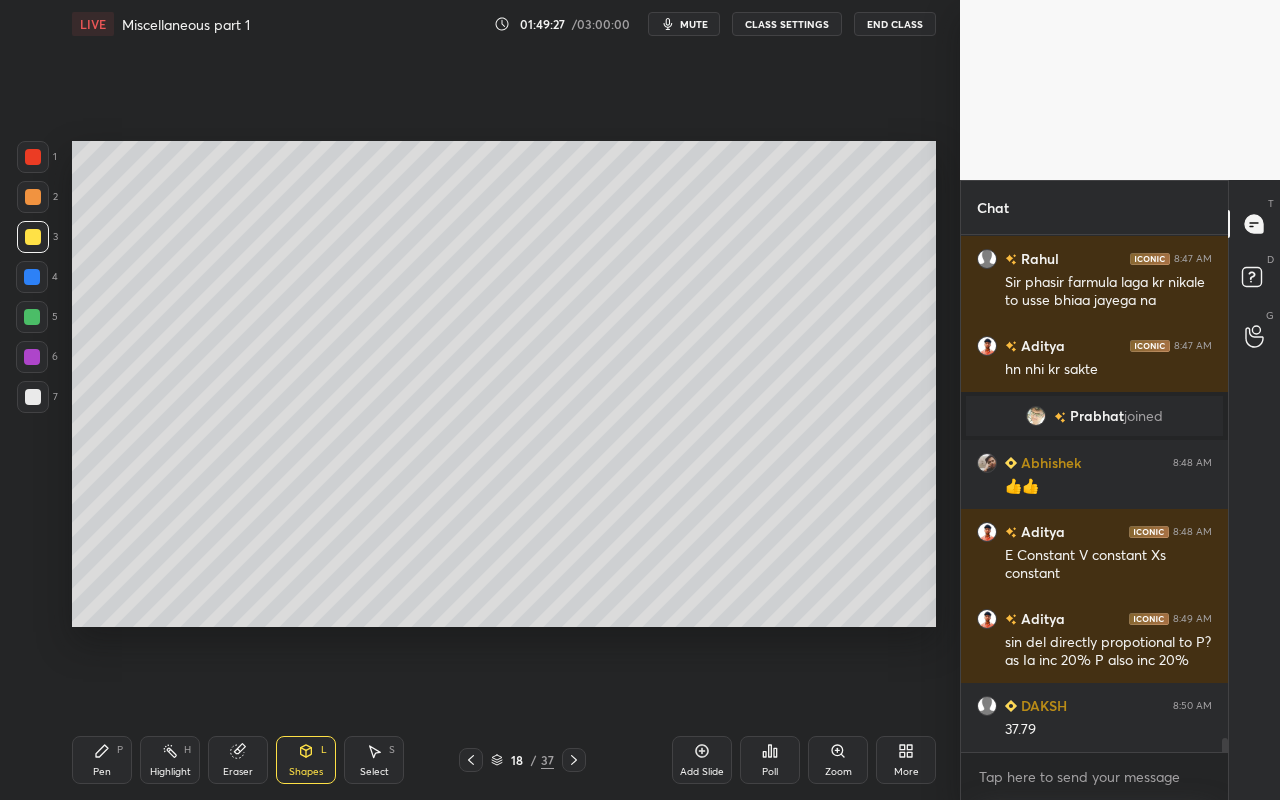 click on "Pen P" at bounding box center [102, 760] 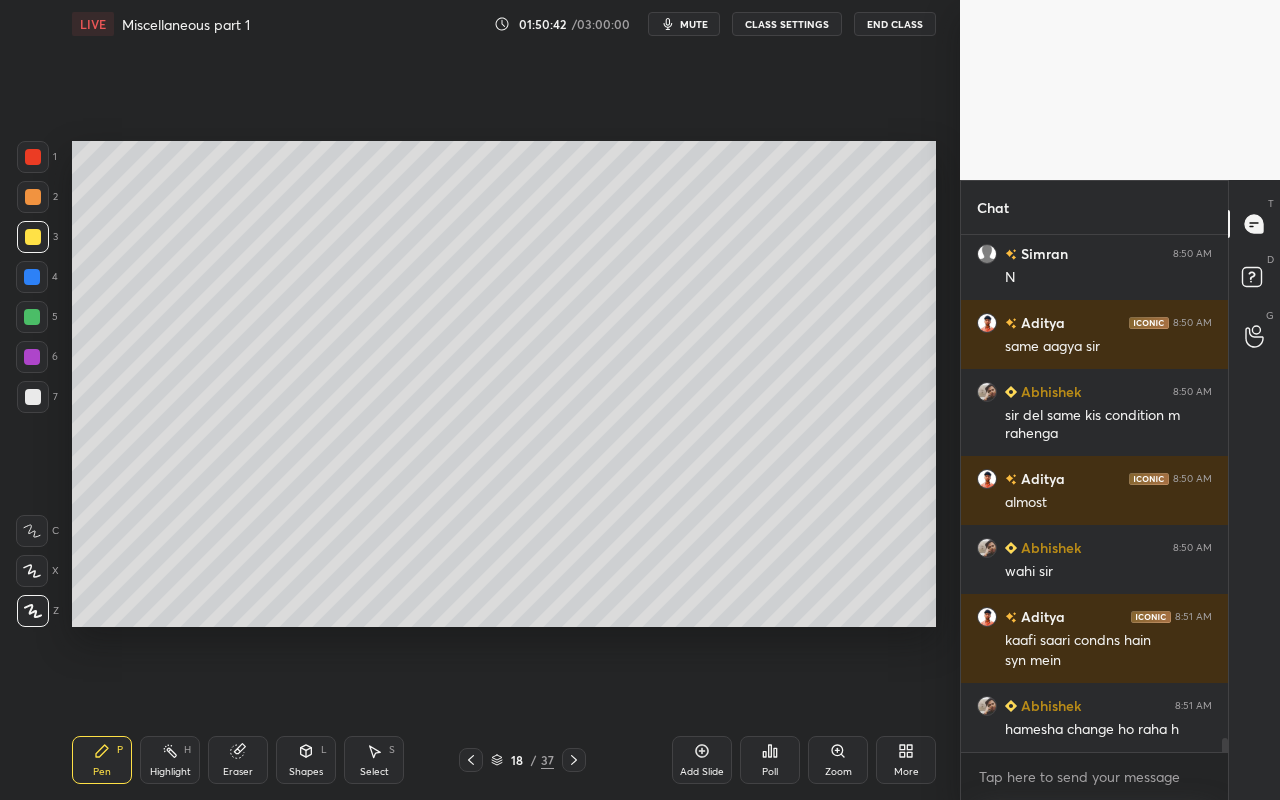 scroll, scrollTop: 18709, scrollLeft: 0, axis: vertical 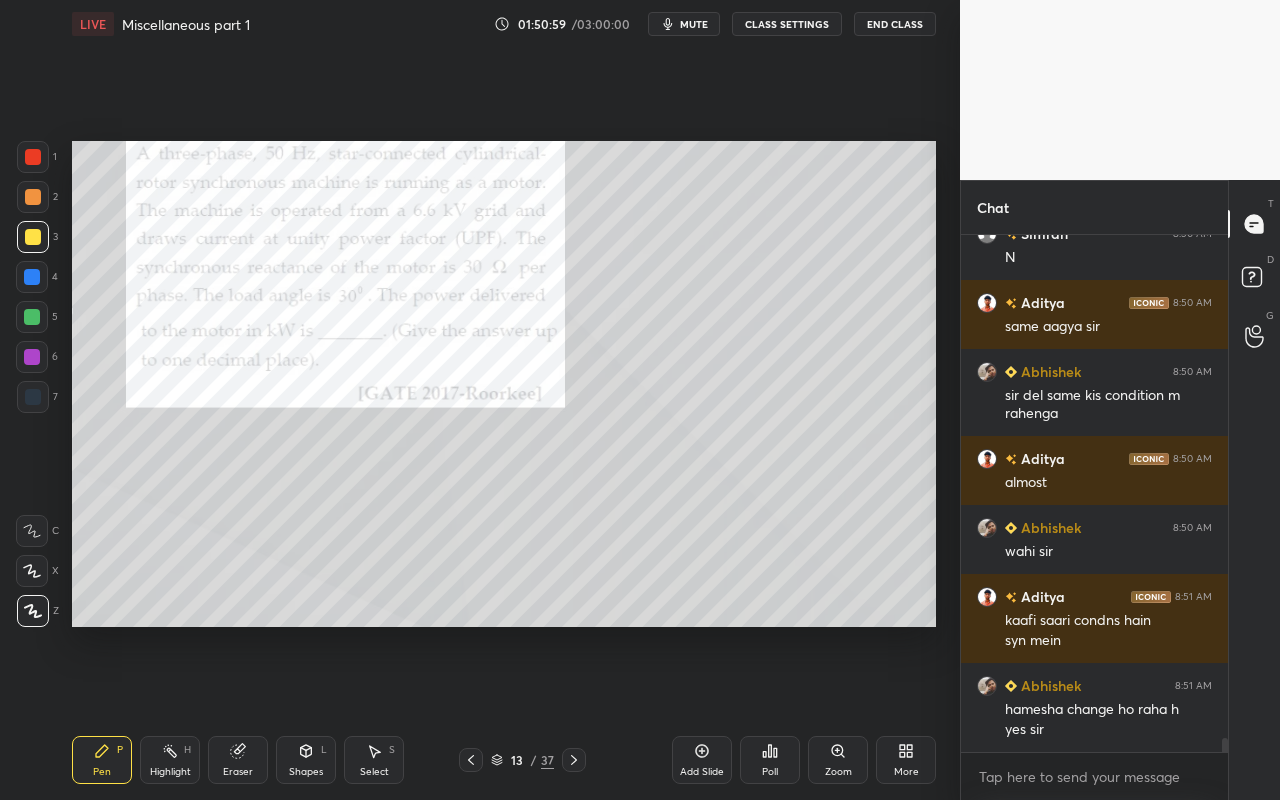 drag, startPoint x: 97, startPoint y: 762, endPoint x: 99, endPoint y: 752, distance: 10.198039 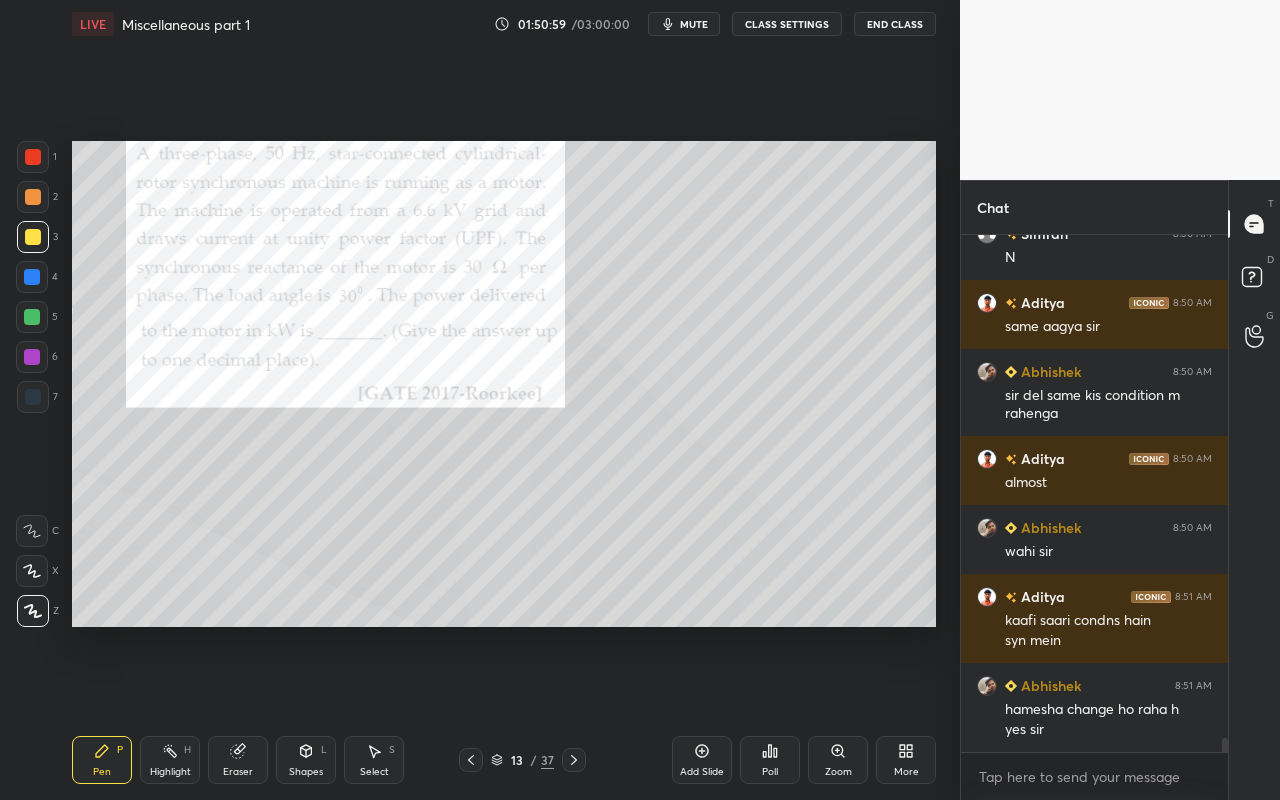click on "Pen P" at bounding box center (102, 760) 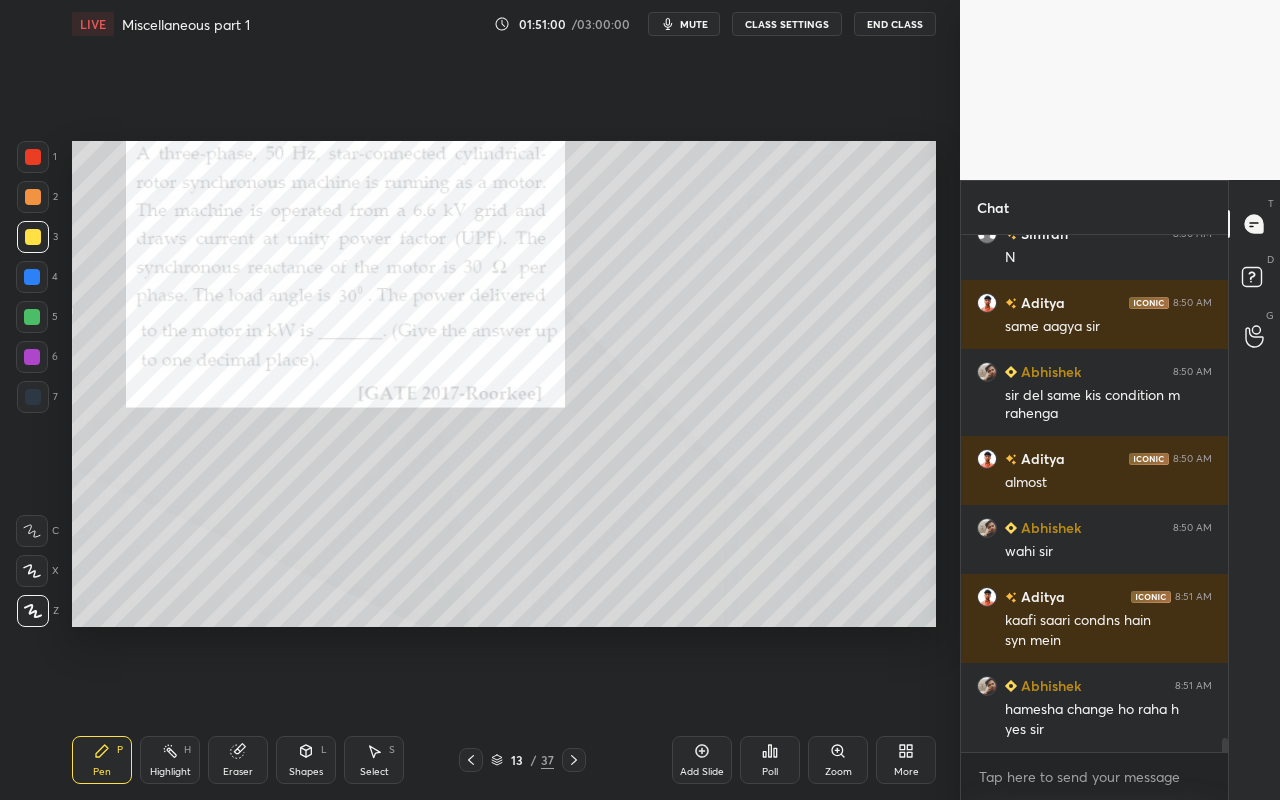 drag, startPoint x: 34, startPoint y: 200, endPoint x: 68, endPoint y: 161, distance: 51.739735 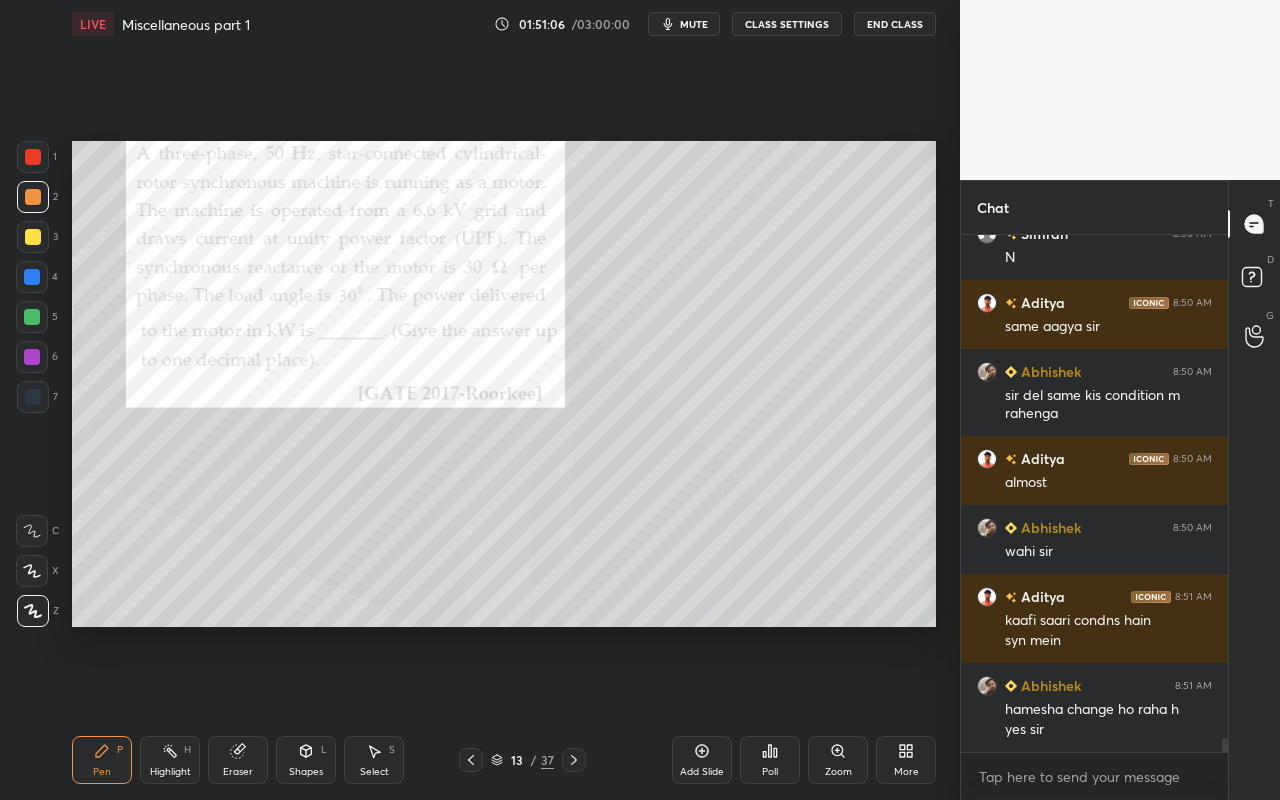 drag, startPoint x: 159, startPoint y: 765, endPoint x: 173, endPoint y: 725, distance: 42.379242 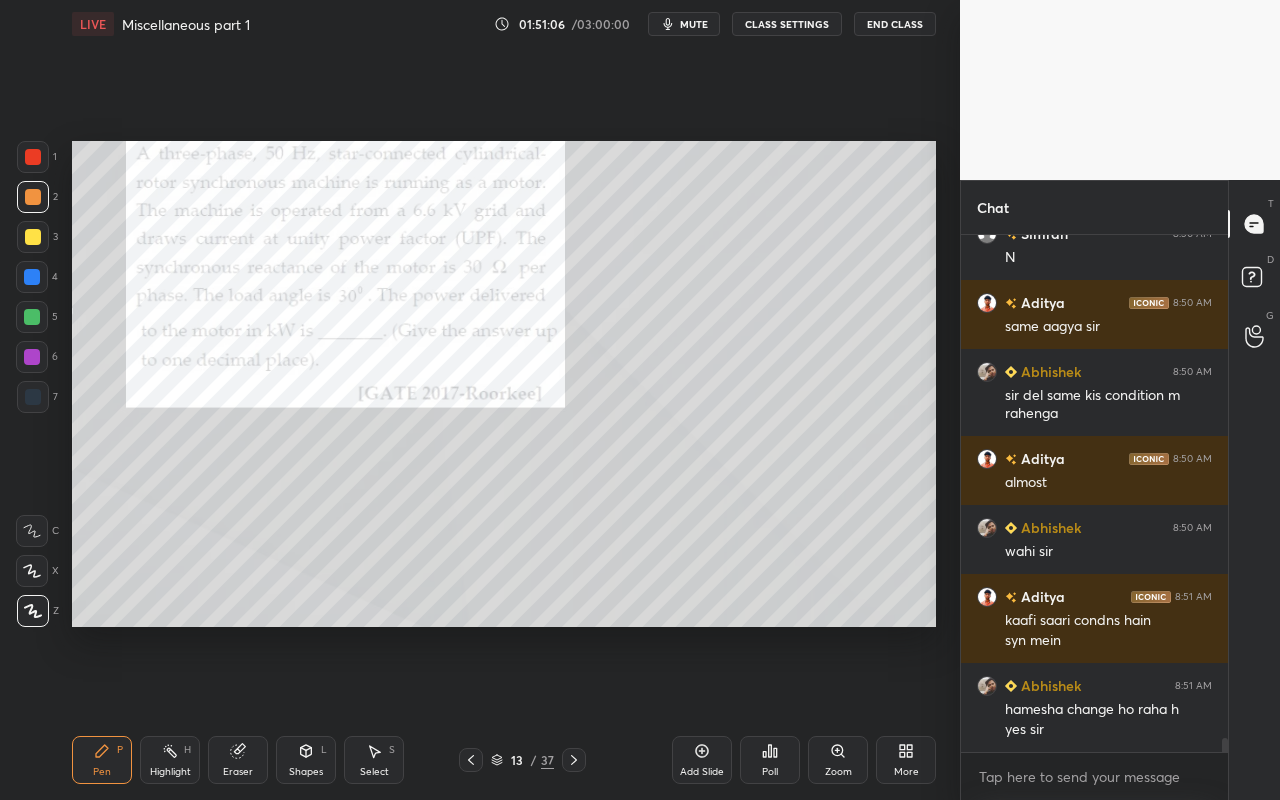 click on "Highlight" at bounding box center (170, 772) 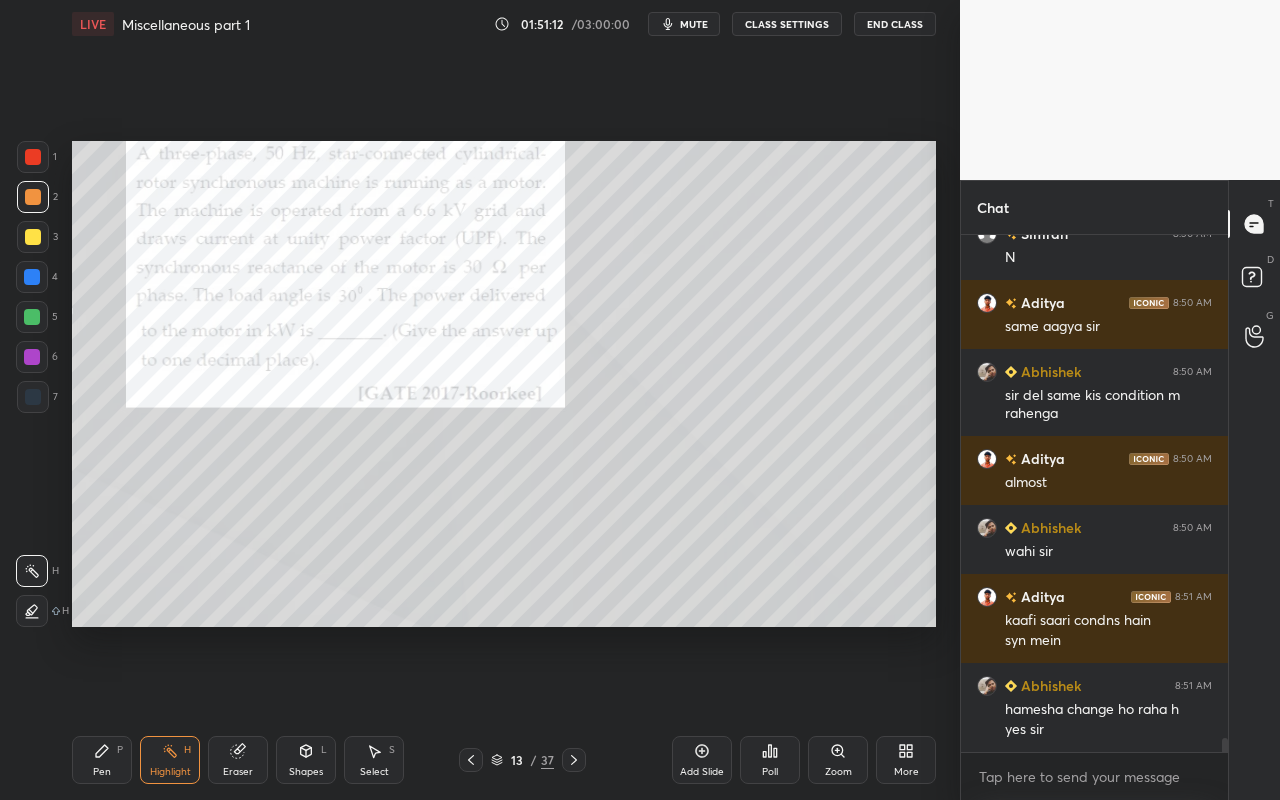 drag, startPoint x: 98, startPoint y: 767, endPoint x: 175, endPoint y: 668, distance: 125.4193 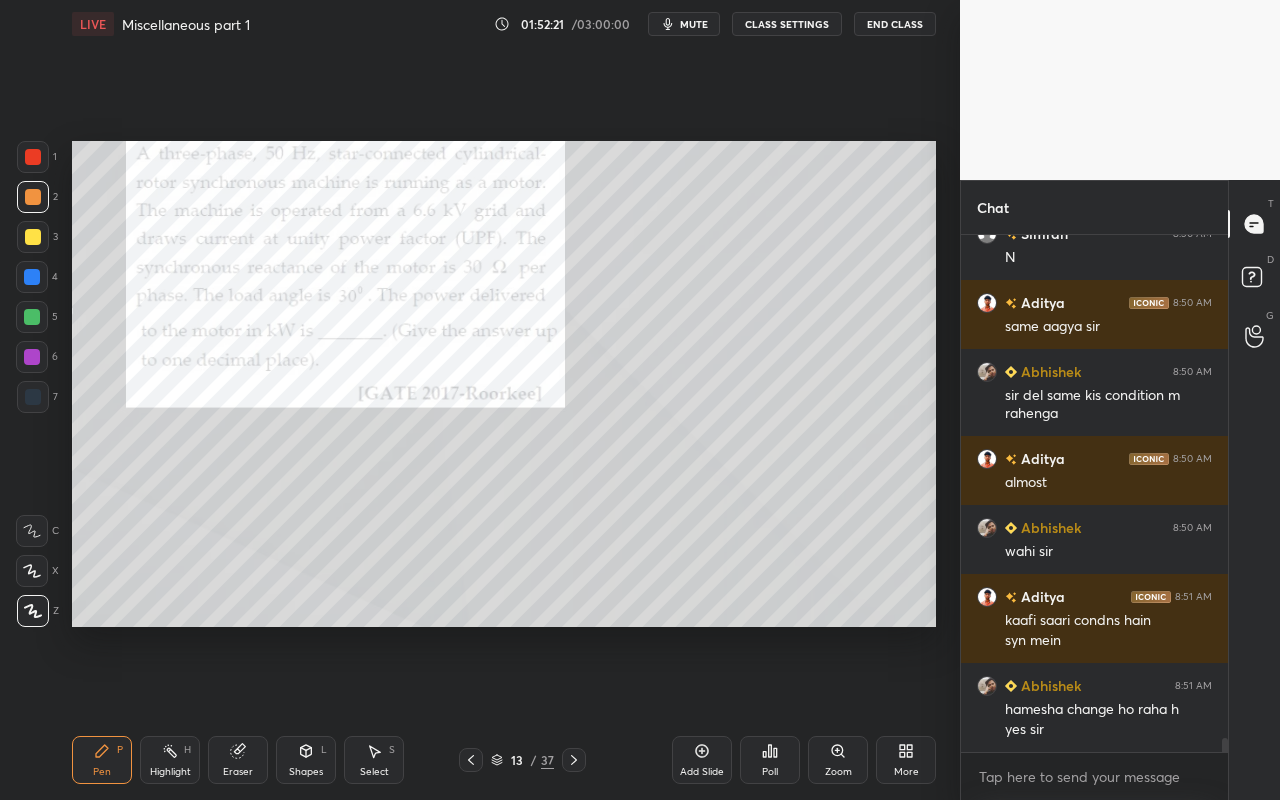 drag, startPoint x: 167, startPoint y: 763, endPoint x: 186, endPoint y: 740, distance: 29.832869 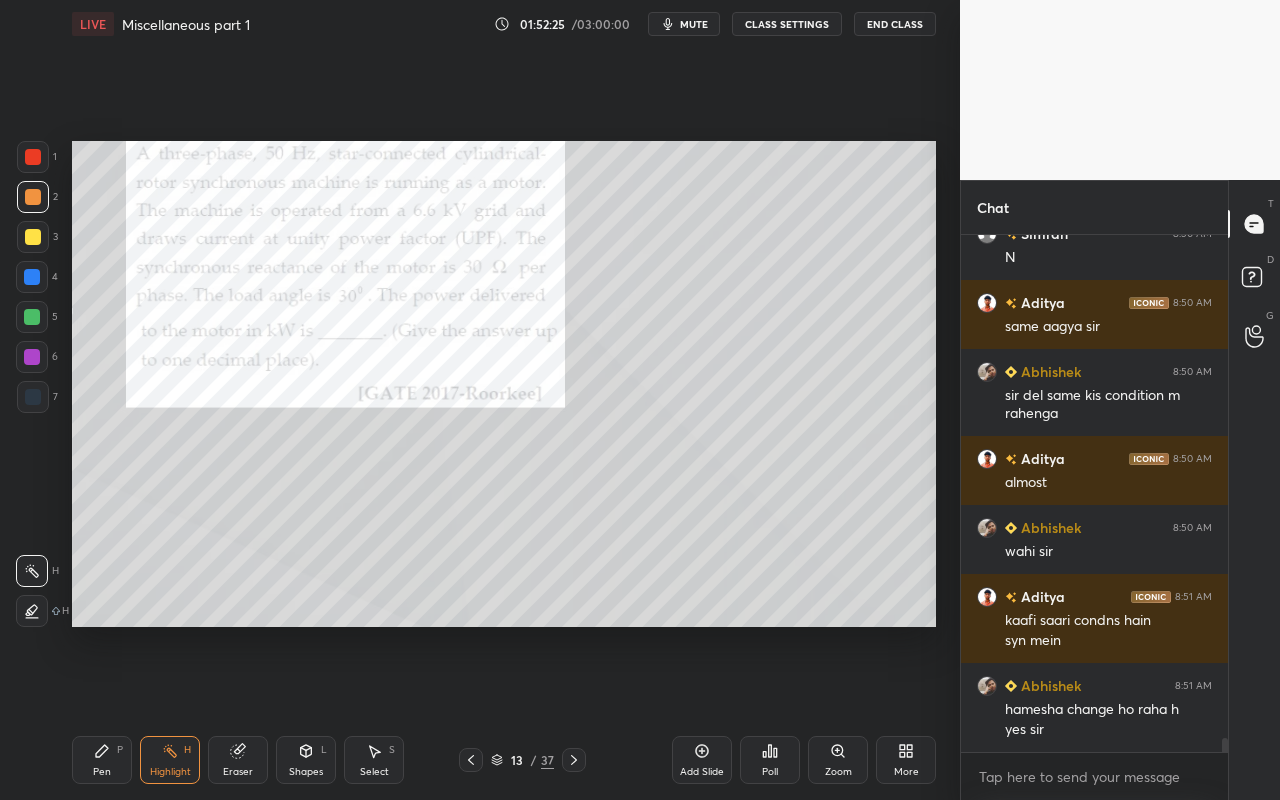 click on "Pen P" at bounding box center (102, 760) 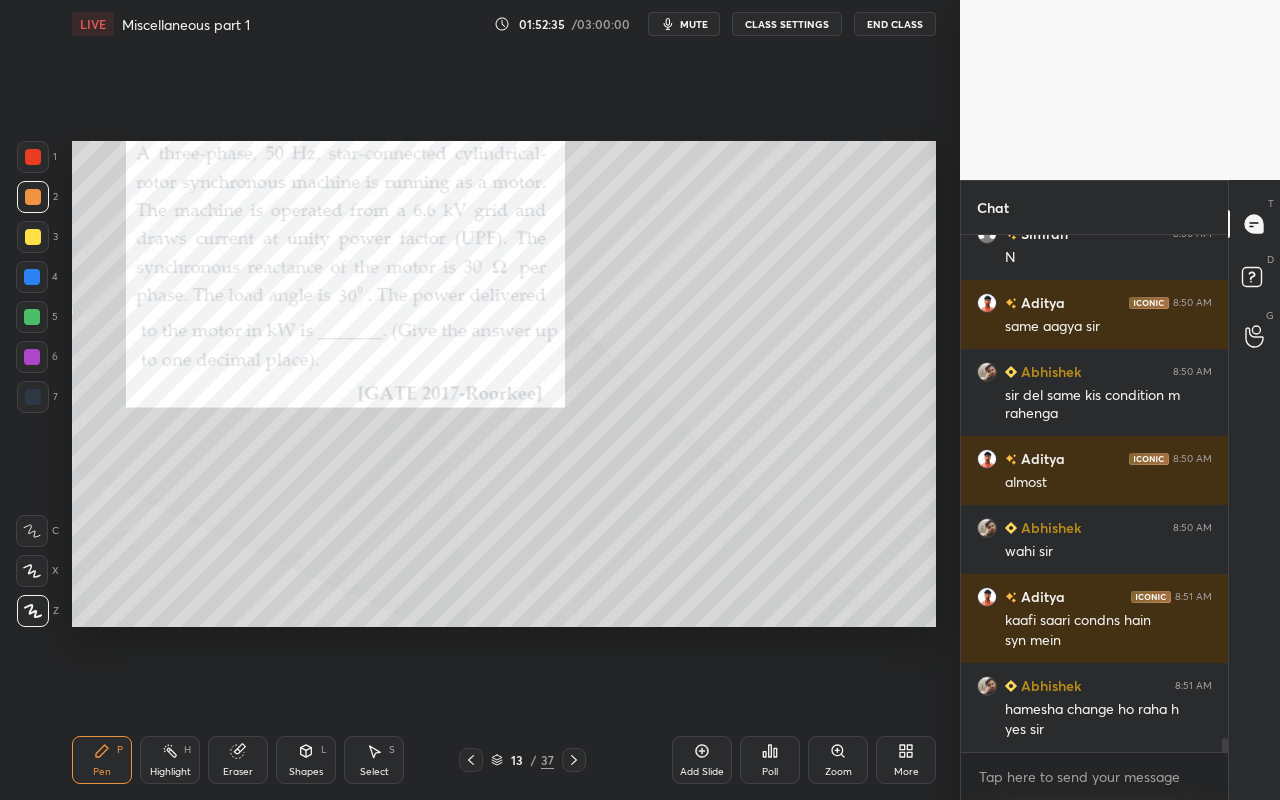 click on "Eraser" at bounding box center (238, 772) 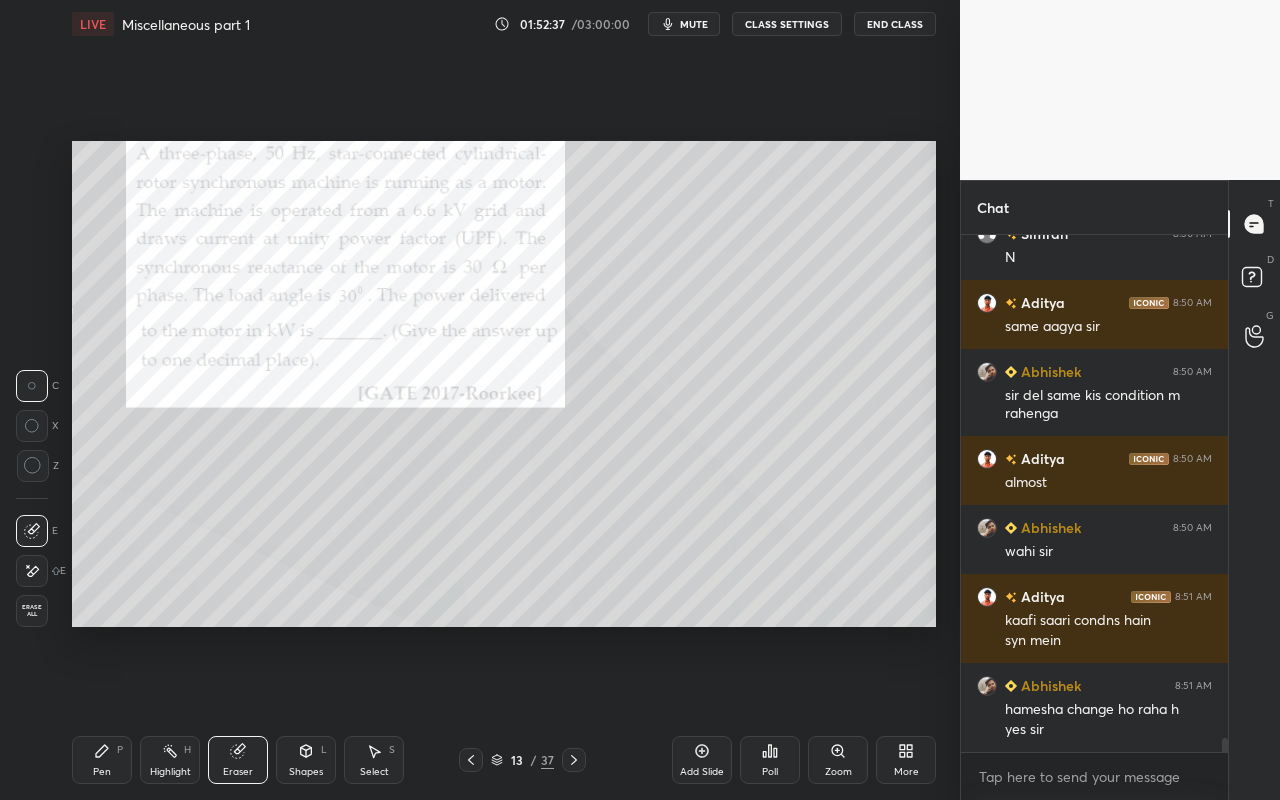 click on "Pen P" at bounding box center [102, 760] 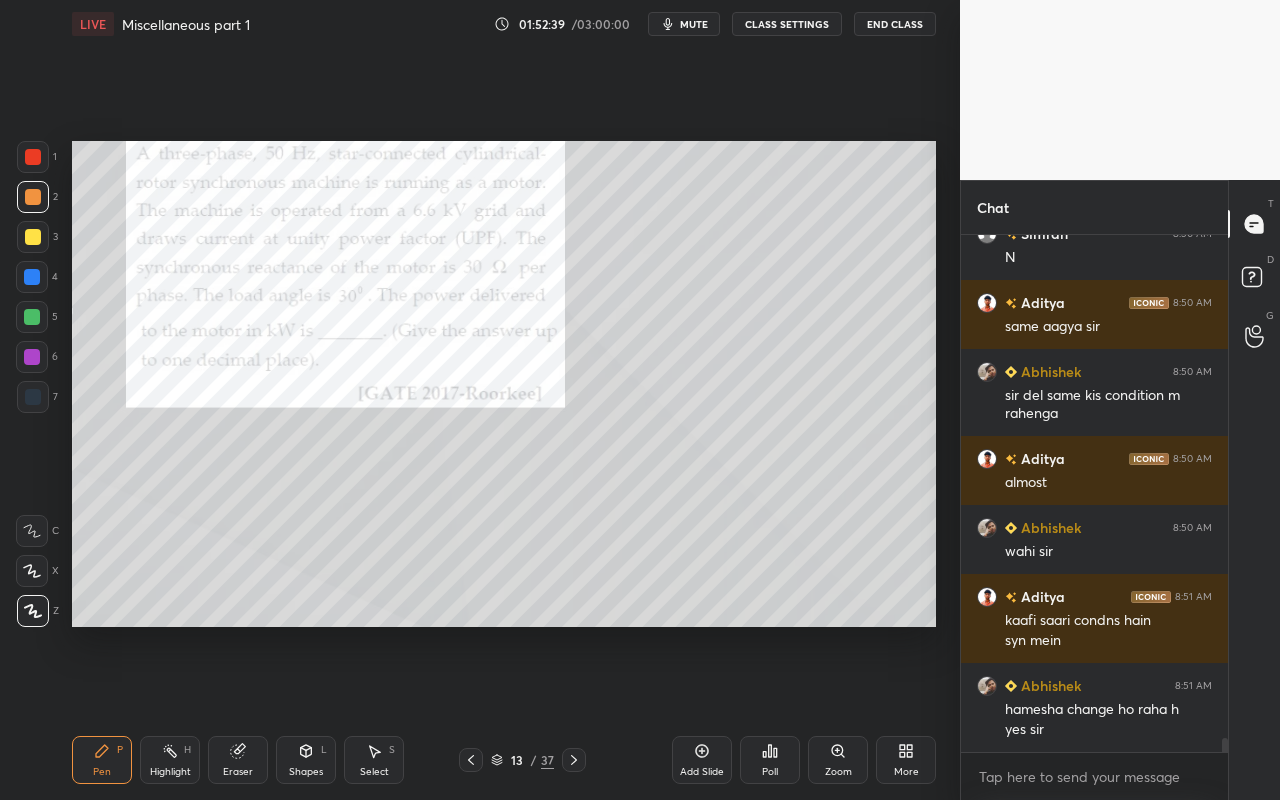 click on "Highlight H" at bounding box center [170, 760] 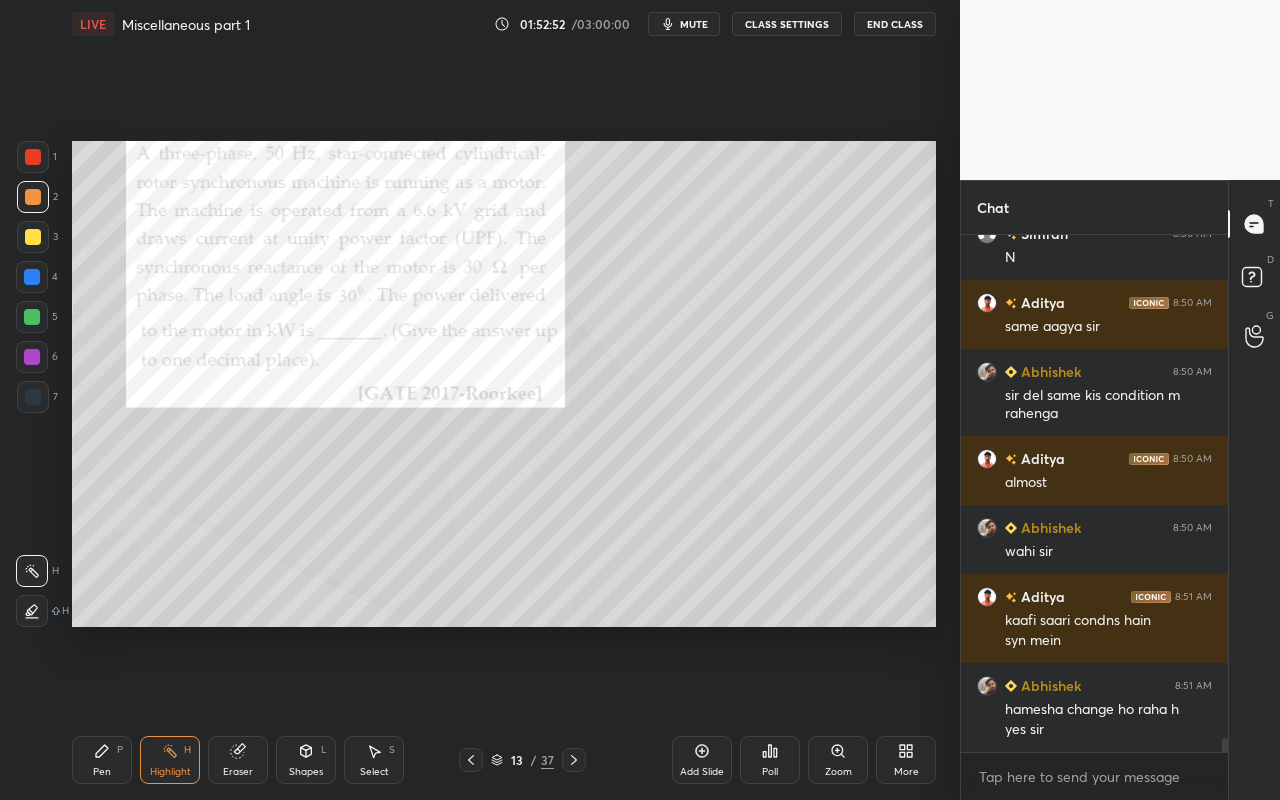 drag, startPoint x: 30, startPoint y: 611, endPoint x: 58, endPoint y: 584, distance: 38.8973 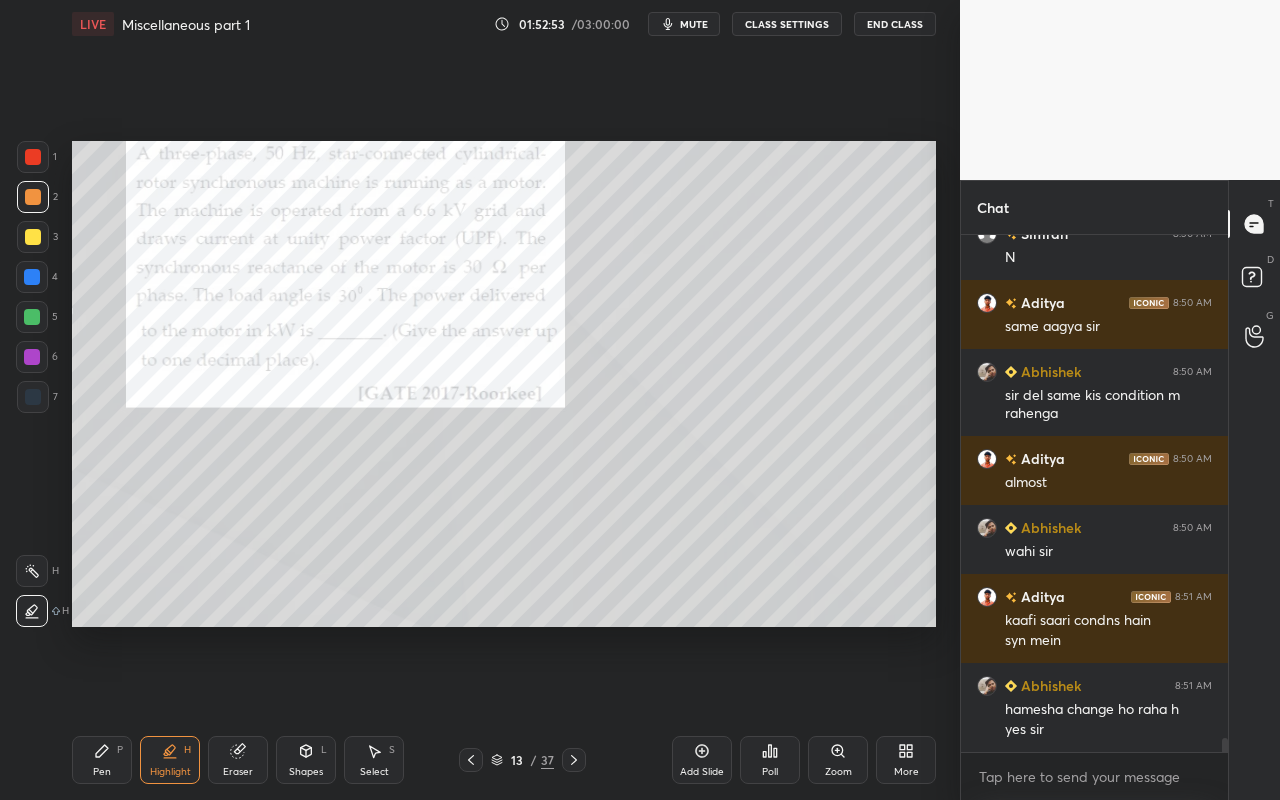 drag, startPoint x: 32, startPoint y: 316, endPoint x: 57, endPoint y: 325, distance: 26.57066 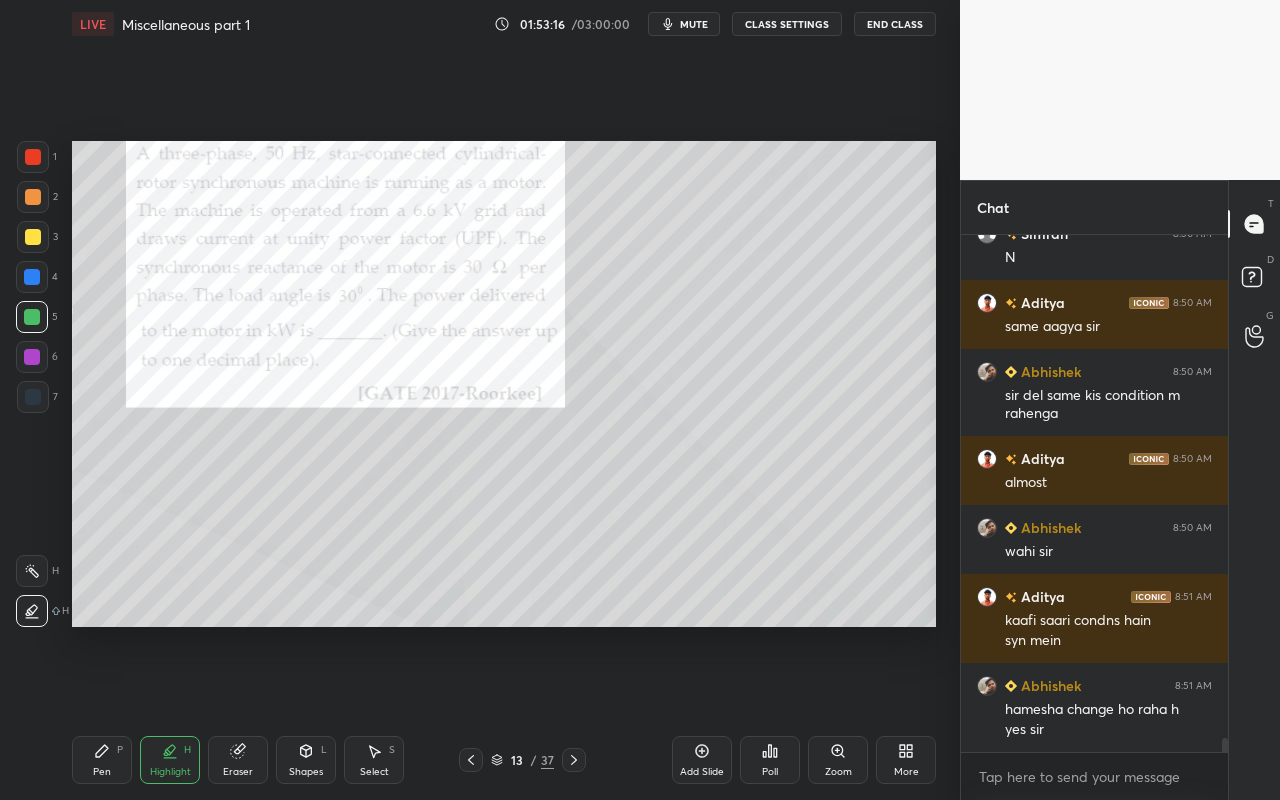 click on "Pen" at bounding box center (102, 772) 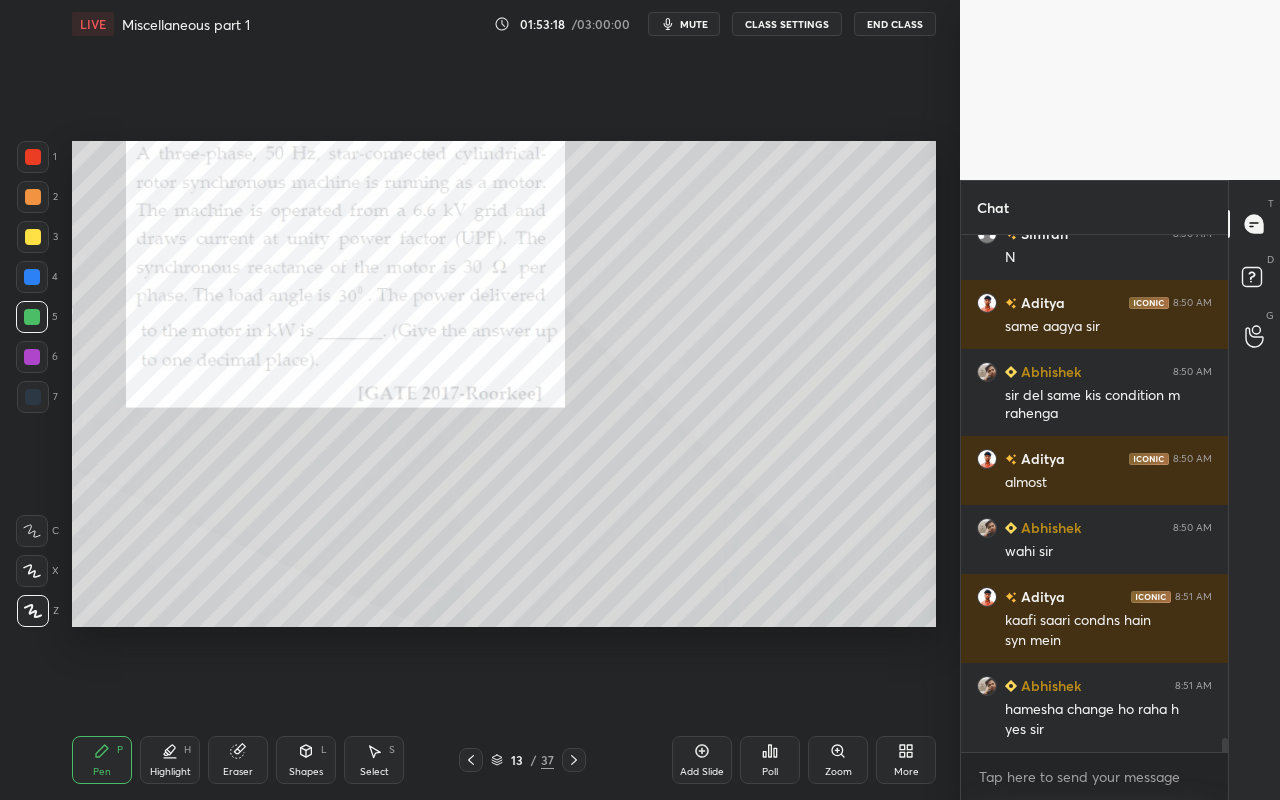 drag, startPoint x: 97, startPoint y: 772, endPoint x: 124, endPoint y: 746, distance: 37.48333 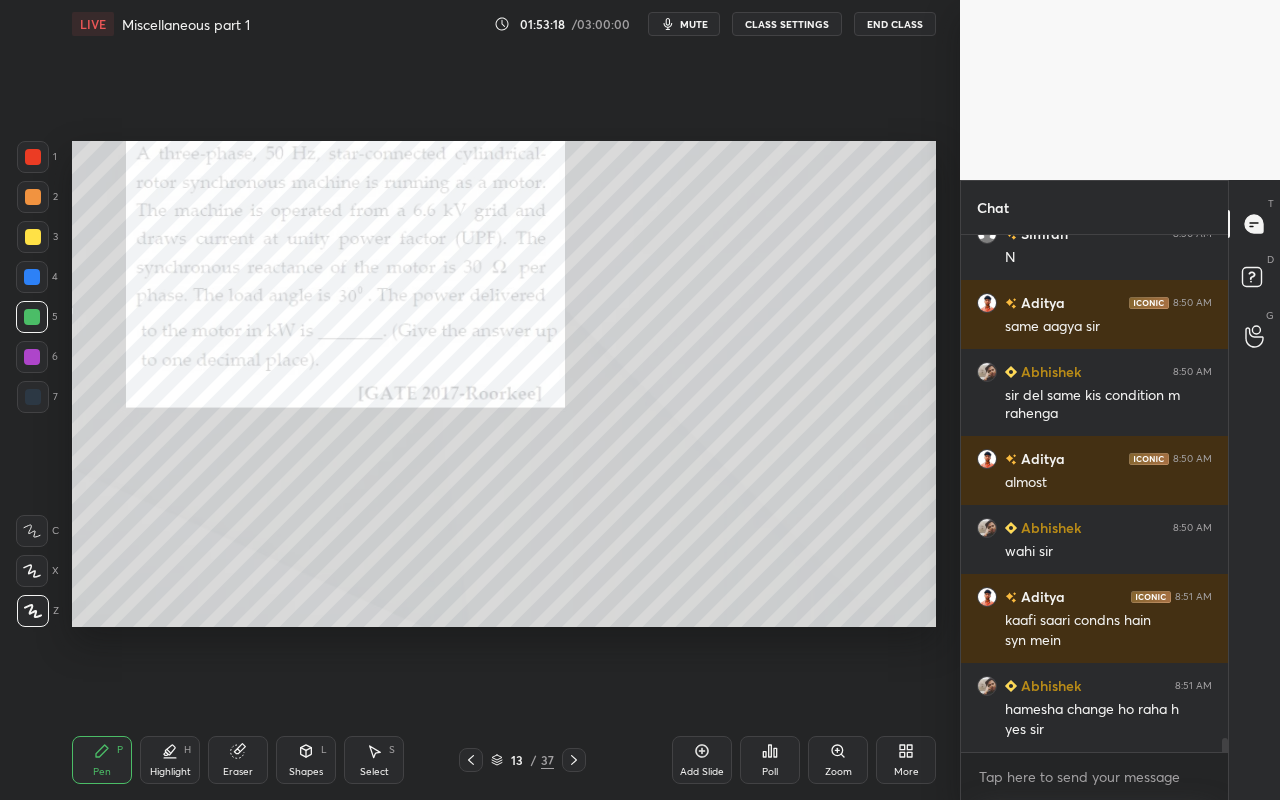 scroll, scrollTop: 18778, scrollLeft: 0, axis: vertical 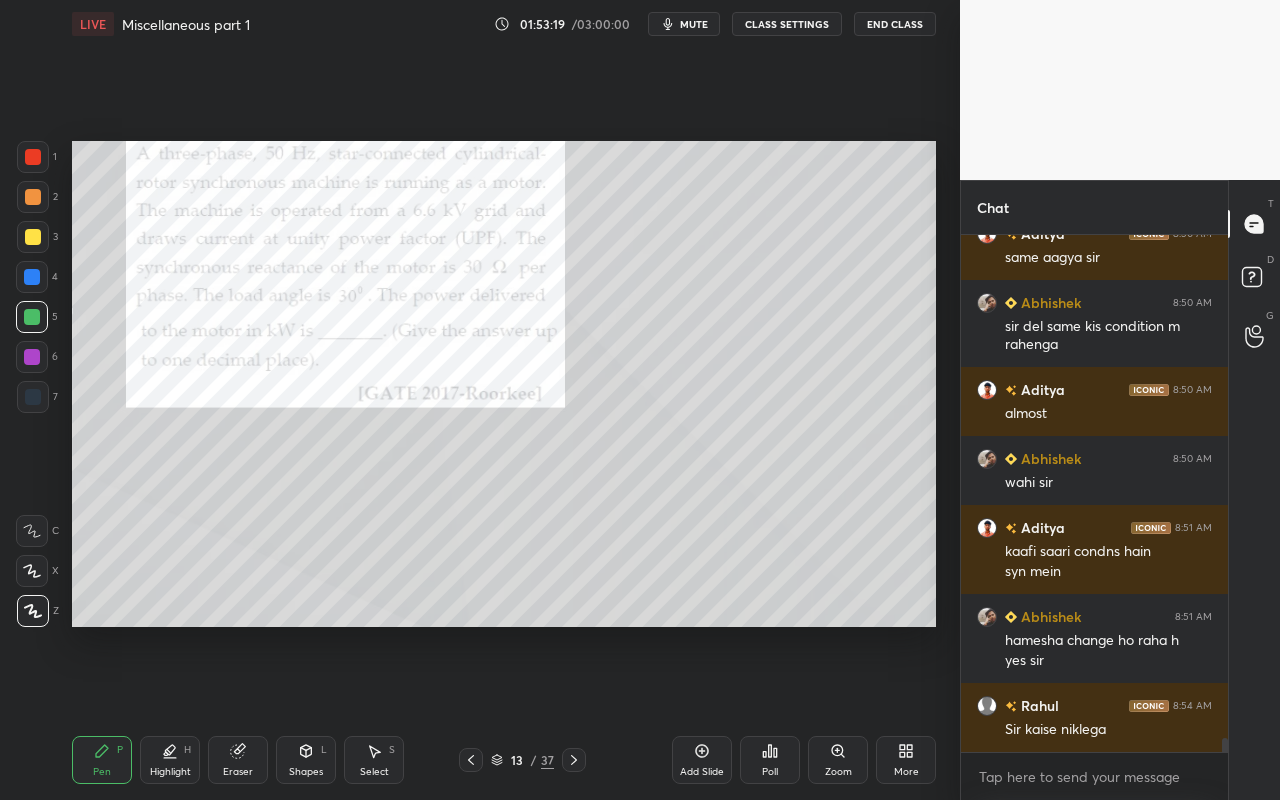 click on "Pen P" at bounding box center [102, 760] 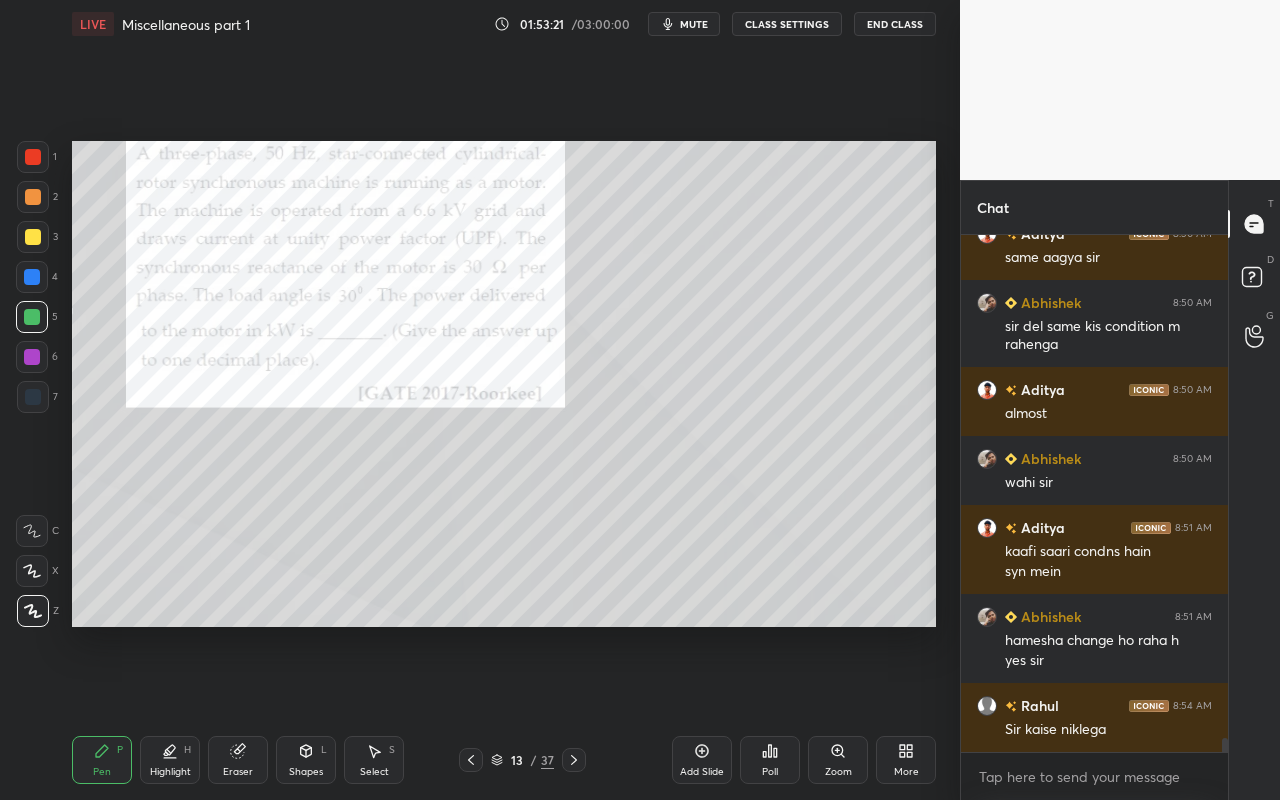 click on "Select S" at bounding box center [374, 760] 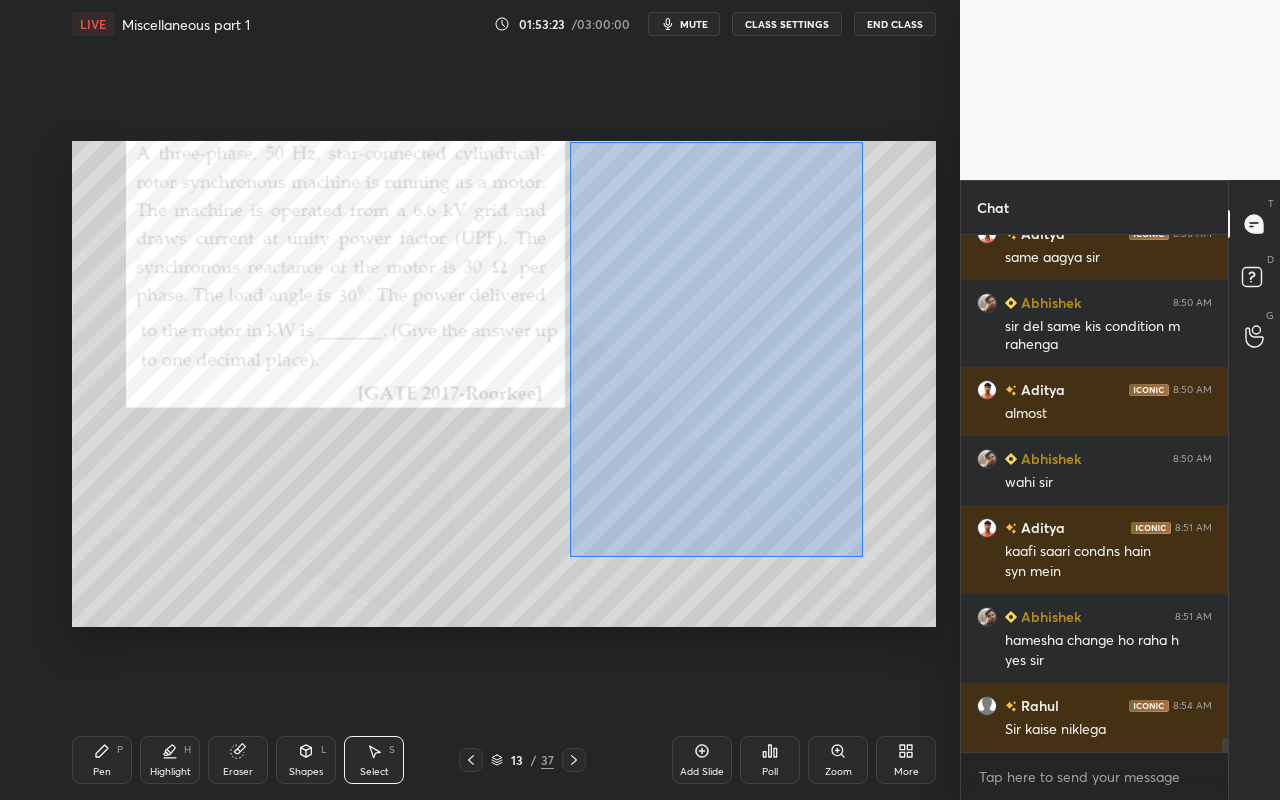 drag, startPoint x: 566, startPoint y: 155, endPoint x: 859, endPoint y: 546, distance: 488.60004 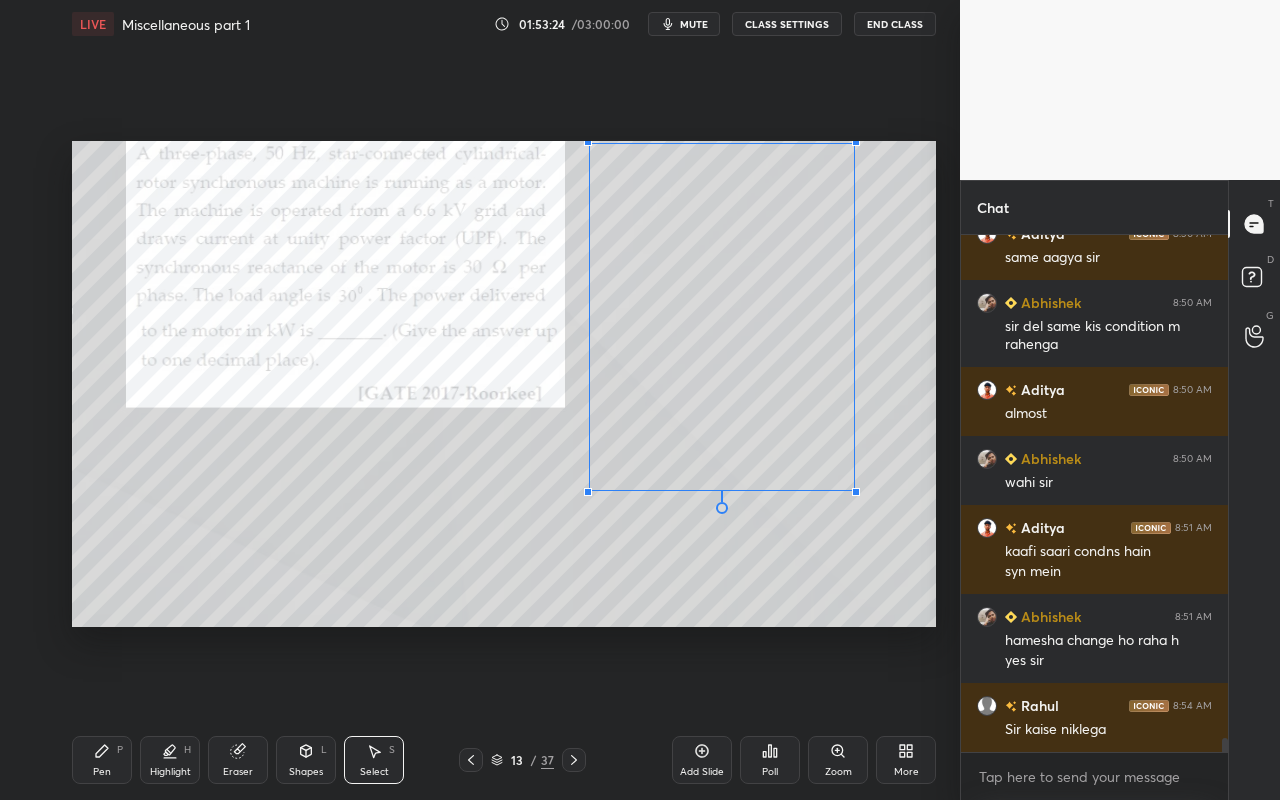 drag, startPoint x: 821, startPoint y: 549, endPoint x: 847, endPoint y: 473, distance: 80.32434 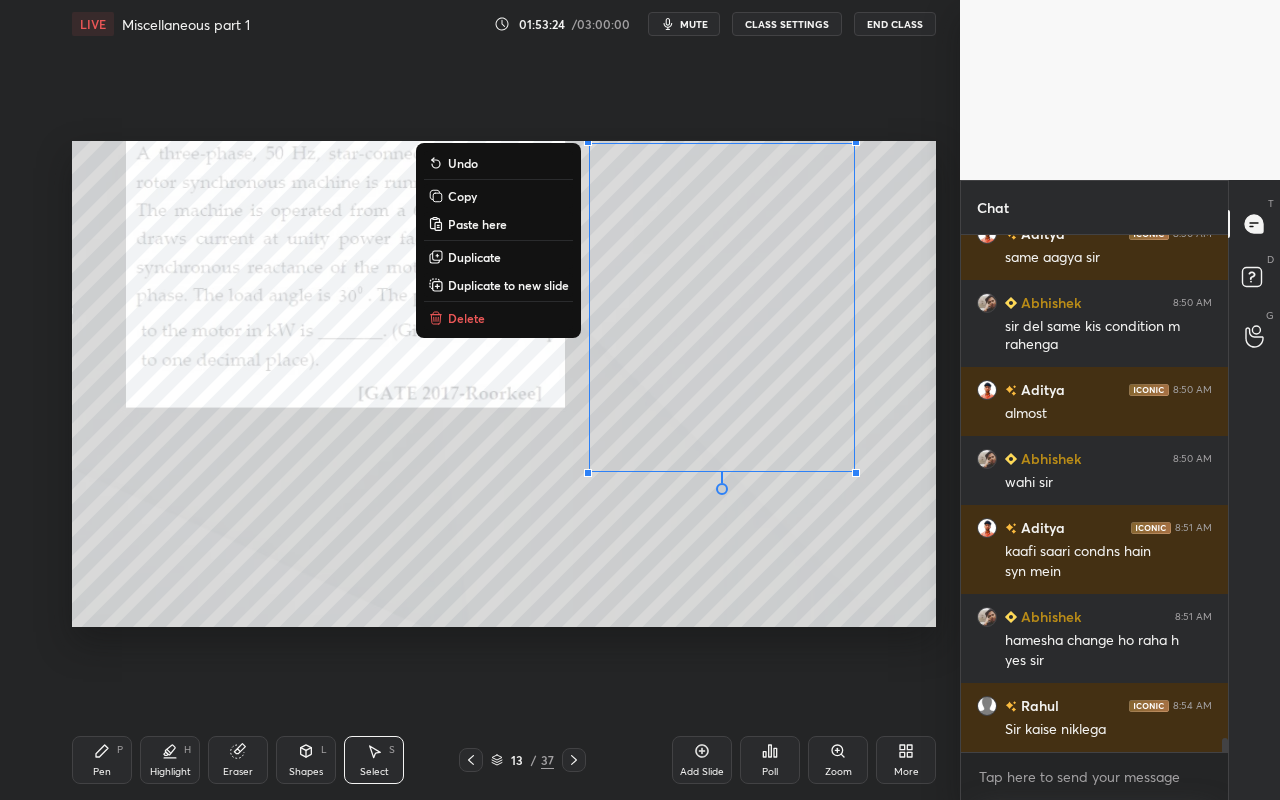 click on "0 ° Undo Copy Paste here Duplicate Duplicate to new slide Delete" at bounding box center [504, 384] 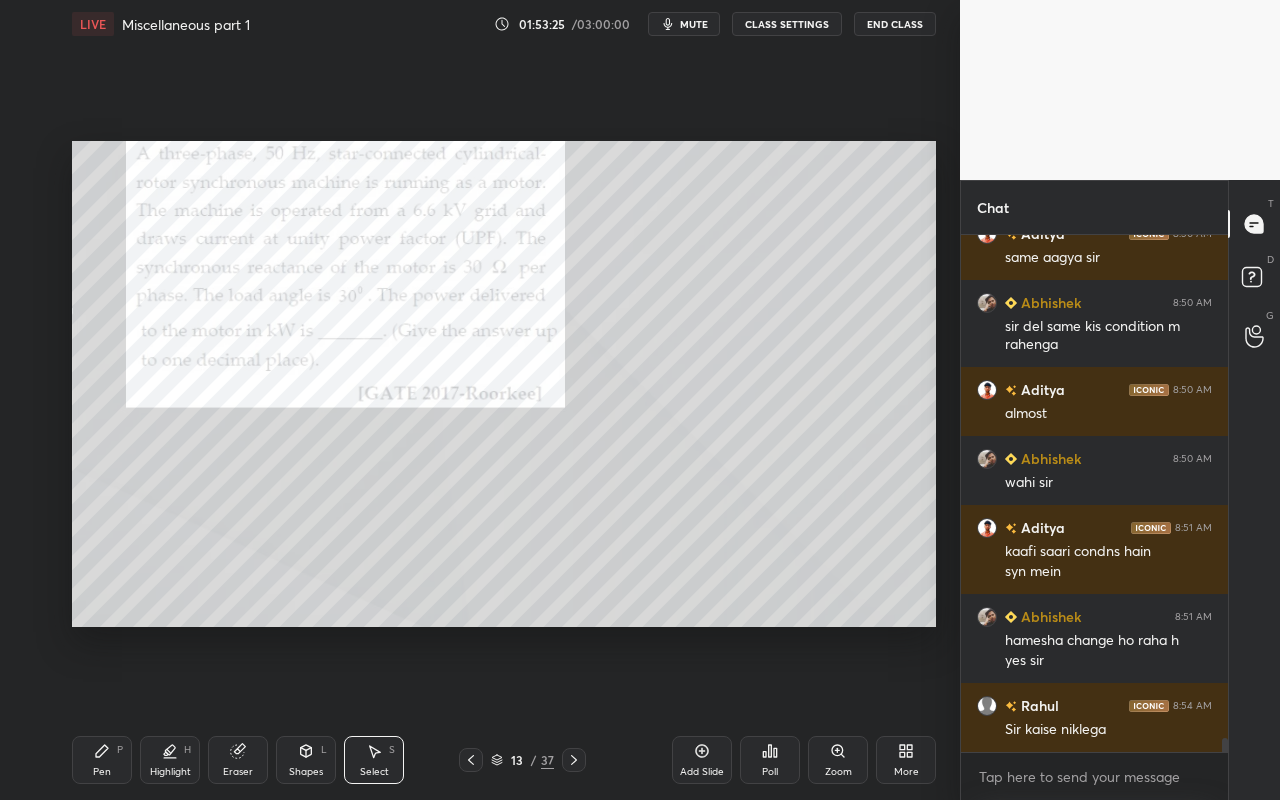 drag, startPoint x: 103, startPoint y: 764, endPoint x: 117, endPoint y: 751, distance: 19.104973 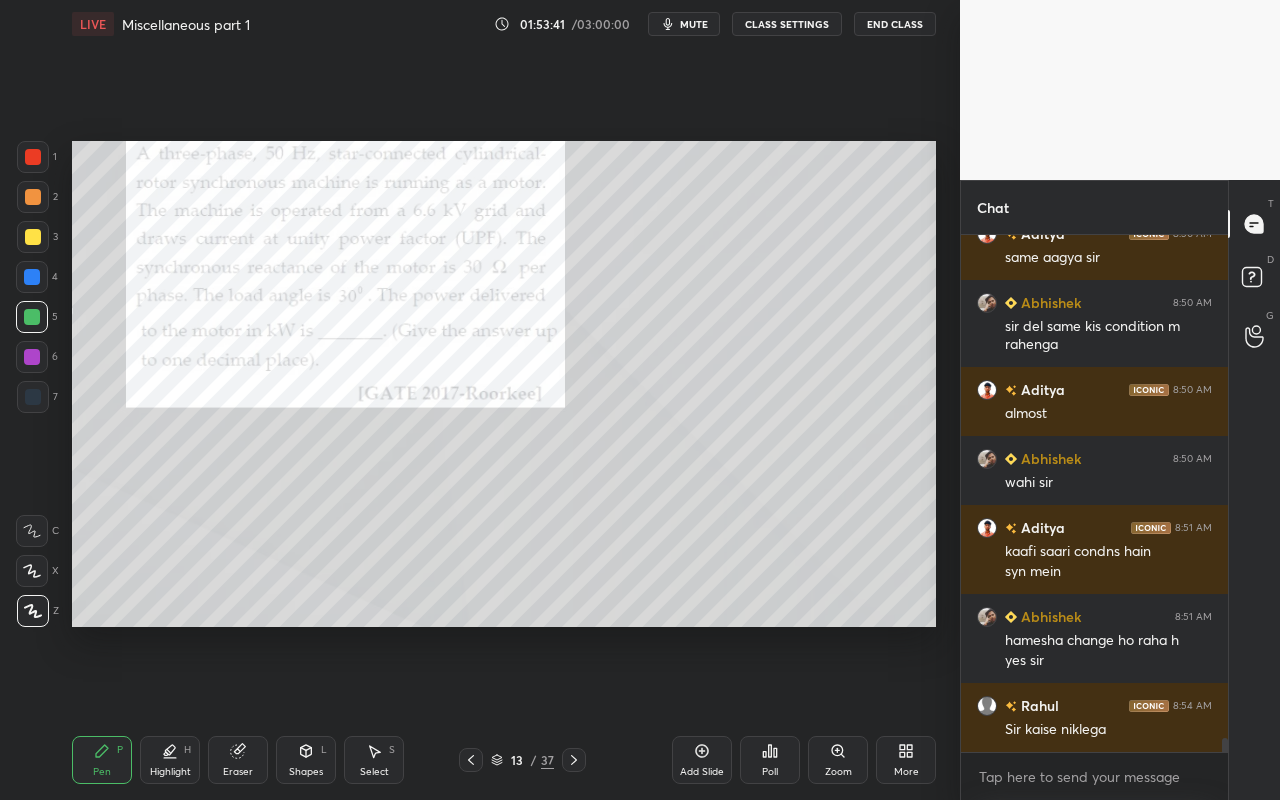 drag, startPoint x: 165, startPoint y: 759, endPoint x: 247, endPoint y: 694, distance: 104.63747 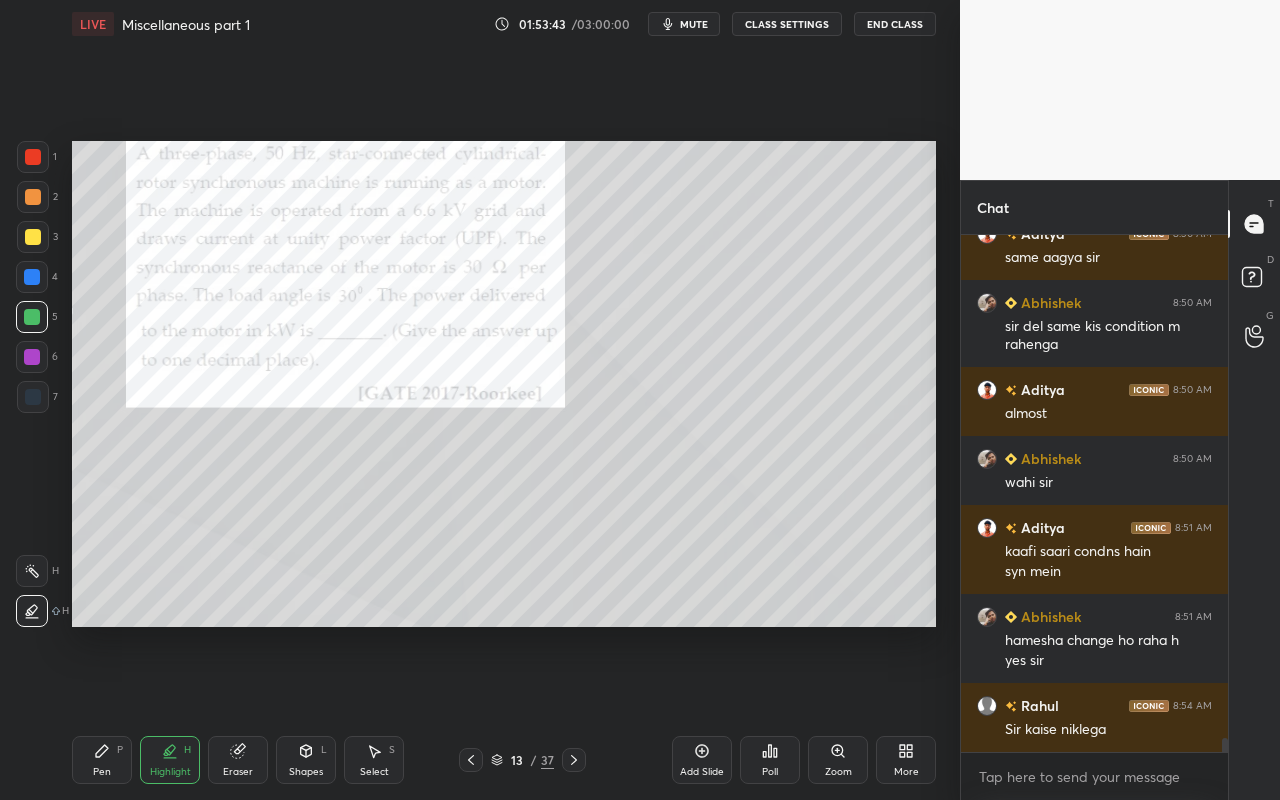 drag, startPoint x: 22, startPoint y: 231, endPoint x: 45, endPoint y: 251, distance: 30.479502 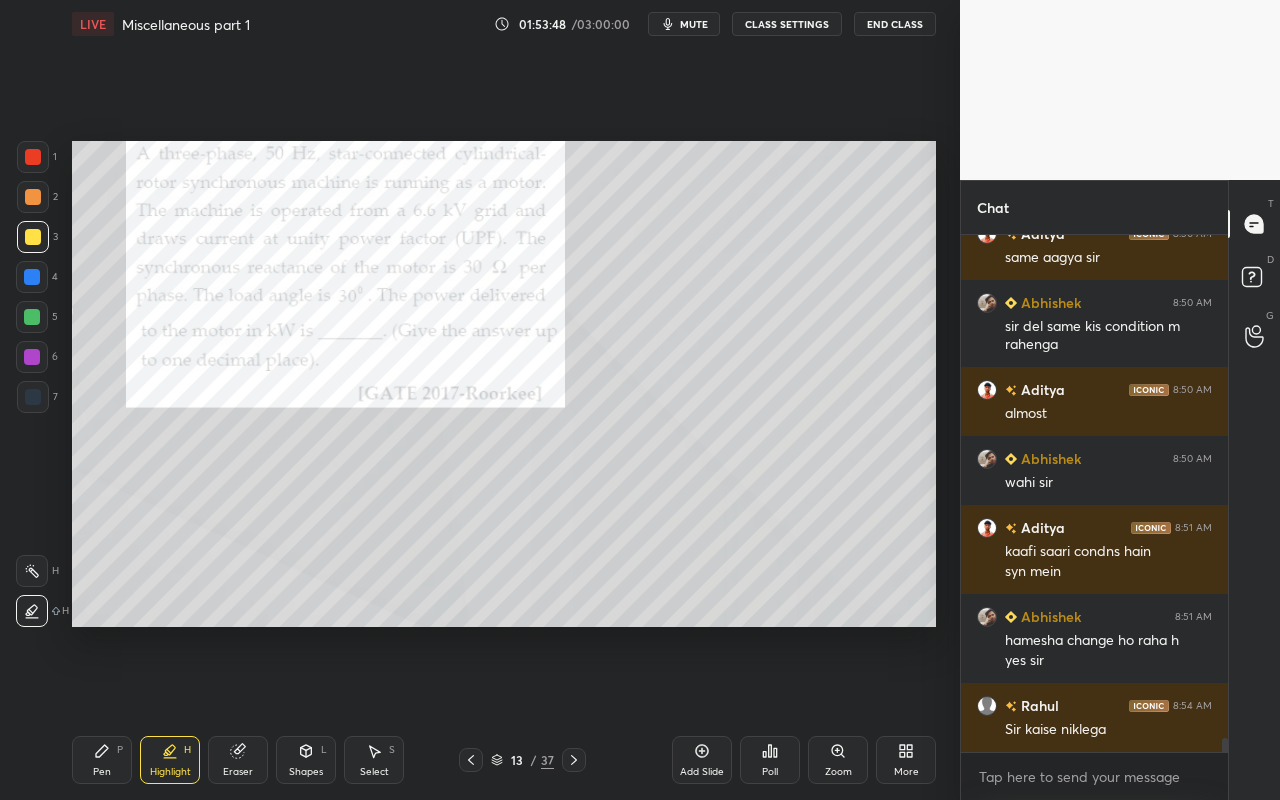 drag, startPoint x: 97, startPoint y: 770, endPoint x: 134, endPoint y: 728, distance: 55.97321 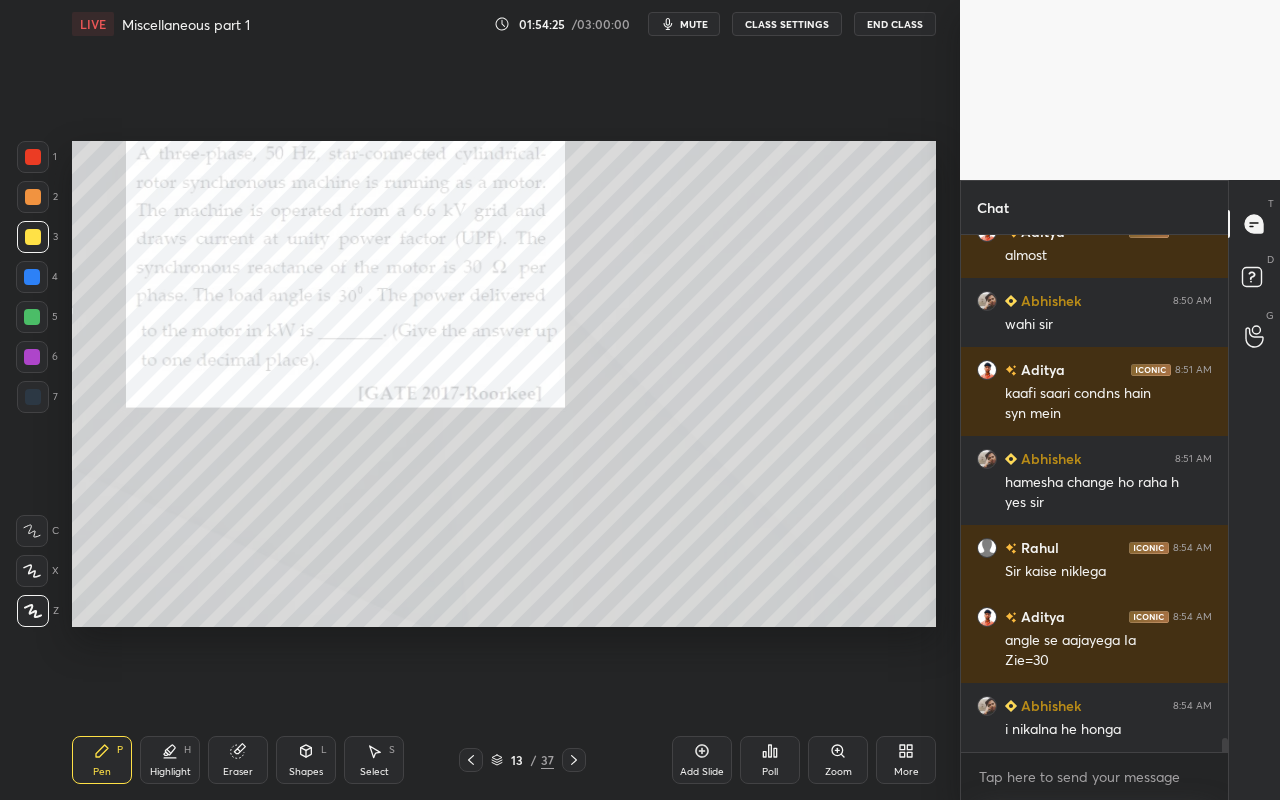 scroll, scrollTop: 19005, scrollLeft: 0, axis: vertical 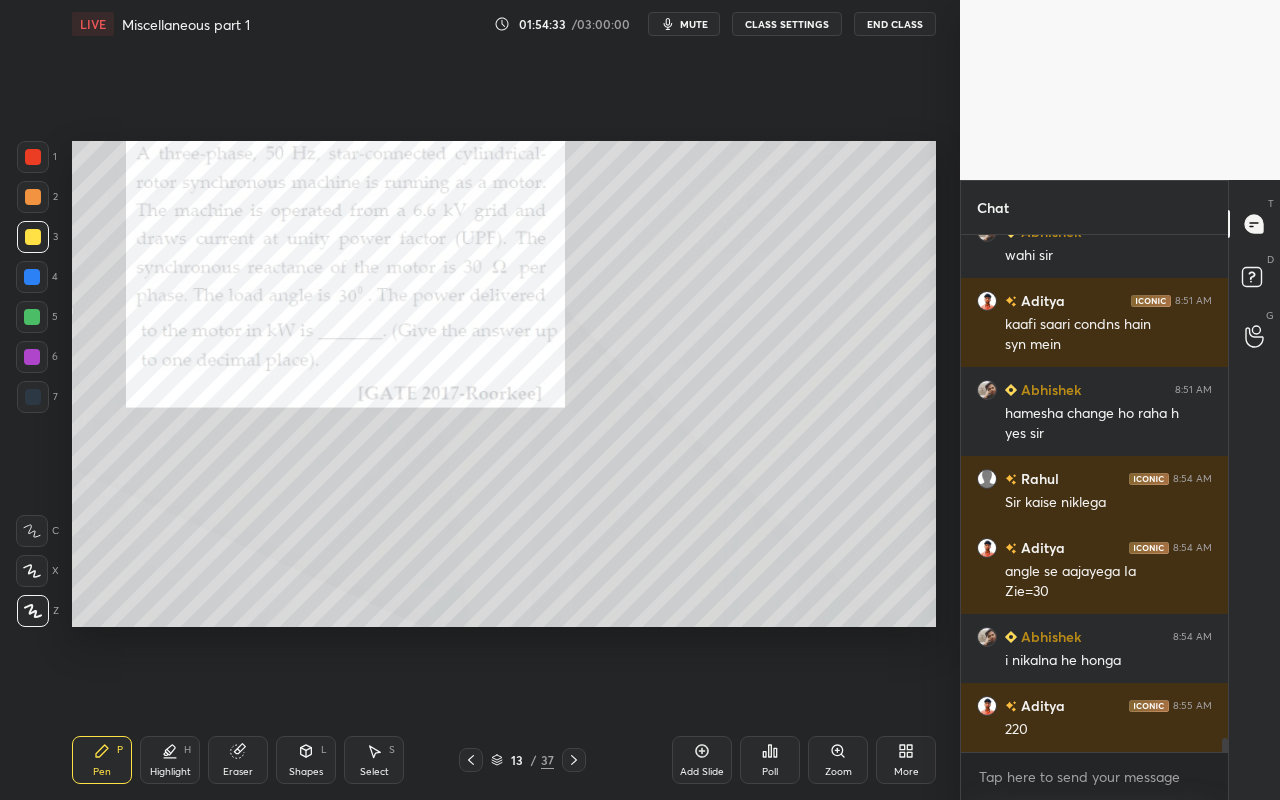drag, startPoint x: 92, startPoint y: 763, endPoint x: 105, endPoint y: 754, distance: 15.811388 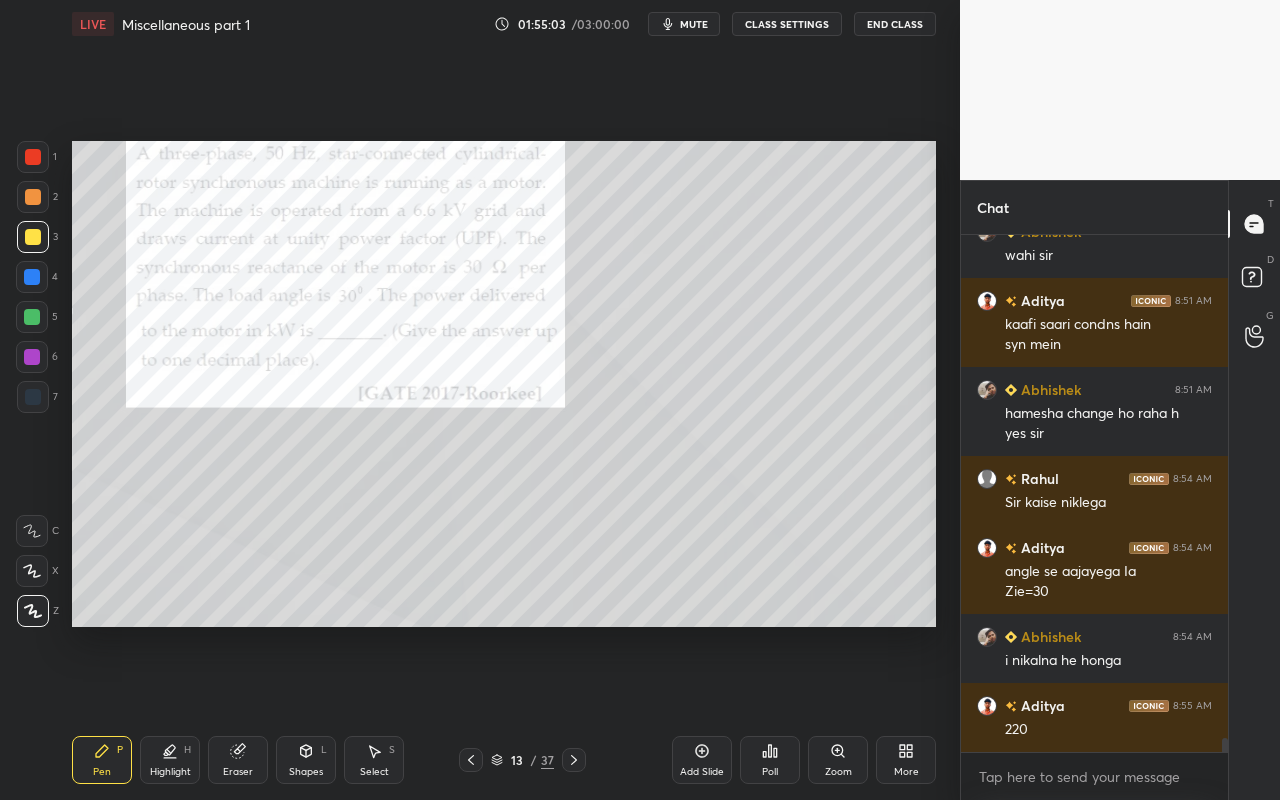 scroll, scrollTop: 19092, scrollLeft: 0, axis: vertical 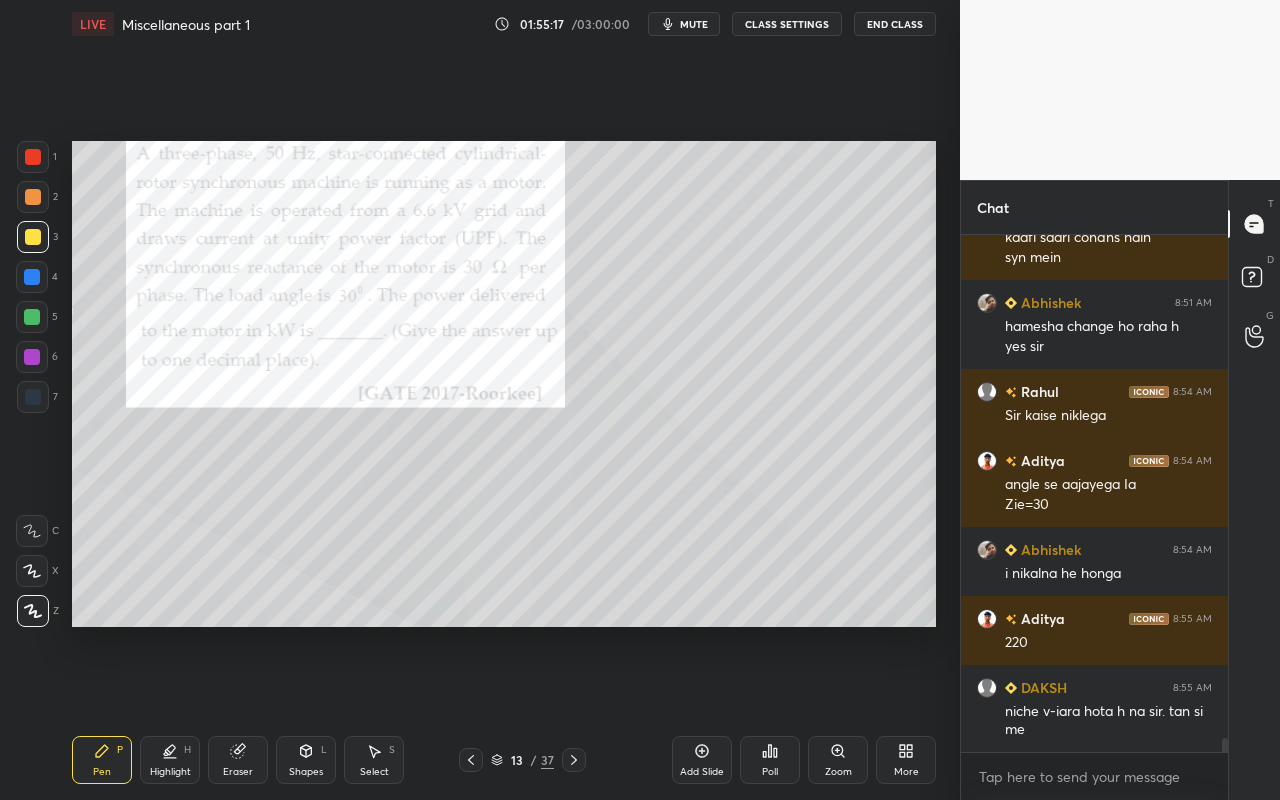 drag, startPoint x: 177, startPoint y: 771, endPoint x: 192, endPoint y: 761, distance: 18.027756 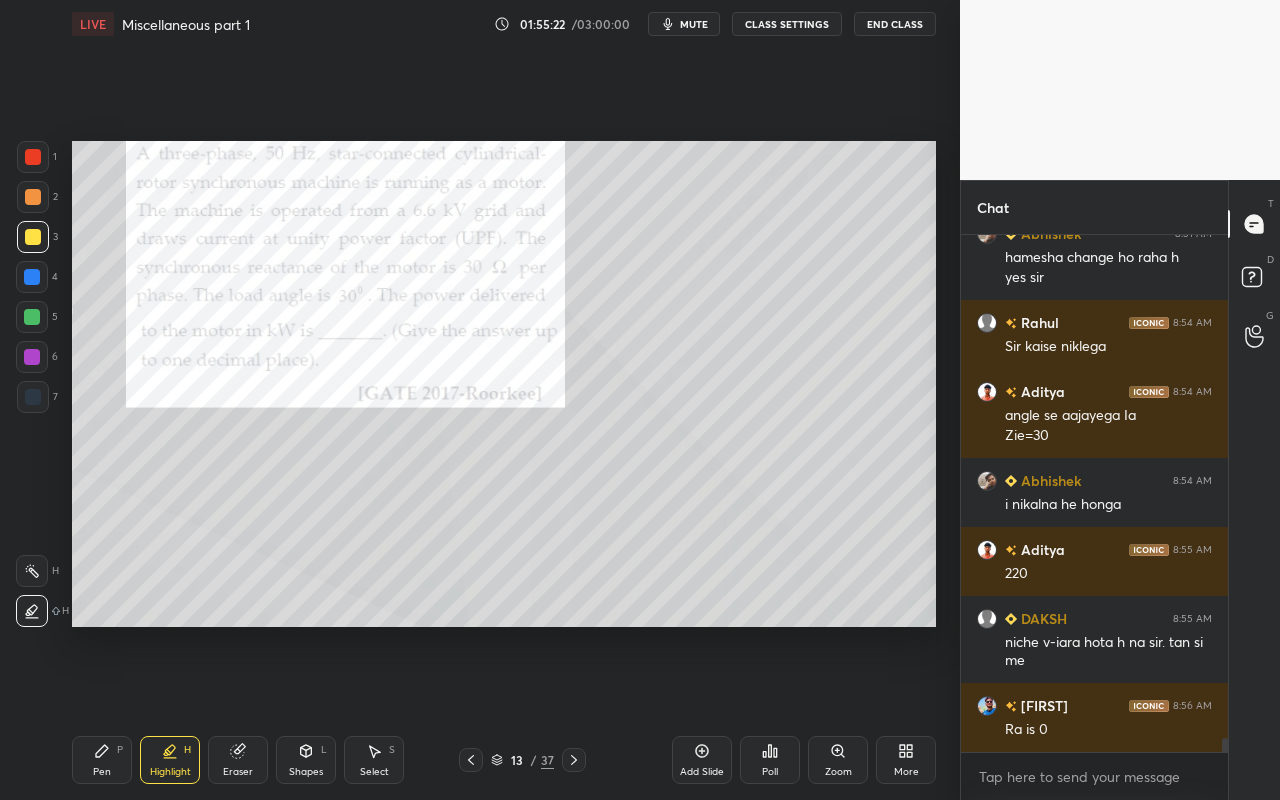 scroll, scrollTop: 19181, scrollLeft: 0, axis: vertical 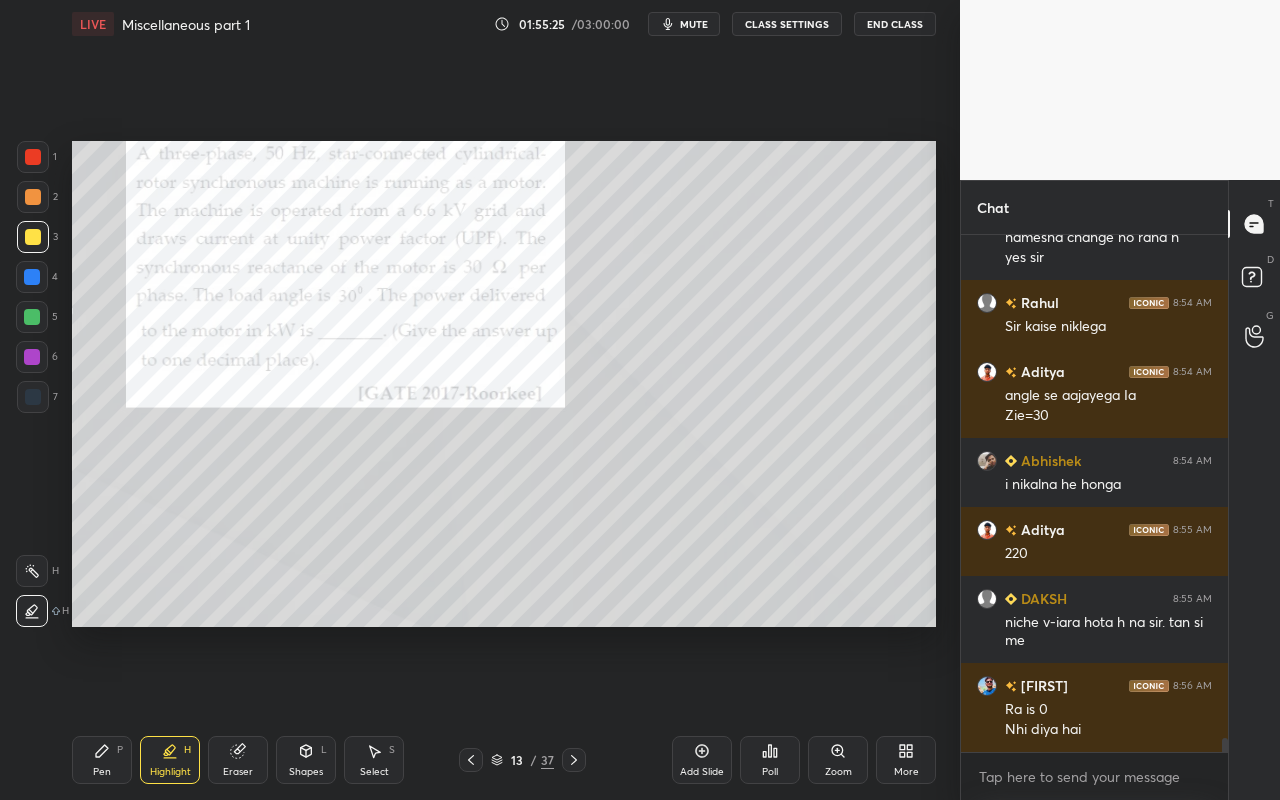 drag, startPoint x: 110, startPoint y: 781, endPoint x: 139, endPoint y: 754, distance: 39.623226 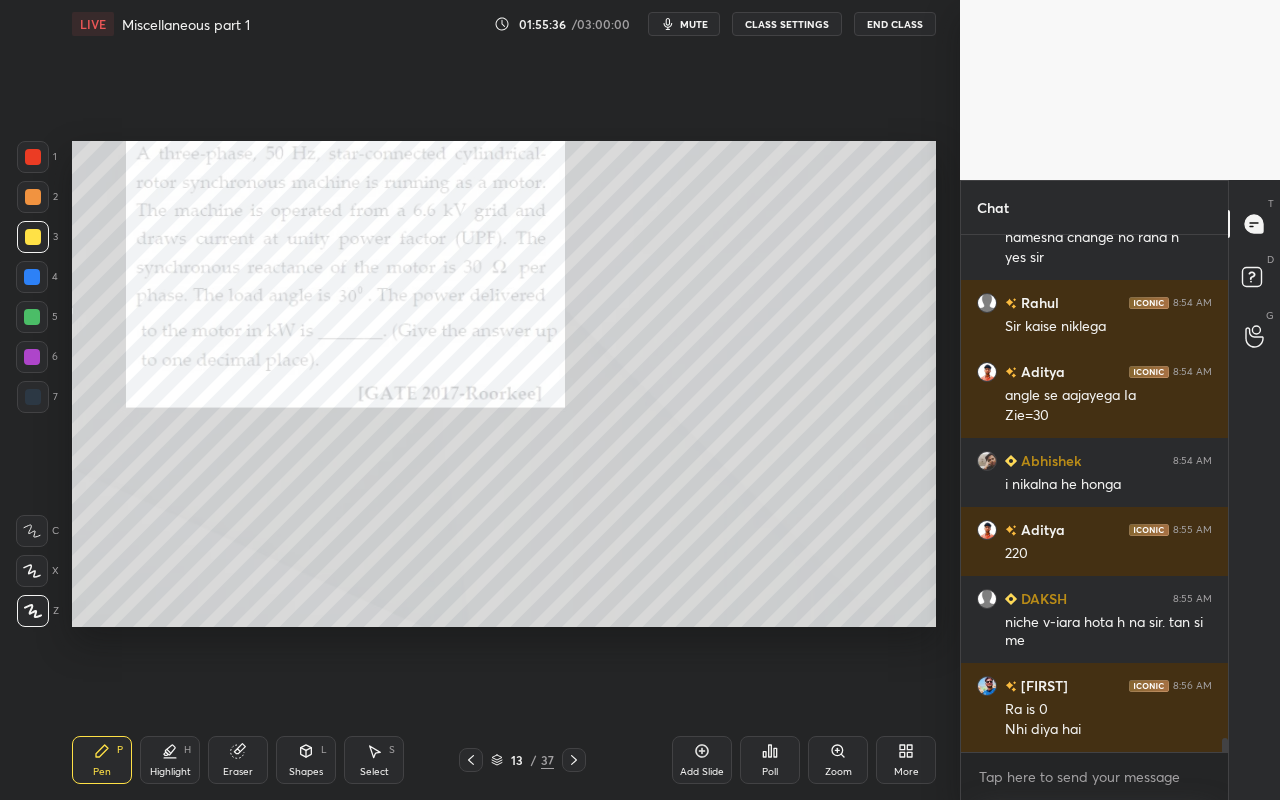 drag, startPoint x: 99, startPoint y: 766, endPoint x: 144, endPoint y: 639, distance: 134.73679 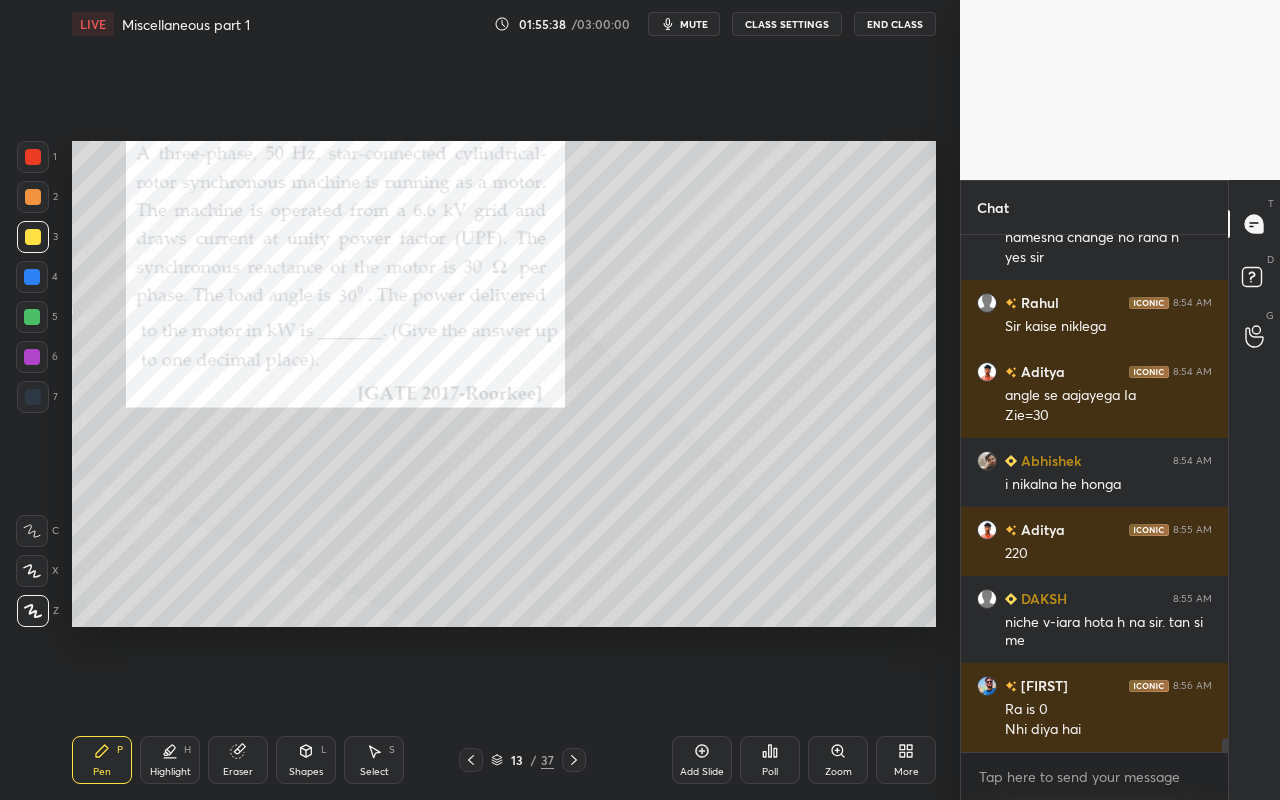 click on "Highlight H" at bounding box center (170, 760) 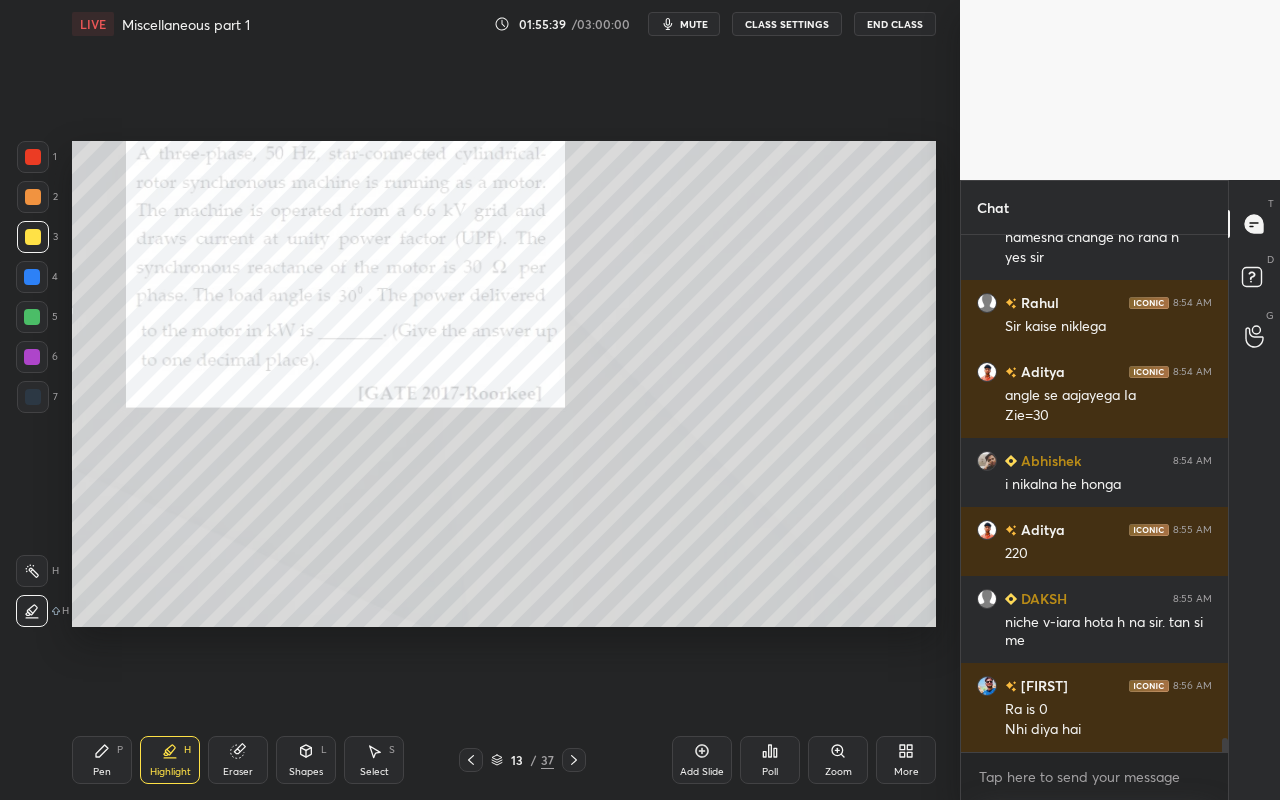drag, startPoint x: 35, startPoint y: 576, endPoint x: 46, endPoint y: 623, distance: 48.270073 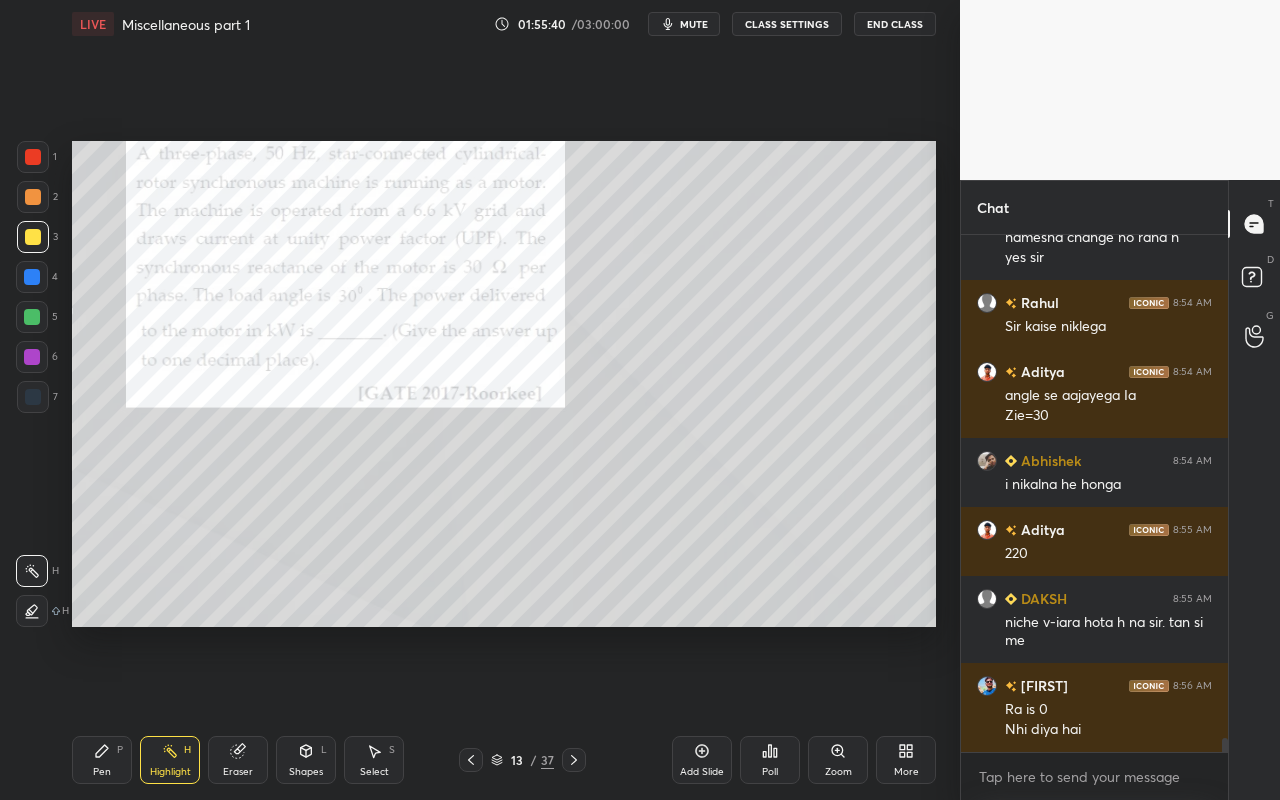 click 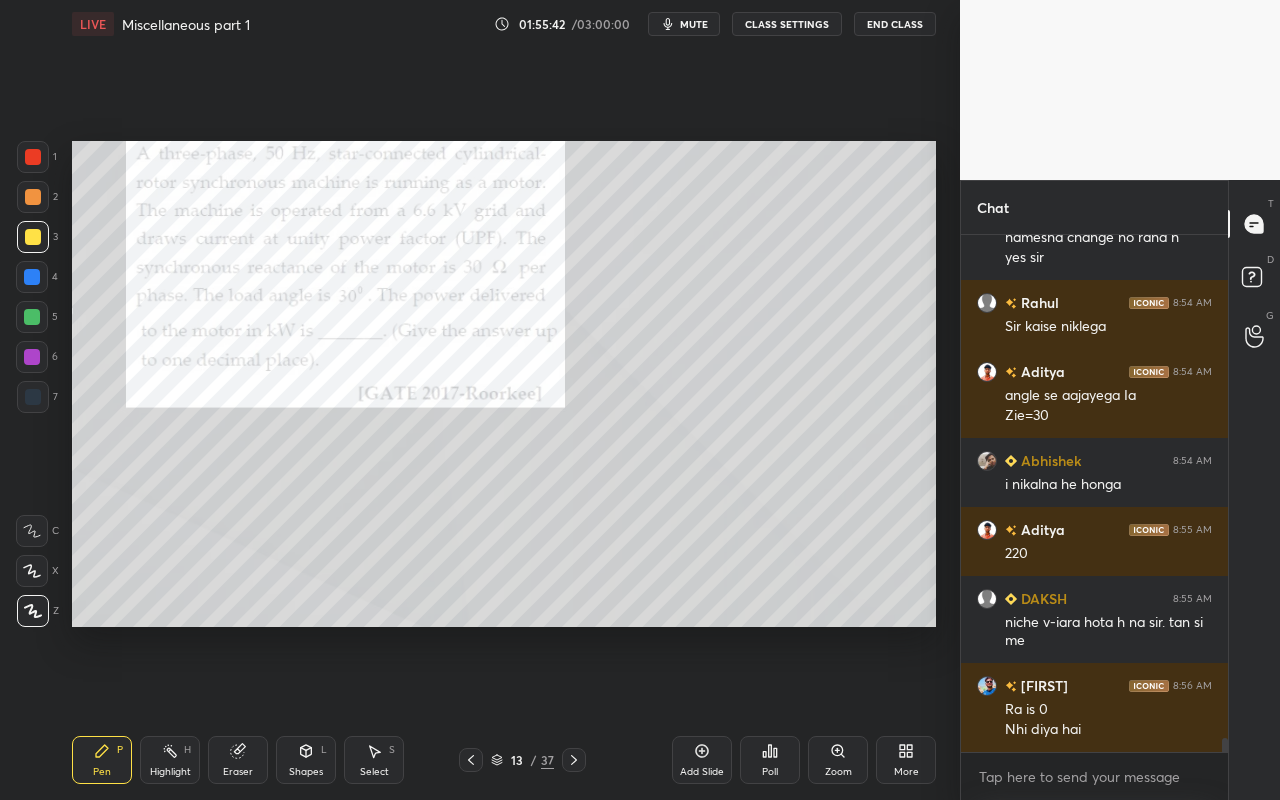click at bounding box center (33, 197) 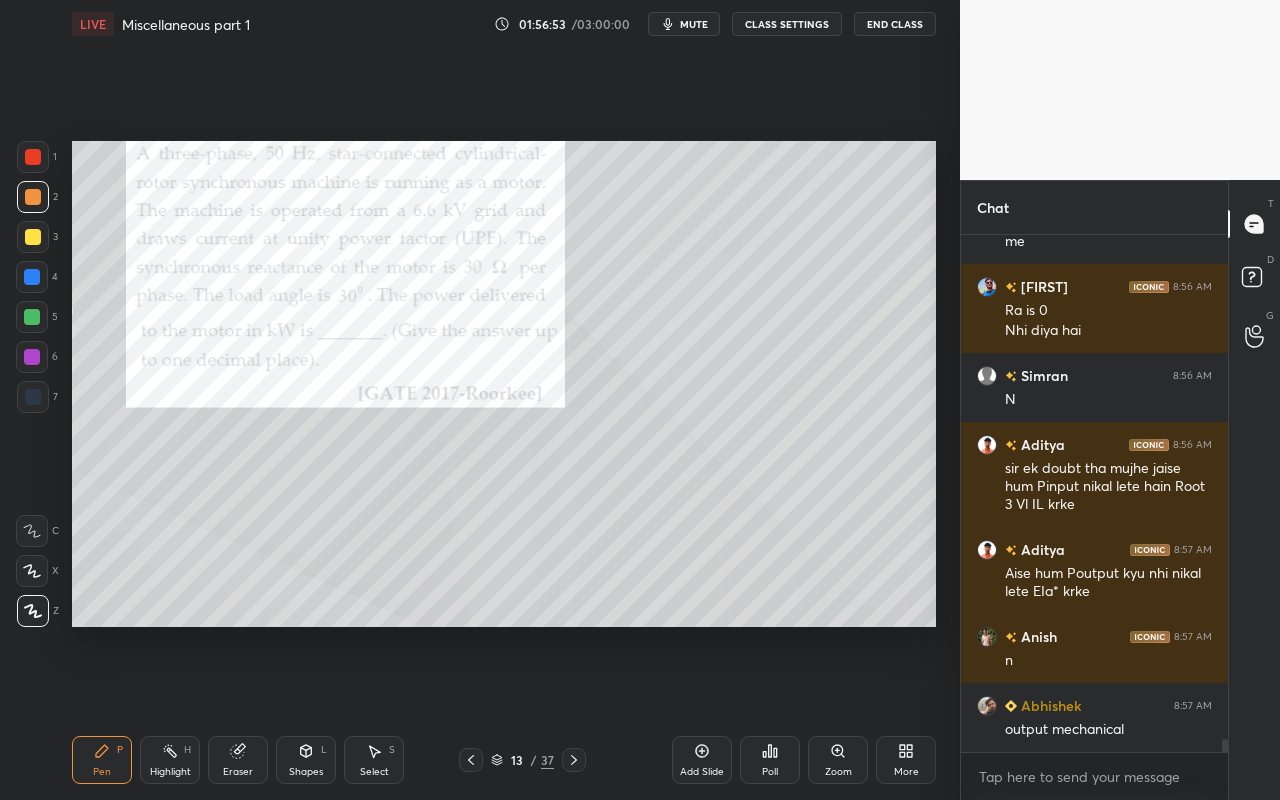 scroll, scrollTop: 19649, scrollLeft: 0, axis: vertical 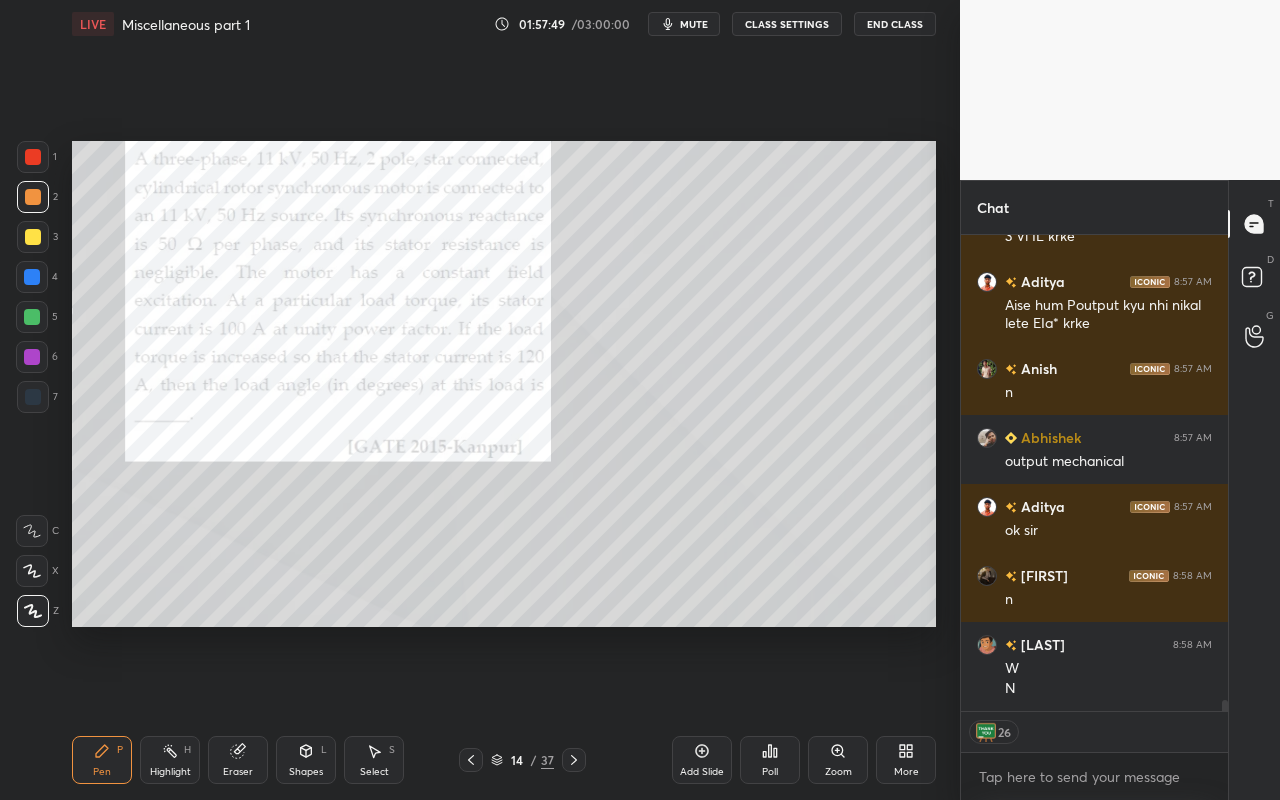 click on "Pen P" at bounding box center [102, 760] 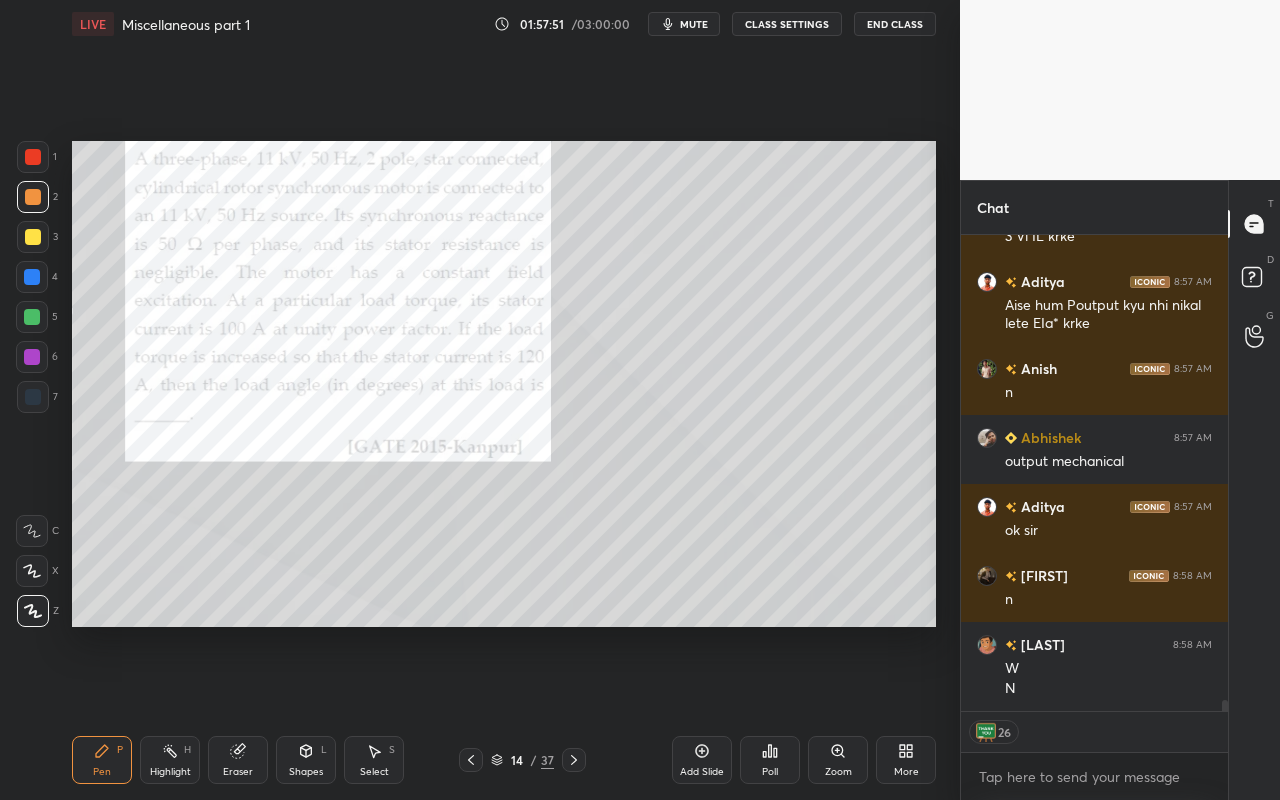type on "x" 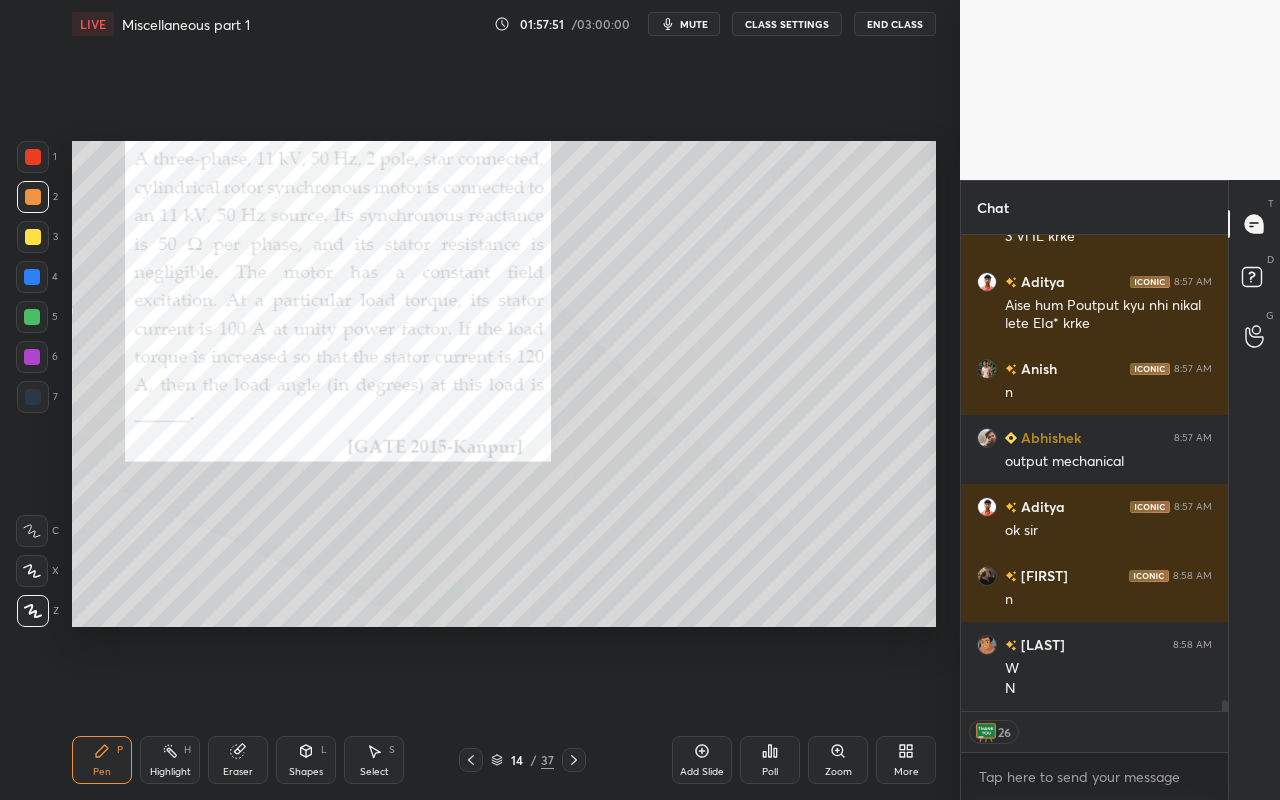 scroll, scrollTop: 7, scrollLeft: 7, axis: both 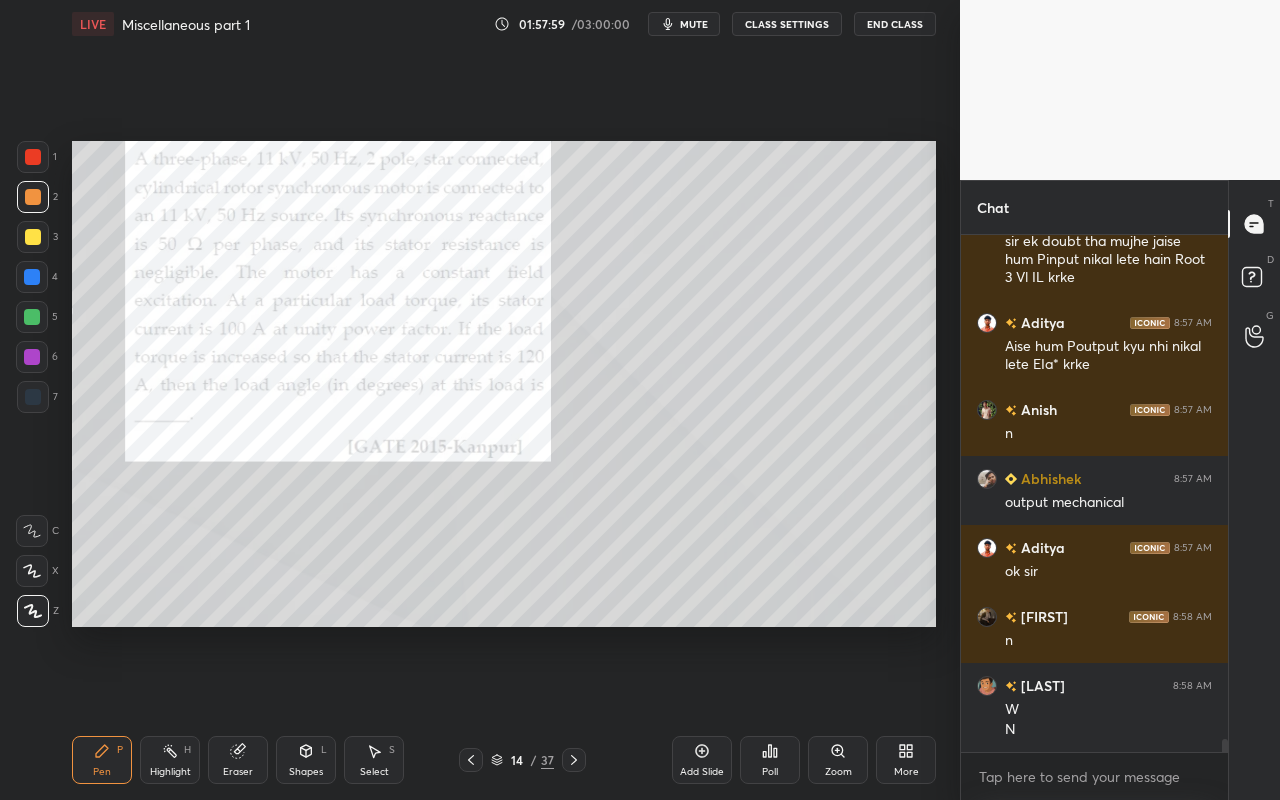 drag, startPoint x: 105, startPoint y: 775, endPoint x: 188, endPoint y: 711, distance: 104.80935 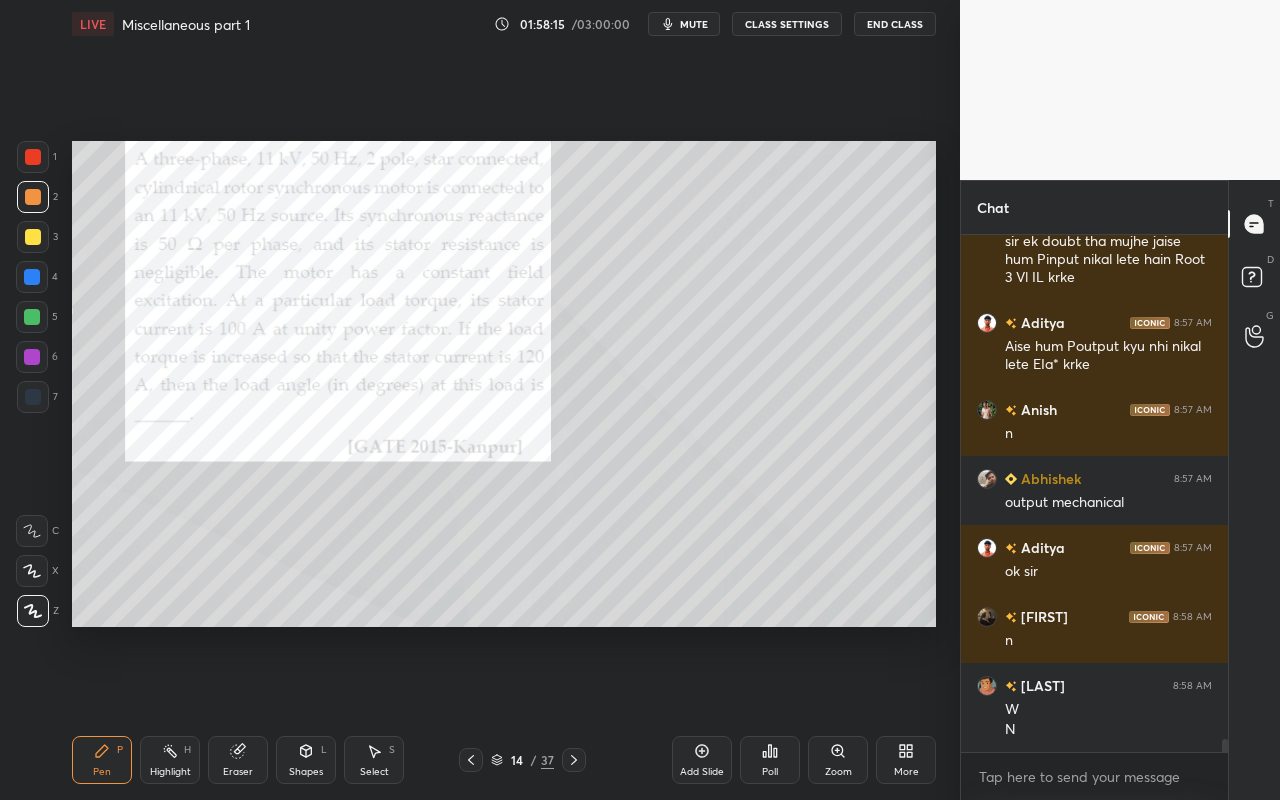 click on "Poll" at bounding box center [770, 760] 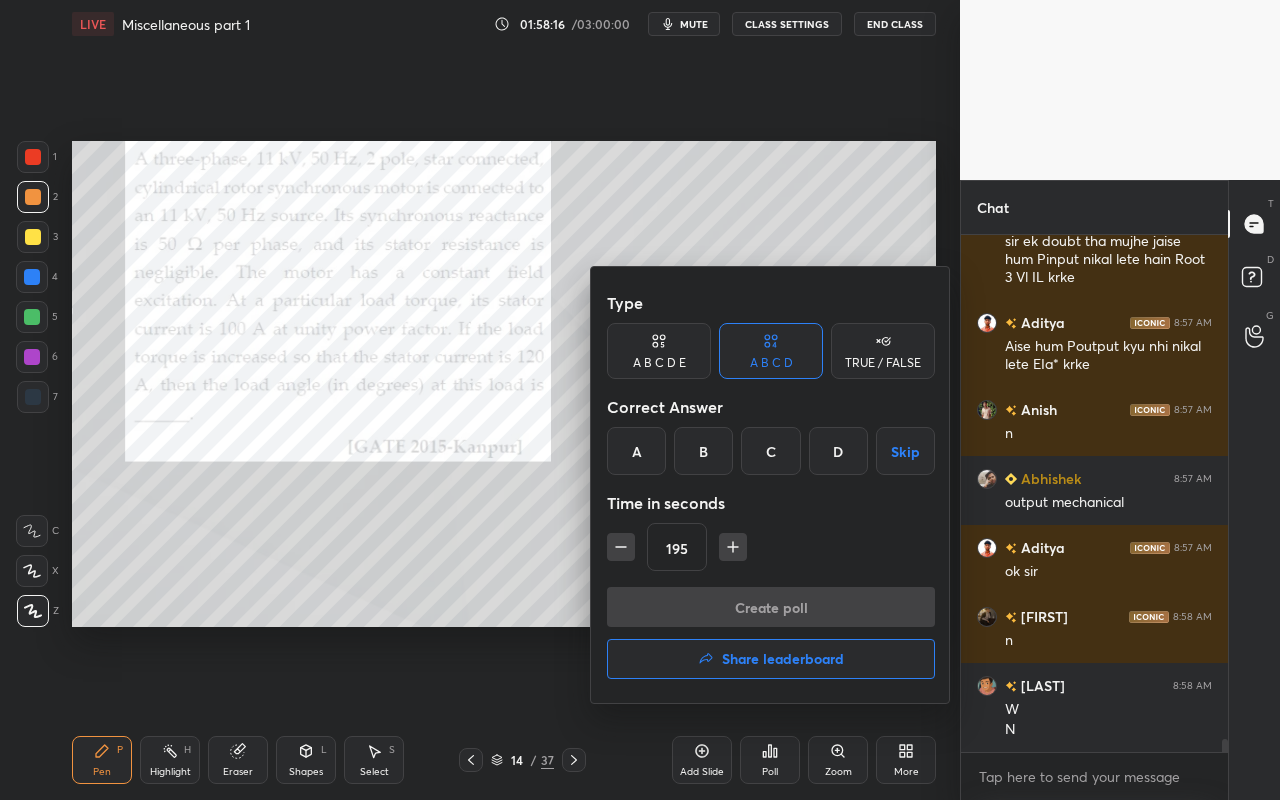 drag, startPoint x: 781, startPoint y: 467, endPoint x: 777, endPoint y: 497, distance: 30.265491 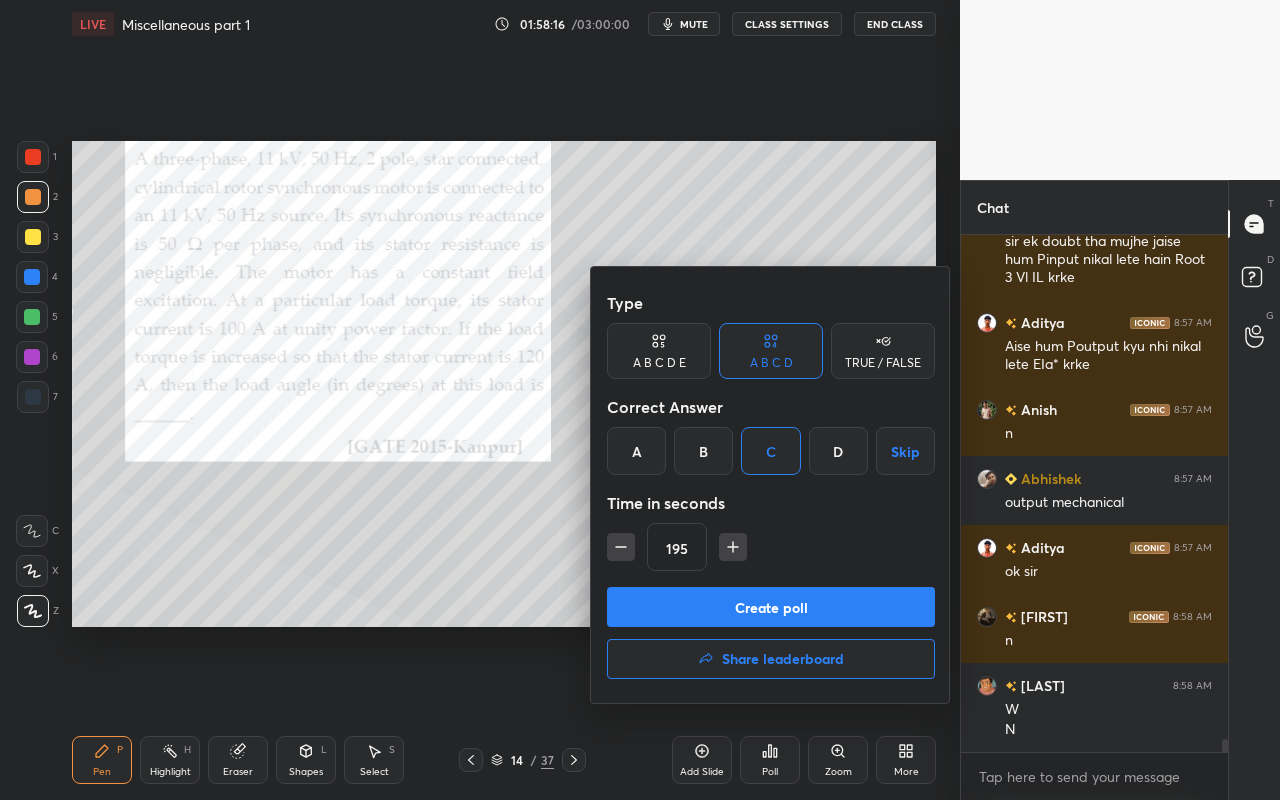 click 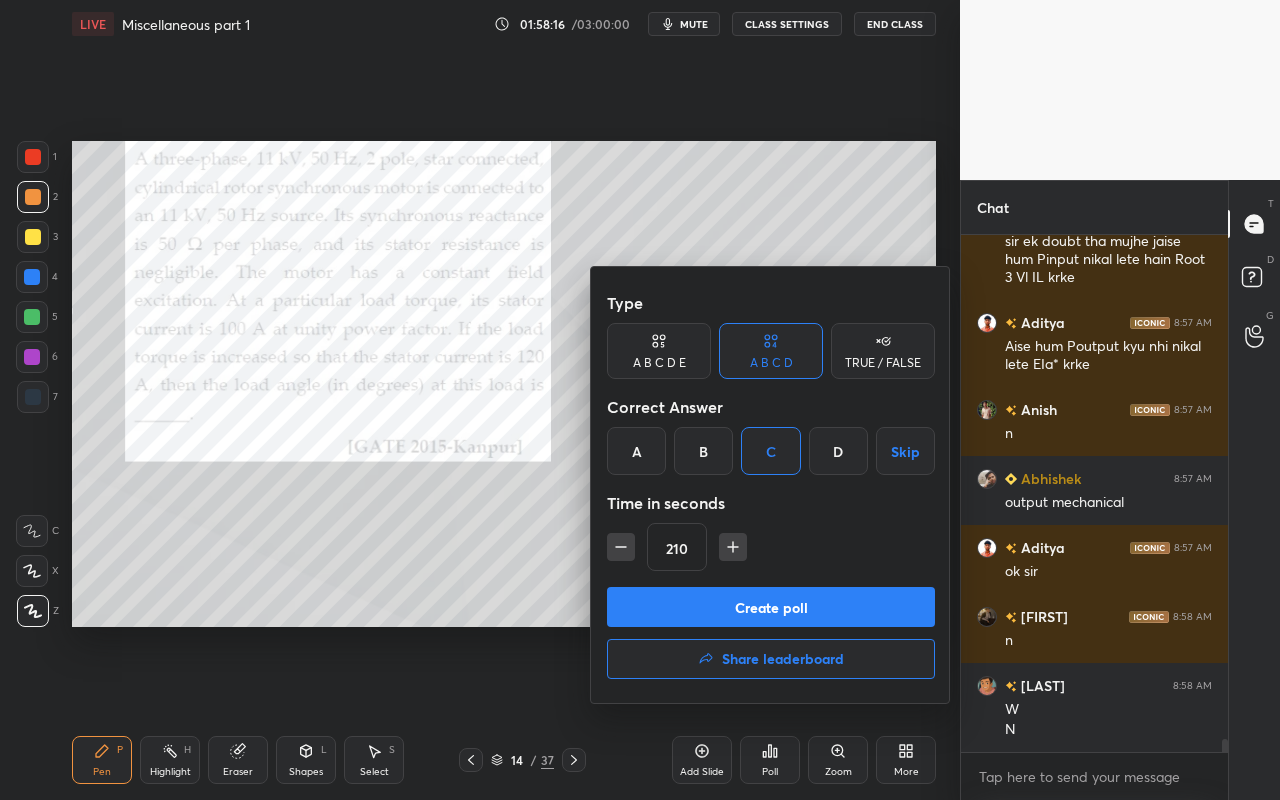 click 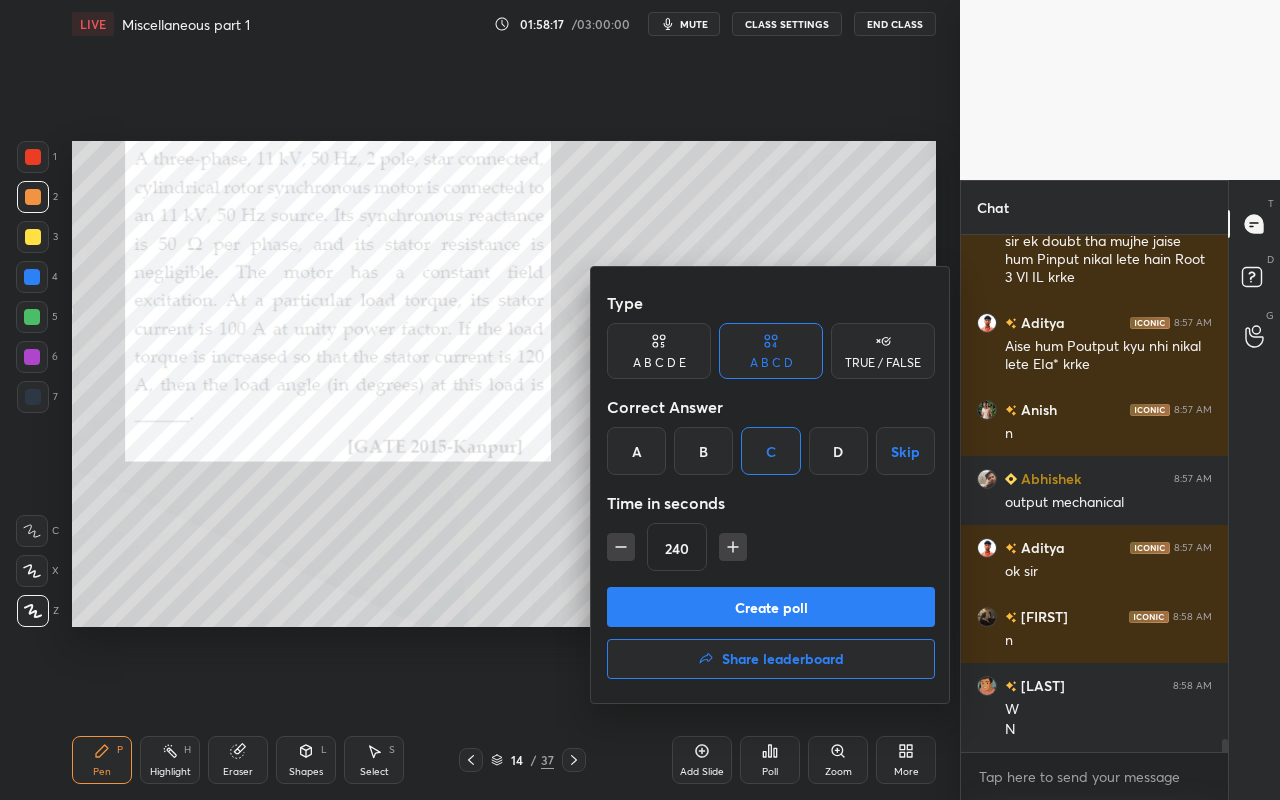 click 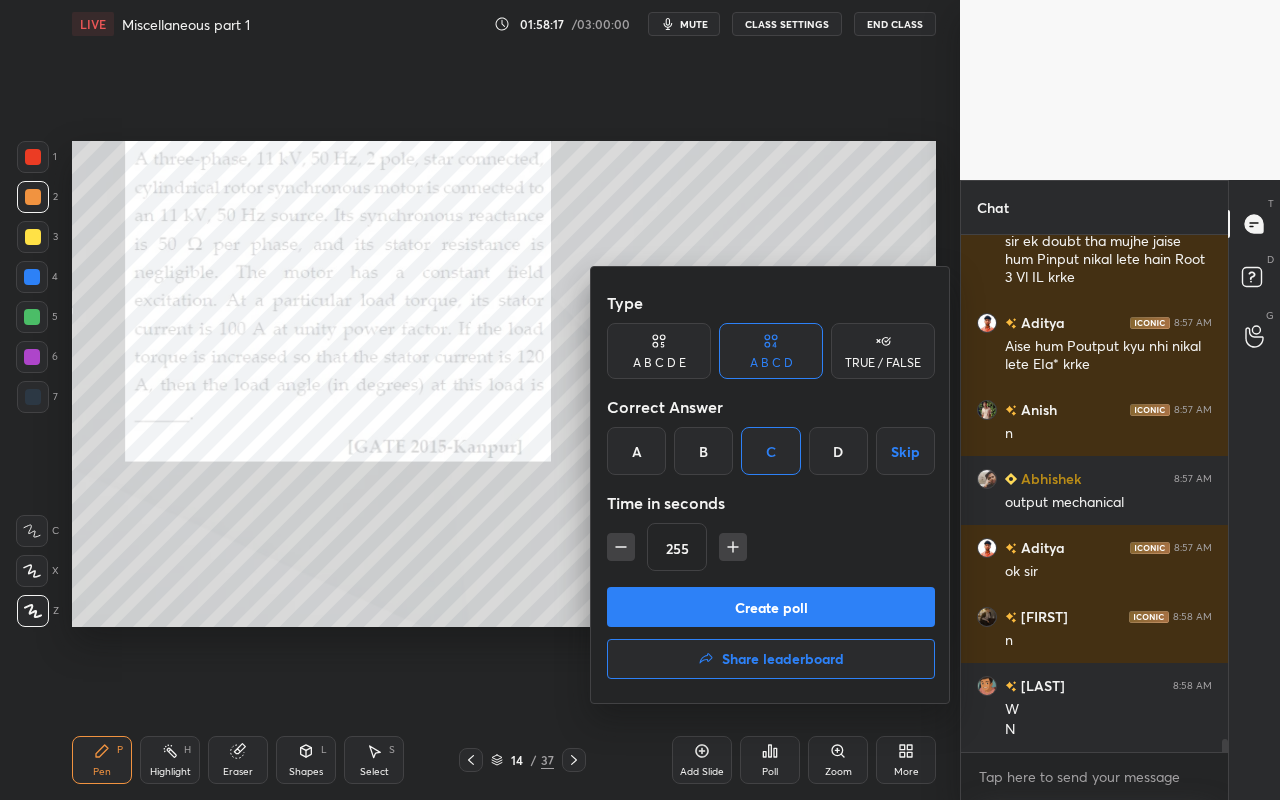 click 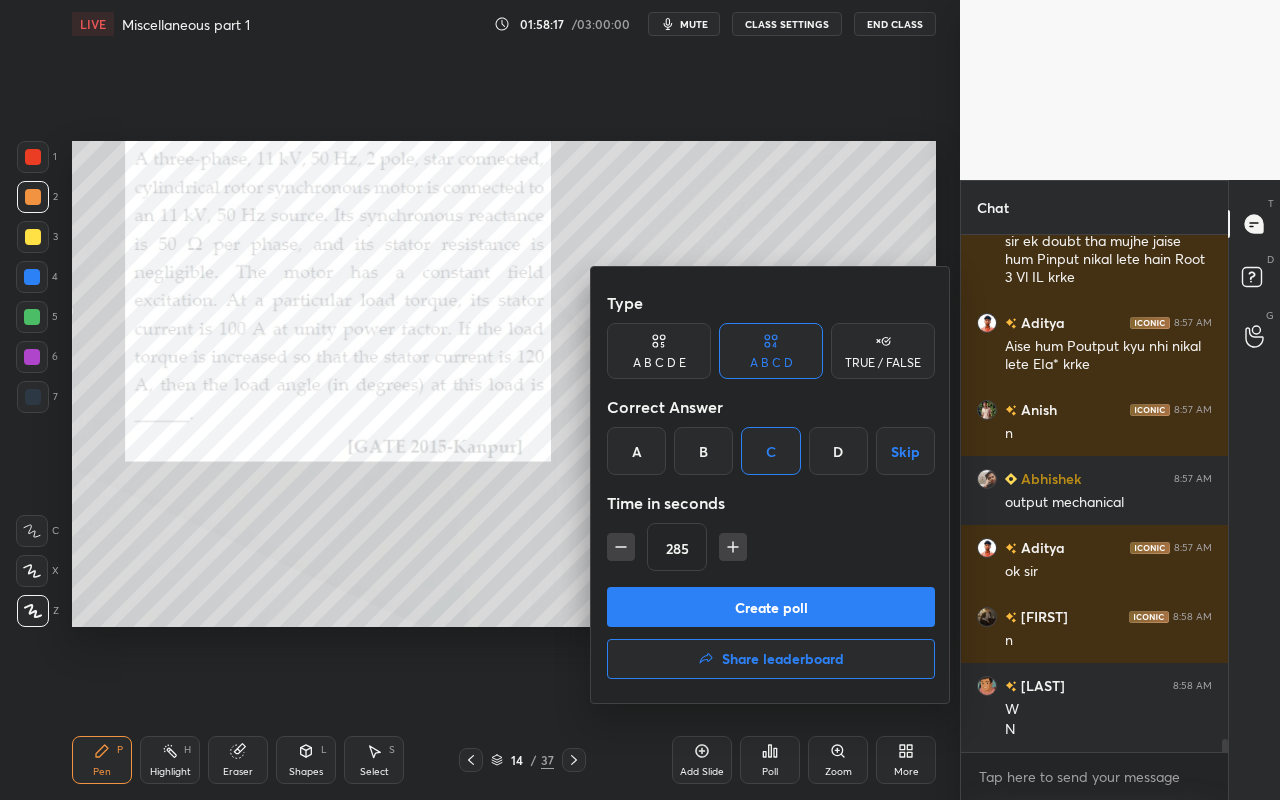 drag, startPoint x: 730, startPoint y: 610, endPoint x: 746, endPoint y: 617, distance: 17.464249 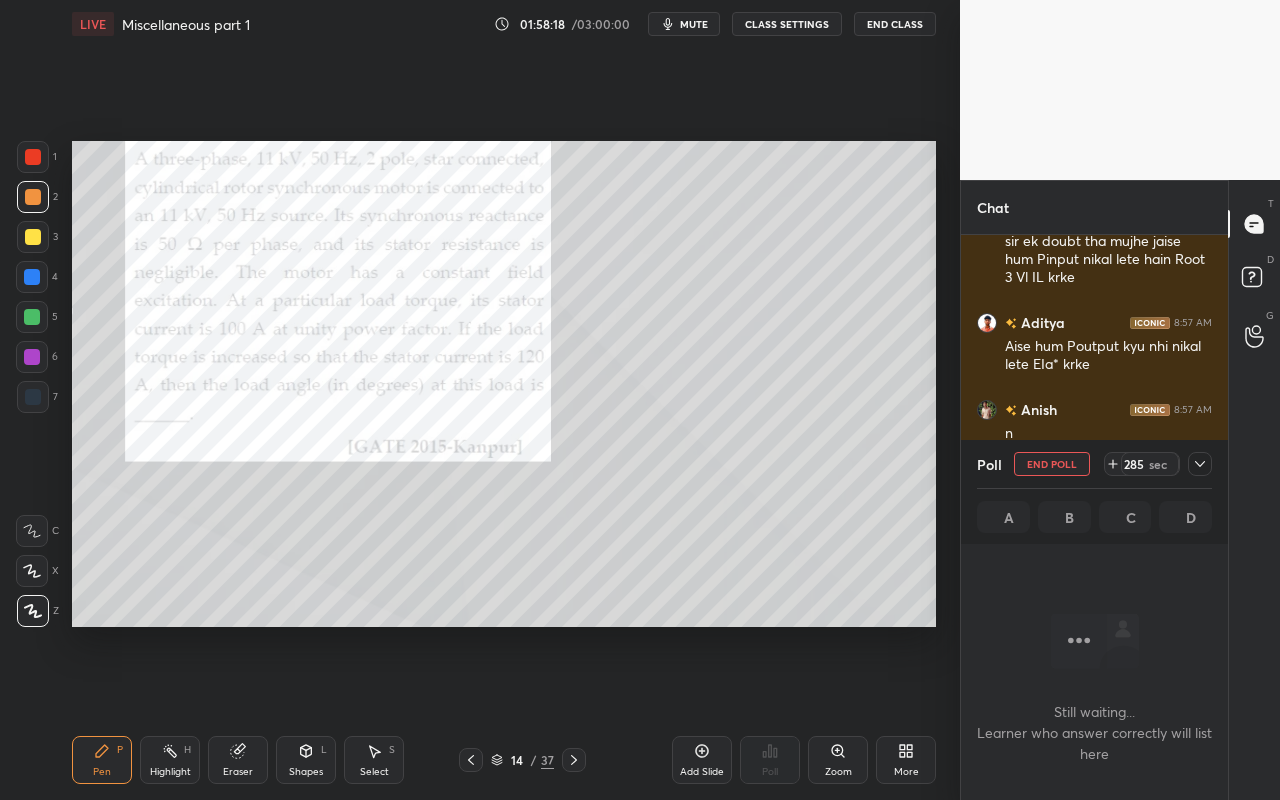 scroll, scrollTop: 413, scrollLeft: 261, axis: both 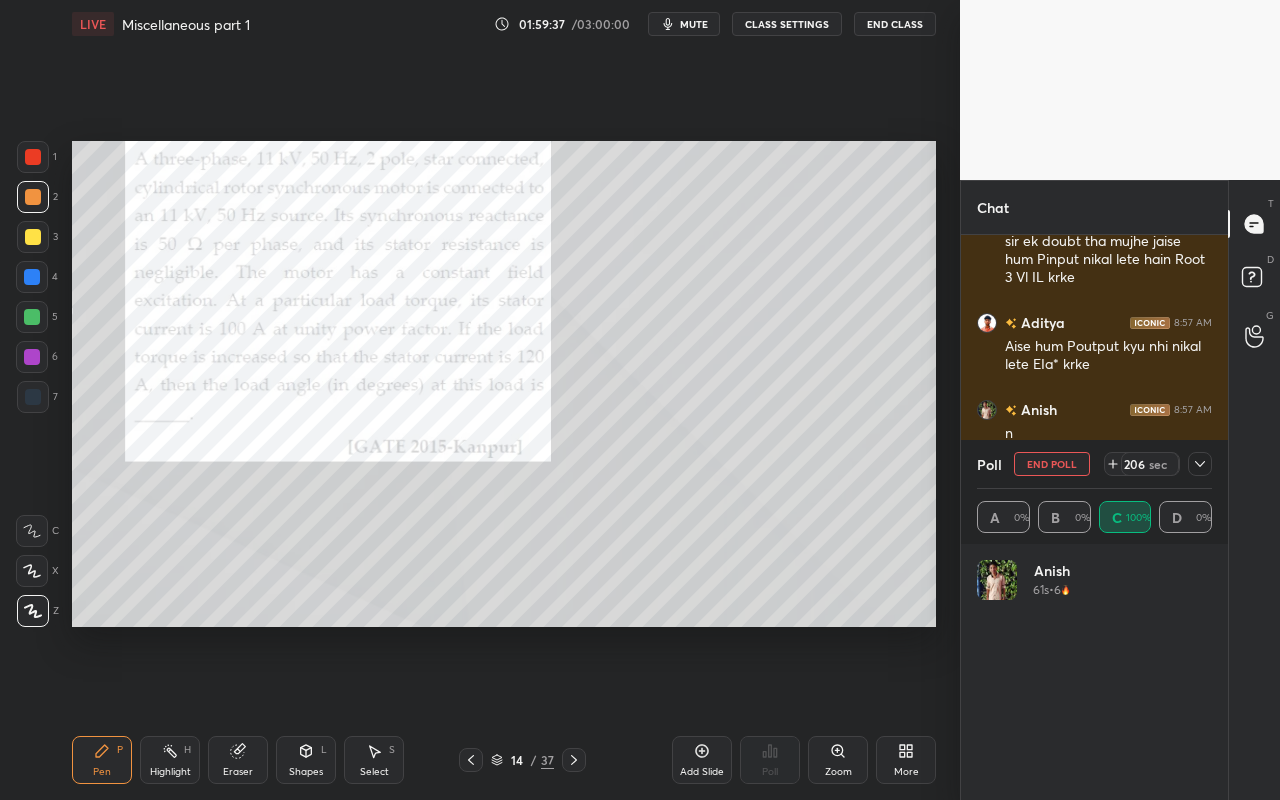 click 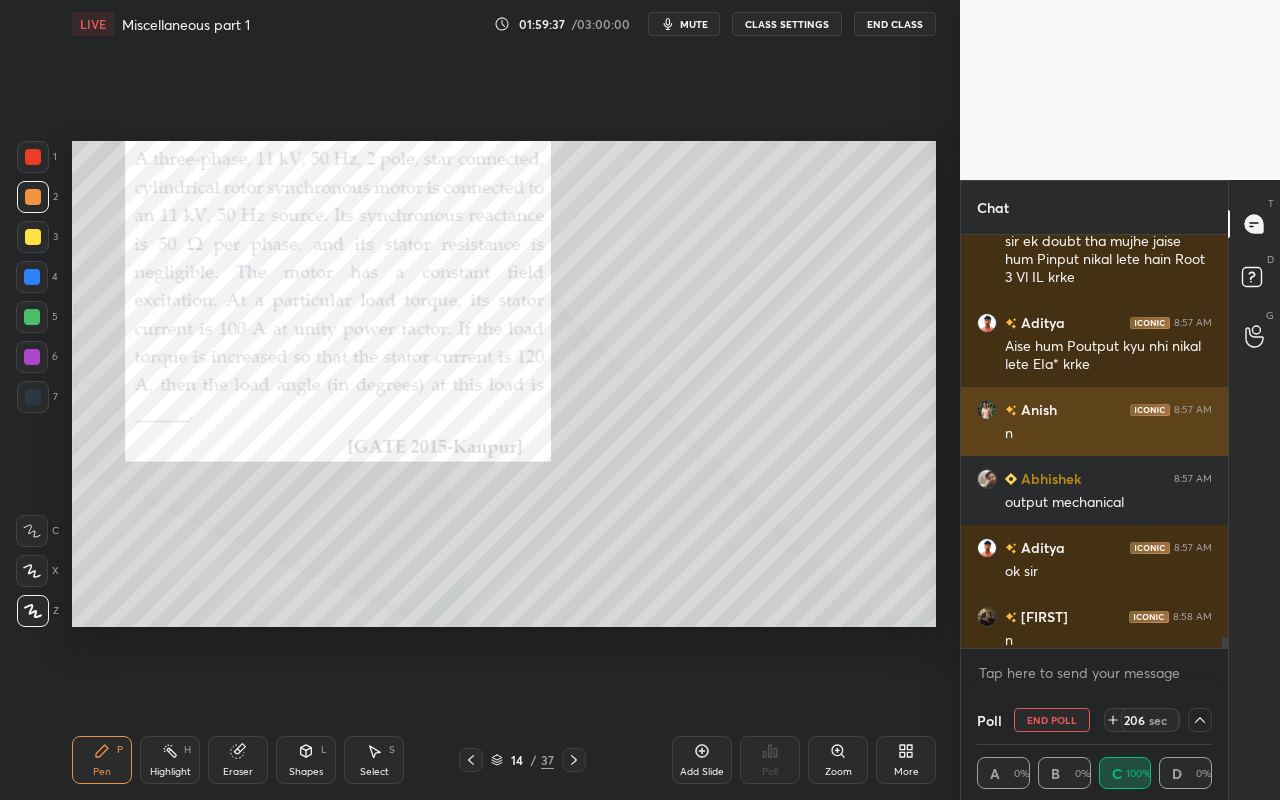 scroll, scrollTop: 7, scrollLeft: 7, axis: both 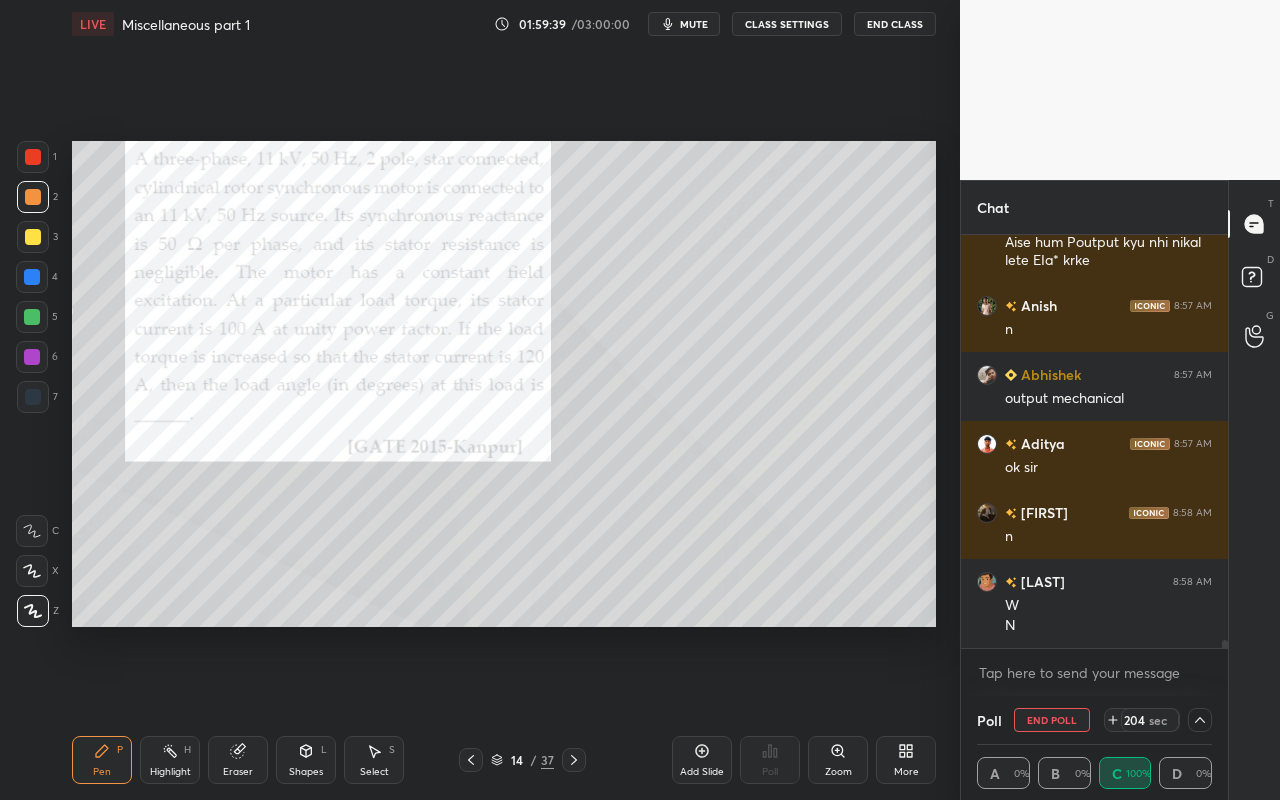 click on "Poll End Poll 204  sec" at bounding box center [1094, 720] 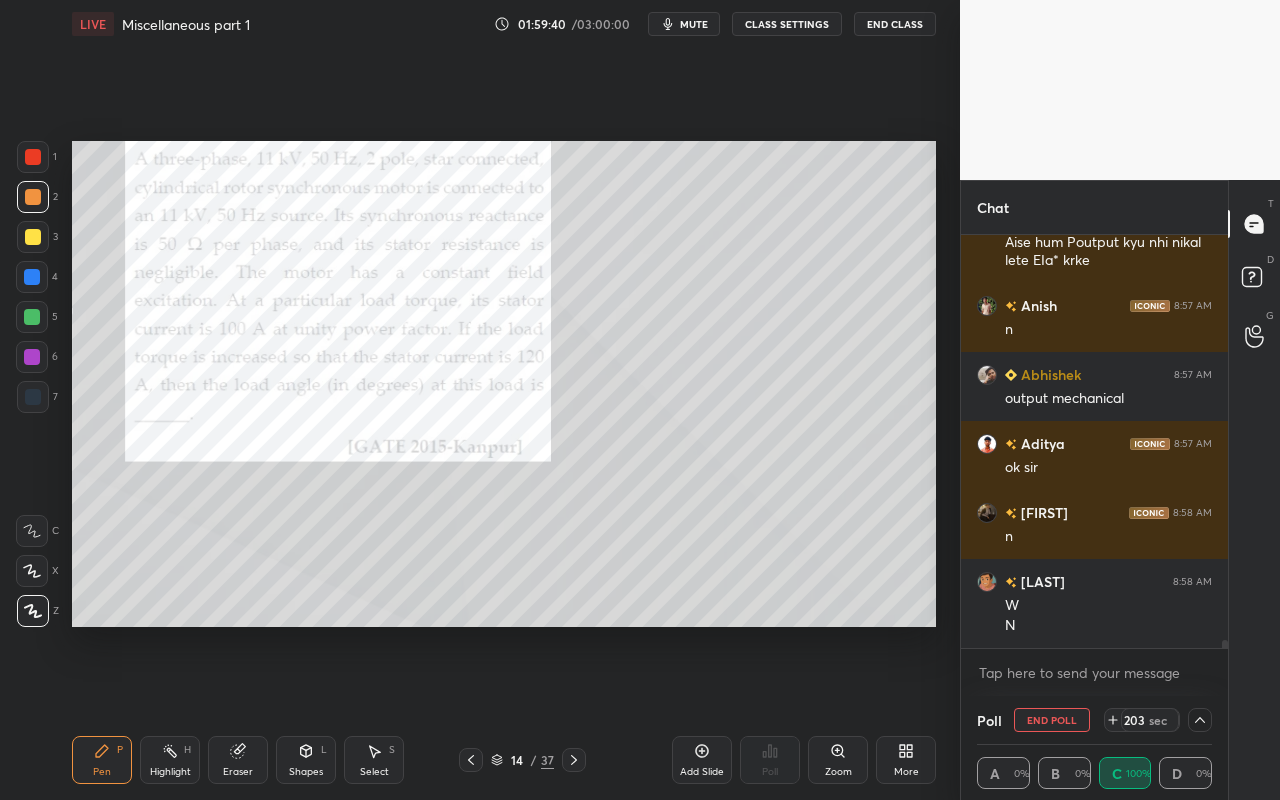 click 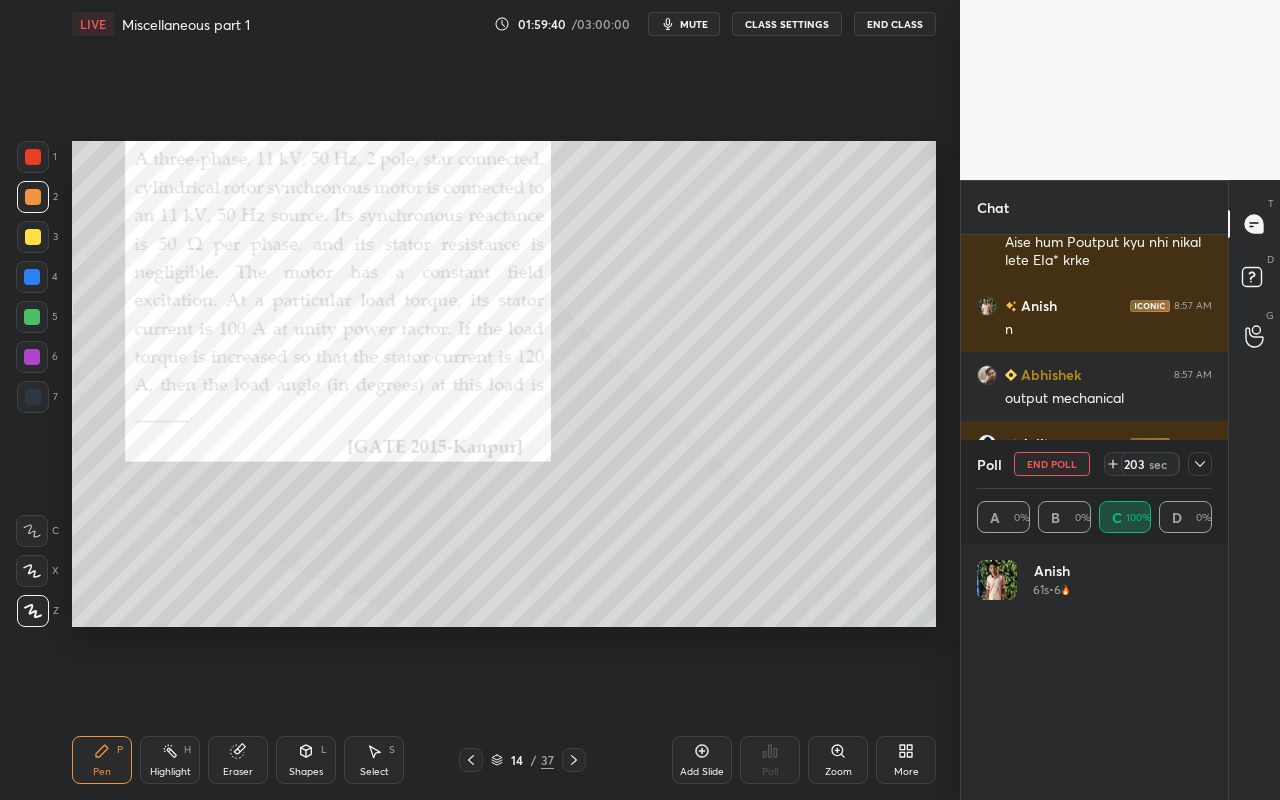 scroll, scrollTop: 6, scrollLeft: 7, axis: both 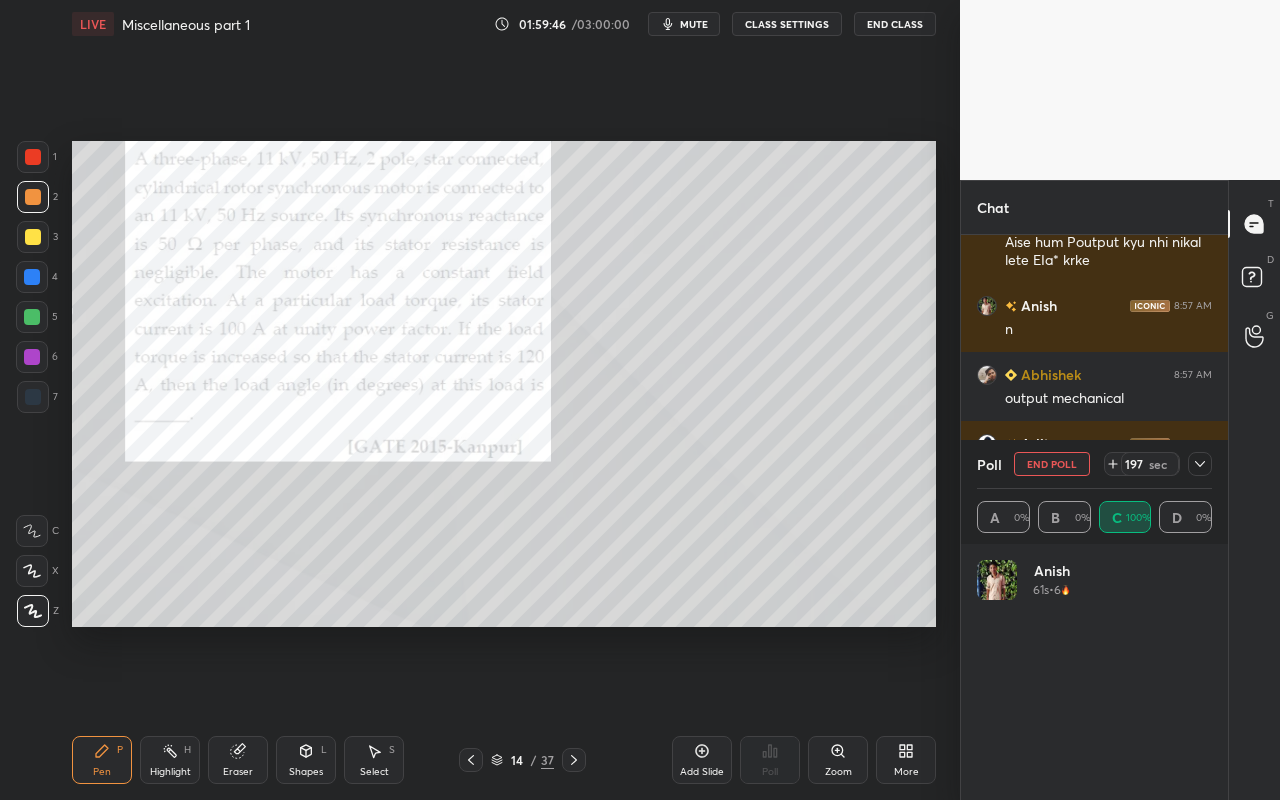 click 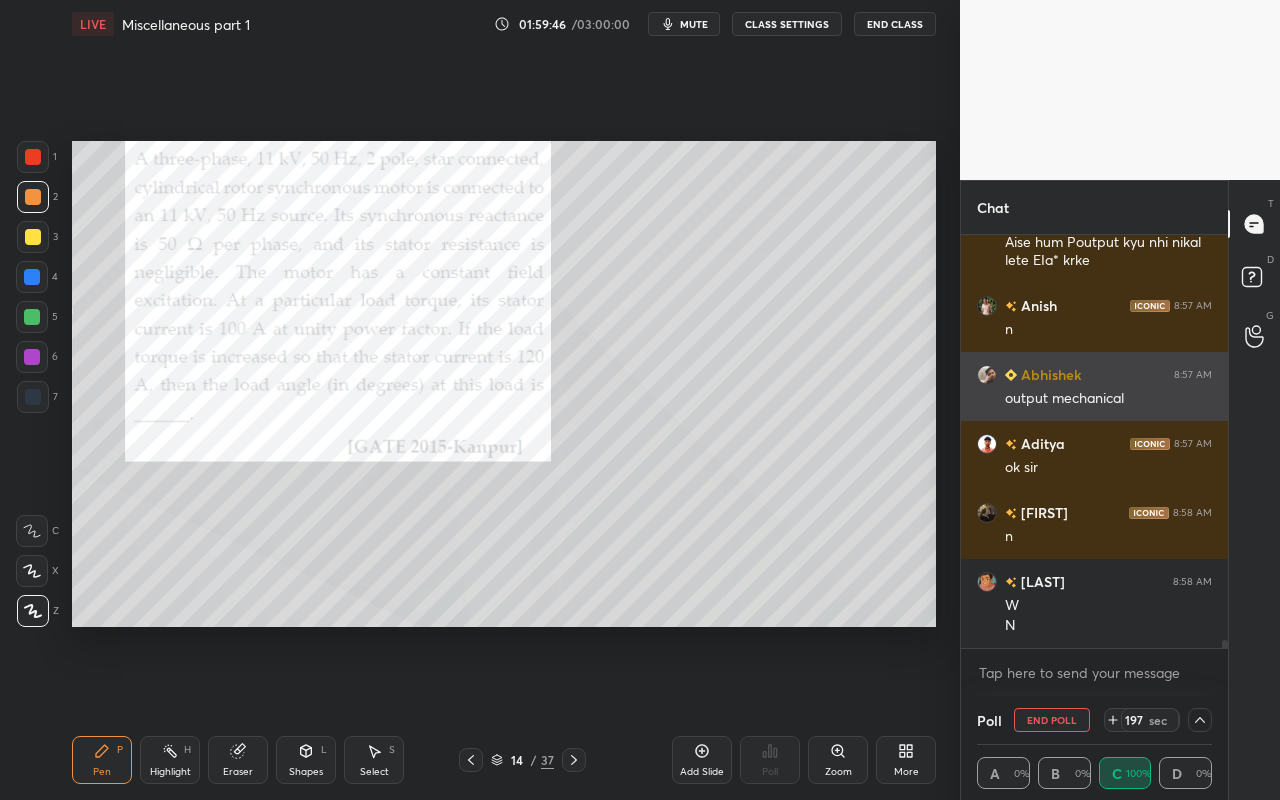 scroll, scrollTop: 6, scrollLeft: 7, axis: both 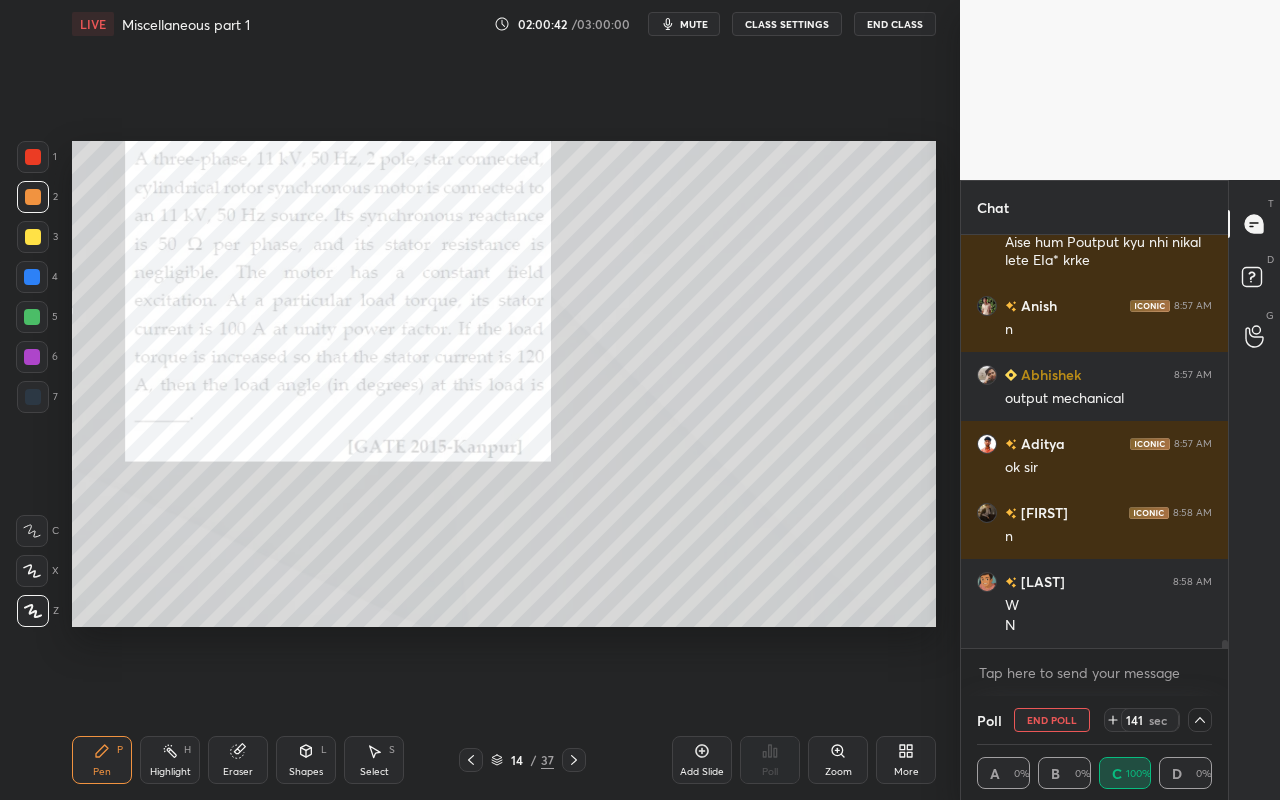 click 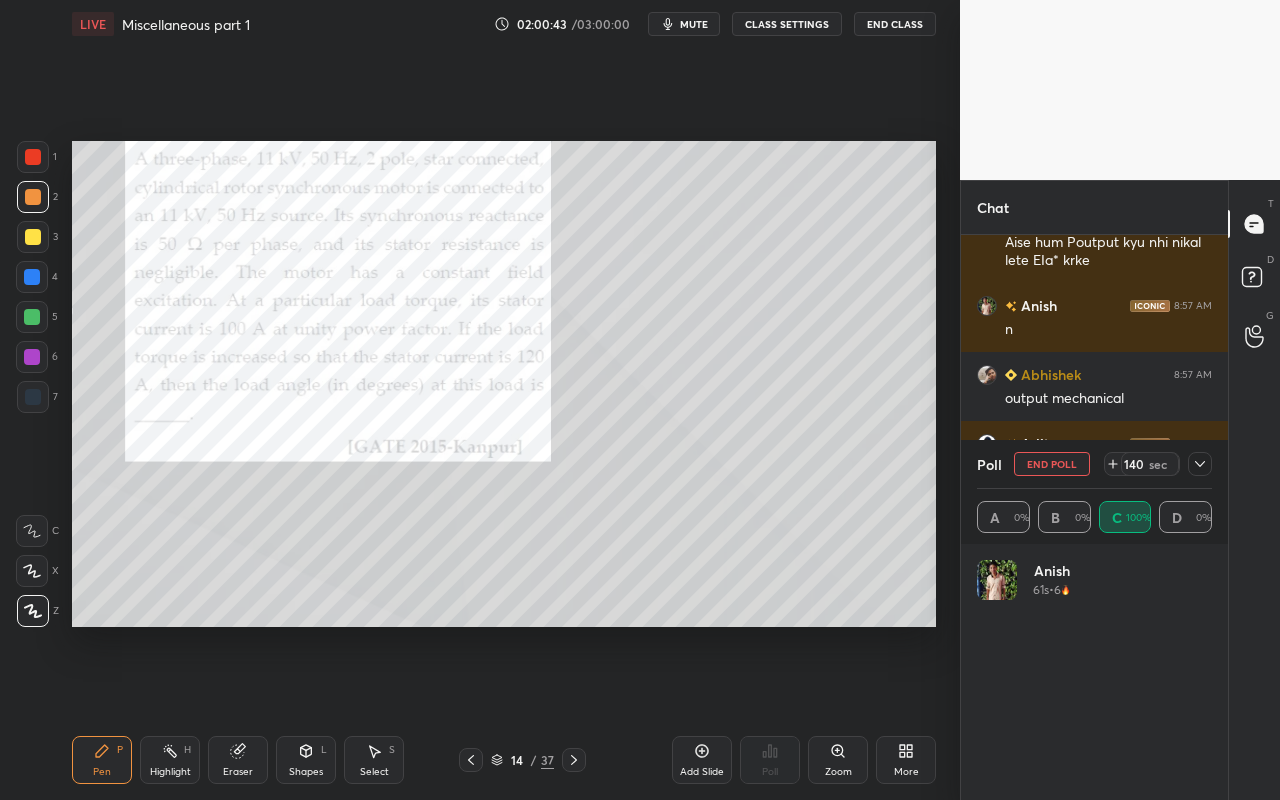 scroll, scrollTop: 6, scrollLeft: 7, axis: both 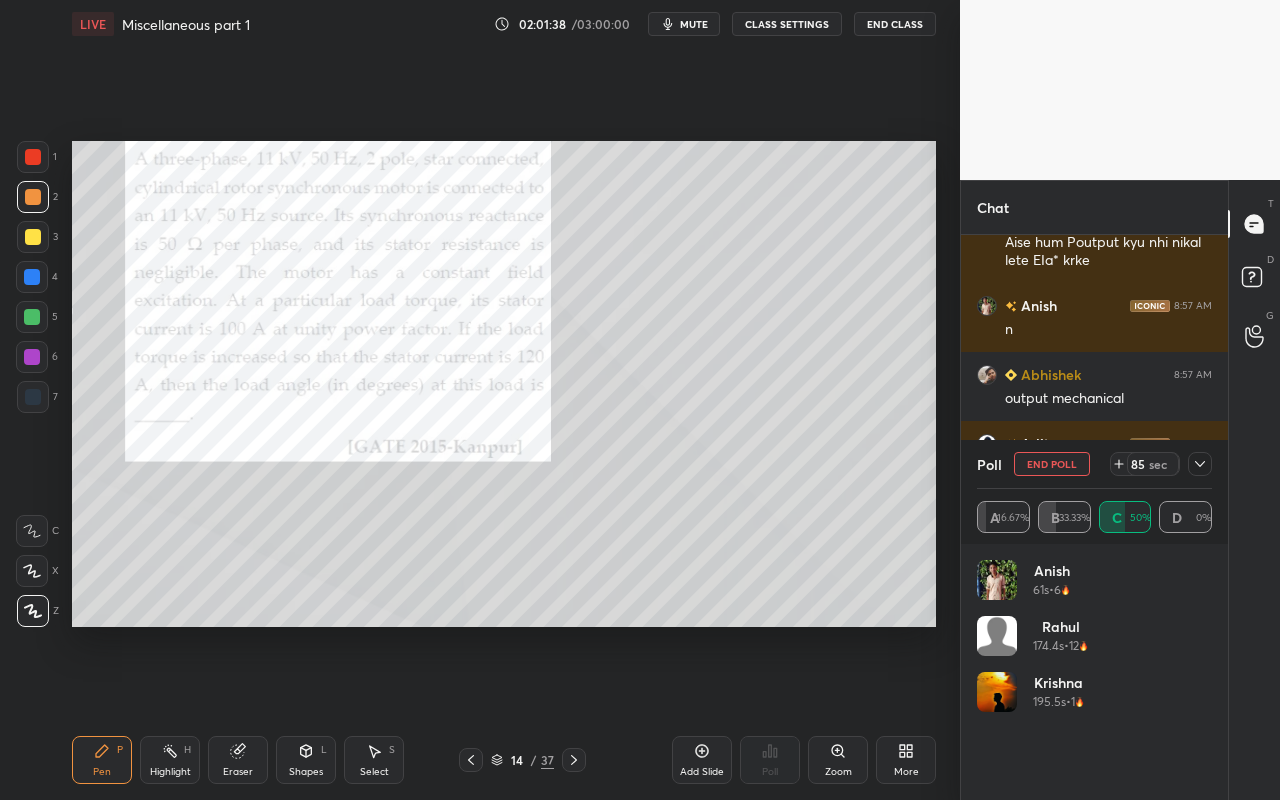 click 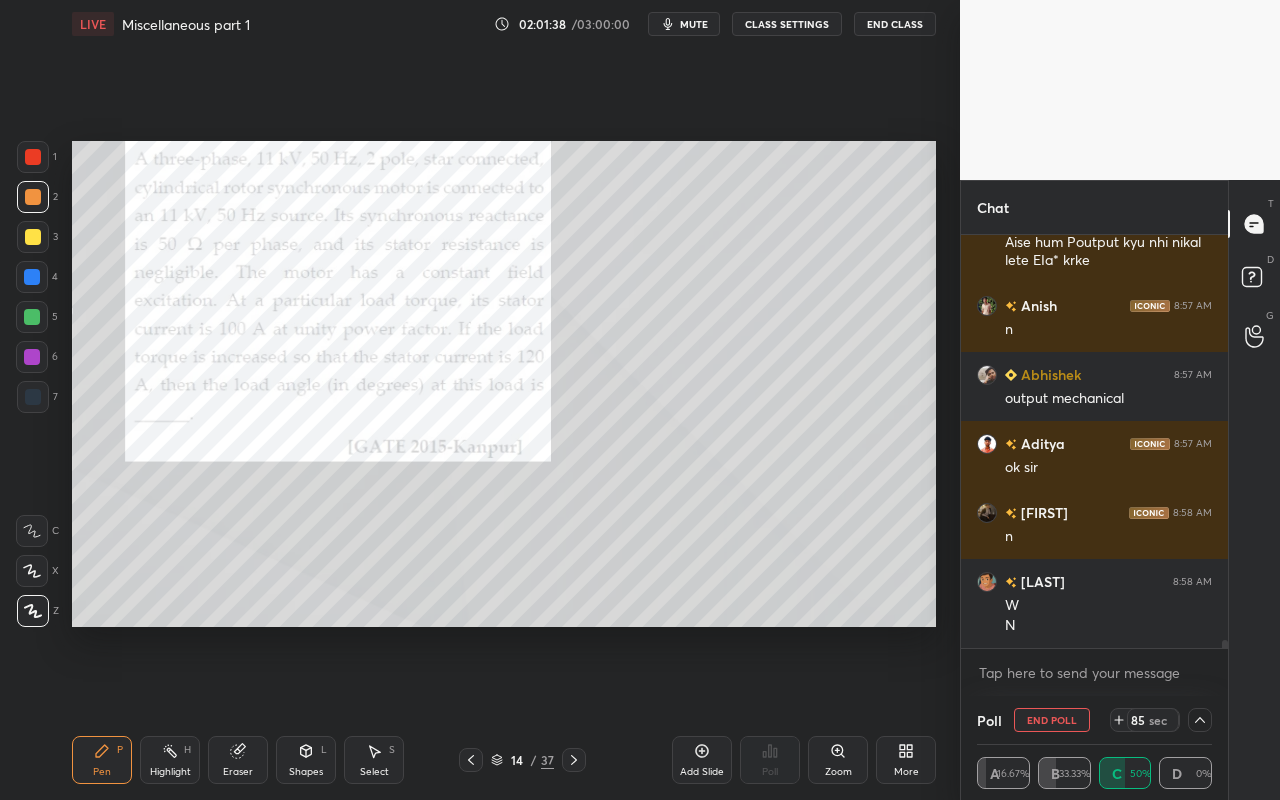 scroll, scrollTop: 130, scrollLeft: 229, axis: both 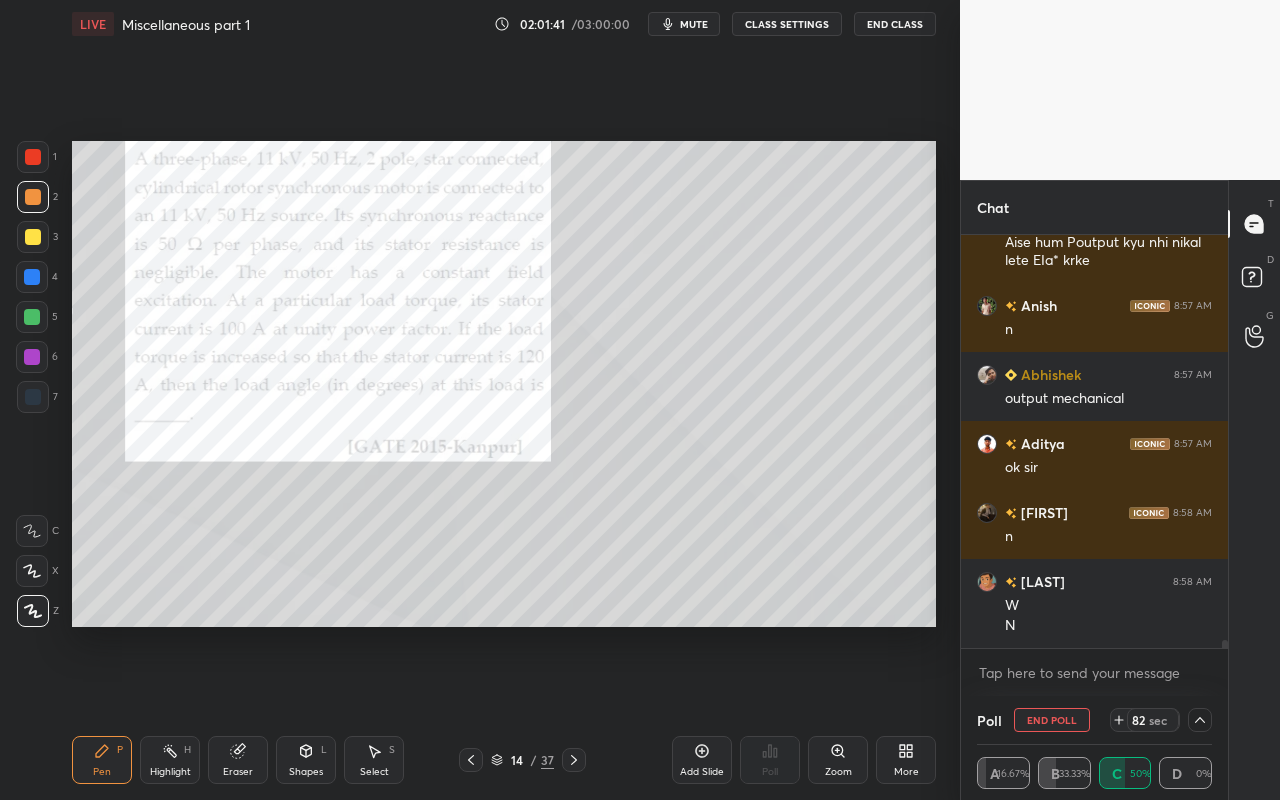 click 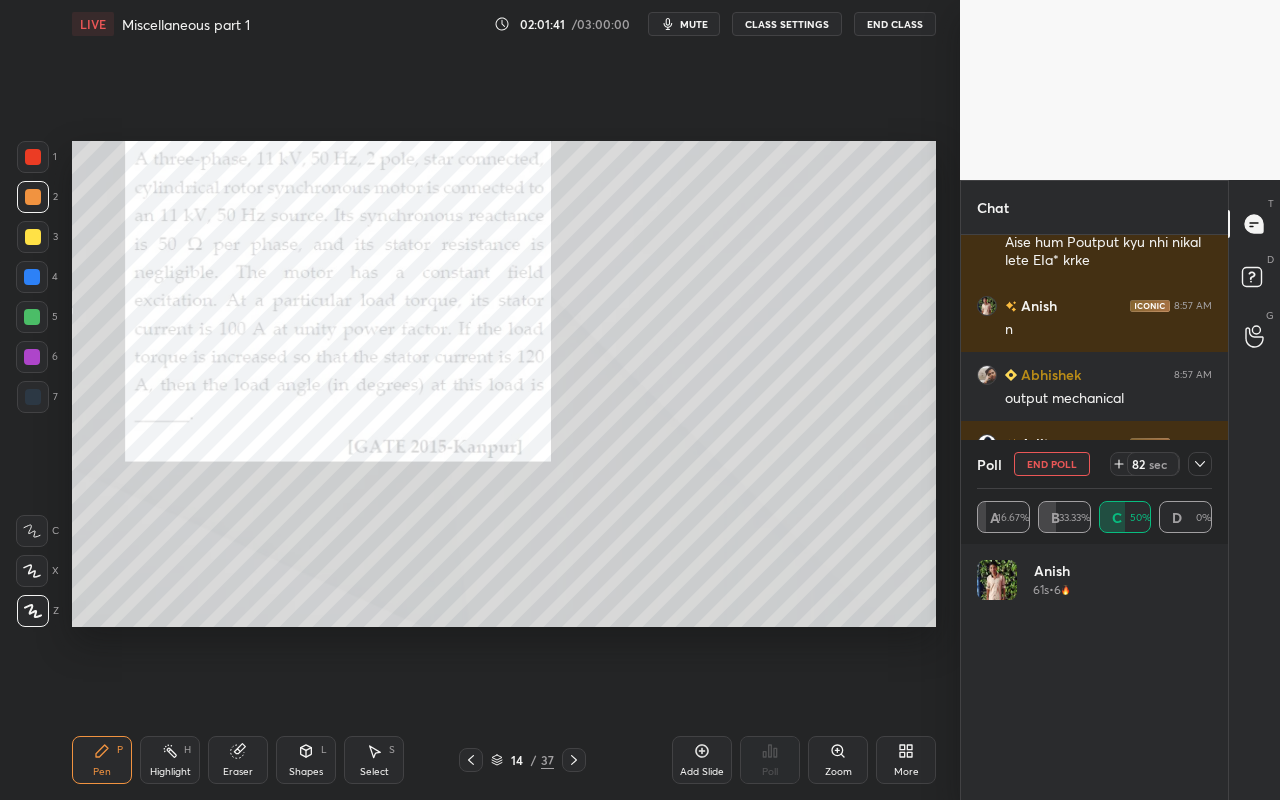 scroll, scrollTop: 6, scrollLeft: 7, axis: both 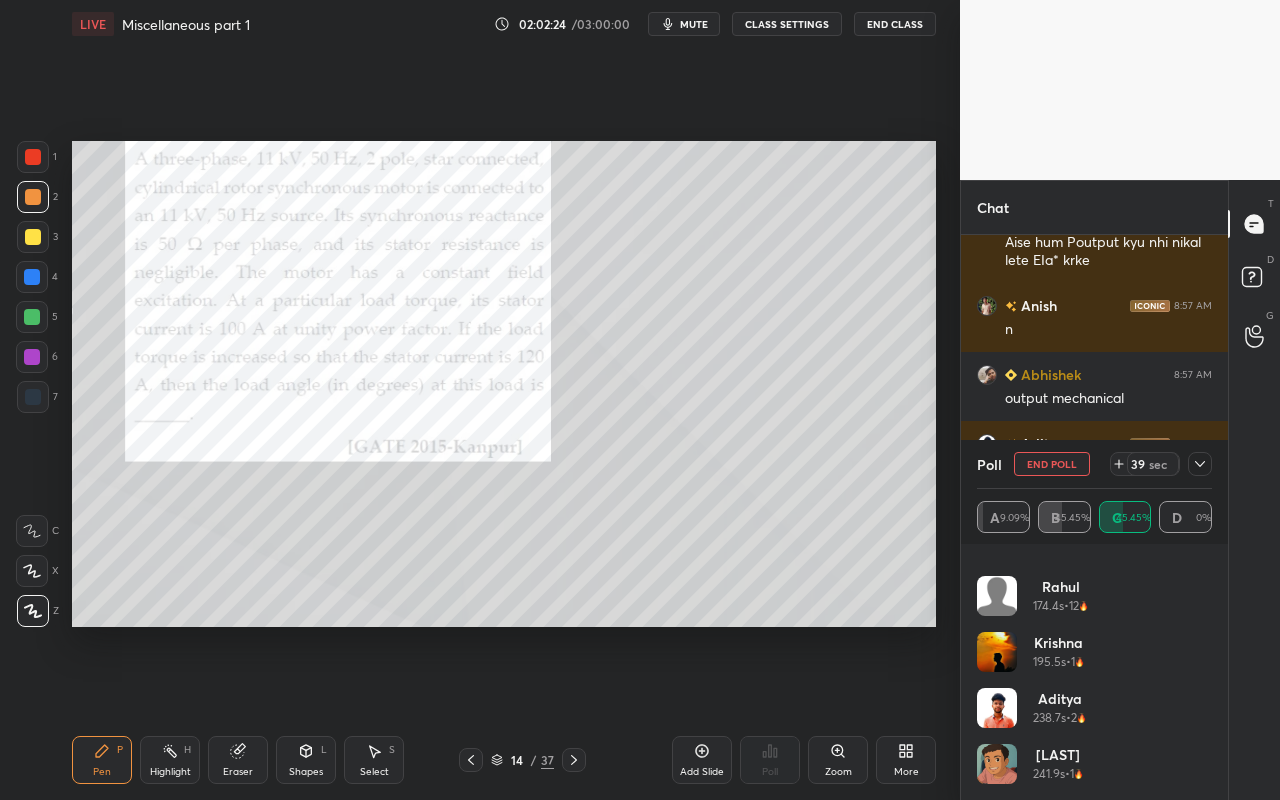 click 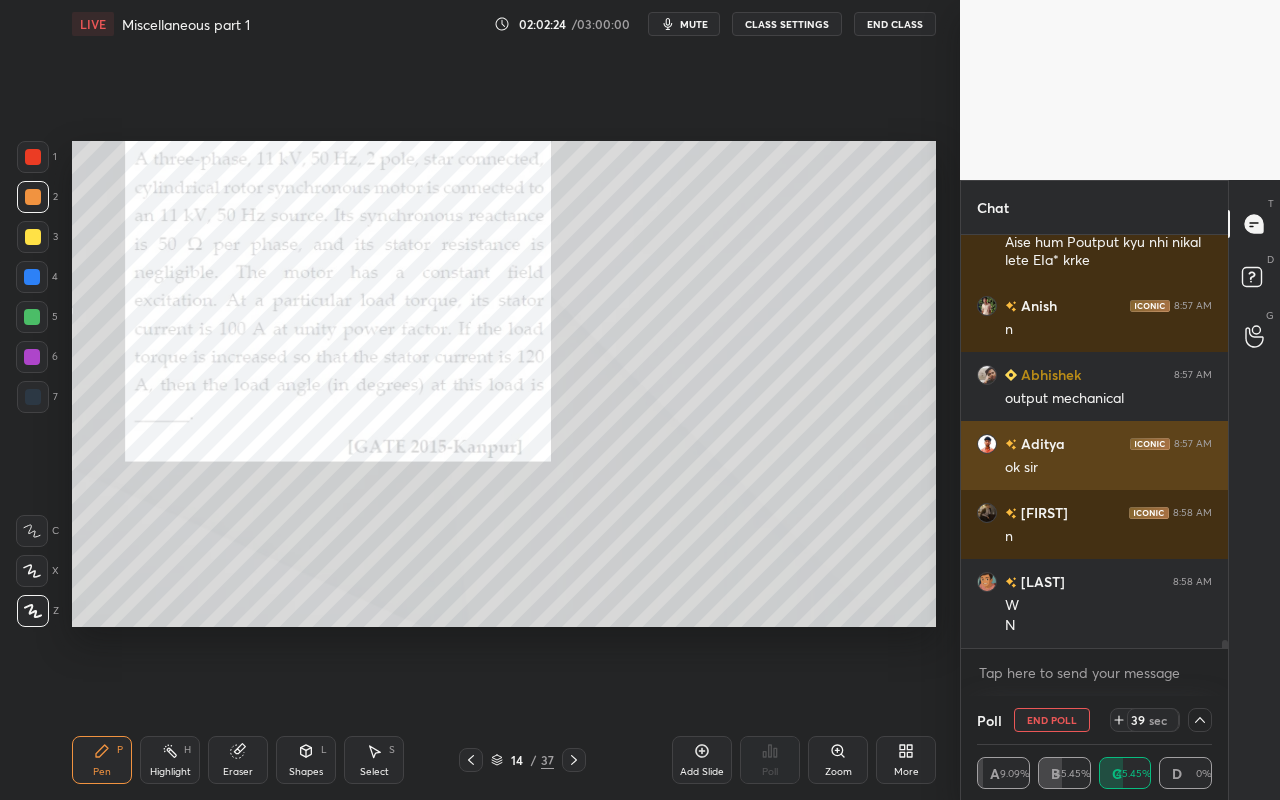 scroll, scrollTop: 0, scrollLeft: 0, axis: both 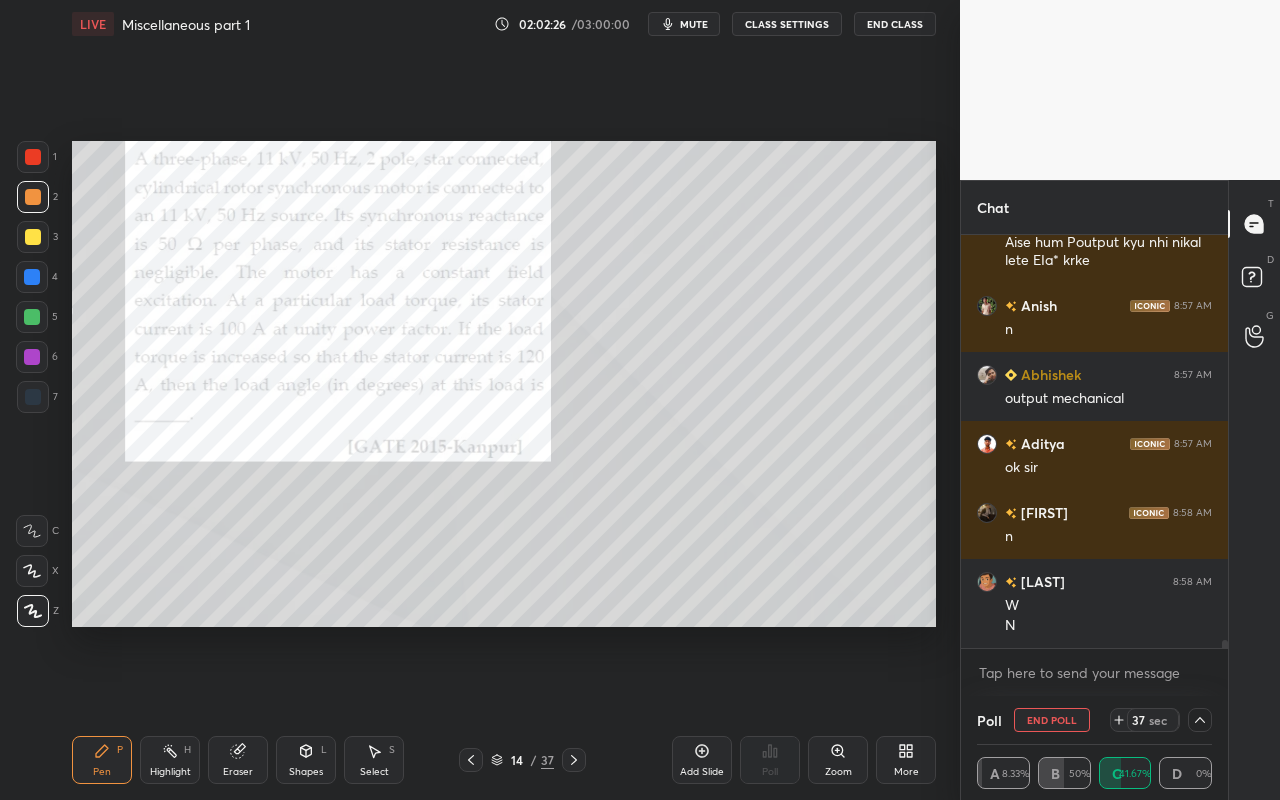 click 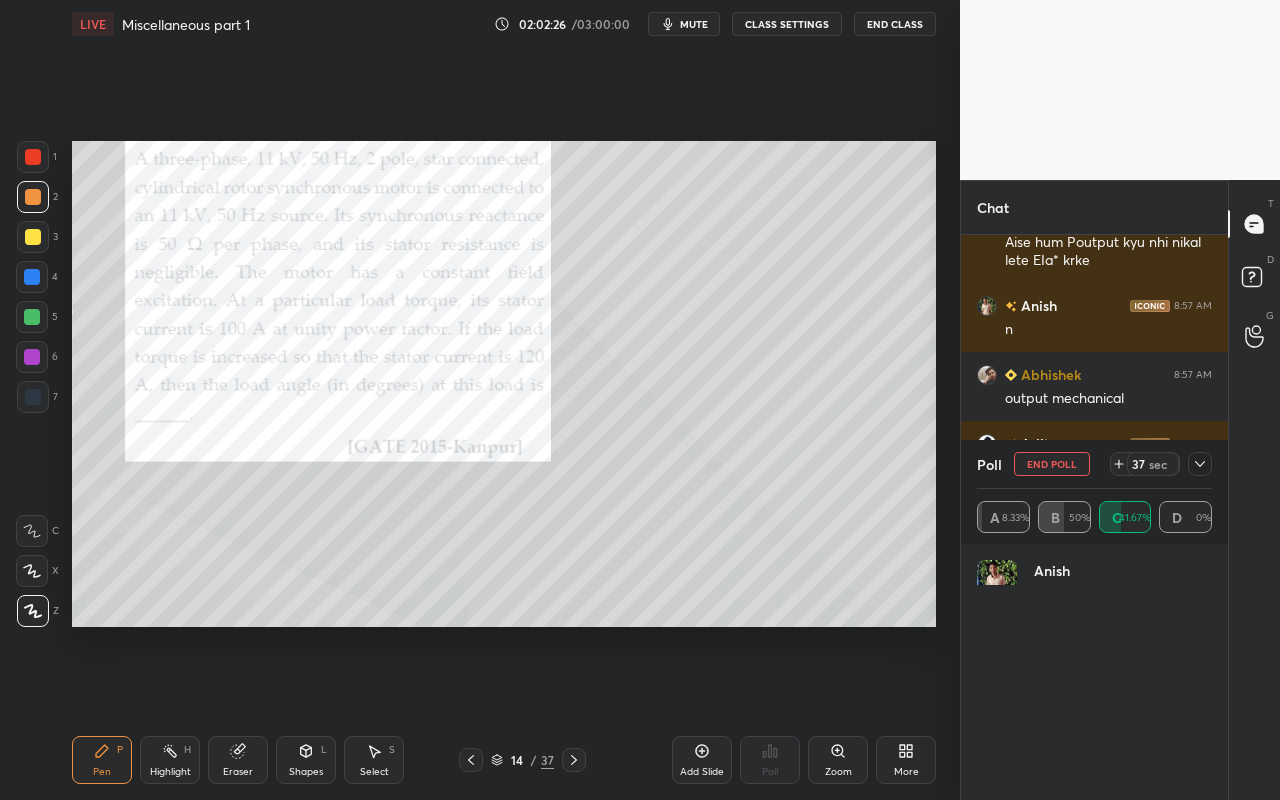scroll, scrollTop: 7, scrollLeft: 7, axis: both 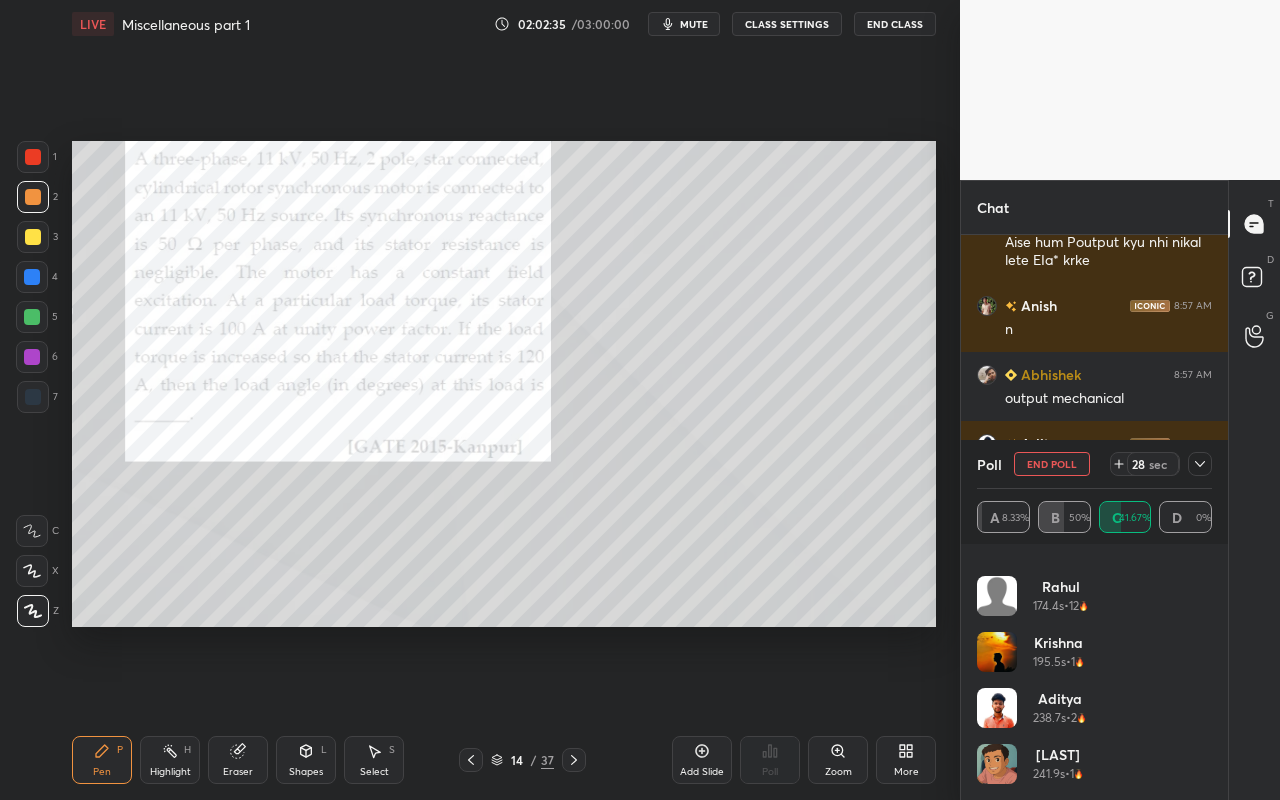 click 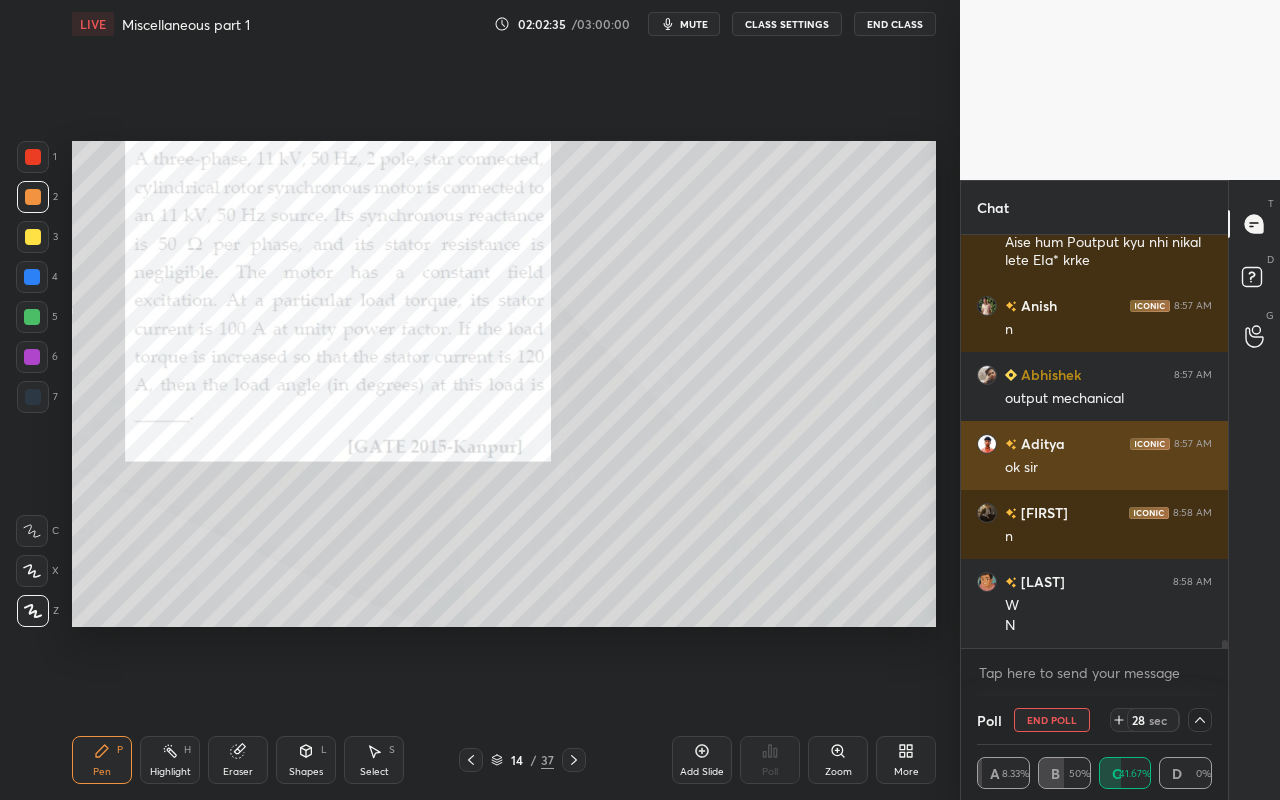 scroll, scrollTop: 0, scrollLeft: 0, axis: both 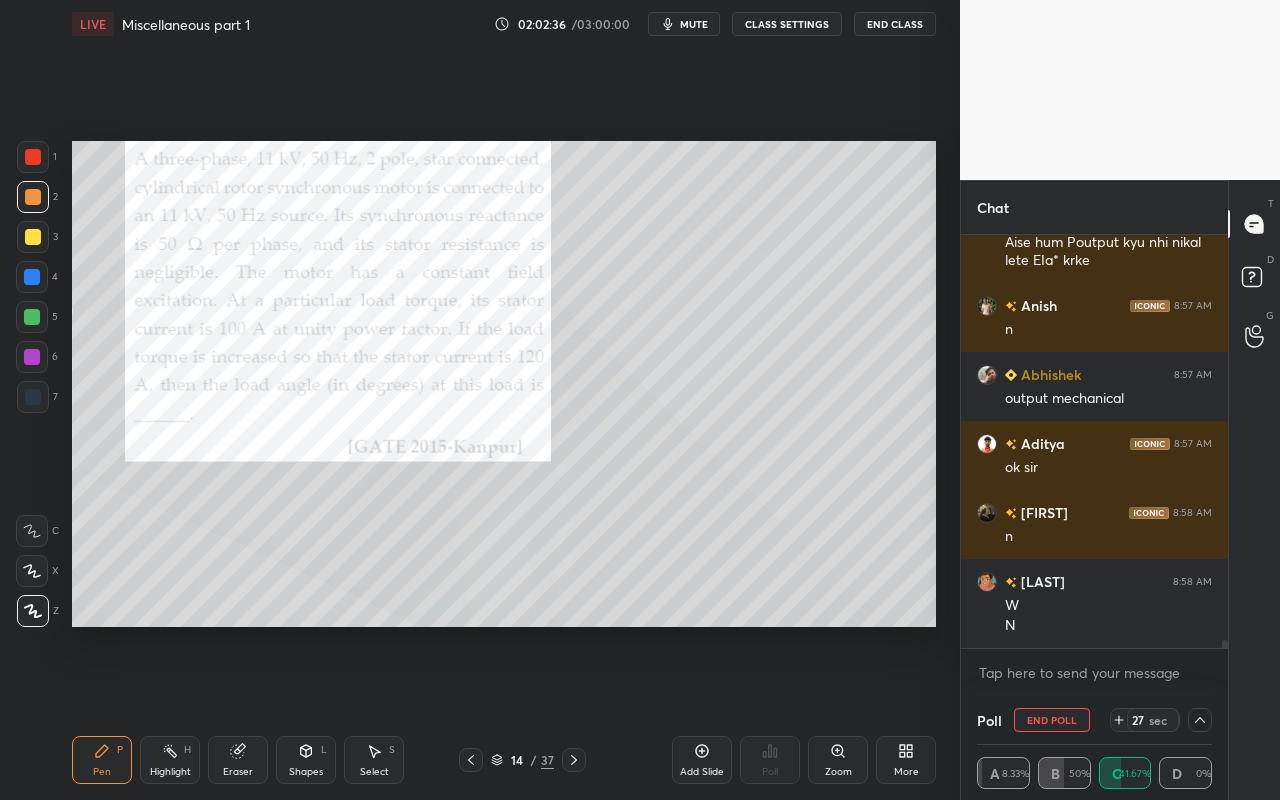 click 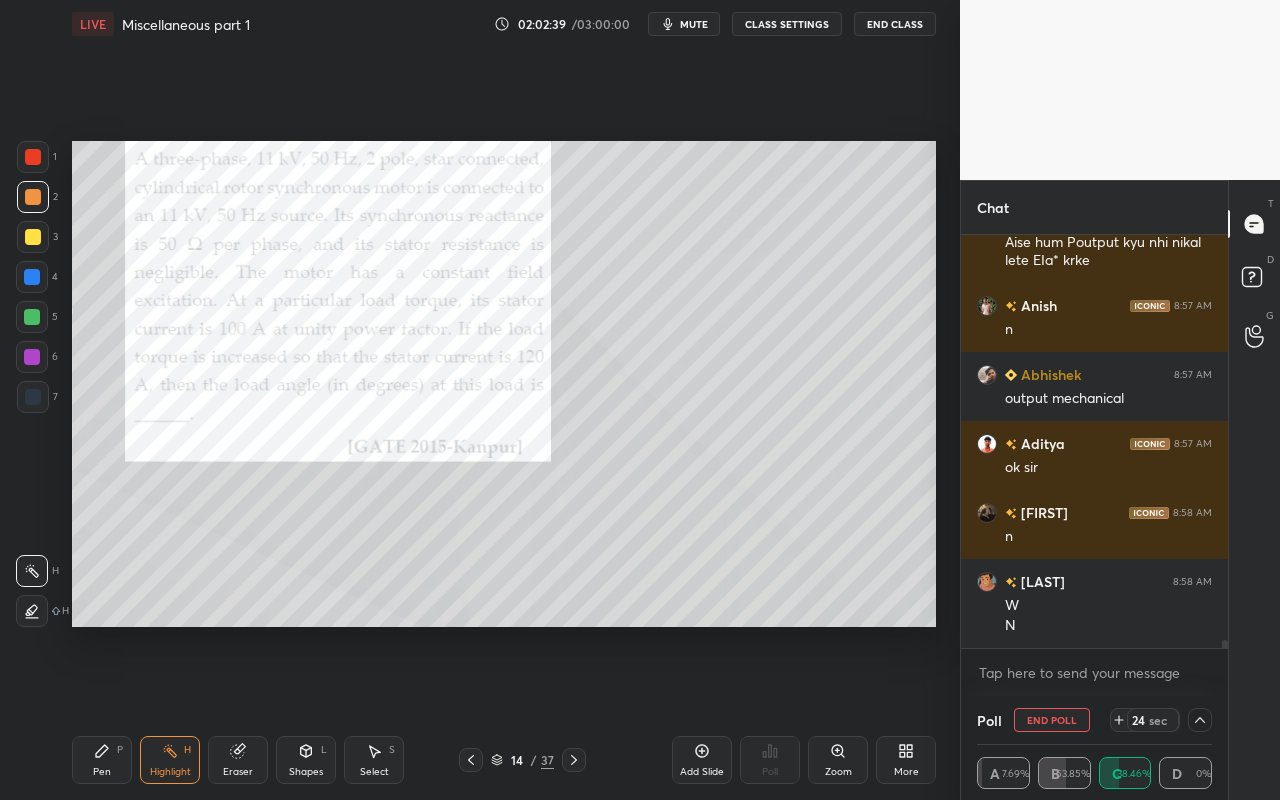 drag, startPoint x: 99, startPoint y: 753, endPoint x: 230, endPoint y: 629, distance: 180.38016 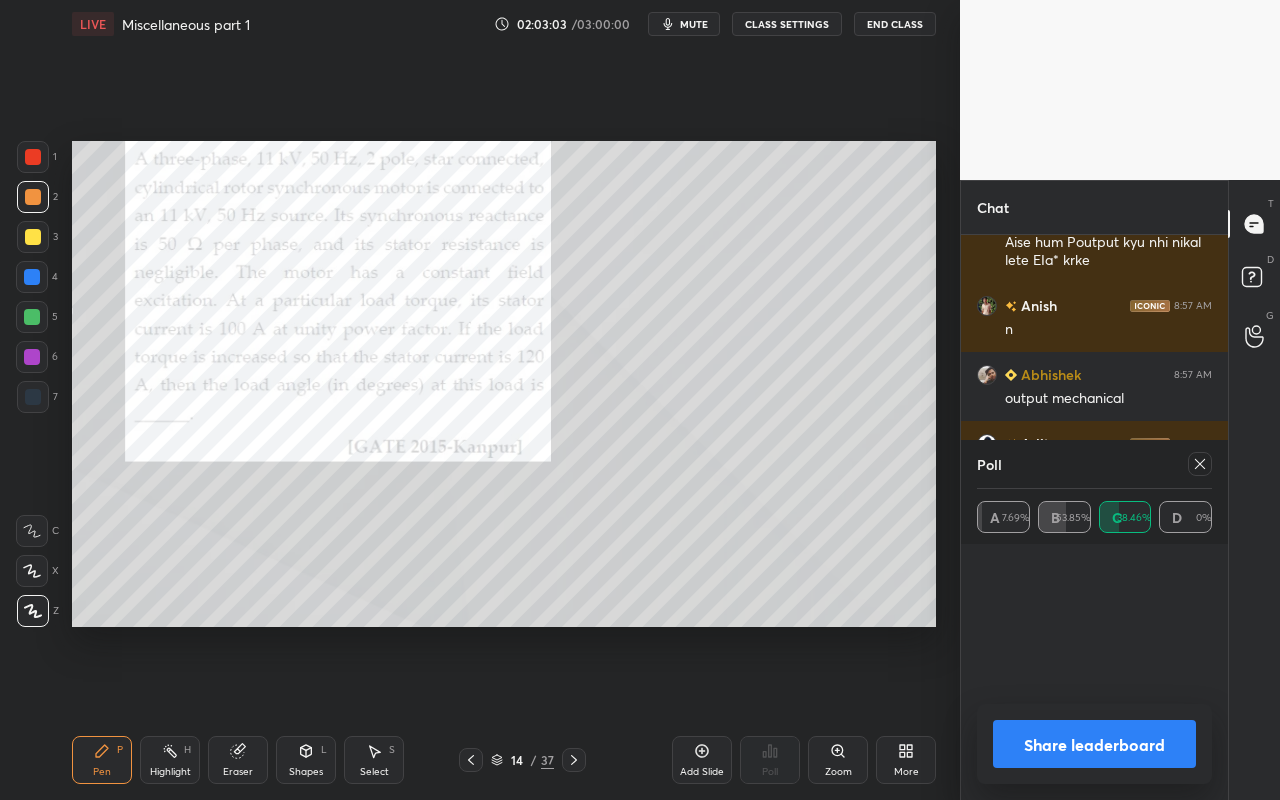 scroll, scrollTop: 6, scrollLeft: 7, axis: both 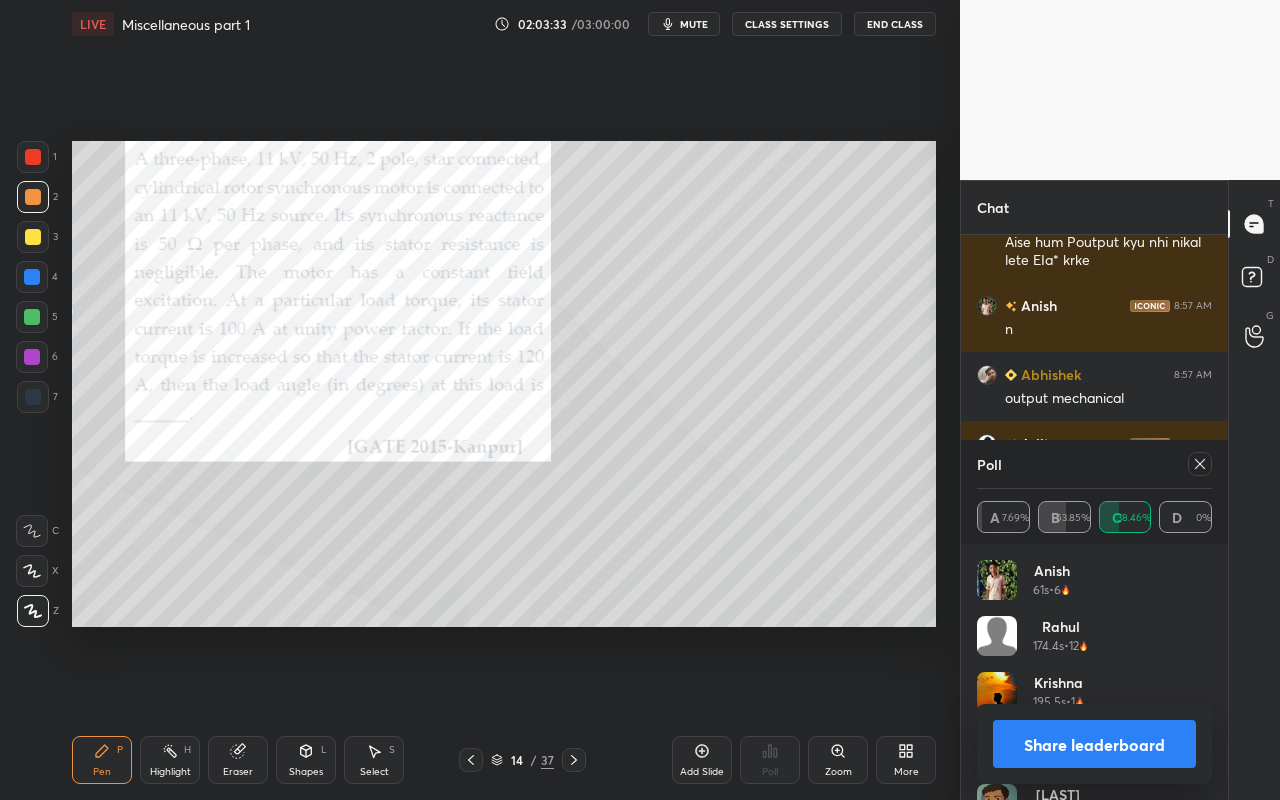 click at bounding box center [32, 317] 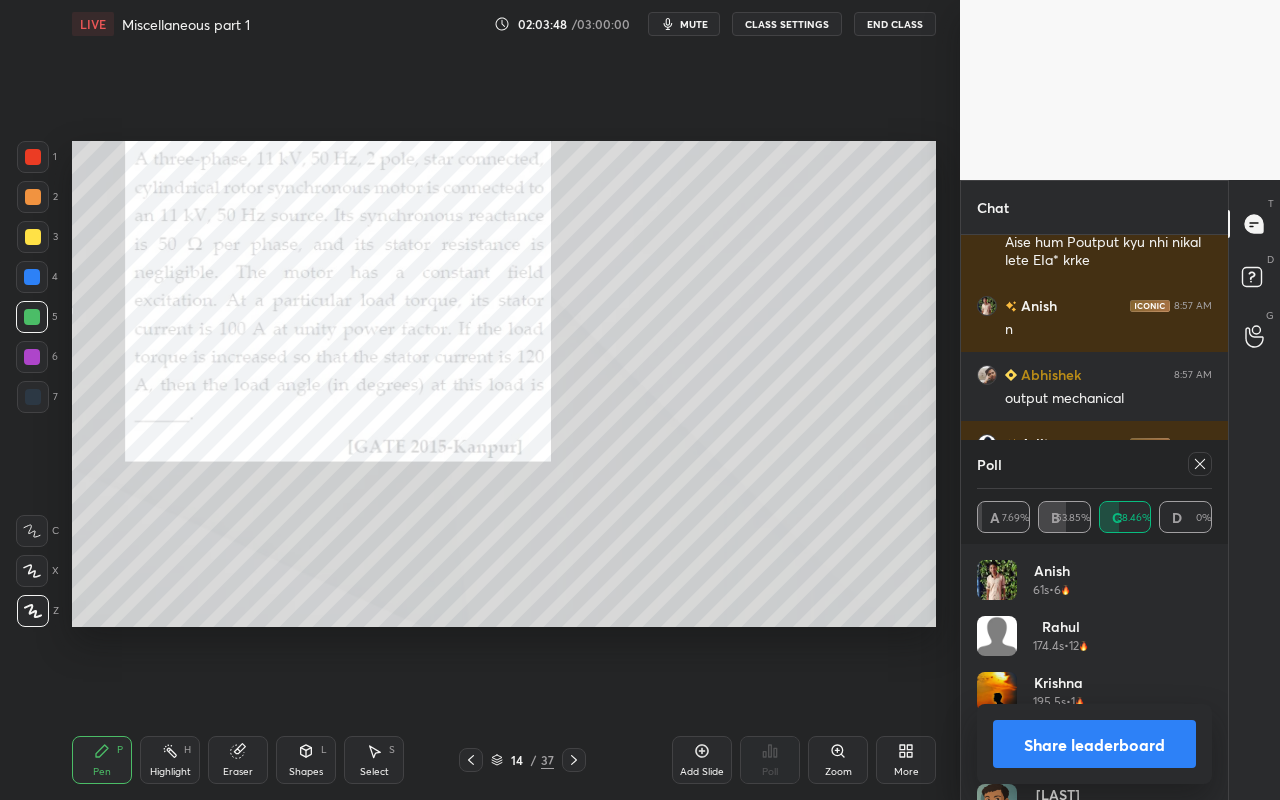 drag, startPoint x: 372, startPoint y: 757, endPoint x: 439, endPoint y: 680, distance: 102.0686 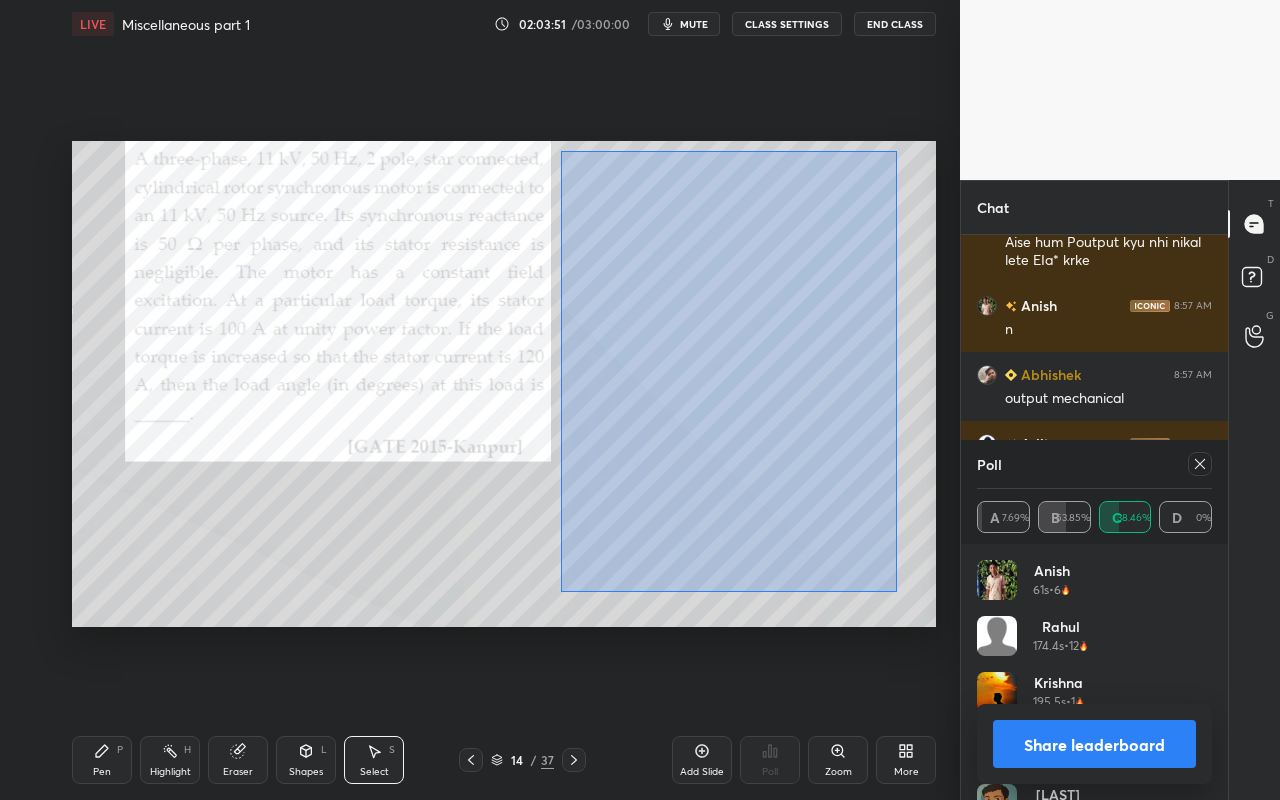 drag, startPoint x: 560, startPoint y: 151, endPoint x: 895, endPoint y: 588, distance: 550.63055 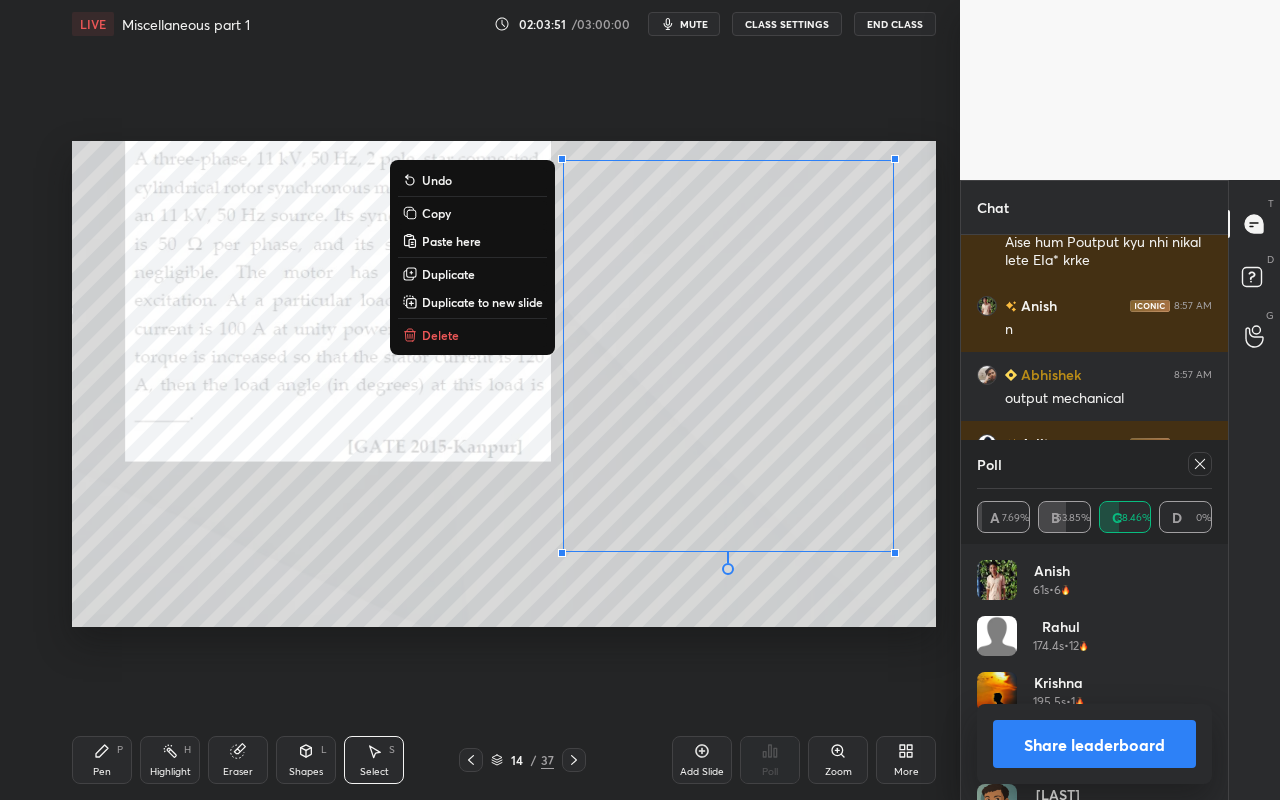 click on "Duplicate to new slide" at bounding box center [482, 302] 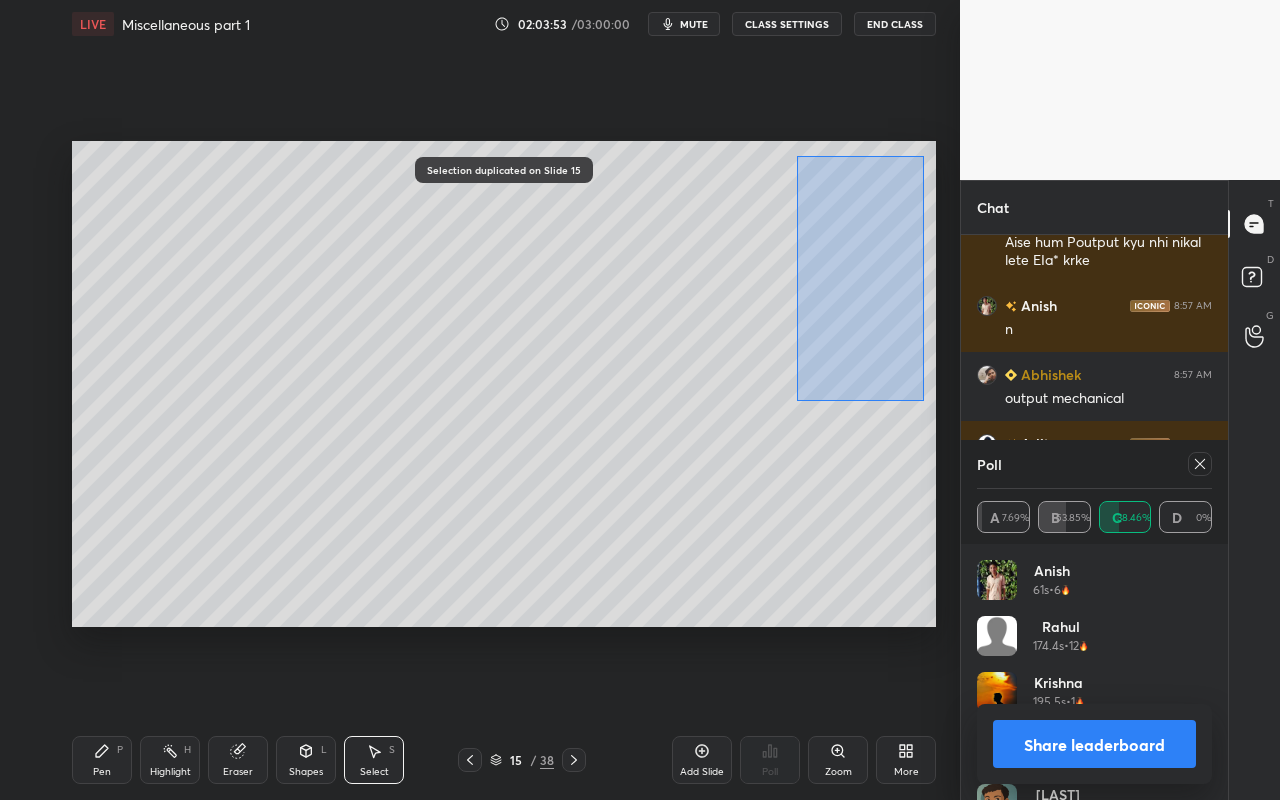 drag, startPoint x: 801, startPoint y: 195, endPoint x: 895, endPoint y: 393, distance: 219.1803 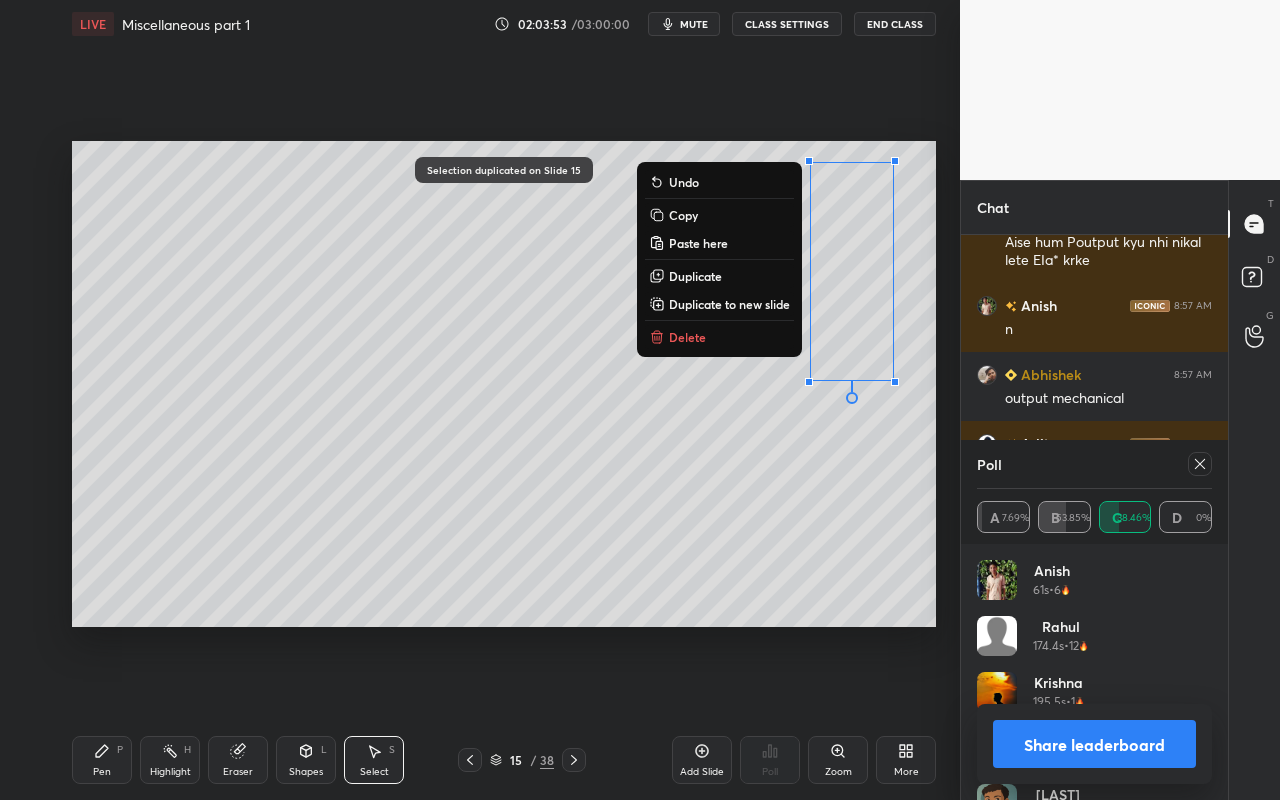 click on "Delete" at bounding box center (719, 337) 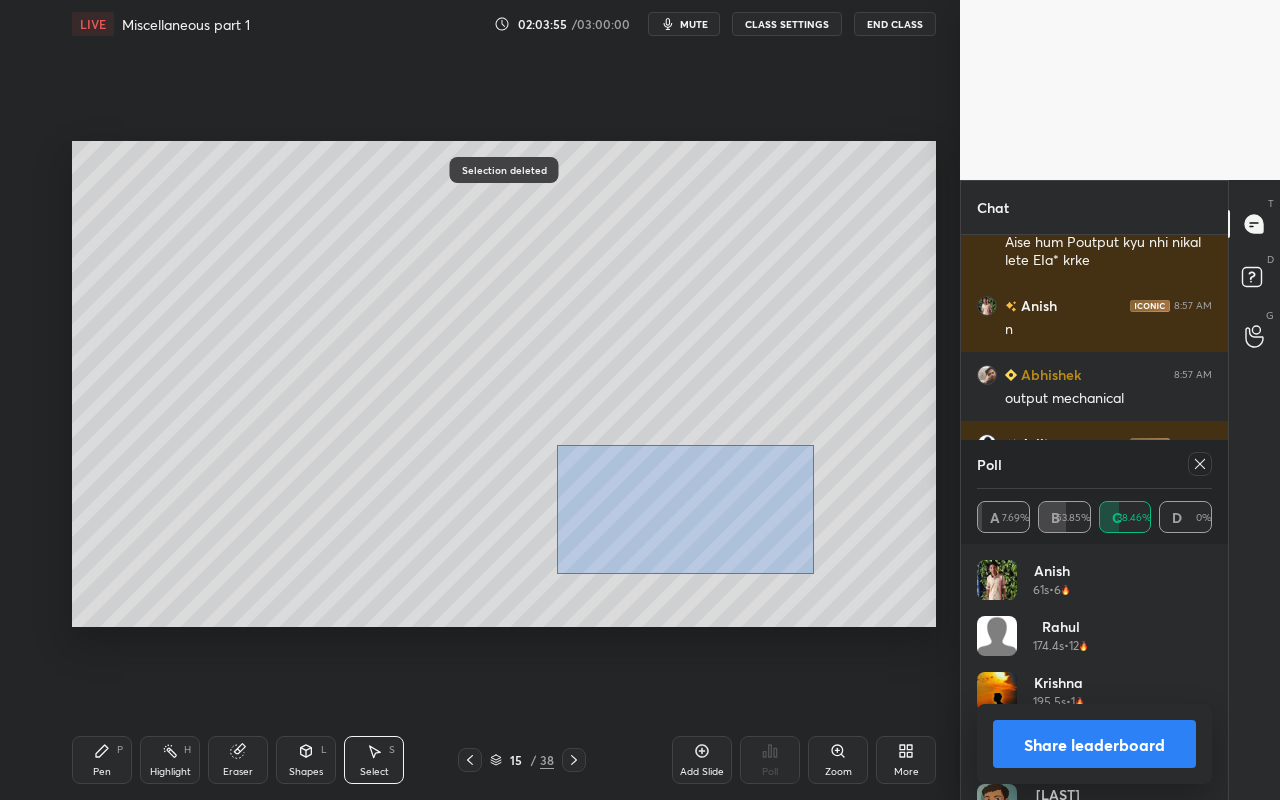 drag, startPoint x: 557, startPoint y: 457, endPoint x: 803, endPoint y: 561, distance: 267.0805 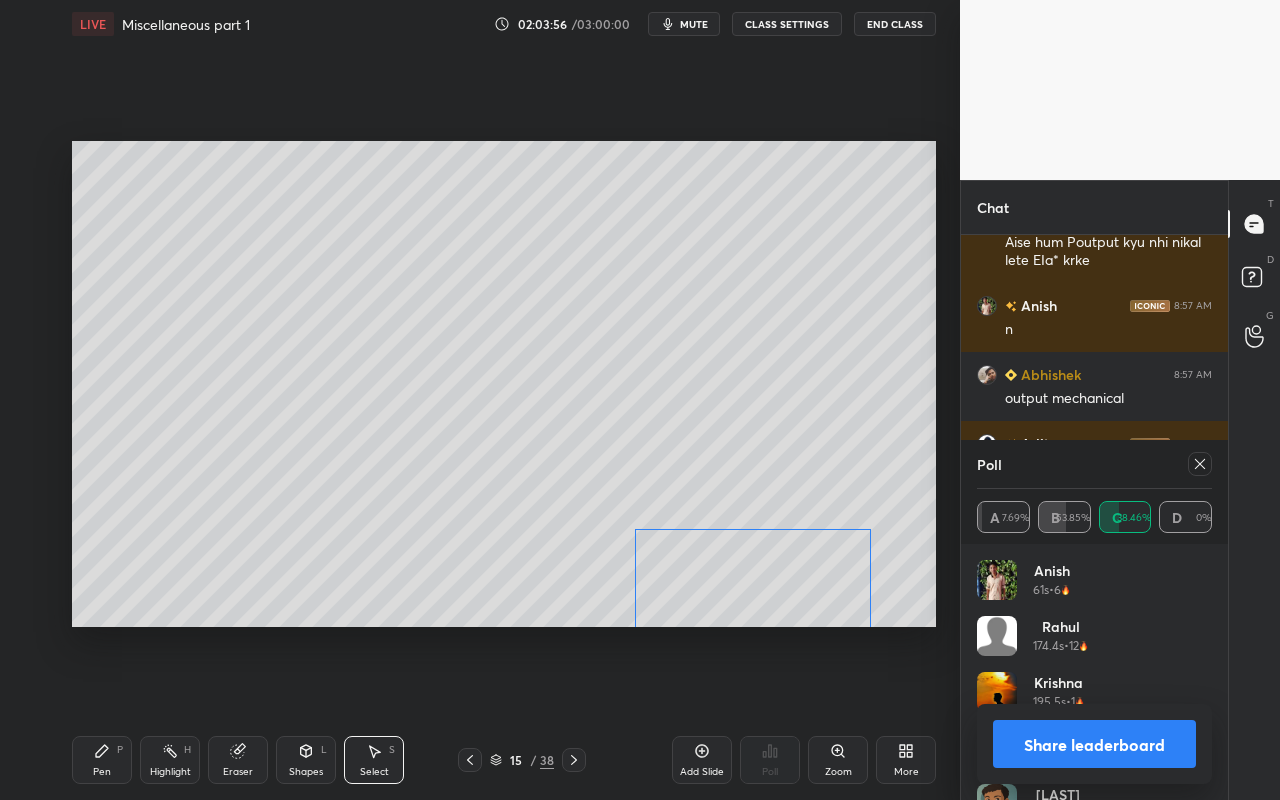 drag, startPoint x: 688, startPoint y: 504, endPoint x: 742, endPoint y: 549, distance: 70.292244 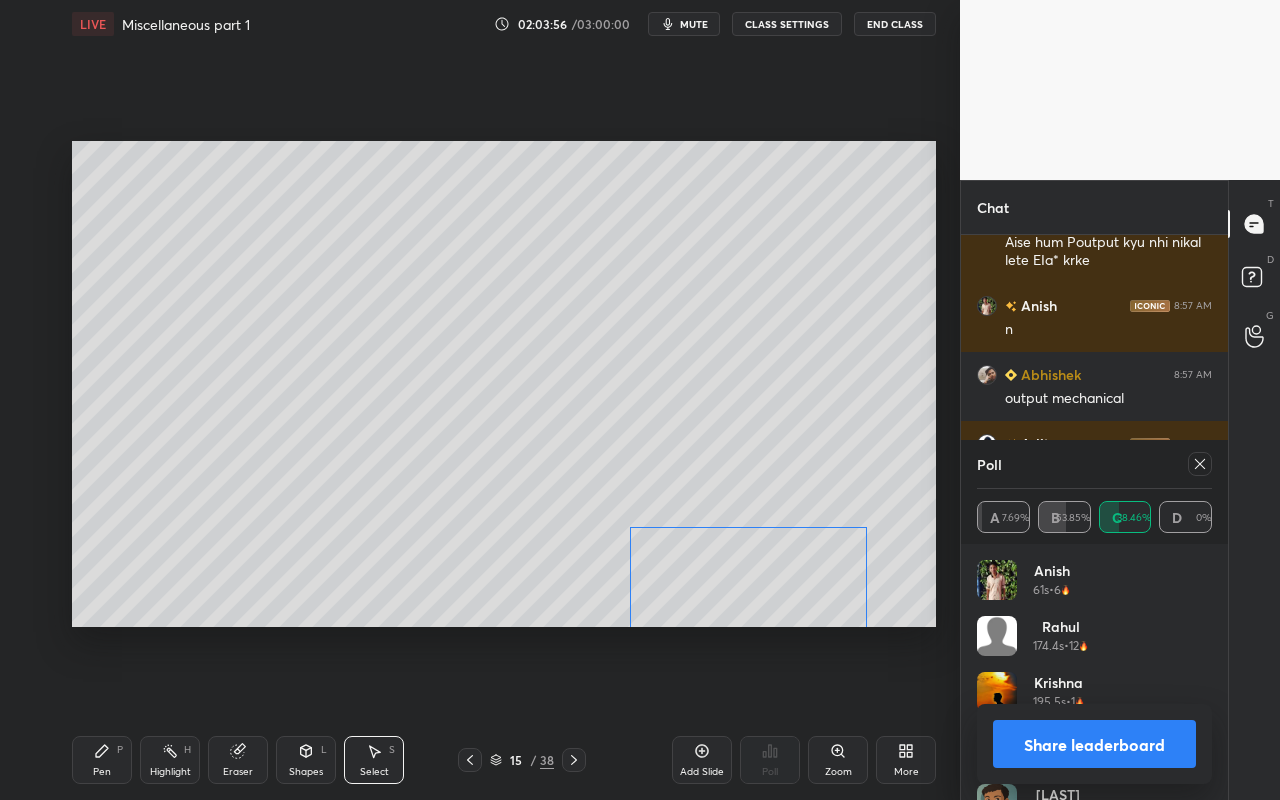 drag, startPoint x: 742, startPoint y: 549, endPoint x: 741, endPoint y: 536, distance: 13.038404 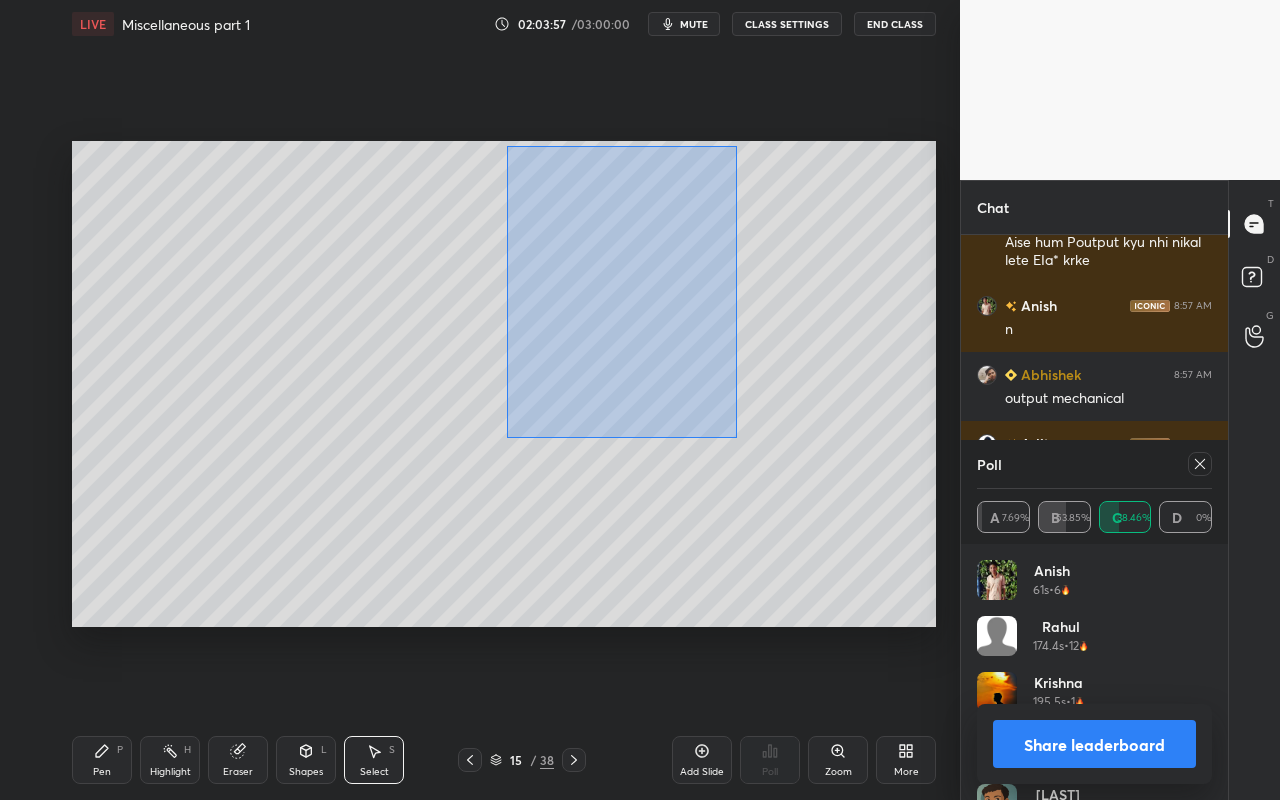 drag, startPoint x: 507, startPoint y: 146, endPoint x: 744, endPoint y: 414, distance: 357.7611 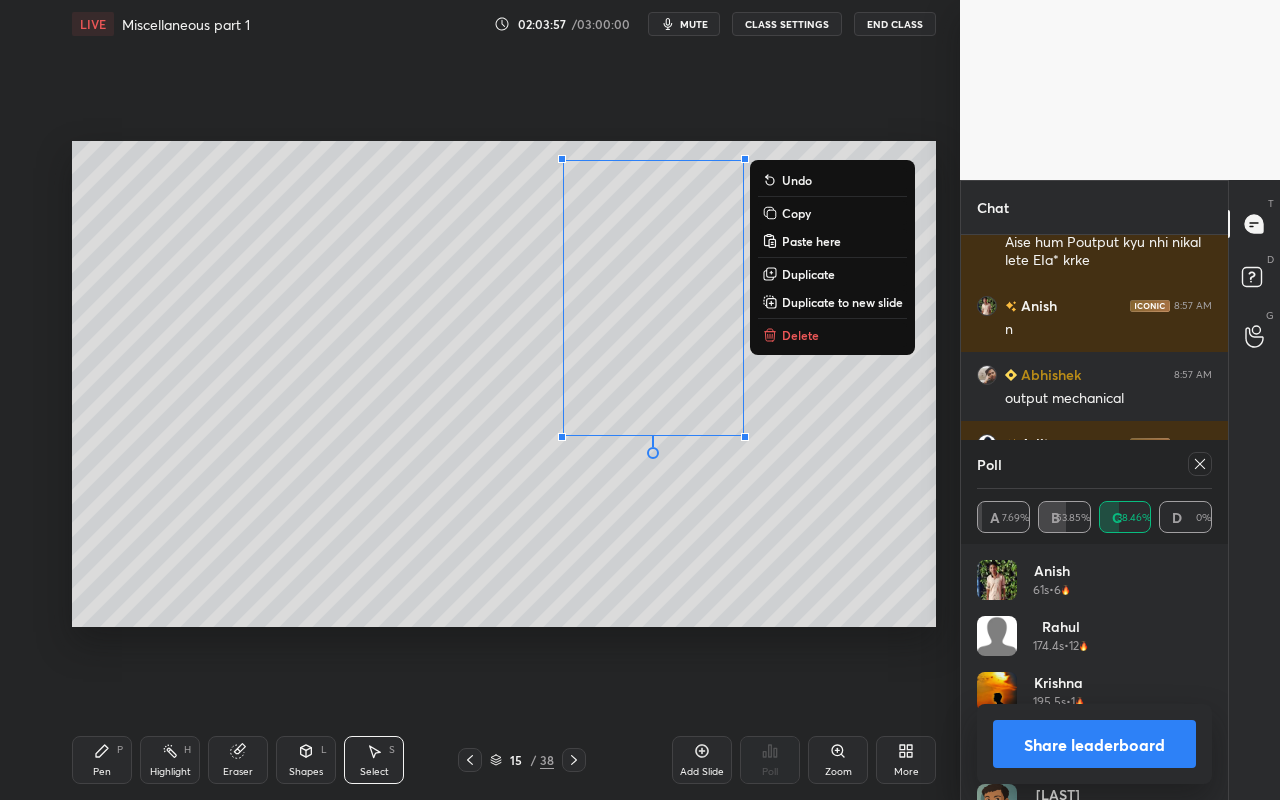 drag, startPoint x: 639, startPoint y: 319, endPoint x: 504, endPoint y: 322, distance: 135.03333 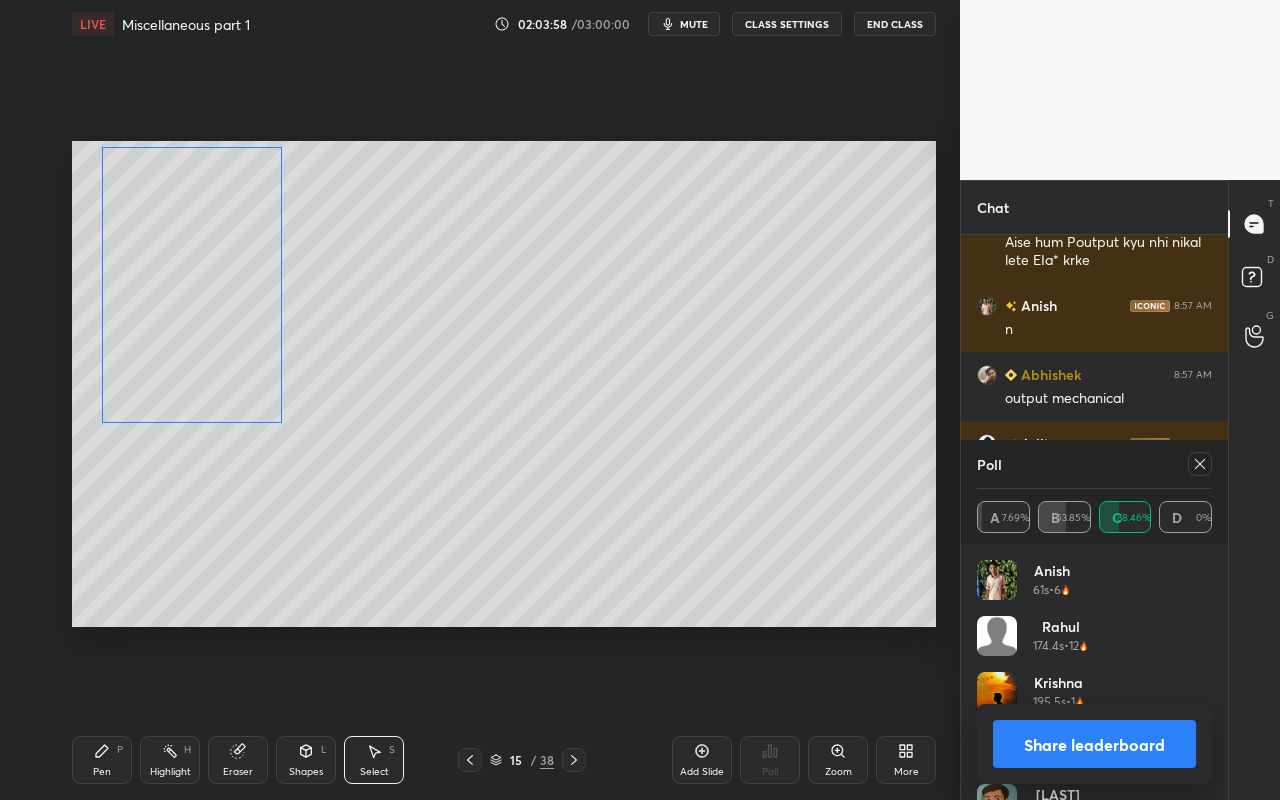drag, startPoint x: 504, startPoint y: 322, endPoint x: 119, endPoint y: 313, distance: 385.1052 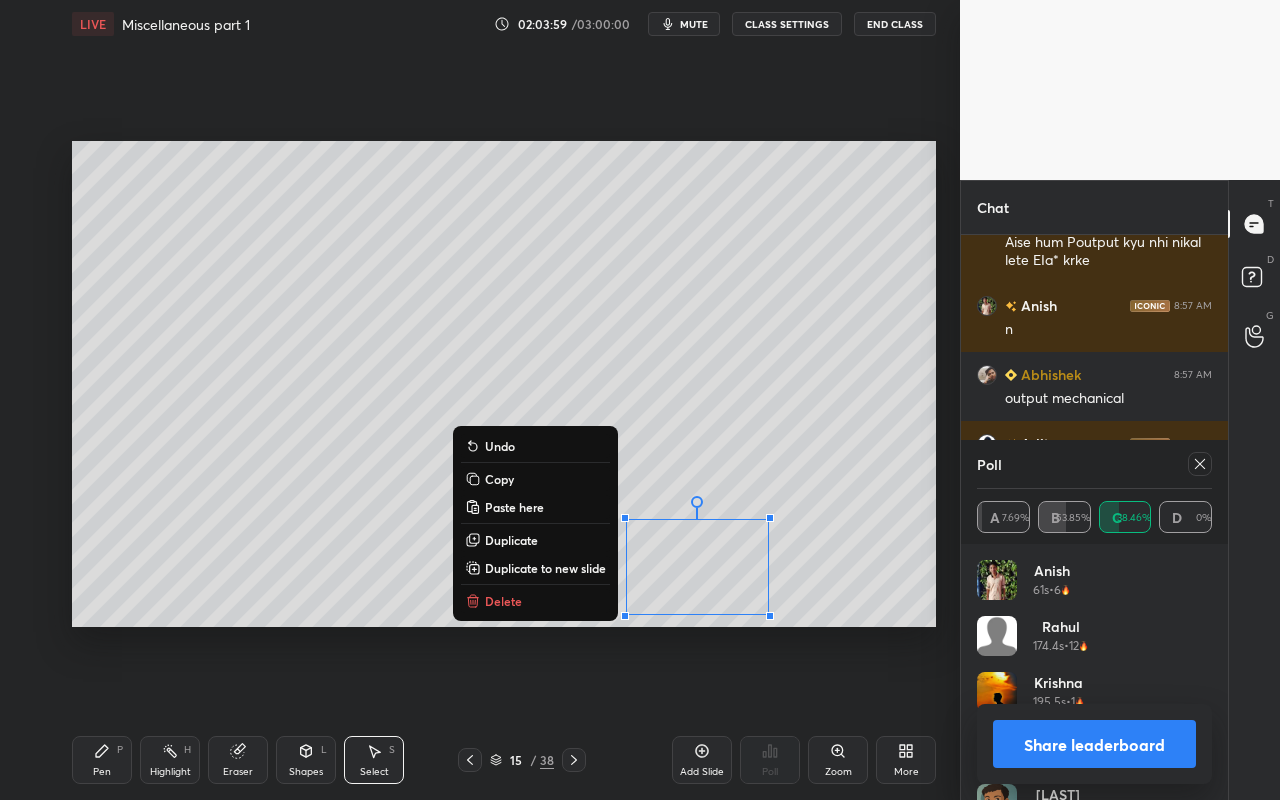 drag, startPoint x: 588, startPoint y: 509, endPoint x: 855, endPoint y: 615, distance: 287.27164 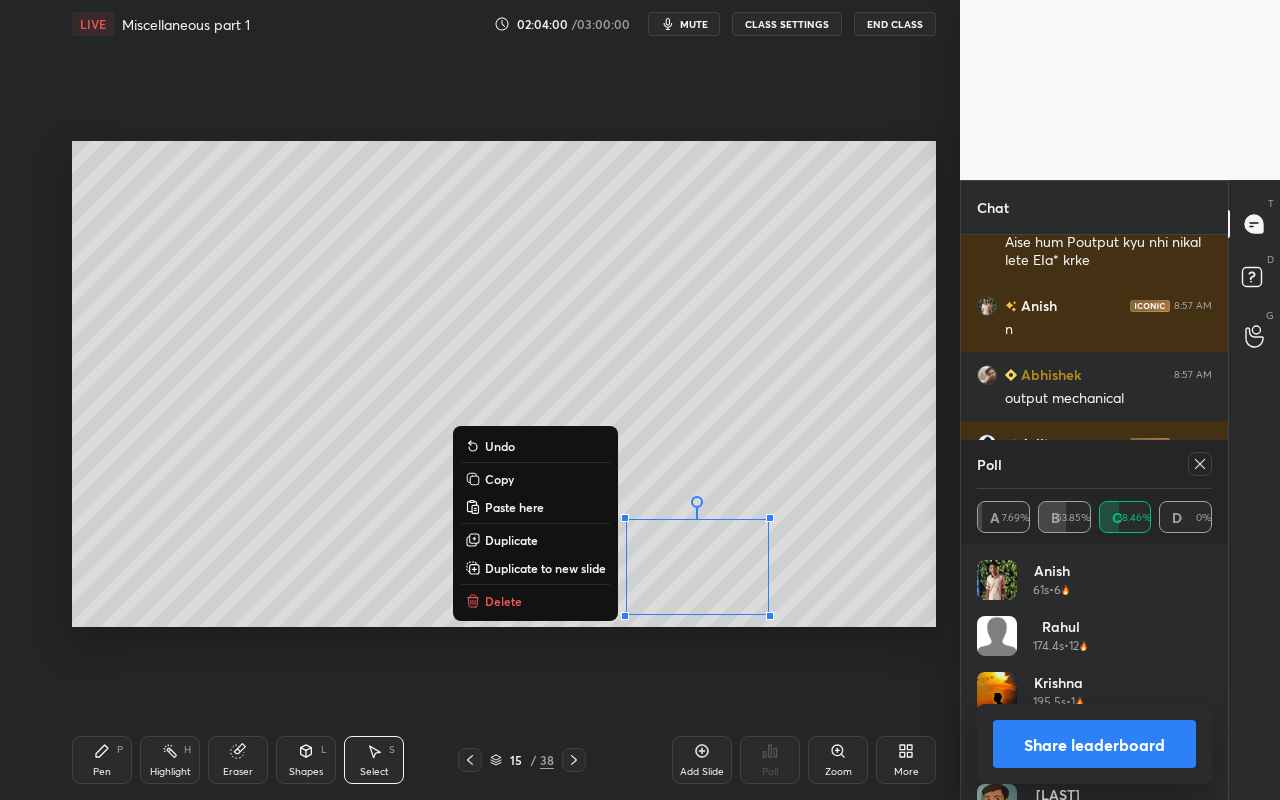 drag, startPoint x: 603, startPoint y: 431, endPoint x: 621, endPoint y: 483, distance: 55.027267 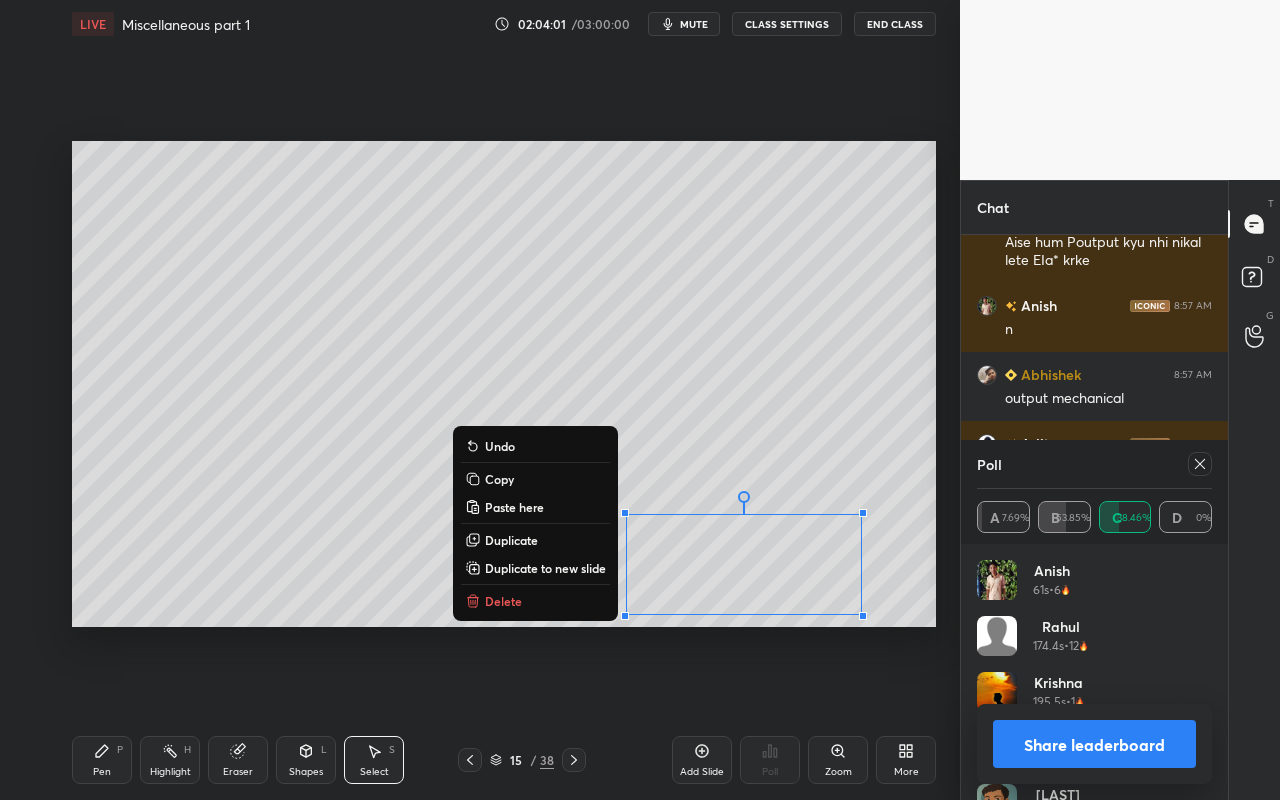 drag, startPoint x: 603, startPoint y: 496, endPoint x: 883, endPoint y: 622, distance: 307.04398 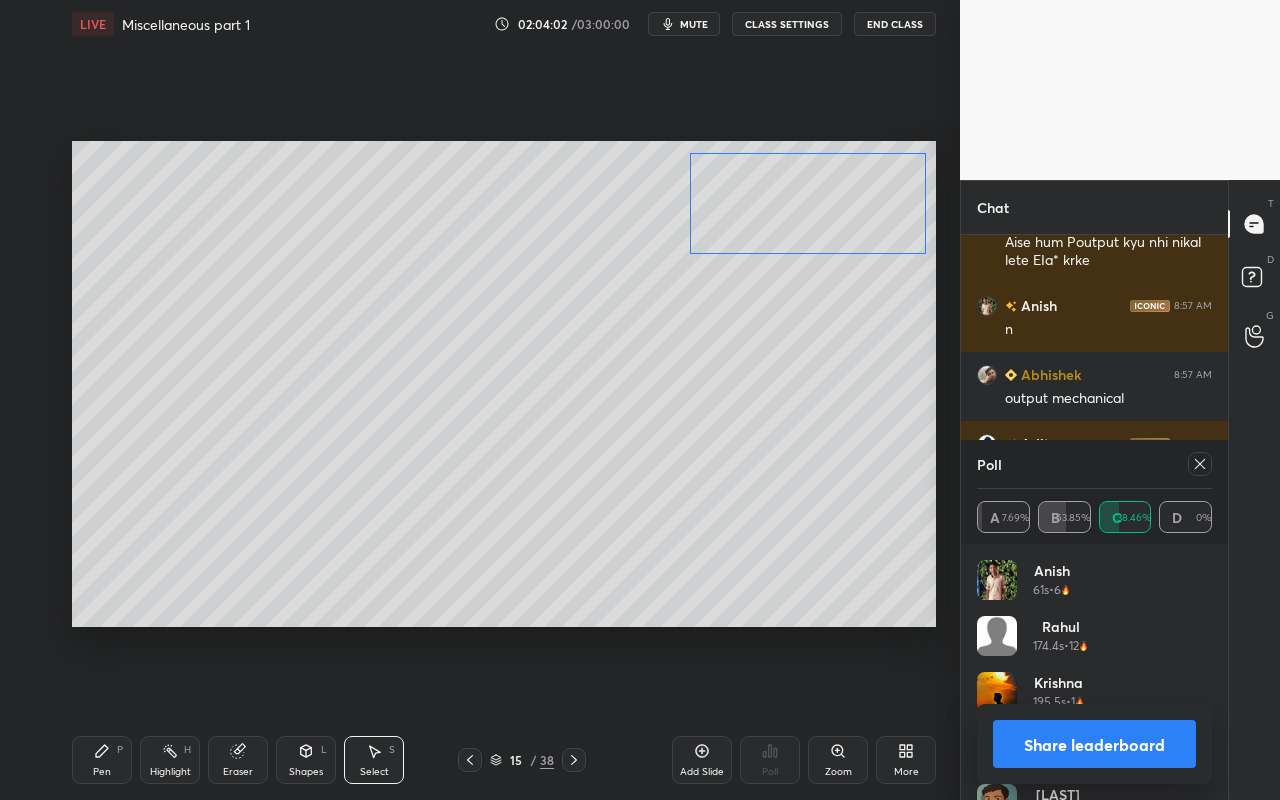 drag, startPoint x: 765, startPoint y: 534, endPoint x: 778, endPoint y: 189, distance: 345.24484 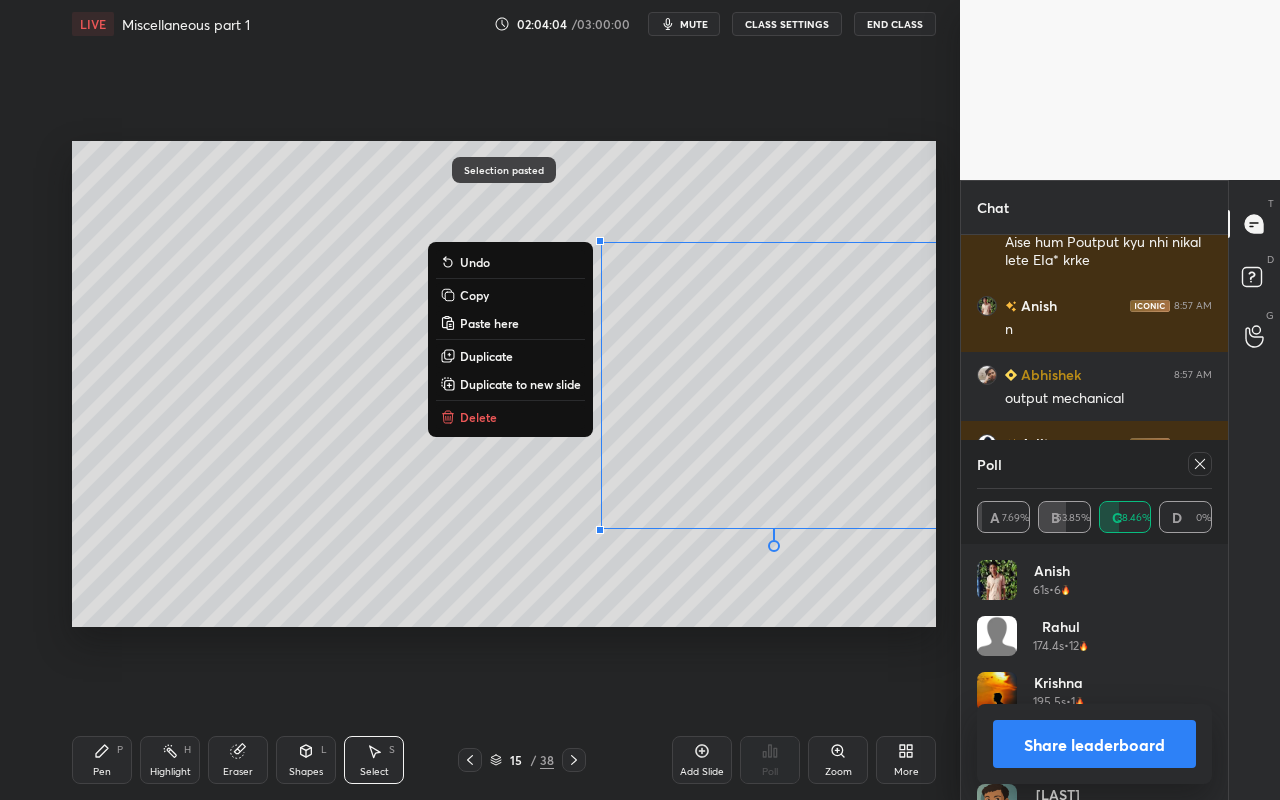 click on "Delete" at bounding box center [510, 417] 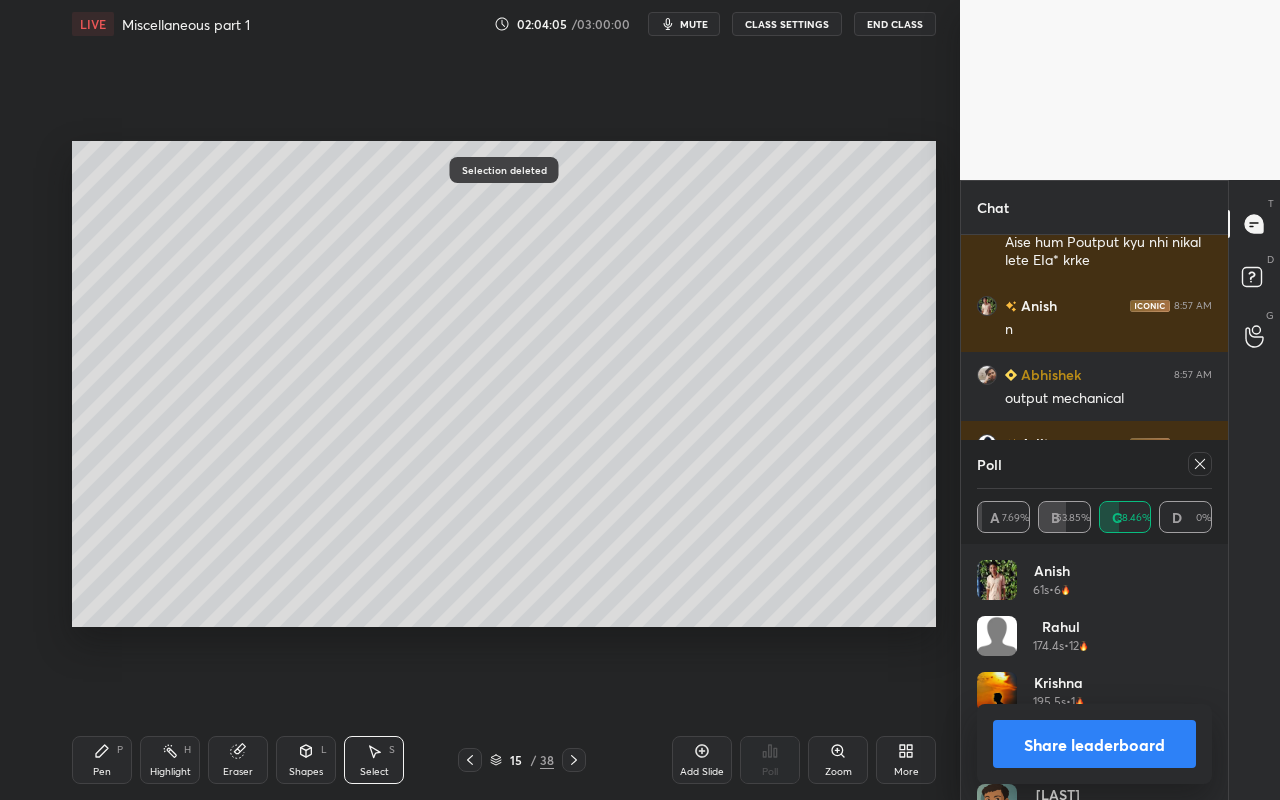 drag, startPoint x: 298, startPoint y: 764, endPoint x: 309, endPoint y: 741, distance: 25.495098 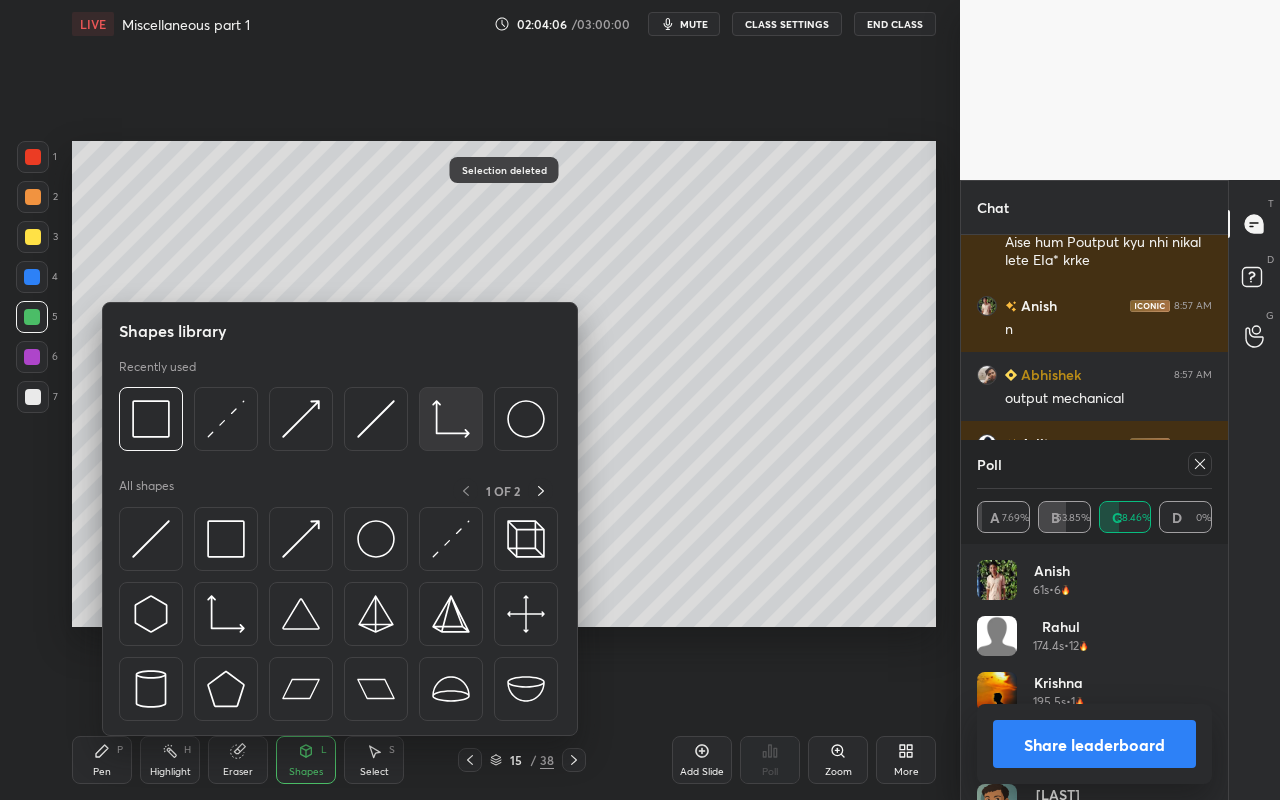 click at bounding box center (451, 419) 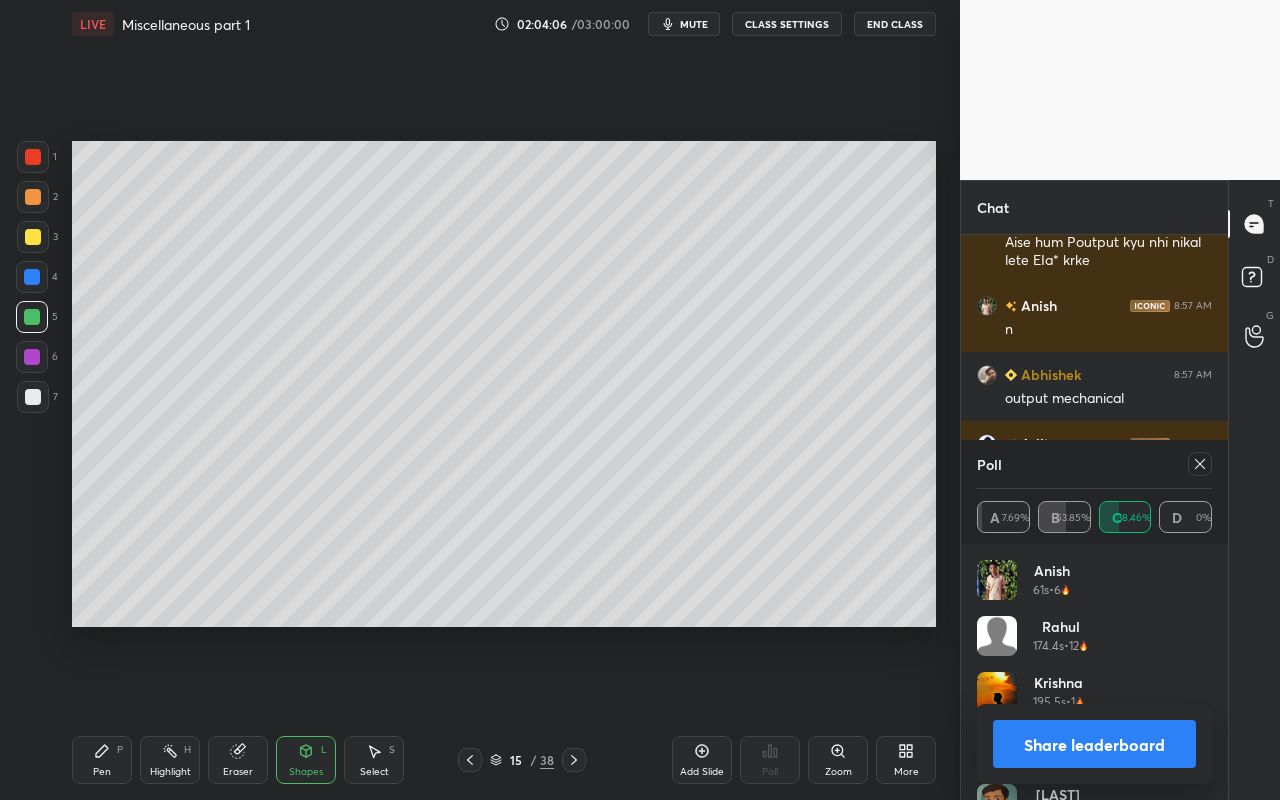 click at bounding box center (33, 397) 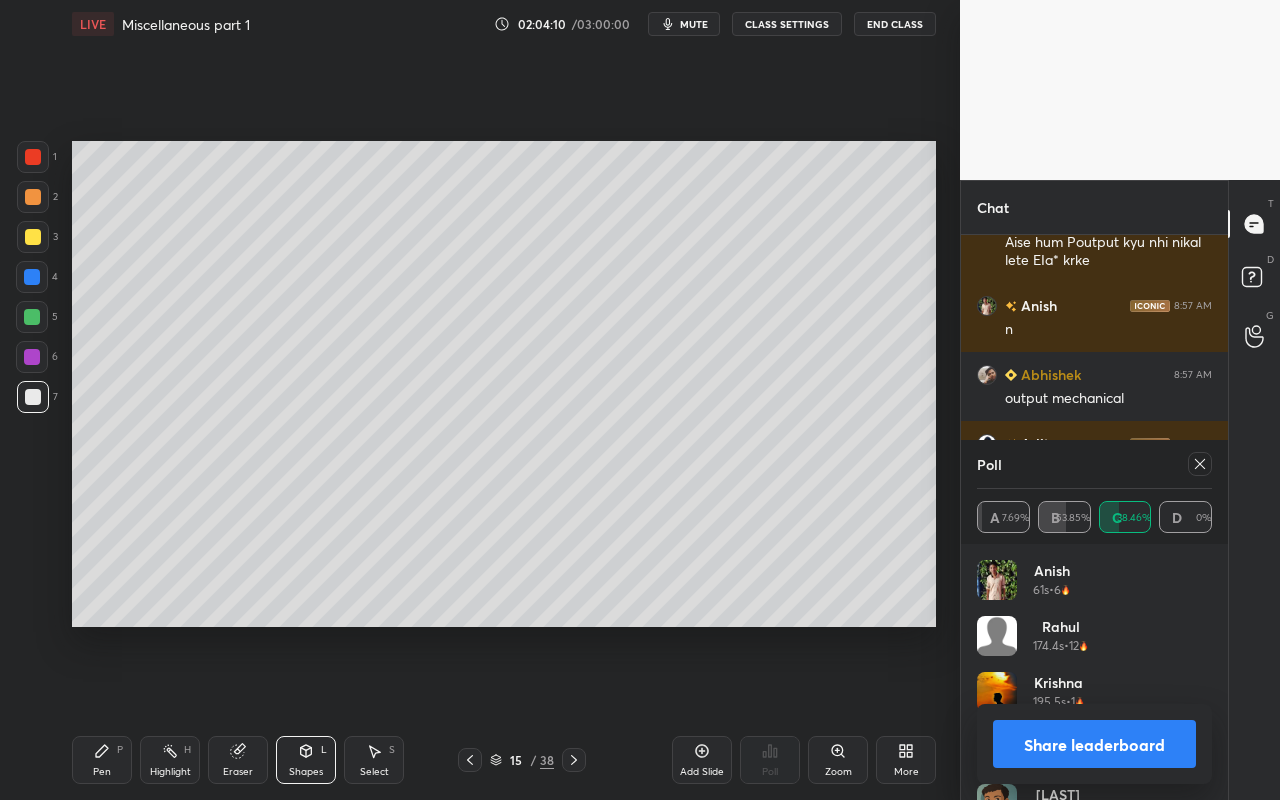 click on "Pen P" at bounding box center (102, 760) 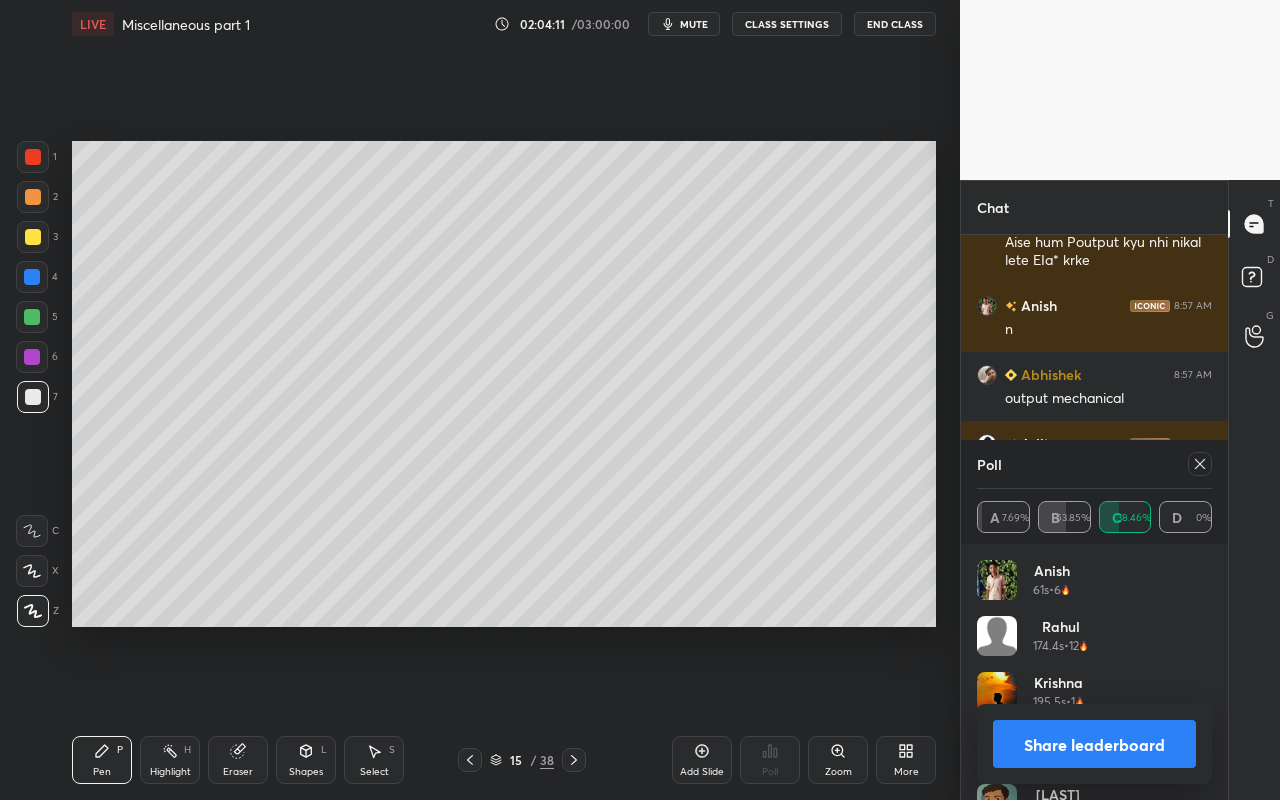 drag, startPoint x: 26, startPoint y: 210, endPoint x: 68, endPoint y: 206, distance: 42.190044 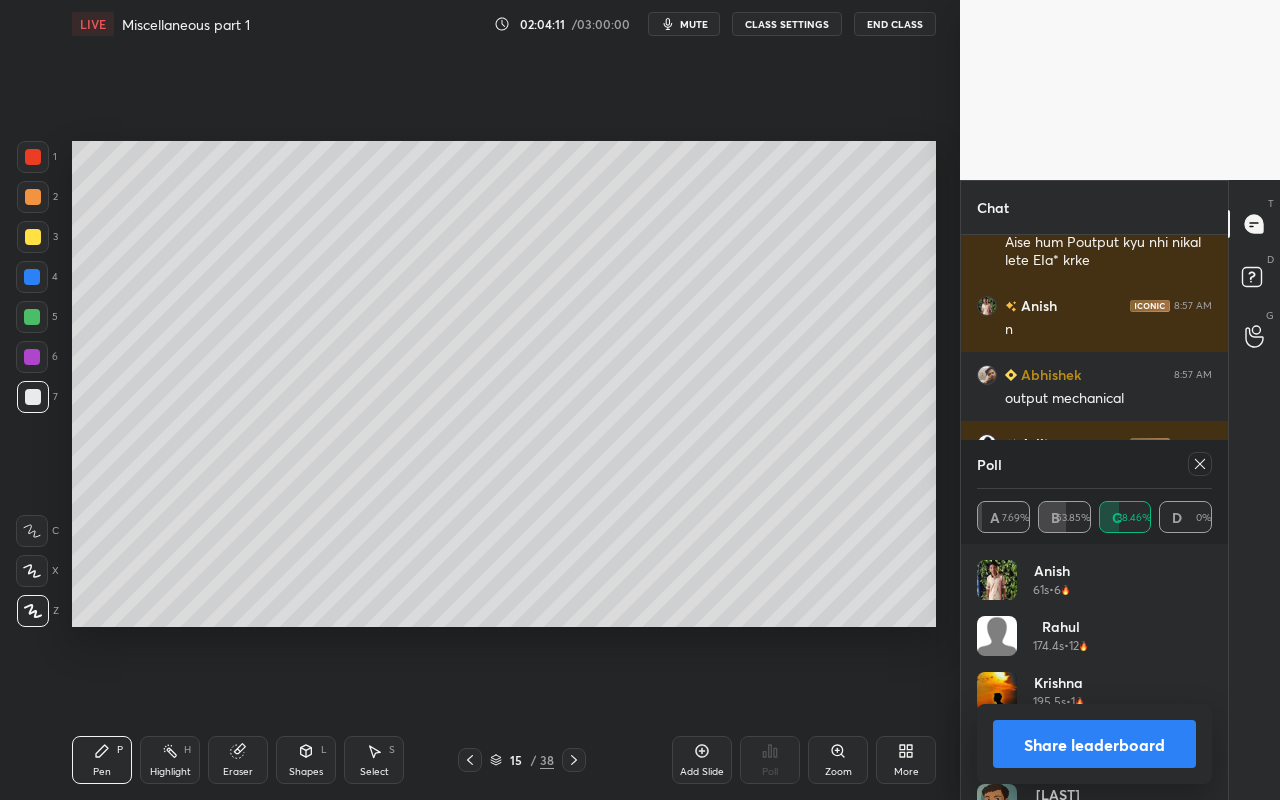 click at bounding box center (33, 197) 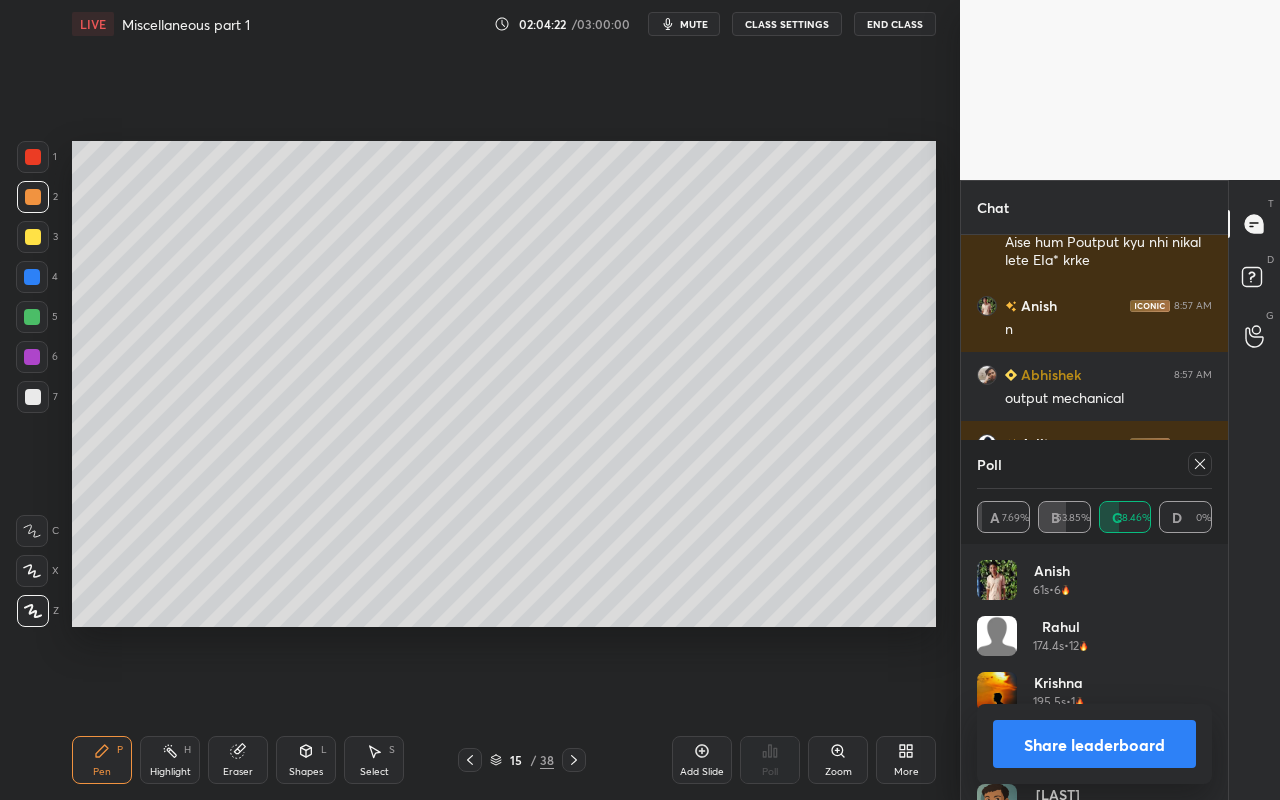 click 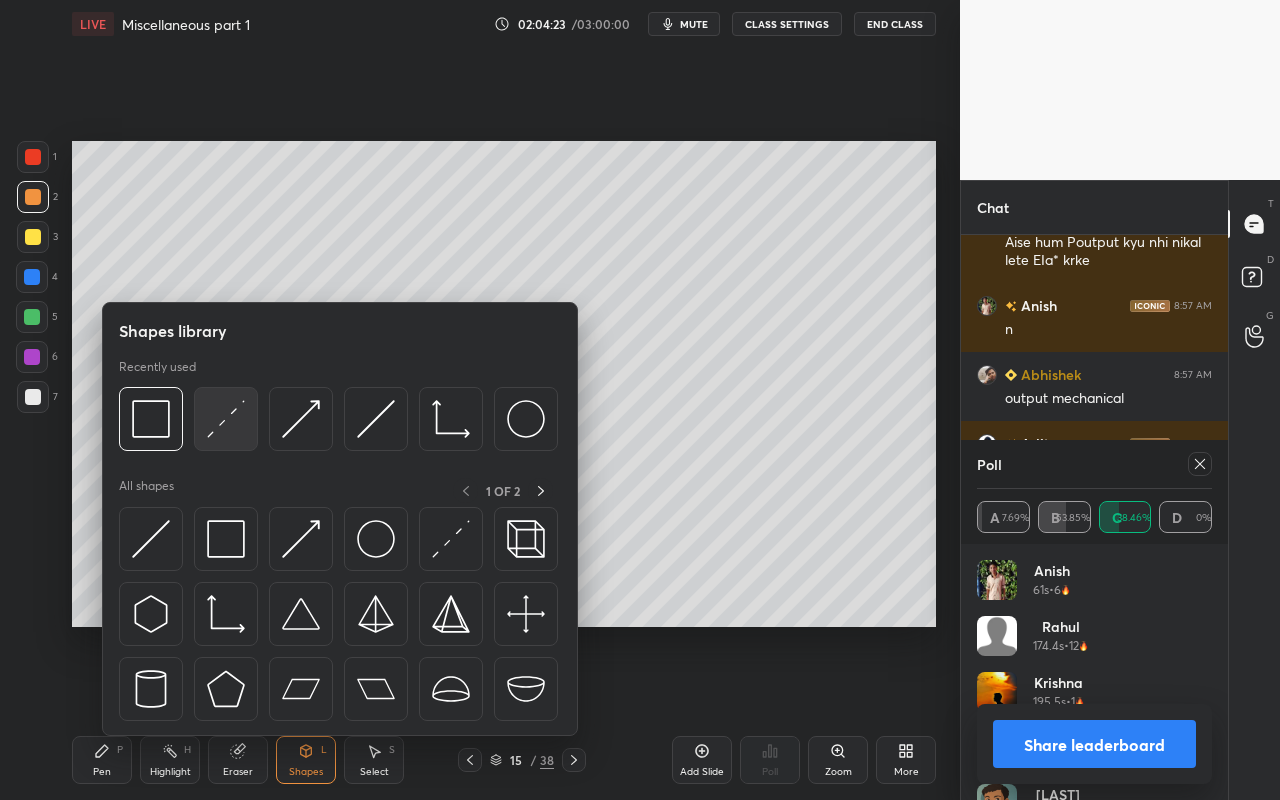 click at bounding box center (226, 419) 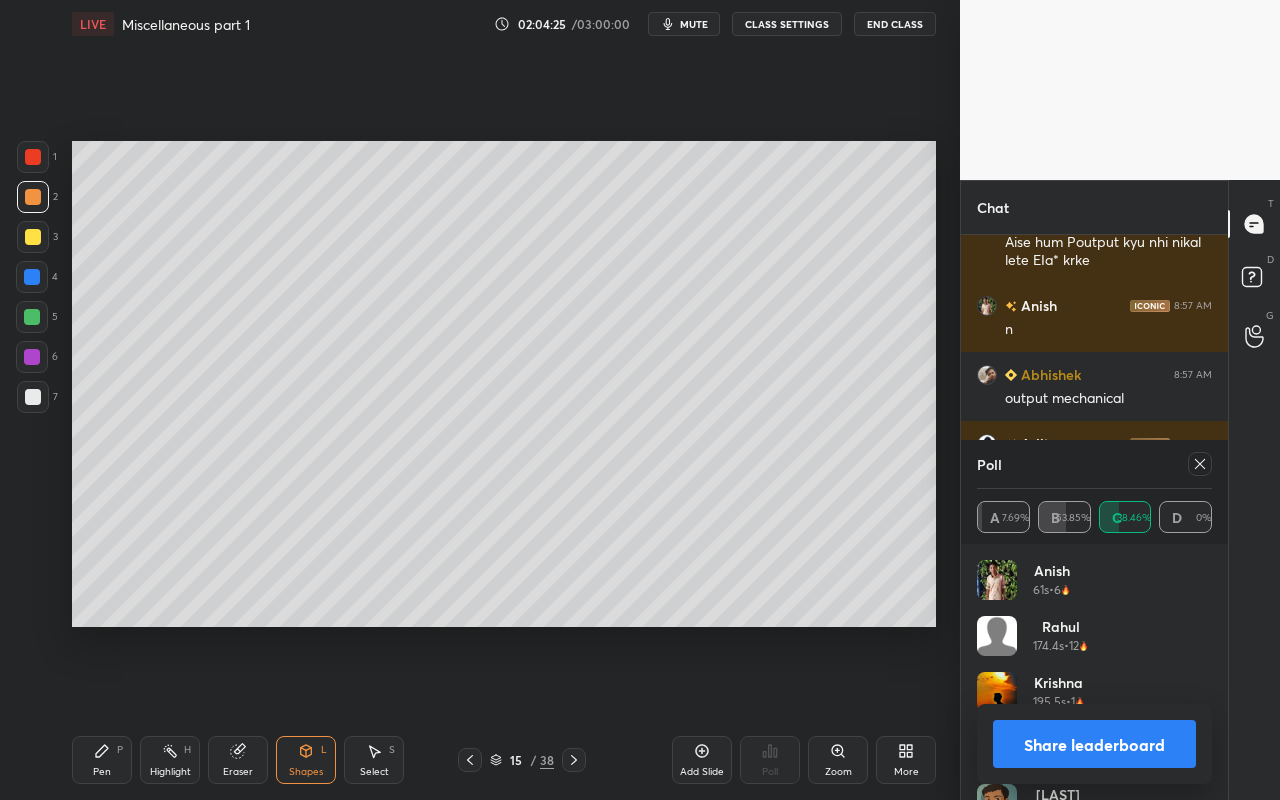 click 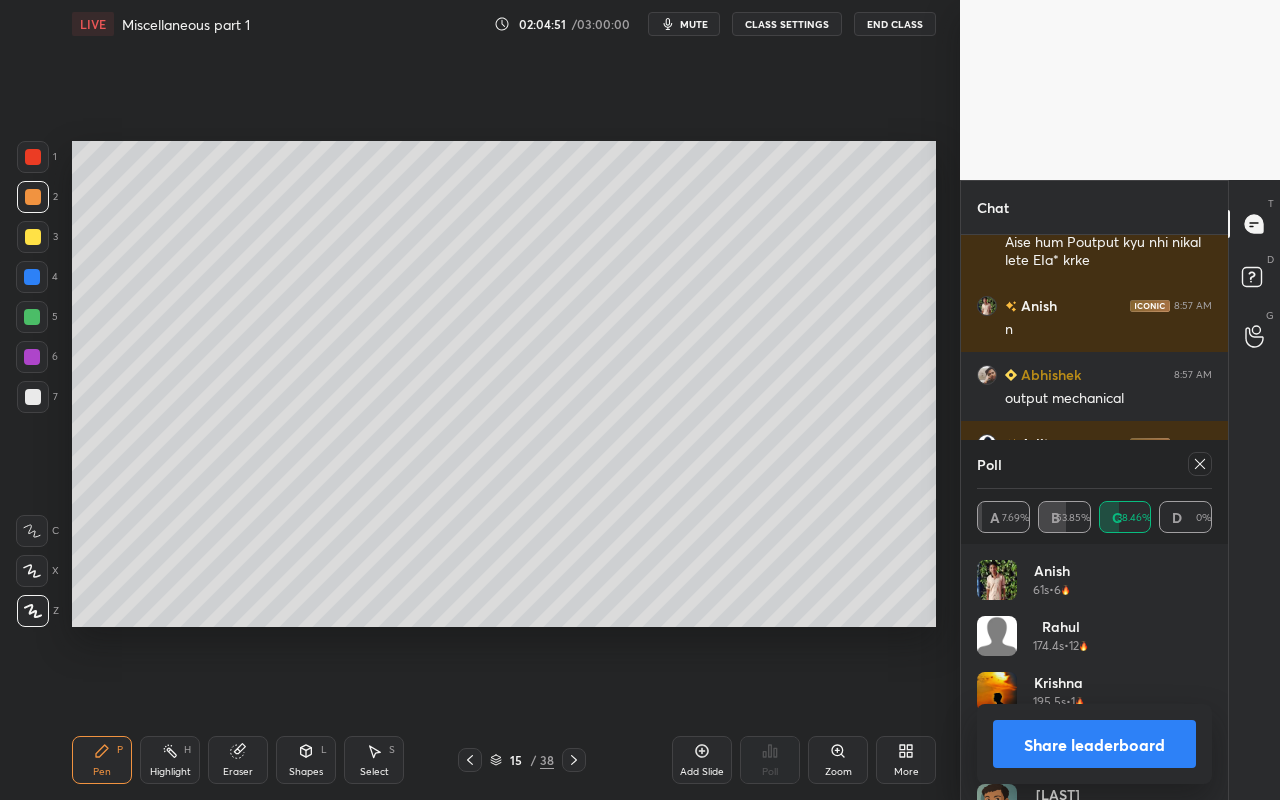 click at bounding box center (32, 317) 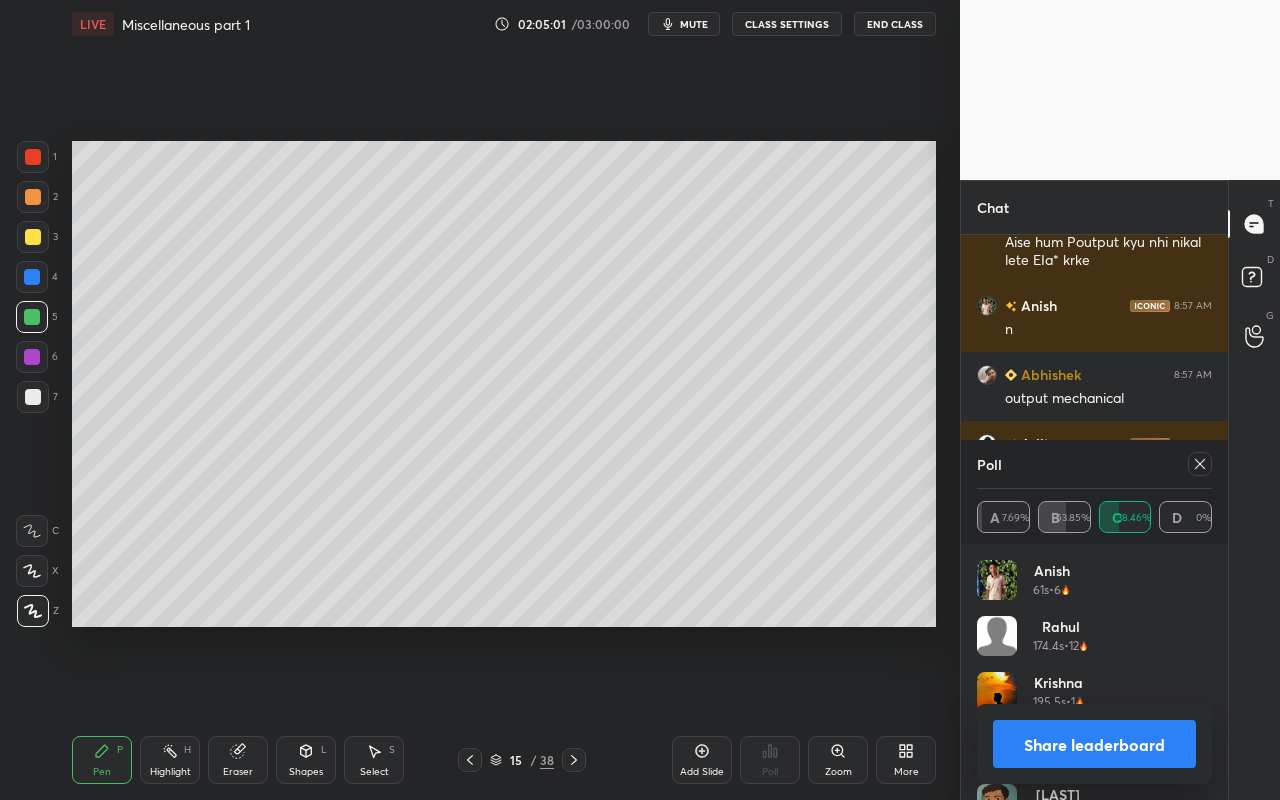 drag, startPoint x: 1200, startPoint y: 466, endPoint x: 1169, endPoint y: 485, distance: 36.359318 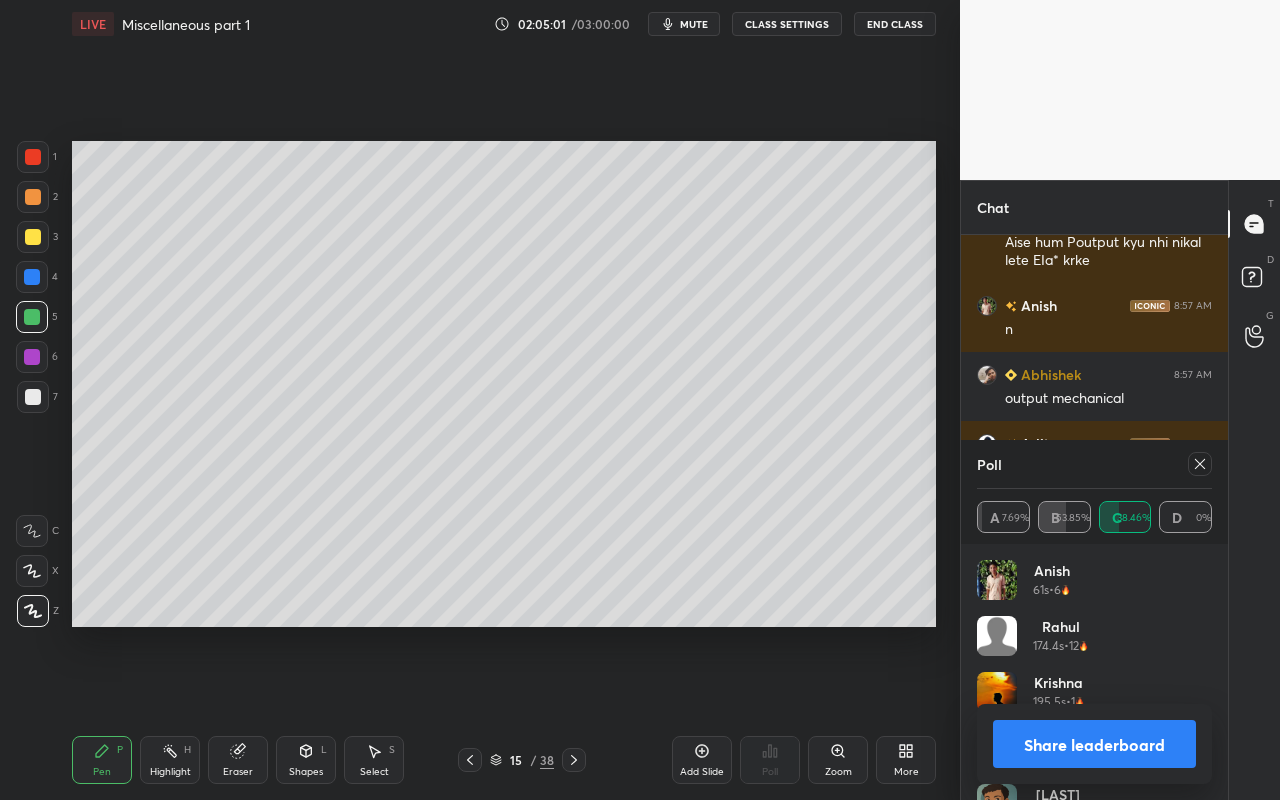 scroll, scrollTop: 86, scrollLeft: 229, axis: both 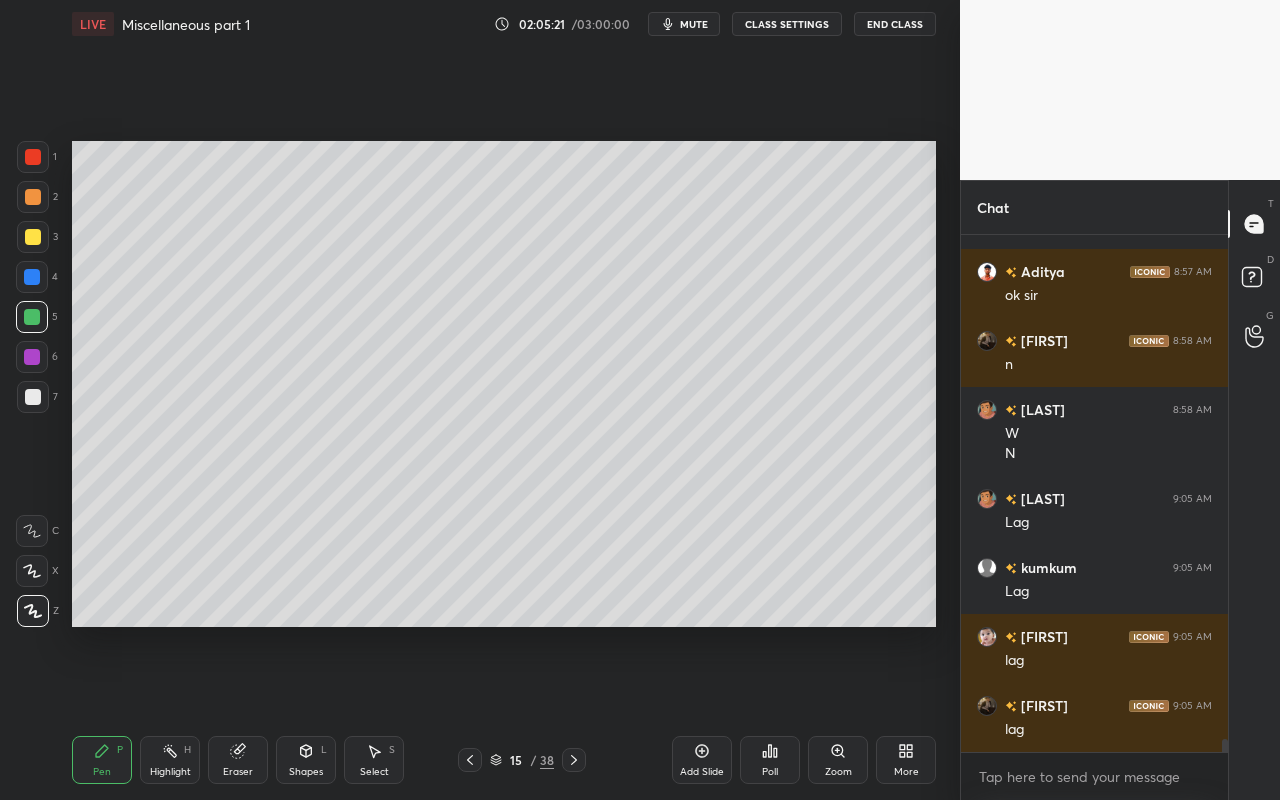 drag, startPoint x: 97, startPoint y: 761, endPoint x: 111, endPoint y: 741, distance: 24.41311 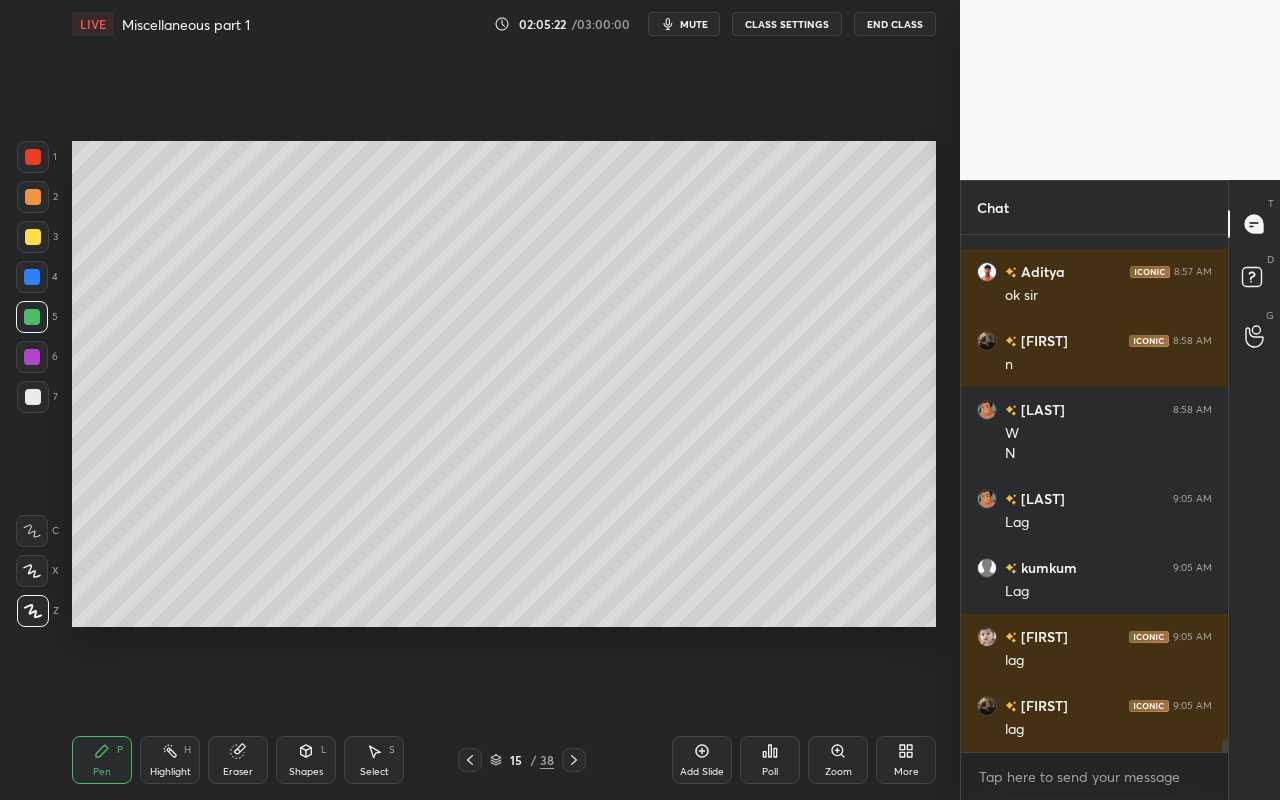 click at bounding box center (33, 197) 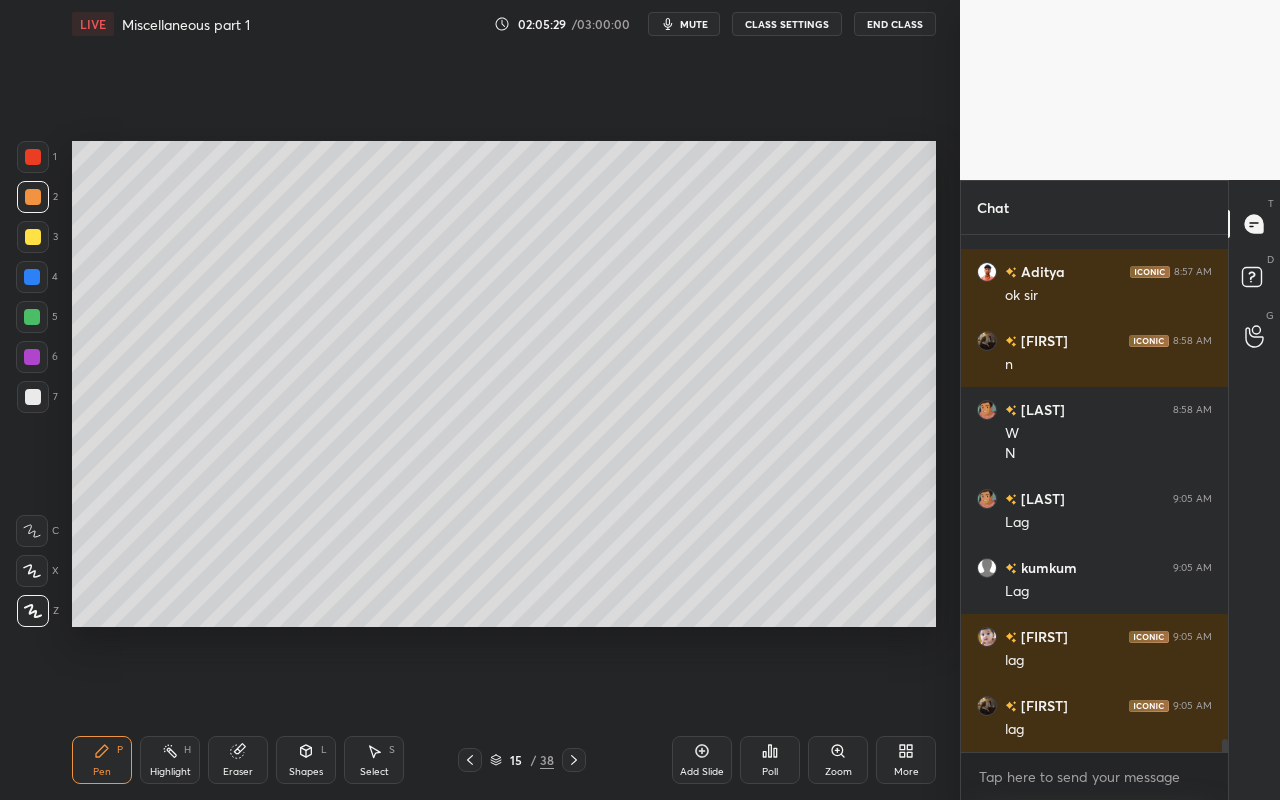 click on "Highlight H" at bounding box center (170, 760) 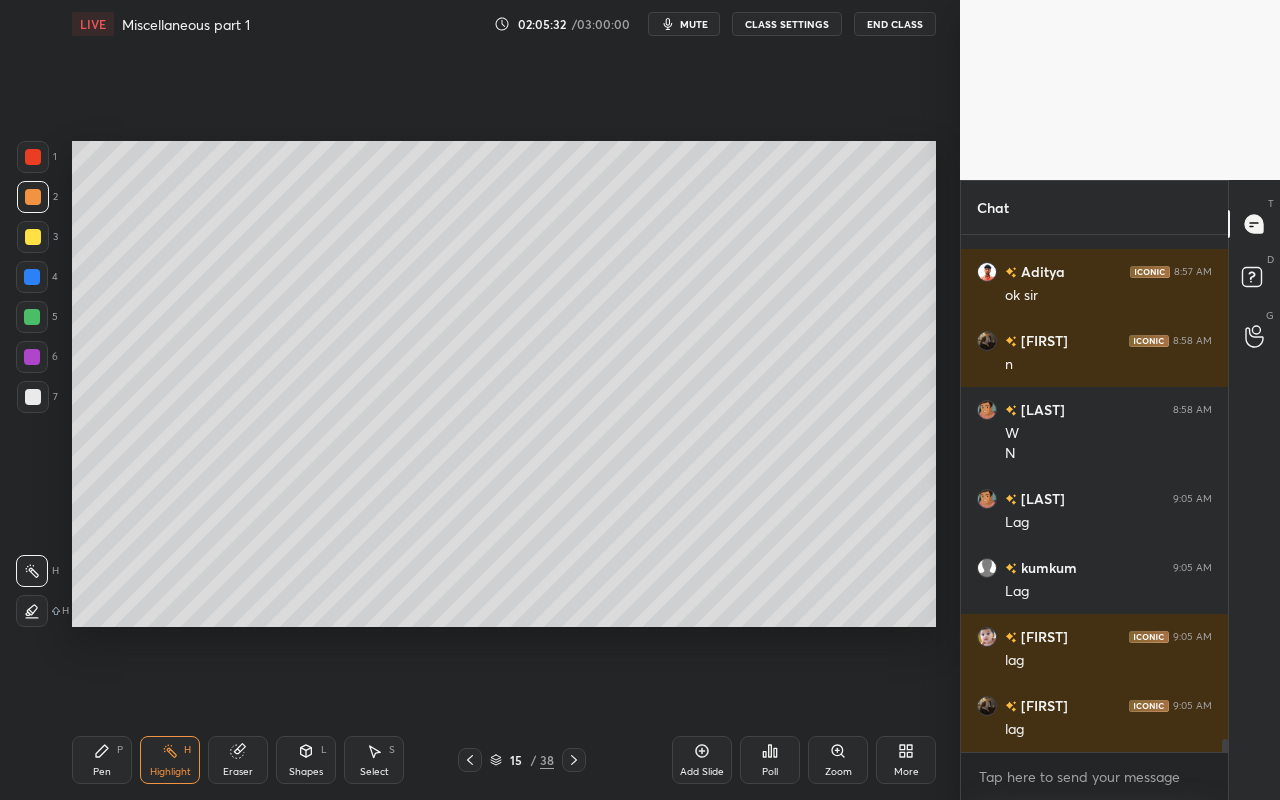 drag, startPoint x: 97, startPoint y: 766, endPoint x: 163, endPoint y: 705, distance: 89.87213 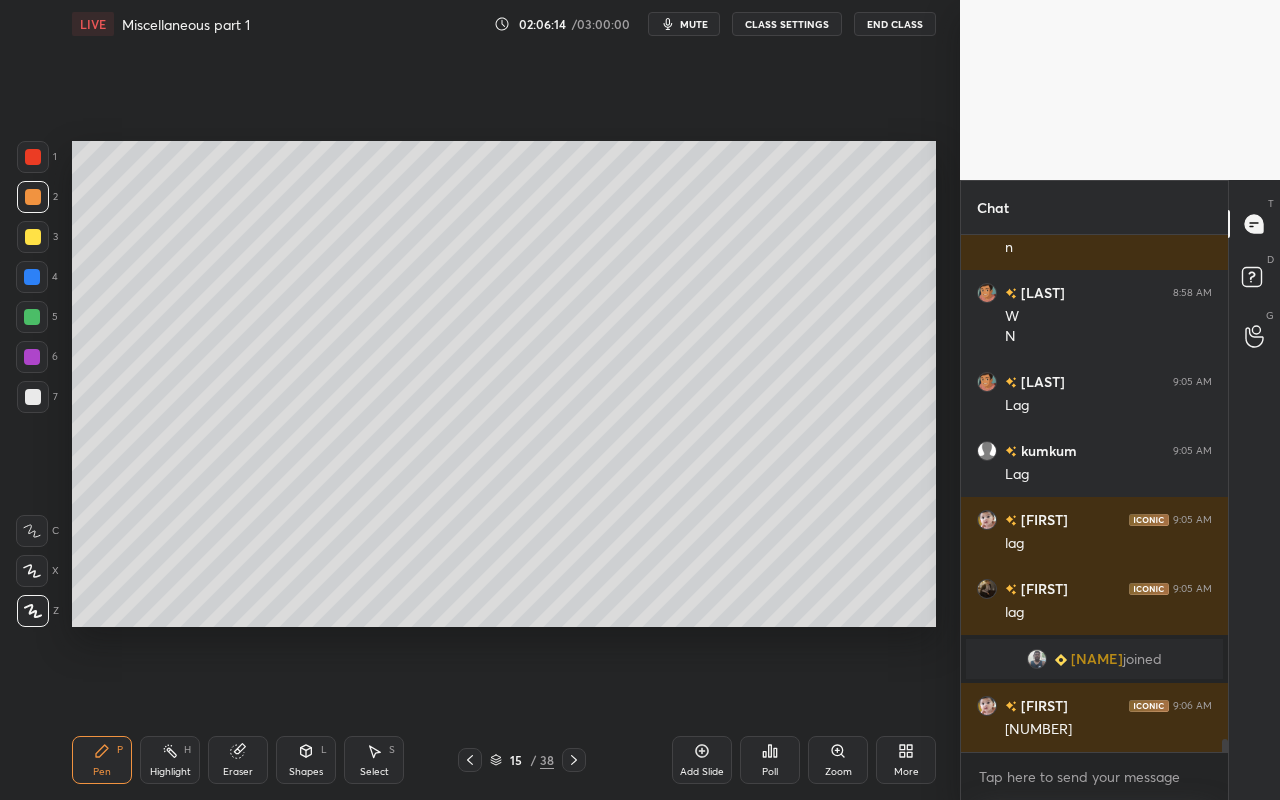 scroll, scrollTop: 19440, scrollLeft: 0, axis: vertical 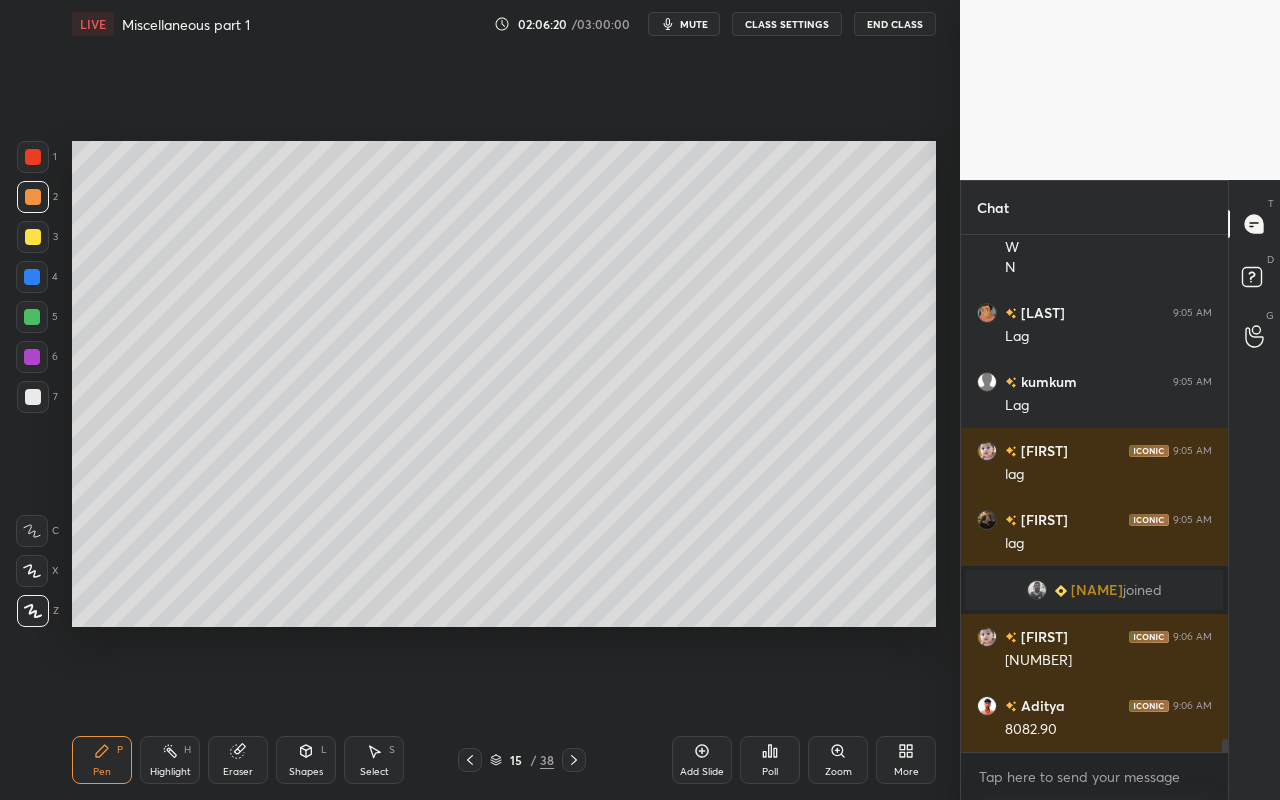 click on "Pen P" at bounding box center (102, 760) 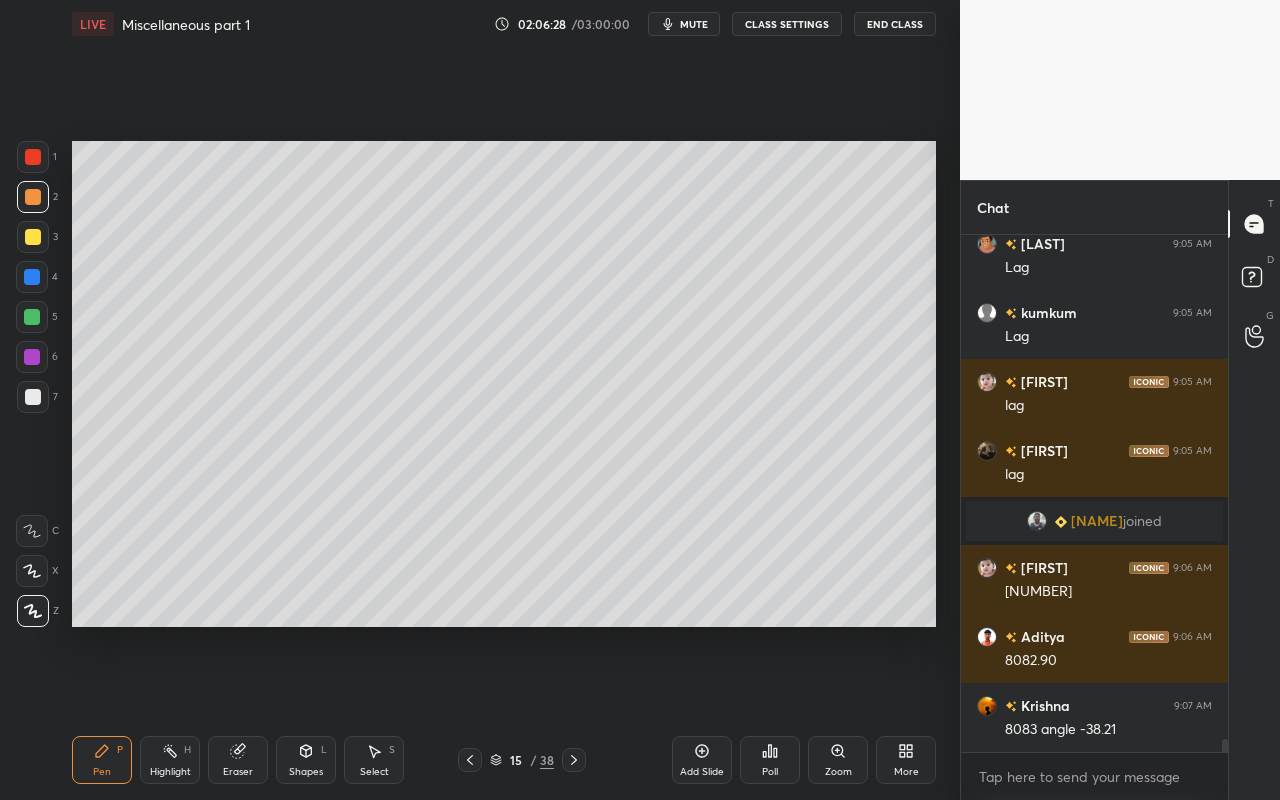 scroll, scrollTop: 19578, scrollLeft: 0, axis: vertical 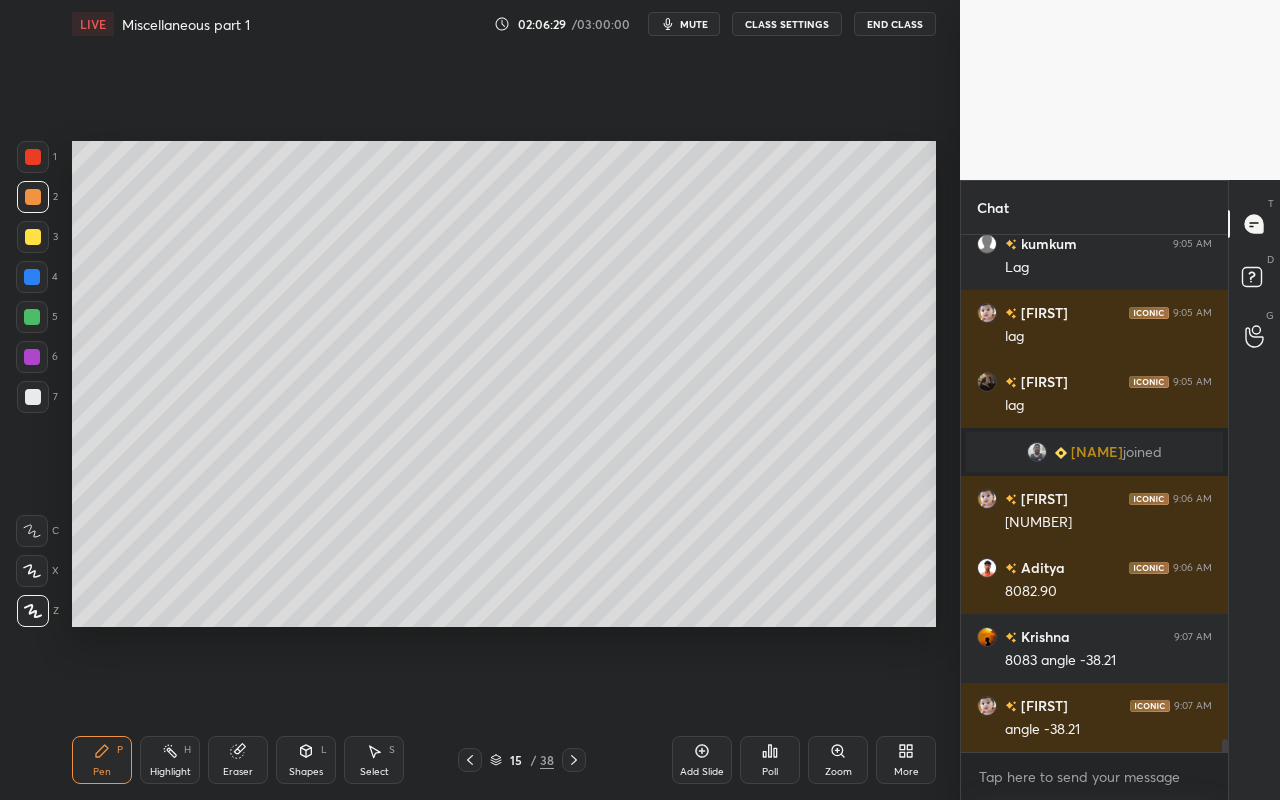 click on "Shapes L" at bounding box center [306, 760] 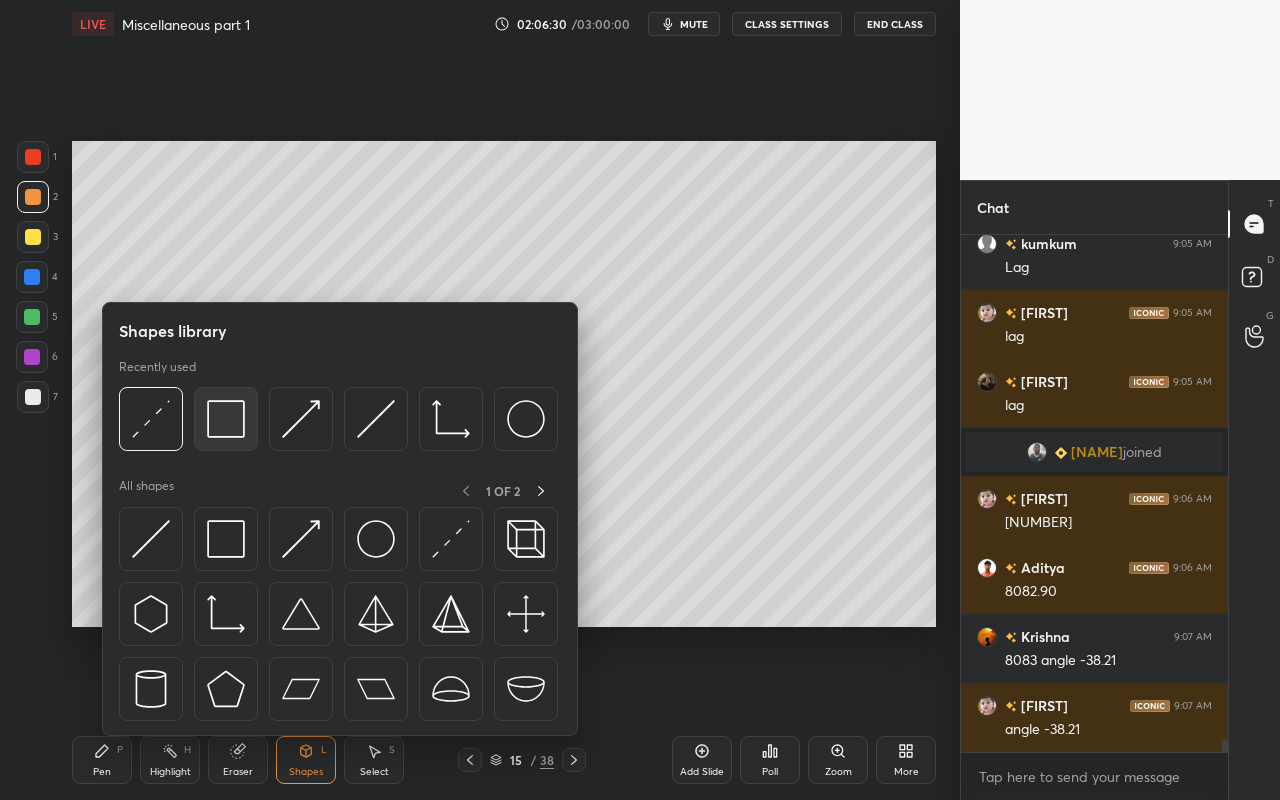 click at bounding box center [226, 419] 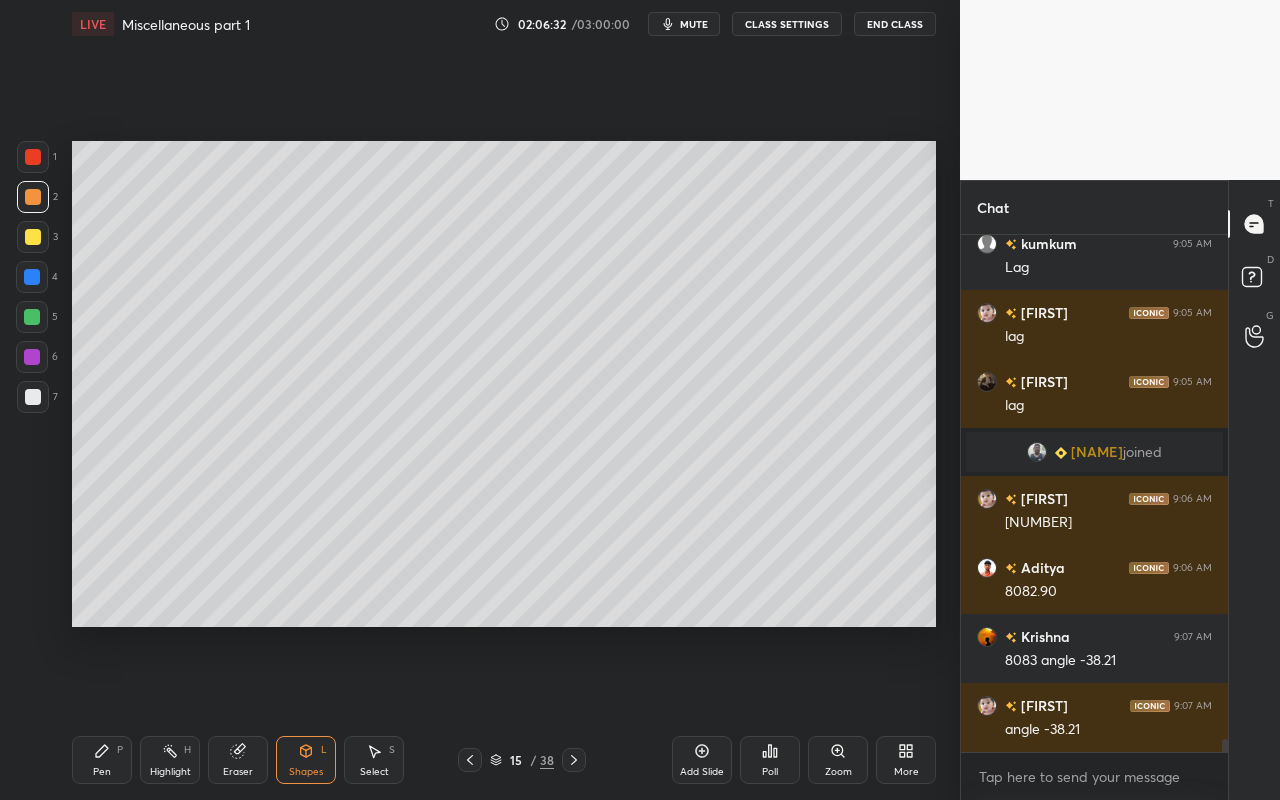 scroll, scrollTop: 19647, scrollLeft: 0, axis: vertical 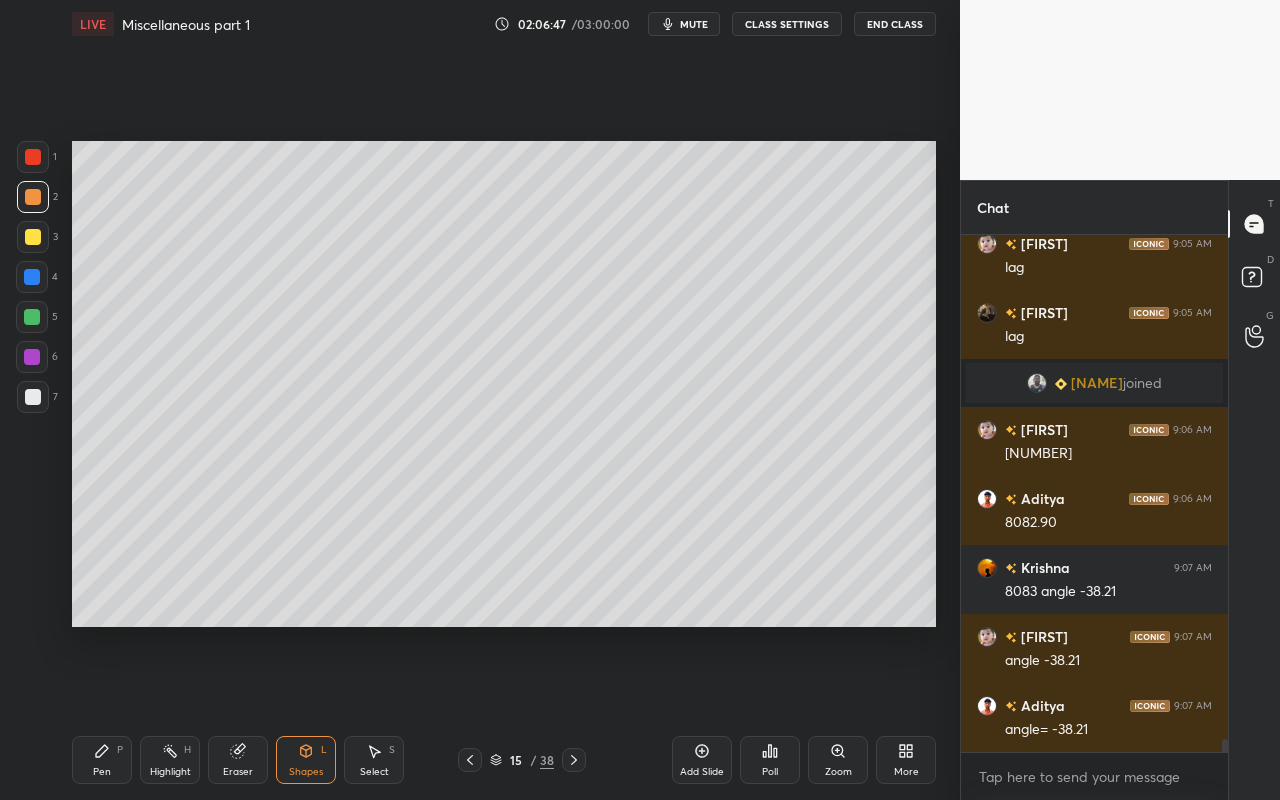 click on "Highlight H" at bounding box center [170, 760] 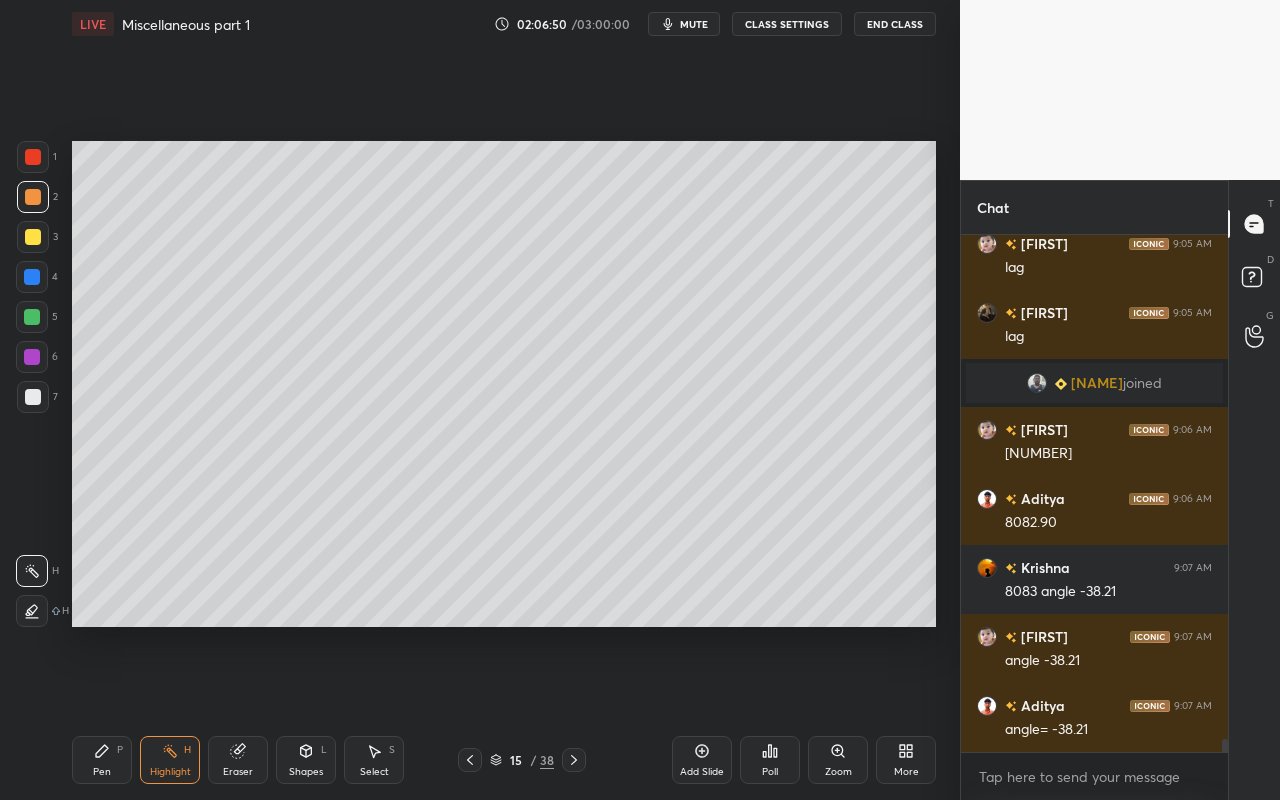 click on "Pen P" at bounding box center (102, 760) 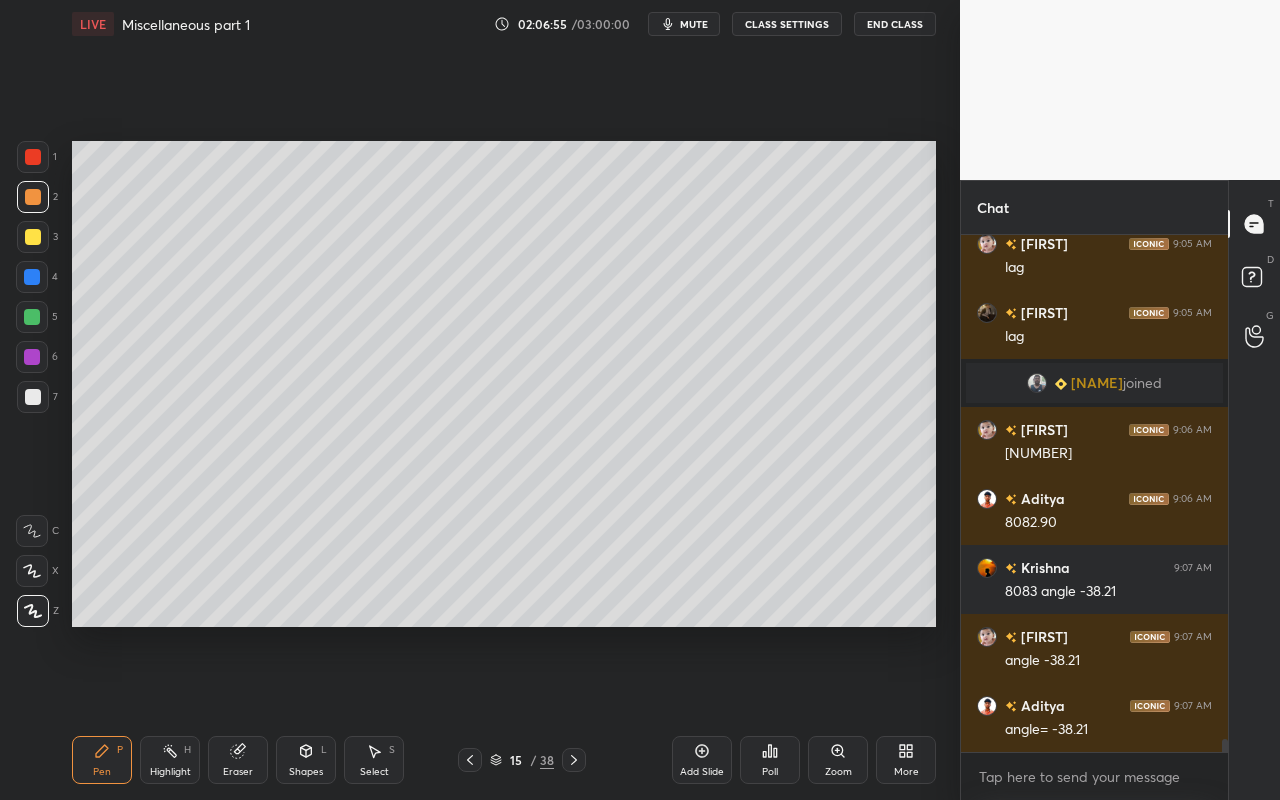 click on "Pen P" at bounding box center (102, 760) 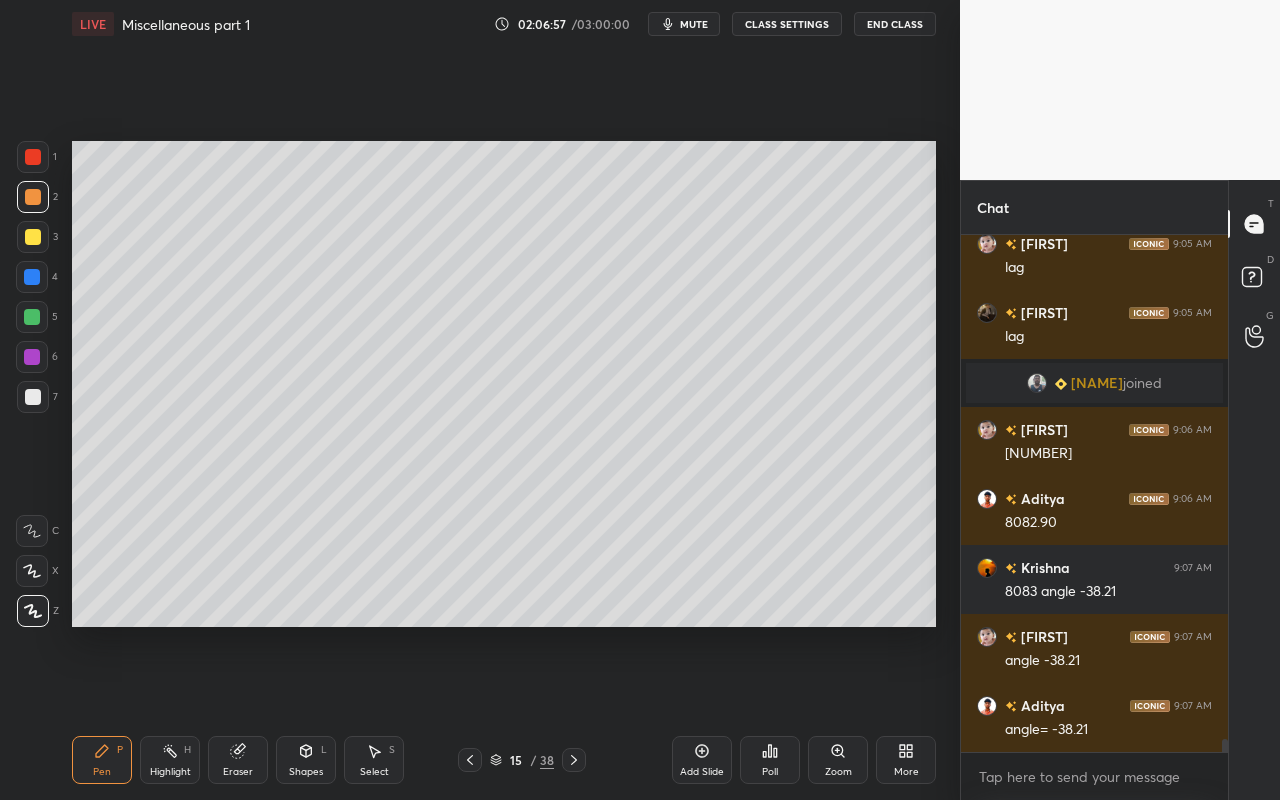 click at bounding box center (33, 237) 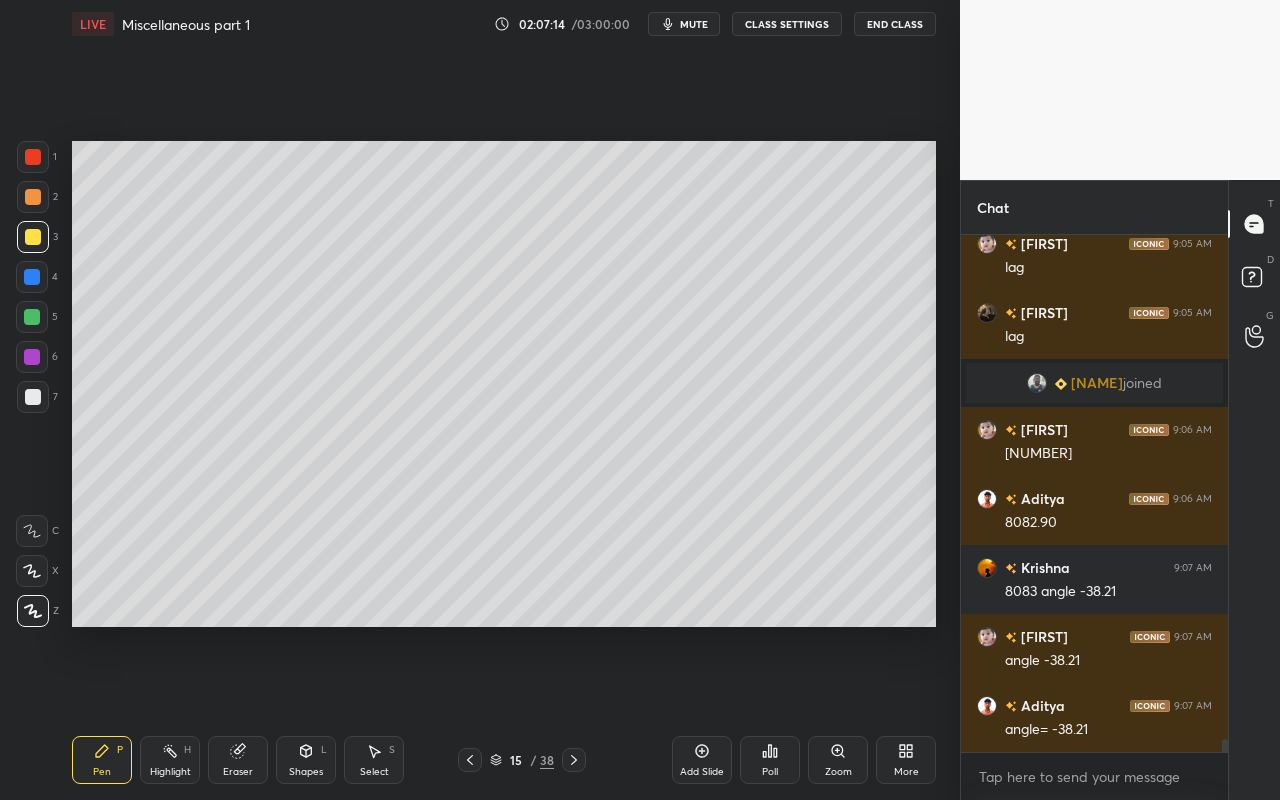 click on "L" at bounding box center [324, 750] 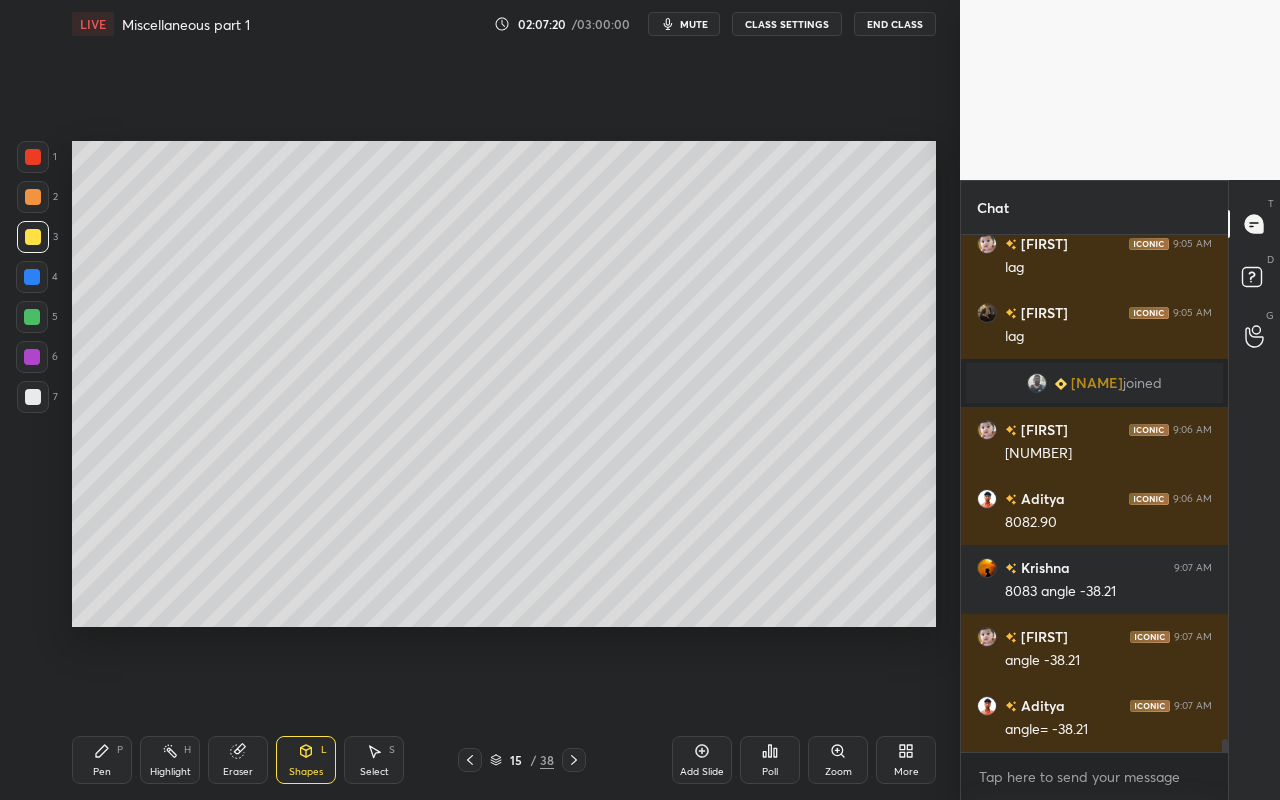 click on "Pen P" at bounding box center (102, 760) 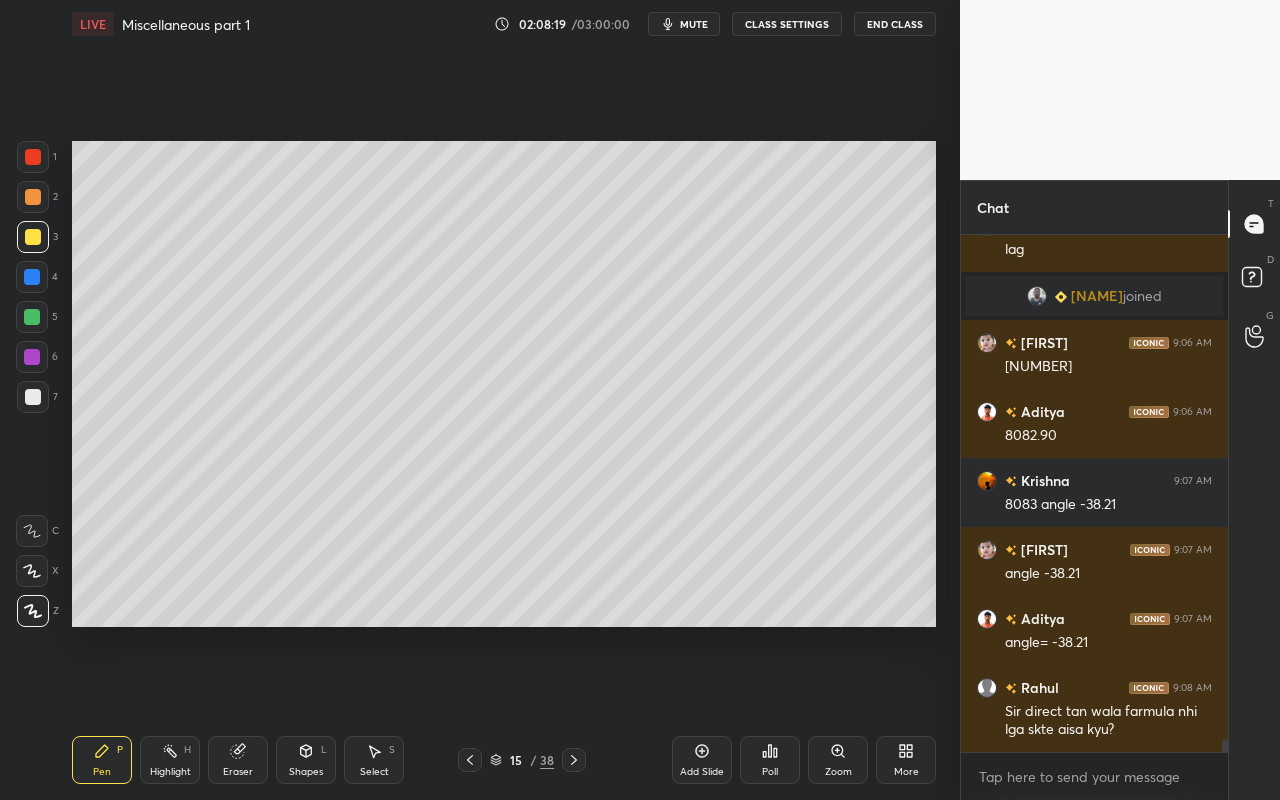scroll, scrollTop: 19803, scrollLeft: 0, axis: vertical 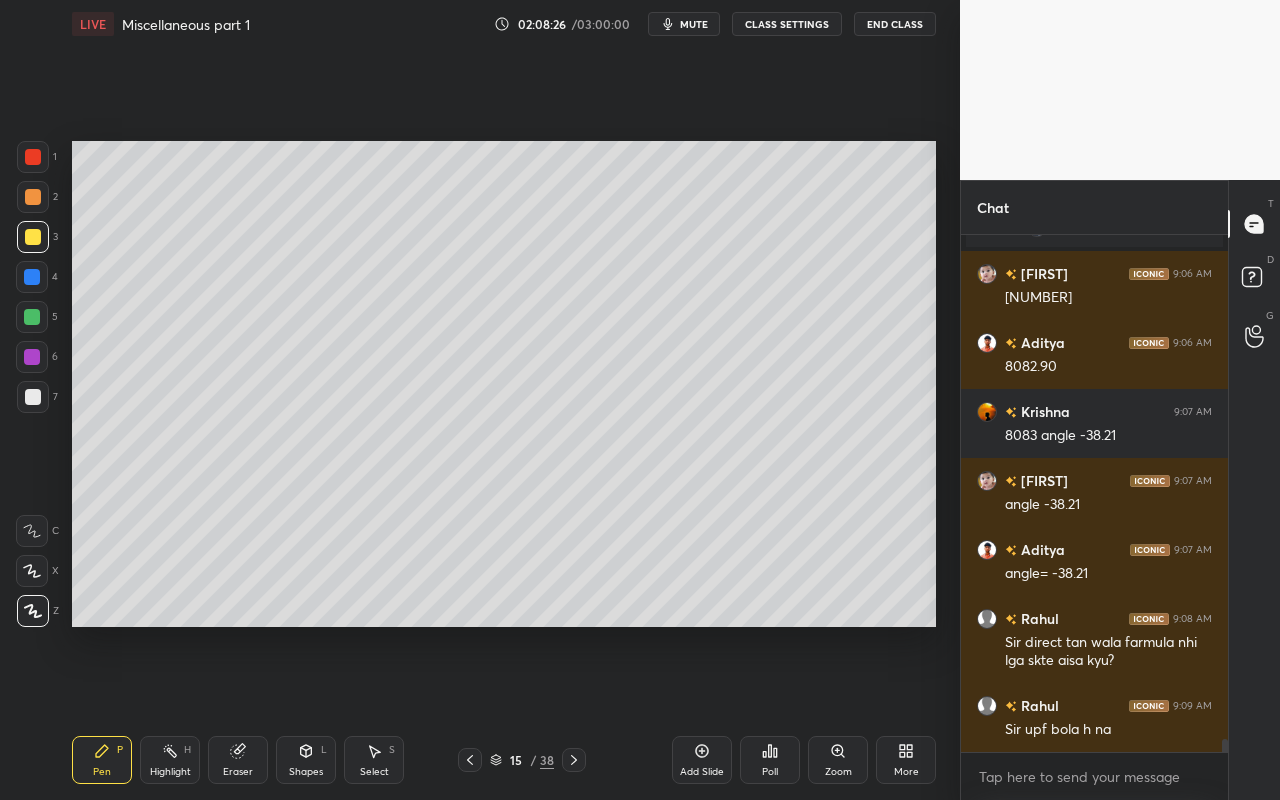 drag, startPoint x: 167, startPoint y: 757, endPoint x: 178, endPoint y: 724, distance: 34.785053 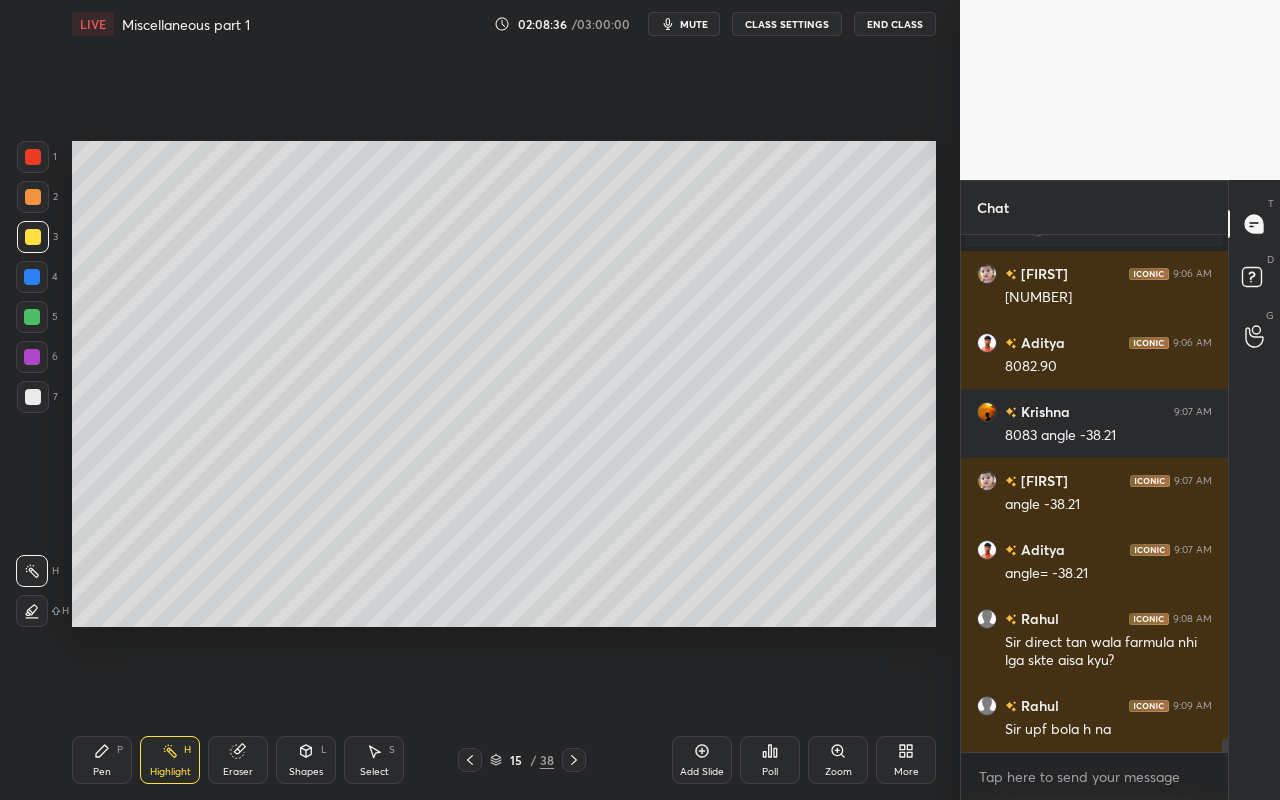 scroll, scrollTop: 19823, scrollLeft: 0, axis: vertical 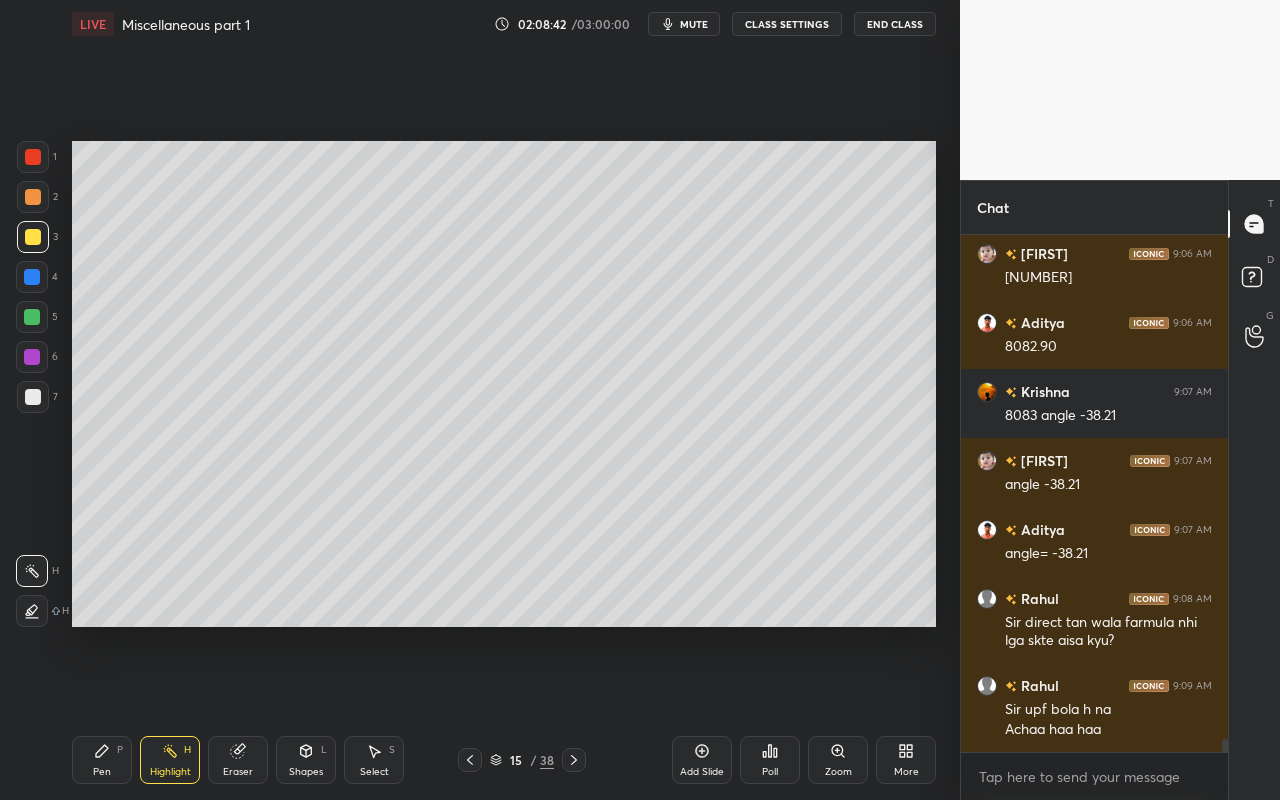 drag, startPoint x: 383, startPoint y: 769, endPoint x: 471, endPoint y: 661, distance: 139.31259 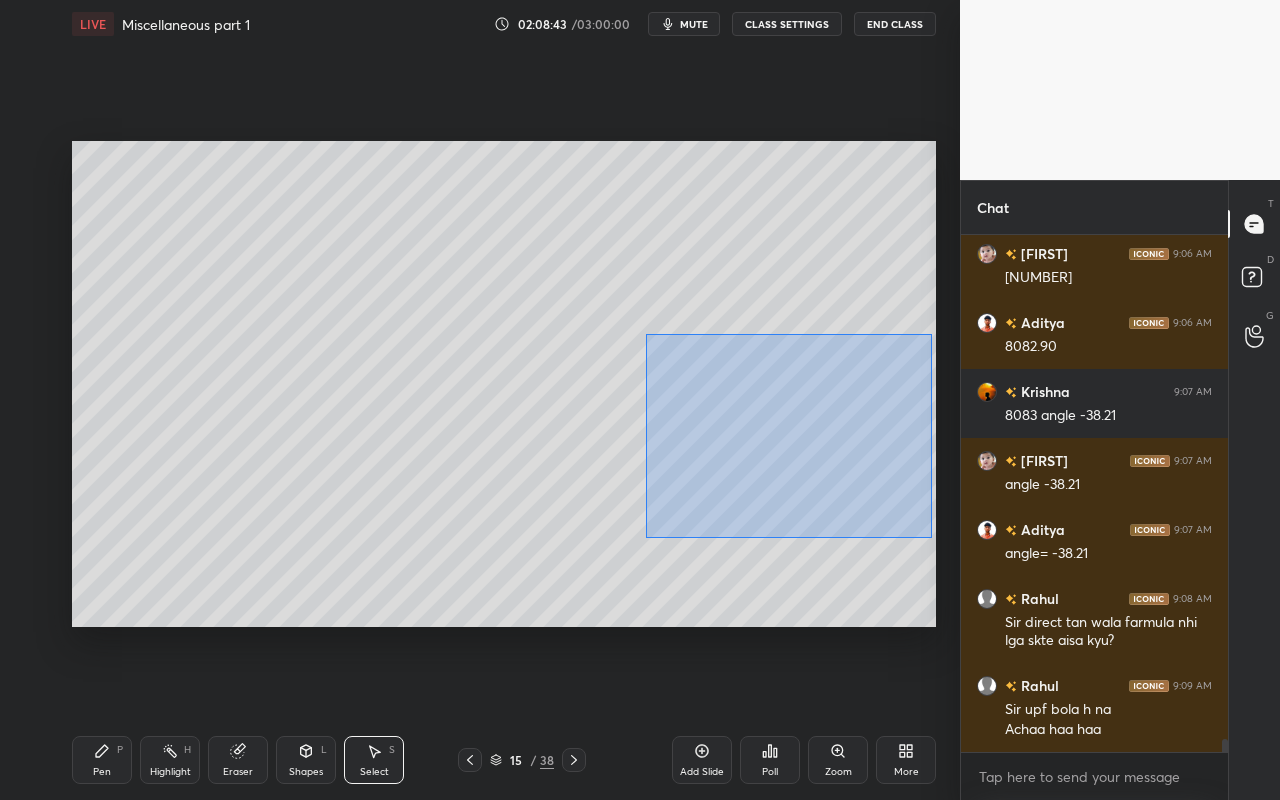 drag, startPoint x: 645, startPoint y: 333, endPoint x: 924, endPoint y: 533, distance: 343.27975 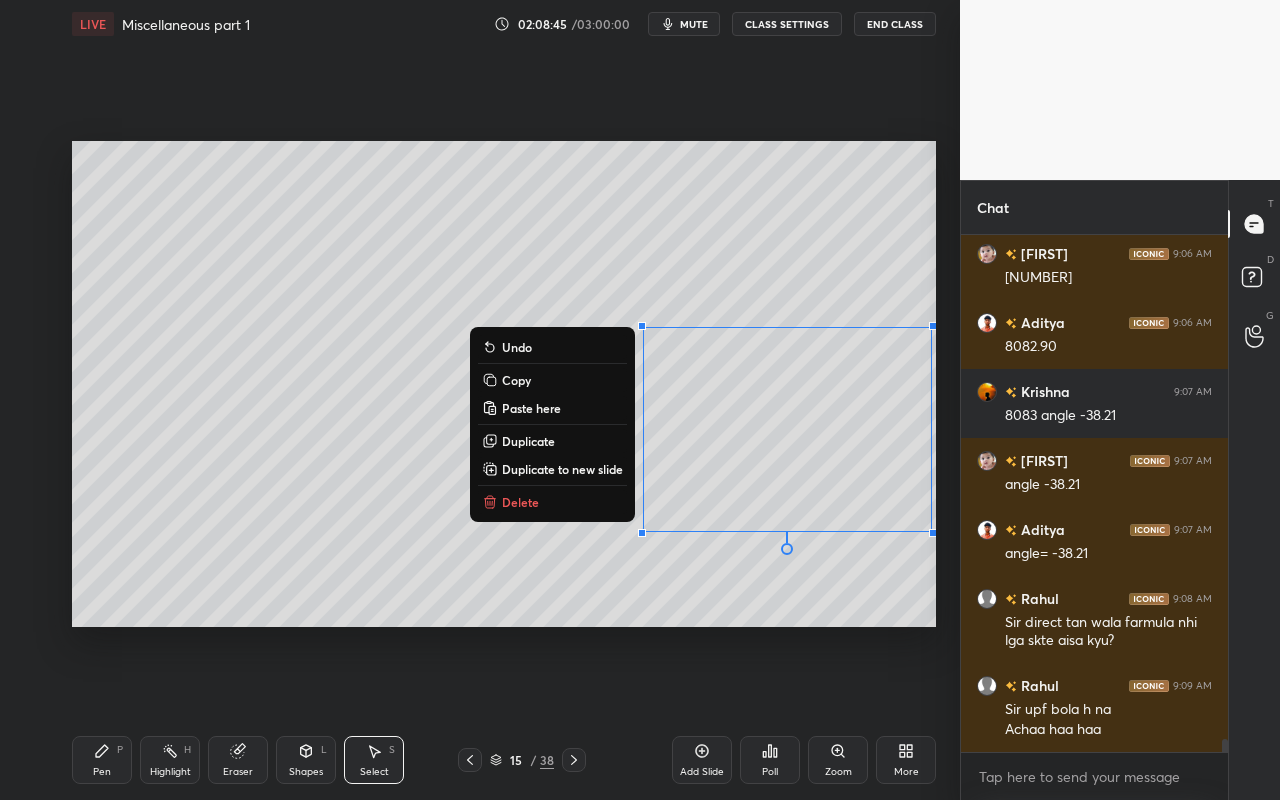 click on "Delete" at bounding box center (552, 502) 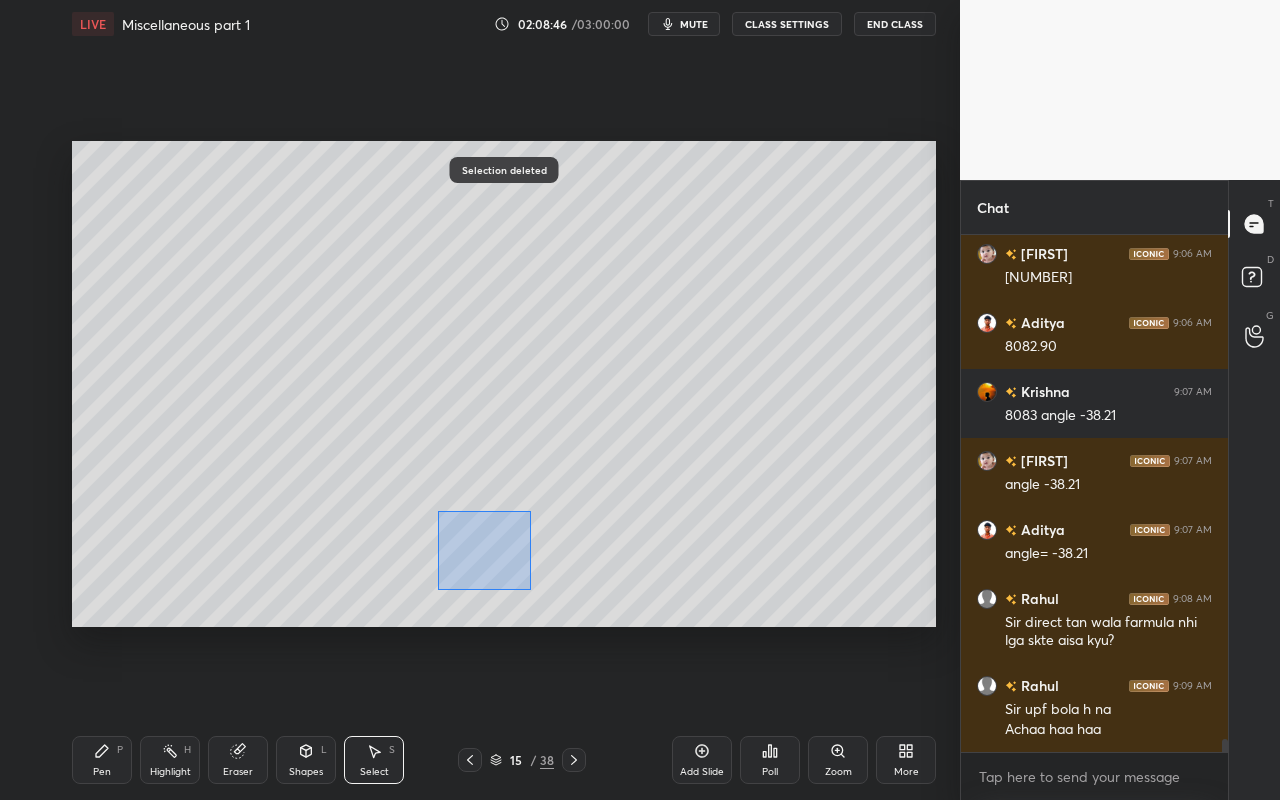 drag, startPoint x: 470, startPoint y: 537, endPoint x: 561, endPoint y: 605, distance: 113.600174 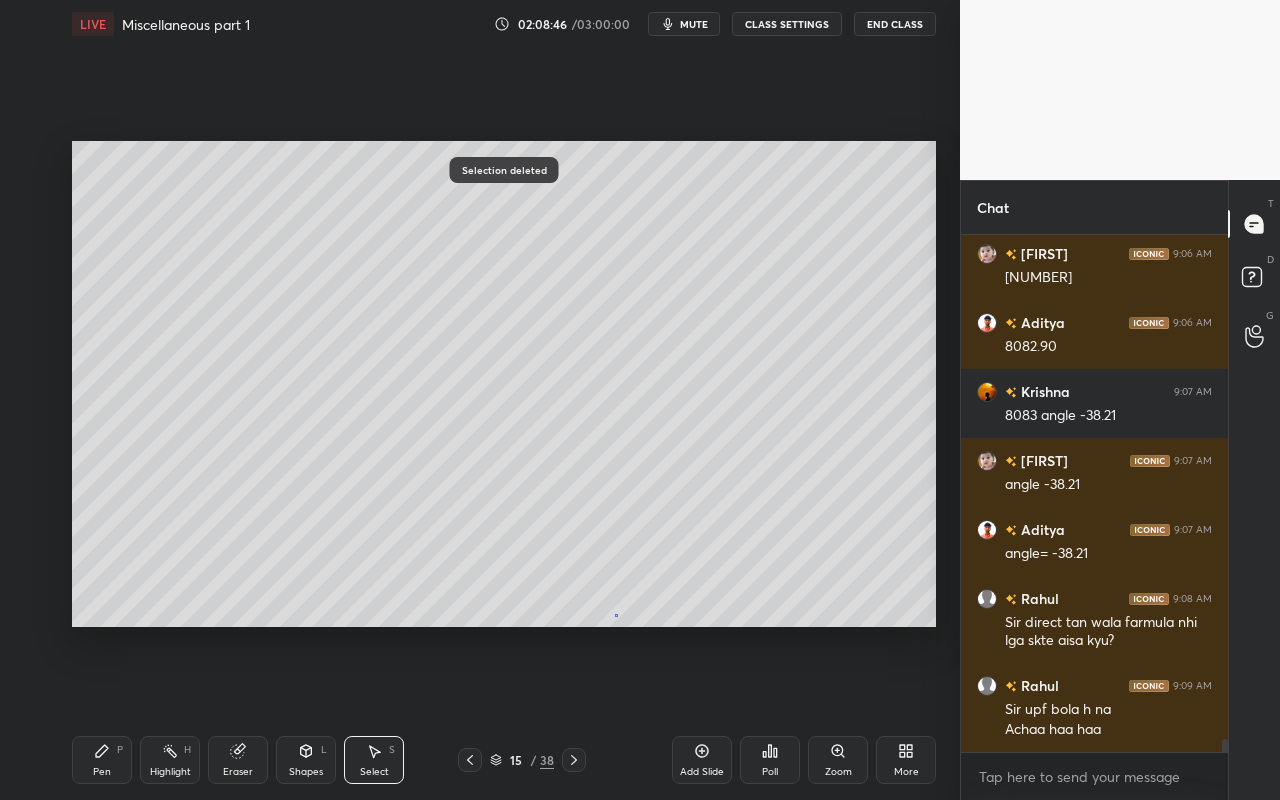 click on "0 ° Undo Copy Paste here Duplicate Duplicate to new slide Delete" at bounding box center [504, 384] 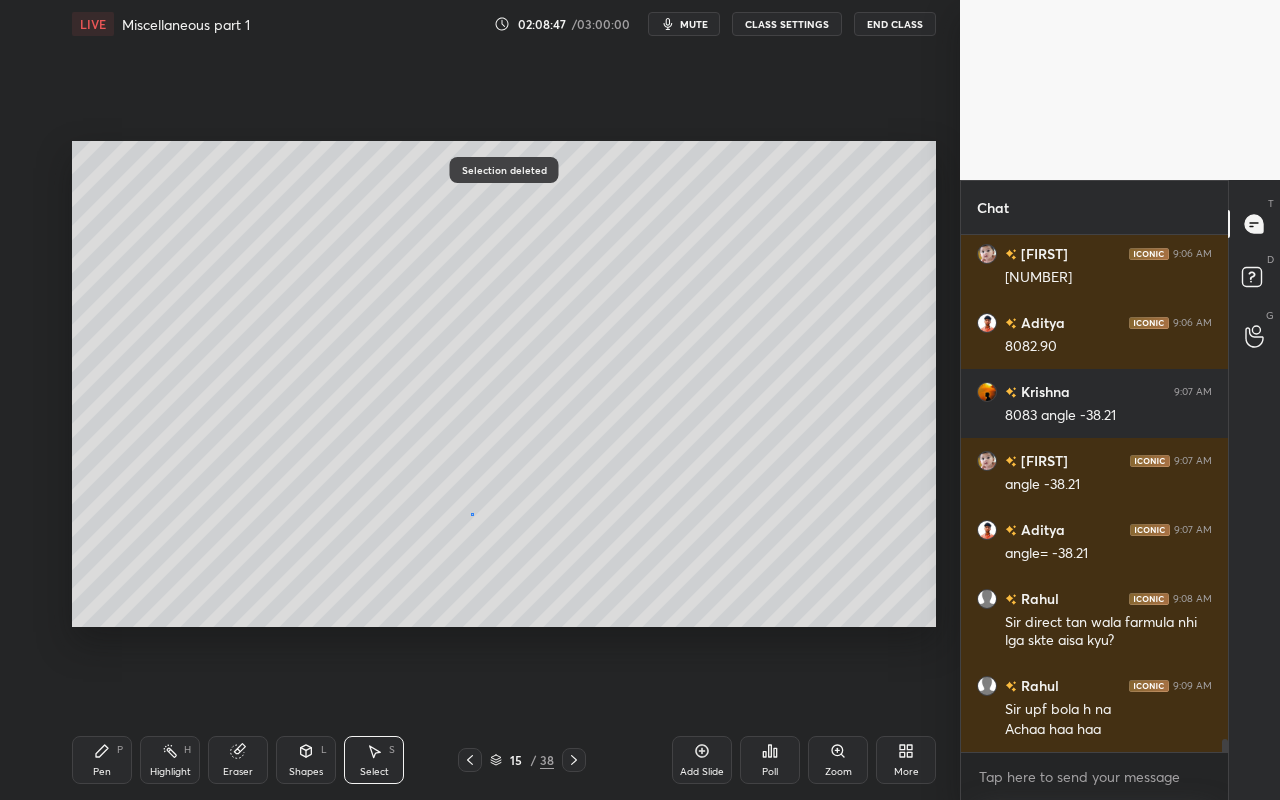 drag, startPoint x: 470, startPoint y: 513, endPoint x: 565, endPoint y: 602, distance: 130.1768 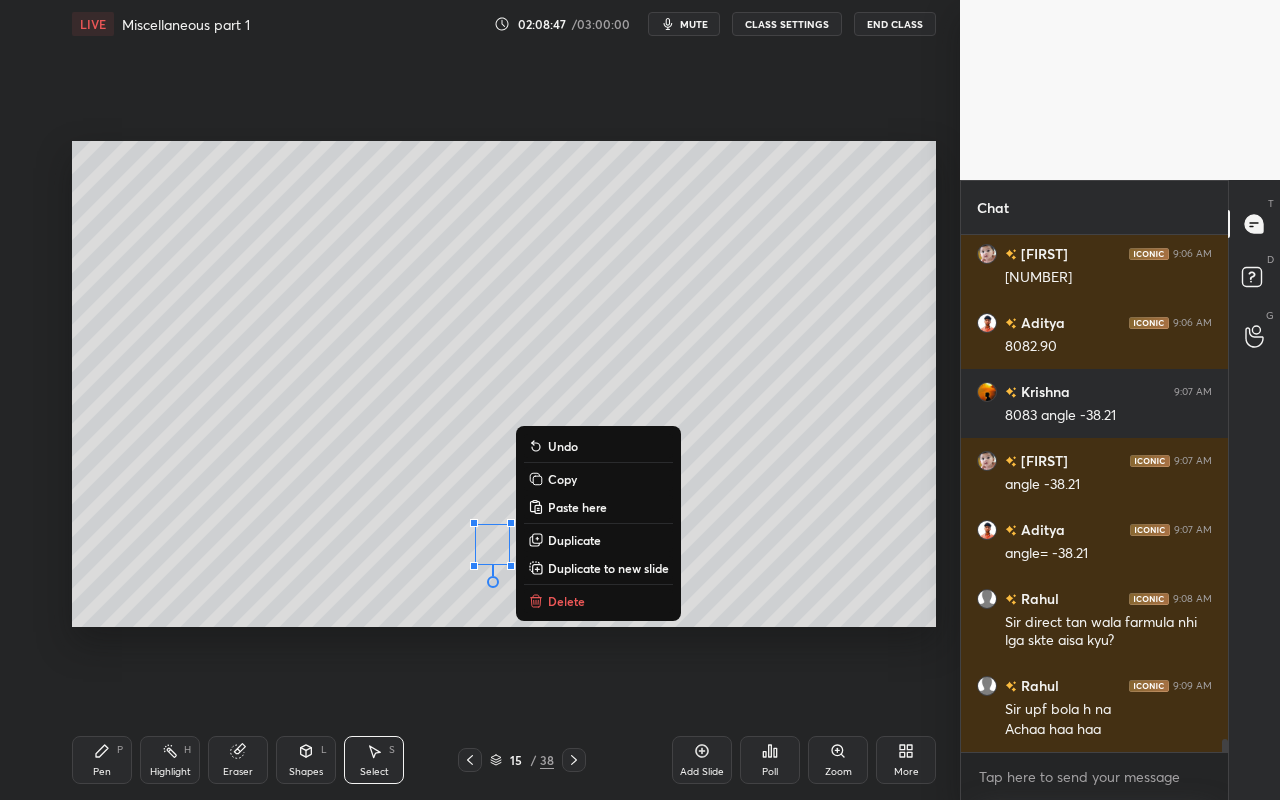 click on "Delete" at bounding box center (566, 601) 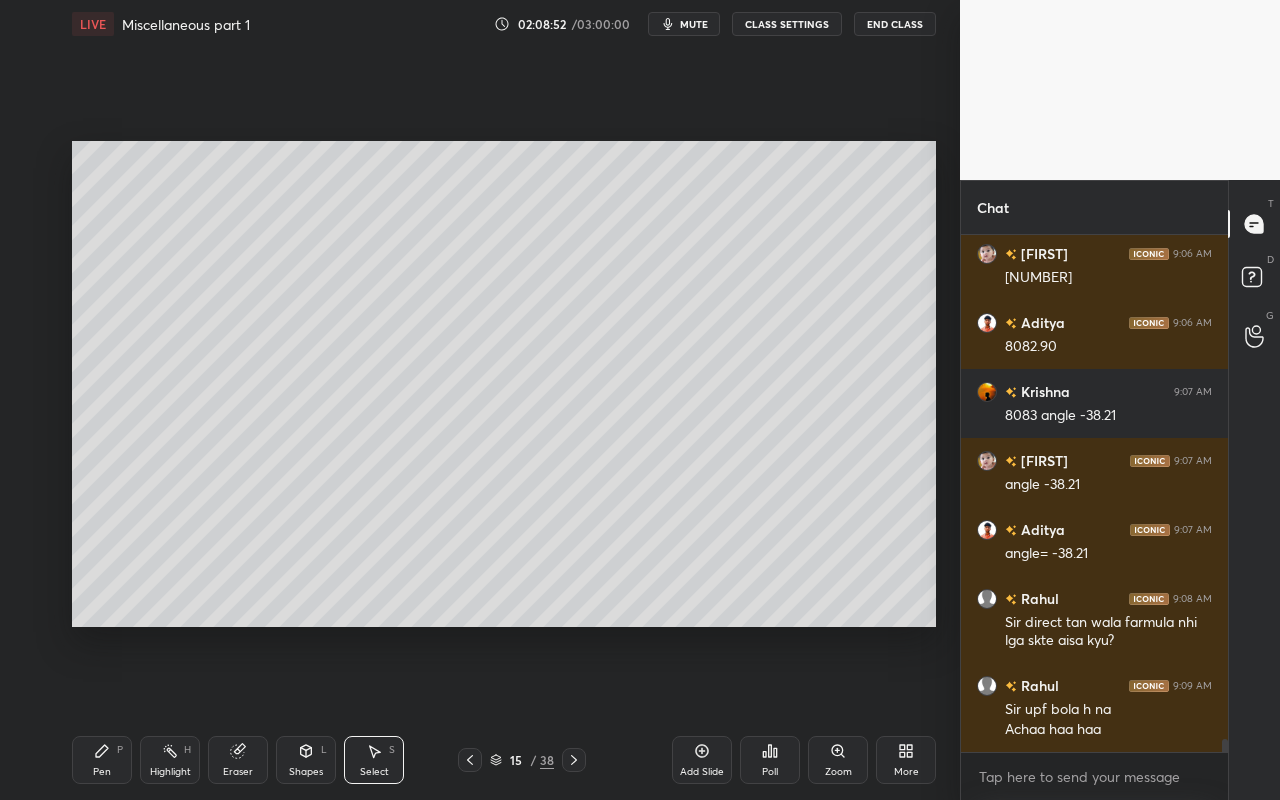 click 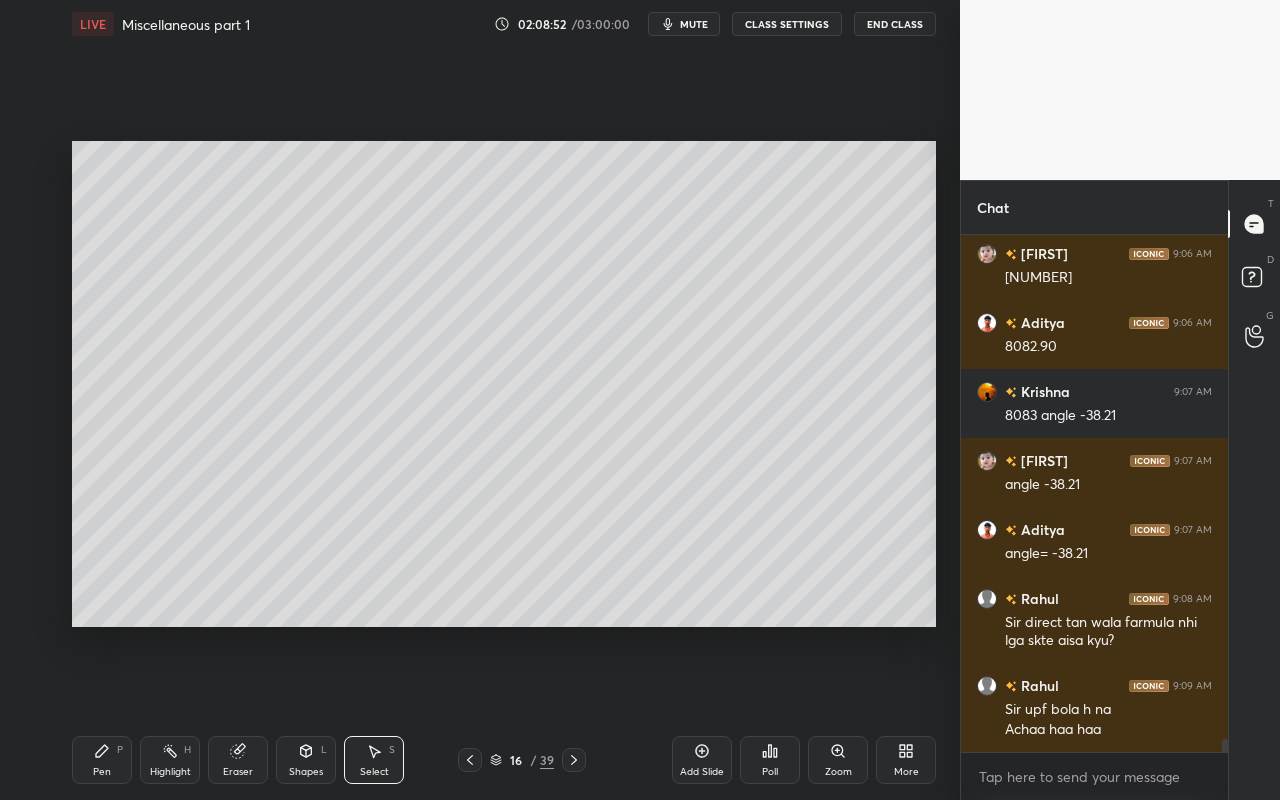 drag, startPoint x: 115, startPoint y: 753, endPoint x: 132, endPoint y: 726, distance: 31.906113 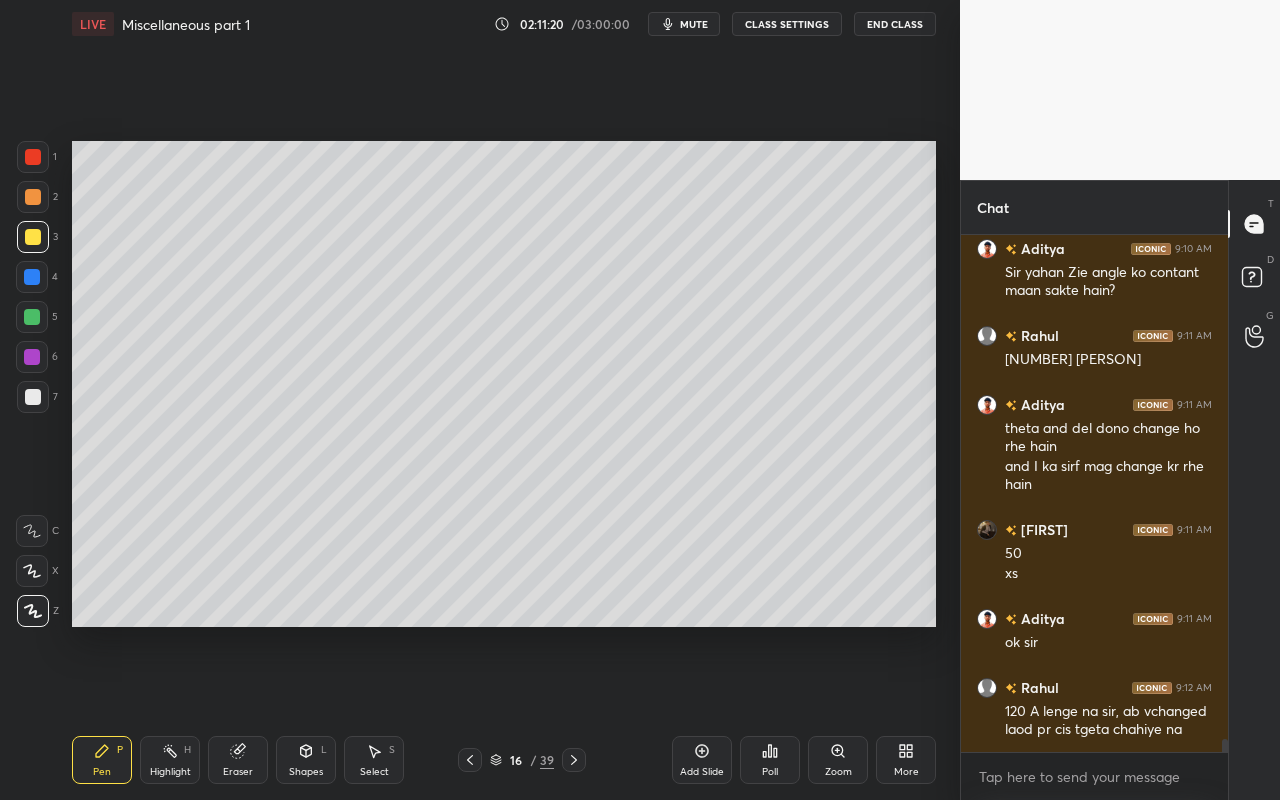 scroll, scrollTop: 20418, scrollLeft: 0, axis: vertical 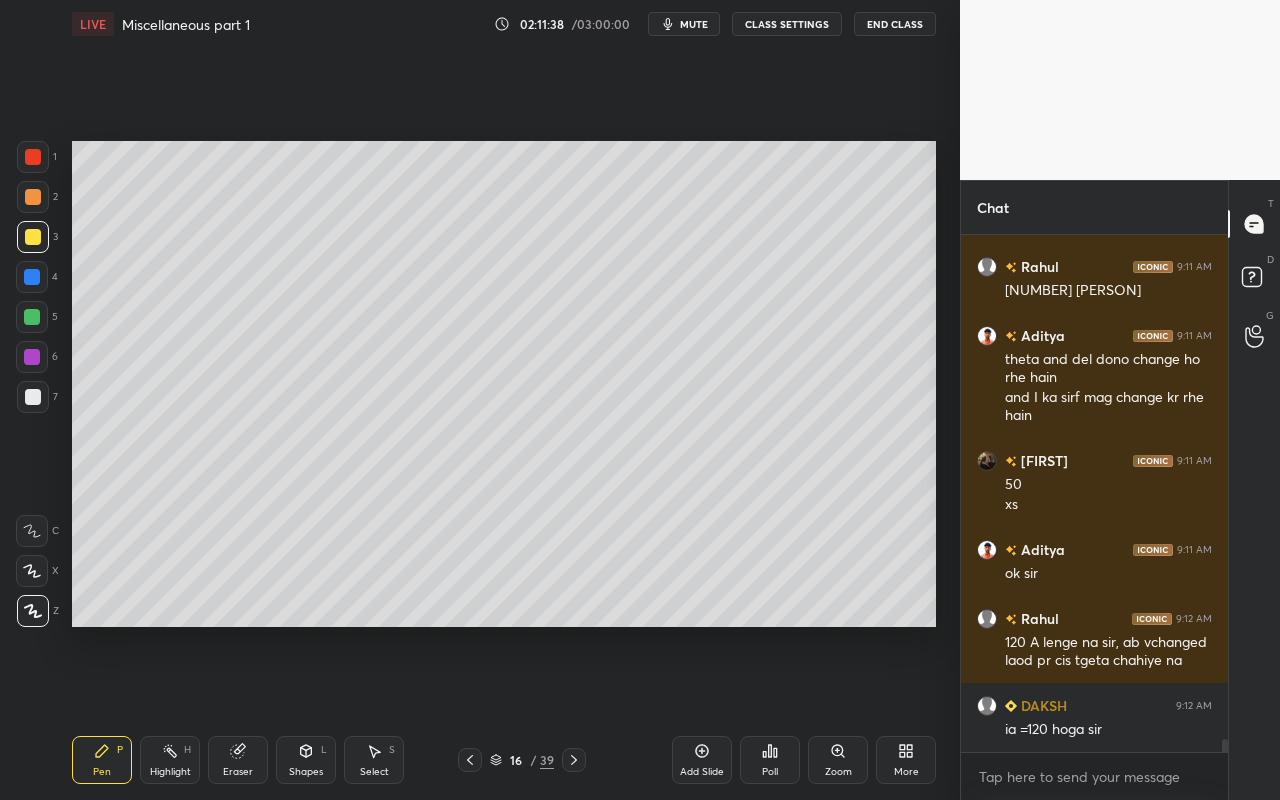 click on "Eraser" at bounding box center (238, 772) 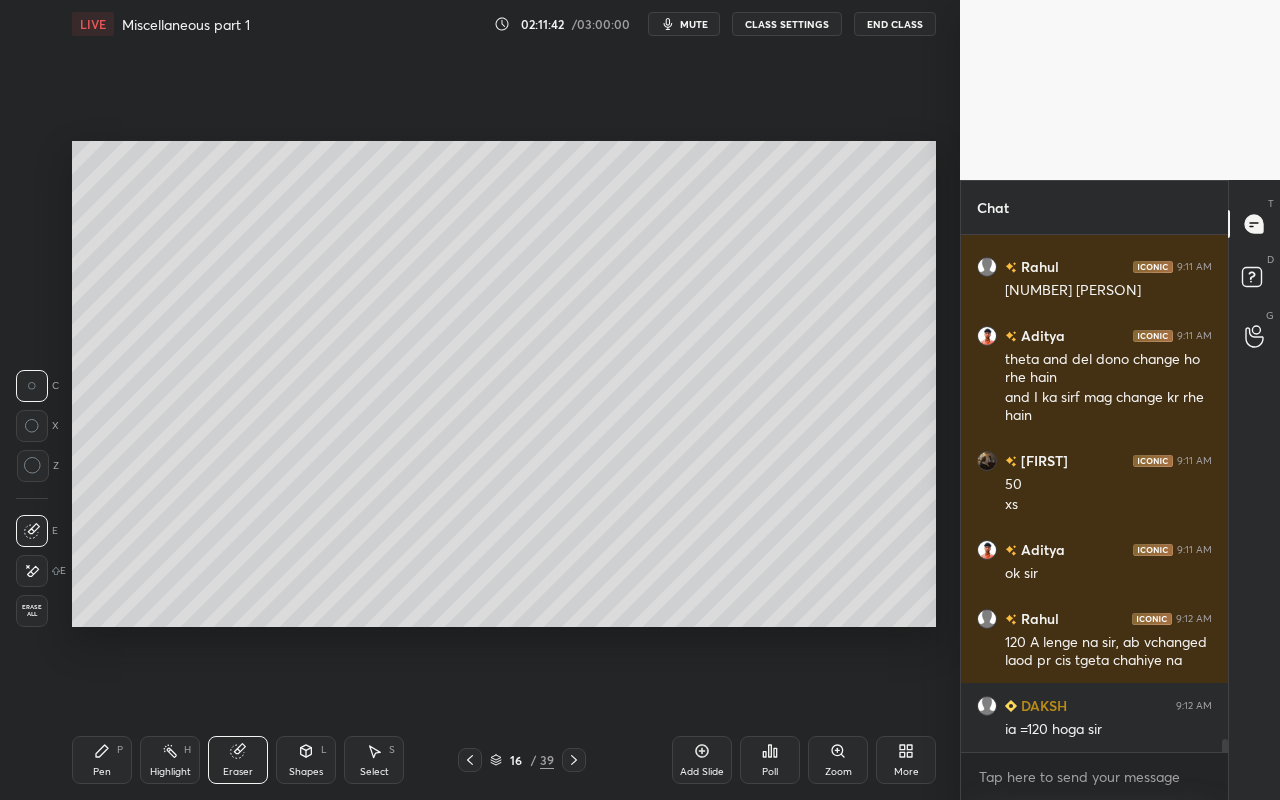scroll, scrollTop: 20487, scrollLeft: 0, axis: vertical 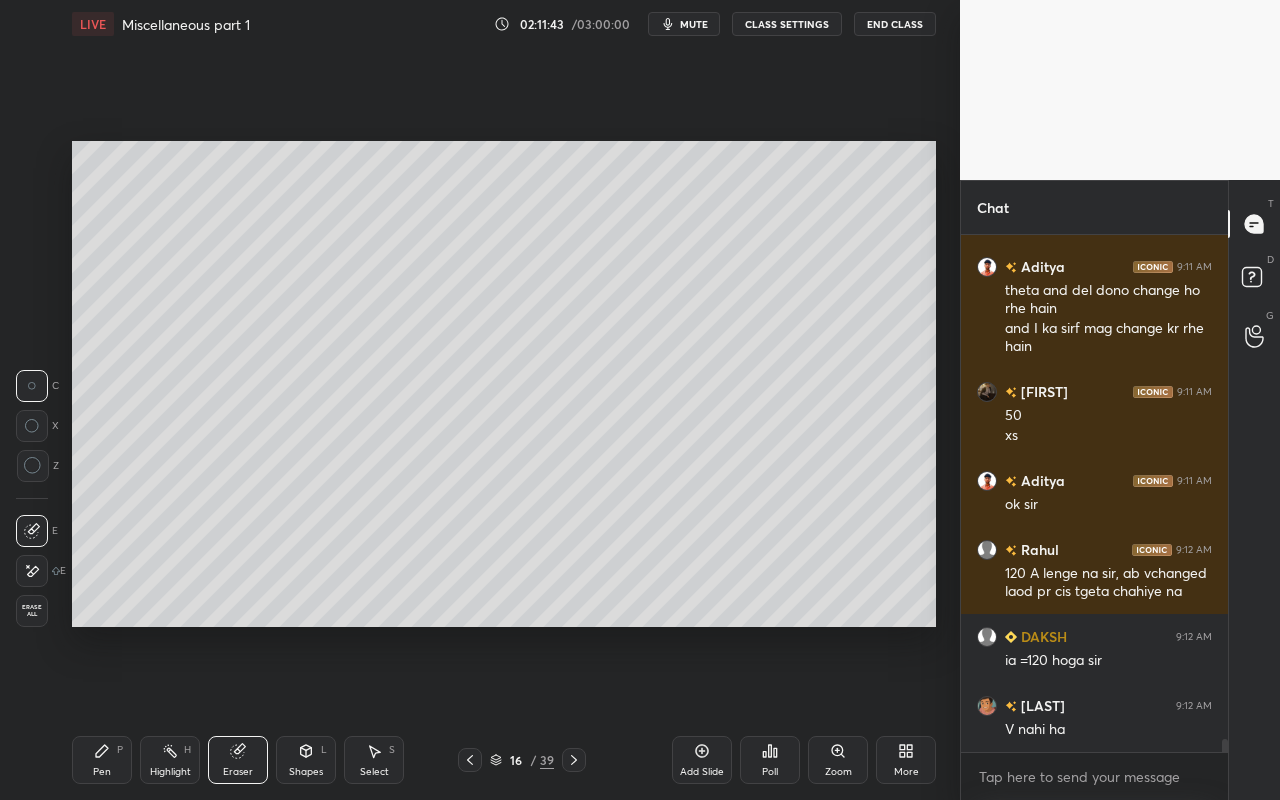 drag, startPoint x: 99, startPoint y: 755, endPoint x: 109, endPoint y: 749, distance: 11.661903 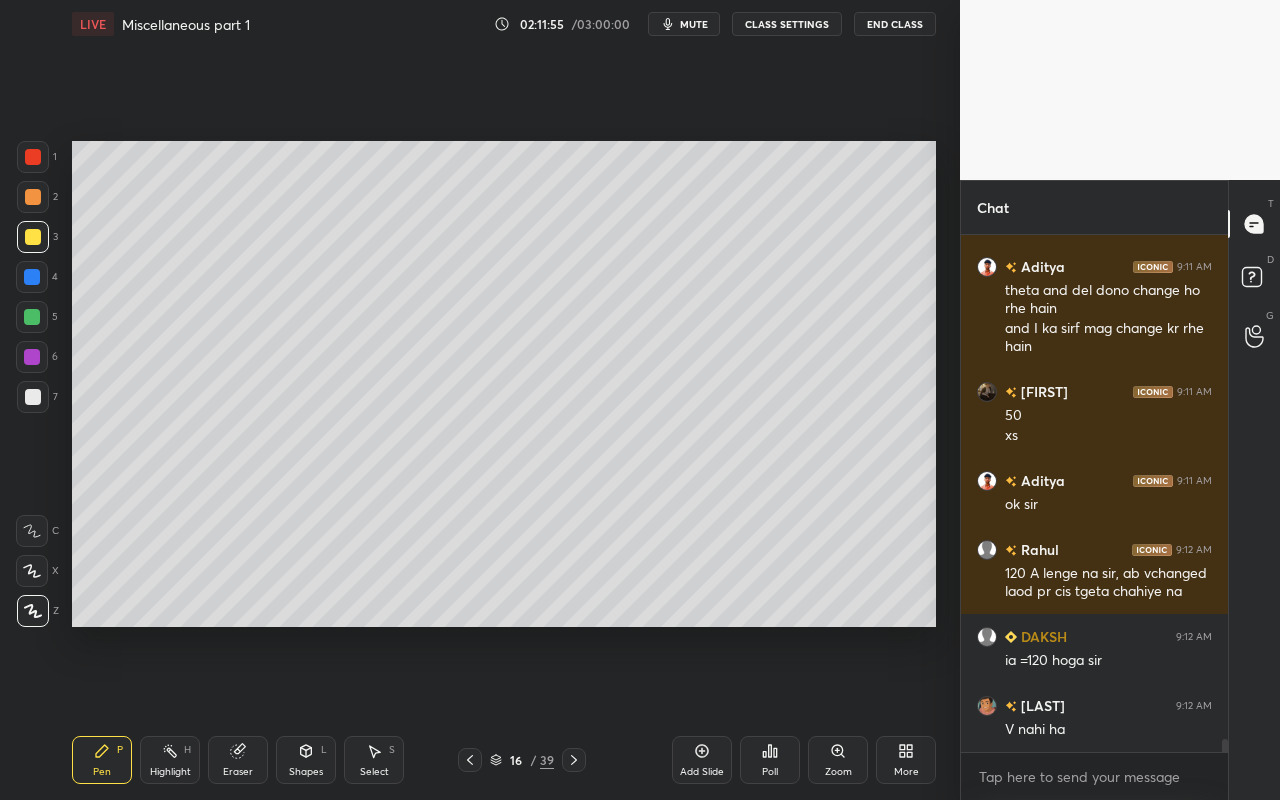 drag, startPoint x: 165, startPoint y: 767, endPoint x: 250, endPoint y: 635, distance: 157 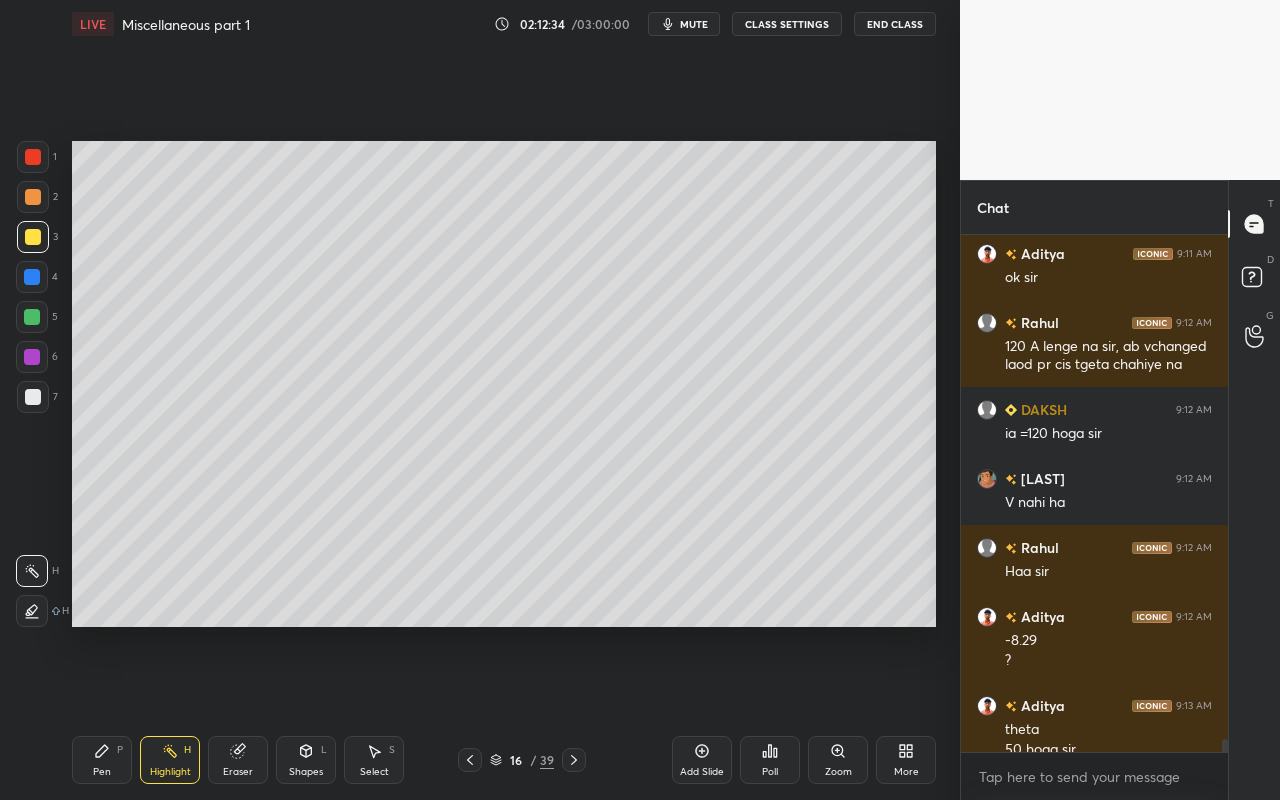 scroll, scrollTop: 20734, scrollLeft: 0, axis: vertical 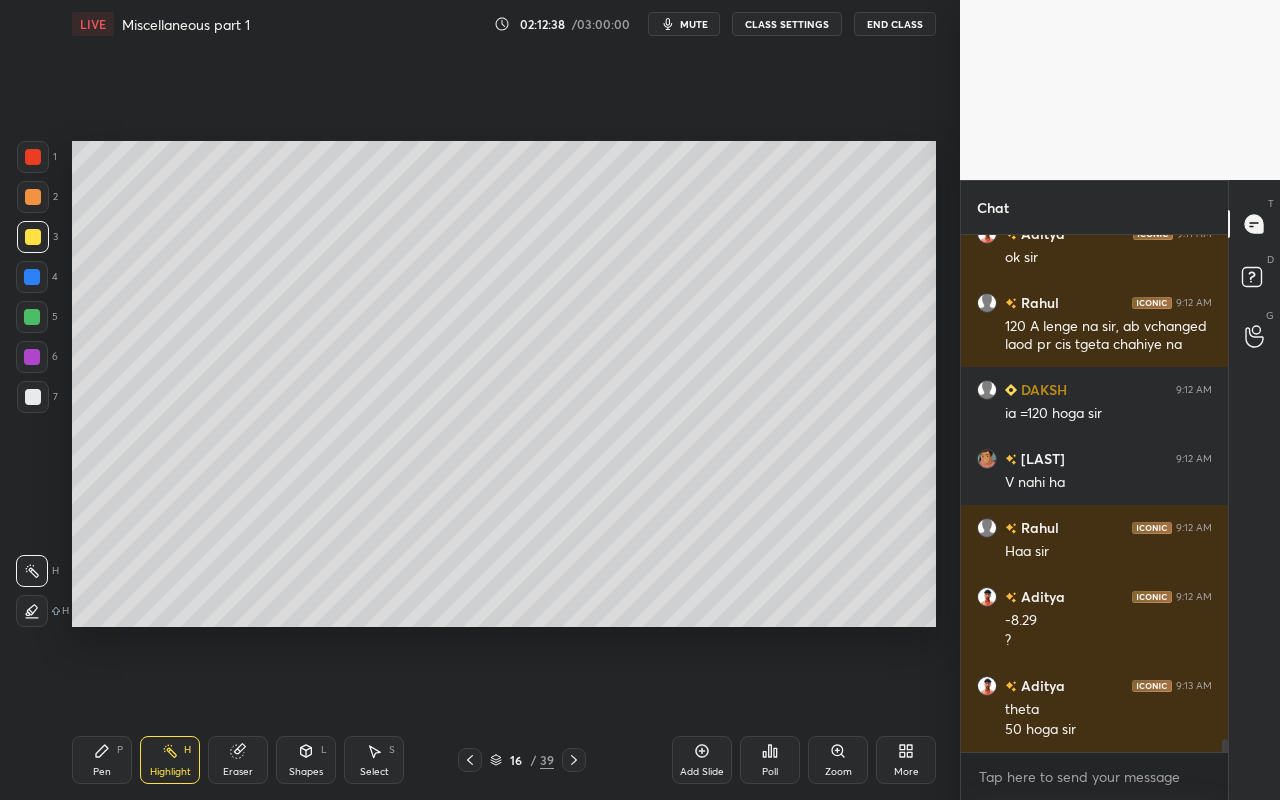 drag, startPoint x: 100, startPoint y: 759, endPoint x: 123, endPoint y: 740, distance: 29.832869 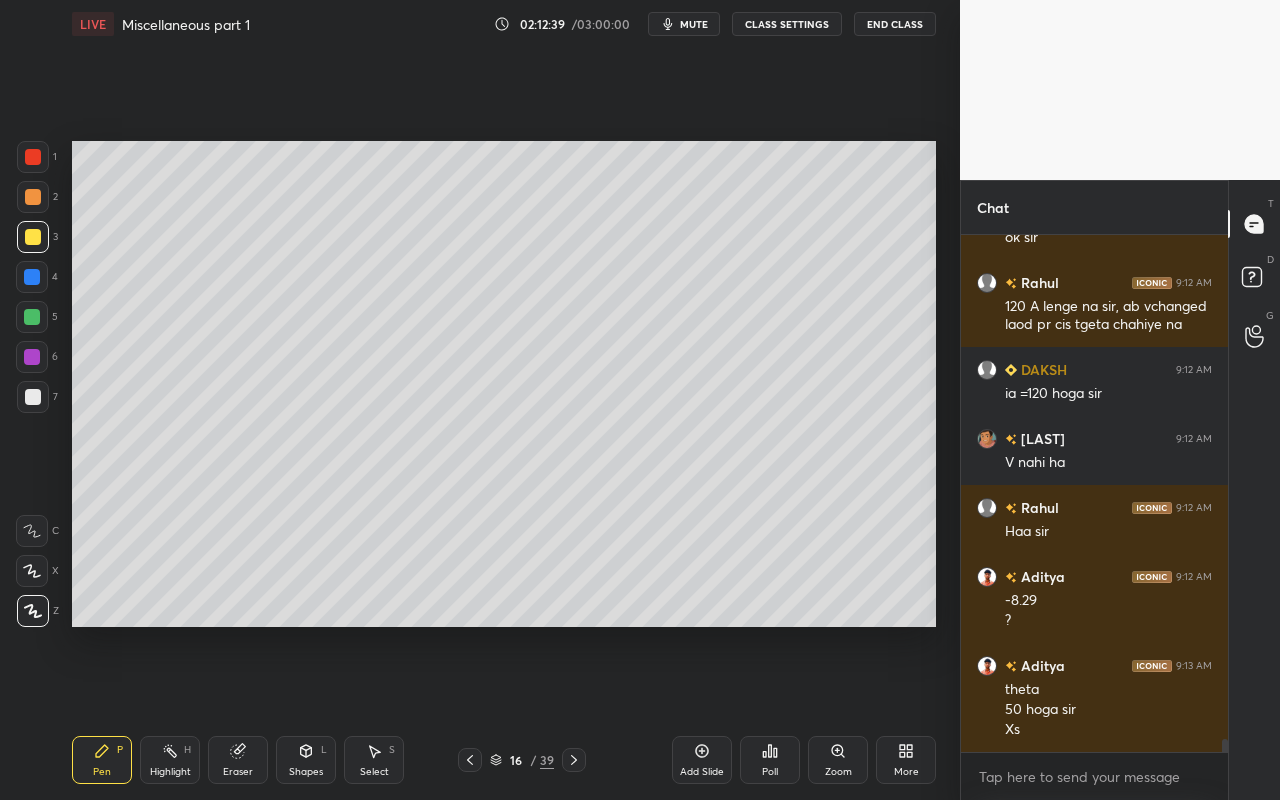 scroll, scrollTop: 20841, scrollLeft: 0, axis: vertical 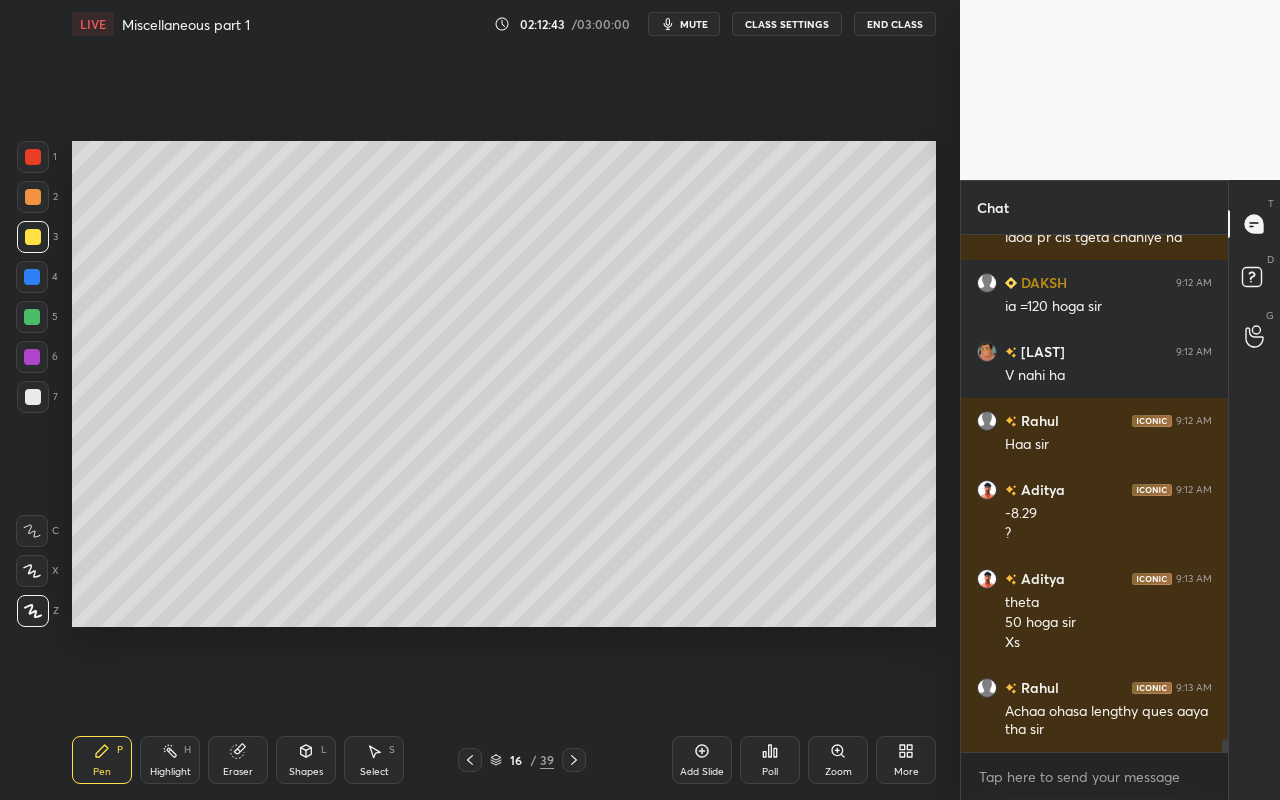 drag, startPoint x: 374, startPoint y: 777, endPoint x: 461, endPoint y: 648, distance: 155.59563 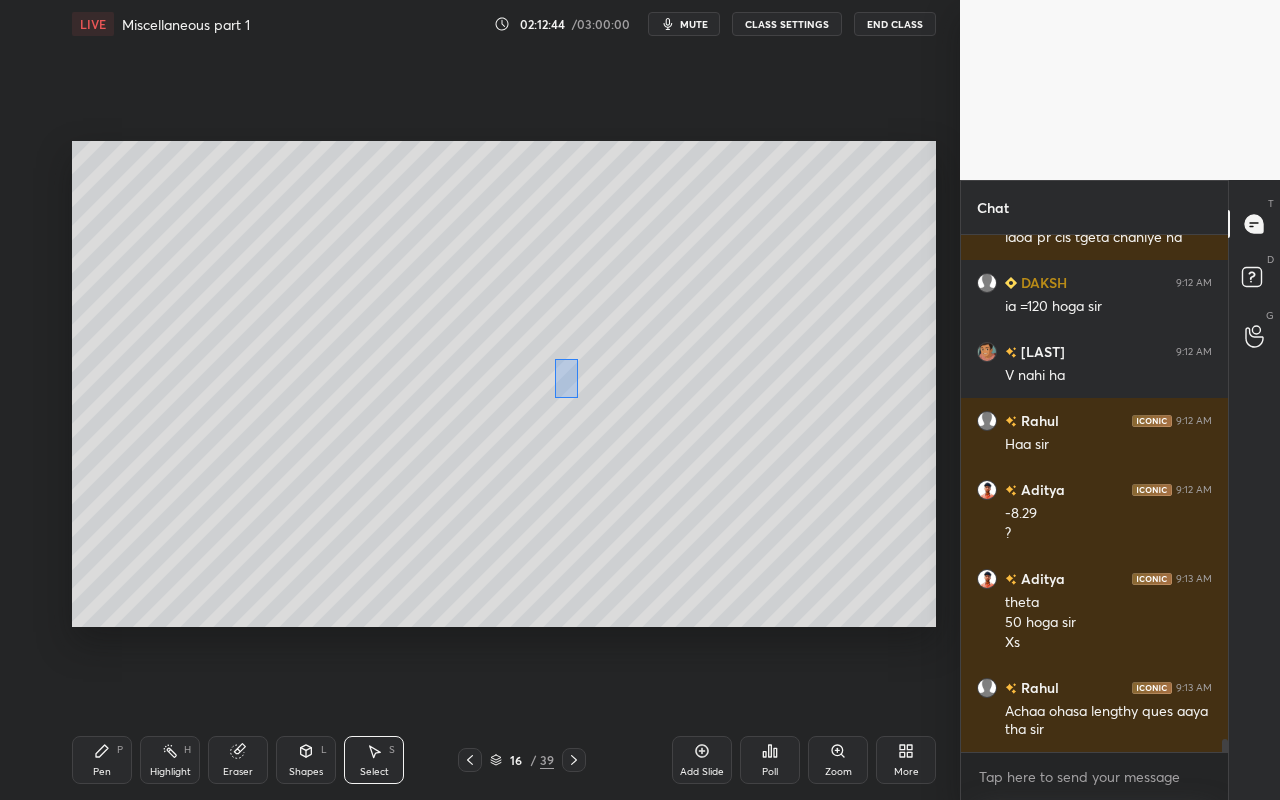 drag, startPoint x: 557, startPoint y: 372, endPoint x: 579, endPoint y: 395, distance: 31.827662 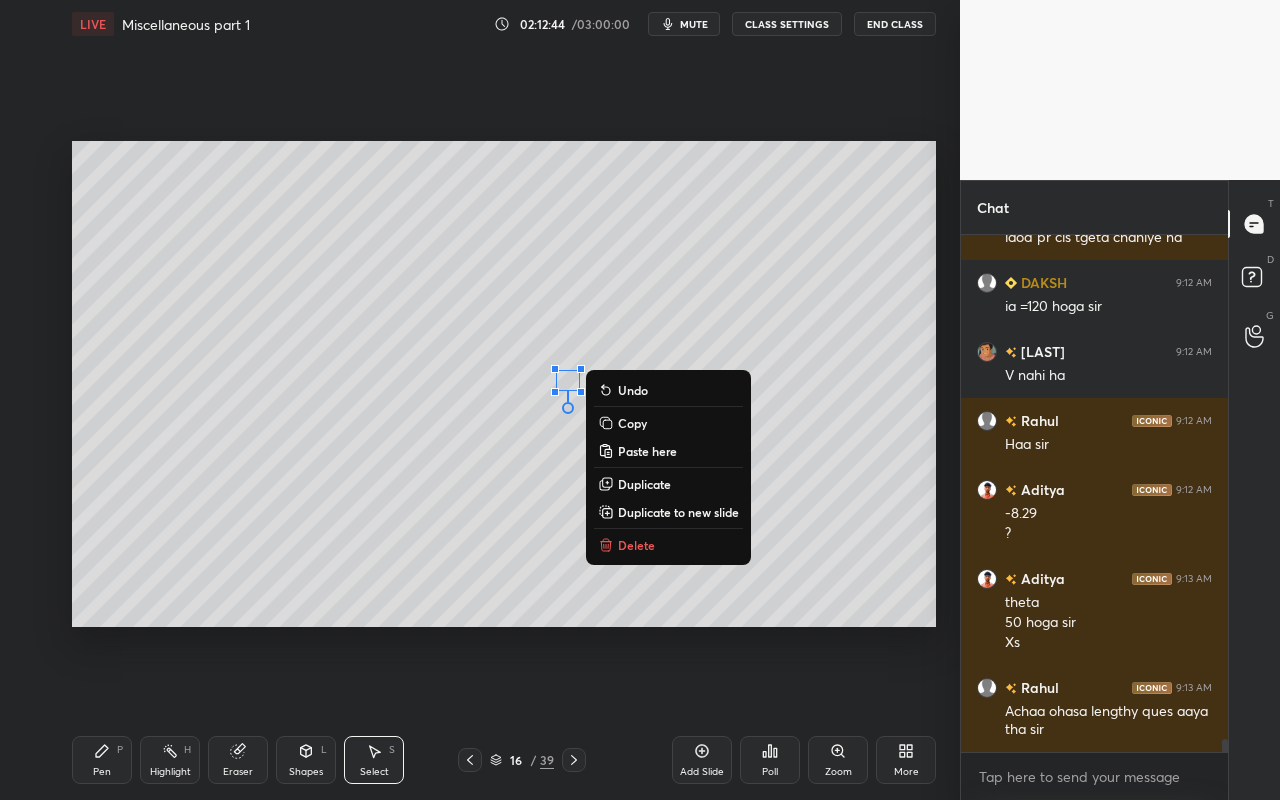 drag, startPoint x: 625, startPoint y: 537, endPoint x: 685, endPoint y: 495, distance: 73.239334 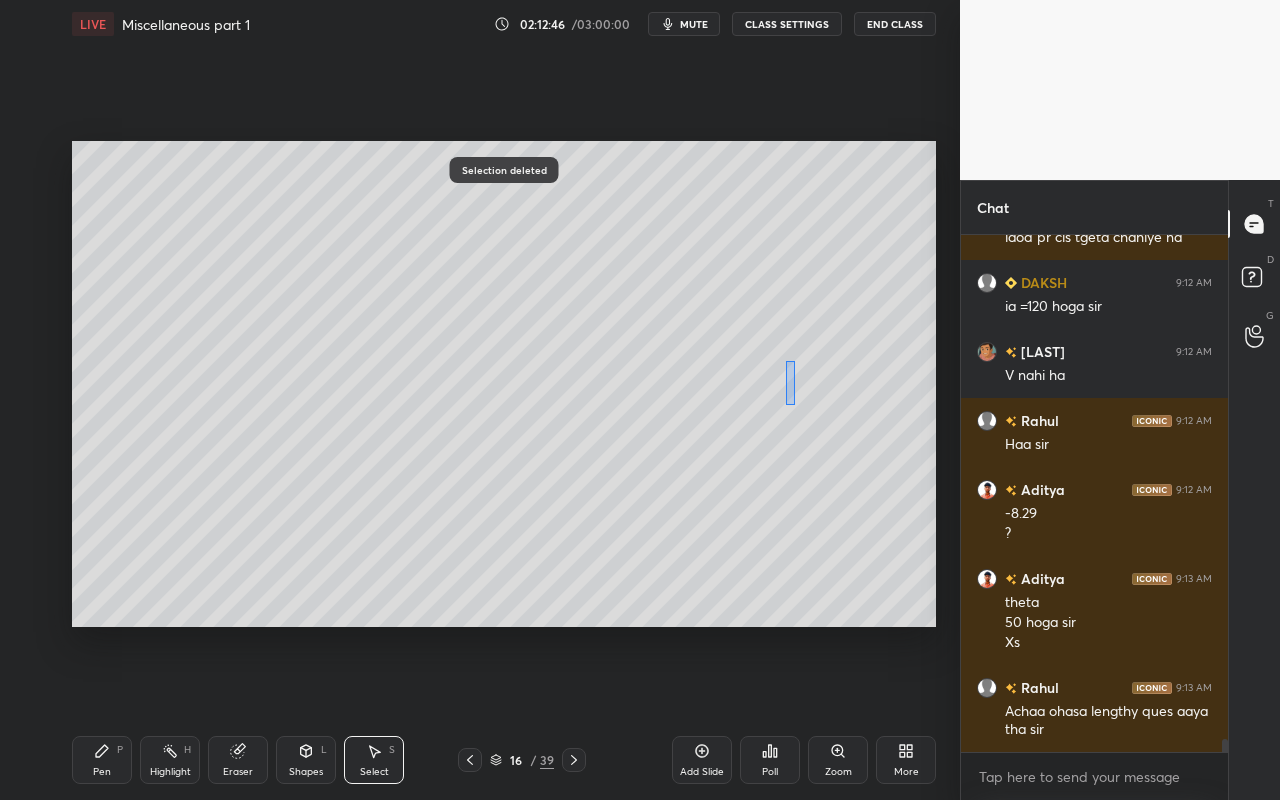 drag, startPoint x: 786, startPoint y: 361, endPoint x: 812, endPoint y: 416, distance: 60.835846 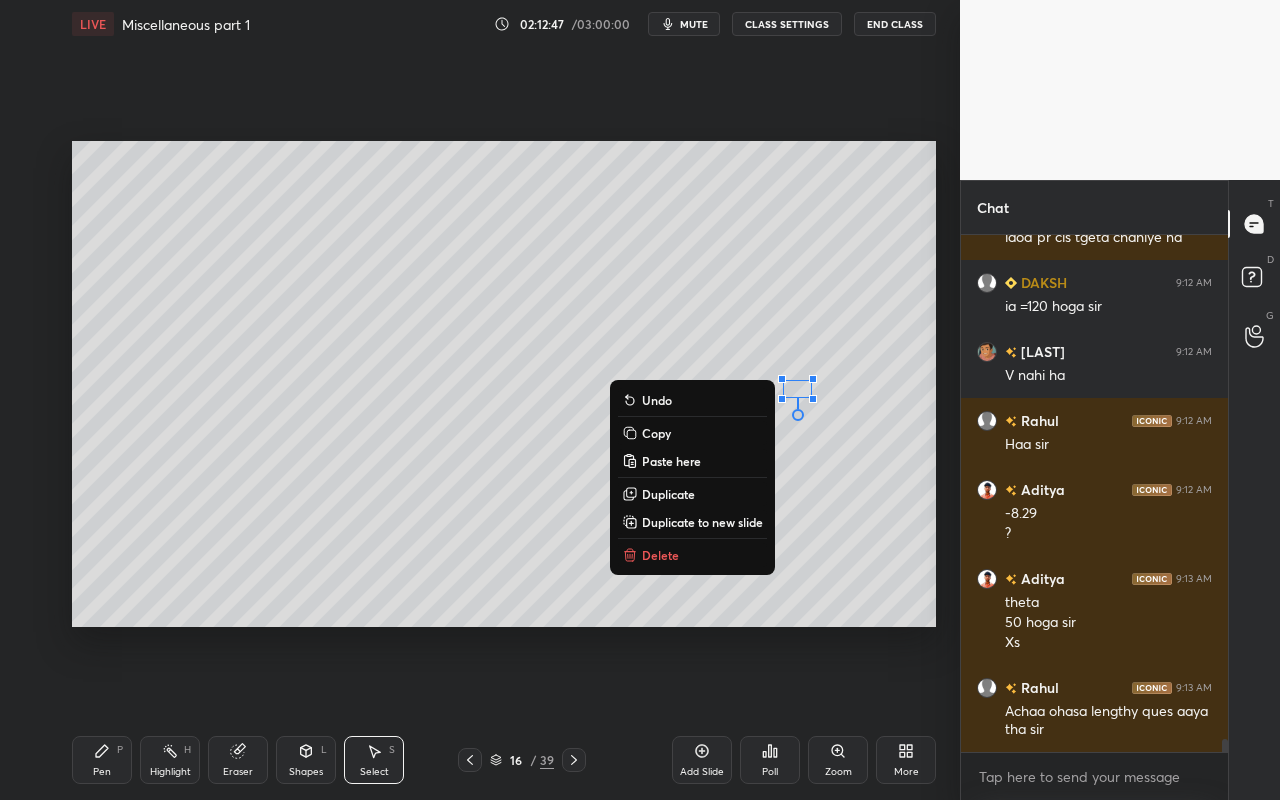 click on "Delete" at bounding box center [692, 555] 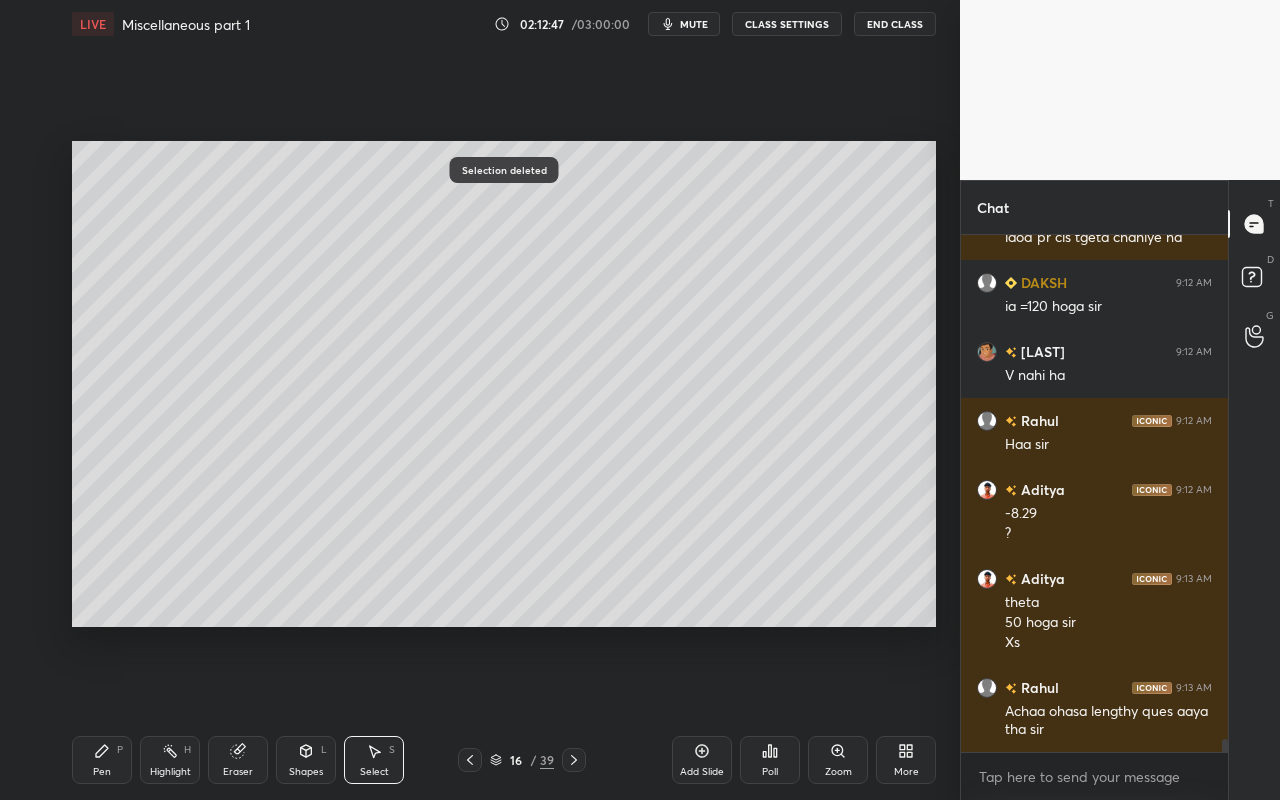 click on "Pen P" at bounding box center [102, 760] 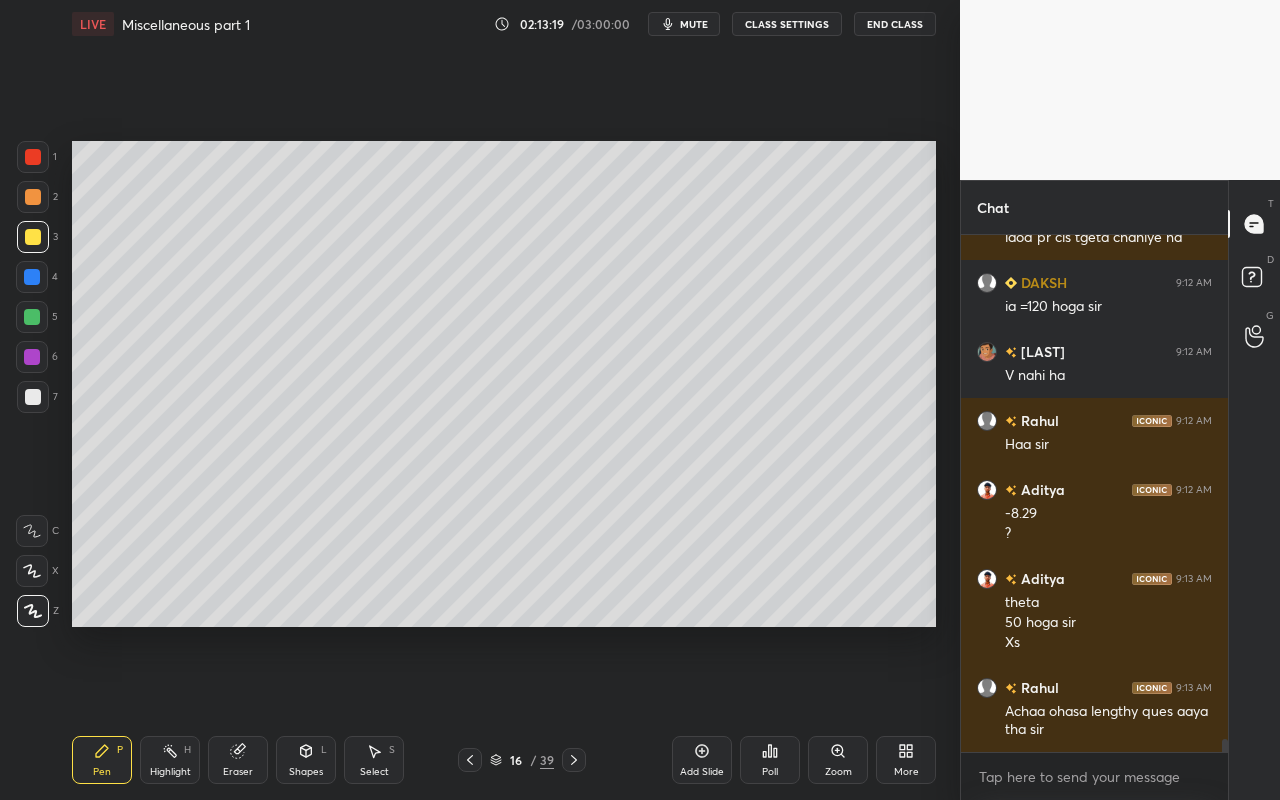 click on "Pen P" at bounding box center (102, 760) 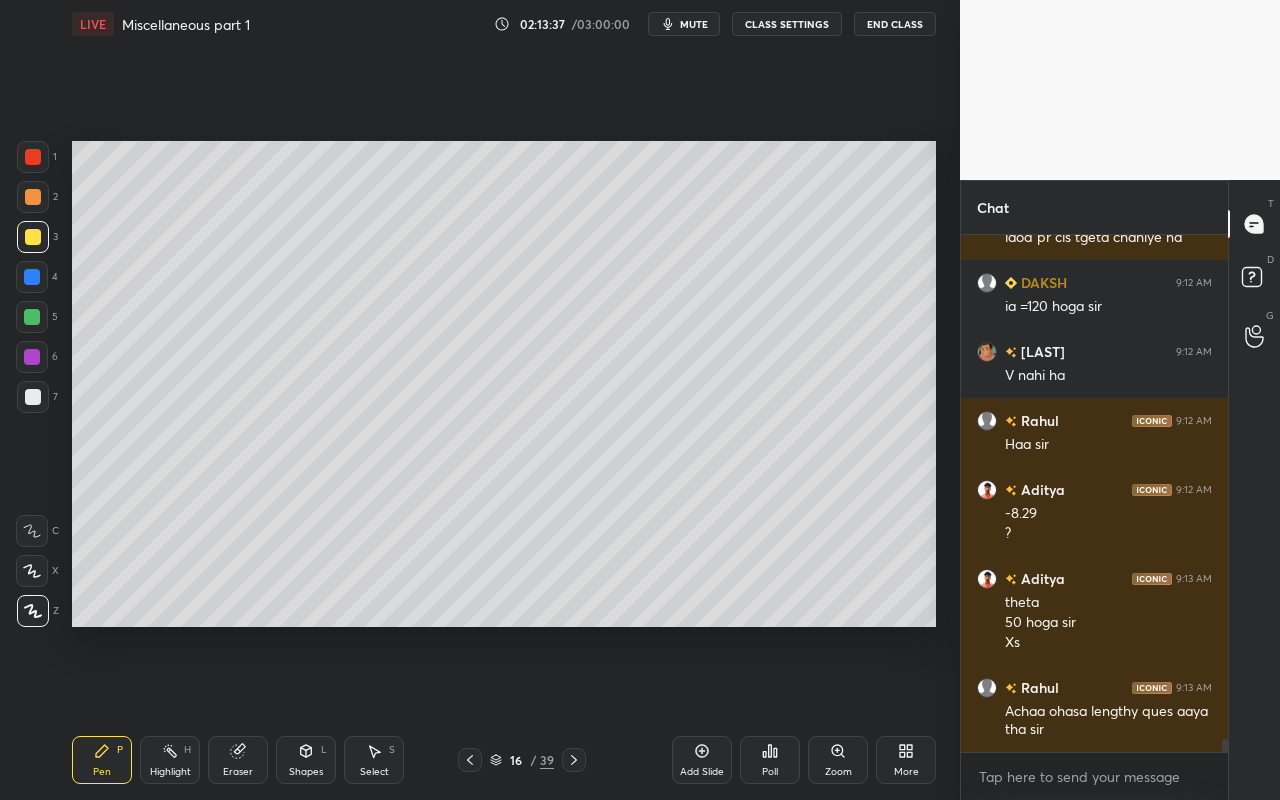 scroll, scrollTop: 20910, scrollLeft: 0, axis: vertical 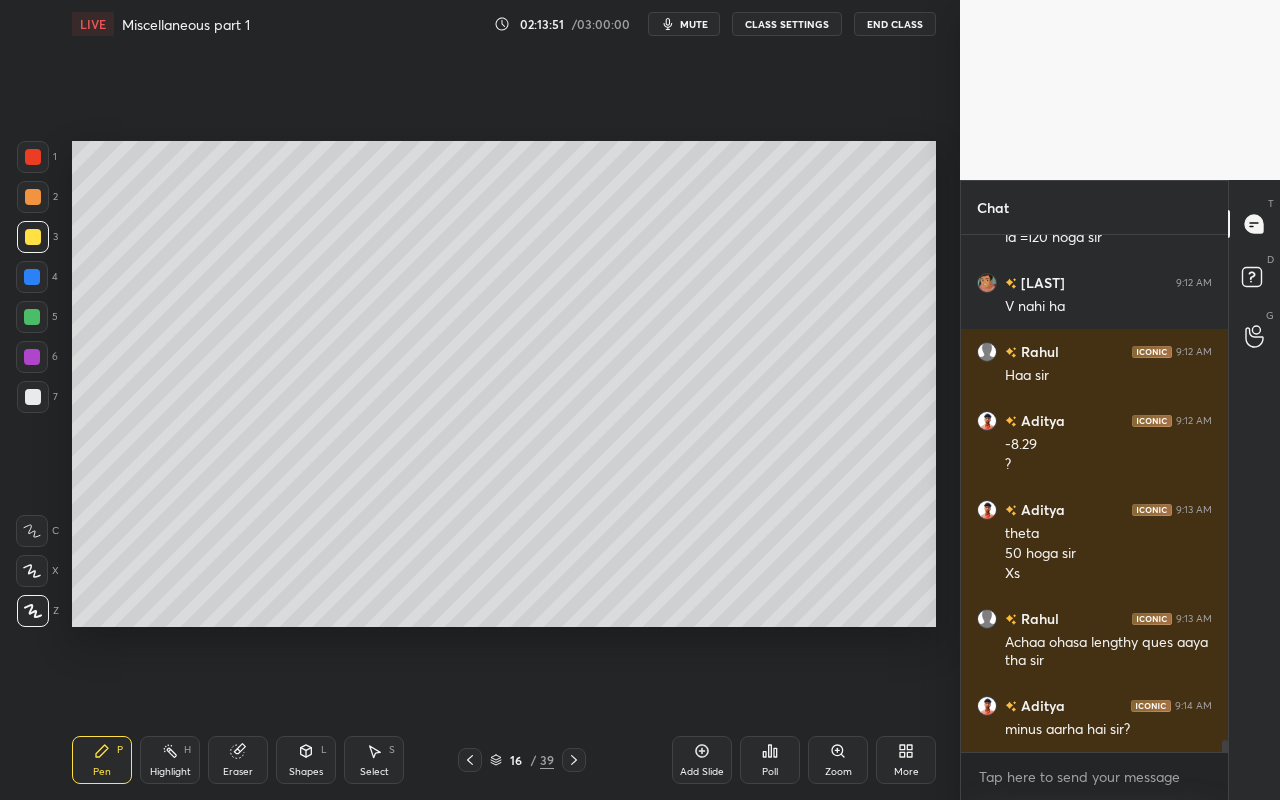 click on "Highlight" at bounding box center (170, 772) 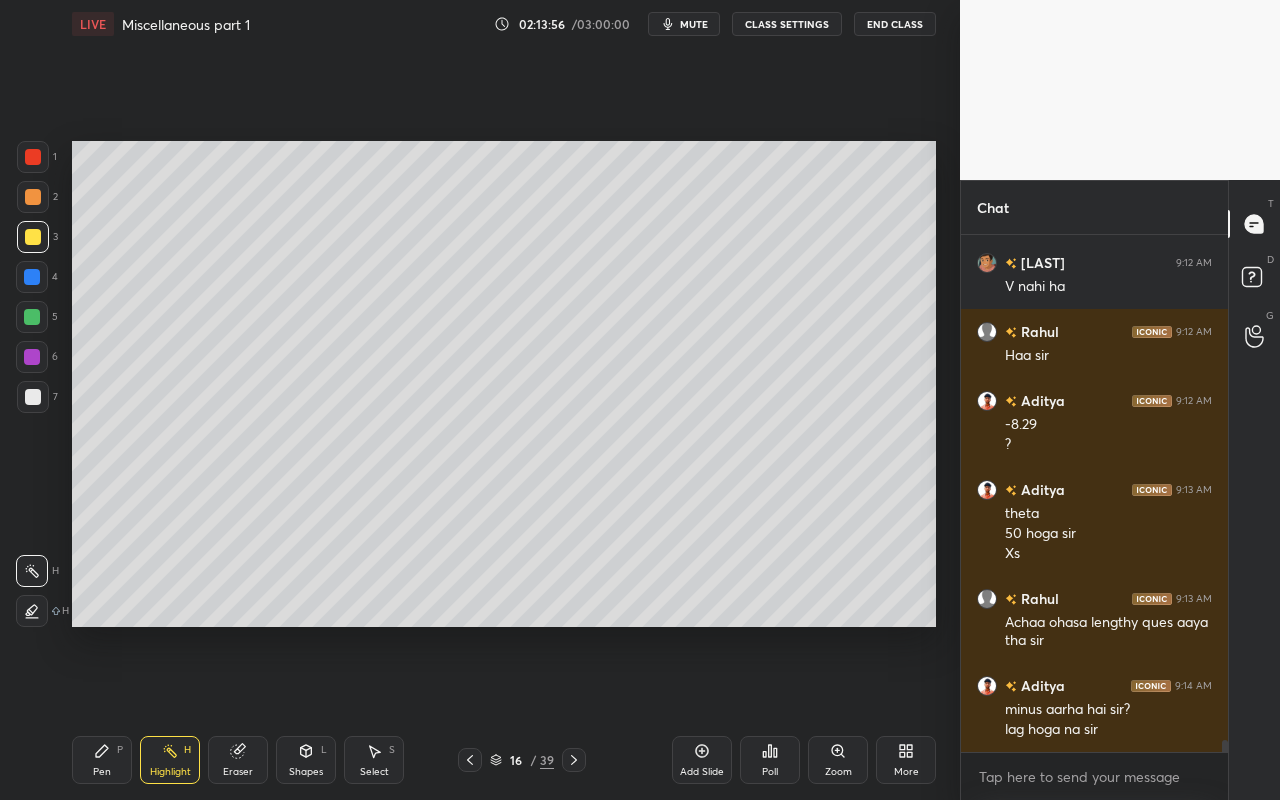 click on "Pen P" at bounding box center (102, 760) 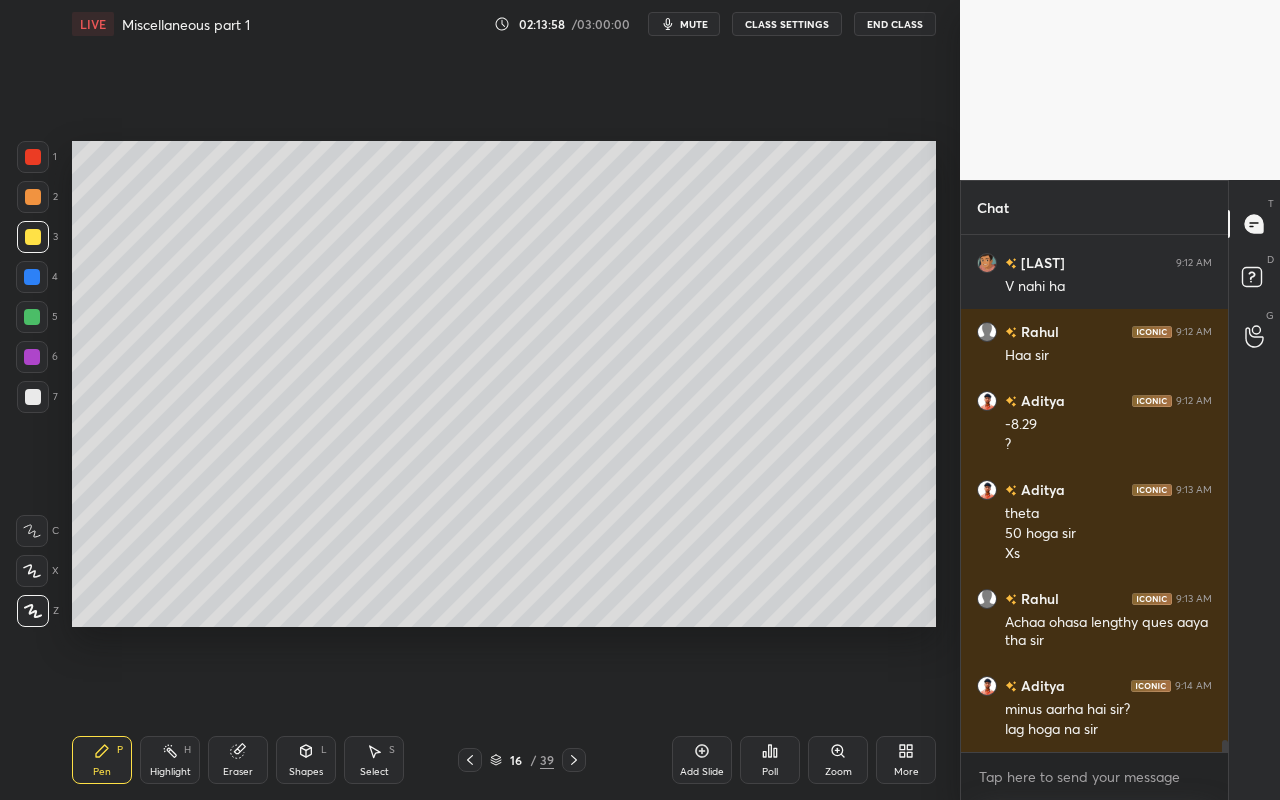 click on "Select S" at bounding box center (374, 760) 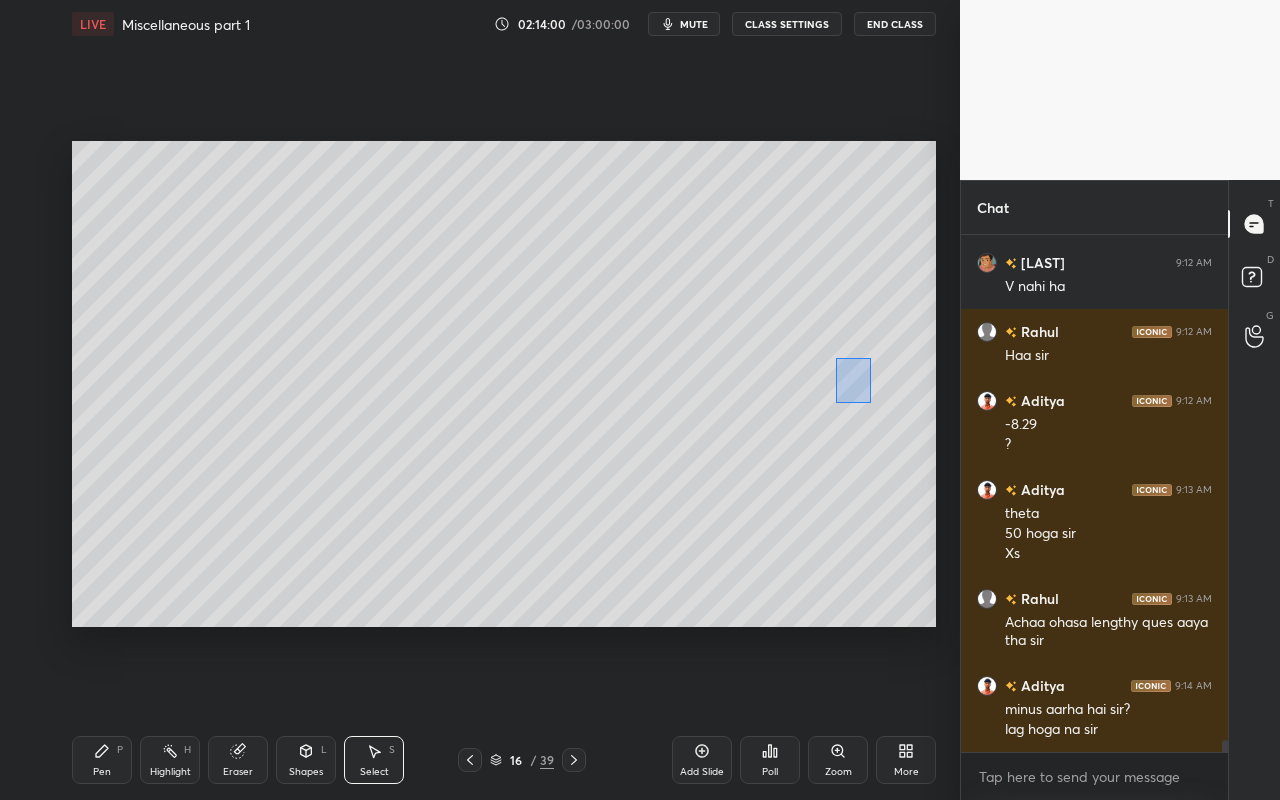 drag, startPoint x: 851, startPoint y: 364, endPoint x: 903, endPoint y: 416, distance: 73.53911 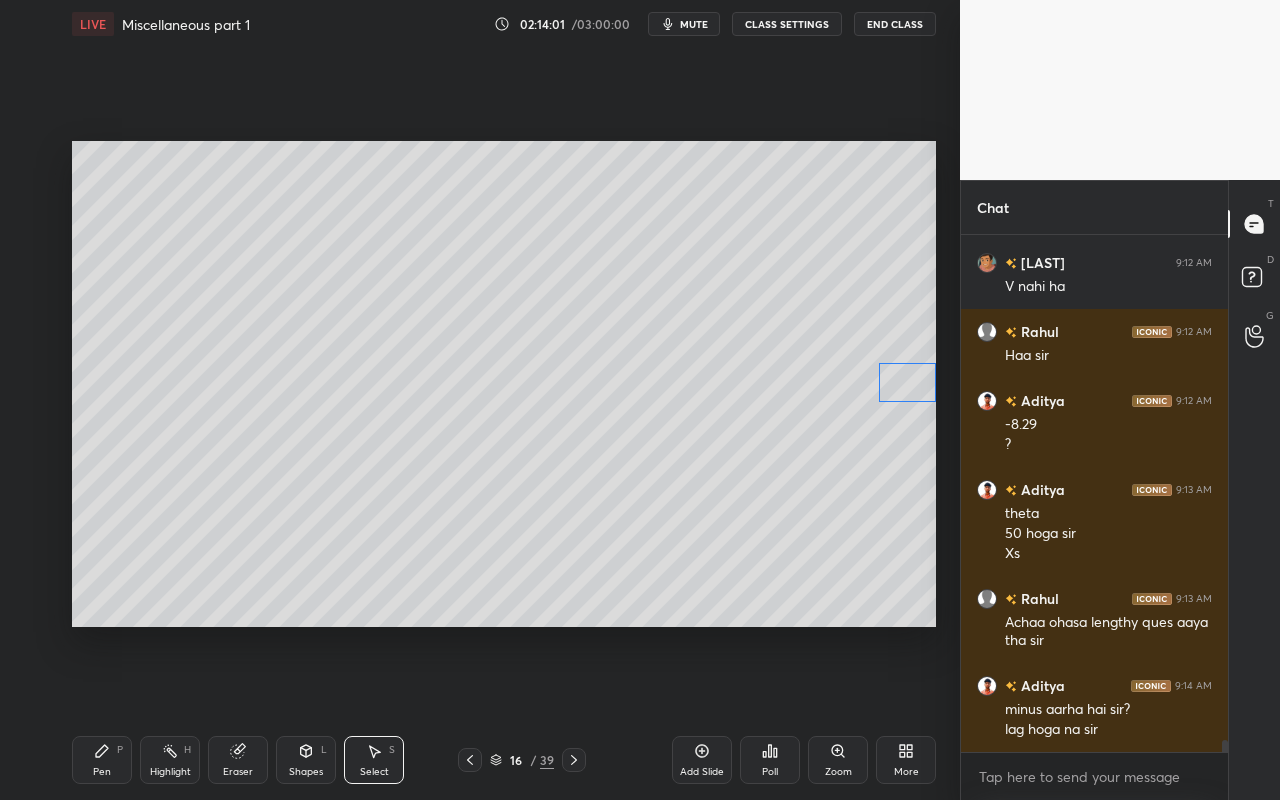 drag, startPoint x: 886, startPoint y: 384, endPoint x: 901, endPoint y: 386, distance: 15.132746 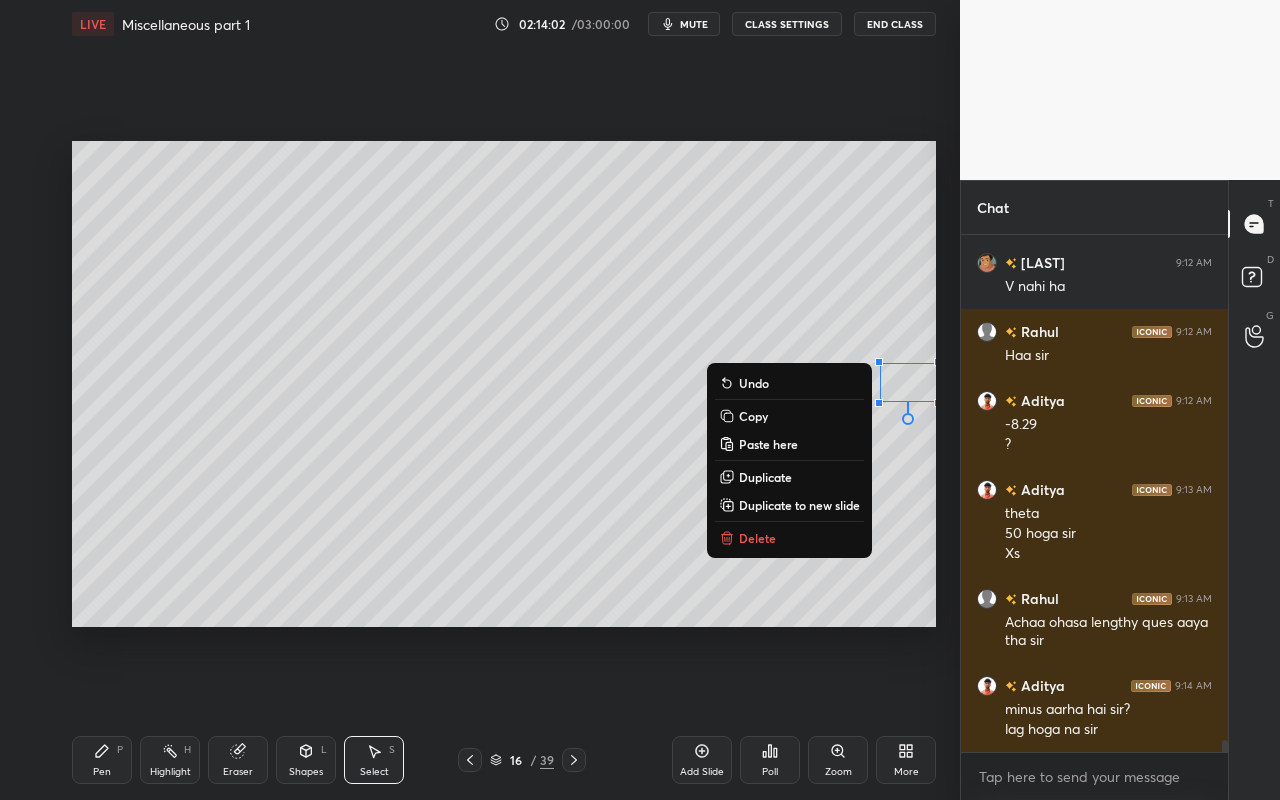 click 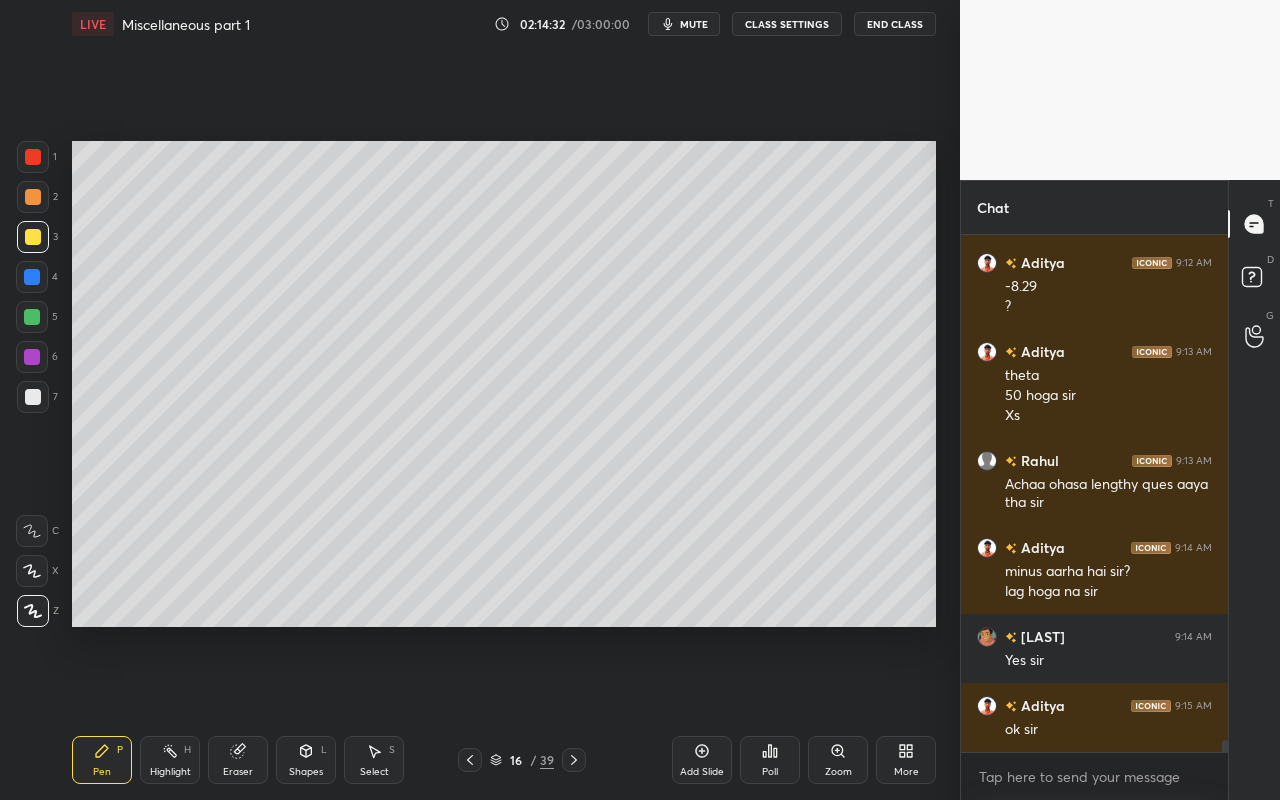 scroll, scrollTop: 21155, scrollLeft: 0, axis: vertical 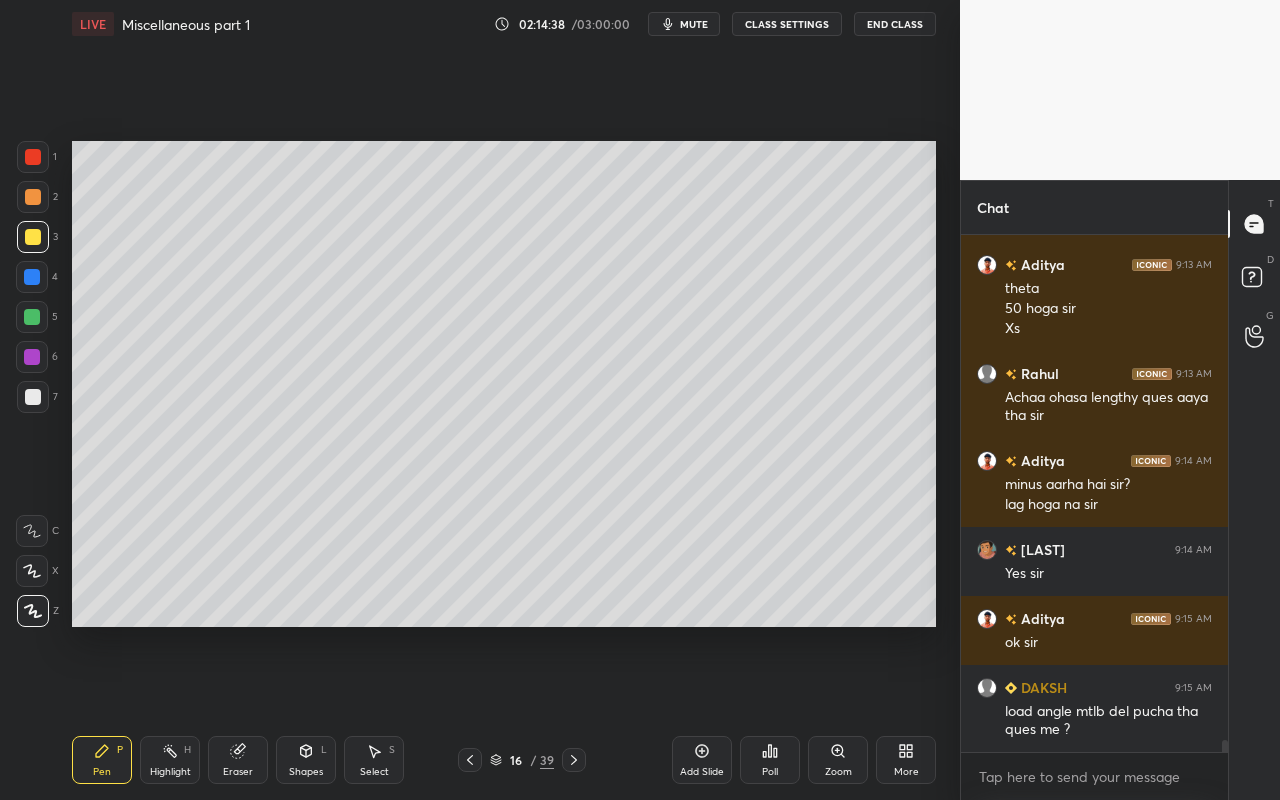 click 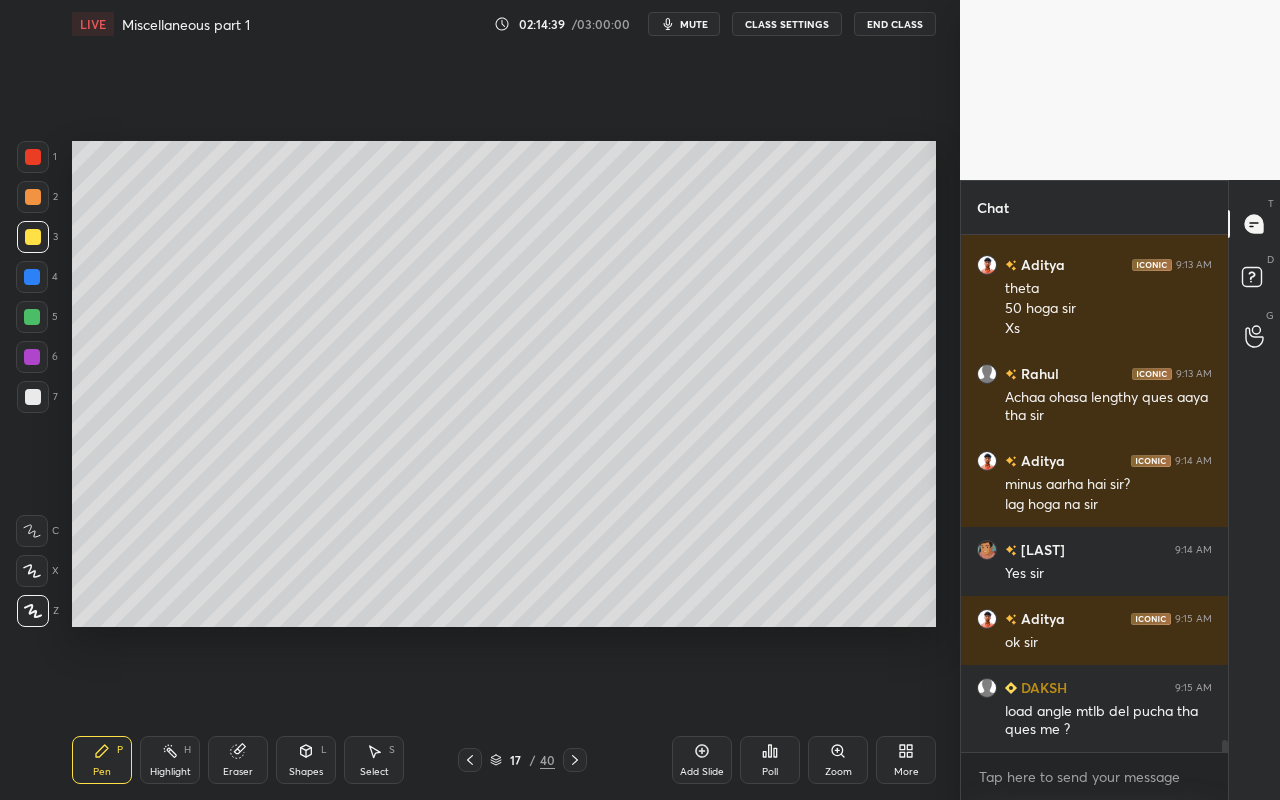 click 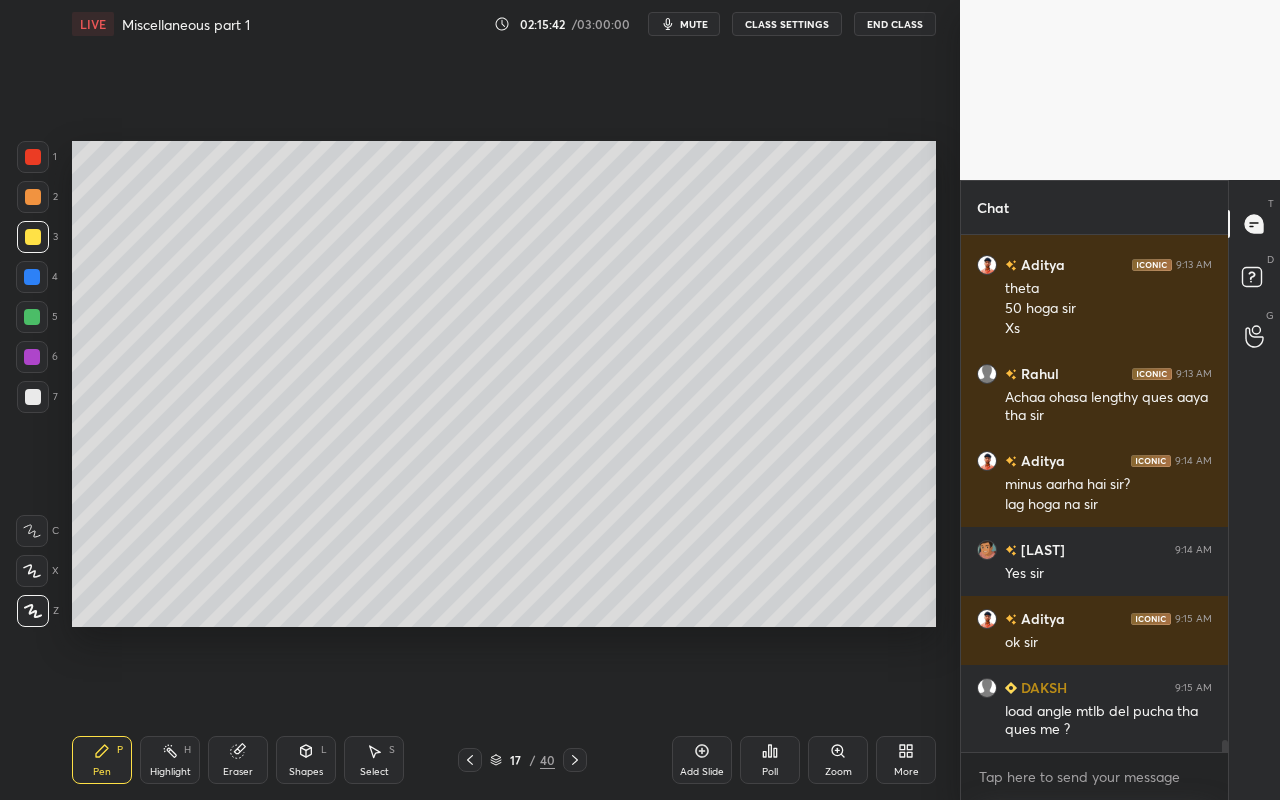 drag, startPoint x: 93, startPoint y: 757, endPoint x: 208, endPoint y: 655, distance: 153.71727 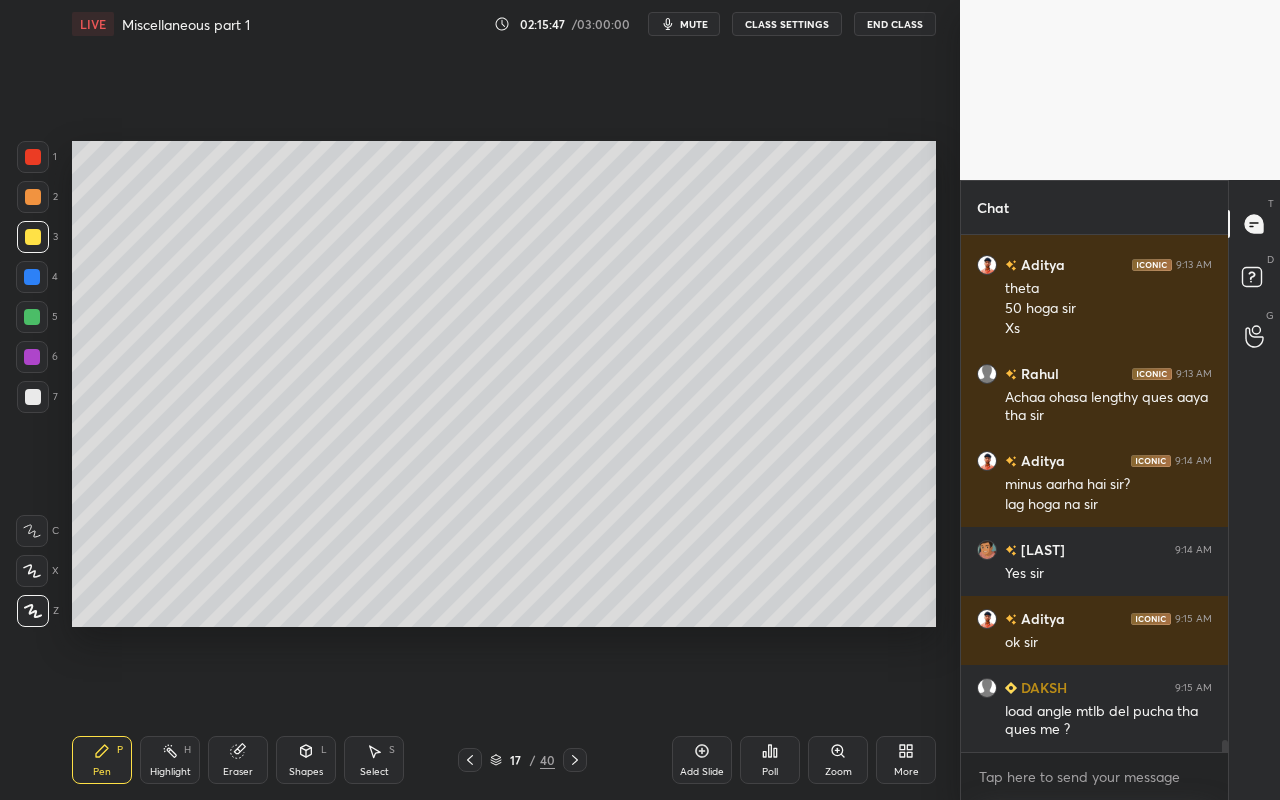 drag, startPoint x: 318, startPoint y: 761, endPoint x: 316, endPoint y: 739, distance: 22.090721 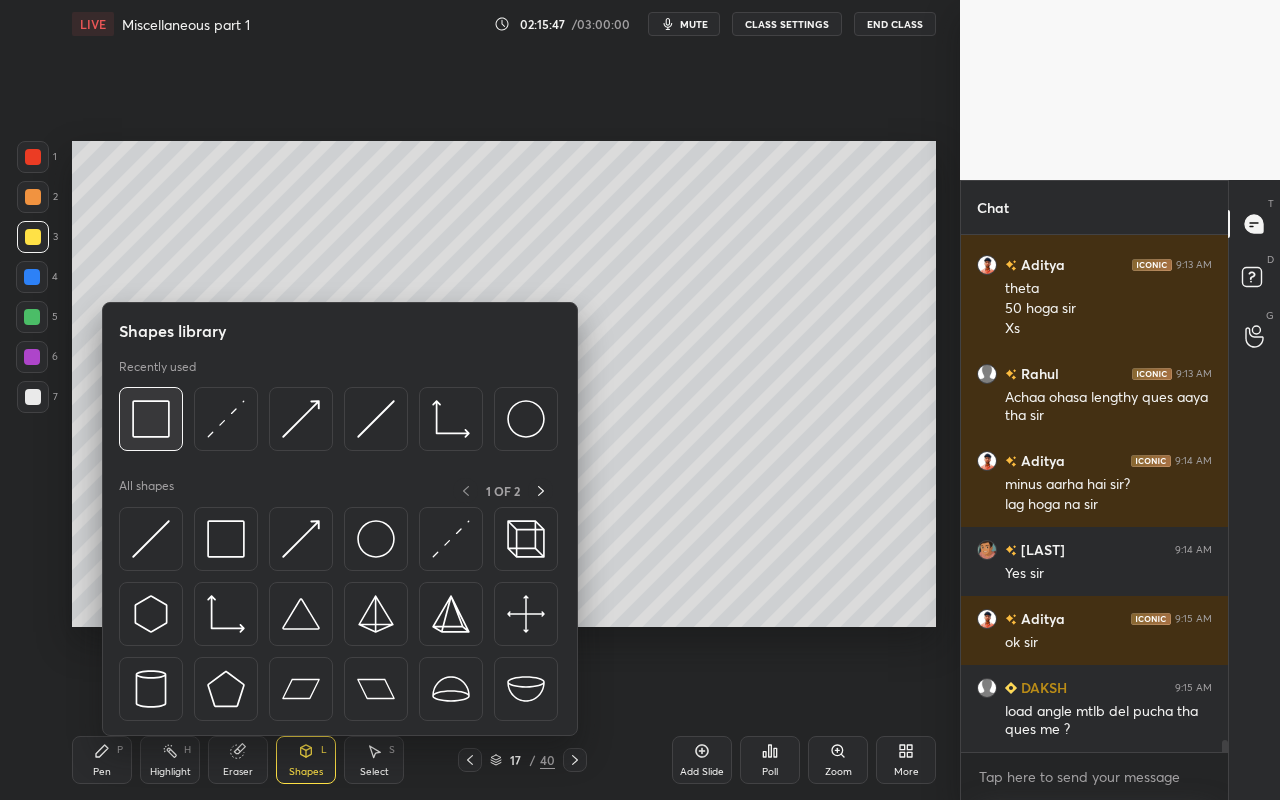 click at bounding box center (151, 419) 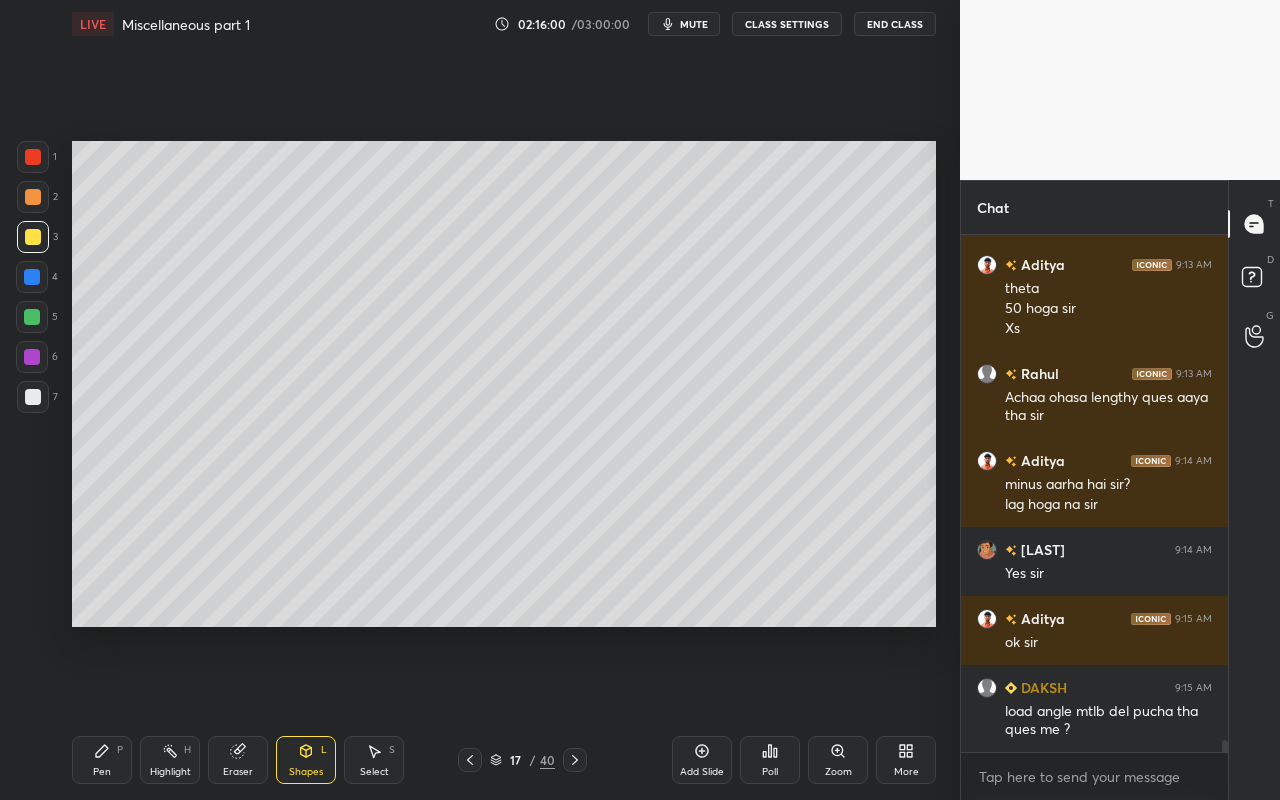 scroll, scrollTop: 470, scrollLeft: 261, axis: both 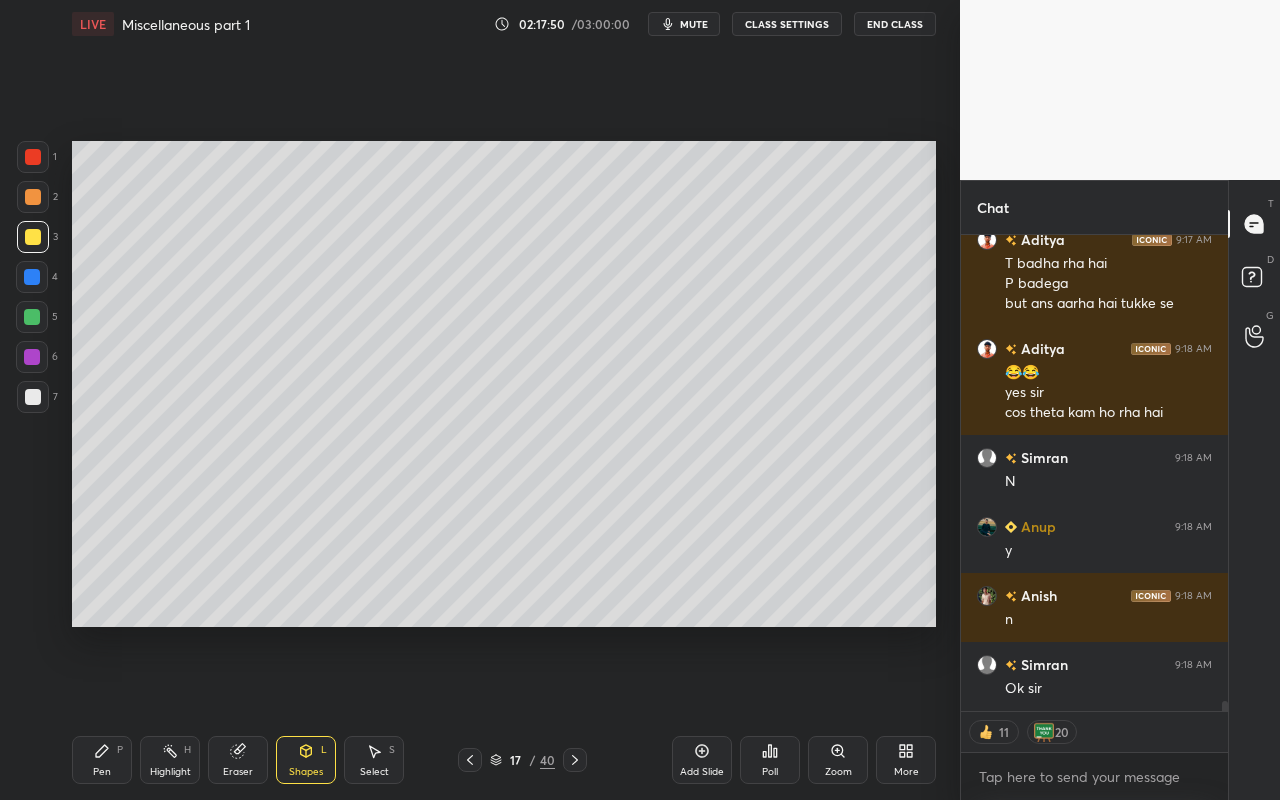 click on "Add Slide" at bounding box center (702, 772) 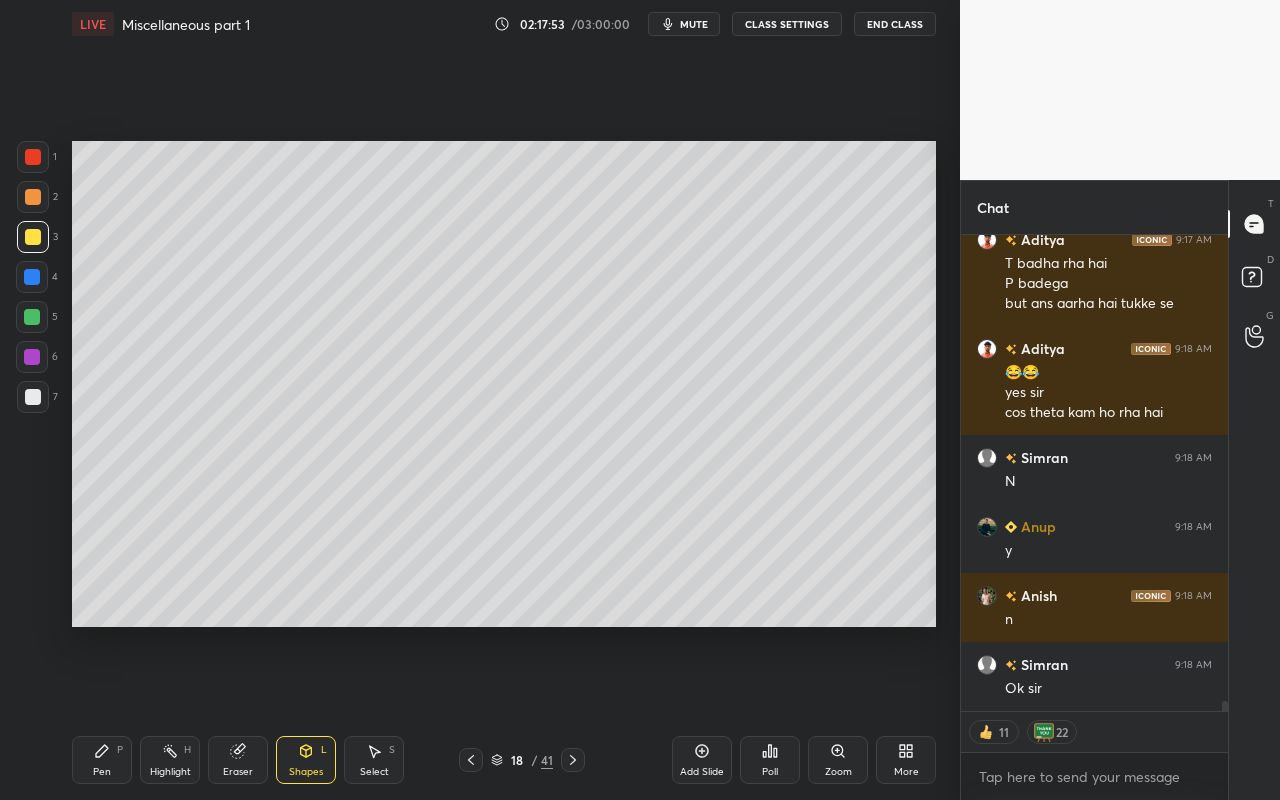 click 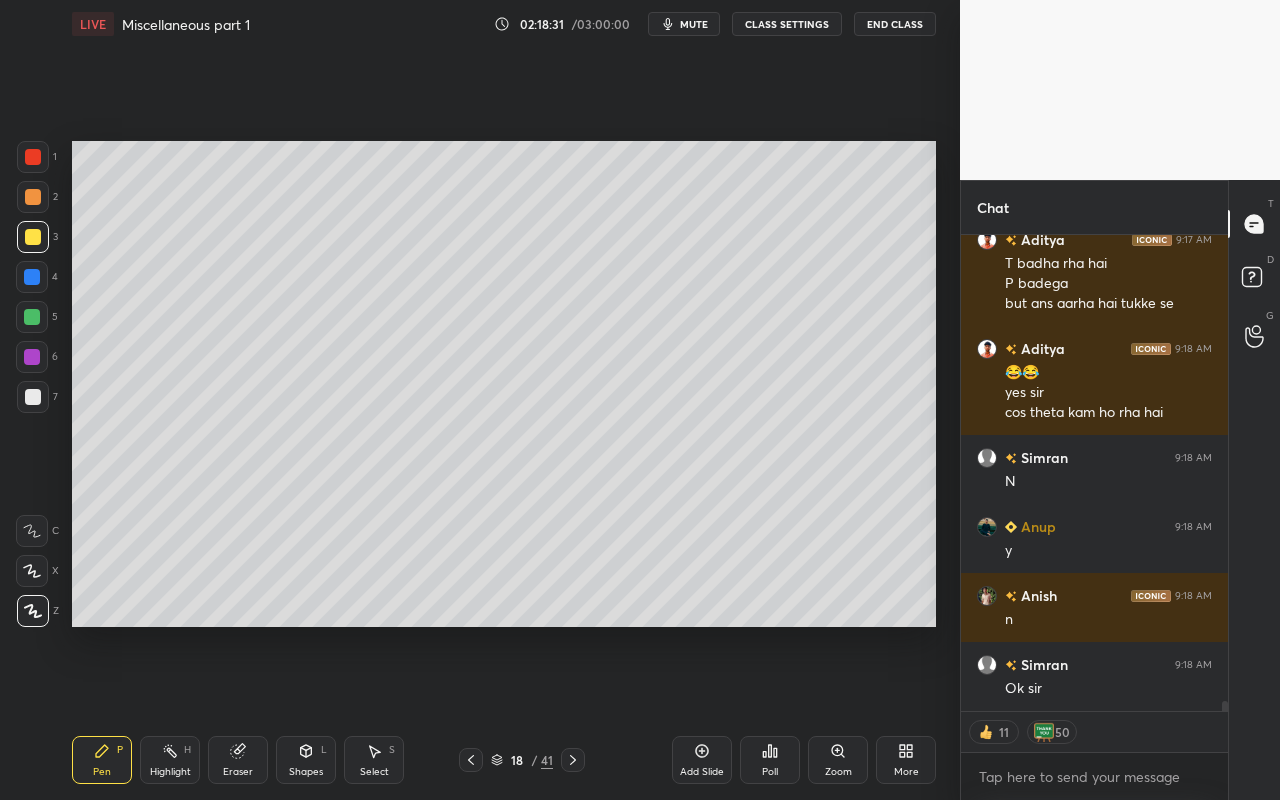 scroll, scrollTop: 22260, scrollLeft: 0, axis: vertical 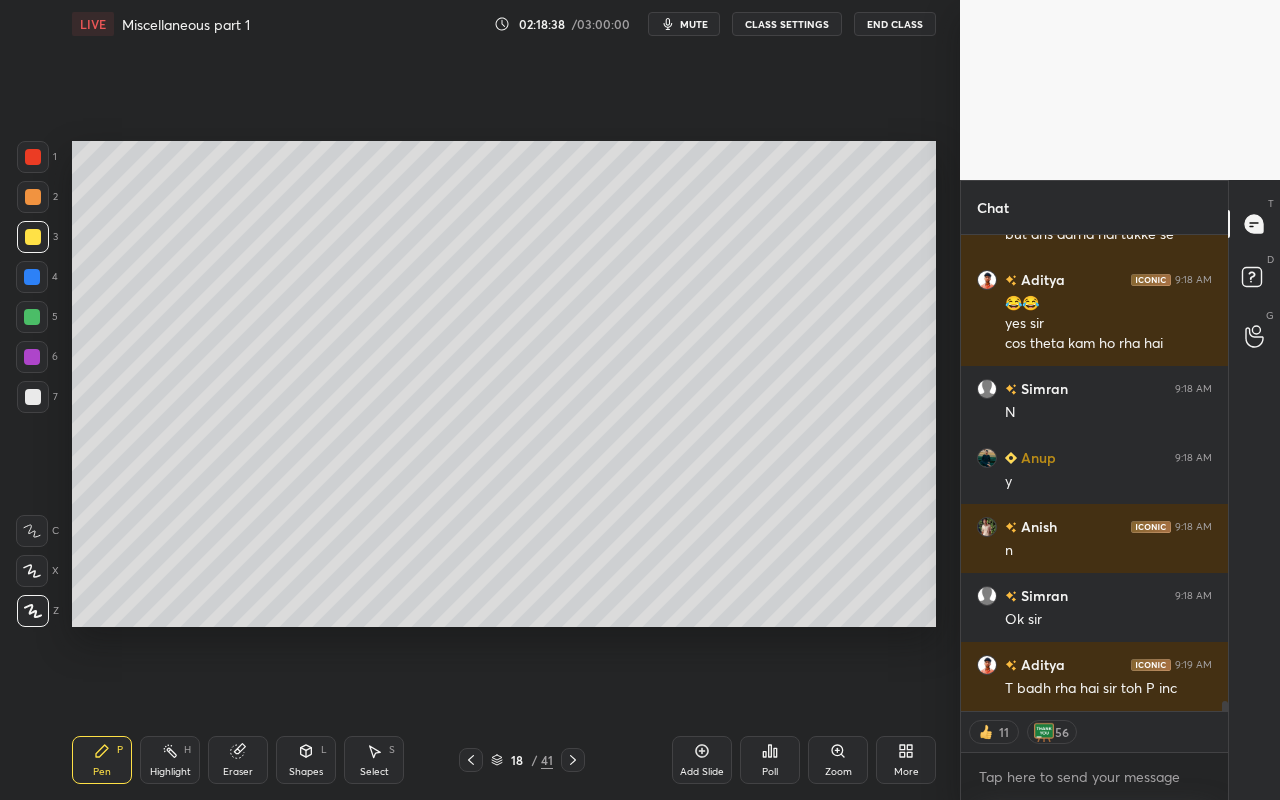 click on "Highlight H" at bounding box center (170, 760) 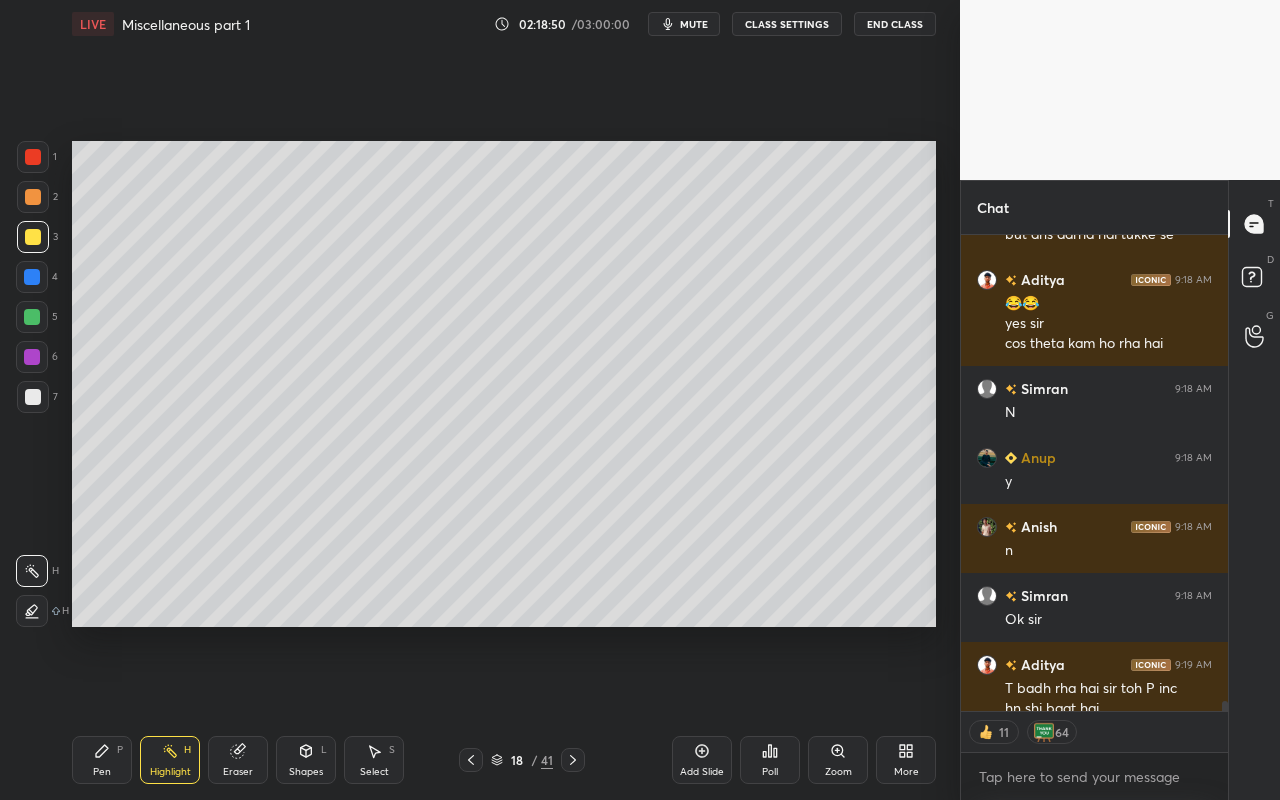 scroll, scrollTop: 22280, scrollLeft: 0, axis: vertical 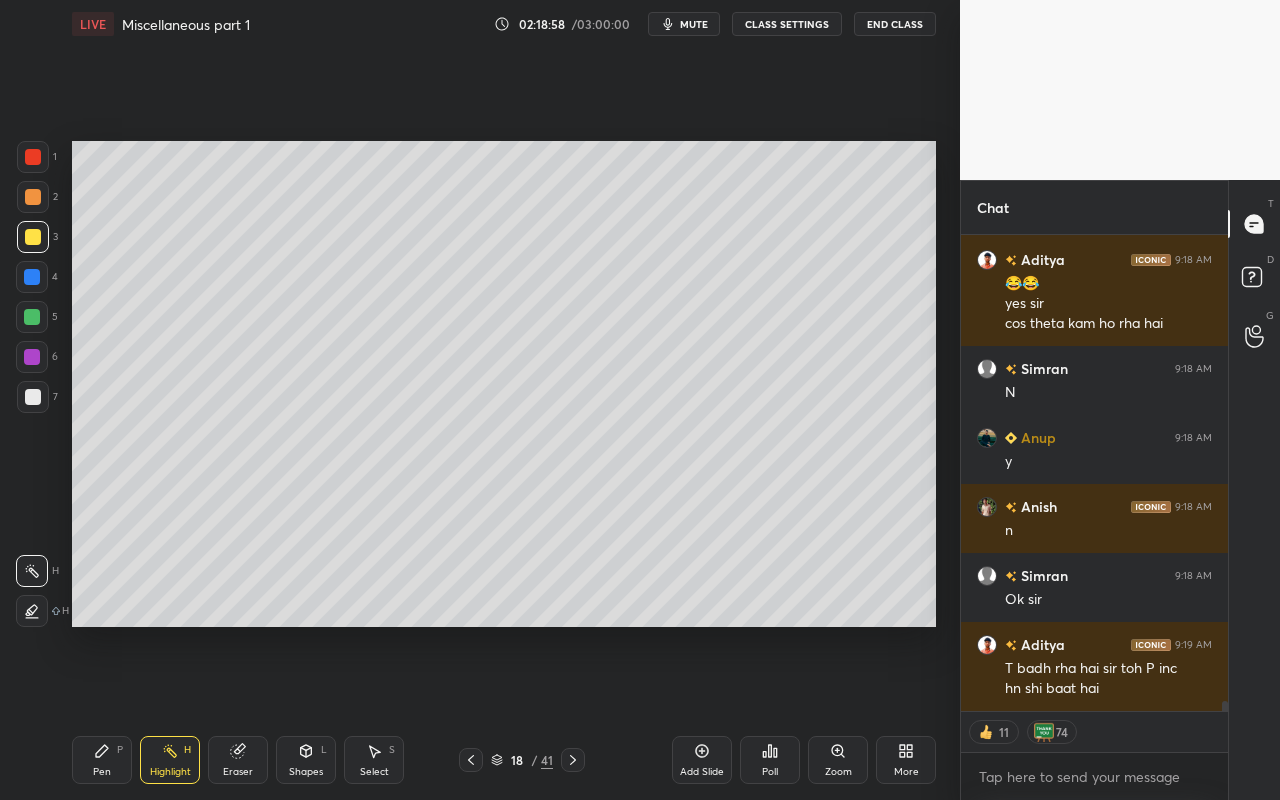 drag, startPoint x: 85, startPoint y: 750, endPoint x: 198, endPoint y: 635, distance: 161.22655 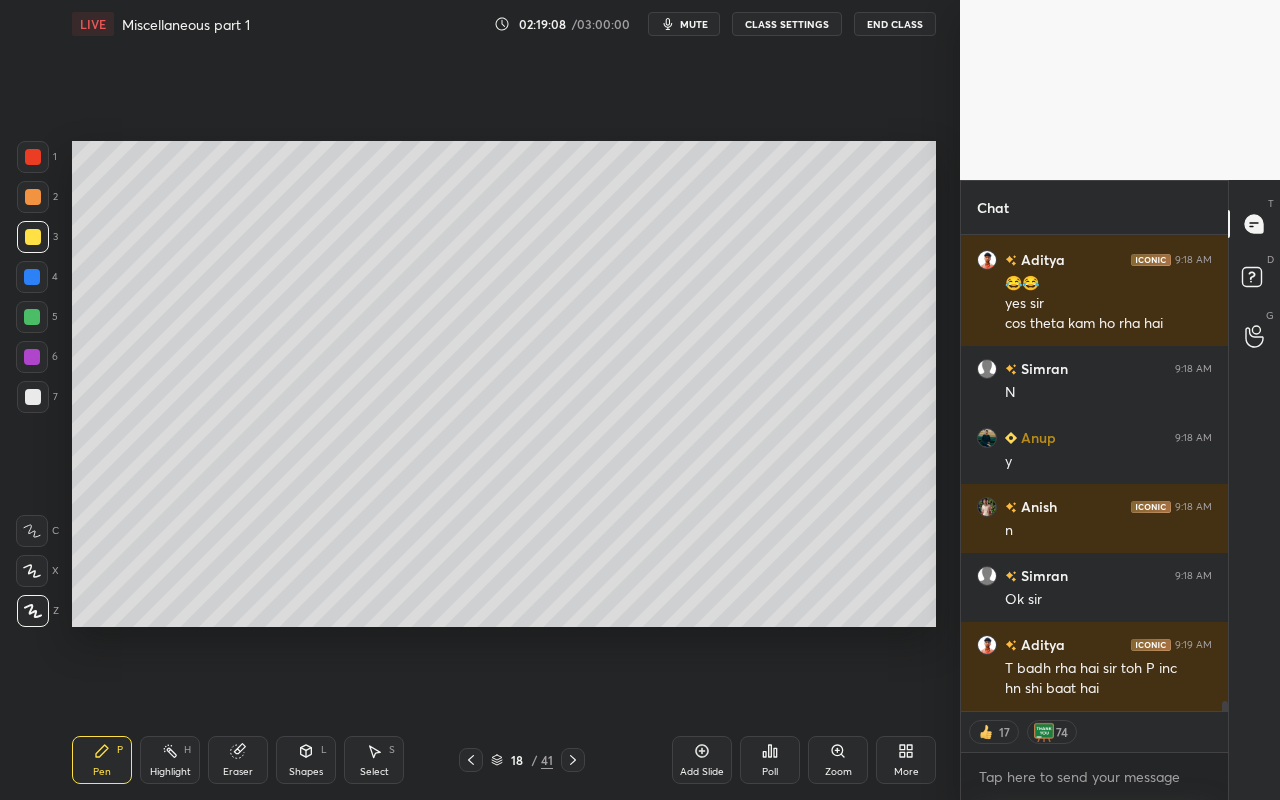 click on "Select S" at bounding box center [374, 760] 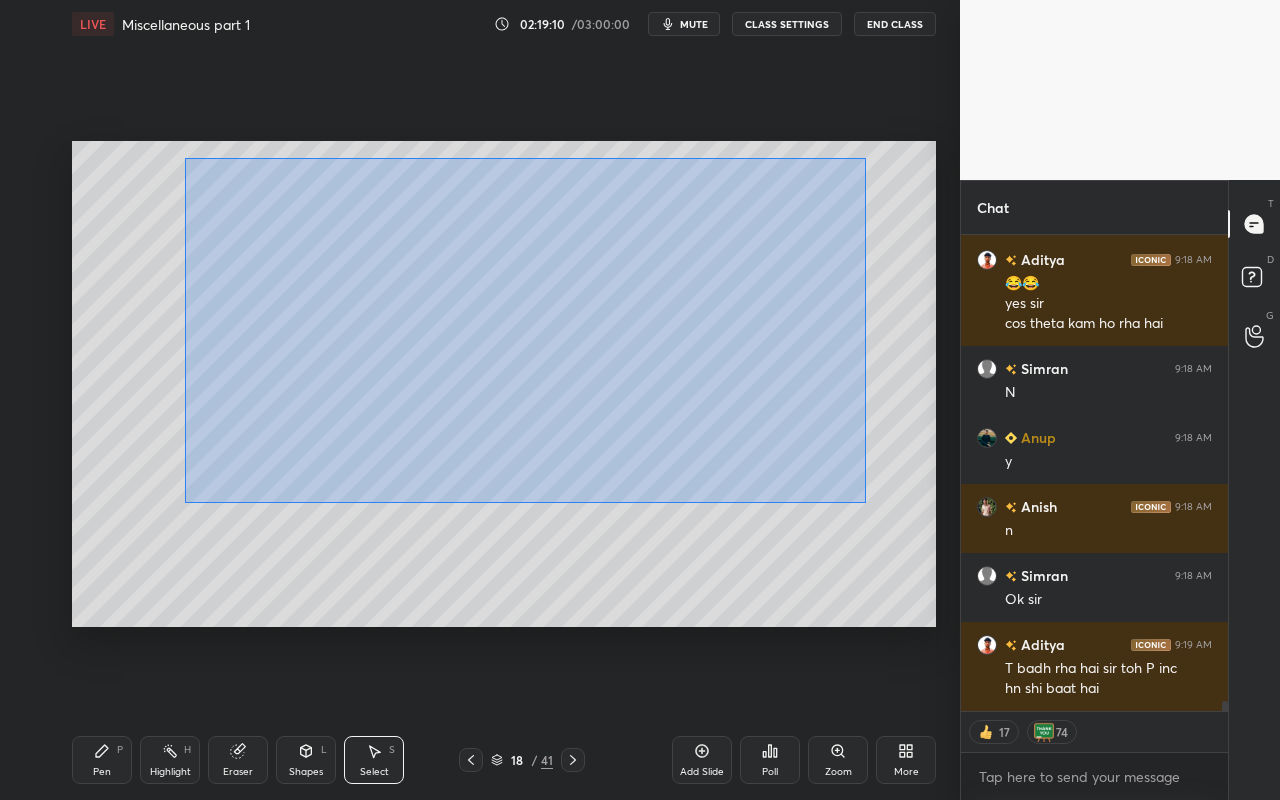 drag, startPoint x: 214, startPoint y: 180, endPoint x: 856, endPoint y: 488, distance: 712.05896 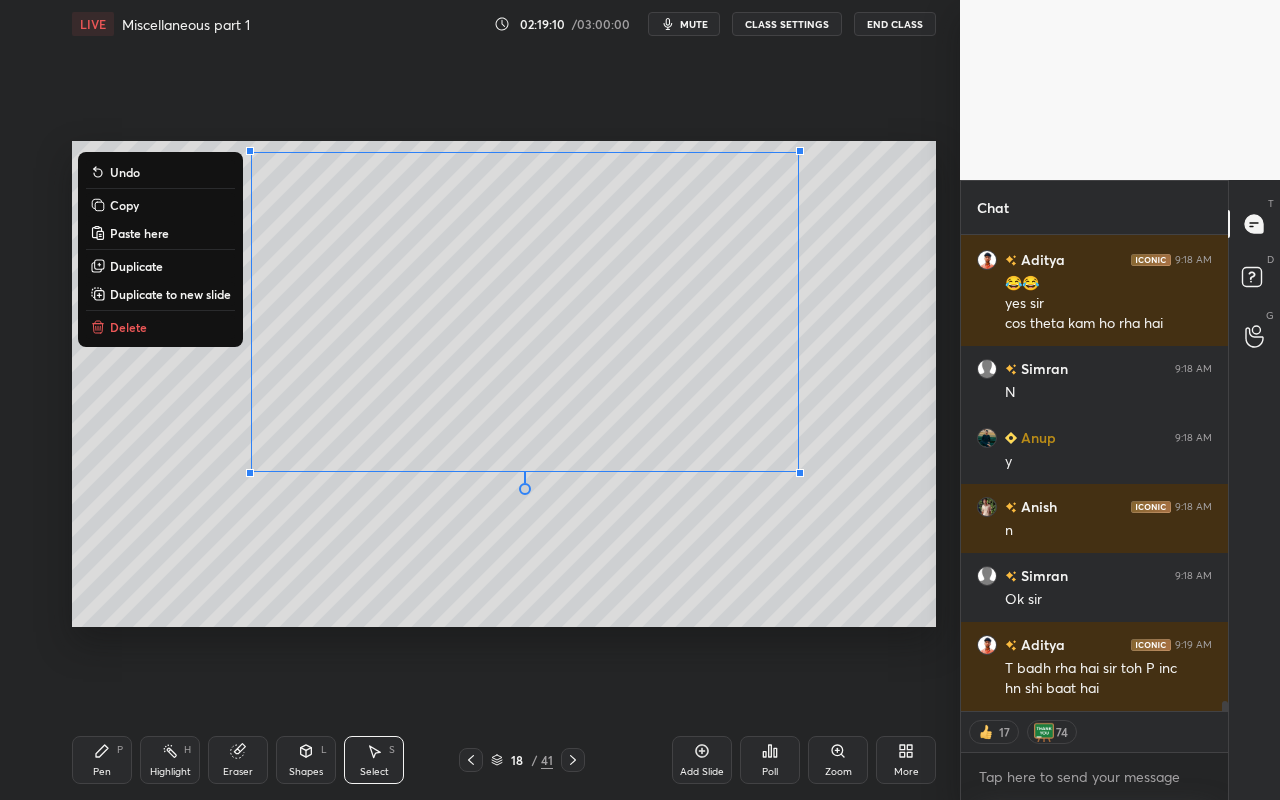 scroll, scrollTop: 22300, scrollLeft: 0, axis: vertical 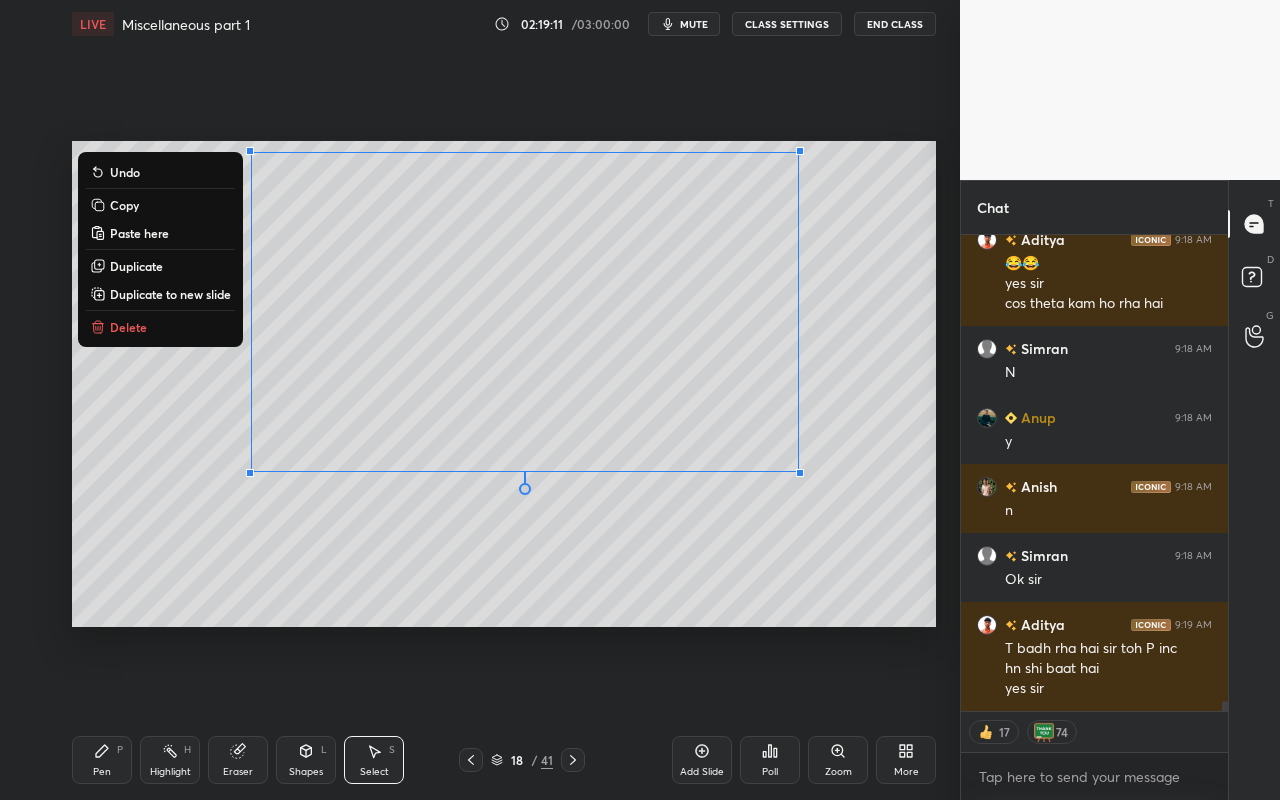 click on "Delete" at bounding box center (160, 327) 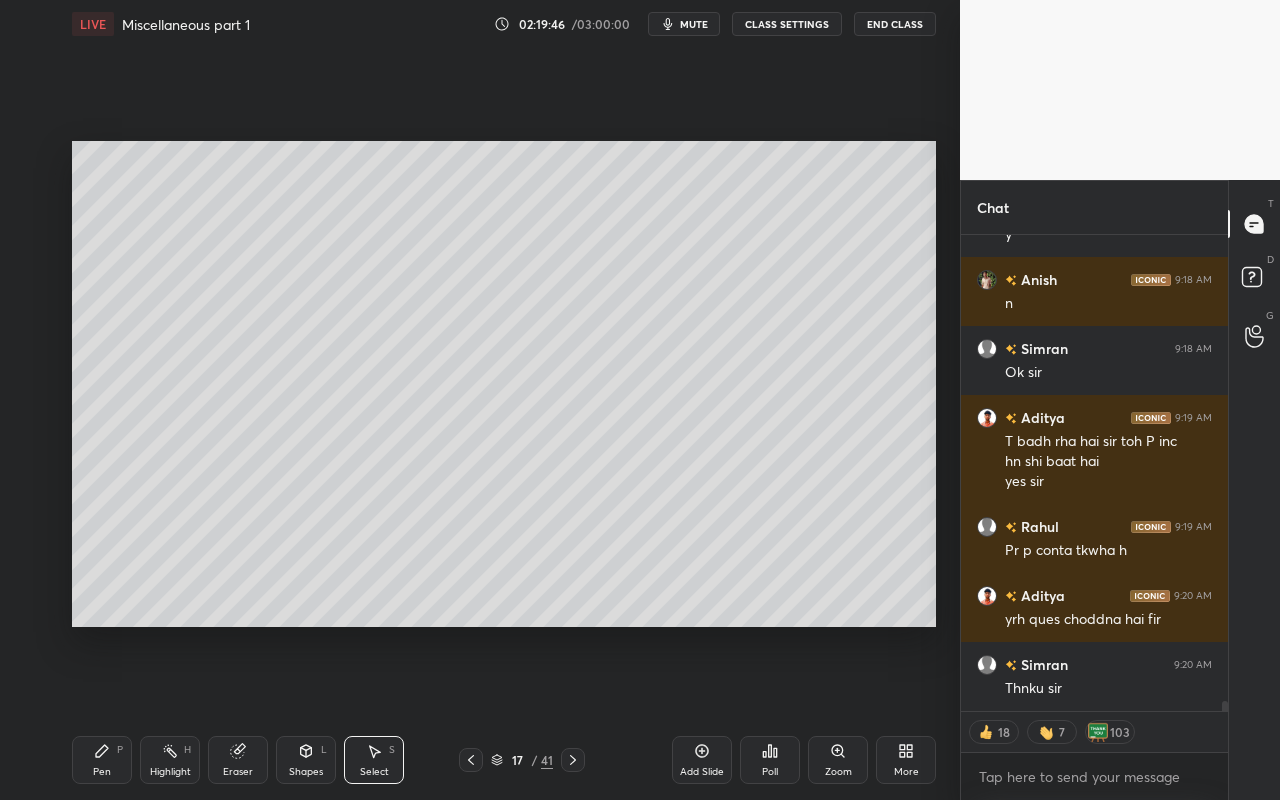 scroll, scrollTop: 22576, scrollLeft: 0, axis: vertical 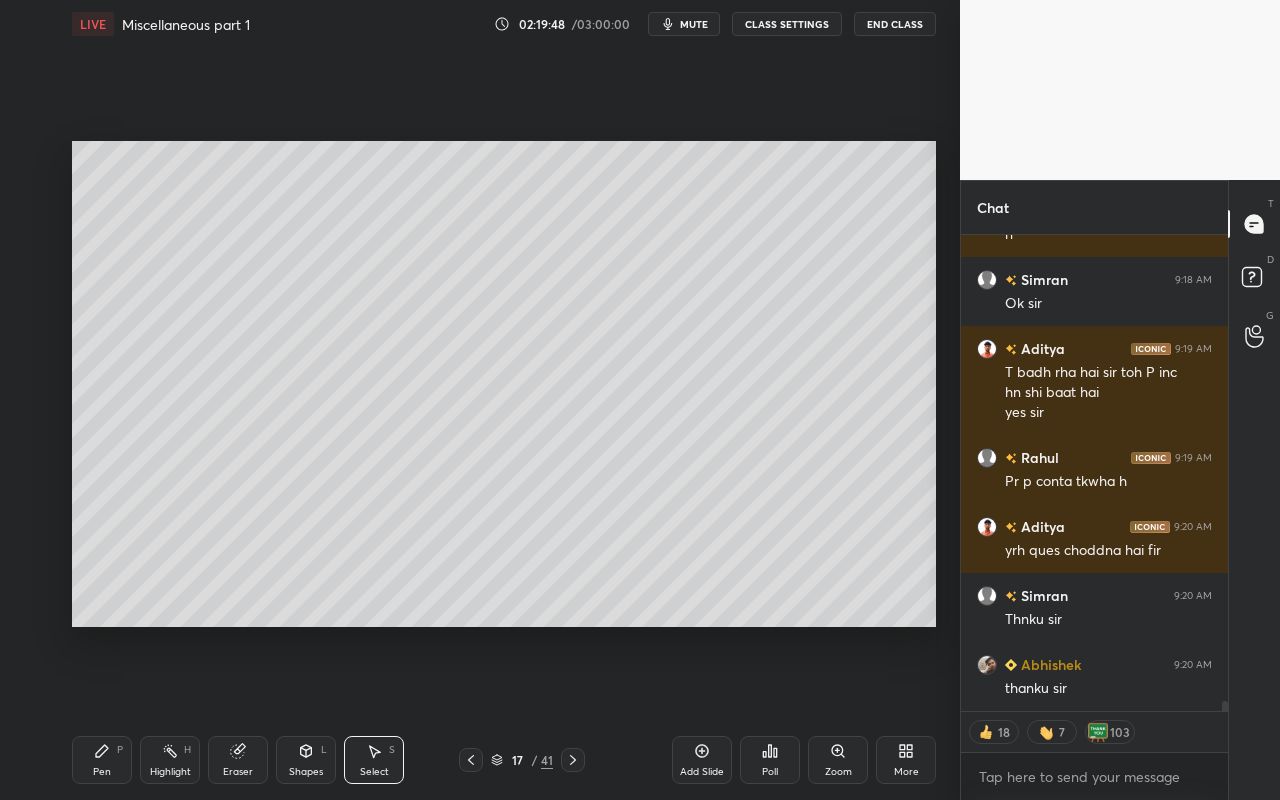 type on "x" 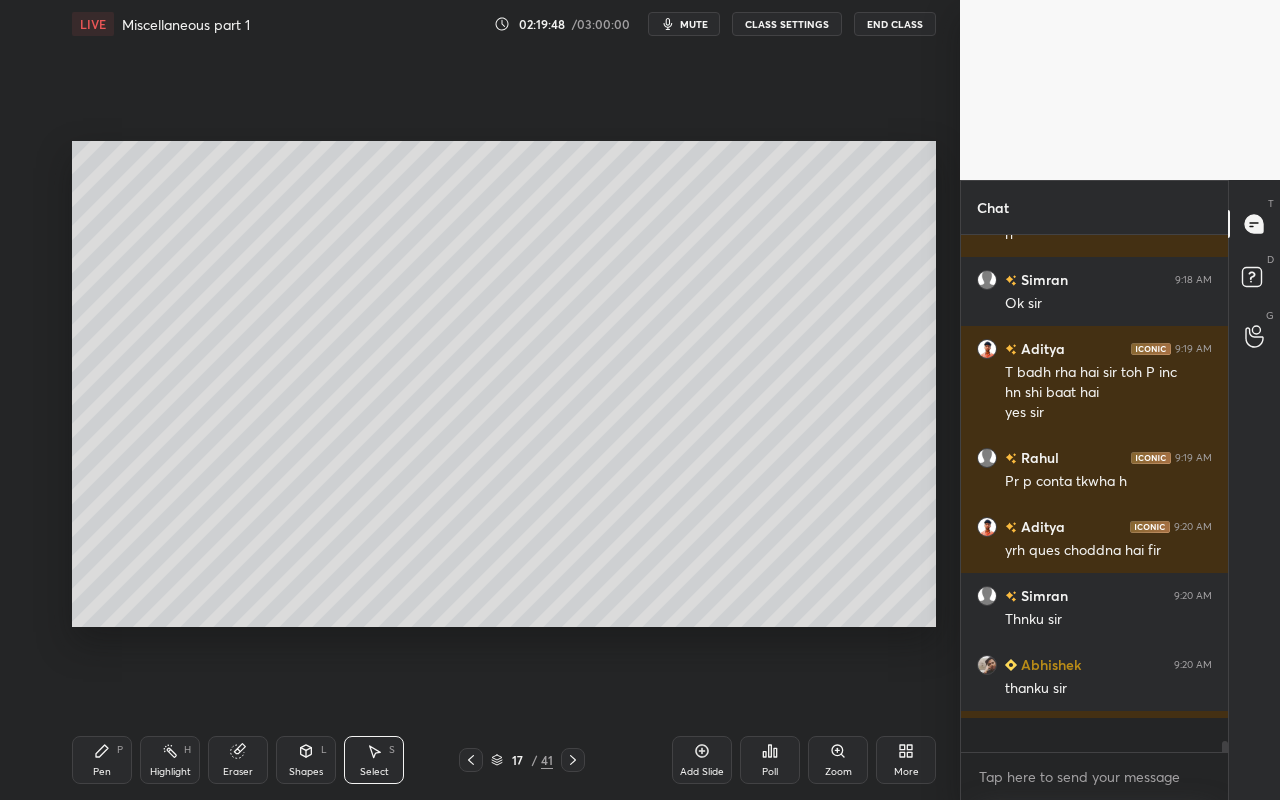 scroll, scrollTop: 7, scrollLeft: 7, axis: both 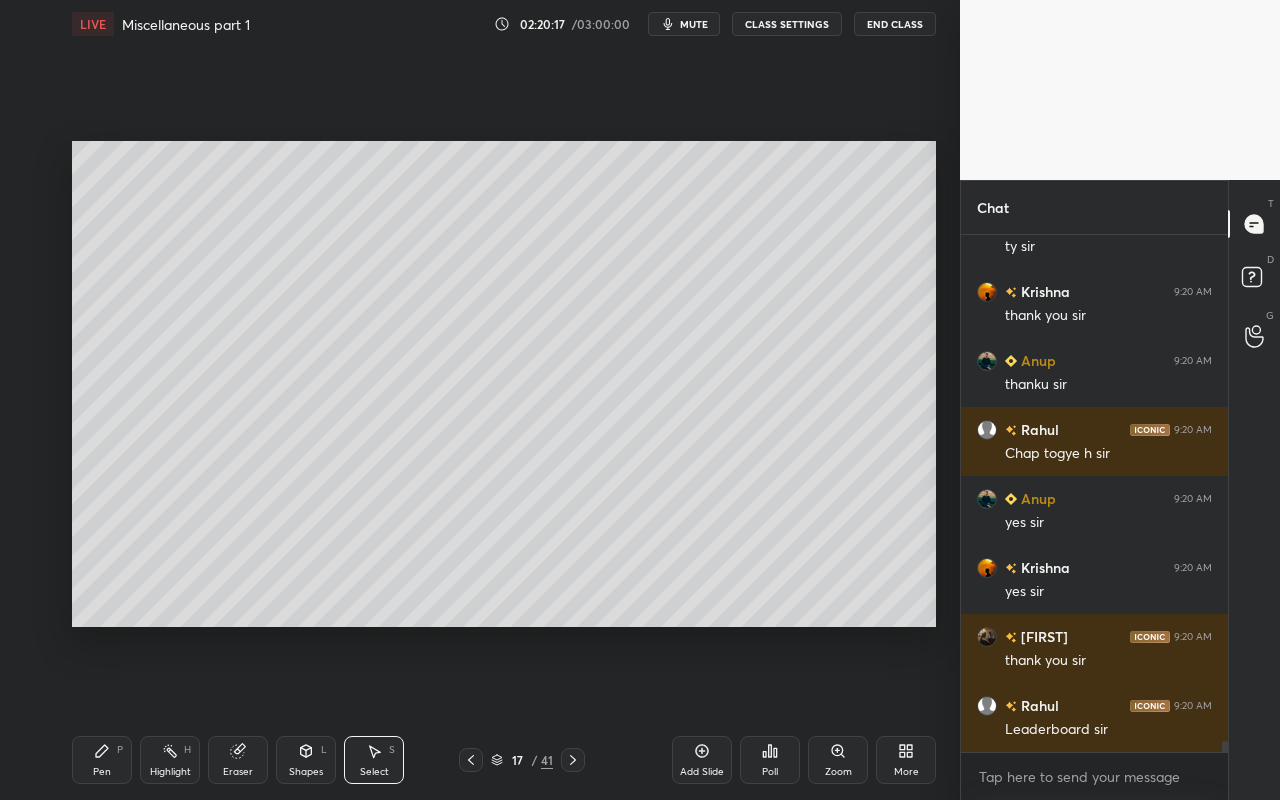 click on "Poll" at bounding box center [770, 760] 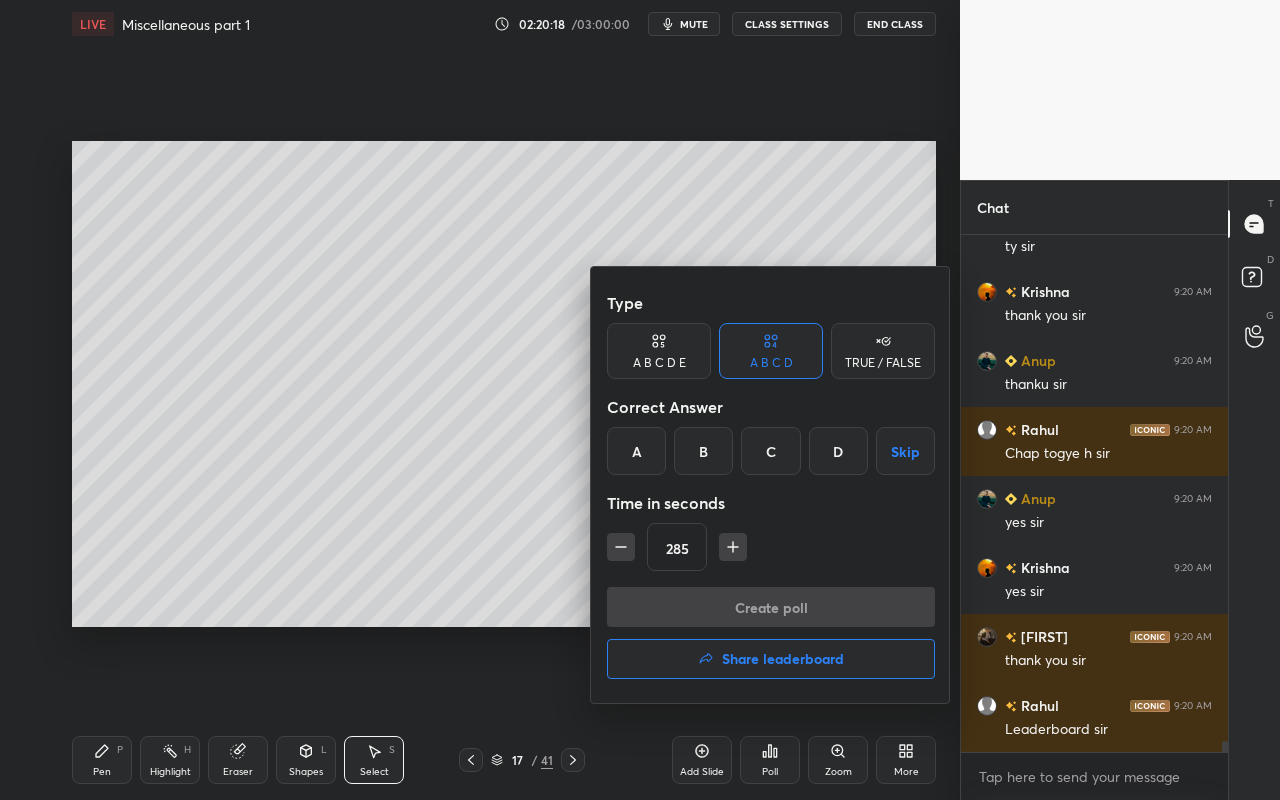 click on "Share leaderboard" at bounding box center (771, 659) 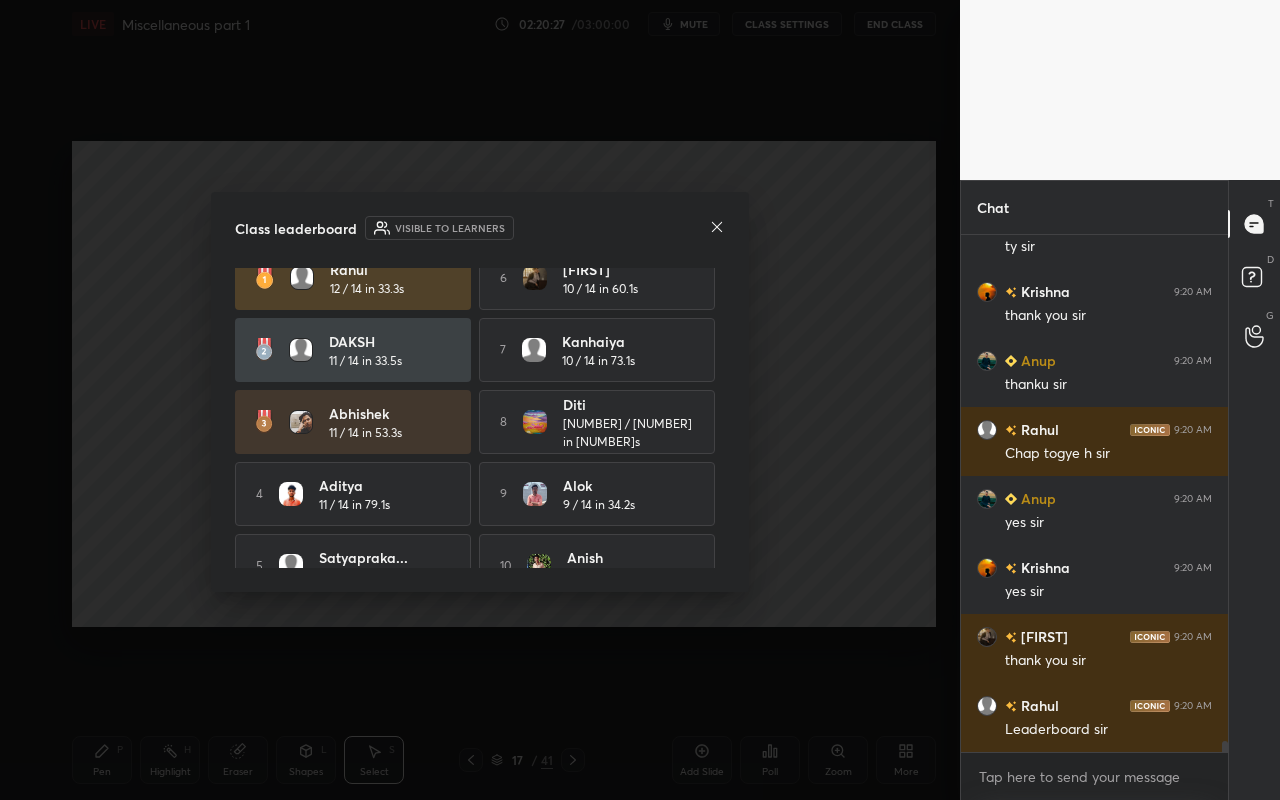 scroll, scrollTop: 20, scrollLeft: 0, axis: vertical 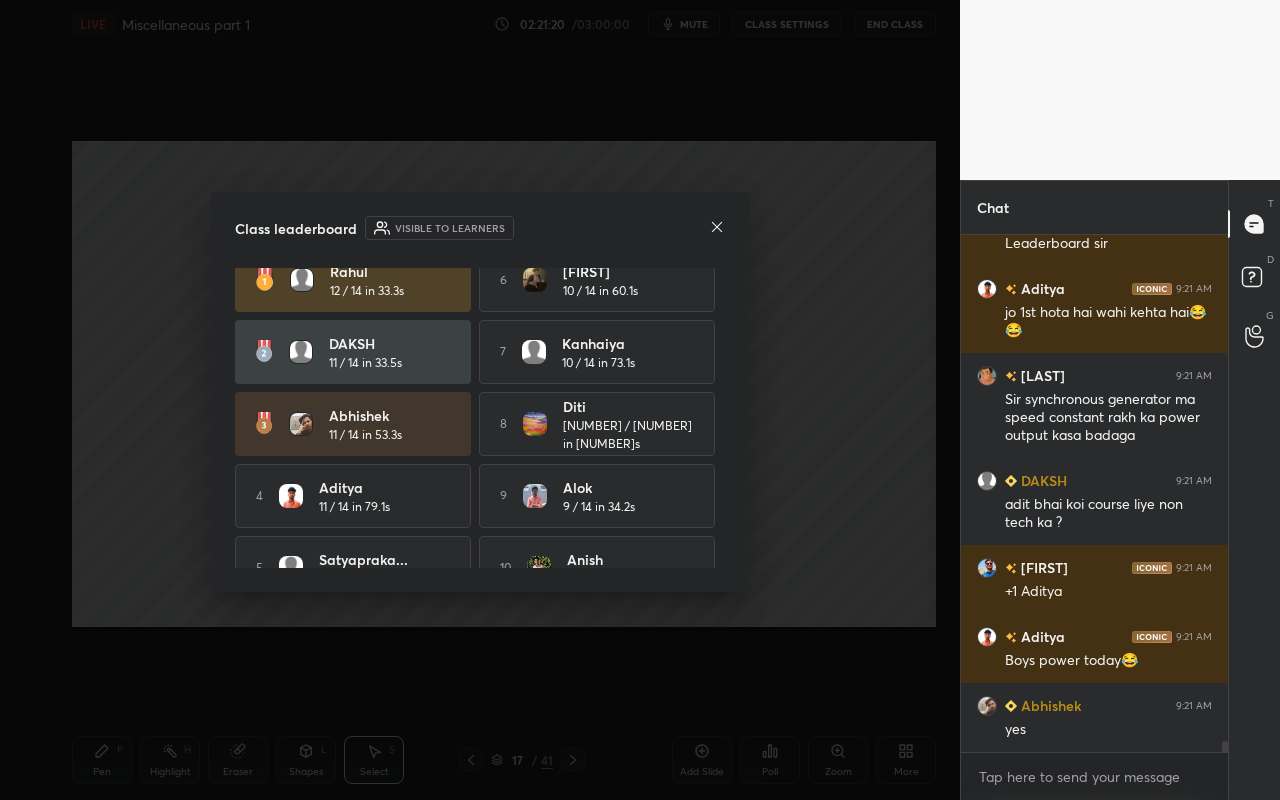 click 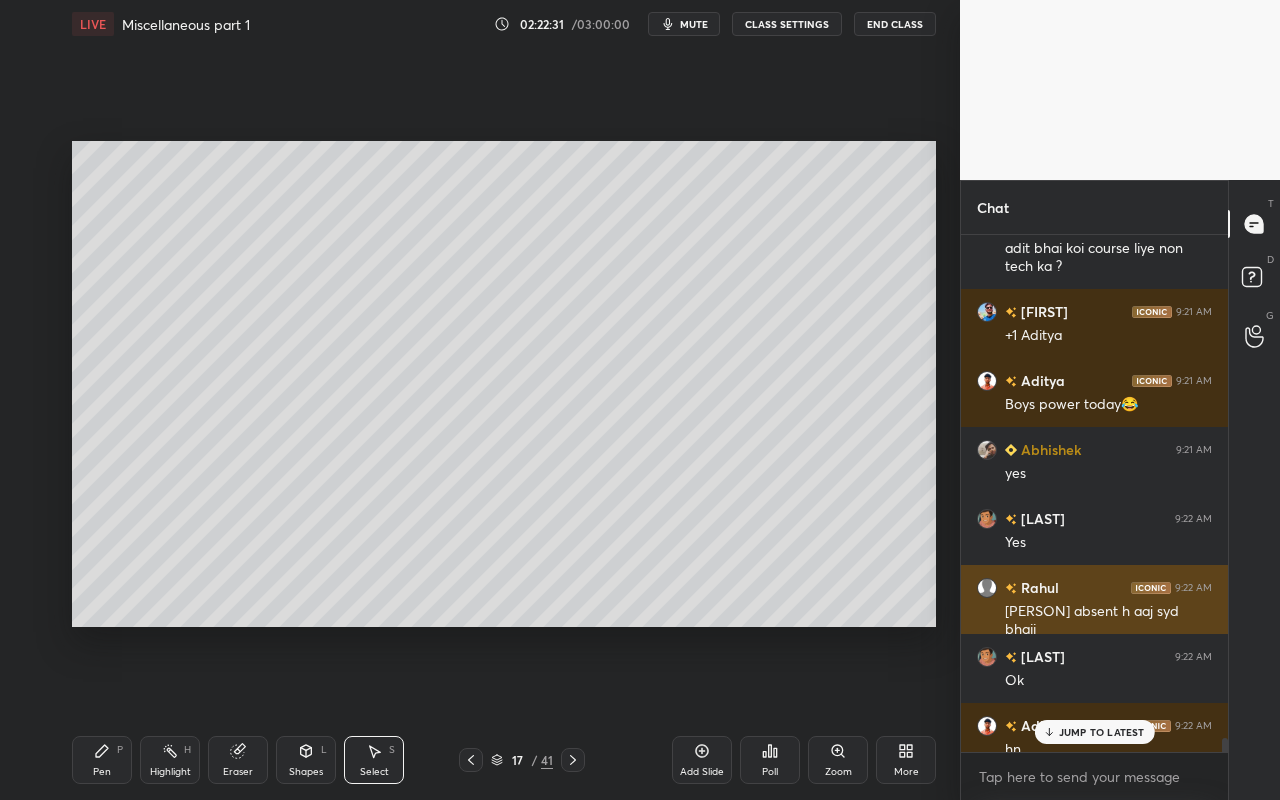 scroll, scrollTop: 24263, scrollLeft: 0, axis: vertical 